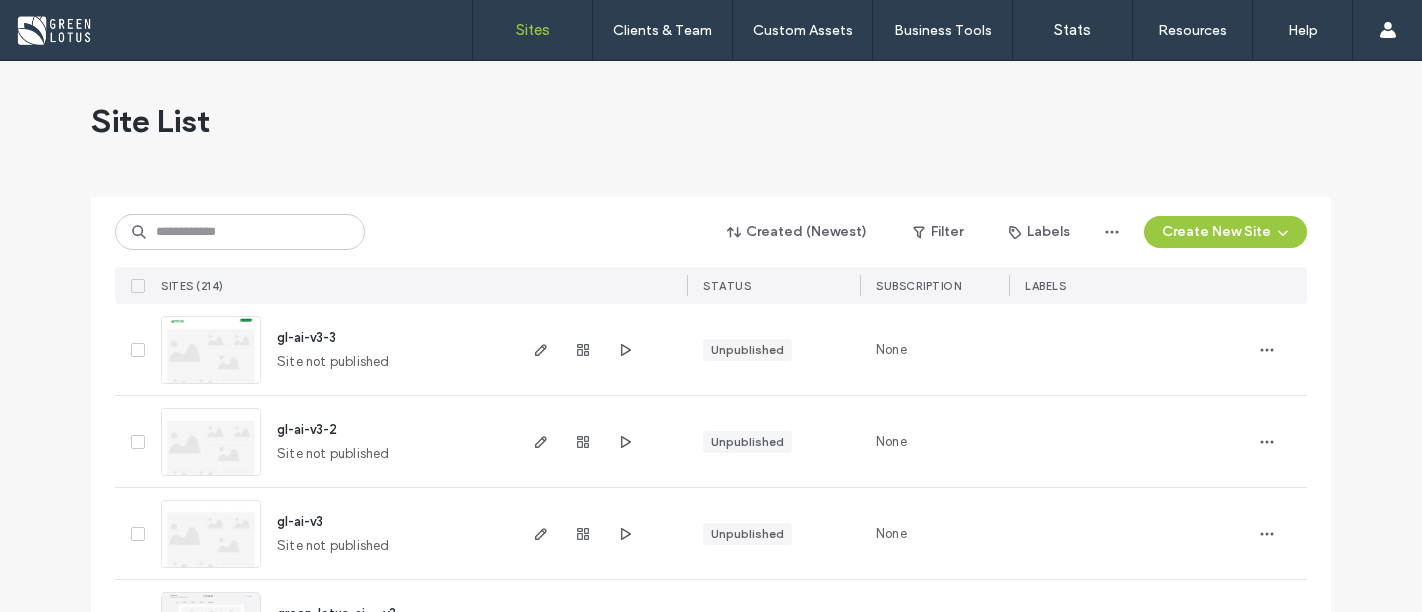 scroll, scrollTop: 0, scrollLeft: 0, axis: both 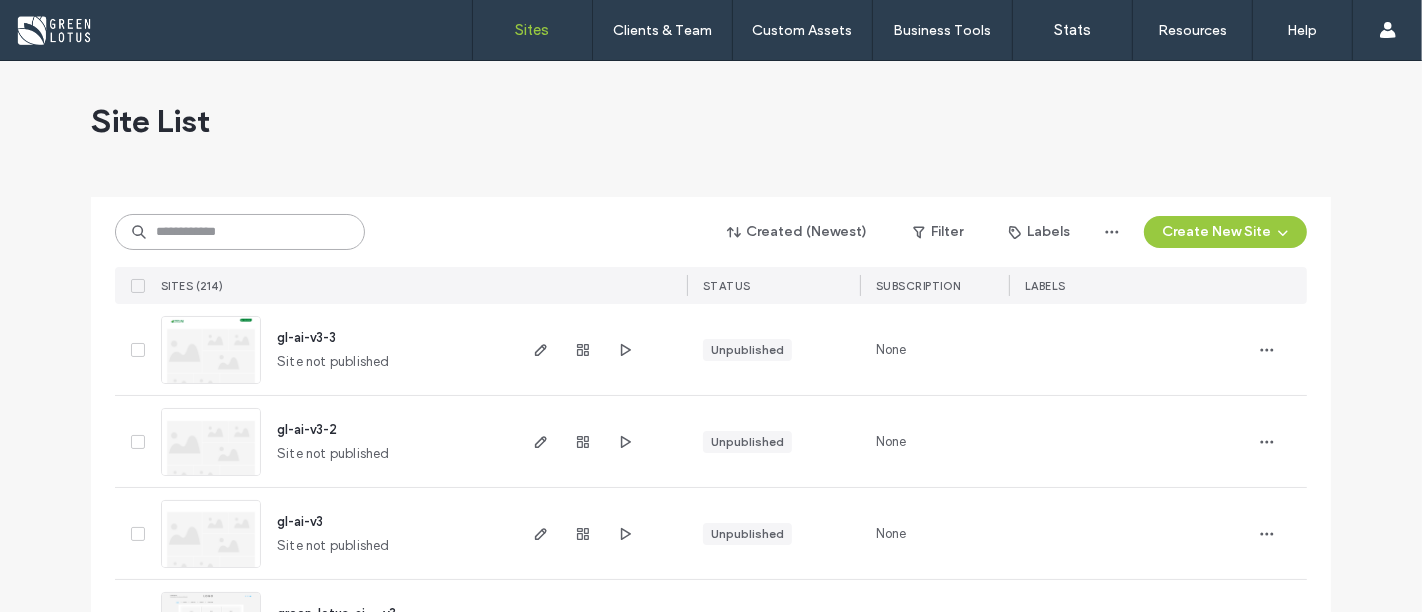 click at bounding box center [240, 232] 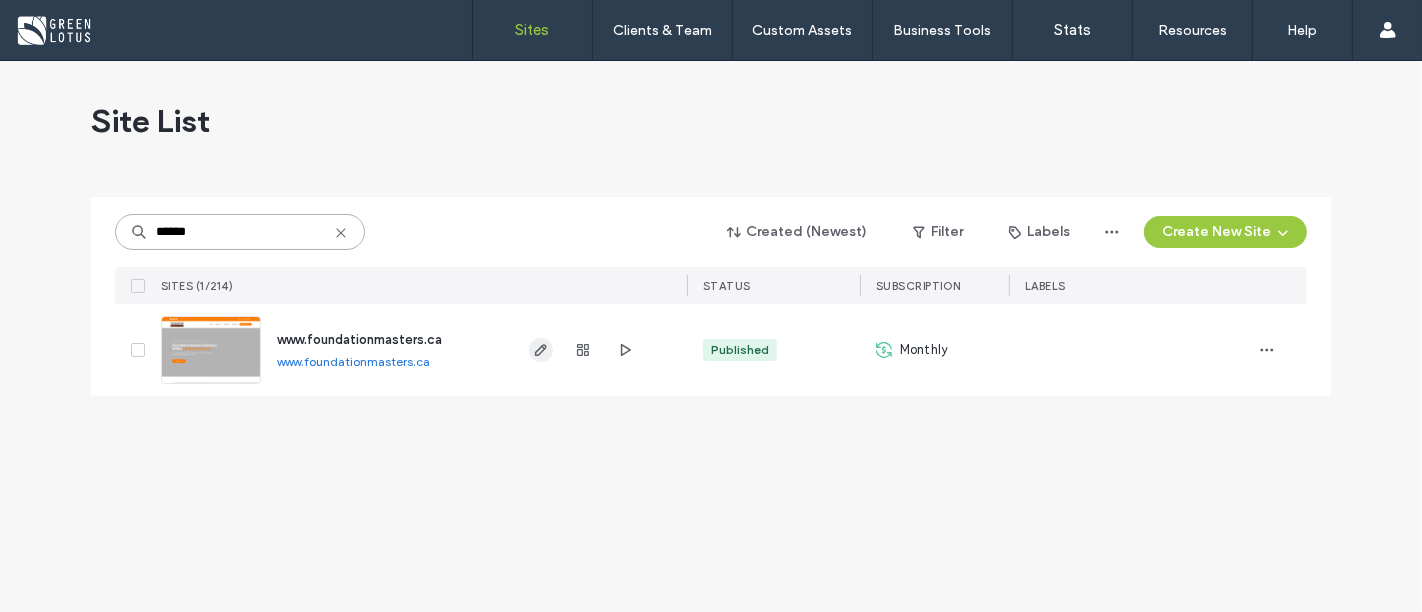 type on "******" 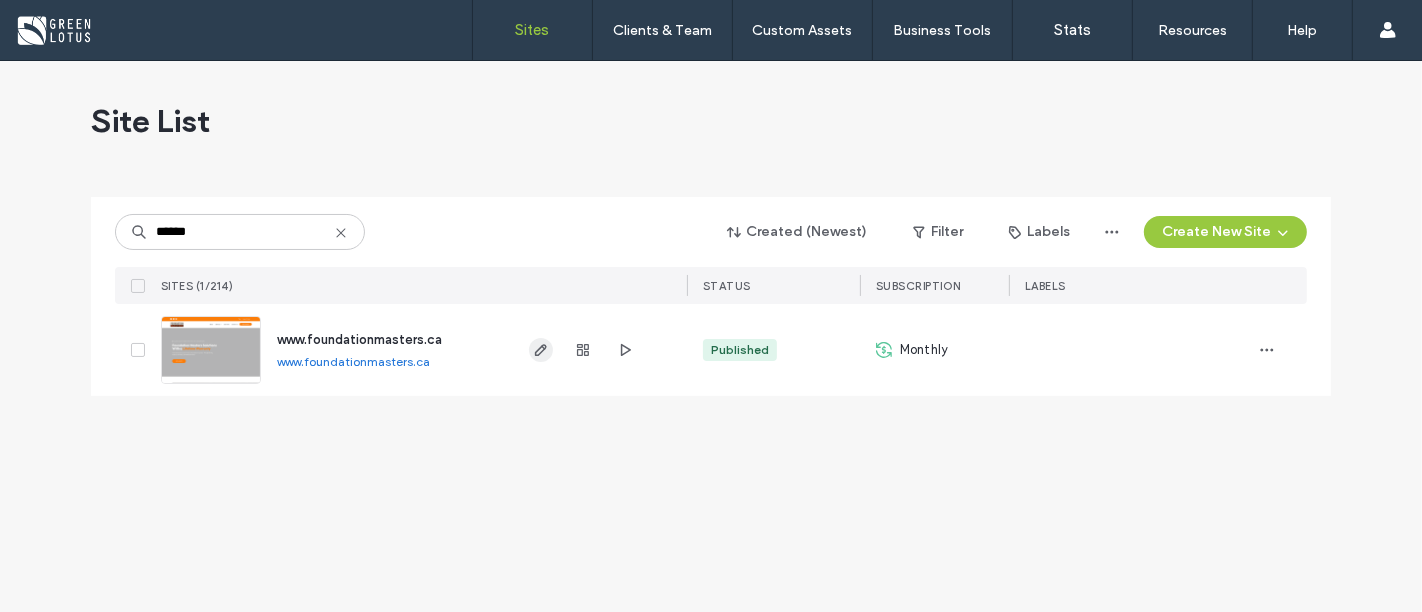 click 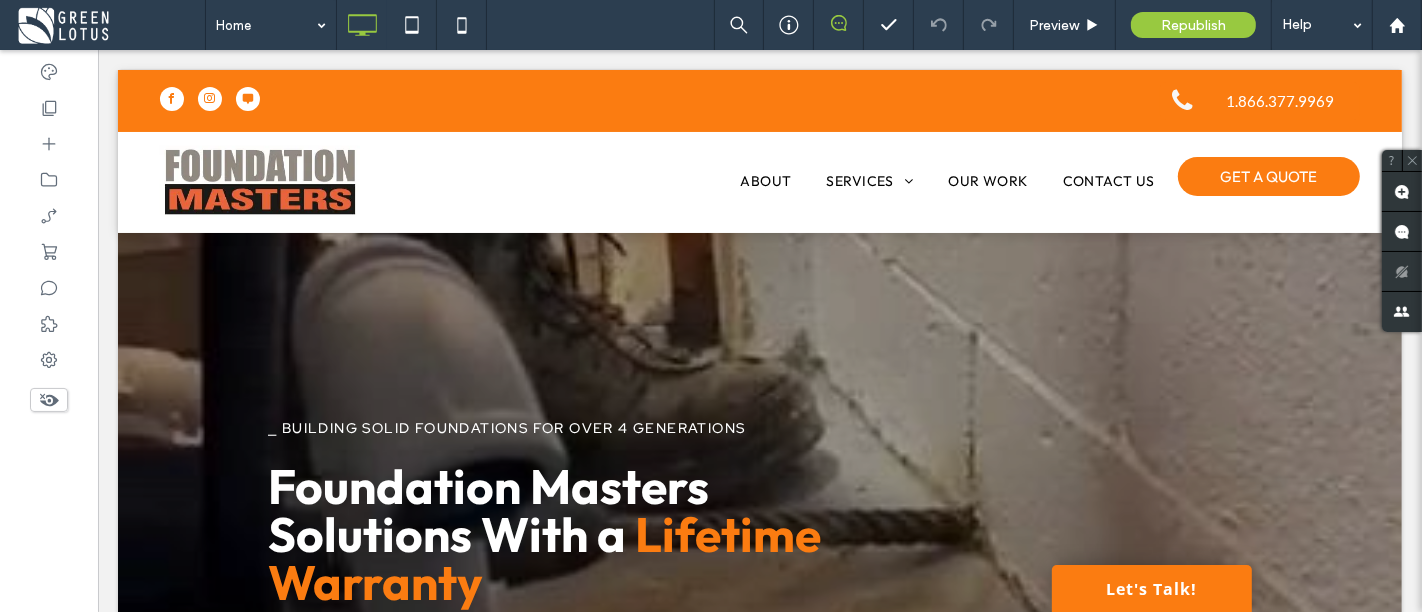 scroll, scrollTop: 0, scrollLeft: 0, axis: both 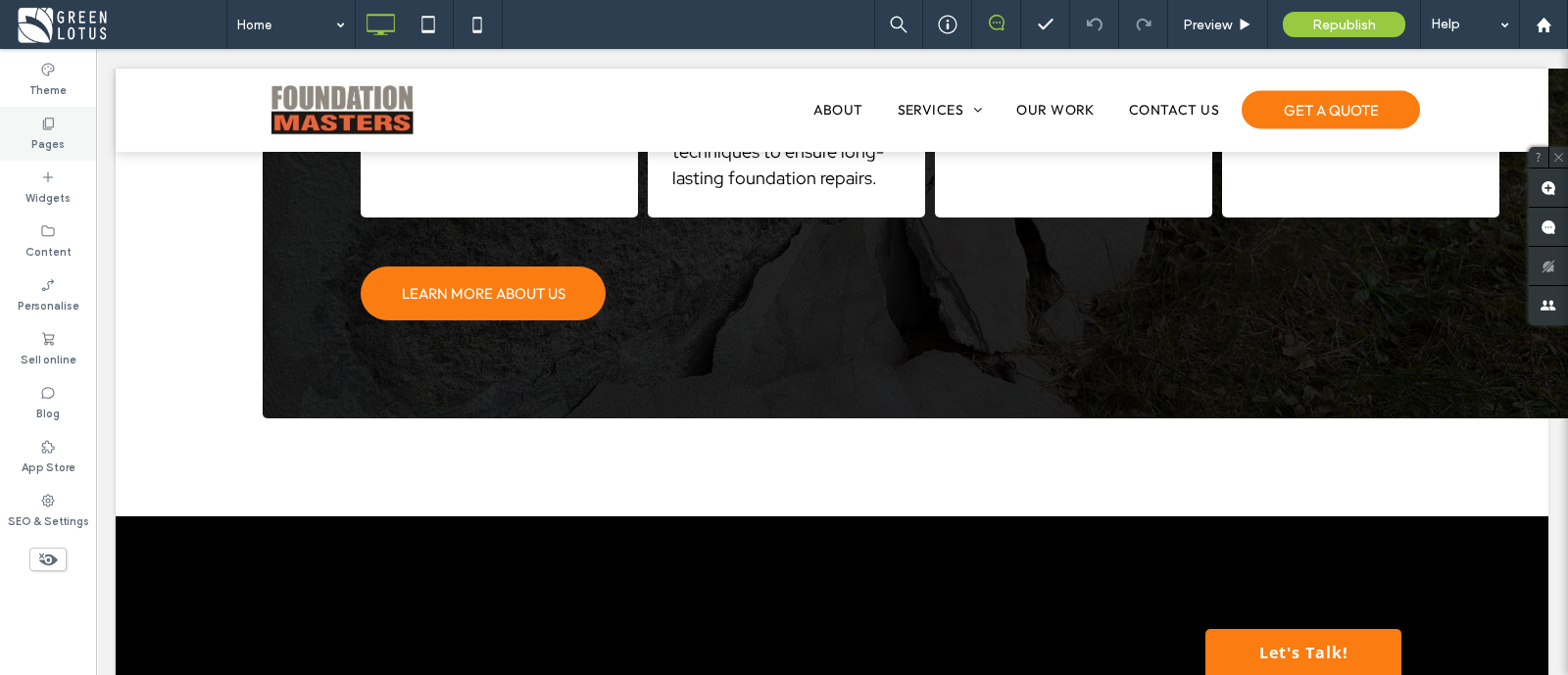 click on "Pages" at bounding box center (48, 133) 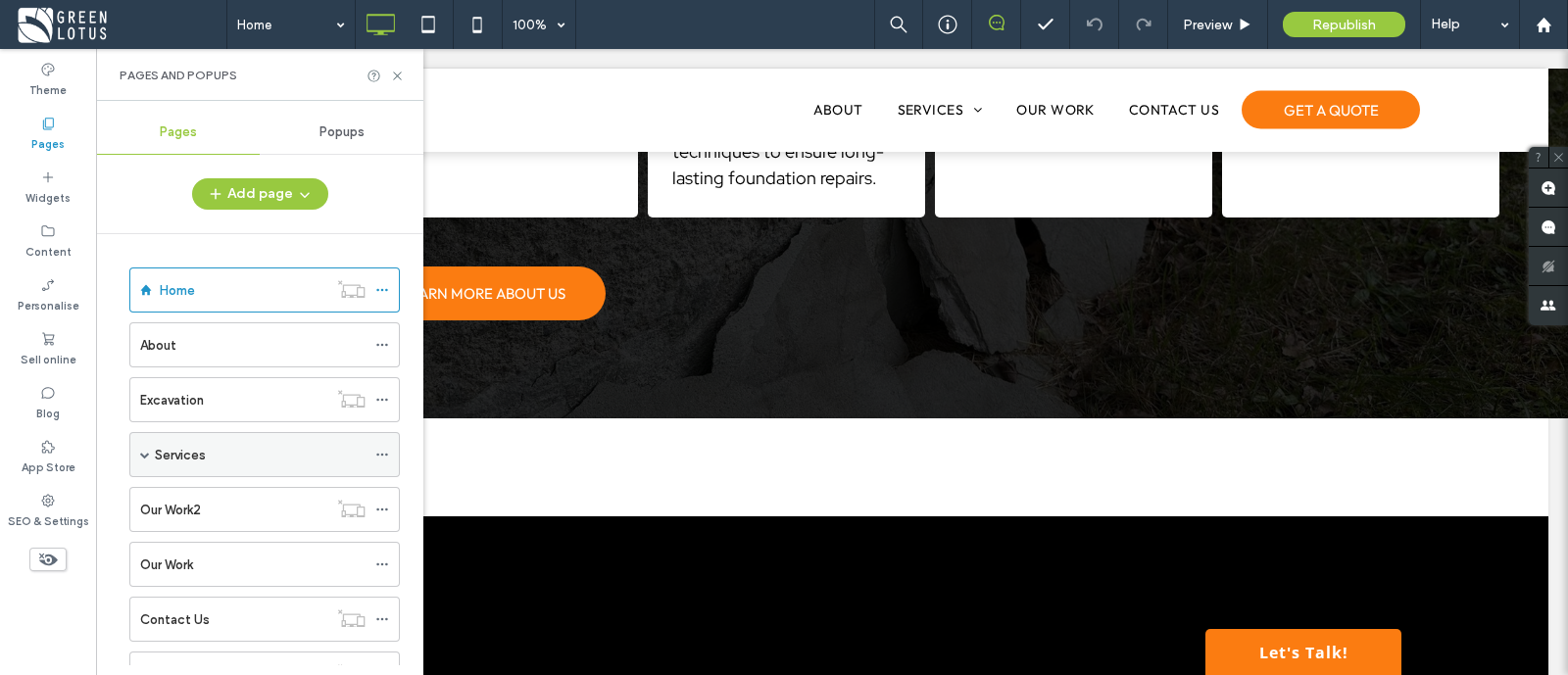 click on "Services" at bounding box center (180, 455) 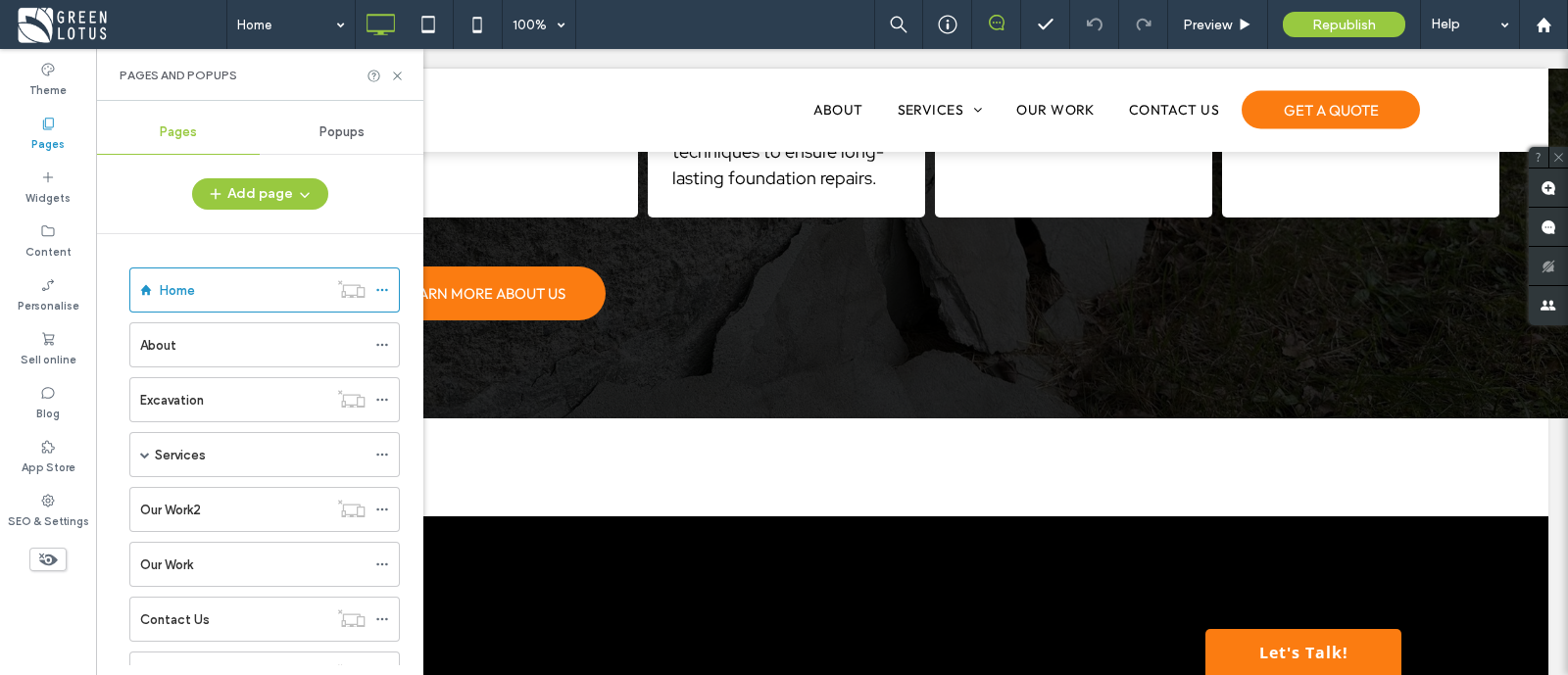 click at bounding box center [0, 0] 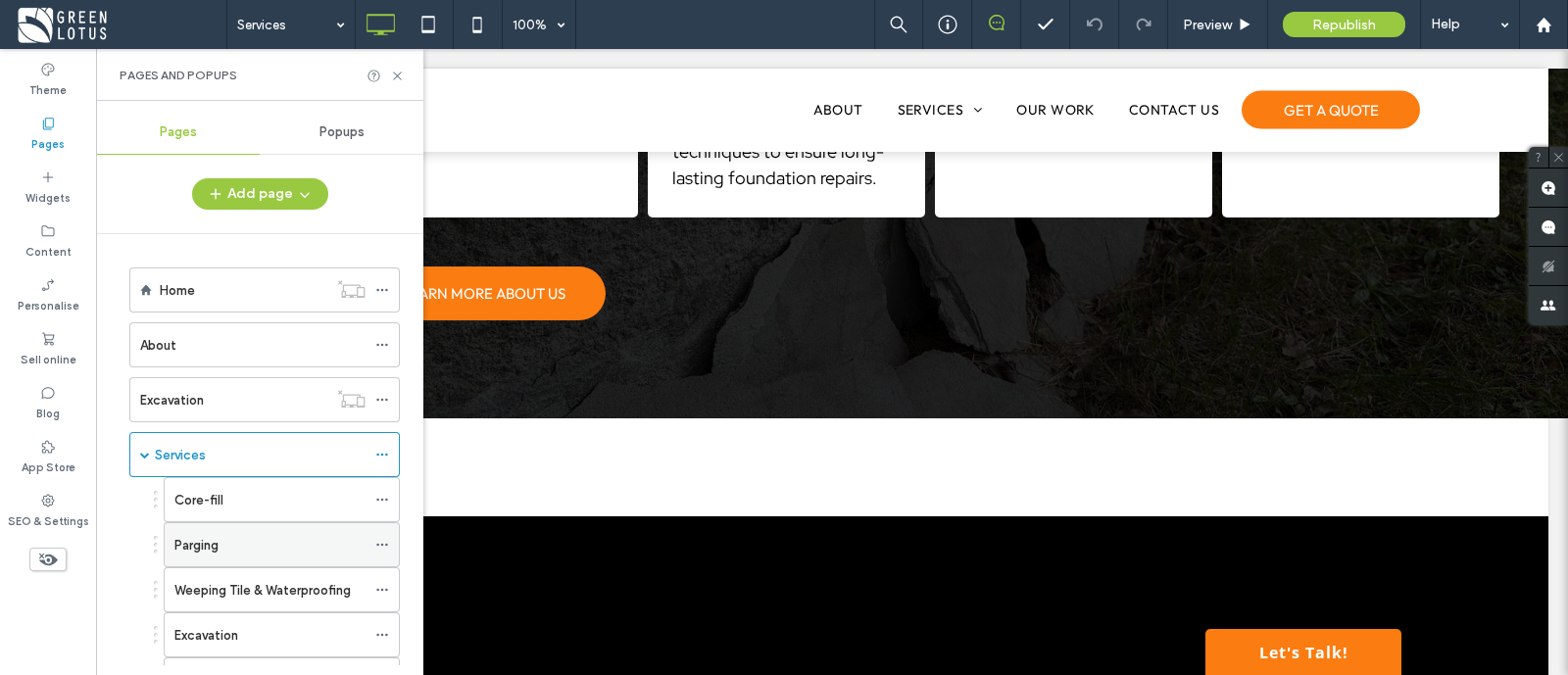 click on "Parging" at bounding box center [270, 545] 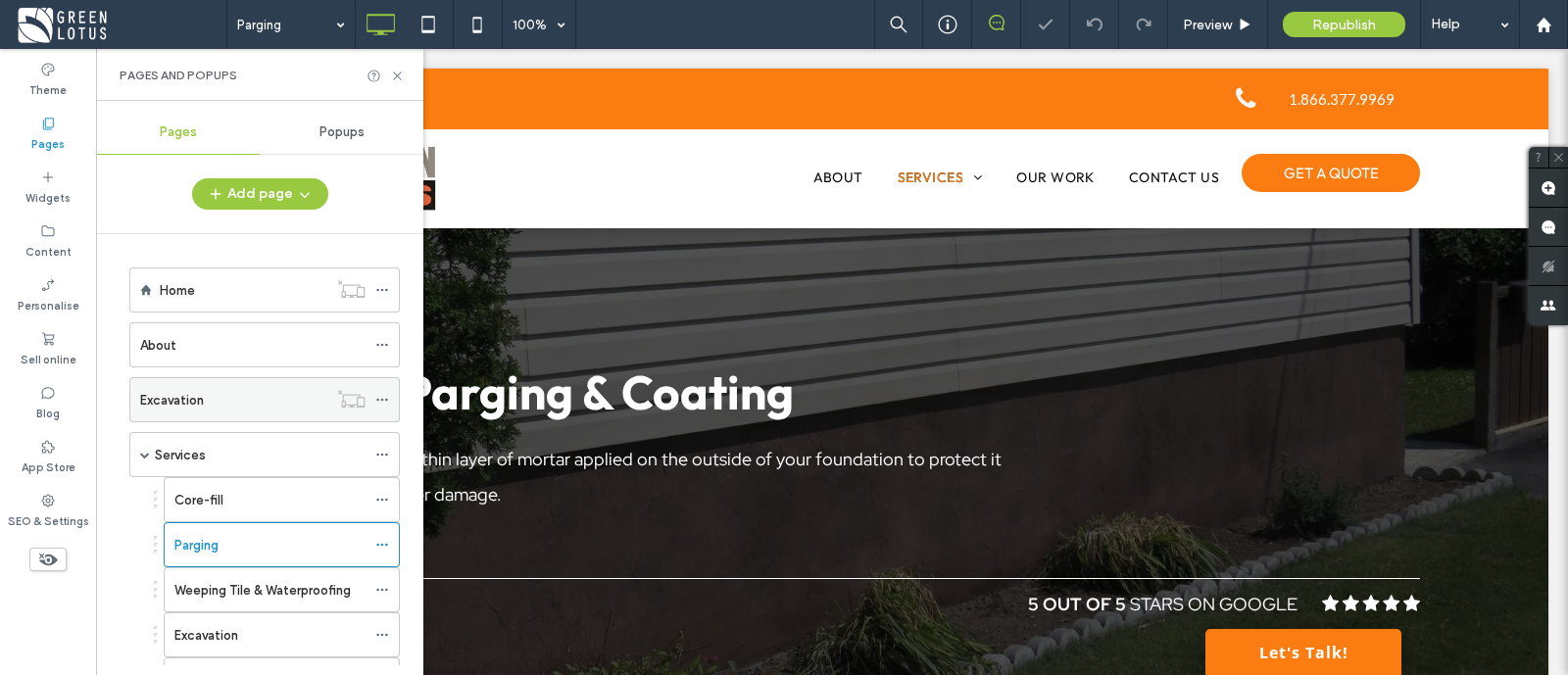 scroll, scrollTop: 0, scrollLeft: 0, axis: both 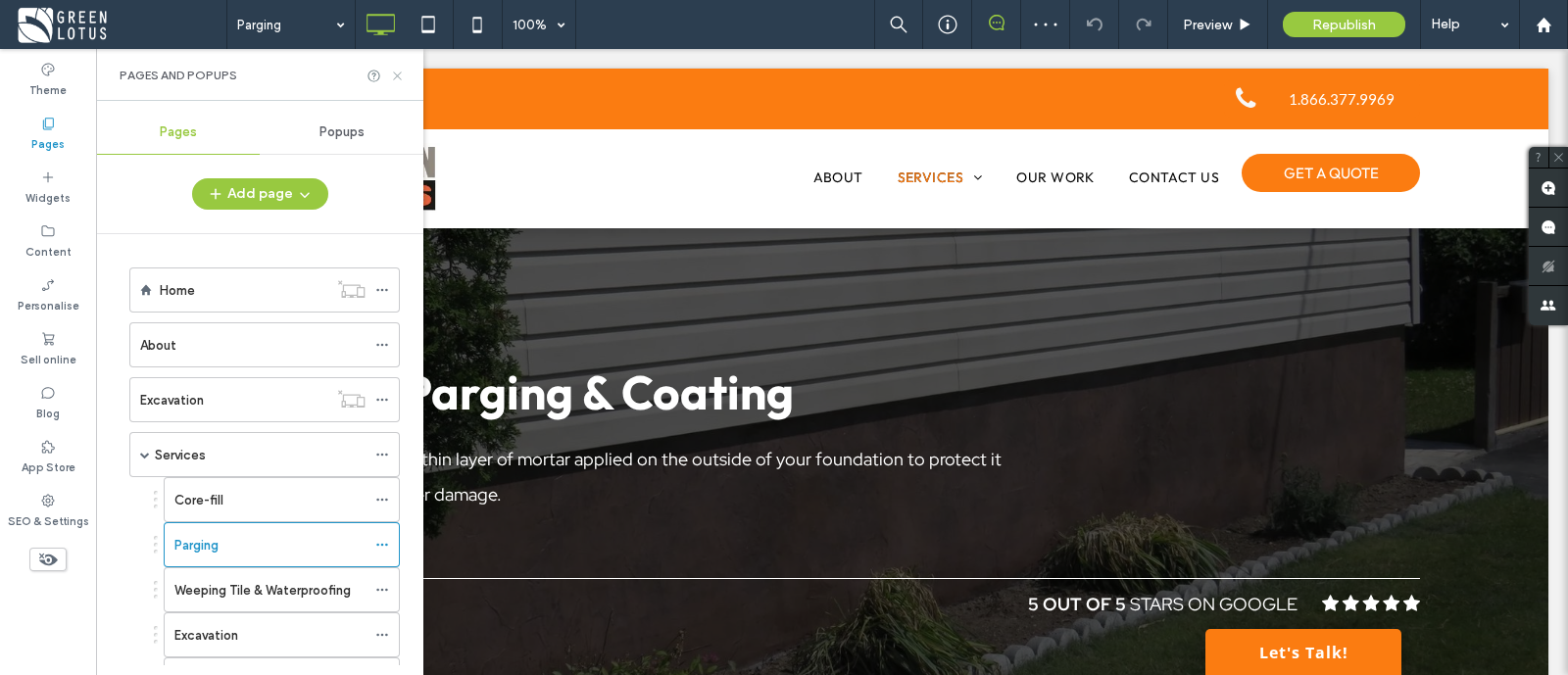 click 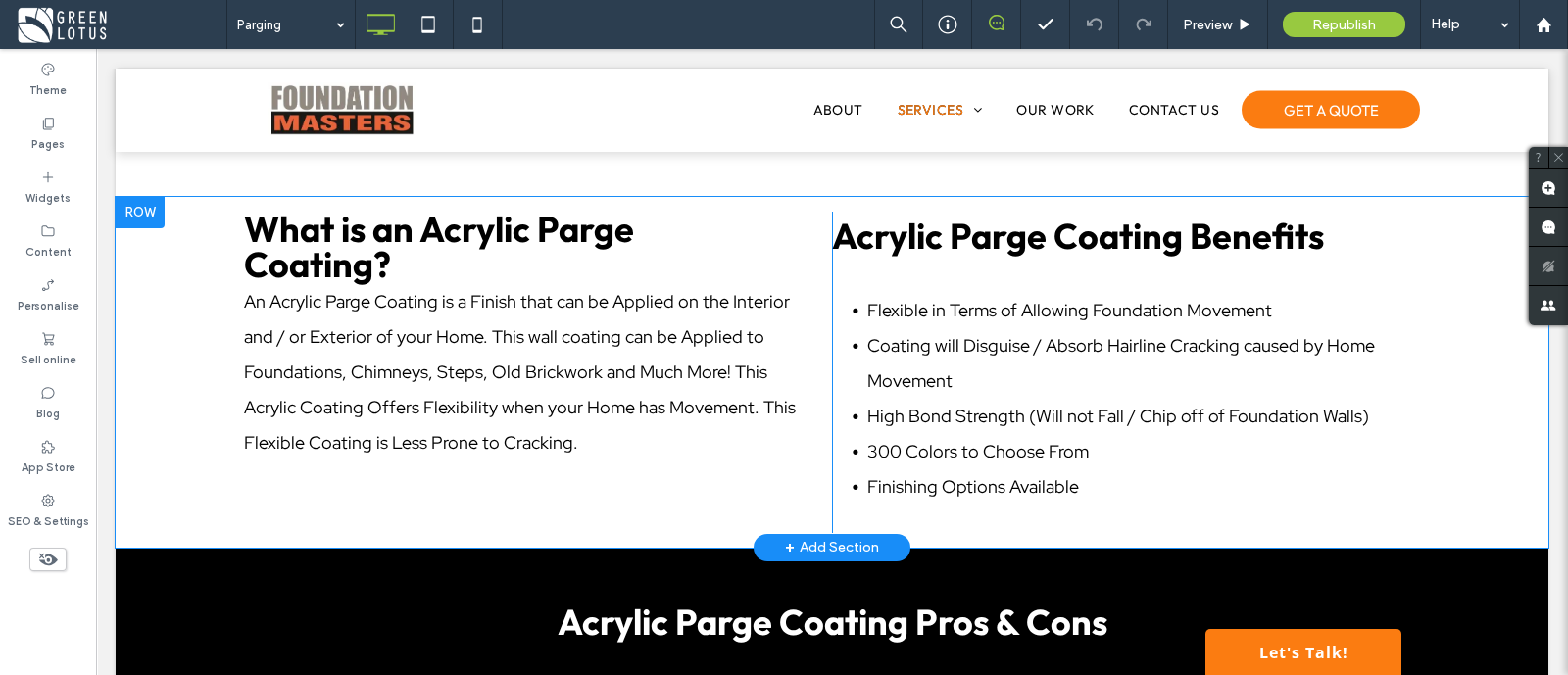scroll, scrollTop: 2327, scrollLeft: 0, axis: vertical 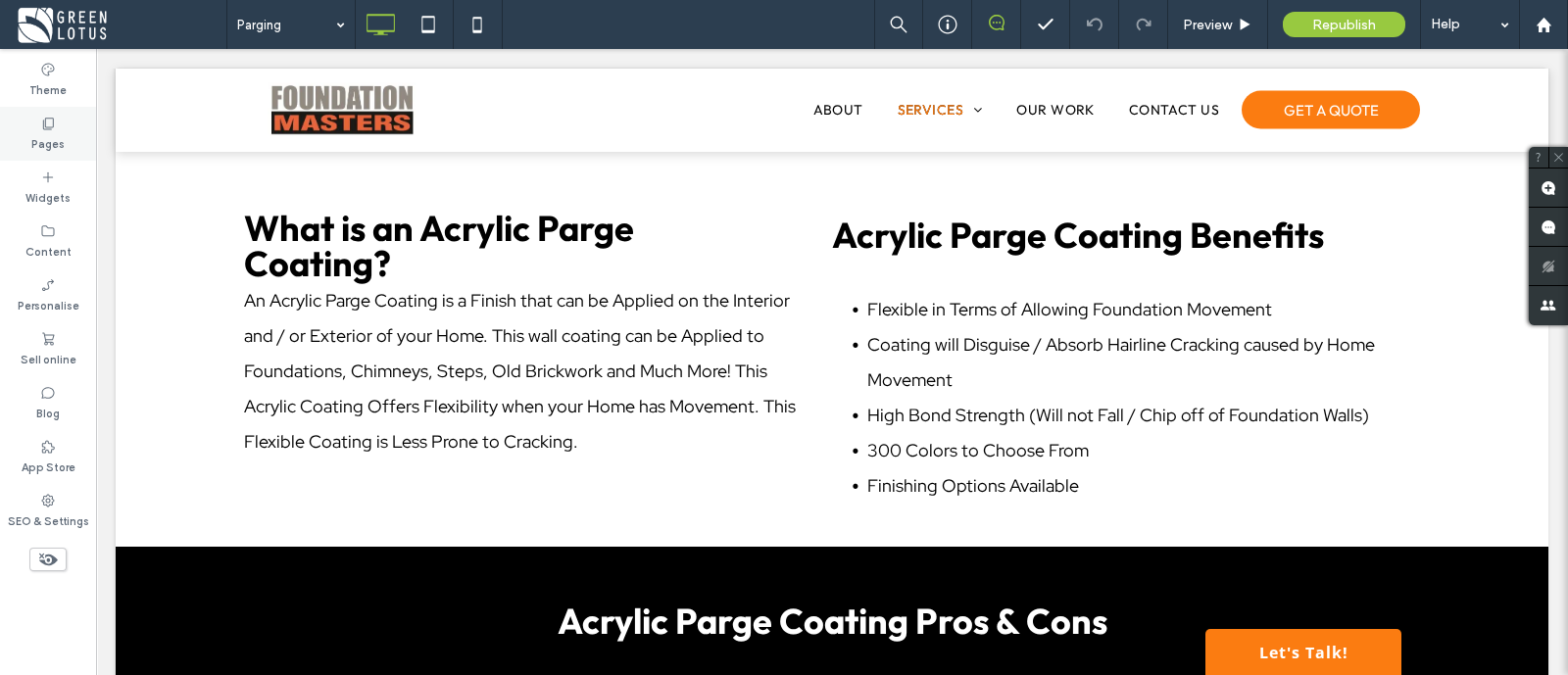 click on "Pages" at bounding box center (48, 142) 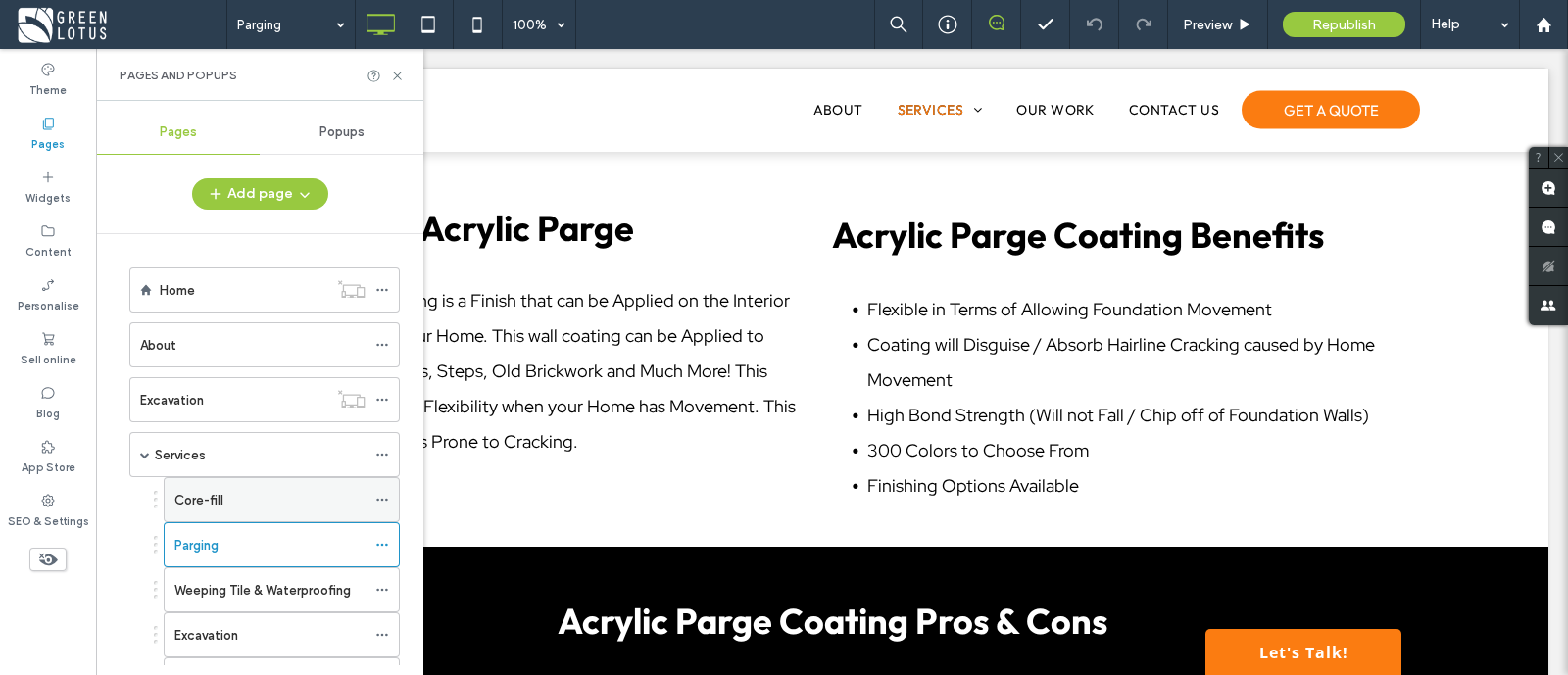 click on "Core-fill" at bounding box center [270, 500] 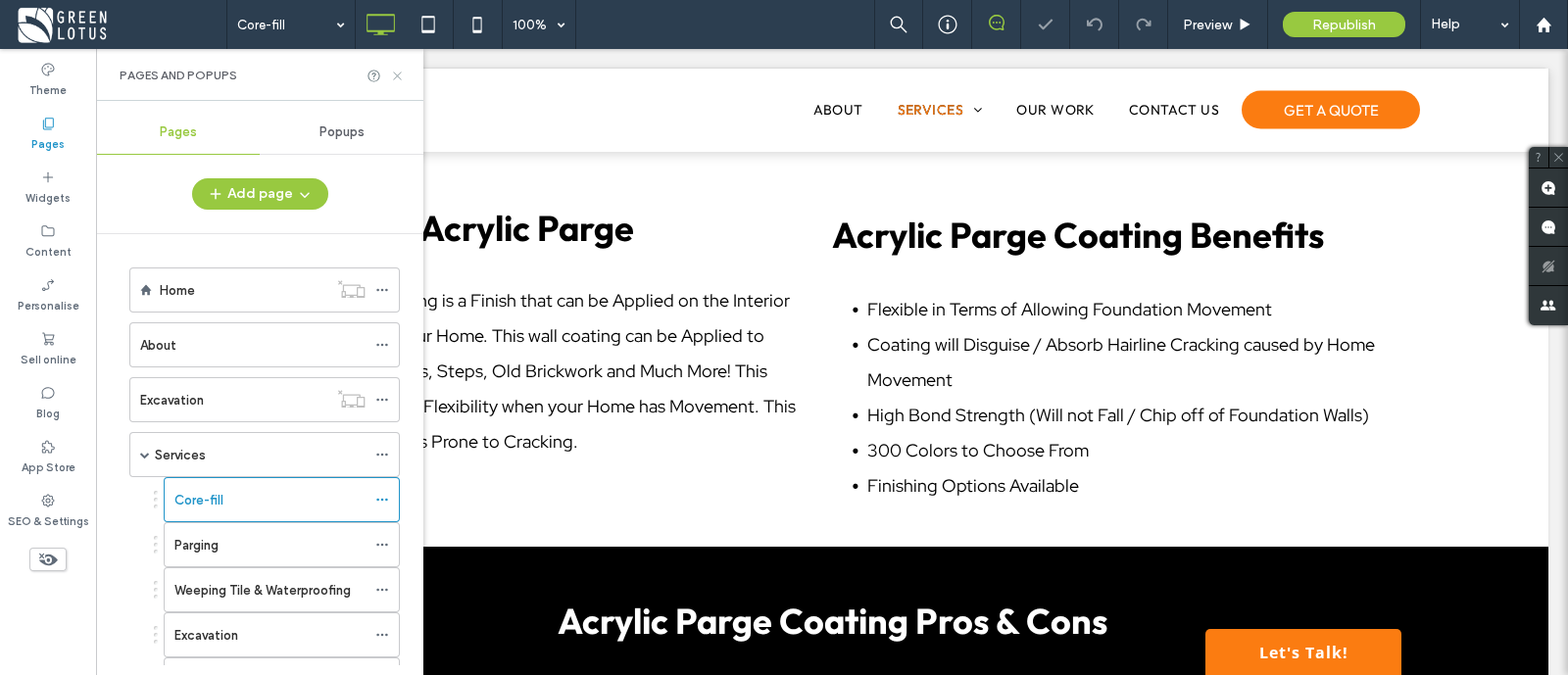 click 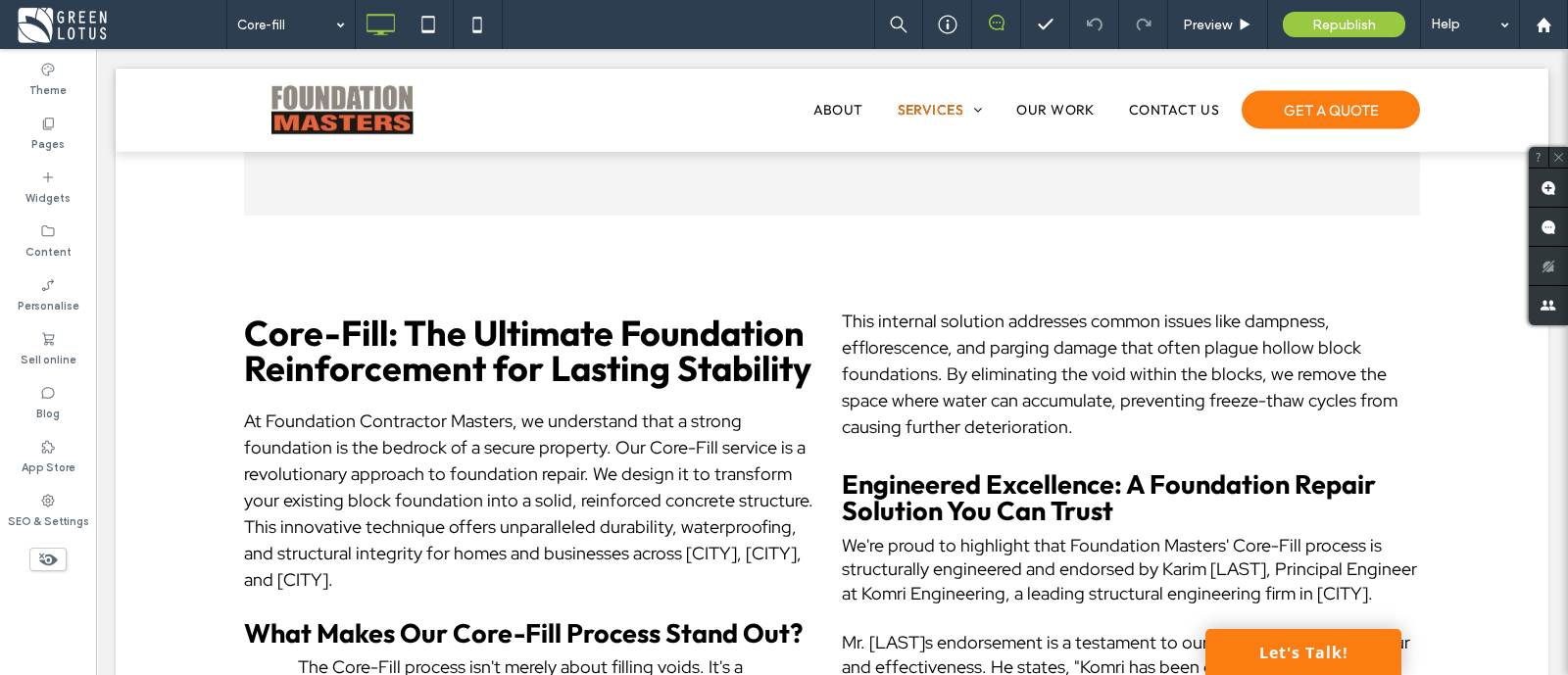 scroll, scrollTop: 2694, scrollLeft: 0, axis: vertical 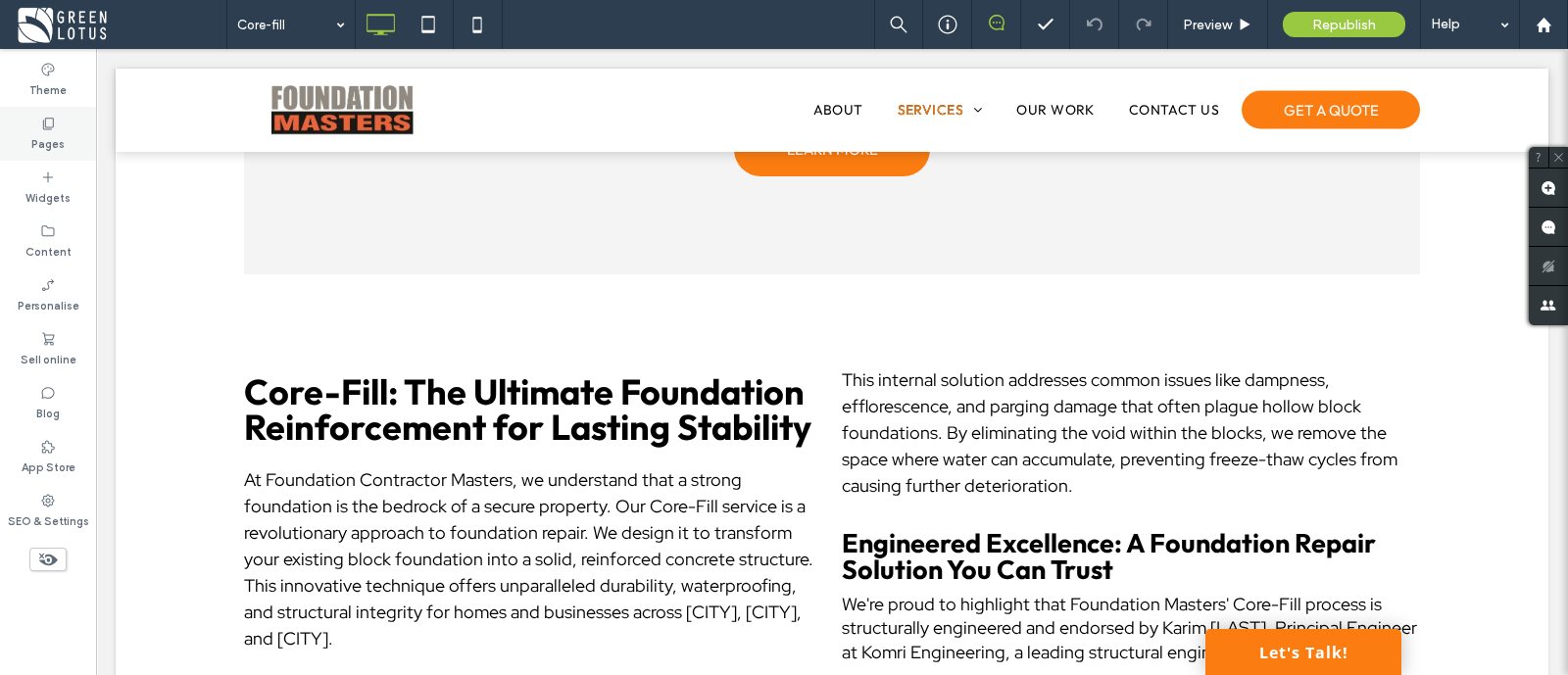 click on "Pages" at bounding box center [48, 142] 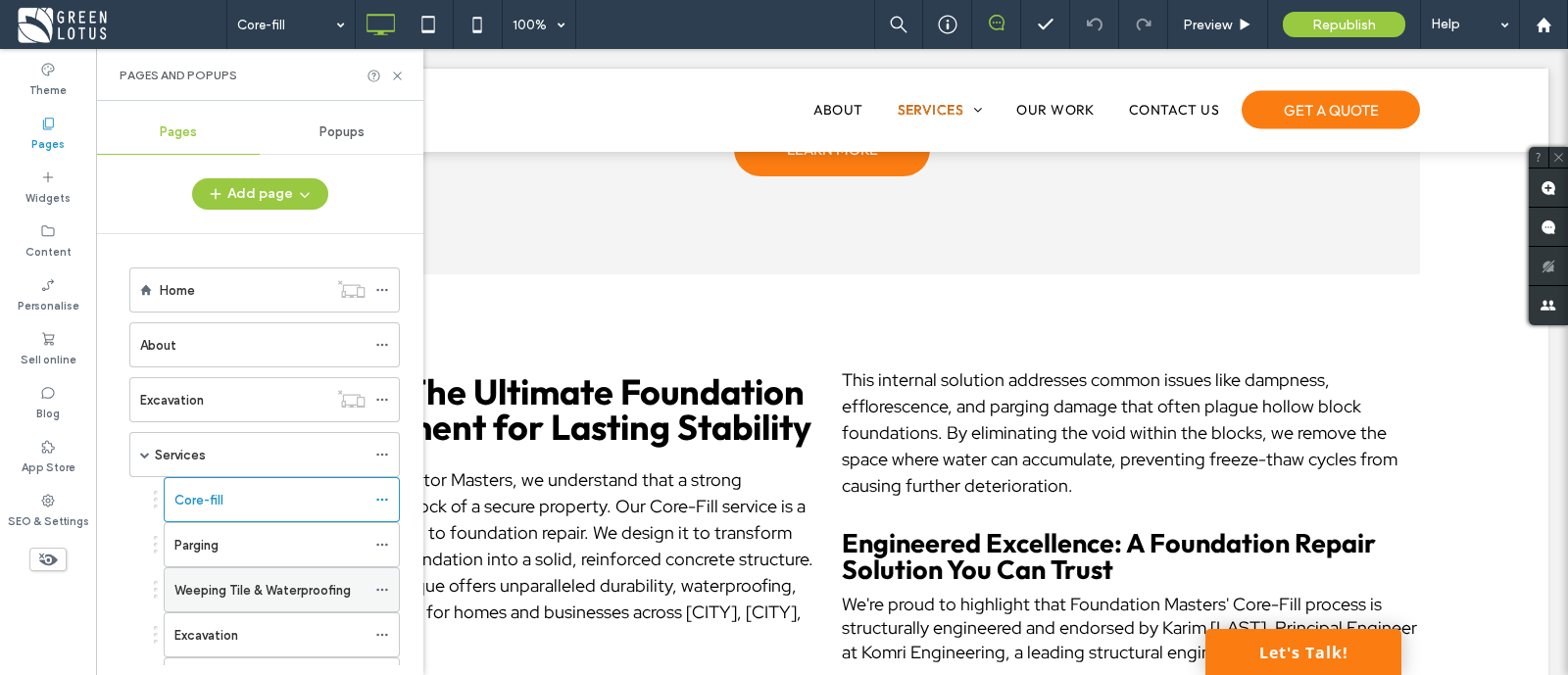 click on "Weeping Tile & Waterproofing" at bounding box center [263, 590] 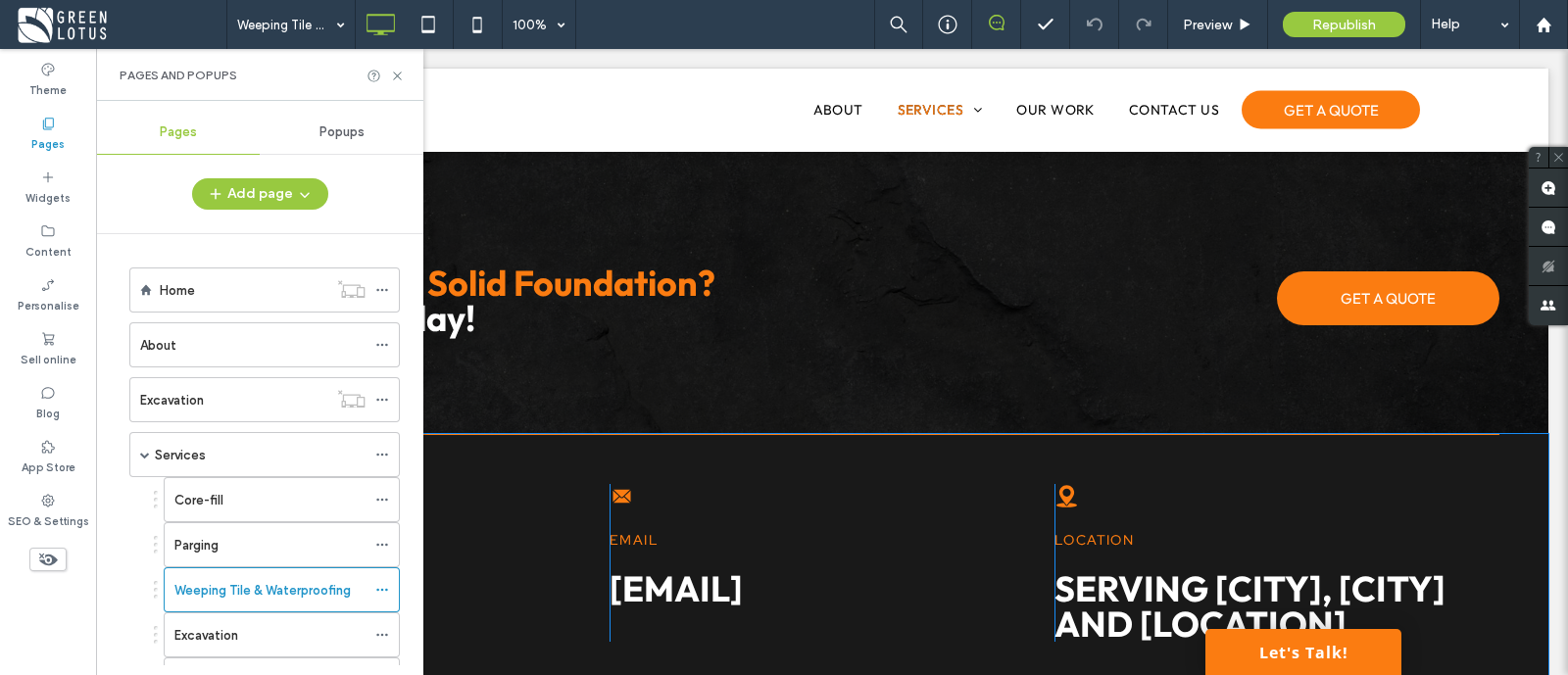 scroll, scrollTop: 2817, scrollLeft: 0, axis: vertical 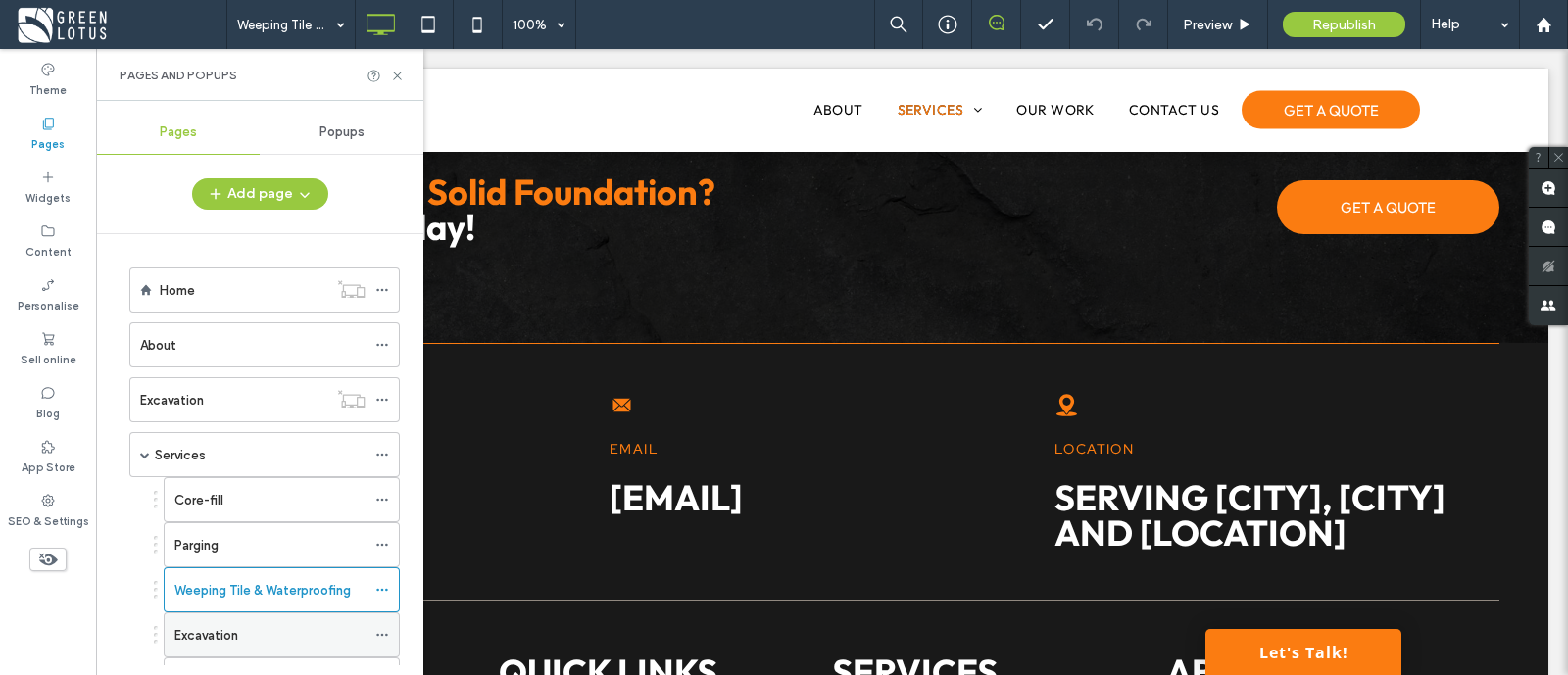 click on "Excavation" at bounding box center (270, 635) 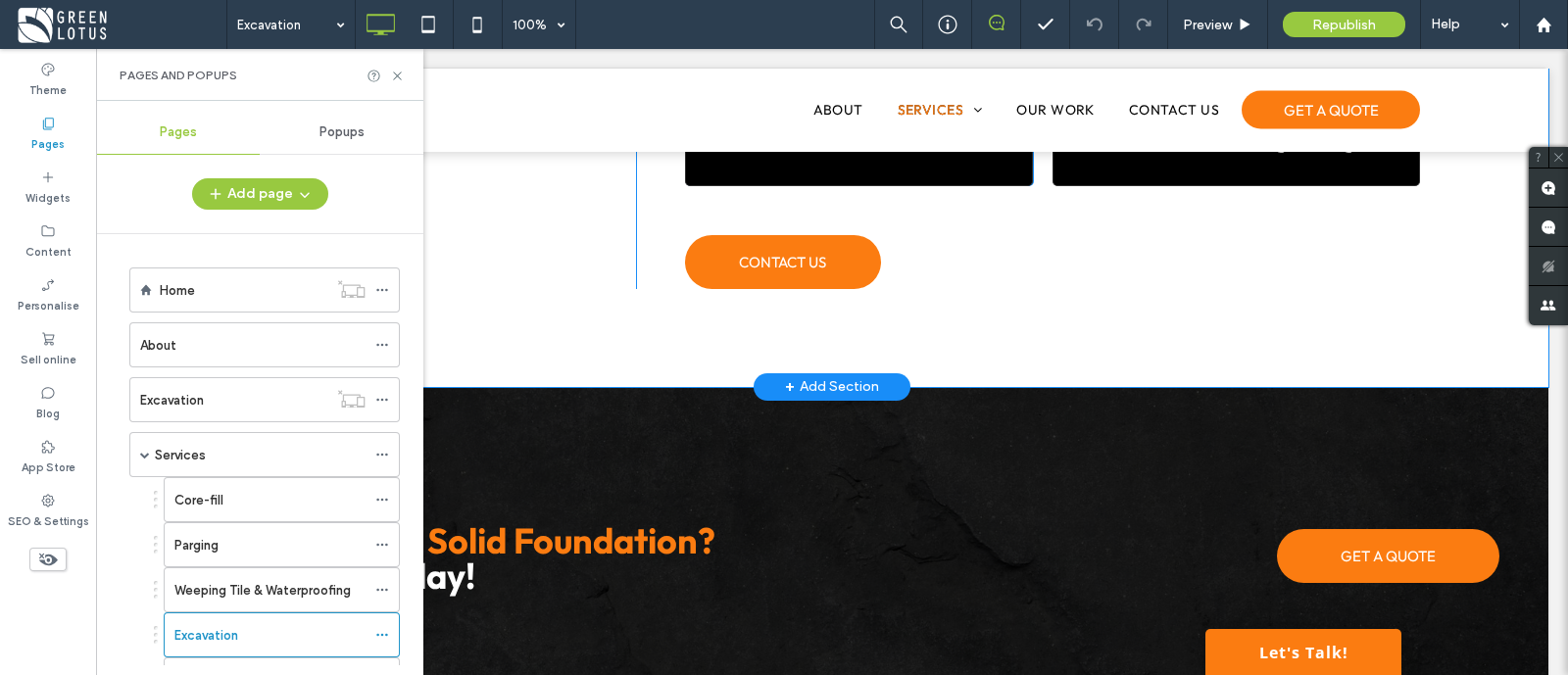 scroll, scrollTop: 1958, scrollLeft: 0, axis: vertical 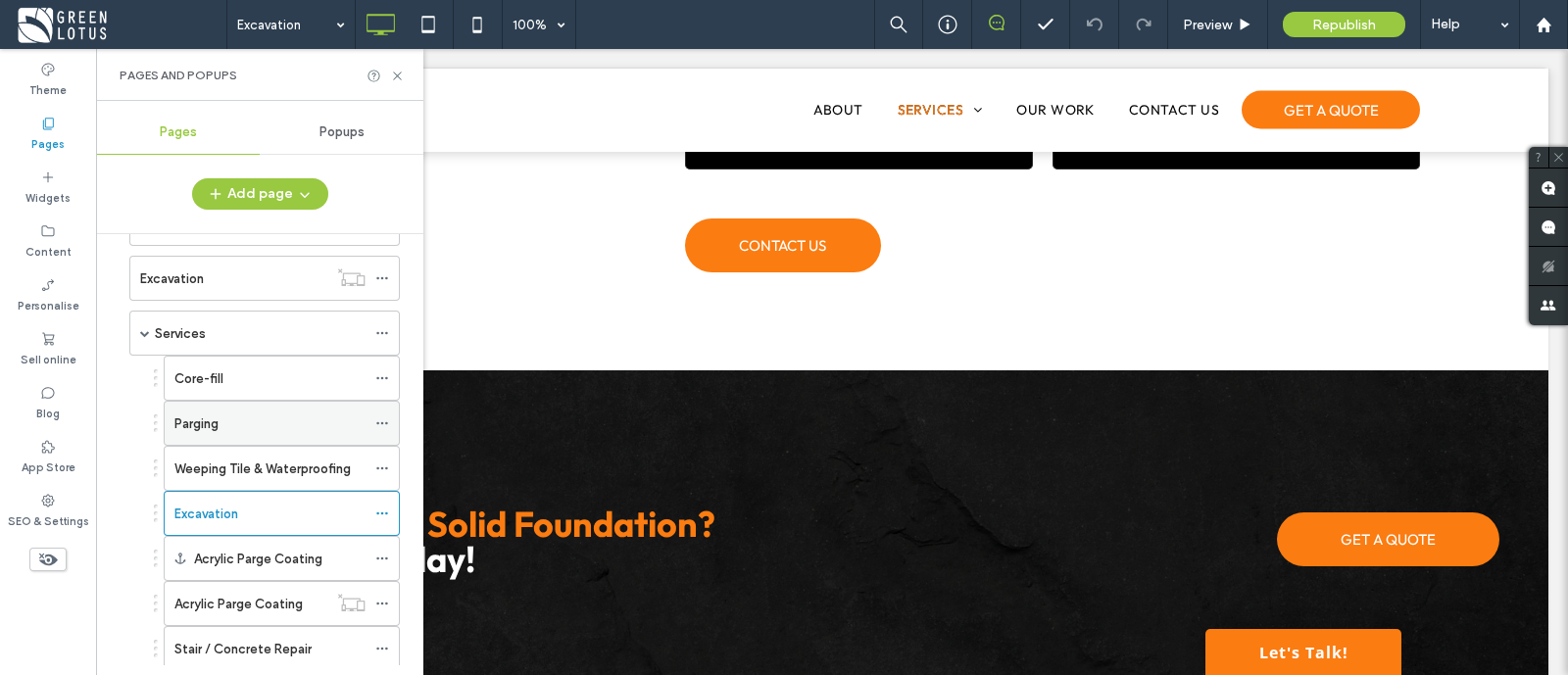 click on "Parging" at bounding box center [270, 423] 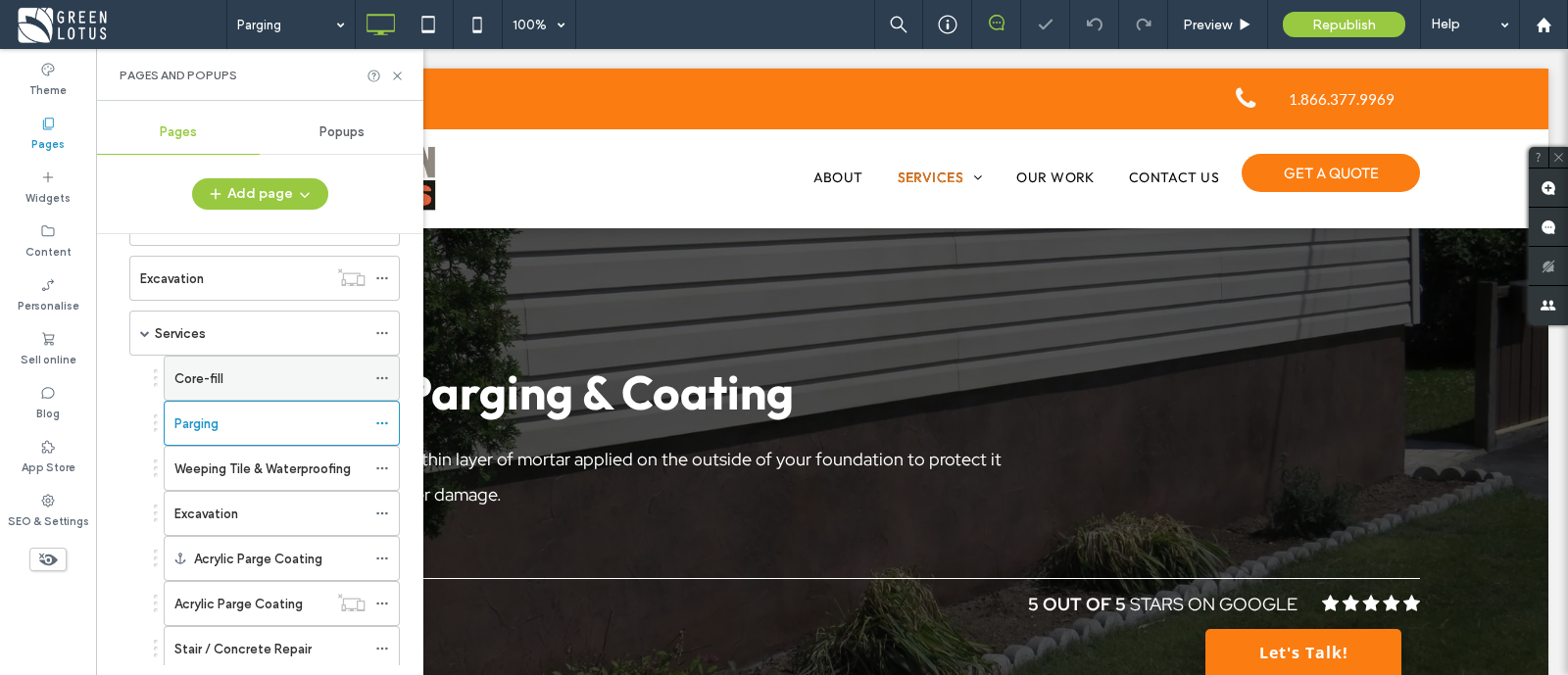 scroll, scrollTop: 0, scrollLeft: 0, axis: both 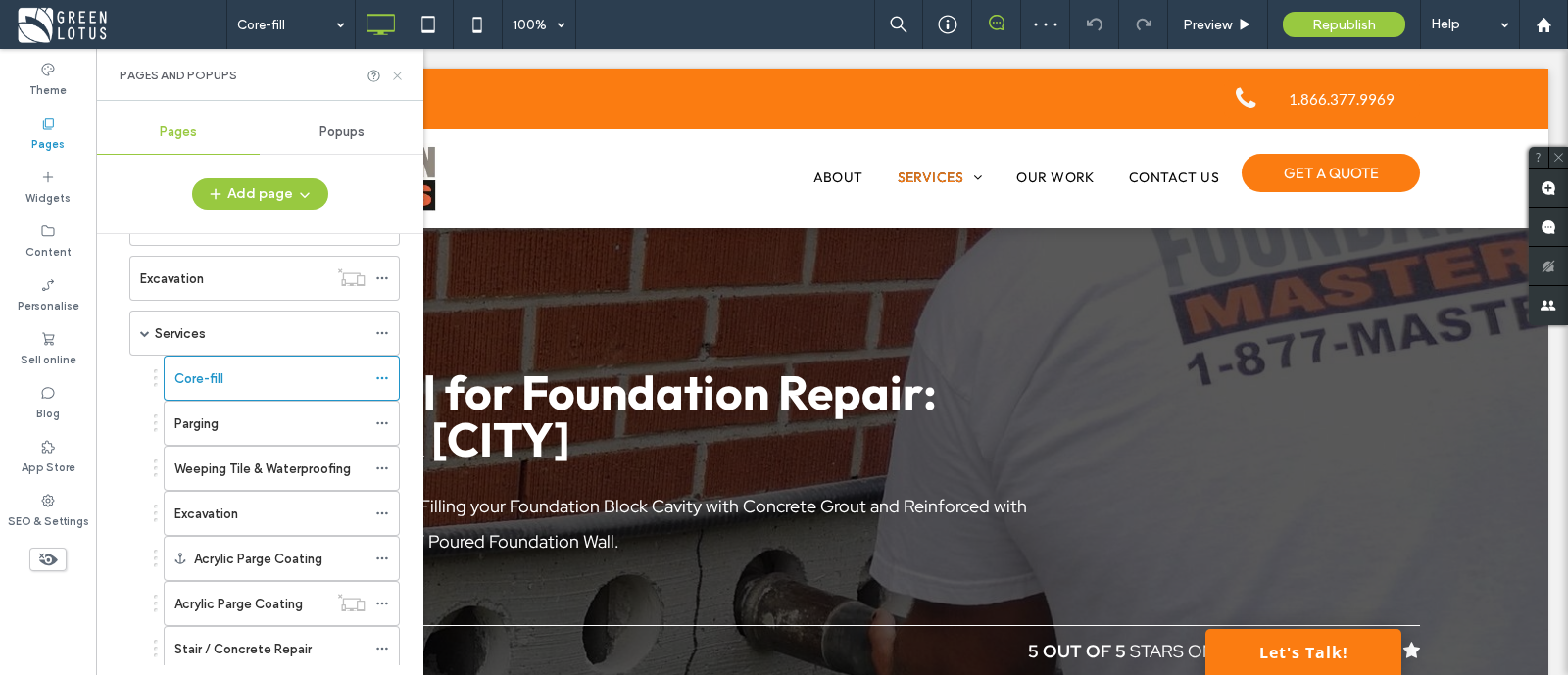 click 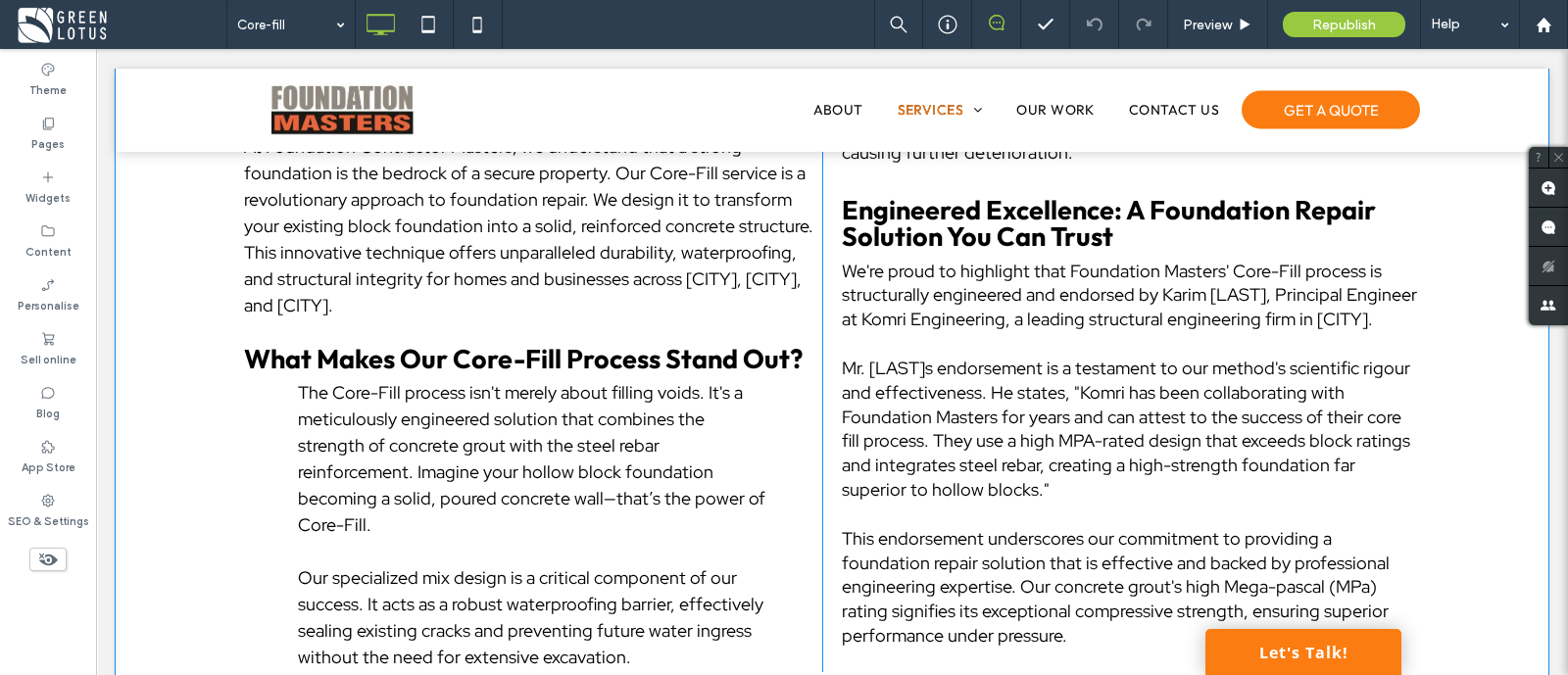 scroll, scrollTop: 3061, scrollLeft: 0, axis: vertical 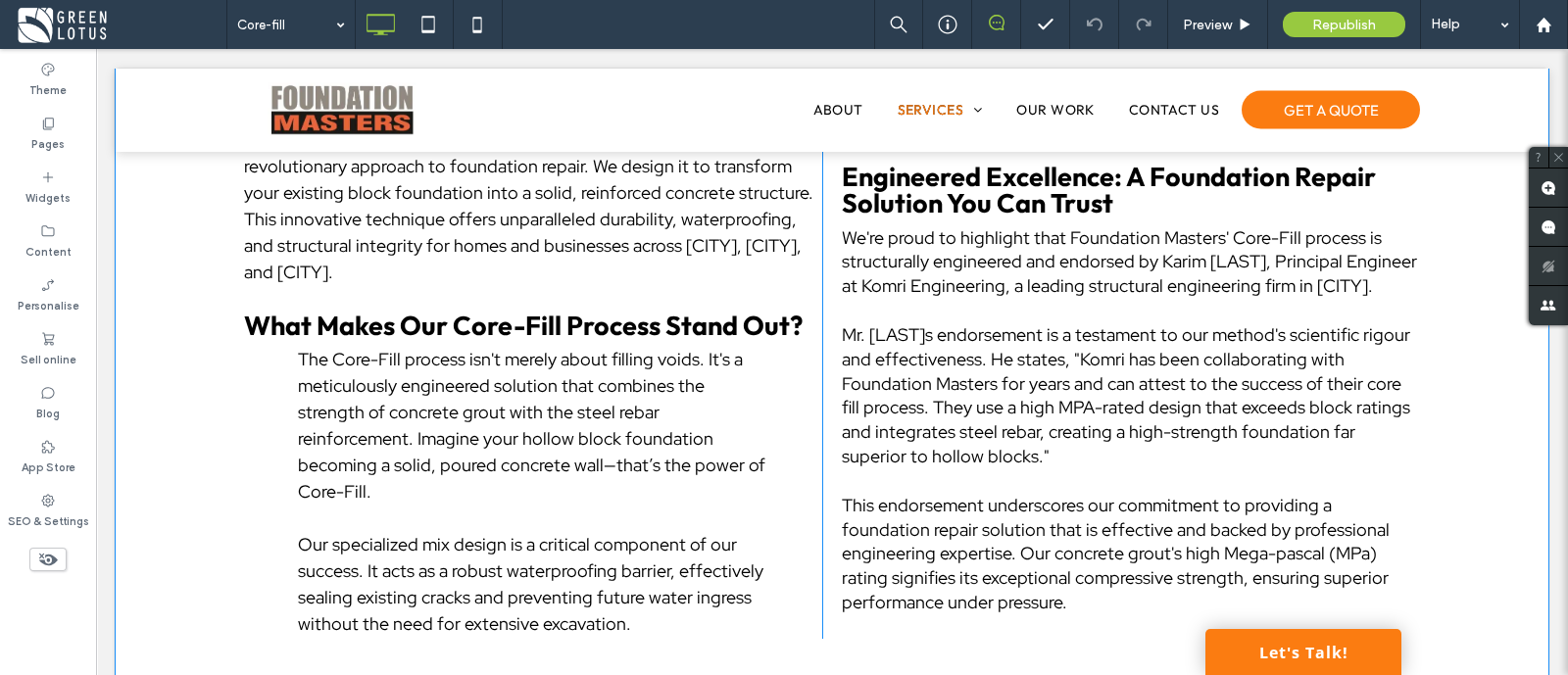 click on "Core-Fill: The Ultimate Foundation Reinforcement for Lasting Stability
At Foundation Contractor Masters, we understand that a strong foundation is the bedrock of a secure property. Our Core-Fill service is a revolutionary approach to foundation repair. We design it to transform your existing block foundation into a solid, reinforced concrete structure. This innovative technique offers unparalleled durability, waterproofing, and structural integrity for homes and businesses across Sudbury, North Bay, and Manitoulin Island.
What Makes Our Core-Fill Process Stand Out?
The Core-Fill process isn't merely about filling voids. It's a meticulously engineered solution that combines the strength of concrete grout with the steel rebar reinforcement. Imagine your hollow block foundation becoming a solid, poured concrete wall—that’s the power of Core-Fill.
Click To Paste" at bounding box center (533, 318) 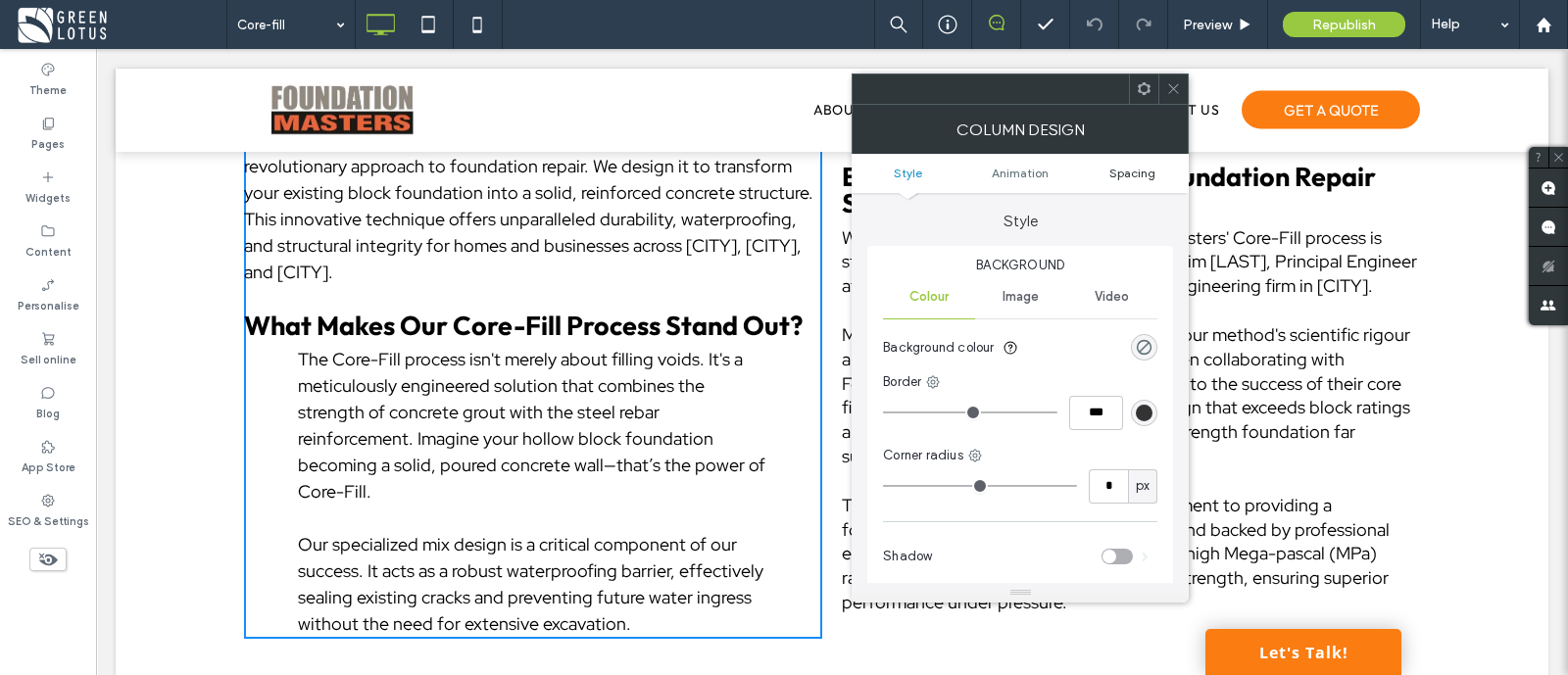 click on "Spacing" at bounding box center (1132, 172) 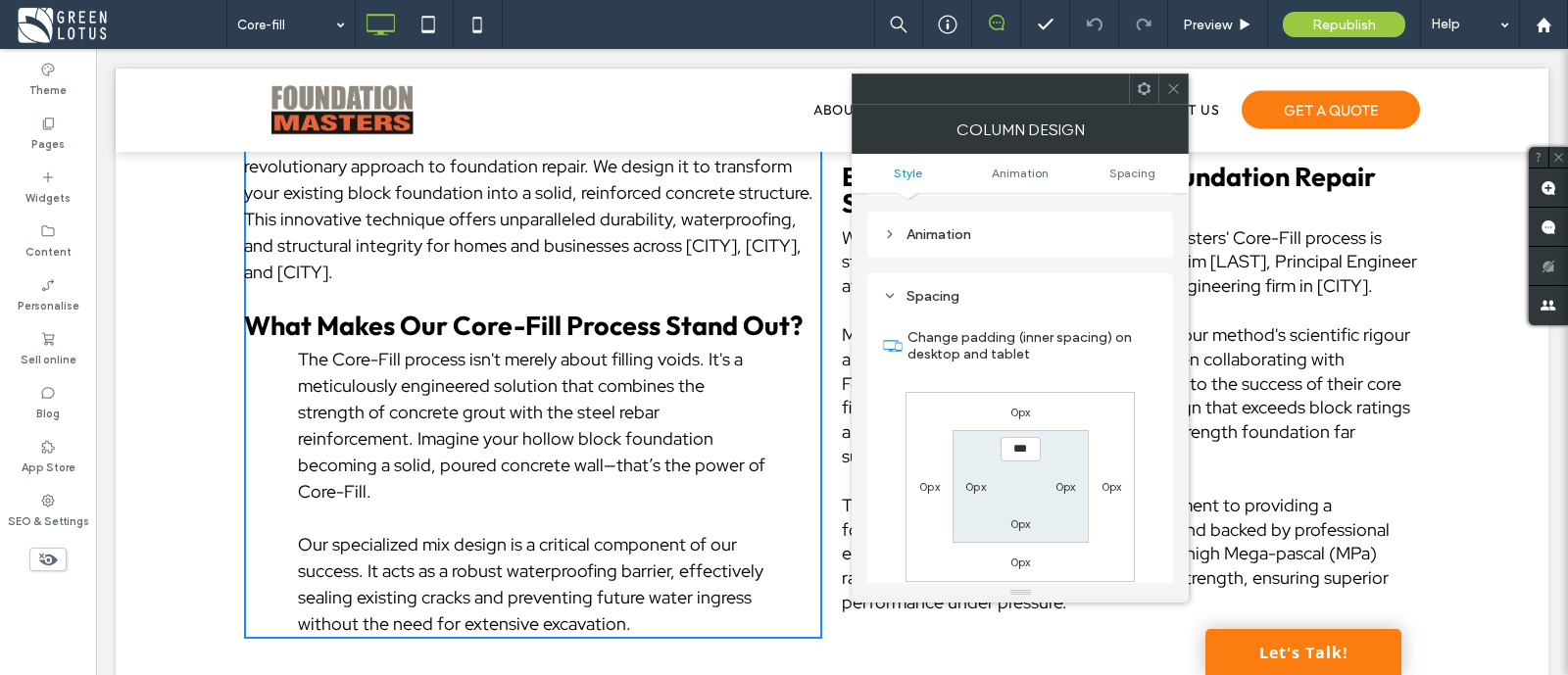 scroll, scrollTop: 459, scrollLeft: 0, axis: vertical 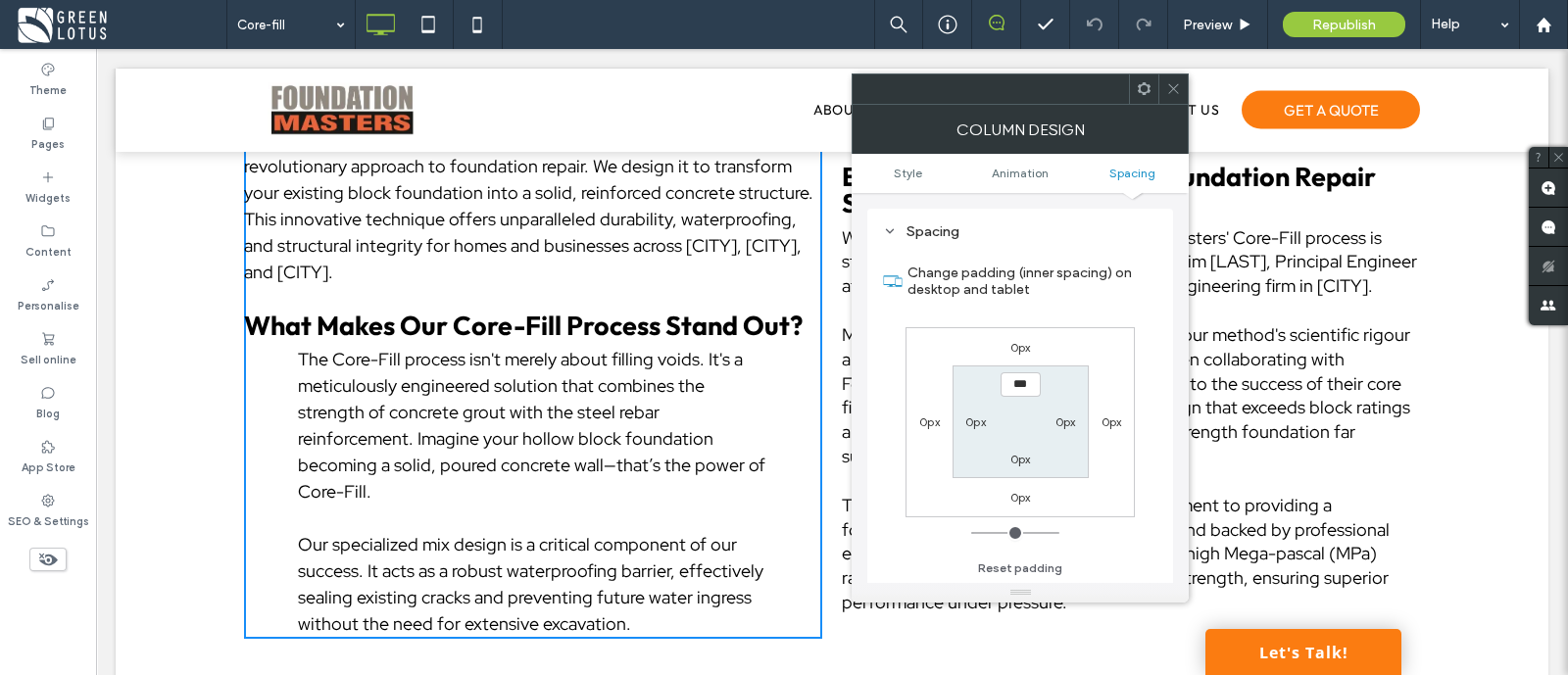 click on "0px" at bounding box center [1065, 421] 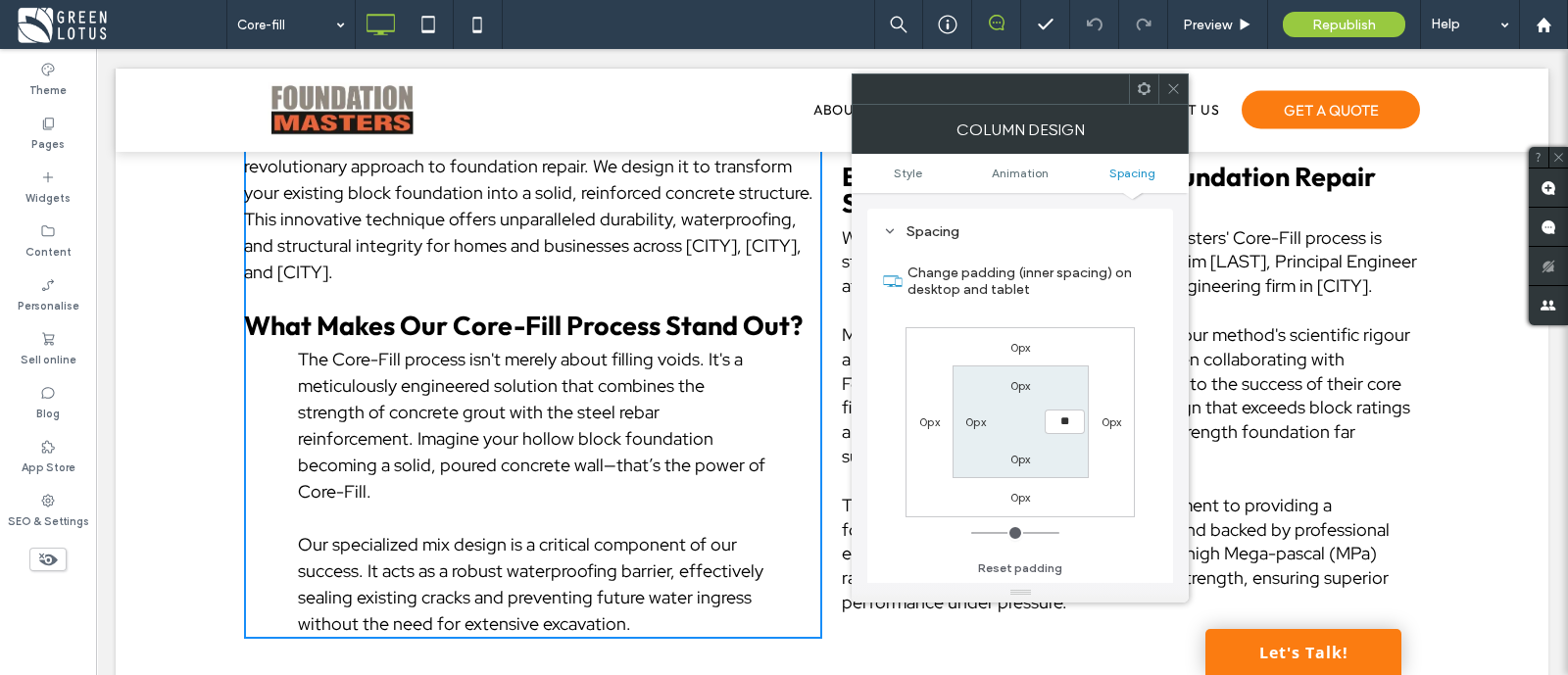type on "**" 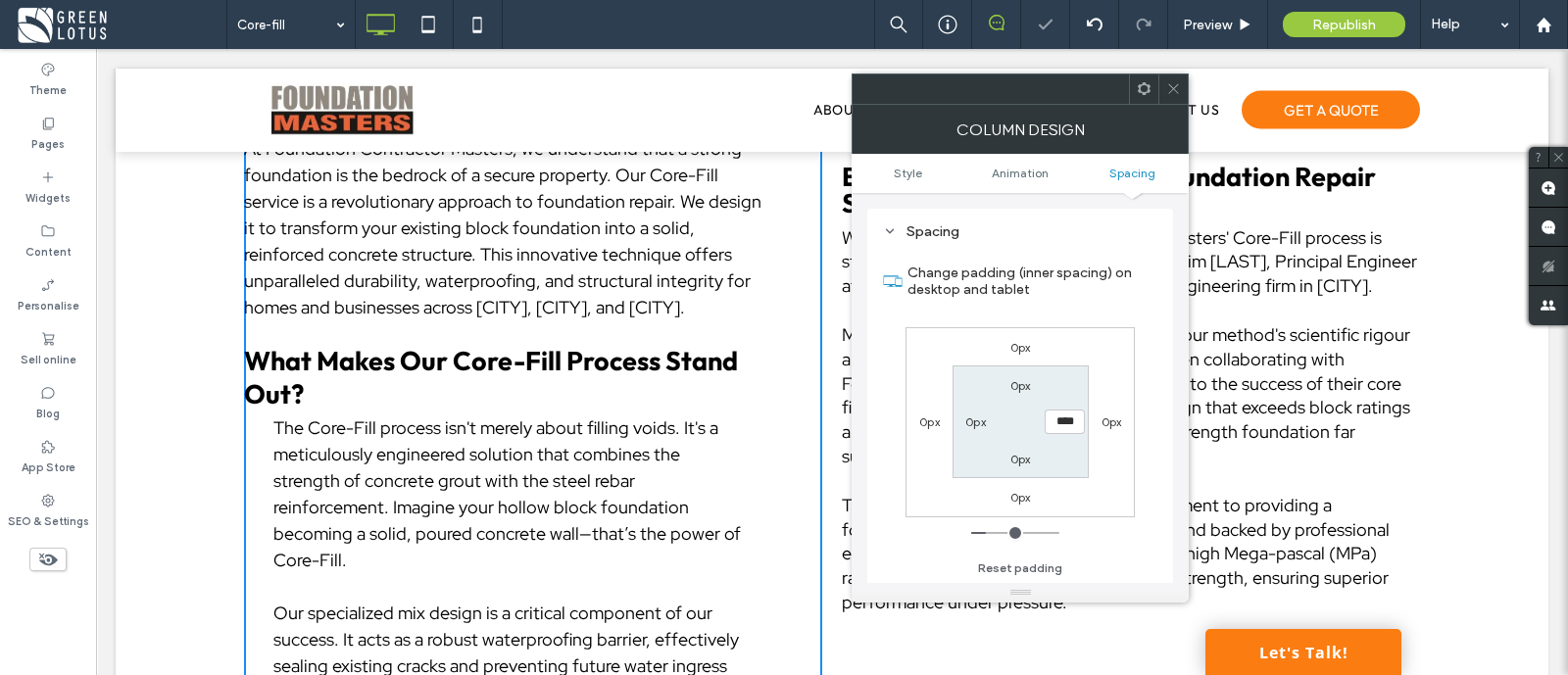 click 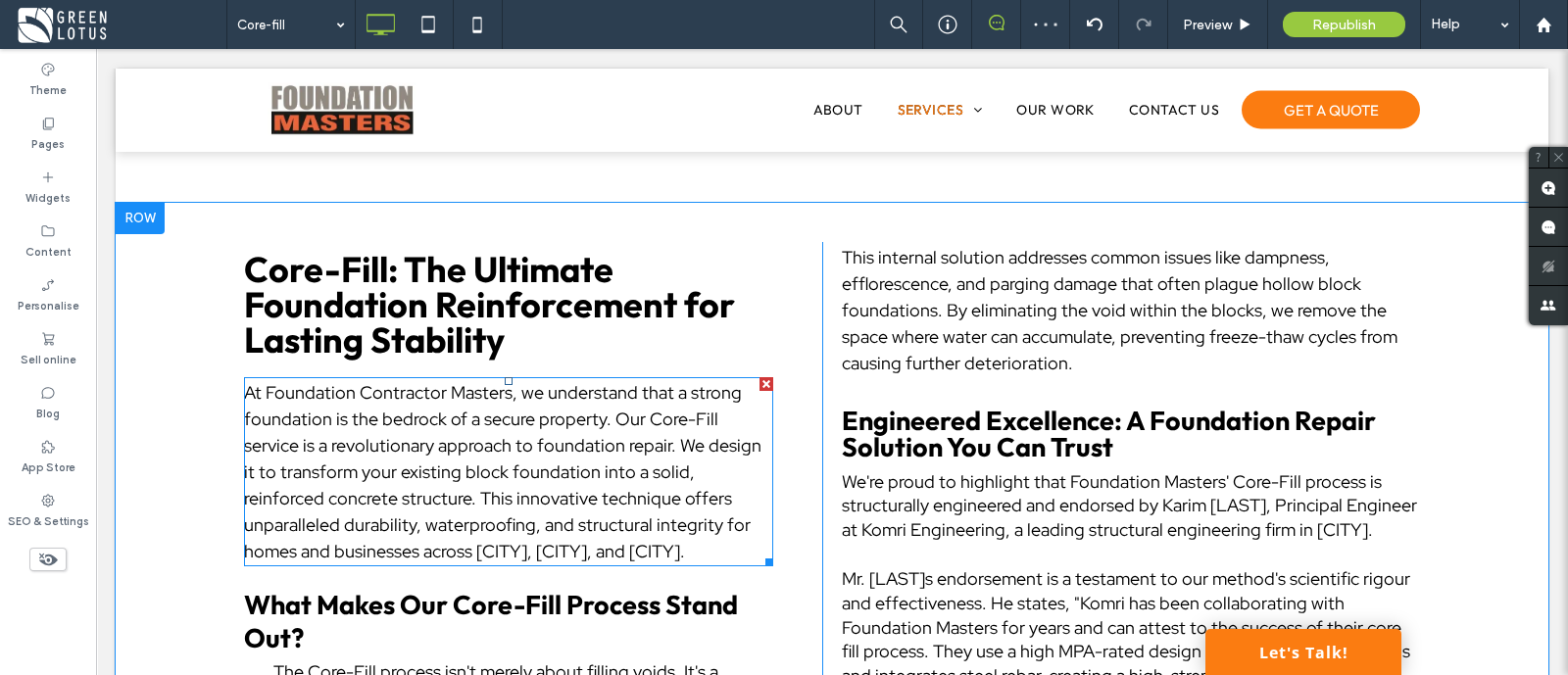 scroll, scrollTop: 2817, scrollLeft: 0, axis: vertical 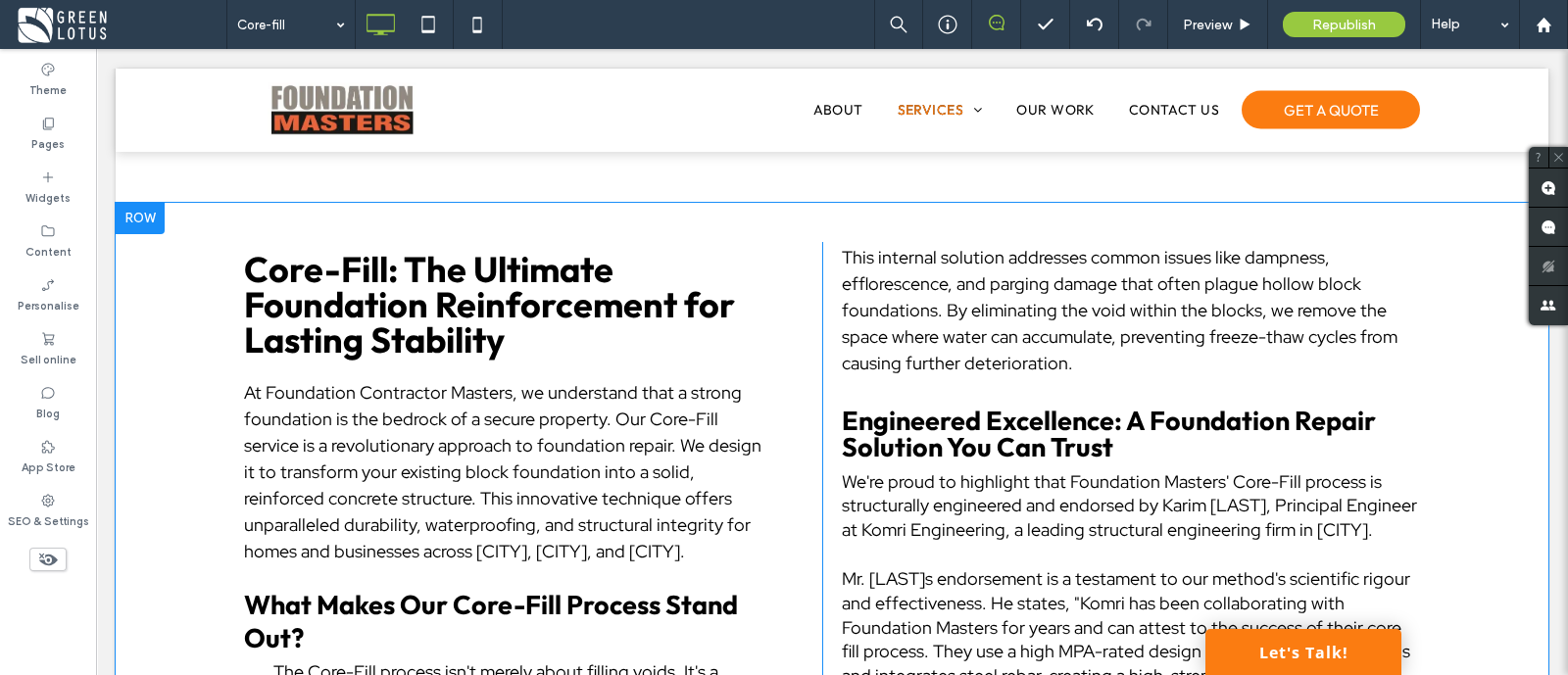 click on "Core-Fill: The Ultimate Foundation Reinforcement for Lasting Stability
At Foundation Contractor Masters, we understand that a strong foundation is the bedrock of a secure property. Our Core-Fill service is a revolutionary approach to foundation repair. We design it to transform your existing block foundation into a solid, reinforced concrete structure. This innovative technique offers unparalleled durability, waterproofing, and structural integrity for homes and businesses across Sudbury, North Bay, and Manitoulin Island.
What Makes Our Core-Fill Process Stand Out?
The Core-Fill process isn't merely about filling voids. It's a meticulously engineered solution that combines the strength of concrete grout with the steel rebar reinforcement. Imagine your hollow block foundation becoming a solid, poured concrete wall—that’s the power of Core-Fill.
Click To Paste
Engineered Excellence: A Foundation Repair Solution You Can Trust
﻿
Click To Paste" at bounding box center [832, 597] 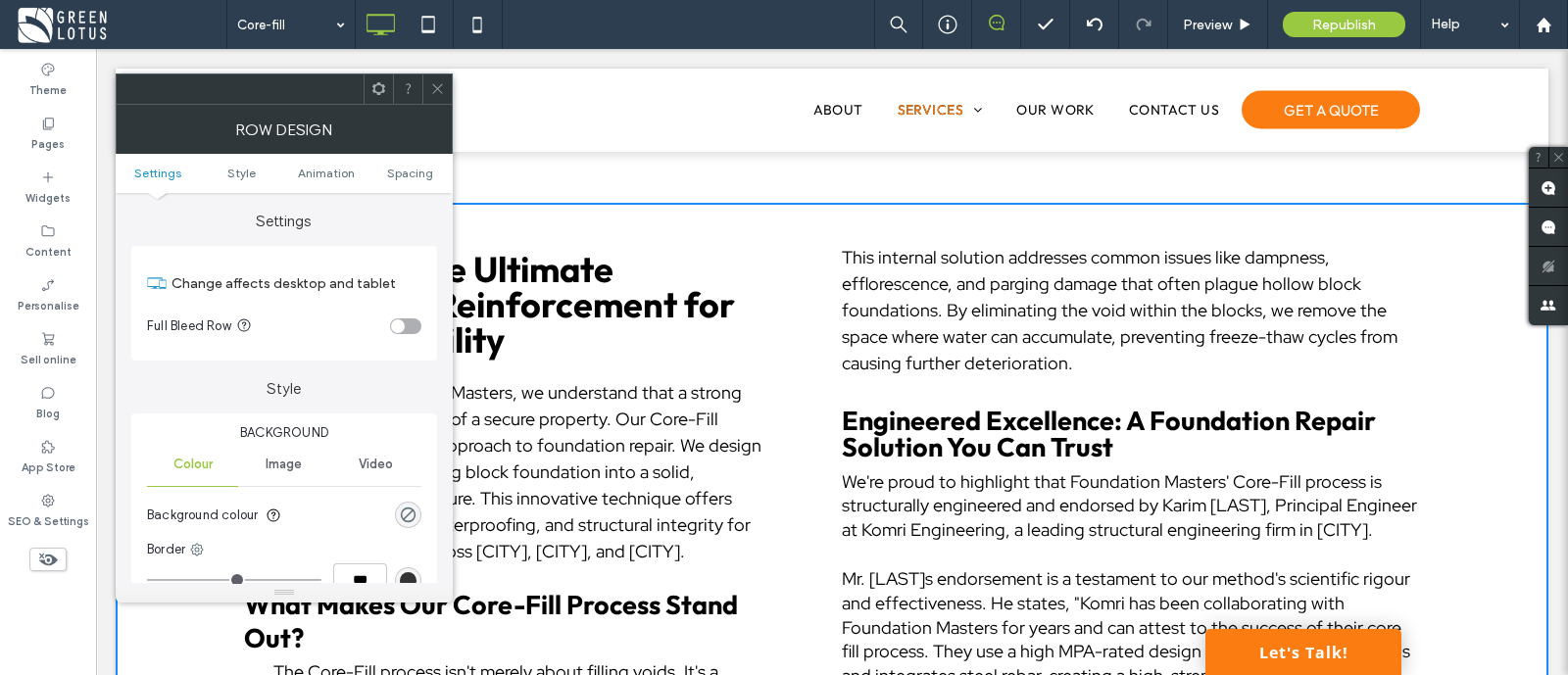 click at bounding box center (437, 89) 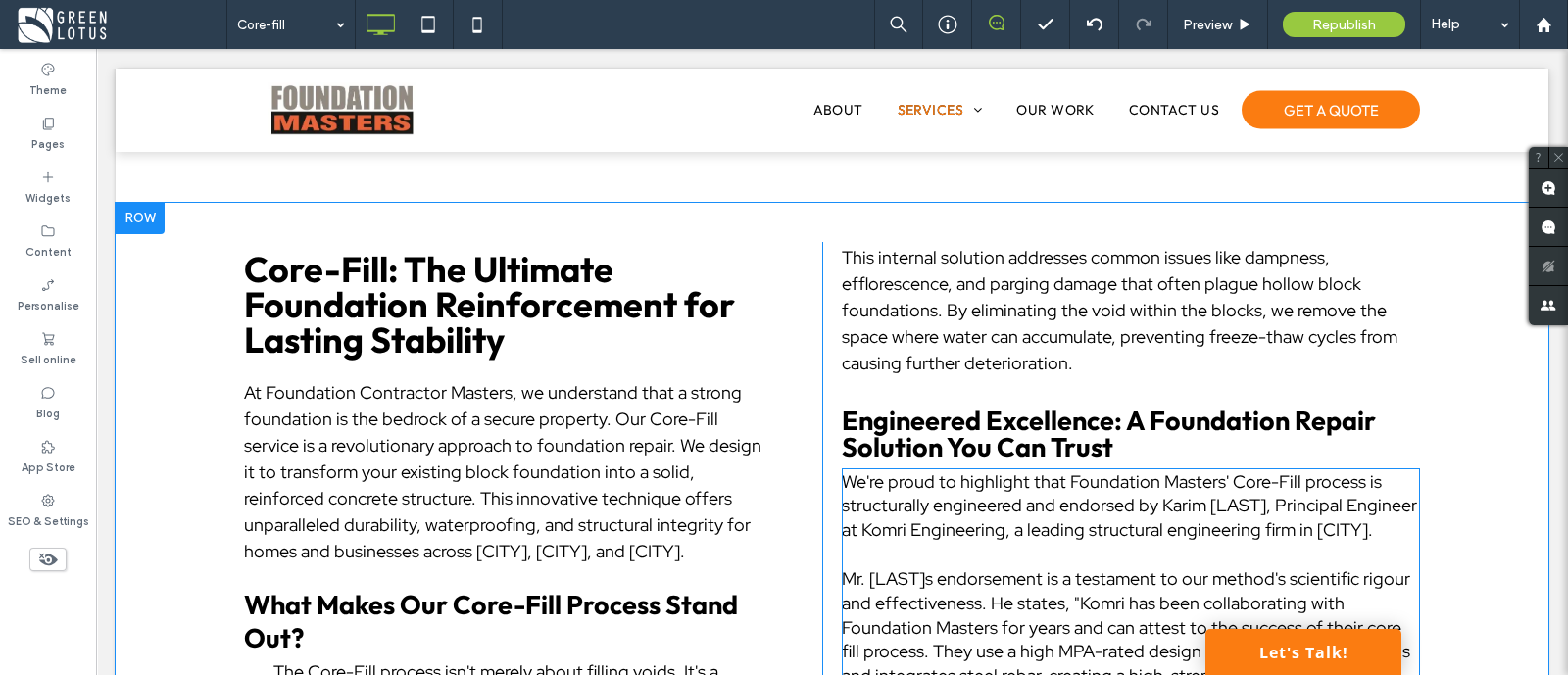 scroll, scrollTop: 3061, scrollLeft: 0, axis: vertical 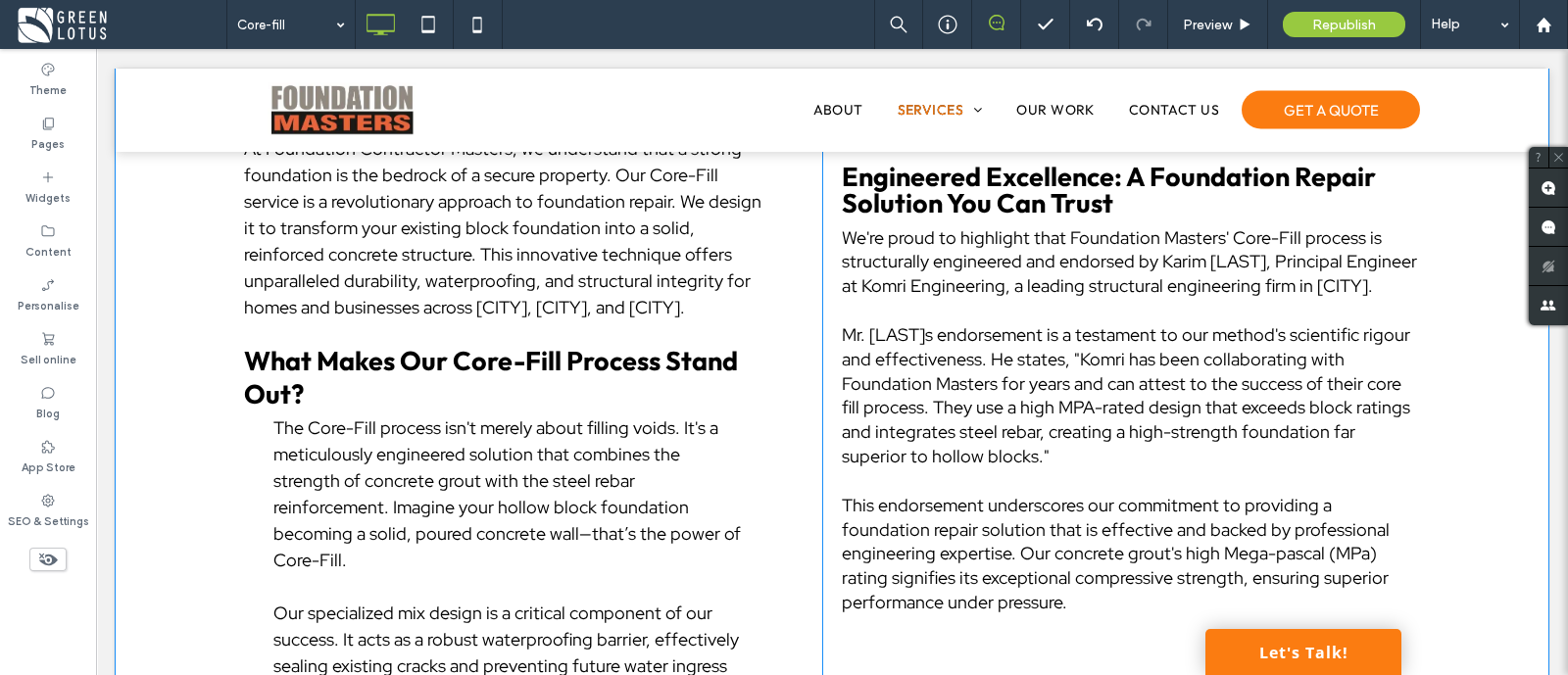 click on "Core-Fill: The Ultimate Foundation Reinforcement for Lasting Stability
At Foundation Contractor Masters, we understand that a strong foundation is the bedrock of a secure property. Our Core-Fill service is a revolutionary approach to foundation repair. We design it to transform your existing block foundation into a solid, reinforced concrete structure. This innovative technique offers unparalleled durability, waterproofing, and structural integrity for homes and businesses across Sudbury, North Bay, and Manitoulin Island.
What Makes Our Core-Fill Process Stand Out?
The Core-Fill process isn't merely about filling voids. It's a meticulously engineered solution that combines the strength of concrete grout with the steel rebar reinforcement. Imagine your hollow block foundation becoming a solid, poured concrete wall—that’s the power of Core-Fill.
Click To Paste
Engineered Excellence: A Foundation Repair Solution You Can Trust
﻿
Click To Paste" at bounding box center [832, 353] 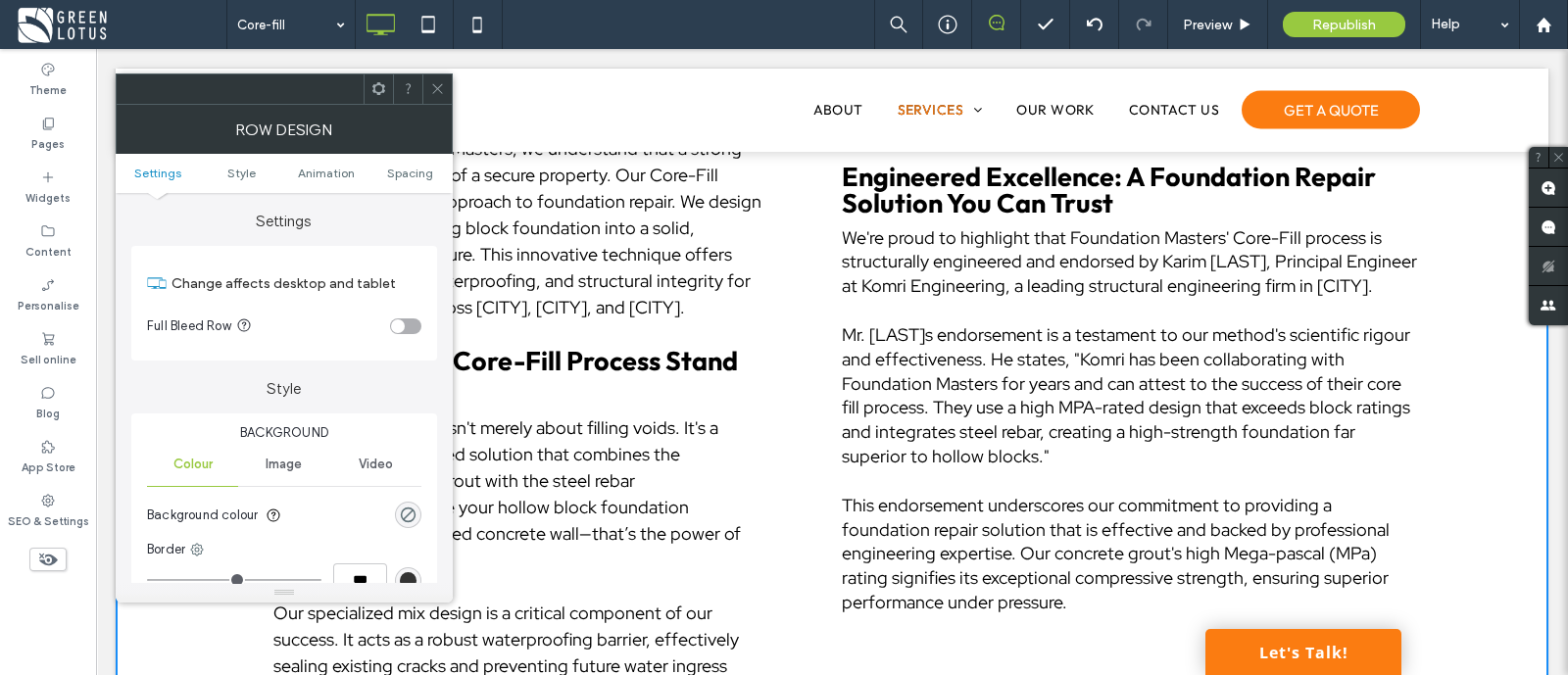 click 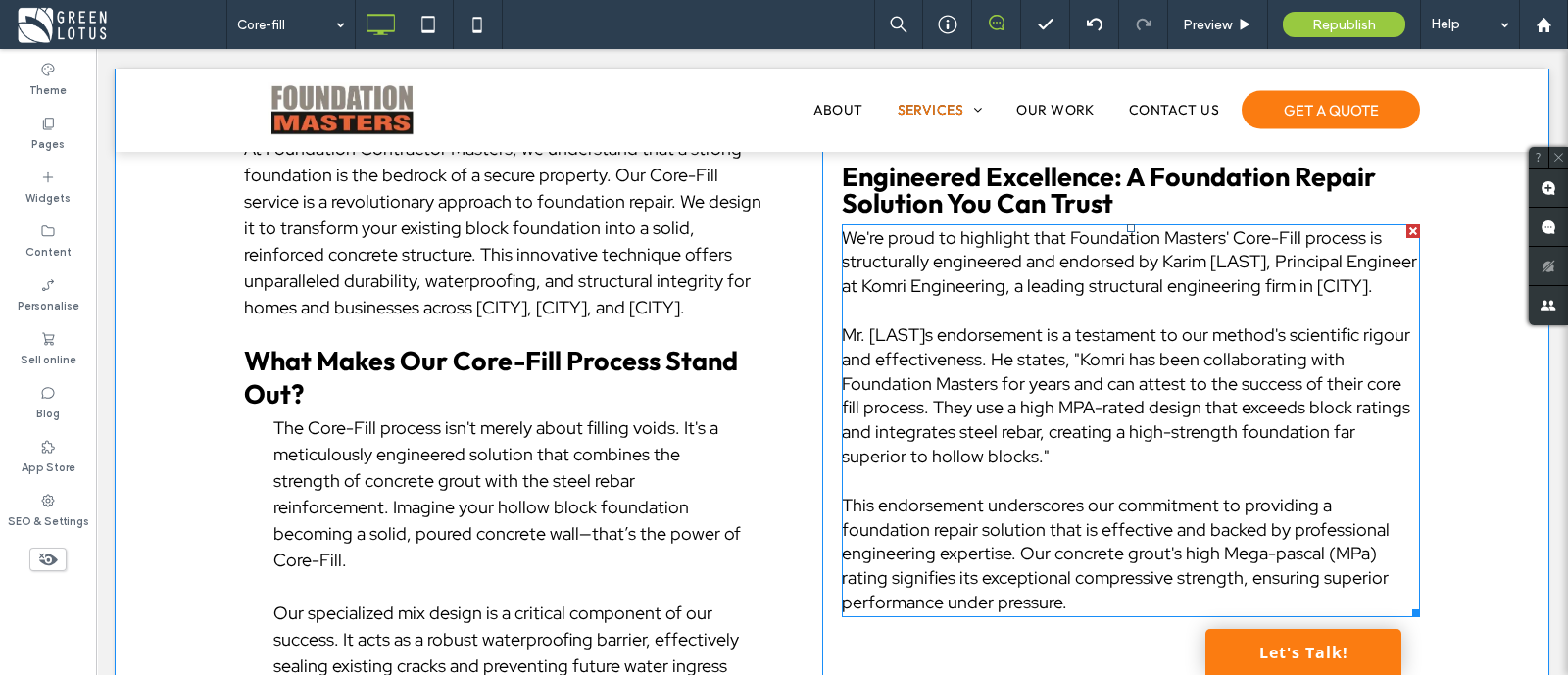 scroll, scrollTop: 3183, scrollLeft: 0, axis: vertical 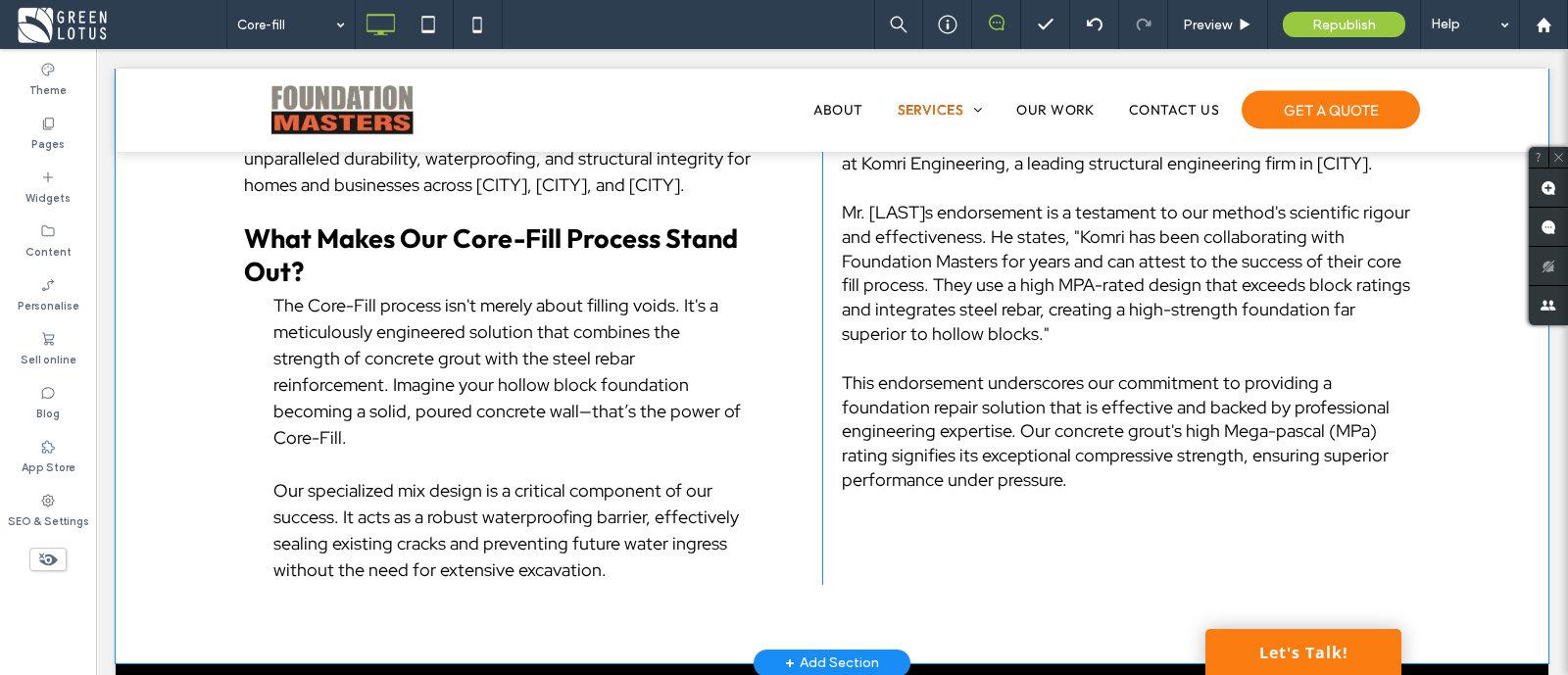 click on "This internal solution addresses common issues like dampness, efflorescence, and parging damage that often plague hollow block foundations. By eliminating the void within the blocks, we remove the space where water can accumulate, preventing freeze-thaw cycles from causing further deterioration.
Engineered Excellence: A Foundation Repair Solution You Can Trust
We're proud to highlight that Foundation Masters' Core-Fill process is structurally engineered and endorsed by Karim Omri, Principal Engineer at Komri Engineering, a leading structural engineering firm in Sudbury. ﻿ Mr. Omri's endorsement is a testament to our method's scientific rigour and effectiveness. He states, "Komri has been collaborating with Foundation Masters for years and can attest to the success of their core fill process. They use a high MPA-rated design that exceeds block ratings and integrates steel rebar, creating a high-strength foundation far superior to hollow blocks."
Click To Paste" at bounding box center (1131, 230) 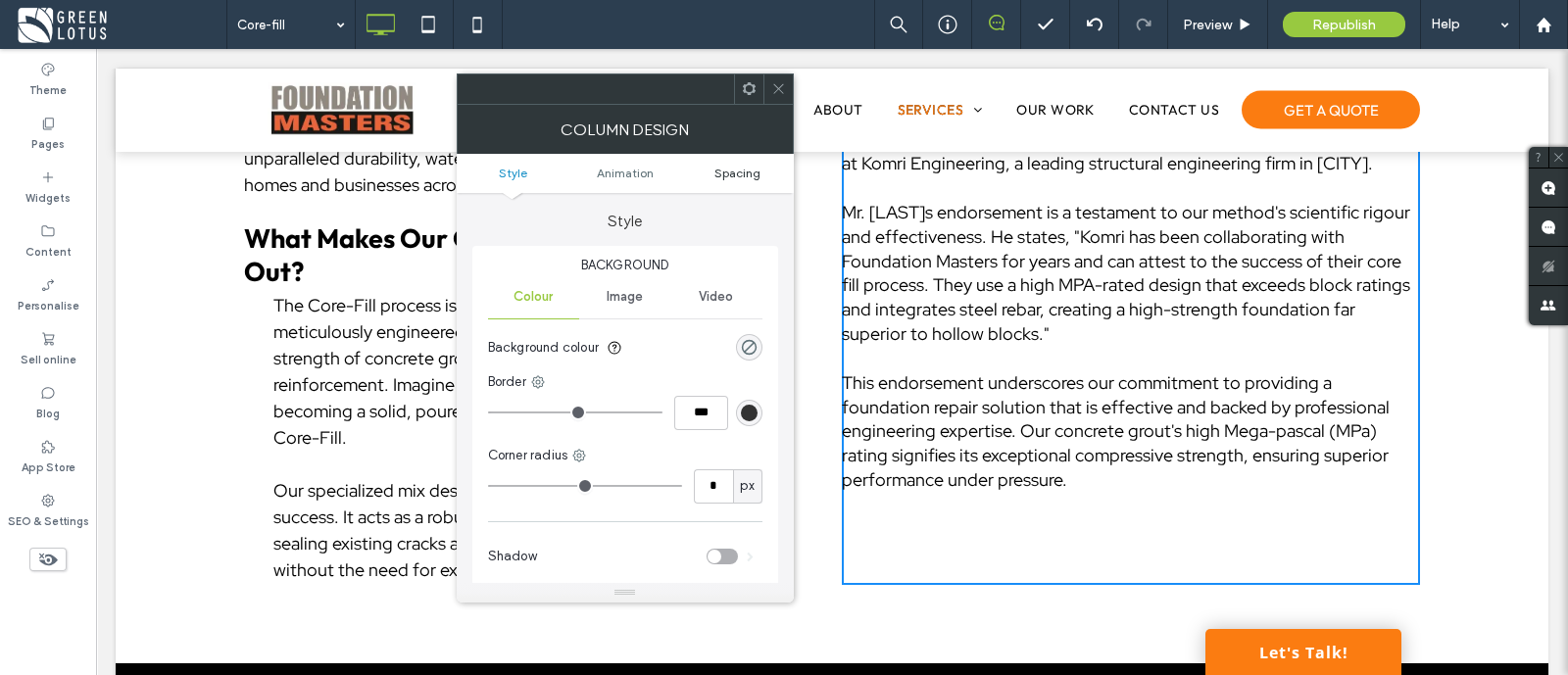 click on "Spacing" at bounding box center [737, 172] 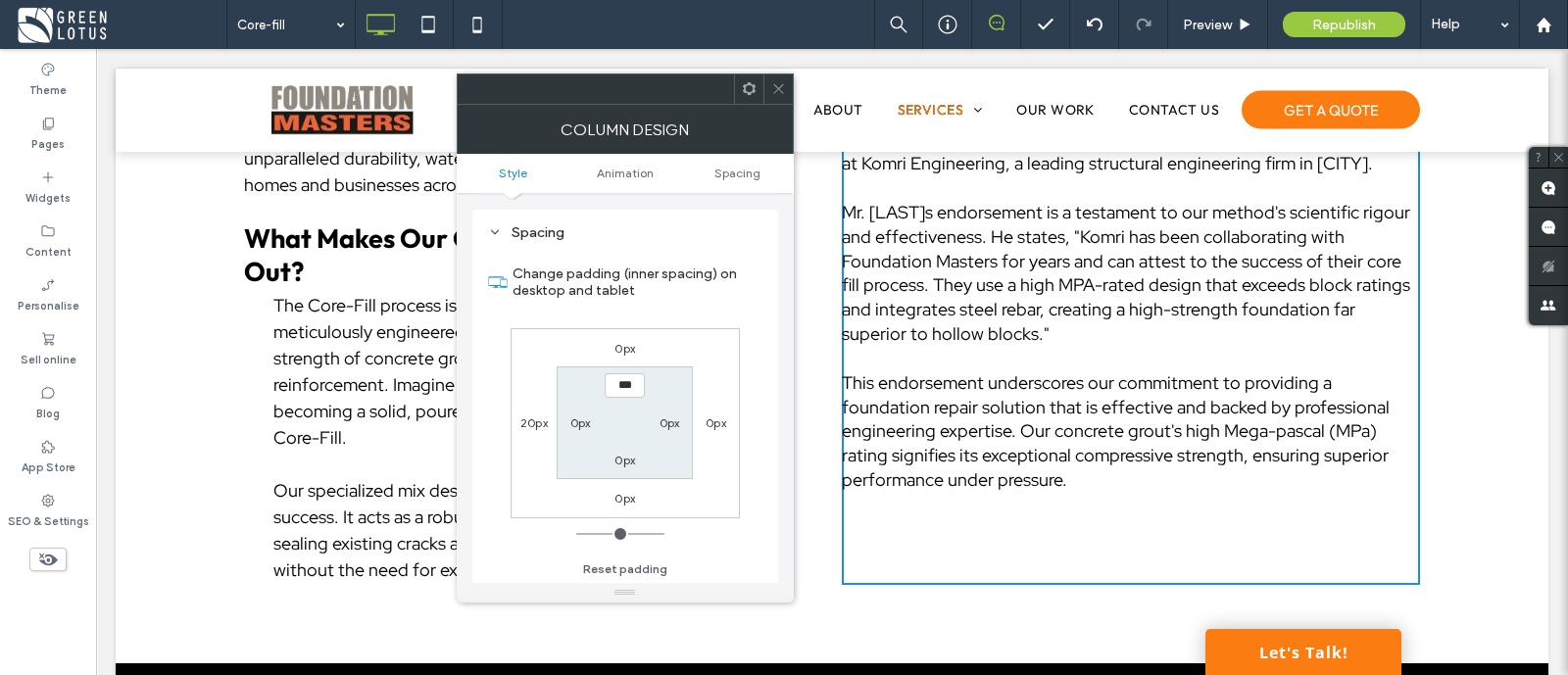 scroll, scrollTop: 459, scrollLeft: 0, axis: vertical 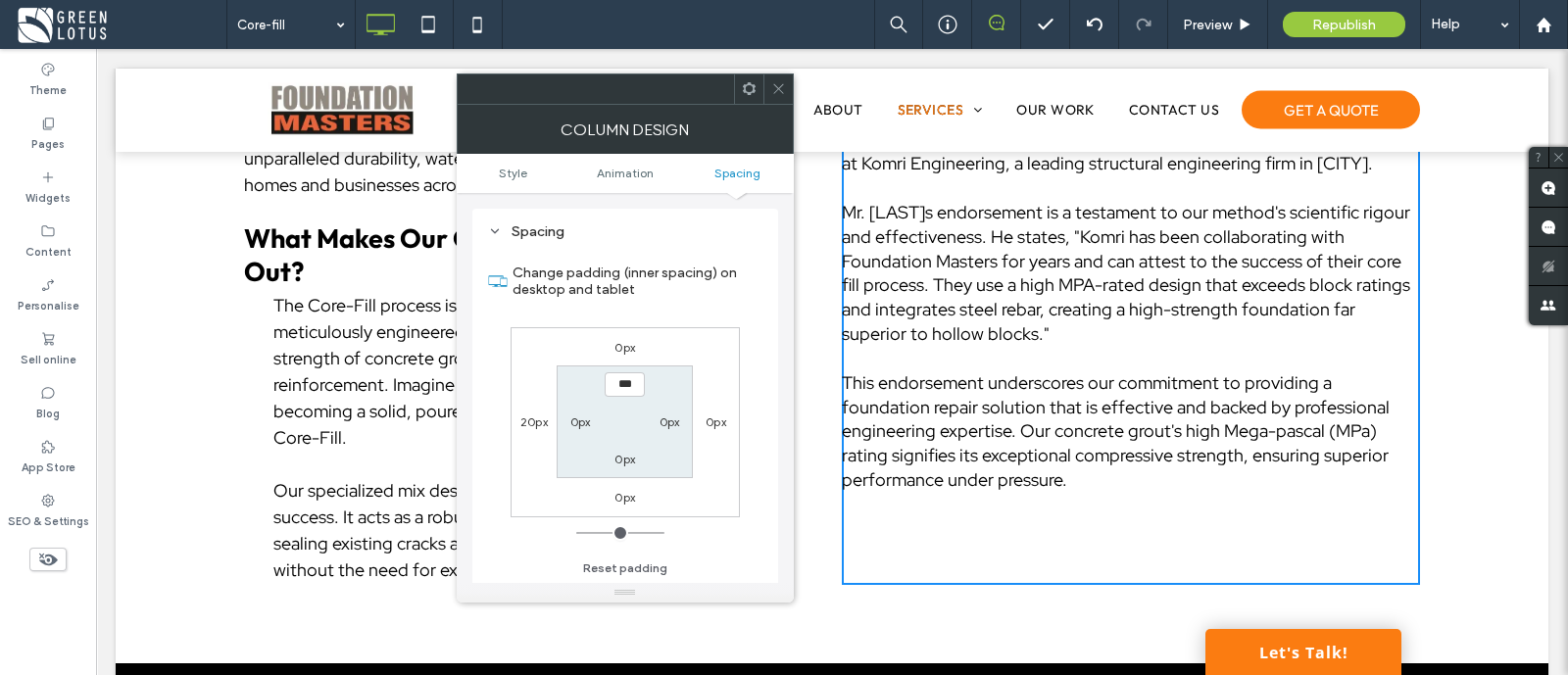 click on "20px" at bounding box center [534, 421] 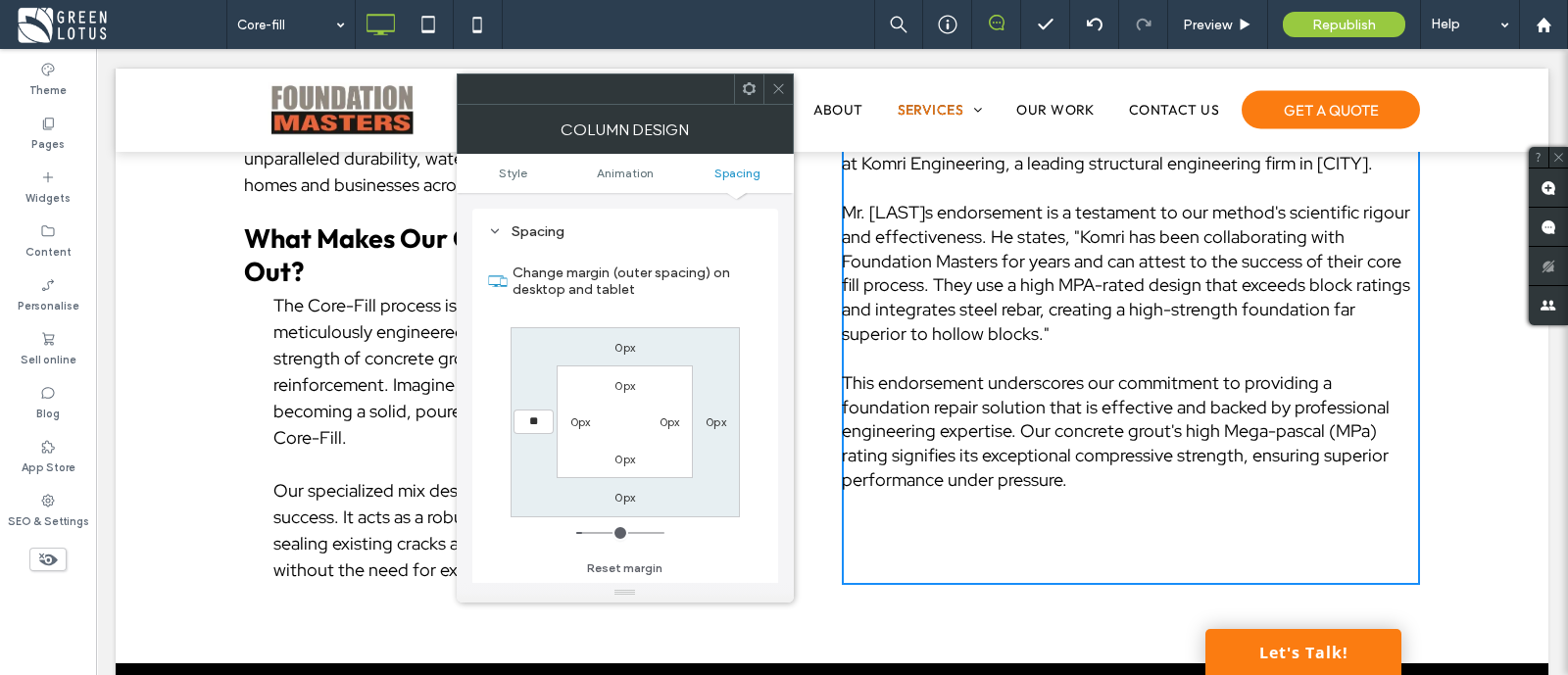 type on "**" 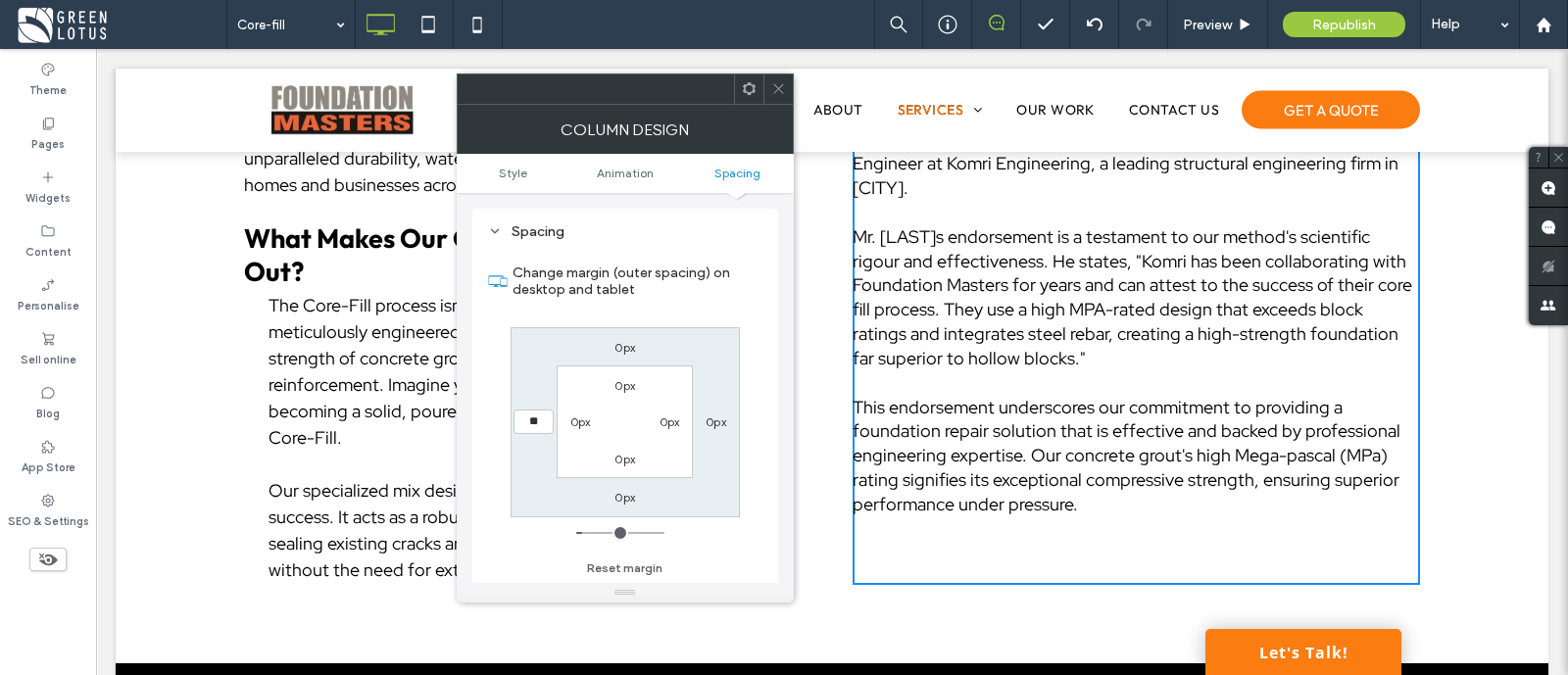 type on "**" 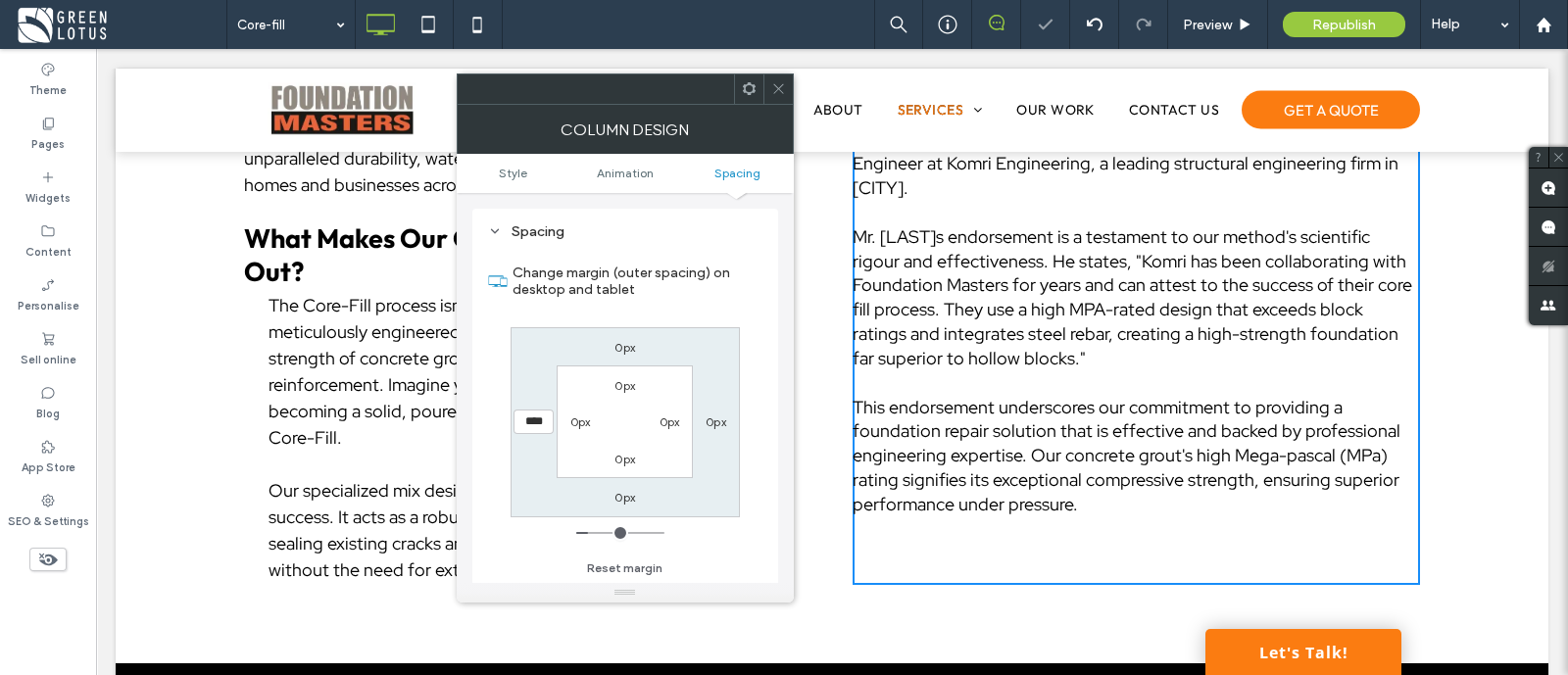 click 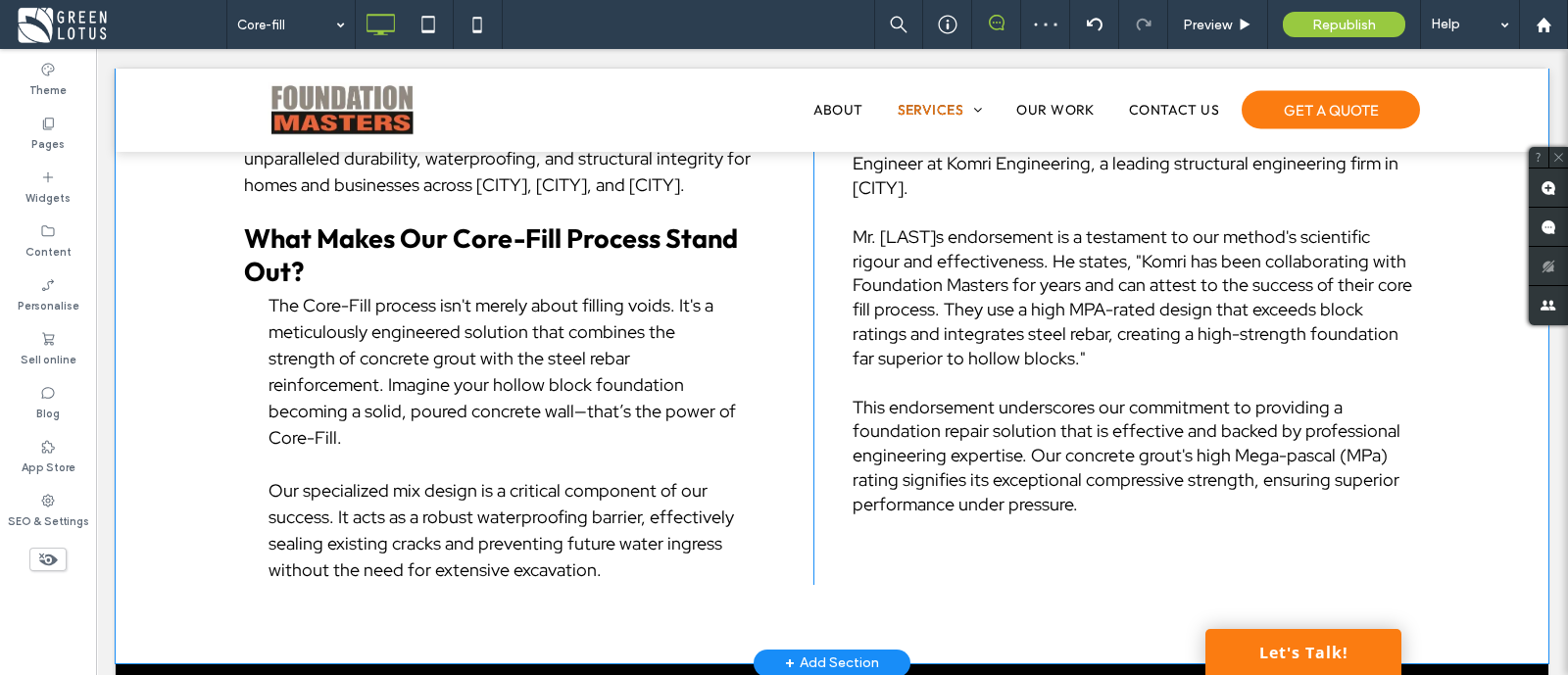 click on "Core-Fill: The Ultimate Foundation Reinforcement for Lasting Stability
At Foundation Contractor Masters, we understand that a strong foundation is the bedrock of a secure property. Our Core-Fill service is a revolutionary approach to foundation repair. We design it to transform your existing block foundation into a solid, reinforced concrete structure. This innovative technique offers unparalleled durability, waterproofing, and structural integrity for homes and businesses across Sudbury, North Bay, and Manitoulin Island.
What Makes Our Core-Fill Process Stand Out?
The Core-Fill process isn't merely about filling voids. It's a meticulously engineered solution that combines the strength of concrete grout with the steel rebar reinforcement. Imagine your hollow block foundation becoming a solid, poured concrete wall—that’s the power of Core-Fill.
Click To Paste" at bounding box center (528, 230) 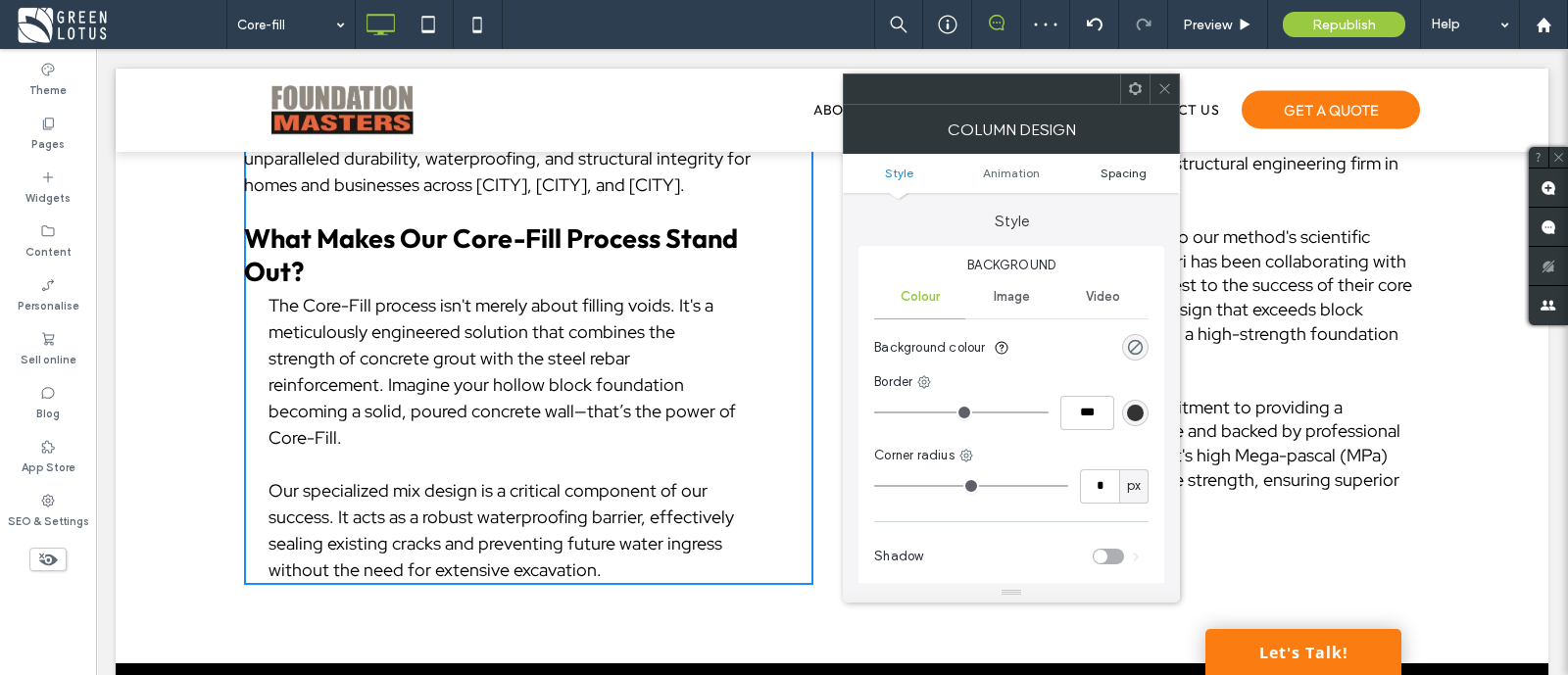click on "Spacing" at bounding box center [1123, 172] 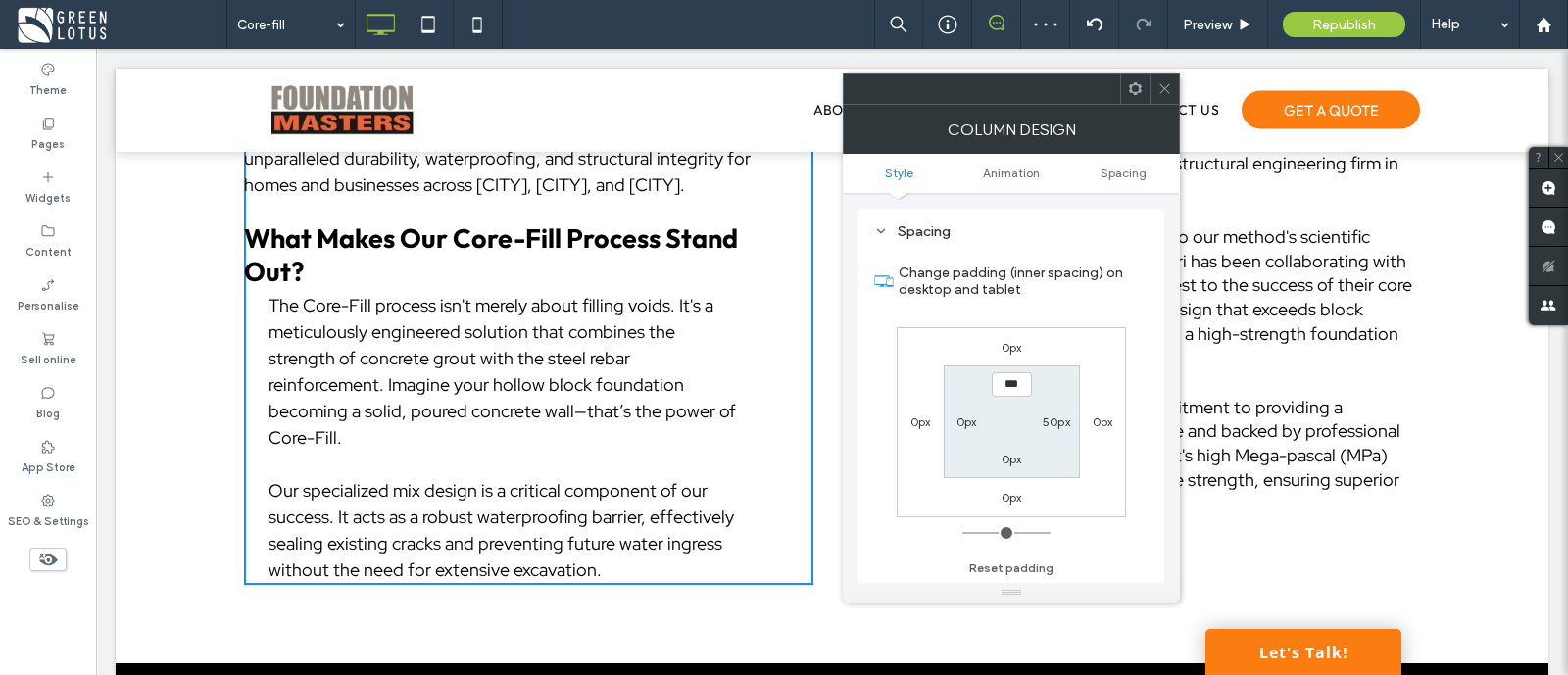 scroll, scrollTop: 459, scrollLeft: 0, axis: vertical 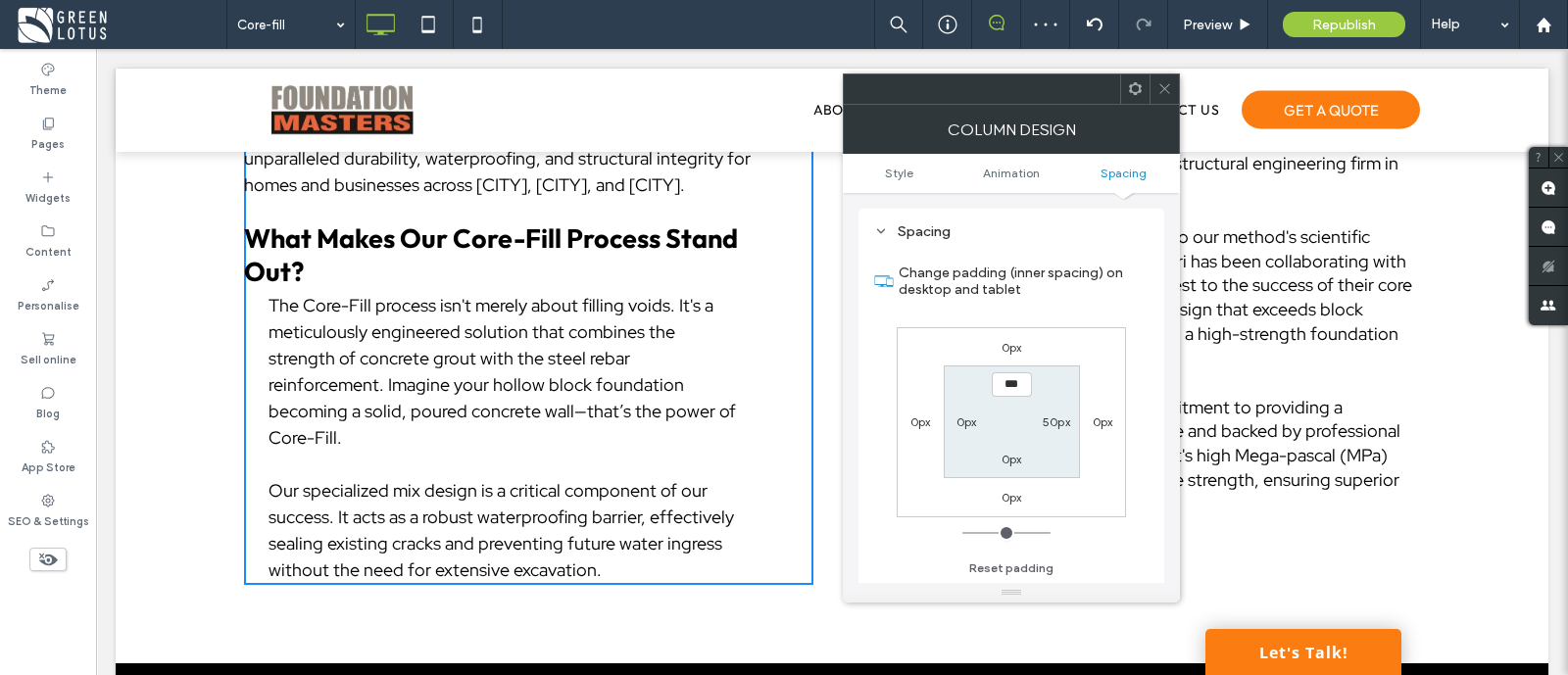 click on "50px" at bounding box center (1056, 421) 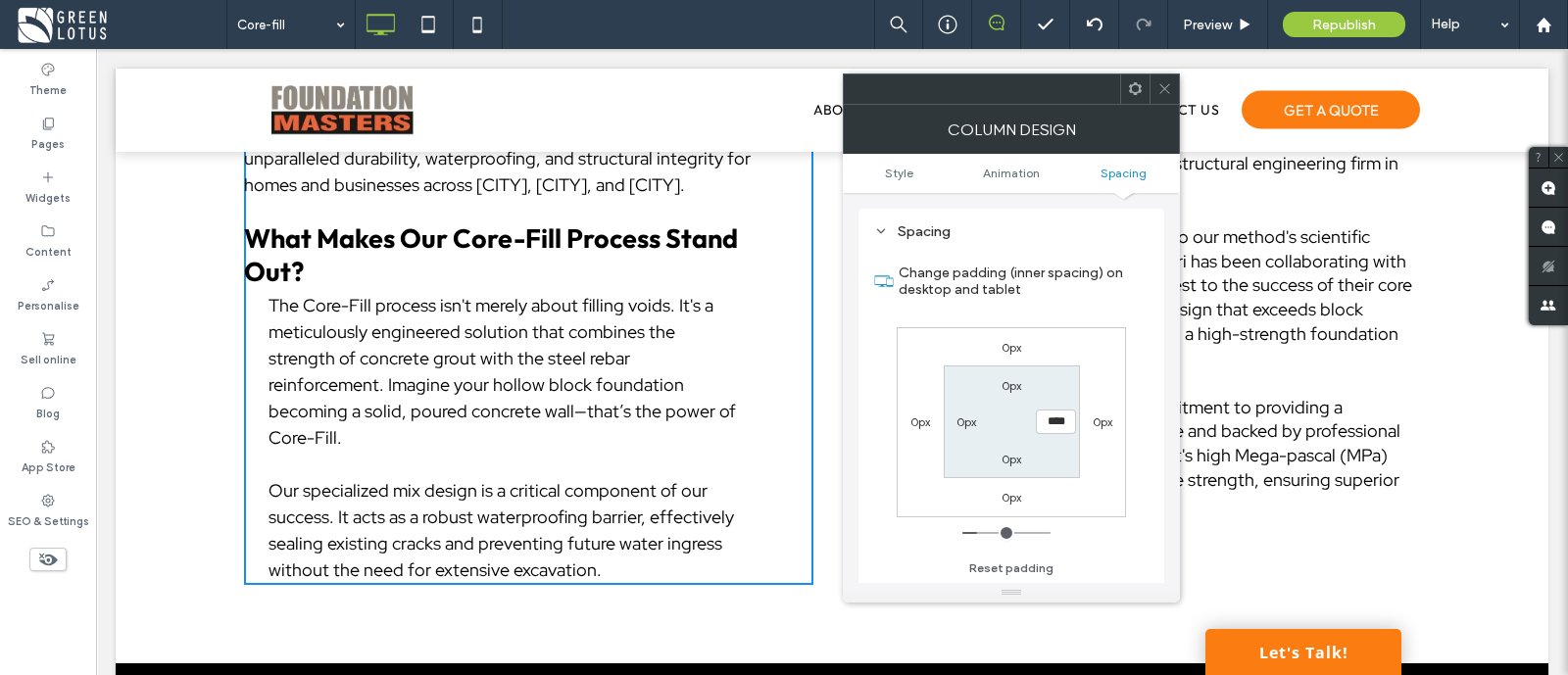 type on "**" 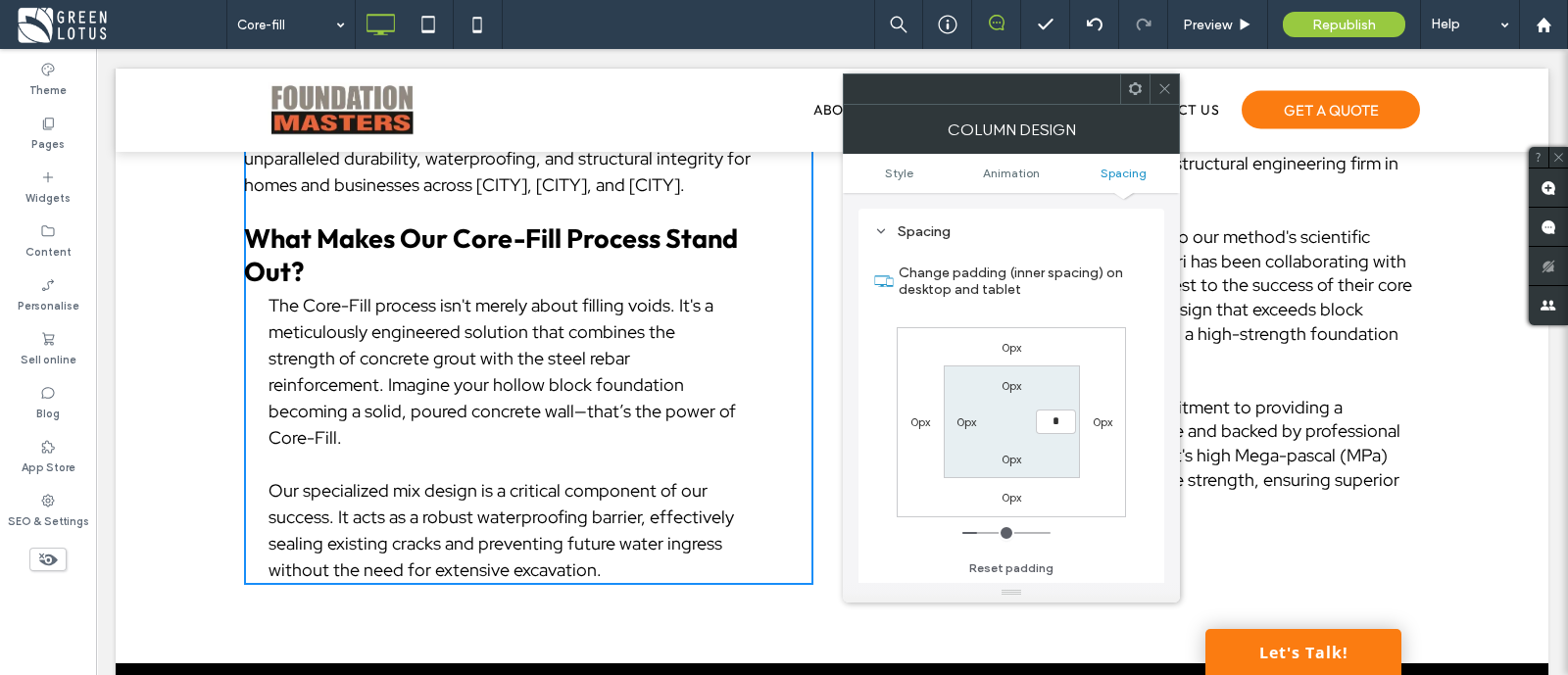 type on "*" 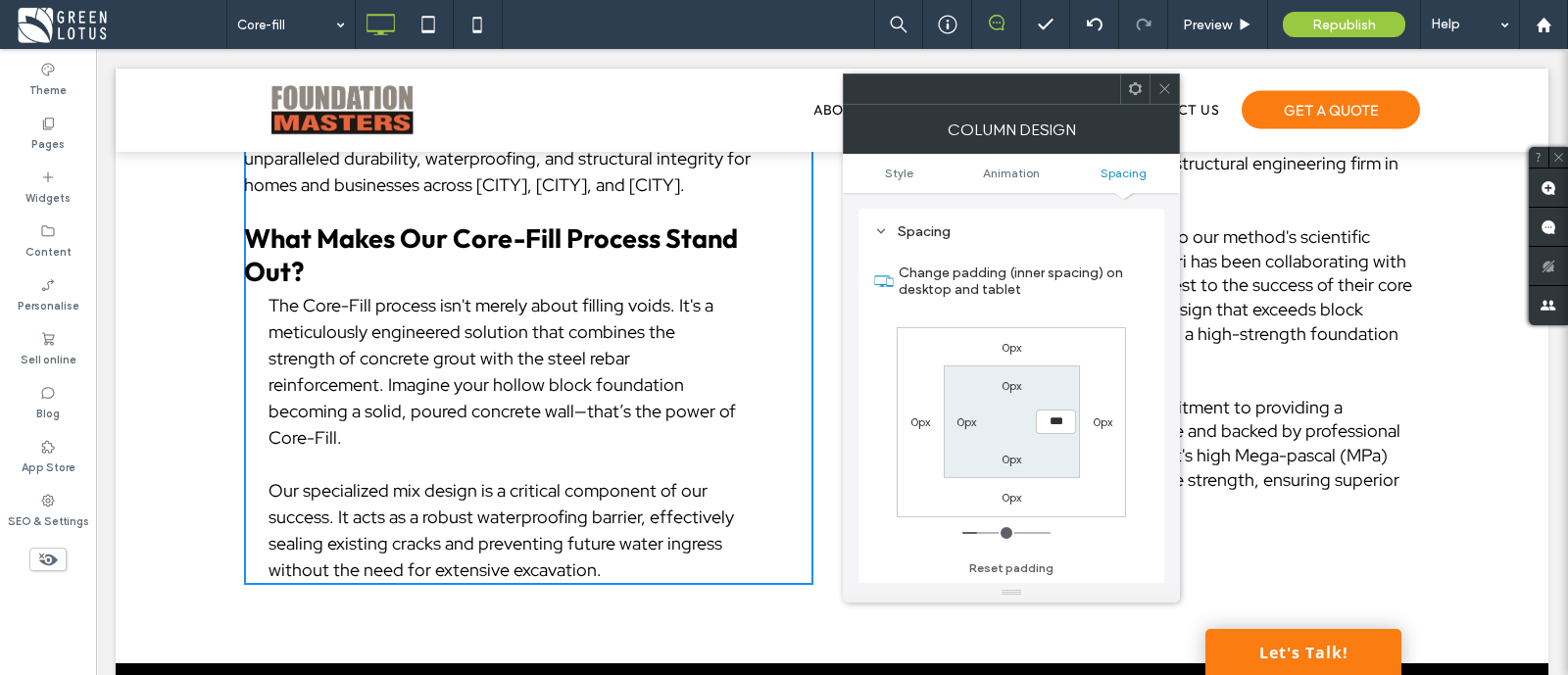 click on "0px" at bounding box center [1102, 421] 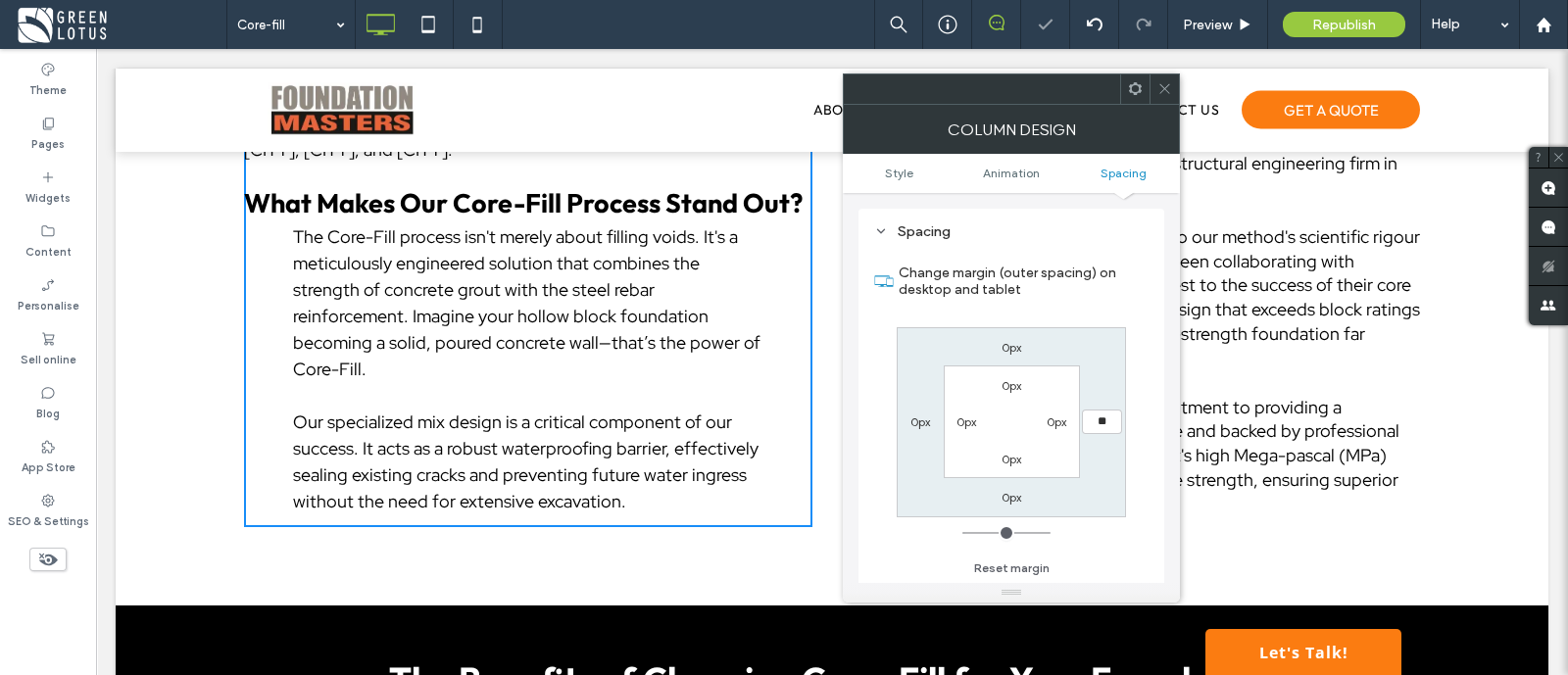 type on "**" 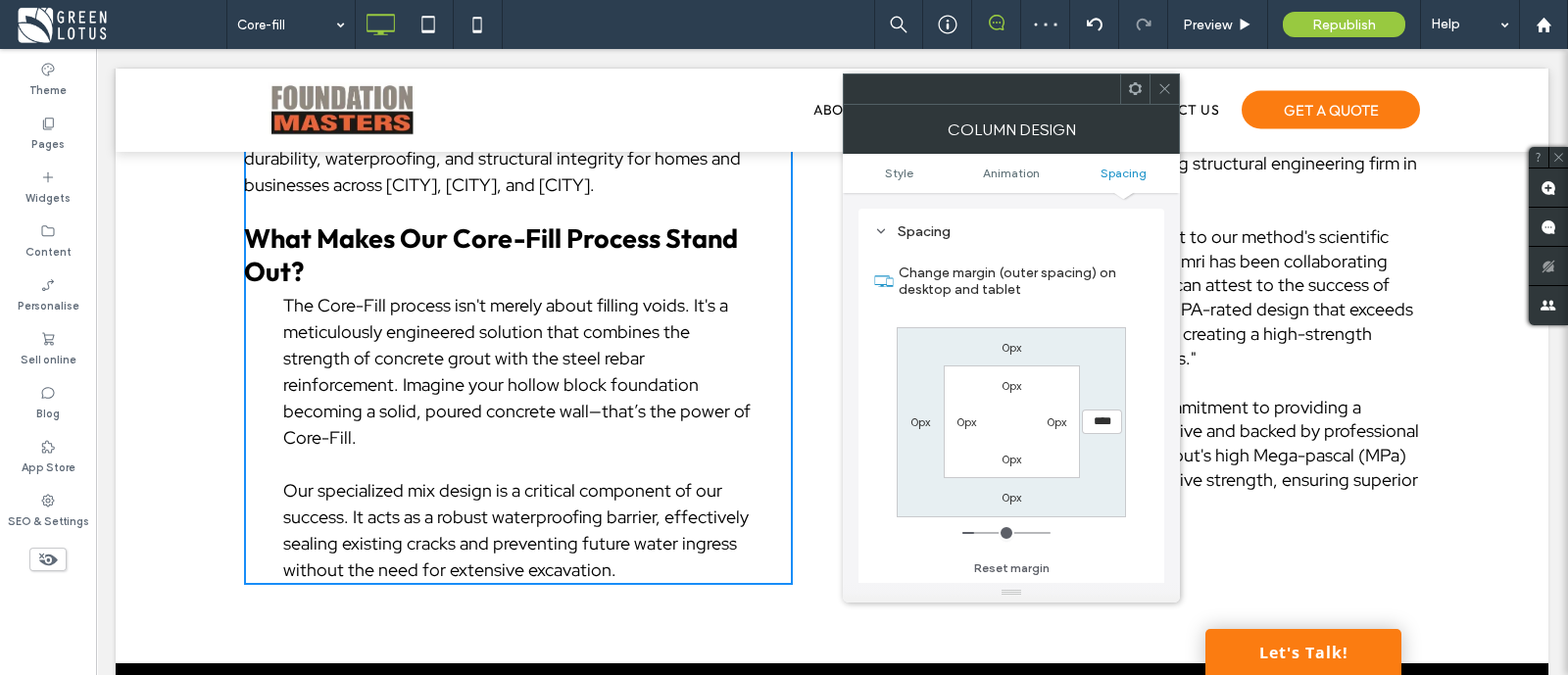 click at bounding box center [1164, 89] 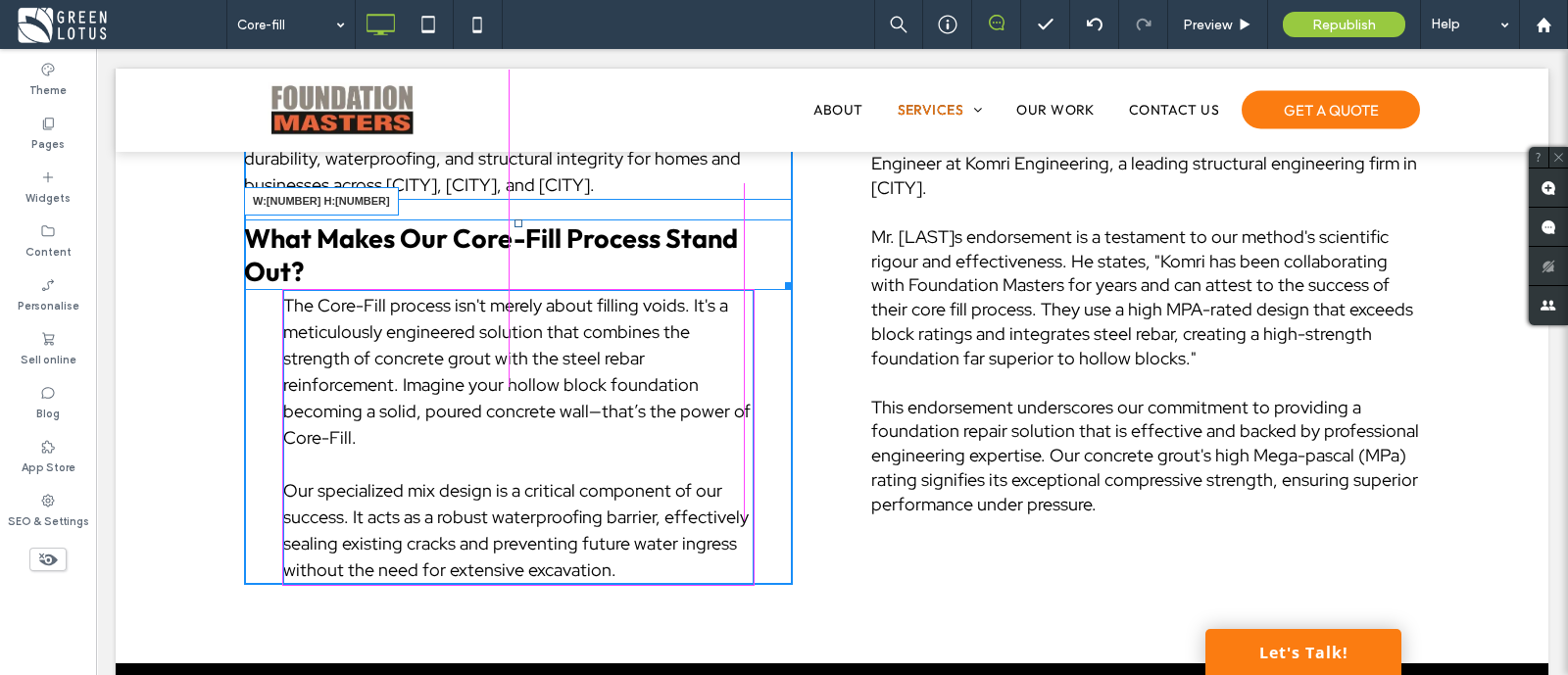 drag, startPoint x: 774, startPoint y: 241, endPoint x: 835, endPoint y: 297, distance: 82.807 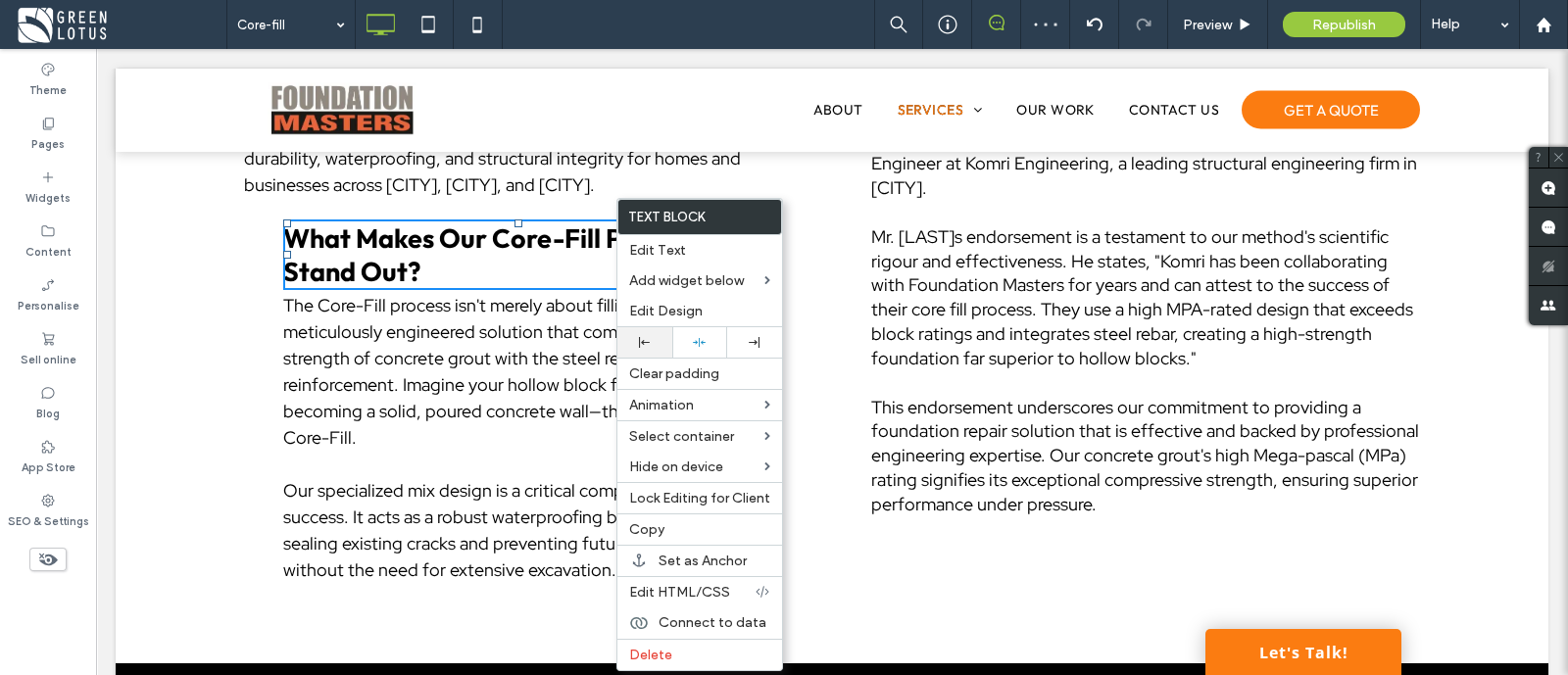 click at bounding box center (645, 342) 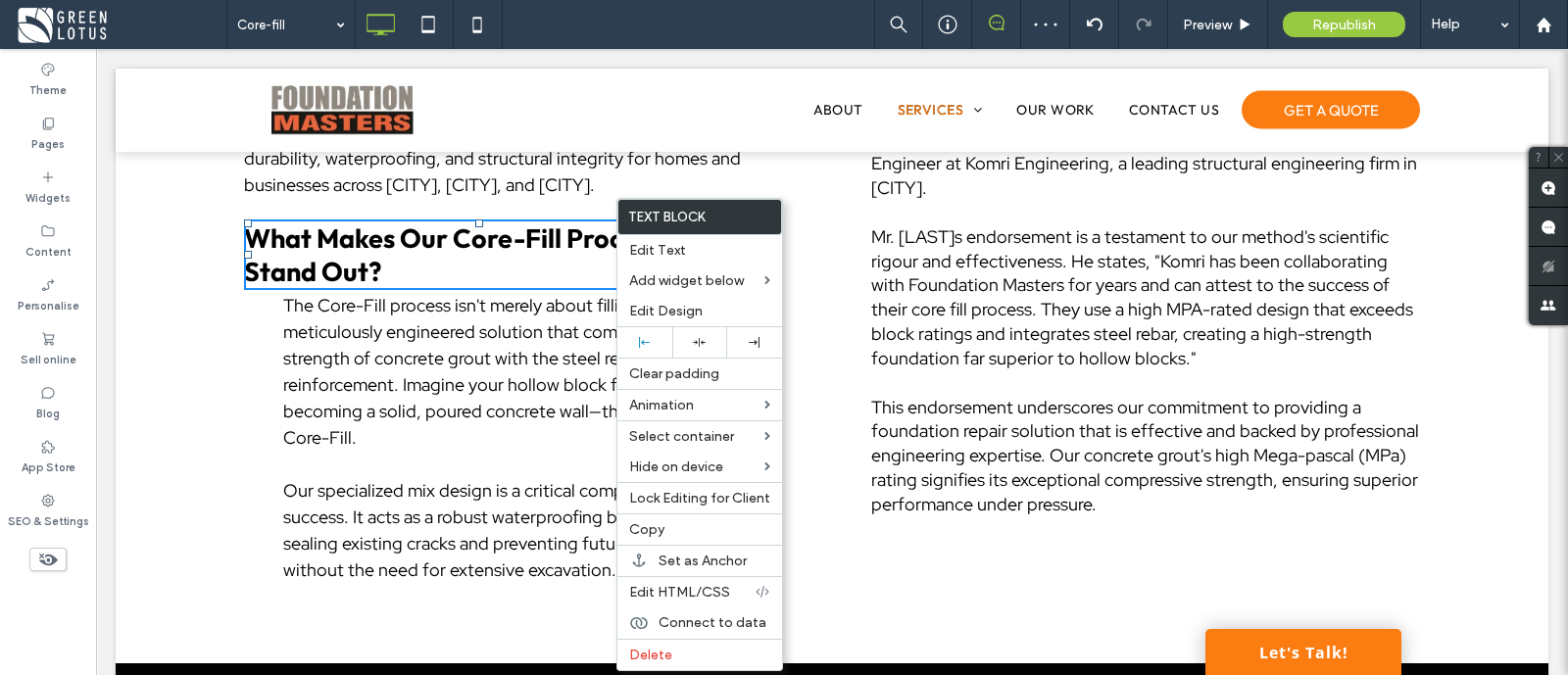 click on "The Core-Fill process isn't merely about filling voids. It's a meticulously engineered solution that combines the strength of concrete grout with the steel rebar reinforcement. Imagine your hollow block foundation becoming a solid, poured concrete wall—that’s the power of Core-Fill." at bounding box center (516, 371) 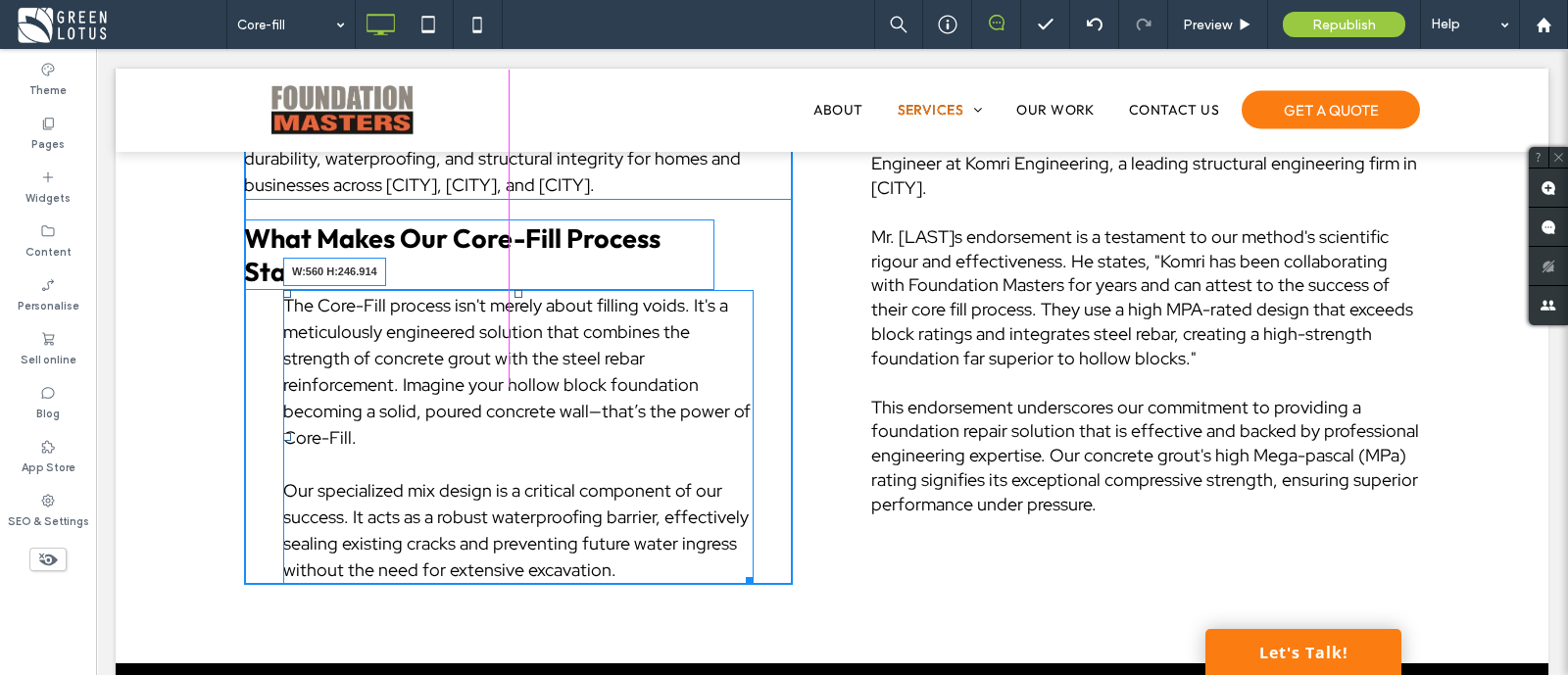 drag, startPoint x: 733, startPoint y: 510, endPoint x: 801, endPoint y: 505, distance: 68.183576 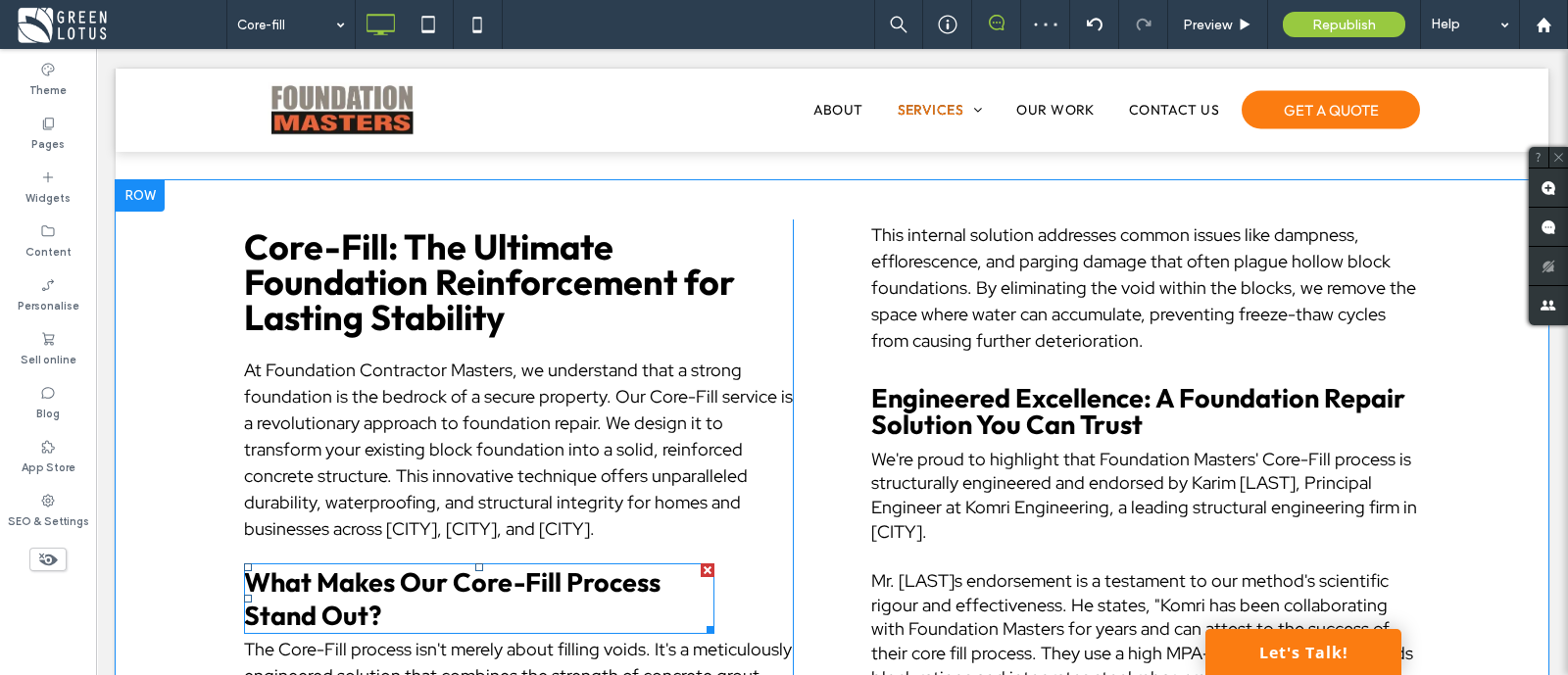 scroll, scrollTop: 2817, scrollLeft: 0, axis: vertical 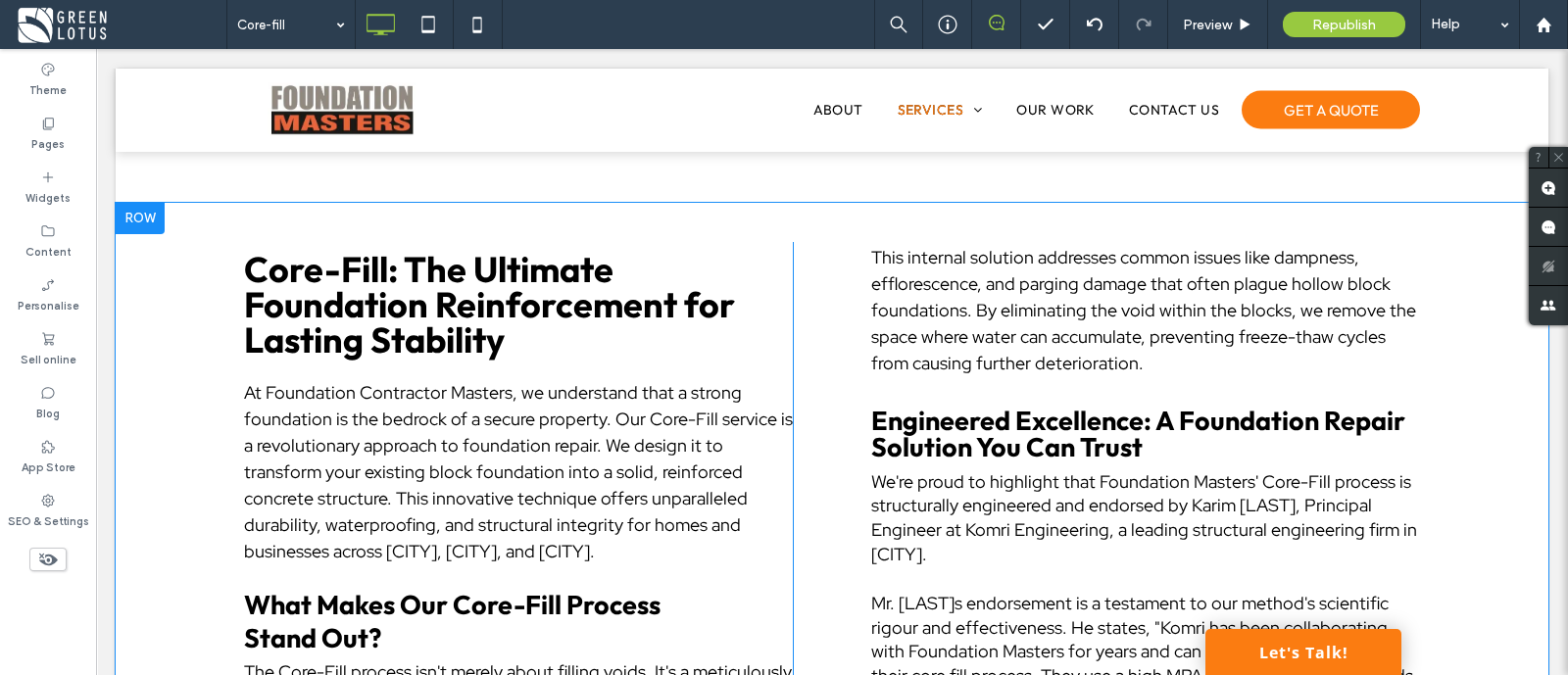 click on "Core-Fill: The Ultimate Foundation Reinforcement for Lasting Stability
At Foundation Contractor Masters, we understand that a strong foundation is the bedrock of a secure property. Our Core-Fill service is a revolutionary approach to foundation repair. We design it to transform your existing block foundation into a solid, reinforced concrete structure. This innovative technique offers unparalleled durability, waterproofing, and structural integrity for homes and businesses across Sudbury, North Bay, and Manitoulin Island.
What Makes Our Core-Fill Process Stand Out?
The Core-Fill process isn't merely about filling voids. It's a meticulously engineered solution that combines the strength of concrete grout with the steel rebar reinforcement. Imagine your hollow block foundation becoming a solid, poured concrete wall—that’s the power of Core-Fill.
Click To Paste
Engineered Excellence: A Foundation Repair Solution You Can Trust
﻿
Click To Paste" at bounding box center [832, 583] 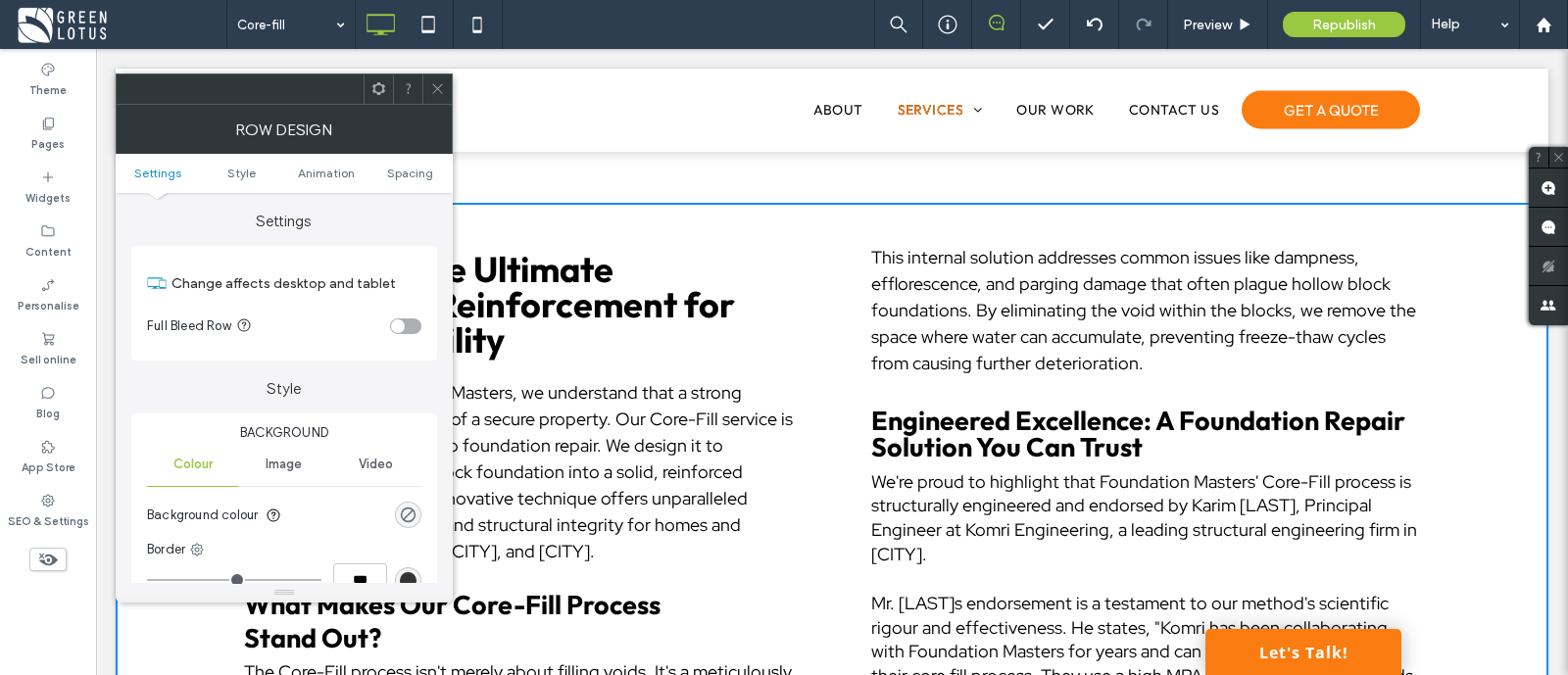 click at bounding box center (437, 89) 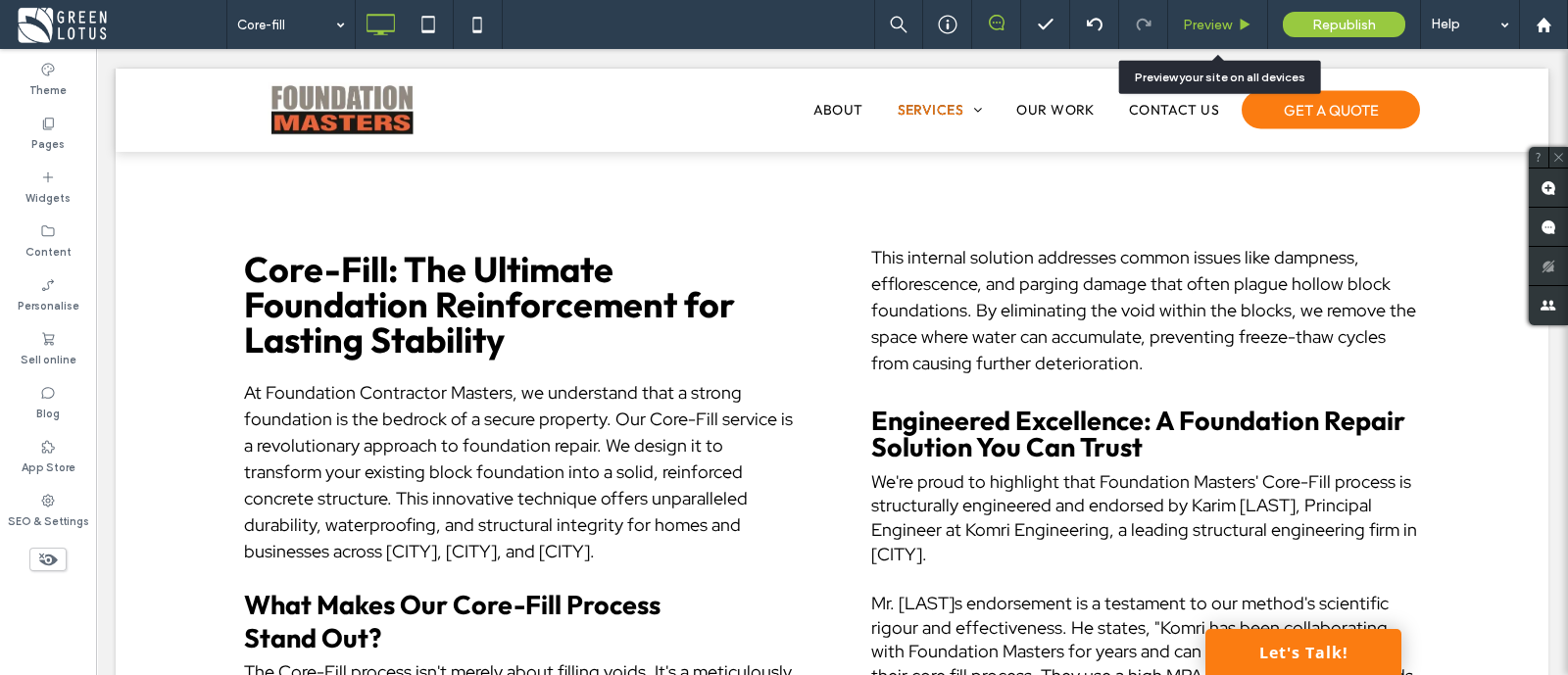 click on "Preview" at bounding box center (1218, 24) 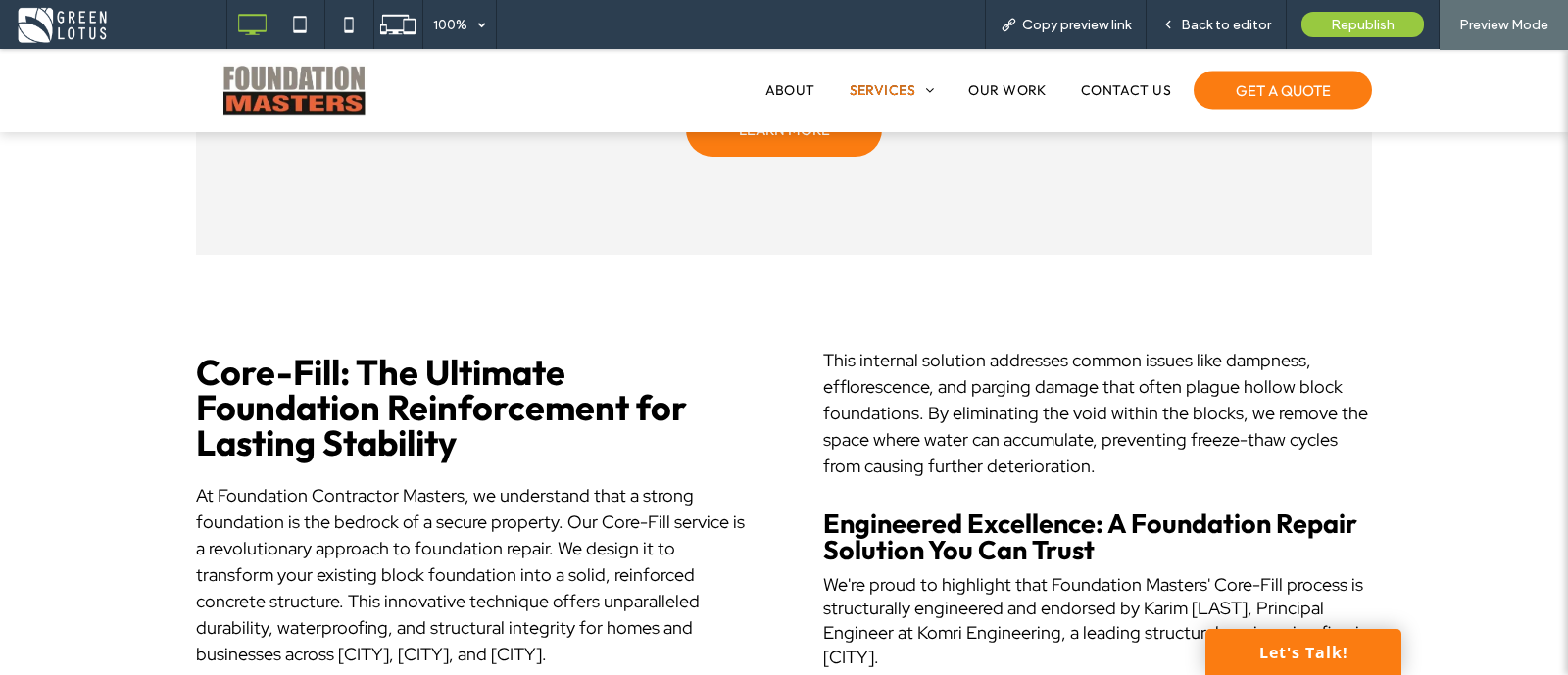 scroll, scrollTop: 2939, scrollLeft: 0, axis: vertical 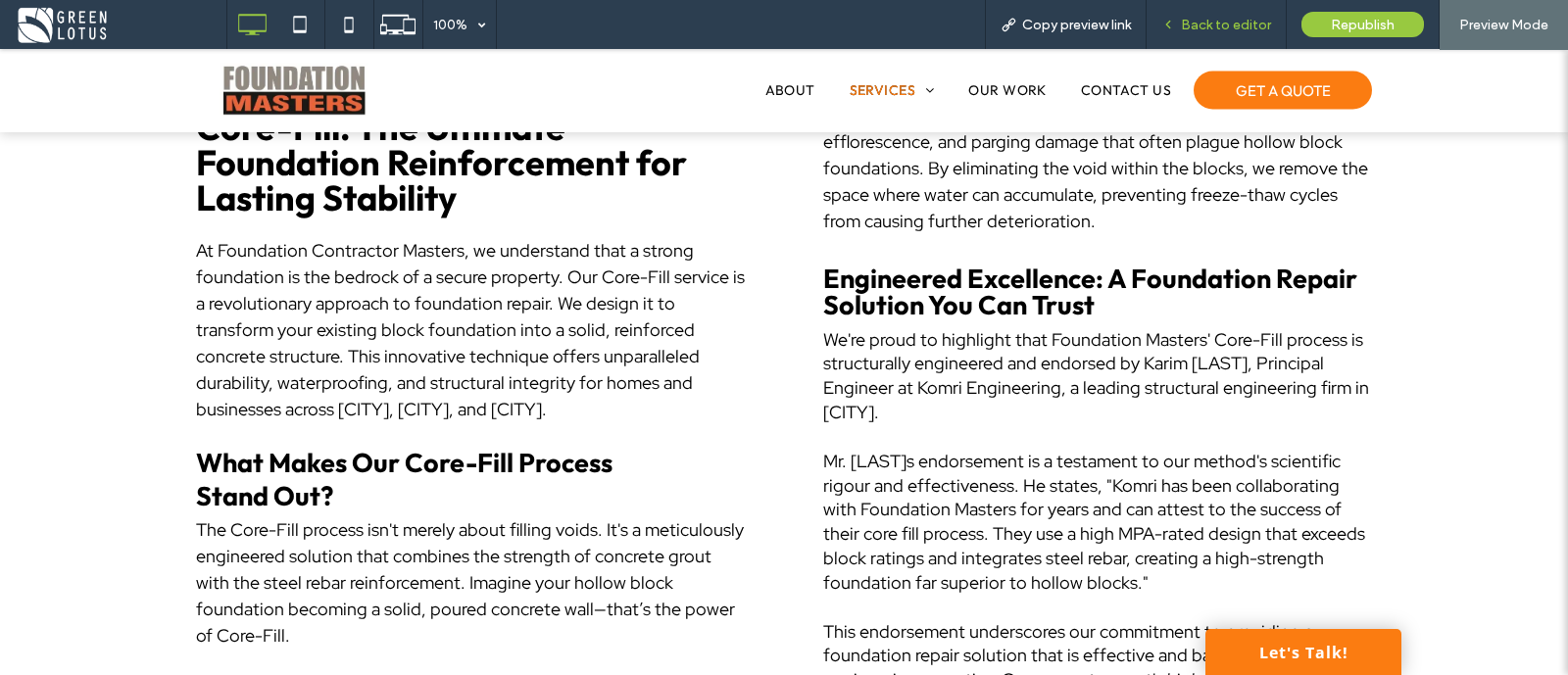 click on "Back to editor" at bounding box center (1226, 24) 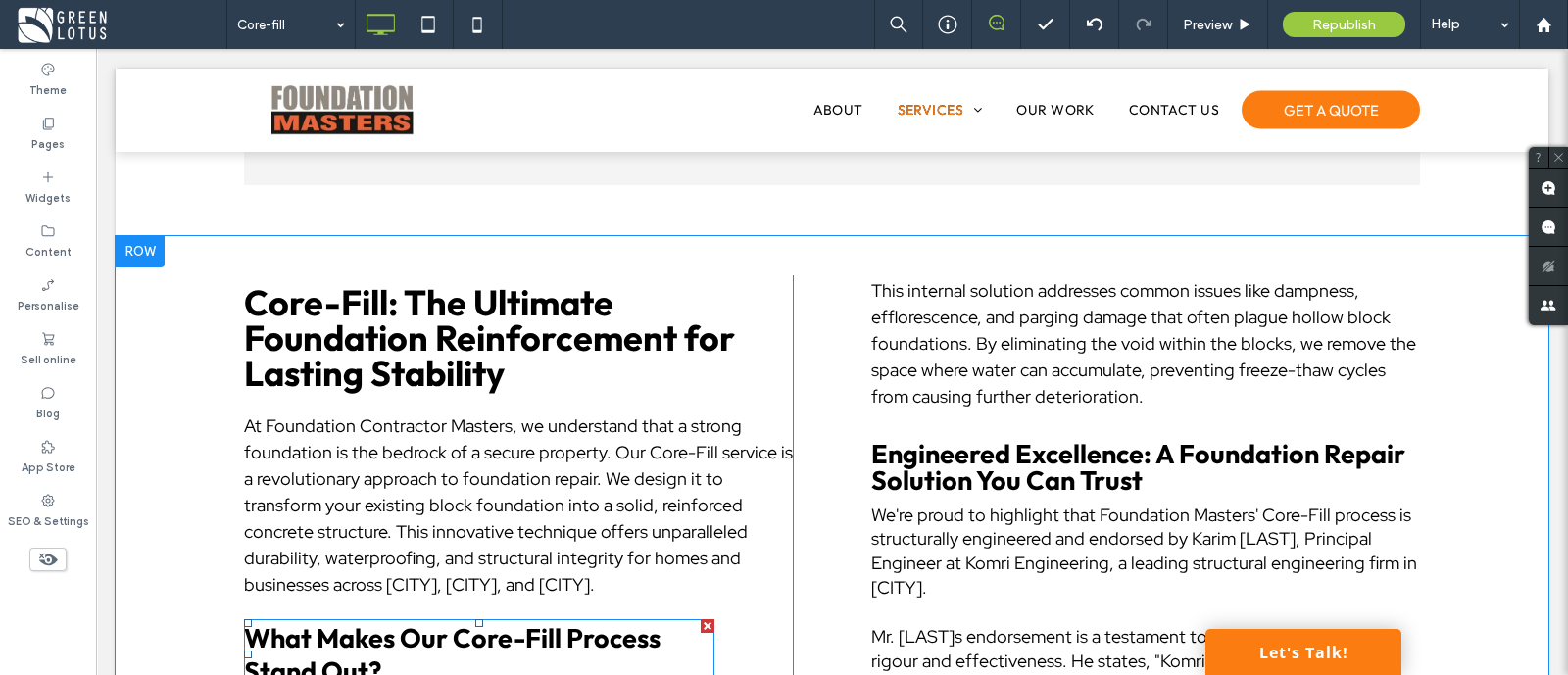 scroll, scrollTop: 2694, scrollLeft: 0, axis: vertical 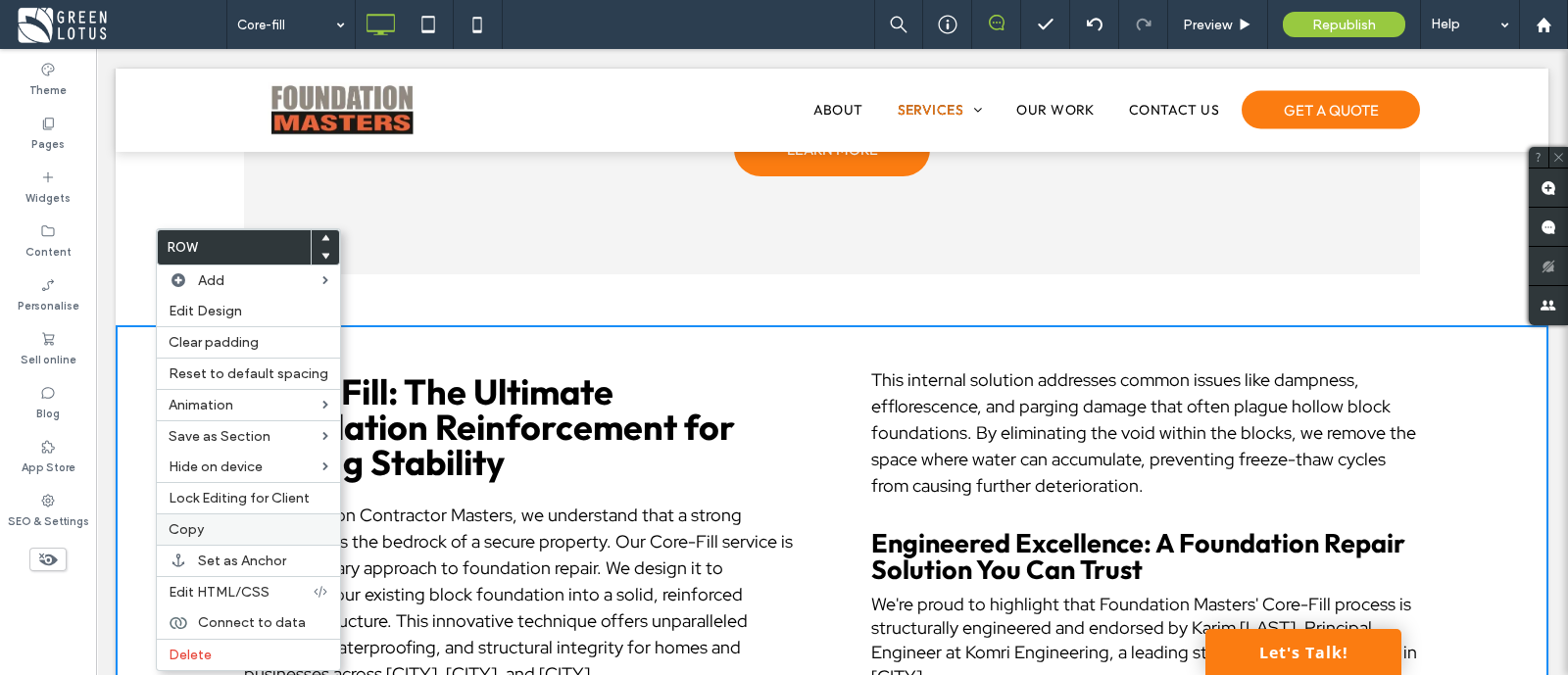 click on "Copy" at bounding box center [248, 529] 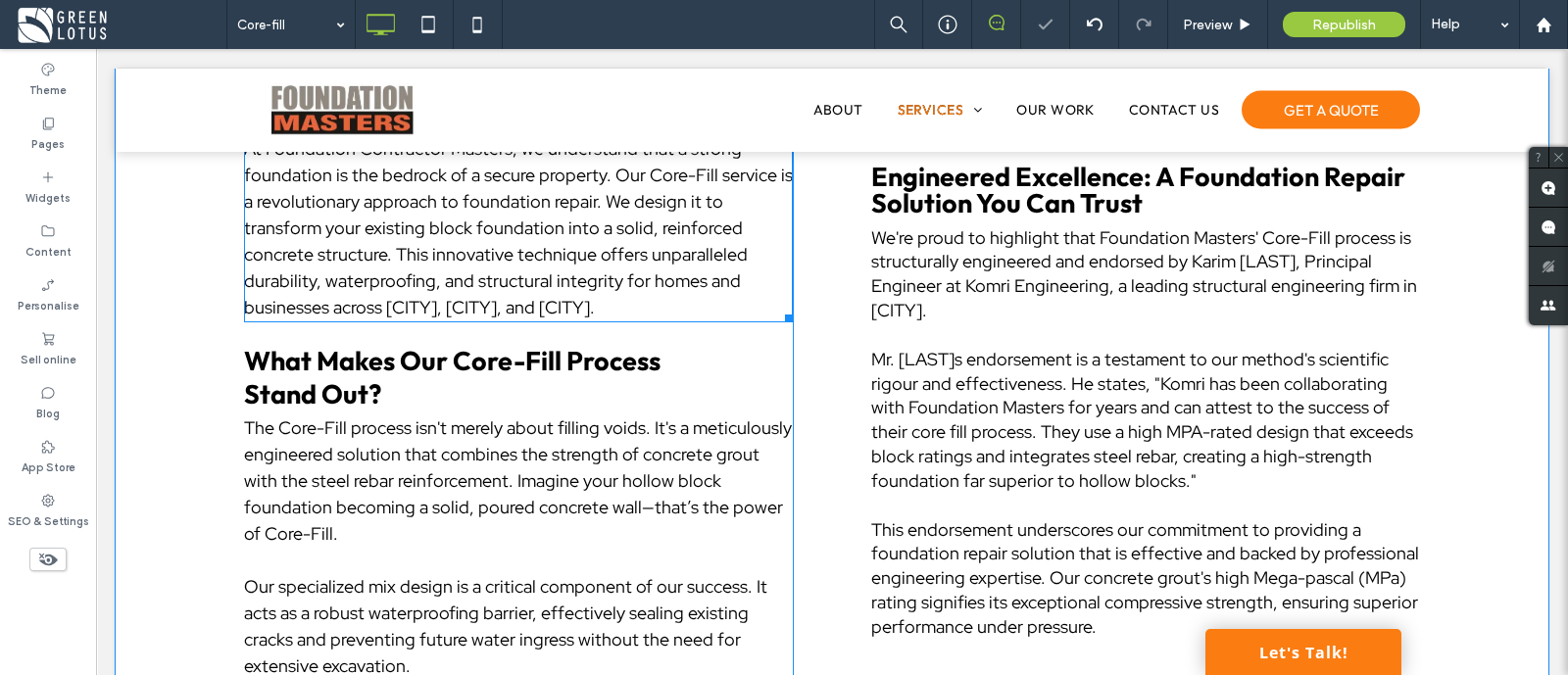 scroll, scrollTop: 3550, scrollLeft: 0, axis: vertical 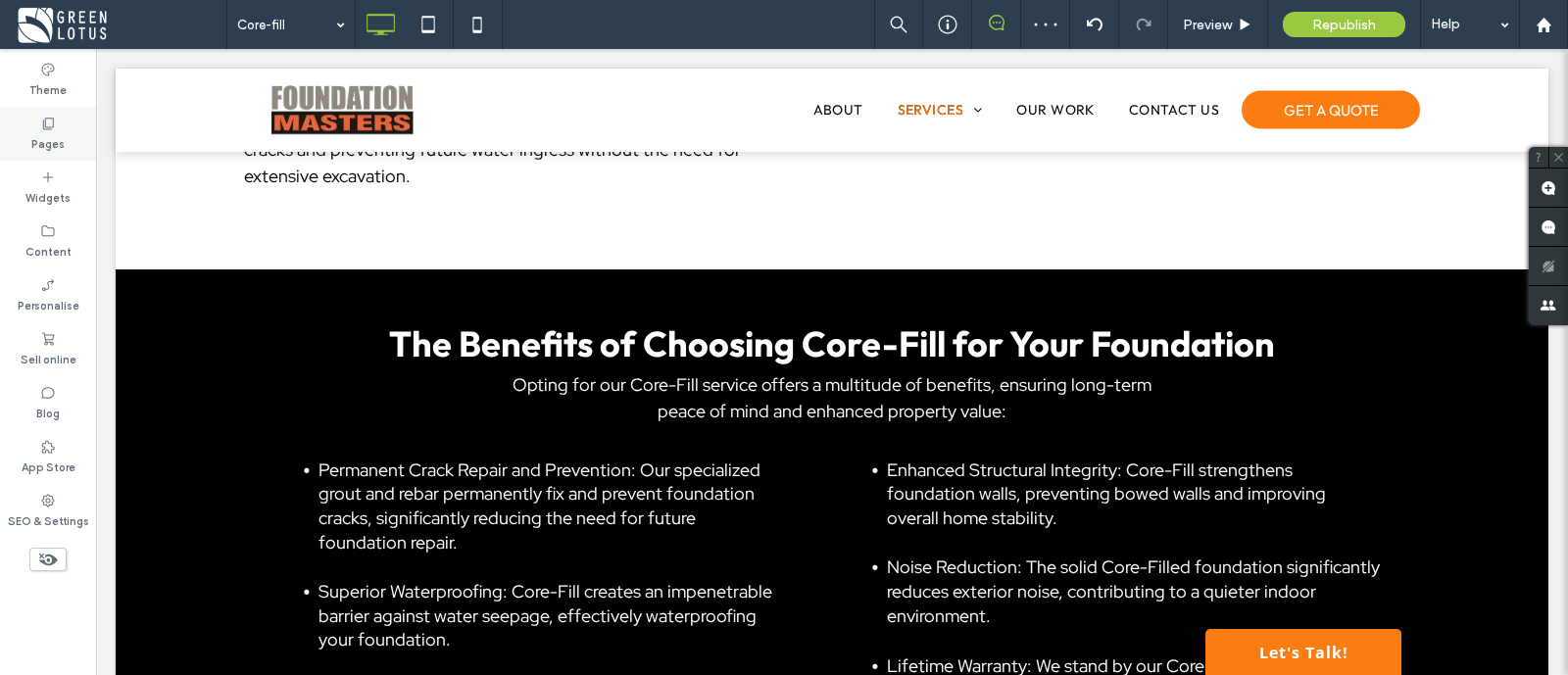 click on "Pages" at bounding box center (48, 142) 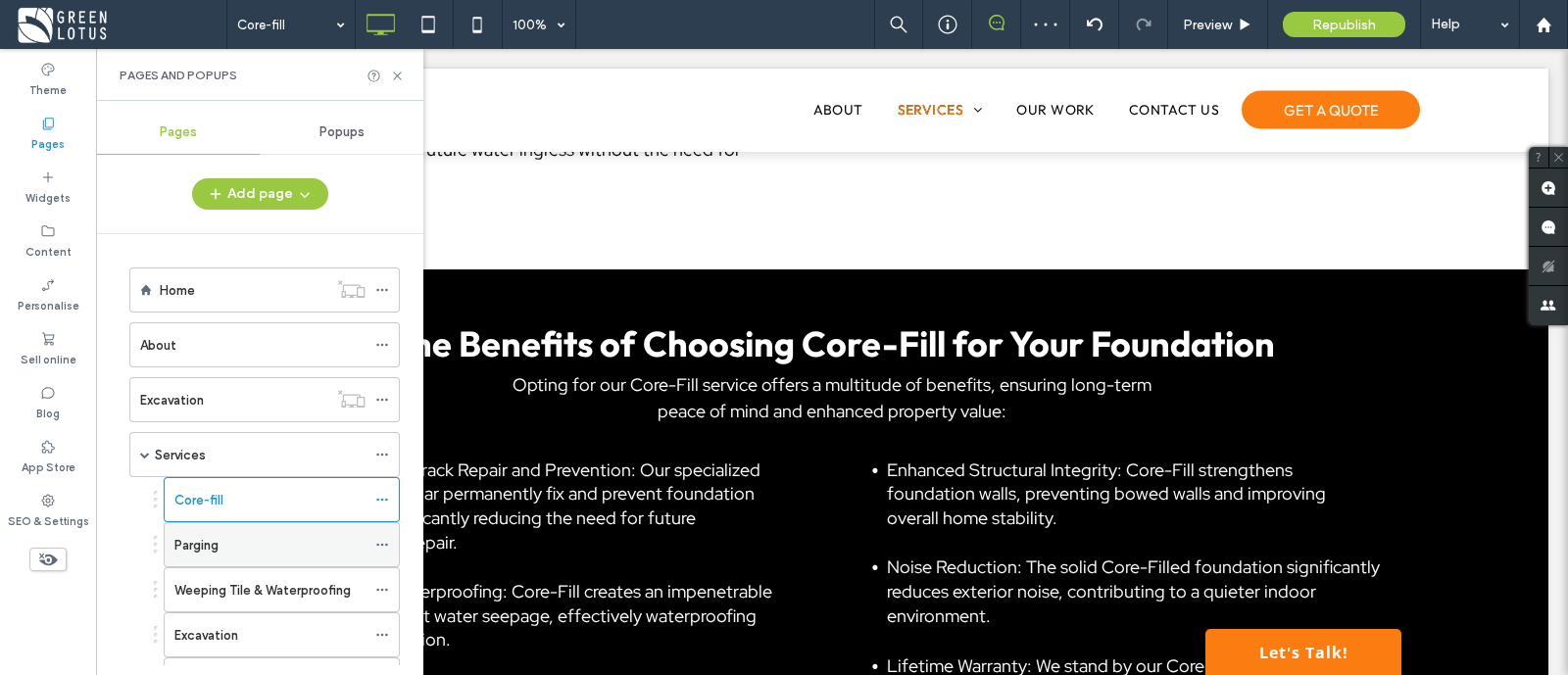 click on "Parging" at bounding box center [196, 545] 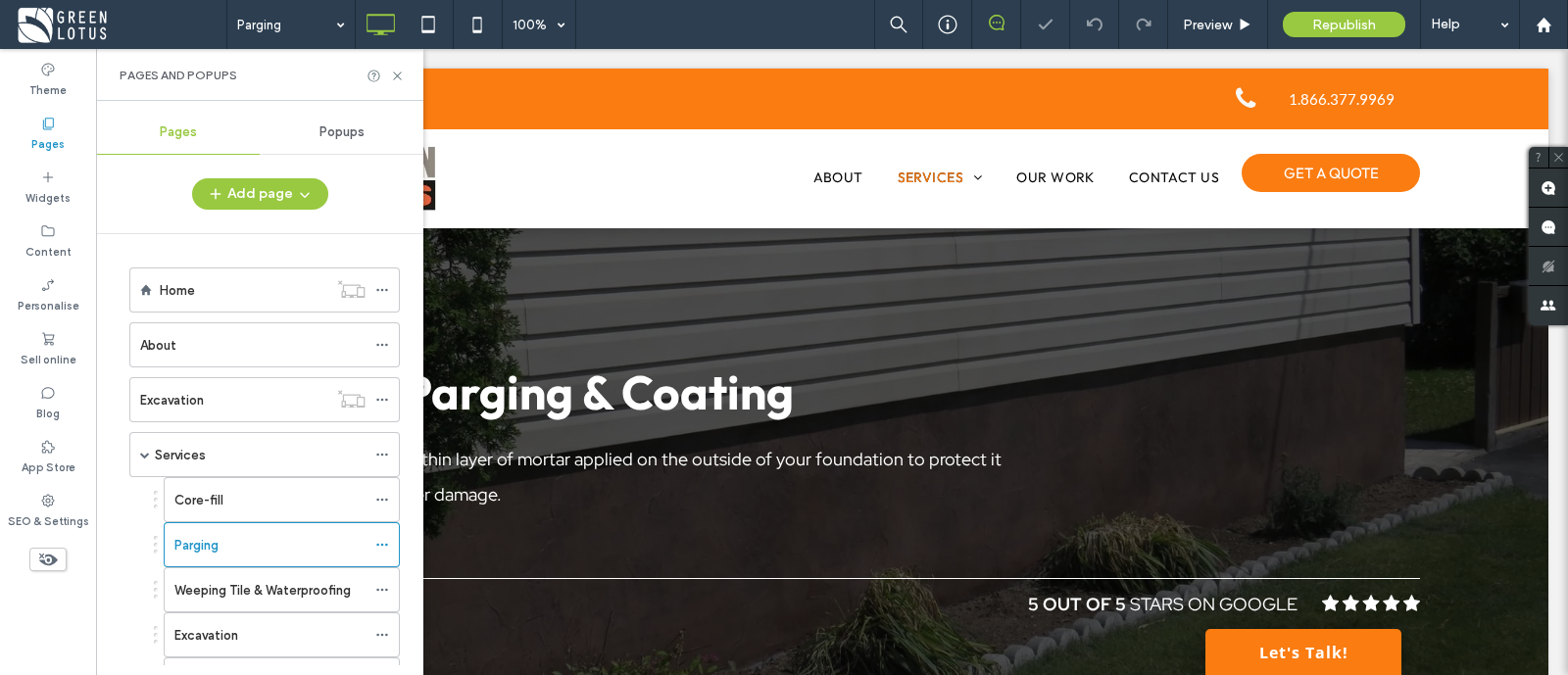 scroll, scrollTop: 0, scrollLeft: 0, axis: both 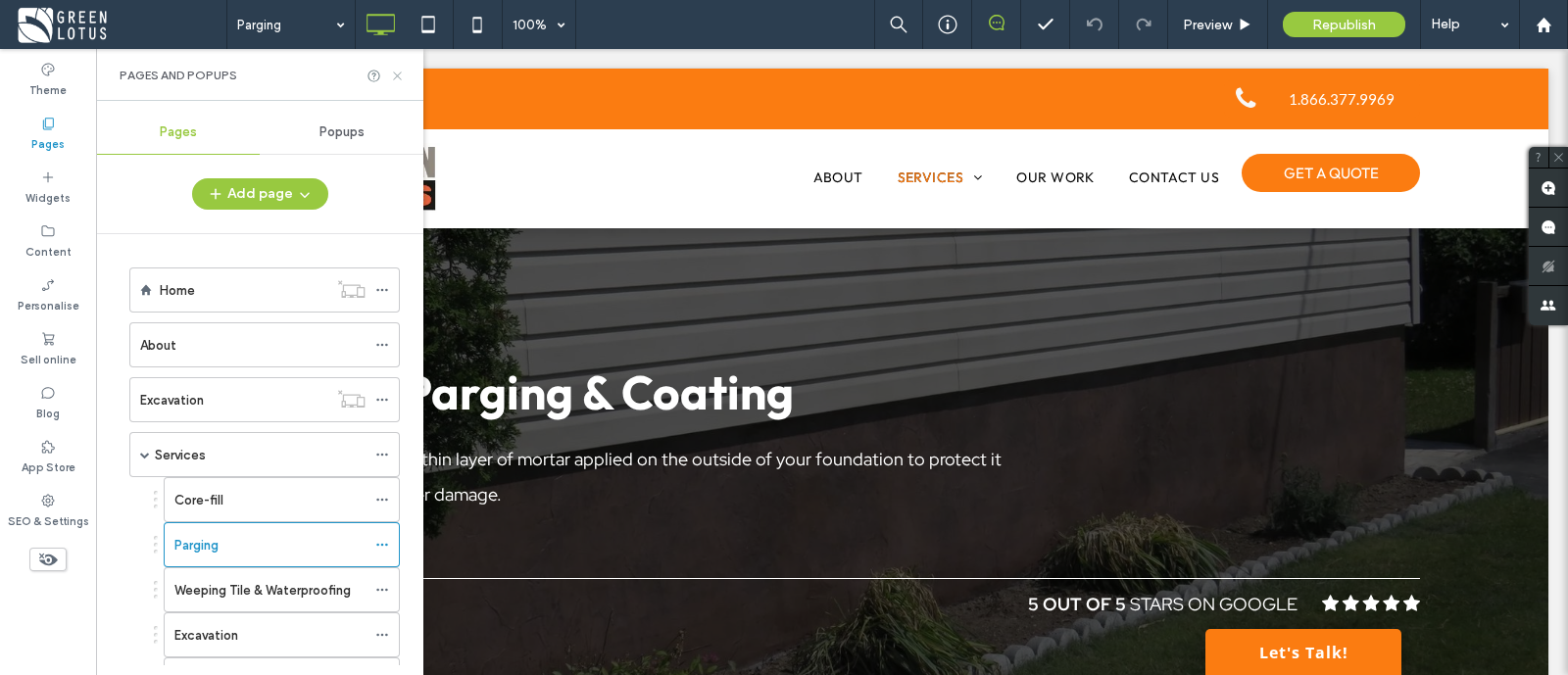 click 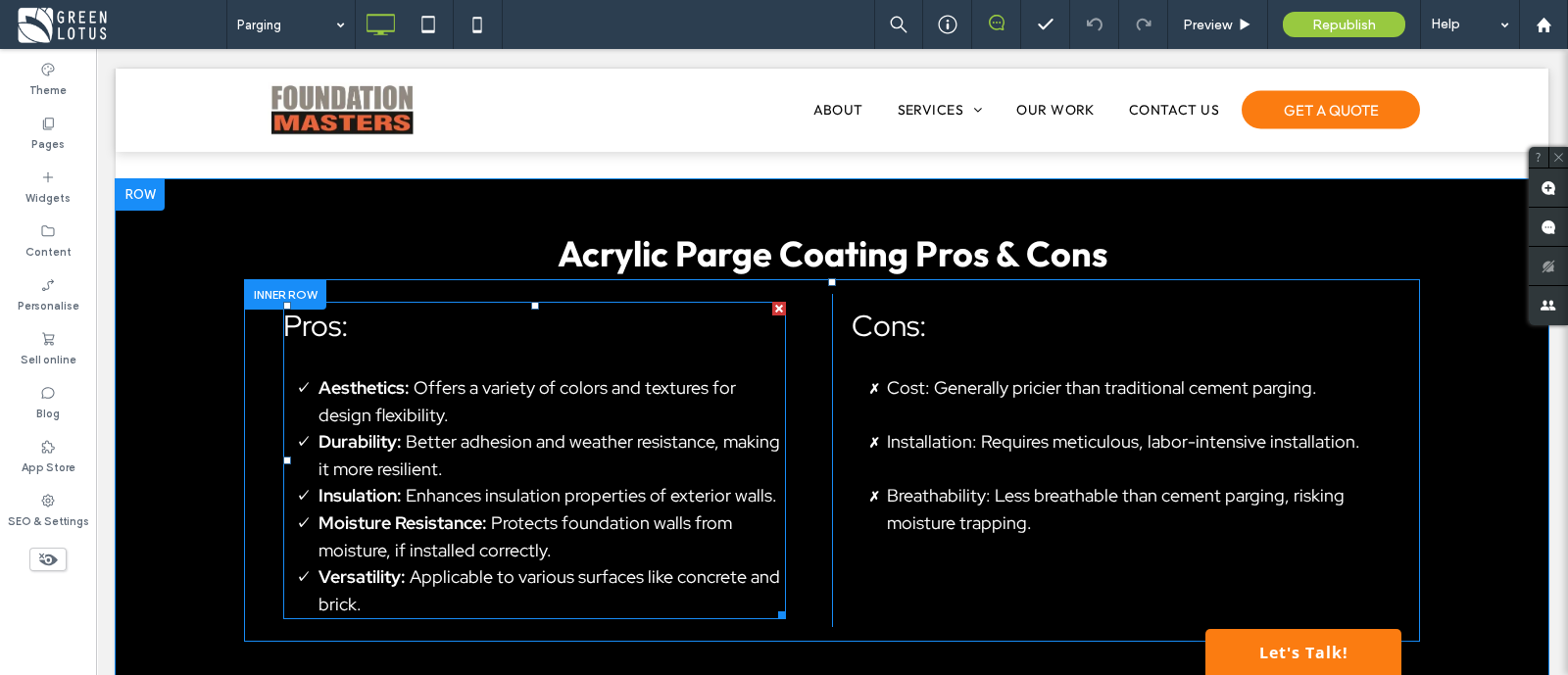 scroll, scrollTop: 2449, scrollLeft: 0, axis: vertical 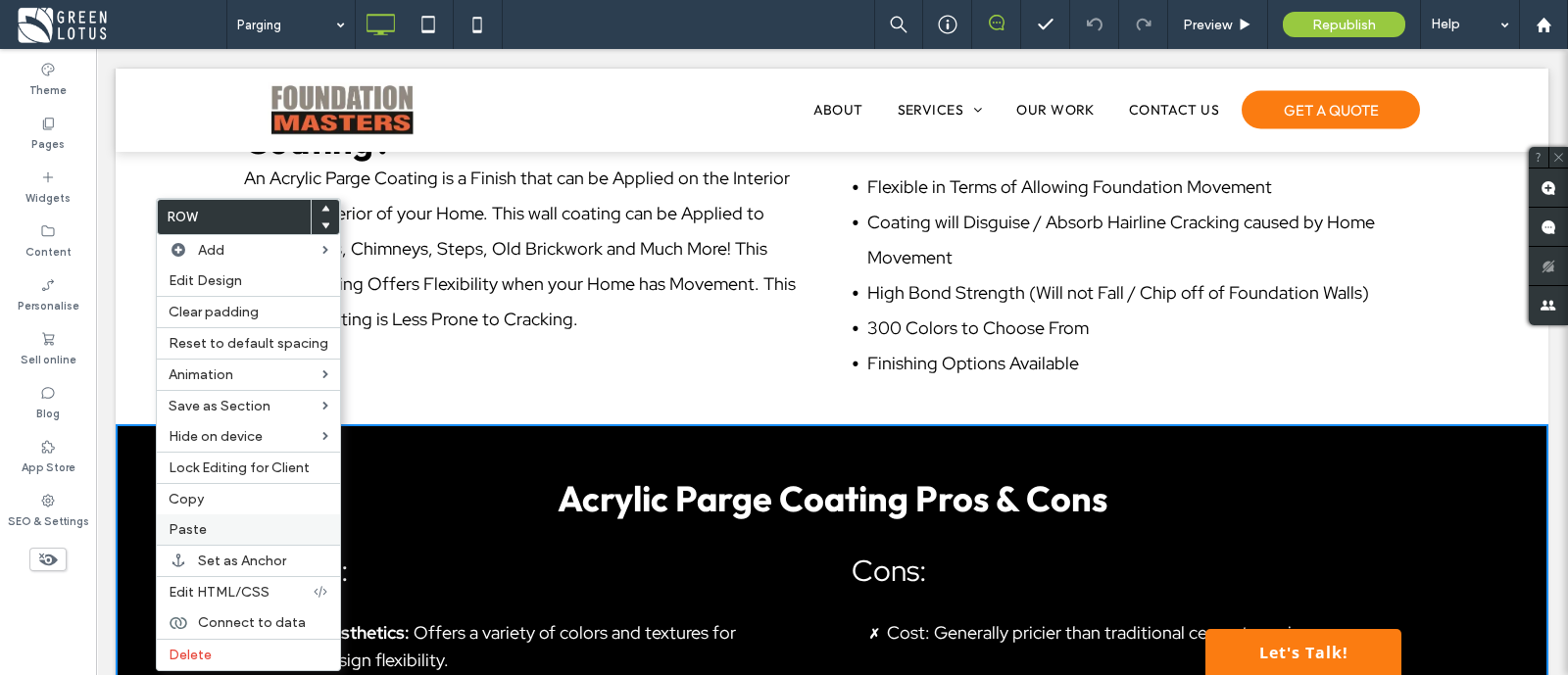 click on "Paste" at bounding box center [248, 529] 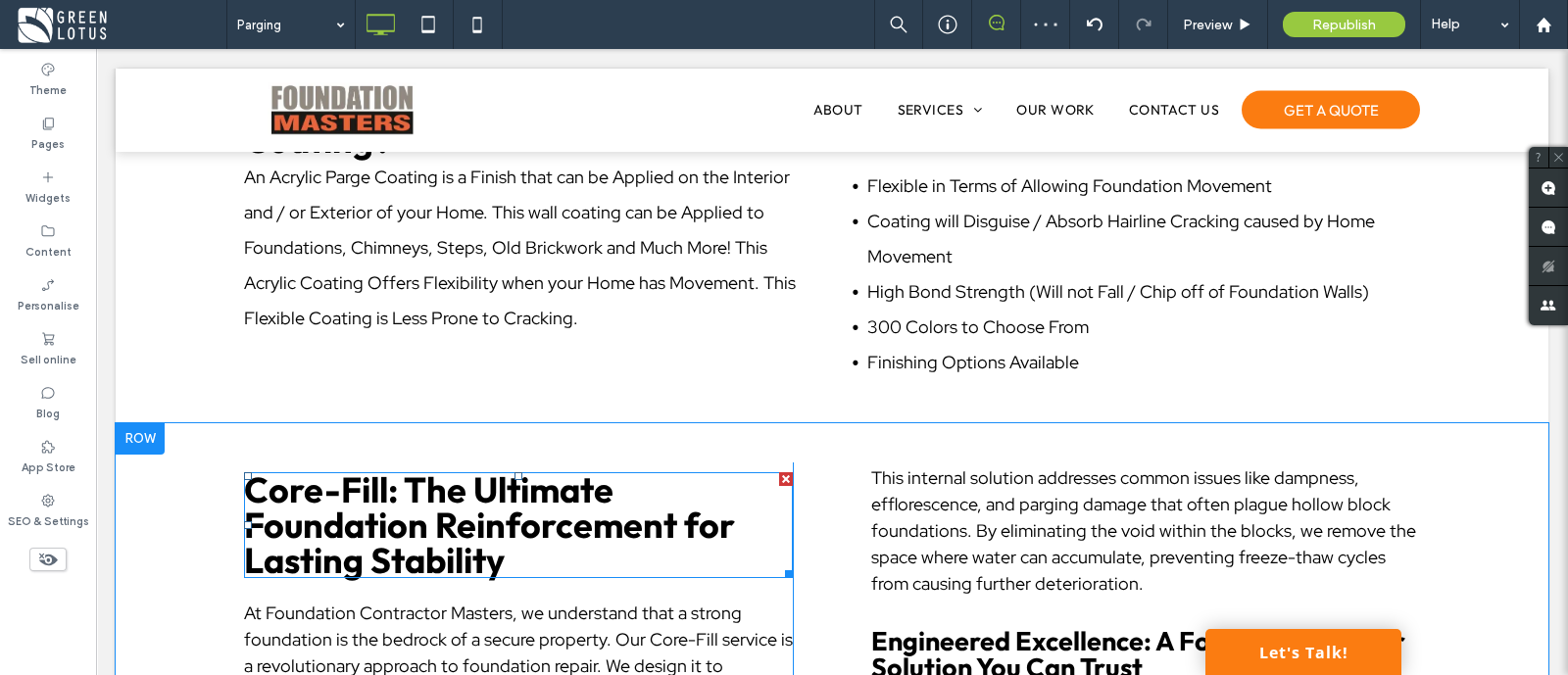 scroll, scrollTop: 2449, scrollLeft: 0, axis: vertical 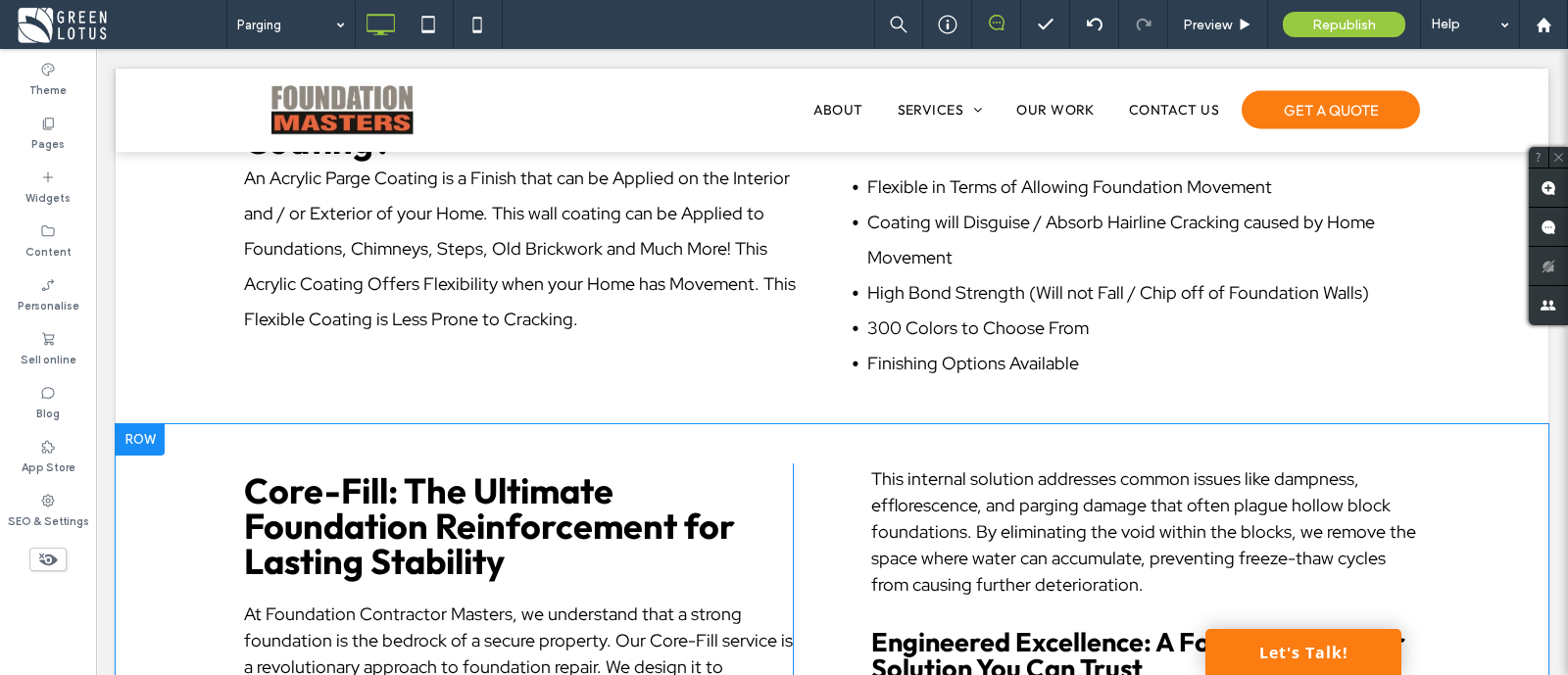 click at bounding box center (140, 440) 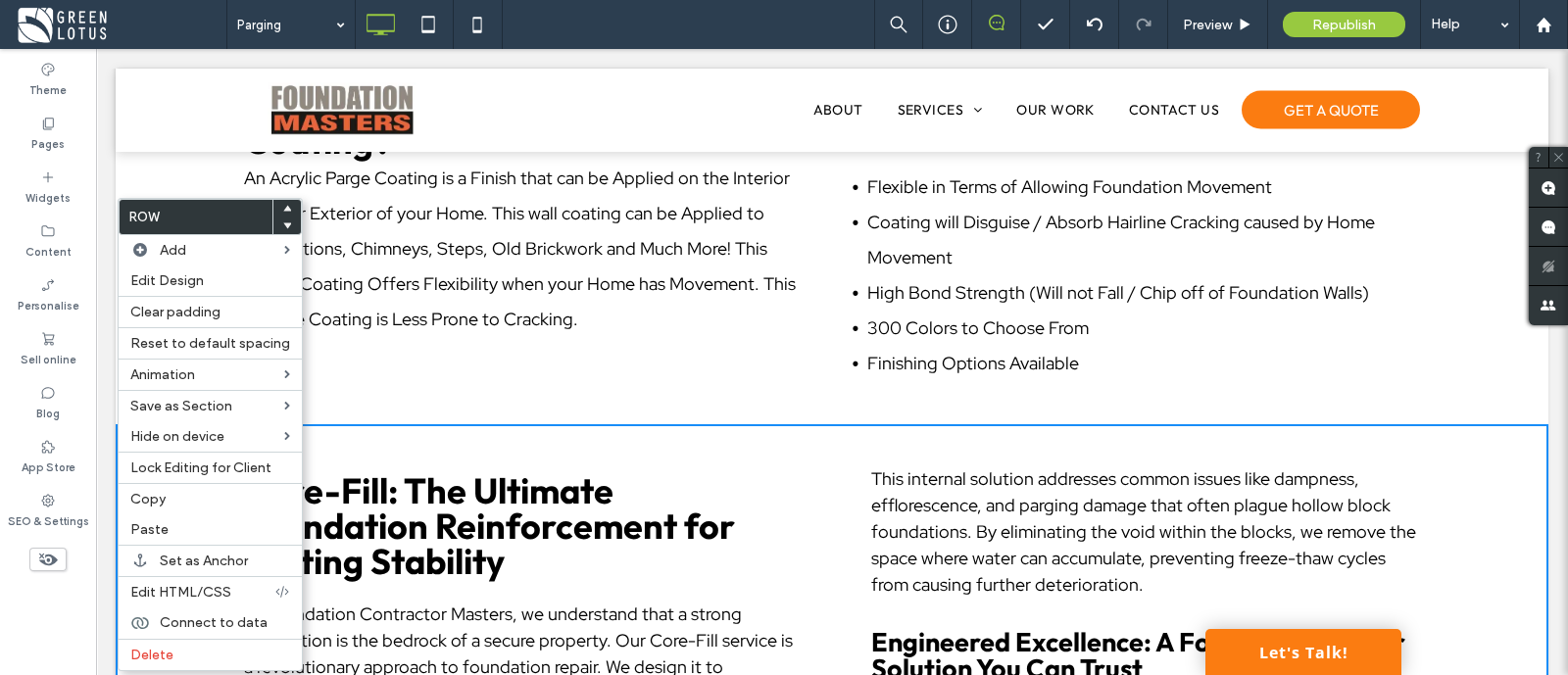 click at bounding box center [287, 225] 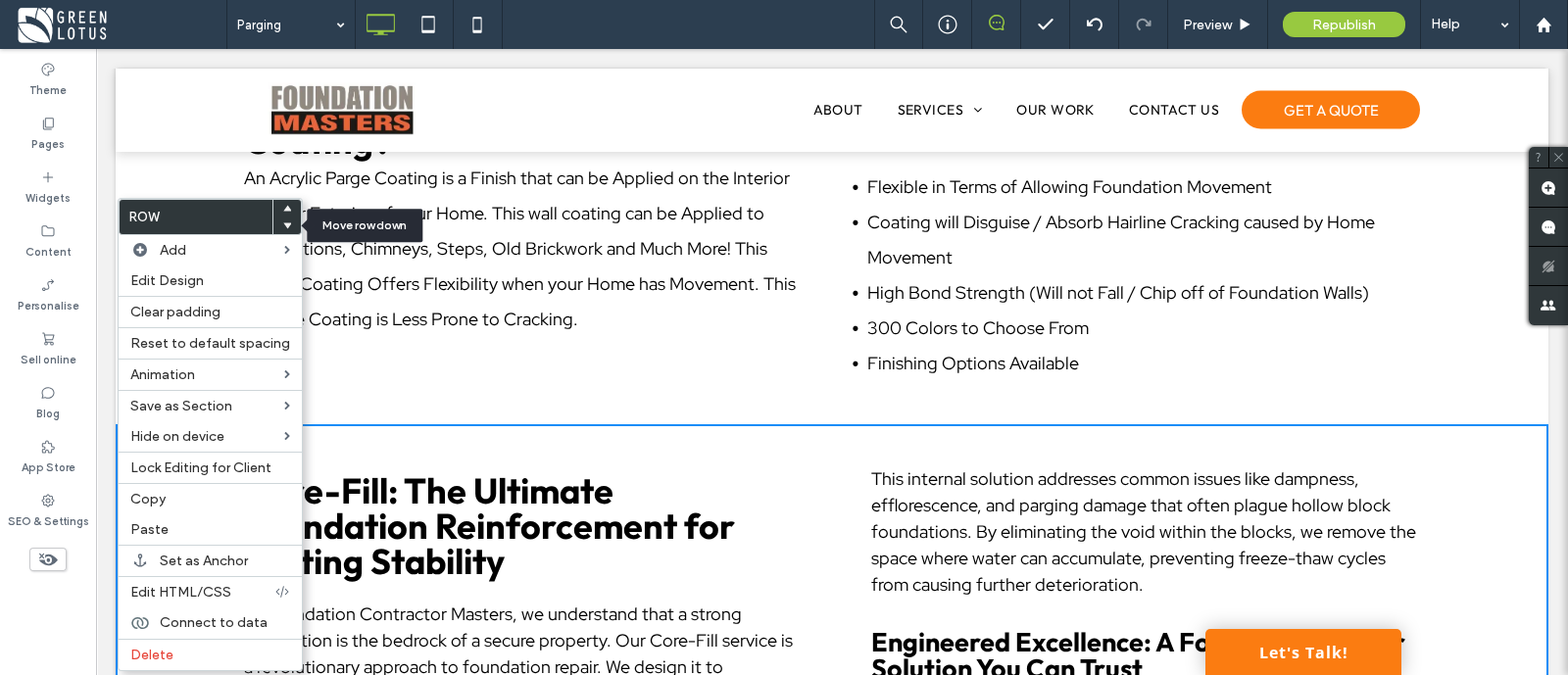 click 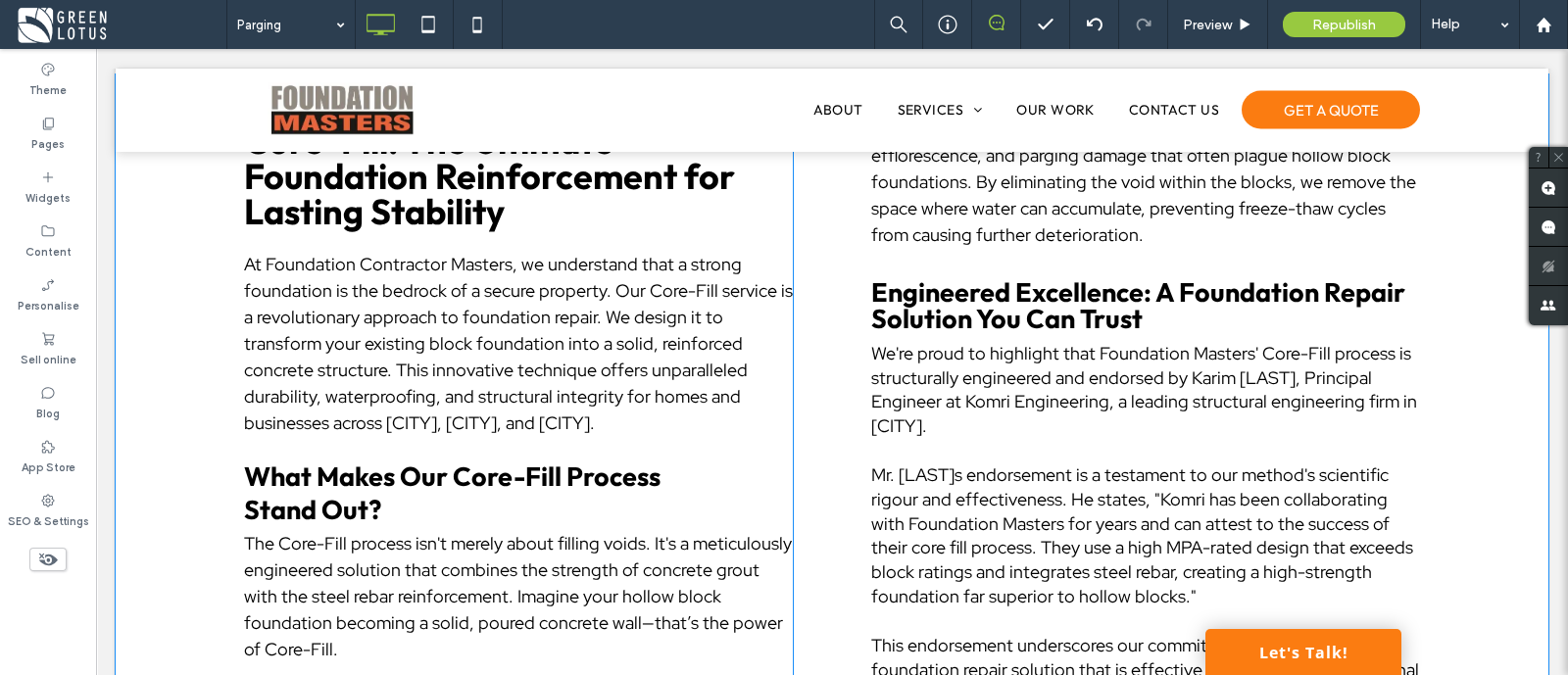 scroll, scrollTop: 3061, scrollLeft: 0, axis: vertical 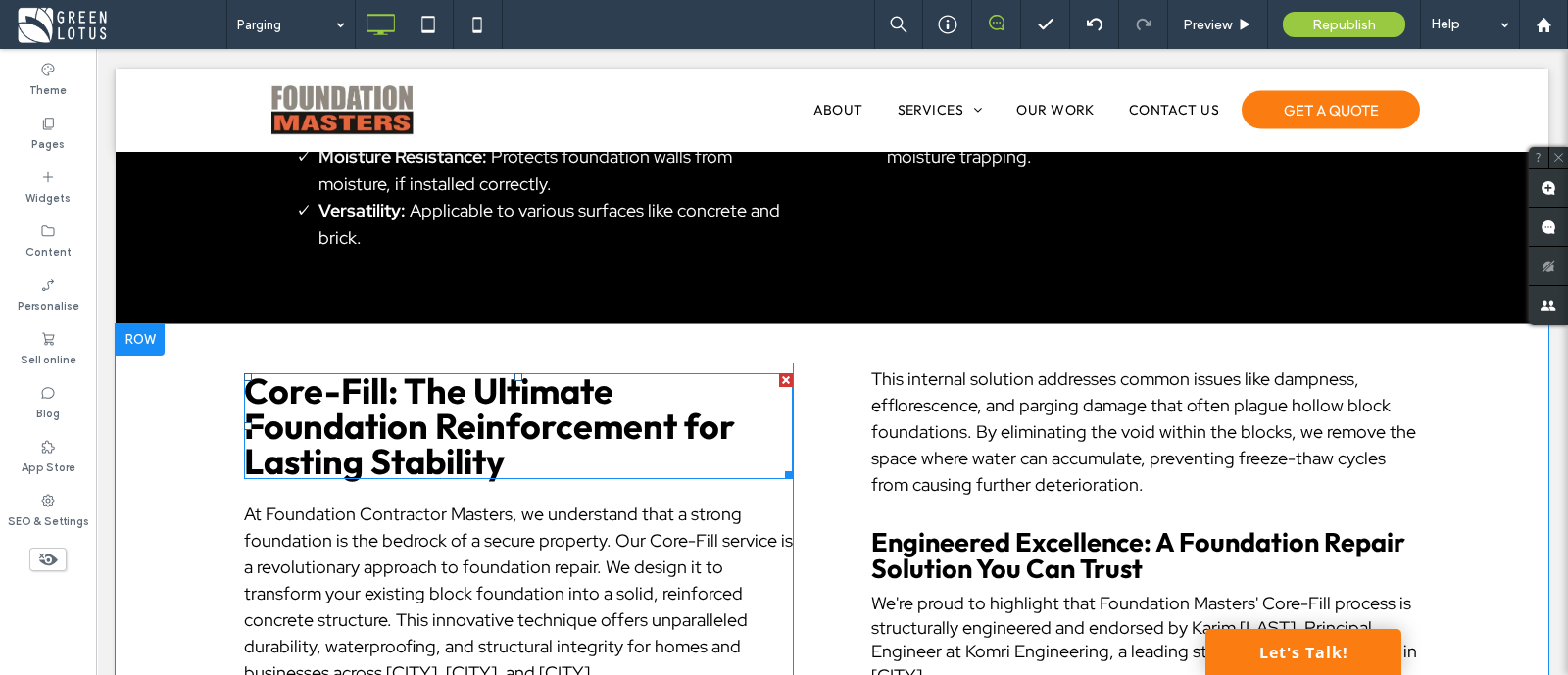 click on "Core-Fill: The Ultimate Foundation Reinforcement for Lasting Stability" at bounding box center [489, 425] 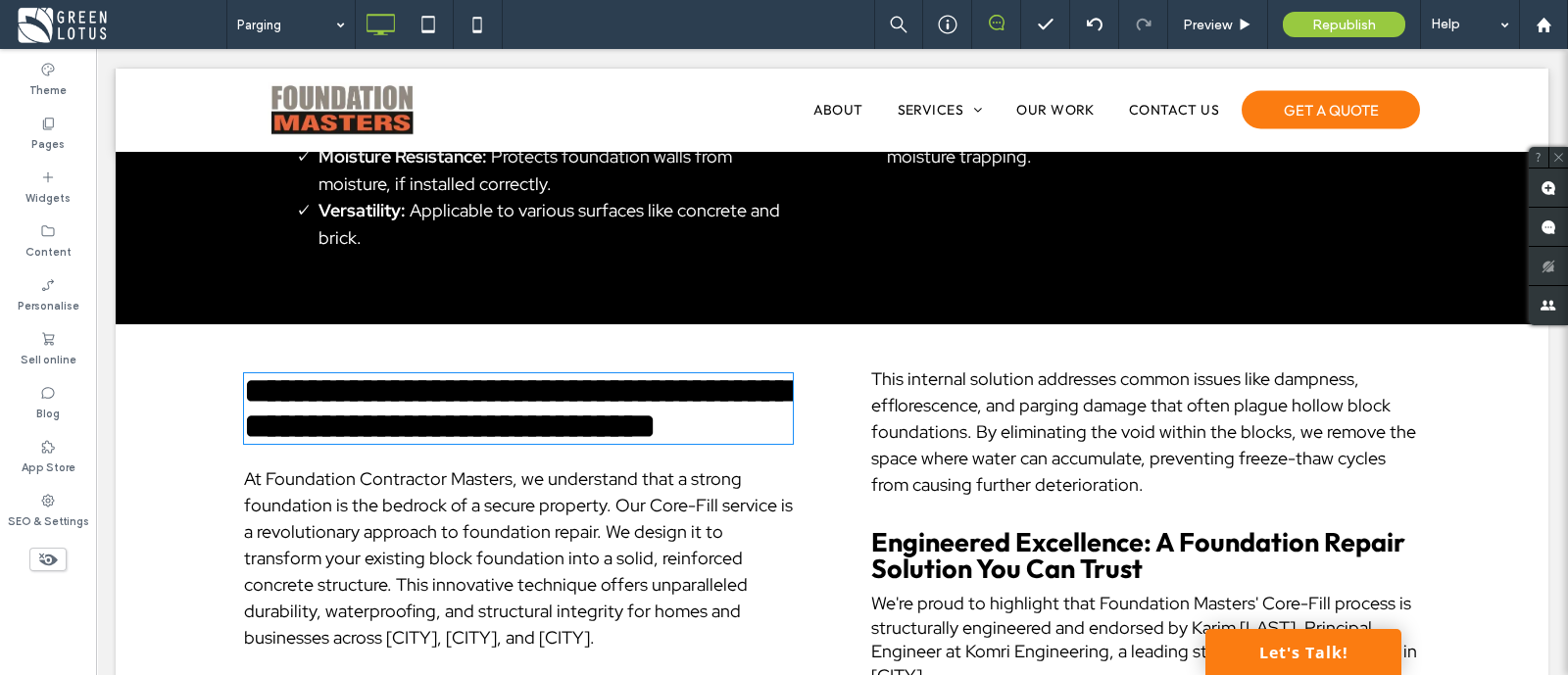 click on "**********" at bounding box center [518, 409] 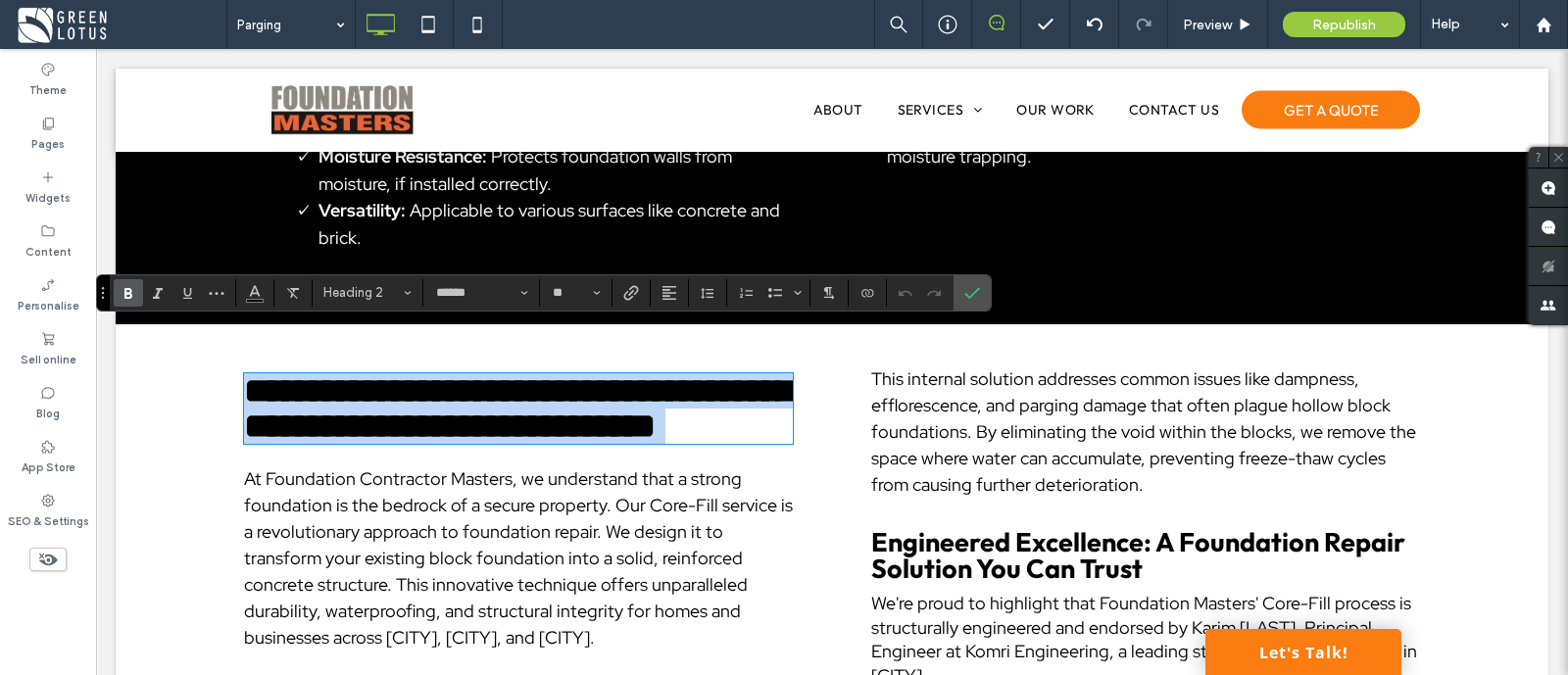 click on "**********" at bounding box center [518, 409] 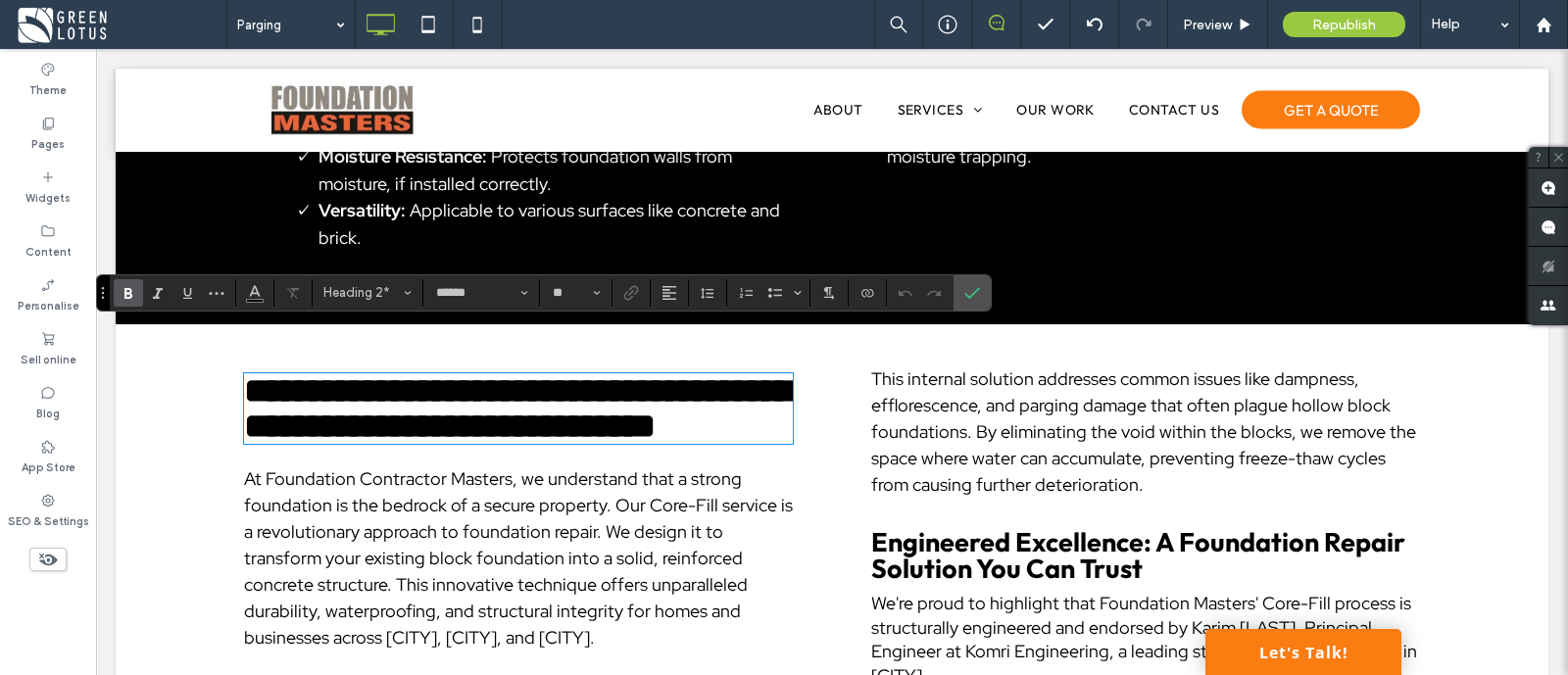 scroll, scrollTop: 3, scrollLeft: 0, axis: vertical 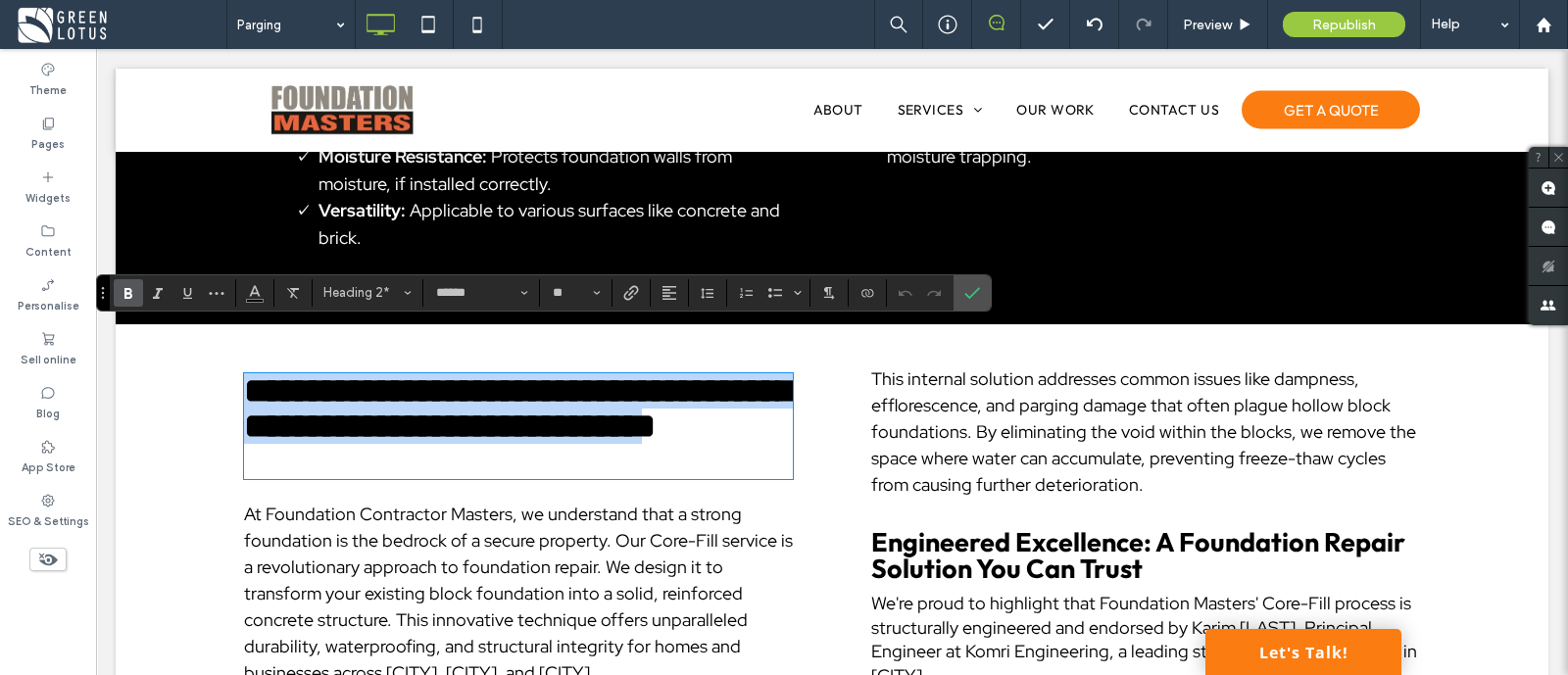 drag, startPoint x: 479, startPoint y: 416, endPoint x: 220, endPoint y: 350, distance: 267.27701 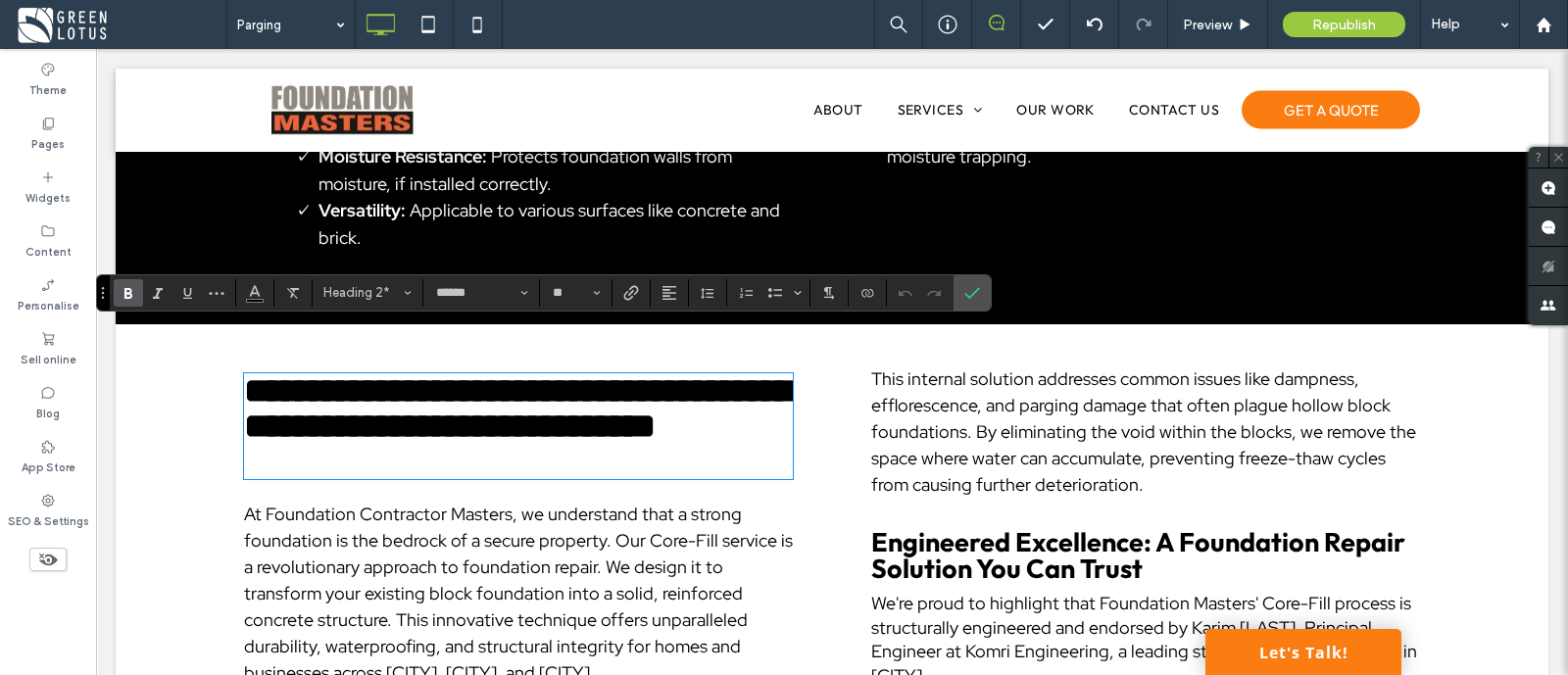 type on "**********" 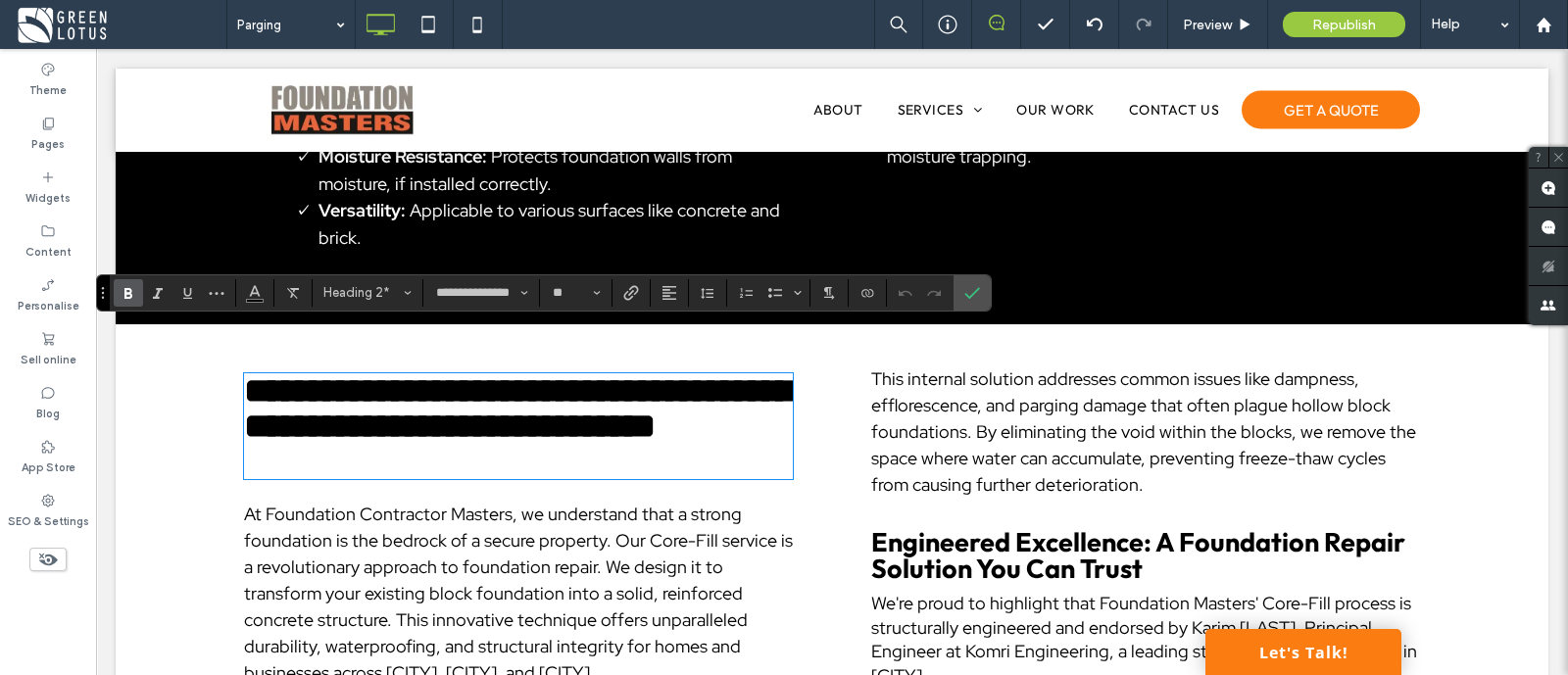 type on "******" 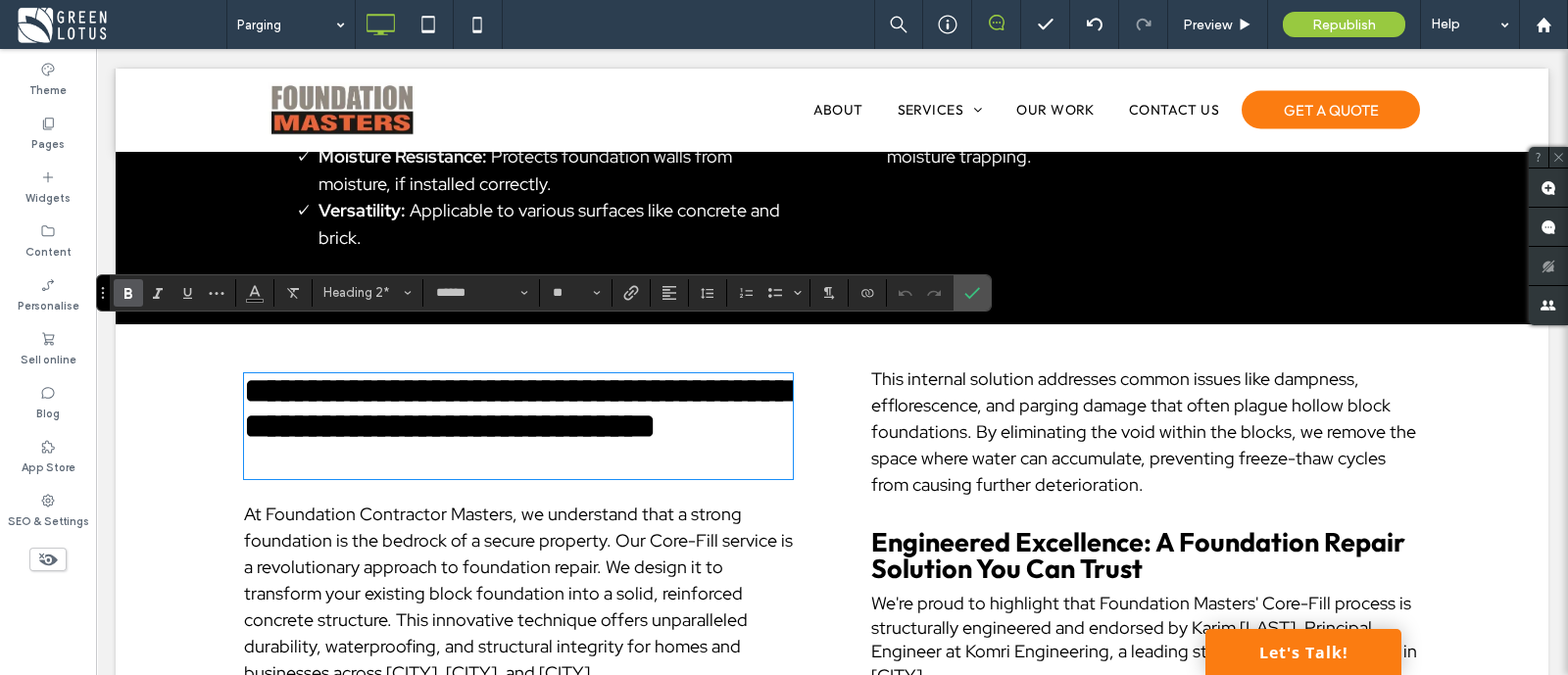 scroll, scrollTop: 4, scrollLeft: 0, axis: vertical 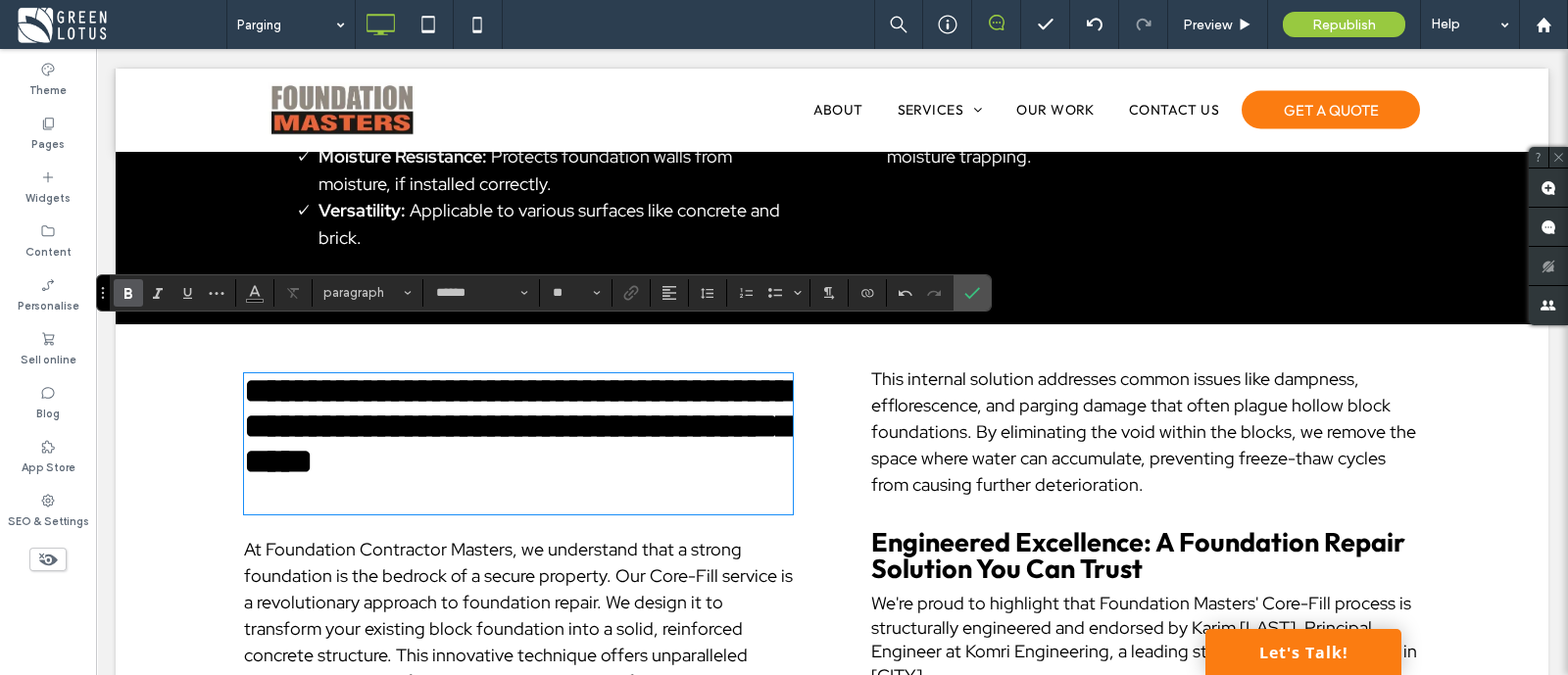 type 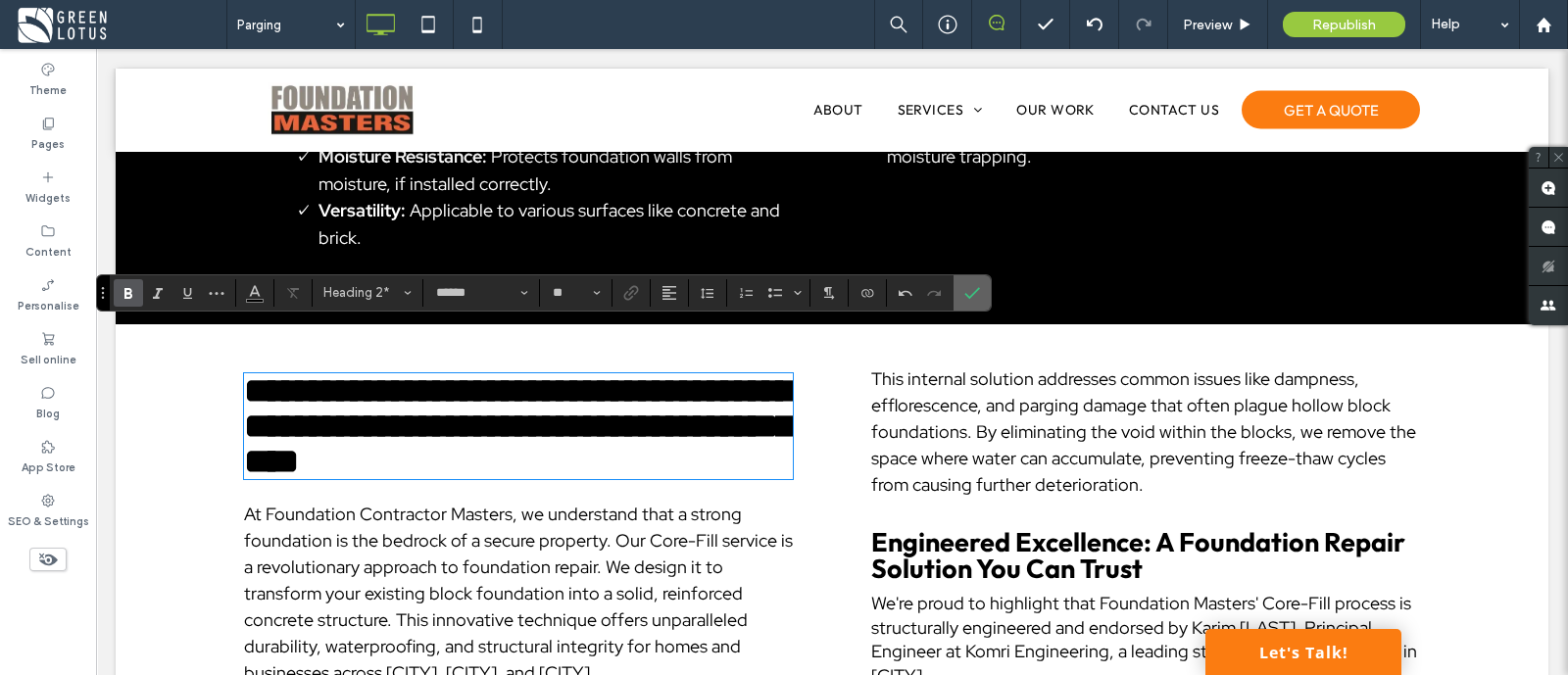 drag, startPoint x: 967, startPoint y: 292, endPoint x: 872, endPoint y: 246, distance: 105.55094 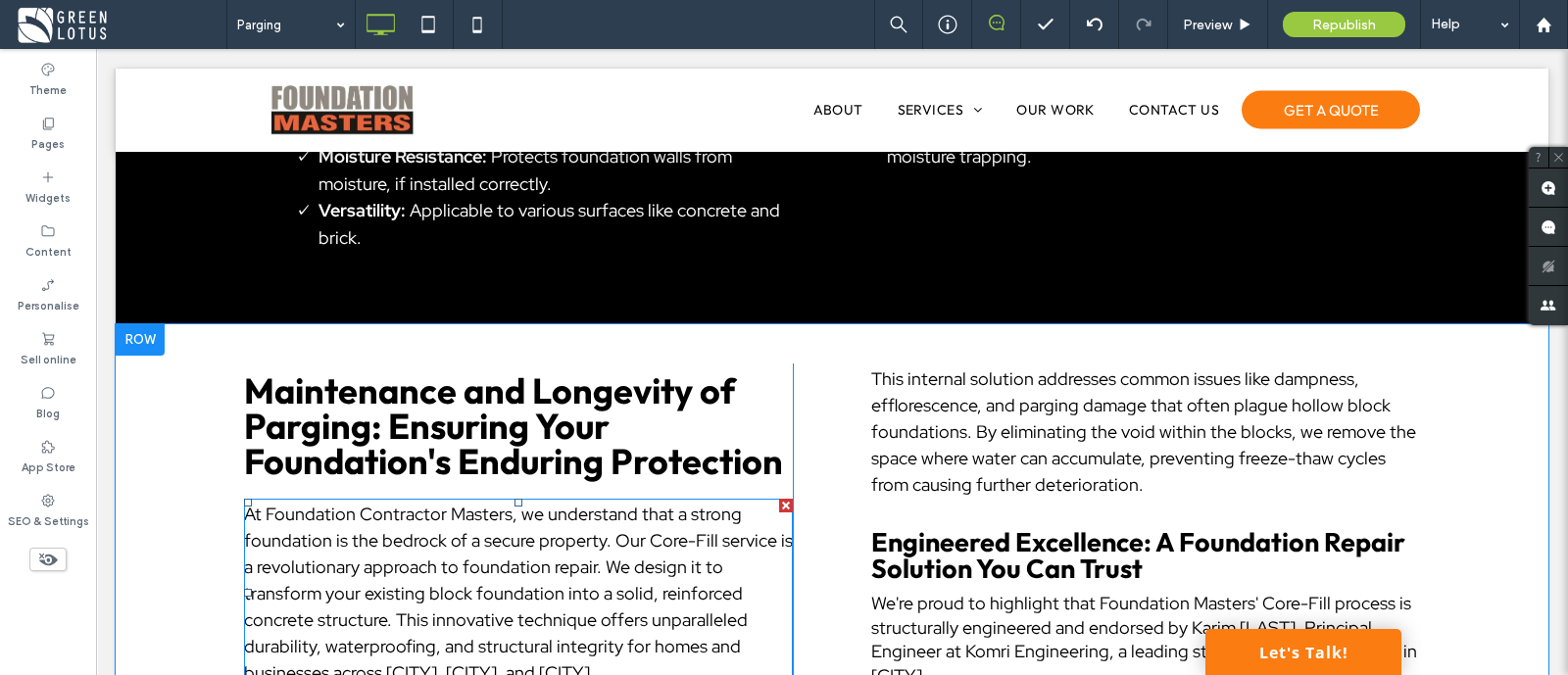 click on "At Foundation Contractor Masters, we understand that a strong foundation is the bedrock of a secure property. Our Core-Fill service is a revolutionary approach to foundation repair. We design it to transform your existing block foundation into a solid, reinforced concrete structure. This innovative technique offers unparalleled durability, waterproofing, and structural integrity for homes and businesses across Sudbury, North Bay, and Manitoulin Island." at bounding box center [518, 593] 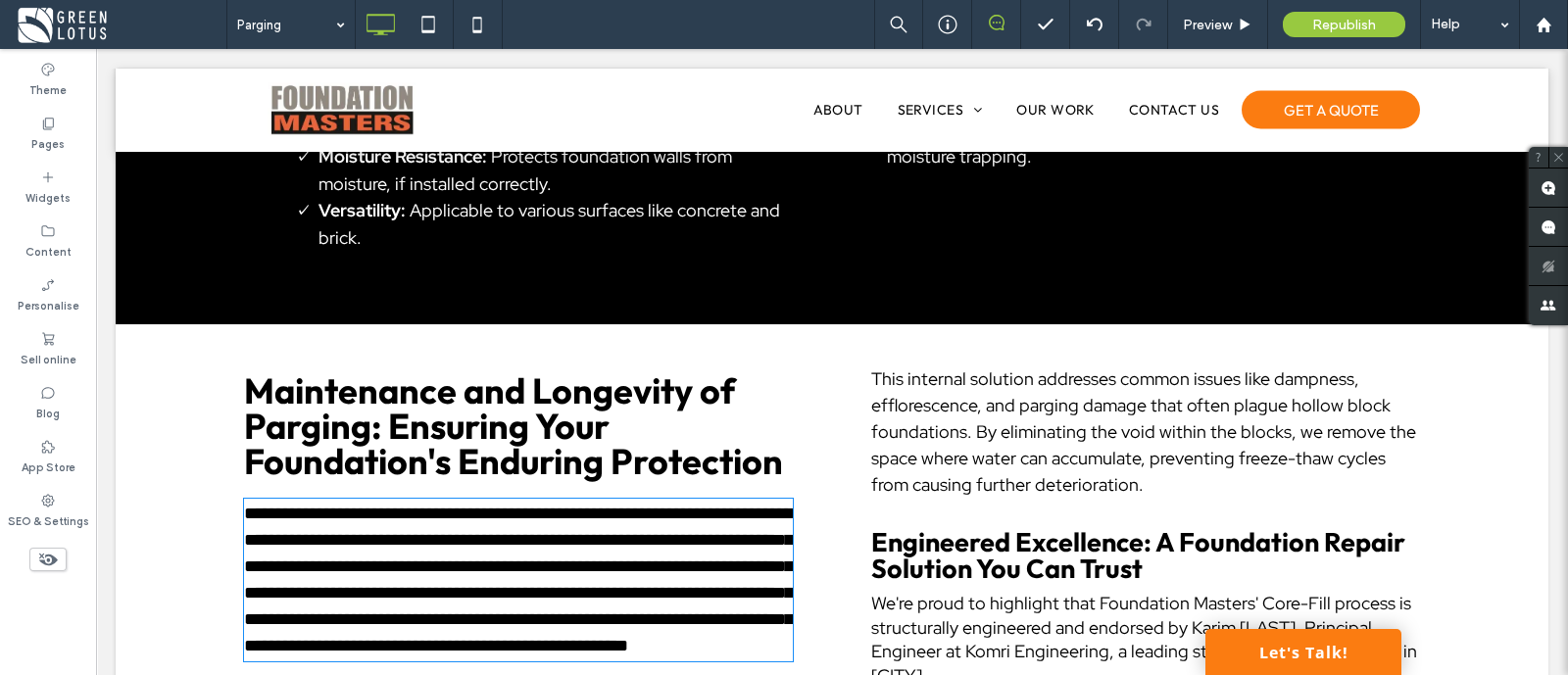 type on "**********" 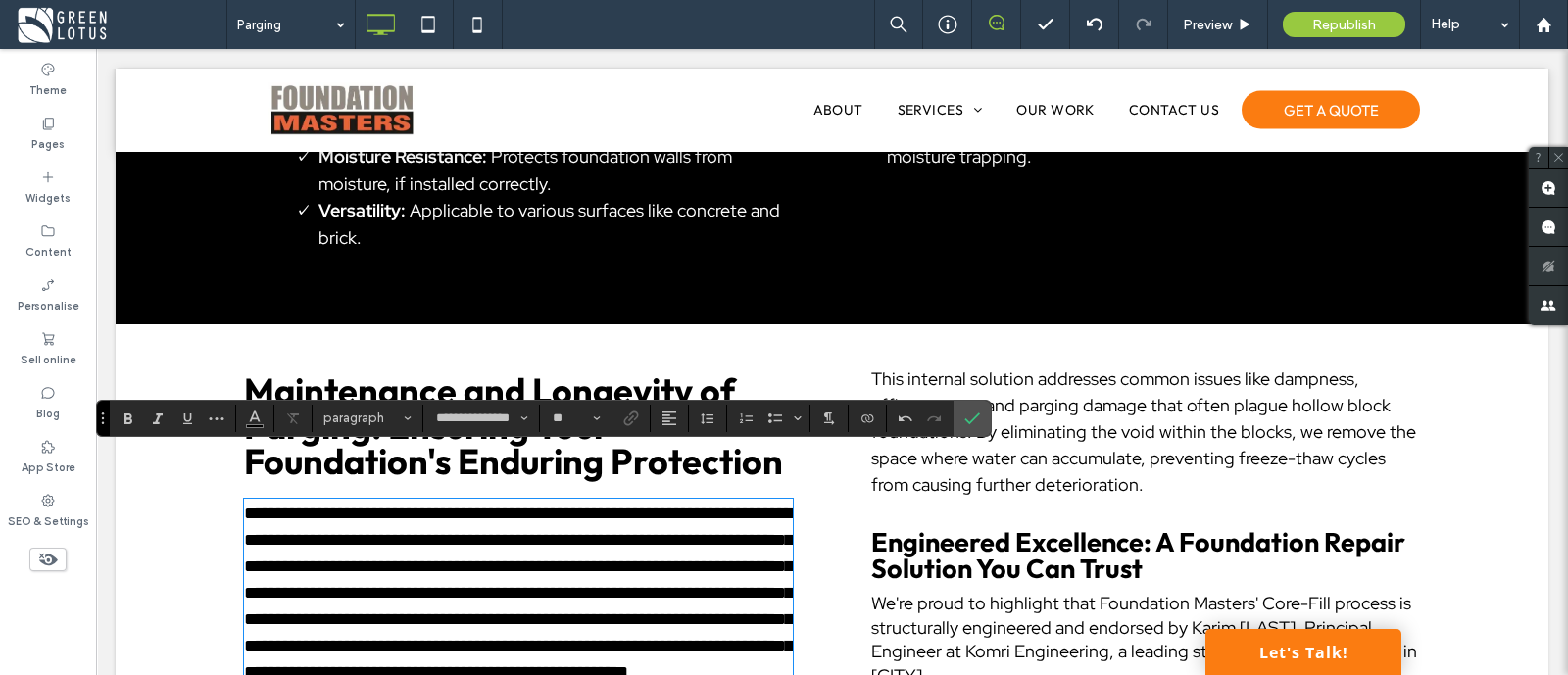 scroll, scrollTop: 0, scrollLeft: 0, axis: both 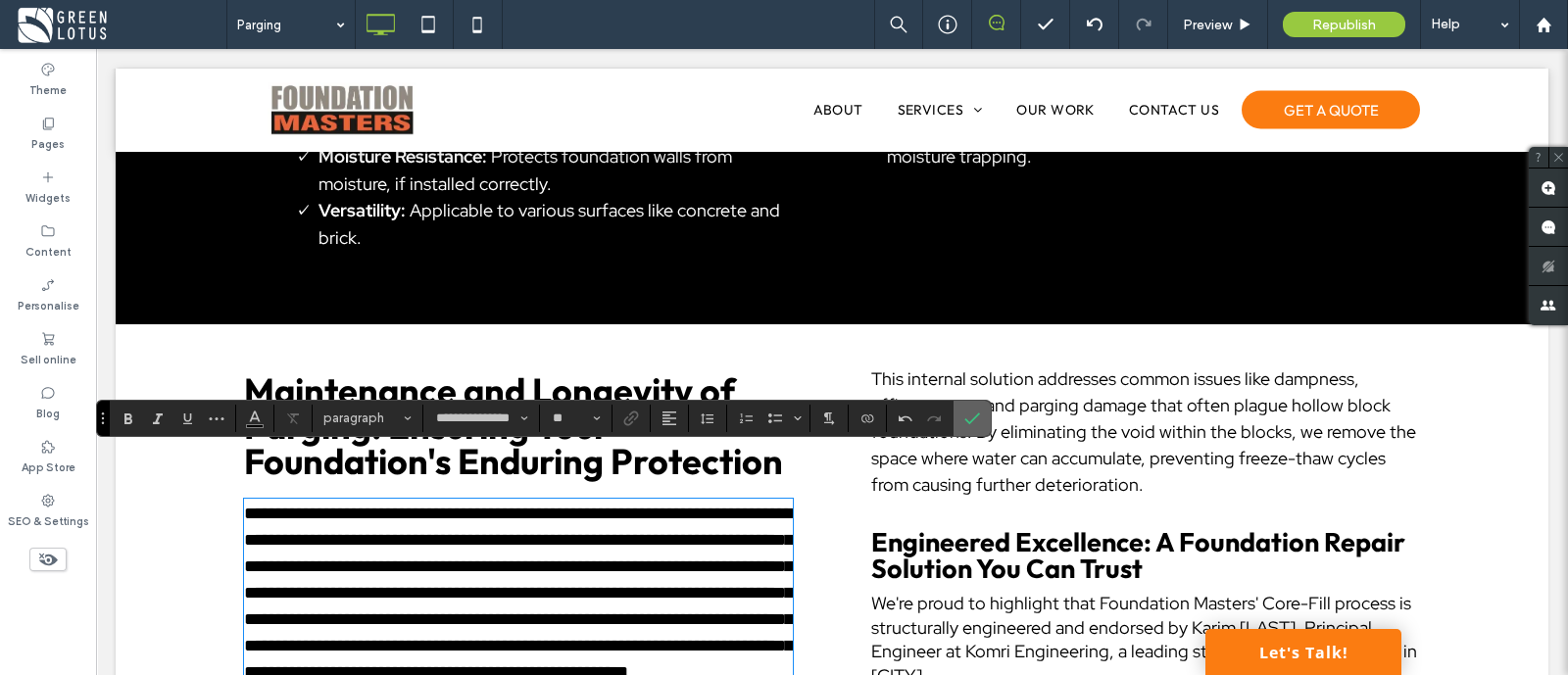 click at bounding box center (972, 418) 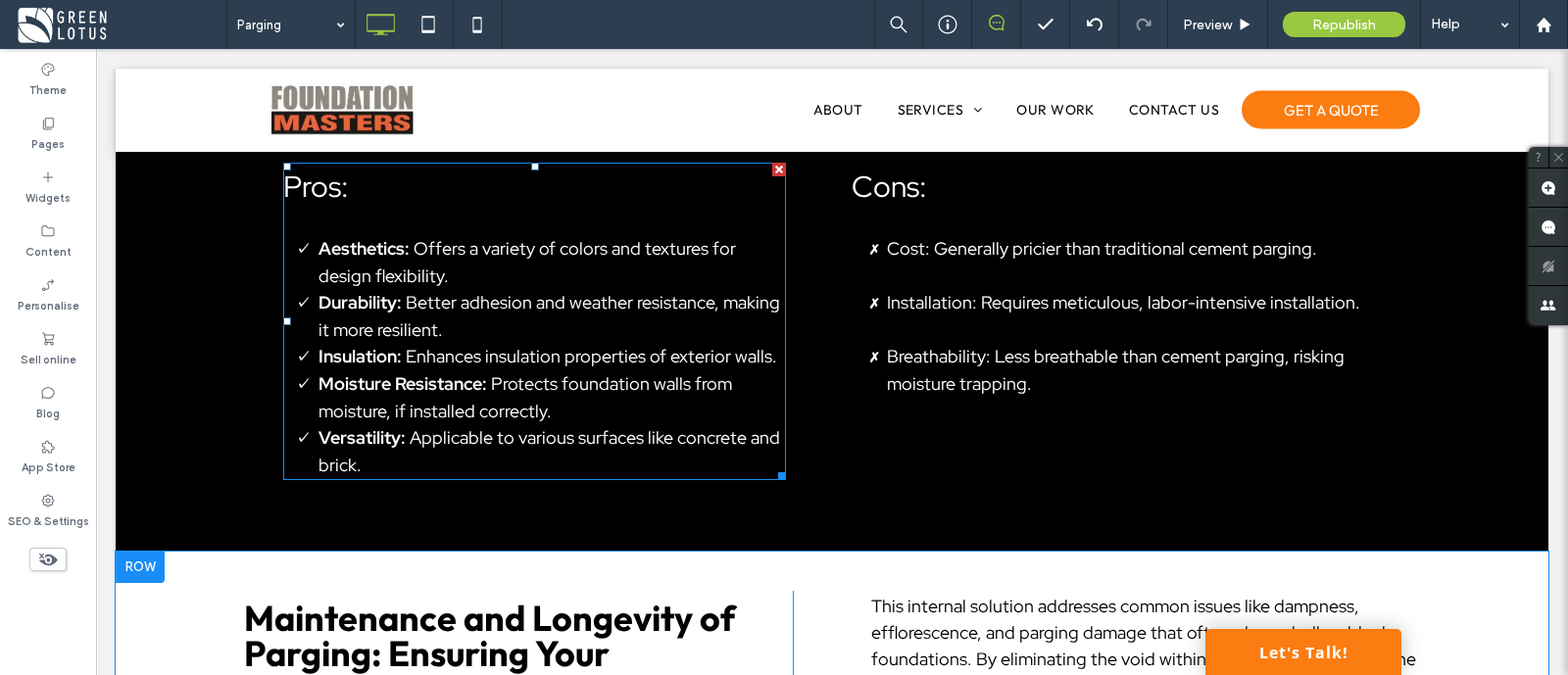 scroll, scrollTop: 2939, scrollLeft: 0, axis: vertical 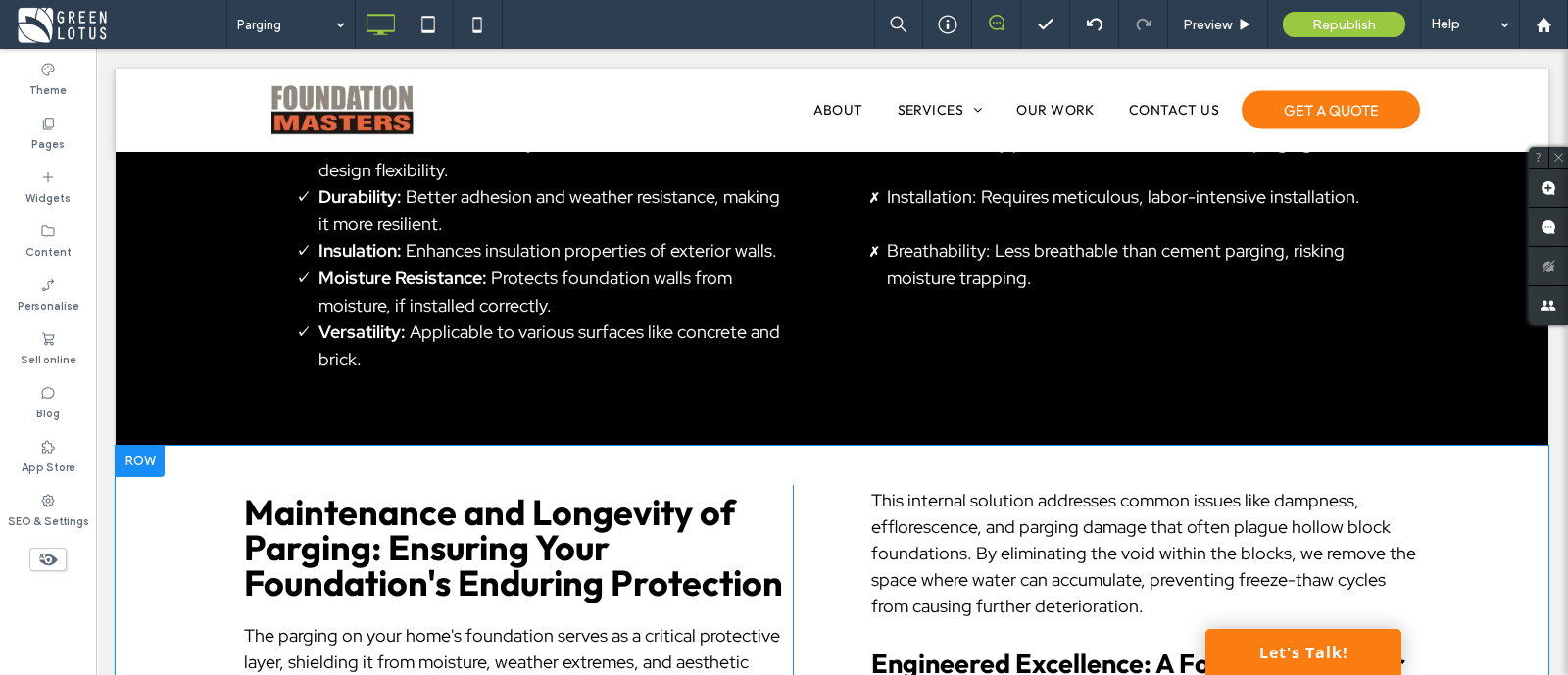 click on "Maintenance and Longevity of Parging: Ensuring Your Foundation's Enduring Protection
The parging on your home's foundation serves as a critical protective layer, shielding it from moisture, weather extremes, and aesthetic degradation. Foundation Masters' trade-secret combination and expert application make sure that it lasts a long time, but you need to do regular maintenance to make sure it lasts as long as possible and protects your property for decades. If you don't take care of the parge coat, small problems might turn into expensive foundation repairs, which defeats the purpose of the coat in the first place.
What Makes Our Core-Fill Process Stand Out?
The Core-Fill process isn't merely about filling voids. It's a meticulously engineered solution that combines the strength of concrete grout with the steel rebar reinforcement. Imagine your hollow block foundation becoming a solid, poured concrete wall—that’s the power of Core-Fill.
Click To Paste     Click To Paste" at bounding box center (832, 859) 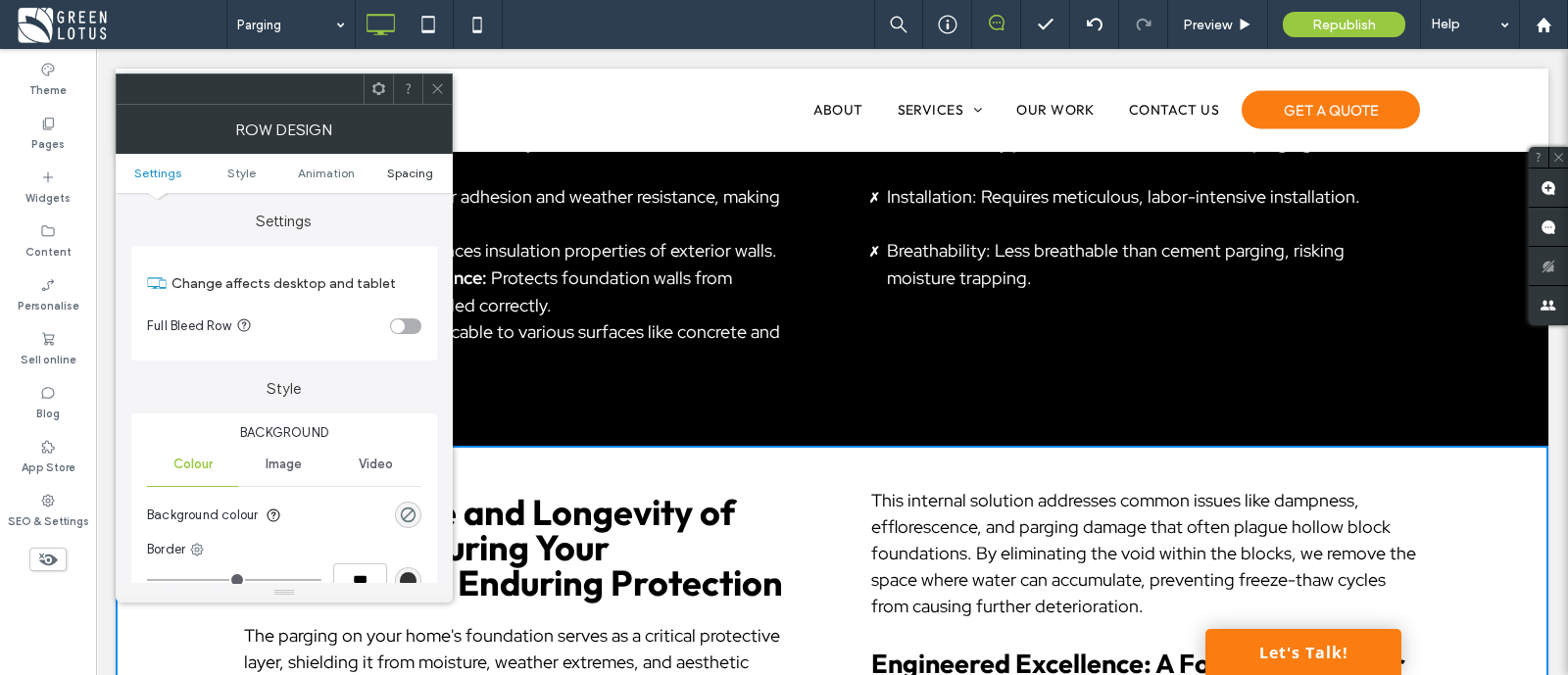 click on "Spacing" at bounding box center [410, 172] 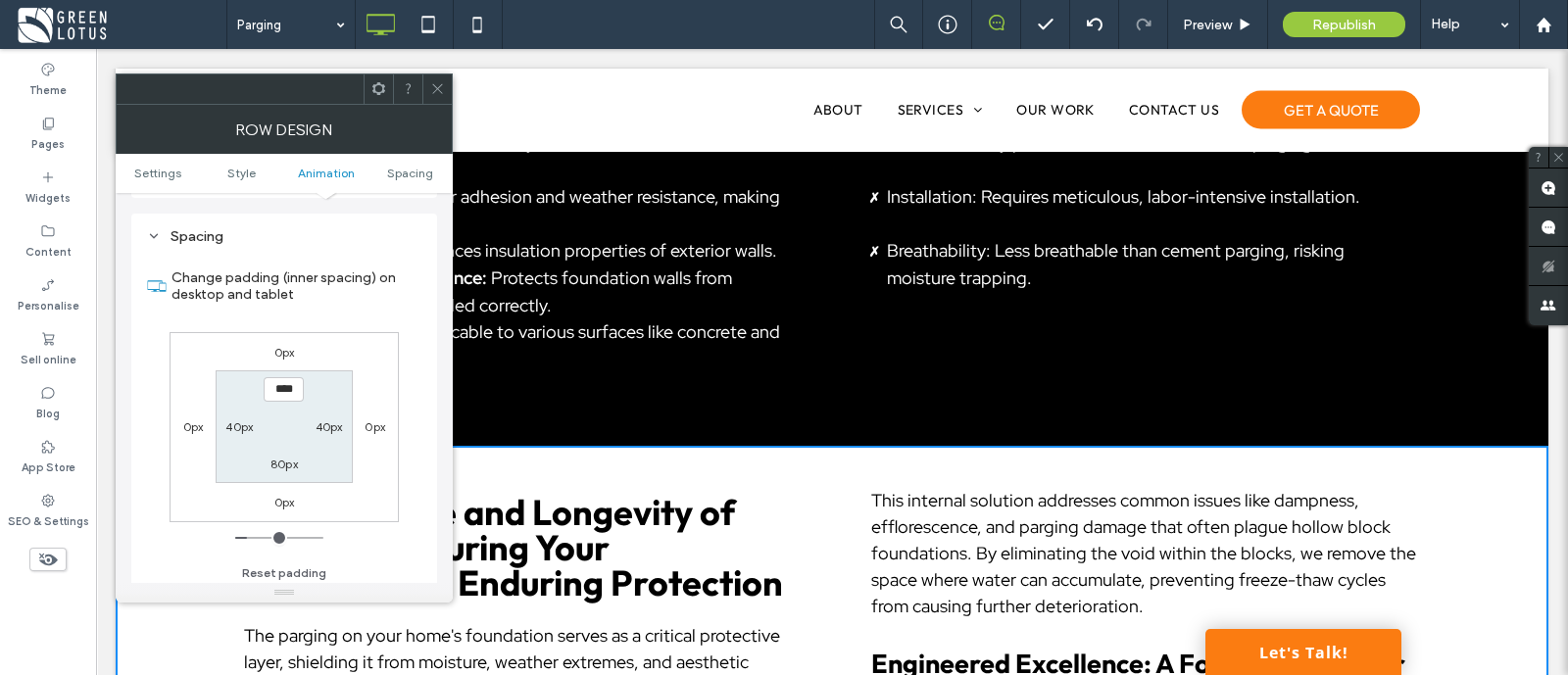 scroll, scrollTop: 554, scrollLeft: 0, axis: vertical 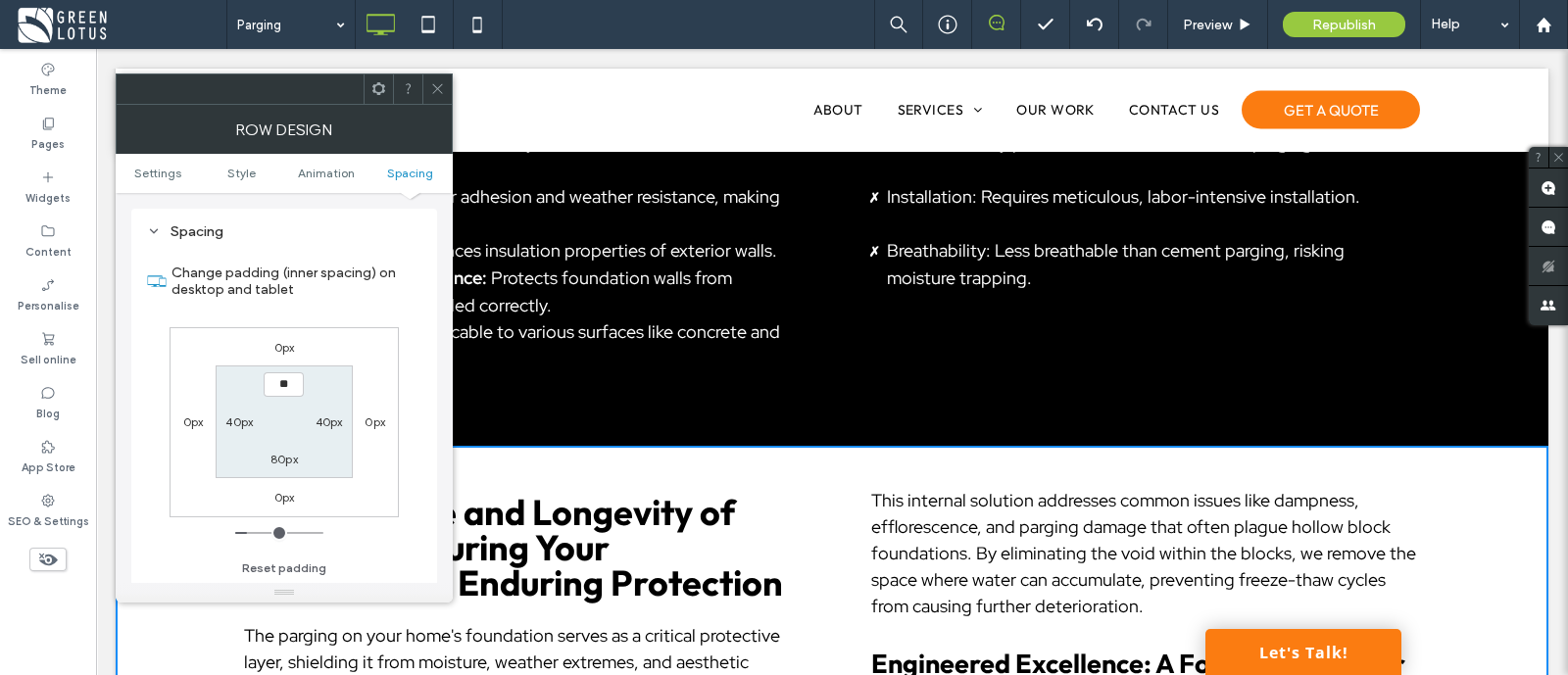 type on "****" 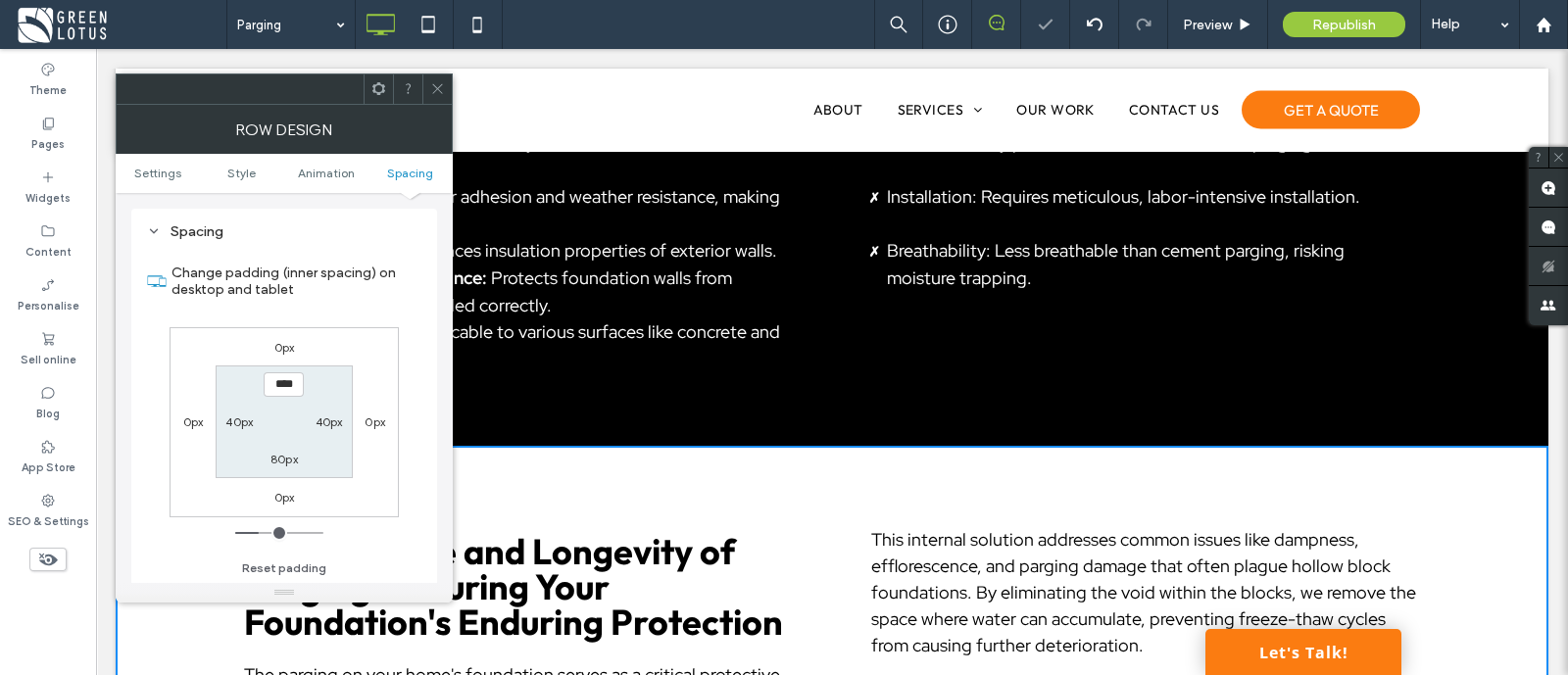 click 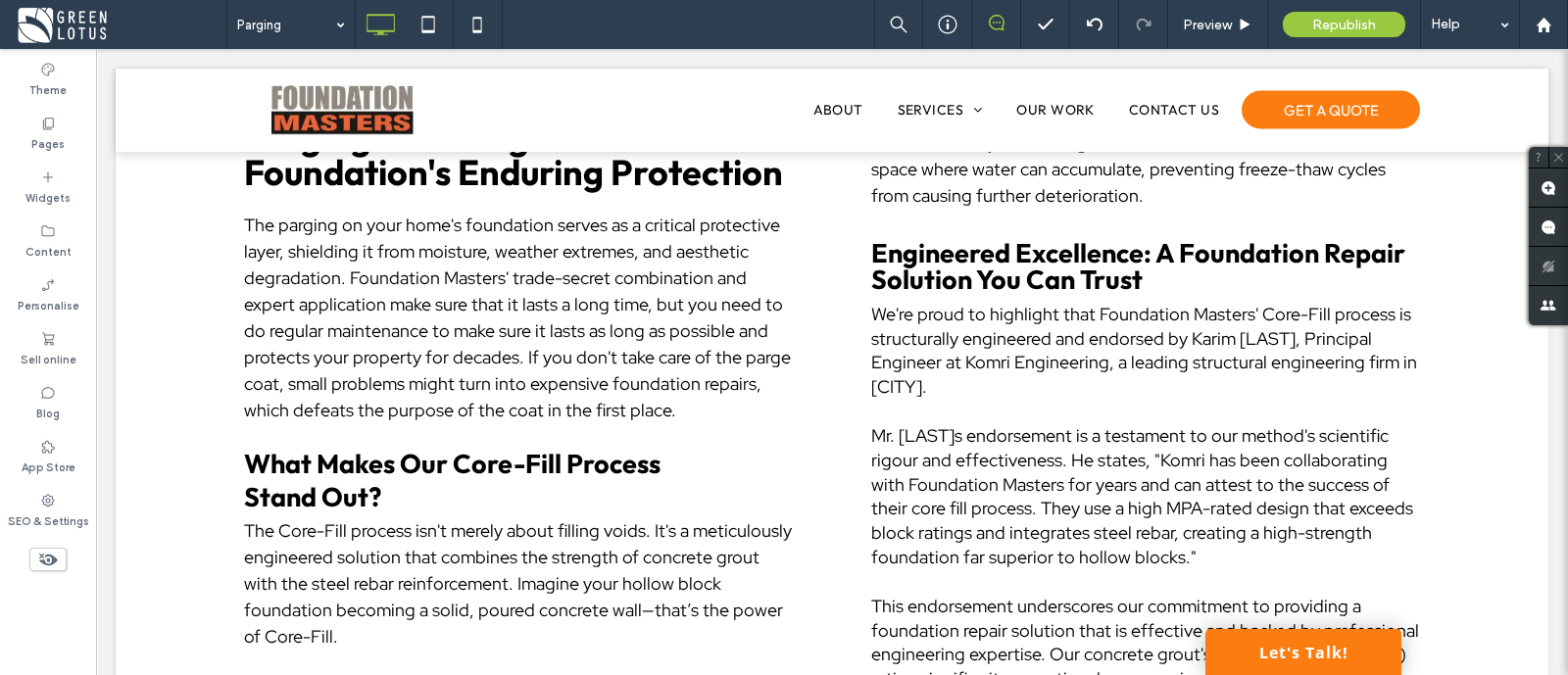 scroll, scrollTop: 3418, scrollLeft: 0, axis: vertical 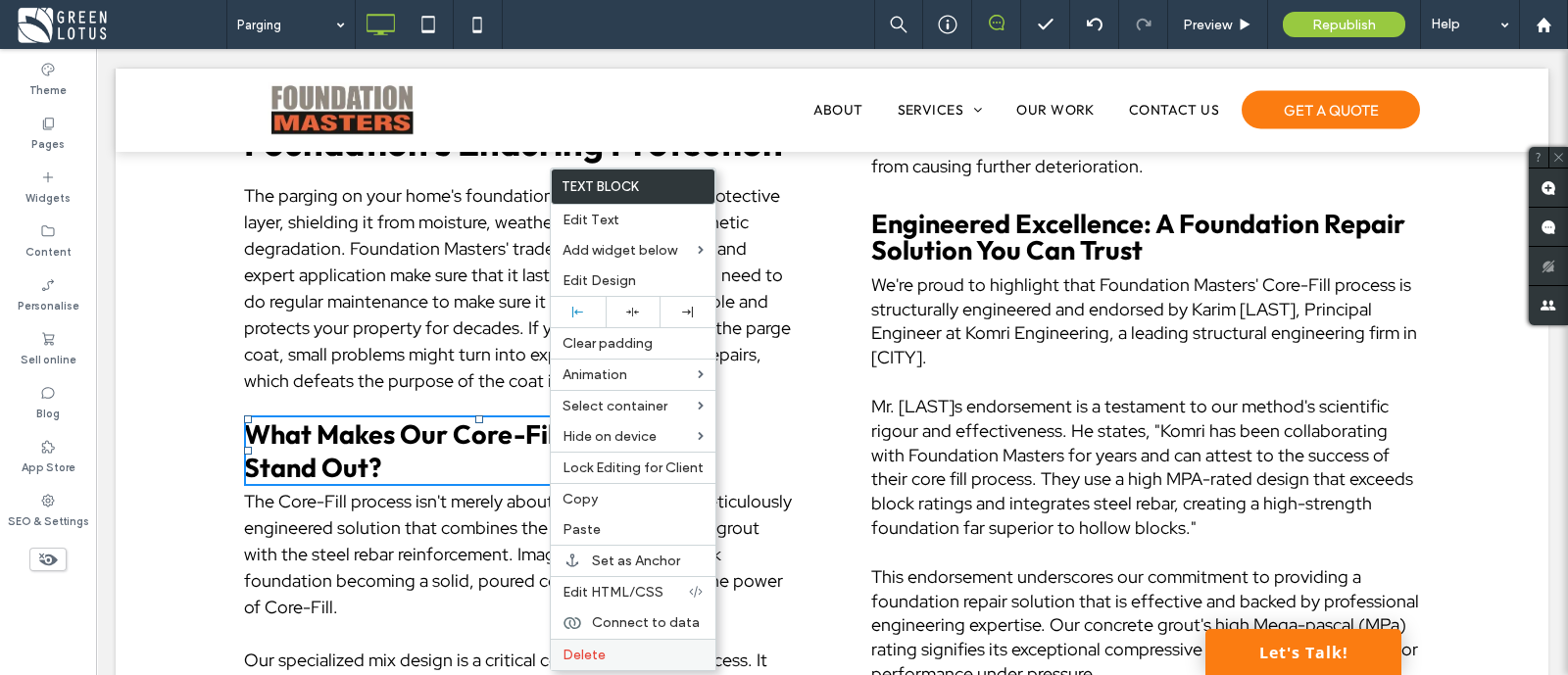 click on "Delete" at bounding box center [633, 654] 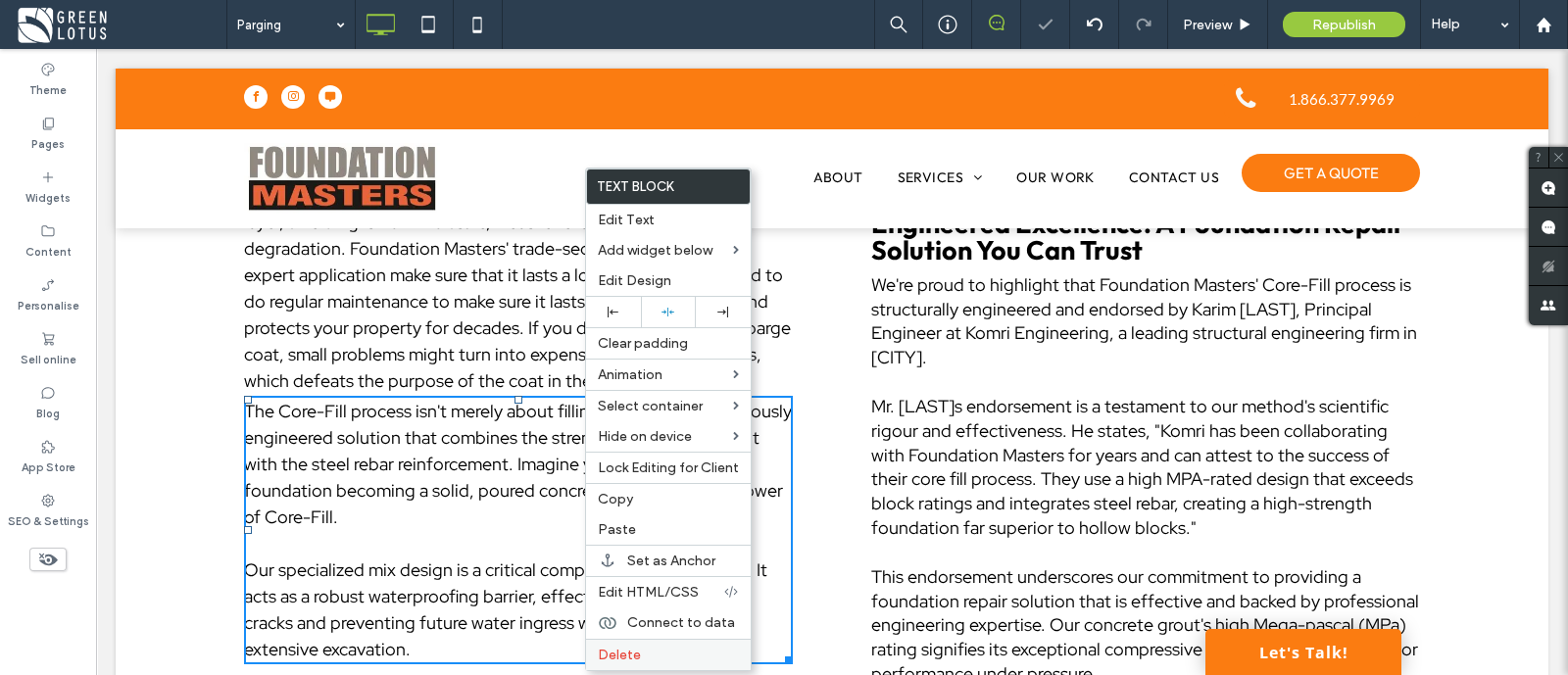click on "Delete" at bounding box center (668, 654) 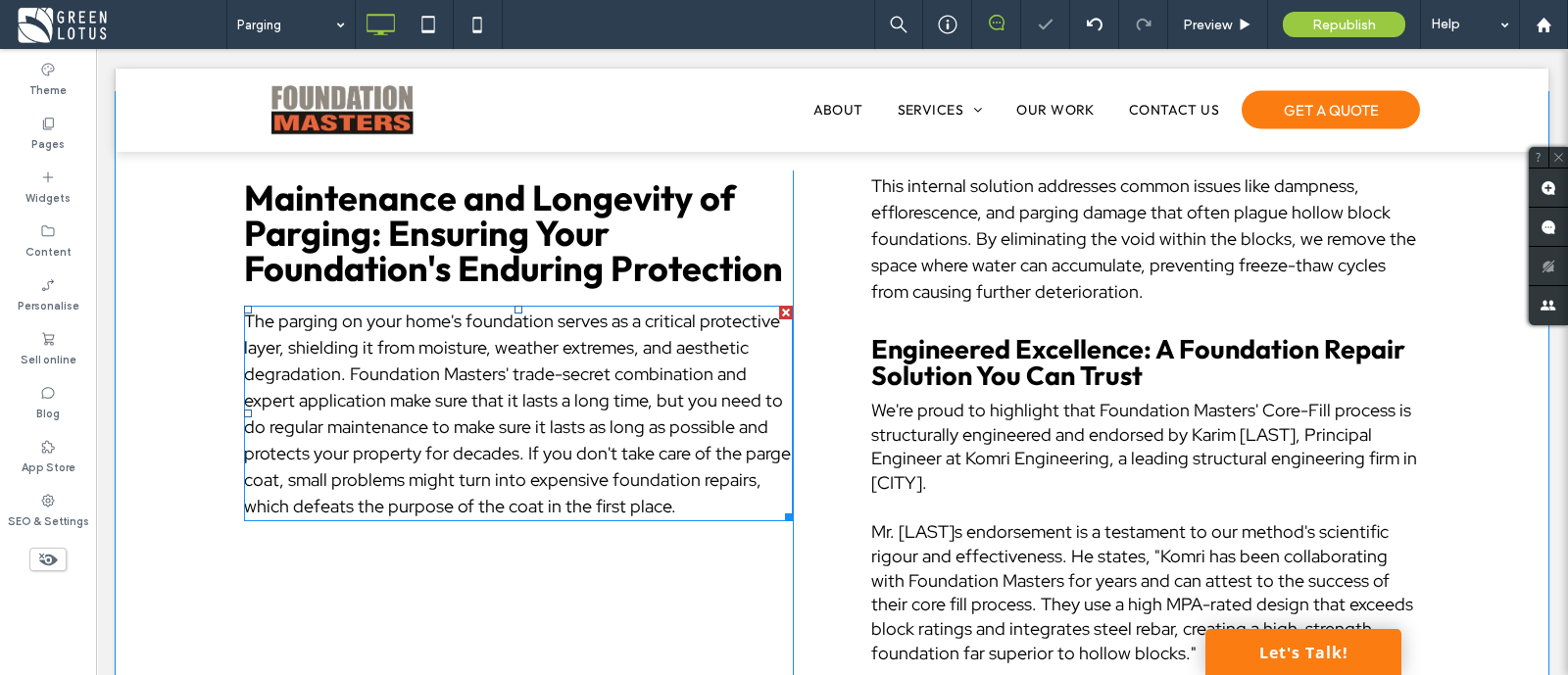 scroll, scrollTop: 3173, scrollLeft: 0, axis: vertical 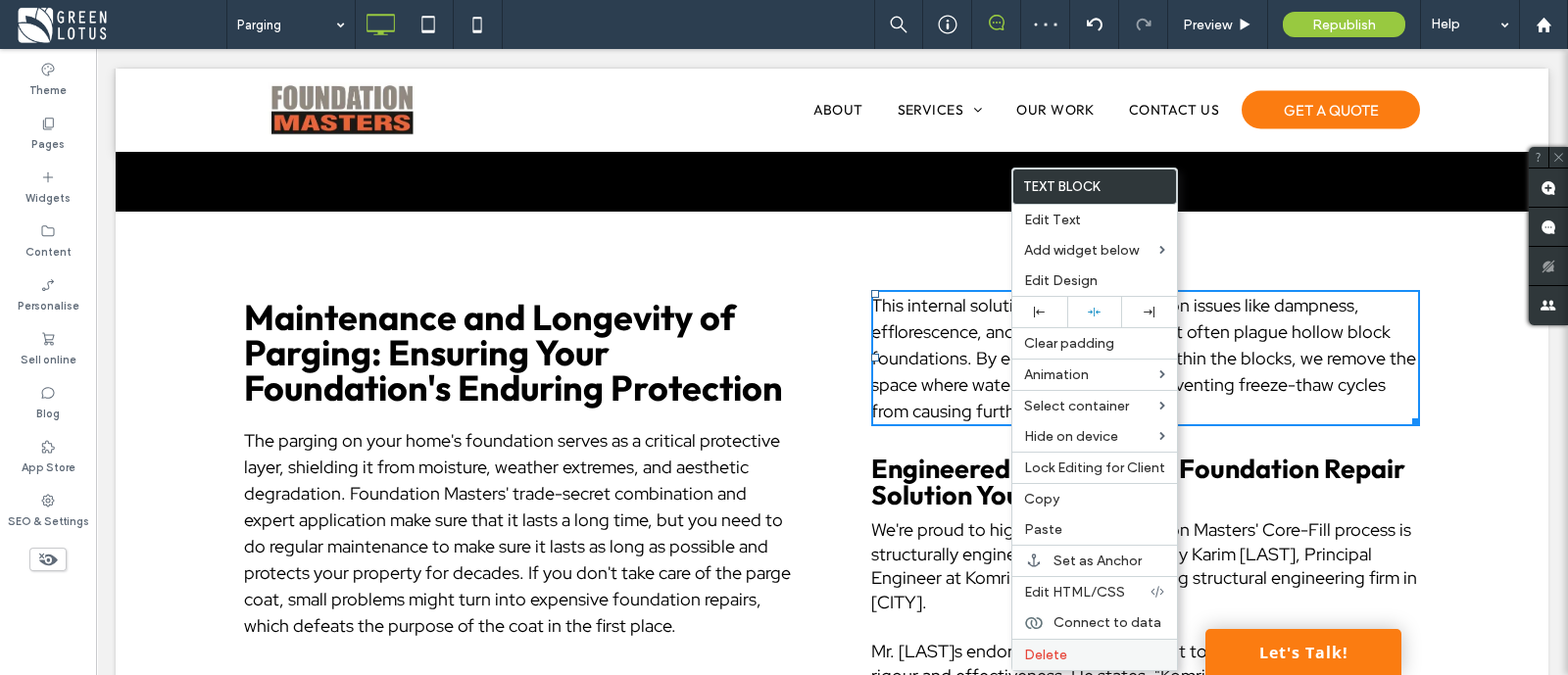 click on "Delete" at bounding box center [1095, 654] 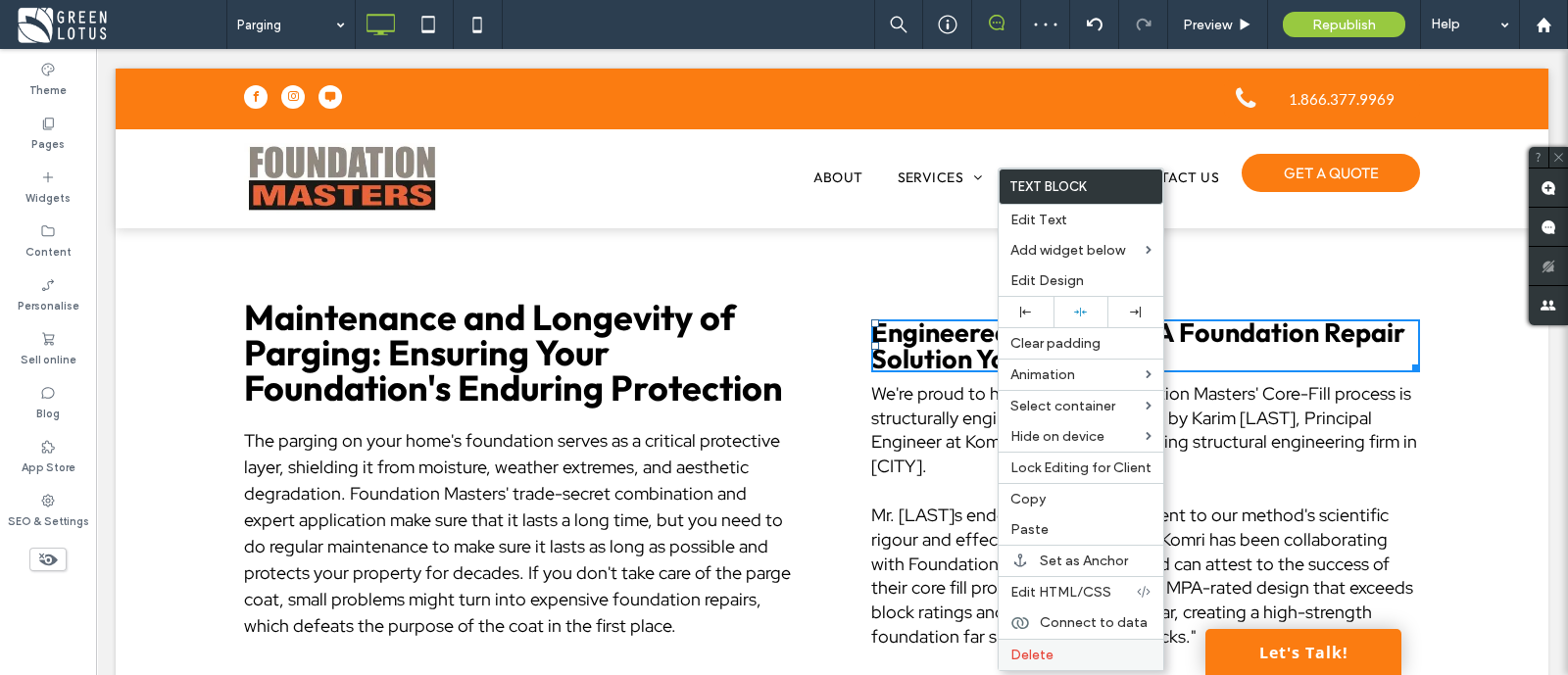 click on "Delete" at bounding box center [1081, 654] 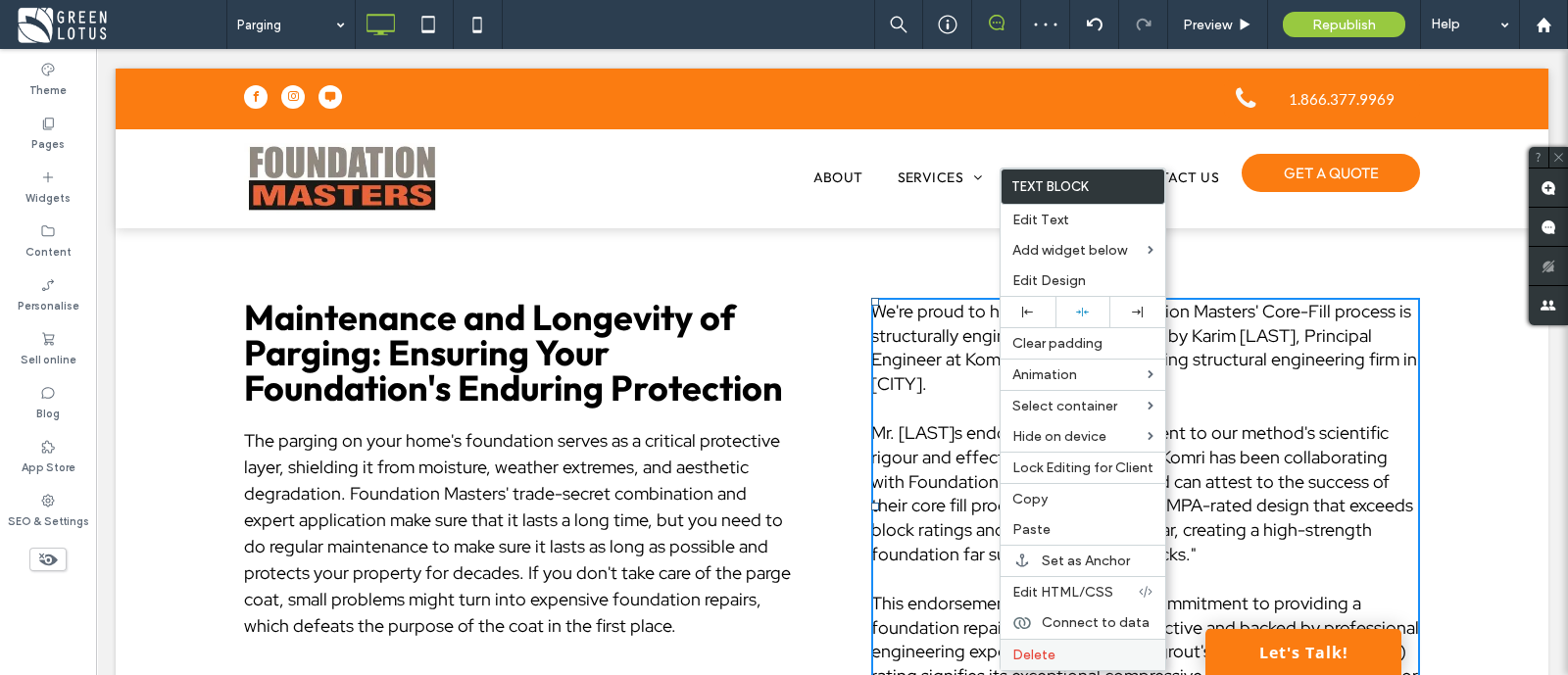 click on "Delete" at bounding box center (1083, 654) 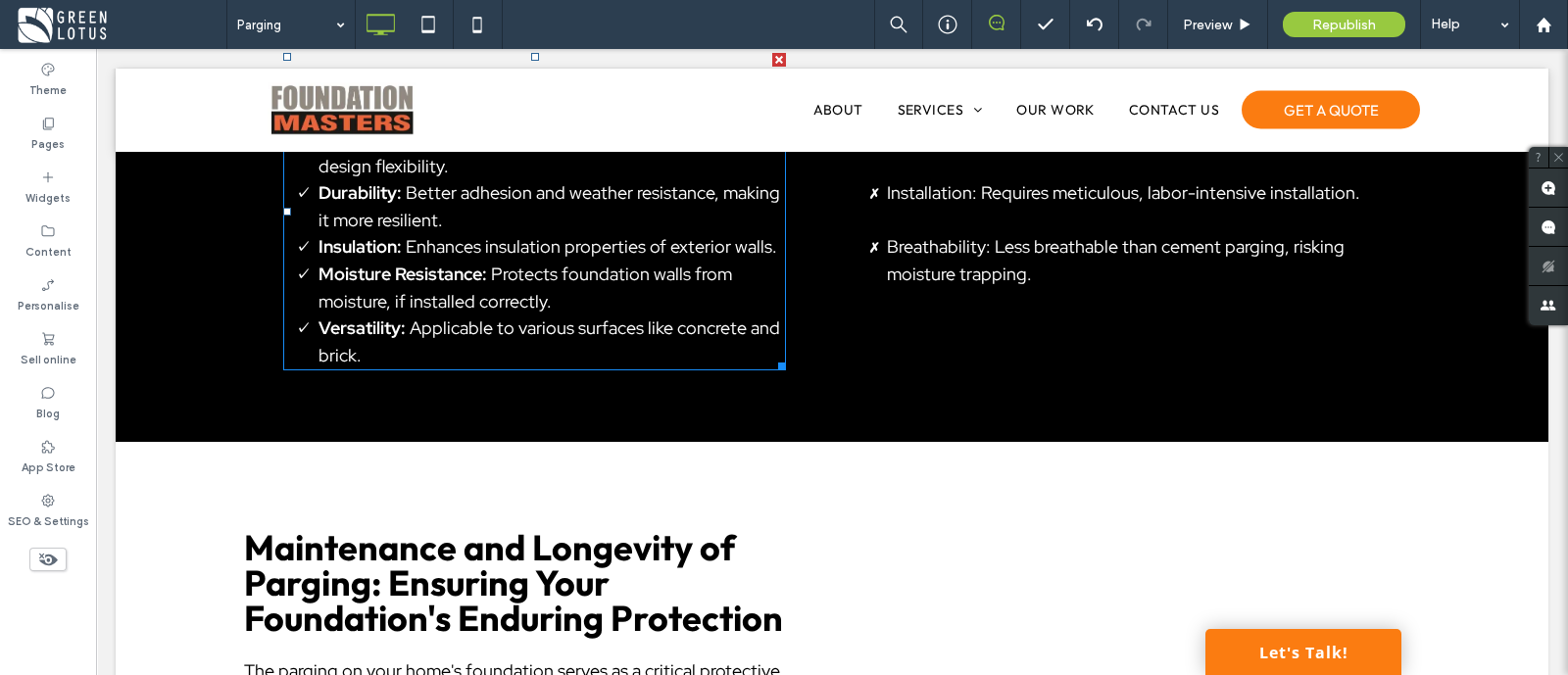 scroll, scrollTop: 3051, scrollLeft: 0, axis: vertical 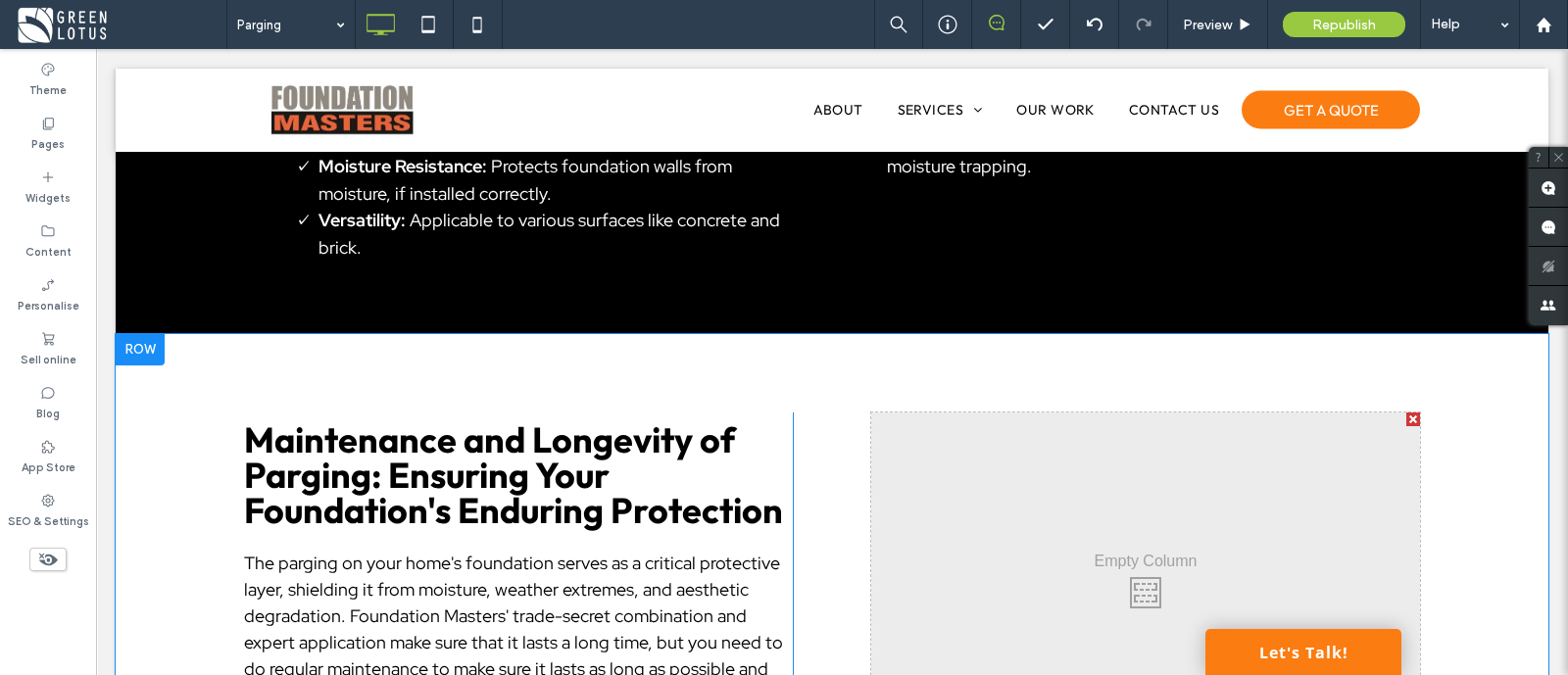 click at bounding box center (140, 350) 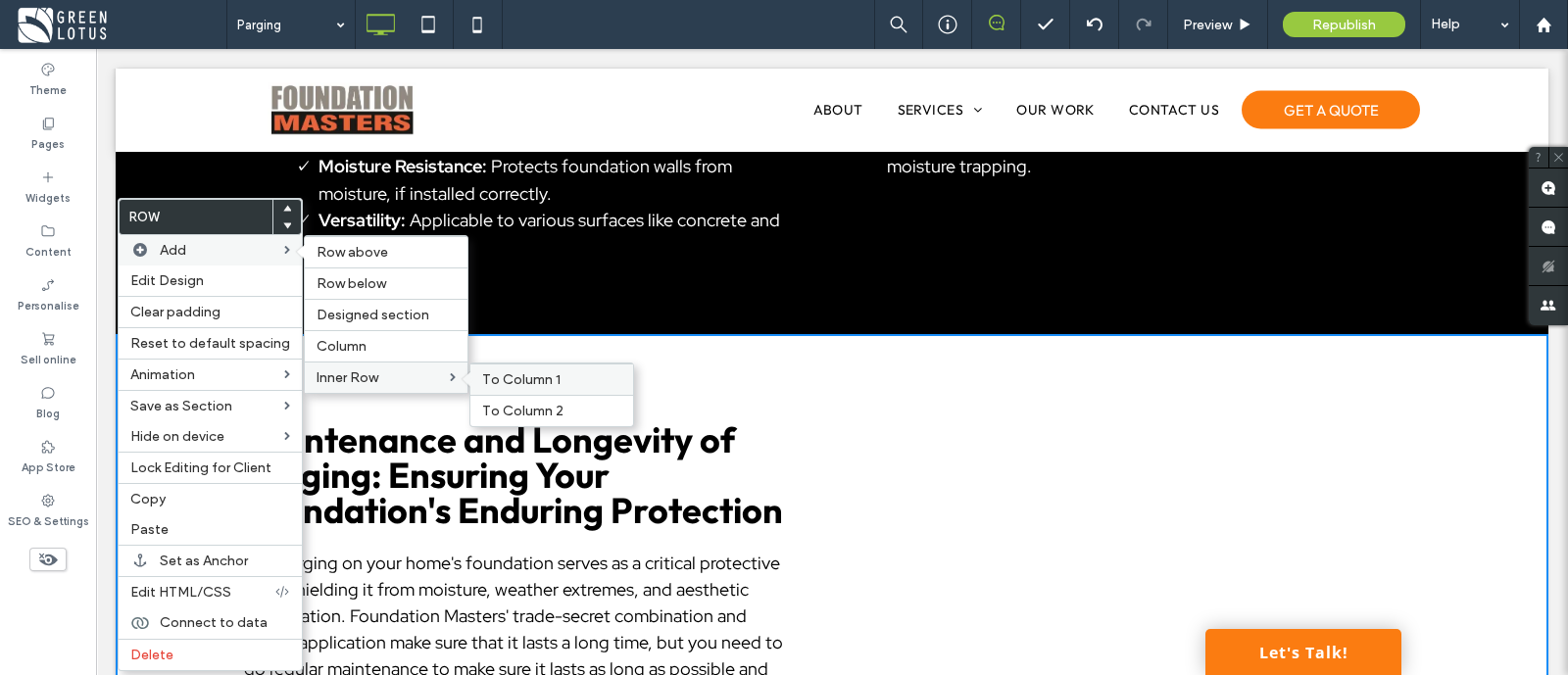 click on "To Column 1" at bounding box center [521, 379] 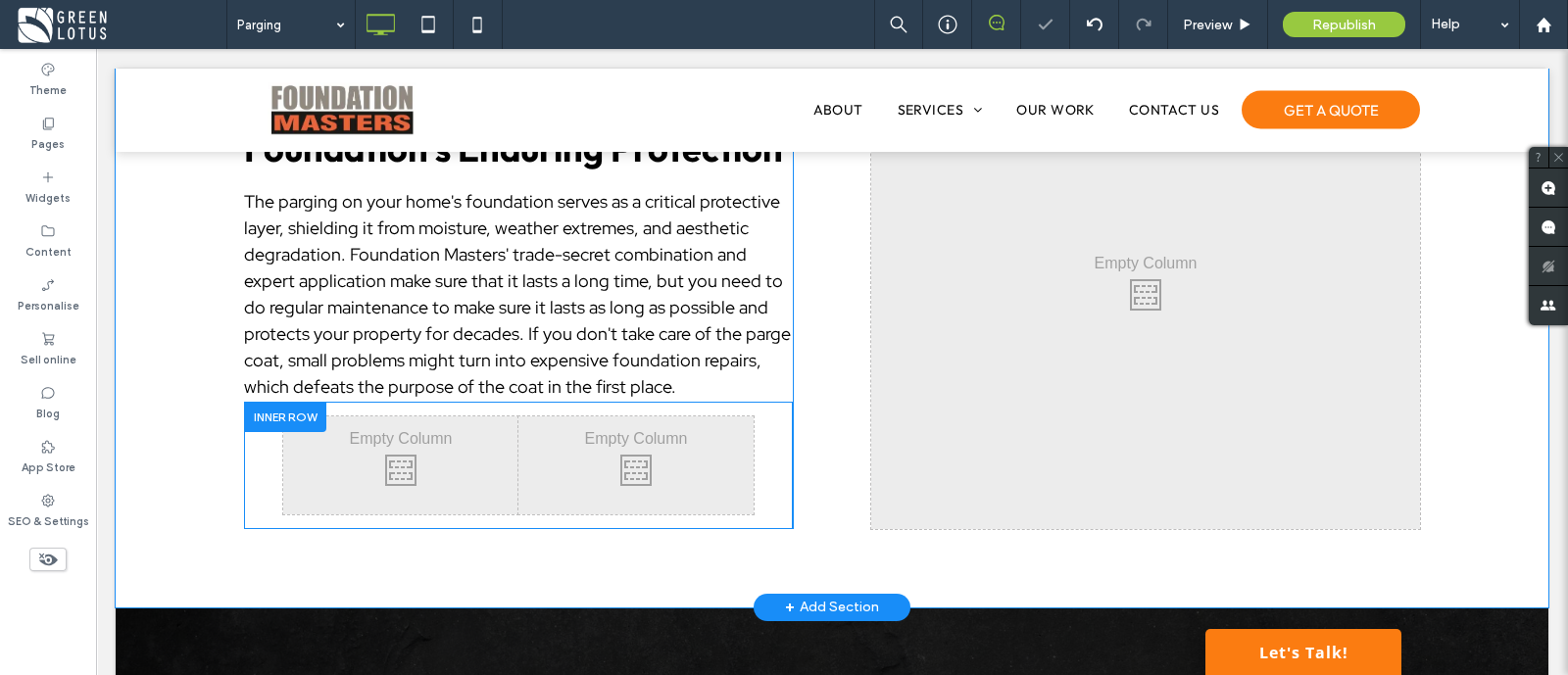 scroll, scrollTop: 3418, scrollLeft: 0, axis: vertical 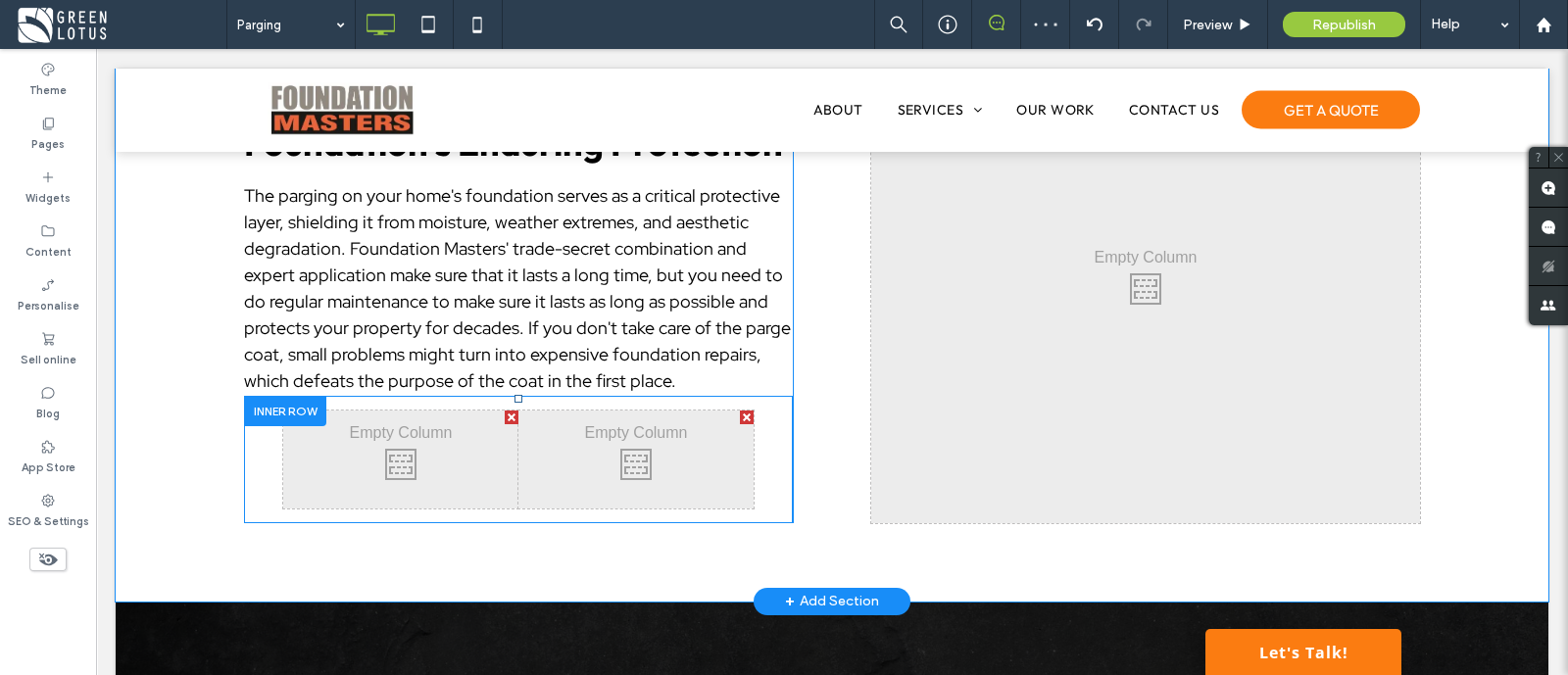 click at bounding box center [512, 417] 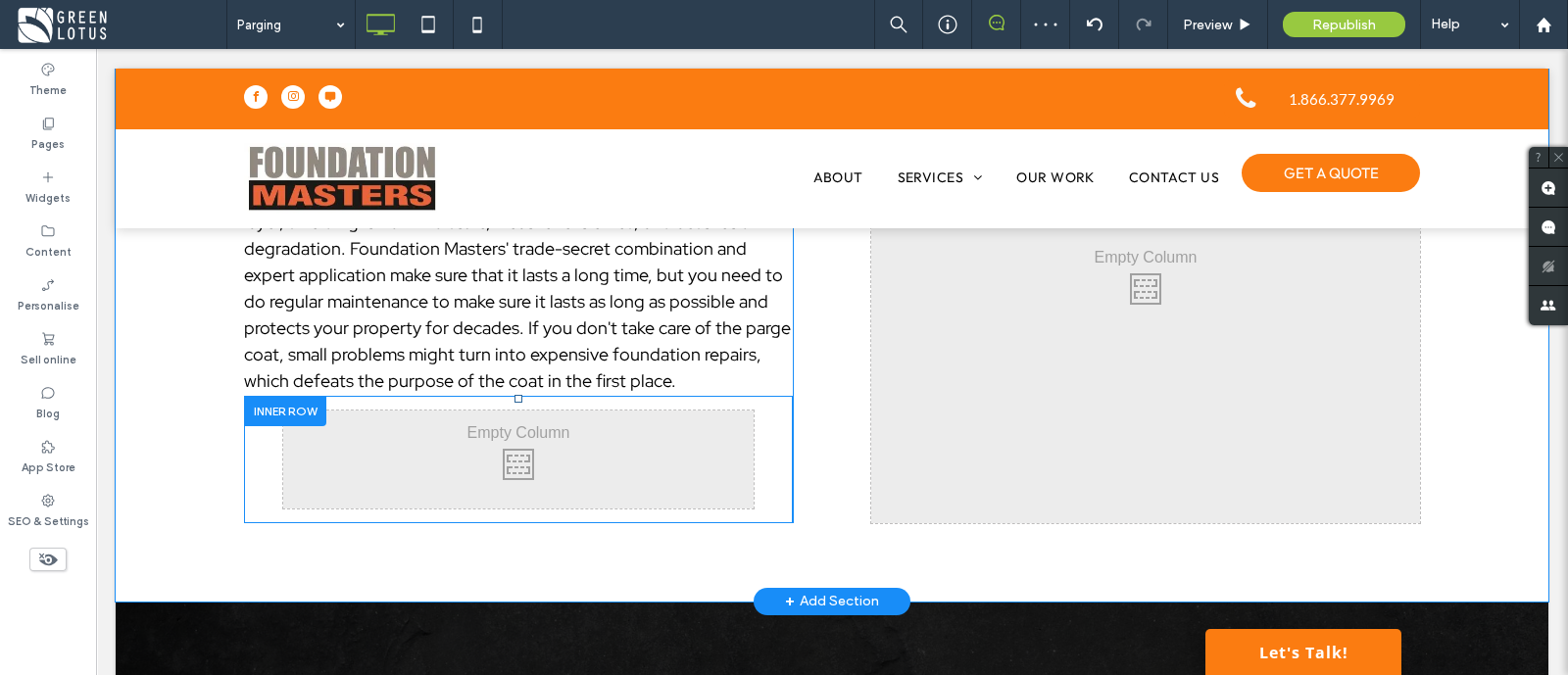 click on "Click To Paste     Click To Paste" at bounding box center [518, 459] 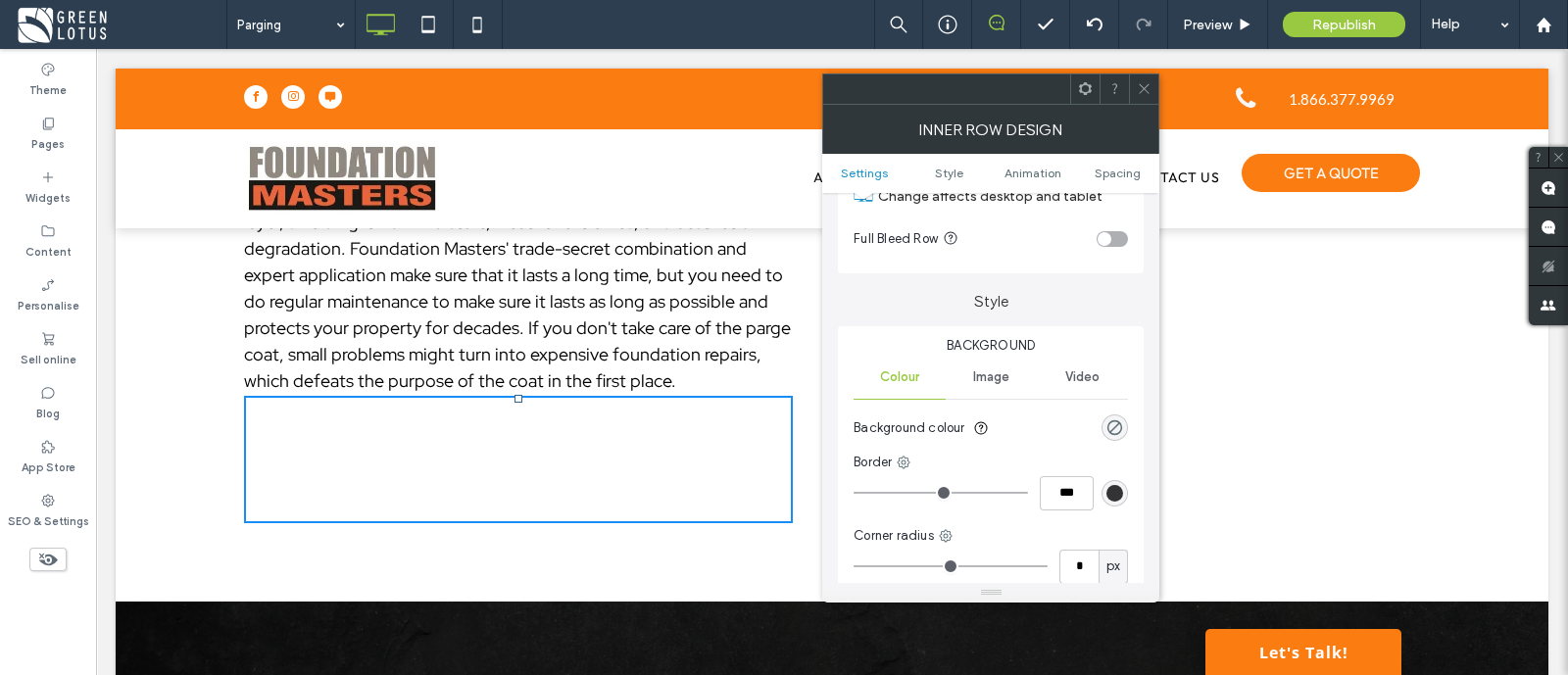 scroll, scrollTop: 121, scrollLeft: 0, axis: vertical 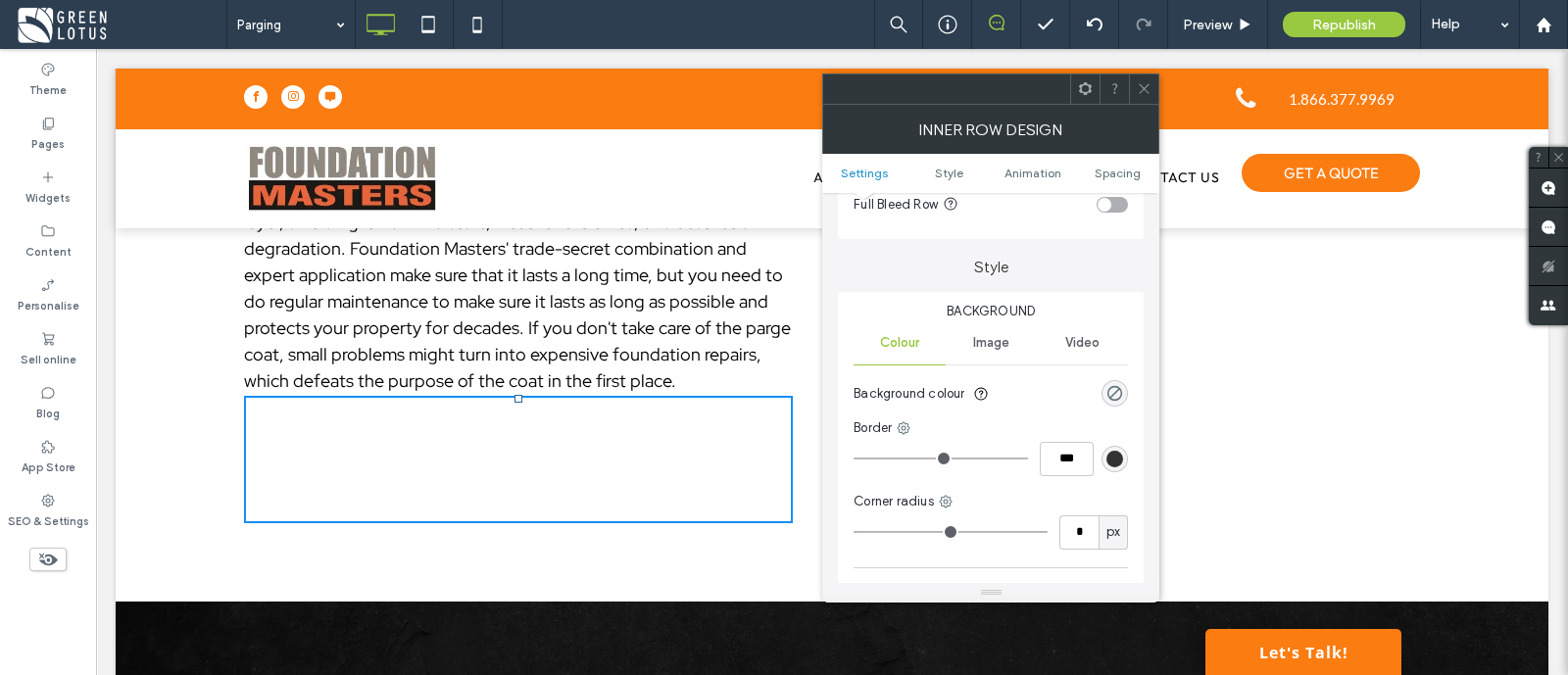 click 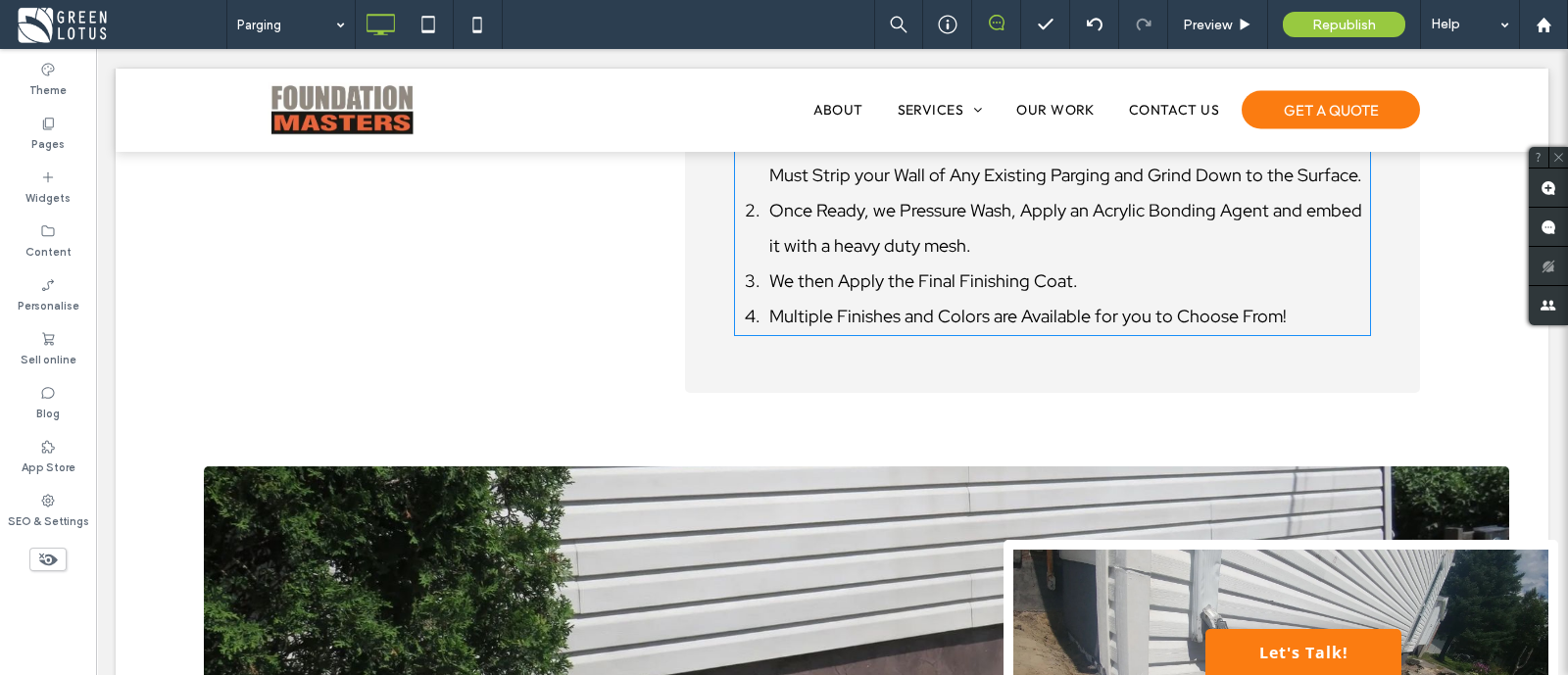 scroll, scrollTop: 1337, scrollLeft: 0, axis: vertical 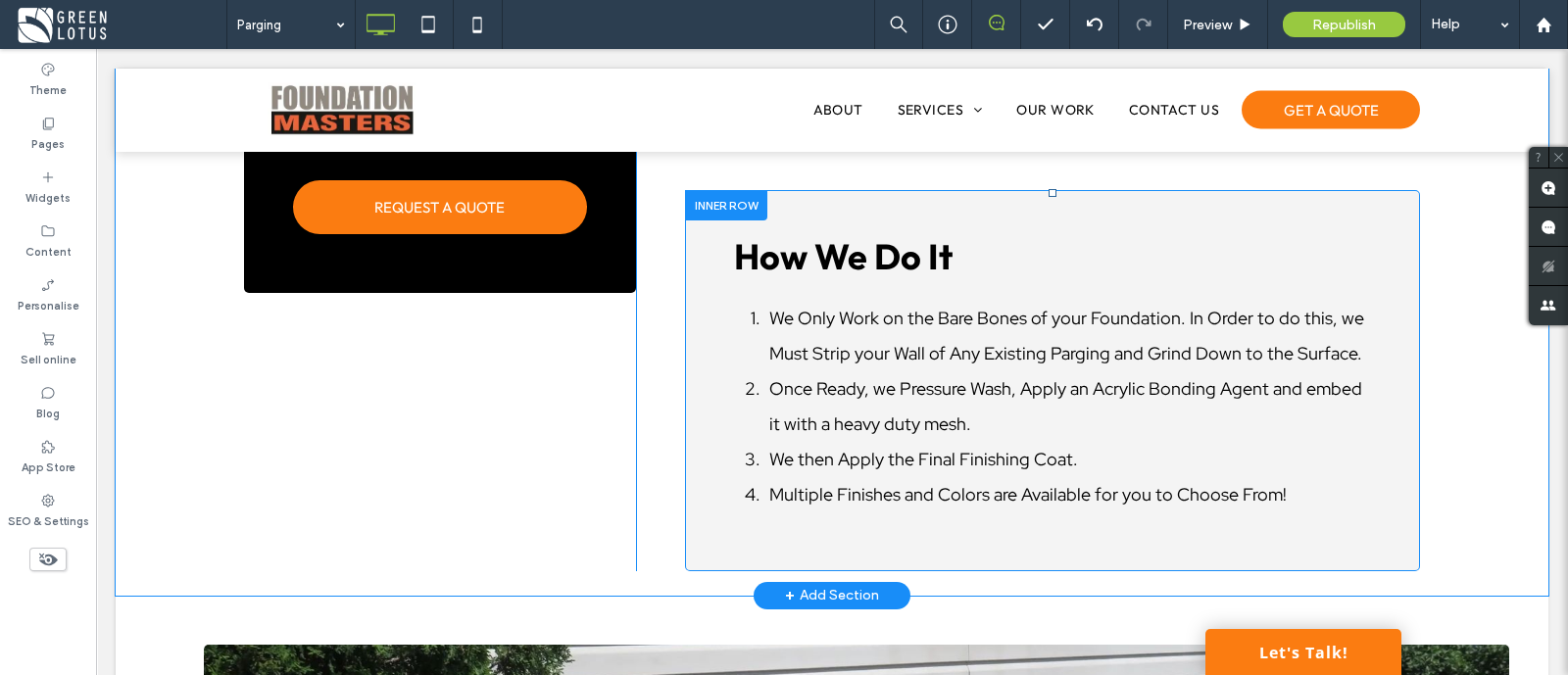 click on "How We Do It
We Only Work on the Bare Bones of your Foundation. In Order to do this, we Must Strip your Wall of Any Existing Parging and Grind Down to the Surface. Once Ready, we Pressure Wash, Apply an Acrylic Bonding Agent and embed it with a heavy duty mesh. We then Apply the Final Finishing Coat. Multiple Finishes and Colors are Available for you to Choose From!
Click To Paste" at bounding box center [1053, 380] 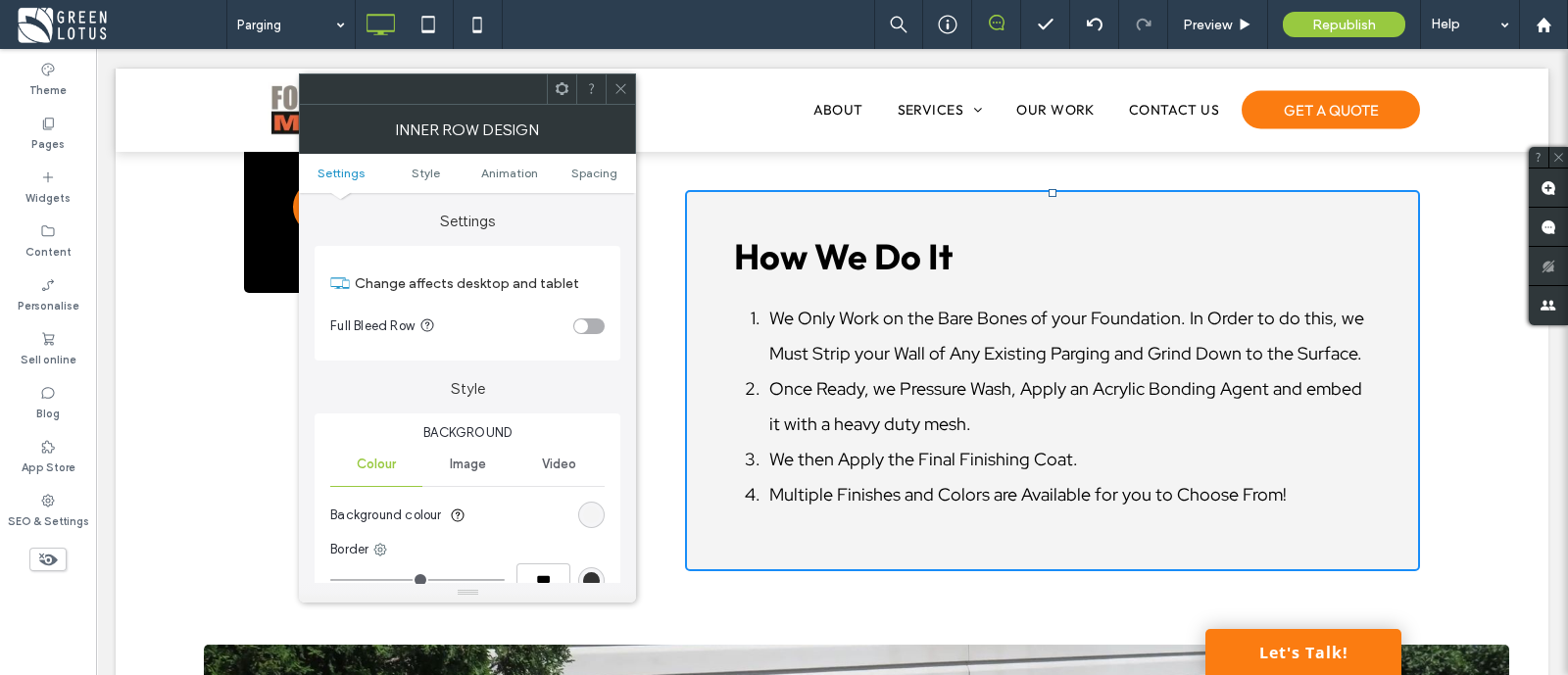 click on "Inner Row Design" at bounding box center [467, 129] 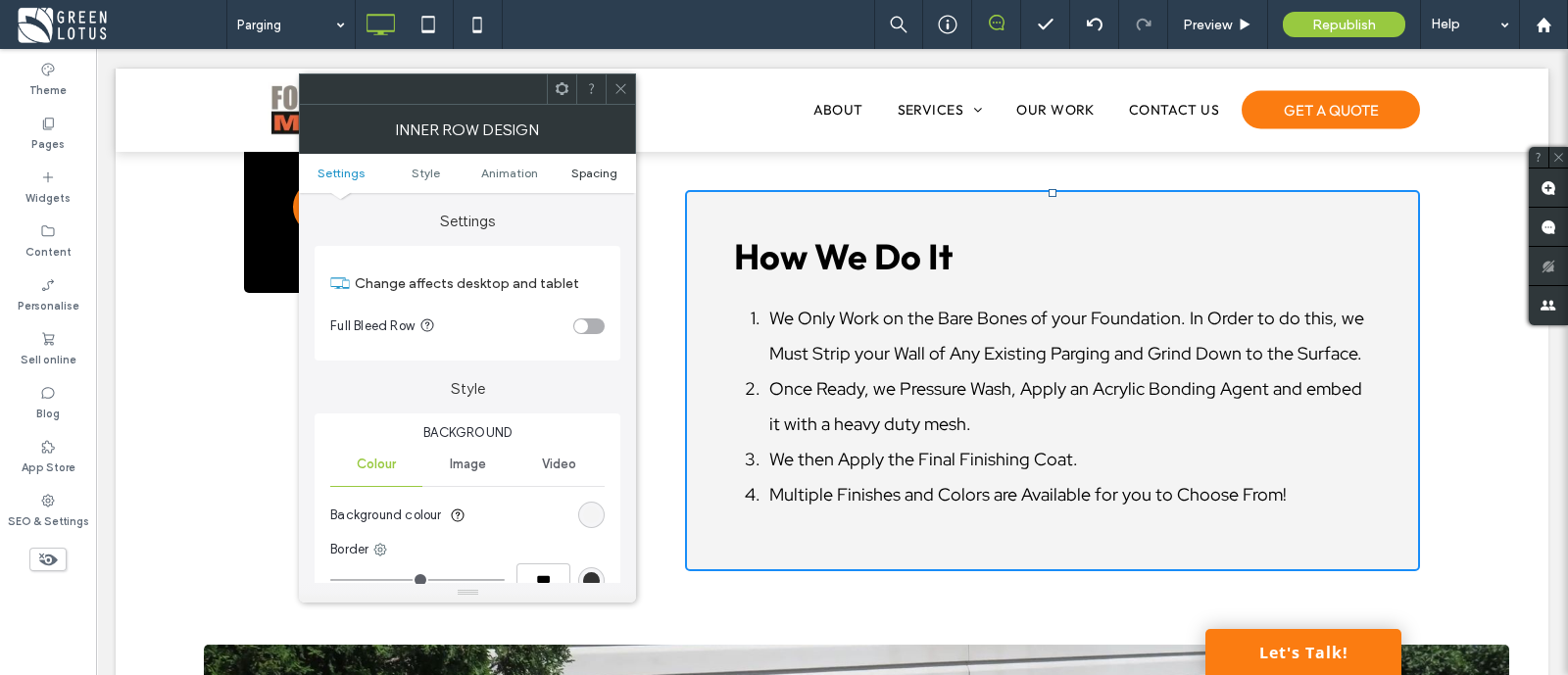 click on "Spacing" at bounding box center [594, 172] 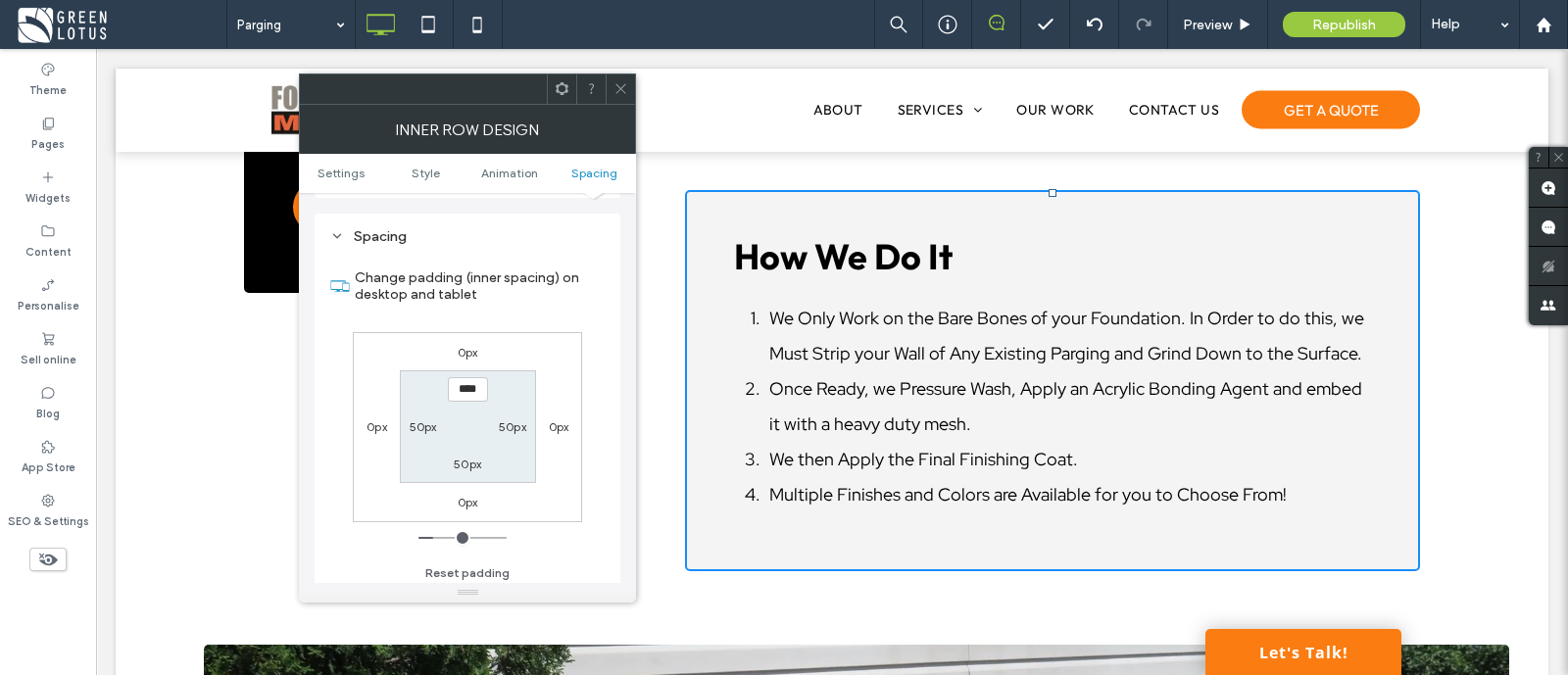 scroll, scrollTop: 627, scrollLeft: 0, axis: vertical 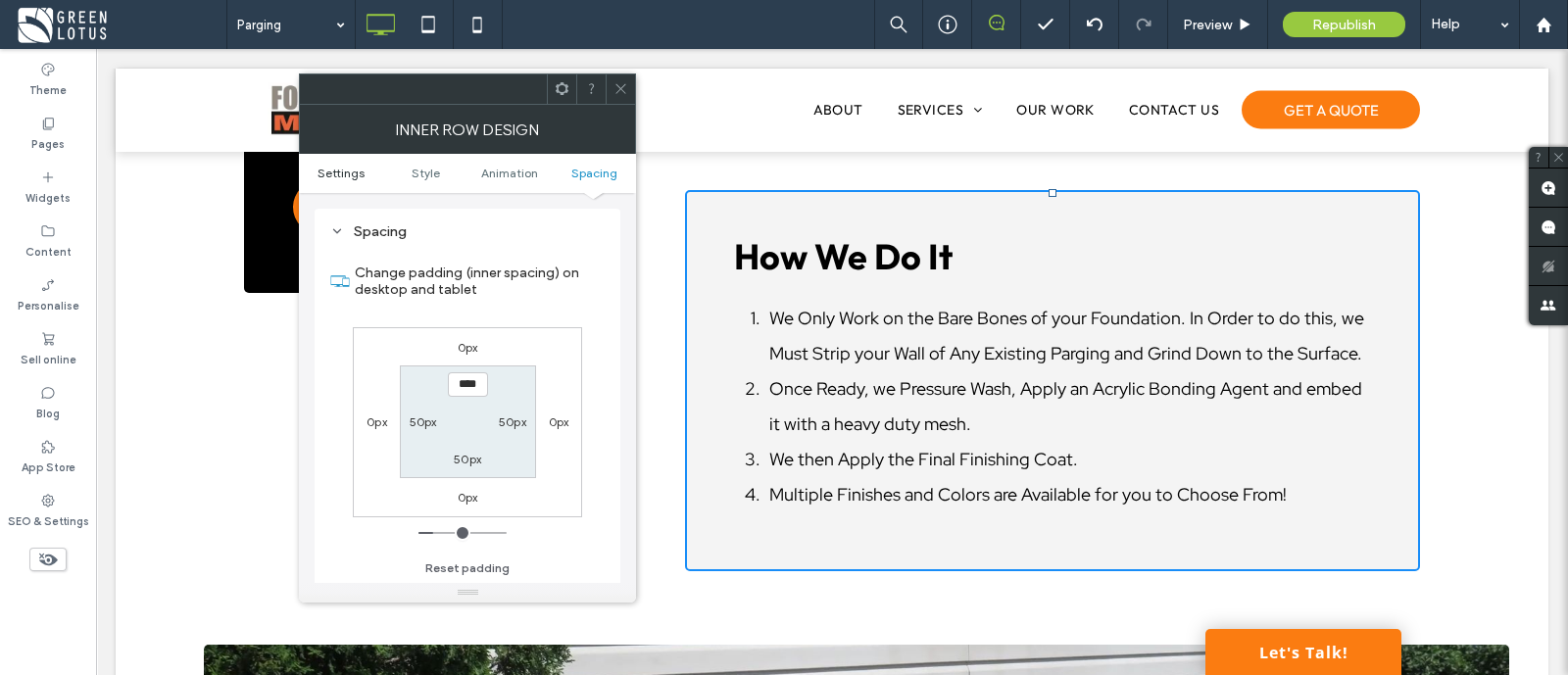 click on "Settings" at bounding box center [341, 172] 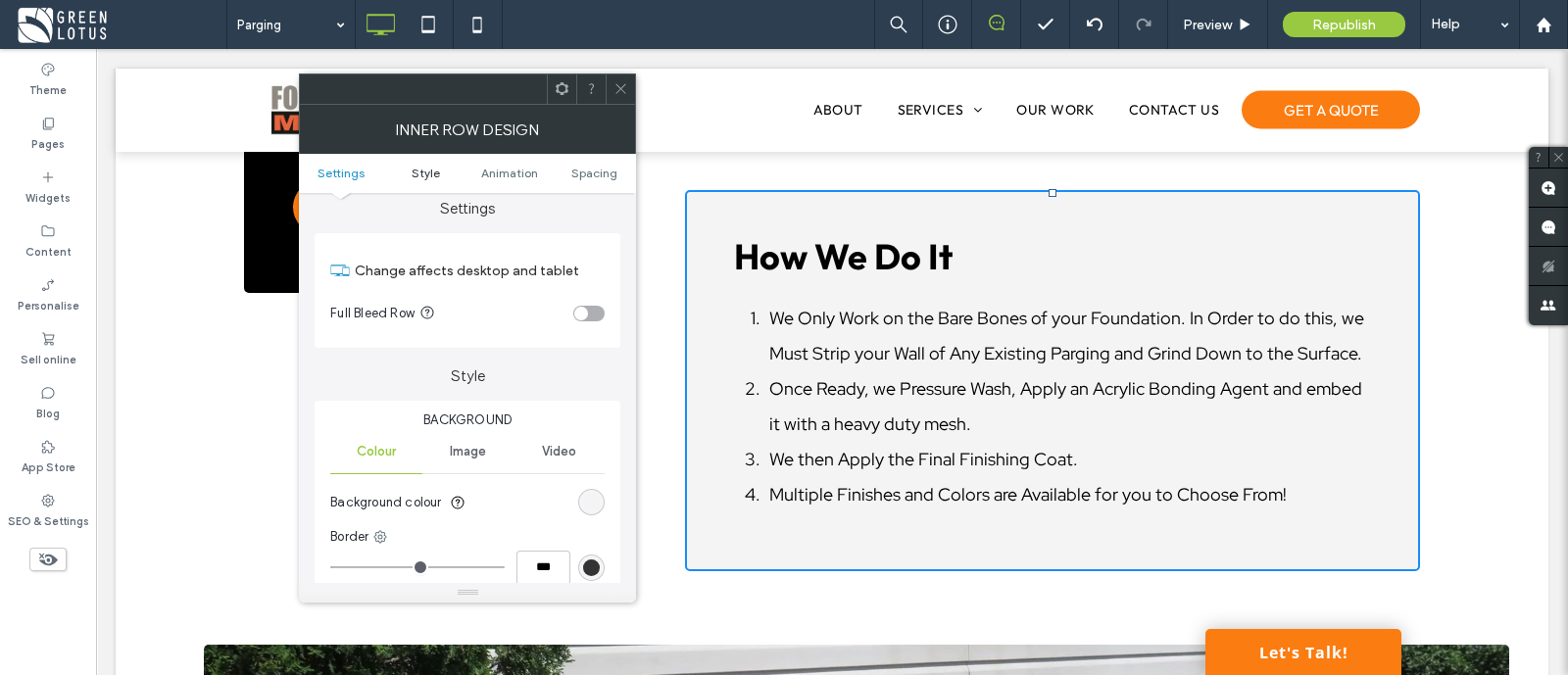 scroll, scrollTop: 0, scrollLeft: 0, axis: both 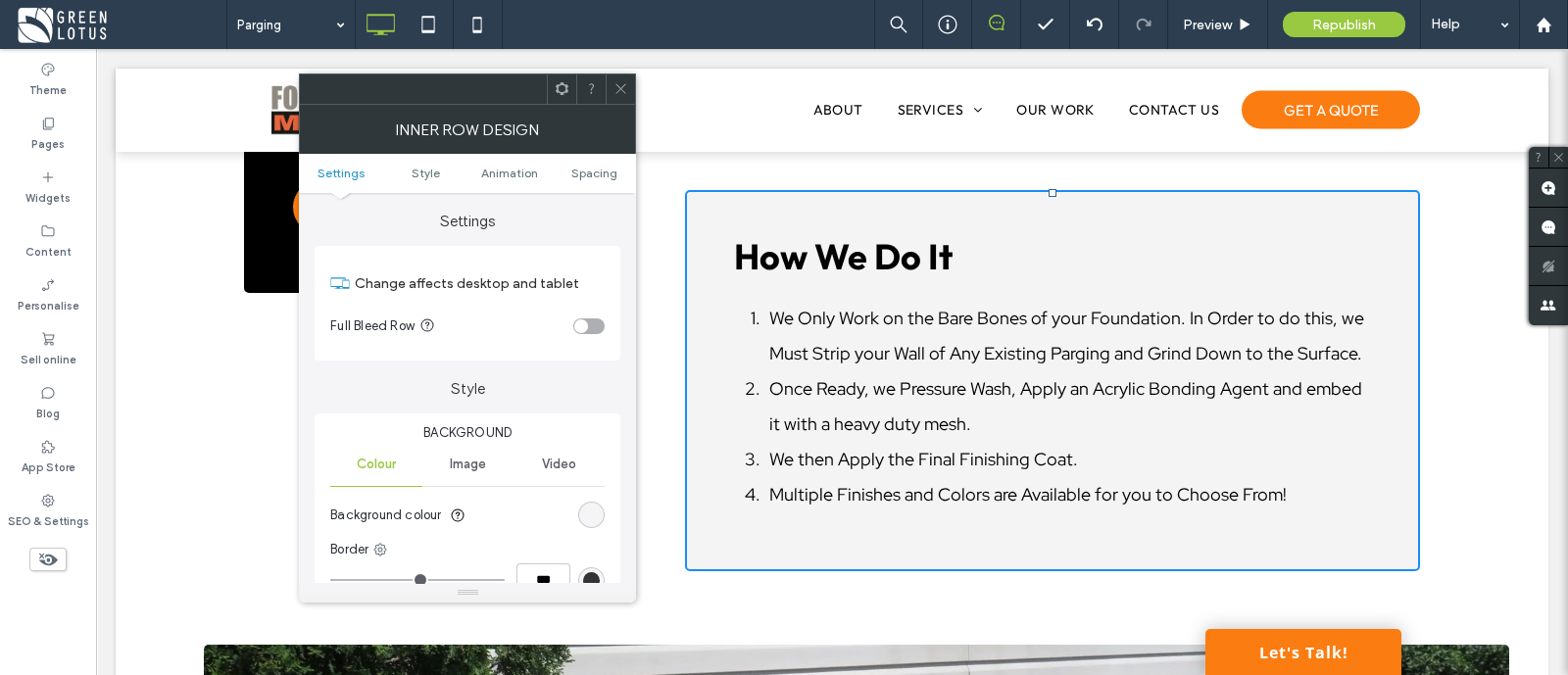 click at bounding box center (591, 514) 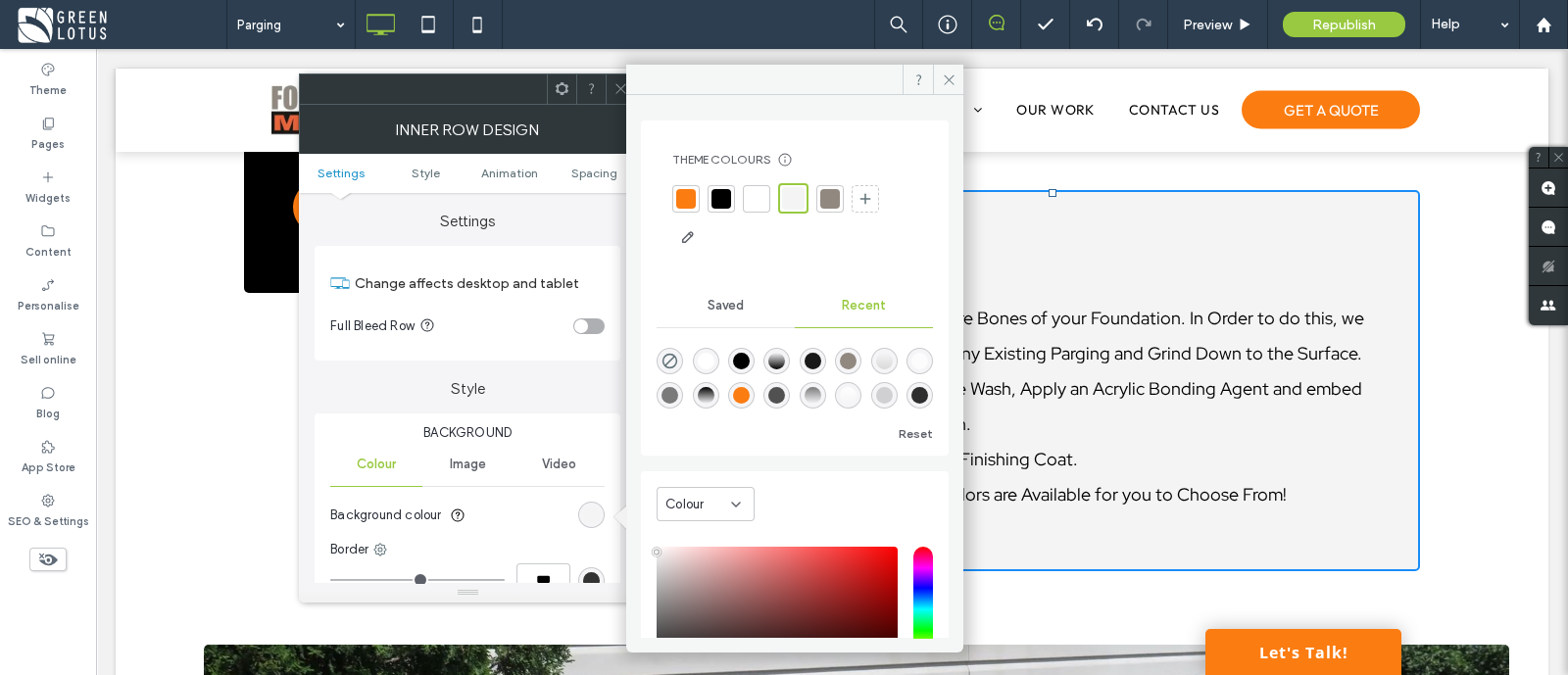 click 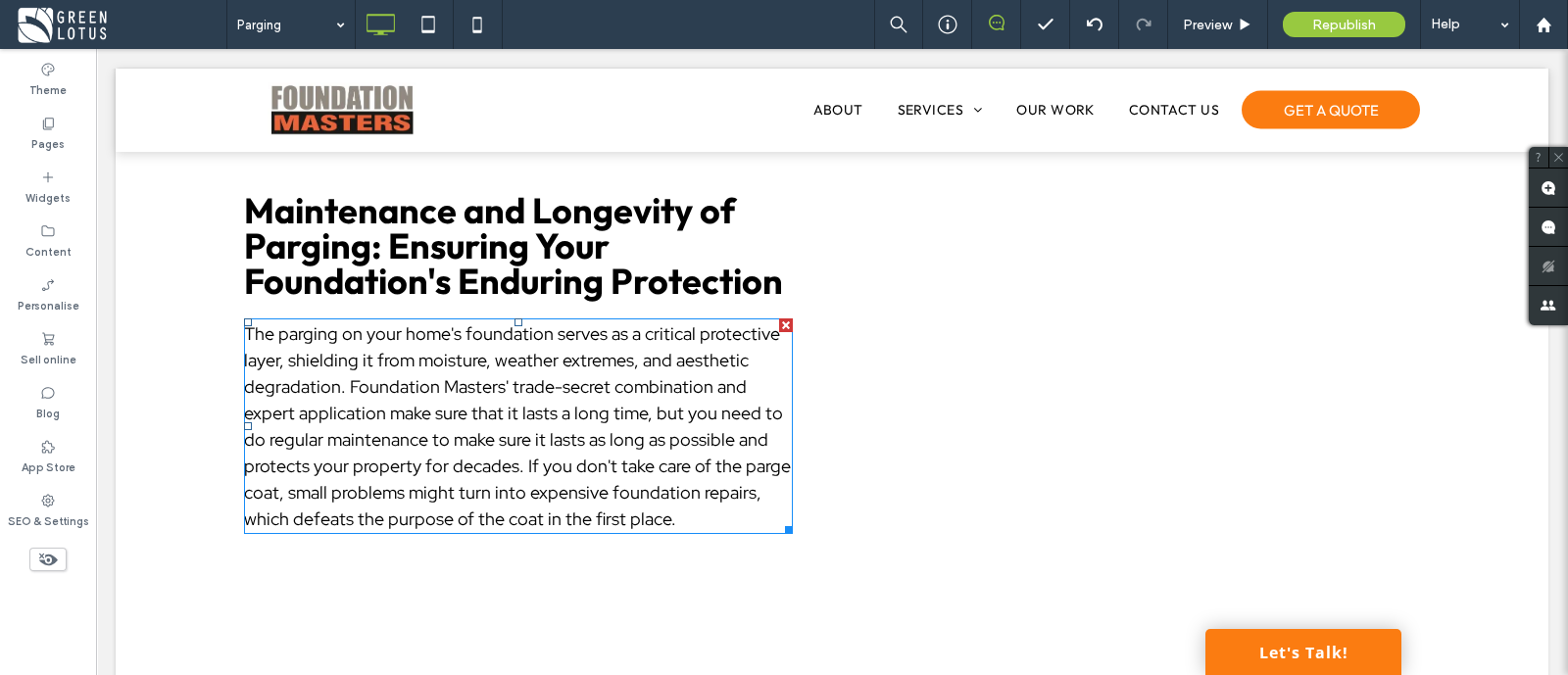 scroll, scrollTop: 3418, scrollLeft: 0, axis: vertical 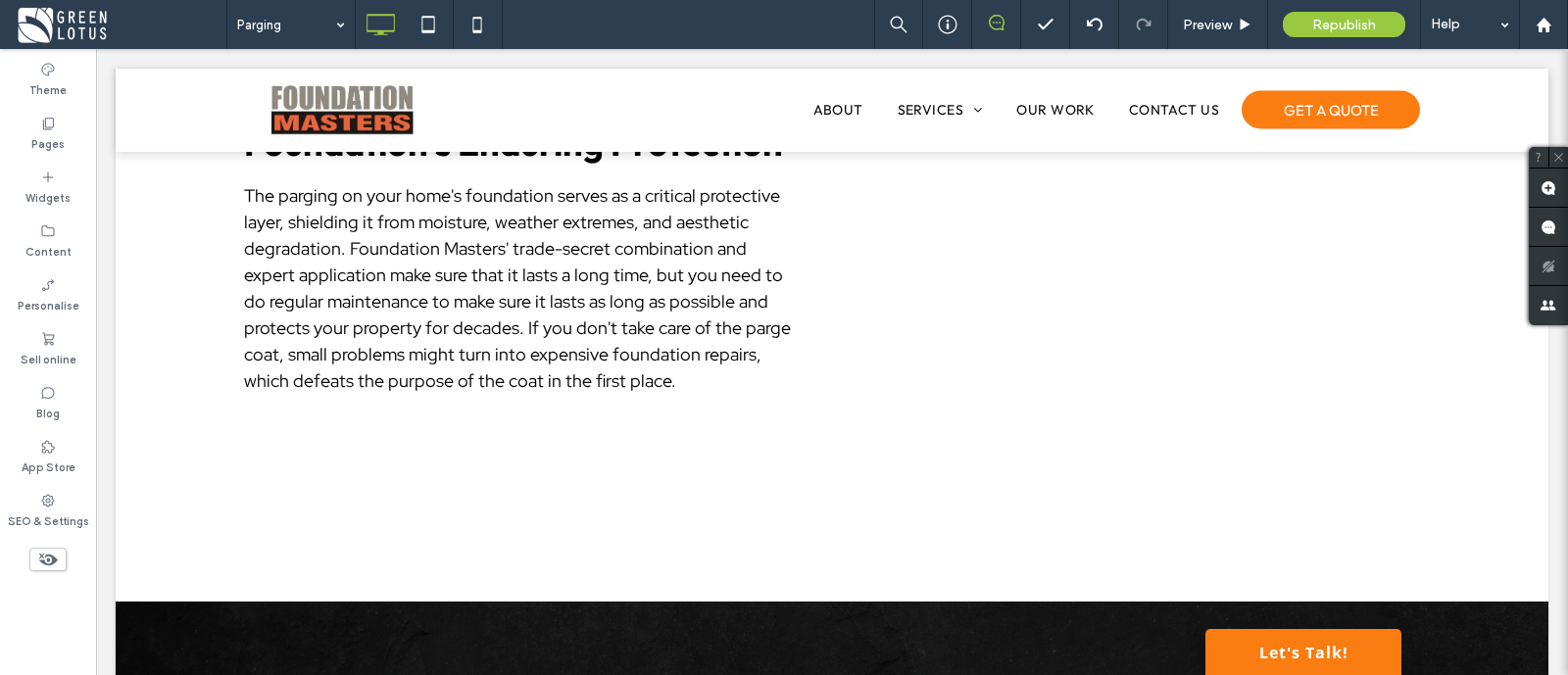 click on "Click To Paste     Click To Paste" at bounding box center [518, 459] 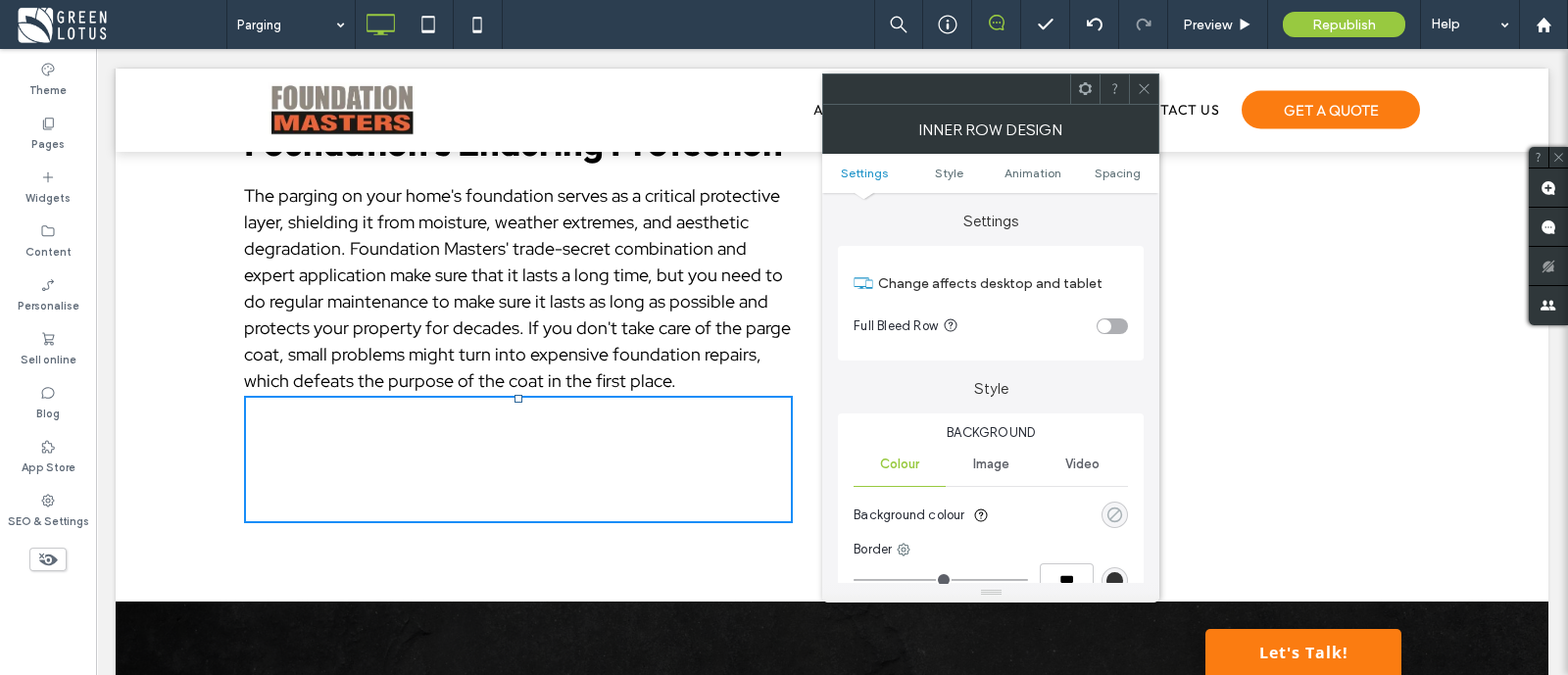 click at bounding box center [1114, 514] 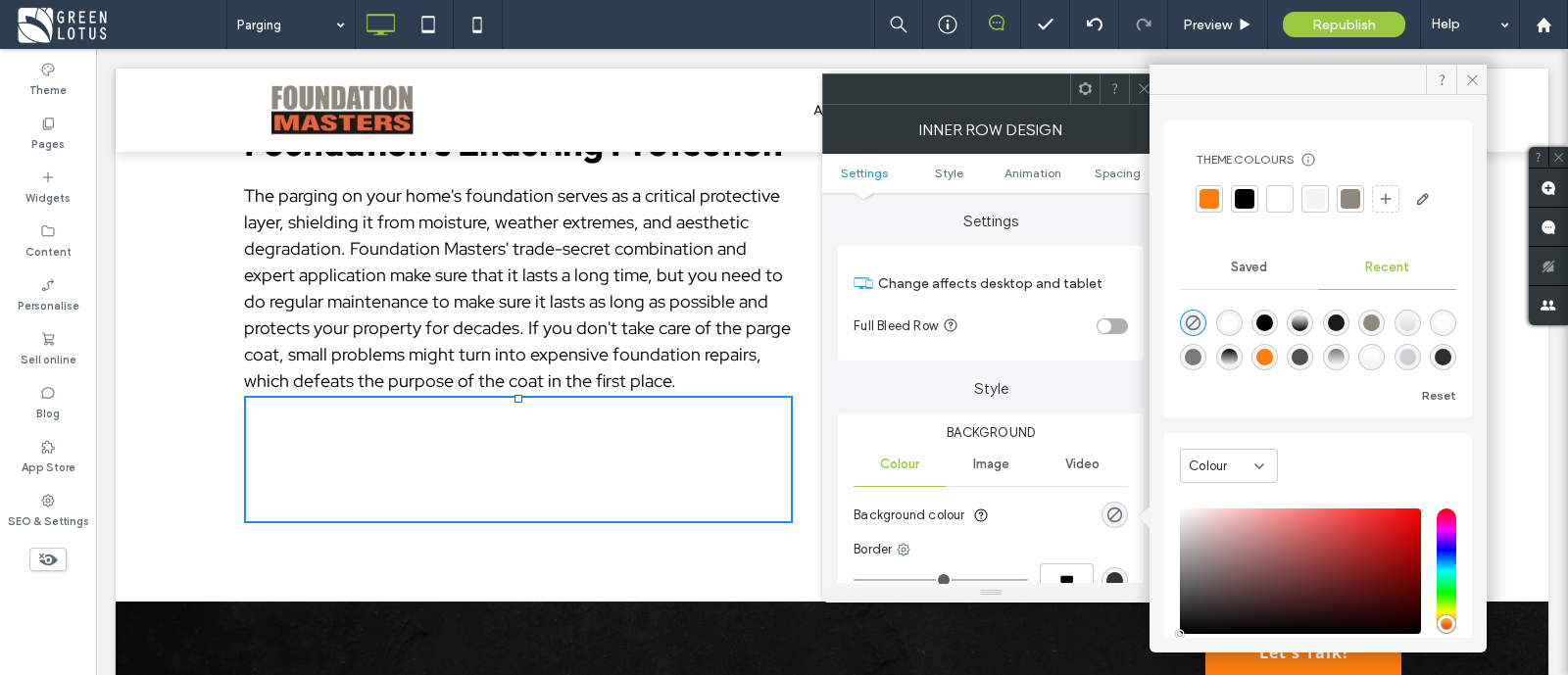click at bounding box center [1315, 199] 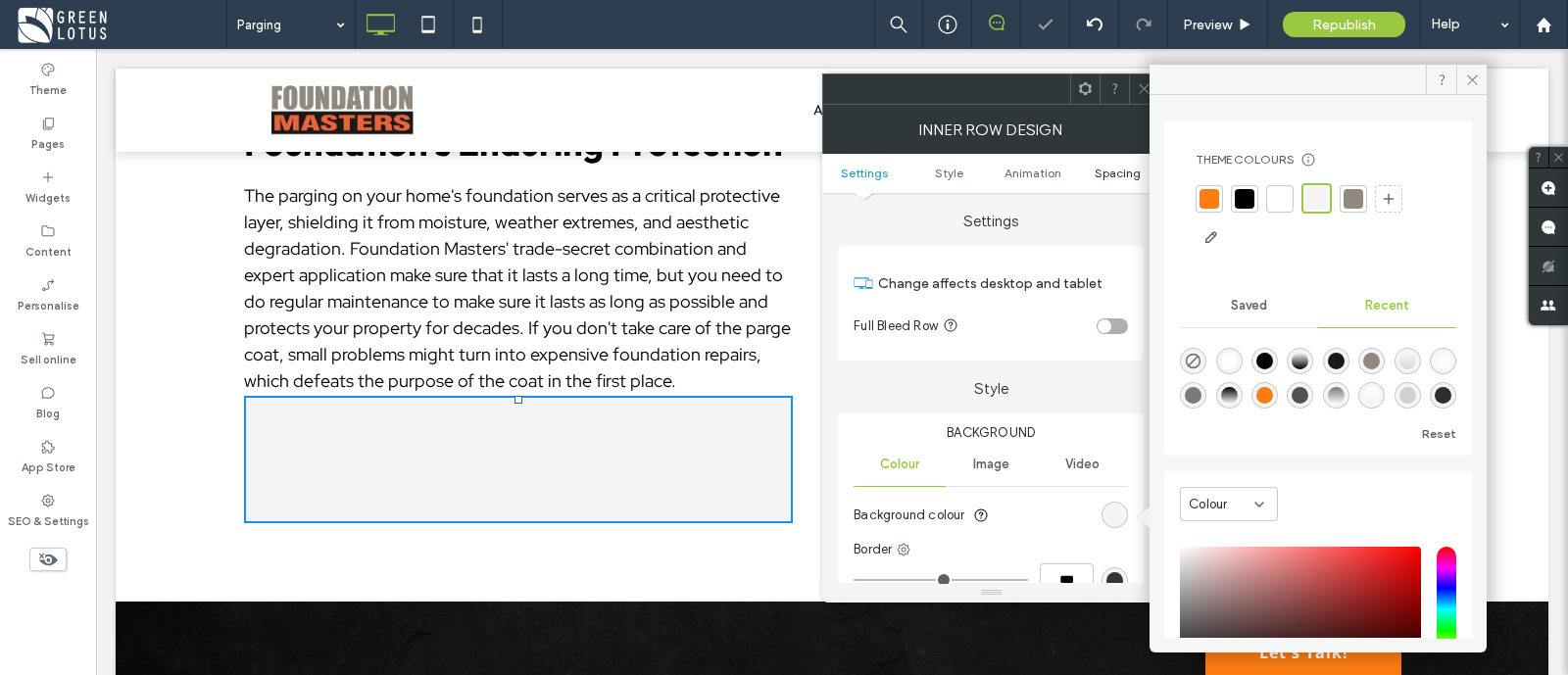 click on "Spacing" at bounding box center [1117, 172] 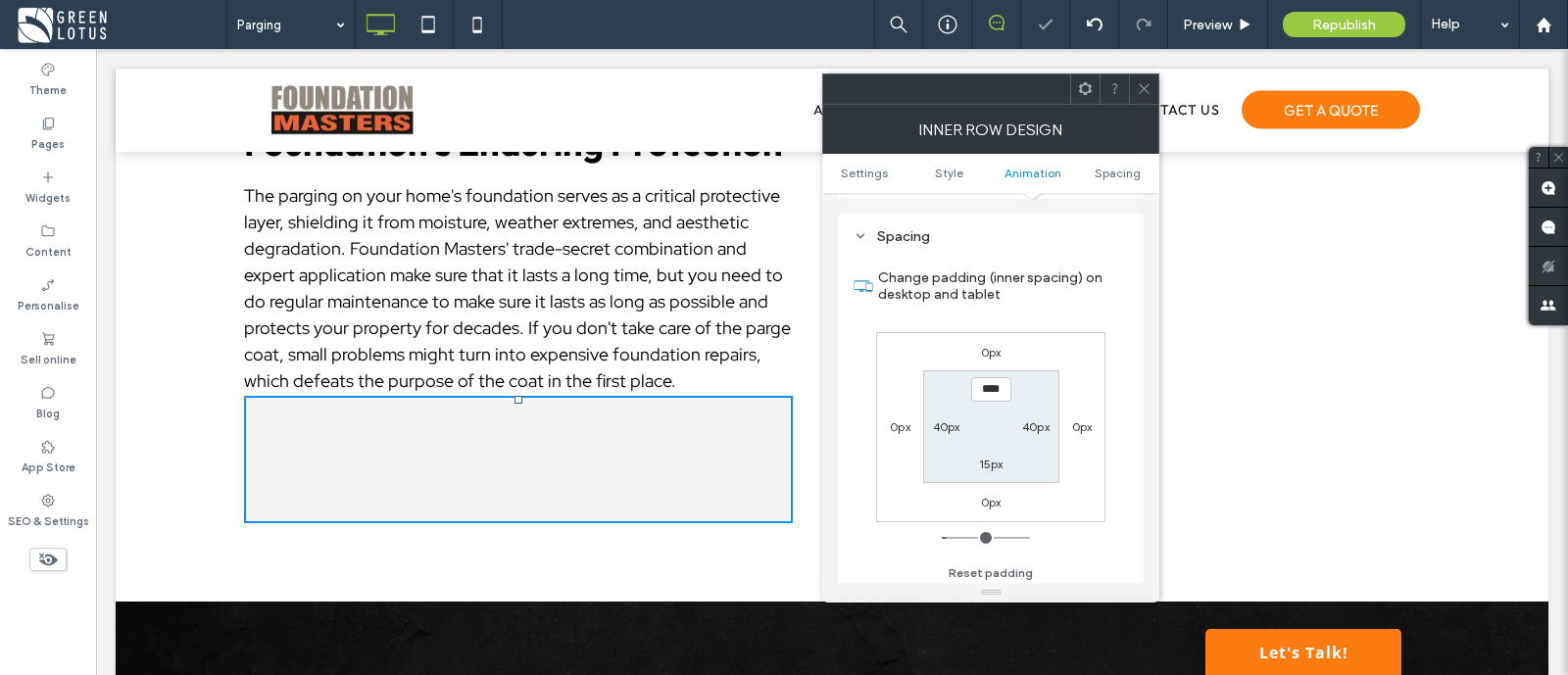 scroll, scrollTop: 627, scrollLeft: 0, axis: vertical 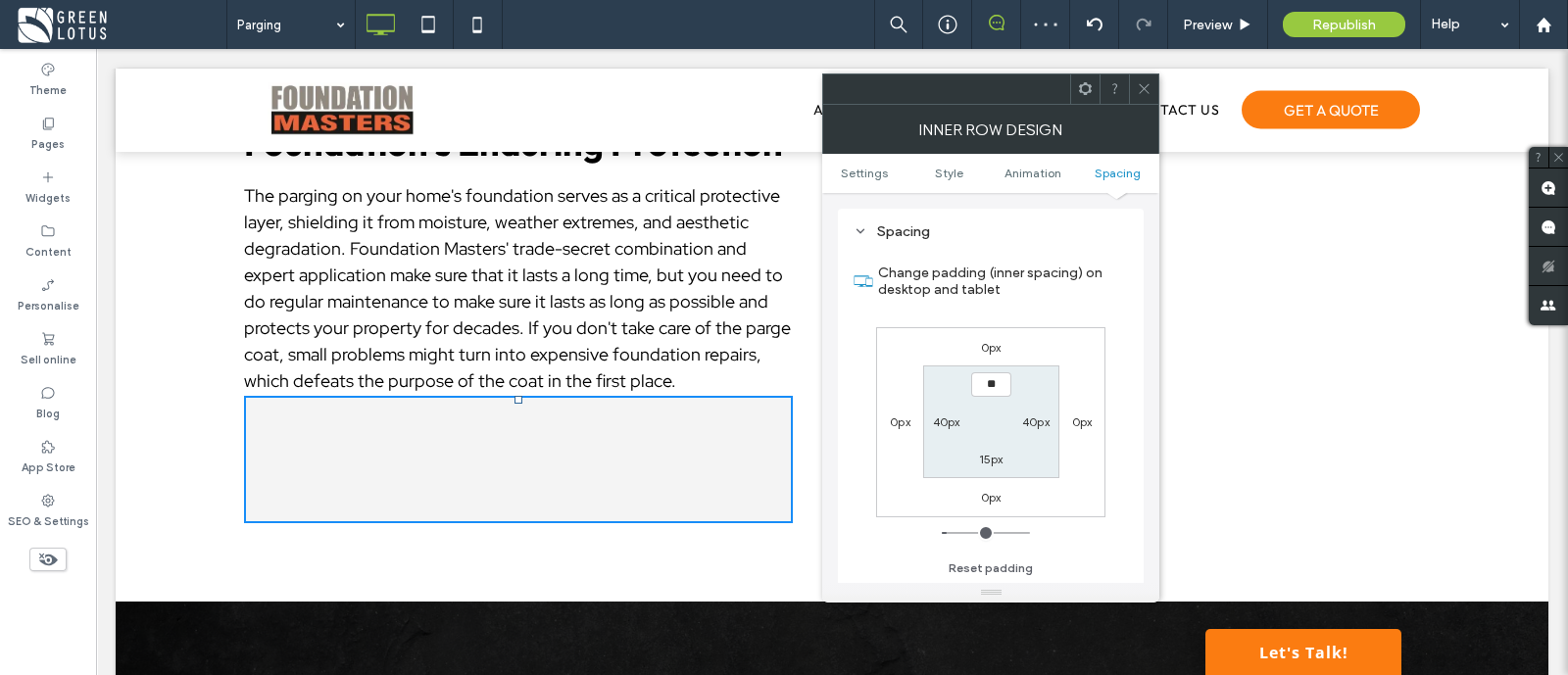 type on "****" 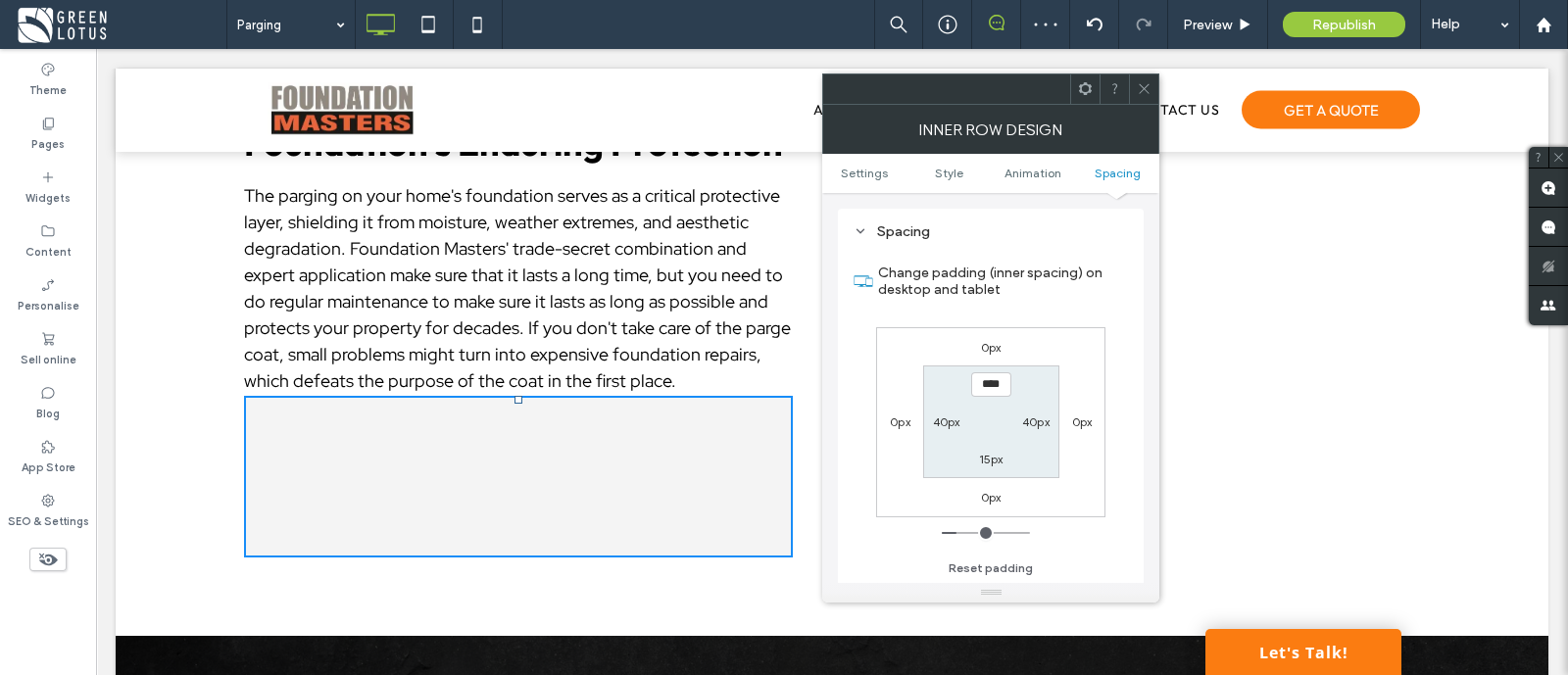 click on "****" at bounding box center [991, 384] 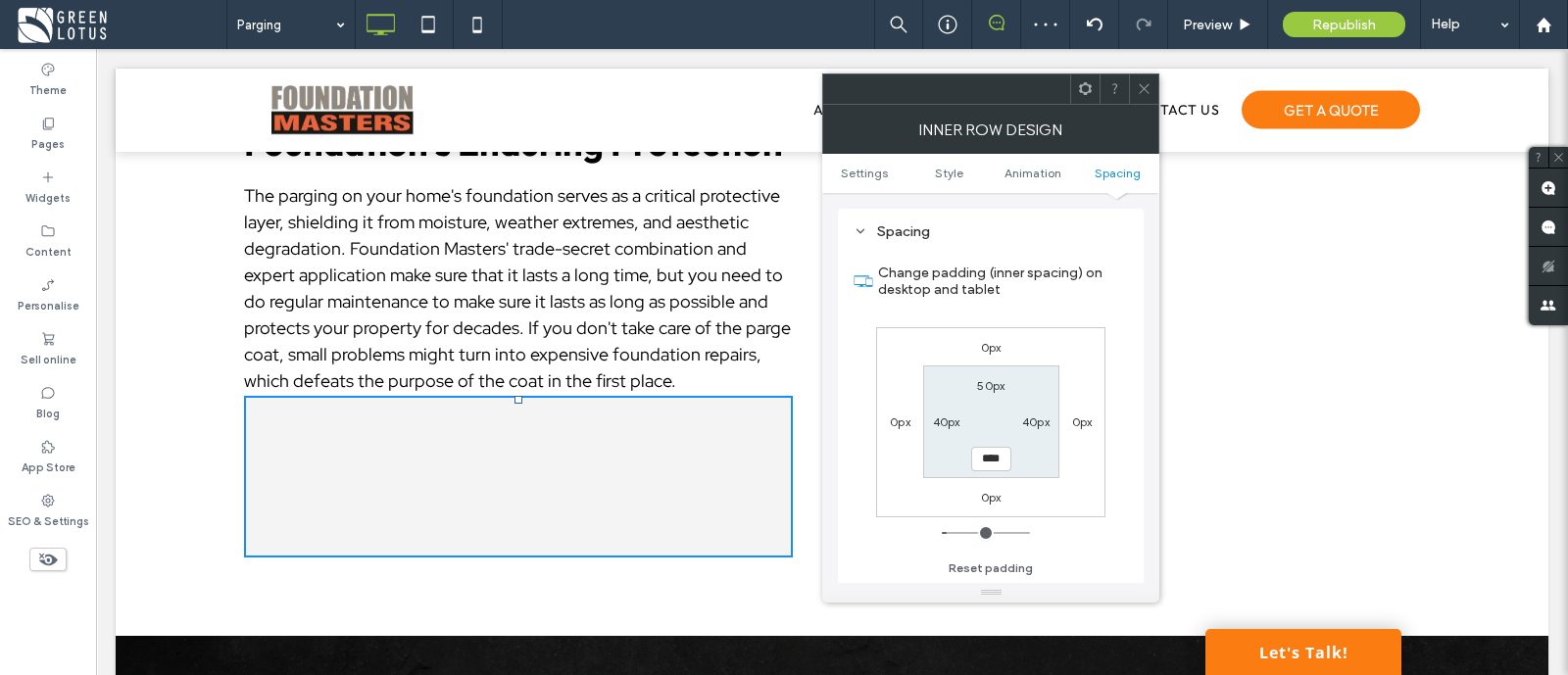 type on "****" 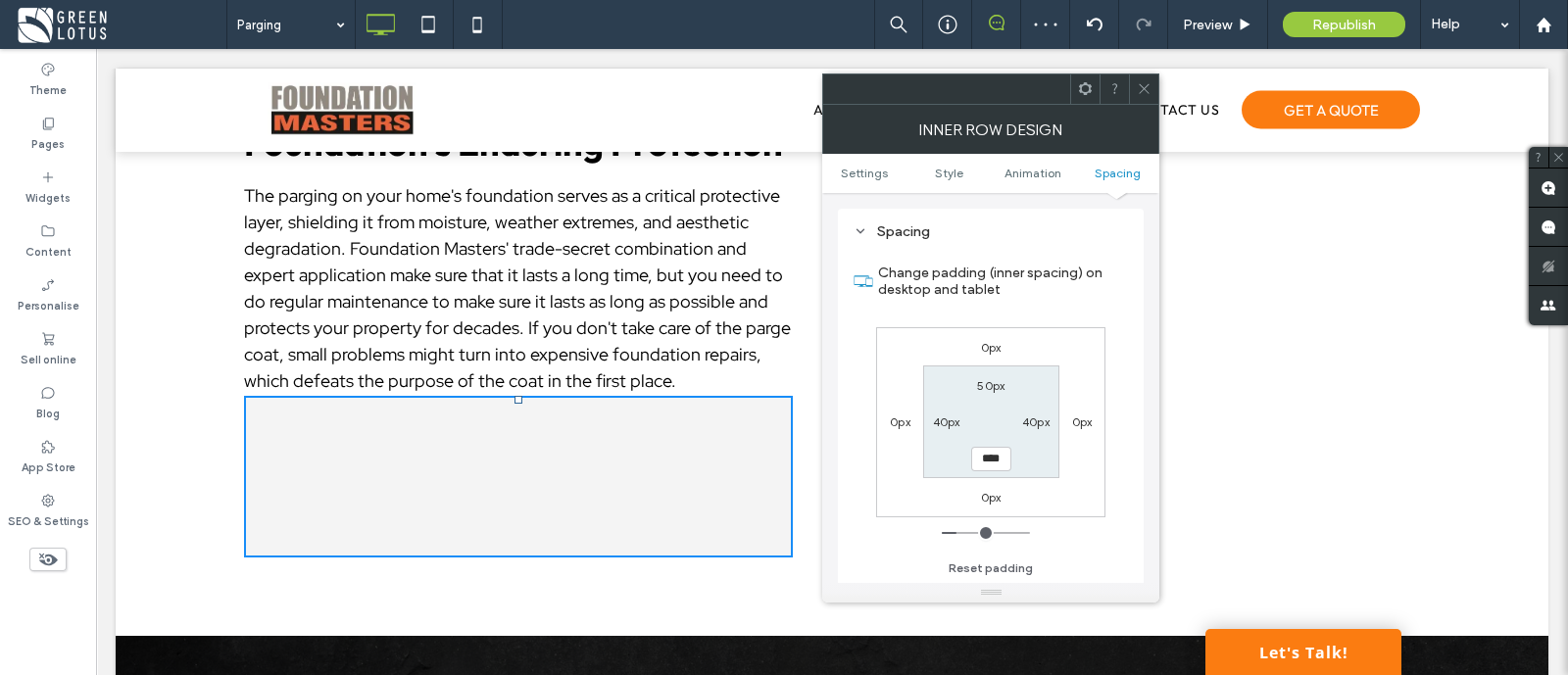 click on "40px" at bounding box center (947, 421) 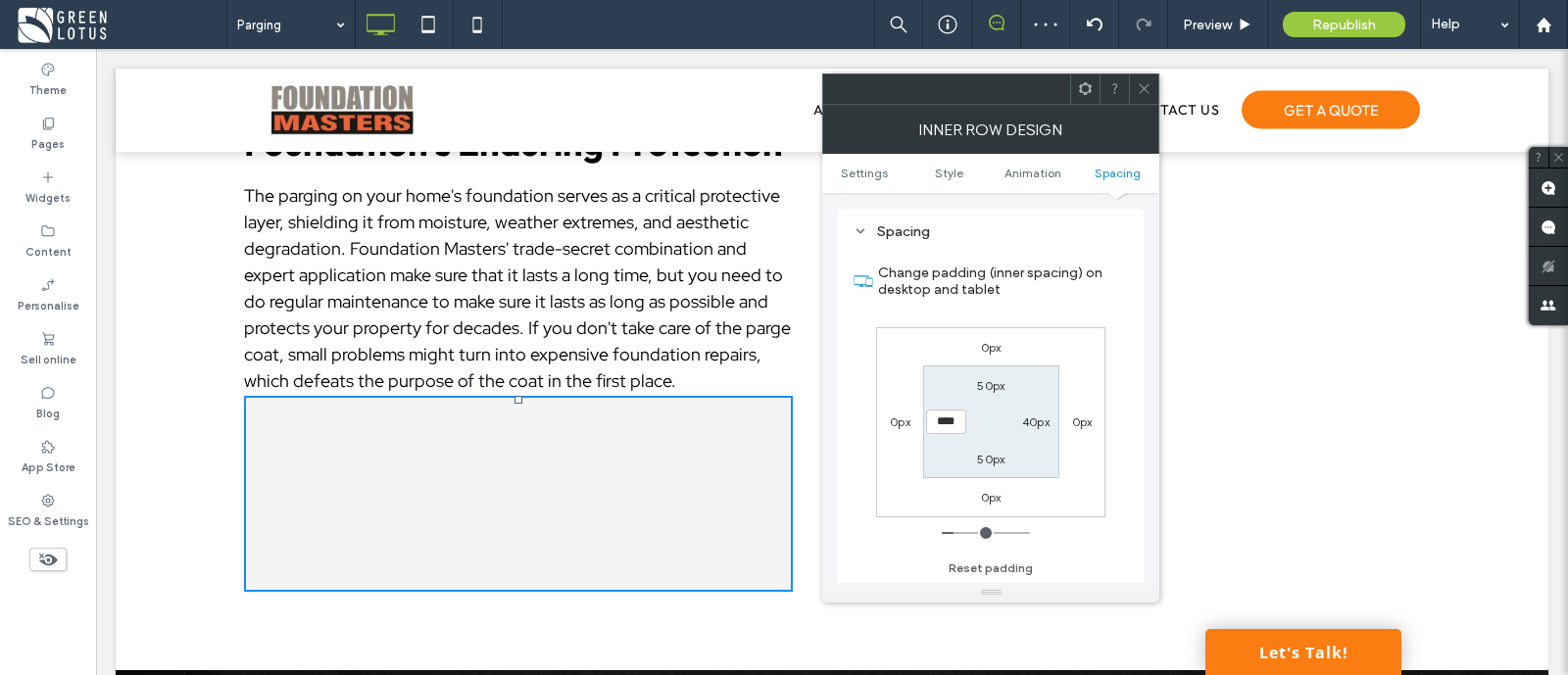 type on "****" 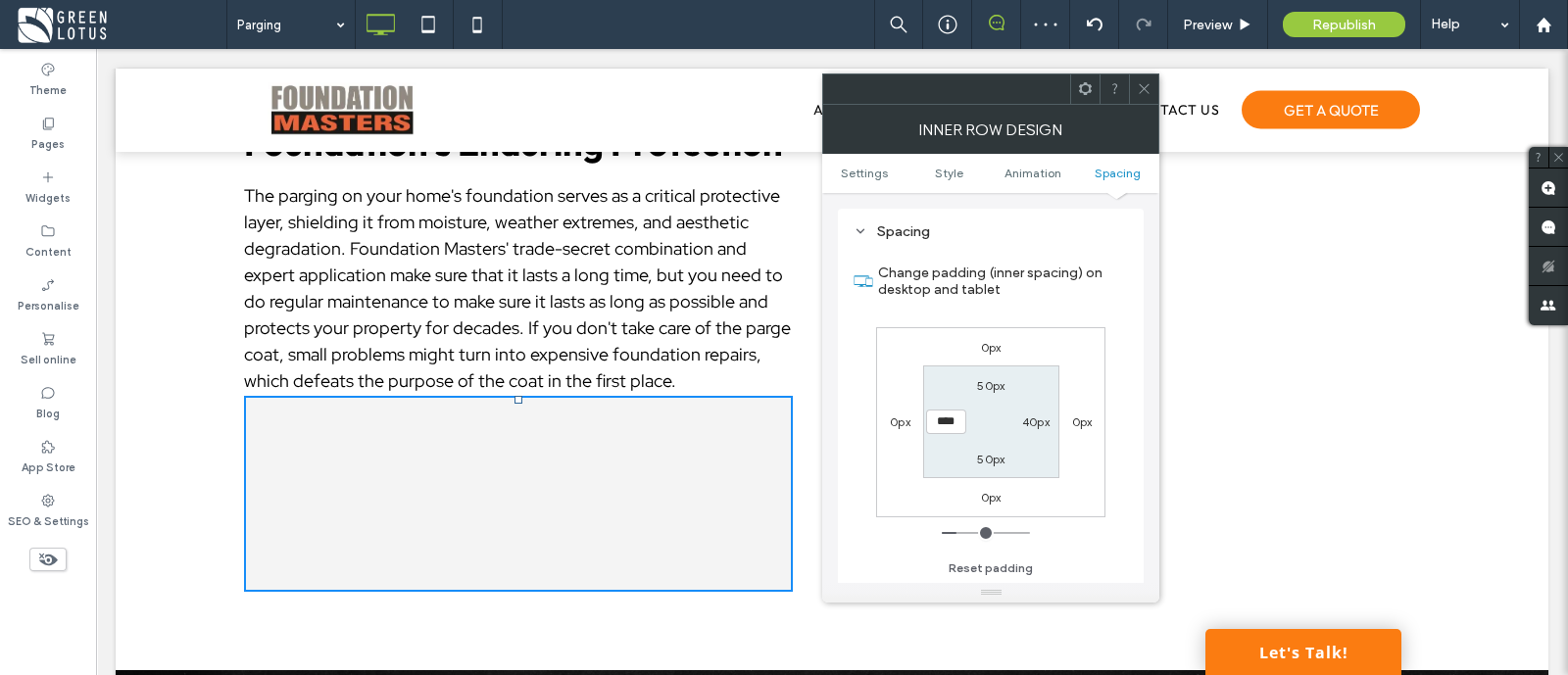 click on "40px" at bounding box center (1036, 421) 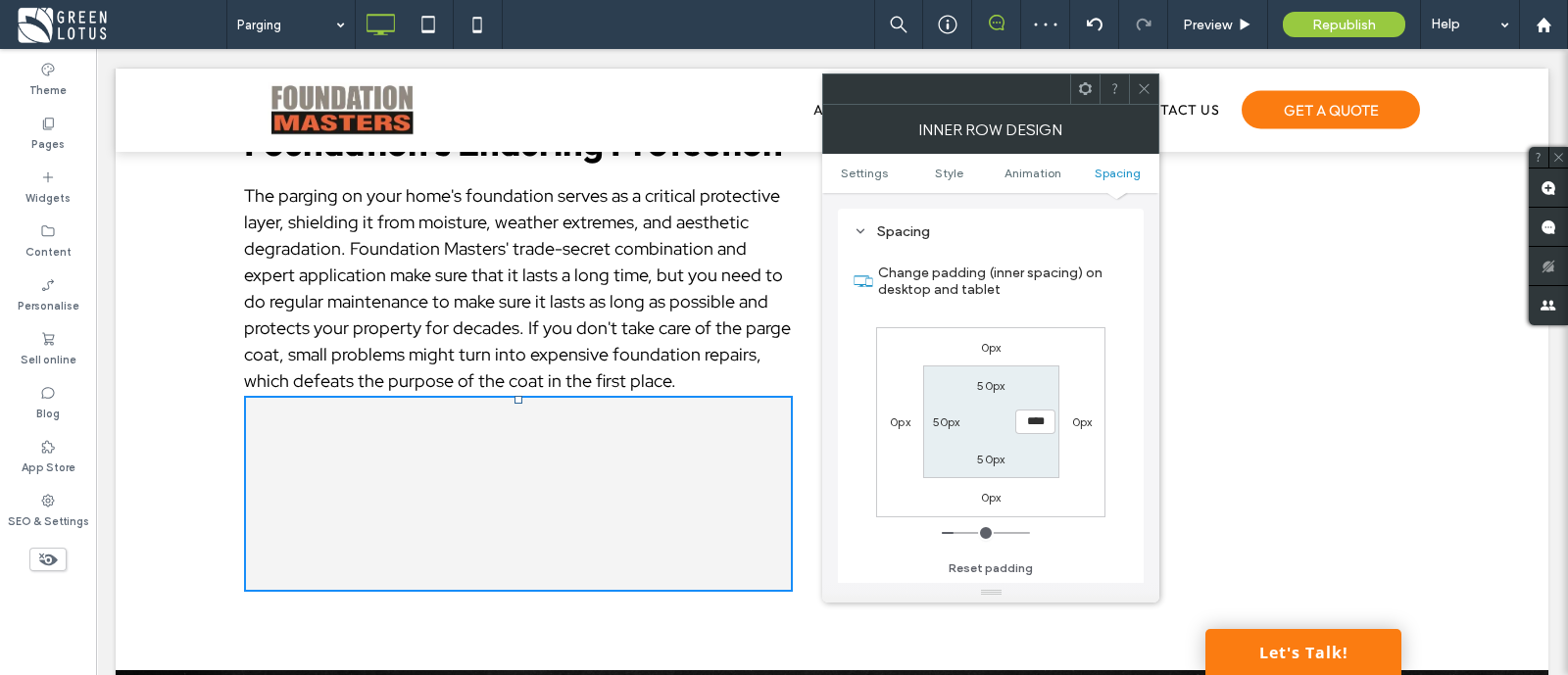 type on "****" 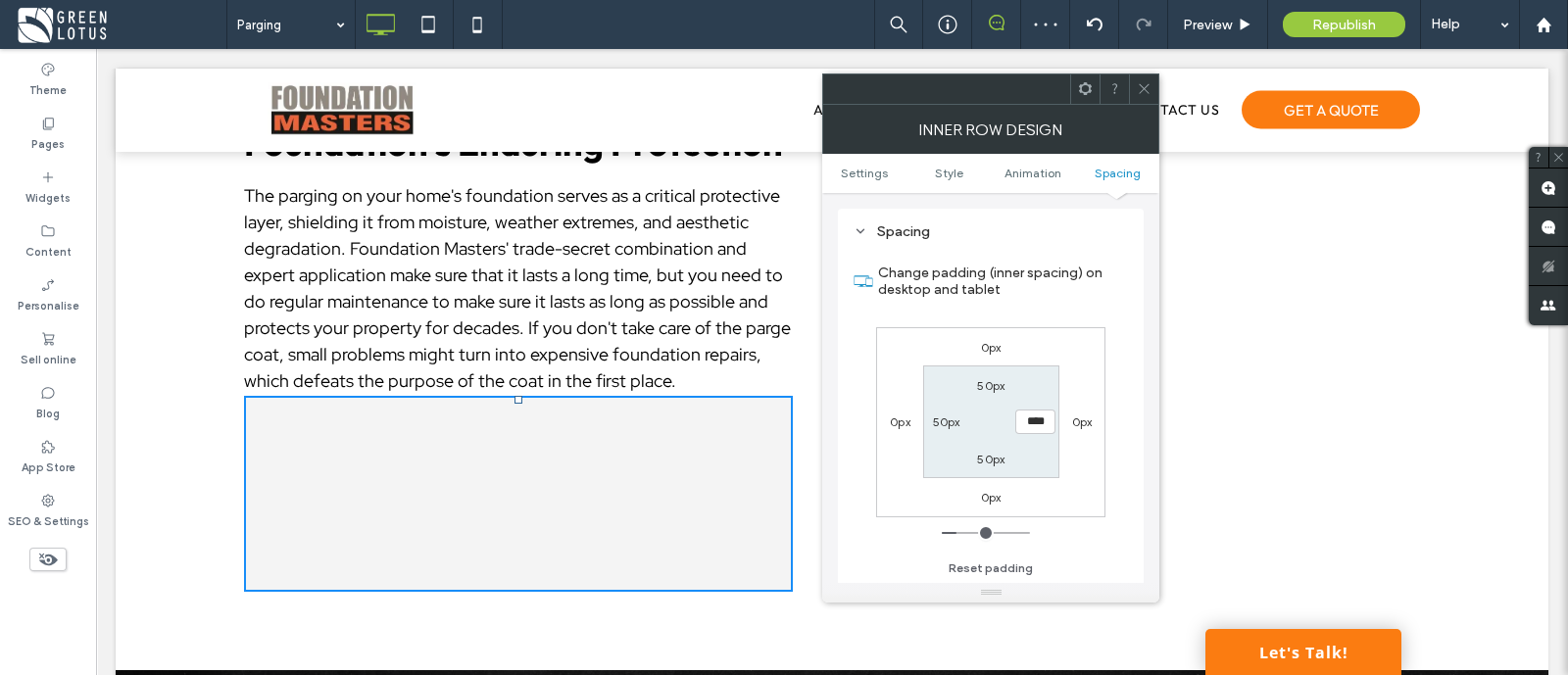 click 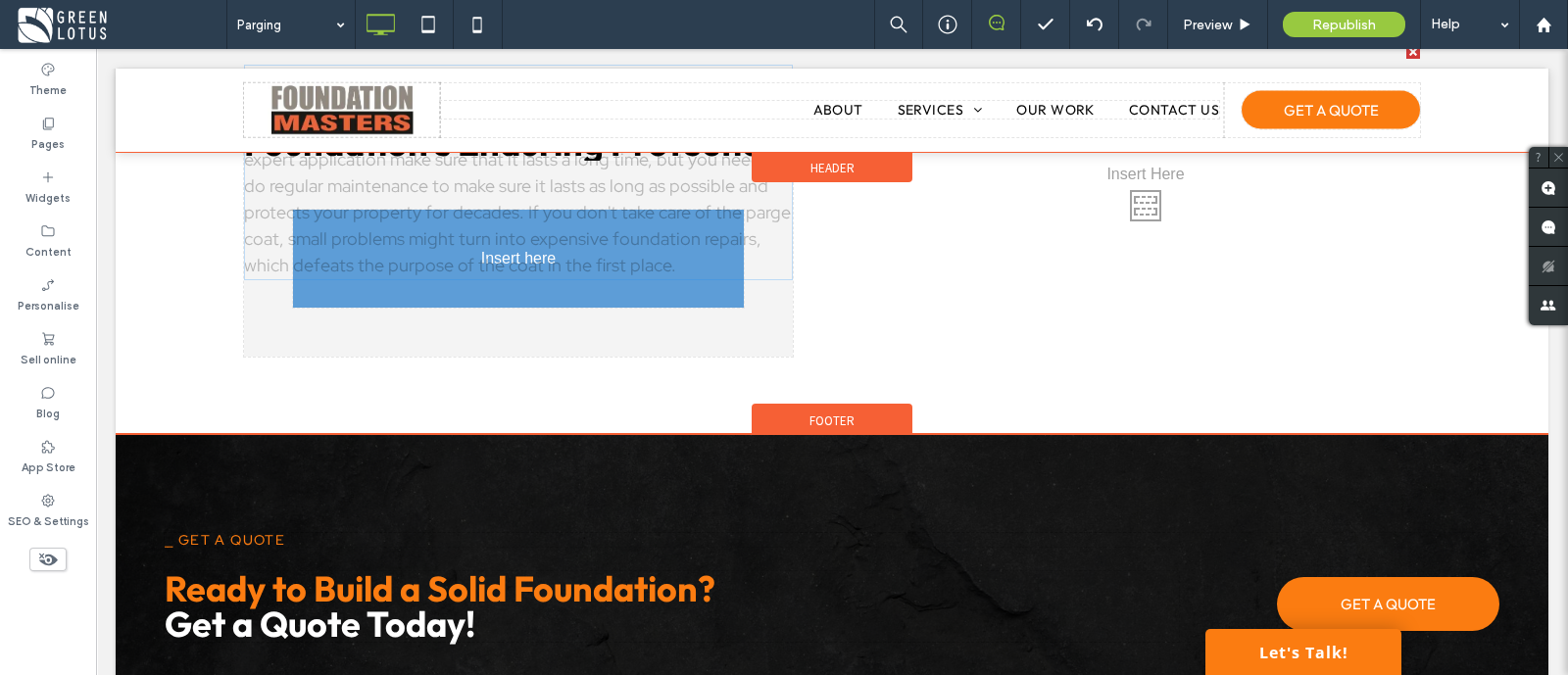 drag, startPoint x: 531, startPoint y: 281, endPoint x: 504, endPoint y: 213, distance: 73.1642 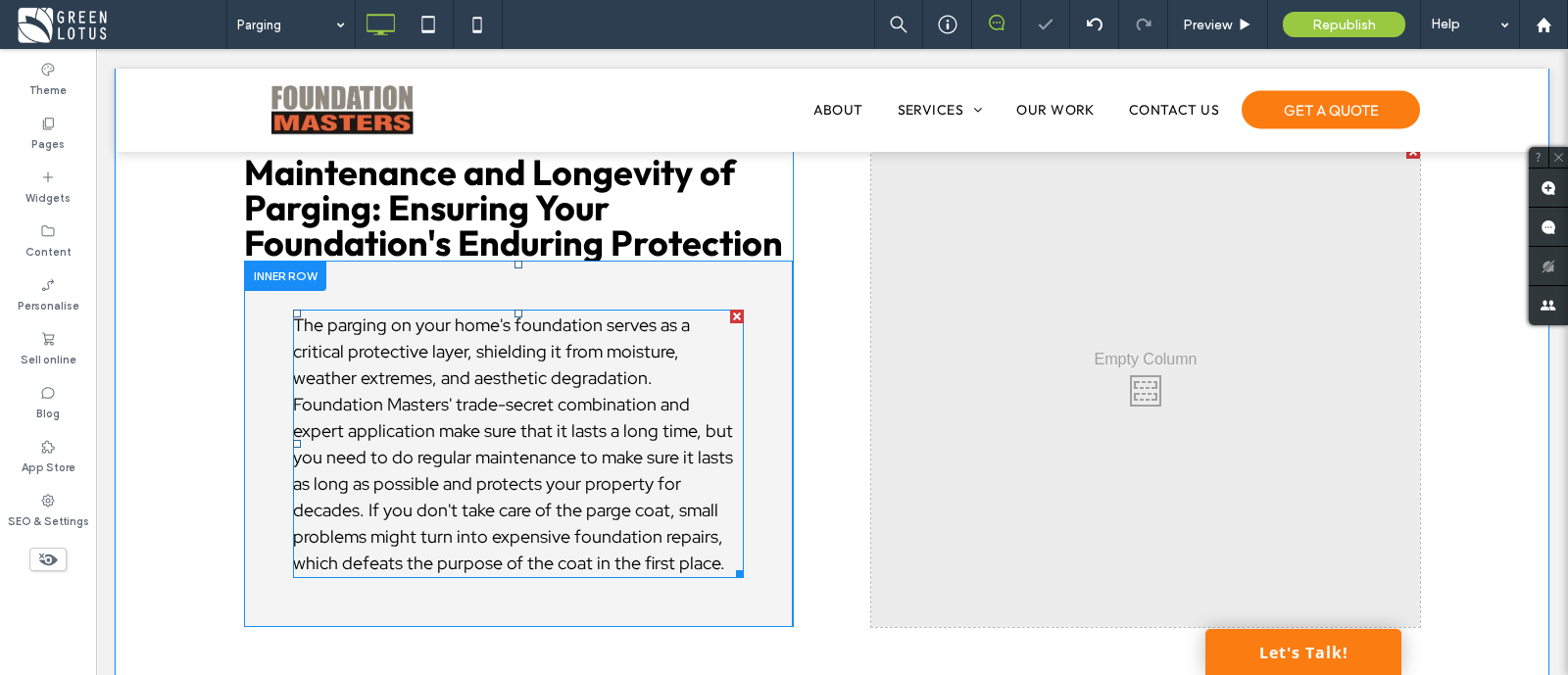 scroll, scrollTop: 3173, scrollLeft: 0, axis: vertical 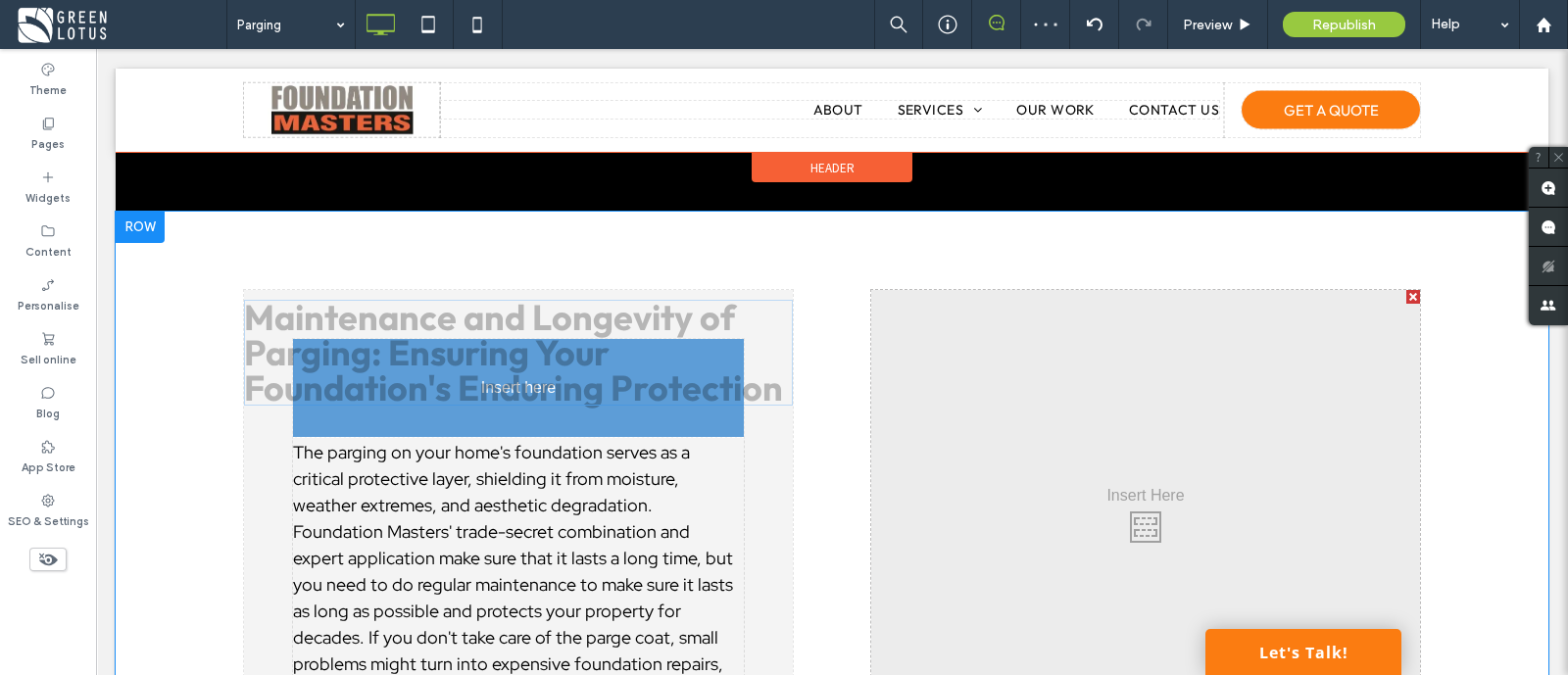 drag, startPoint x: 496, startPoint y: 281, endPoint x: 525, endPoint y: 421, distance: 142.97203 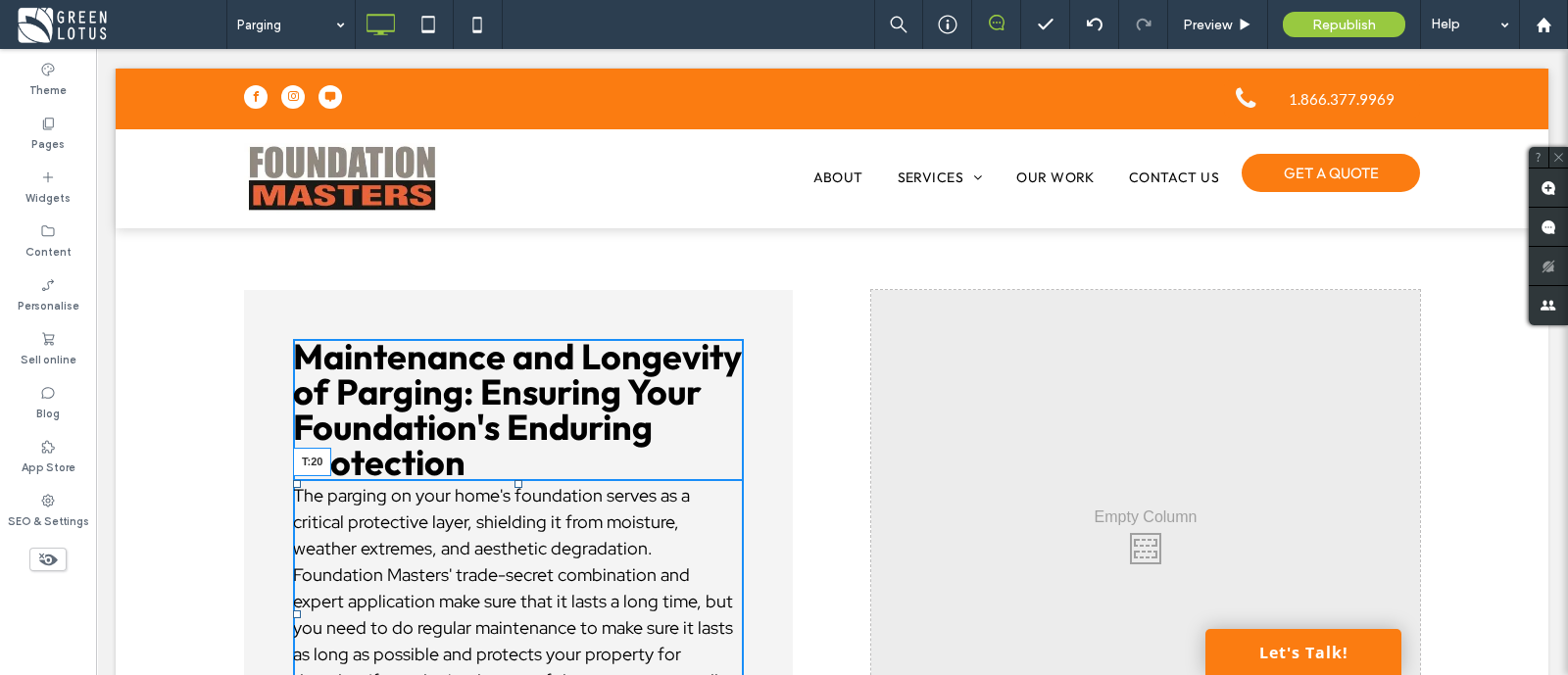 drag, startPoint x: 509, startPoint y: 432, endPoint x: 610, endPoint y: 501, distance: 122.31925 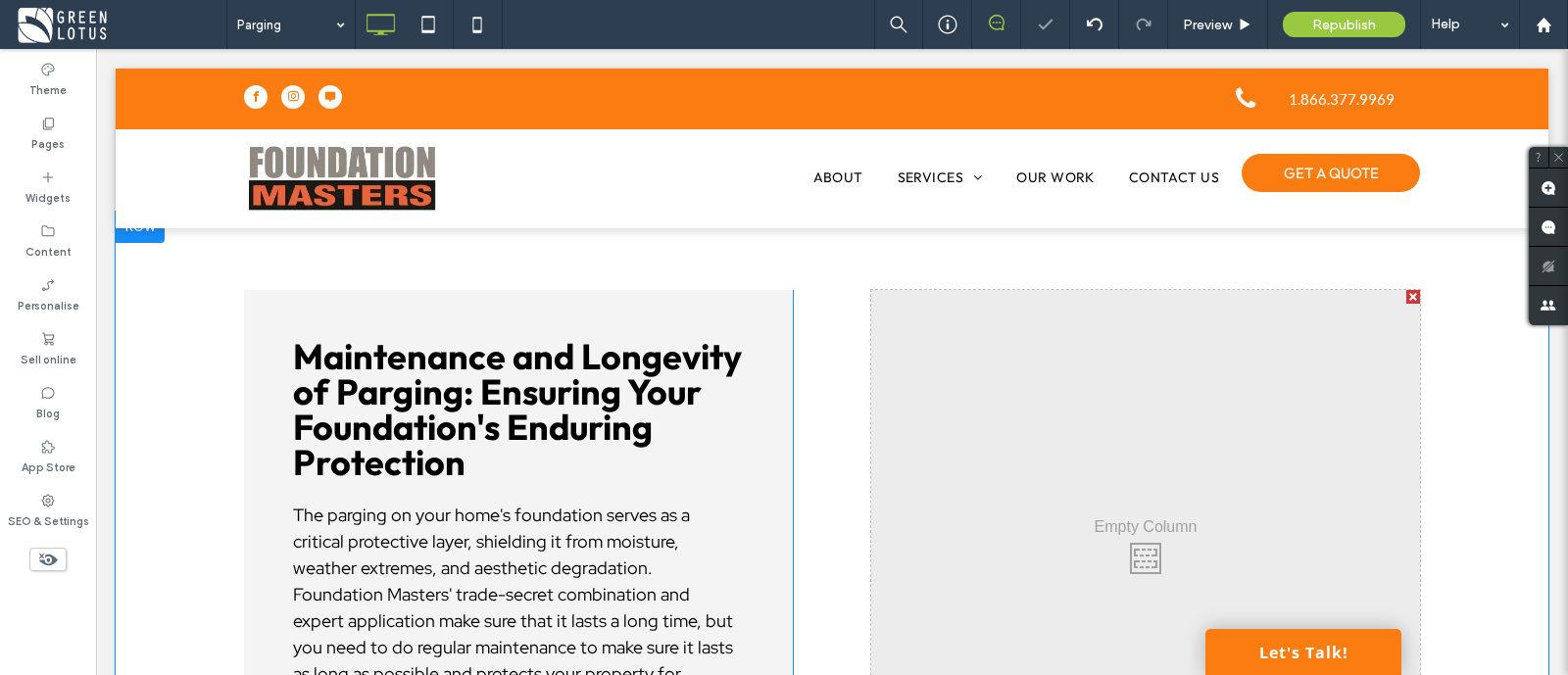 click on "Click To Paste     Click To Paste
Click To Paste     Click To Paste     Maintenance and Longevity of Parging: Ensuring Your Foundation's Enduring Protection The parging on your home's foundation serves as a critical protective layer, shielding it from moisture, weather extremes, and aesthetic degradation. Foundation Masters' trade-secret combination and expert application make sure that it lasts a long time, but you need to do regular maintenance to make sure it lasts as long as possible and protects your property for decades. If you don't take care of the parge coat, small problems might turn into expensive foundation repairs, which defeats the purpose of the coat in the first place.
Click To Paste     Click To Paste" at bounding box center (832, 554) 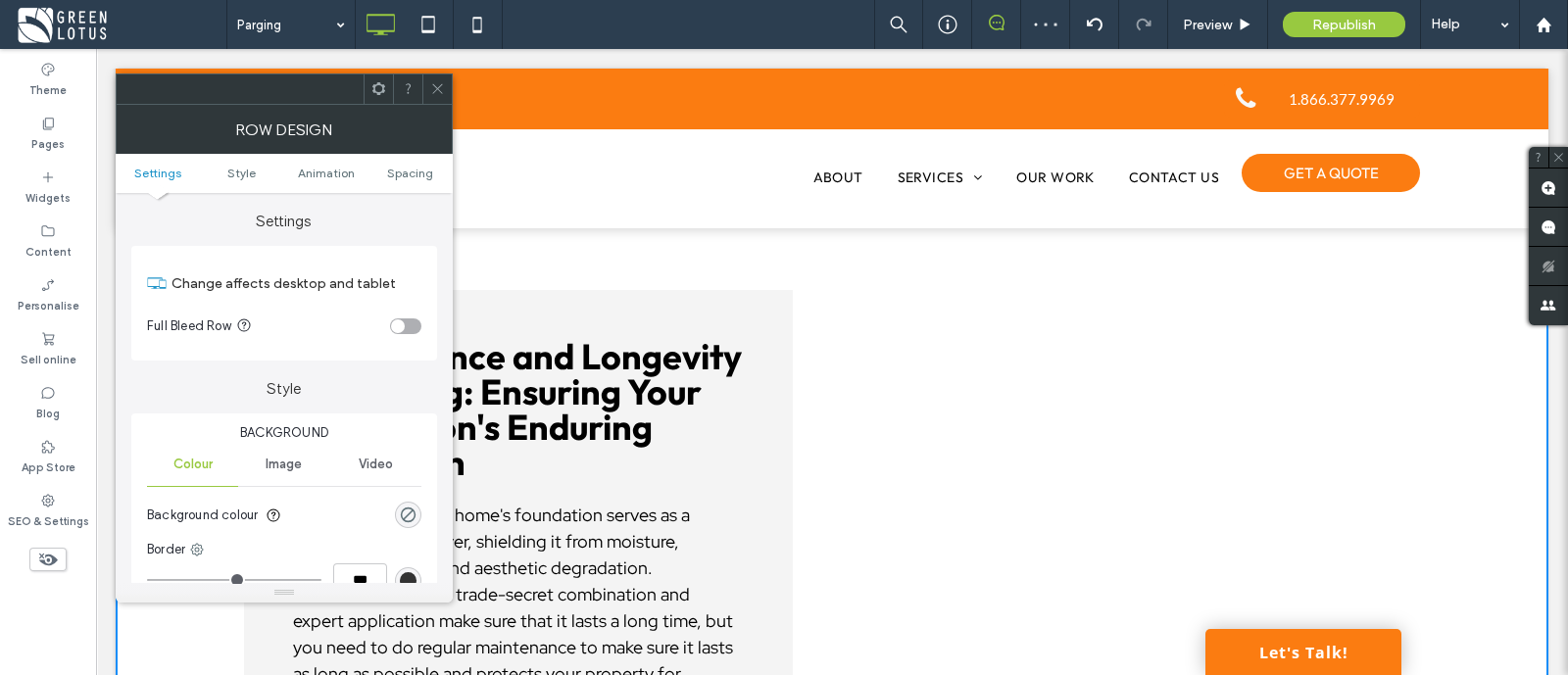 drag, startPoint x: 432, startPoint y: 94, endPoint x: 361, endPoint y: 69, distance: 75.272837 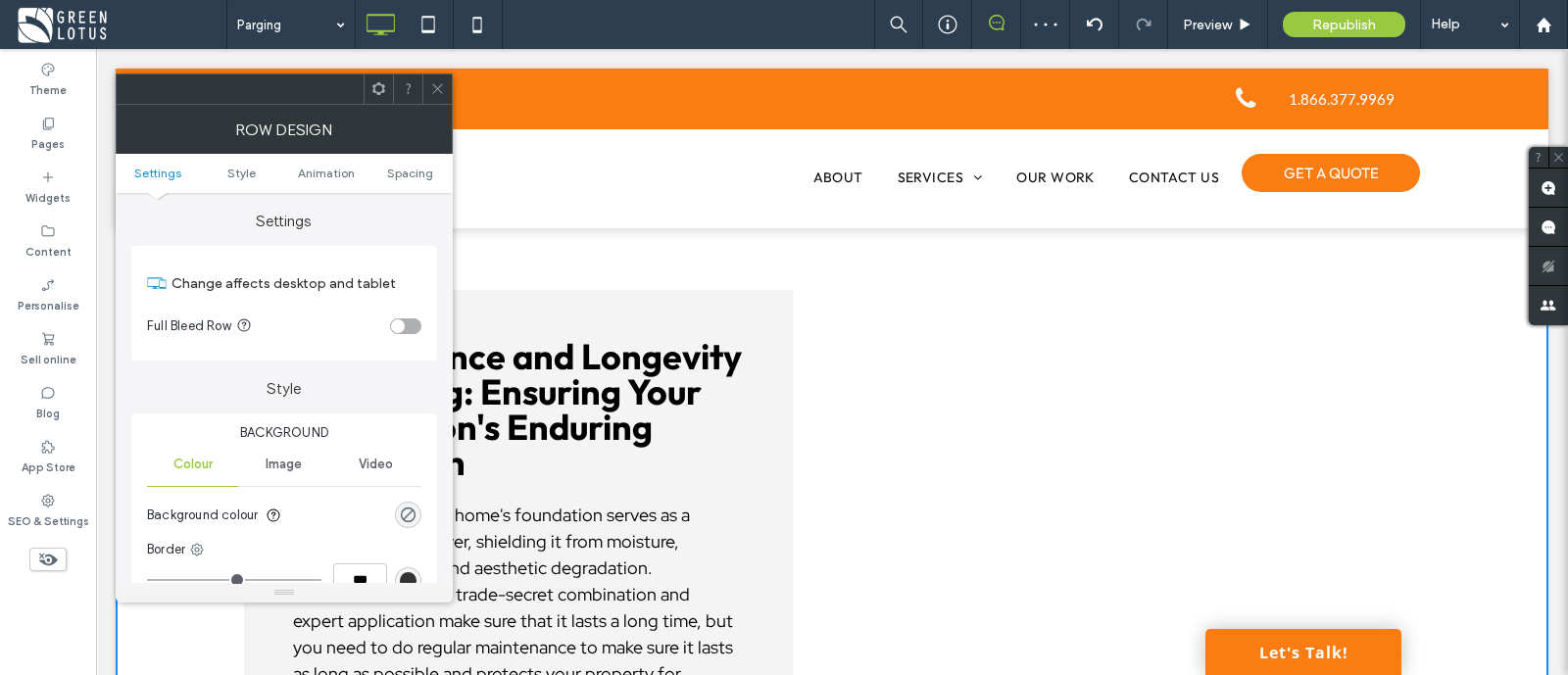 click 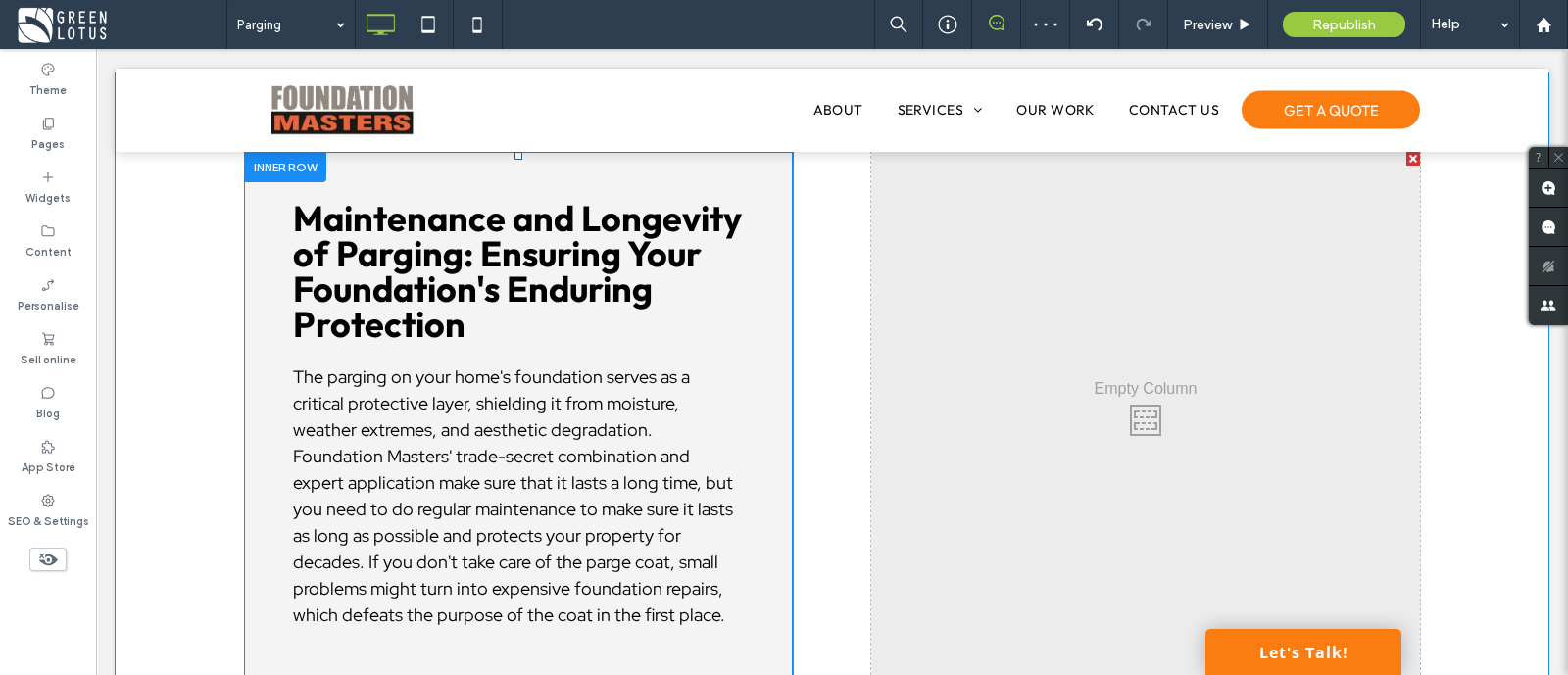 scroll, scrollTop: 3418, scrollLeft: 0, axis: vertical 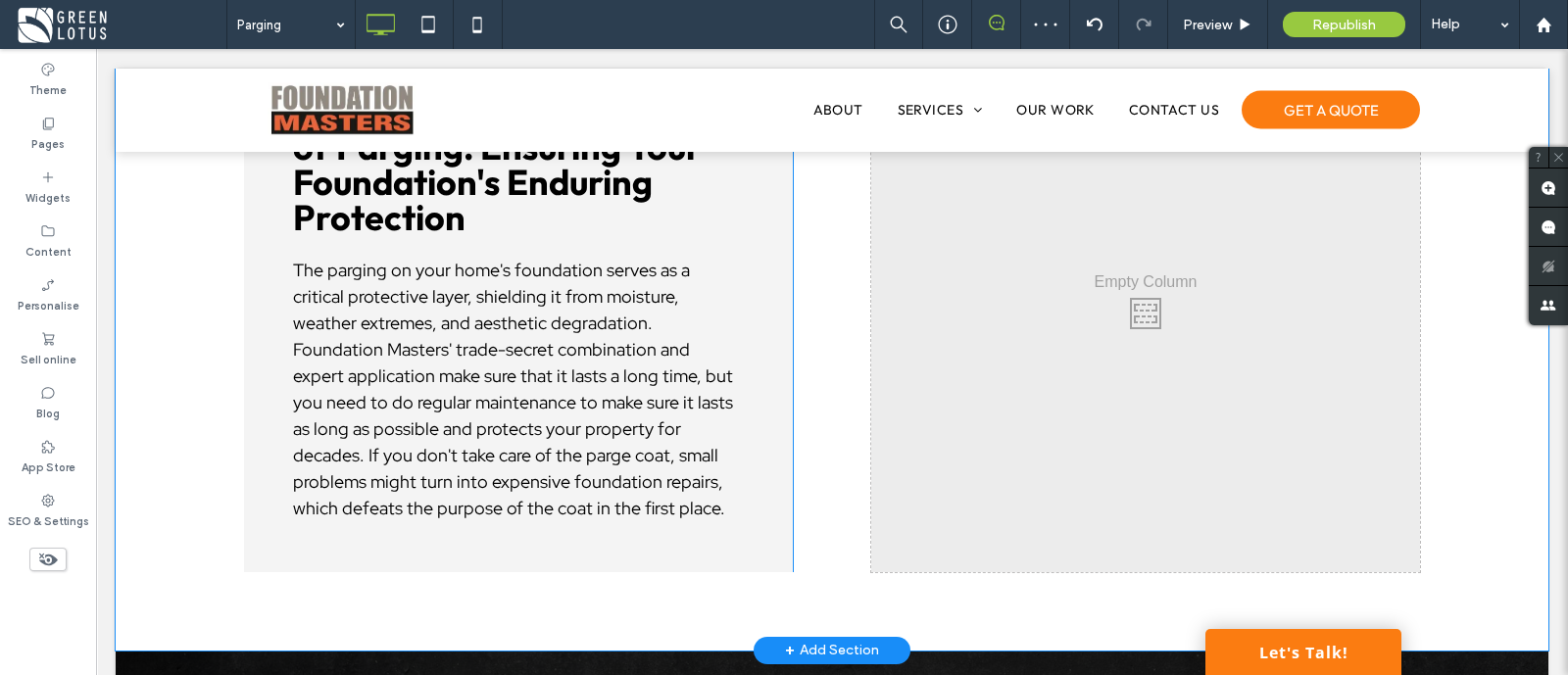 click on "Click To Paste     Click To Paste
Click To Paste     Click To Paste     Maintenance and Longevity of Parging: Ensuring Your Foundation's Enduring Protection The parging on your home's foundation serves as a critical protective layer, shielding it from moisture, weather extremes, and aesthetic degradation. Foundation Masters' trade-secret combination and expert application make sure that it lasts a long time, but you need to do regular maintenance to make sure it lasts as long as possible and protects your property for decades. If you don't take care of the parge coat, small problems might turn into expensive foundation repairs, which defeats the purpose of the coat in the first place.
Click To Paste     Click To Paste" at bounding box center [832, 309] 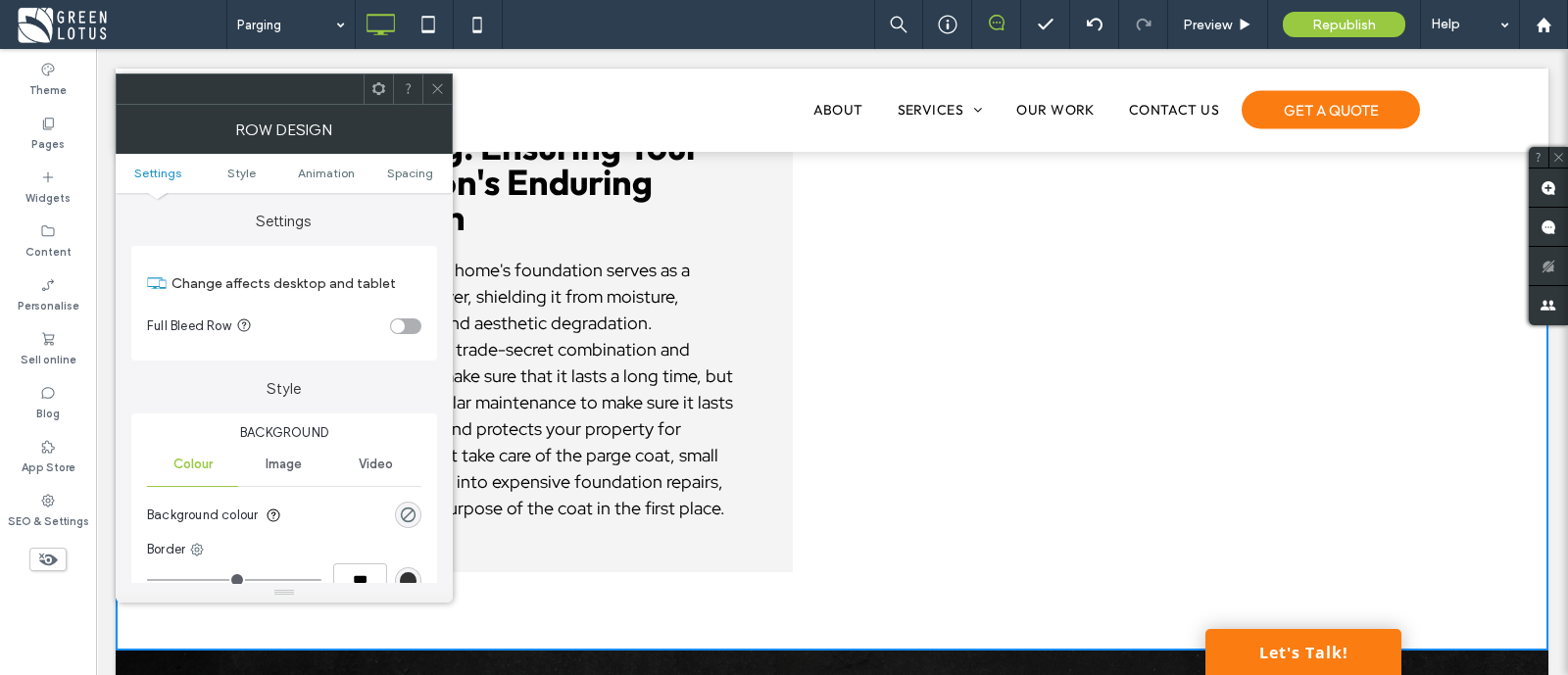 click 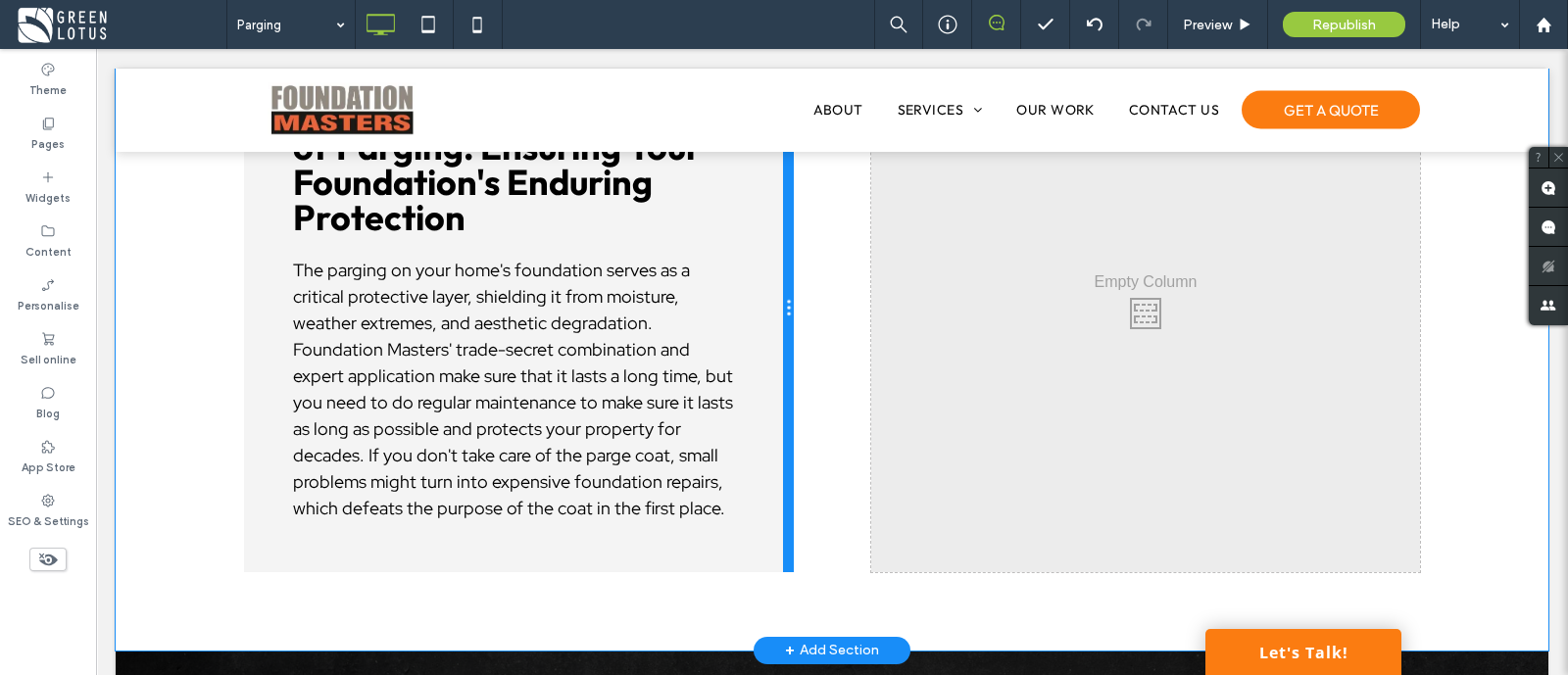 click at bounding box center [788, 309] 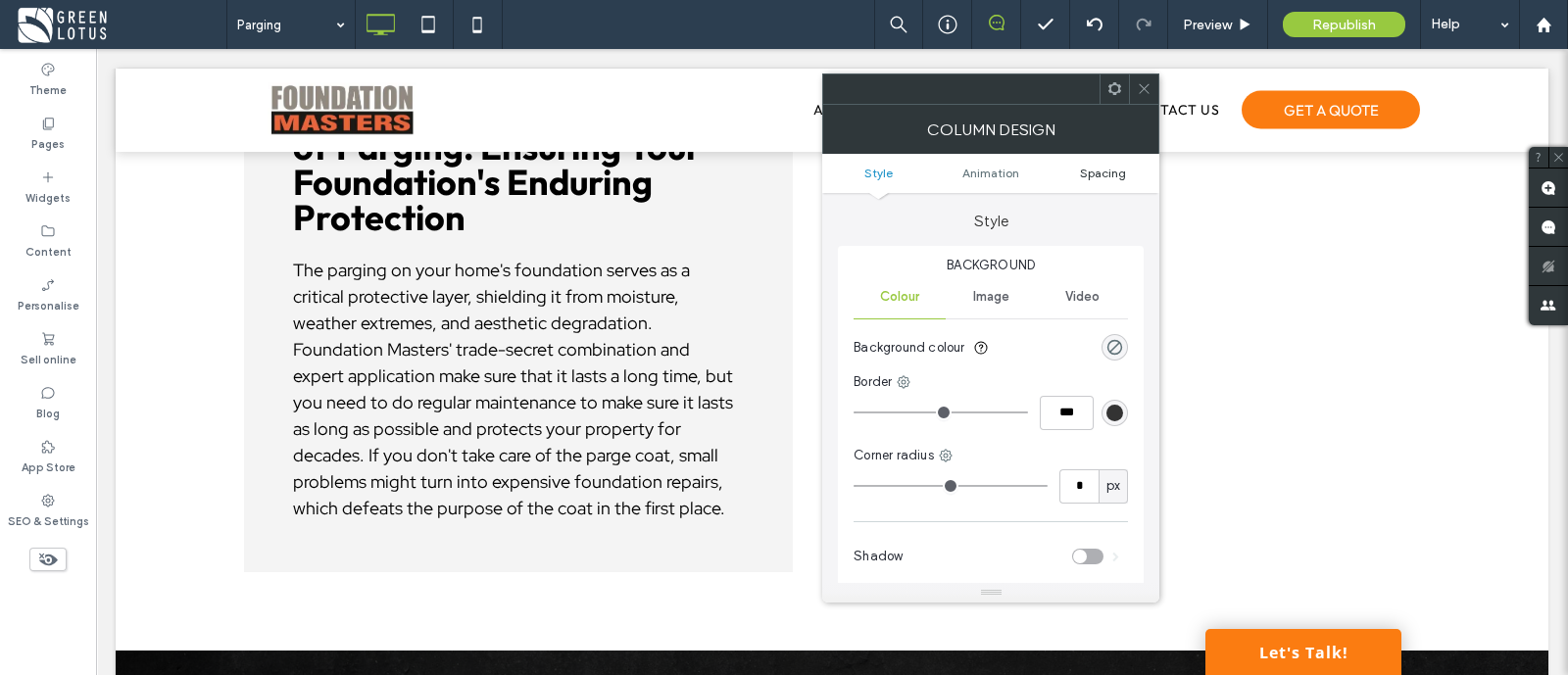 click on "Spacing" at bounding box center (1102, 172) 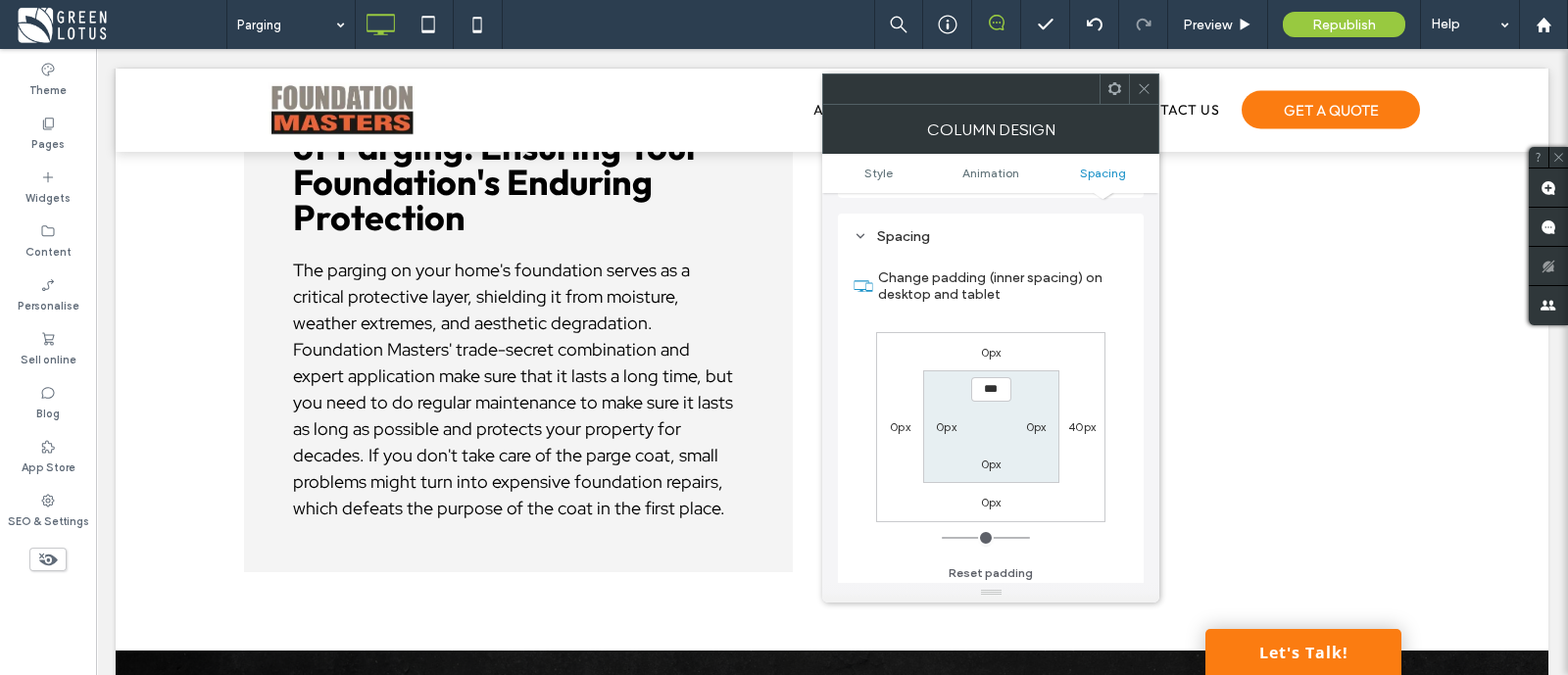 scroll, scrollTop: 459, scrollLeft: 0, axis: vertical 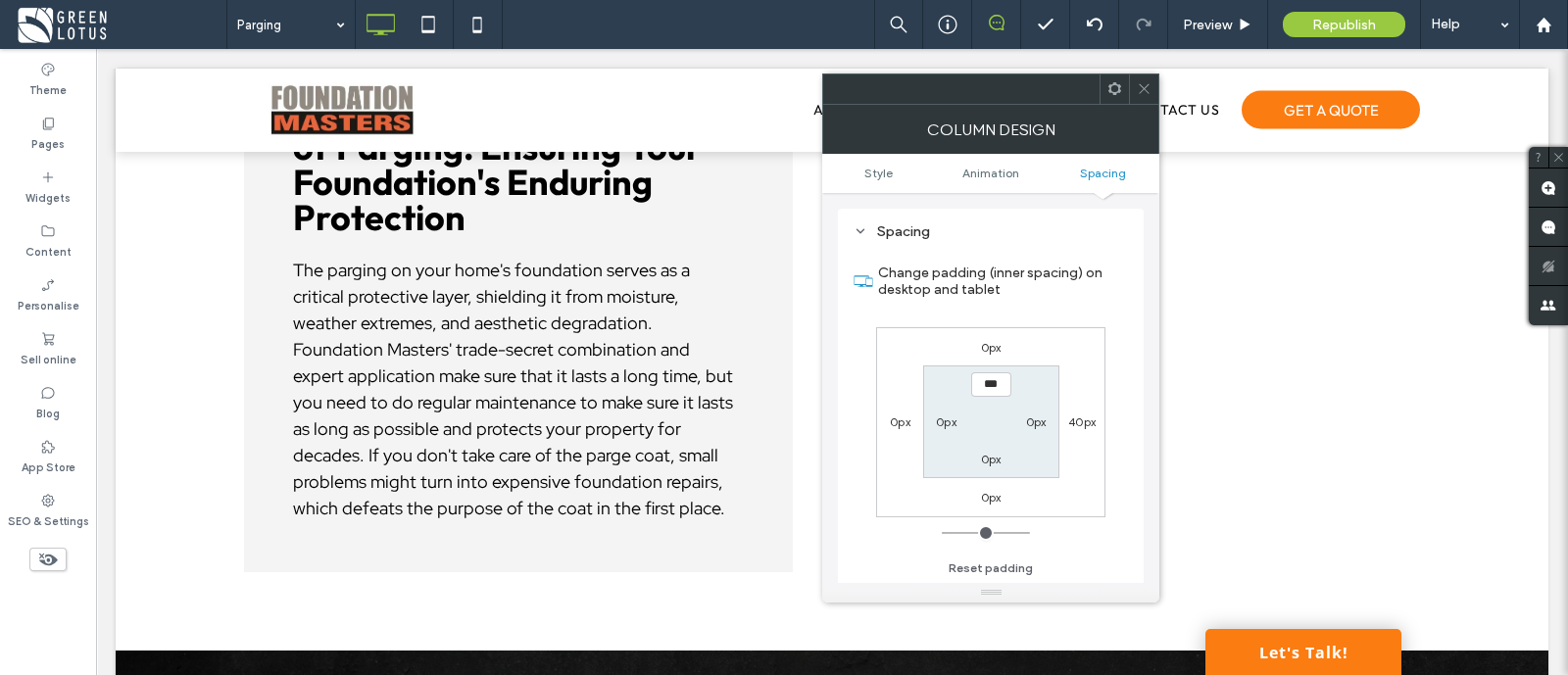 click on "40px" at bounding box center (1082, 421) 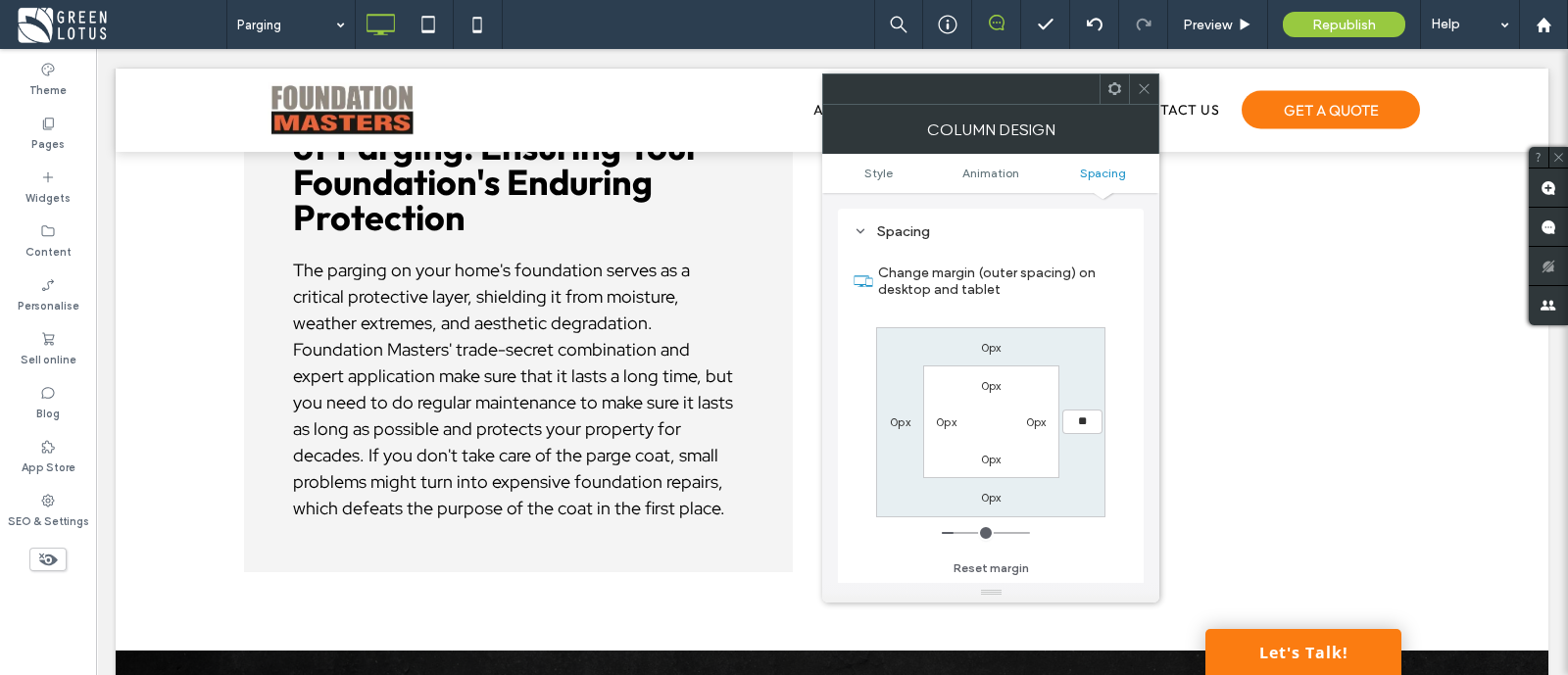 type on "**" 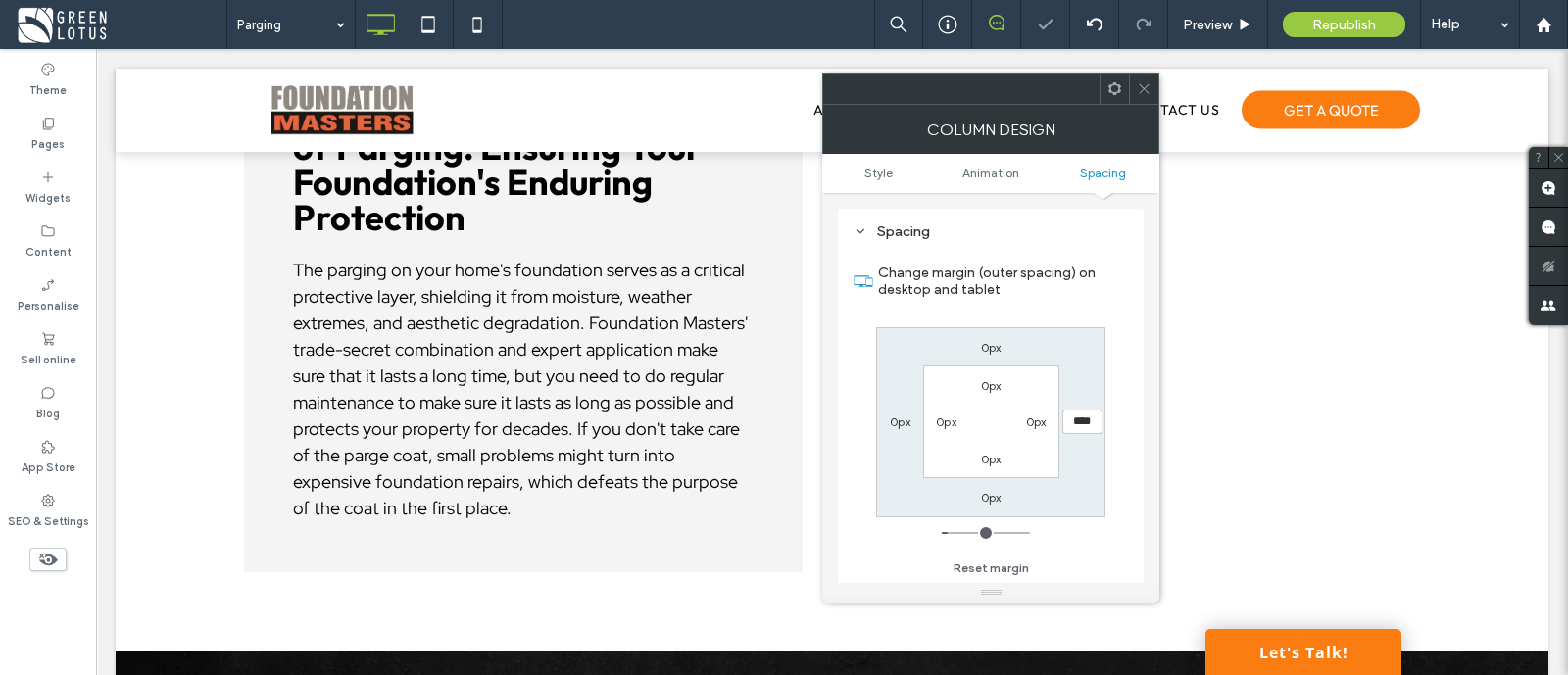 click at bounding box center [1144, 89] 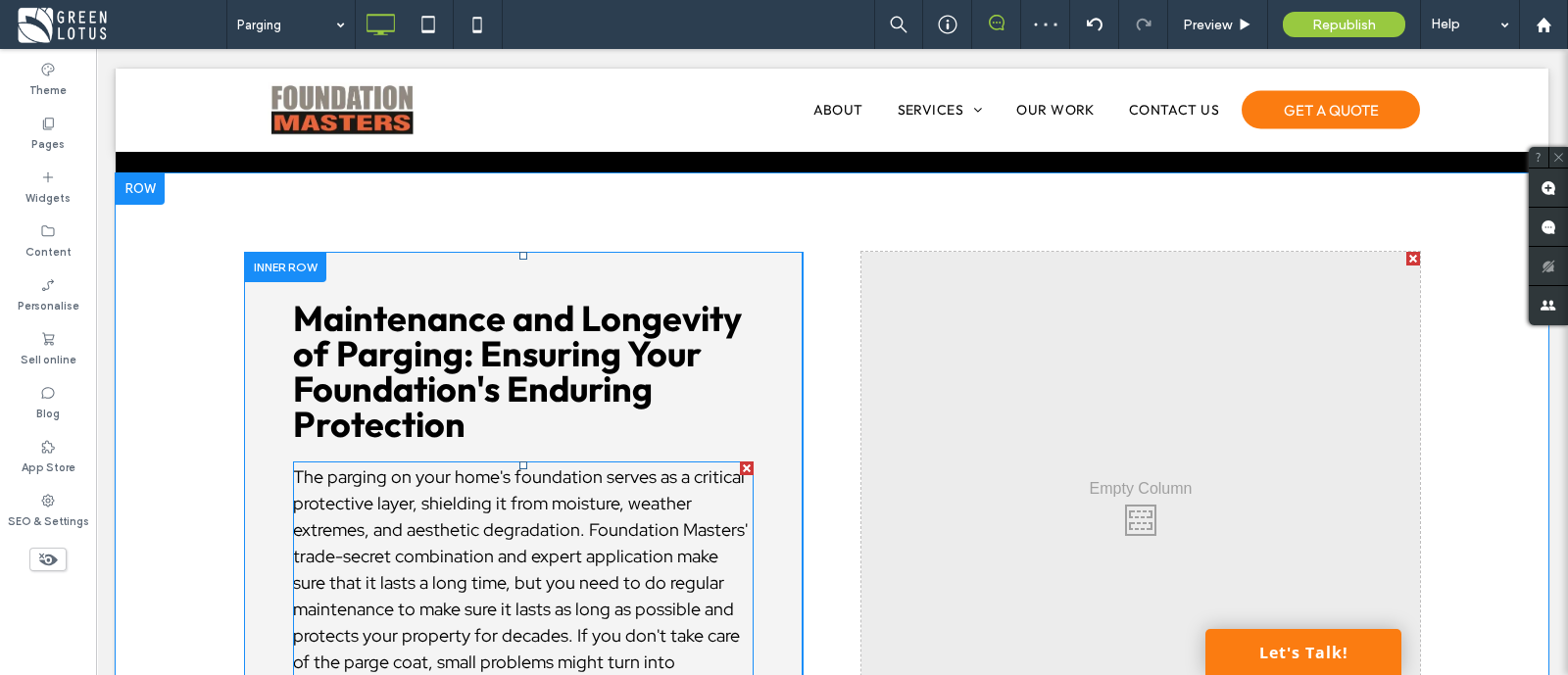 scroll, scrollTop: 3173, scrollLeft: 0, axis: vertical 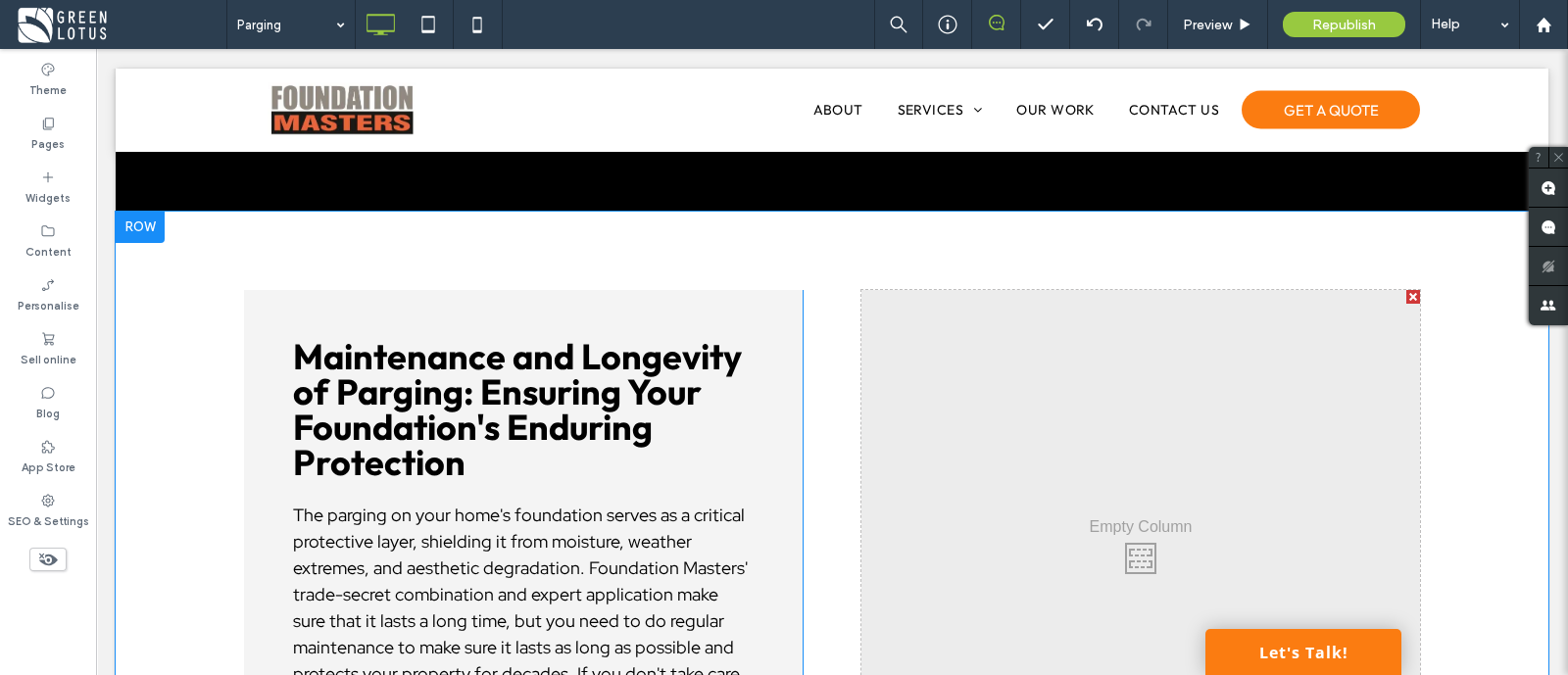 click on "Click To Paste     Click To Paste" at bounding box center (1141, 554) 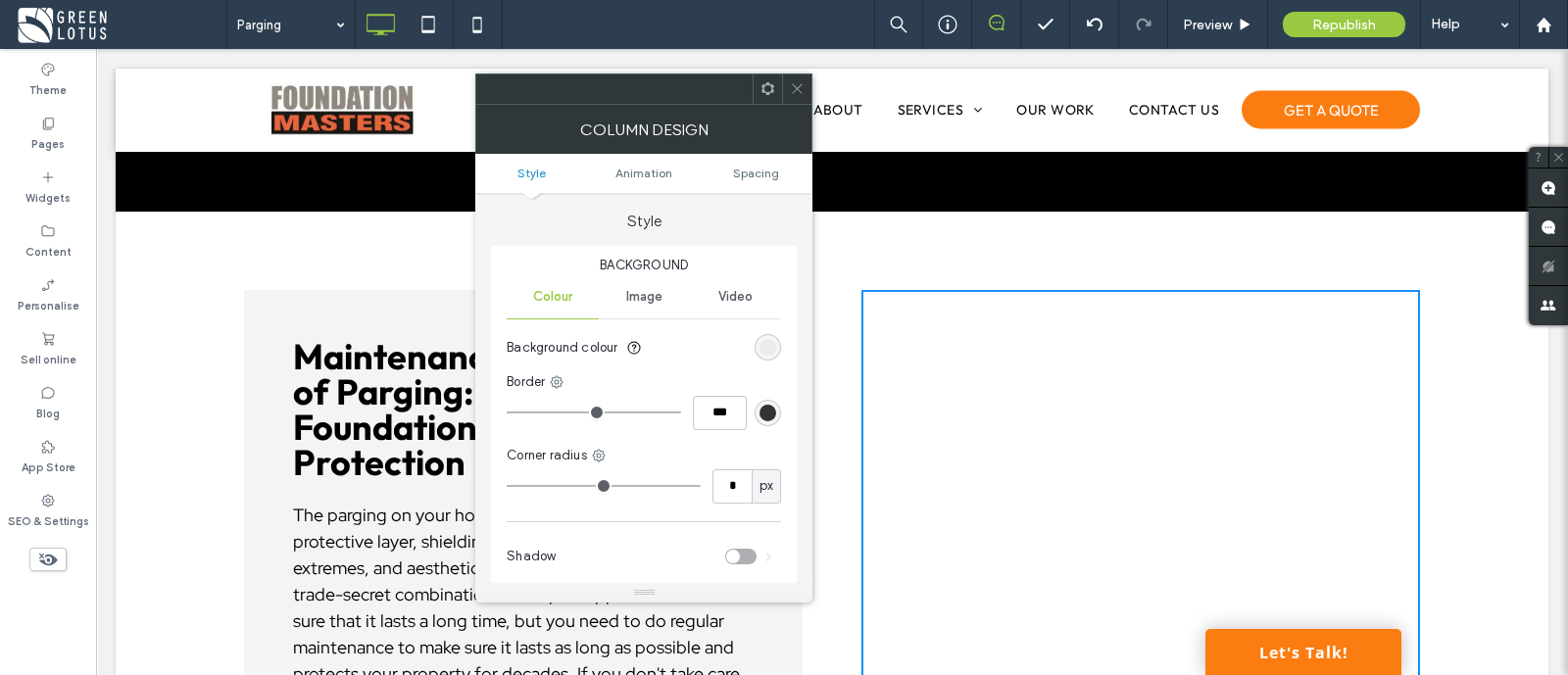 click 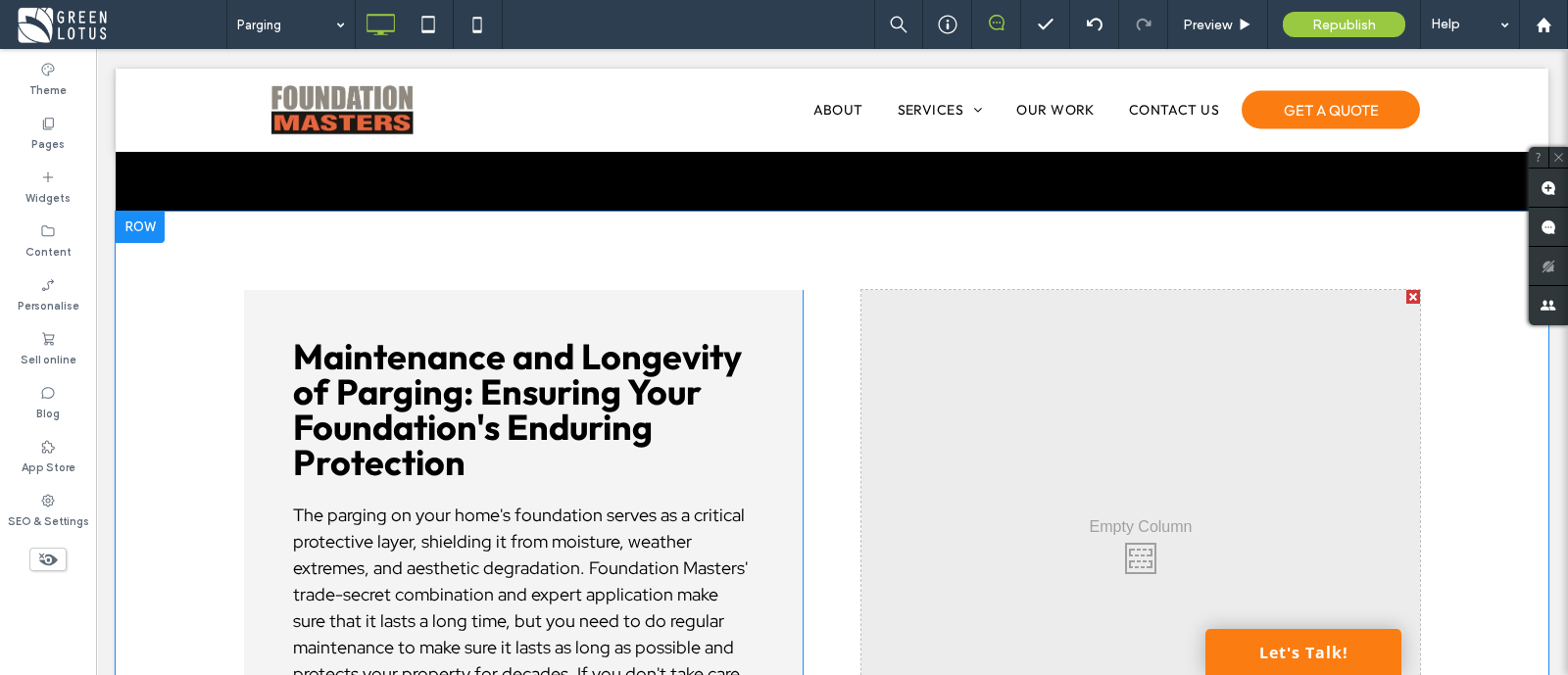 click on "Click To Paste     Click To Paste" at bounding box center [1141, 554] 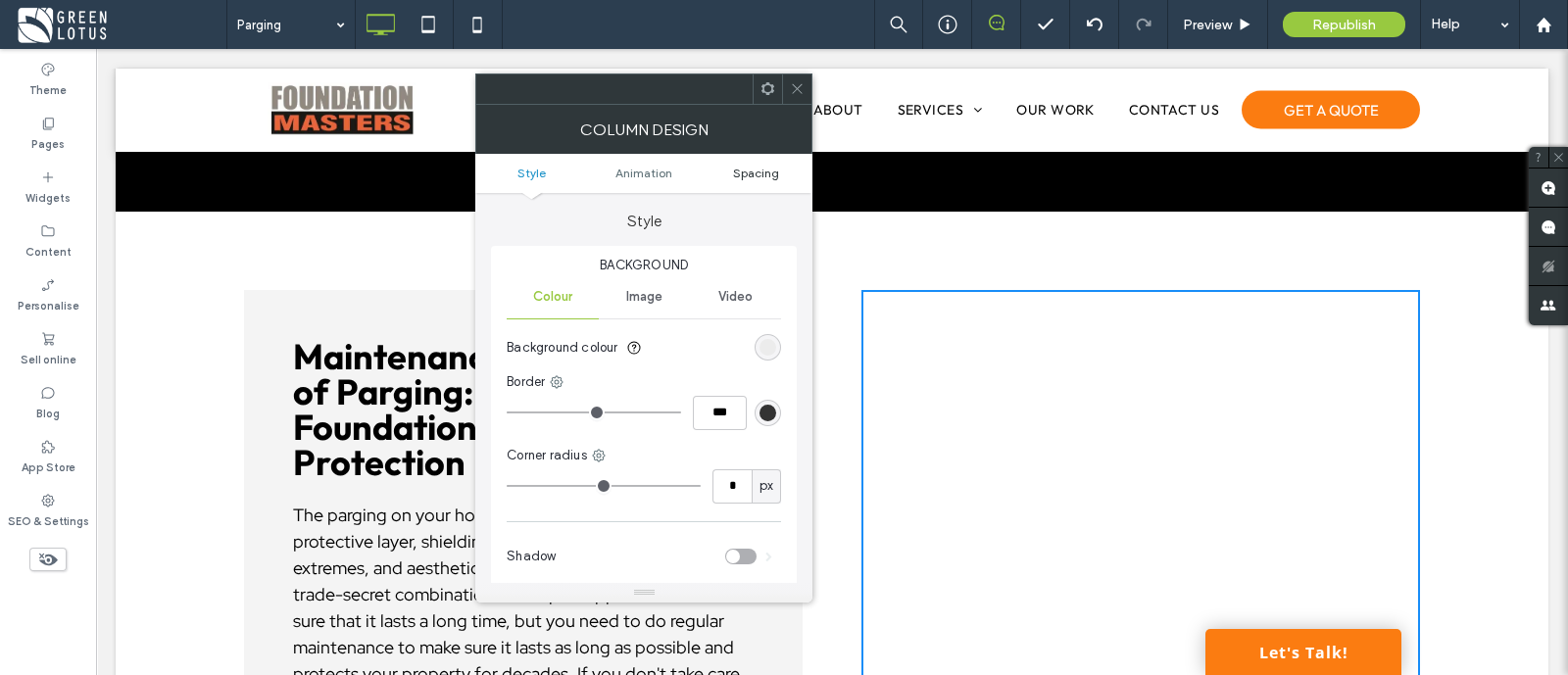 click on "Spacing" at bounding box center [756, 172] 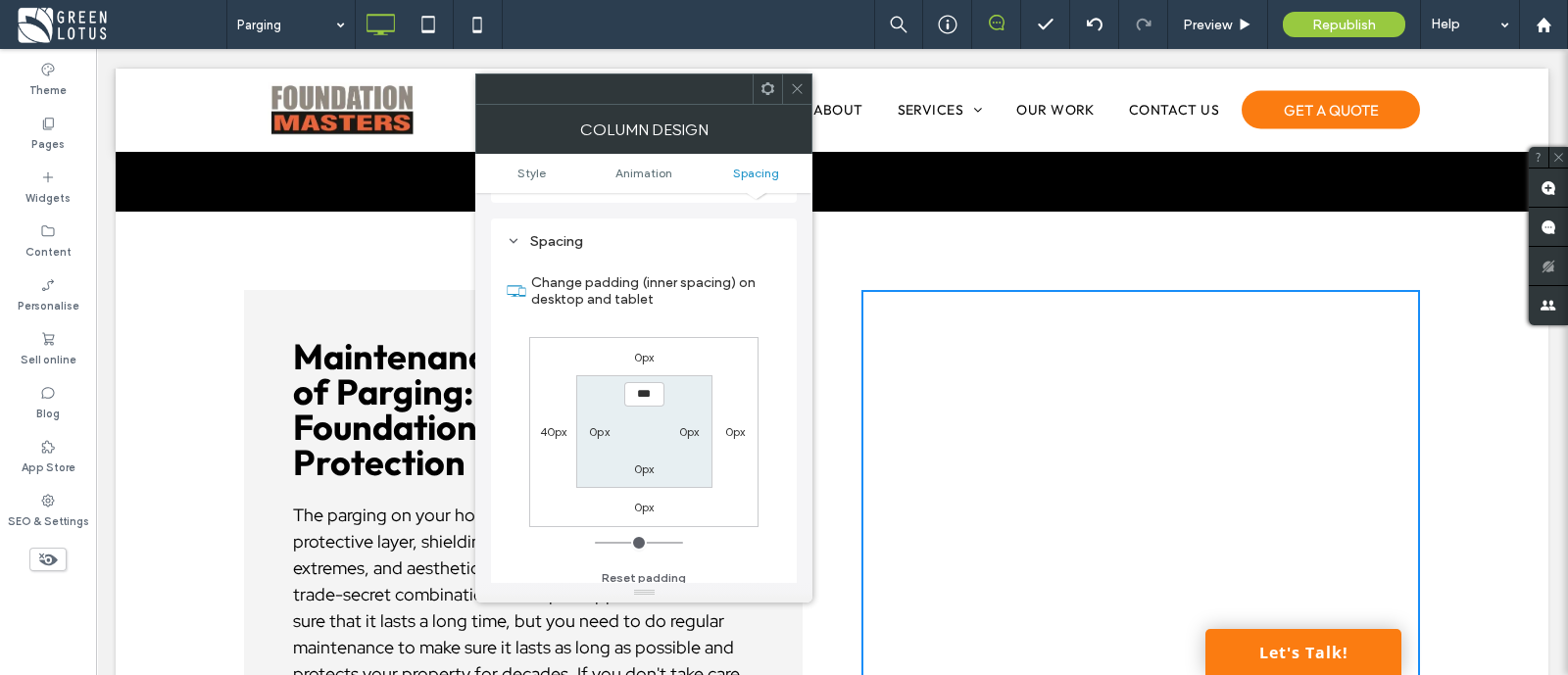 scroll, scrollTop: 459, scrollLeft: 0, axis: vertical 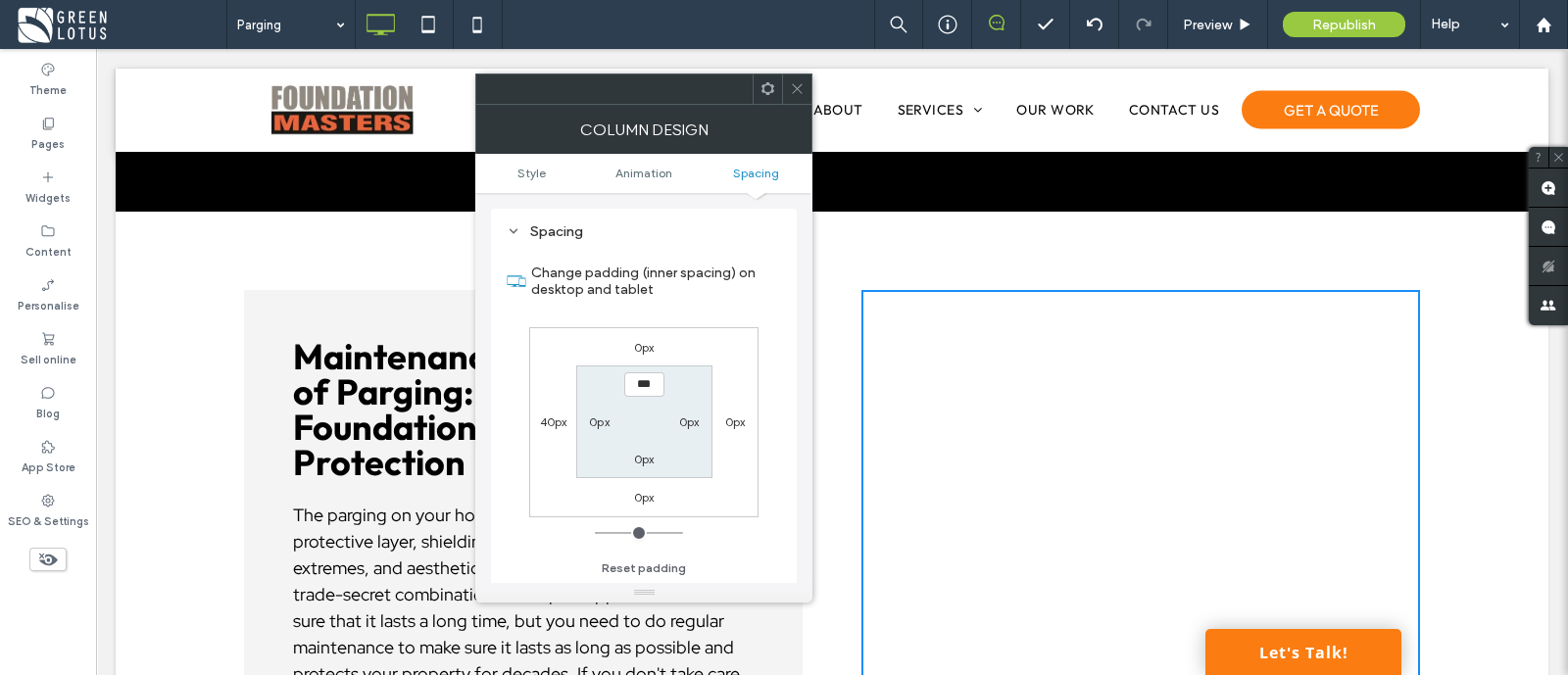 click on "40px" at bounding box center [554, 421] 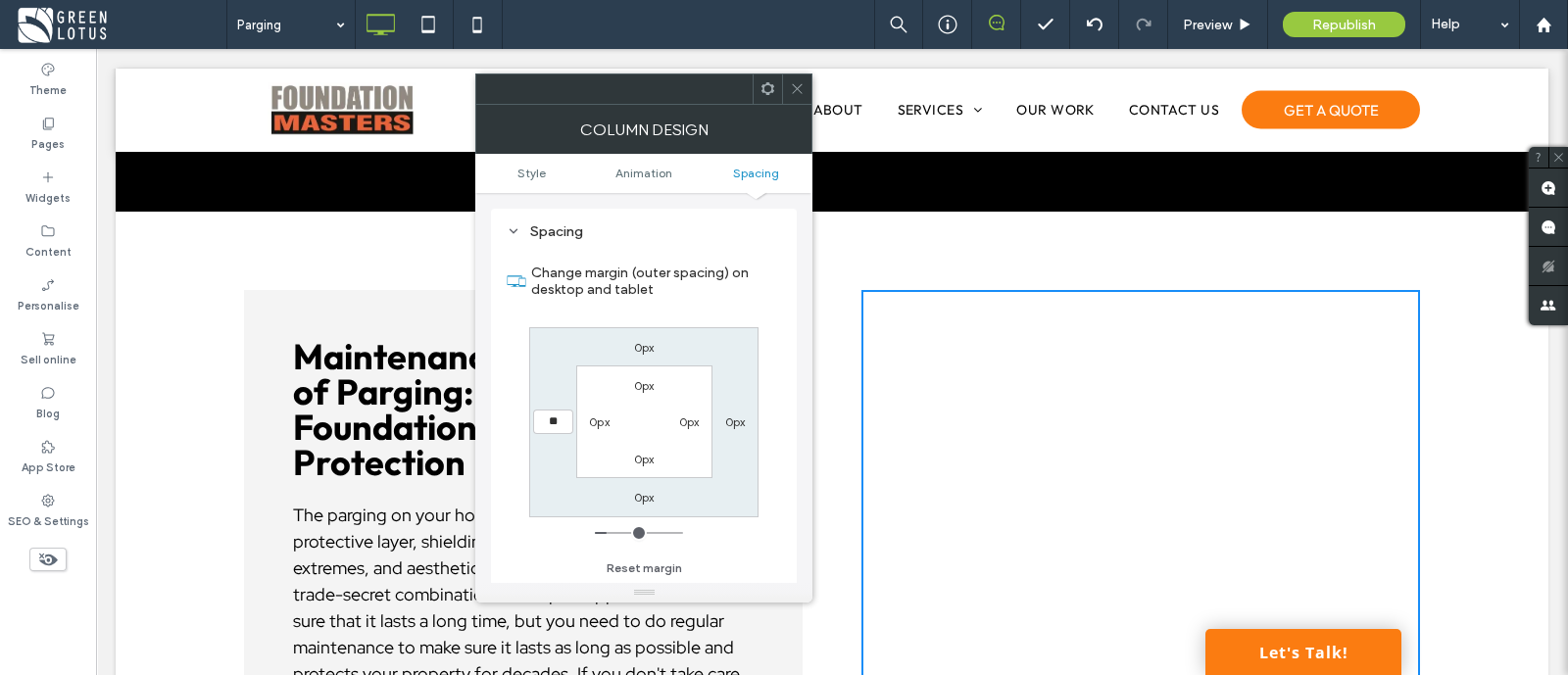 type on "**" 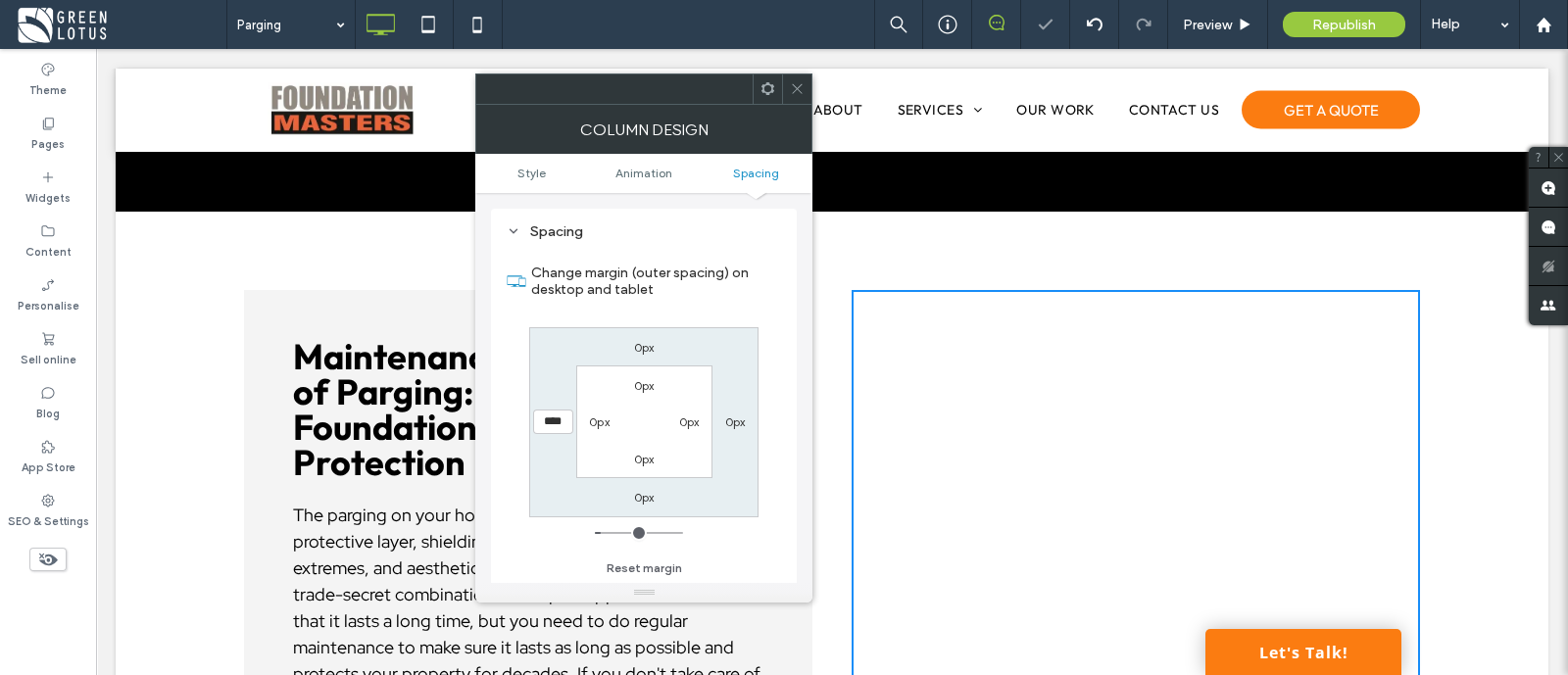 click 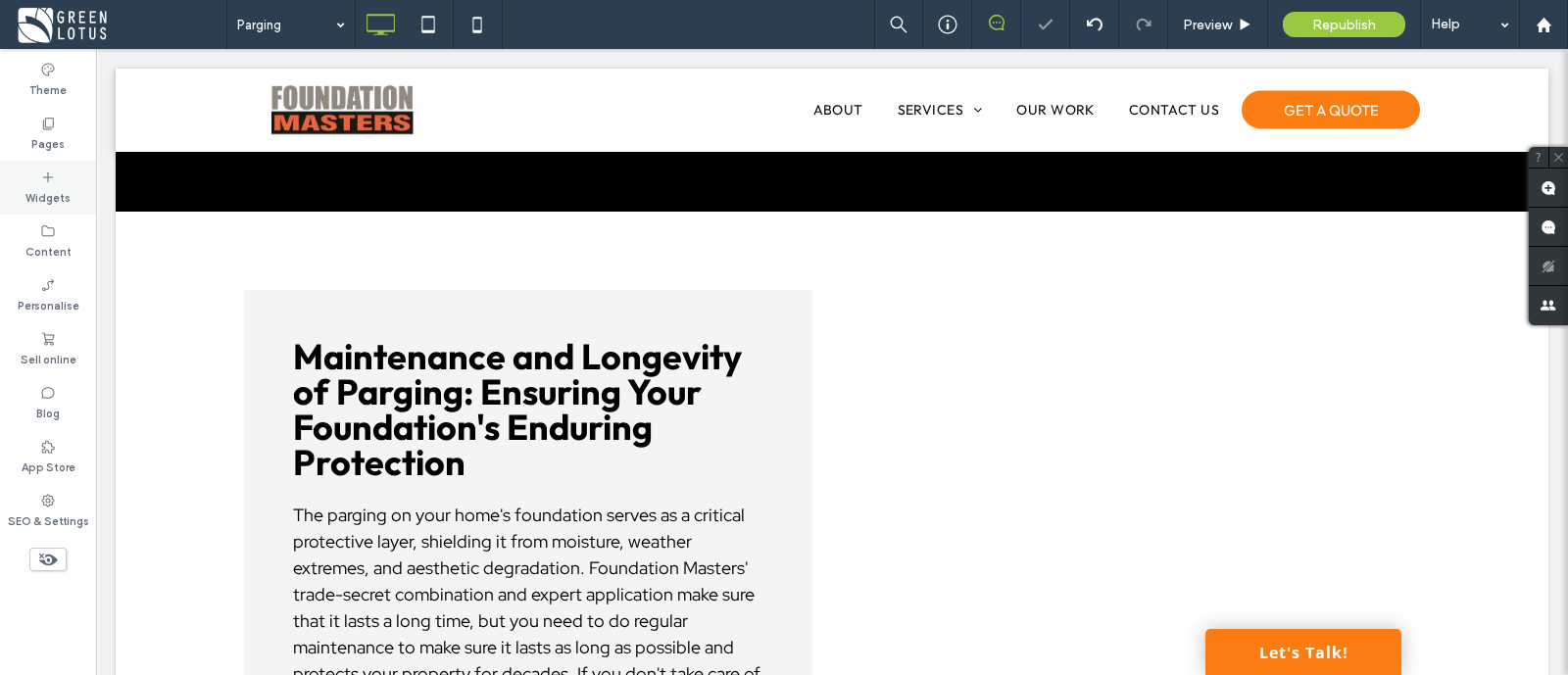 click on "Widgets" at bounding box center (48, 187) 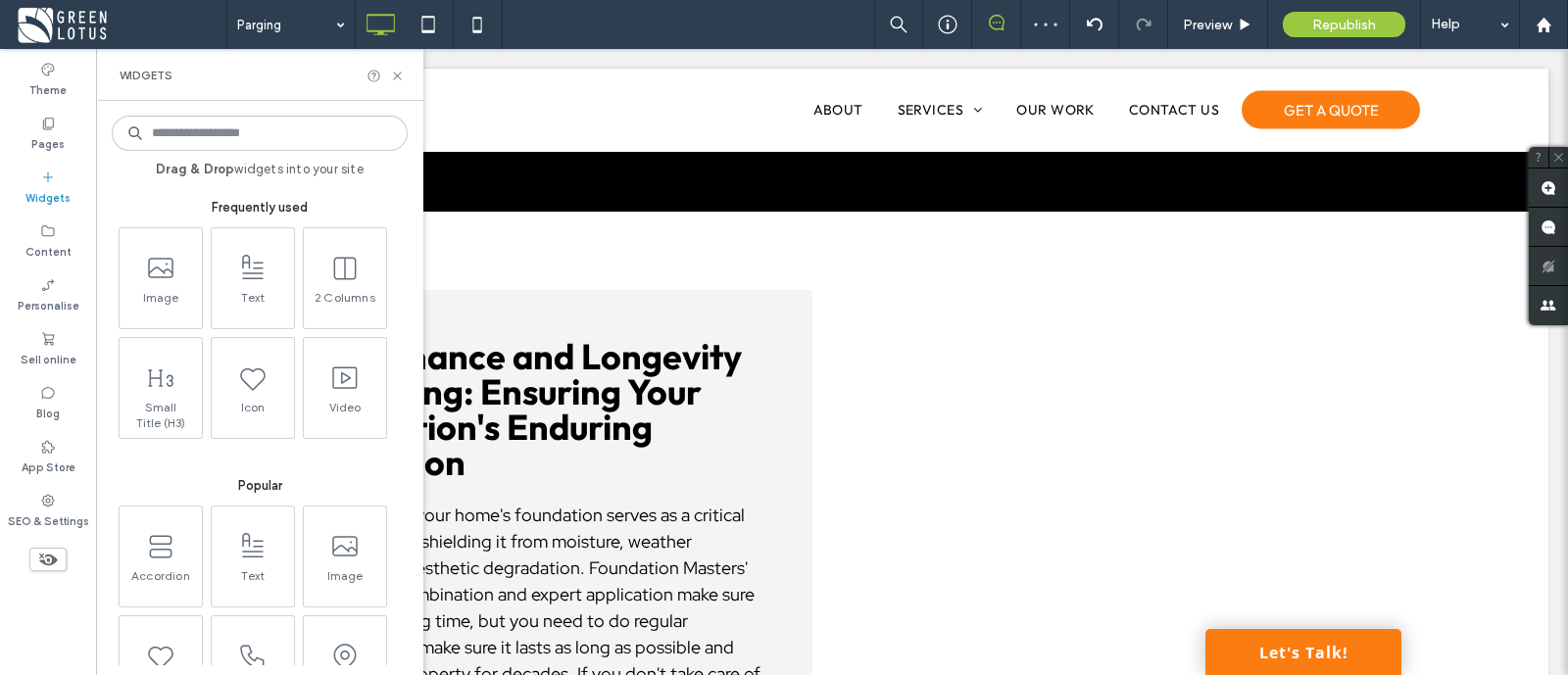 click at bounding box center (260, 133) 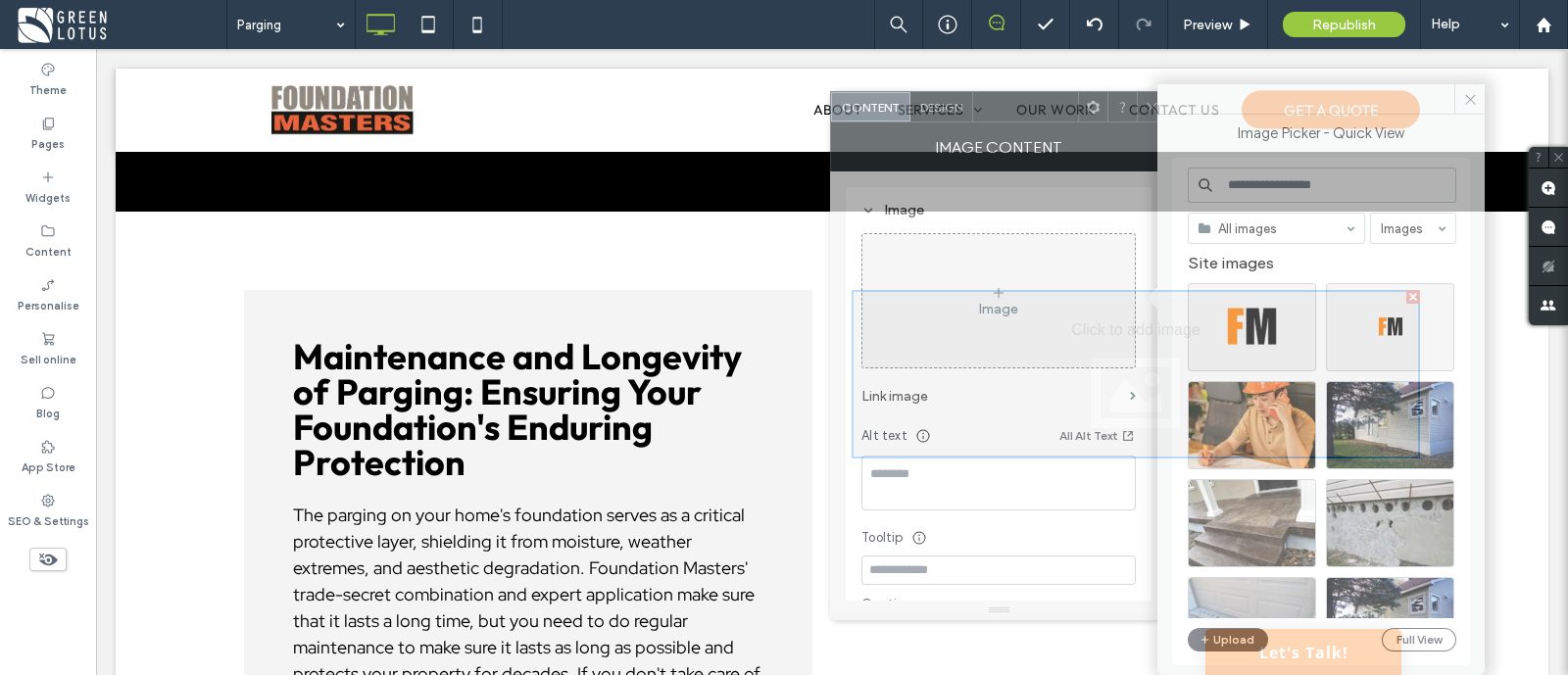 drag, startPoint x: 669, startPoint y: 105, endPoint x: 1034, endPoint y: 123, distance: 365.4436 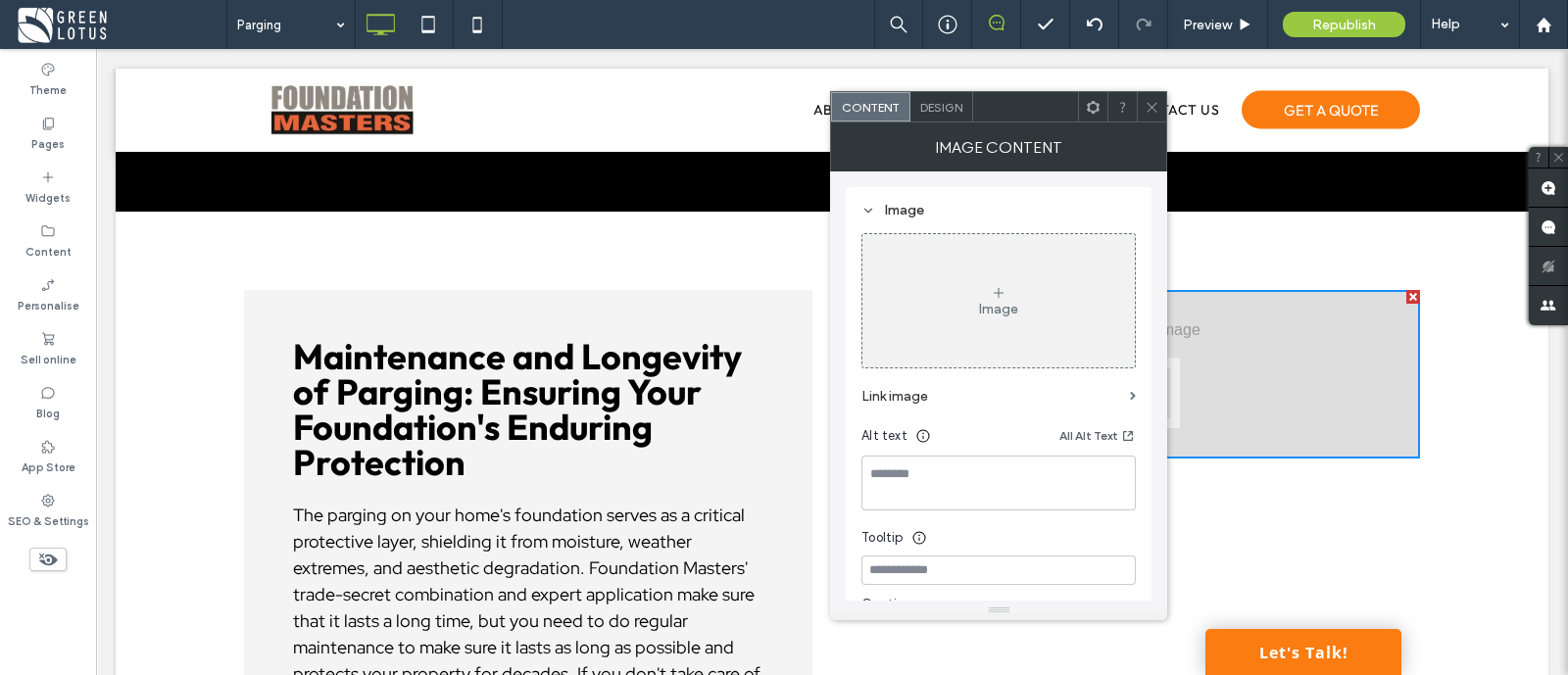 click on "Image" at bounding box center (999, 301) 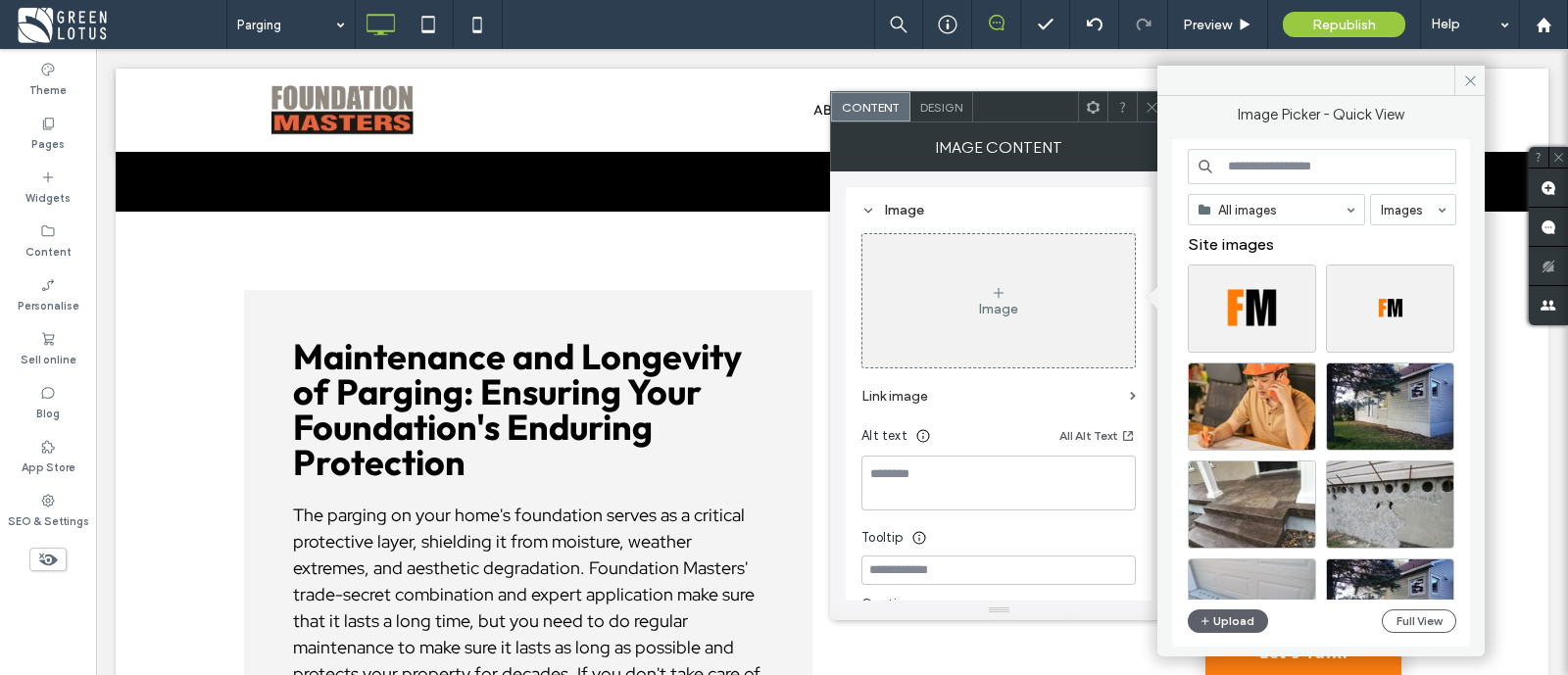 click at bounding box center [1322, 167] 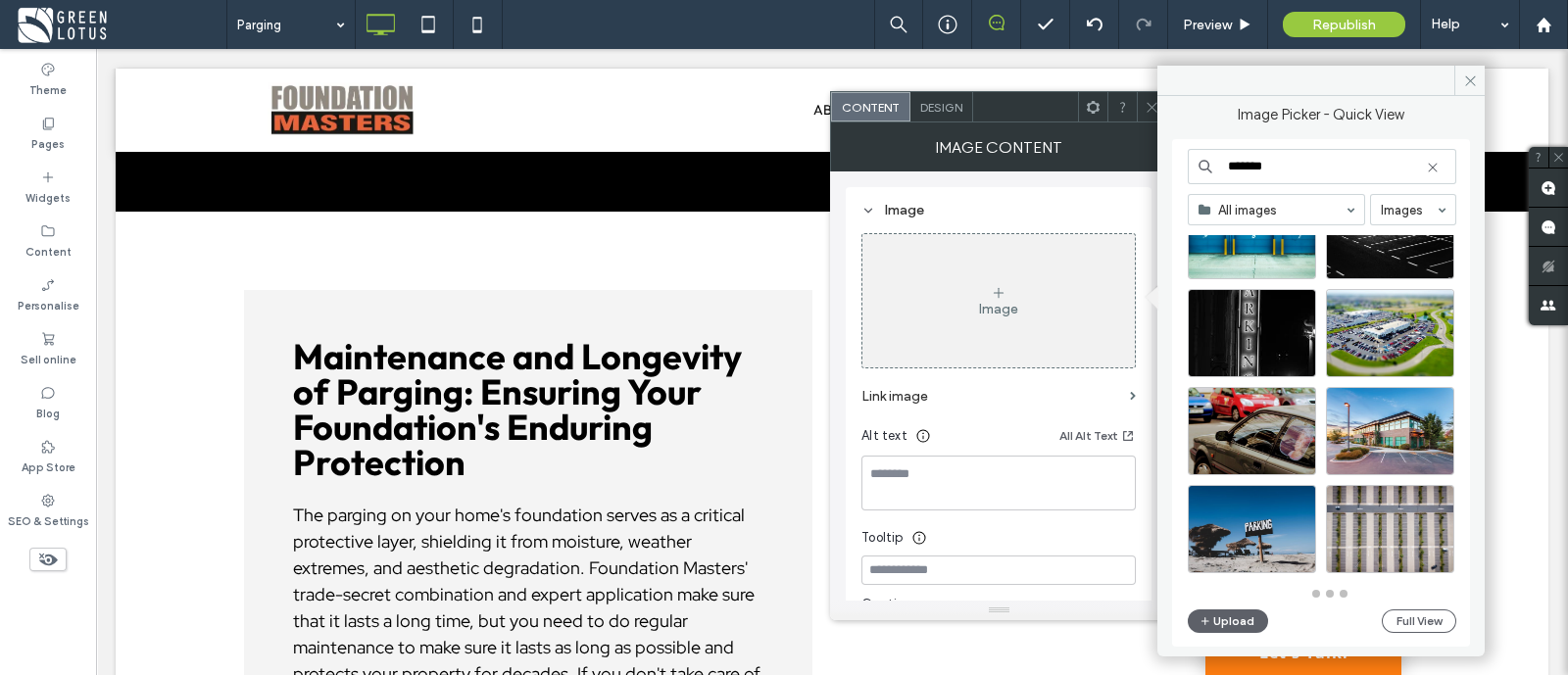 scroll, scrollTop: 897, scrollLeft: 0, axis: vertical 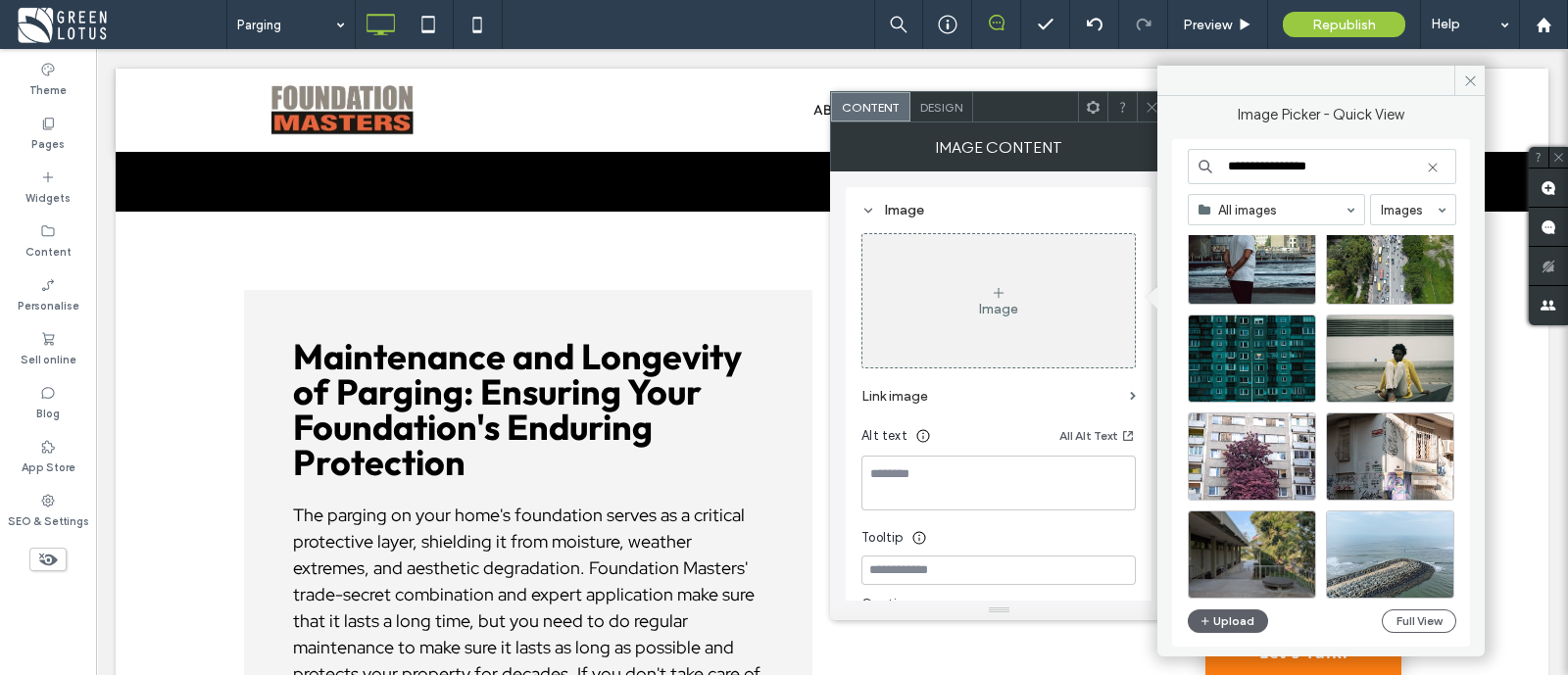 drag, startPoint x: 1341, startPoint y: 164, endPoint x: 1151, endPoint y: 169, distance: 190.06578 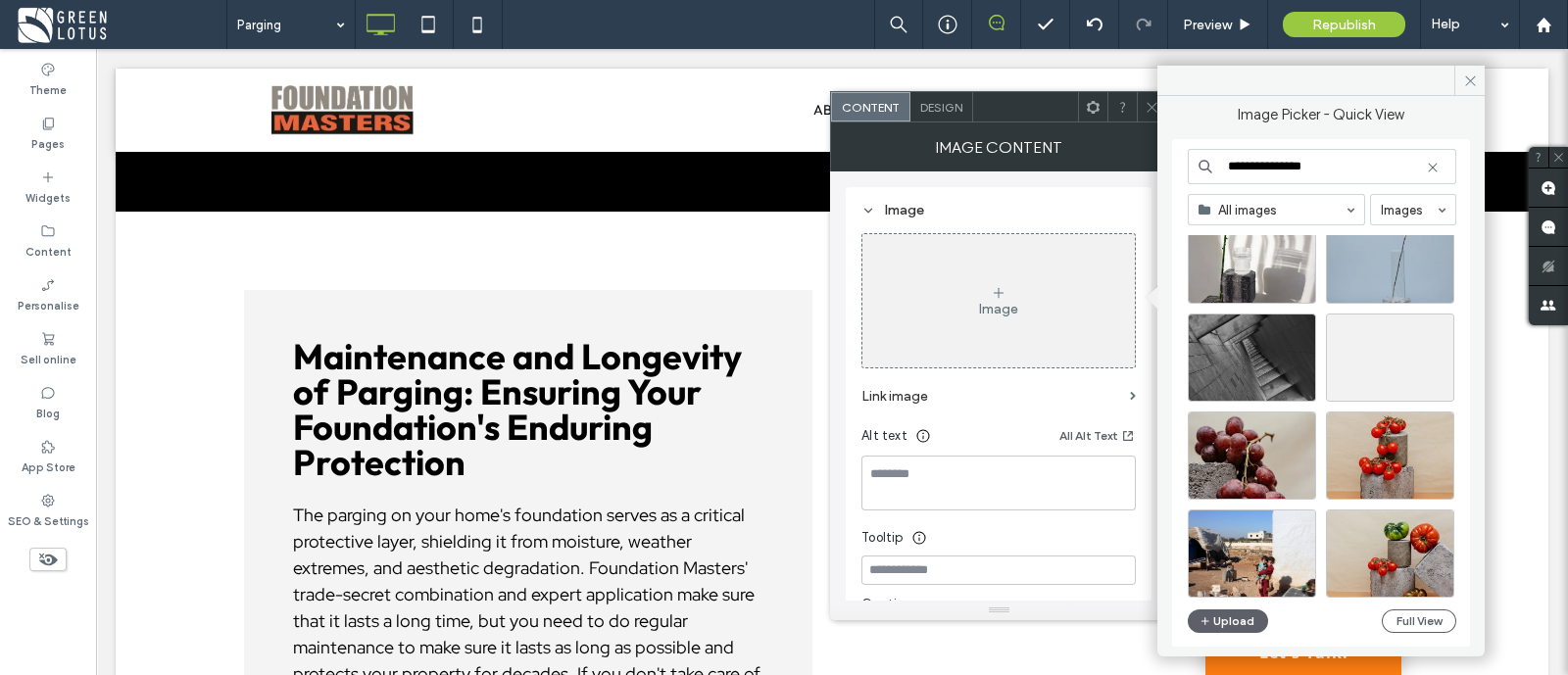 scroll, scrollTop: 840, scrollLeft: 0, axis: vertical 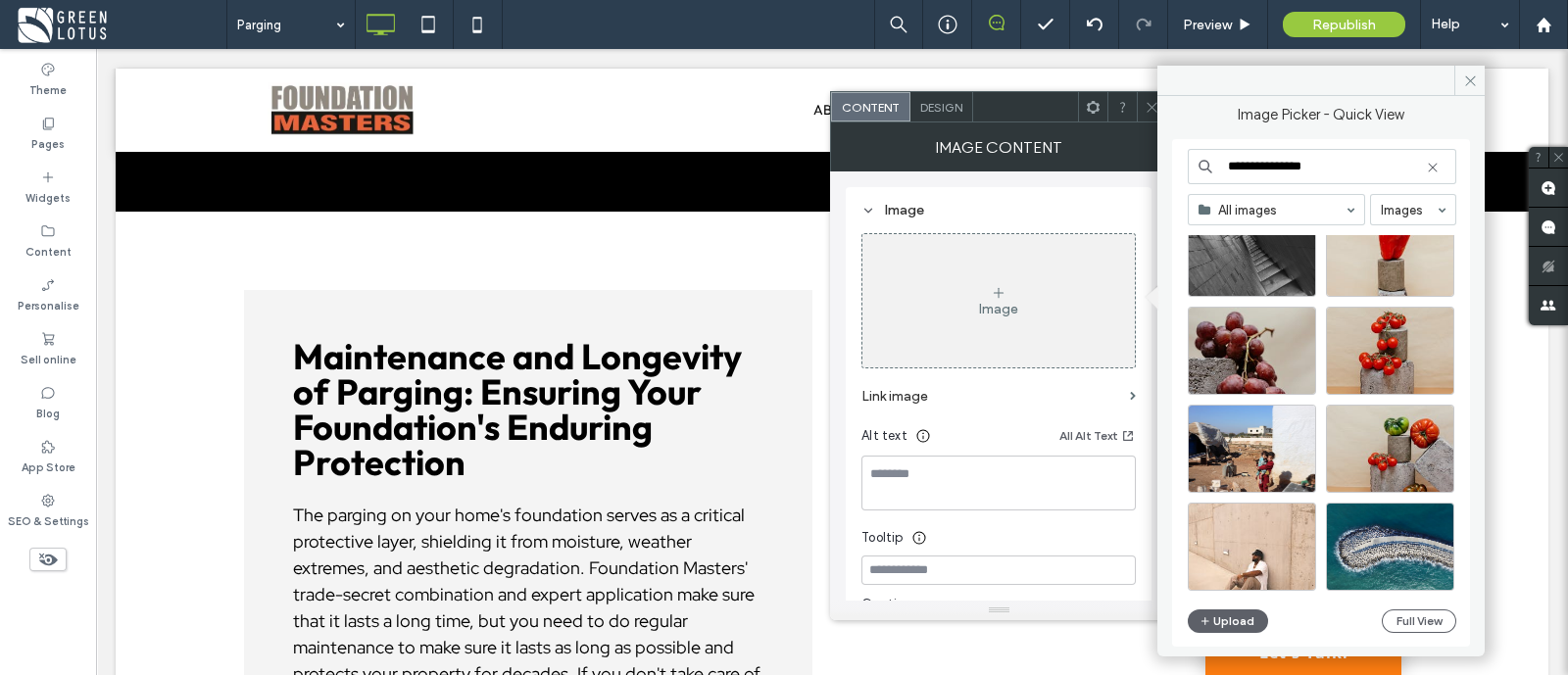 drag, startPoint x: 1283, startPoint y: 171, endPoint x: 1218, endPoint y: 171, distance: 65 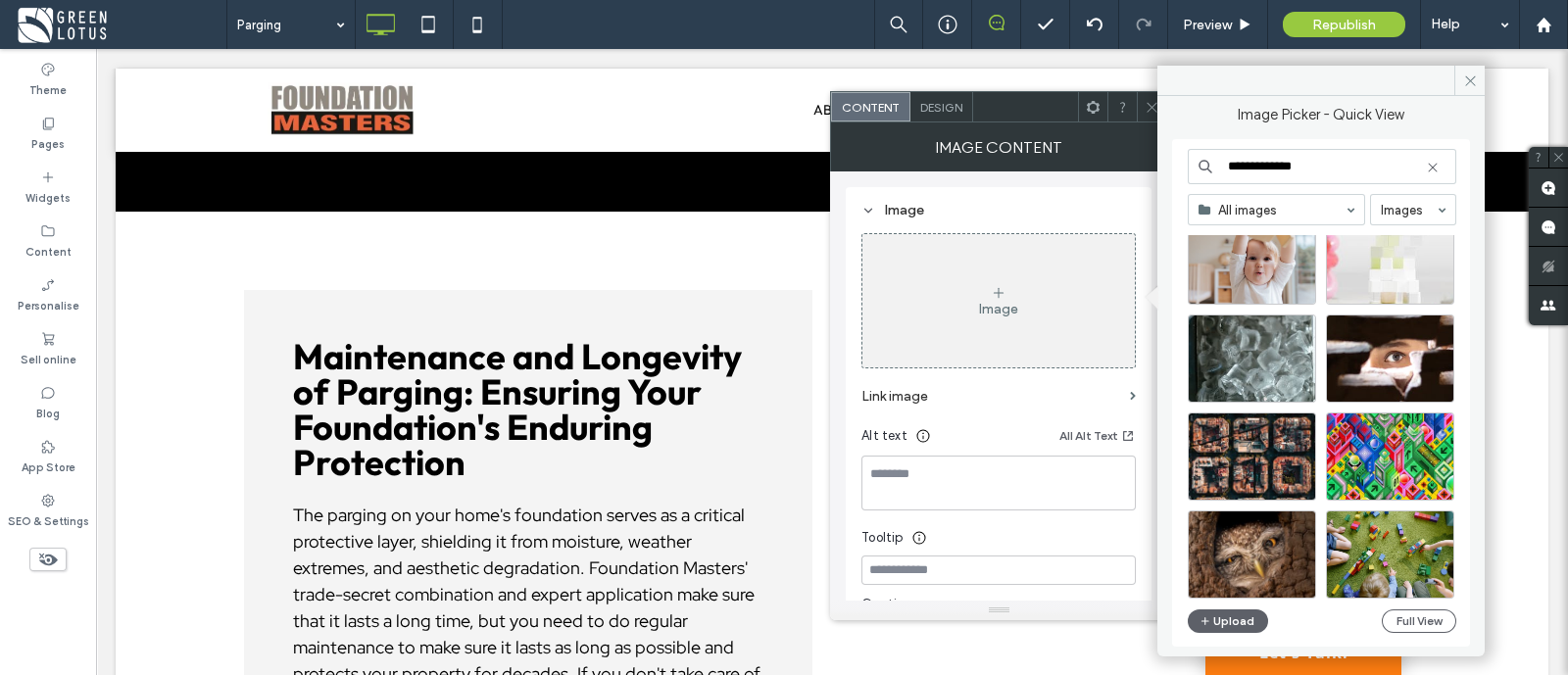 scroll, scrollTop: 735, scrollLeft: 0, axis: vertical 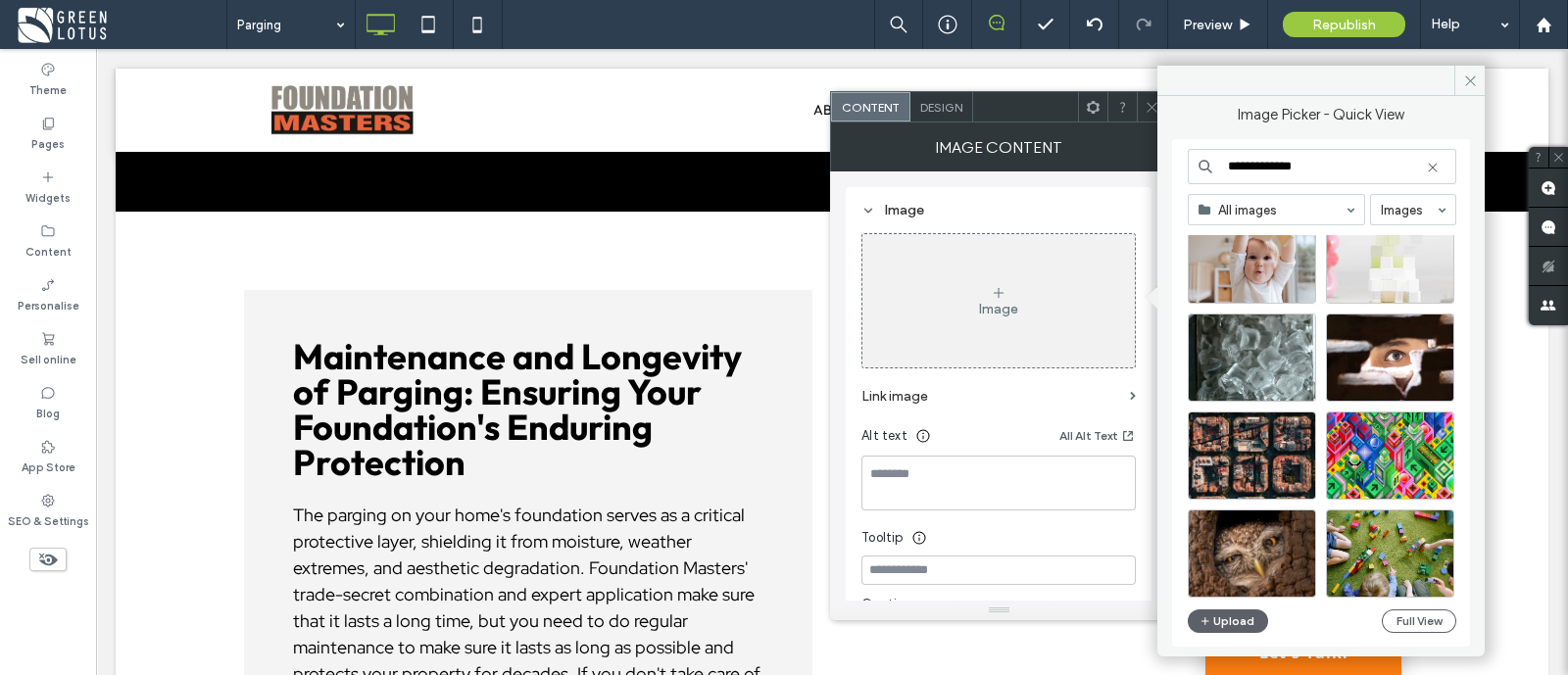 drag, startPoint x: 1272, startPoint y: 167, endPoint x: 1217, endPoint y: 173, distance: 55.326305 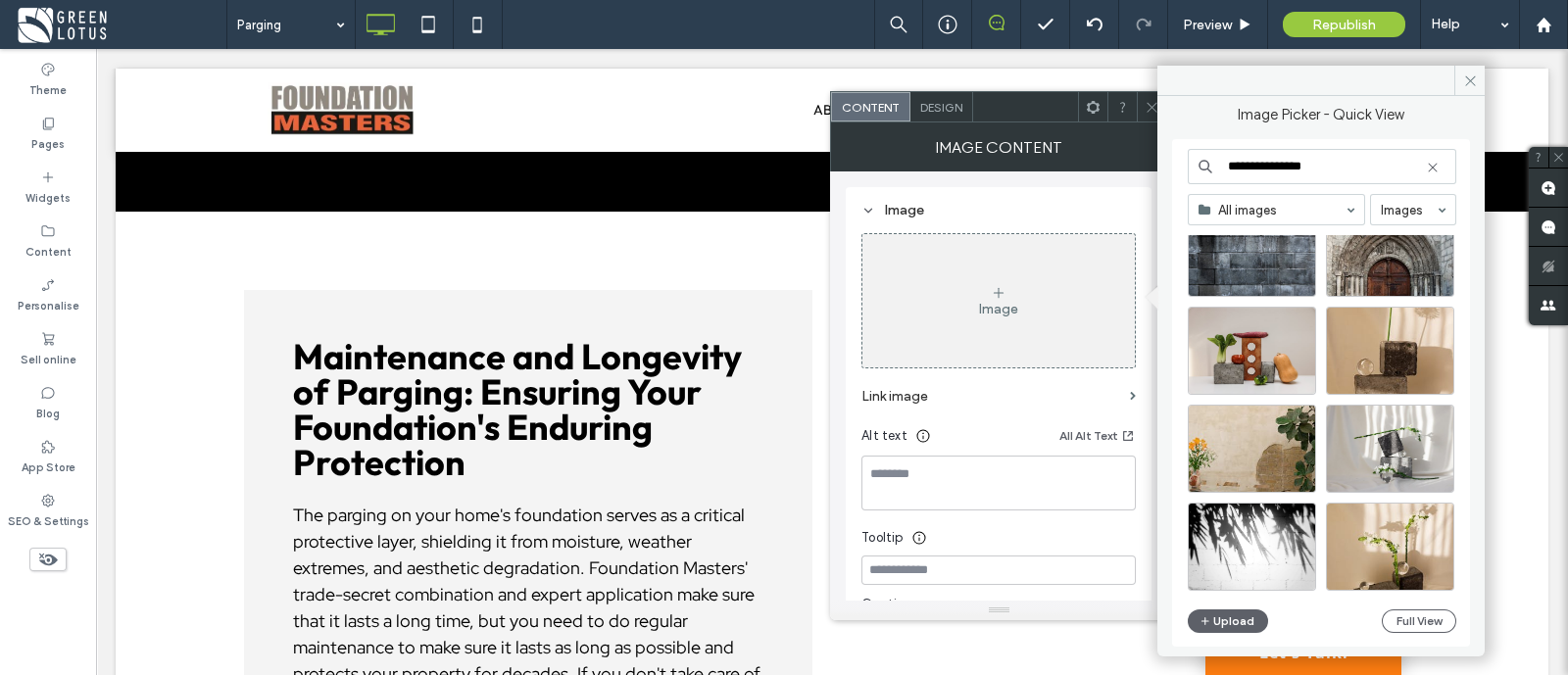 scroll, scrollTop: 105, scrollLeft: 0, axis: vertical 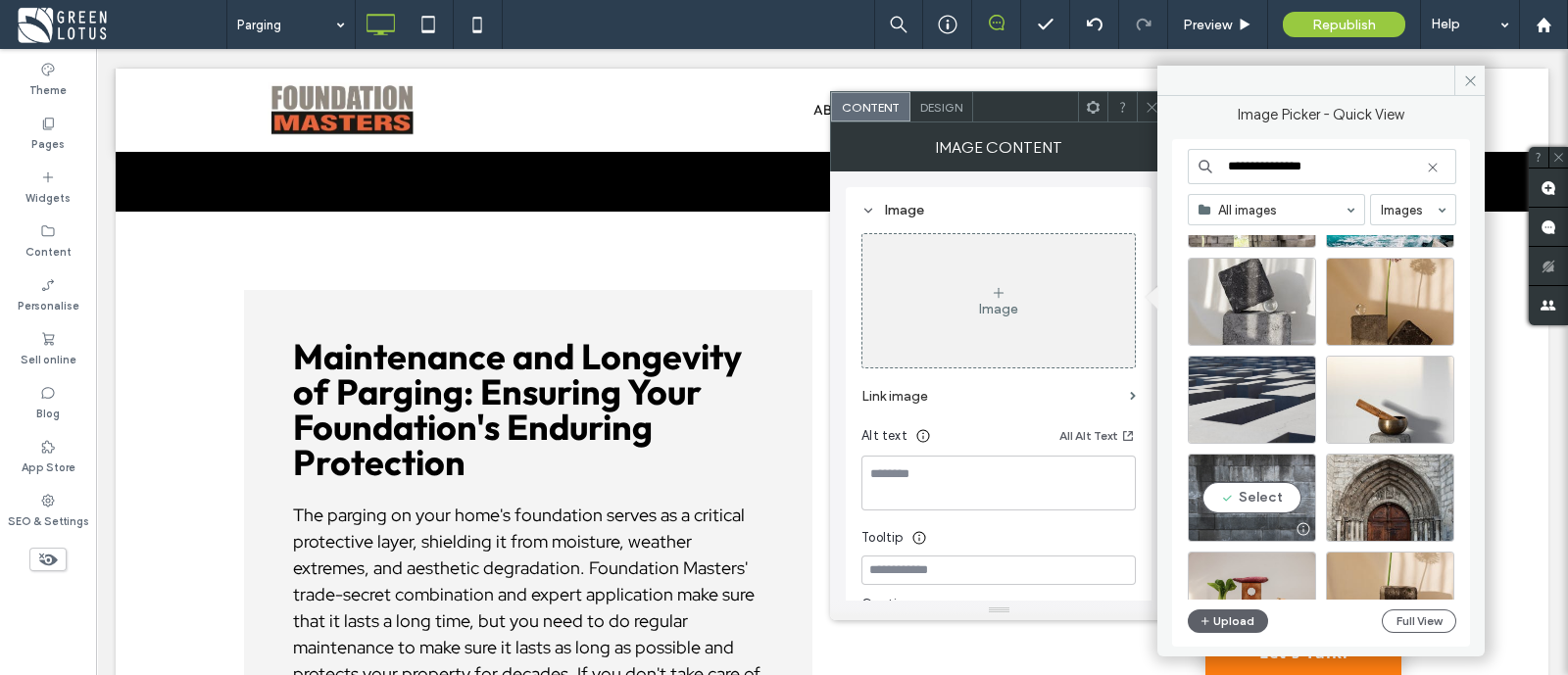 type on "**********" 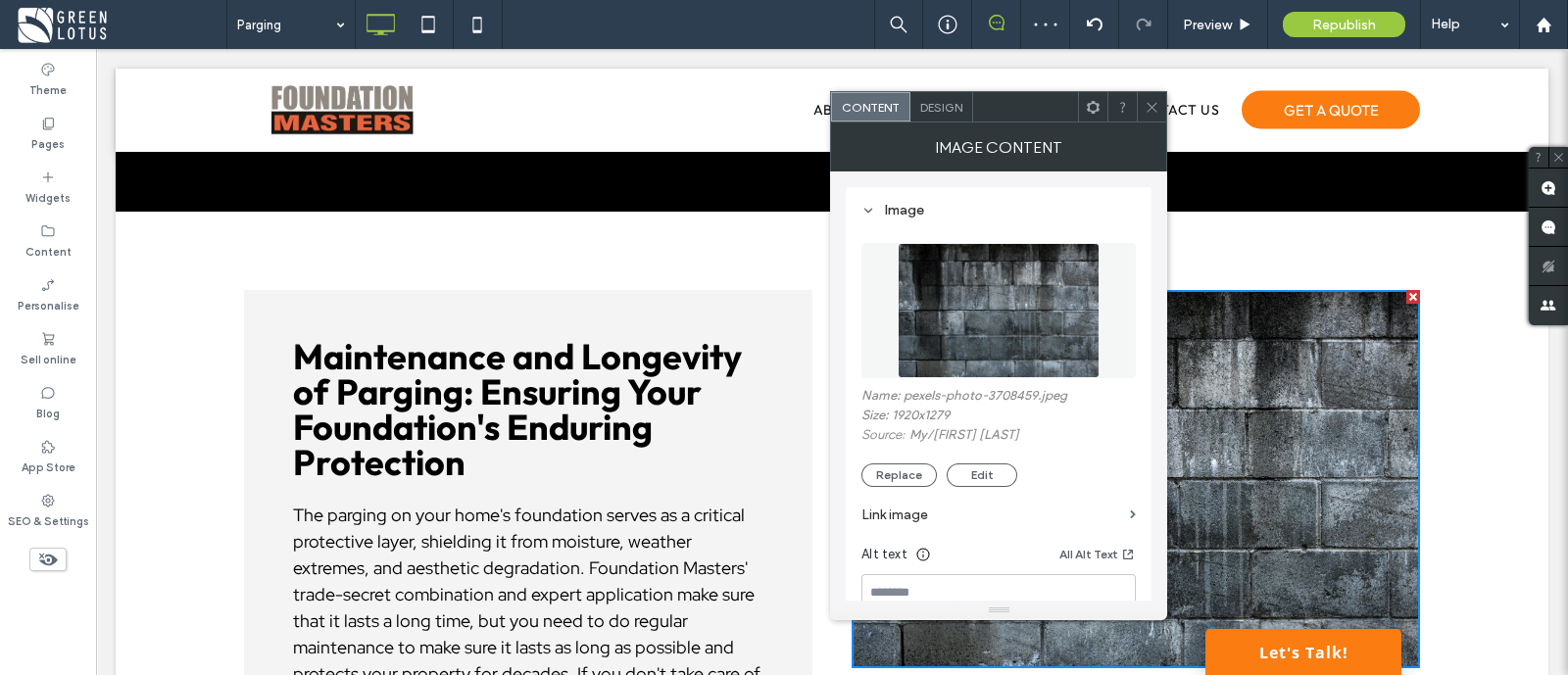 click 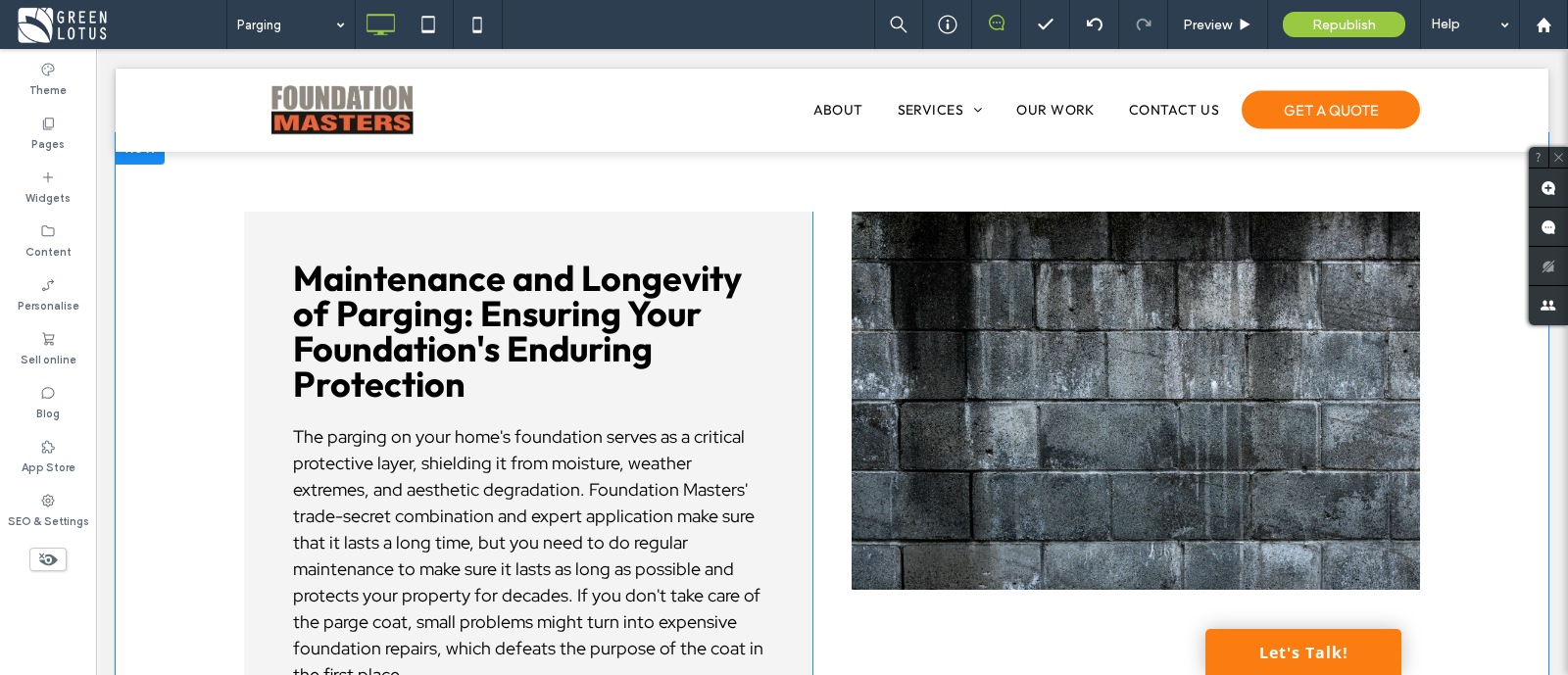 scroll, scrollTop: 3051, scrollLeft: 0, axis: vertical 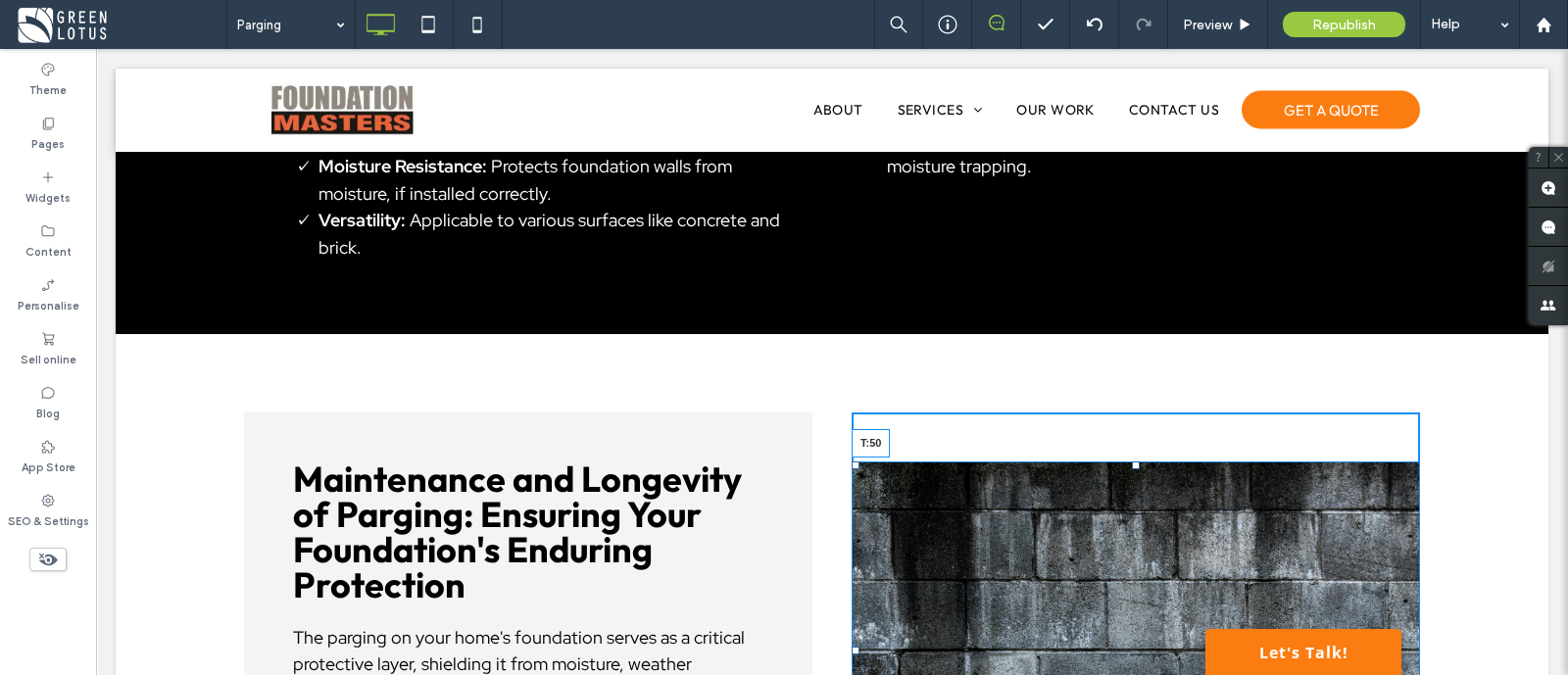 drag, startPoint x: 1128, startPoint y: 366, endPoint x: 1137, endPoint y: 415, distance: 49.819675 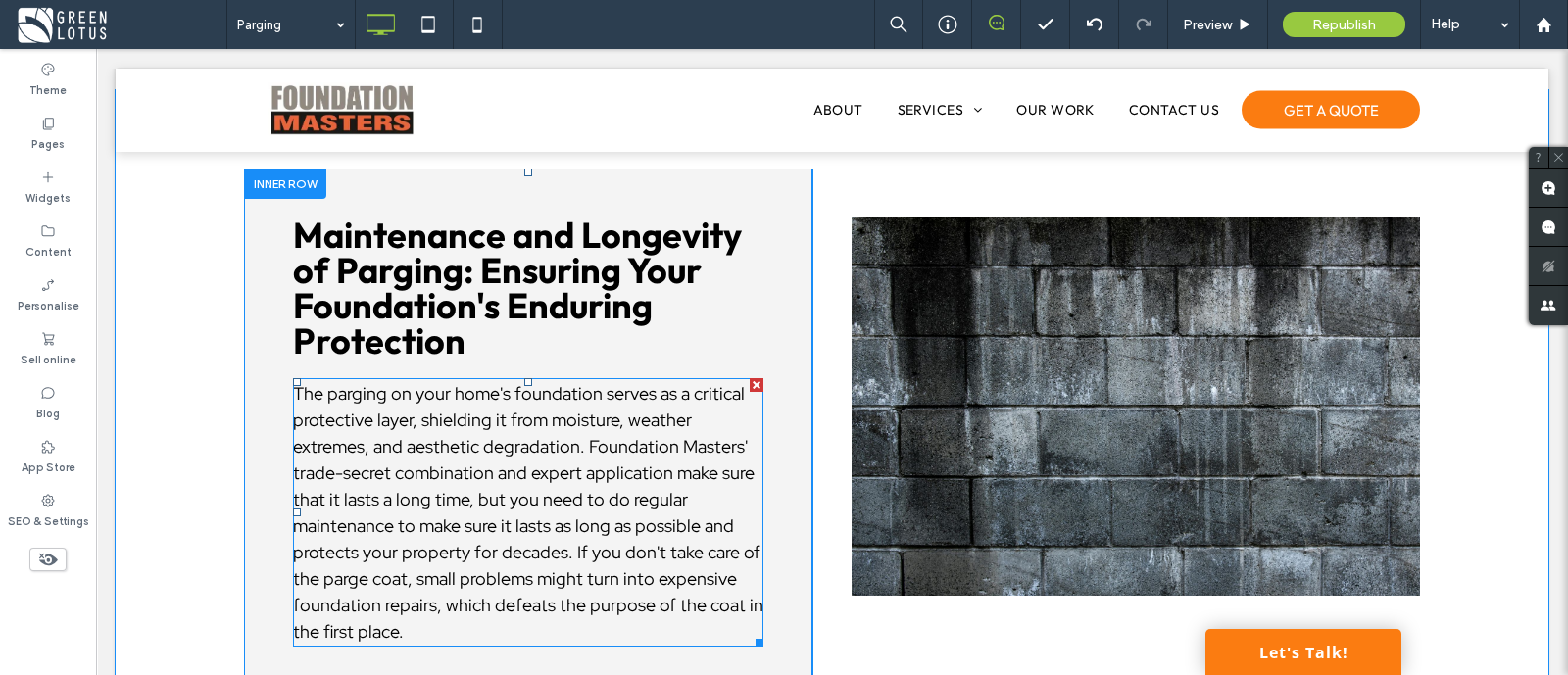 scroll, scrollTop: 3296, scrollLeft: 0, axis: vertical 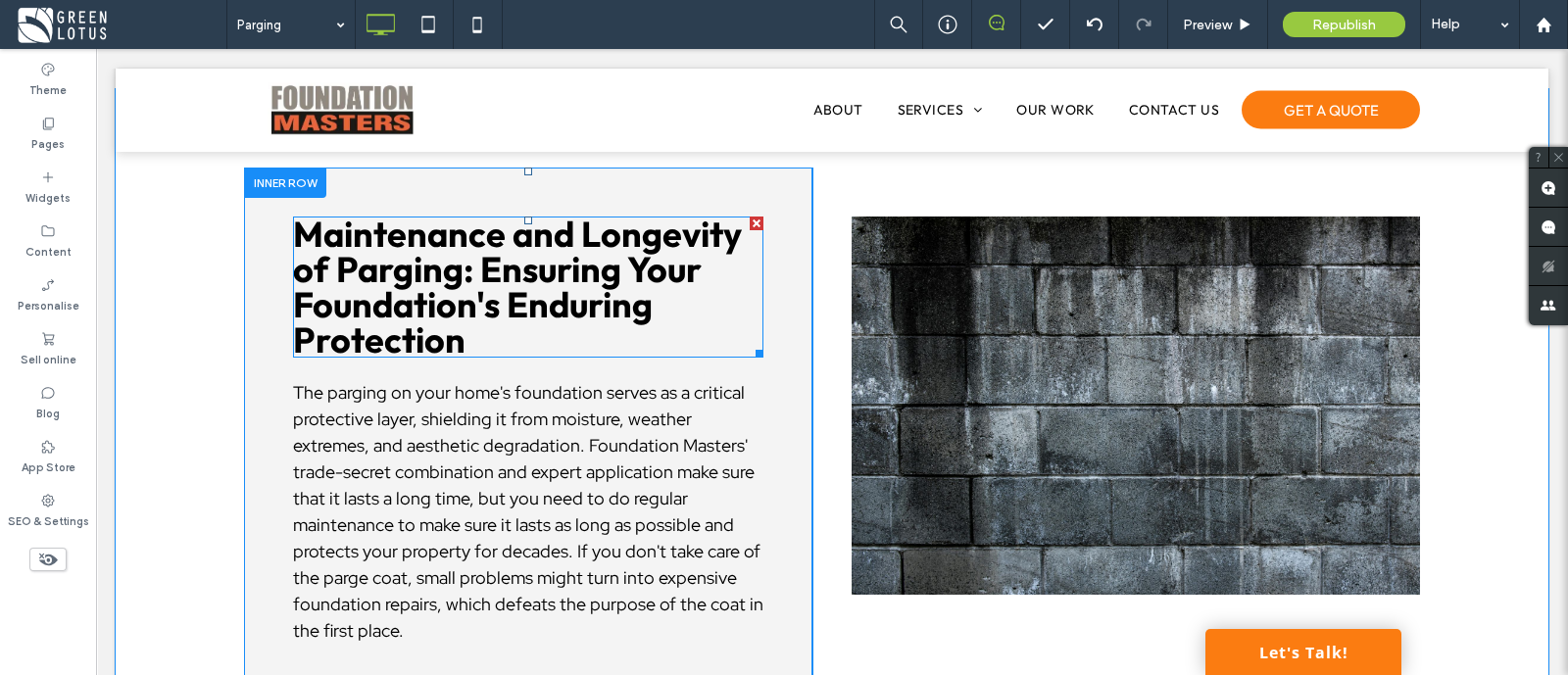 click on "Maintenance and Longevity of Parging: Ensuring Your Foundation's Enduring Protection" at bounding box center (517, 286) 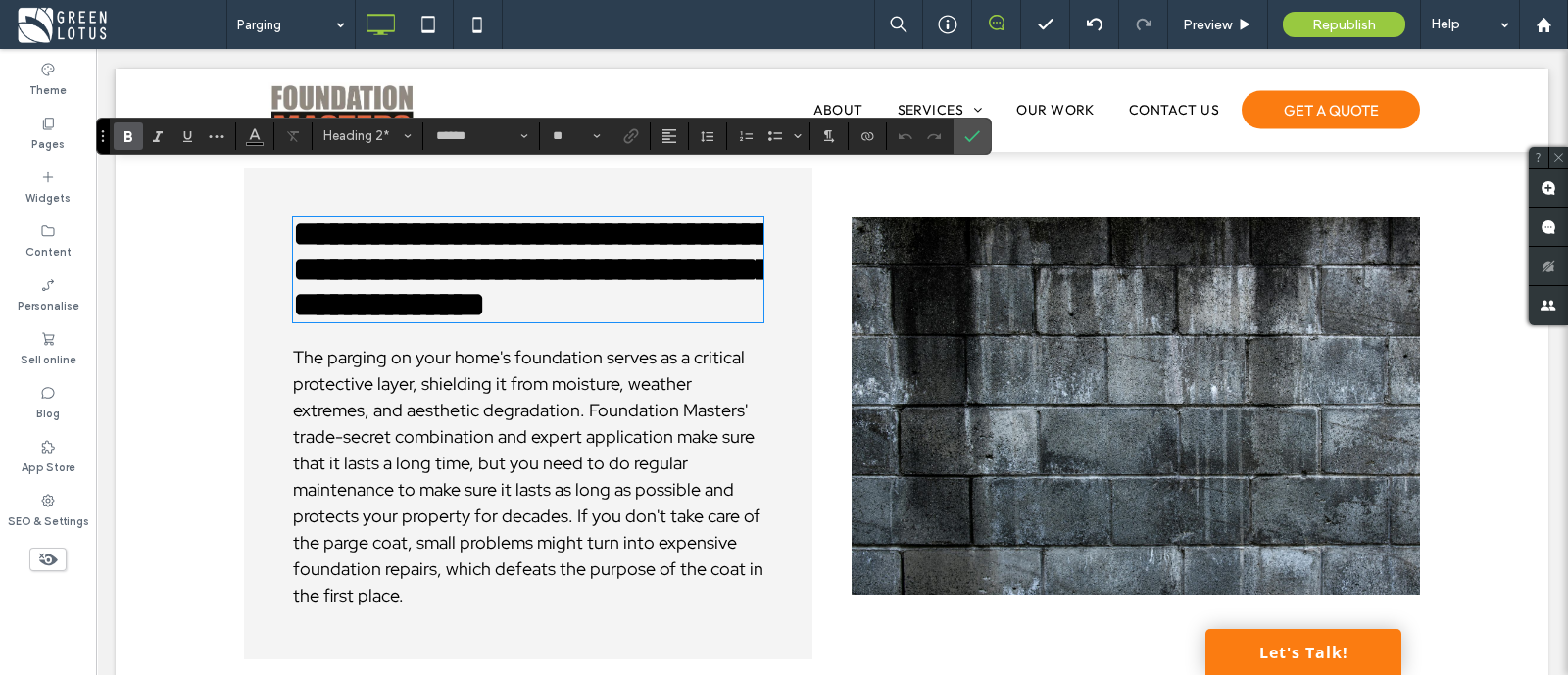 scroll, scrollTop: 4, scrollLeft: 0, axis: vertical 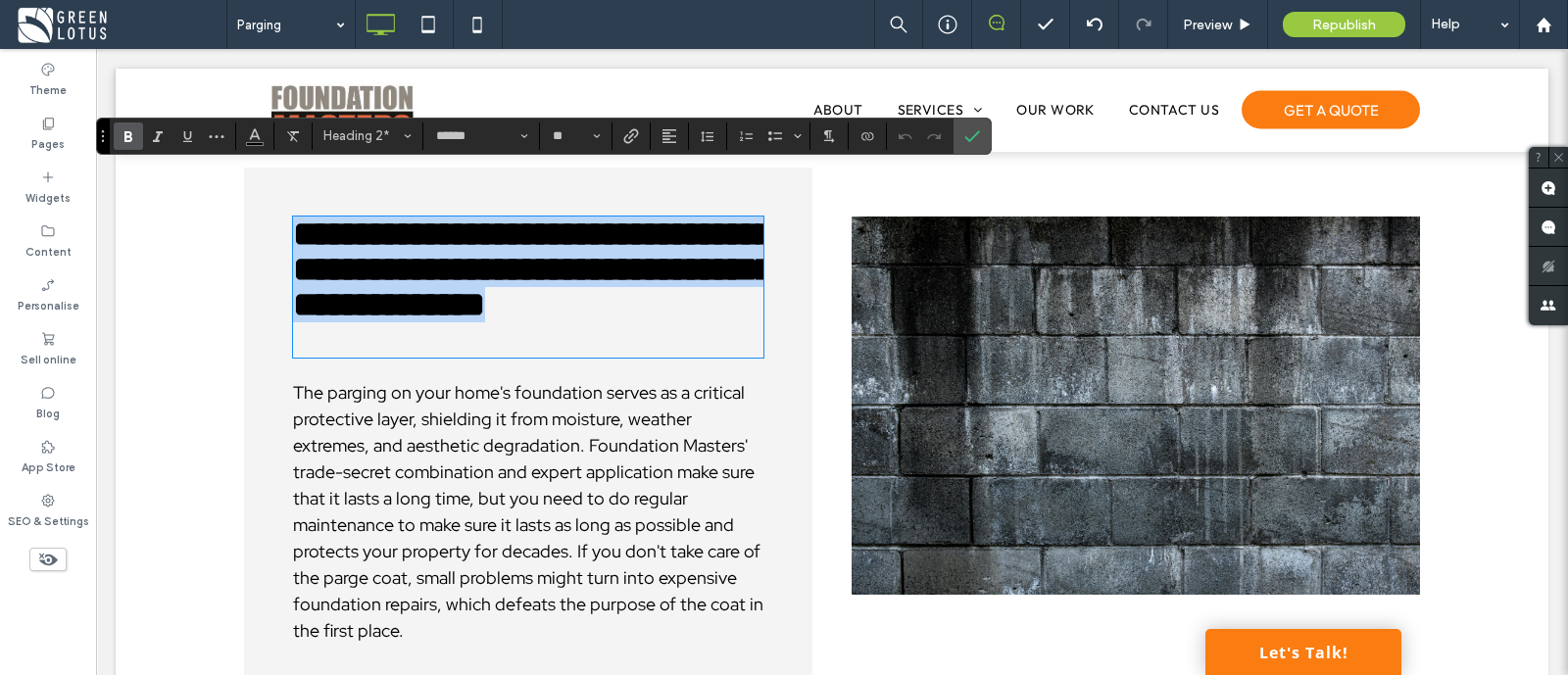 drag, startPoint x: 398, startPoint y: 250, endPoint x: 289, endPoint y: 192, distance: 123.47064 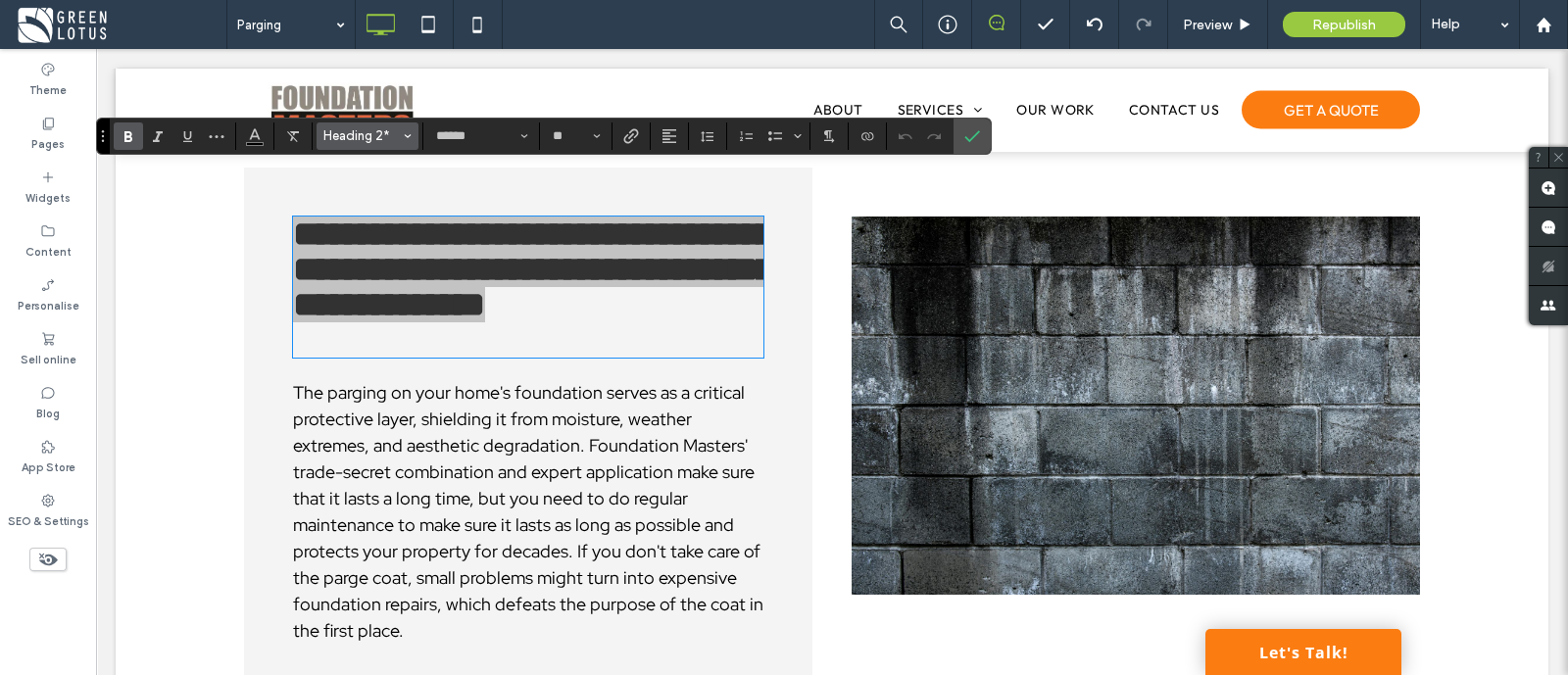 click on "Heading 2*" at bounding box center (362, 135) 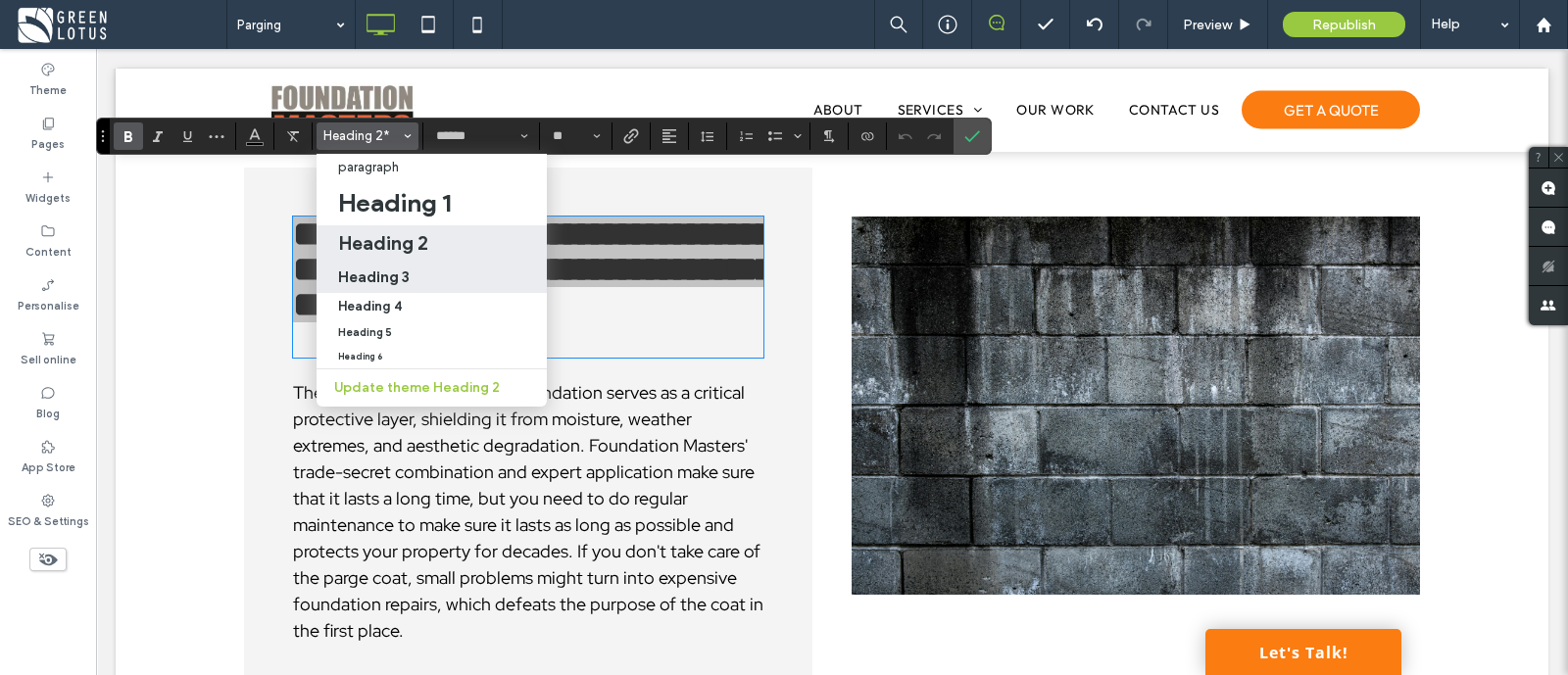 click on "Heading 3" at bounding box center (431, 276) 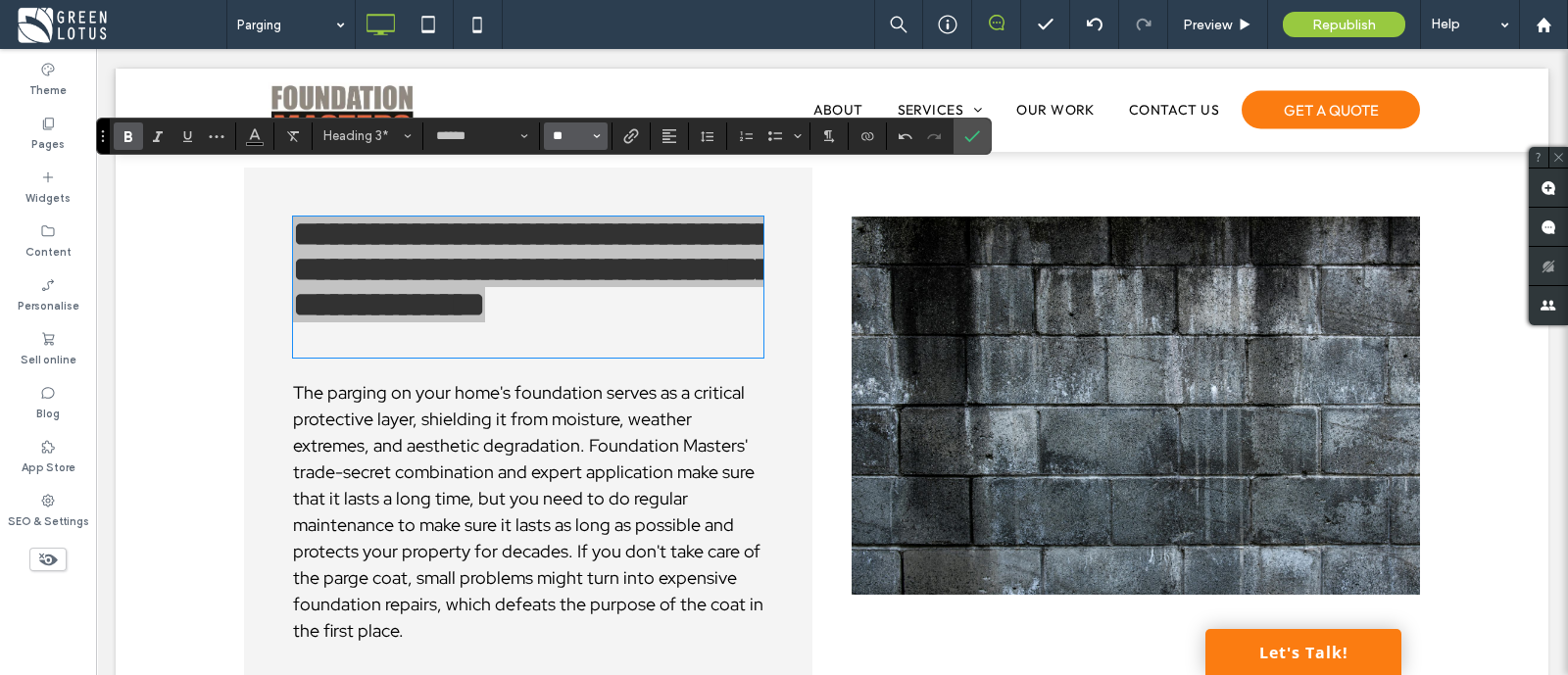 click on "**" at bounding box center [569, 136] 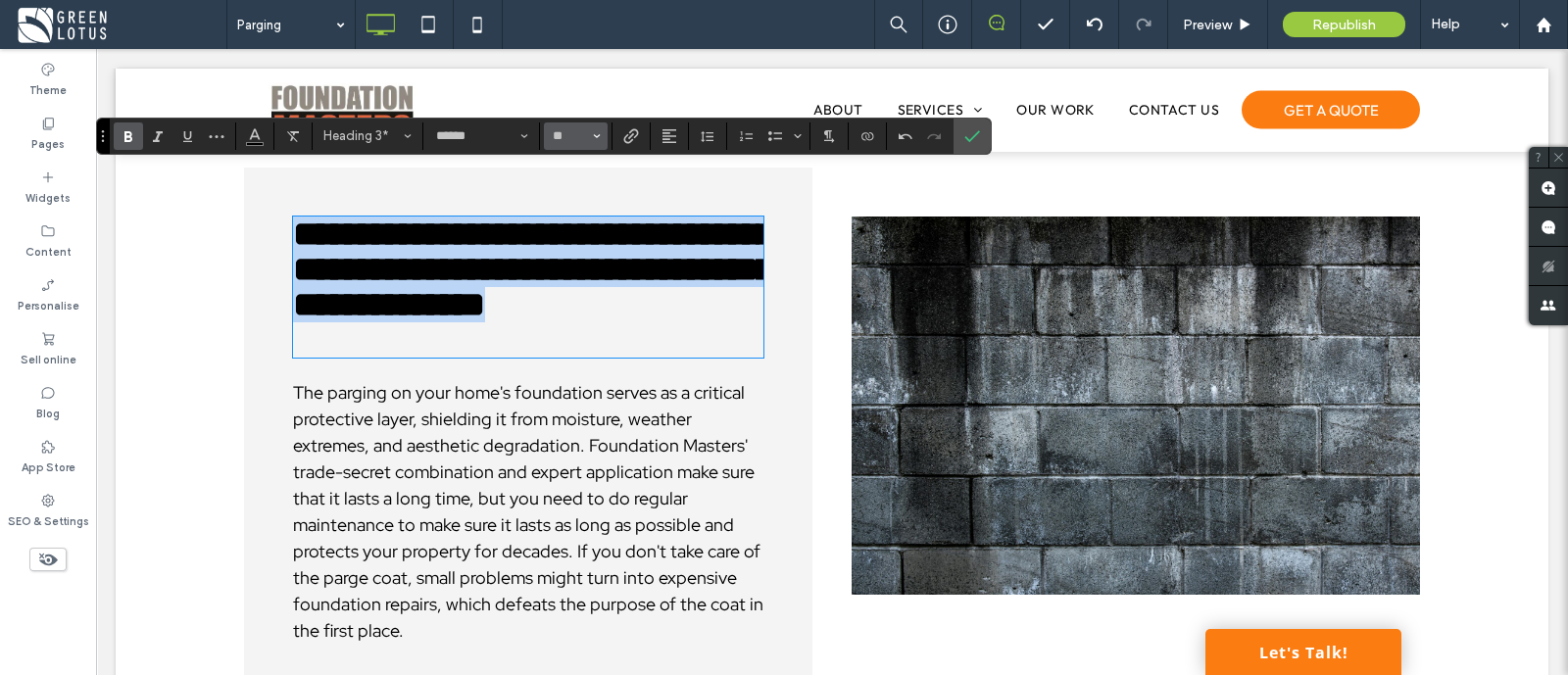 type on "**" 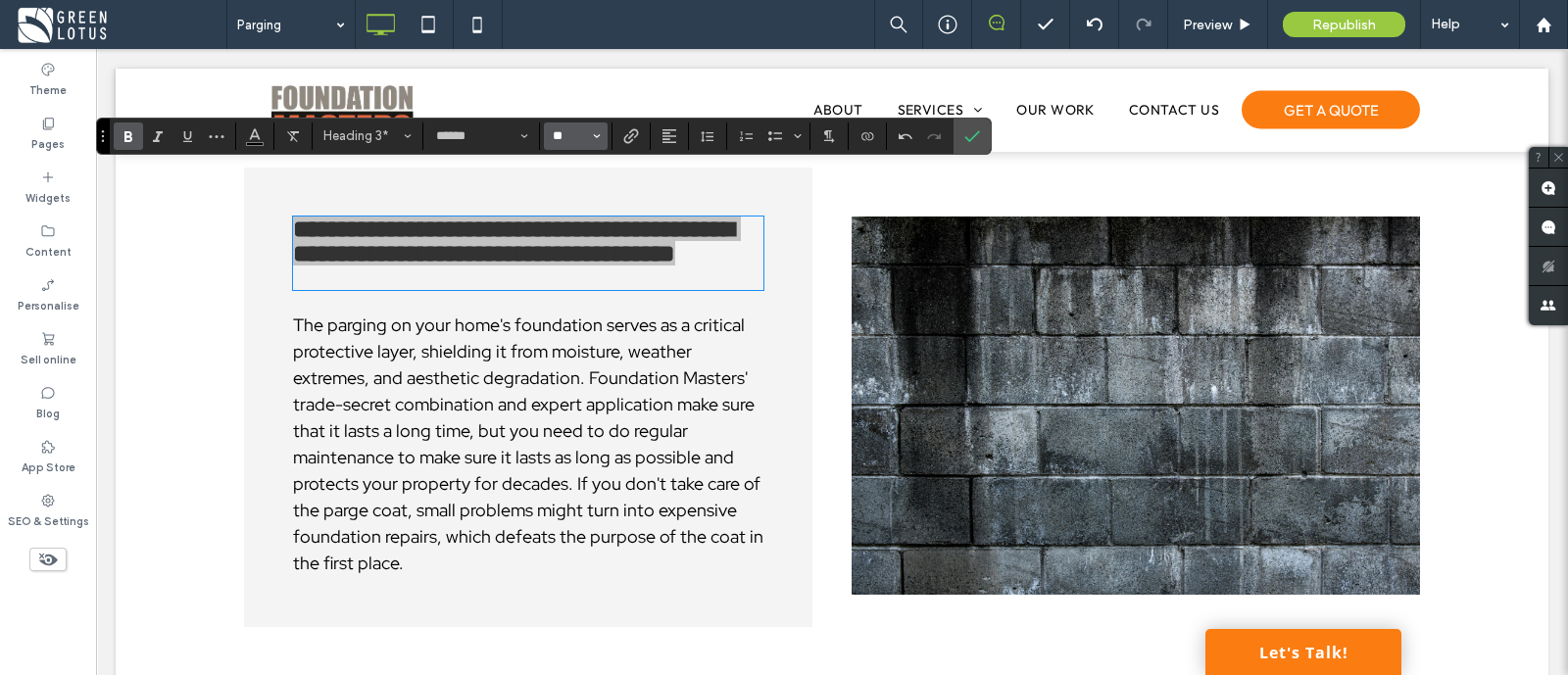 click on "**" at bounding box center [569, 136] 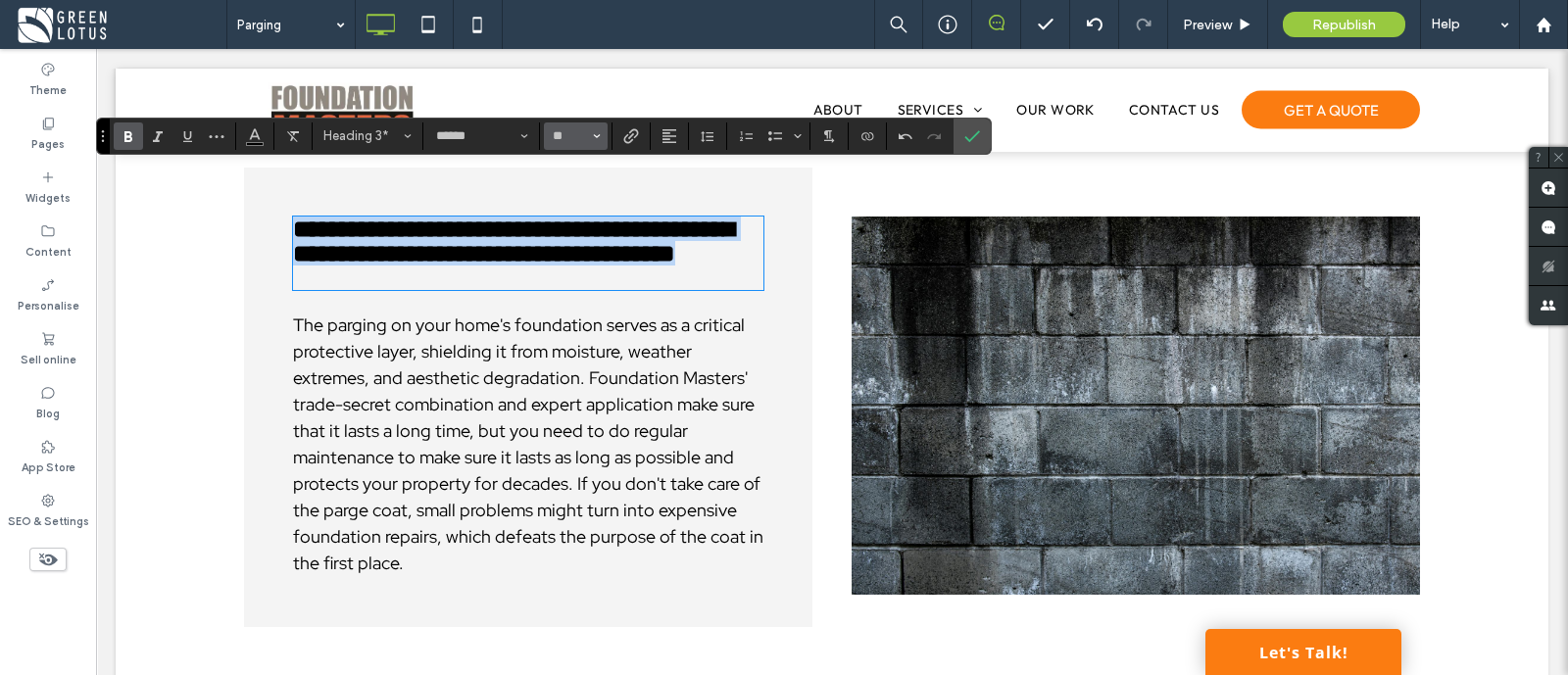 type on "**" 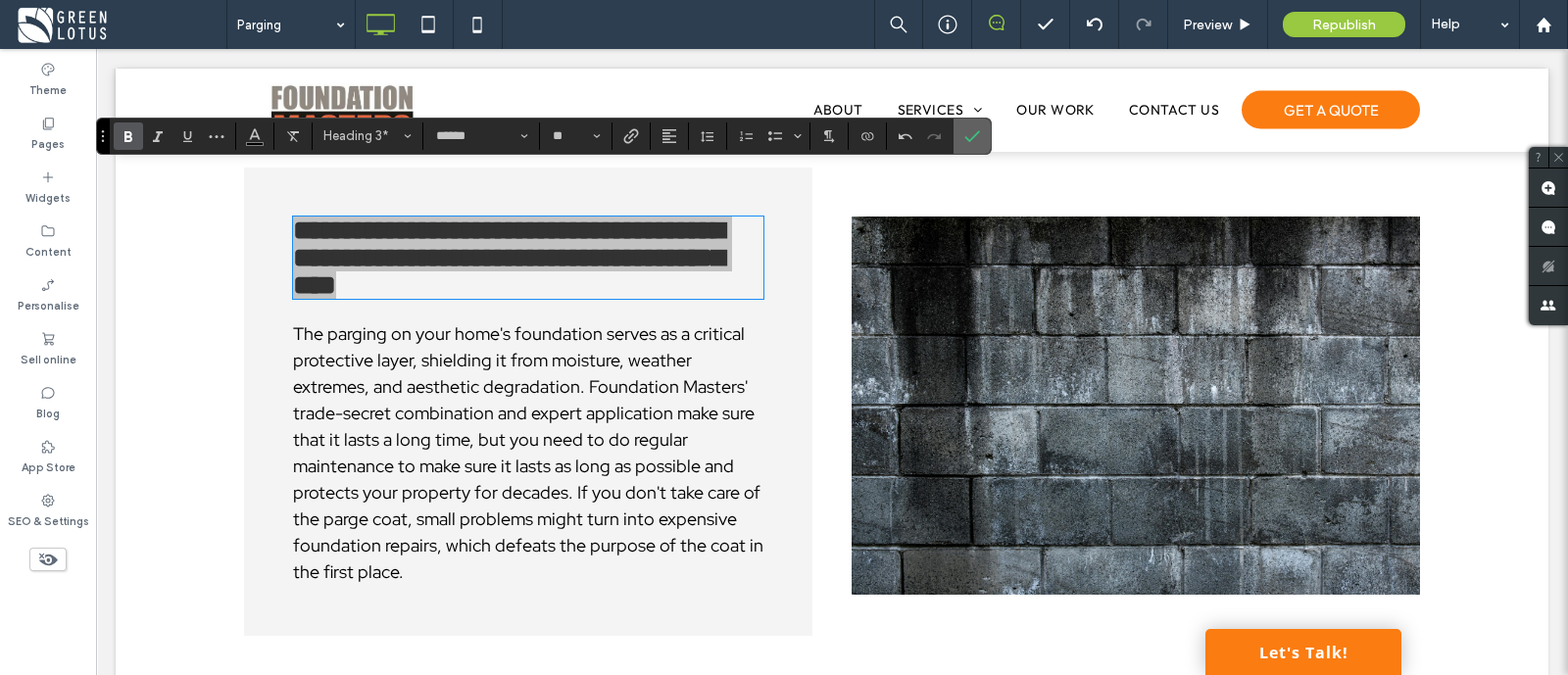 click 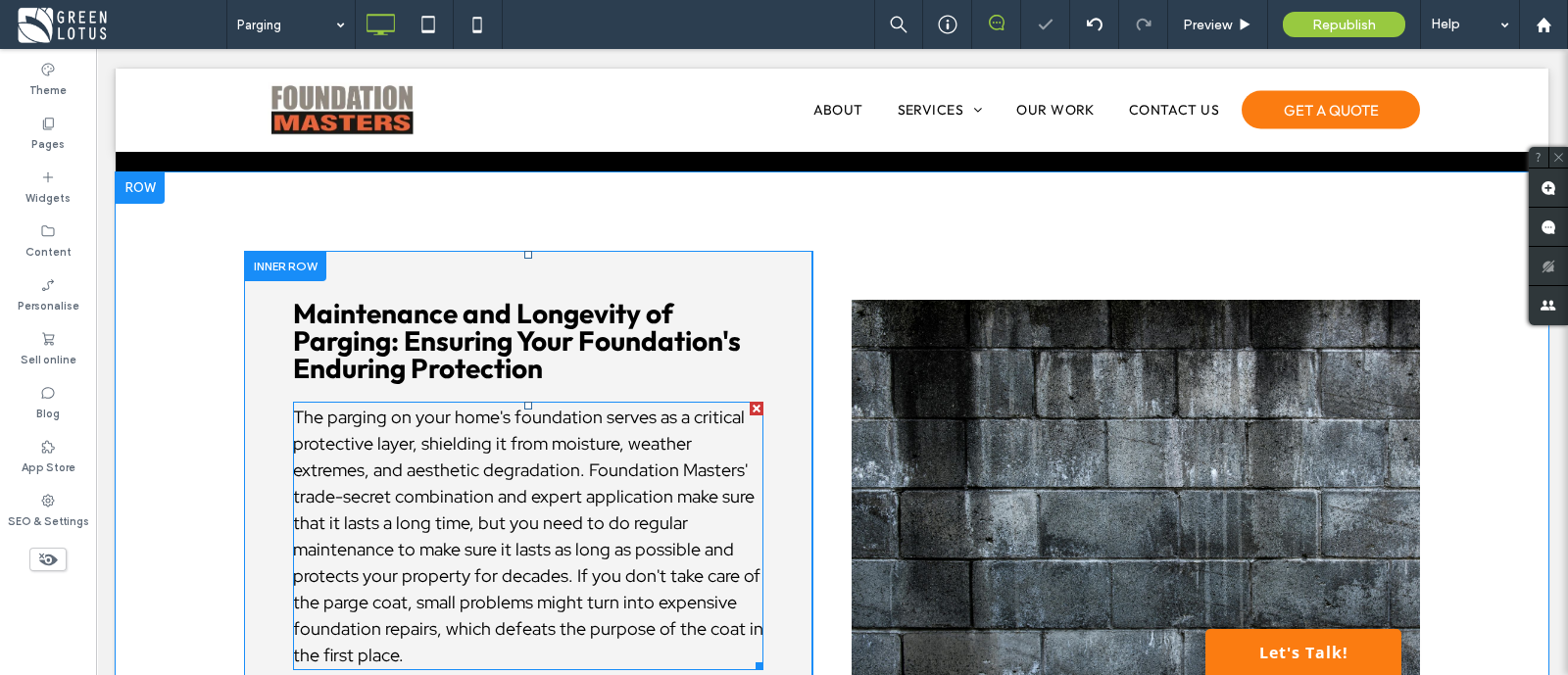 scroll, scrollTop: 3173, scrollLeft: 0, axis: vertical 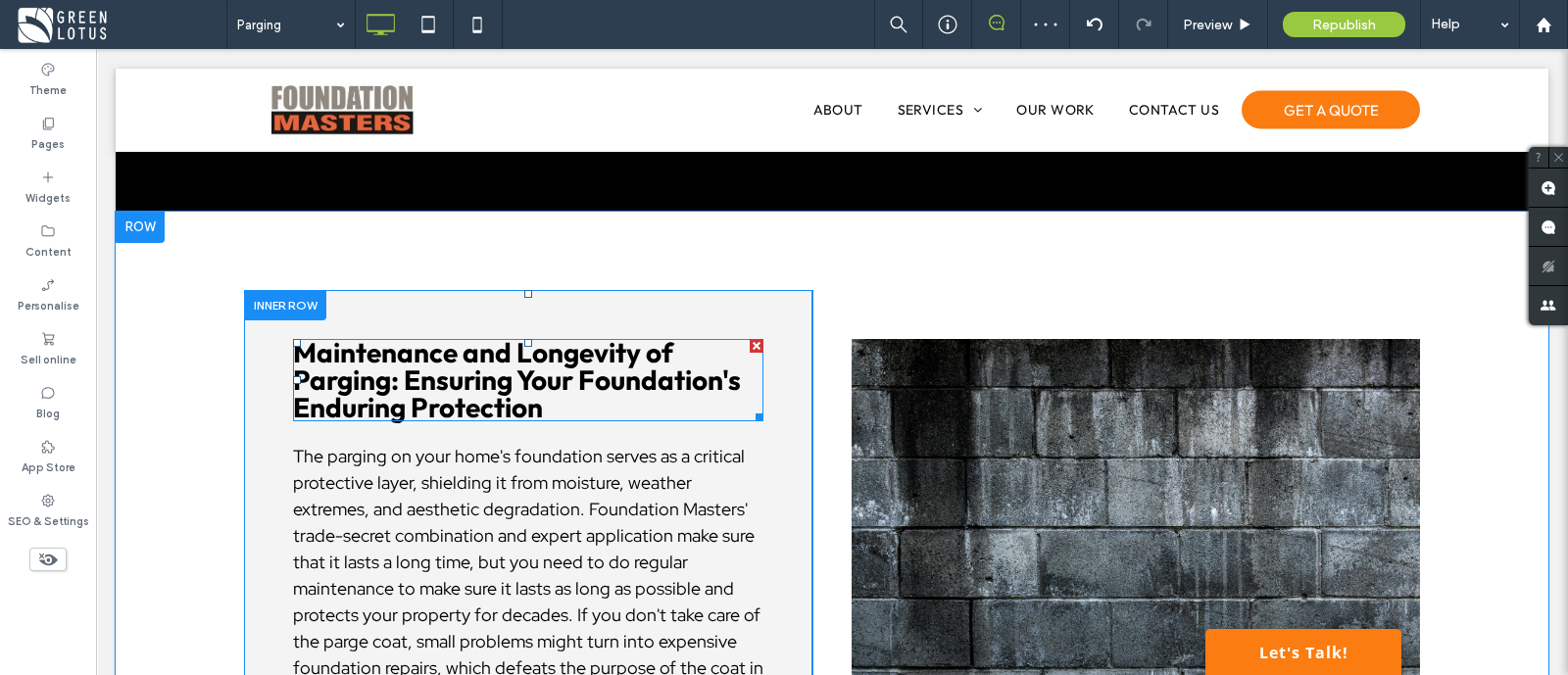 click on "Maintenance and Longevity of Parging: Ensuring Your Foundation's Enduring Protection" at bounding box center [516, 379] 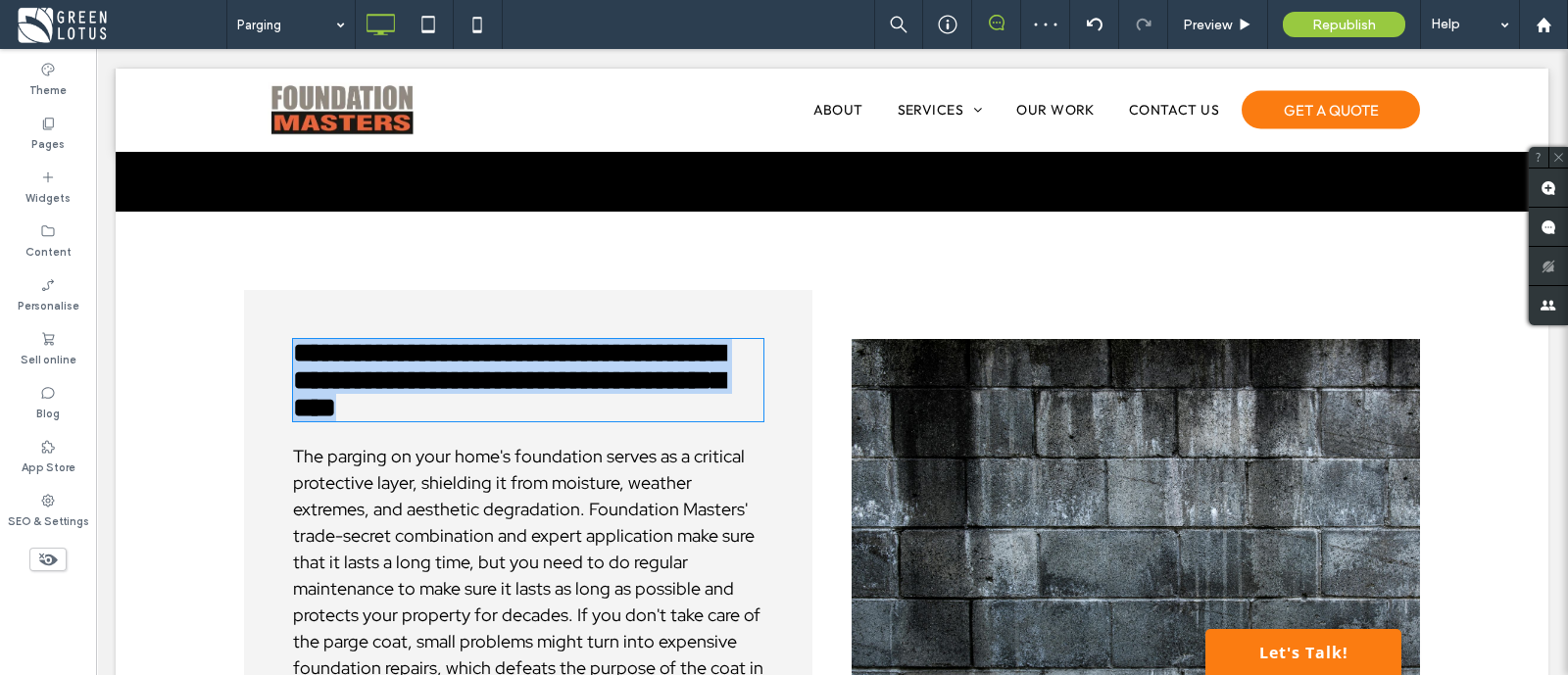 type on "******" 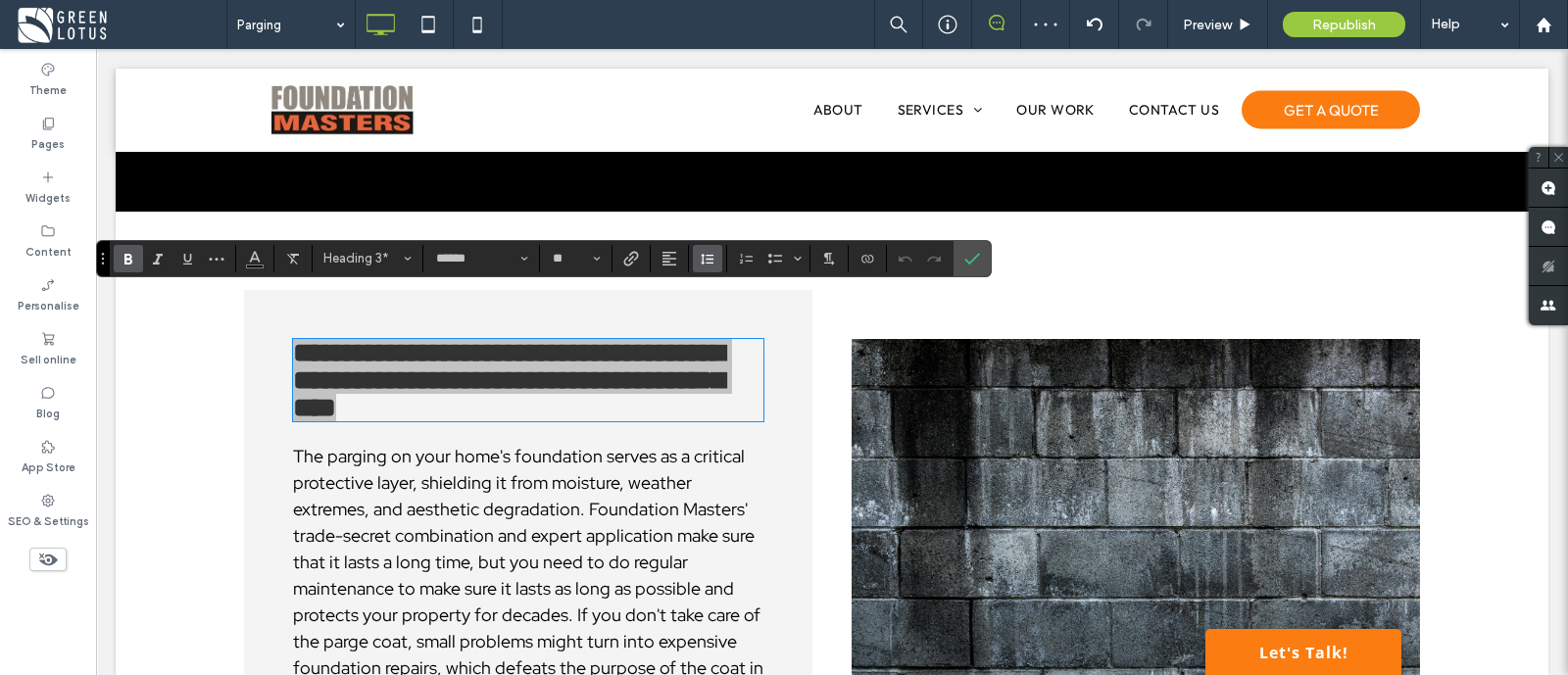click 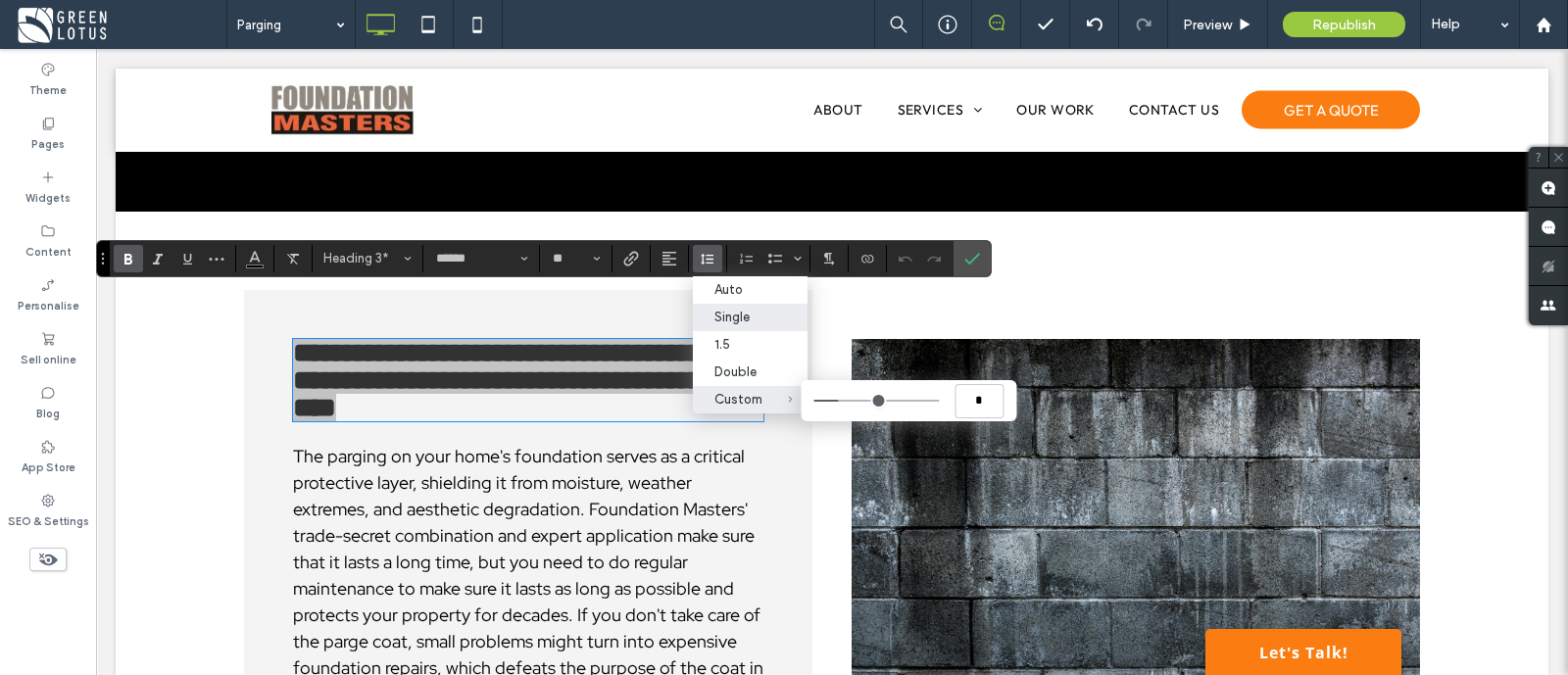 type on "***" 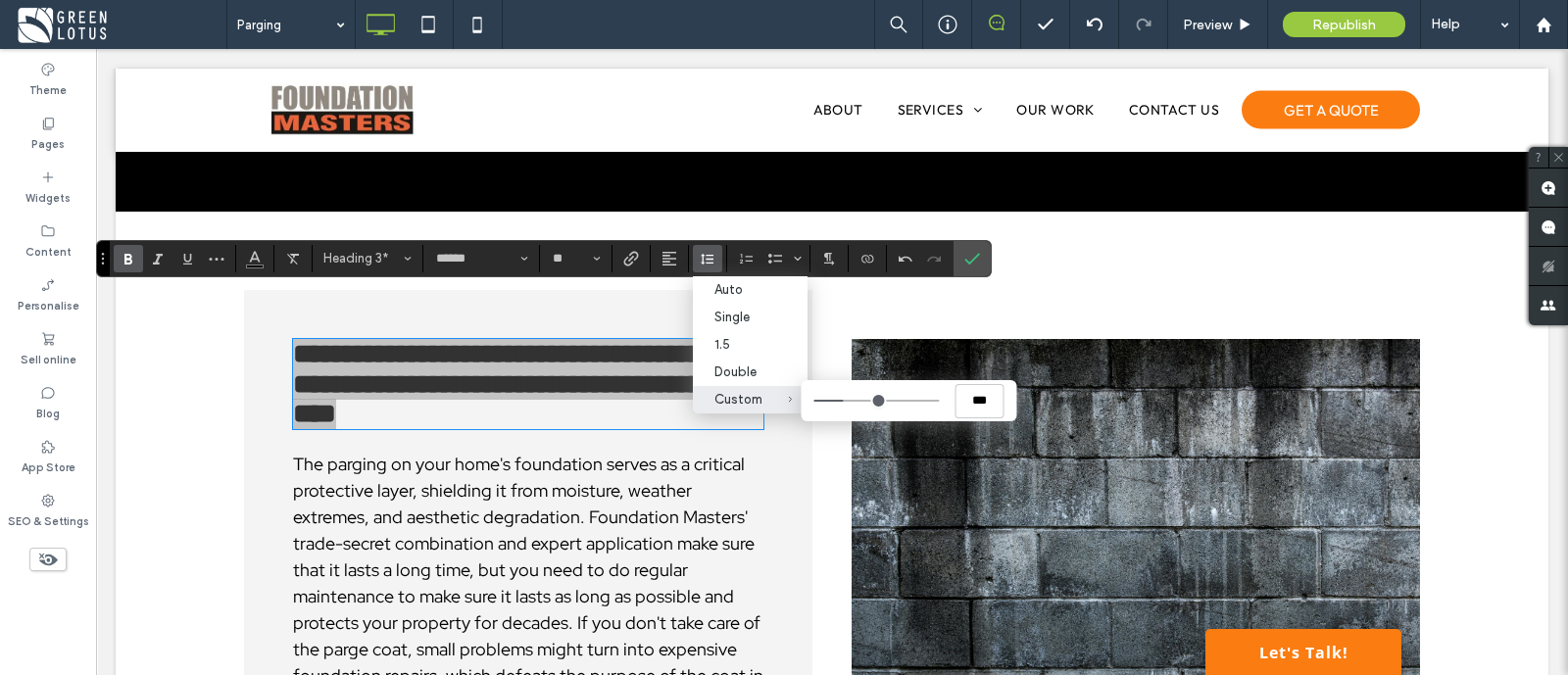 type on "***" 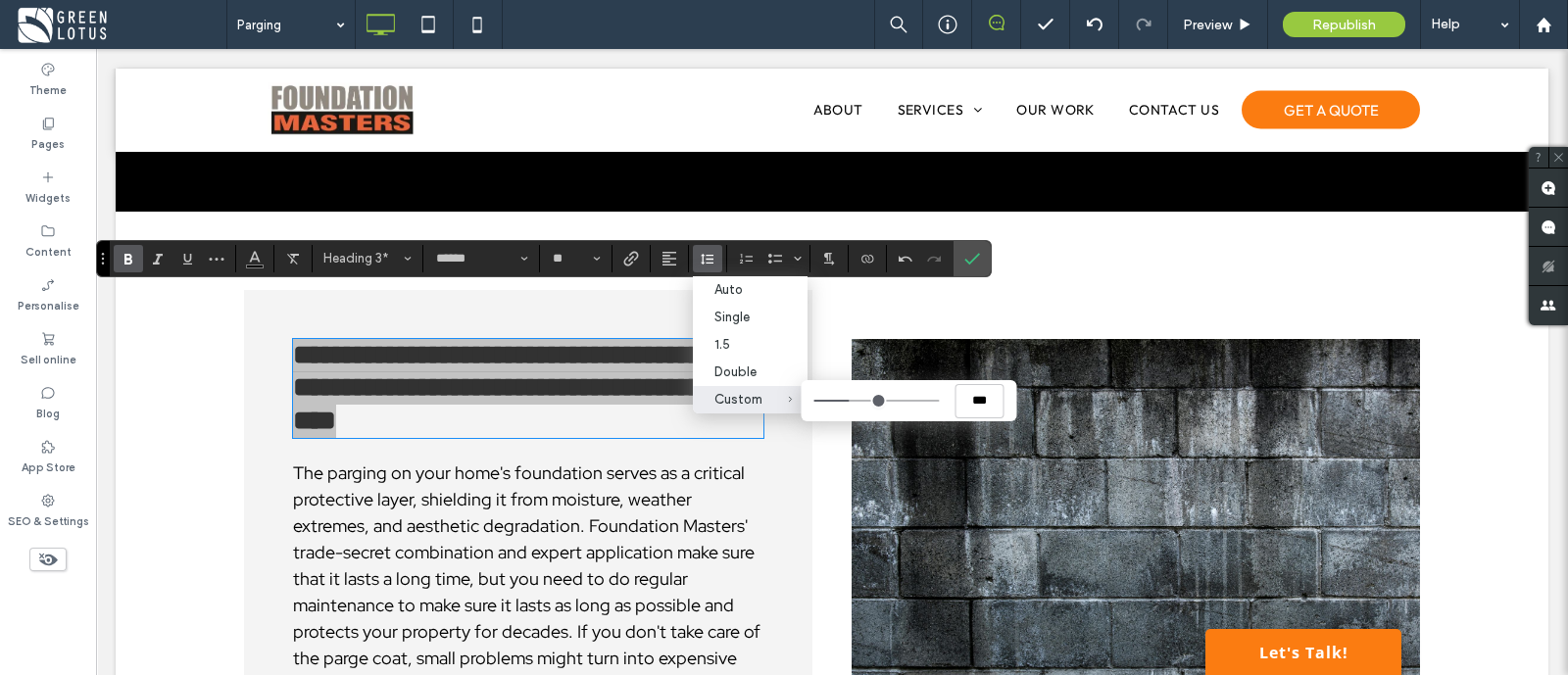 type on "***" 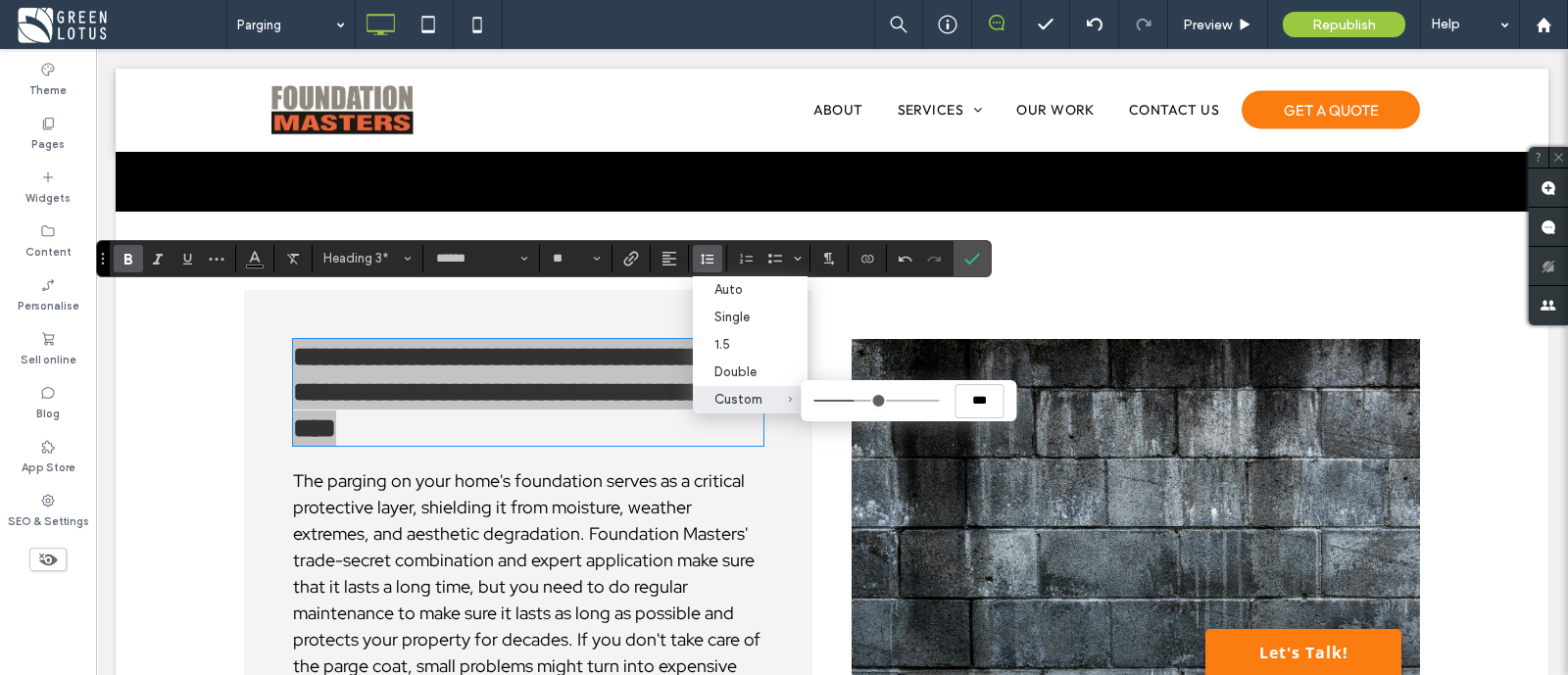 drag, startPoint x: 843, startPoint y: 403, endPoint x: 854, endPoint y: 404, distance: 11.045361 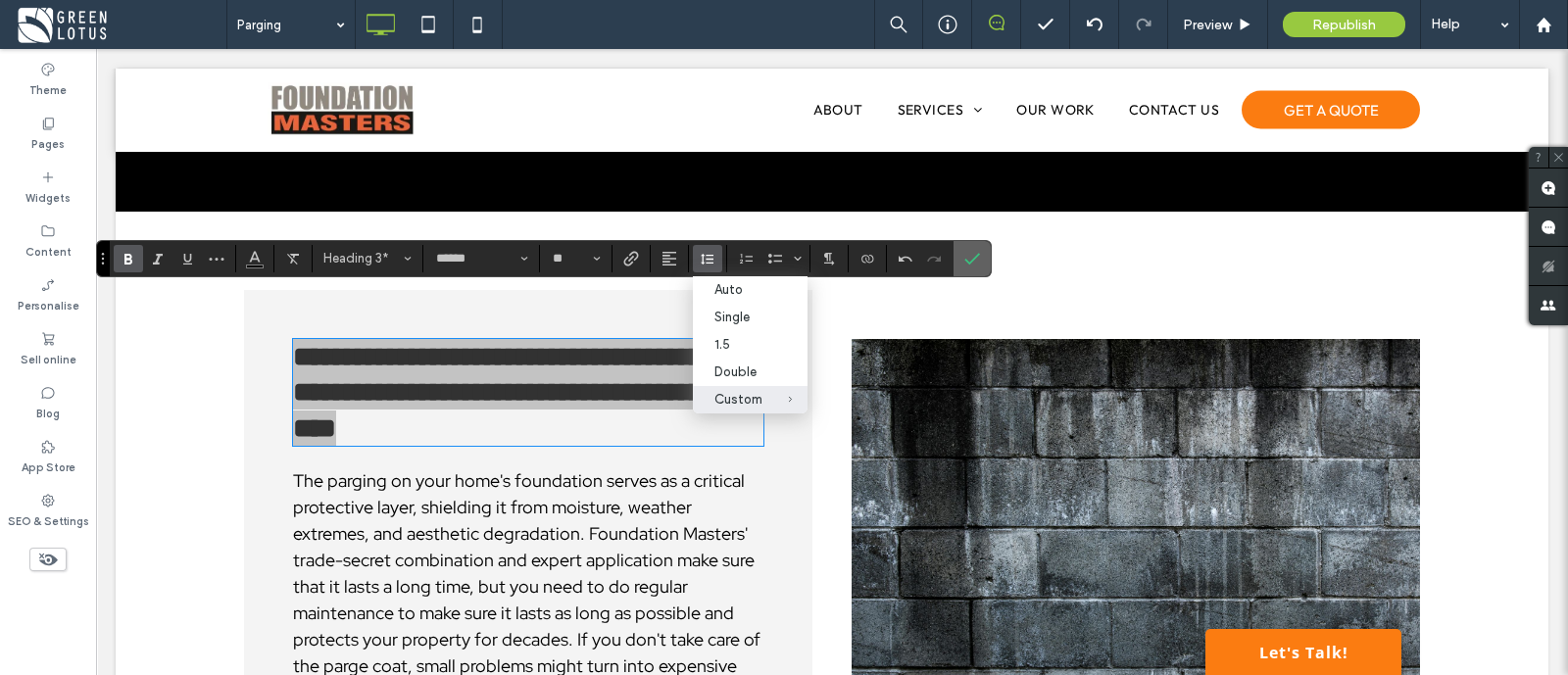 click at bounding box center [968, 259] 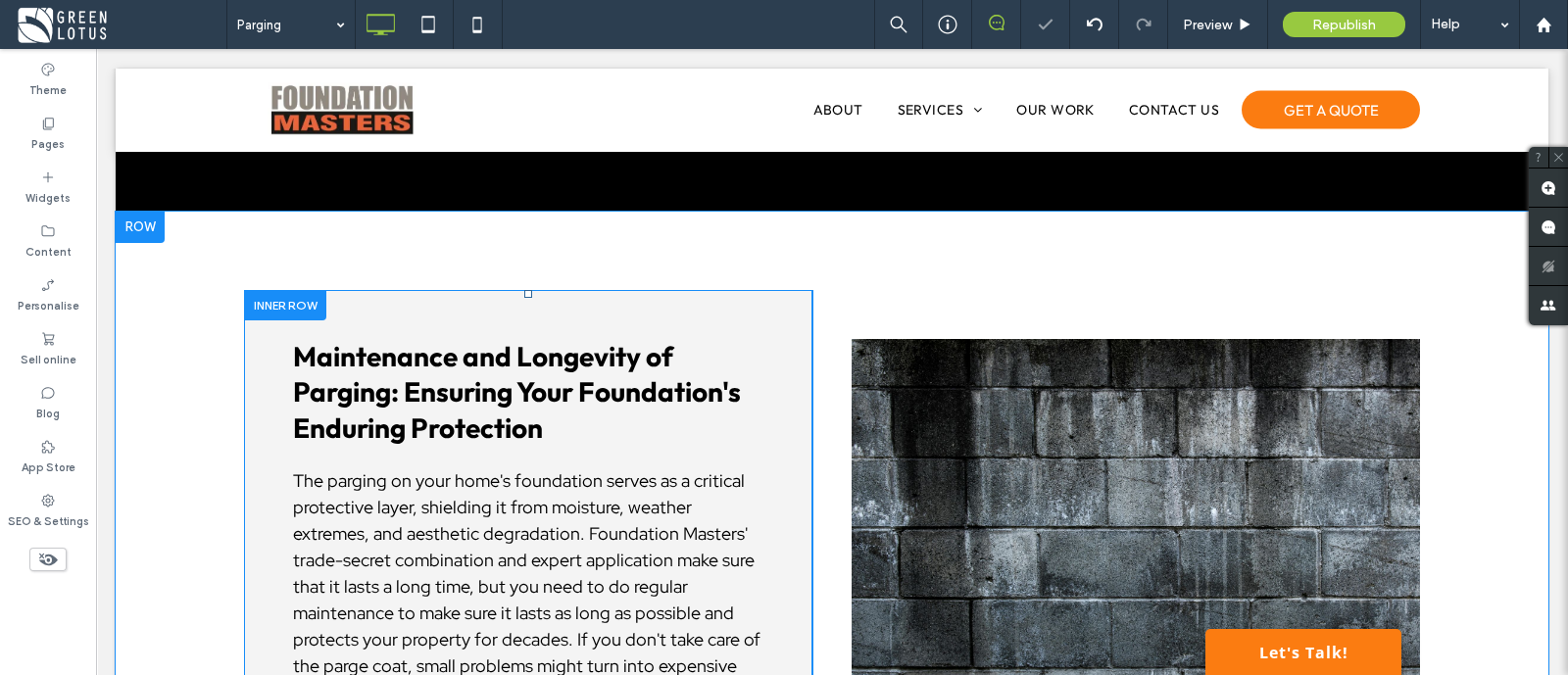 click on "Click To Paste     Click To Paste" at bounding box center [1136, 536] 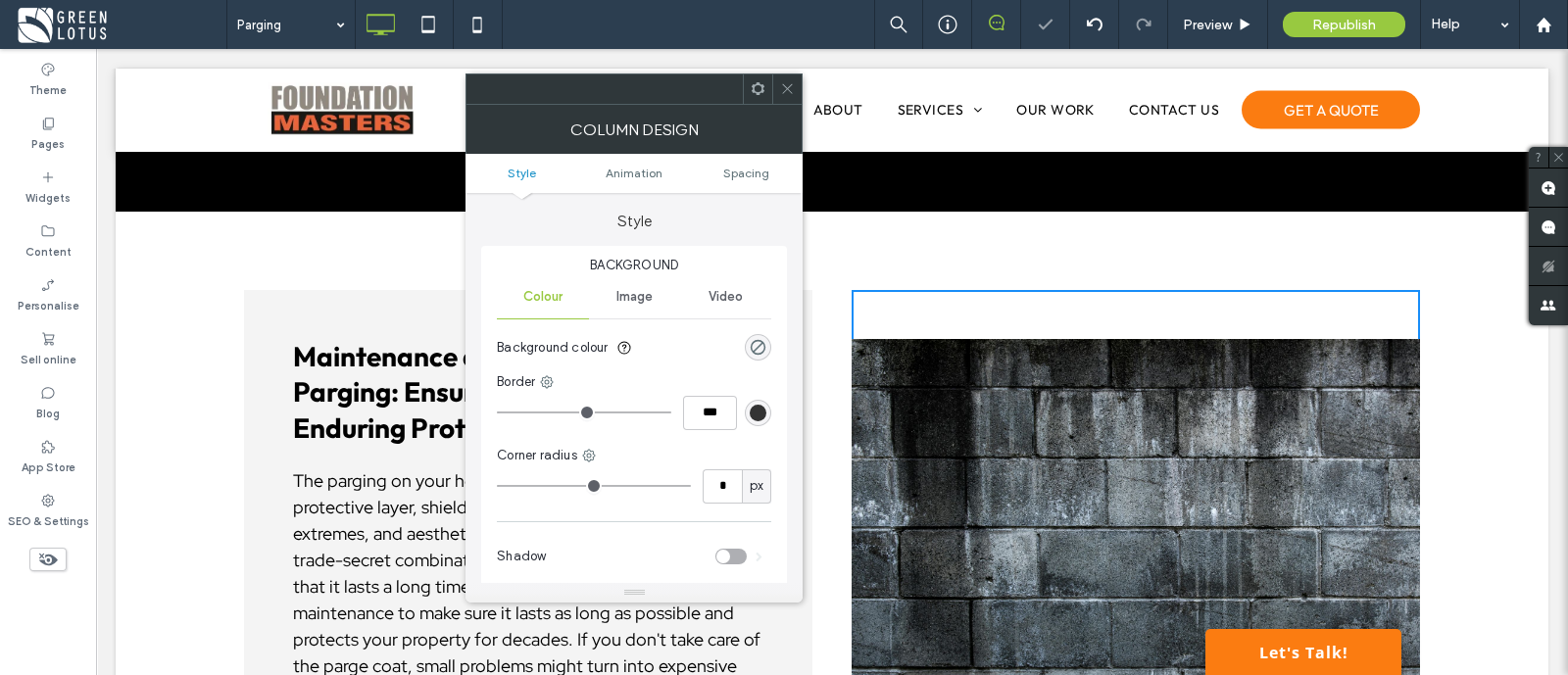 click 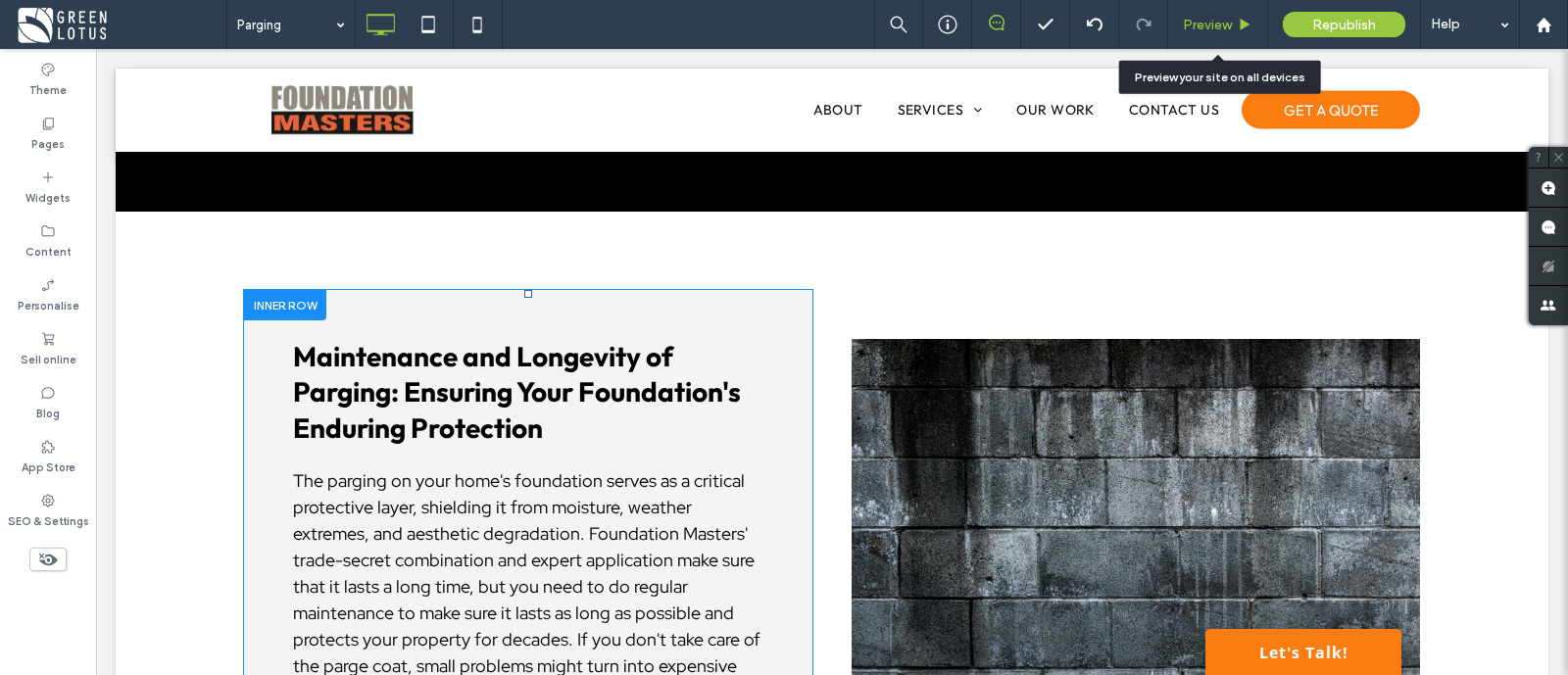 click on "Preview" at bounding box center (1207, 24) 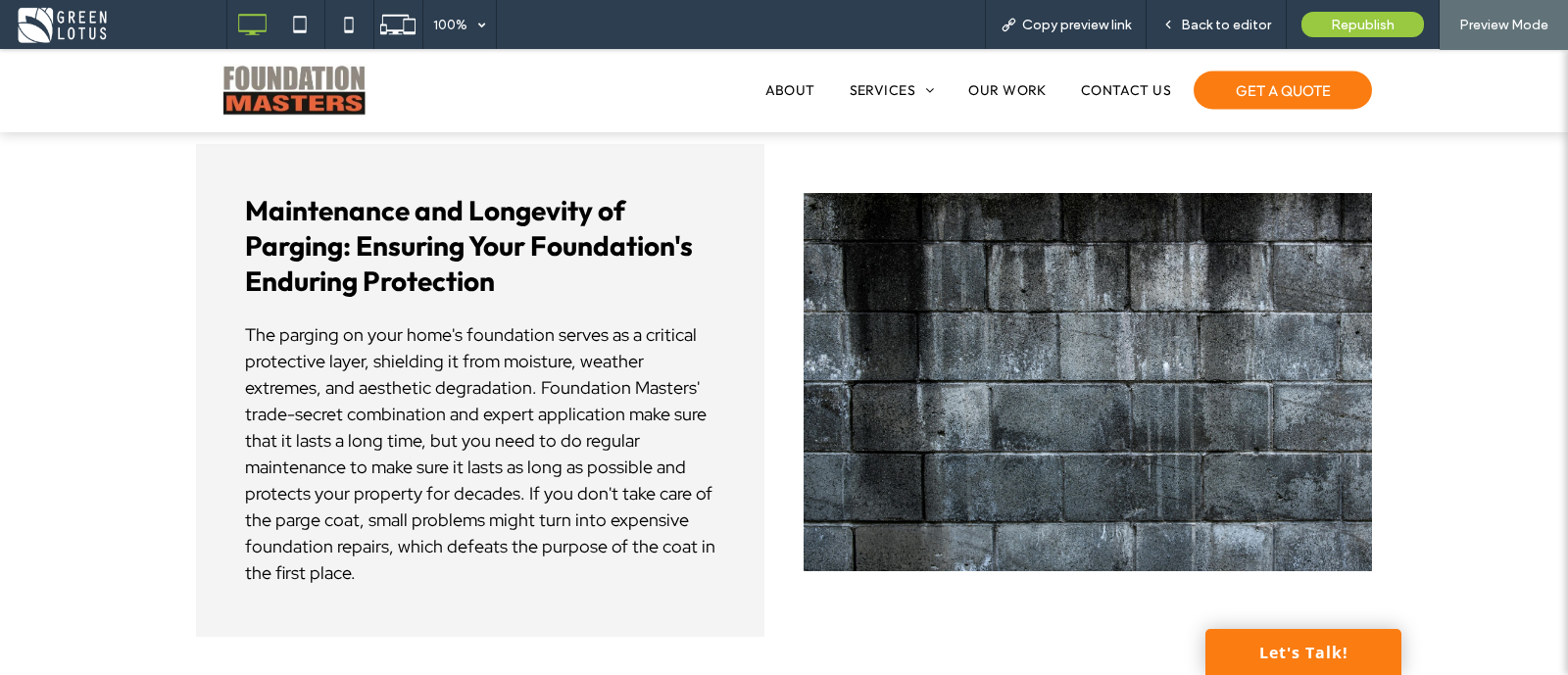 scroll, scrollTop: 3201, scrollLeft: 0, axis: vertical 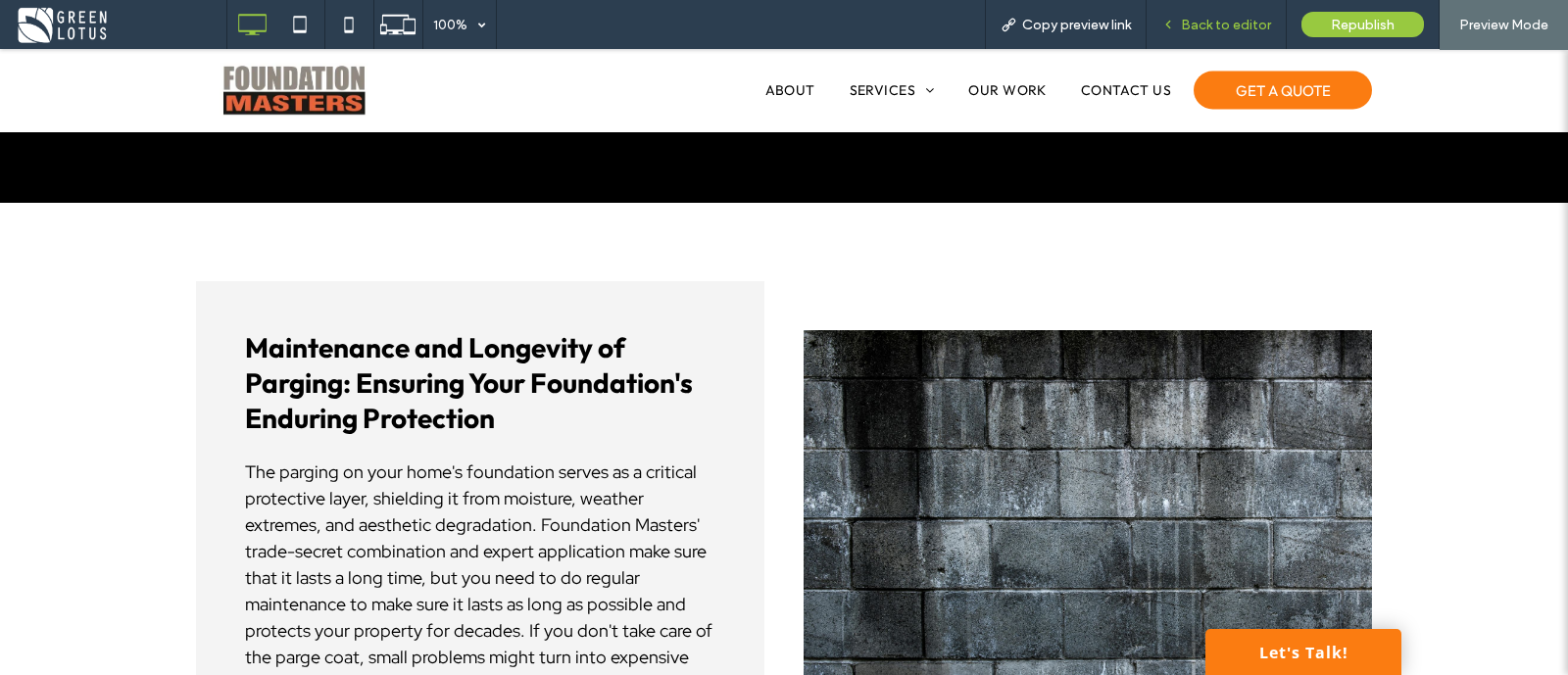 click on "Back to editor" at bounding box center [1226, 24] 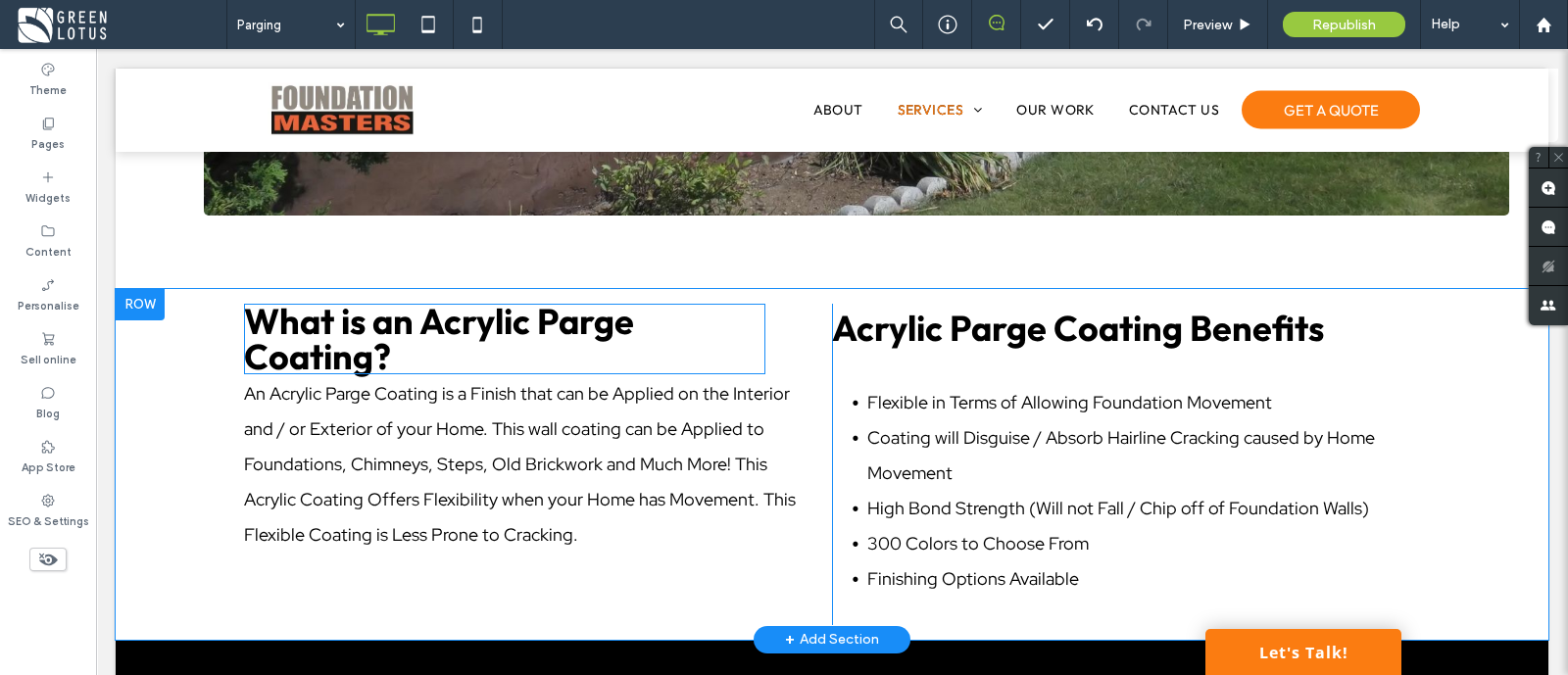scroll, scrollTop: 2194, scrollLeft: 0, axis: vertical 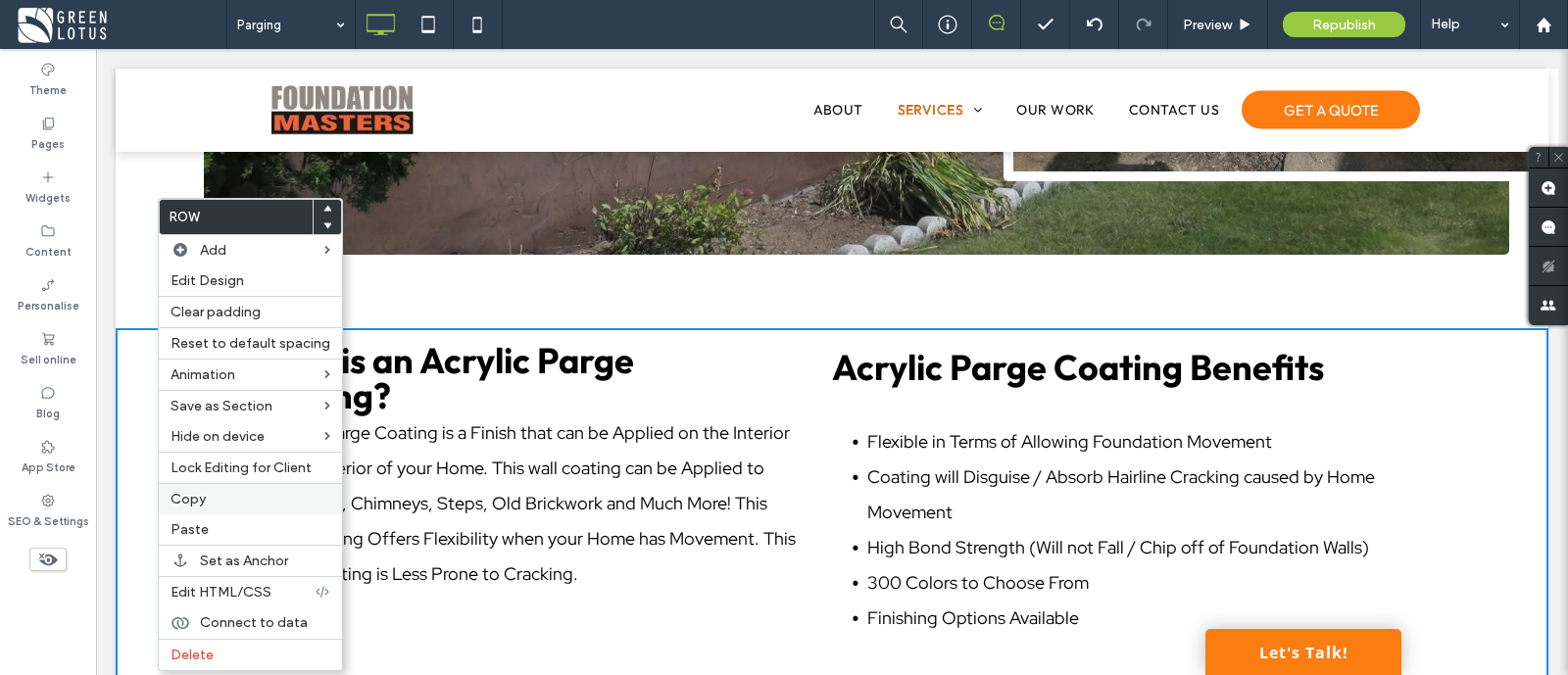 click on "Copy" at bounding box center [250, 499] 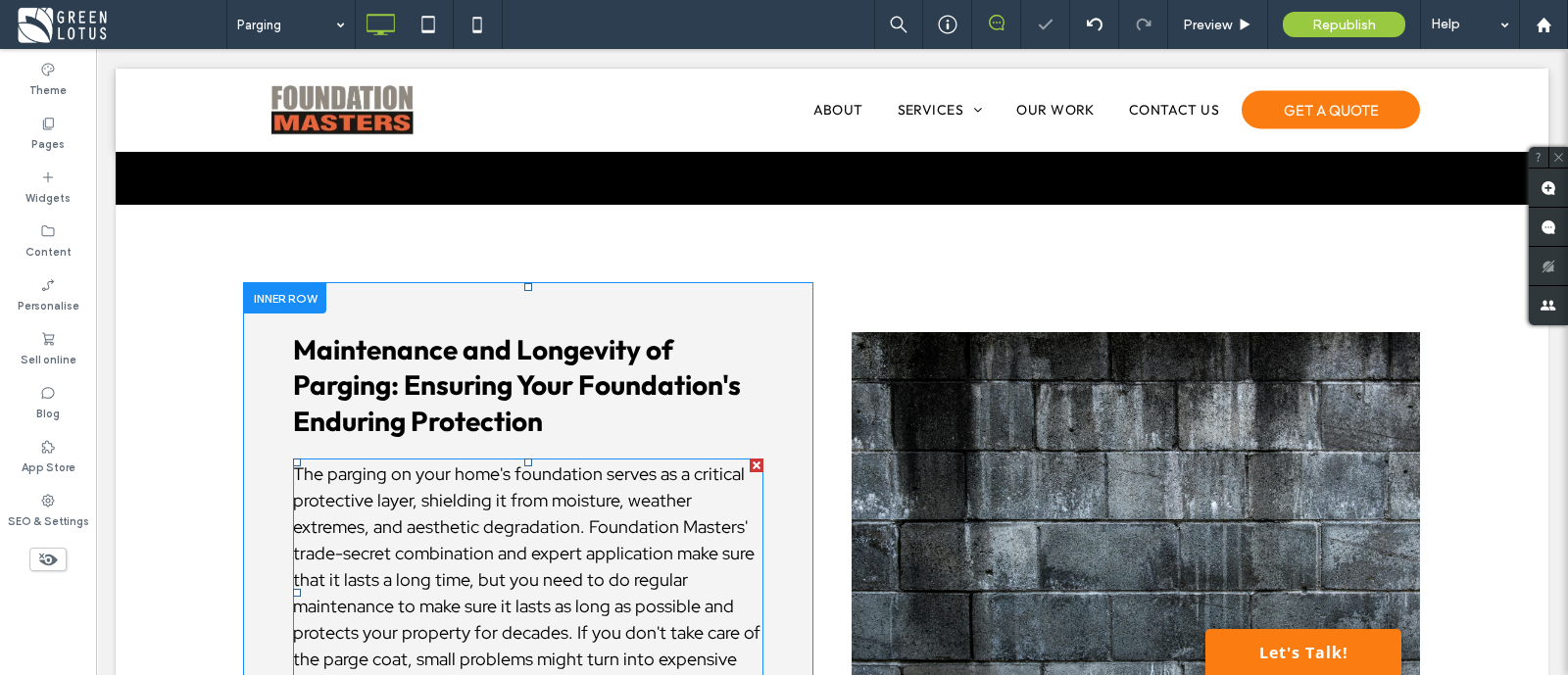 scroll, scrollTop: 3051, scrollLeft: 0, axis: vertical 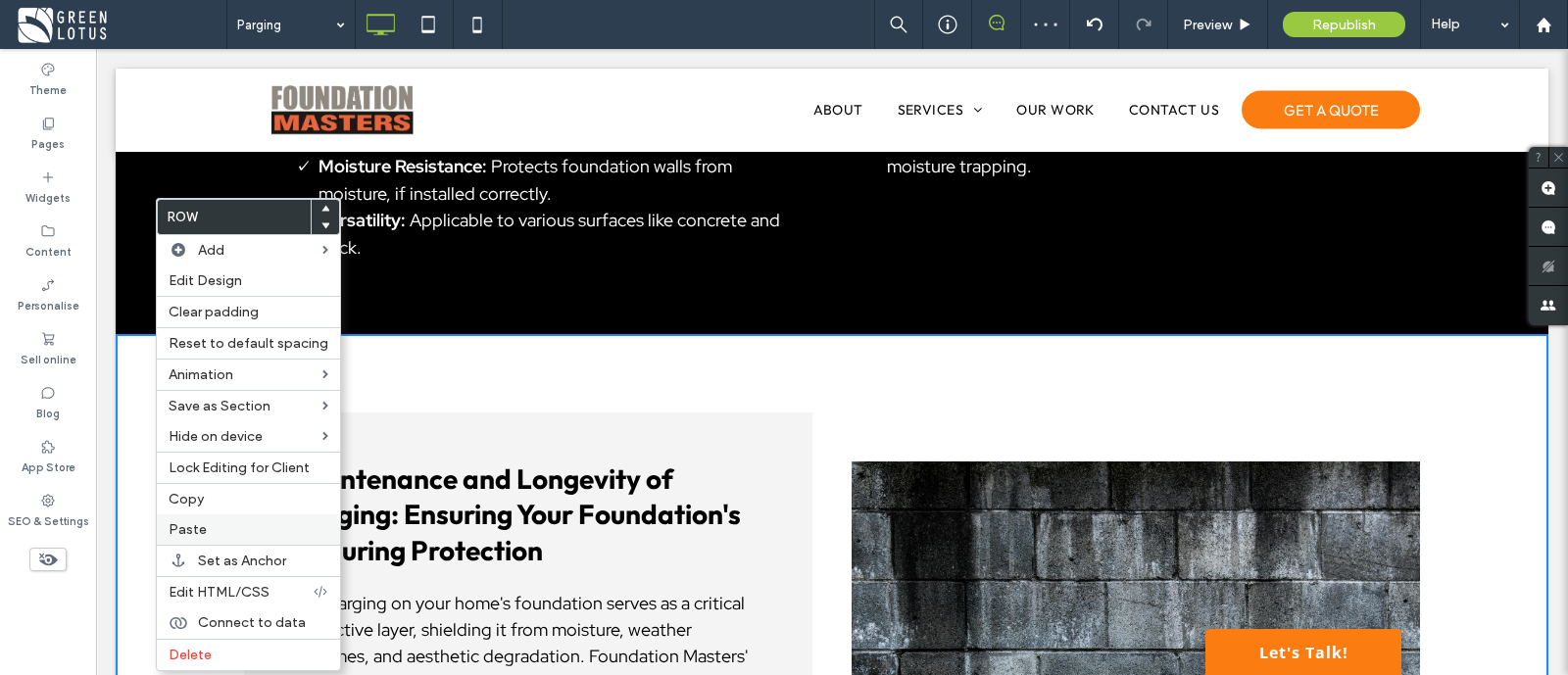 click on "Paste" at bounding box center [248, 529] 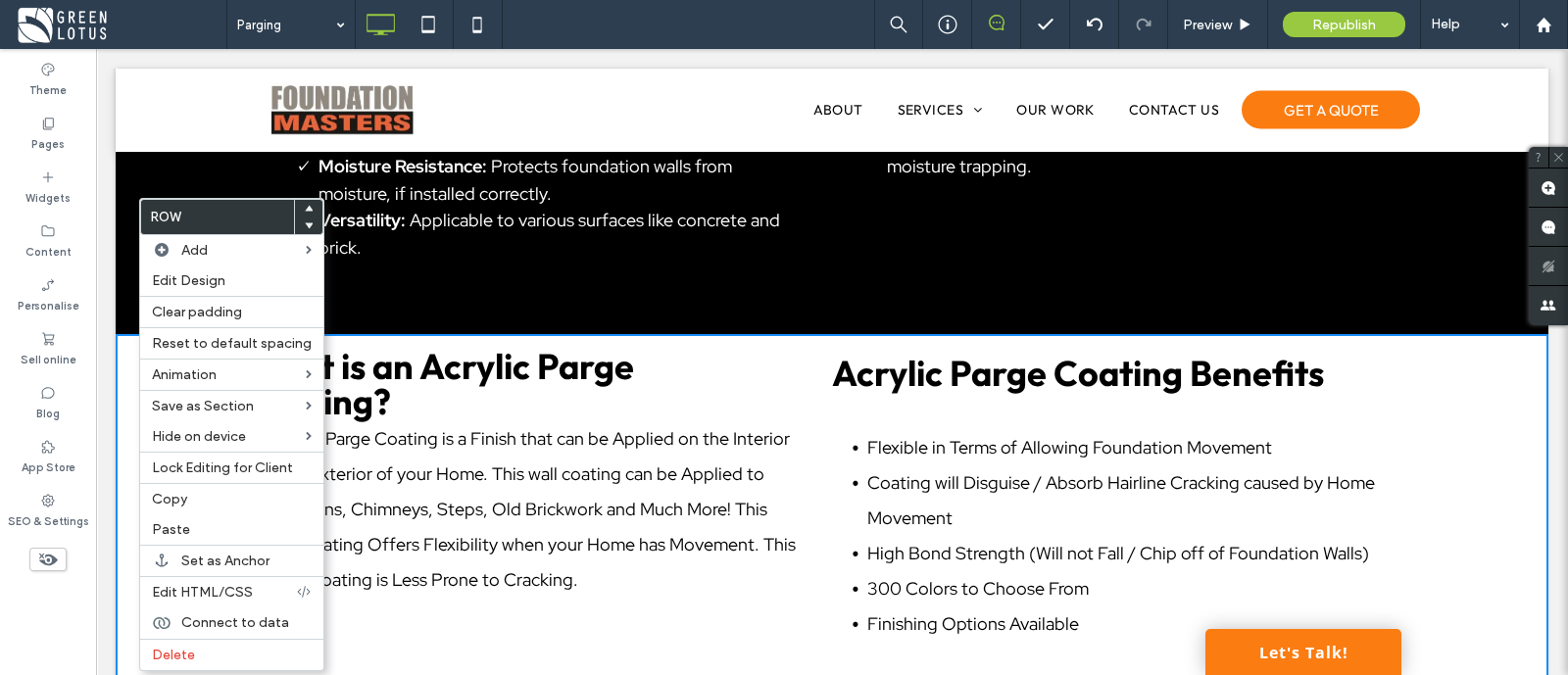 click at bounding box center [309, 225] 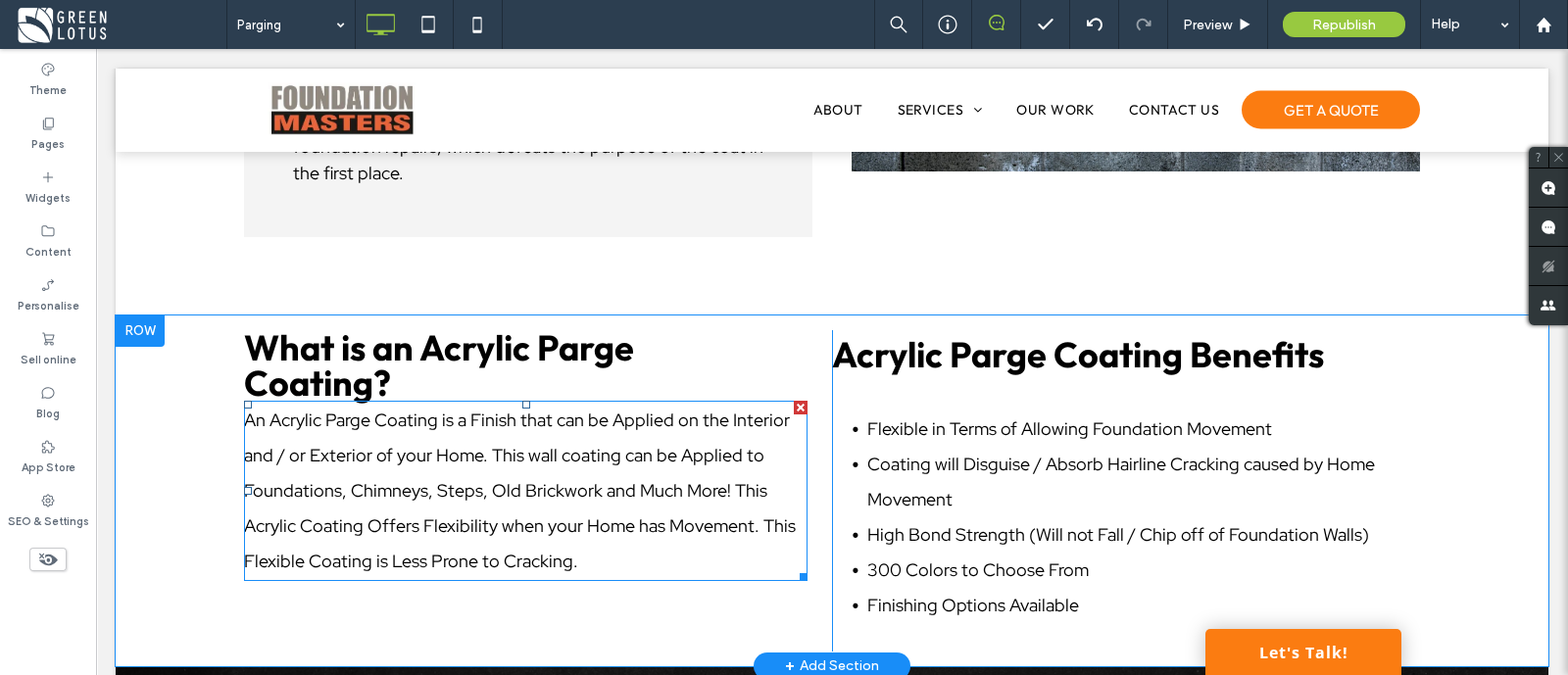 scroll, scrollTop: 3663, scrollLeft: 0, axis: vertical 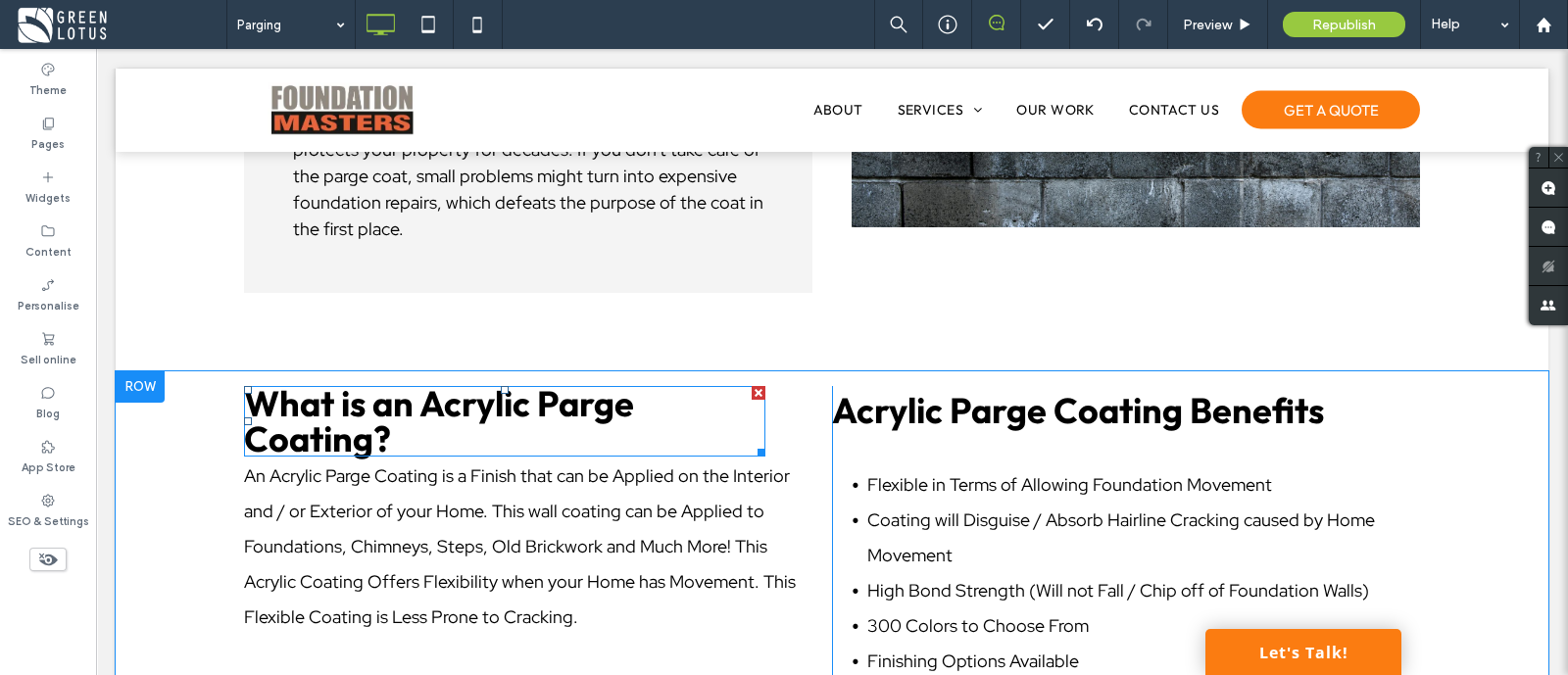click on "What is an Acrylic Parge Coating?" at bounding box center [439, 420] 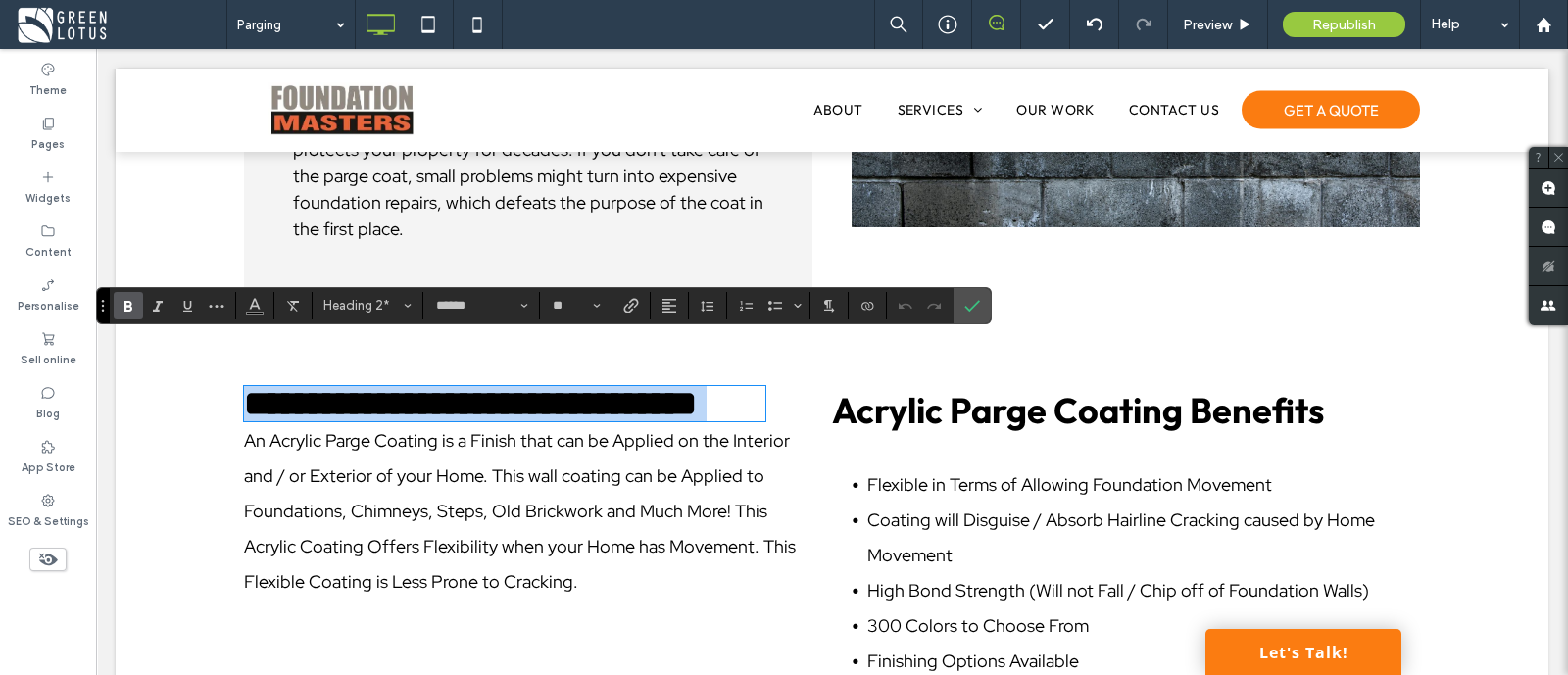 type on "**********" 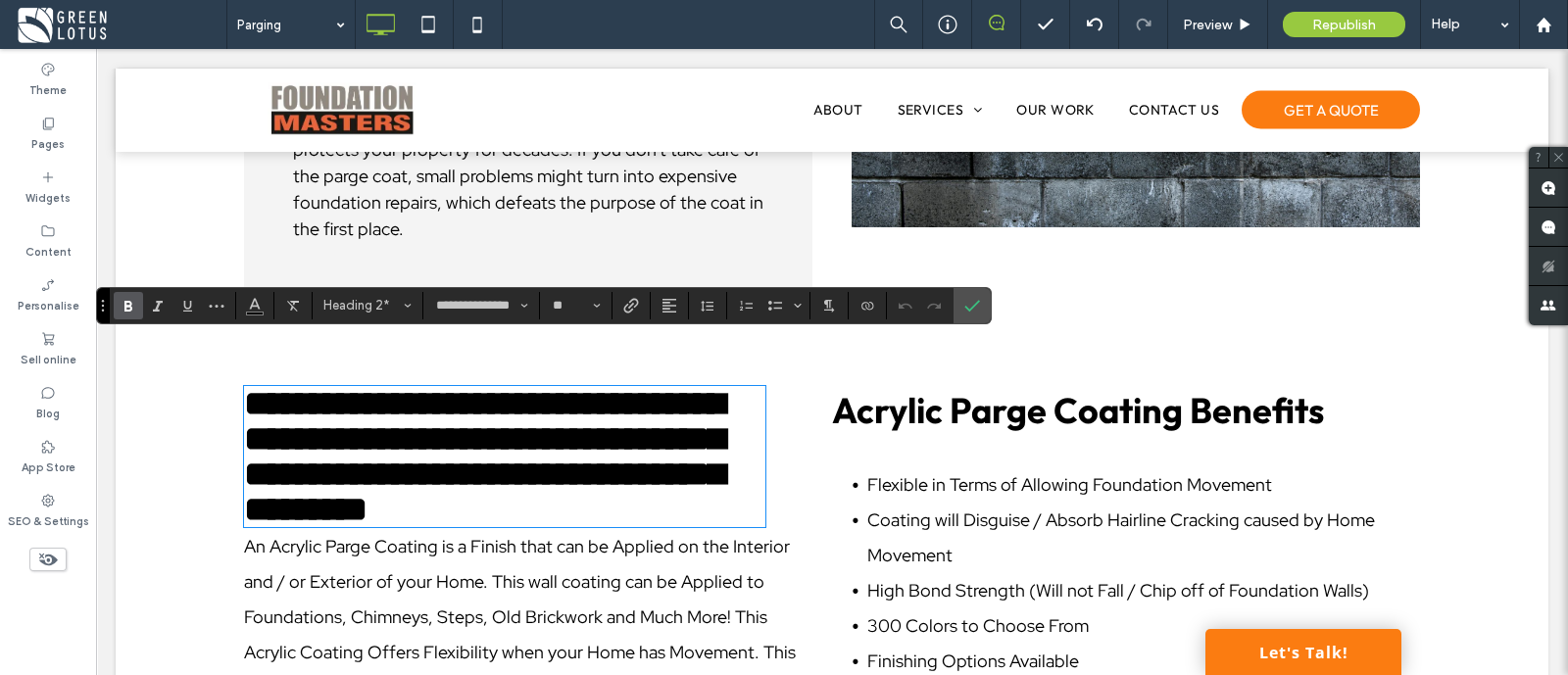 scroll, scrollTop: 0, scrollLeft: 0, axis: both 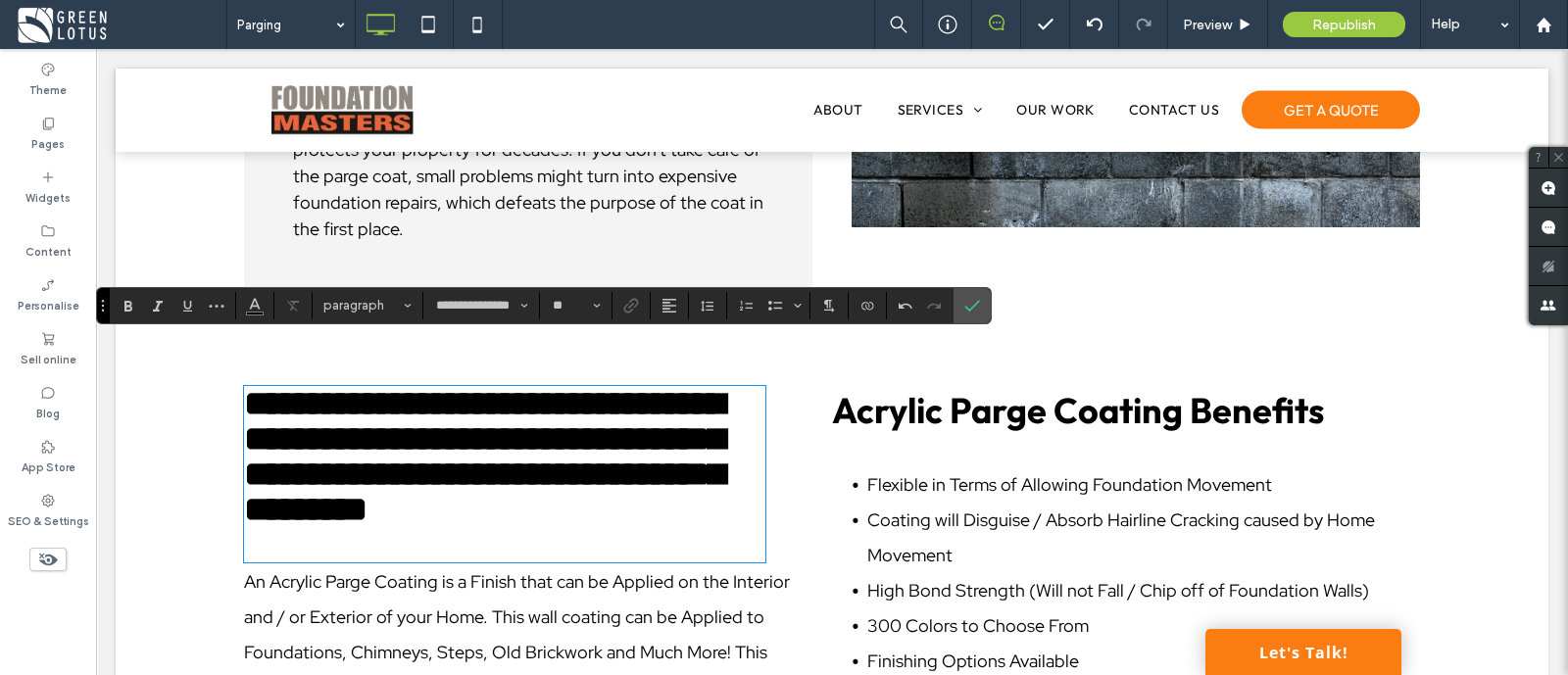 type on "******" 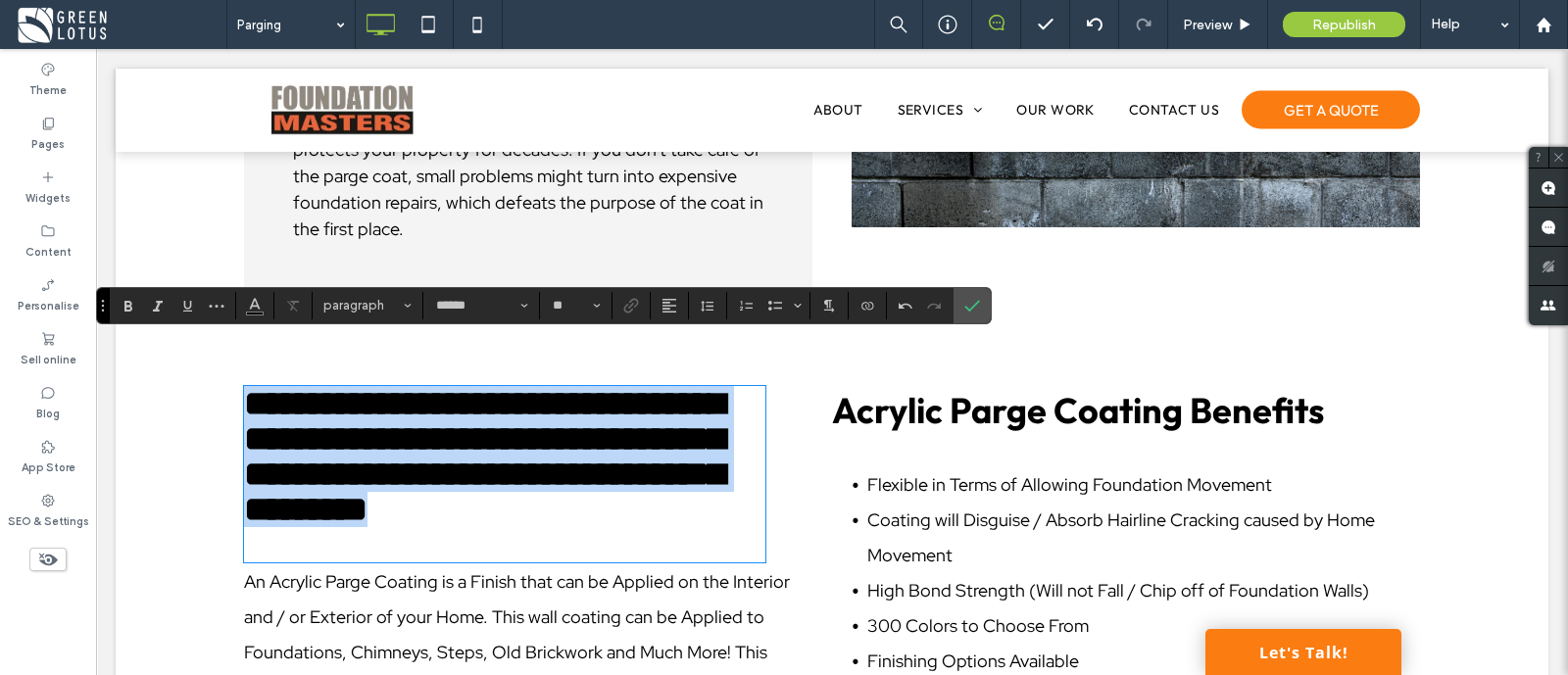 scroll, scrollTop: 0, scrollLeft: 0, axis: both 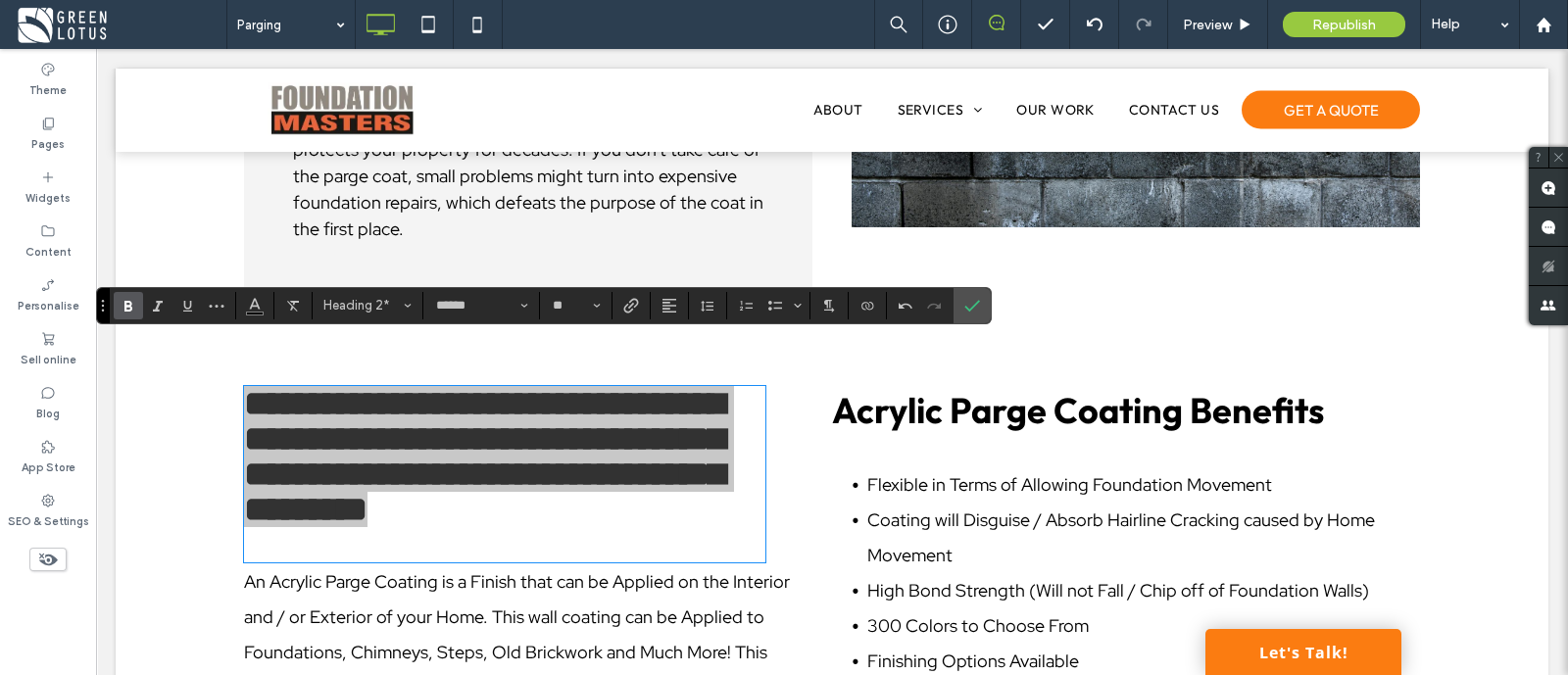 click on "Heading 2* ****** **" at bounding box center (544, 306) 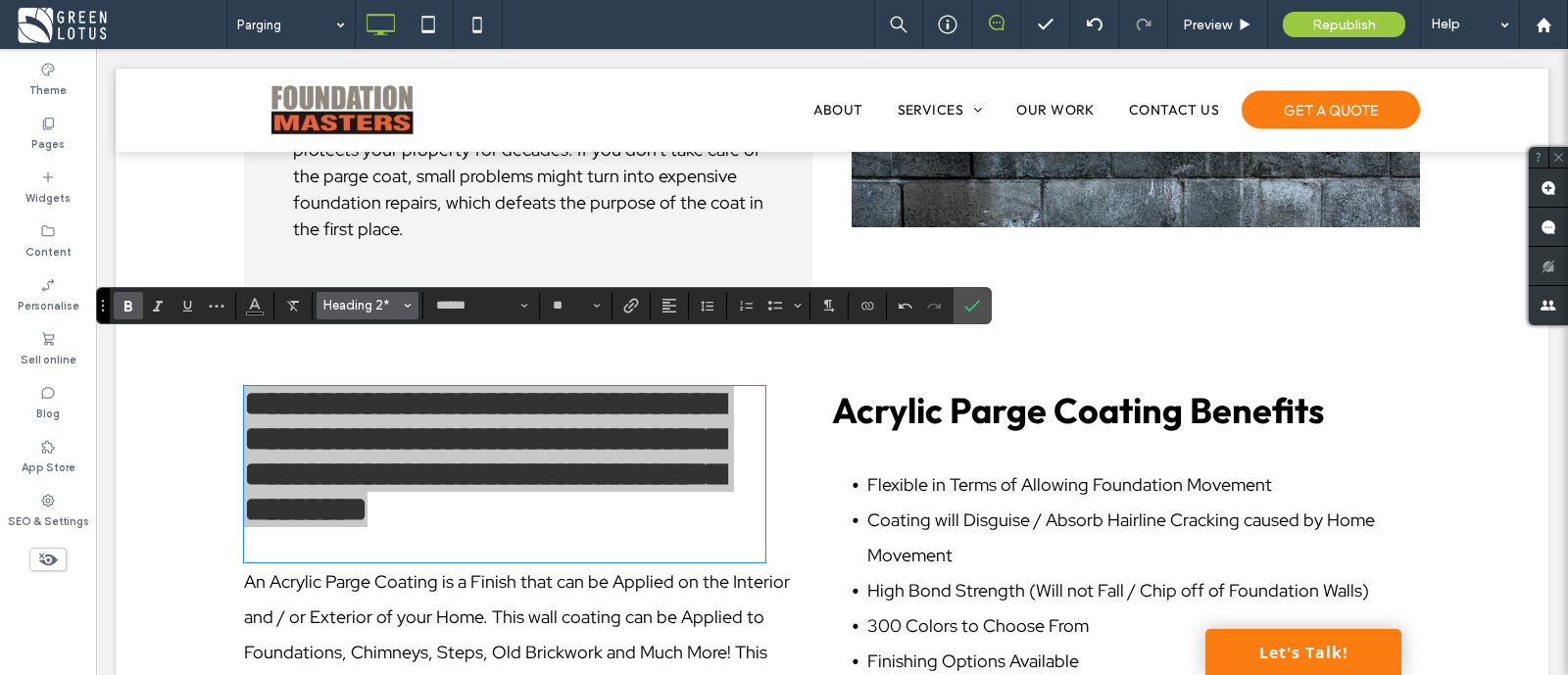 click on "Heading 2*" at bounding box center [362, 305] 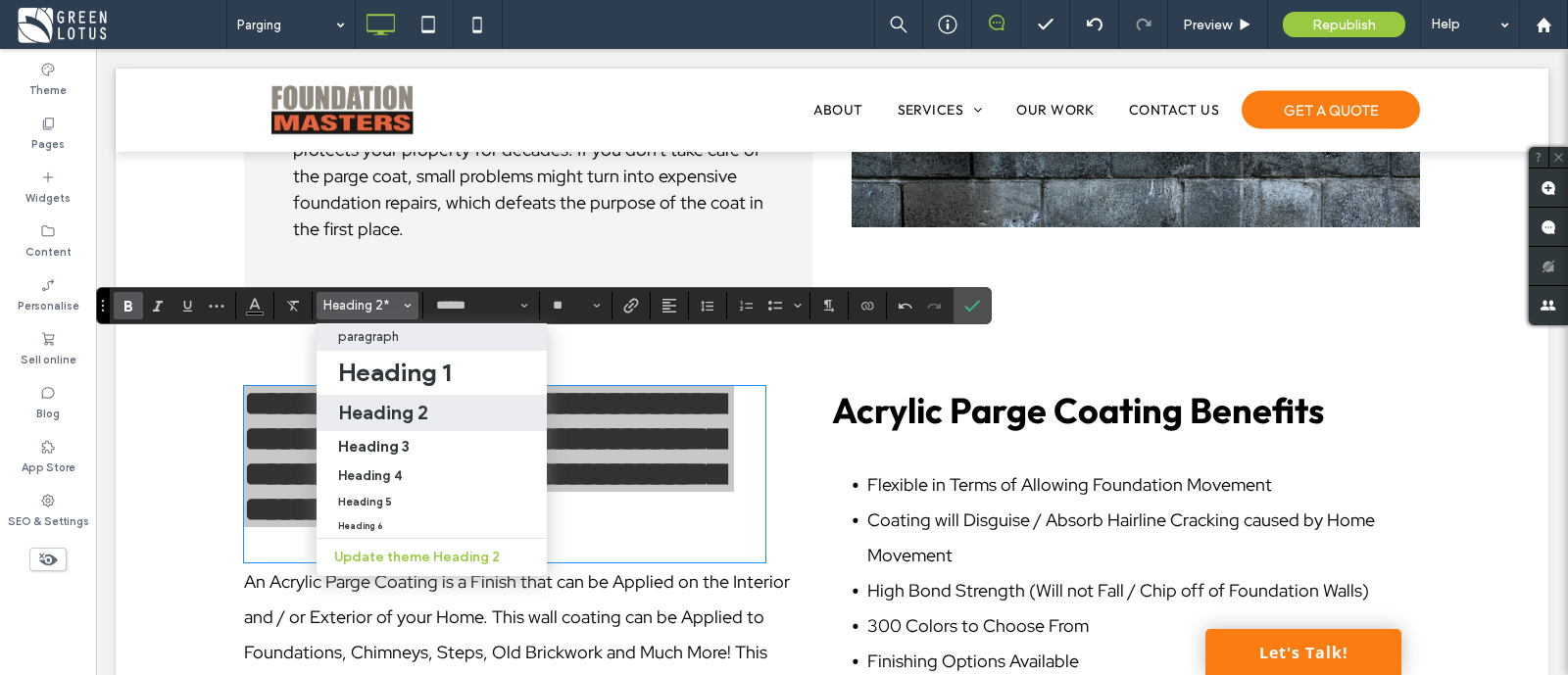 click on "paragraph" at bounding box center [368, 336] 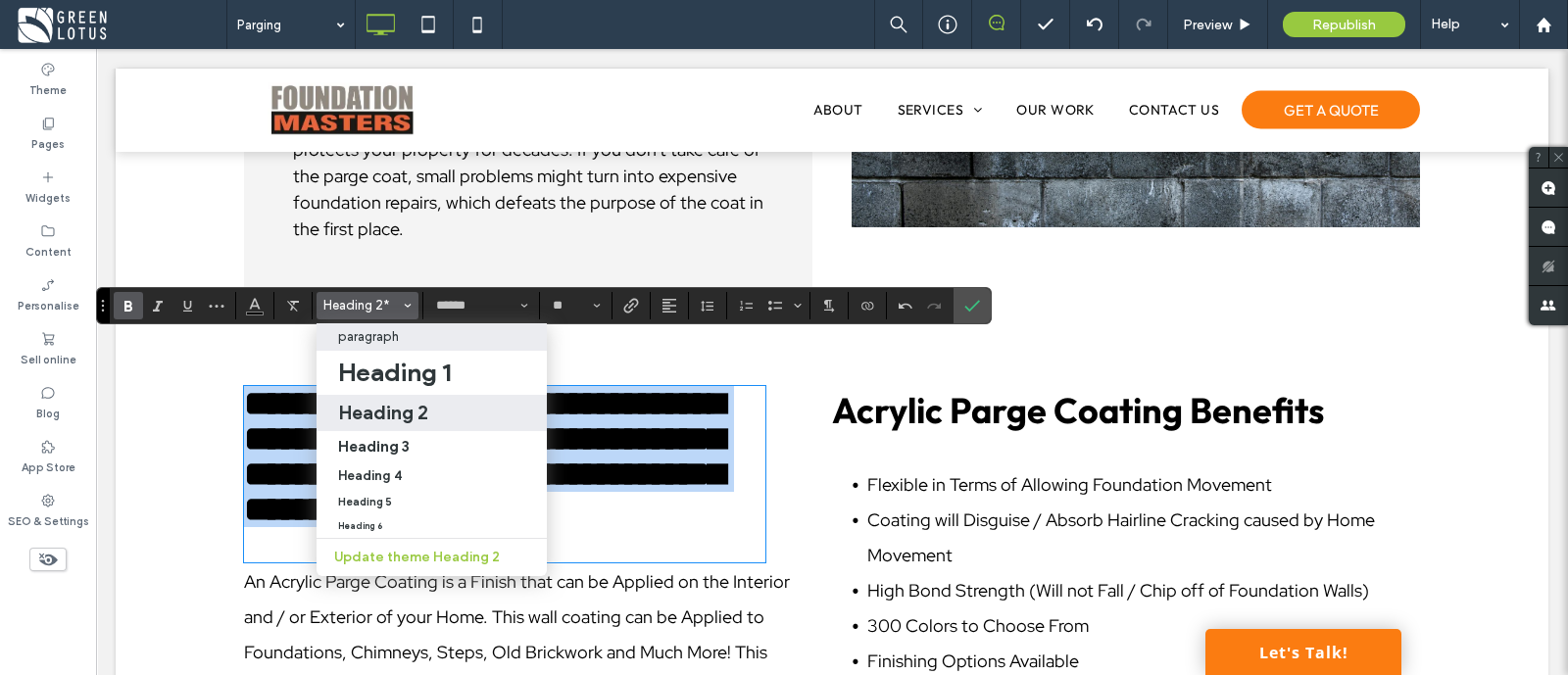 type on "**********" 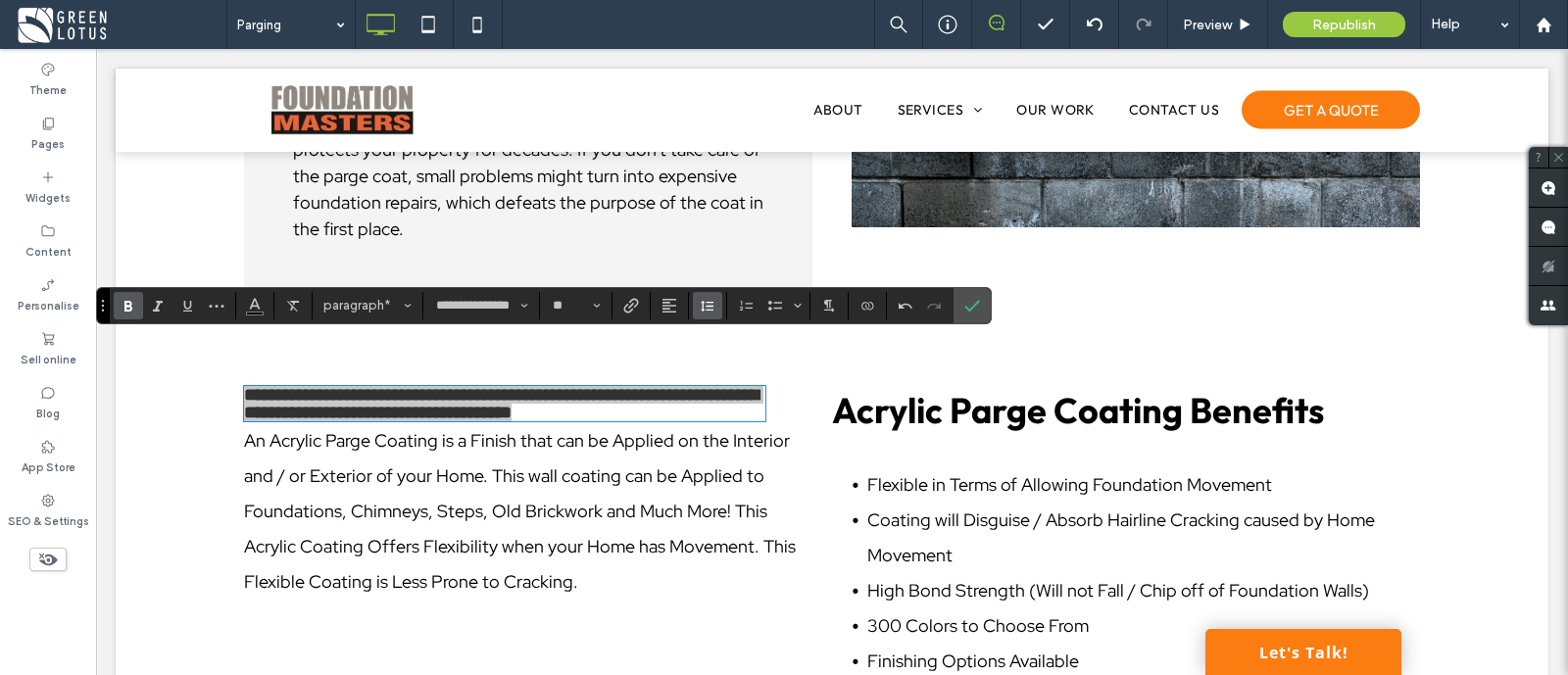 click at bounding box center [708, 306] 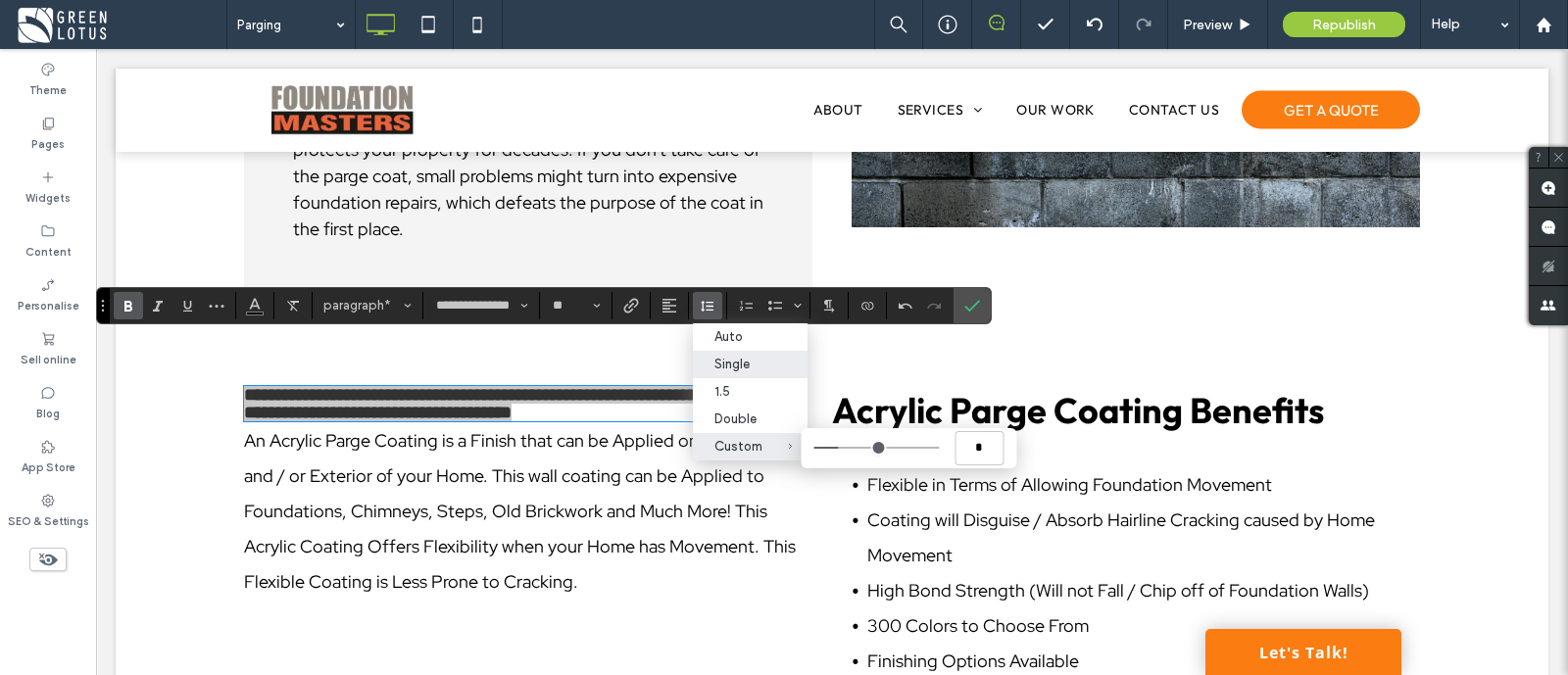 type on "***" 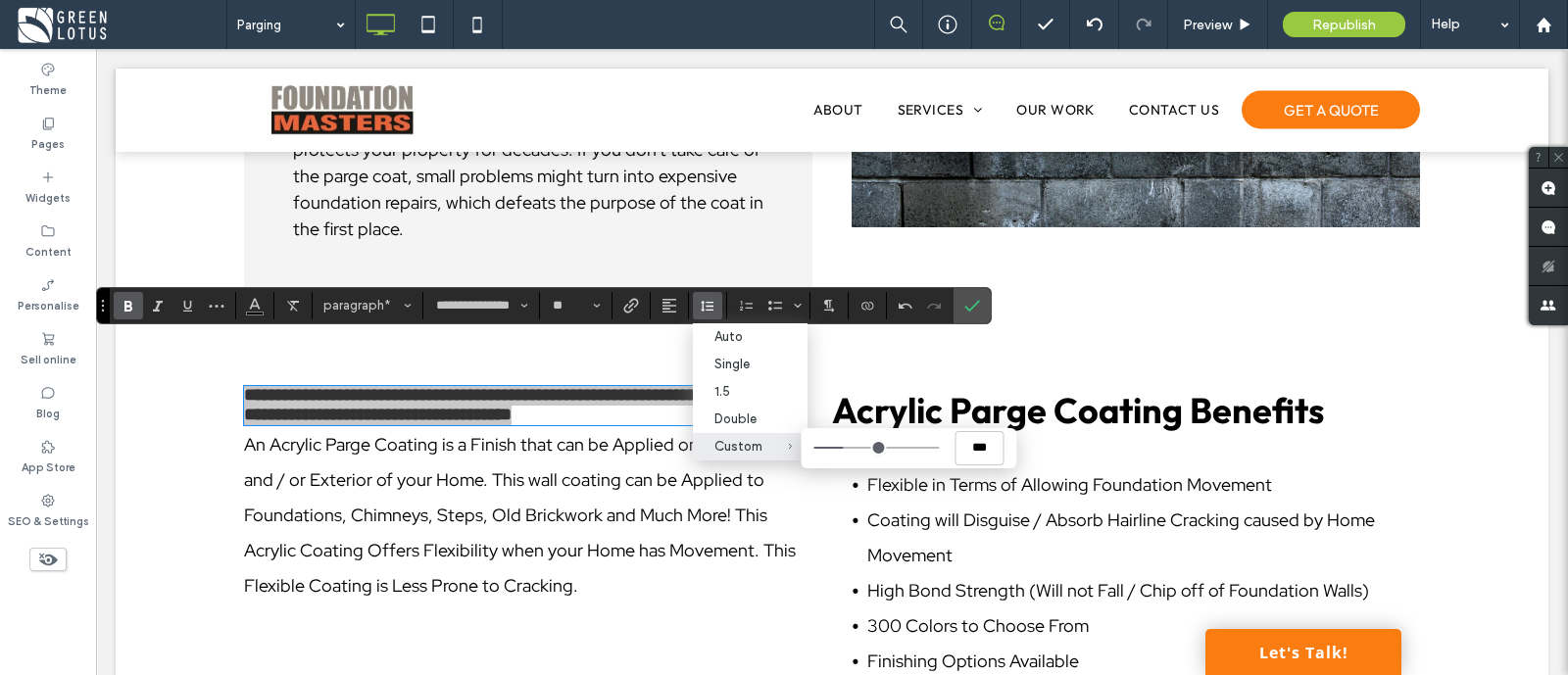 type on "***" 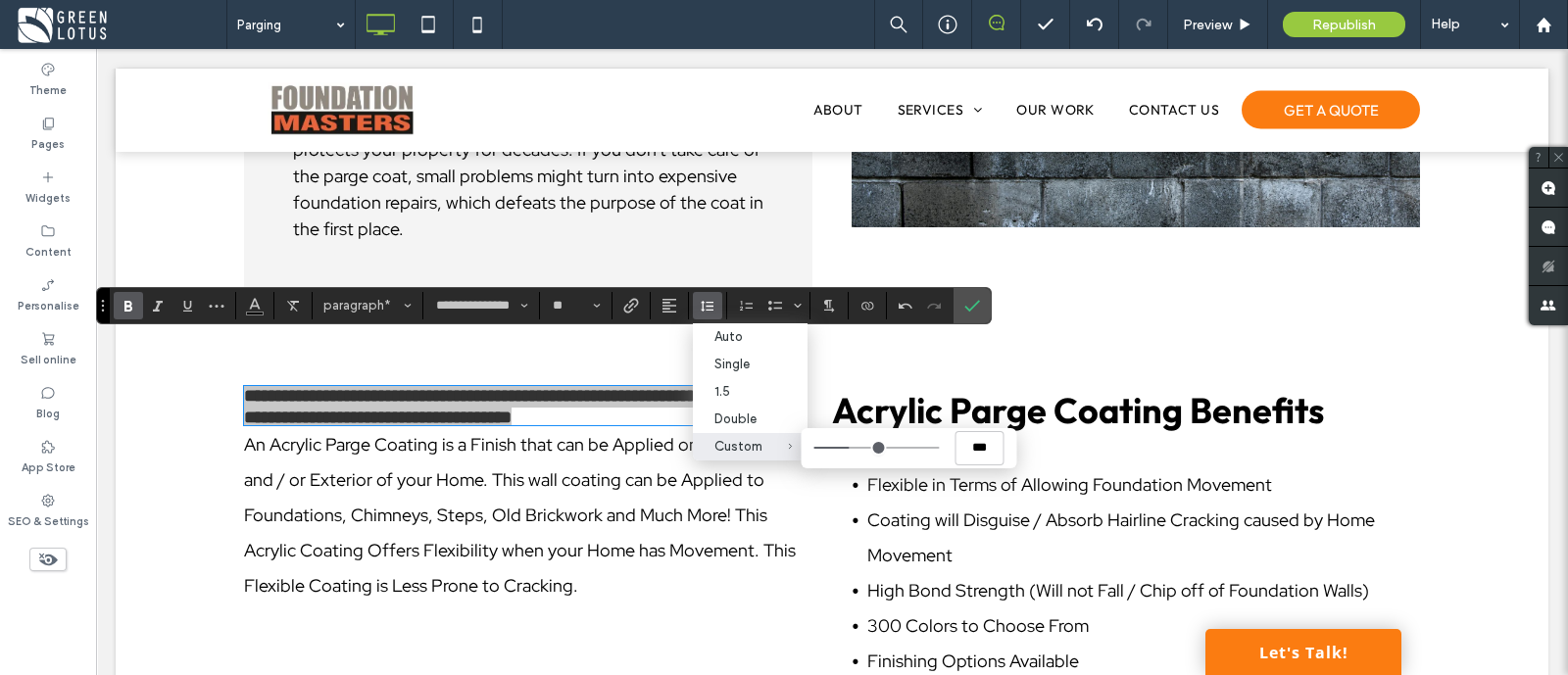 type on "***" 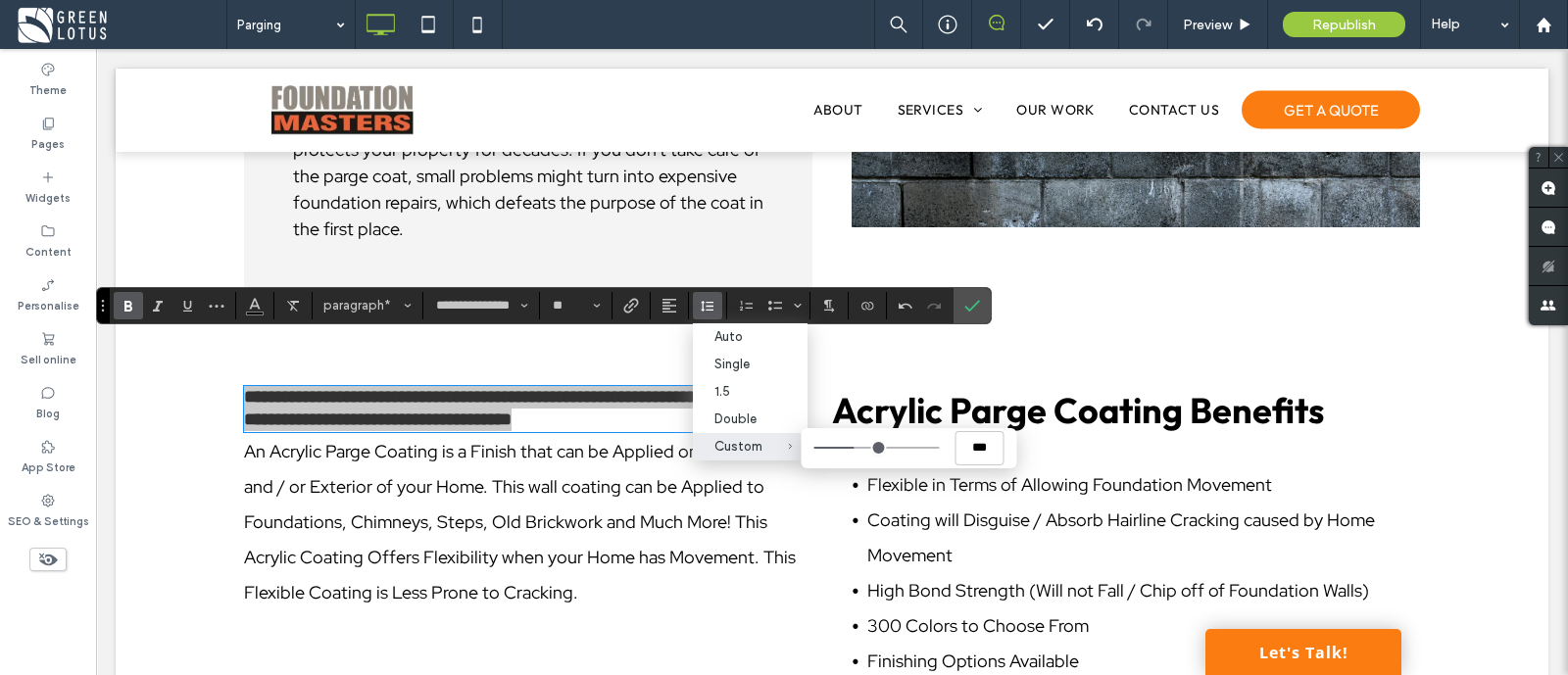type on "***" 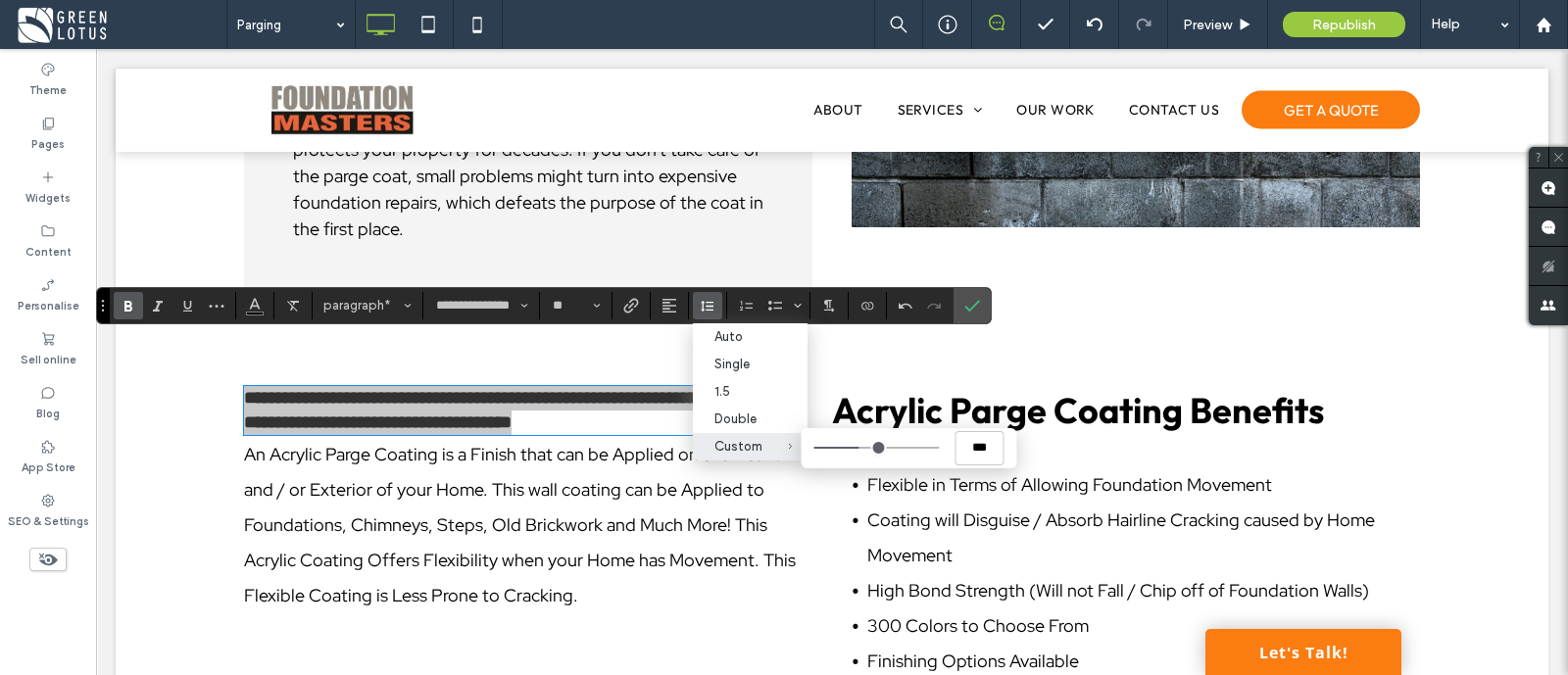 drag, startPoint x: 843, startPoint y: 453, endPoint x: 858, endPoint y: 453, distance: 15 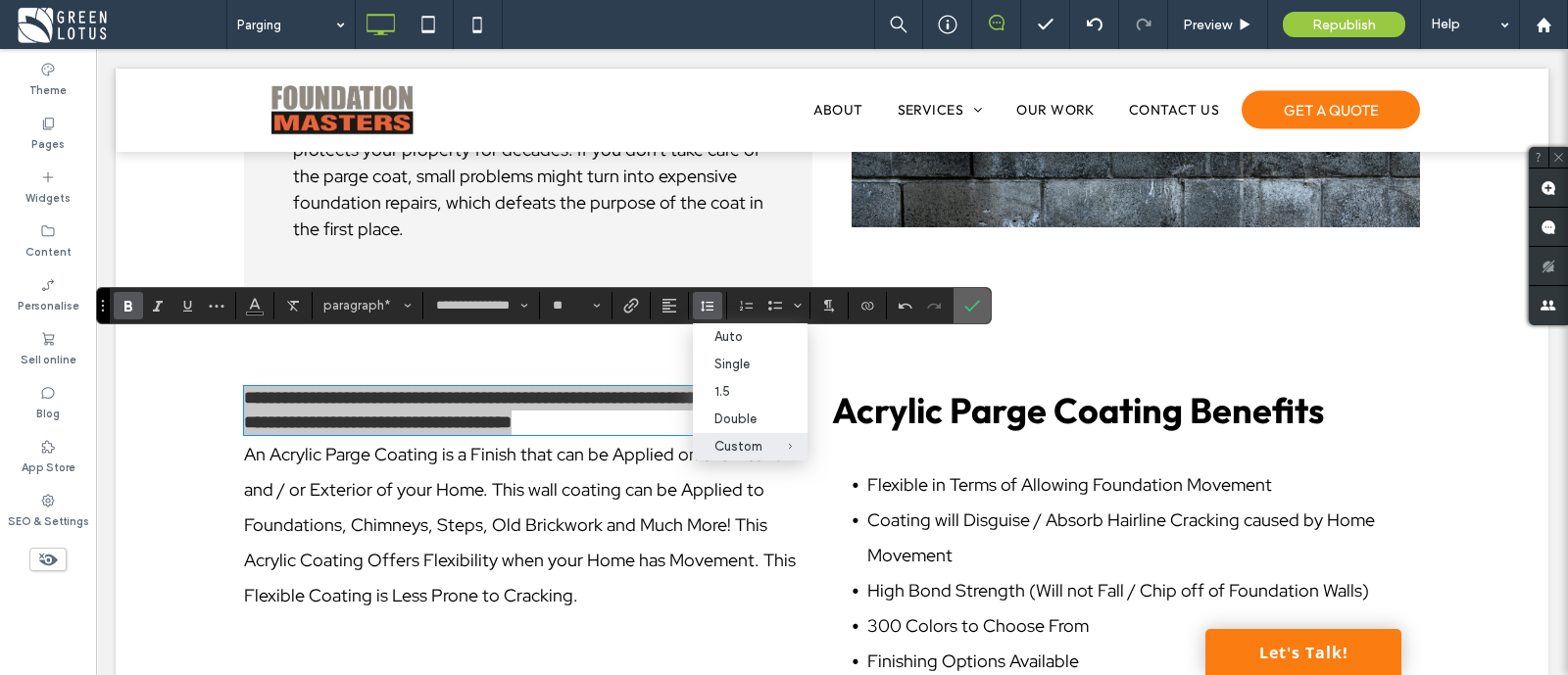 click at bounding box center [972, 306] 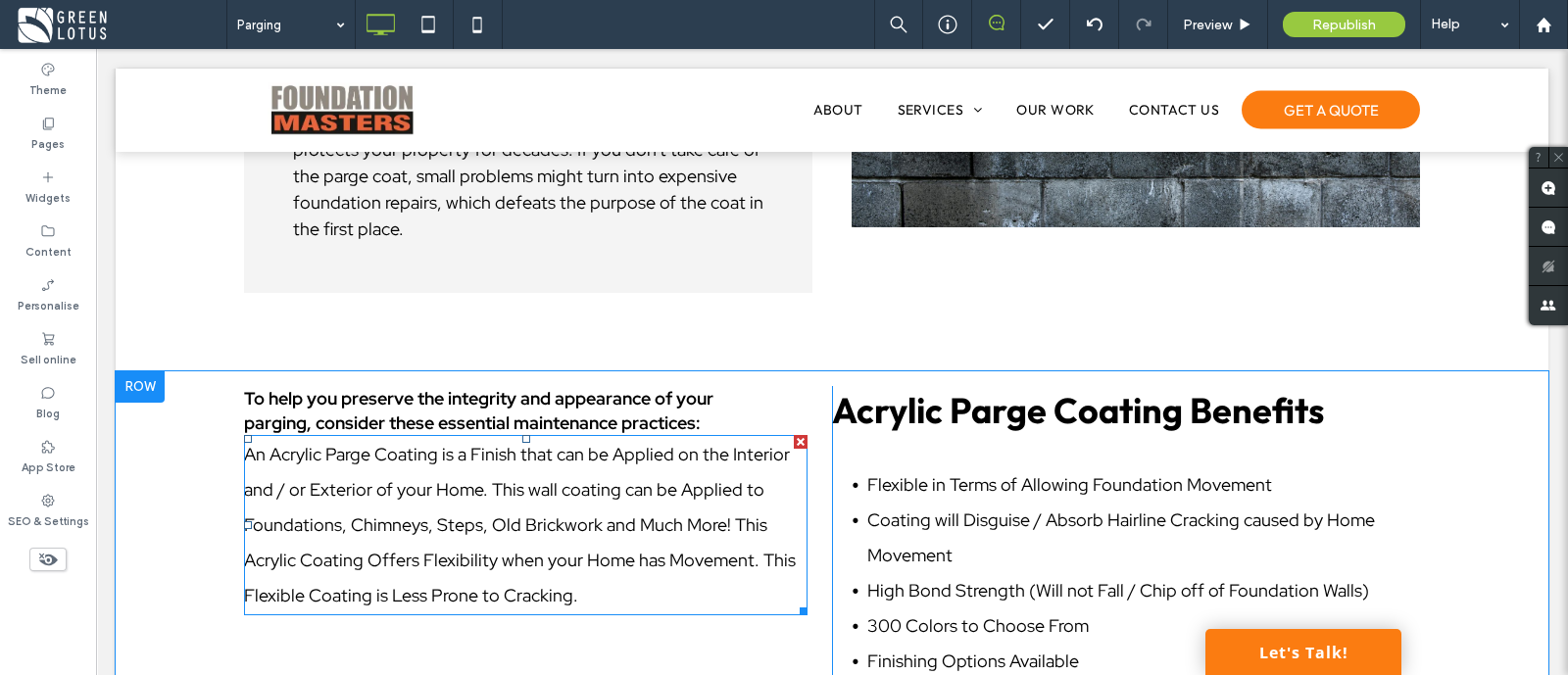 click on "An Acrylic Parge Coating is a Finish that can be Applied on the Interior and / or Exterior of your Home. This wall coating can be Applied to Foundations, Chimneys, Steps, Old Brickwork and Much More! This Acrylic Coating Offers Flexibility when your Home has Movement. This Flexible Coating is Less Prone to Cracking." at bounding box center [519, 524] 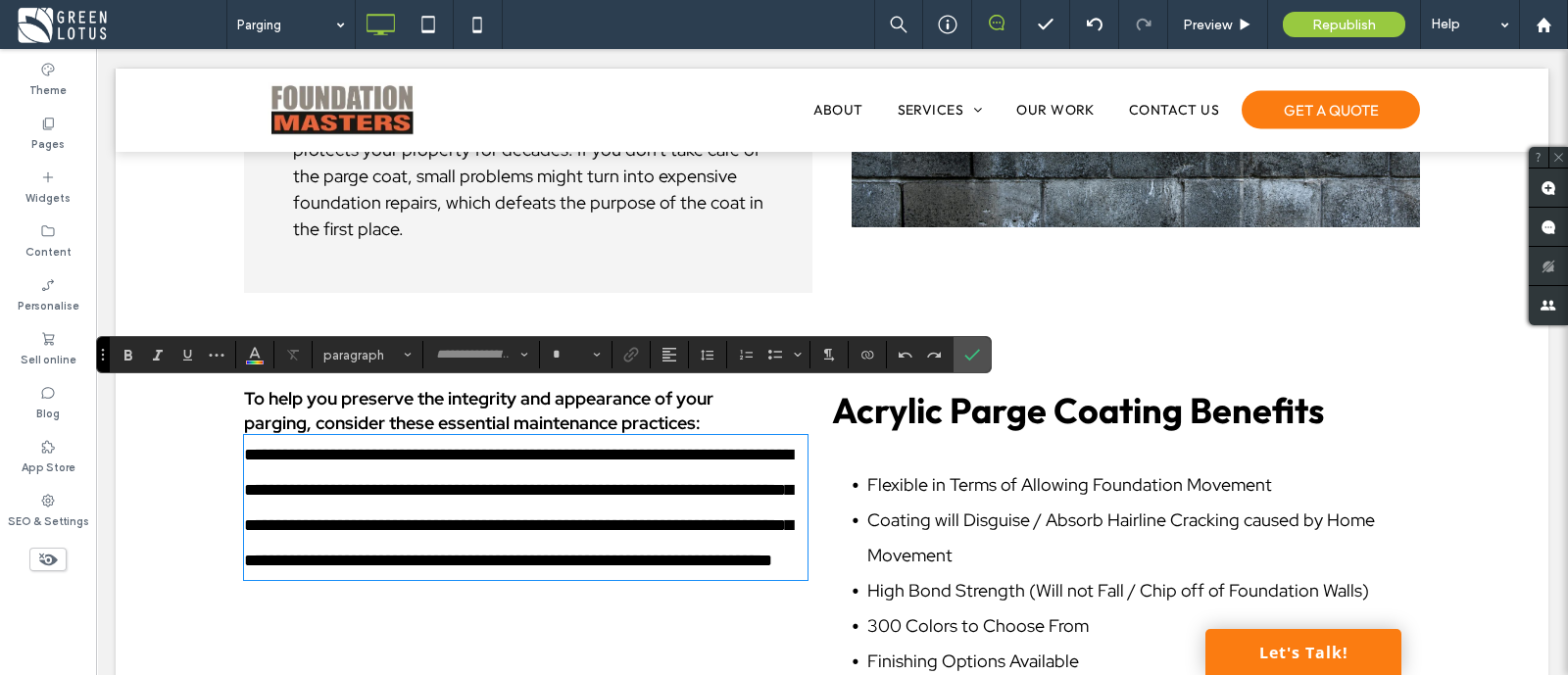 type on "**********" 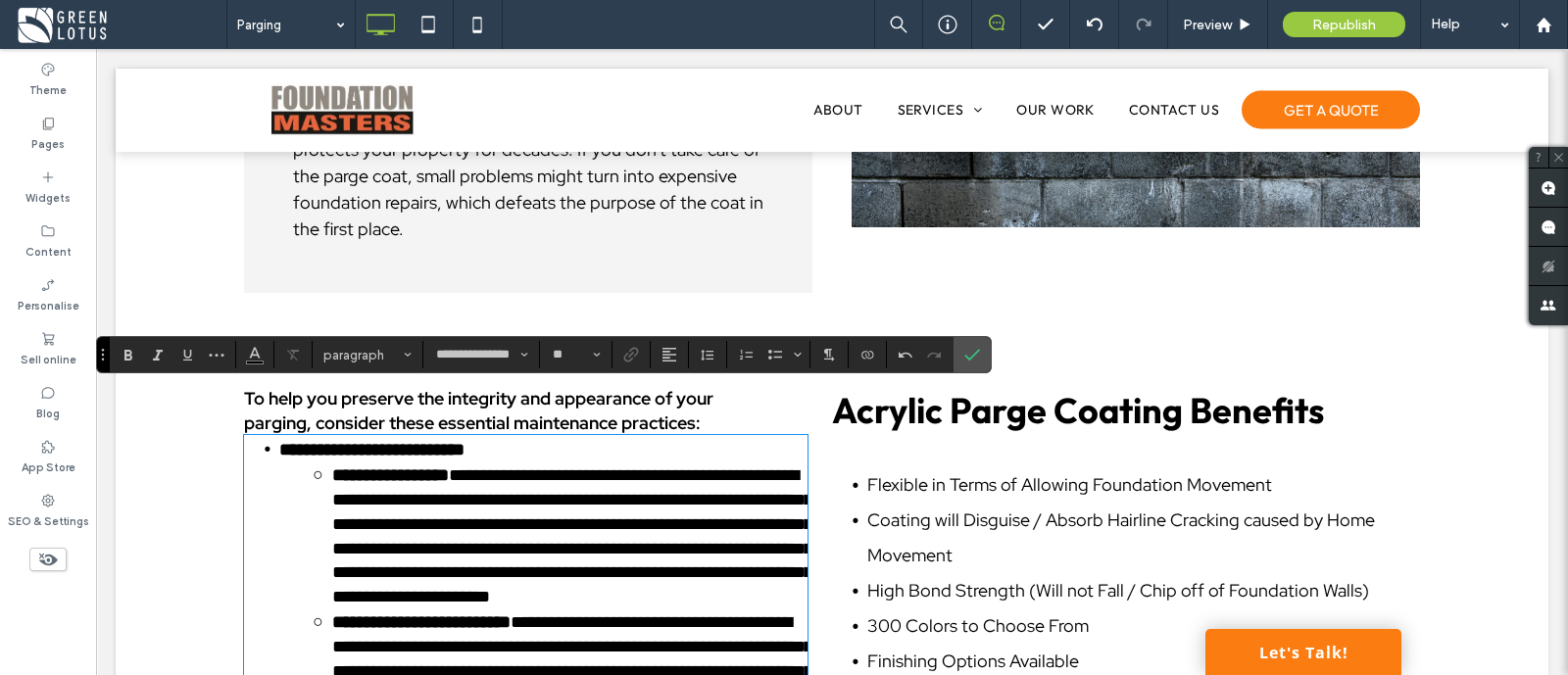 scroll, scrollTop: 4114, scrollLeft: 0, axis: vertical 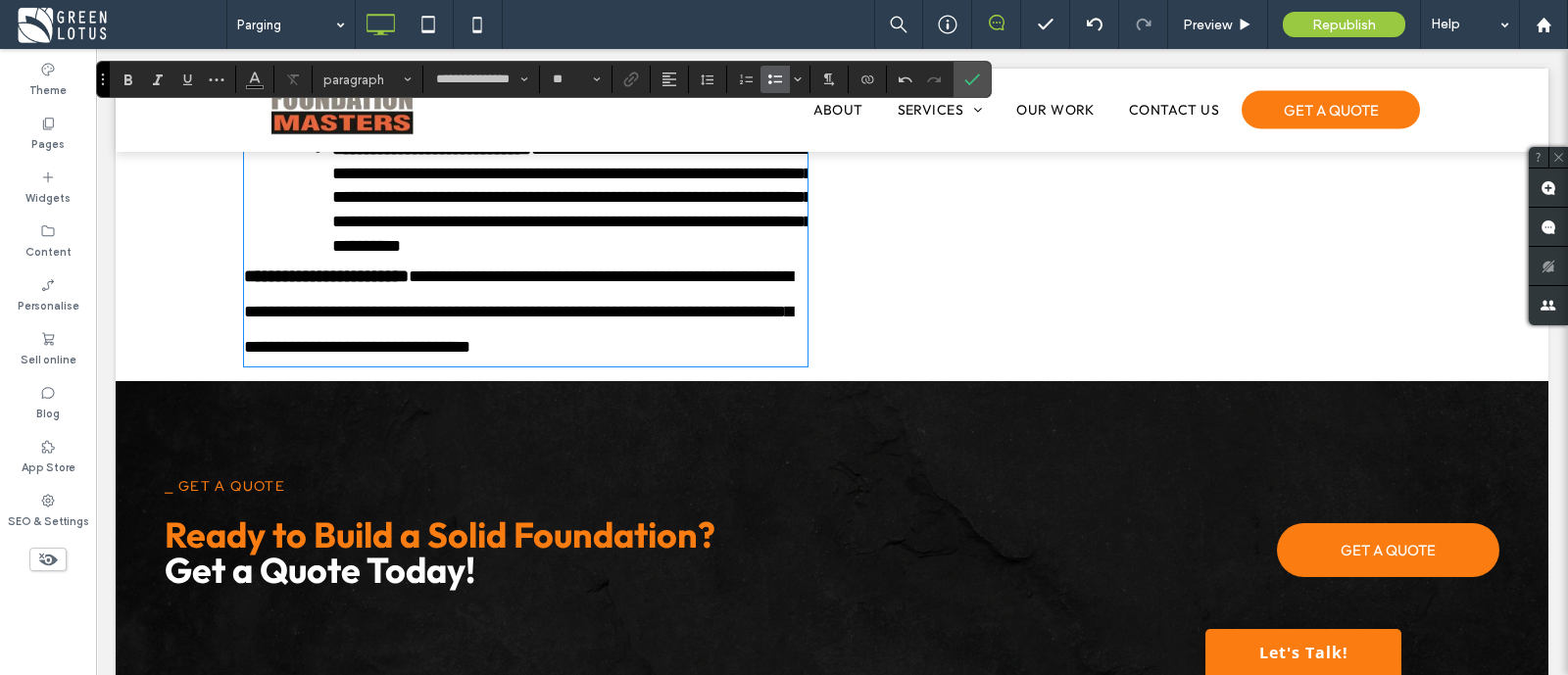 click on "**********" at bounding box center [543, 197] 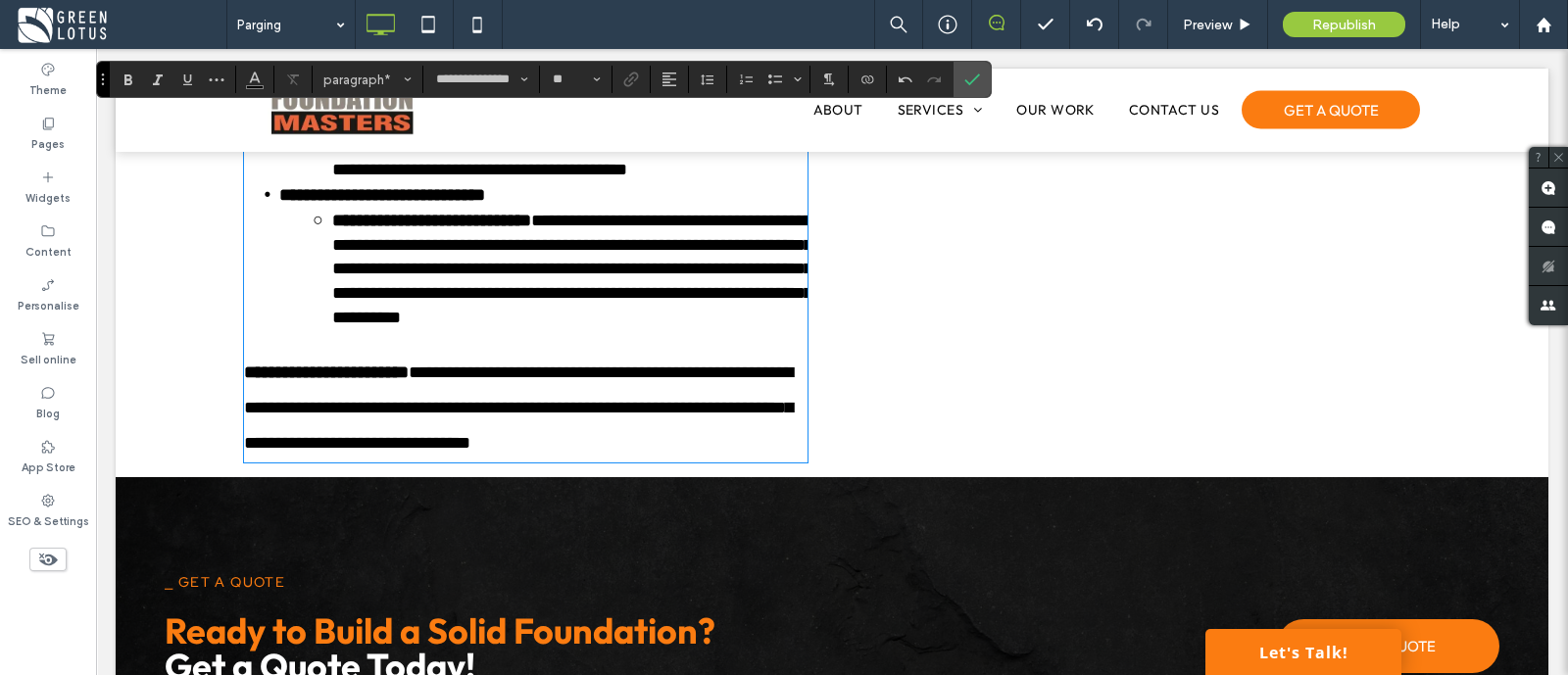 scroll, scrollTop: 4481, scrollLeft: 0, axis: vertical 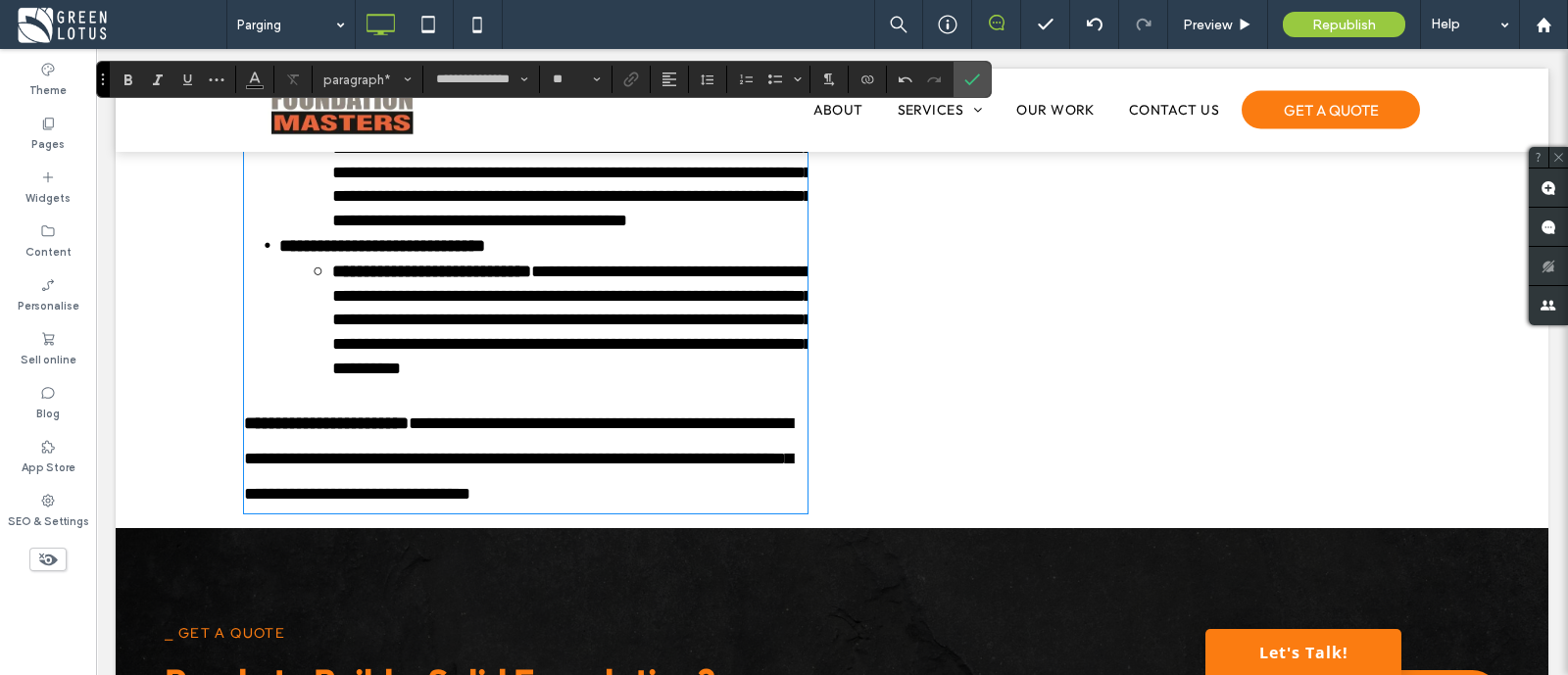 click on "**********" at bounding box center [543, 171] 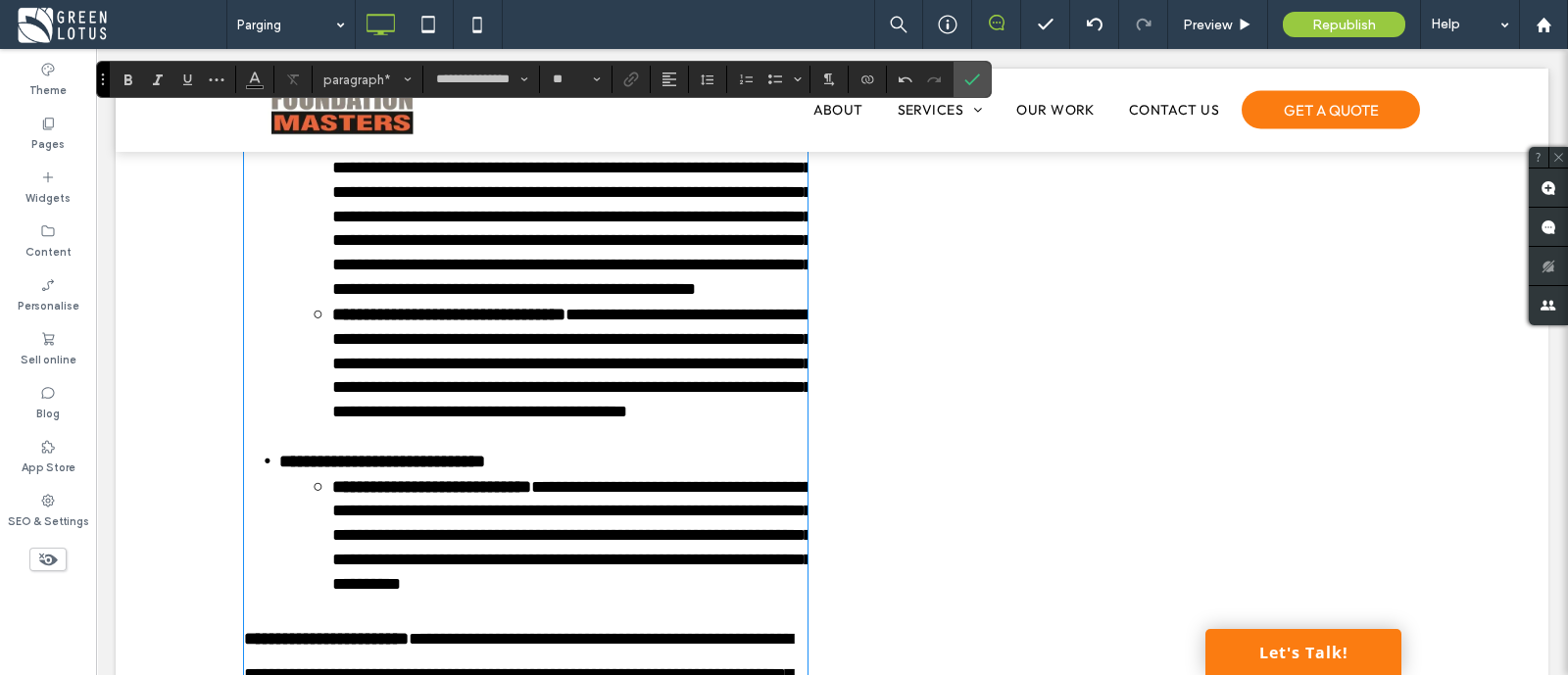 scroll, scrollTop: 4236, scrollLeft: 0, axis: vertical 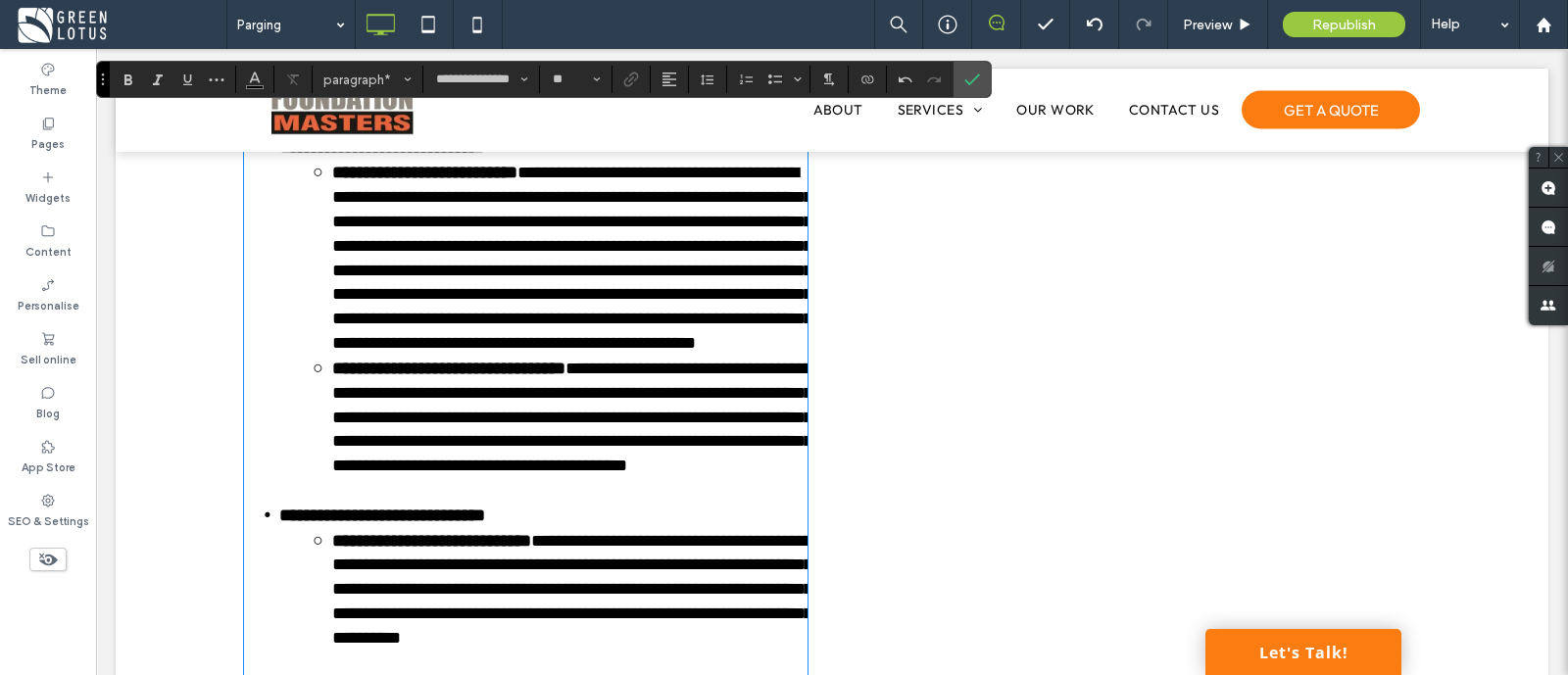 click on "**********" at bounding box center (543, 258) 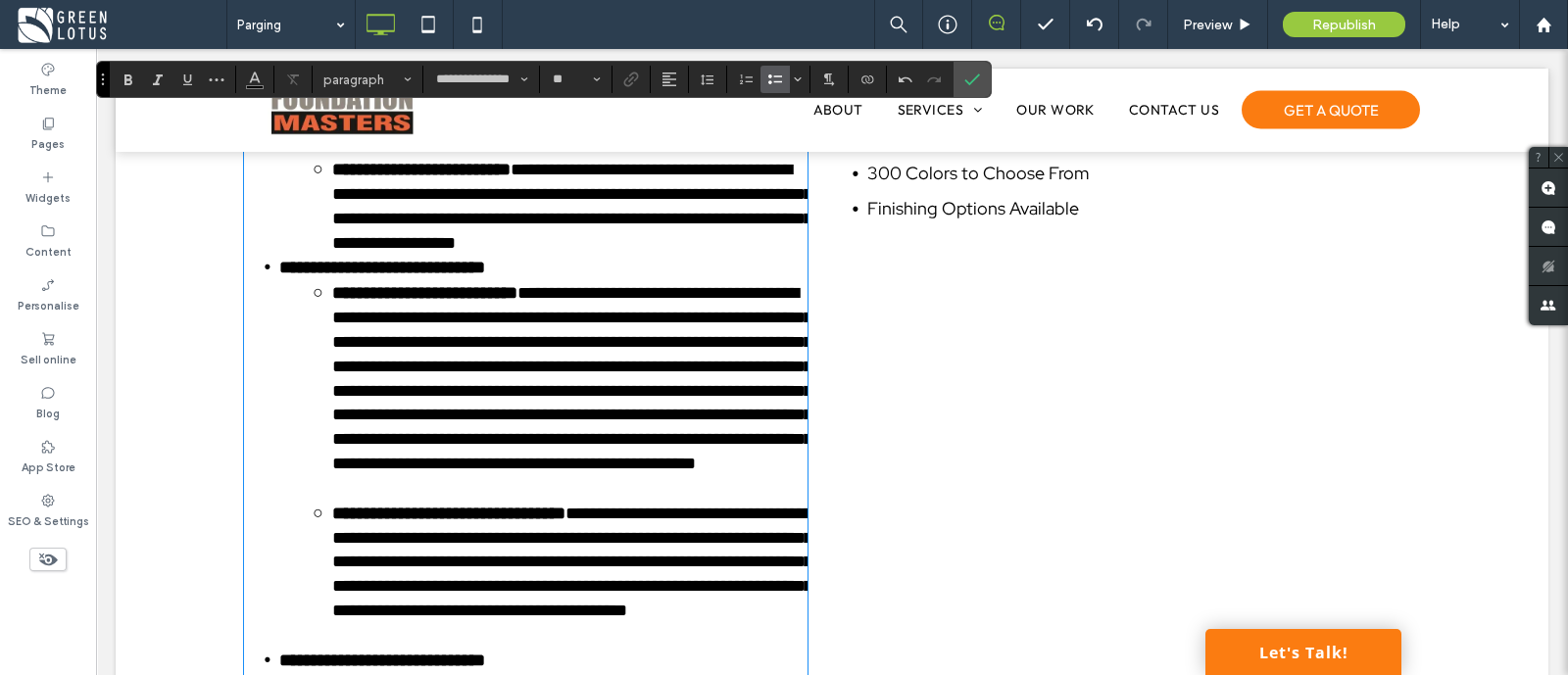 scroll, scrollTop: 4114, scrollLeft: 0, axis: vertical 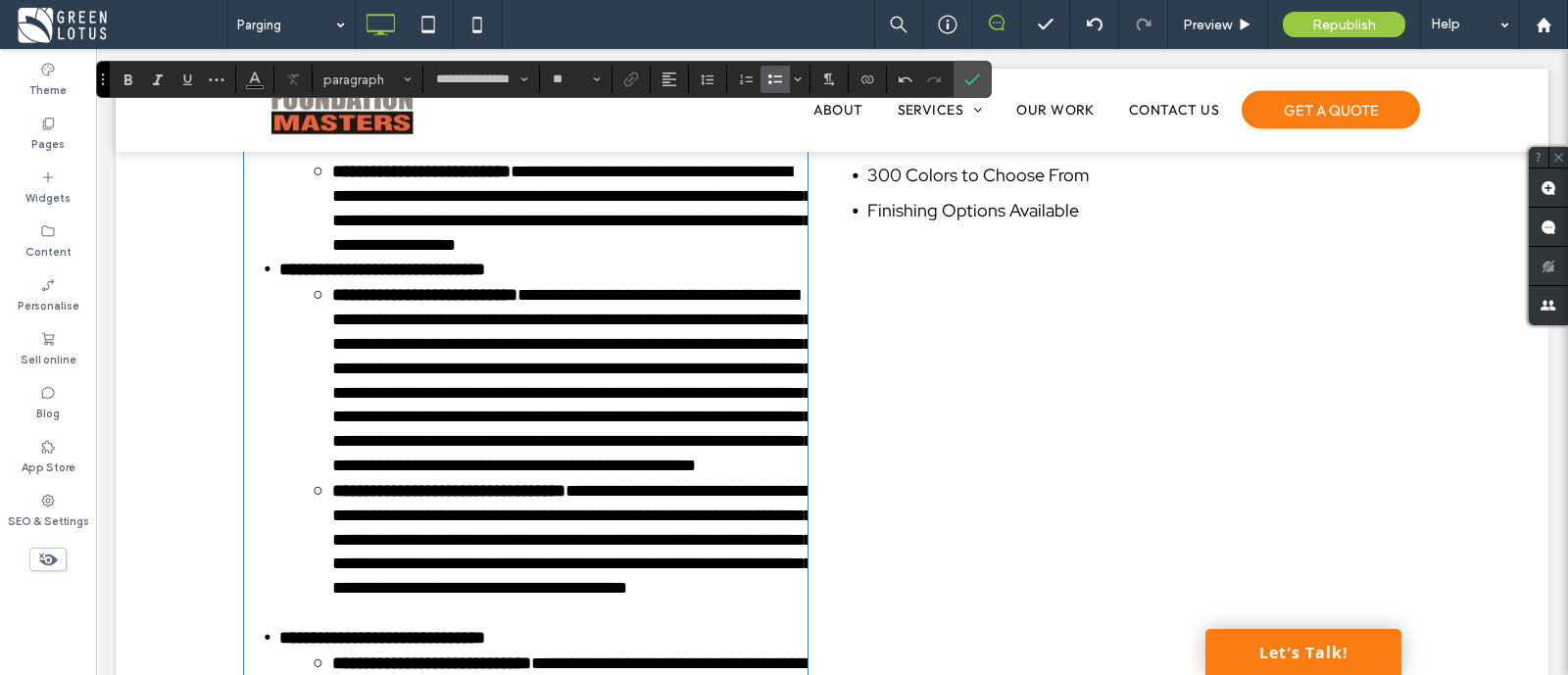 click on "**********" at bounding box center (543, 208) 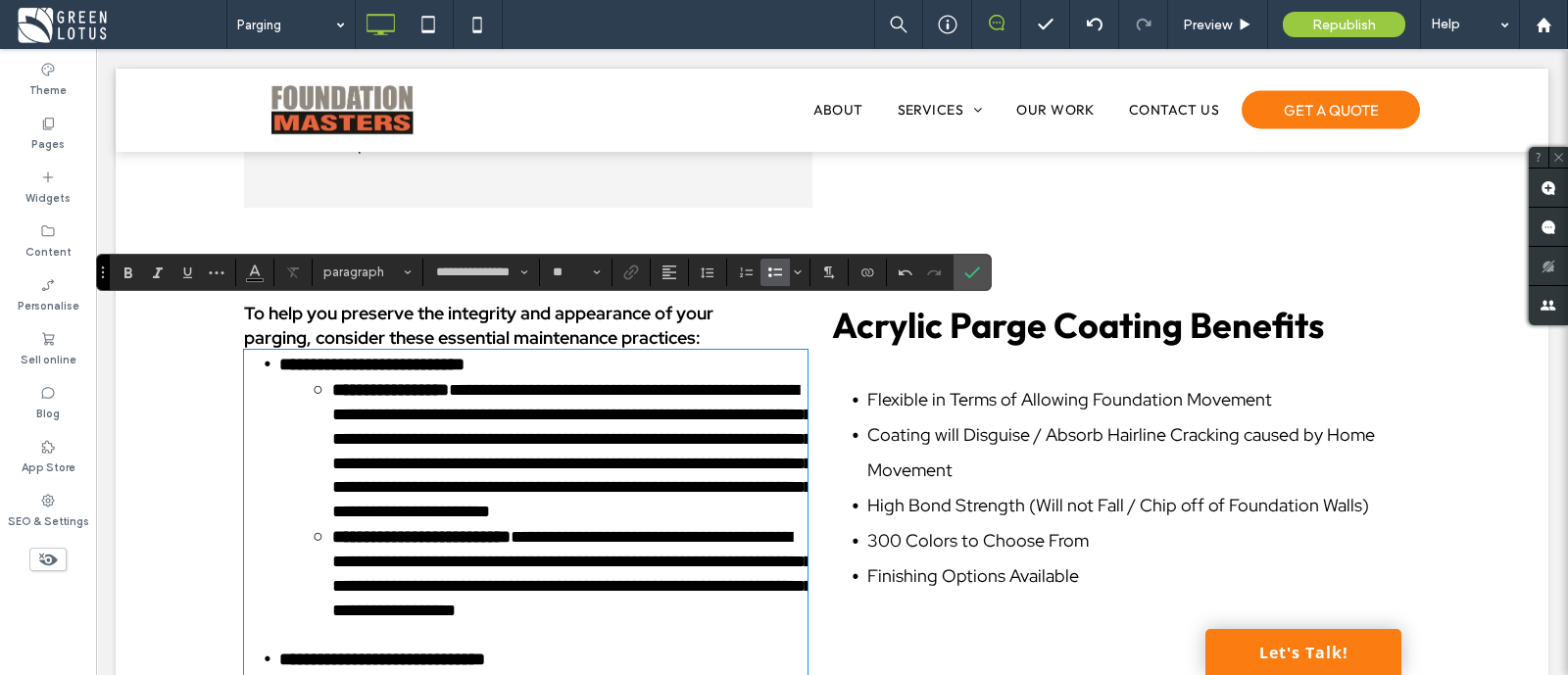 scroll, scrollTop: 3746, scrollLeft: 0, axis: vertical 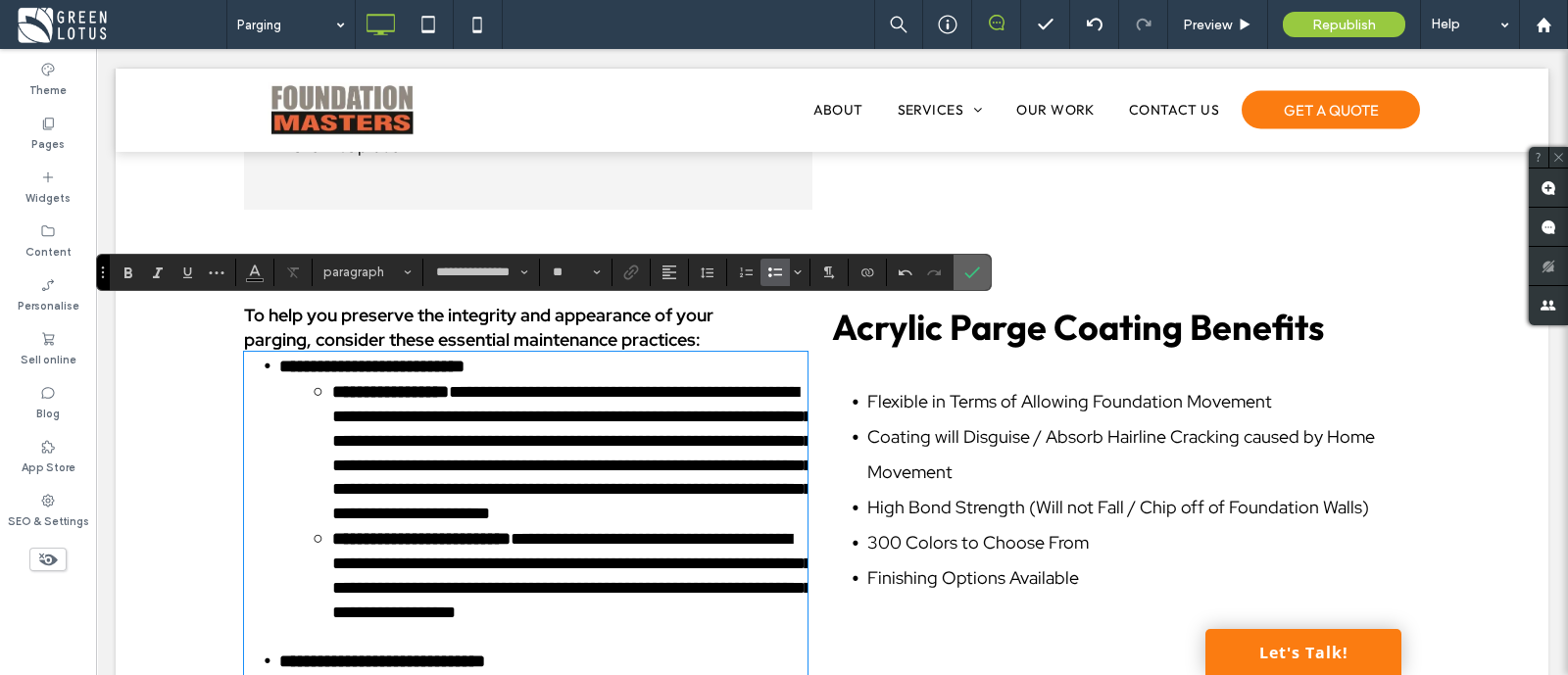 click at bounding box center [972, 272] 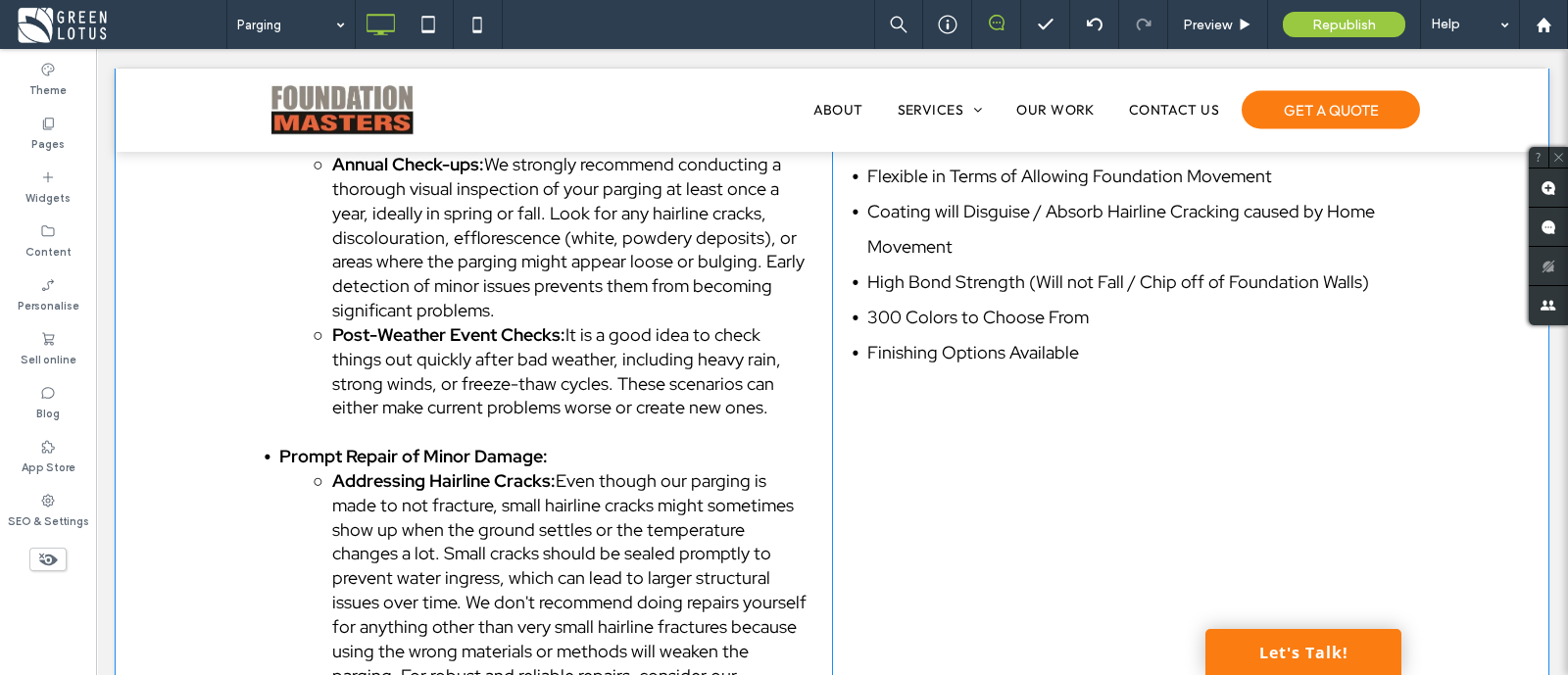 scroll, scrollTop: 3746, scrollLeft: 0, axis: vertical 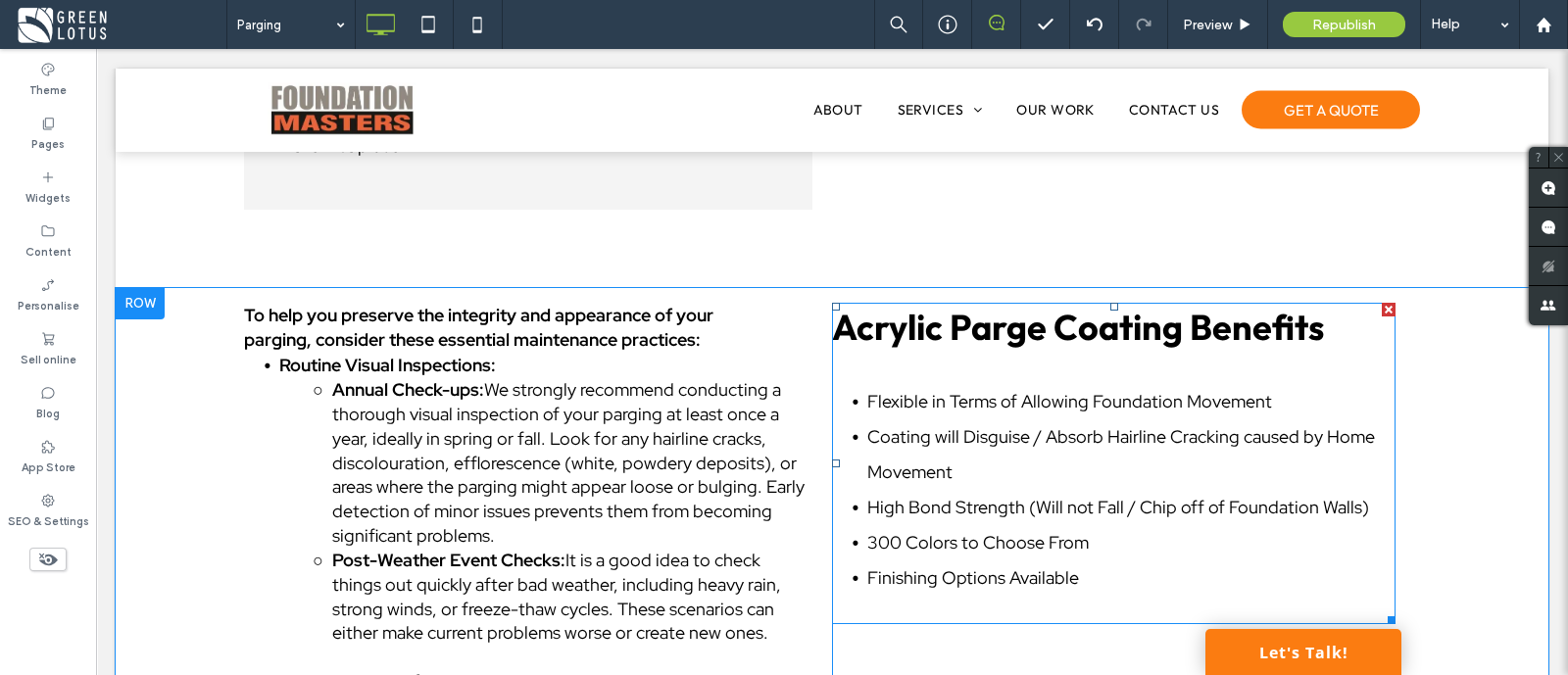 click on "High Bond Strength (Will not Fall / Chip off of Foundation Walls)" at bounding box center (1118, 506) 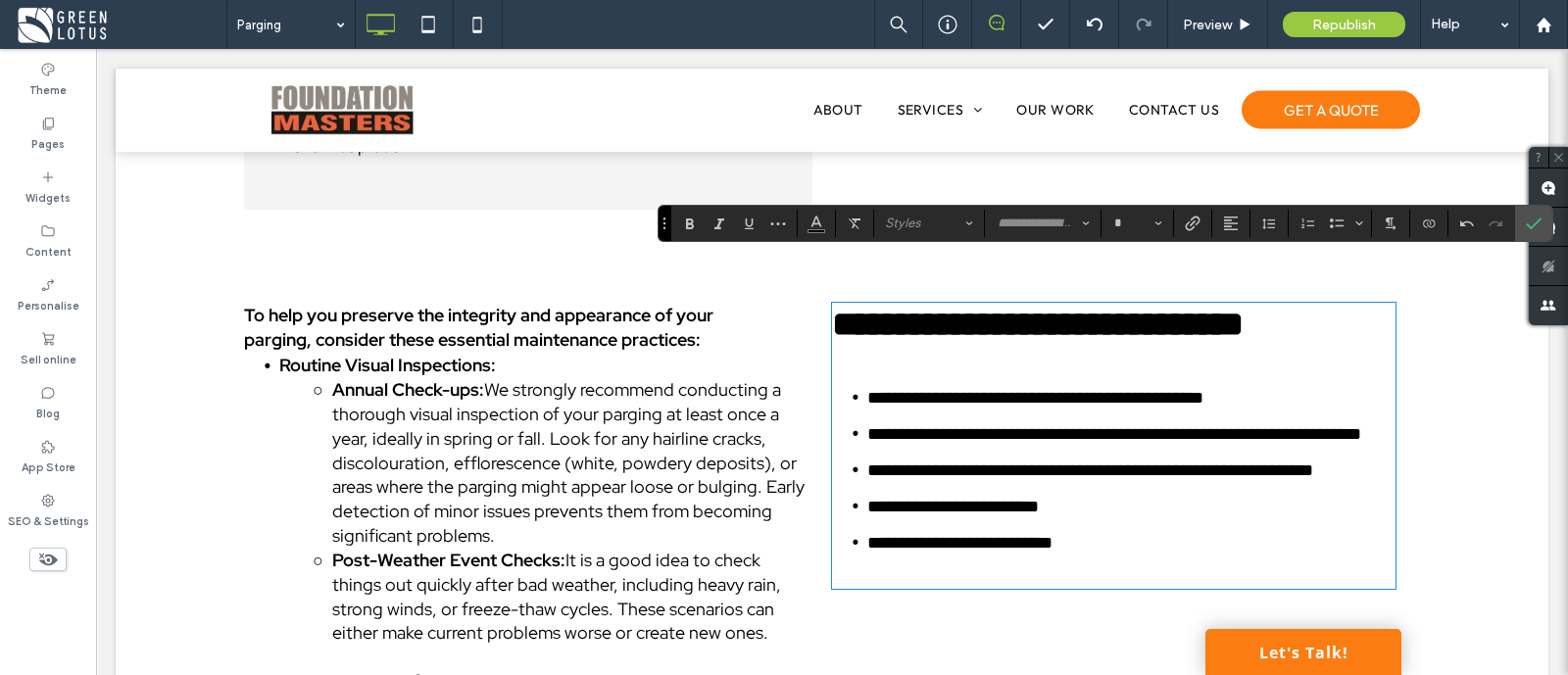 type on "******" 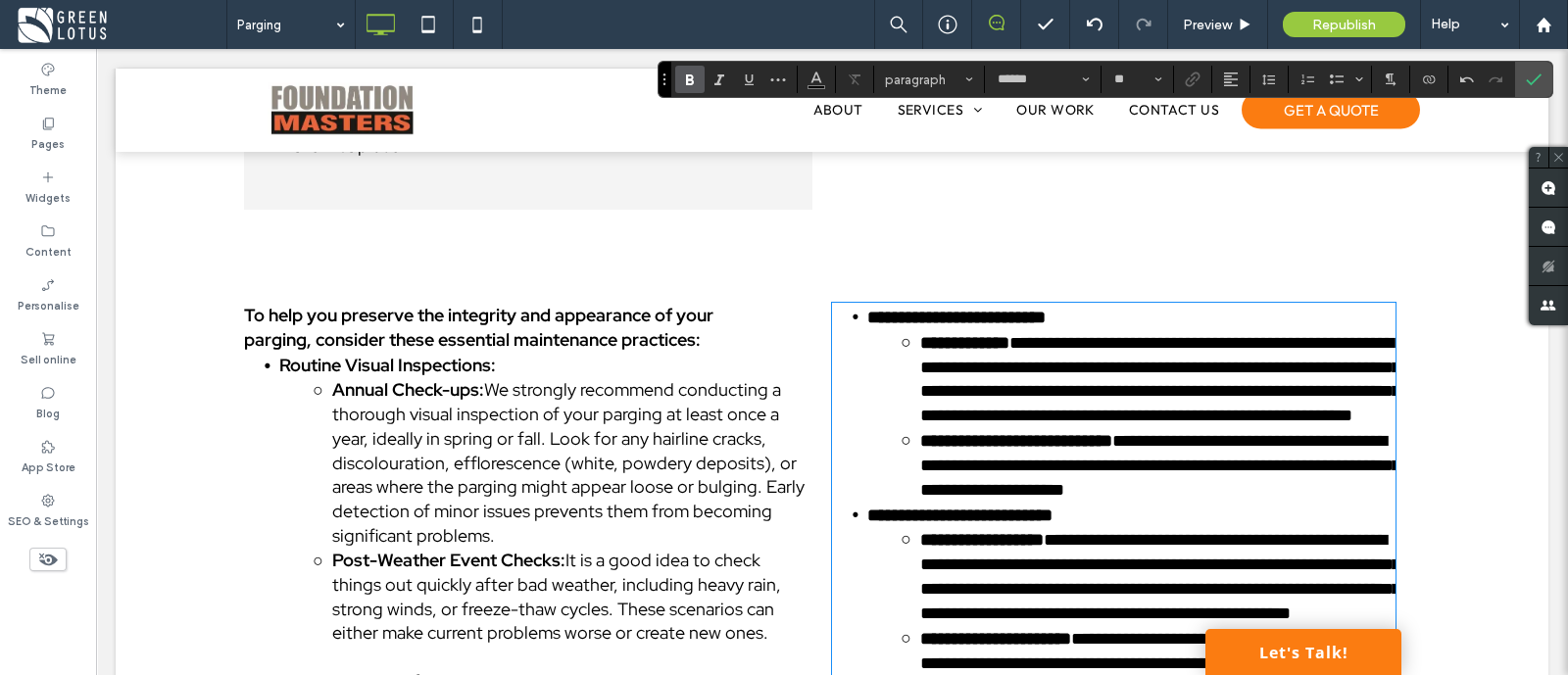 scroll, scrollTop: 0, scrollLeft: 0, axis: both 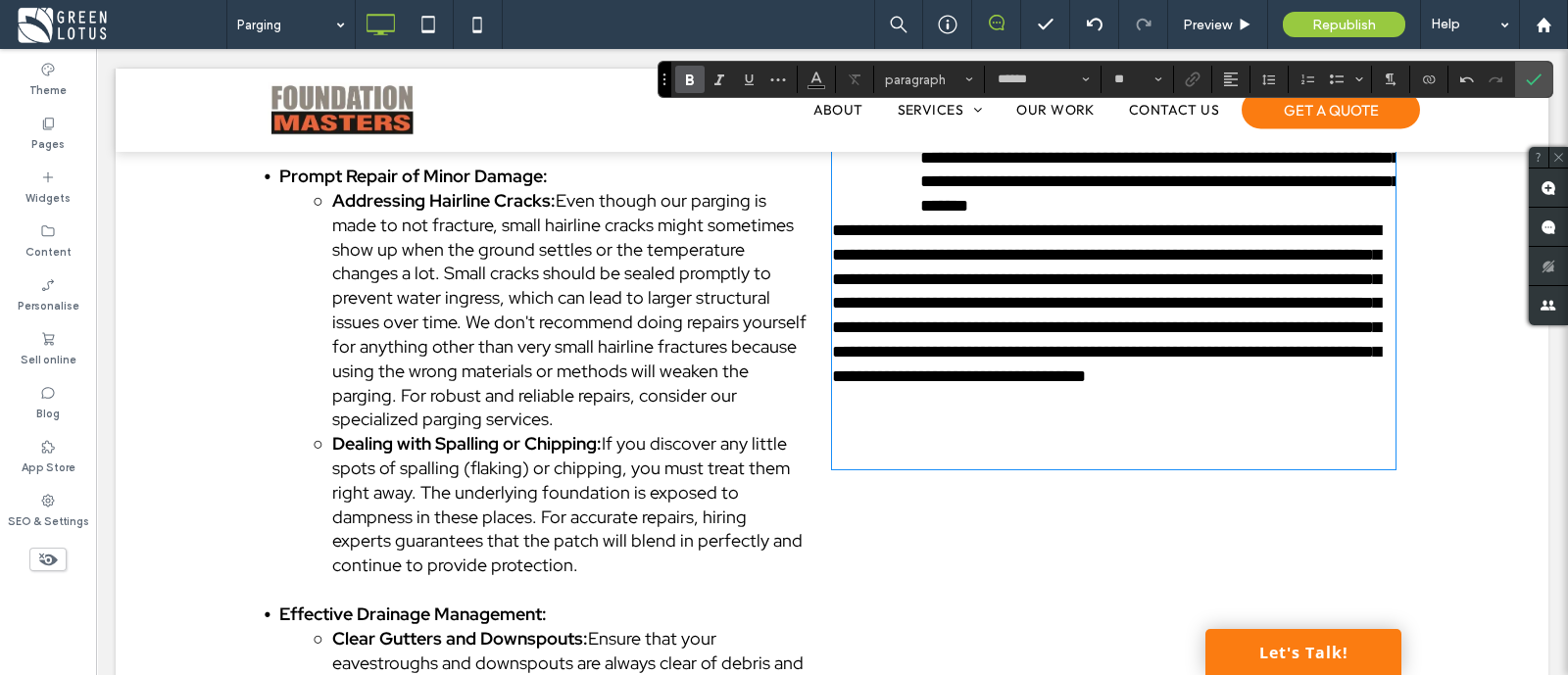 type on "**********" 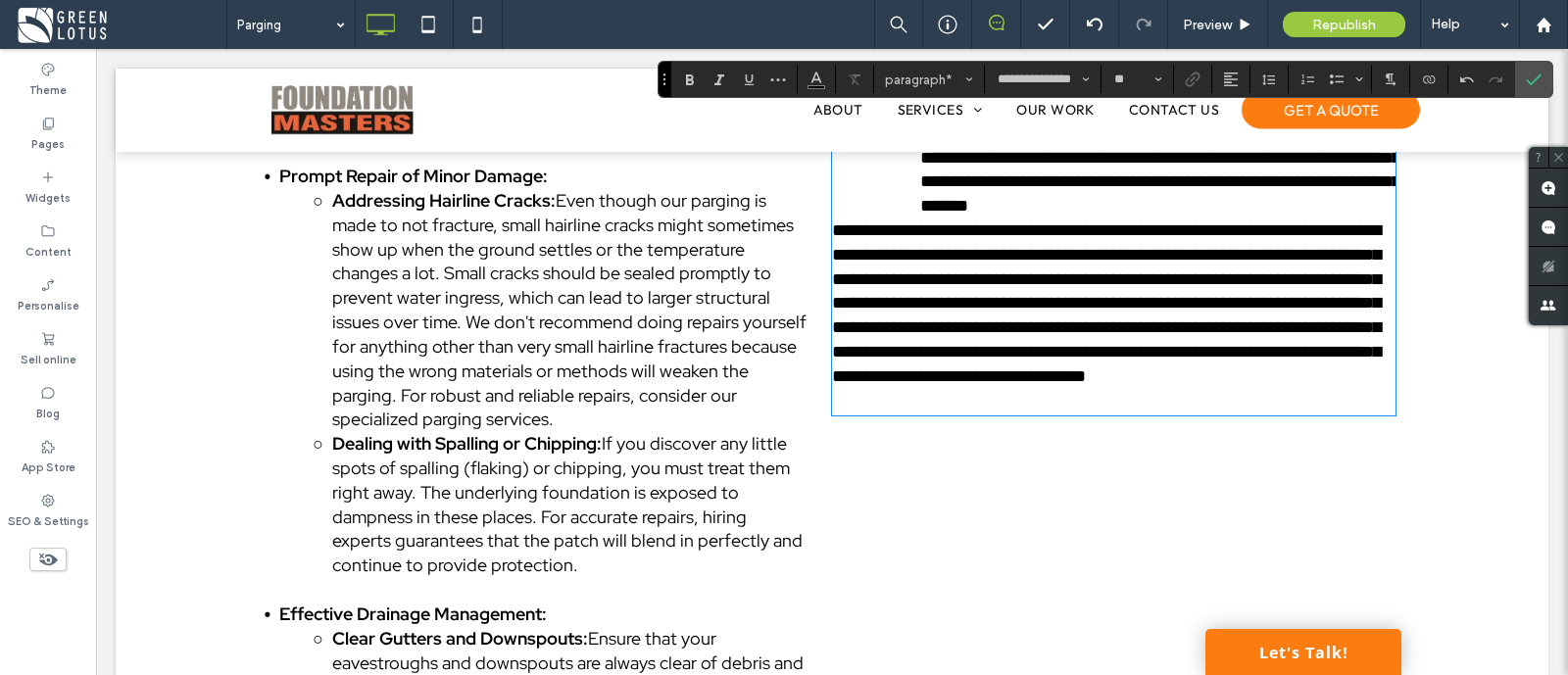 click on "**********" at bounding box center [1113, 315] 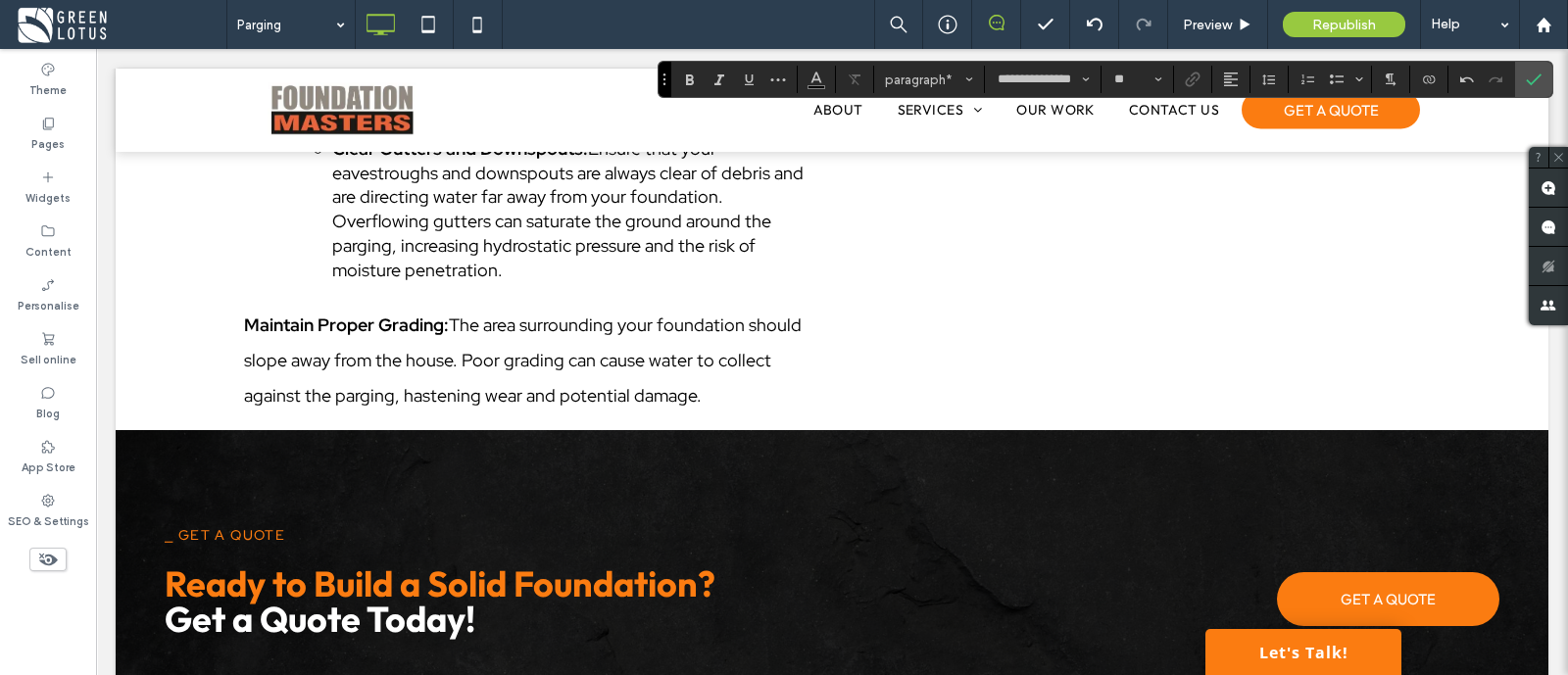 scroll, scrollTop: 4497, scrollLeft: 0, axis: vertical 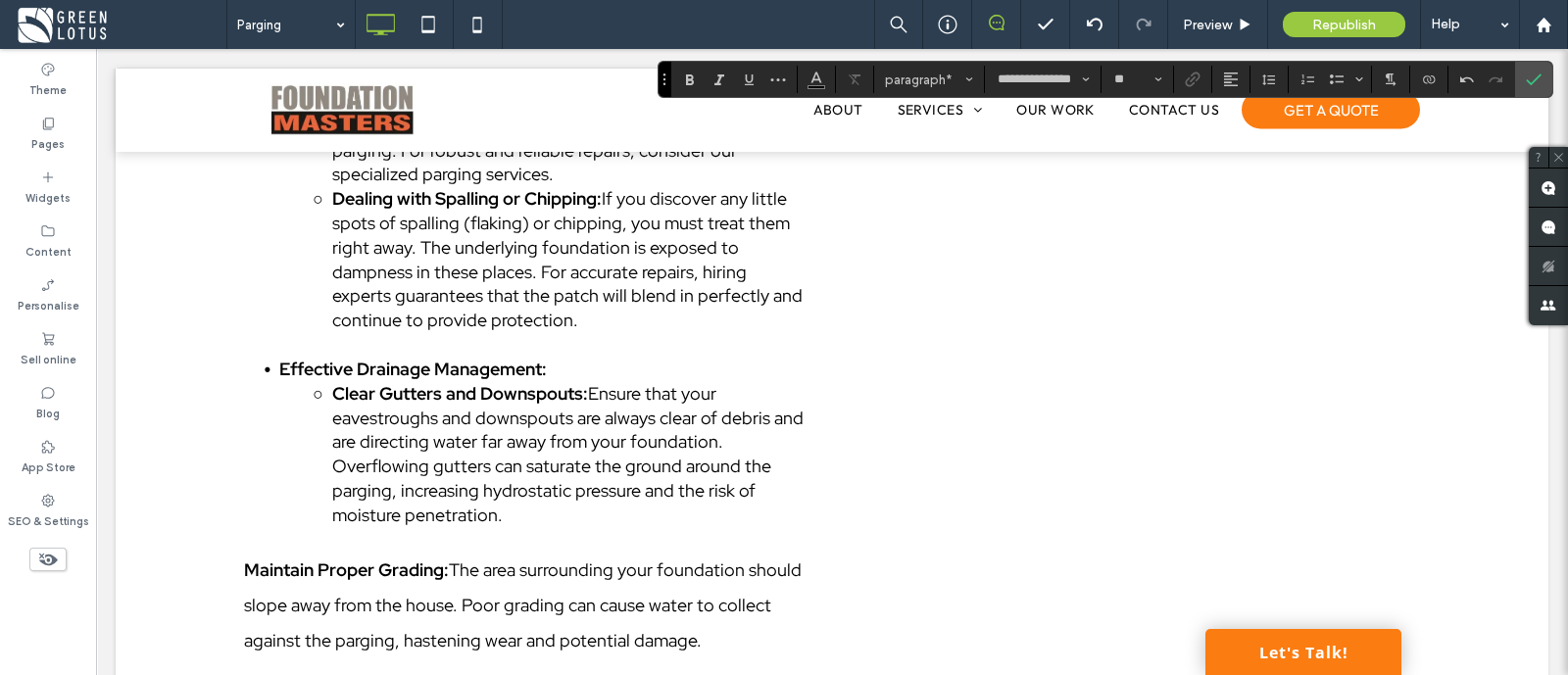 click at bounding box center (525, 540) 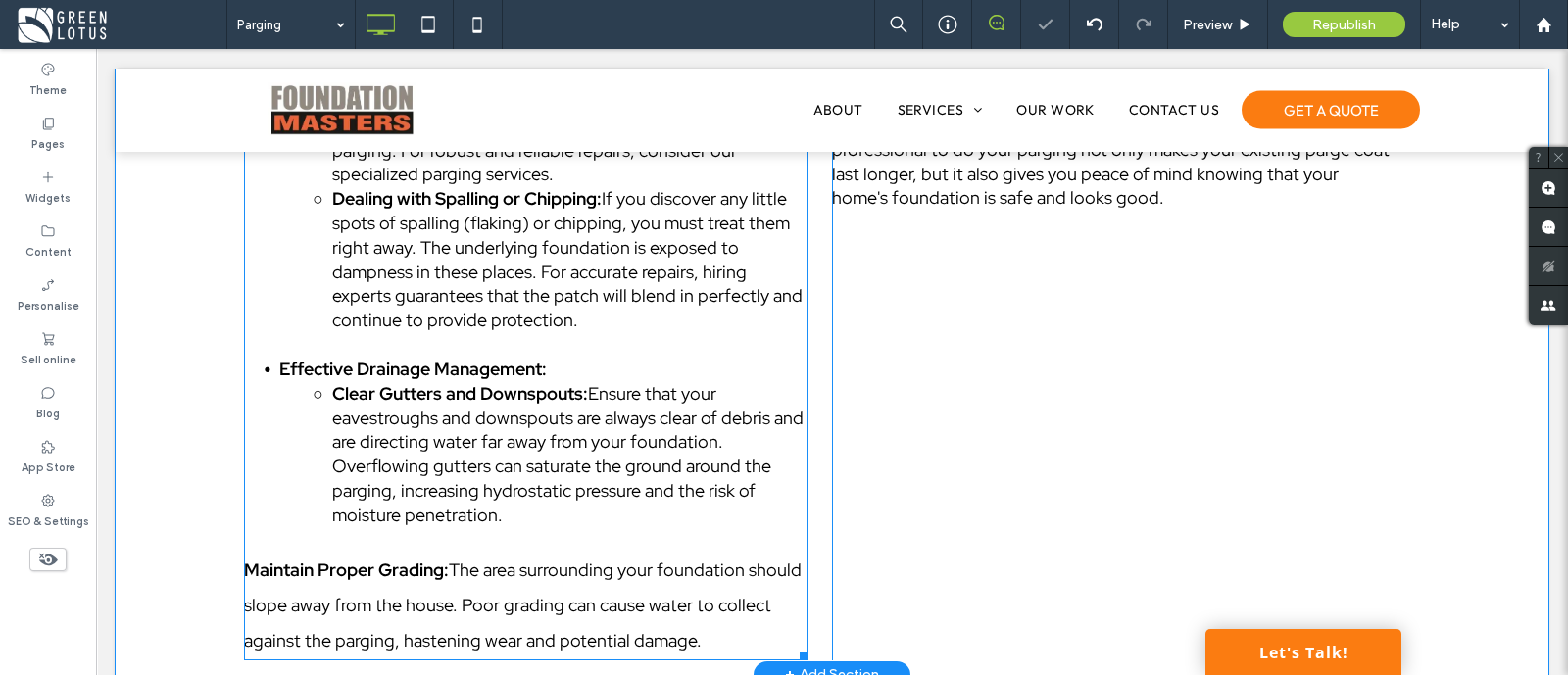click on "The area surrounding your foundation should slope away from the house. Poor grading can cause water to collect against the parging, hastening wear and potential damage." at bounding box center (522, 604) 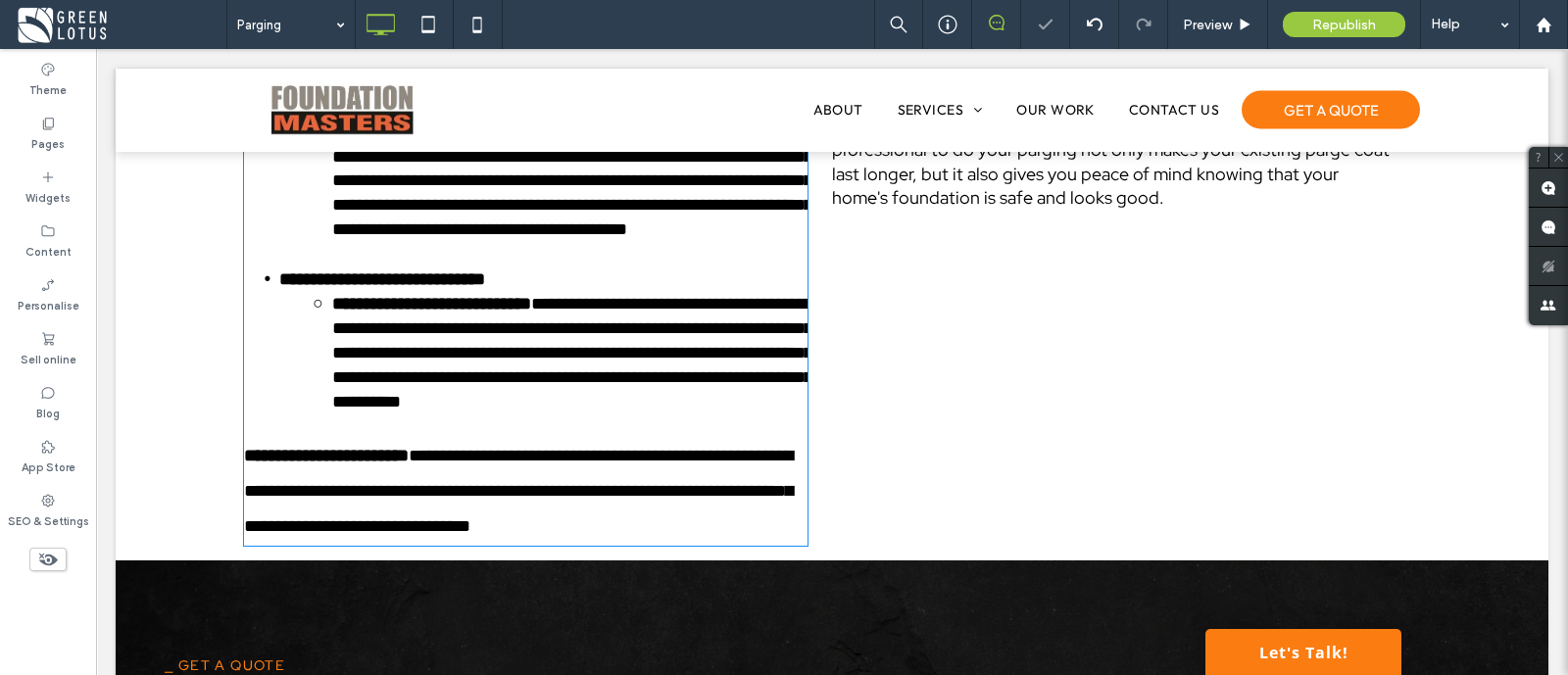 type on "**********" 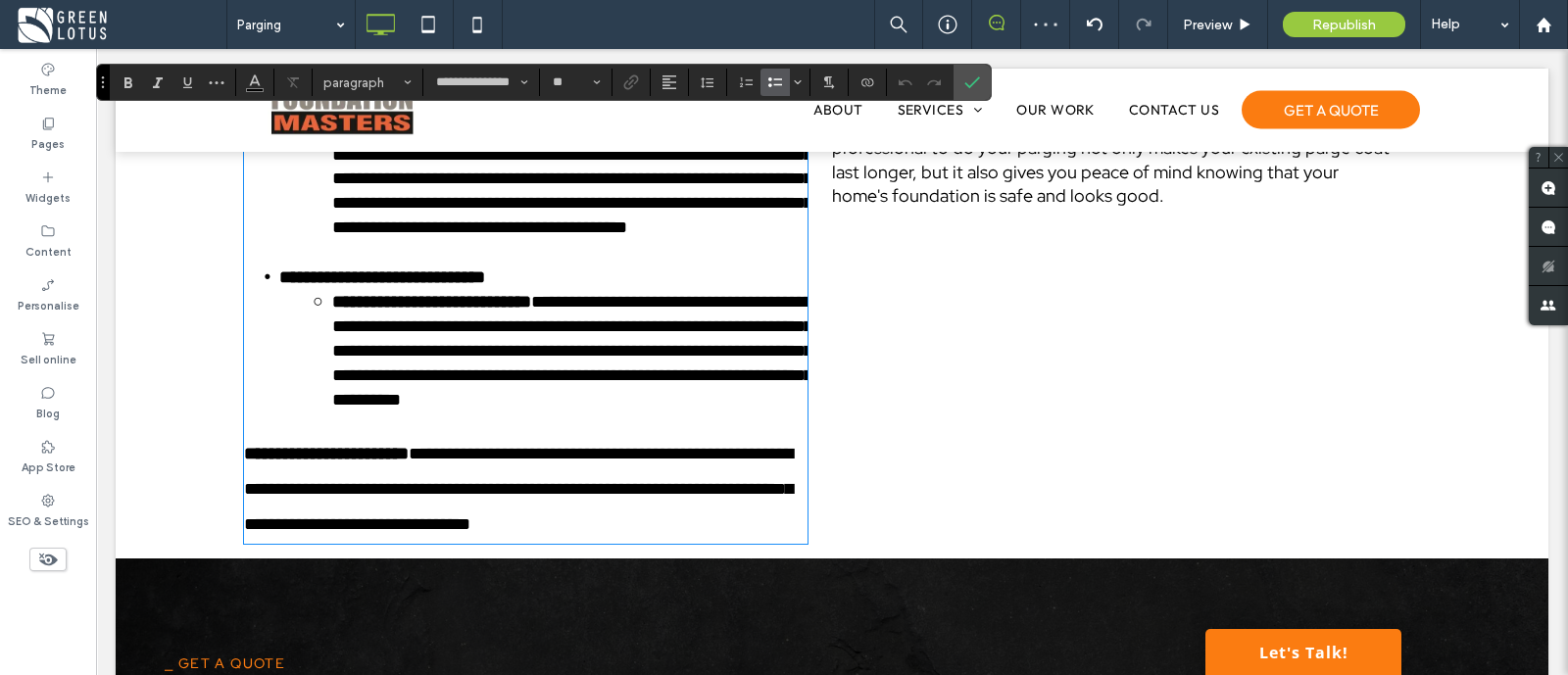 scroll, scrollTop: 4560, scrollLeft: 0, axis: vertical 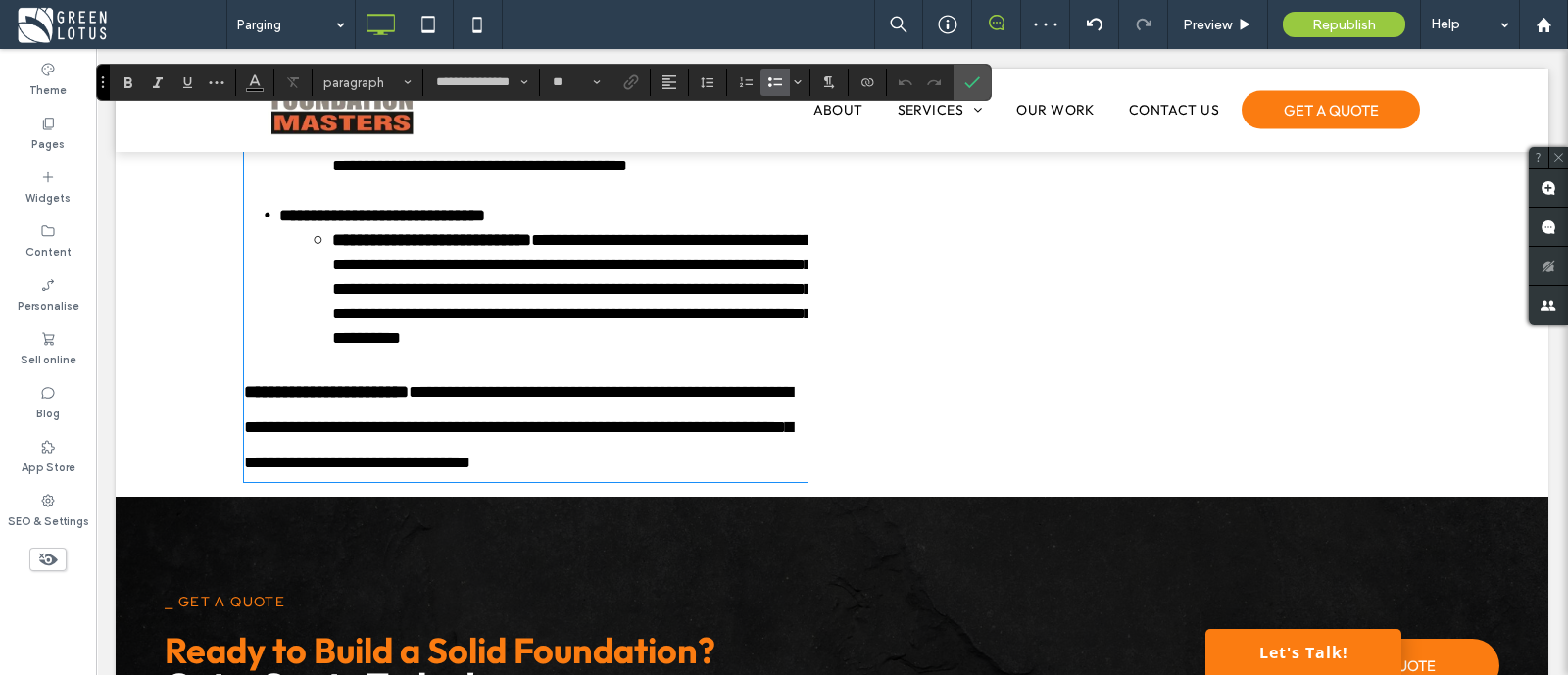 click on "**********" at bounding box center (525, 427) 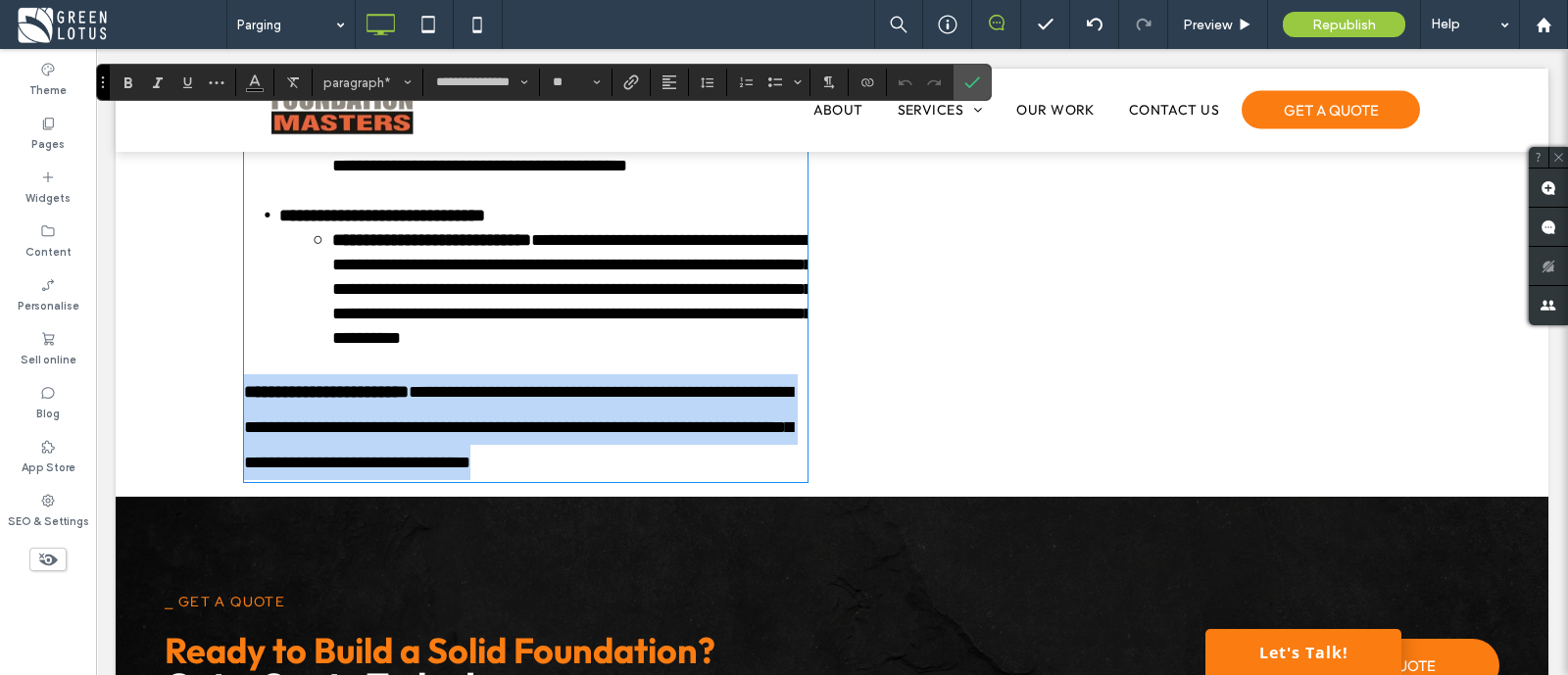 drag, startPoint x: 694, startPoint y: 533, endPoint x: 206, endPoint y: 447, distance: 495.51993 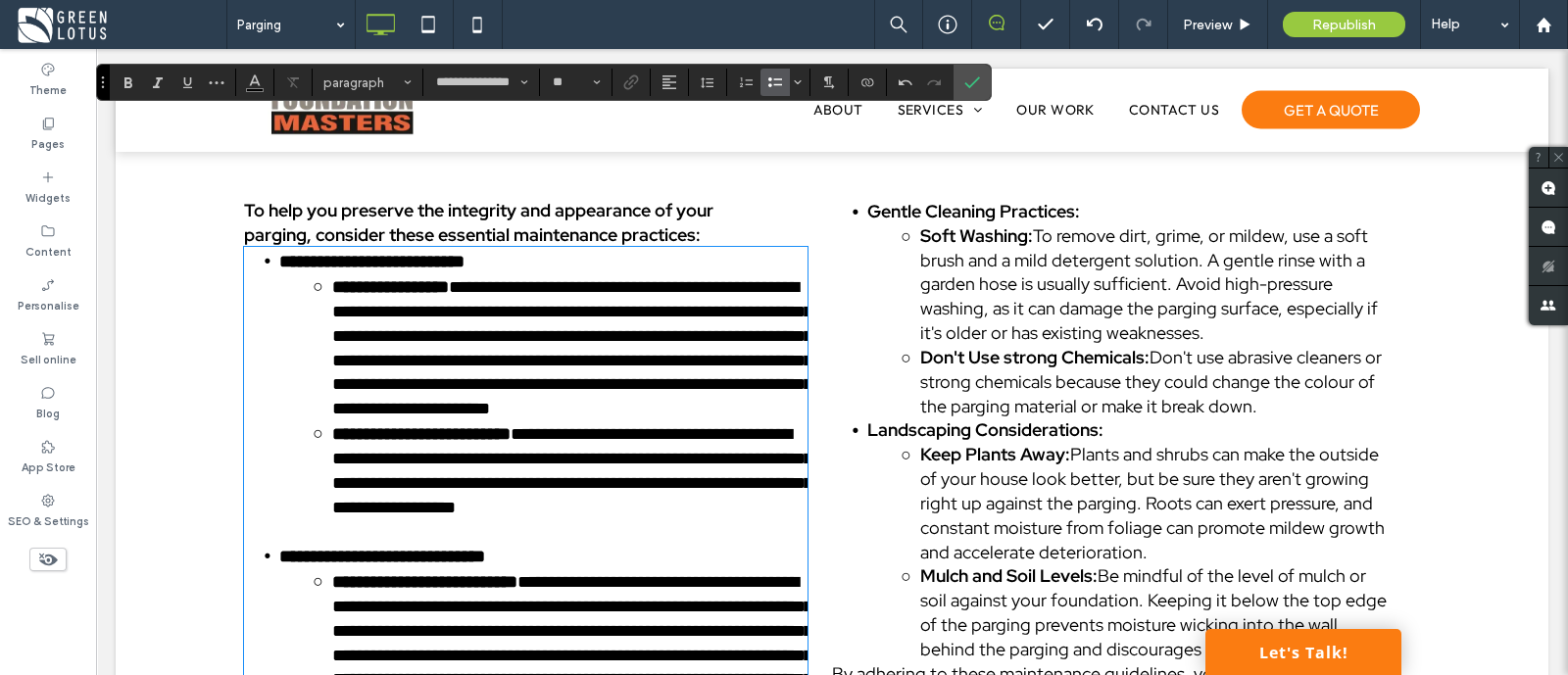 scroll, scrollTop: 3703, scrollLeft: 0, axis: vertical 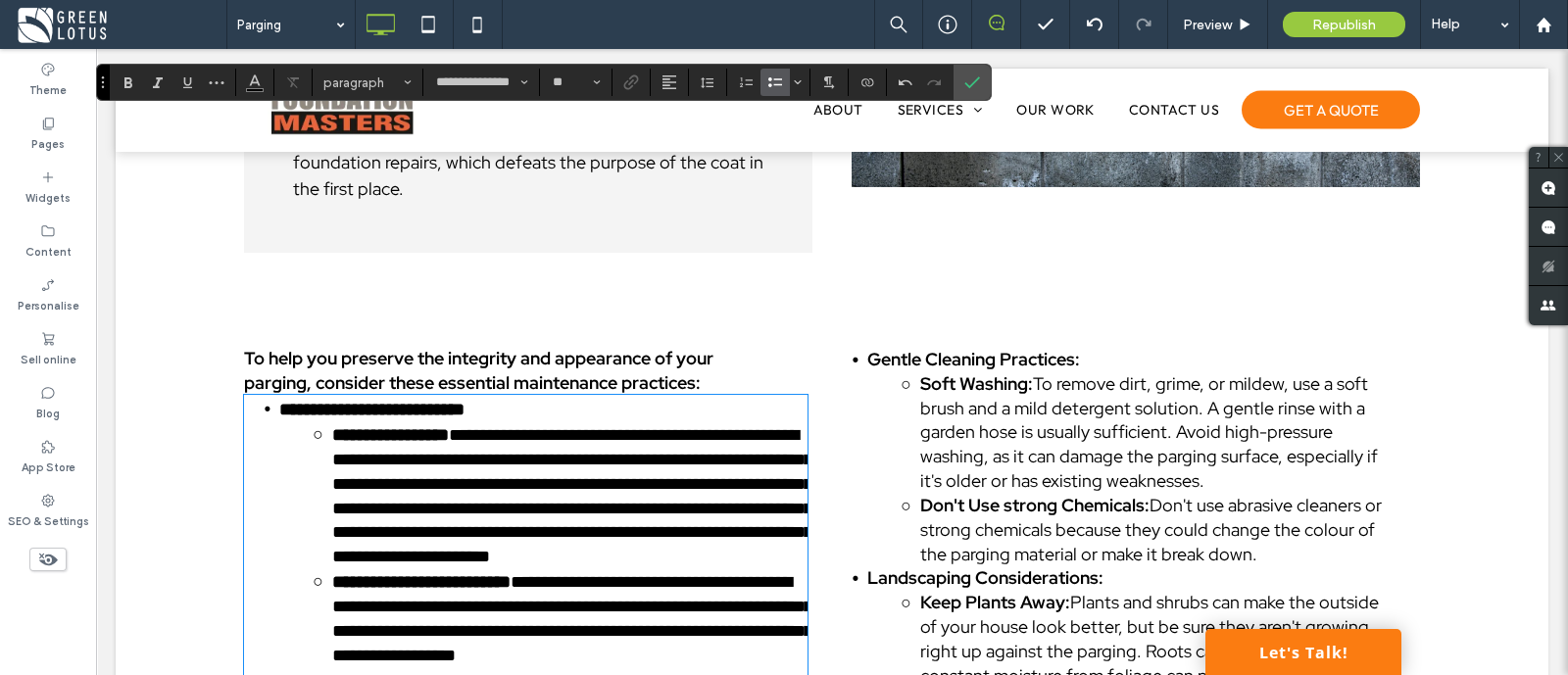 click on "Don't Use strong Chemicals:" at bounding box center [1035, 505] 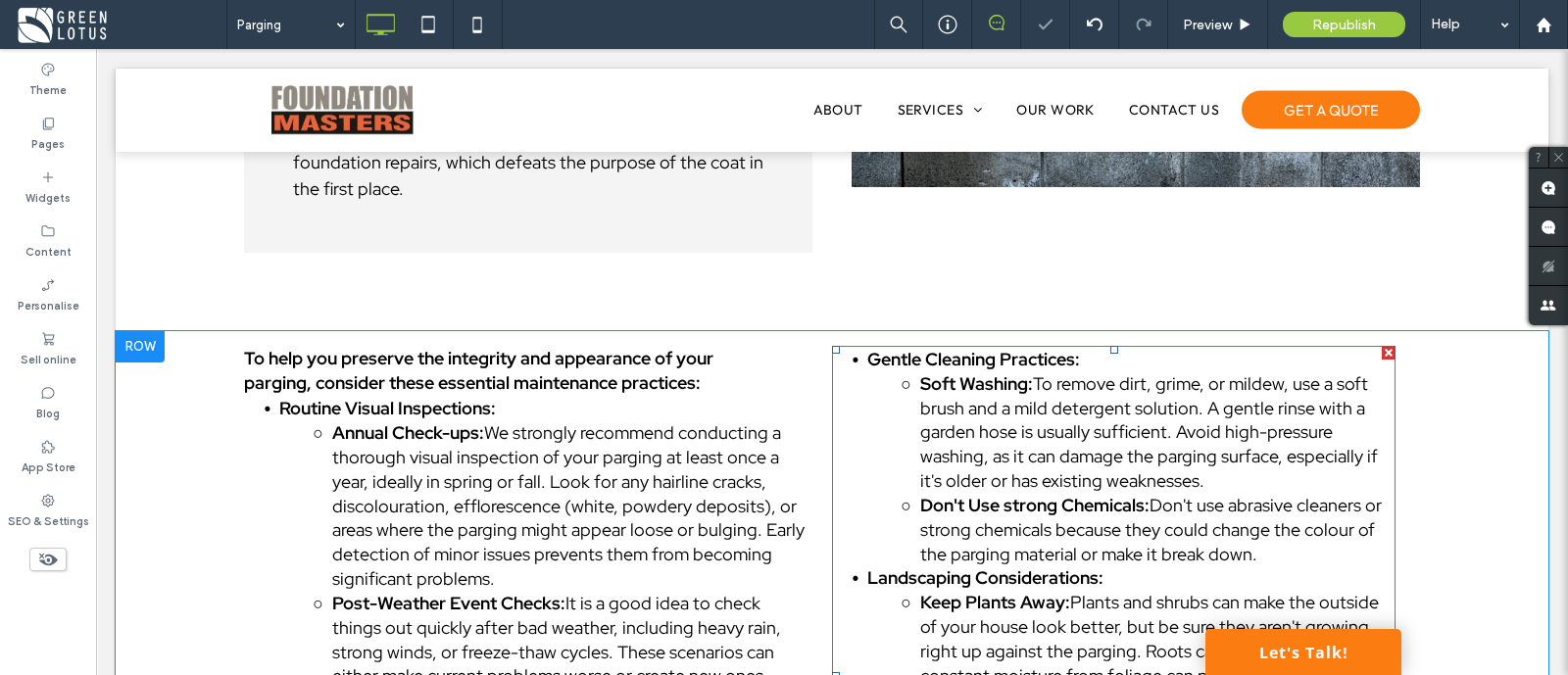 click on "Soft Washing:  To remove dirt, grime, or mildew, use a soft brush and a mild detergent solution. A gentle rinse with a garden hose is usually sufficient. Avoid high-pressure washing, as it can damage the parging surface, especially if it's older or has existing weaknesses." at bounding box center [1131, 433] 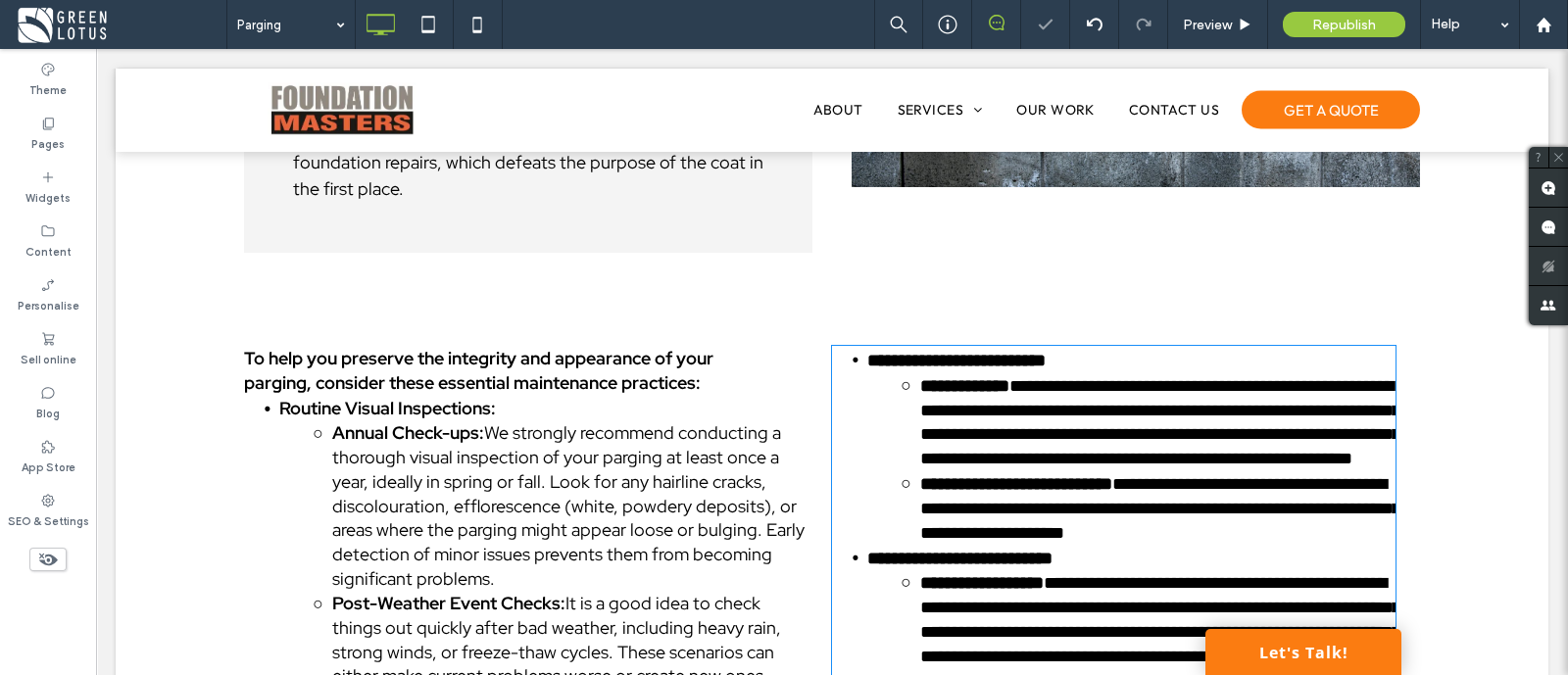 type on "**********" 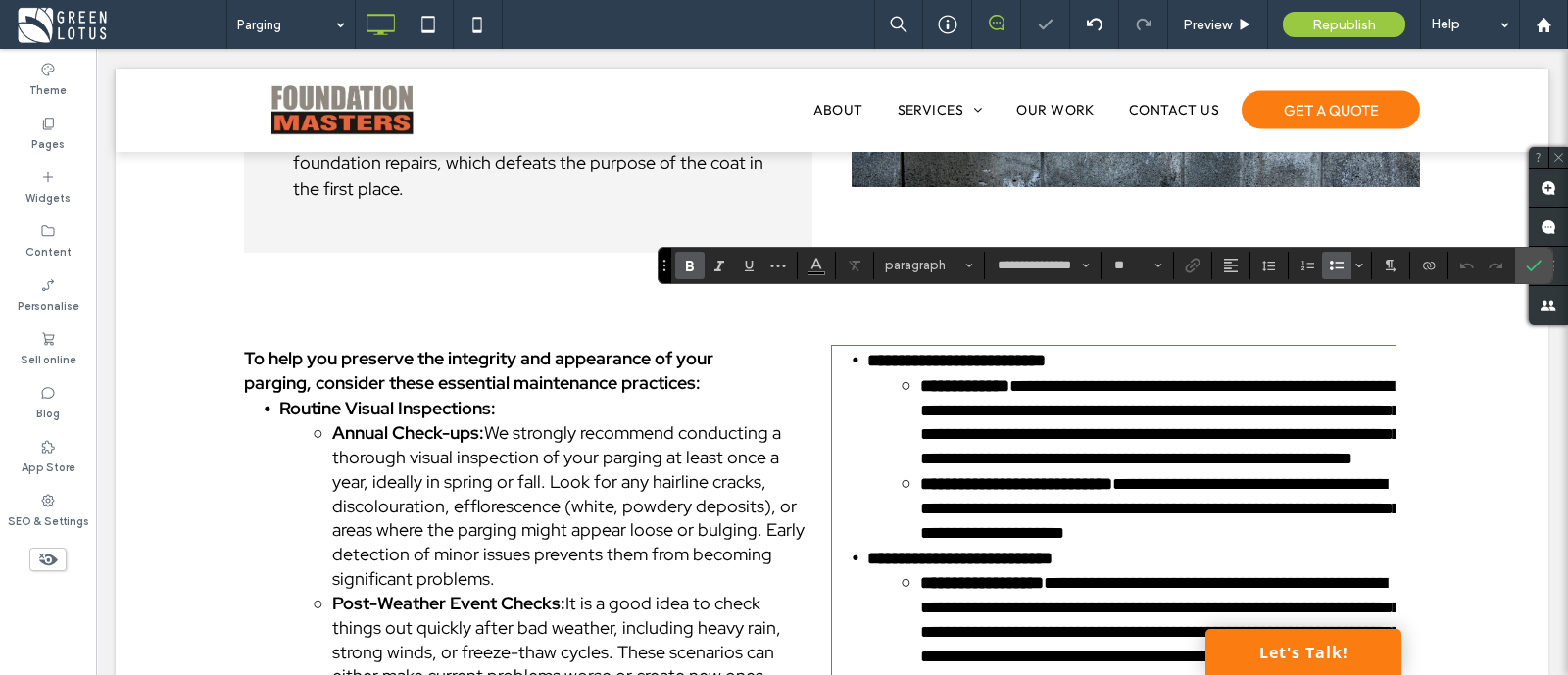 click on "**********" at bounding box center [1131, 361] 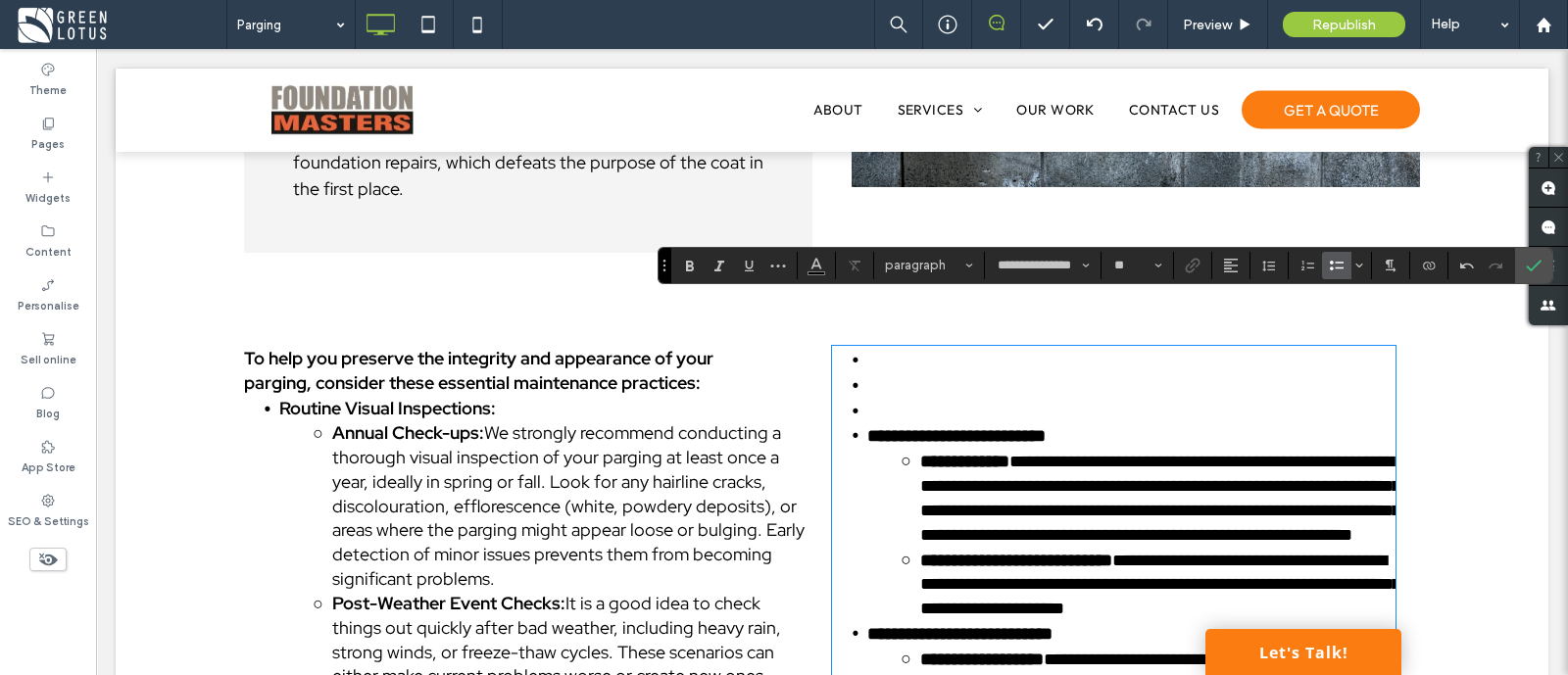 click at bounding box center (1131, 411) 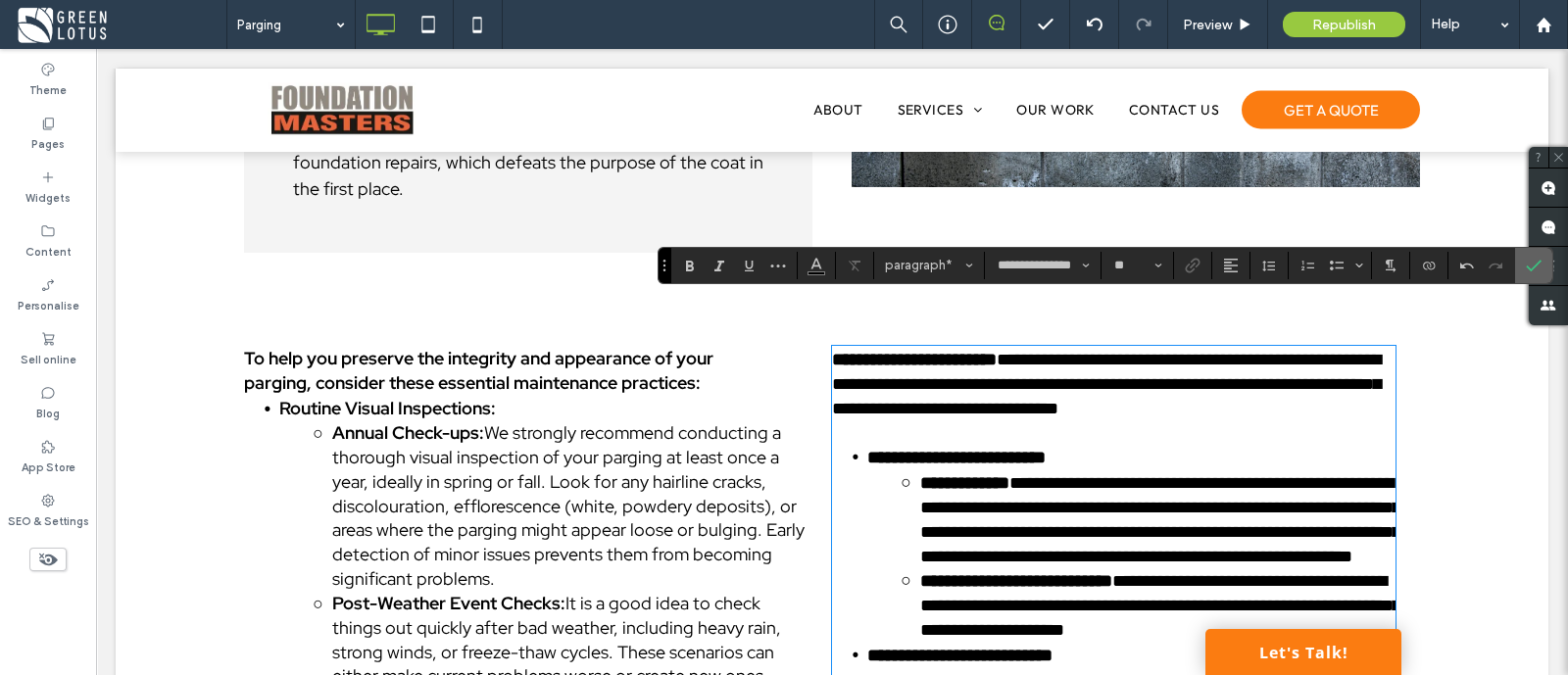 click at bounding box center (1534, 265) 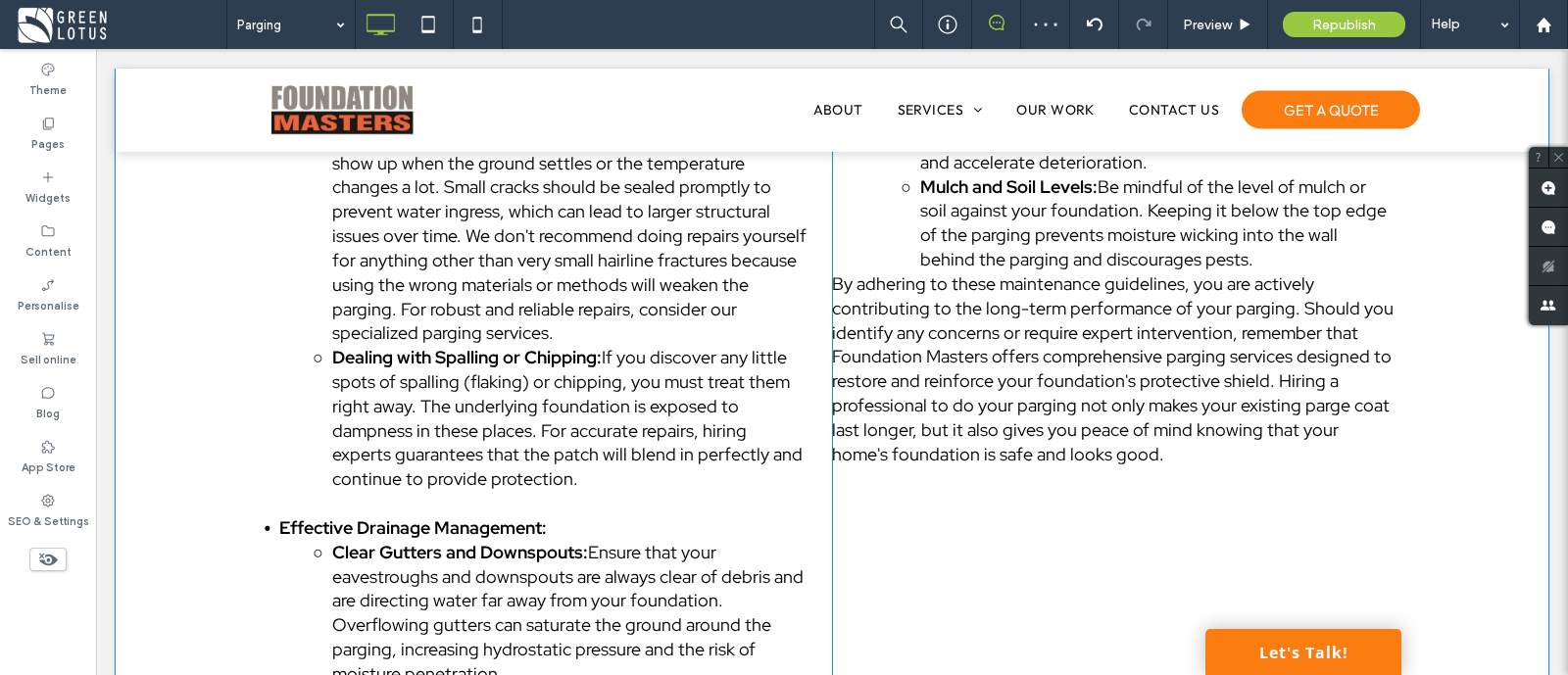 scroll, scrollTop: 4193, scrollLeft: 0, axis: vertical 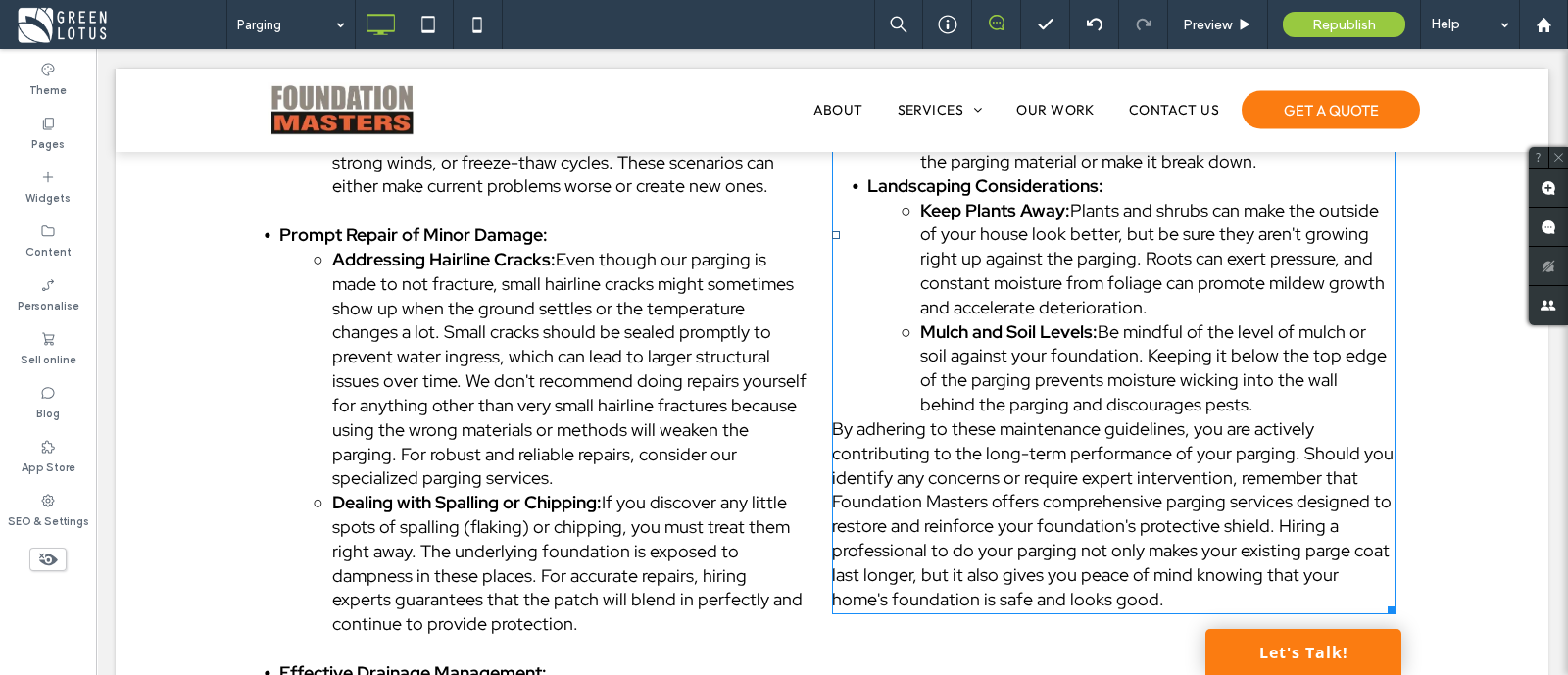click on "Mulch and Soil Levels:  Be mindful of the level of mulch or soil against your foundation. Keeping it below the top edge of the parging prevents moisture wicking into the wall behind the parging and discourages pests." at bounding box center [1131, 368] 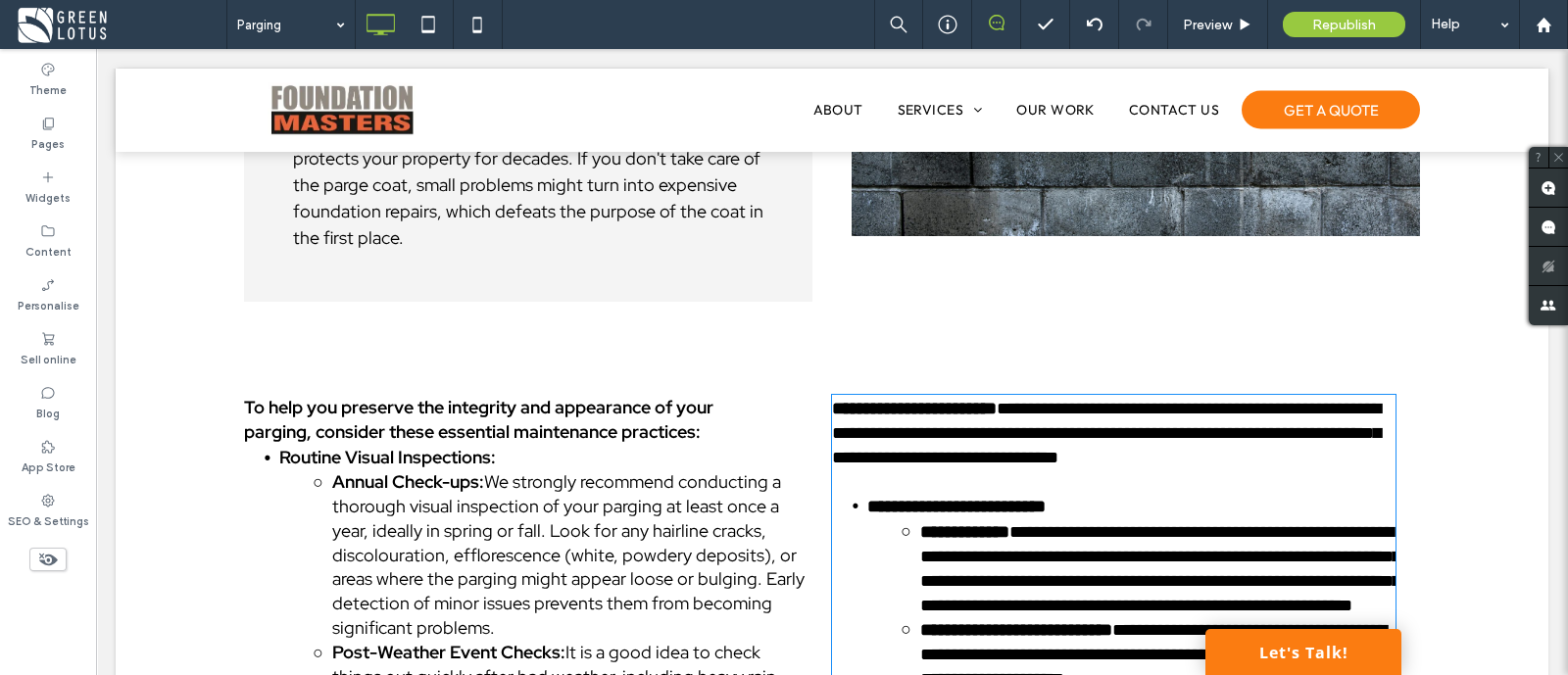 type on "**********" 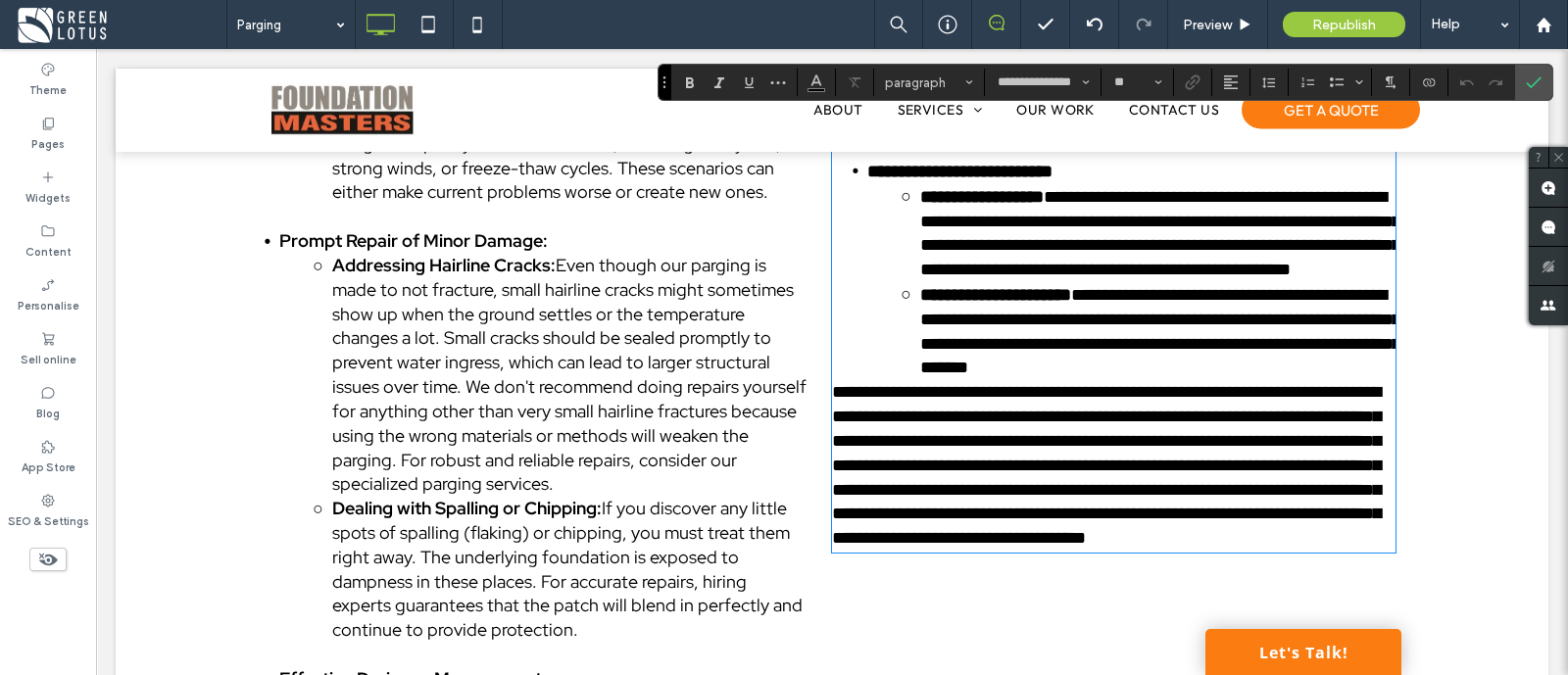 scroll, scrollTop: 4267, scrollLeft: 0, axis: vertical 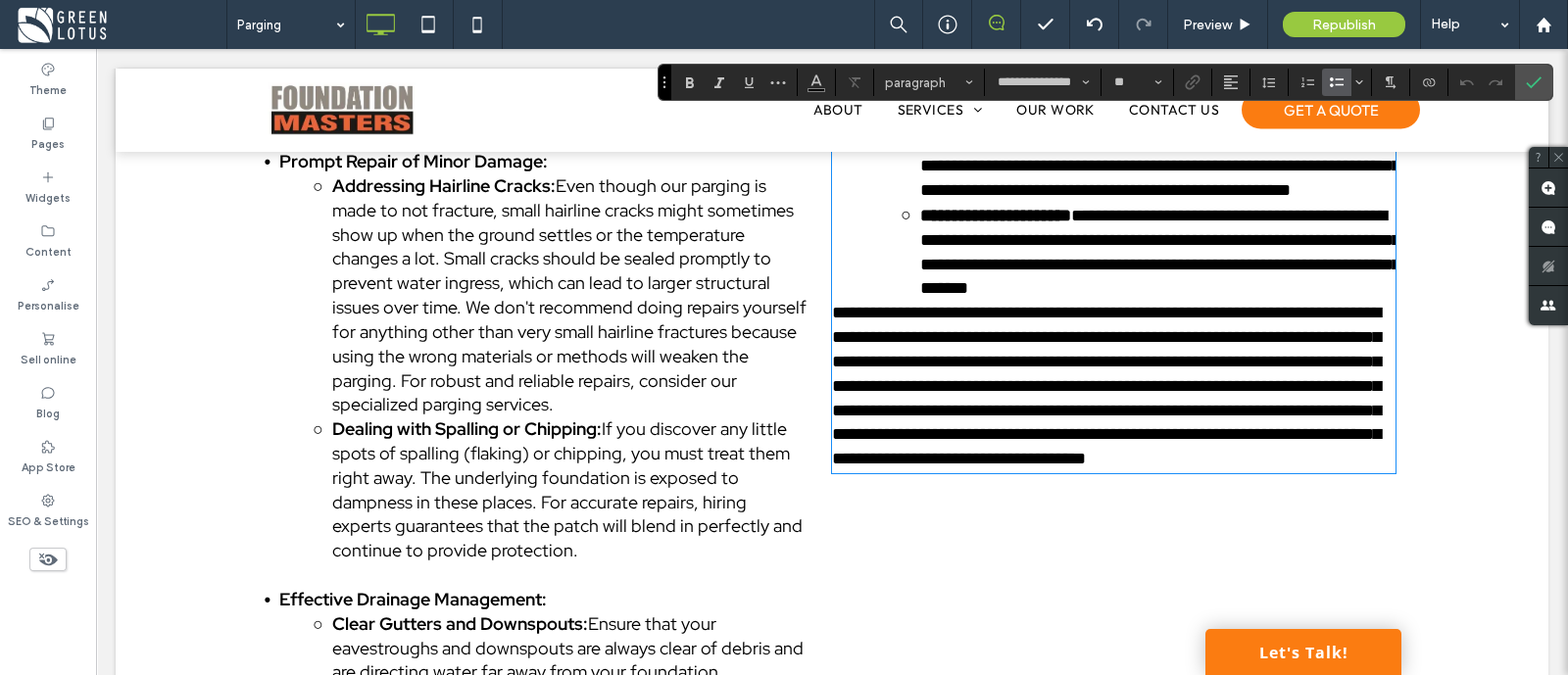 click on "**********" at bounding box center (1131, 252) 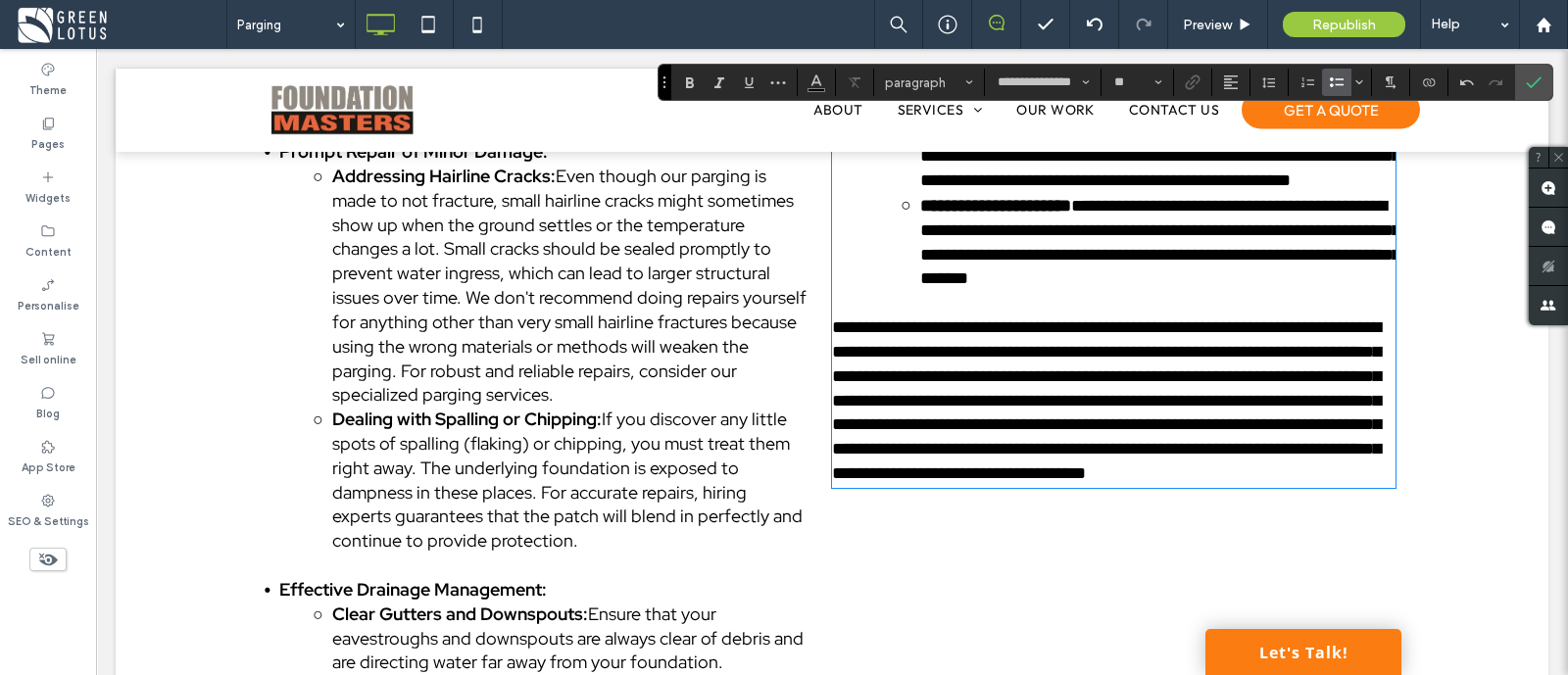 scroll, scrollTop: 4267, scrollLeft: 0, axis: vertical 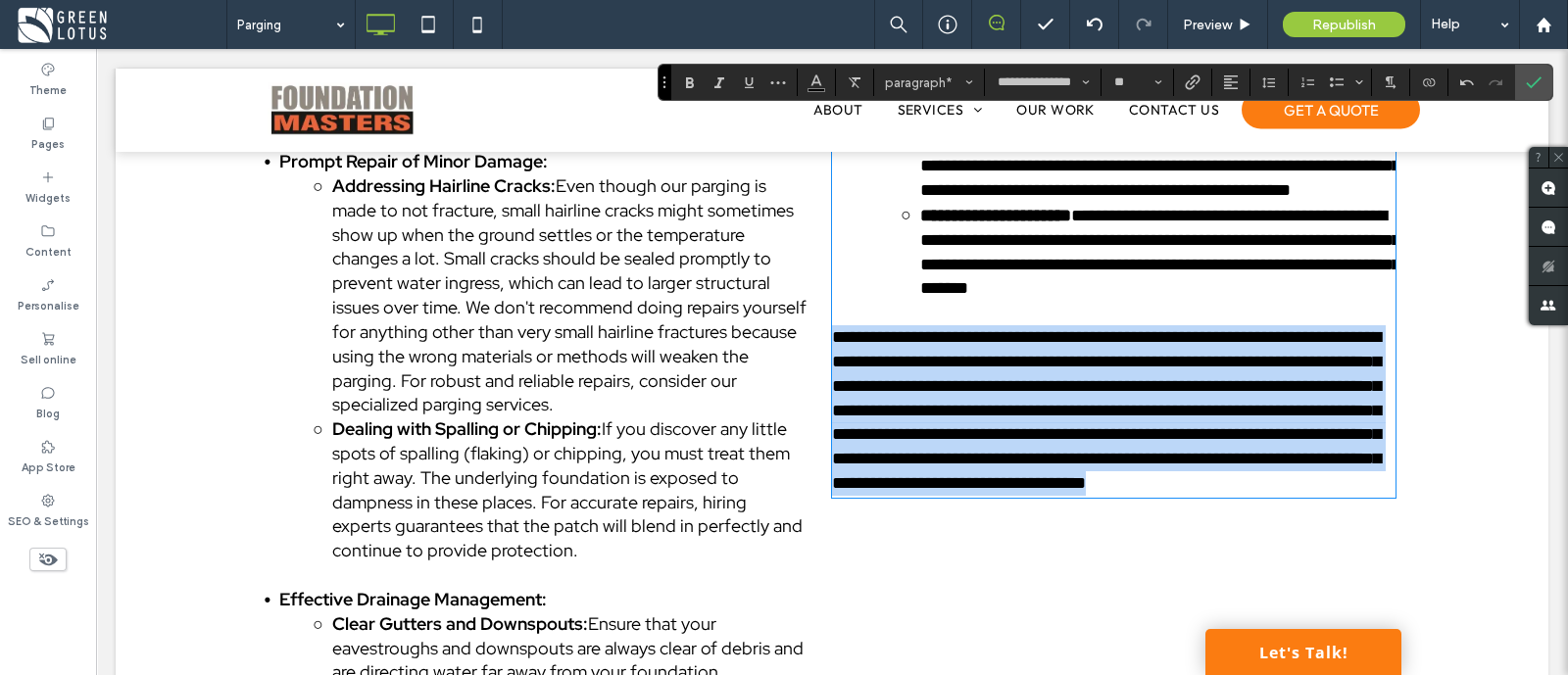 drag, startPoint x: 1096, startPoint y: 506, endPoint x: 805, endPoint y: 332, distance: 339.05309 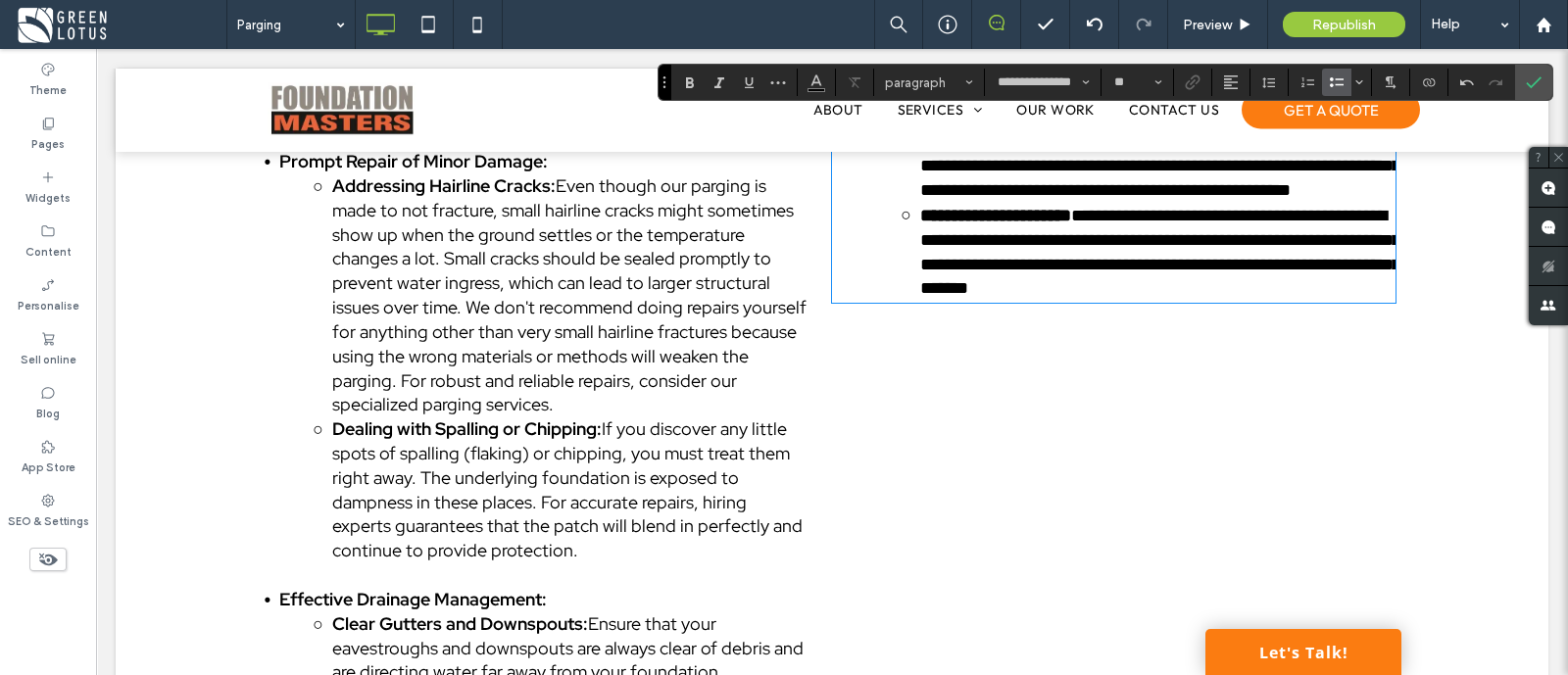 scroll, scrollTop: 4389, scrollLeft: 0, axis: vertical 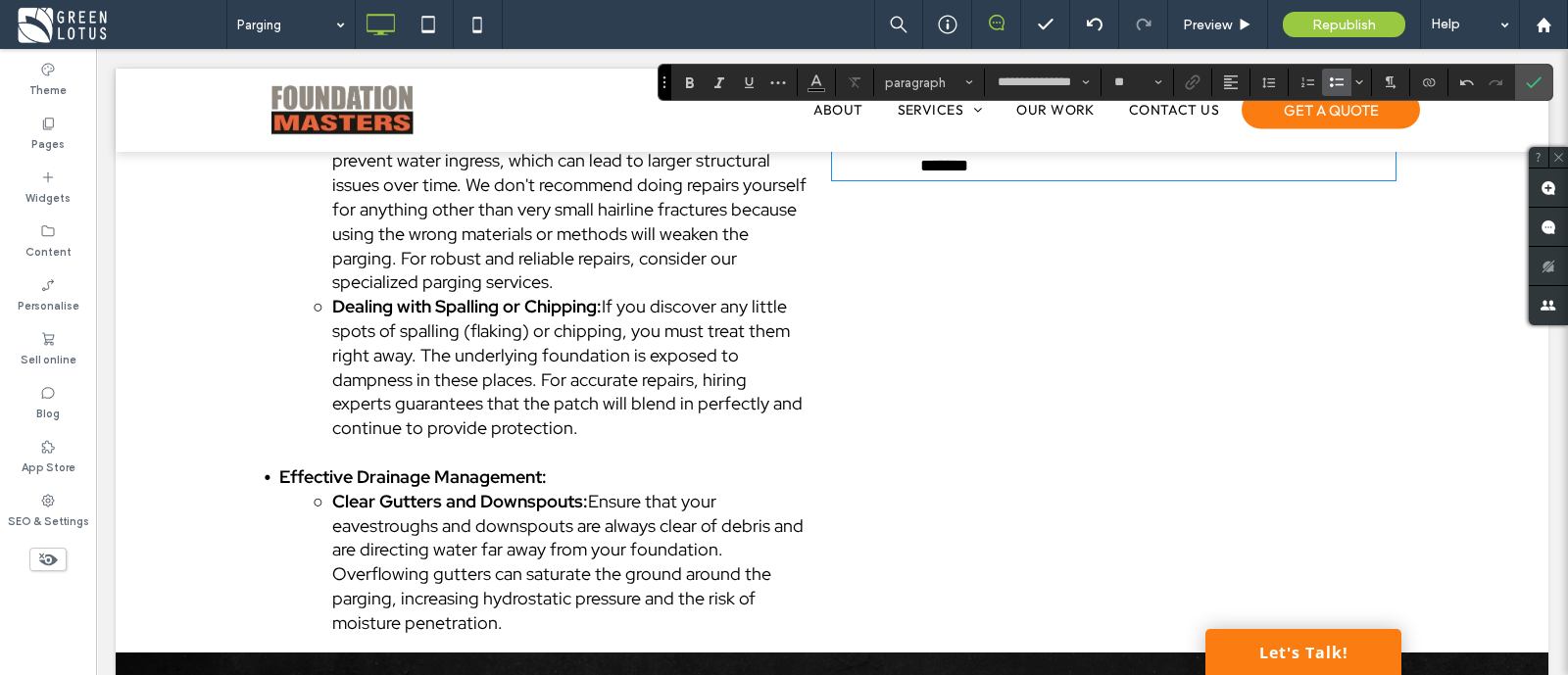 click on "Ensure that your eavestroughs and downspouts are always clear of debris and are directing water far away from your foundation. Overflowing gutters can saturate the ground around the parging, increasing hydrostatic pressure and the risk of moisture penetration." at bounding box center [567, 561] 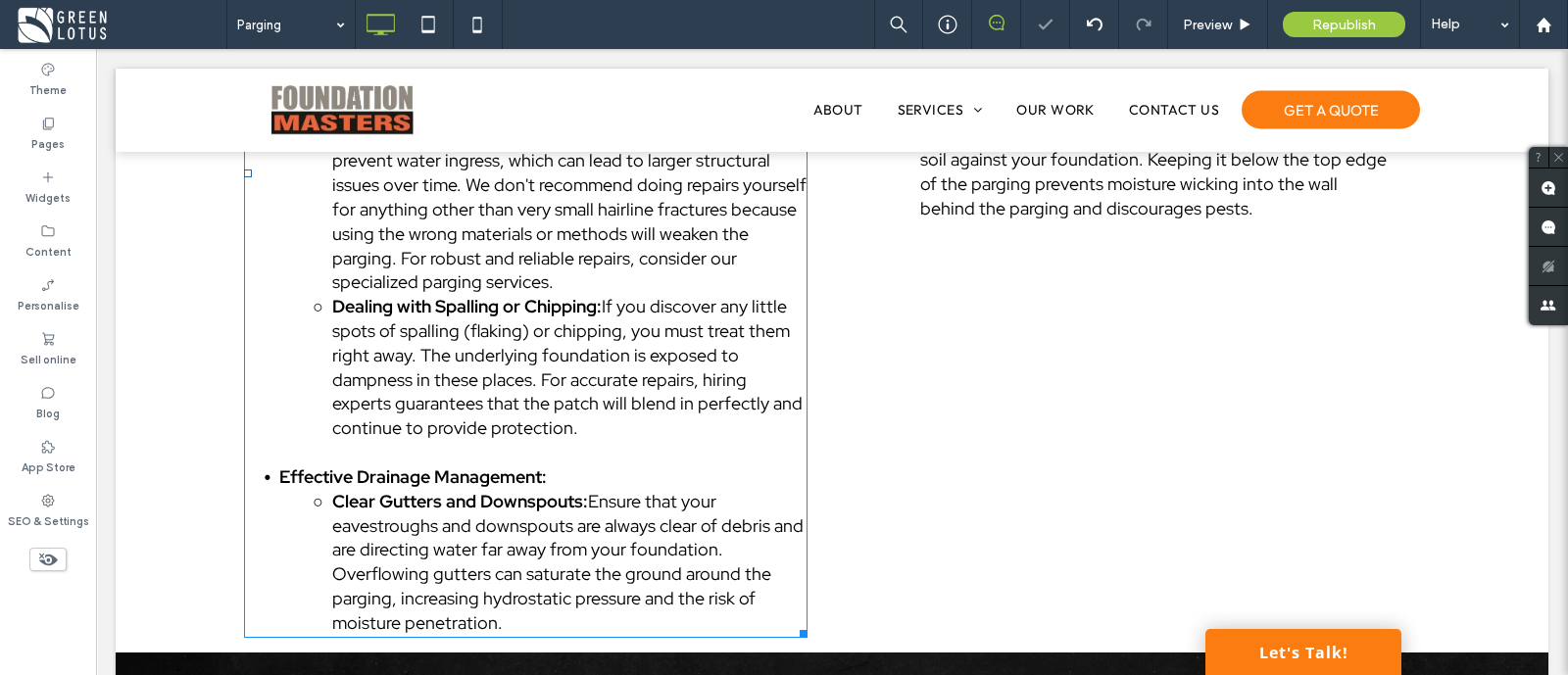 click on "Ensure that your eavestroughs and downspouts are always clear of debris and are directing water far away from your foundation. Overflowing gutters can saturate the ground around the parging, increasing hydrostatic pressure and the risk of moisture penetration." at bounding box center [567, 561] 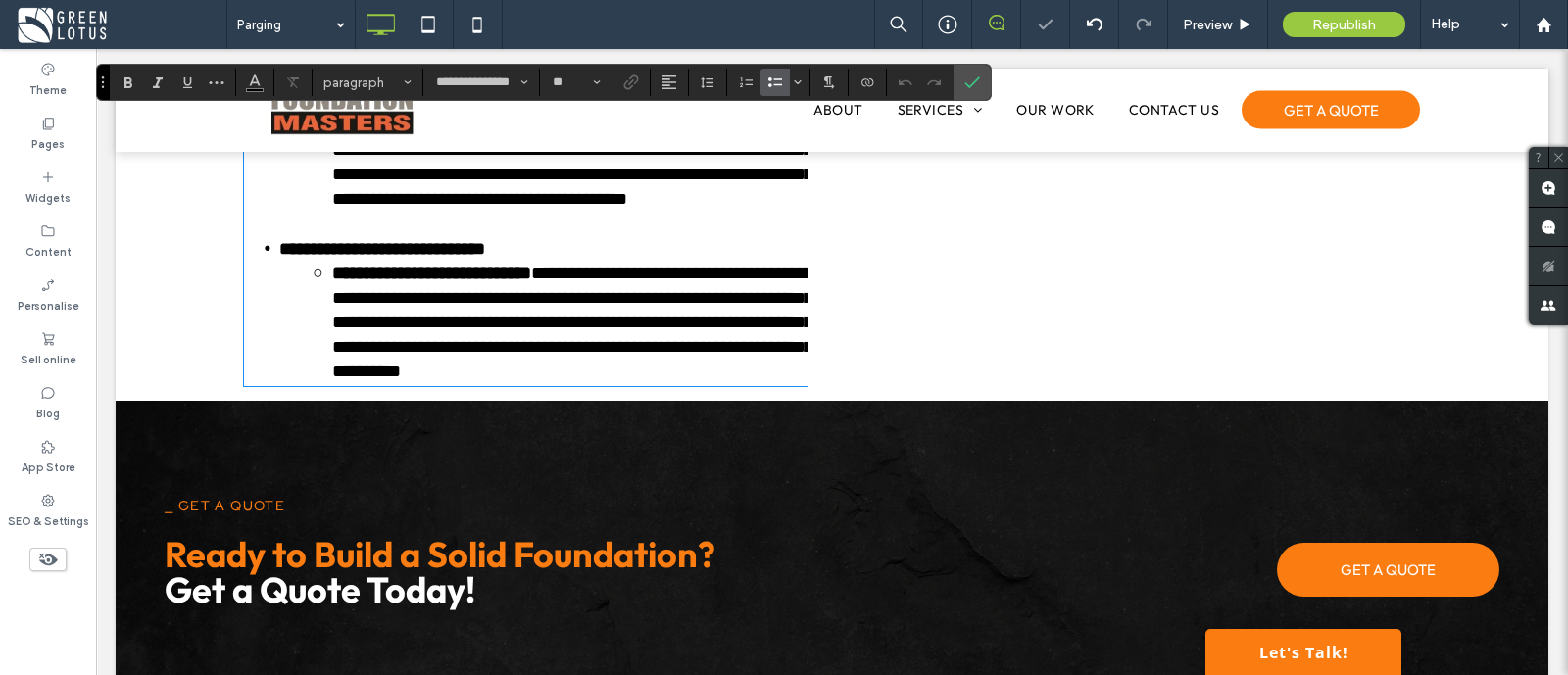 scroll, scrollTop: 4560, scrollLeft: 0, axis: vertical 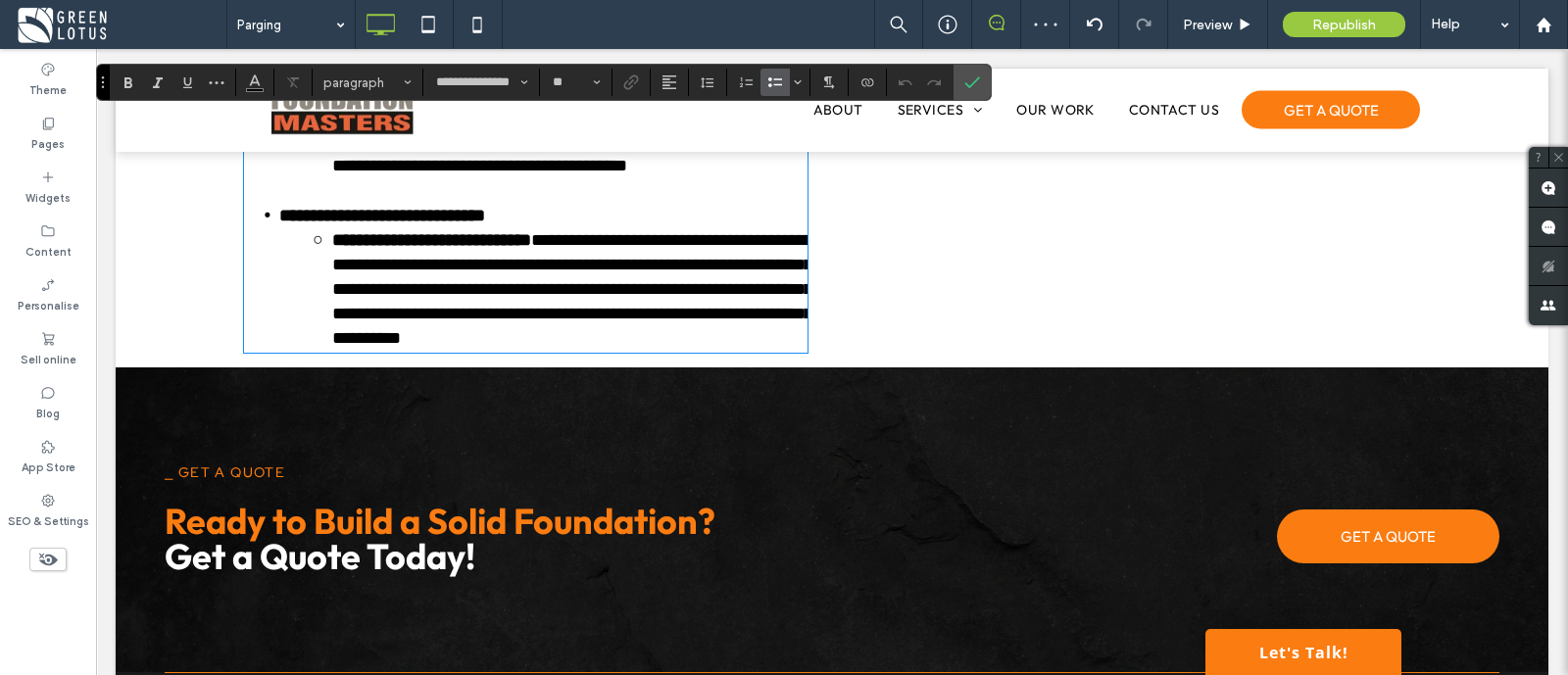 click on "**********" at bounding box center (543, 288) 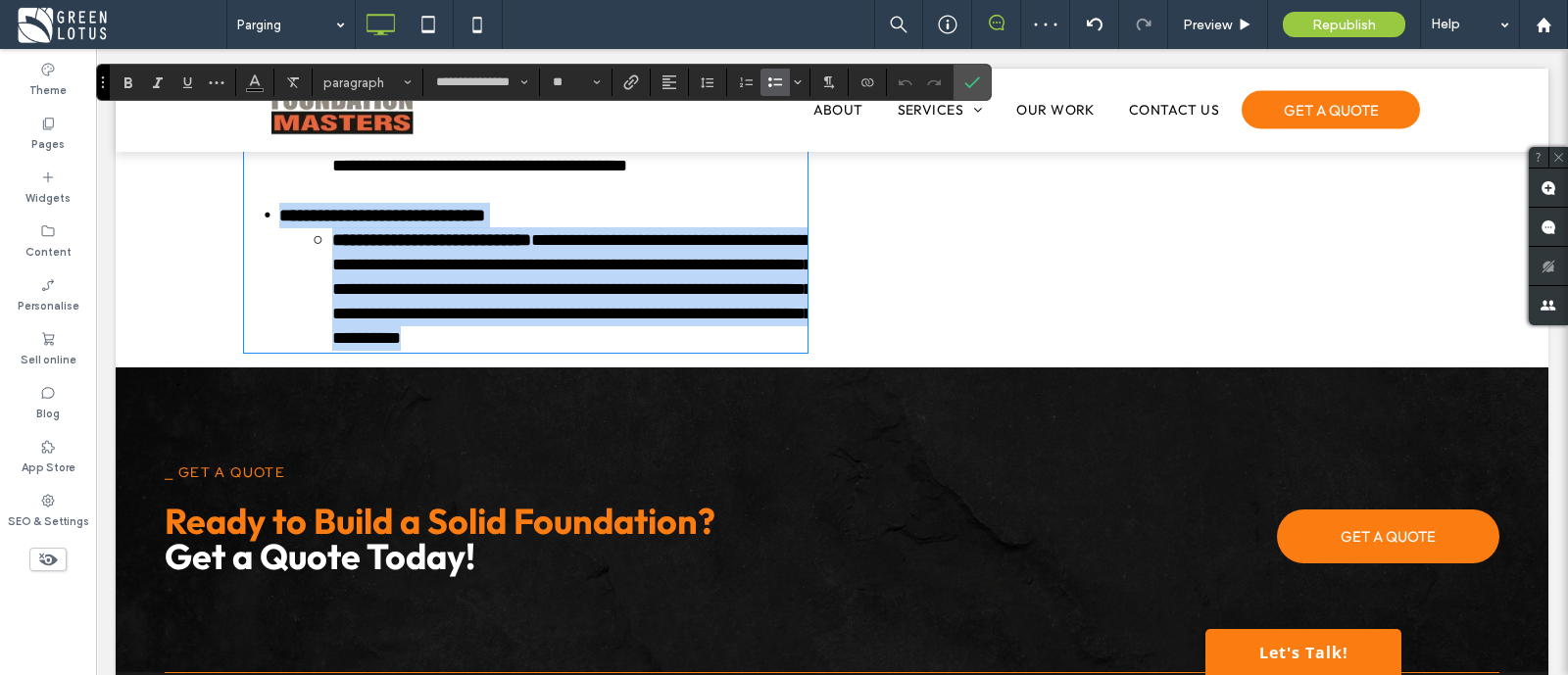 drag, startPoint x: 369, startPoint y: 341, endPoint x: 215, endPoint y: 267, distance: 170.85667 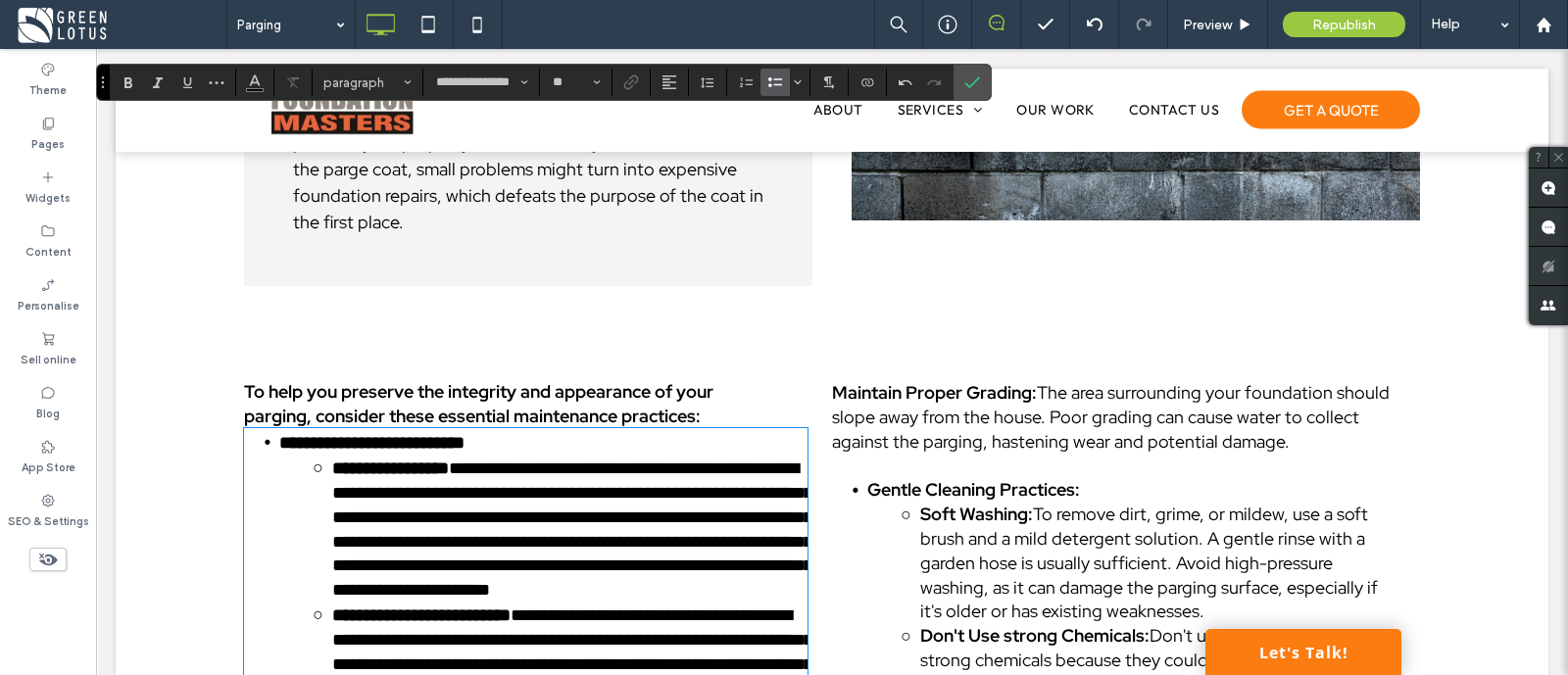 scroll, scrollTop: 3581, scrollLeft: 0, axis: vertical 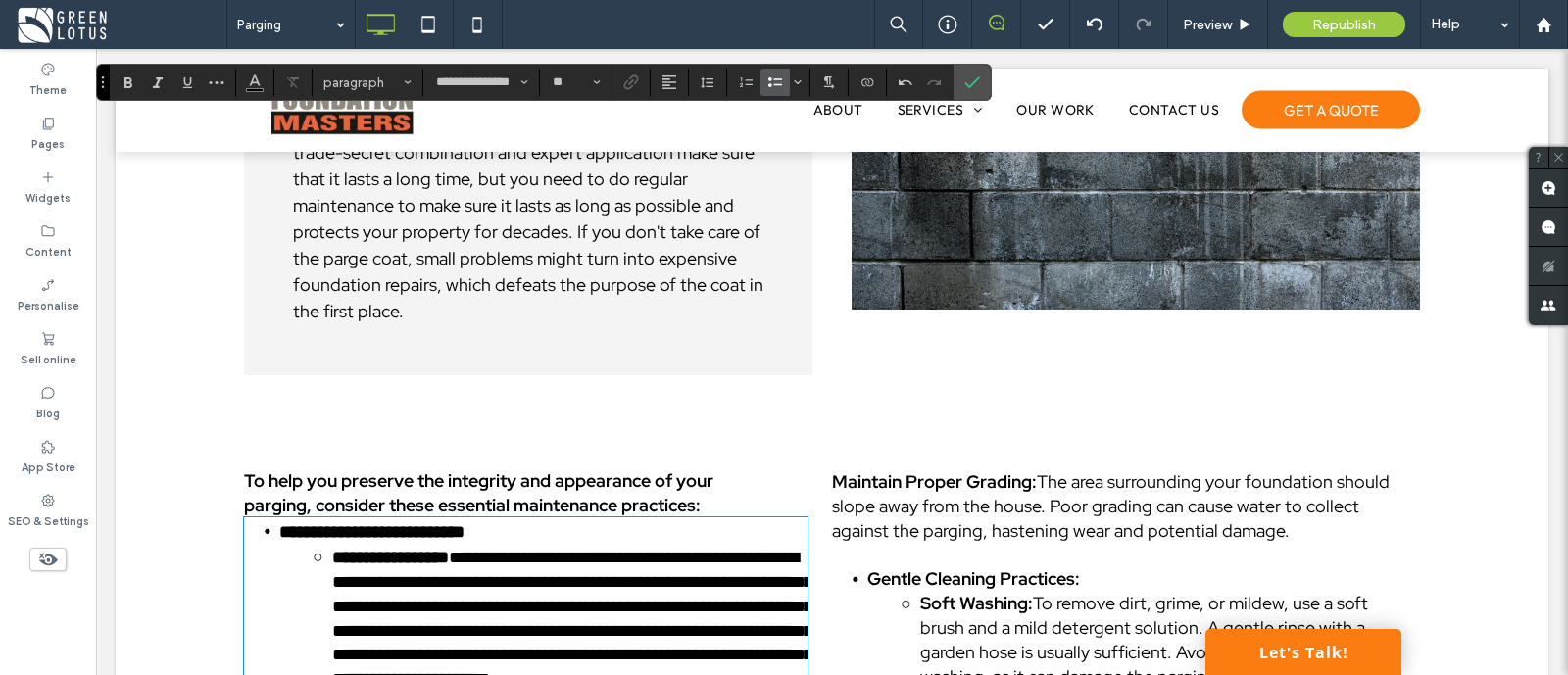 click on "The area surrounding your foundation should slope away from the house. Poor grading can cause water to collect against the parging, hastening wear and potential damage." at bounding box center (1110, 506) 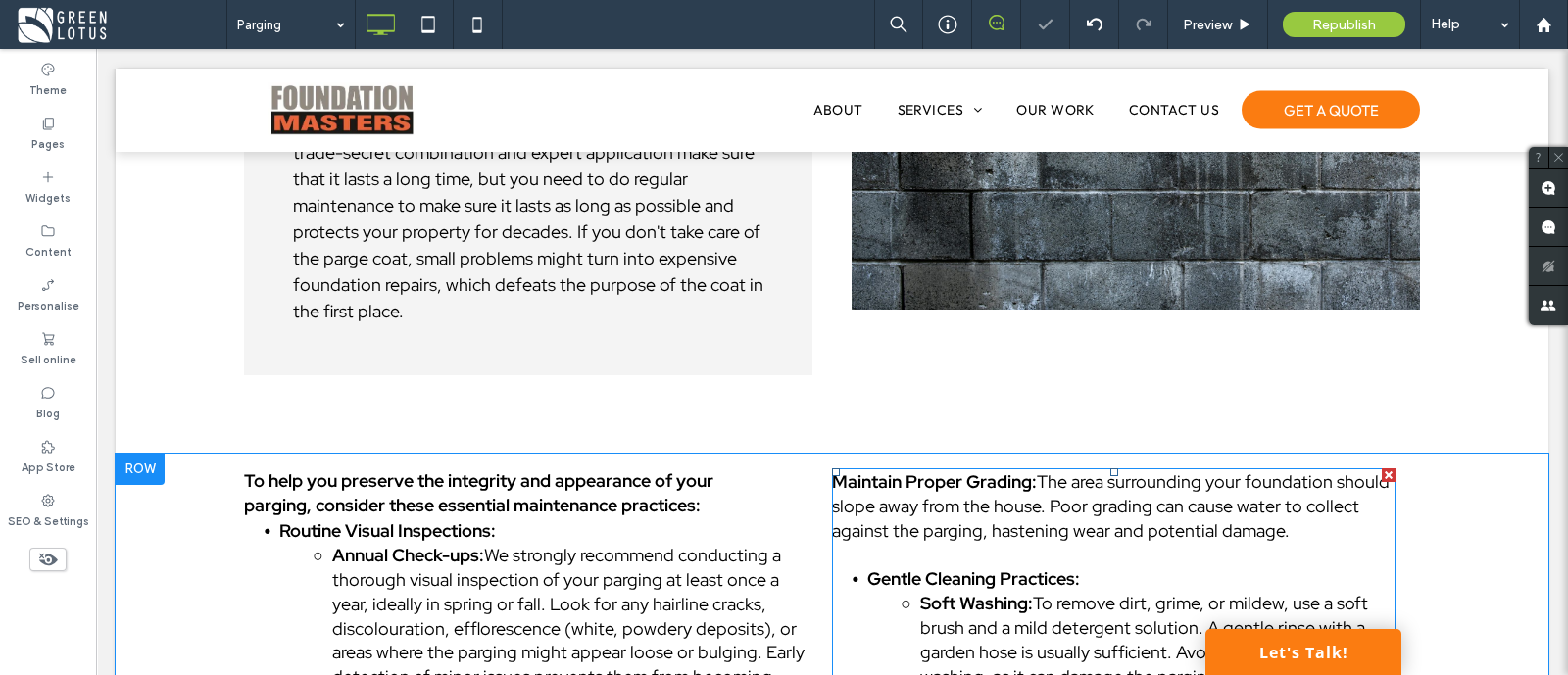 click on "The area surrounding your foundation should slope away from the house. Poor grading can cause water to collect against the parging, hastening wear and potential damage." at bounding box center (1110, 506) 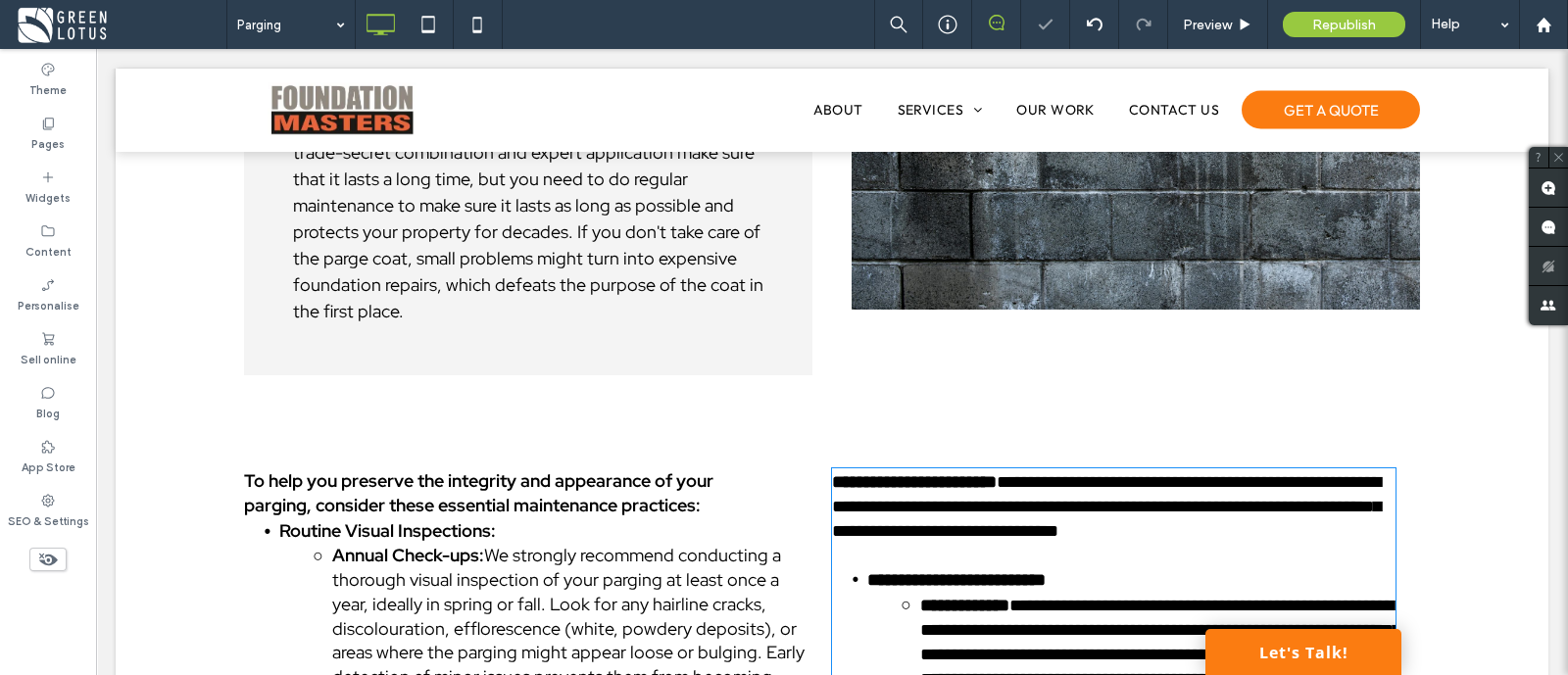 type on "**********" 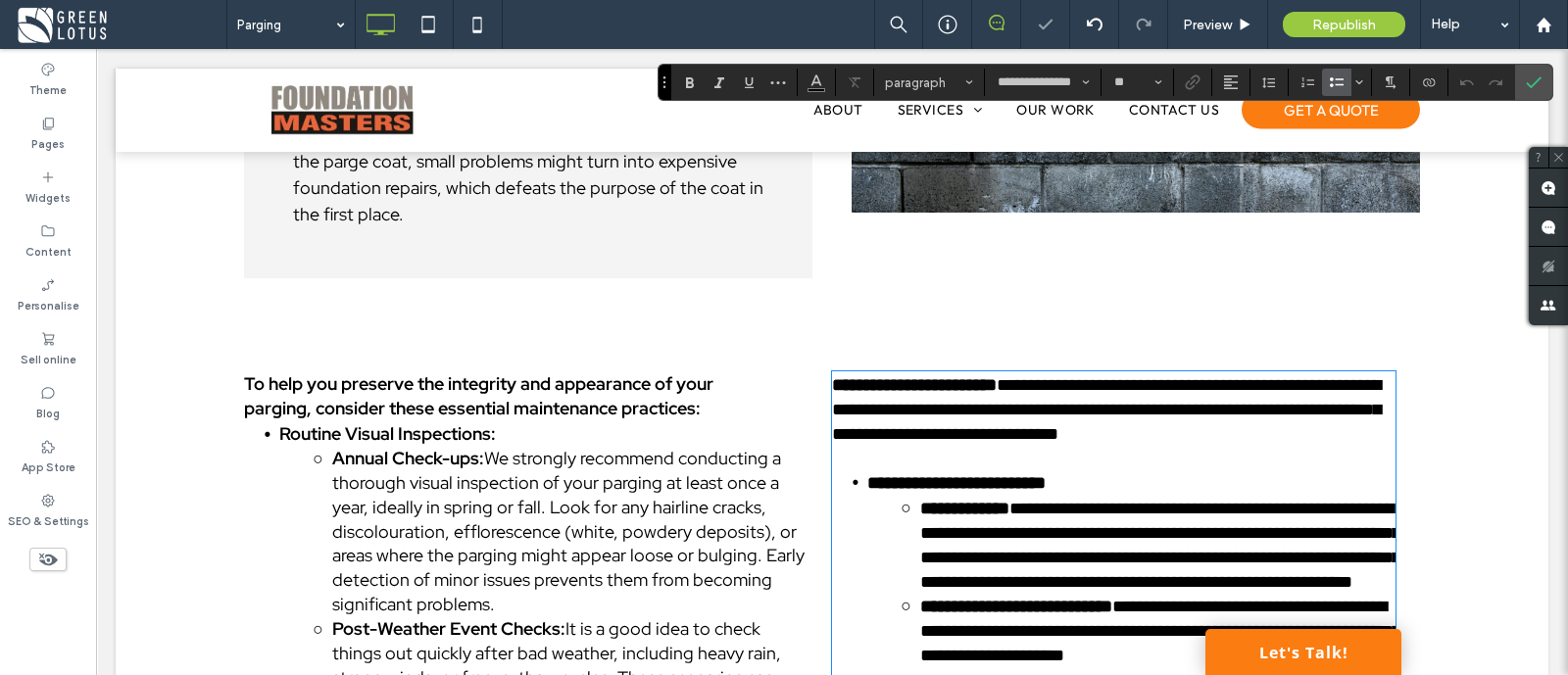 scroll, scrollTop: 3677, scrollLeft: 0, axis: vertical 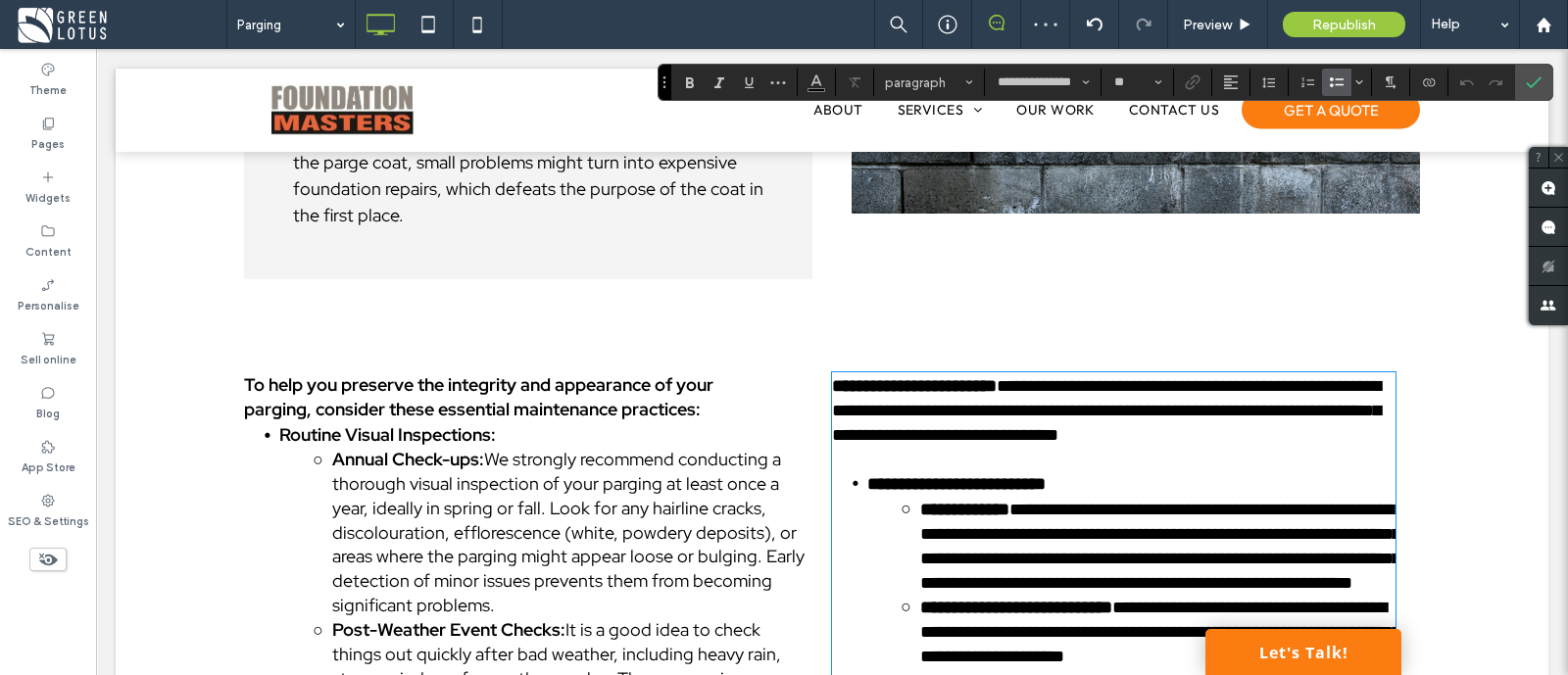 click on "**********" at bounding box center [914, 386] 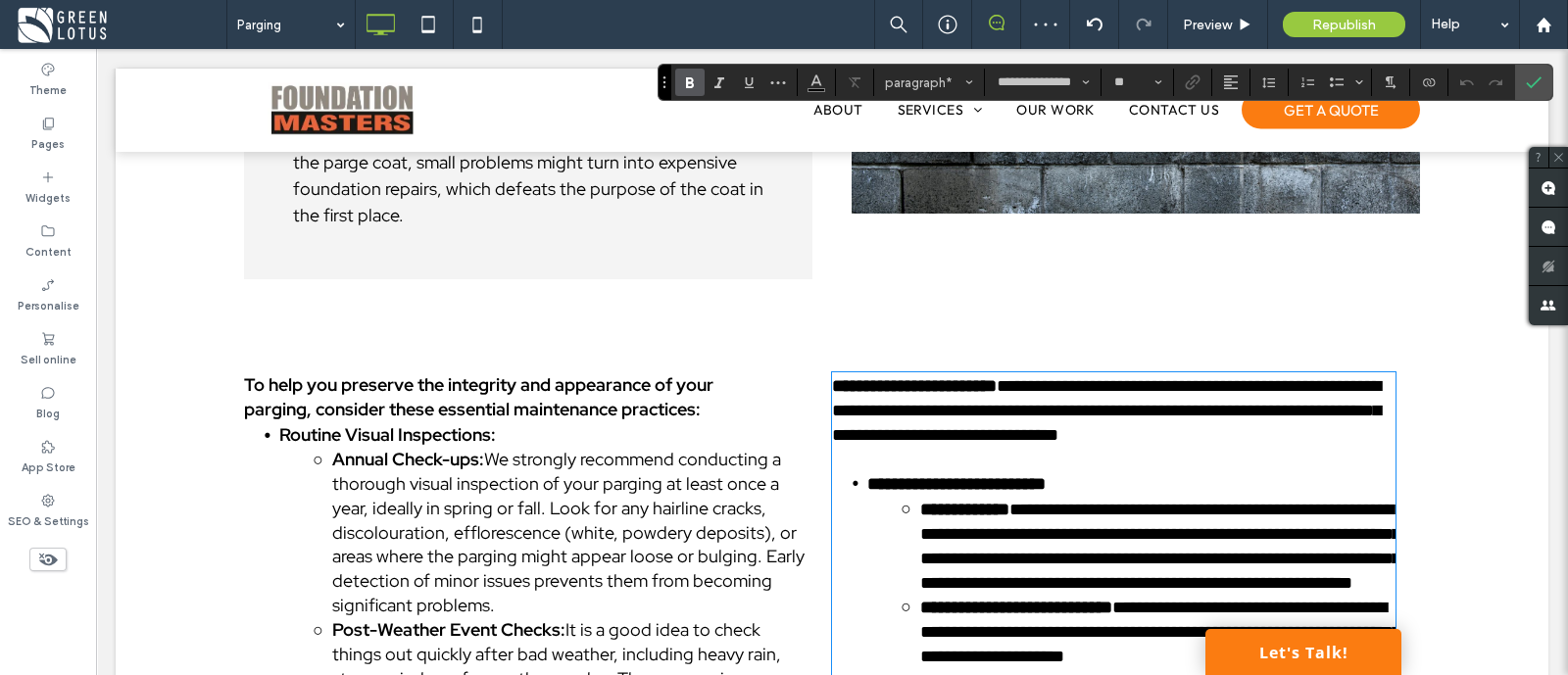 click on "**********" at bounding box center (914, 386) 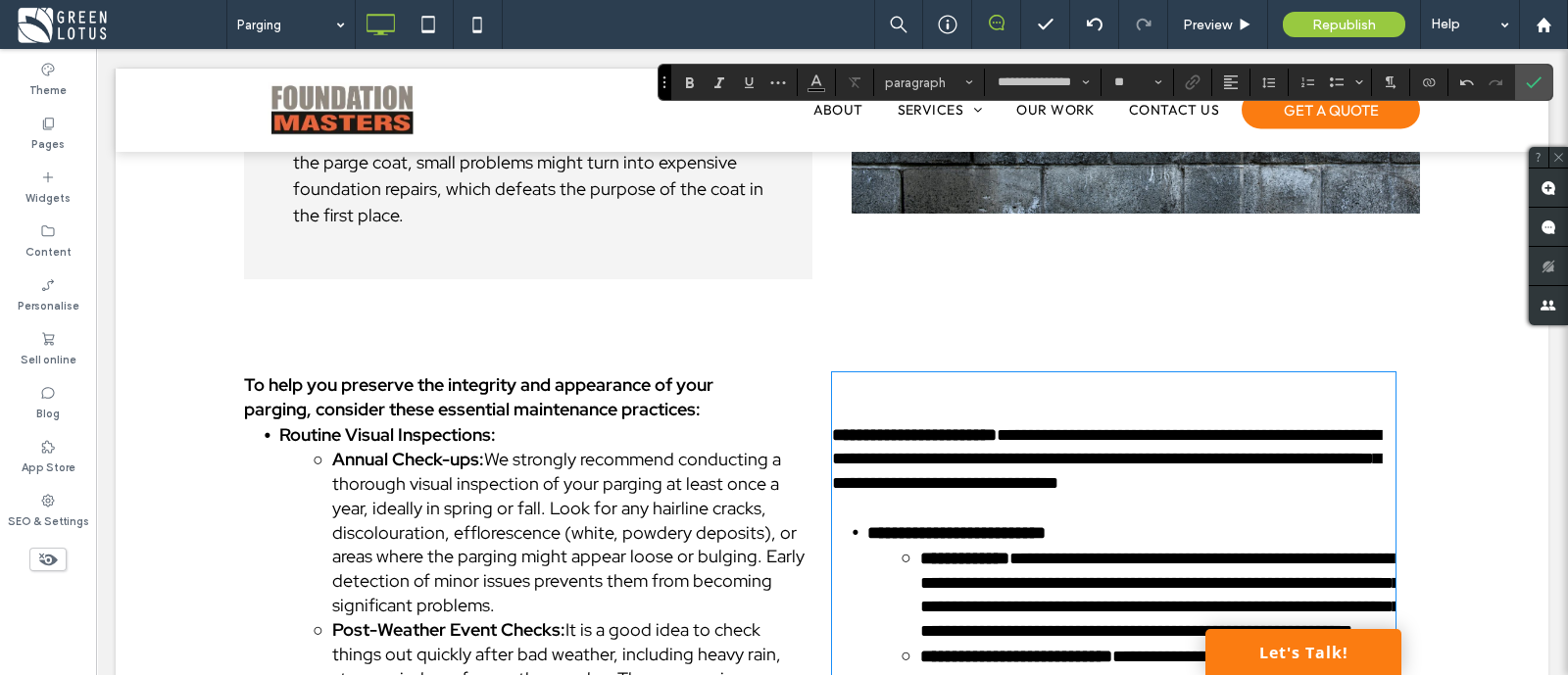 click on "**********" at bounding box center (1113, 447) 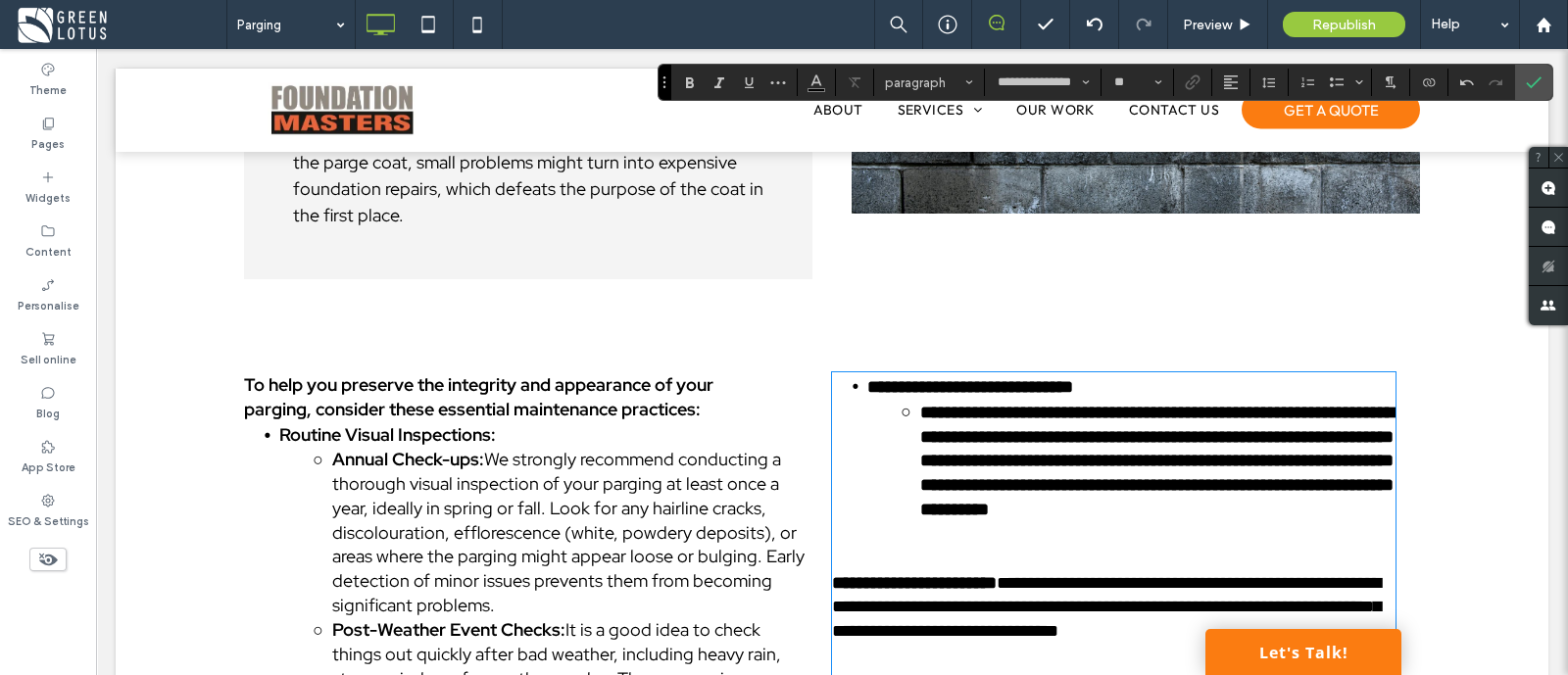 scroll, scrollTop: 0, scrollLeft: 0, axis: both 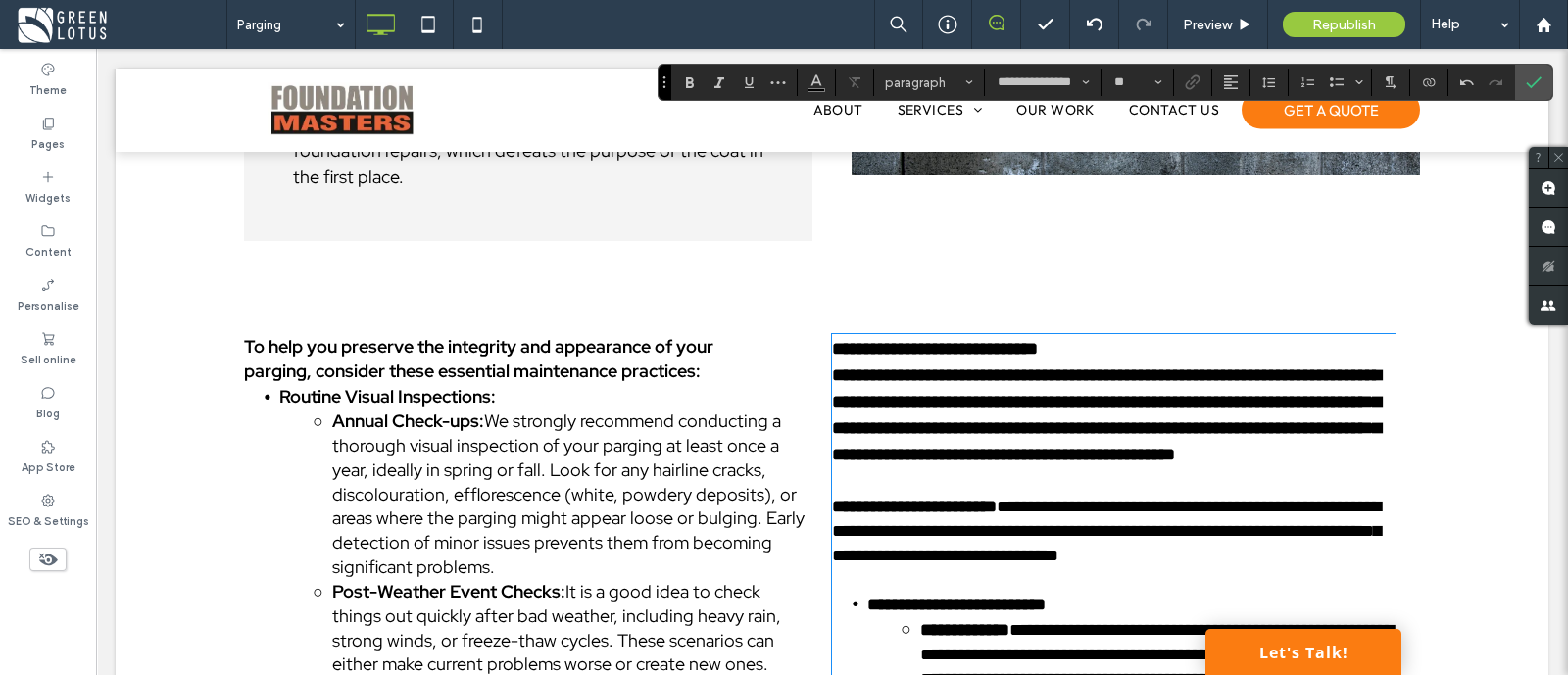 click on "**********" at bounding box center (1113, 543) 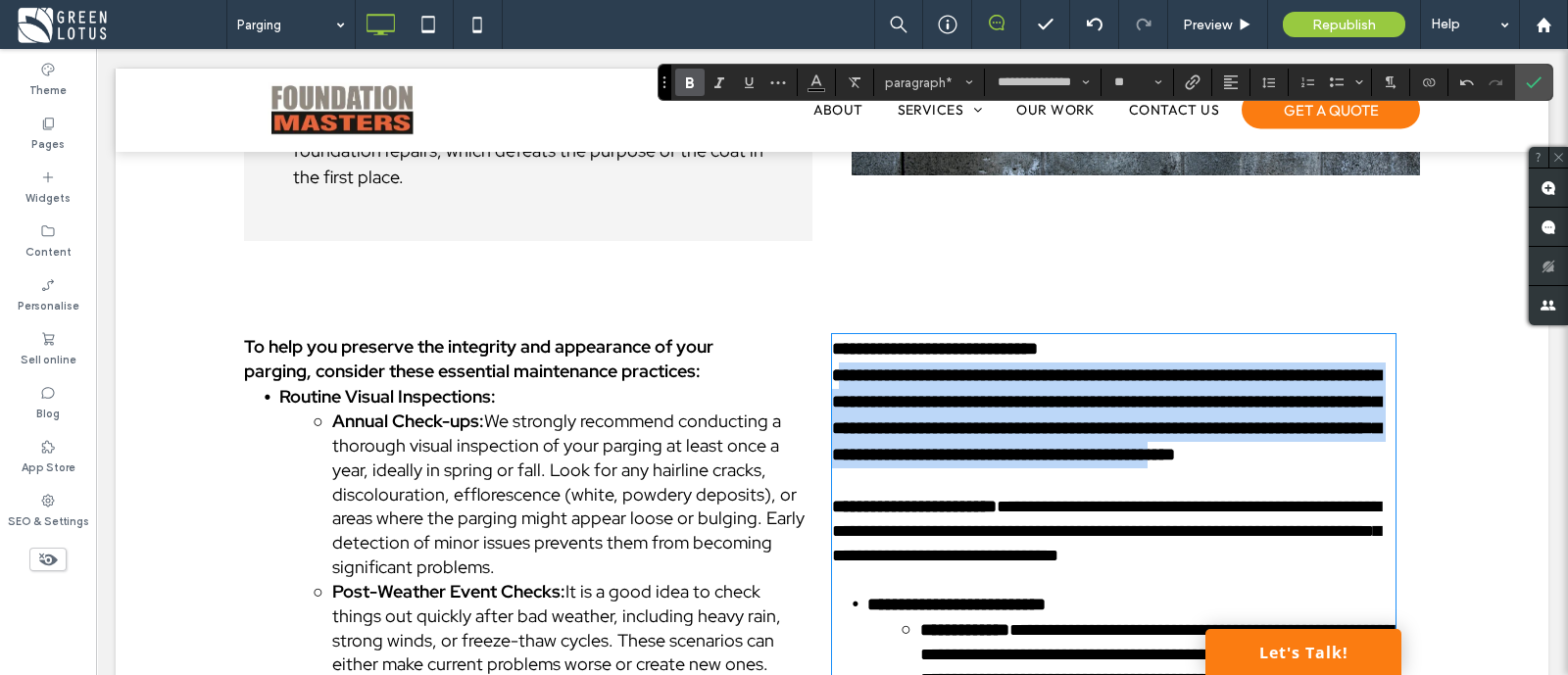 drag, startPoint x: 1274, startPoint y: 541, endPoint x: 833, endPoint y: 329, distance: 489.31074 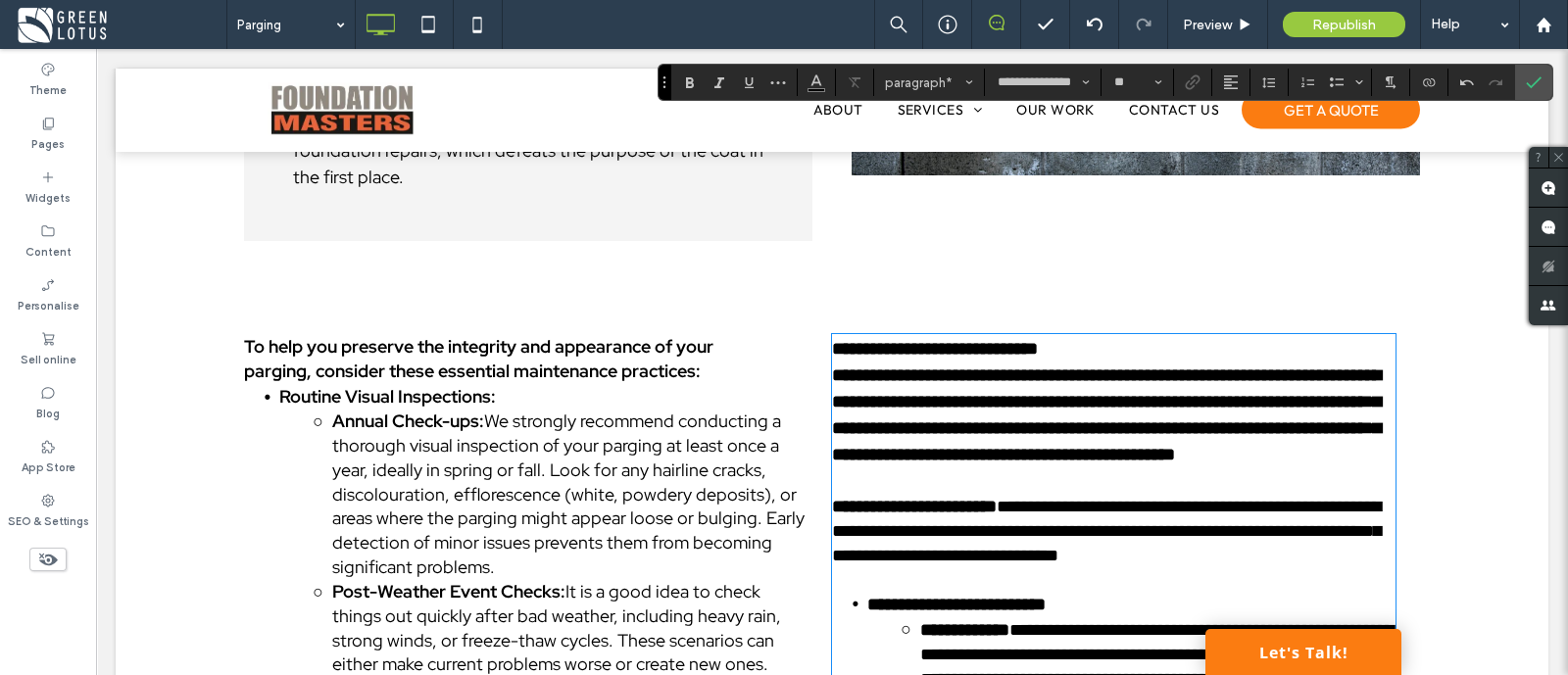 click on "**********" at bounding box center [1113, 543] 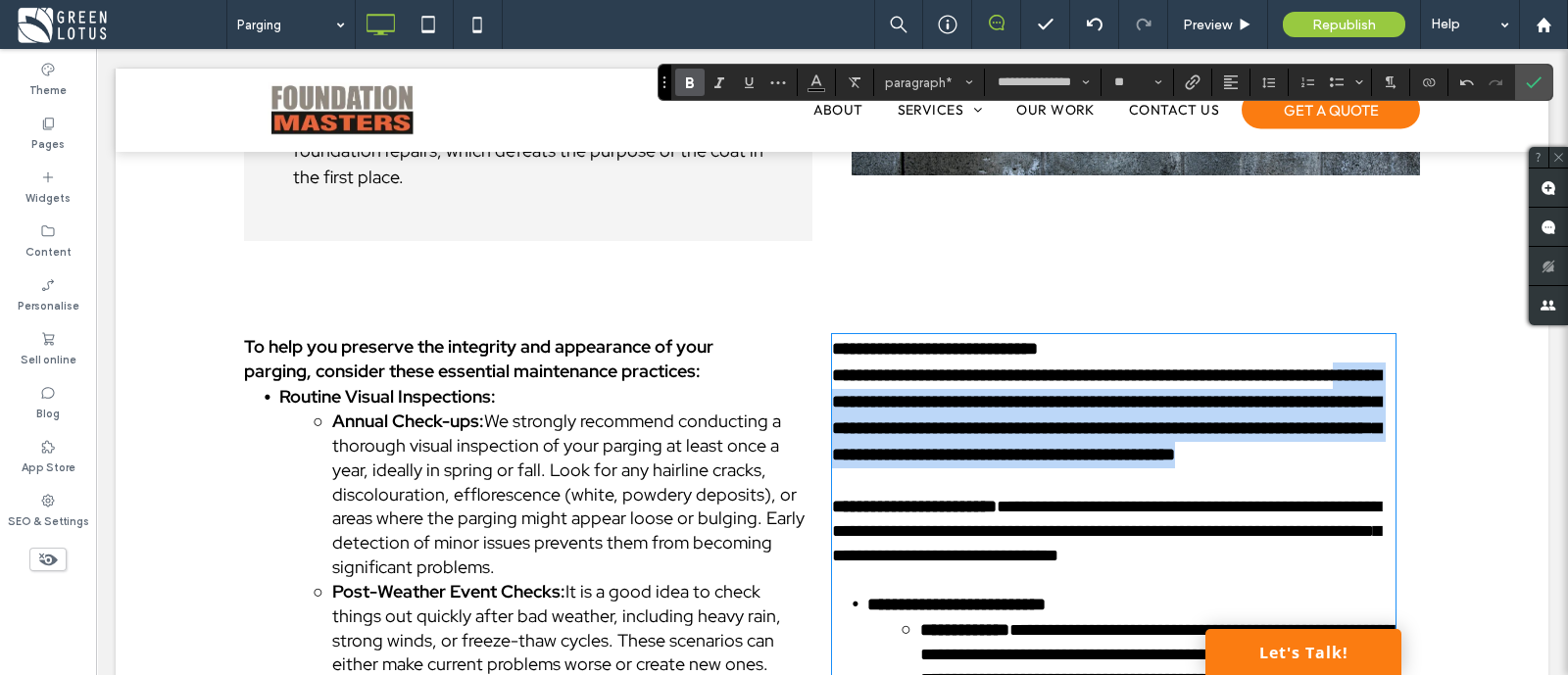 drag, startPoint x: 1301, startPoint y: 538, endPoint x: 873, endPoint y: 325, distance: 478.07217 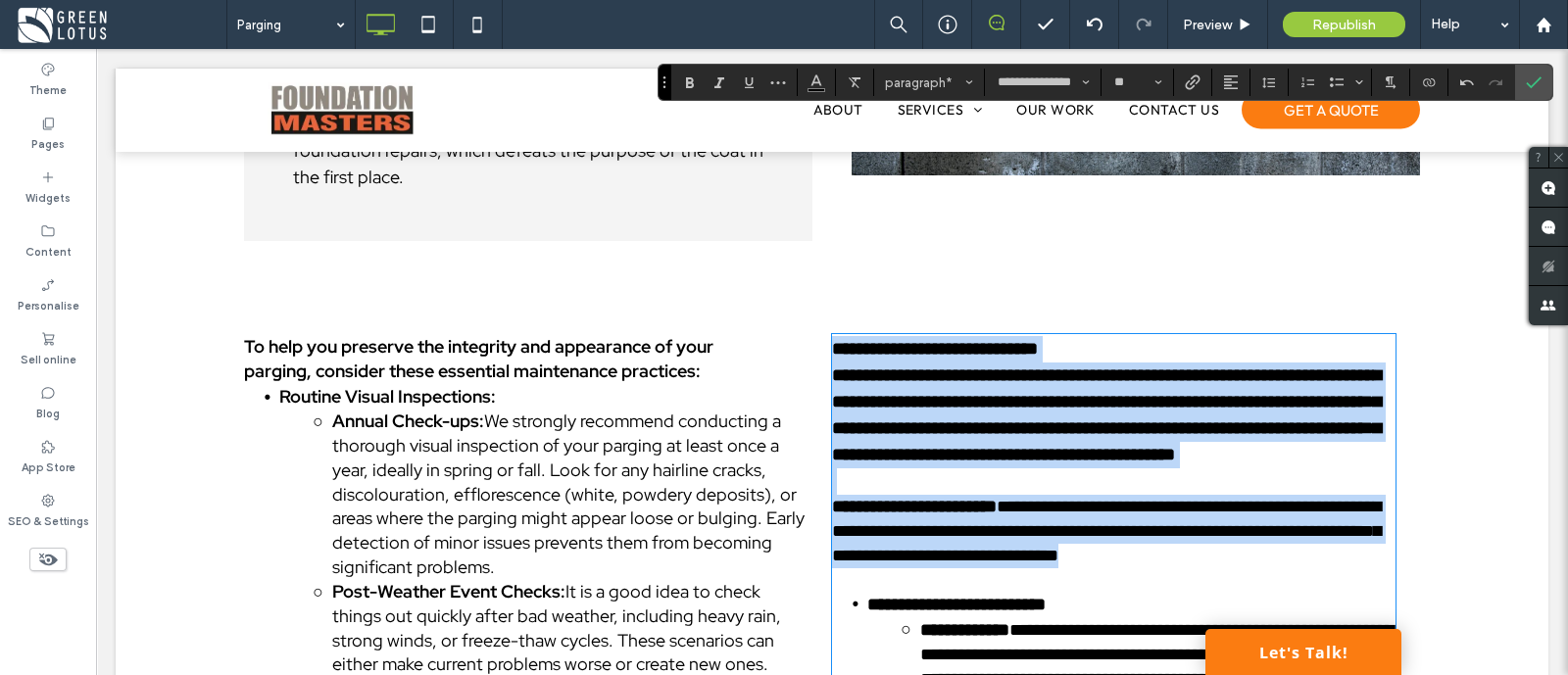 drag, startPoint x: 823, startPoint y: 306, endPoint x: 1302, endPoint y: 530, distance: 528.78824 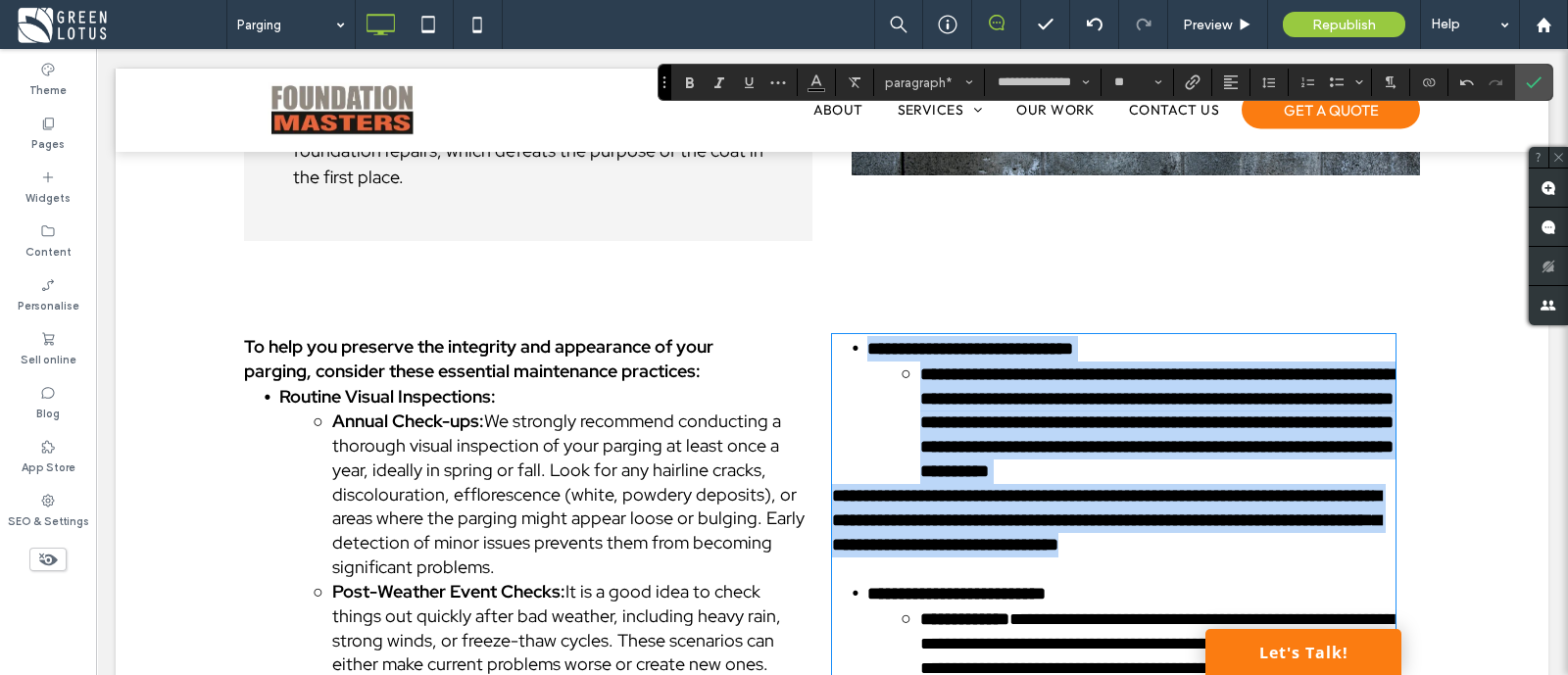 scroll, scrollTop: 0, scrollLeft: 0, axis: both 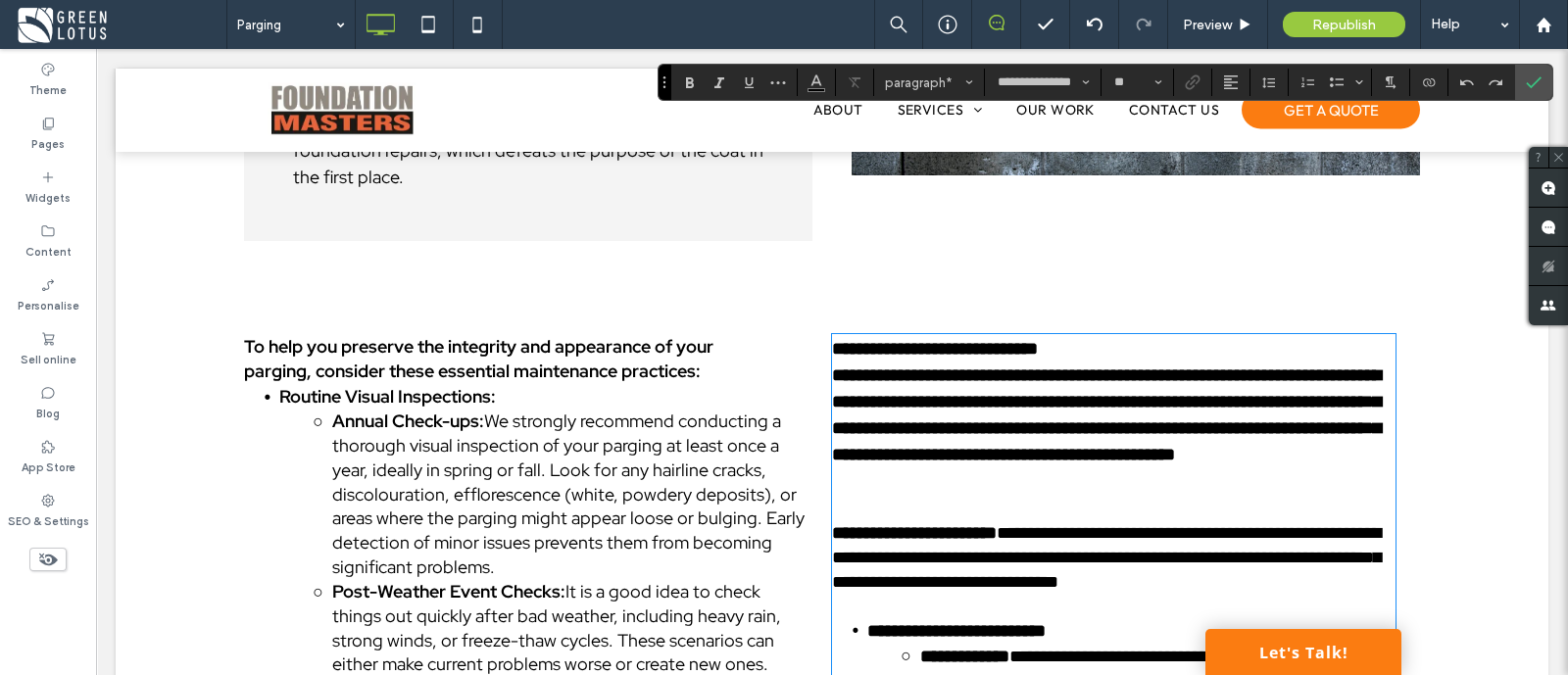 click on "**********" at bounding box center [1113, 569] 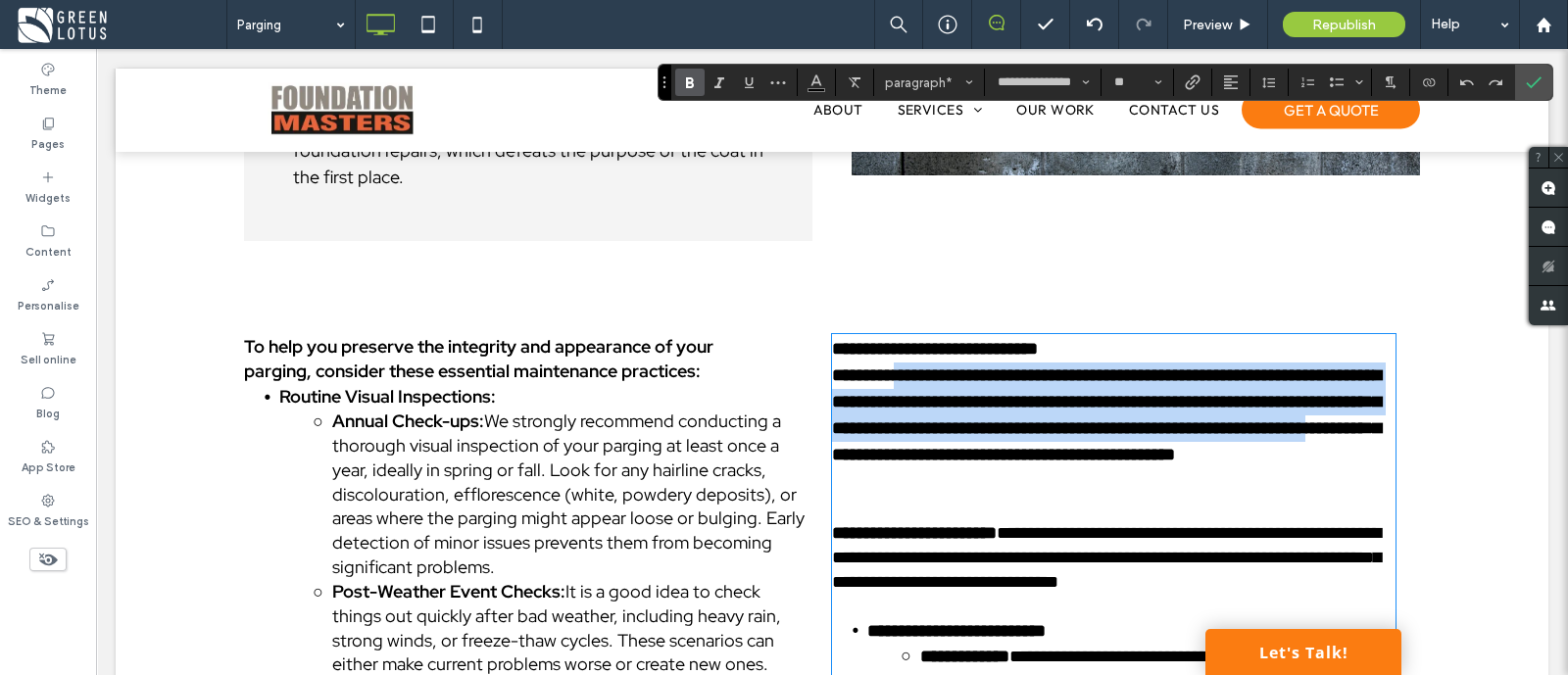 drag, startPoint x: 1293, startPoint y: 567, endPoint x: 901, endPoint y: 335, distance: 455.5085 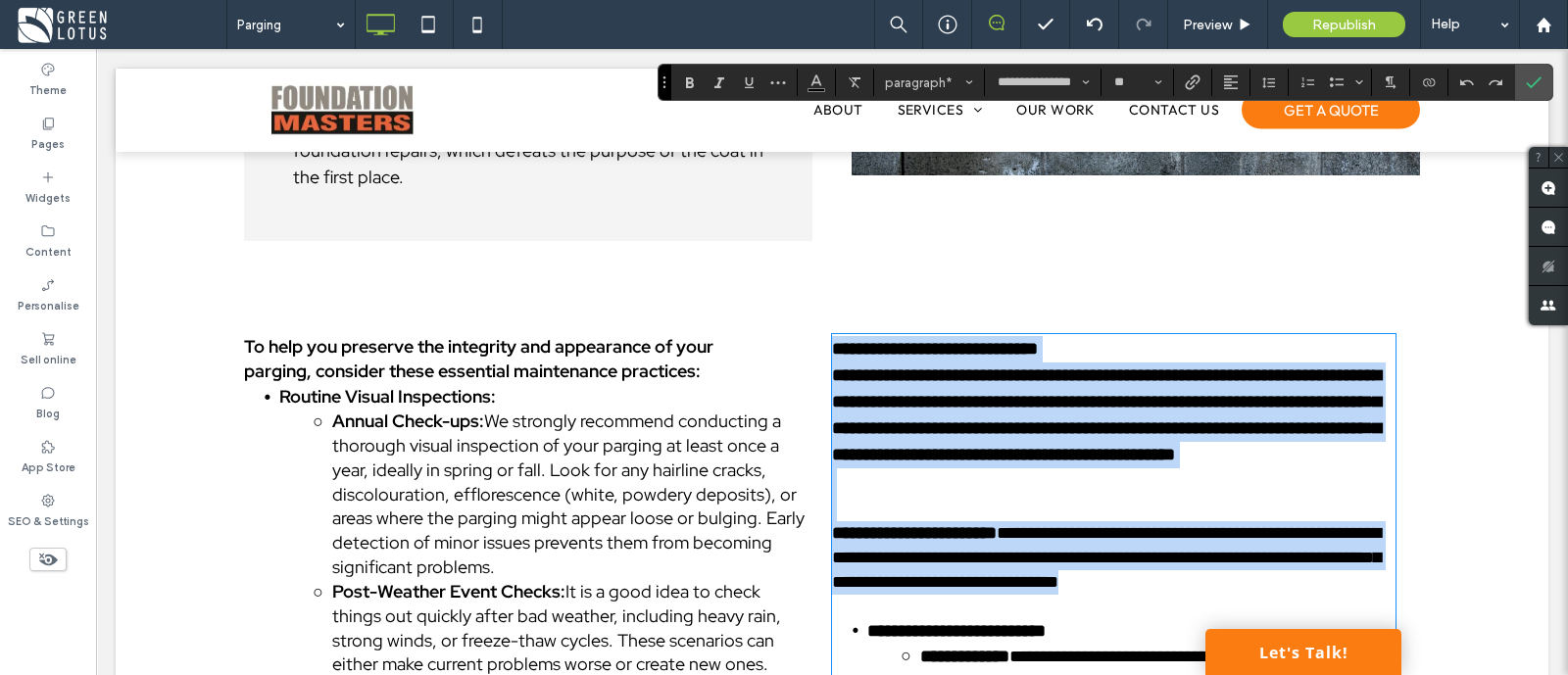 drag, startPoint x: 823, startPoint y: 311, endPoint x: 1318, endPoint y: 570, distance: 558.66448 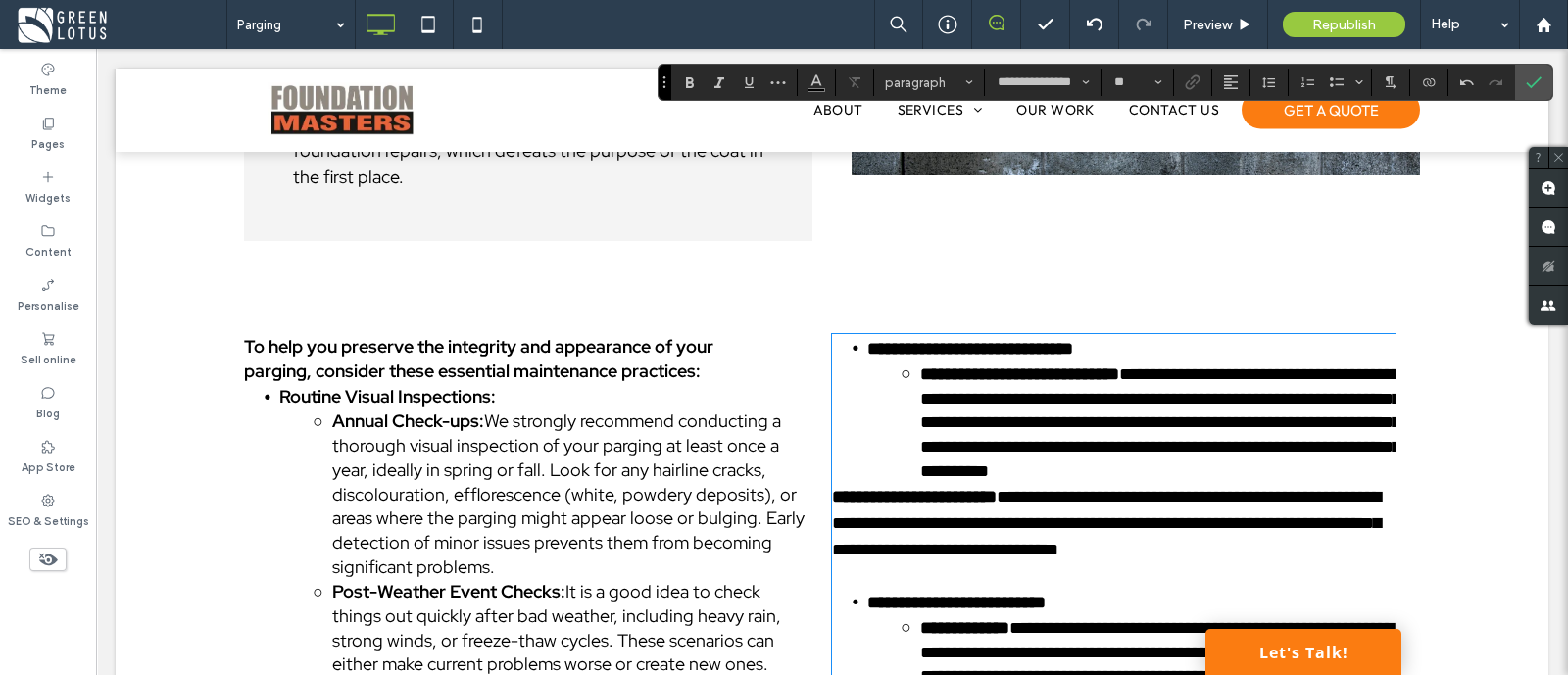 scroll, scrollTop: 0, scrollLeft: 0, axis: both 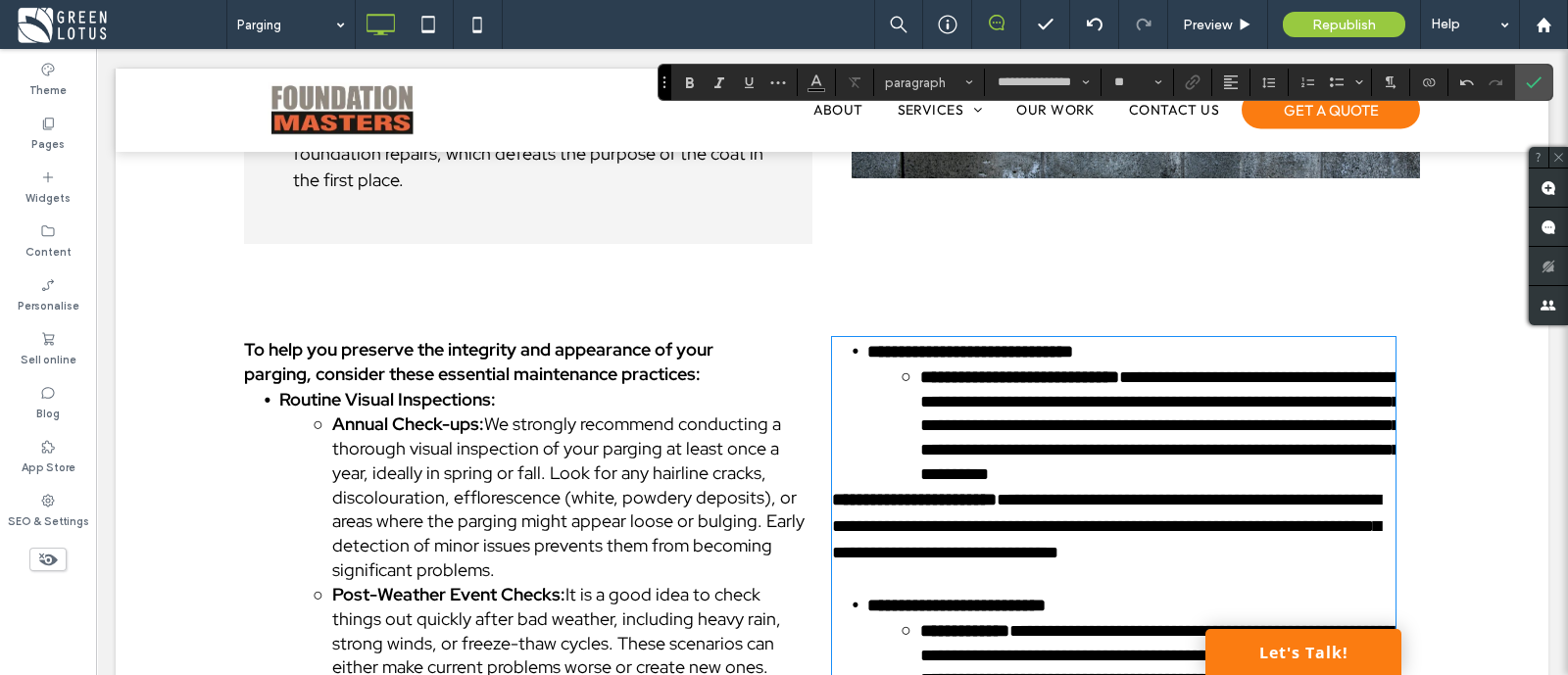 click on "**********" at bounding box center (914, 500) 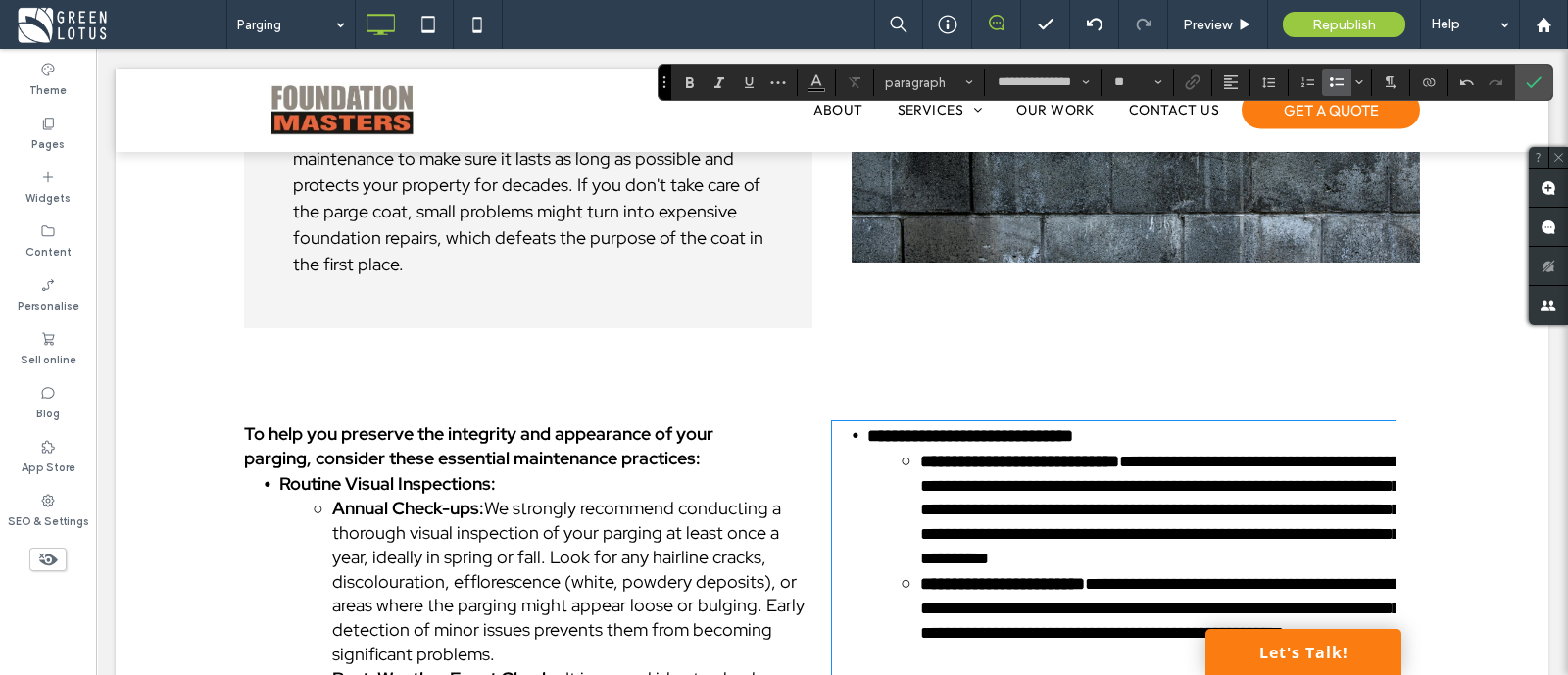 scroll, scrollTop: 3590, scrollLeft: 0, axis: vertical 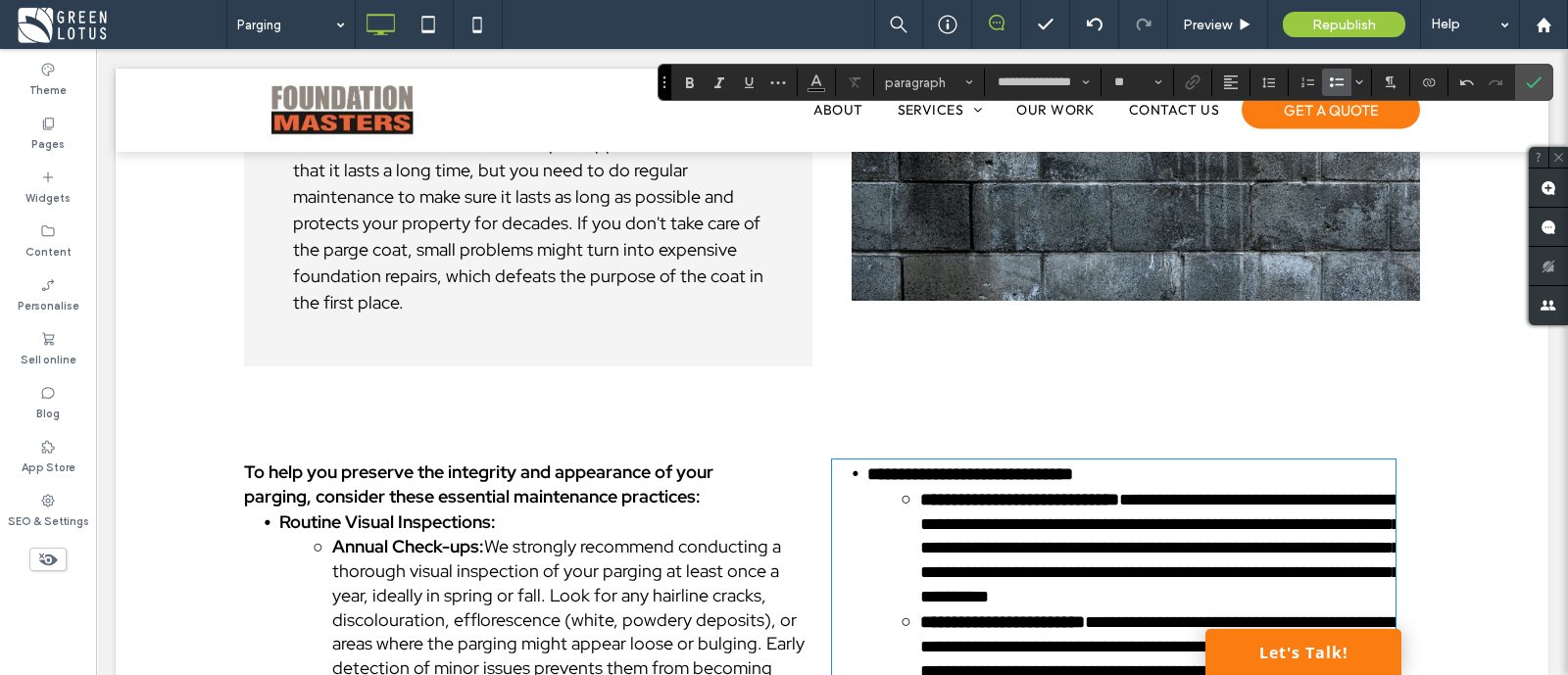 click on "To help you preserve the integrity and appearance of your parging, consider these essential maintenance practices:" at bounding box center [478, 484] 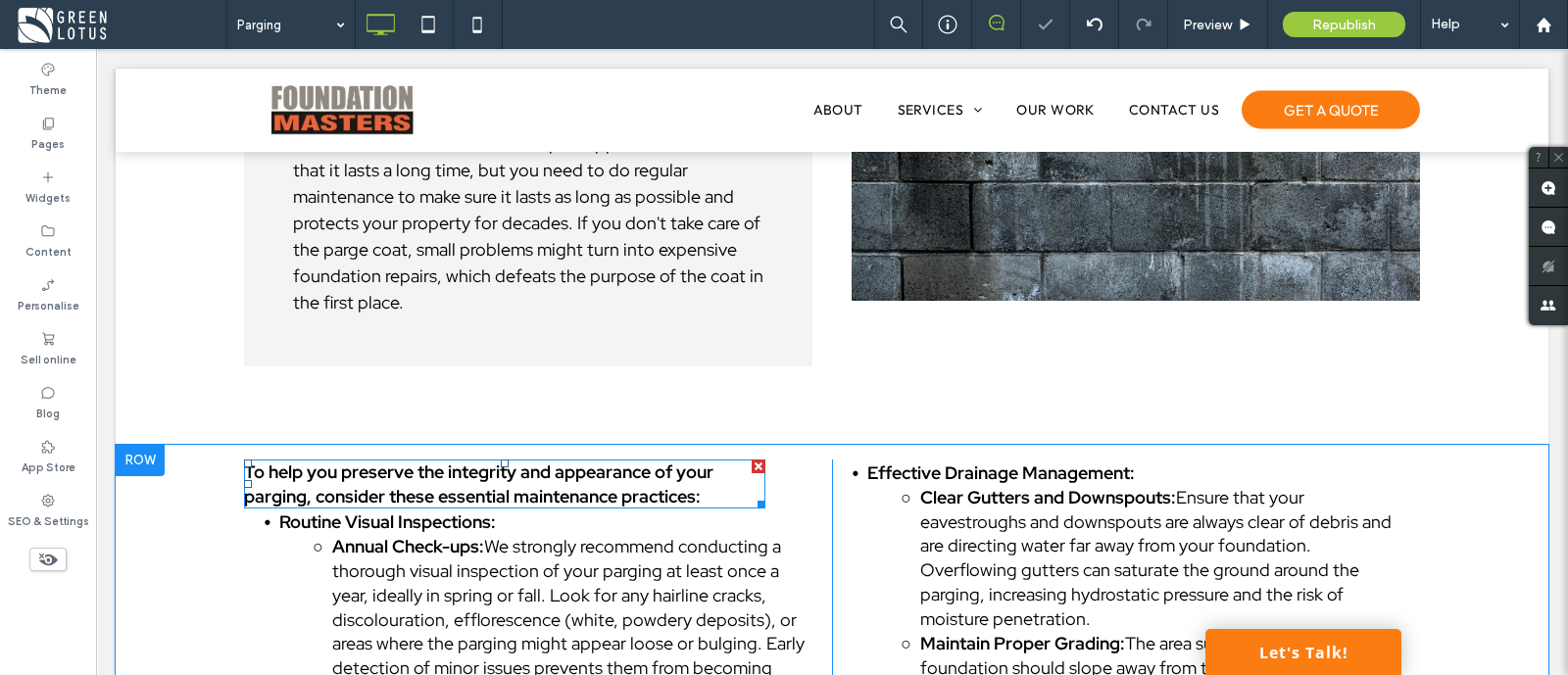 click on "To help you preserve the integrity and appearance of your parging, consider these essential maintenance practices:" at bounding box center (505, 484) 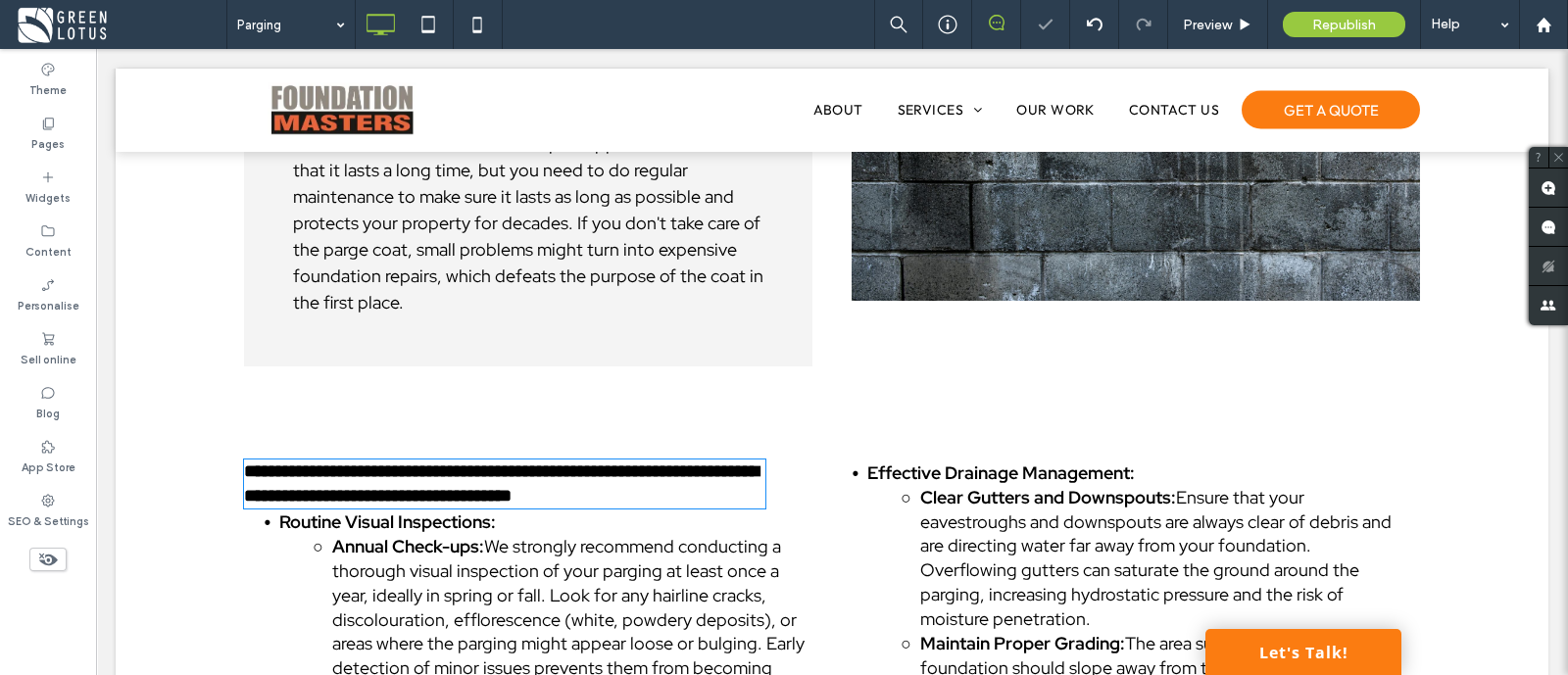 type on "**********" 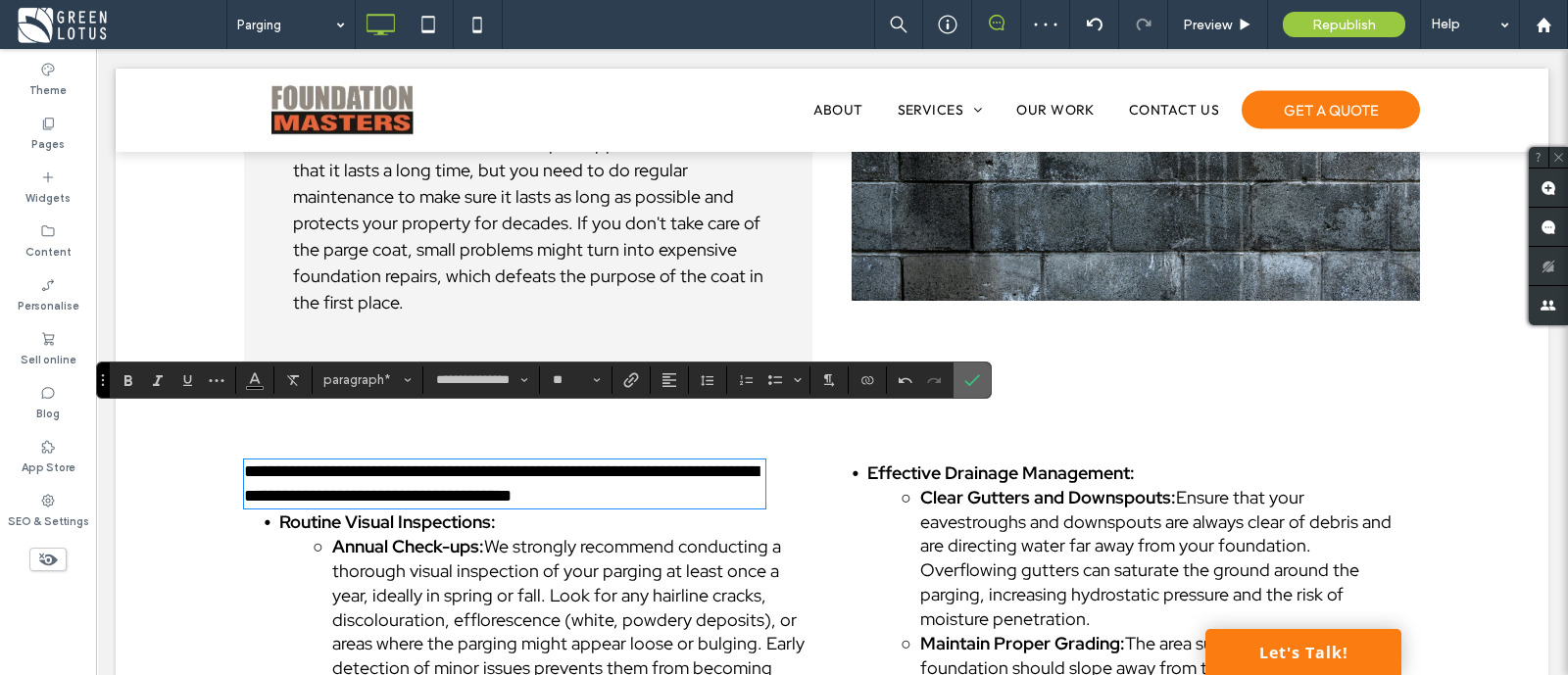 click at bounding box center (972, 380) 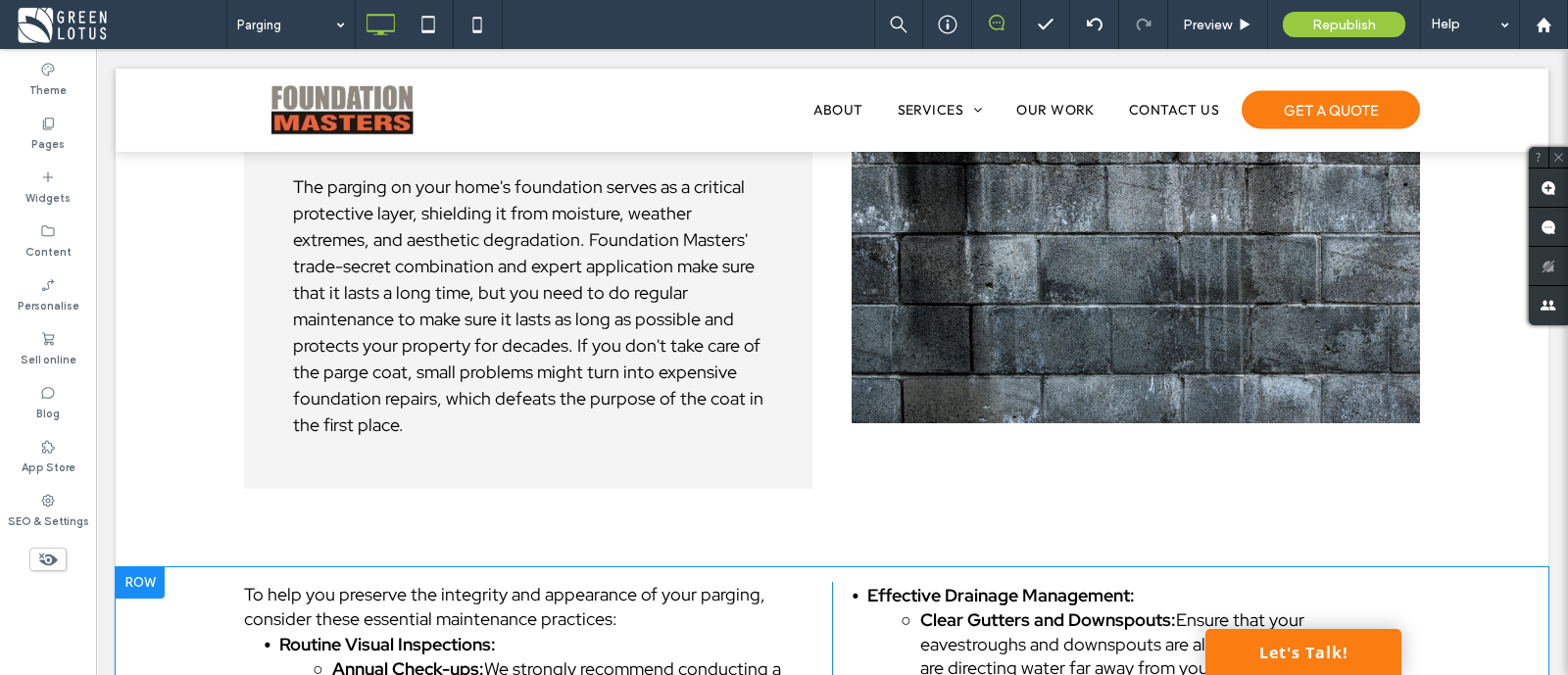 scroll, scrollTop: 3834, scrollLeft: 0, axis: vertical 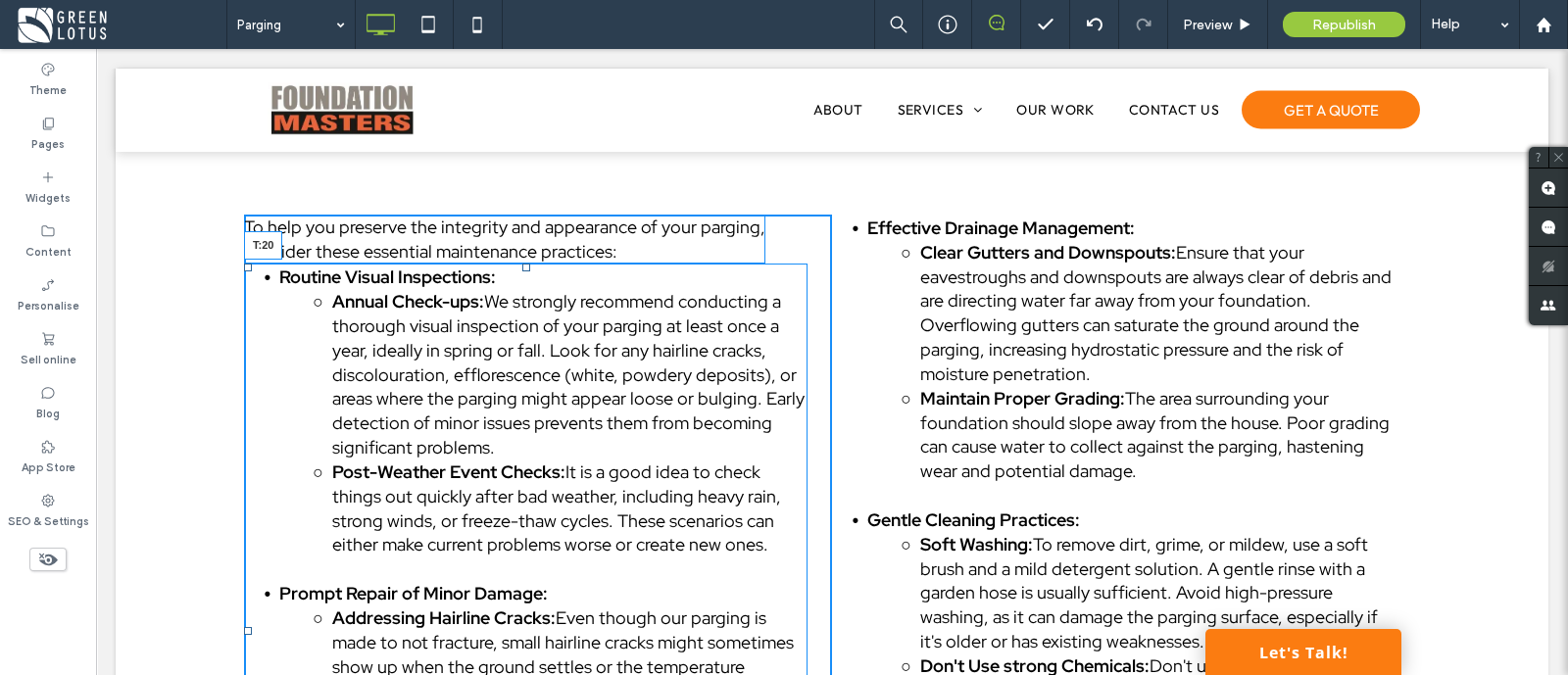 drag, startPoint x: 514, startPoint y: 218, endPoint x: 525, endPoint y: 238, distance: 22.825424 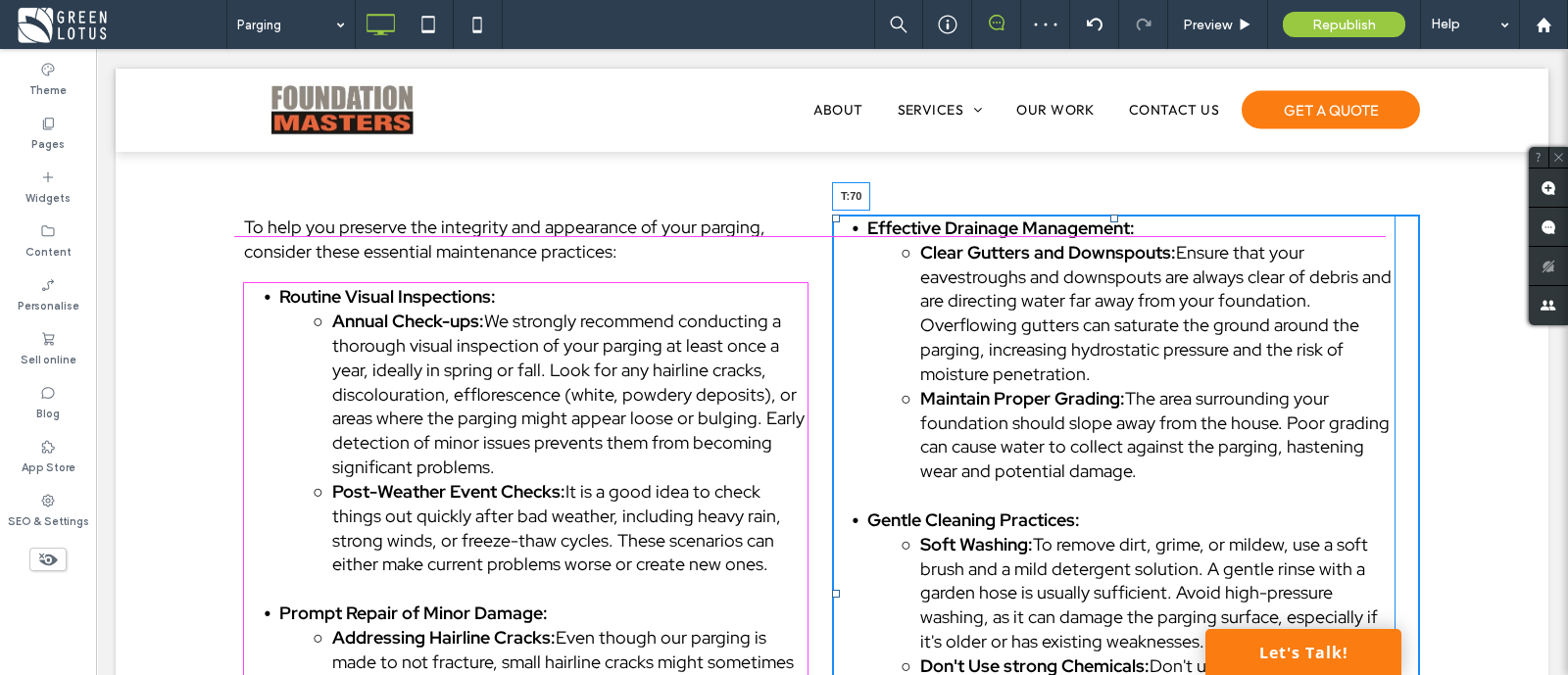 drag, startPoint x: 1104, startPoint y: 171, endPoint x: 1189, endPoint y: 291, distance: 147.05441 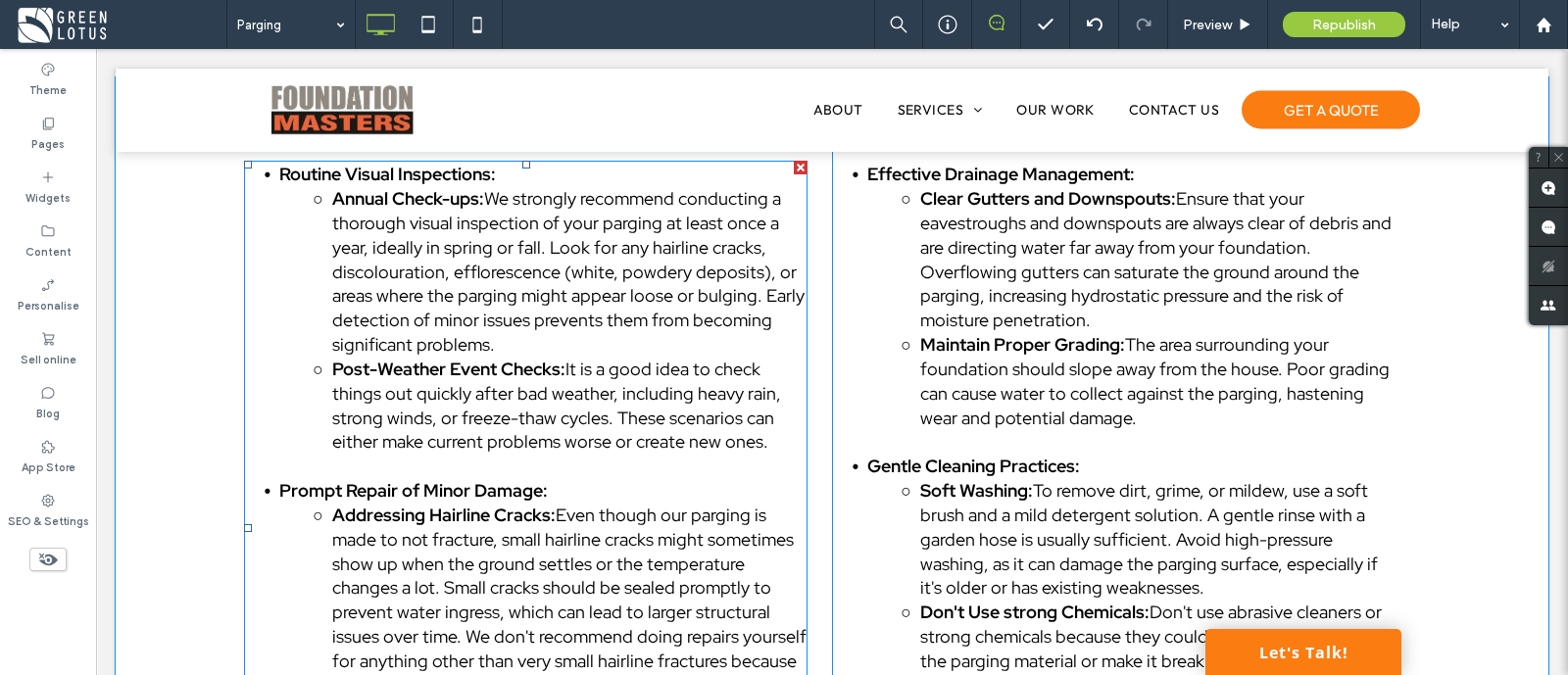 scroll, scrollTop: 3834, scrollLeft: 0, axis: vertical 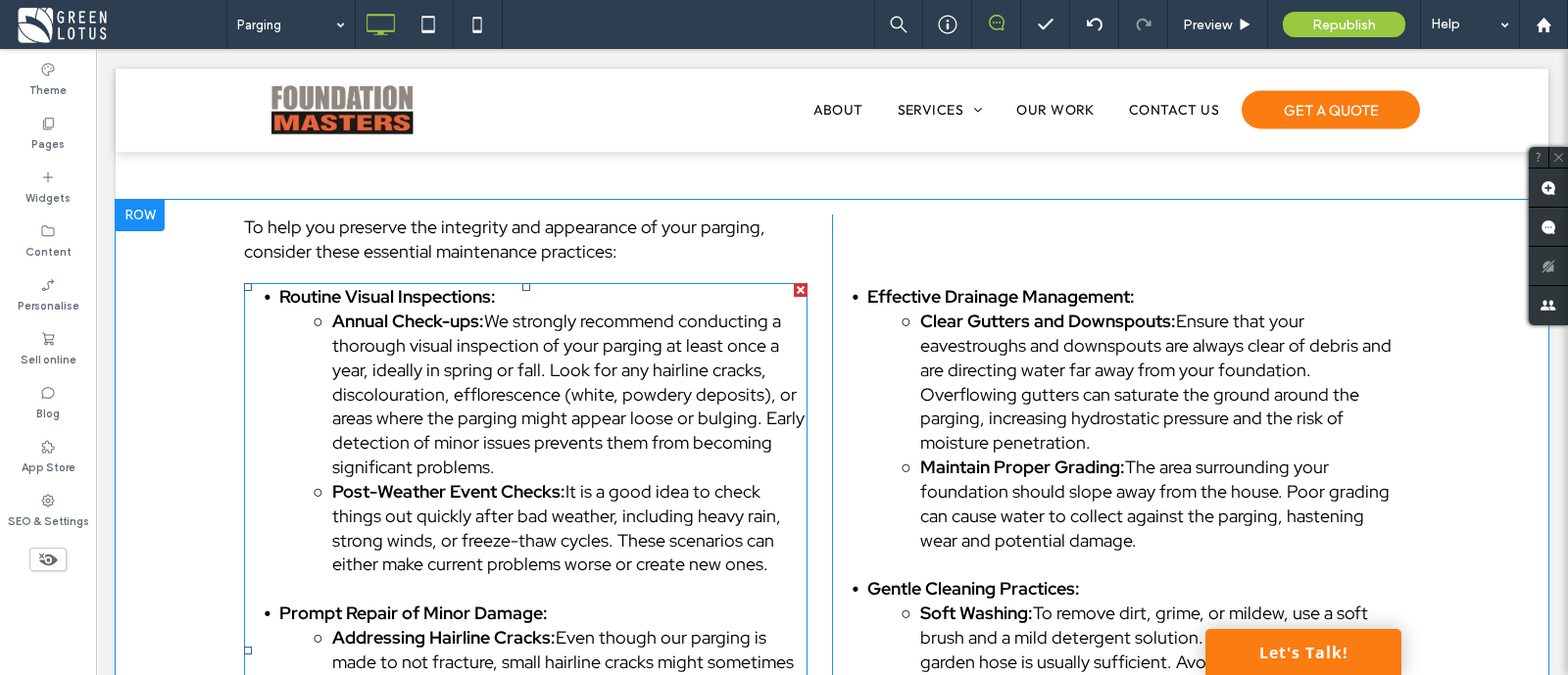 click on "We strongly recommend conducting a thorough visual inspection of your parging at least once a year, ideally in spring or fall. Look for any hairline cracks, discolouration, efflorescence (white, powdery deposits), or areas where the parging might appear loose or bulging. Early detection of minor issues prevents them from becoming significant problems." at bounding box center [568, 394] 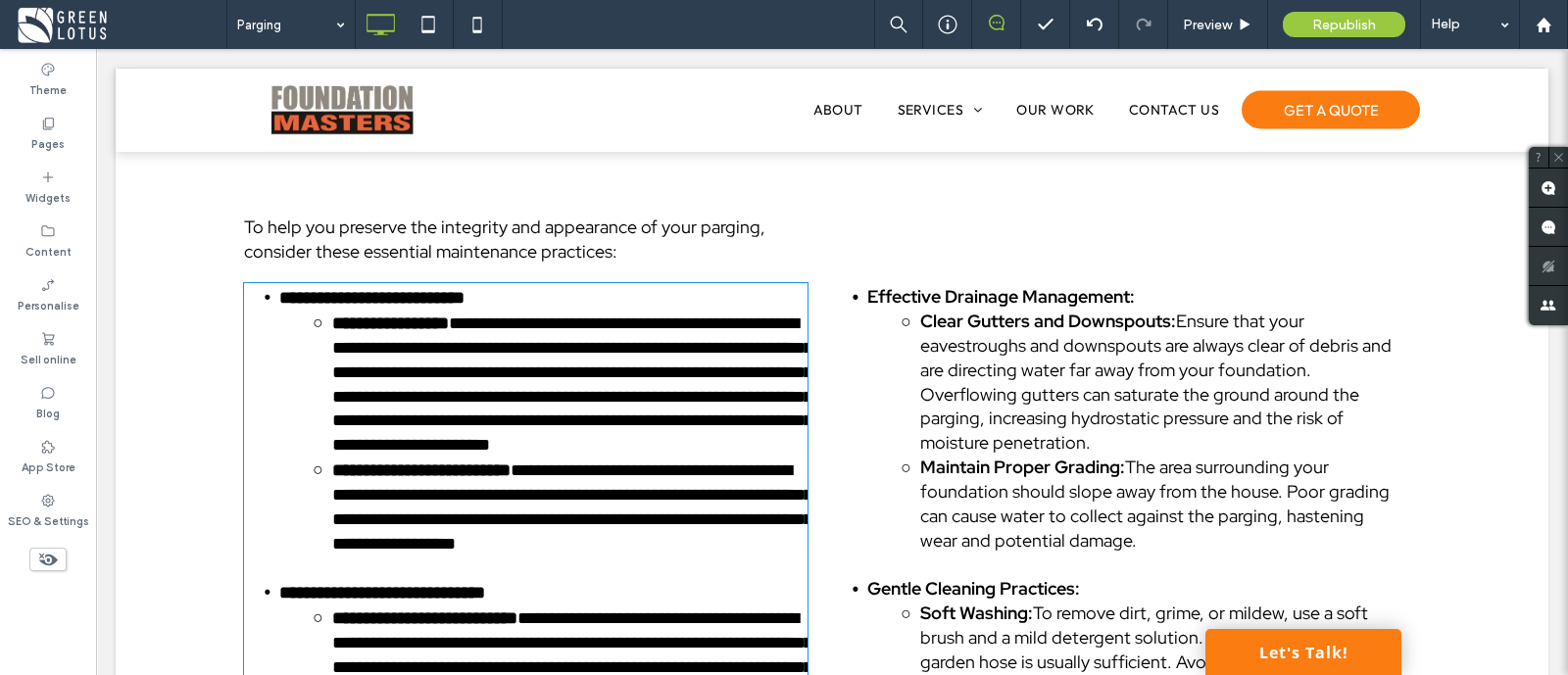 type on "**********" 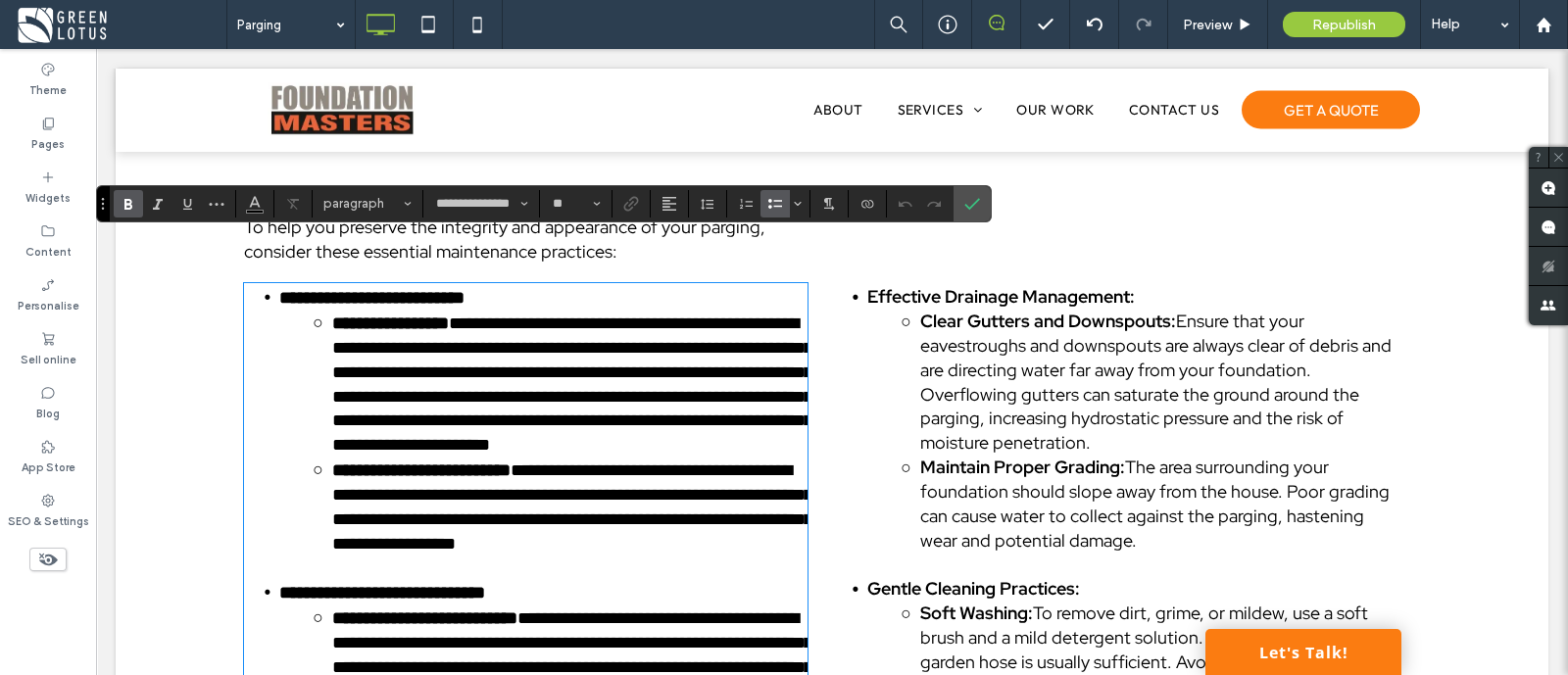 click on "**********" at bounding box center [543, 298] 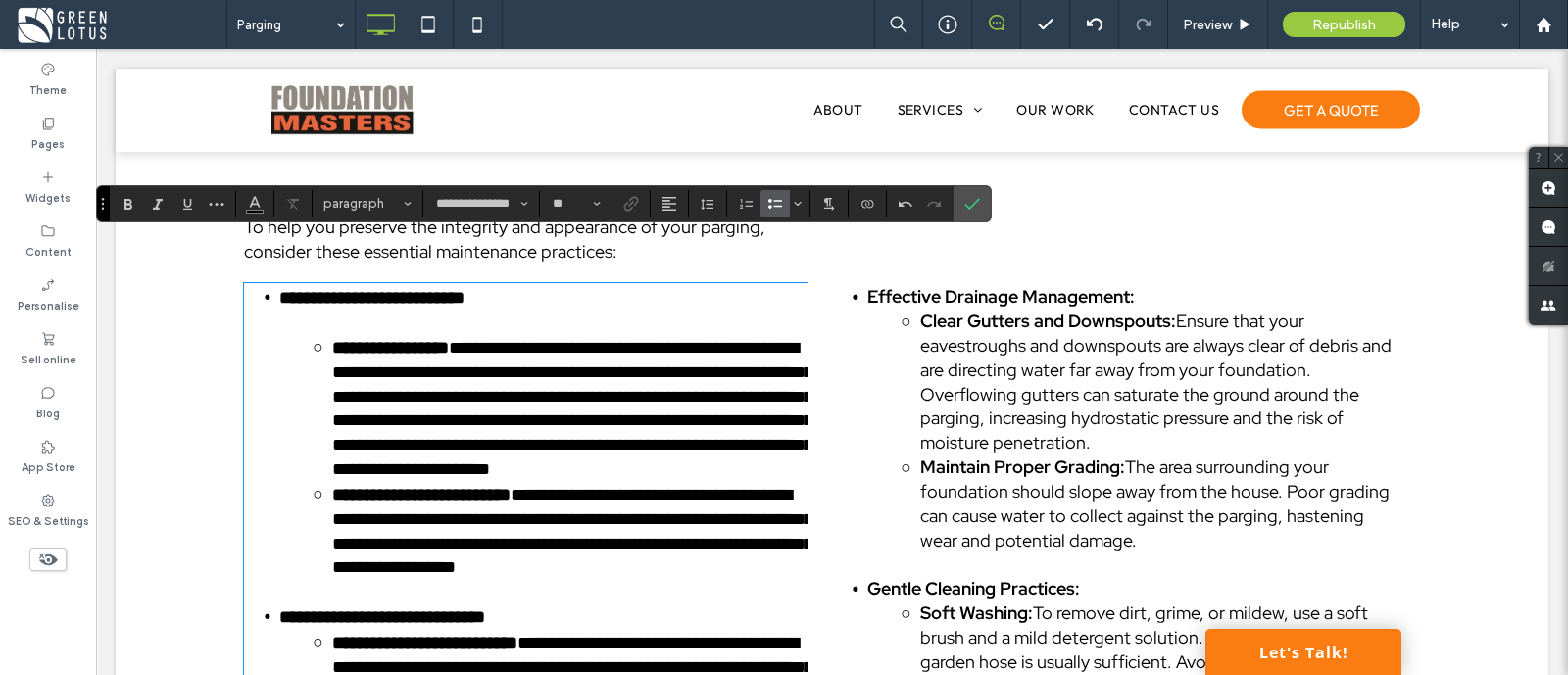 click on "**********" at bounding box center [543, 409] 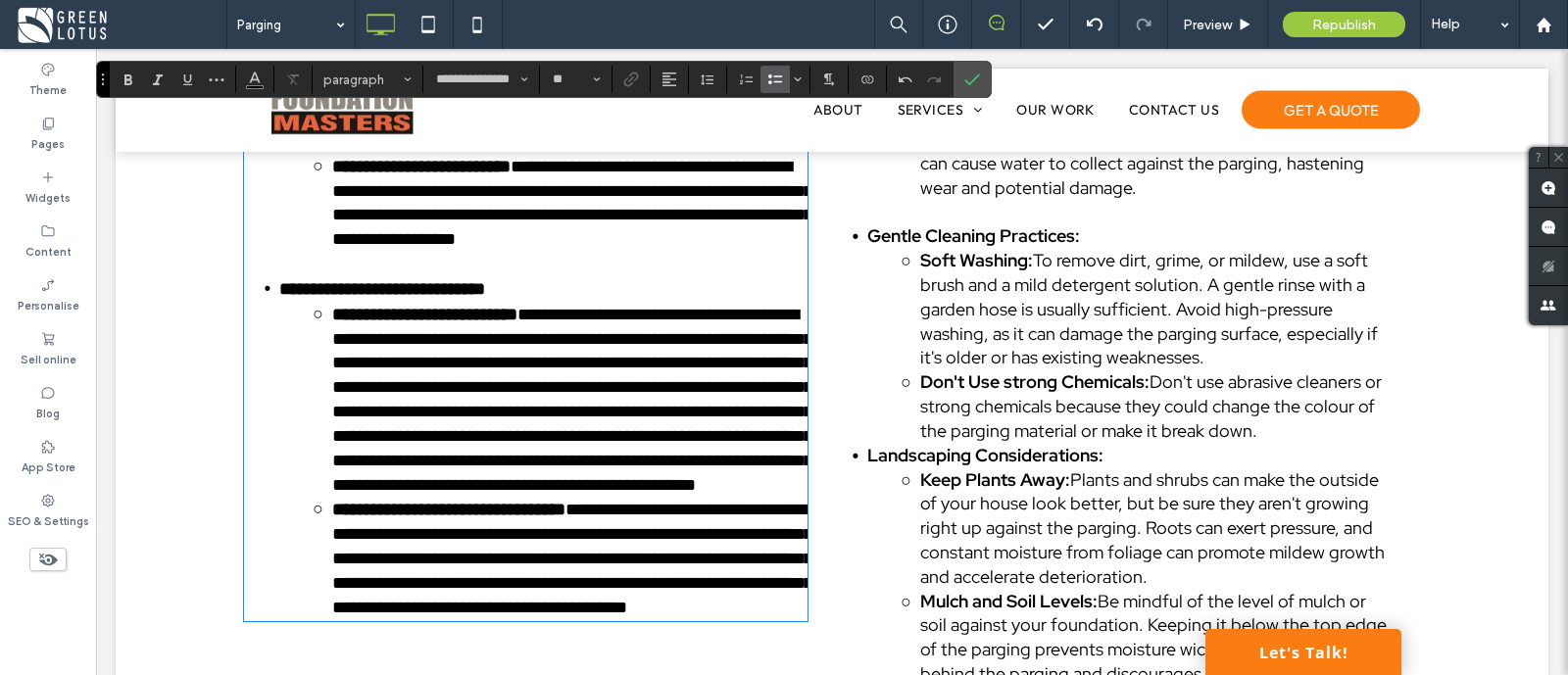 scroll, scrollTop: 4202, scrollLeft: 0, axis: vertical 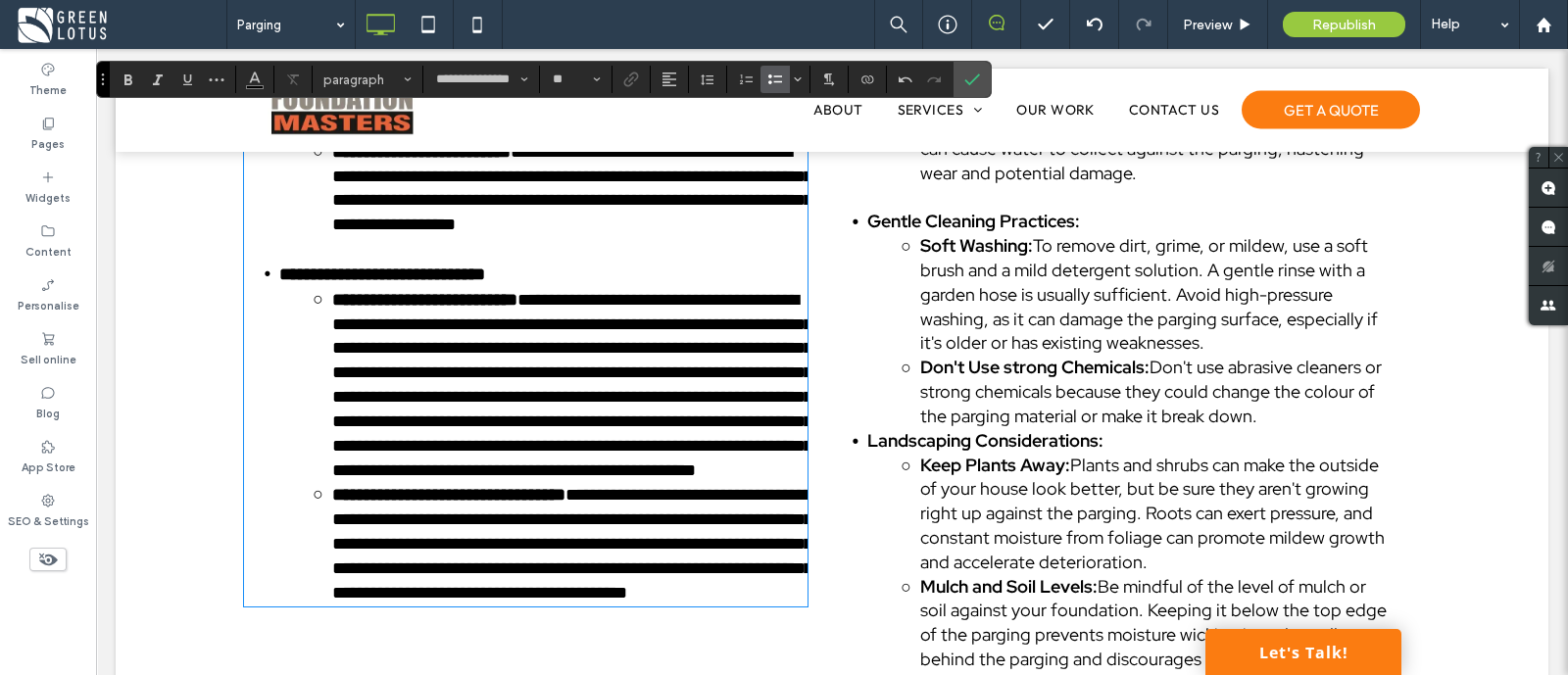click on "**********" at bounding box center [572, 385] 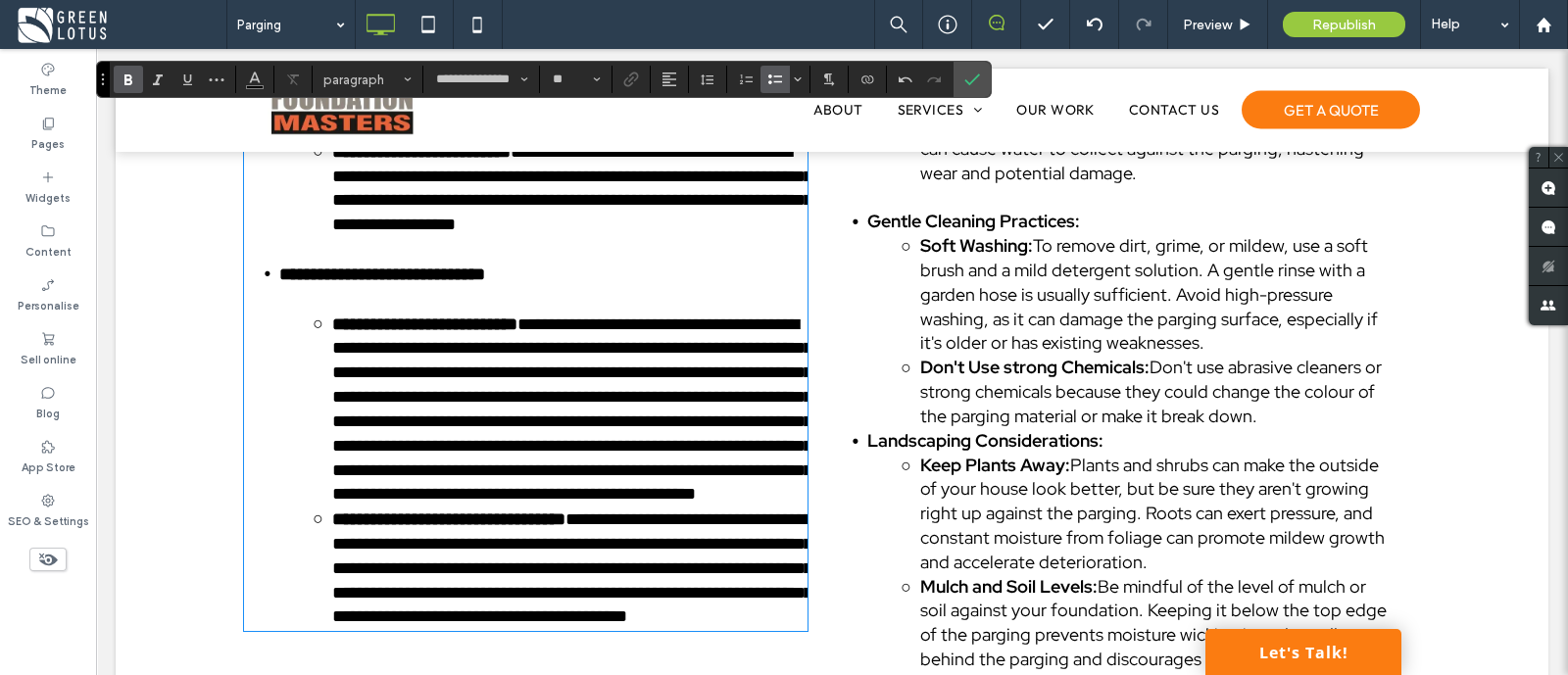 click on "**********" at bounding box center (449, 519) 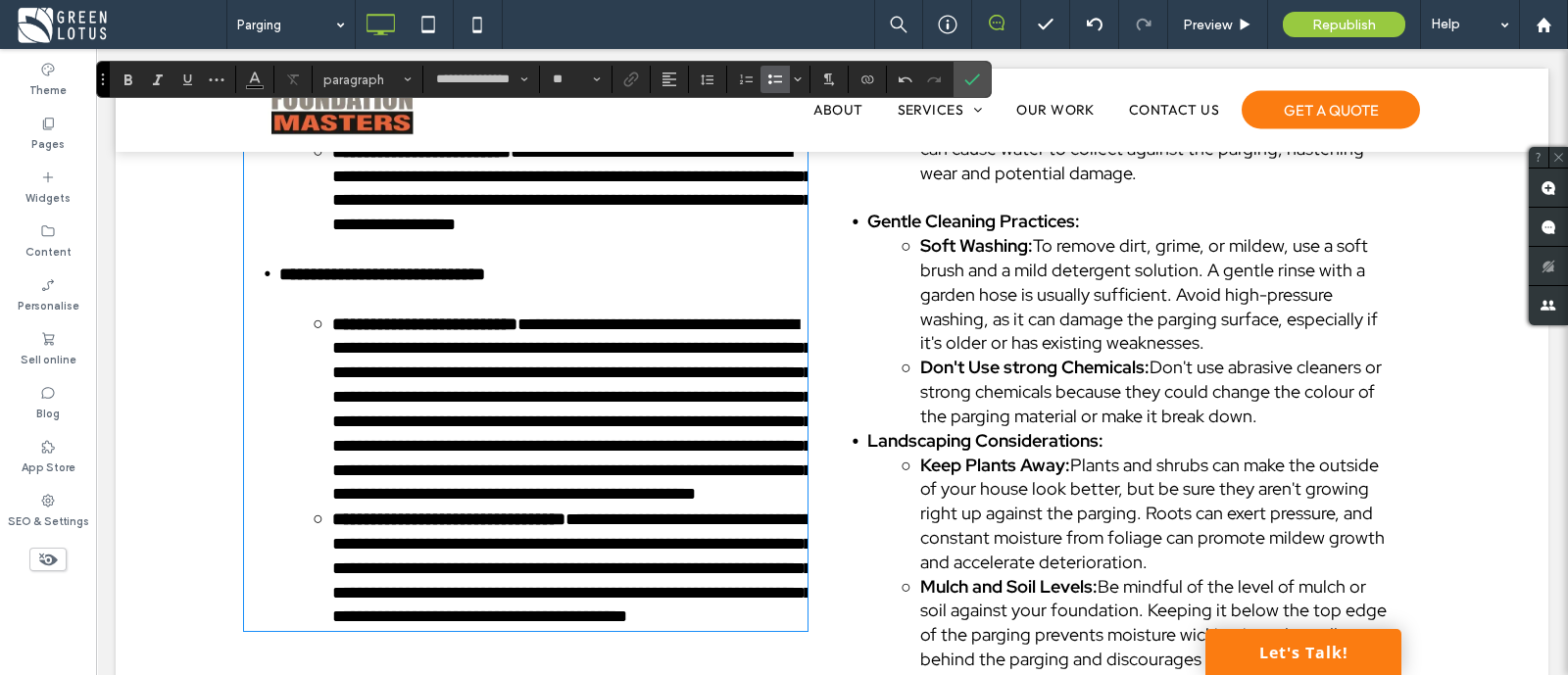 click on "**********" at bounding box center [543, 410] 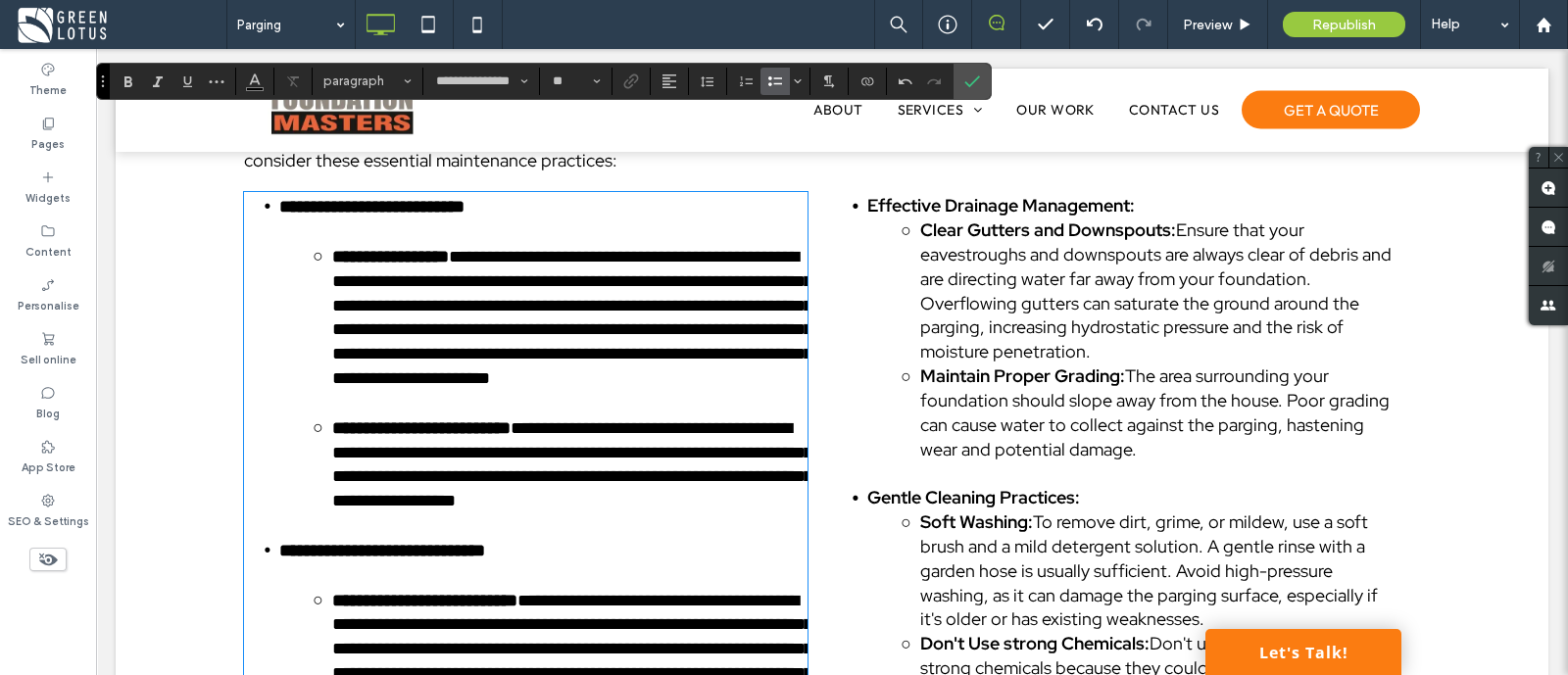 scroll, scrollTop: 3712, scrollLeft: 0, axis: vertical 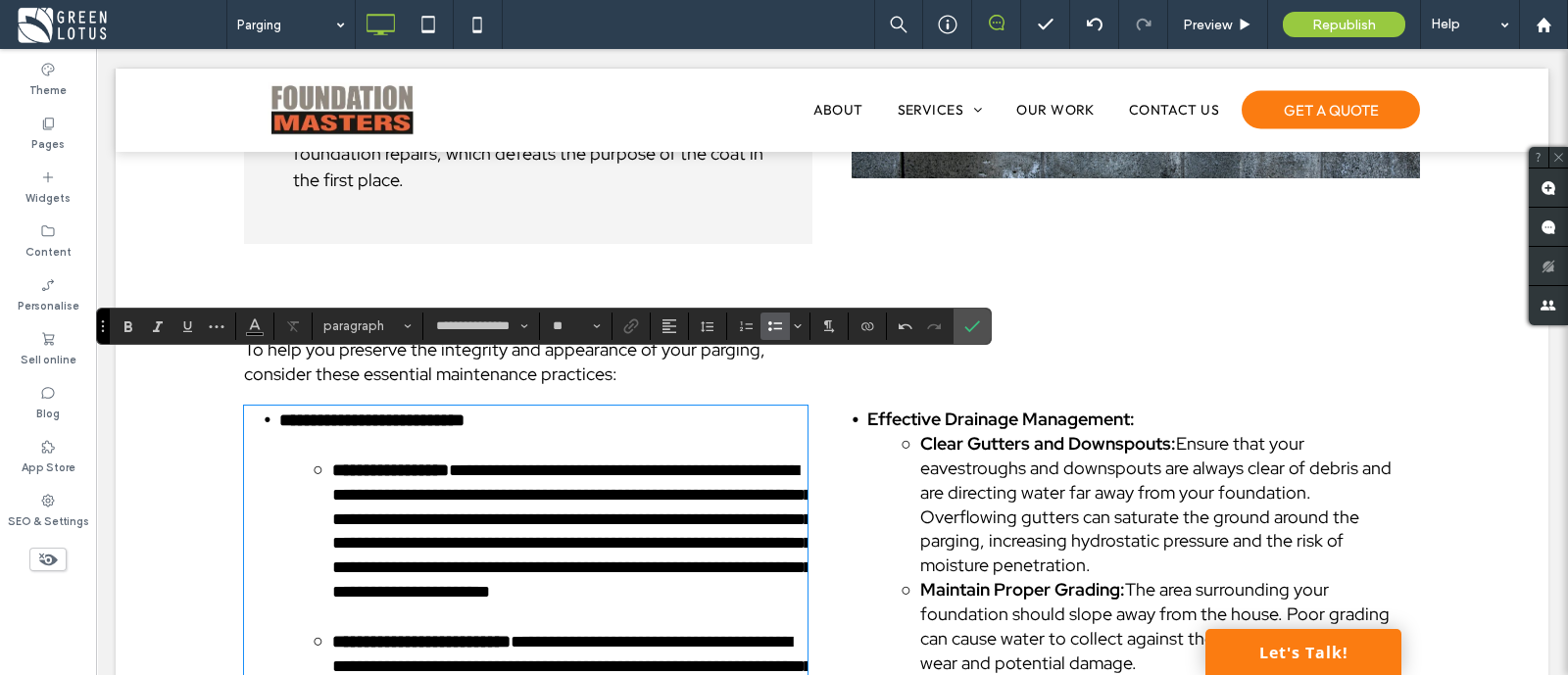 click on "Ensure that your eavestroughs and downspouts are always clear of debris and are directing water far away from your foundation. Overflowing gutters can saturate the ground around the parging, increasing hydrostatic pressure and the risk of moisture penetration." at bounding box center [1155, 504] 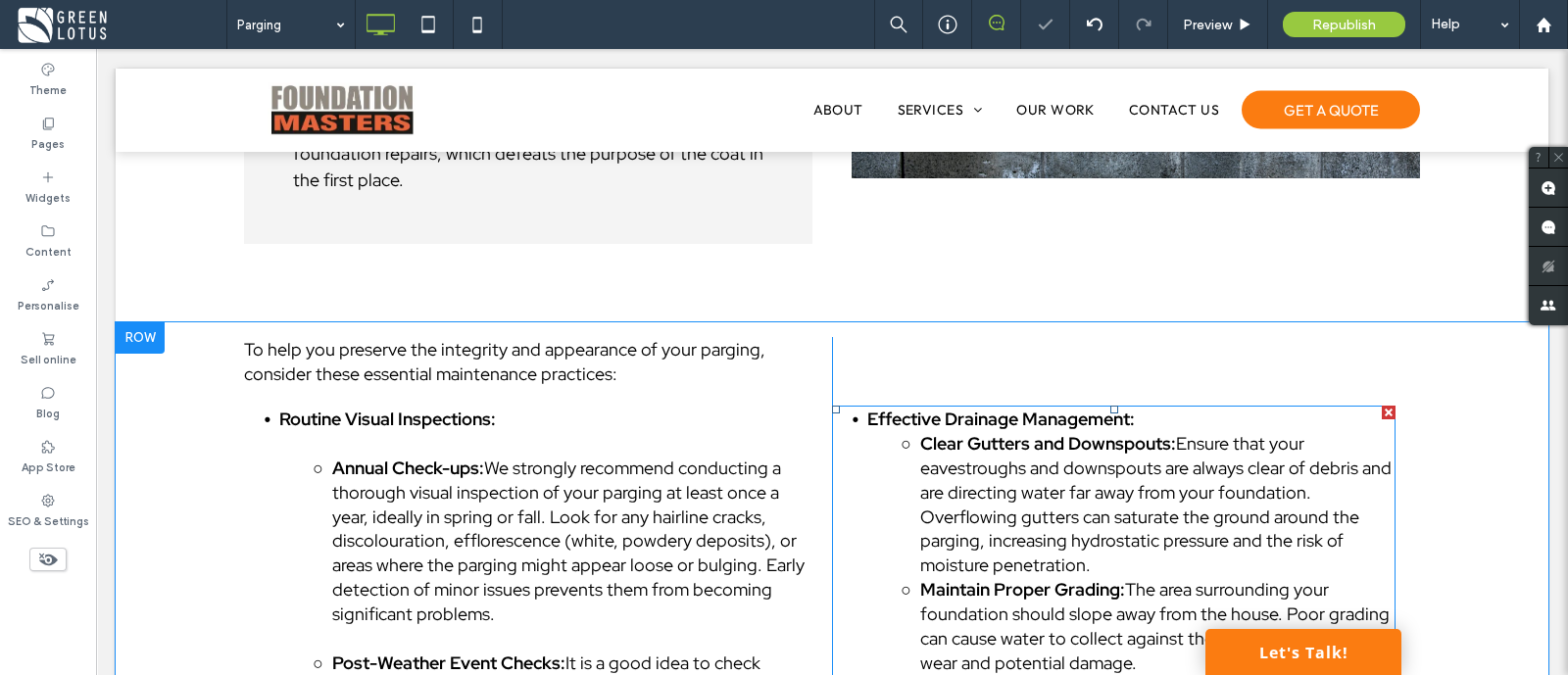 click on "Ensure that your eavestroughs and downspouts are always clear of debris and are directing water far away from your foundation. Overflowing gutters can saturate the ground around the parging, increasing hydrostatic pressure and the risk of moisture penetration." at bounding box center [1155, 504] 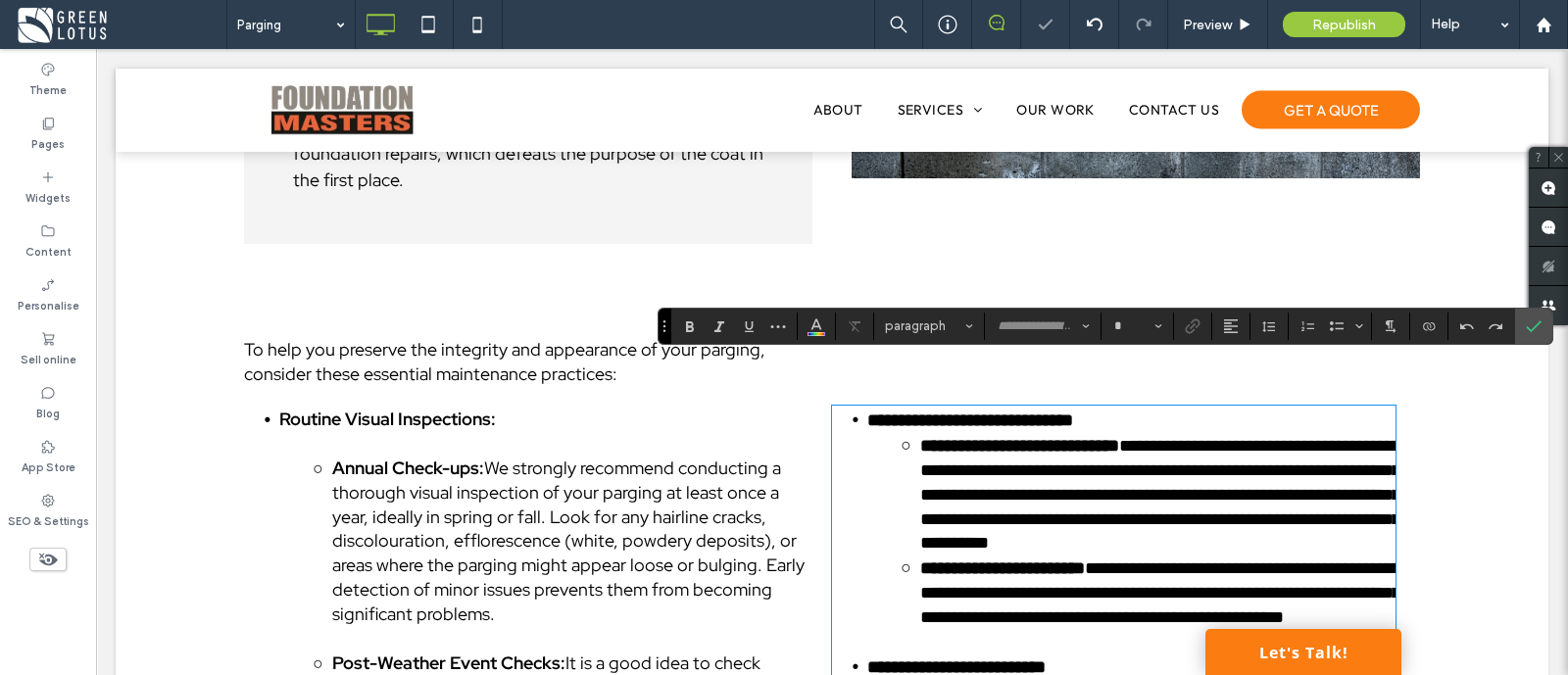 type on "**********" 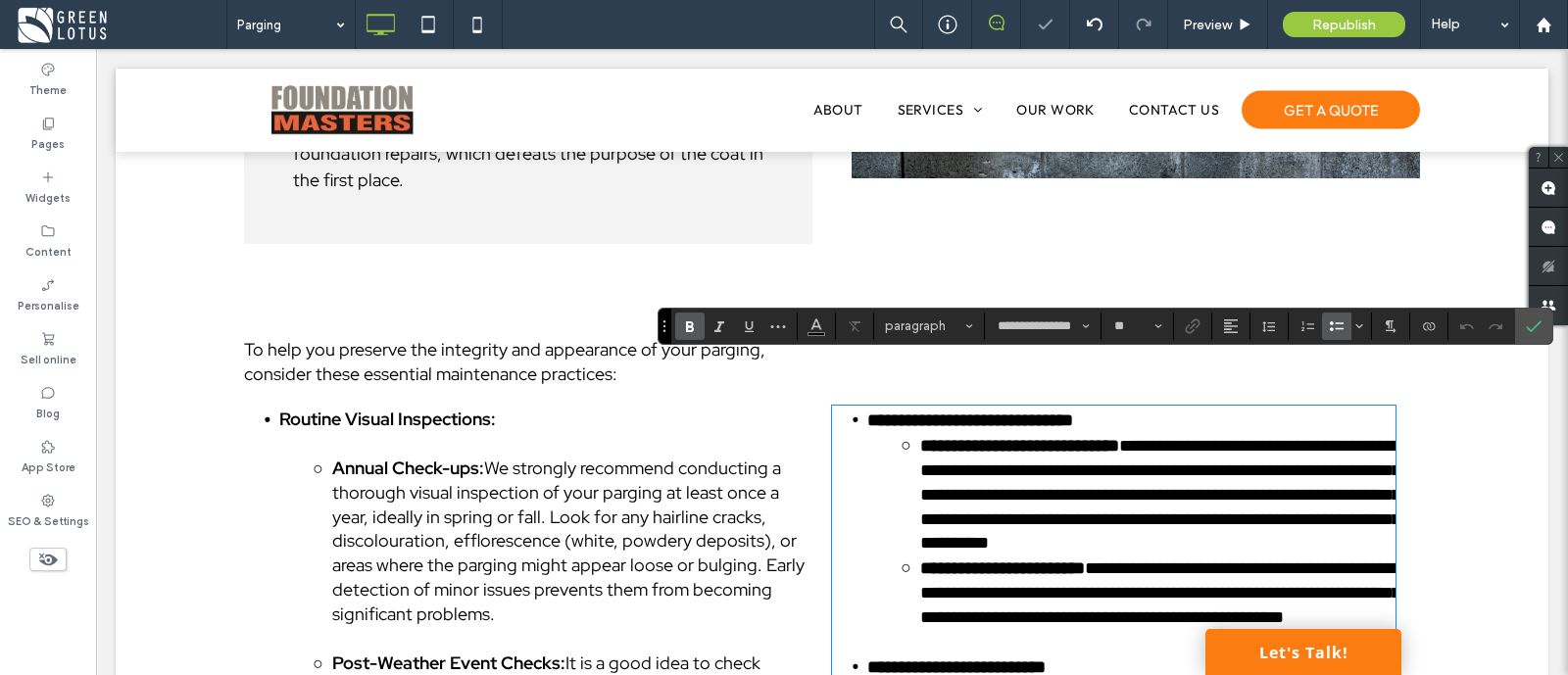 click on "**********" at bounding box center (1131, 420) 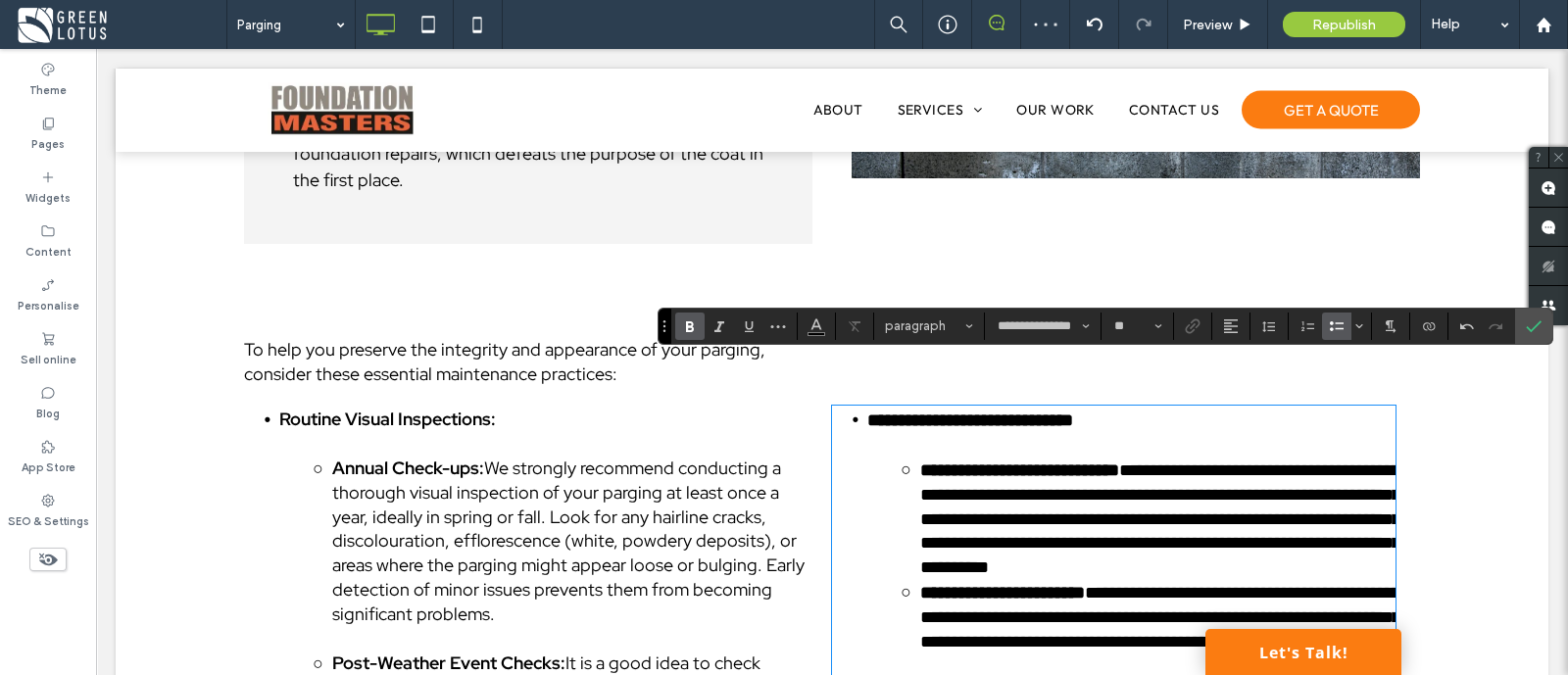 click on "**********" at bounding box center [1131, 518] 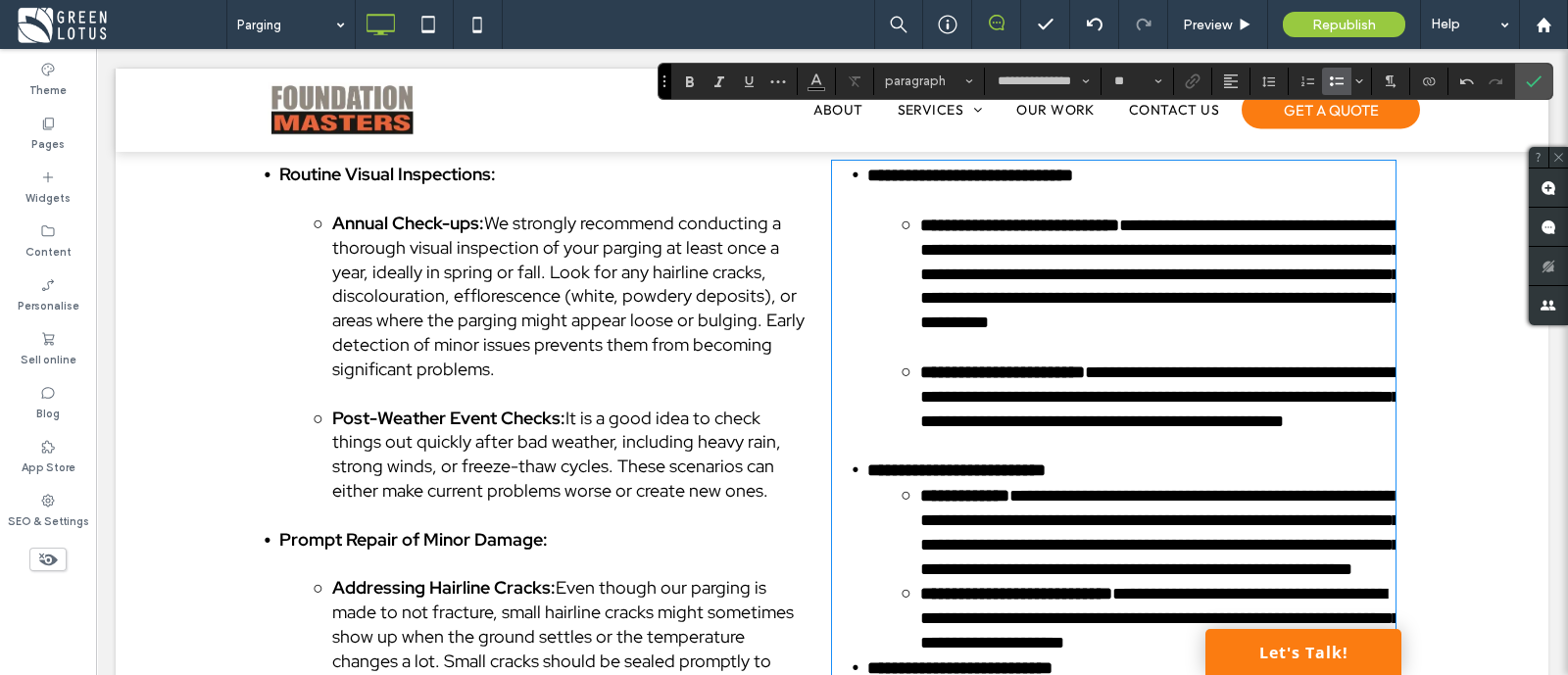 scroll, scrollTop: 4202, scrollLeft: 0, axis: vertical 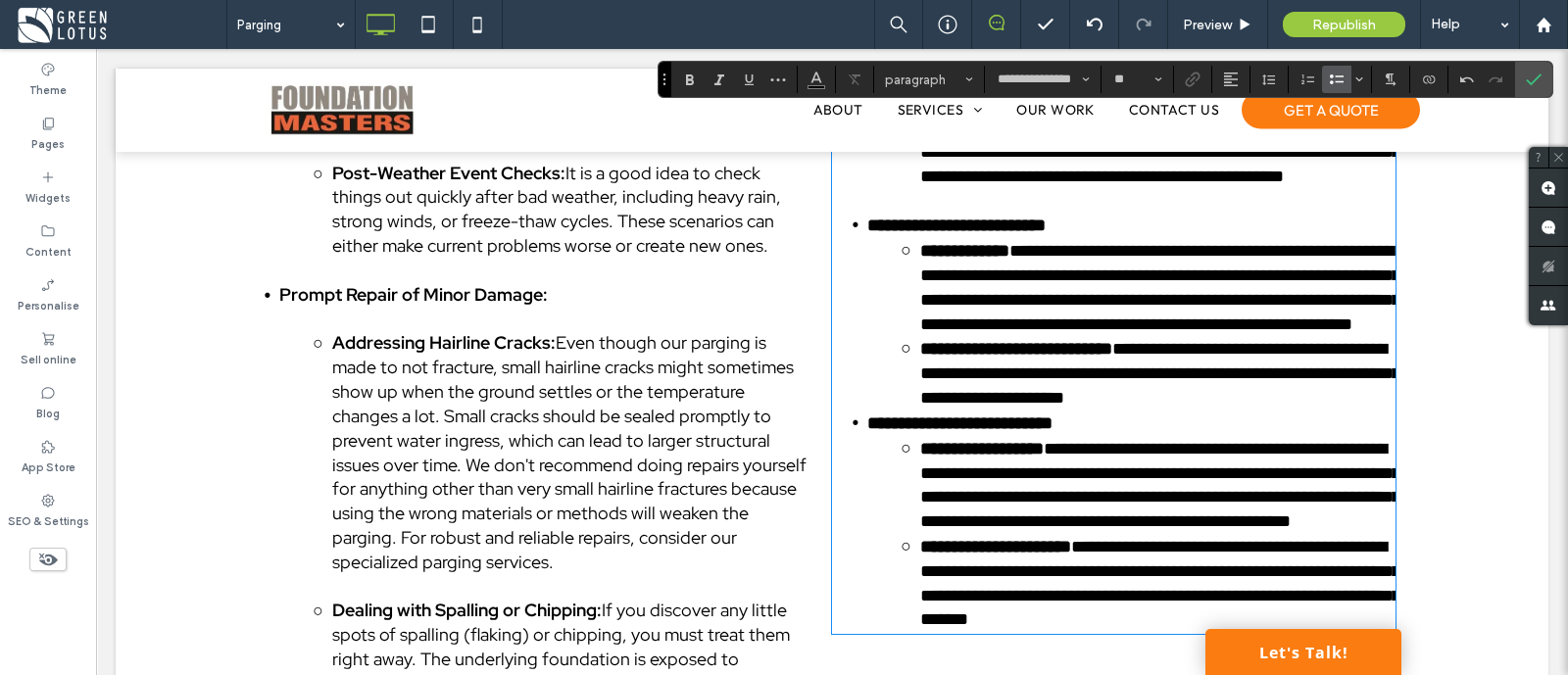 click on "**********" at bounding box center [1131, 164] 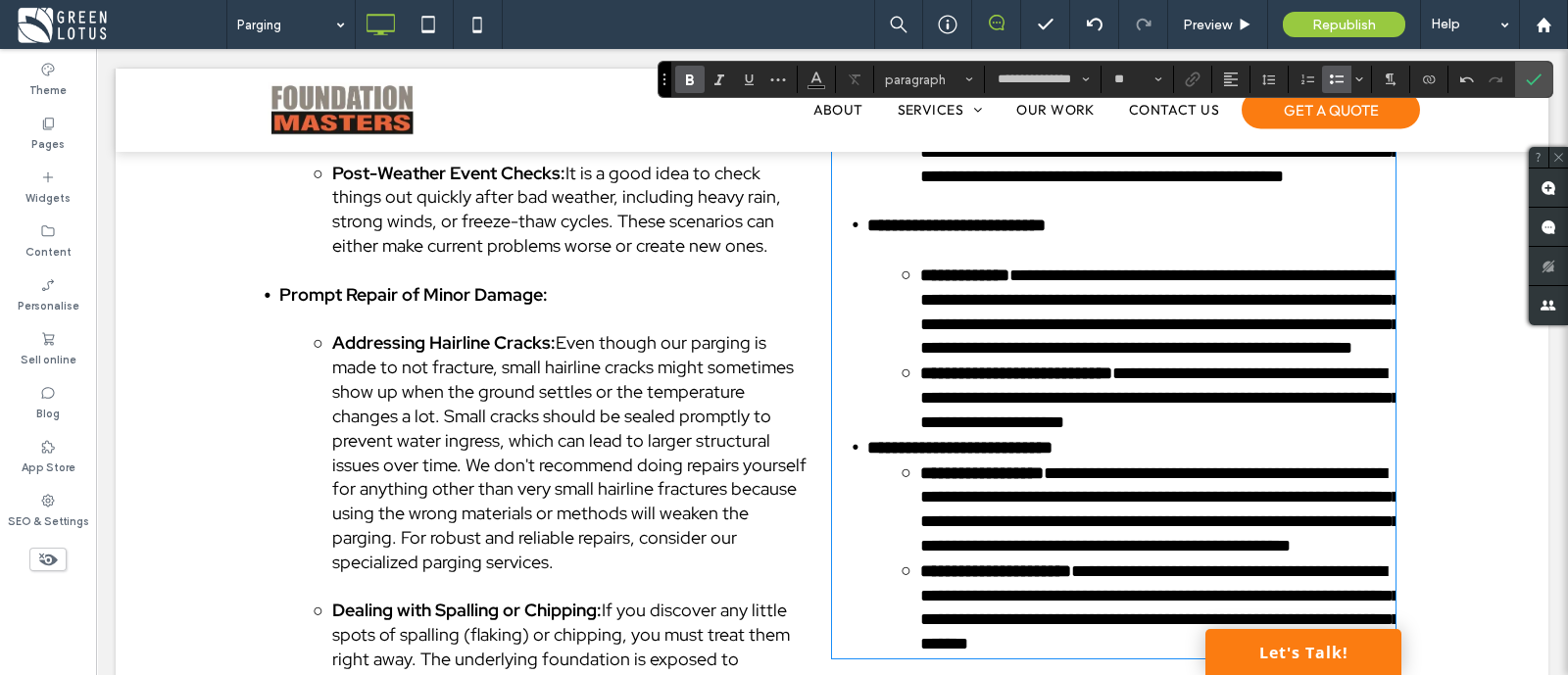 click on "**********" at bounding box center (1131, 312) 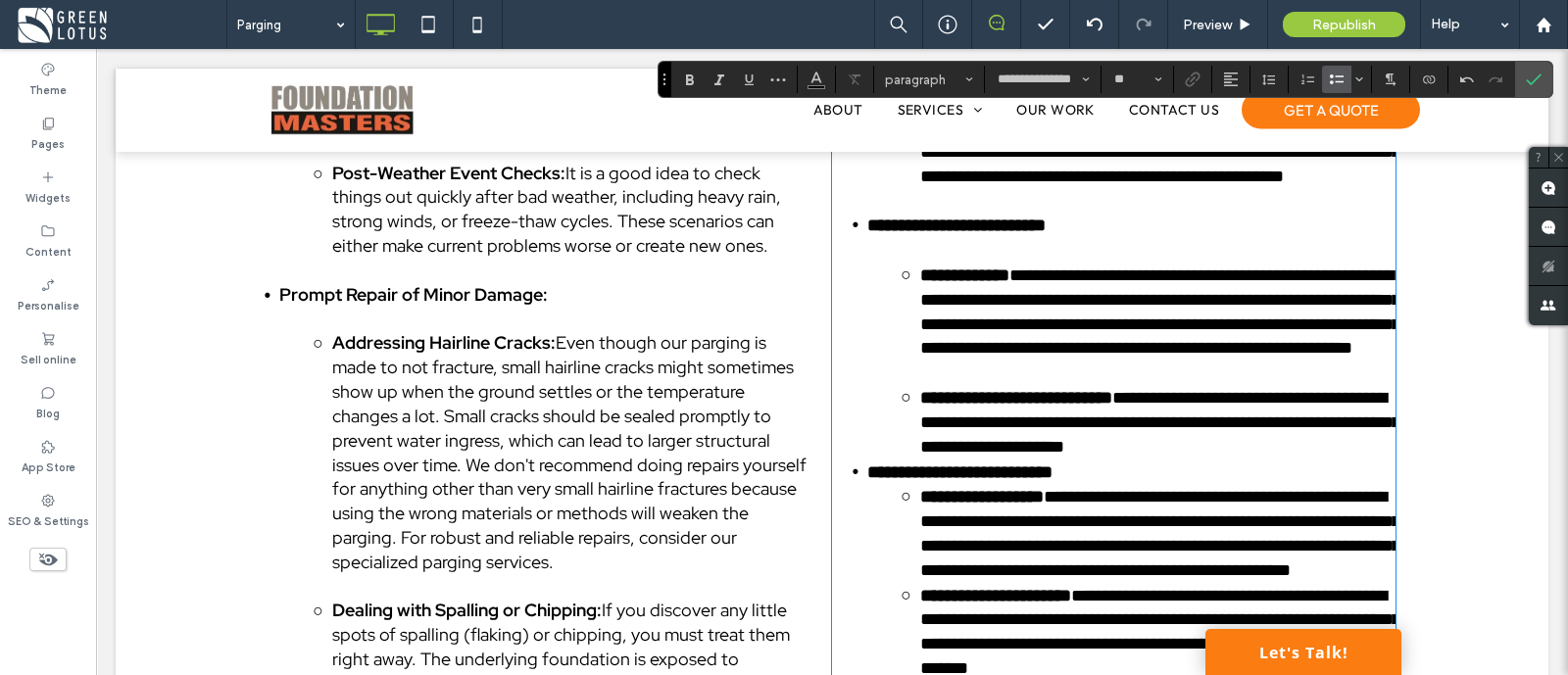 click on "**********" at bounding box center [1131, 472] 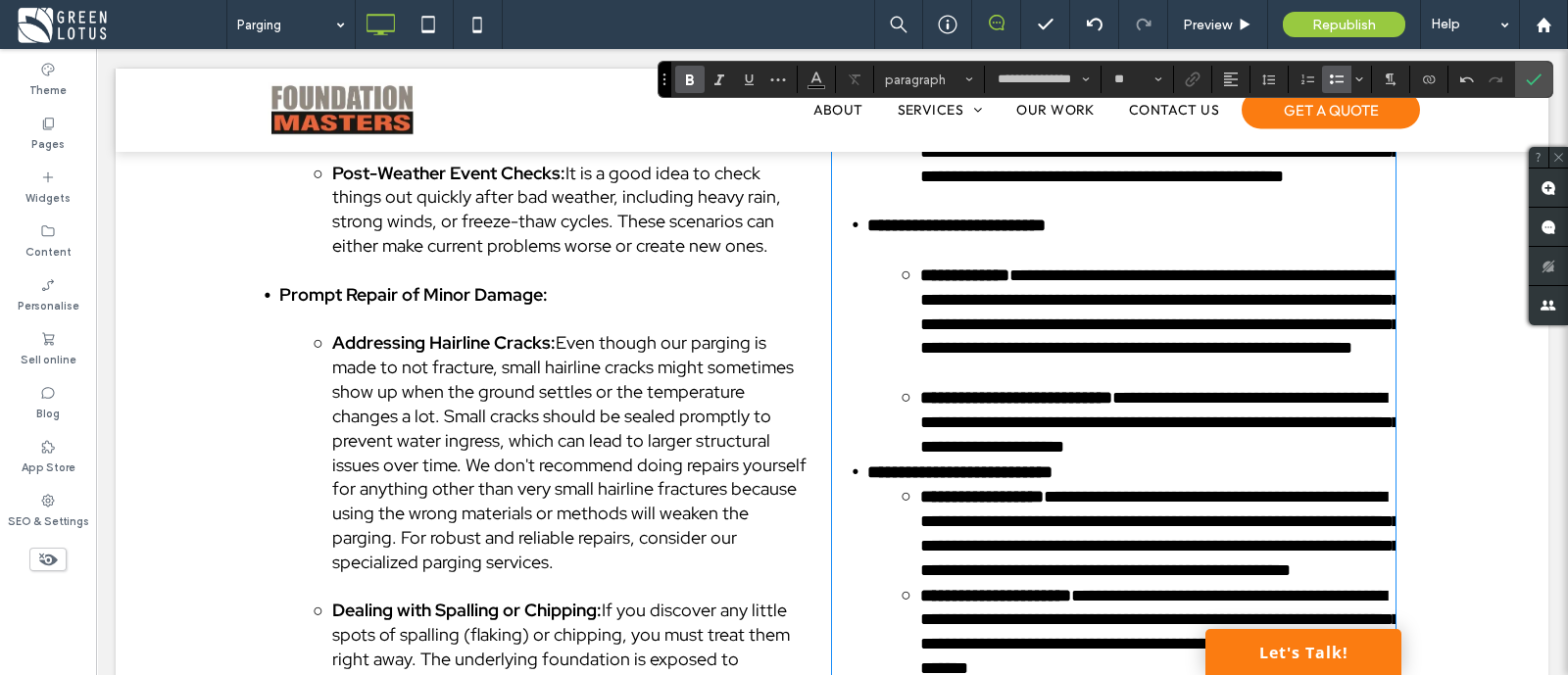 click on "**********" at bounding box center (1131, 421) 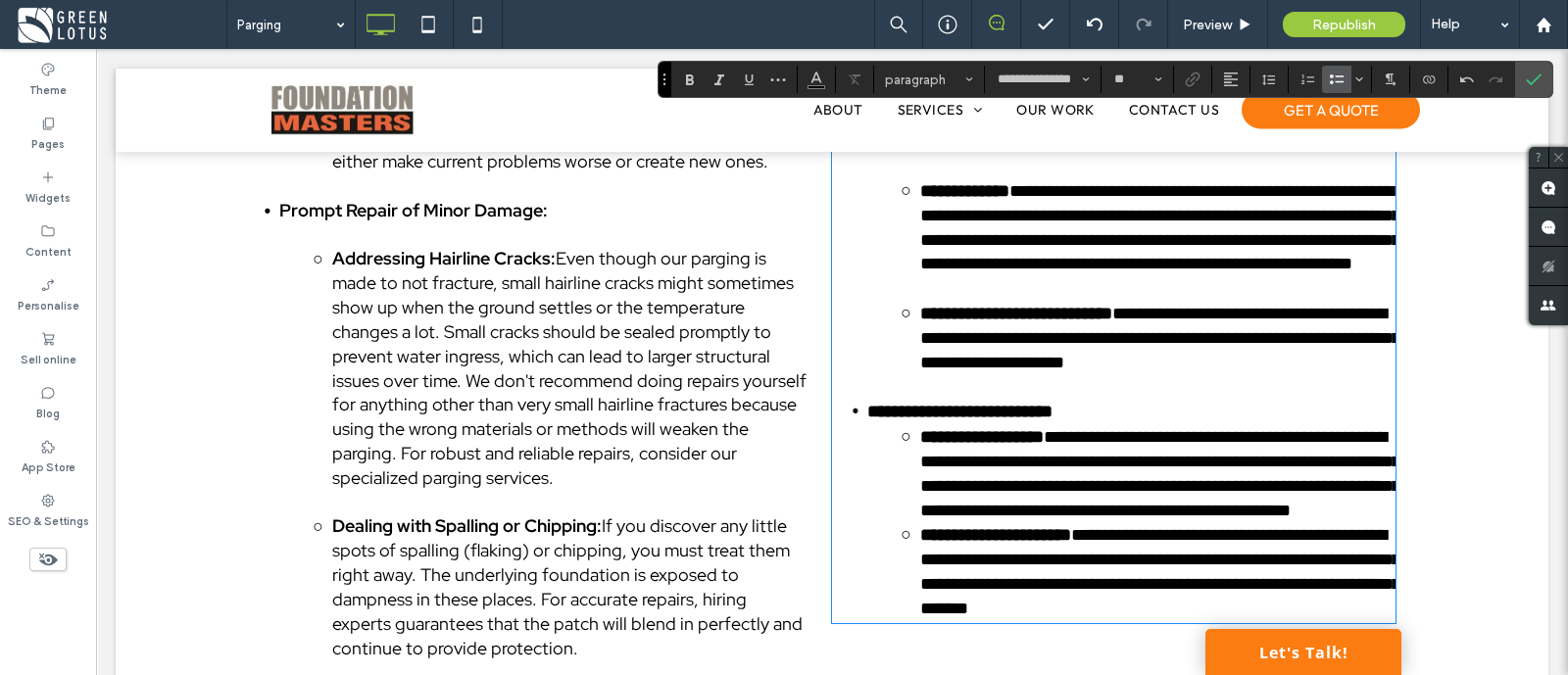 scroll, scrollTop: 4324, scrollLeft: 0, axis: vertical 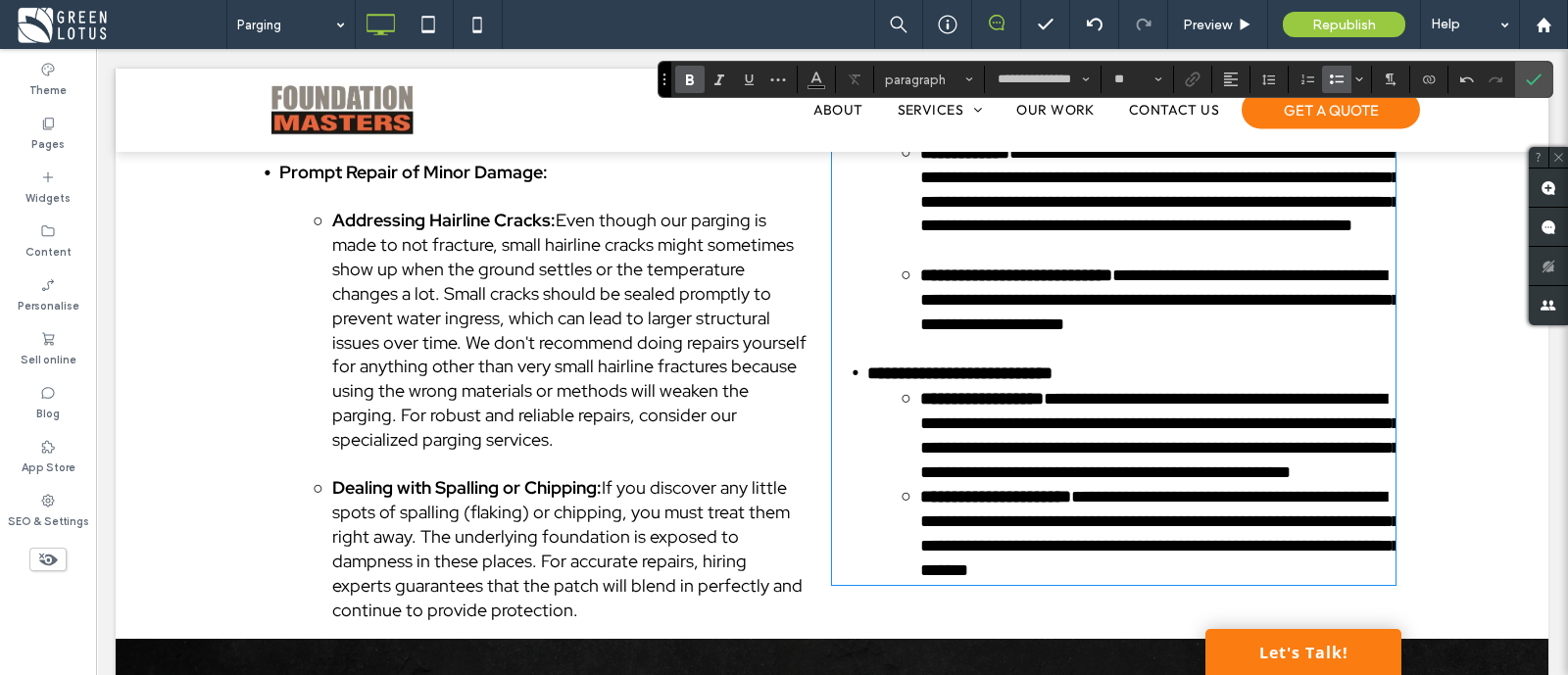click on "**********" at bounding box center (1131, 373) 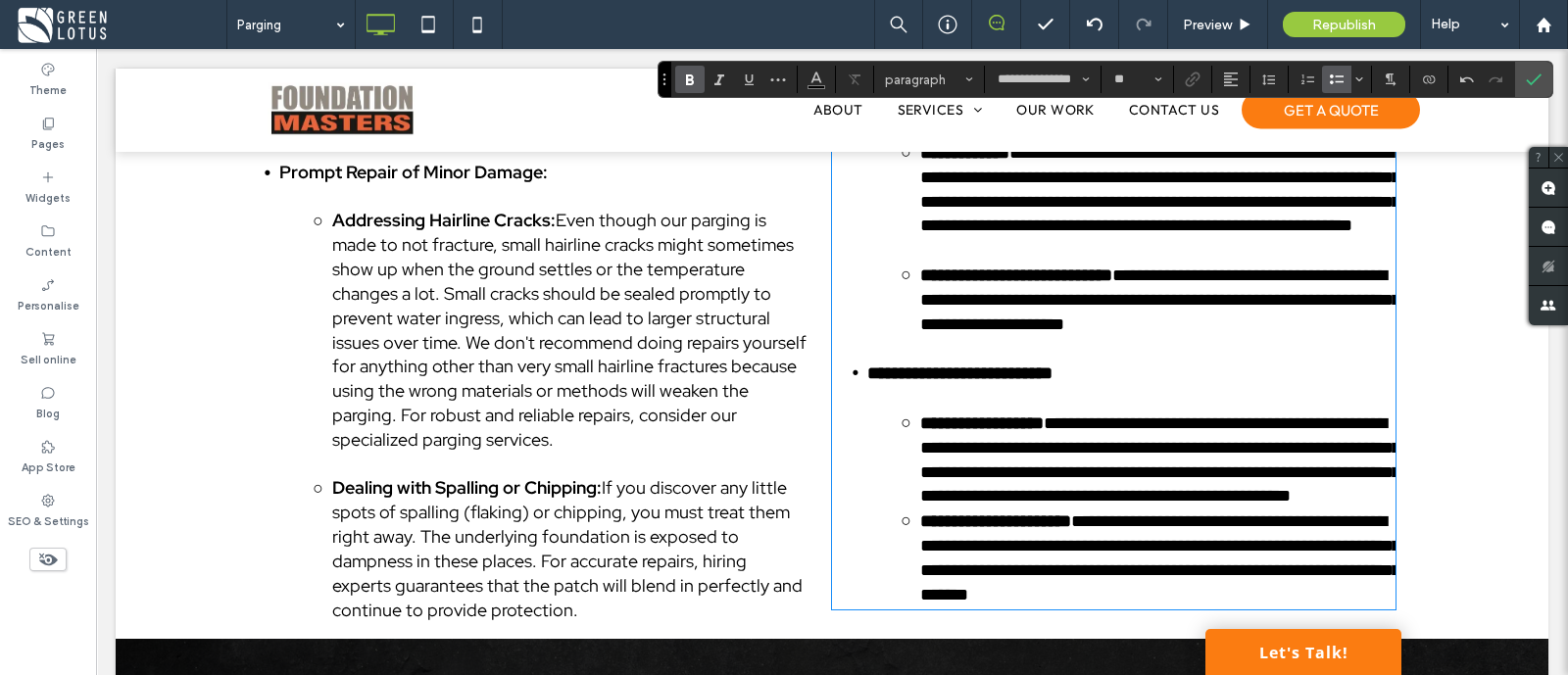 click on "**********" at bounding box center [1131, 459] 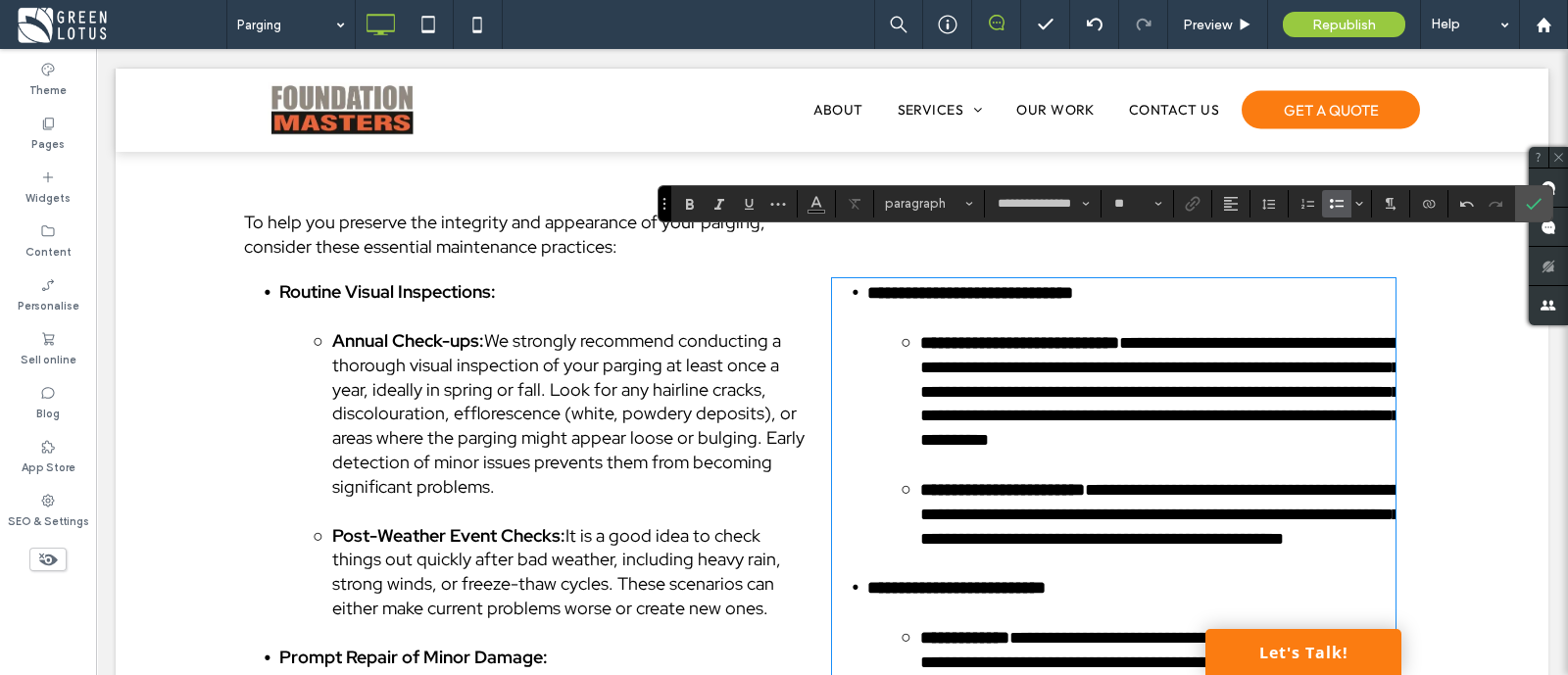 scroll, scrollTop: 3834, scrollLeft: 0, axis: vertical 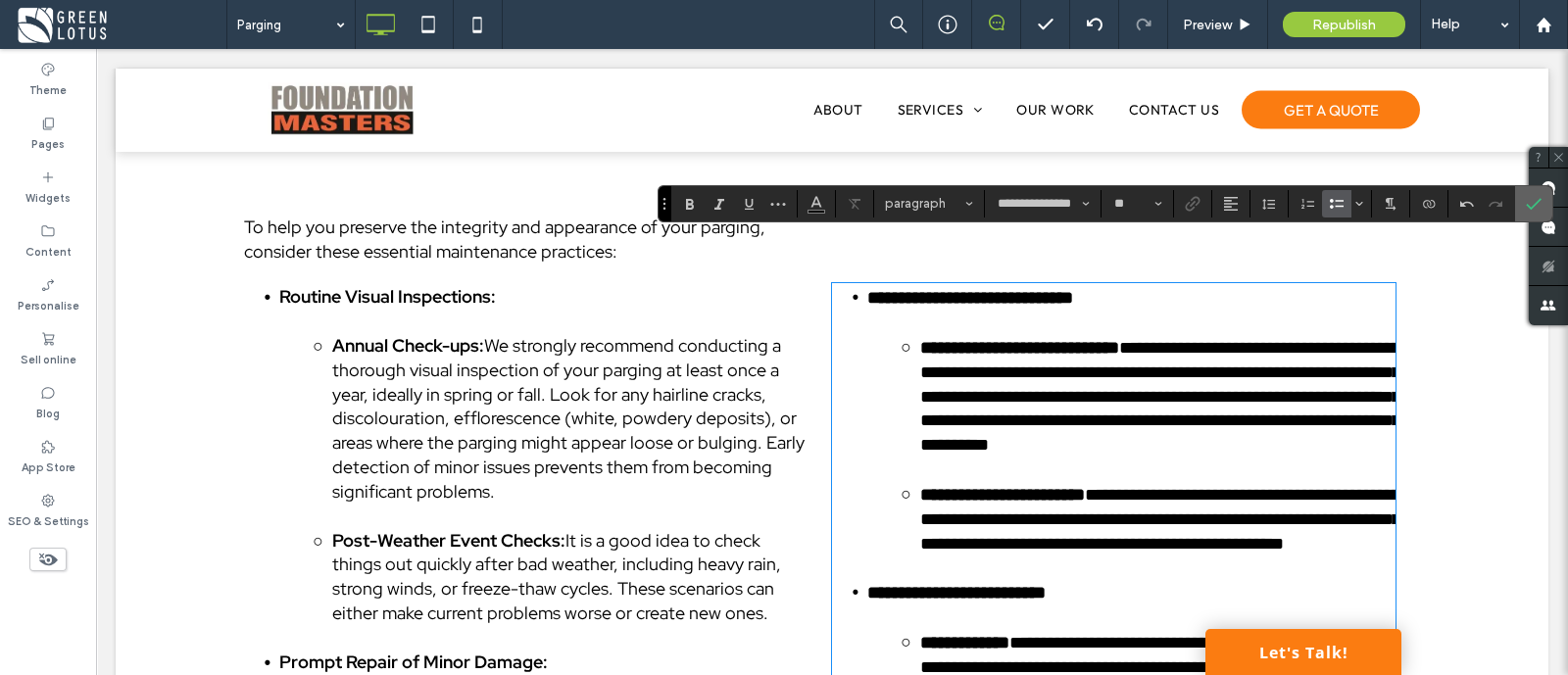 drag, startPoint x: 1542, startPoint y: 203, endPoint x: 1415, endPoint y: 169, distance: 131.47243 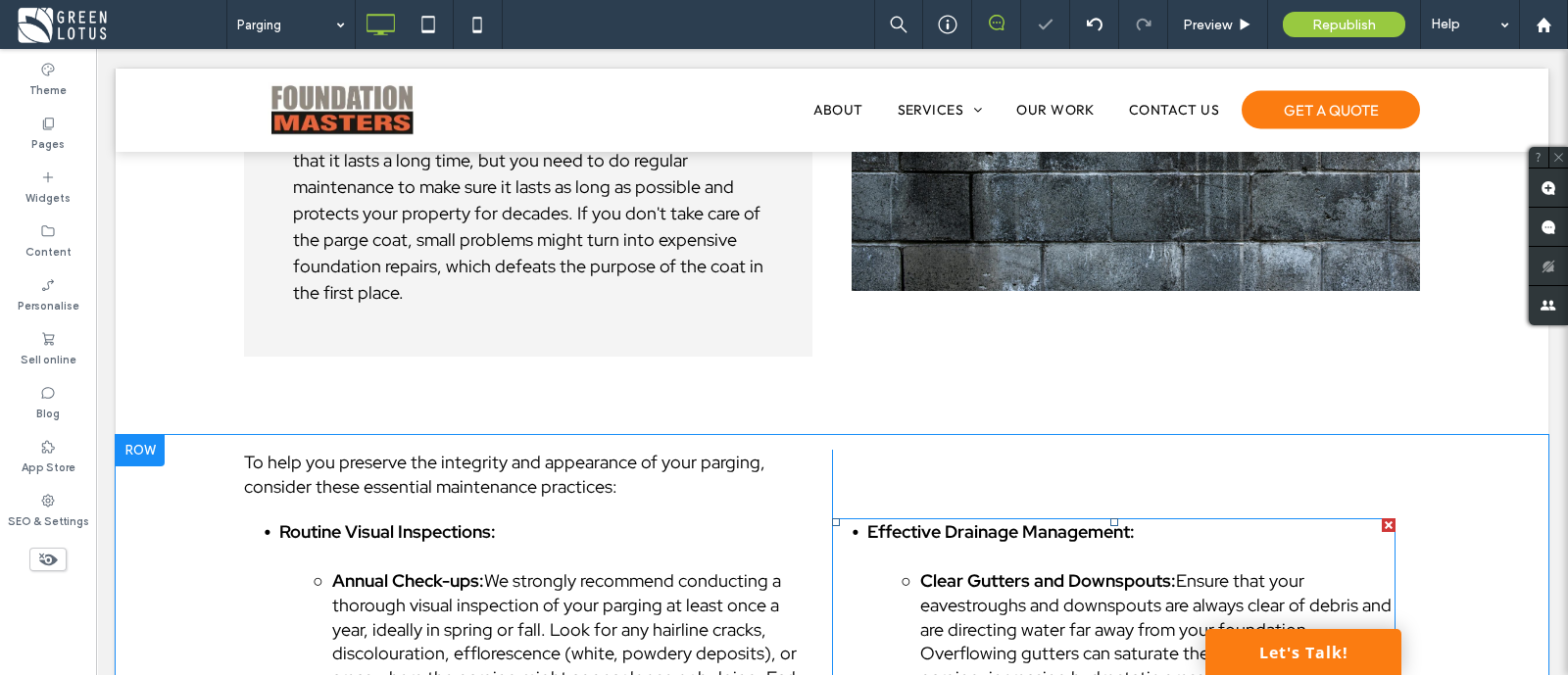scroll, scrollTop: 3590, scrollLeft: 0, axis: vertical 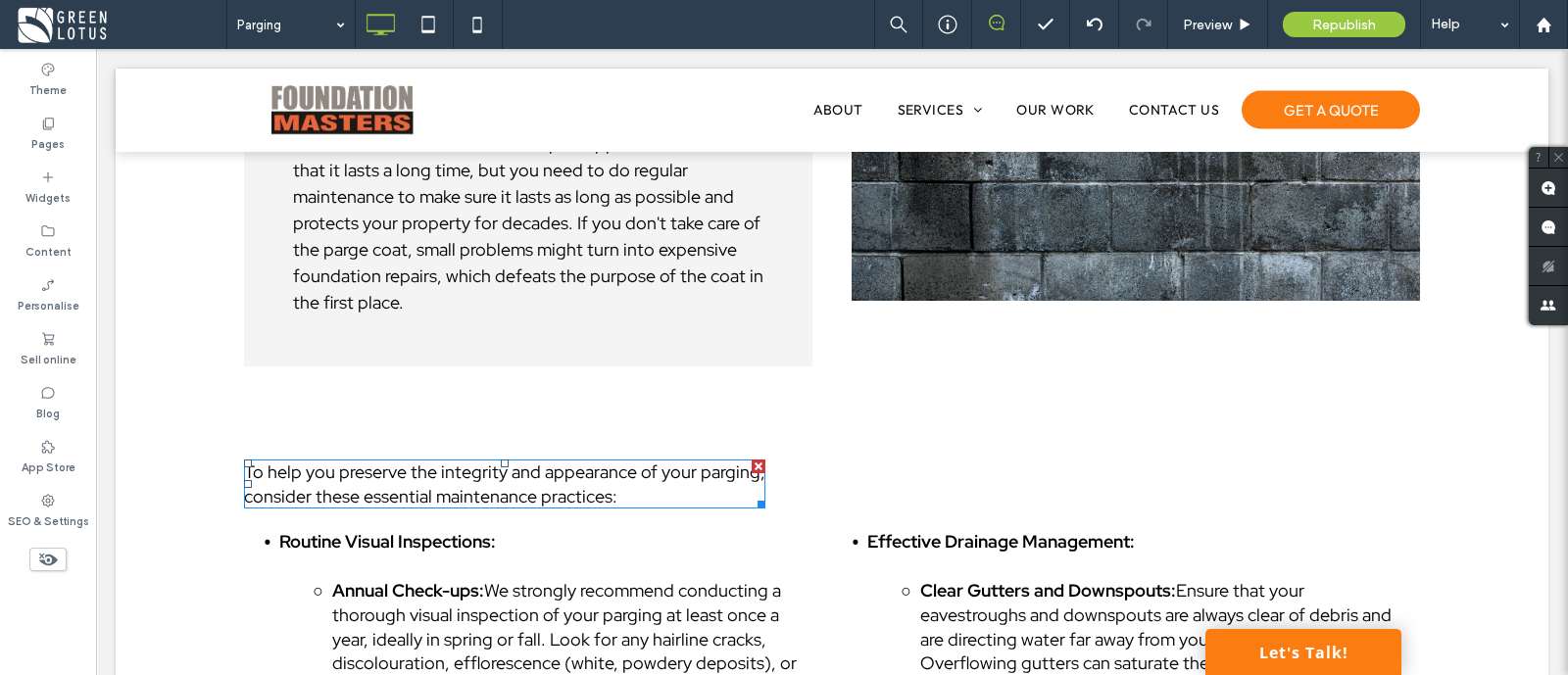 click at bounding box center (759, 466) 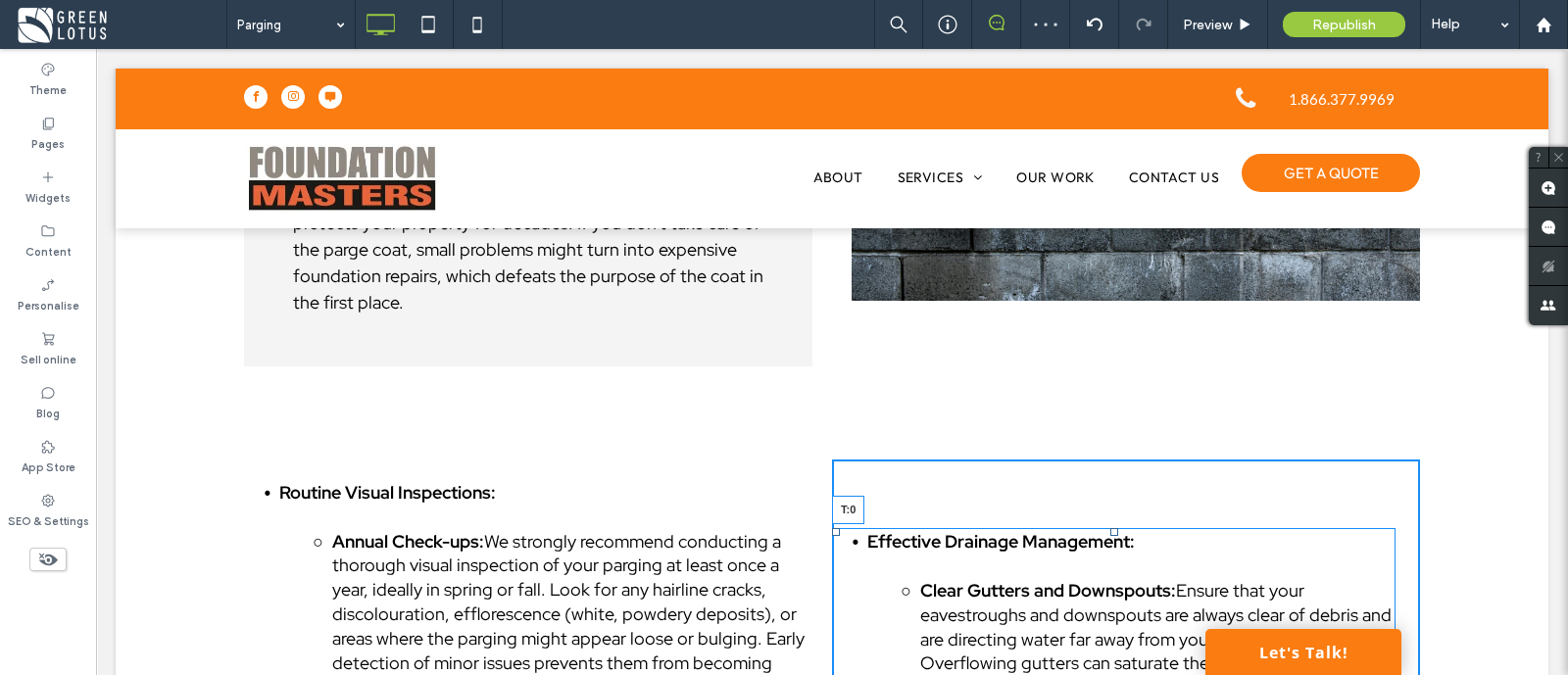 drag, startPoint x: 1102, startPoint y: 485, endPoint x: 1088, endPoint y: 416, distance: 70.40597 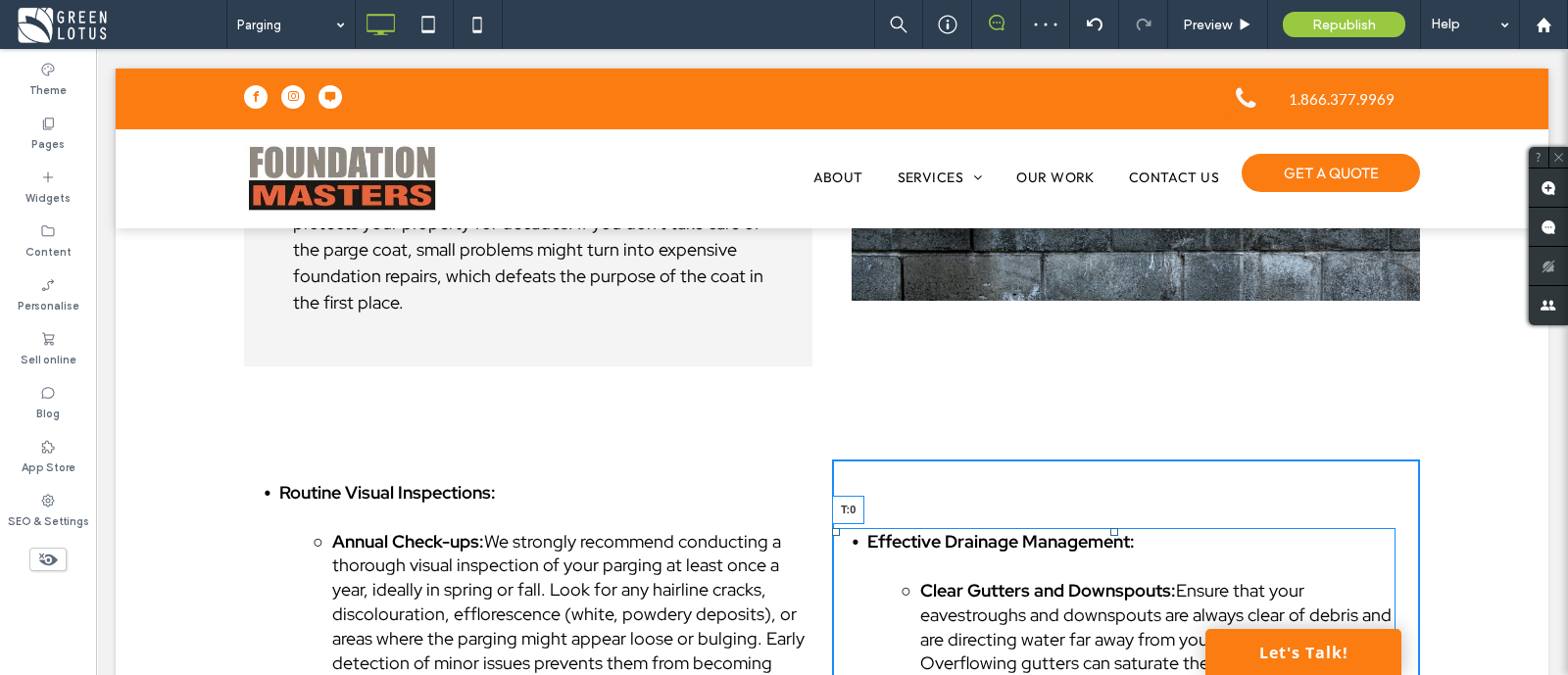 click on "Effective Drainage Management: Clear Gutters and Downspouts:  Ensure that your eavestroughs and downspouts are always clear of debris and are directing water far away from your foundation. Overflowing gutters can saturate the ground around the parging, increasing hydrostatic pressure and the risk of moisture penetration. Maintain Proper Grading:  The area surrounding your foundation should slope away from the house. Poor grading can cause water to collect against the parging, hastening wear and potential damage. Gentle Cleaning Practices: Soft Washing:  To remove dirt, grime, or mildew, use a soft brush and a mild detergent solution. A gentle rinse with a garden hose is usually sufficient. Avoid high-pressure washing, as it can damage the parging surface, especially if it's older or has existing weaknesses. Don't Use strong Chemicals:  Don't use abrasive cleaners or strong chemicals because they could change the colour of the parging material or make it break down. Landscaping Considerations: T:0" at bounding box center [1113, 992] 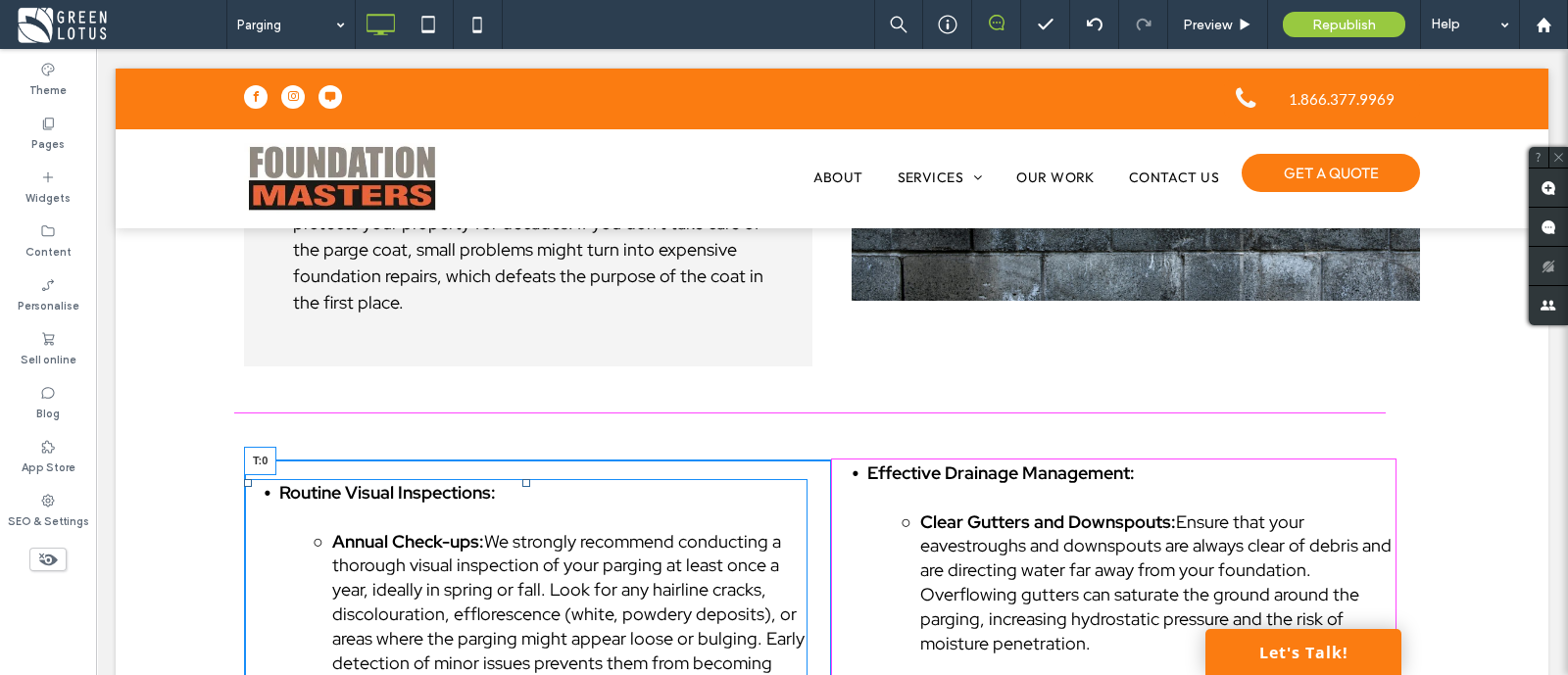drag, startPoint x: 513, startPoint y: 435, endPoint x: 984, endPoint y: 465, distance: 471.95445 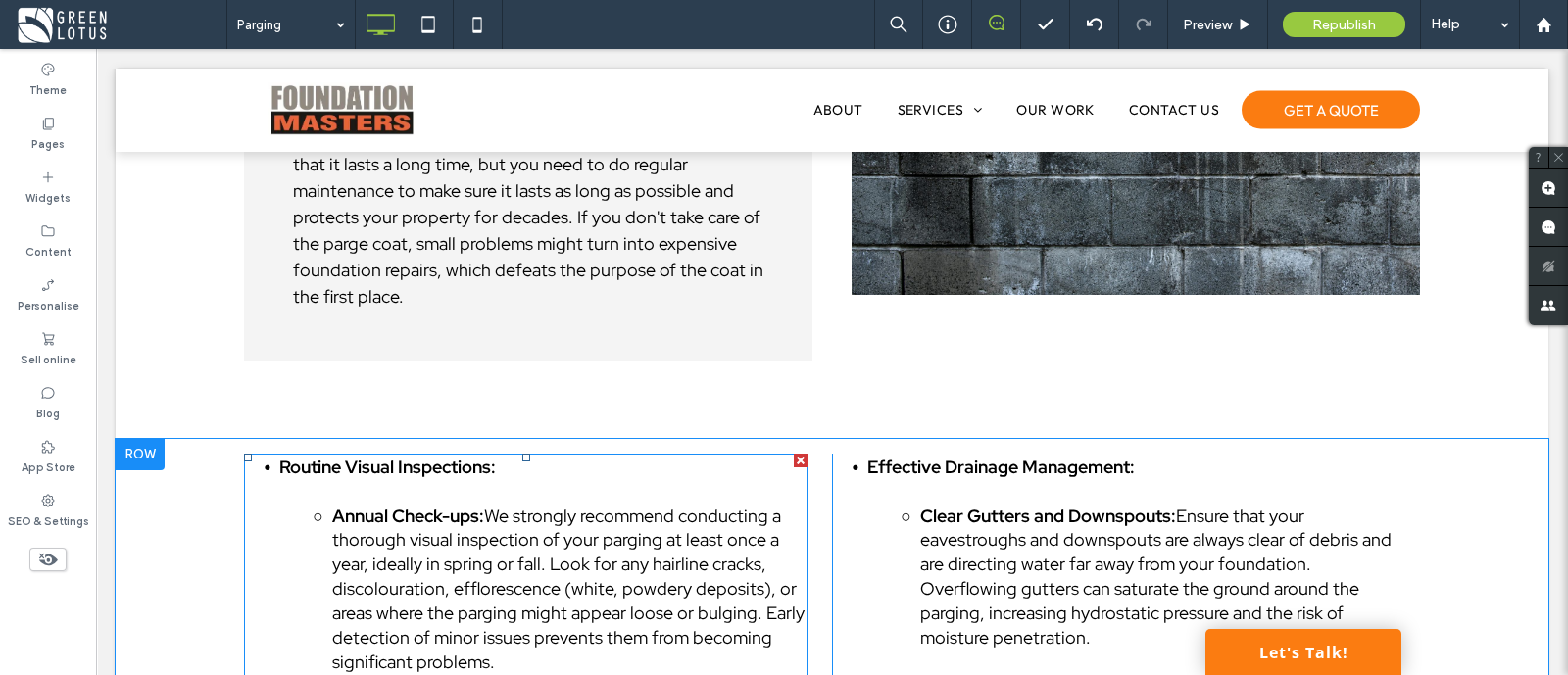 scroll, scrollTop: 3590, scrollLeft: 0, axis: vertical 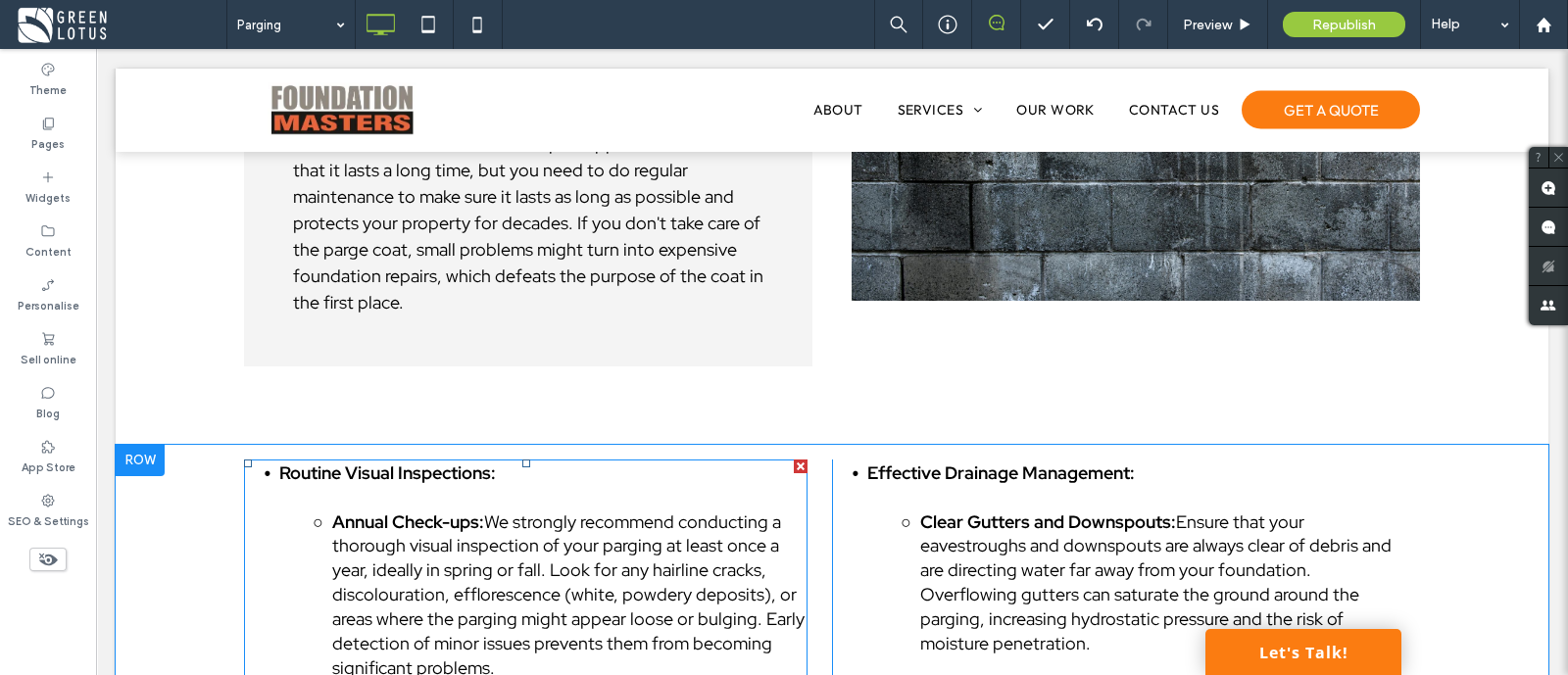 click on "Routine Visual Inspections:" at bounding box center (387, 472) 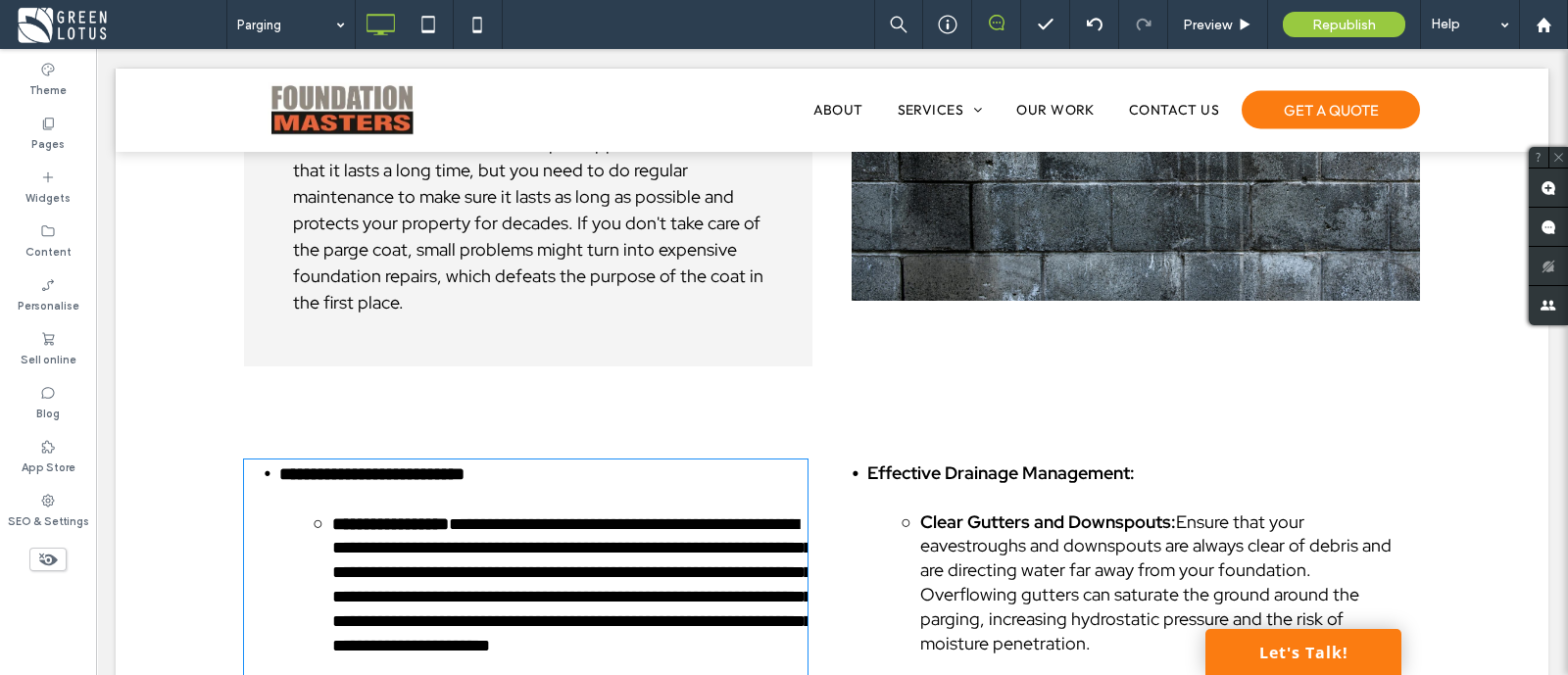 type on "**********" 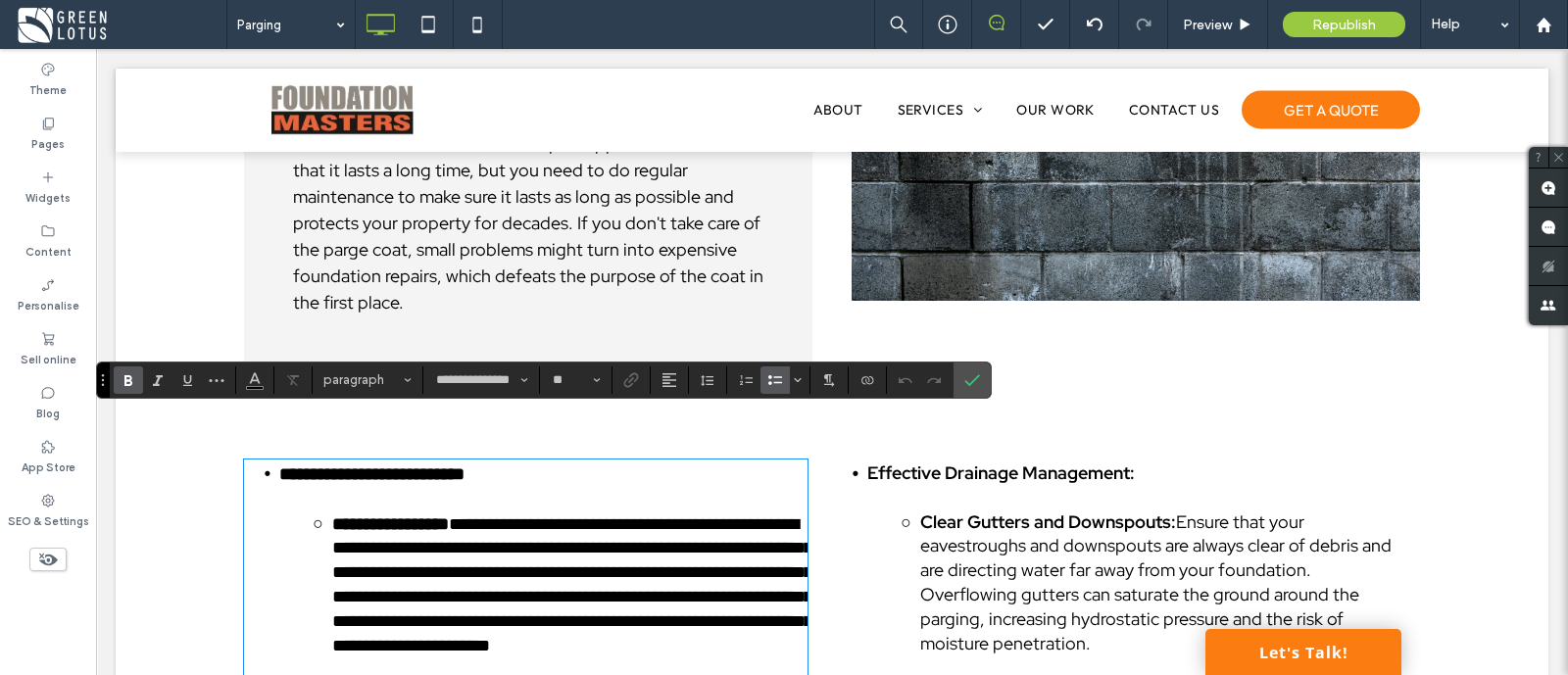 click on "**********" at bounding box center [543, 486] 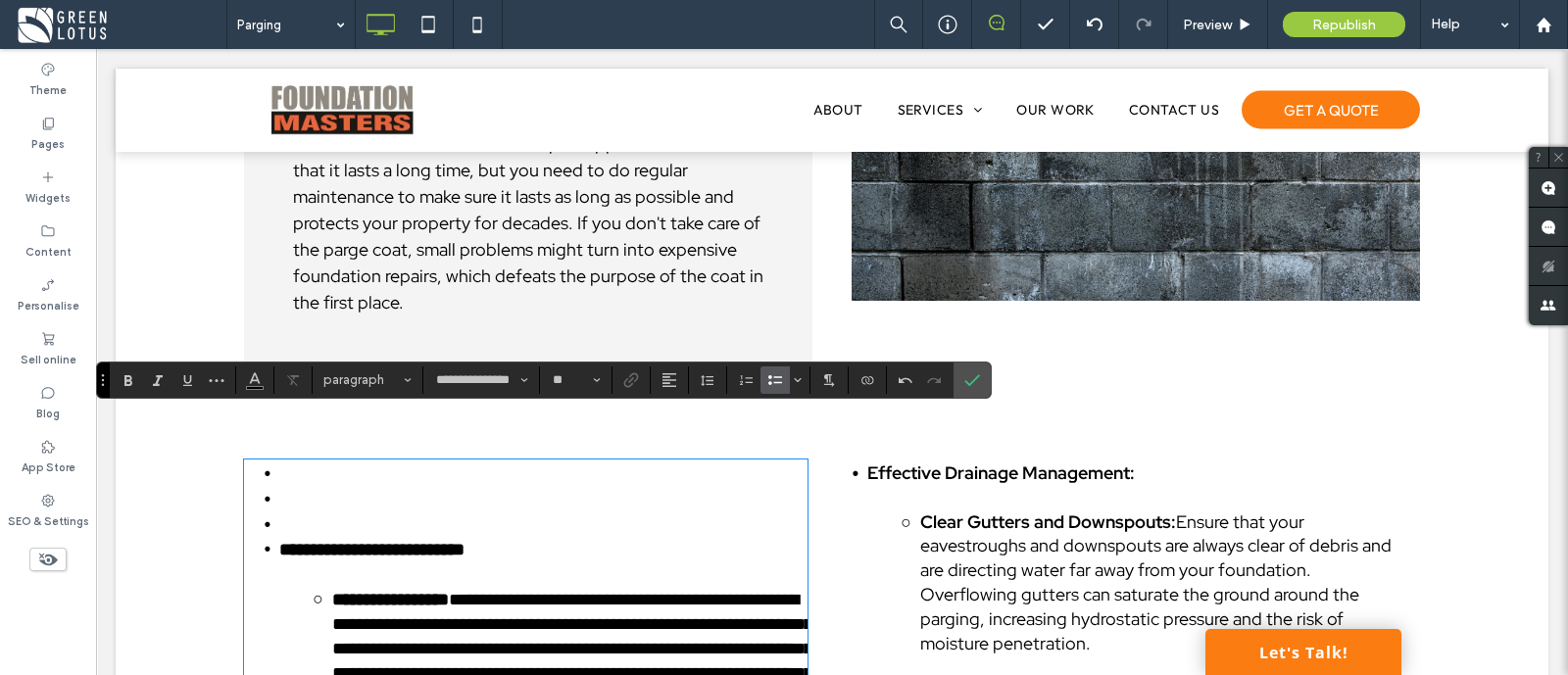 click on "﻿" at bounding box center [543, 500] 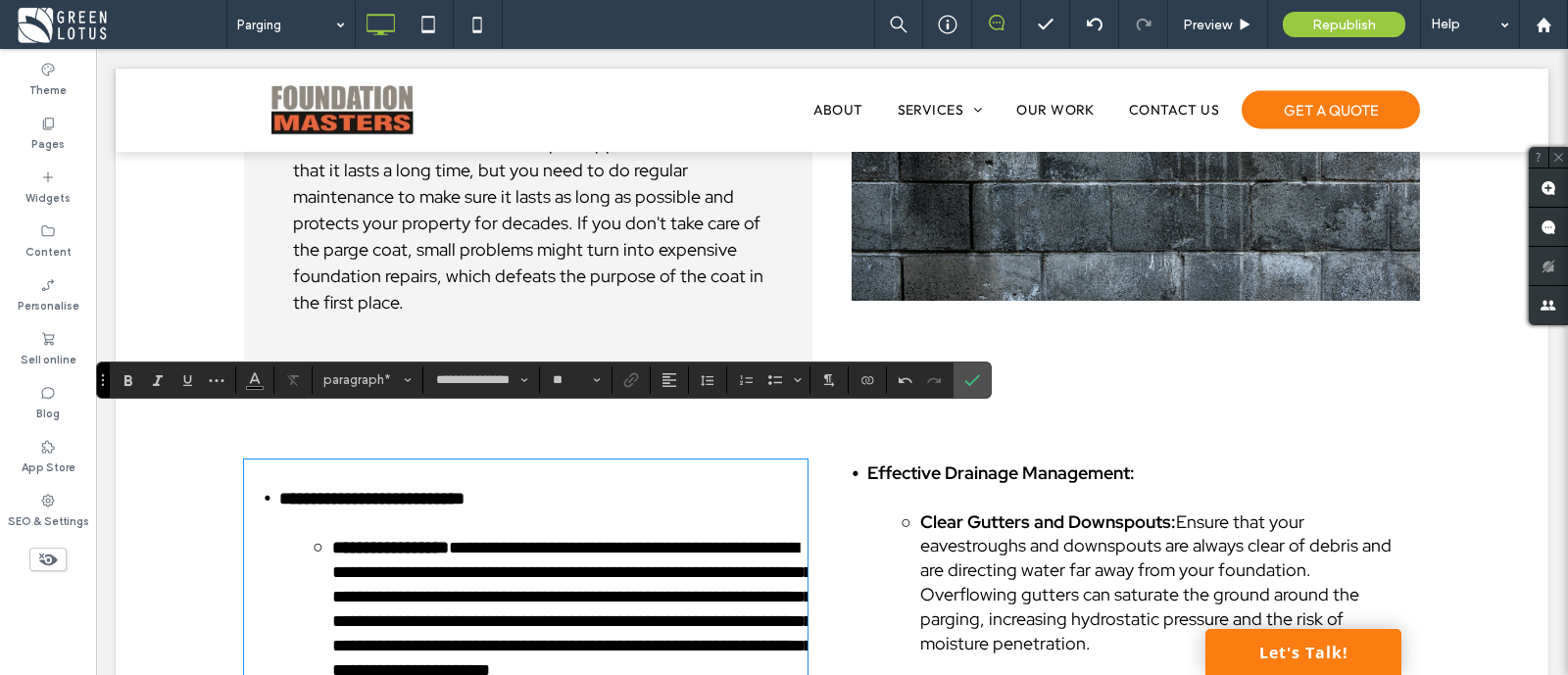 scroll, scrollTop: 0, scrollLeft: 0, axis: both 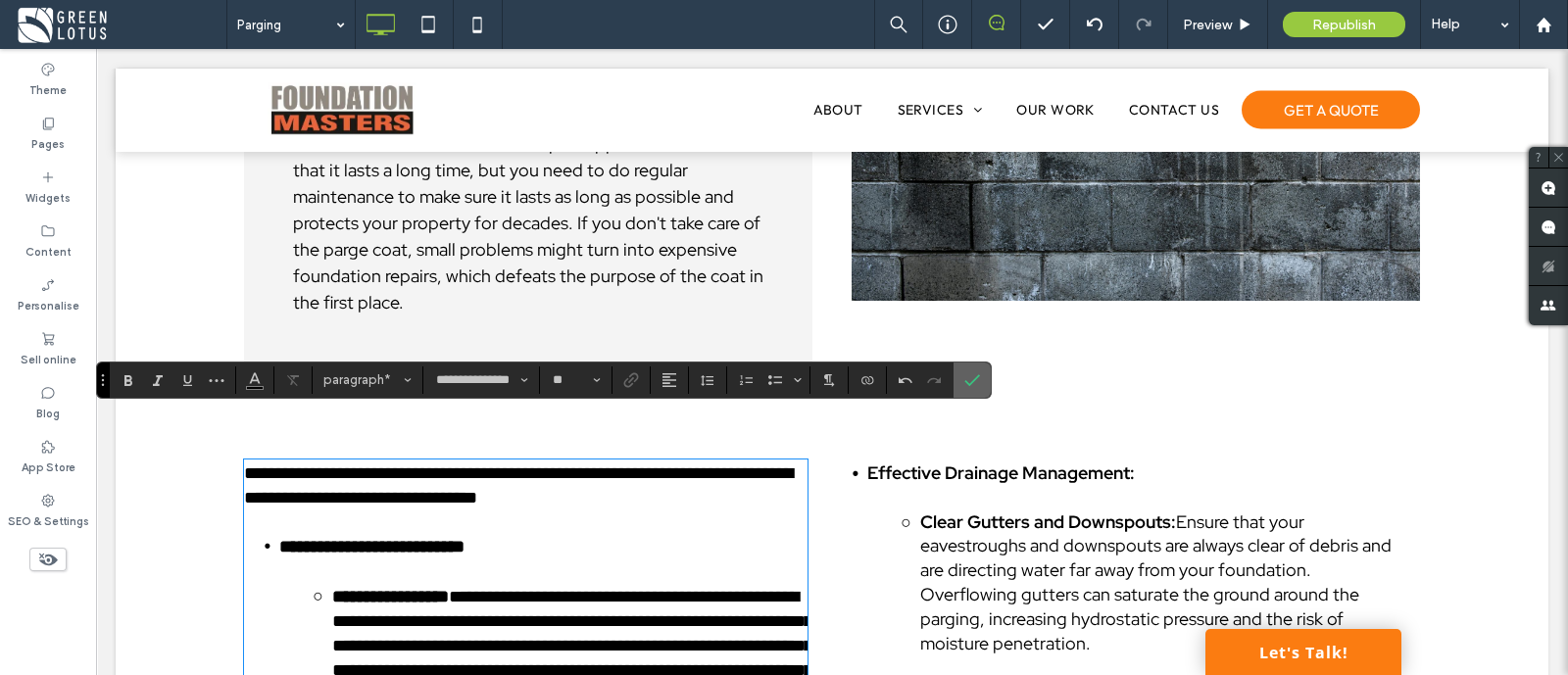 click 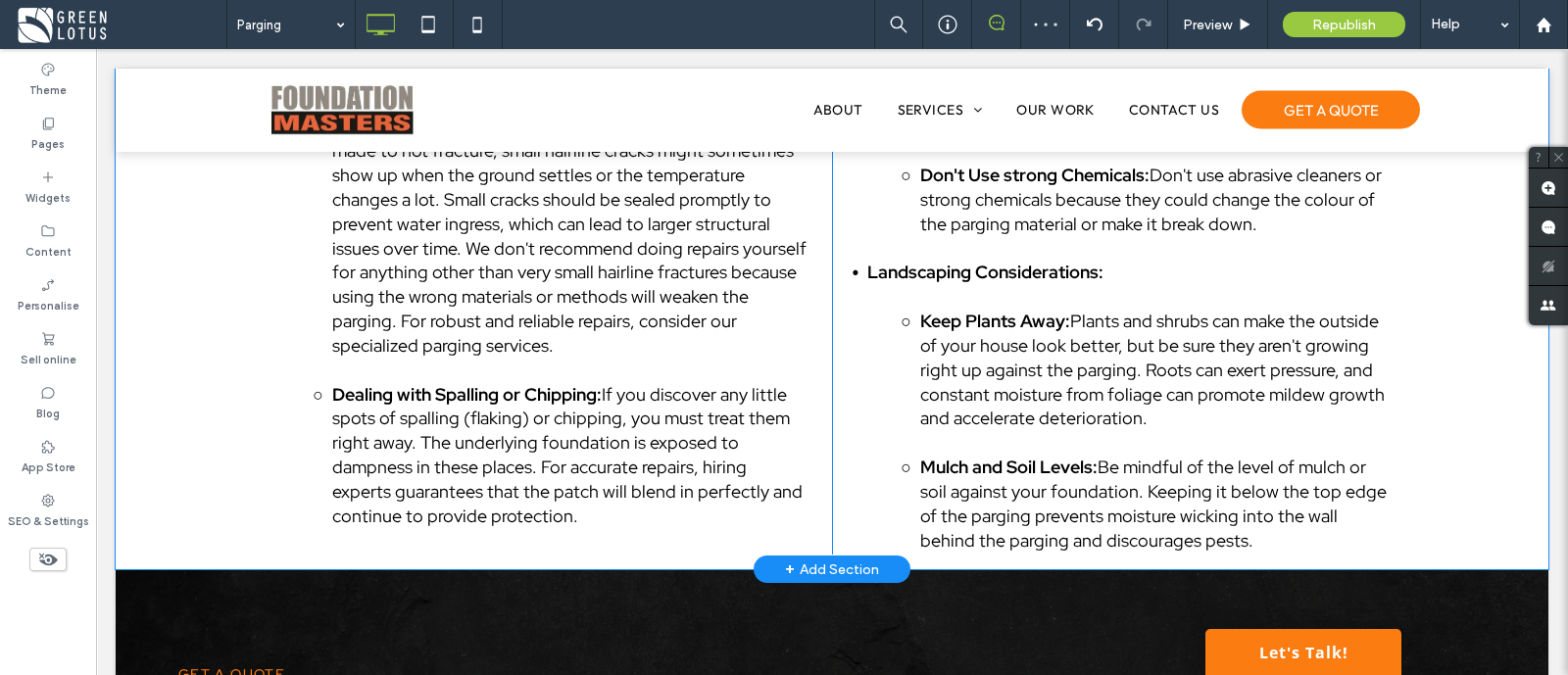 scroll, scrollTop: 4447, scrollLeft: 0, axis: vertical 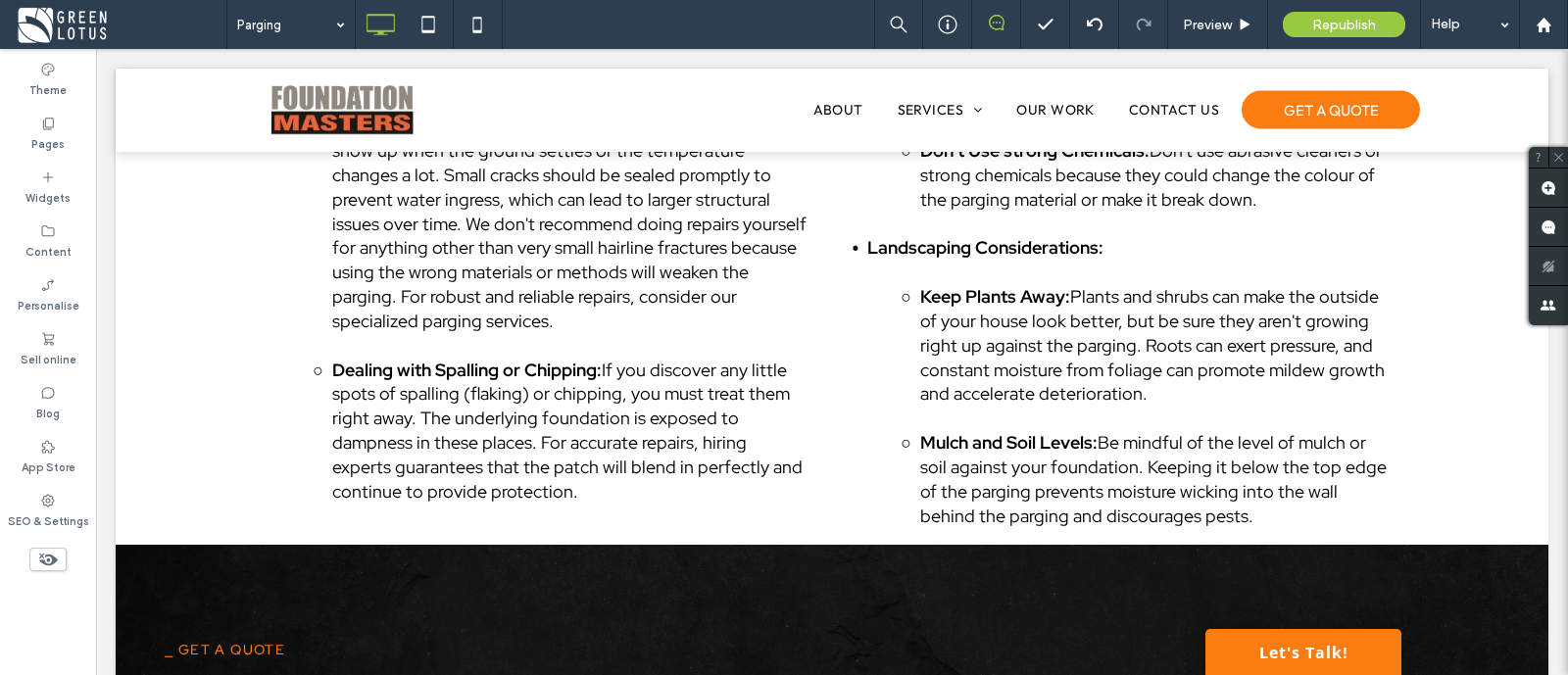 click on "To help you preserve the integrity and appearance of your parging, consider these essential maintenance practices: Routine Visual Inspections: Annual Check-ups:  We strongly recommend conducting a thorough visual inspection of your parging at least once a year, ideally in spring or fall. Look for any hairline cracks, discolouration, efflorescence (white, powdery deposits), or areas where the parging might appear loose or bulging. Early detection of minor issues prevents them from becoming significant problems. Post-Weather Event Checks:  It is a good idea to check things out quickly after bad weather, including heavy rain, strong winds, or freeze-thaw cycles. These scenarios can either make current problems worse or create new ones. Prompt Repair of Minor Damage: Addressing Hairline Cracks: Dealing with Spalling or Chipping:
Click To Paste     Click To Paste" at bounding box center [538, 66] 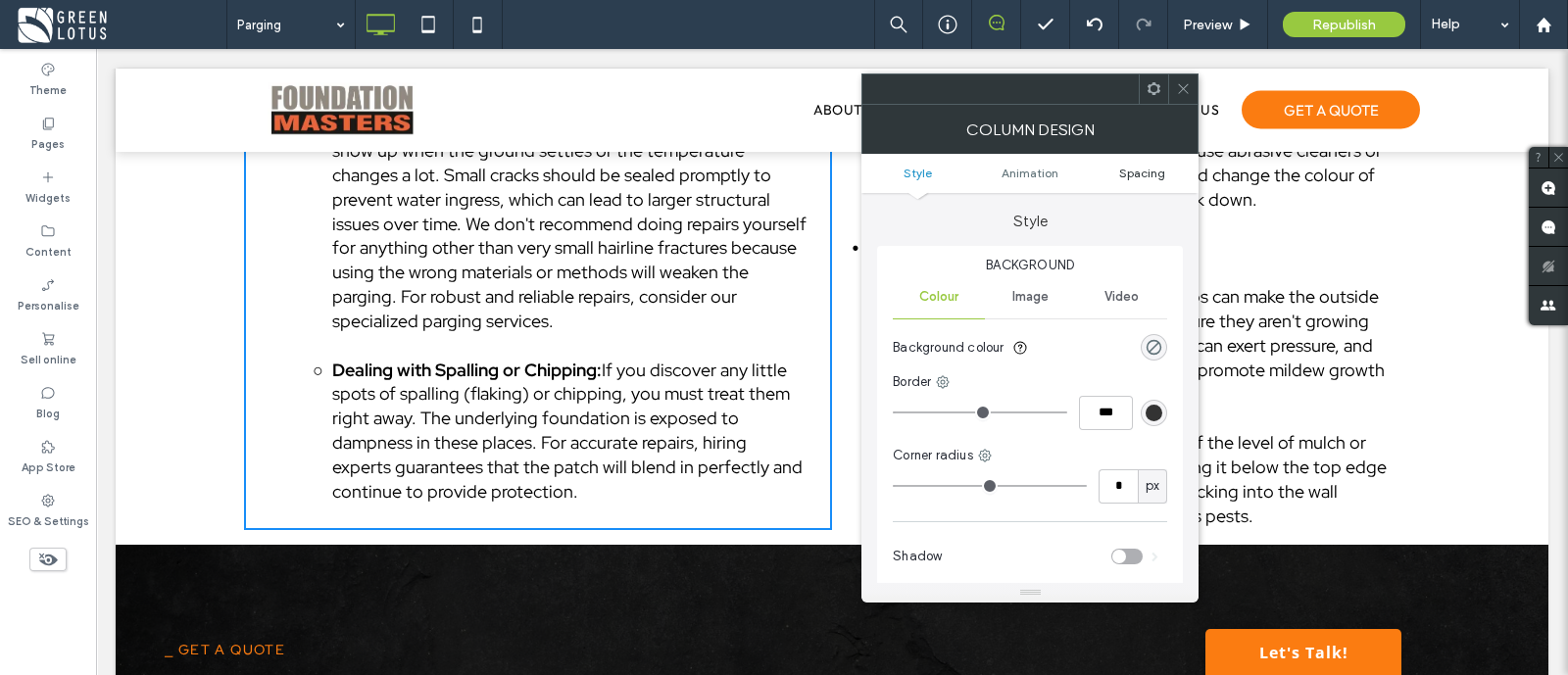 click on "Spacing" at bounding box center (1142, 172) 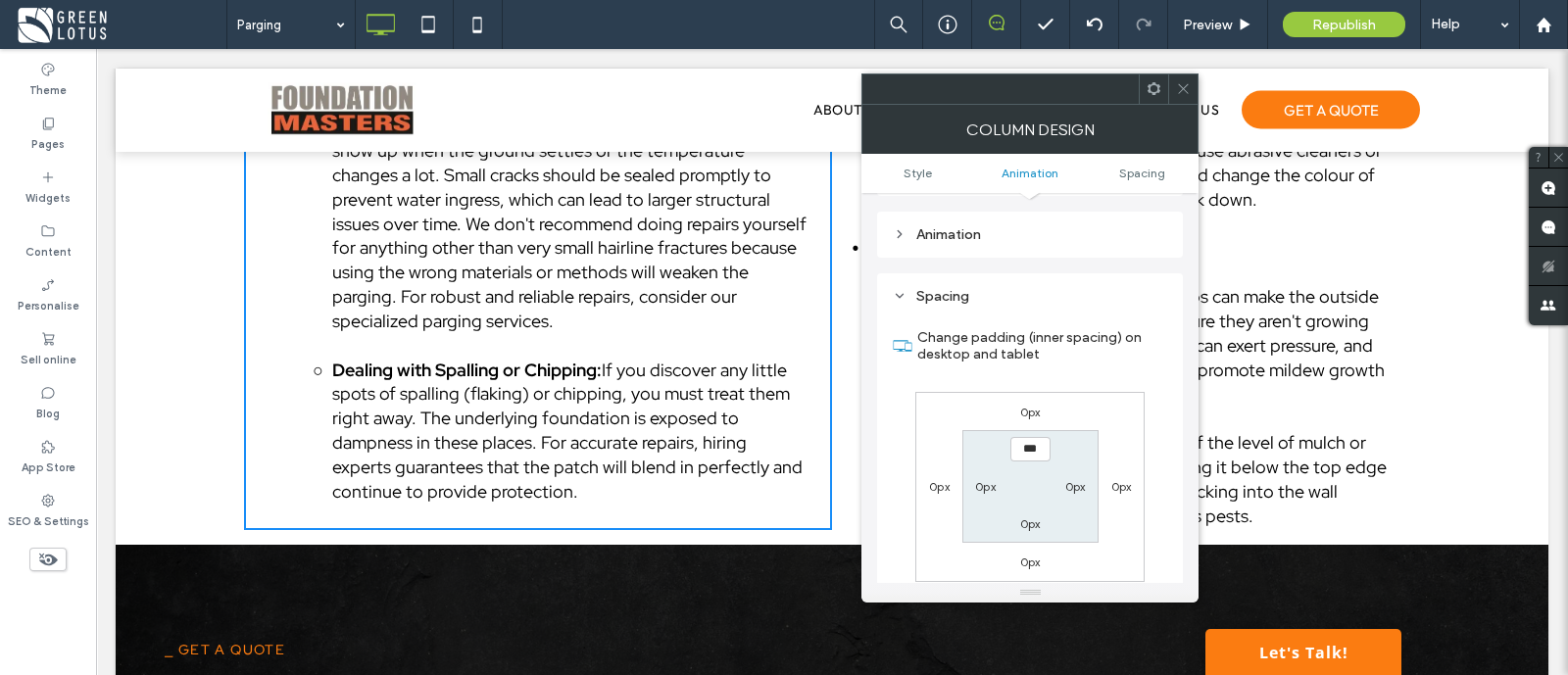 scroll, scrollTop: 459, scrollLeft: 0, axis: vertical 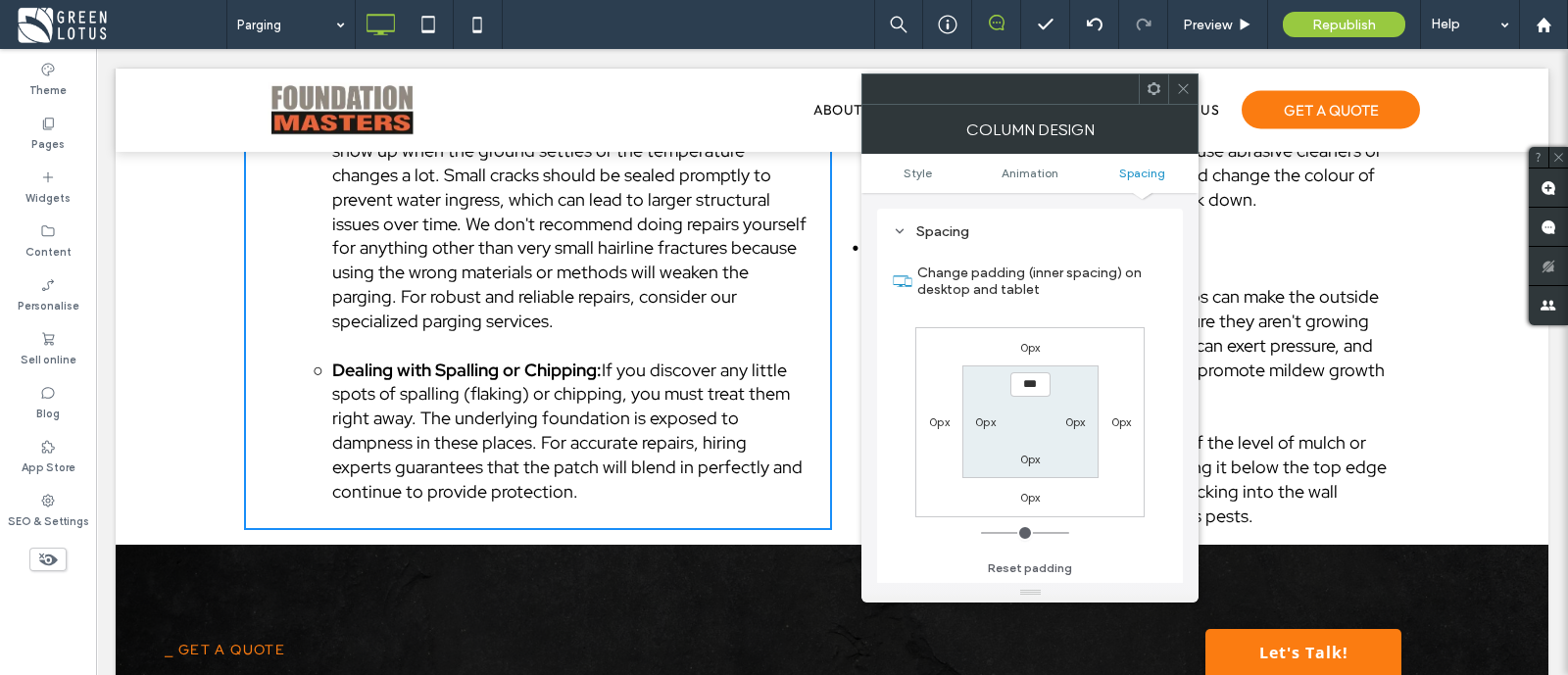 click on "0px" at bounding box center [1121, 421] 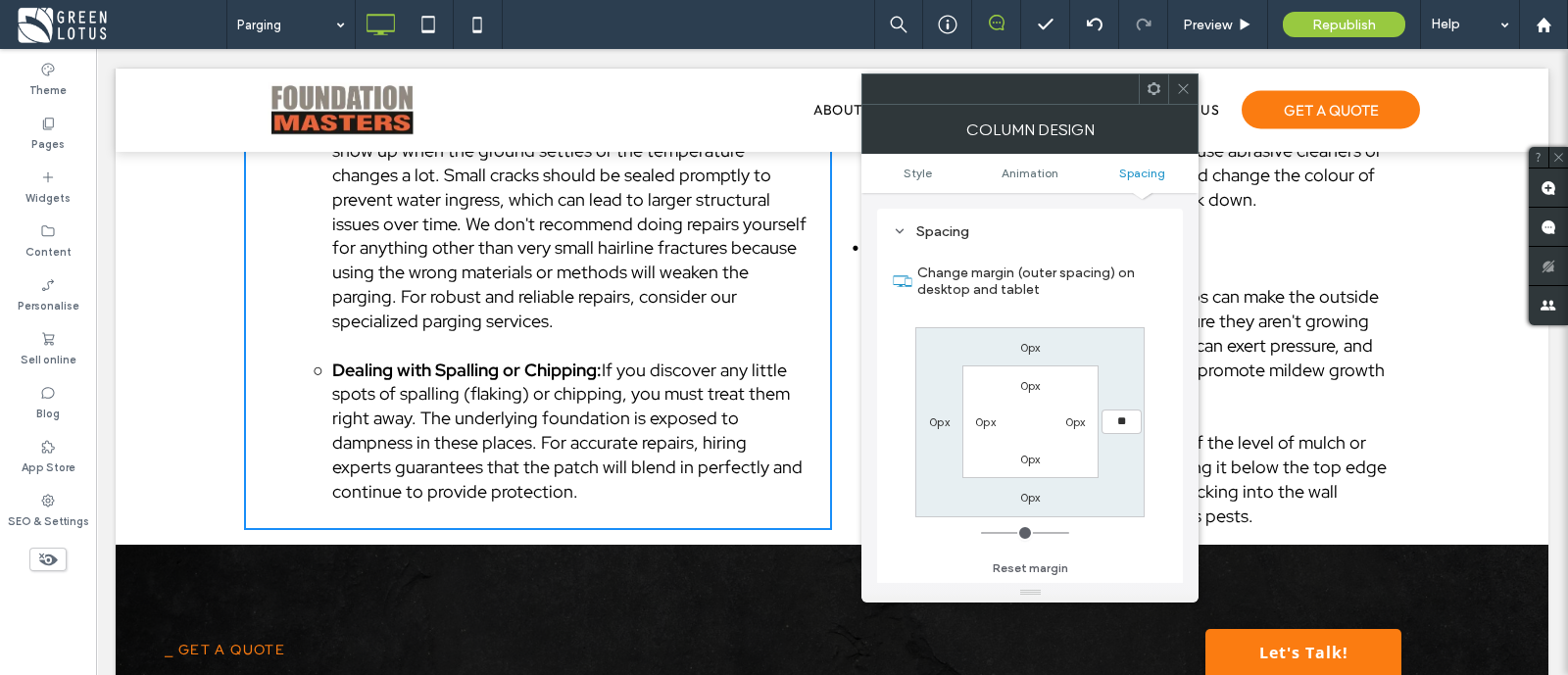 type on "**" 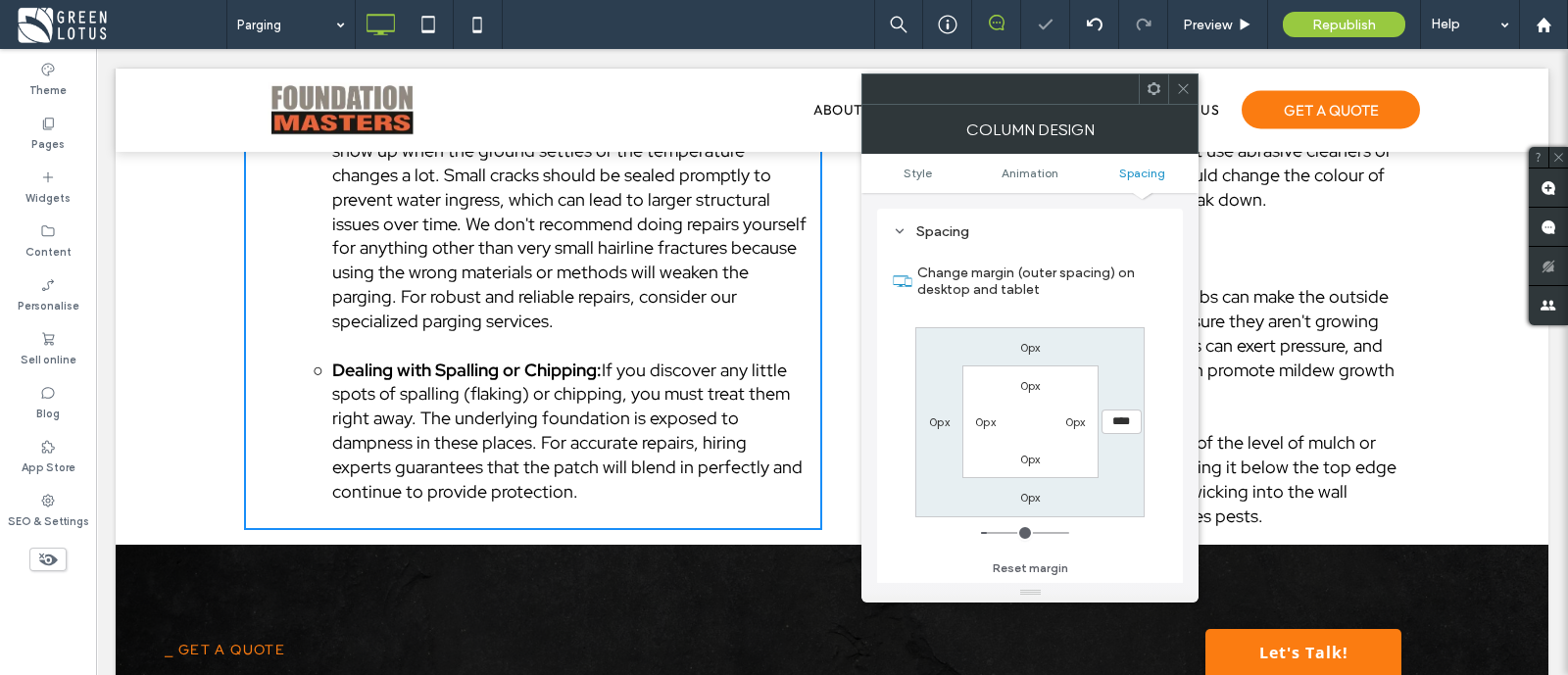 click on "****" at bounding box center (1121, 421) 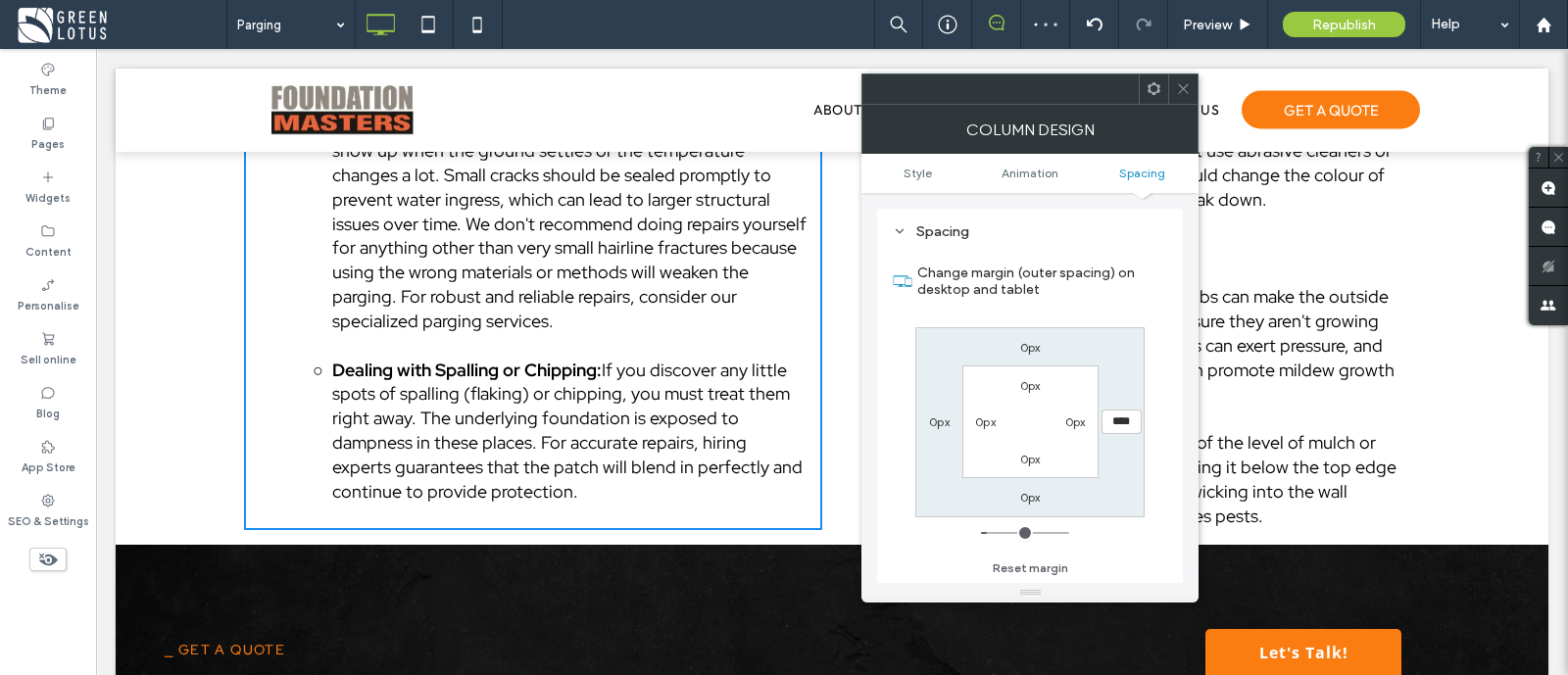 type on "****" 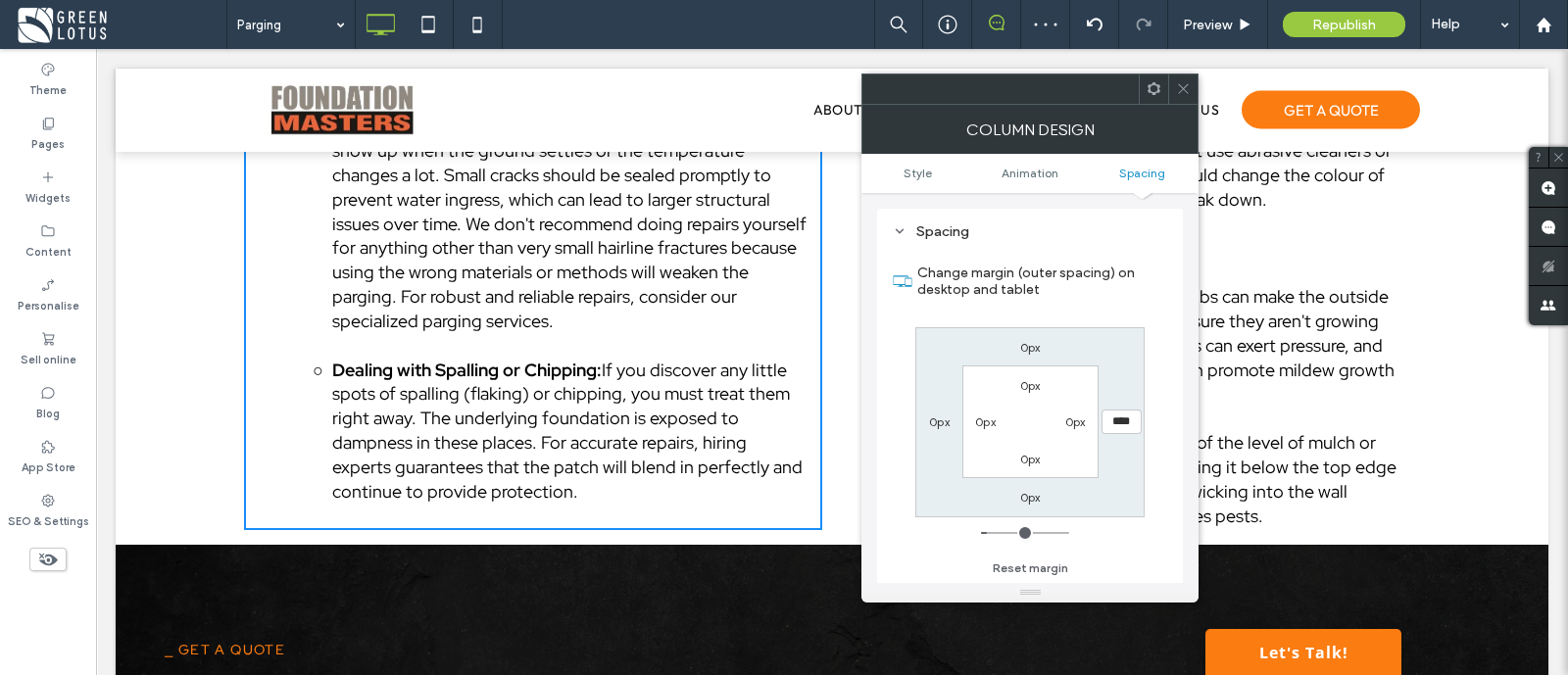 type on "**" 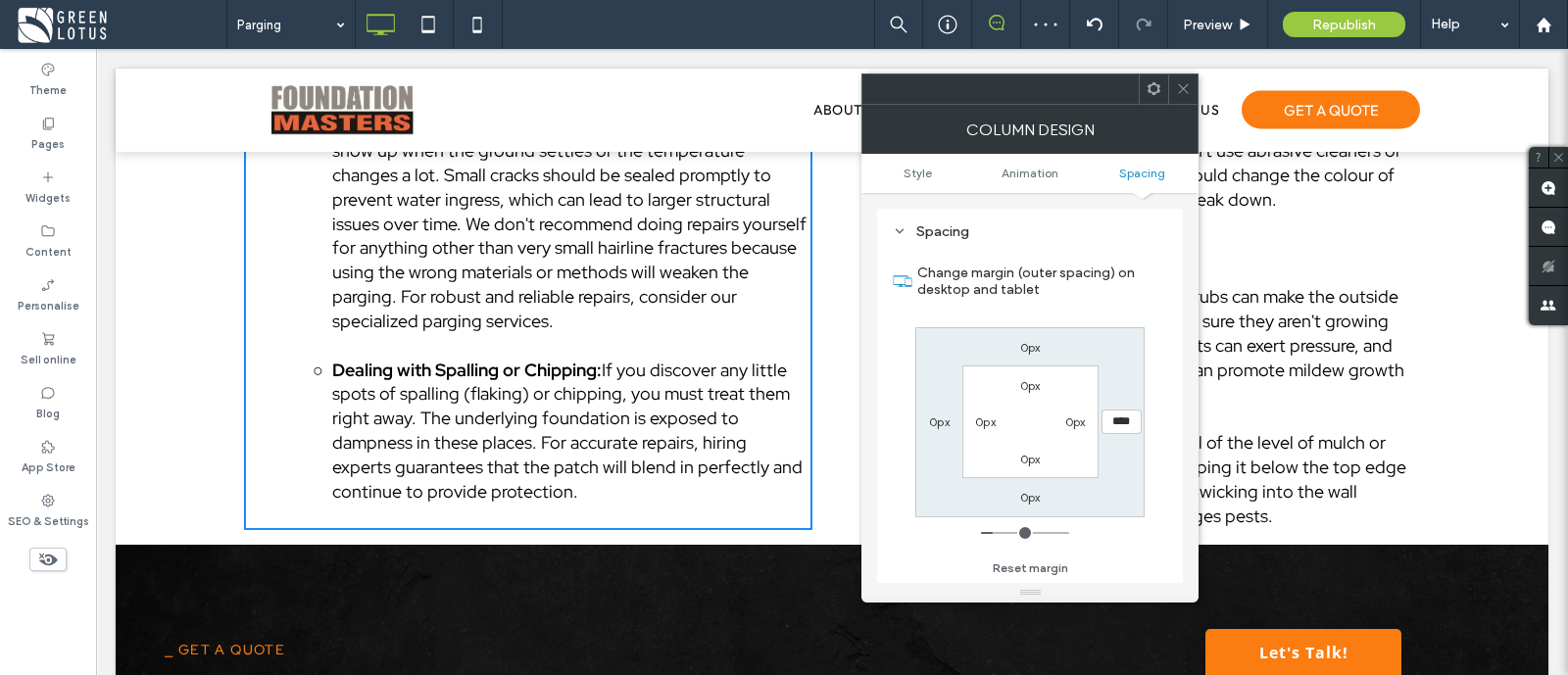 click at bounding box center (1183, 89) 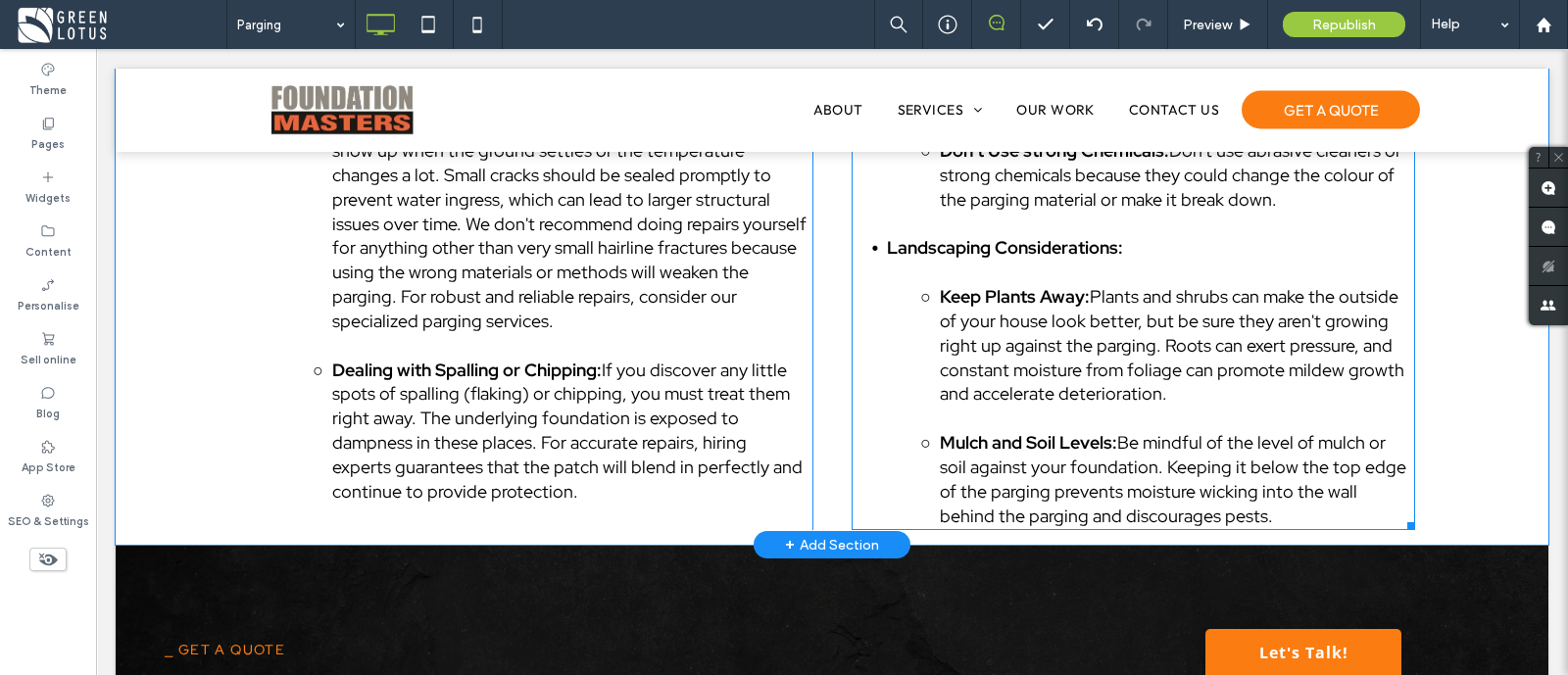 click on "Effective Drainage Management: Clear Gutters and Downspouts:  Ensure that your eavestroughs and downspouts are always clear of debris and are directing water far away from your foundation. Overflowing gutters can saturate the ground around the parging, increasing hydrostatic pressure and the risk of moisture penetration. Maintain Proper Grading:  The area surrounding your foundation should slope away from the house. Poor grading can cause water to collect against the parging, hastening wear and potential damage. Gentle Cleaning Practices: Soft Washing:  To remove dirt, grime, or mildew, use a soft brush and a mild detergent solution. A gentle rinse with a garden hose is usually sufficient. Avoid high-pressure washing, as it can damage the parging surface, especially if it's older or has existing weaknesses. Don't Use strong Chemicals:  Don't use abrasive cleaners or strong chemicals because they could change the colour of the parging material or make it break down. Landscaping Considerations:" at bounding box center (1133, 66) 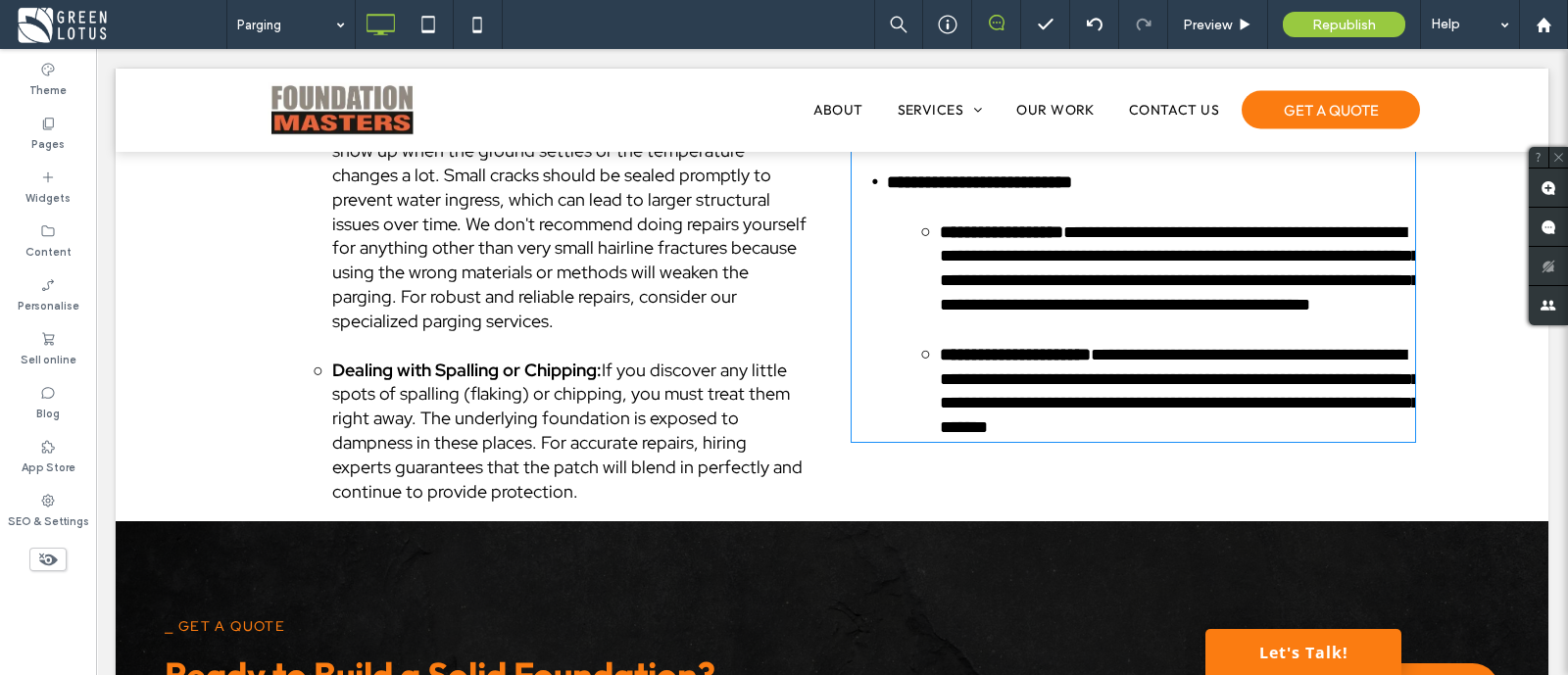 scroll, scrollTop: 3654, scrollLeft: 0, axis: vertical 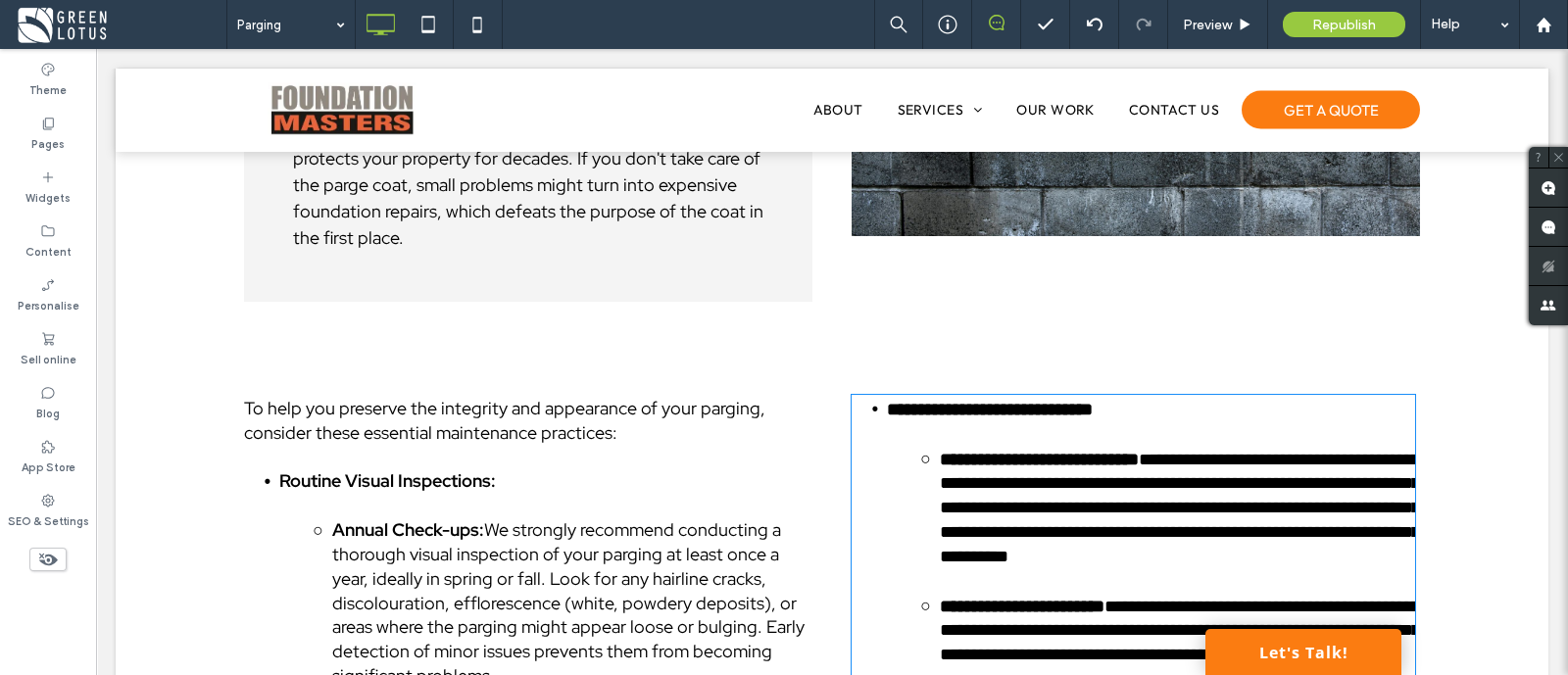 type on "**********" 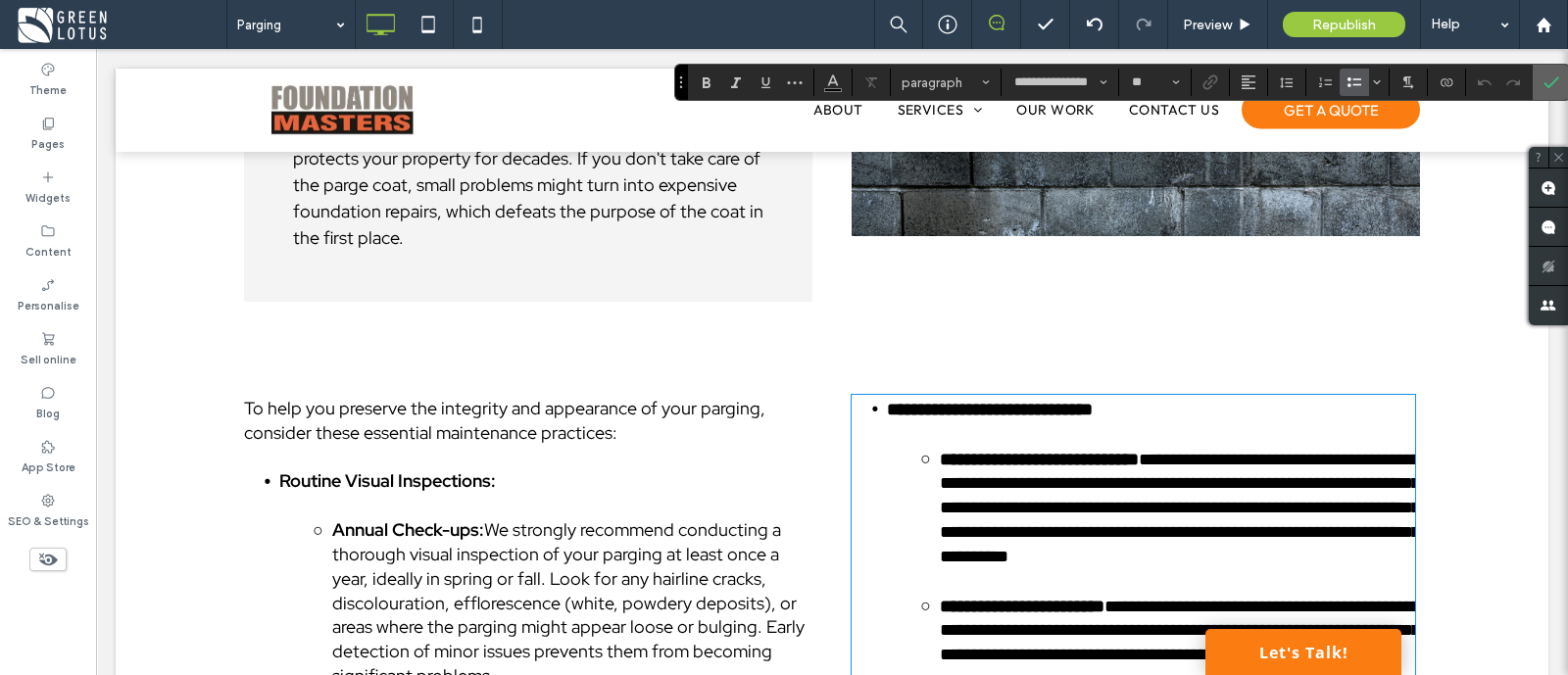 click at bounding box center [1551, 82] 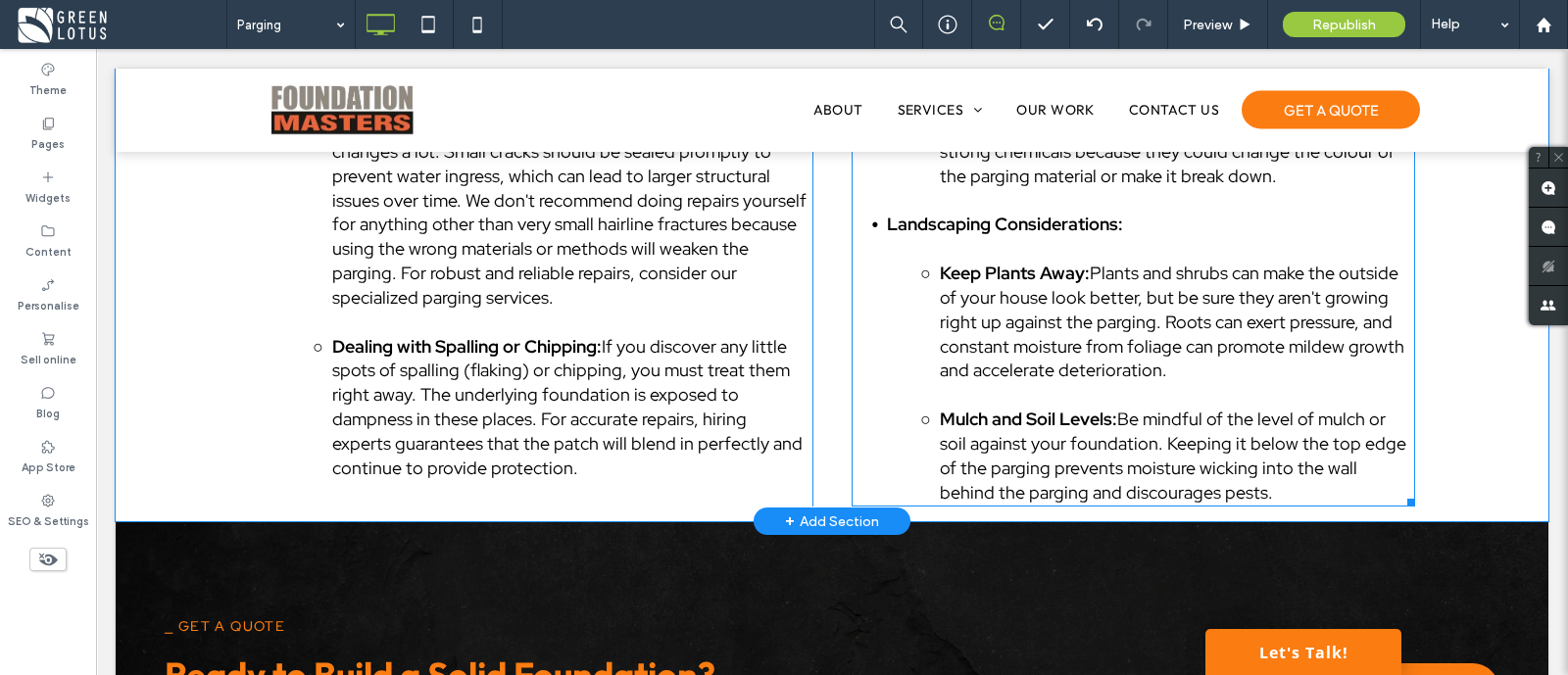 scroll, scrollTop: 4511, scrollLeft: 0, axis: vertical 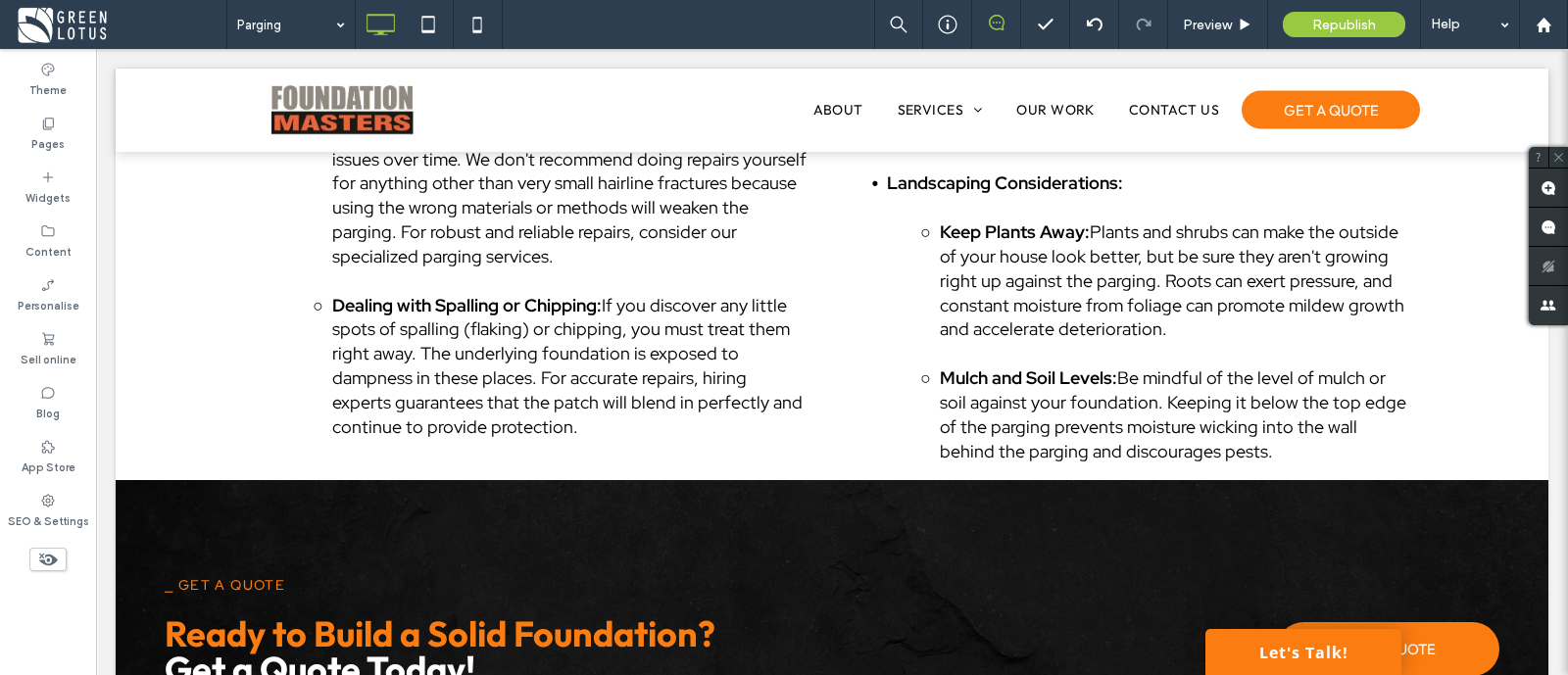 click on "To help you preserve the integrity and appearance of your parging, consider these essential maintenance practices: Routine Visual Inspections: Annual Check-ups:  We strongly recommend conducting a thorough visual inspection of your parging at least once a year, ideally in spring or fall. Look for any hairline cracks, discolouration, efflorescence (white, powdery deposits), or areas where the parging might appear loose or bulging. Early detection of minor issues prevents them from becoming significant problems. Post-Weather Event Checks:  It is a good idea to check things out quickly after bad weather, including heavy rain, strong winds, or freeze-thaw cycles. These scenarios can either make current problems worse or create new ones. Prompt Repair of Minor Damage: Addressing Hairline Cracks: Dealing with Spalling or Chipping:
Click To Paste     Click To Paste
Effective Drainage Management: Clear Gutters and Downspouts: Maintain Proper Grading: Gentle Cleaning Practices: Soft Washing:" at bounding box center [832, 1] 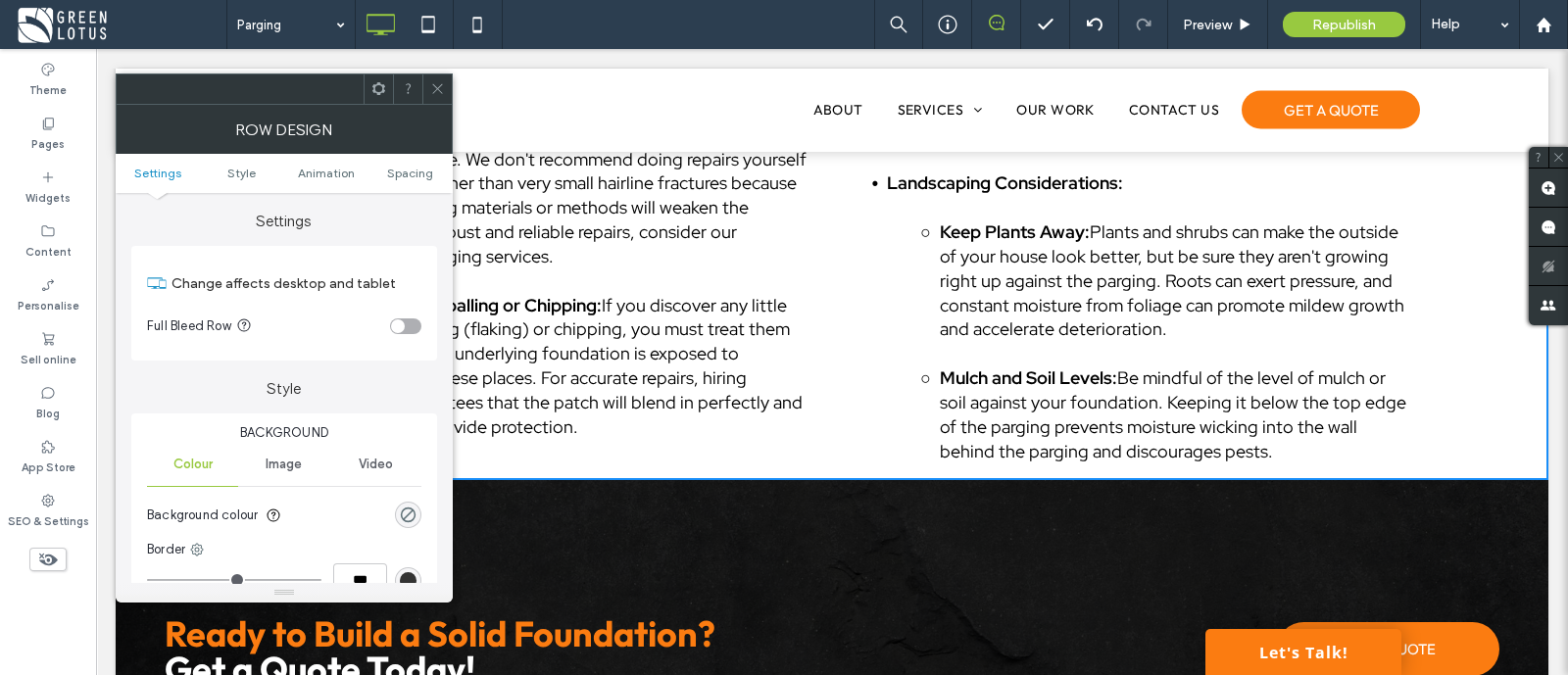 click at bounding box center (437, 89) 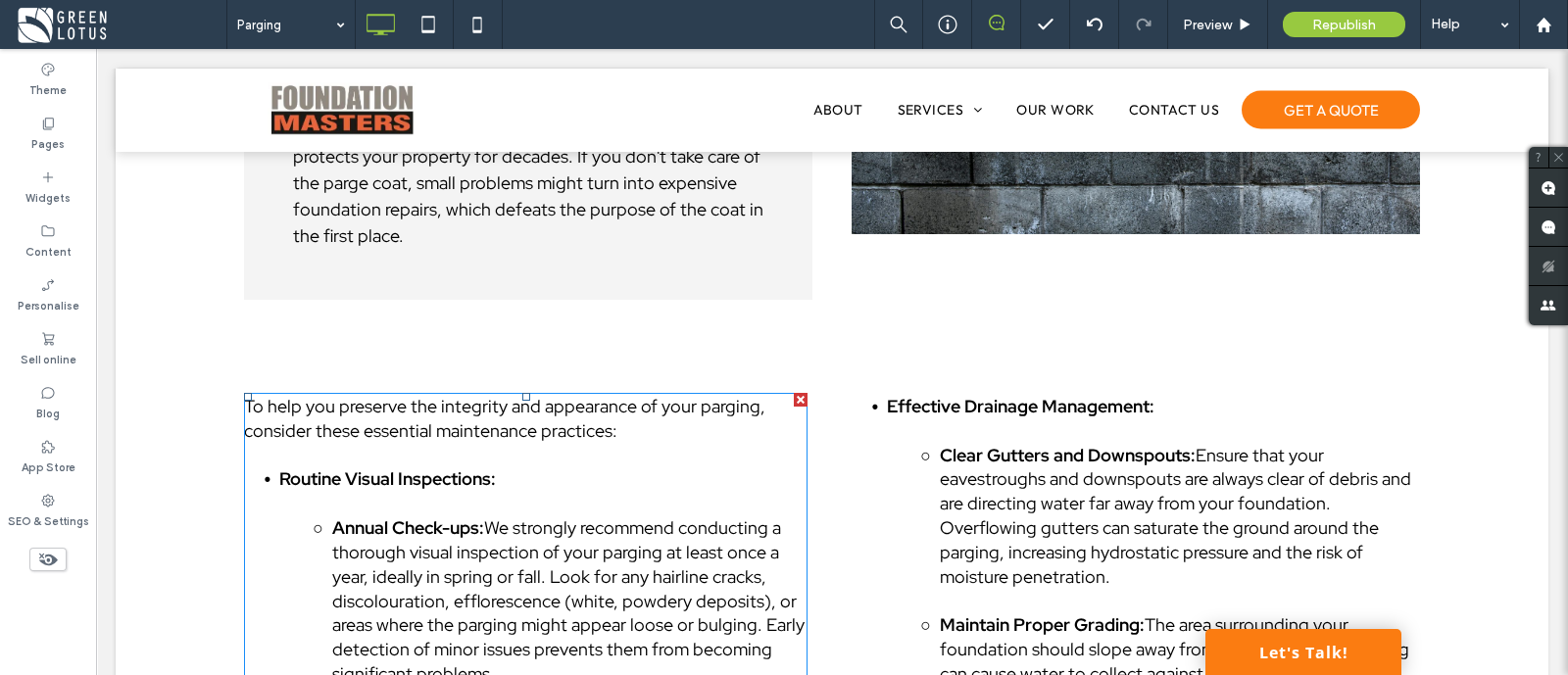 scroll, scrollTop: 3654, scrollLeft: 0, axis: vertical 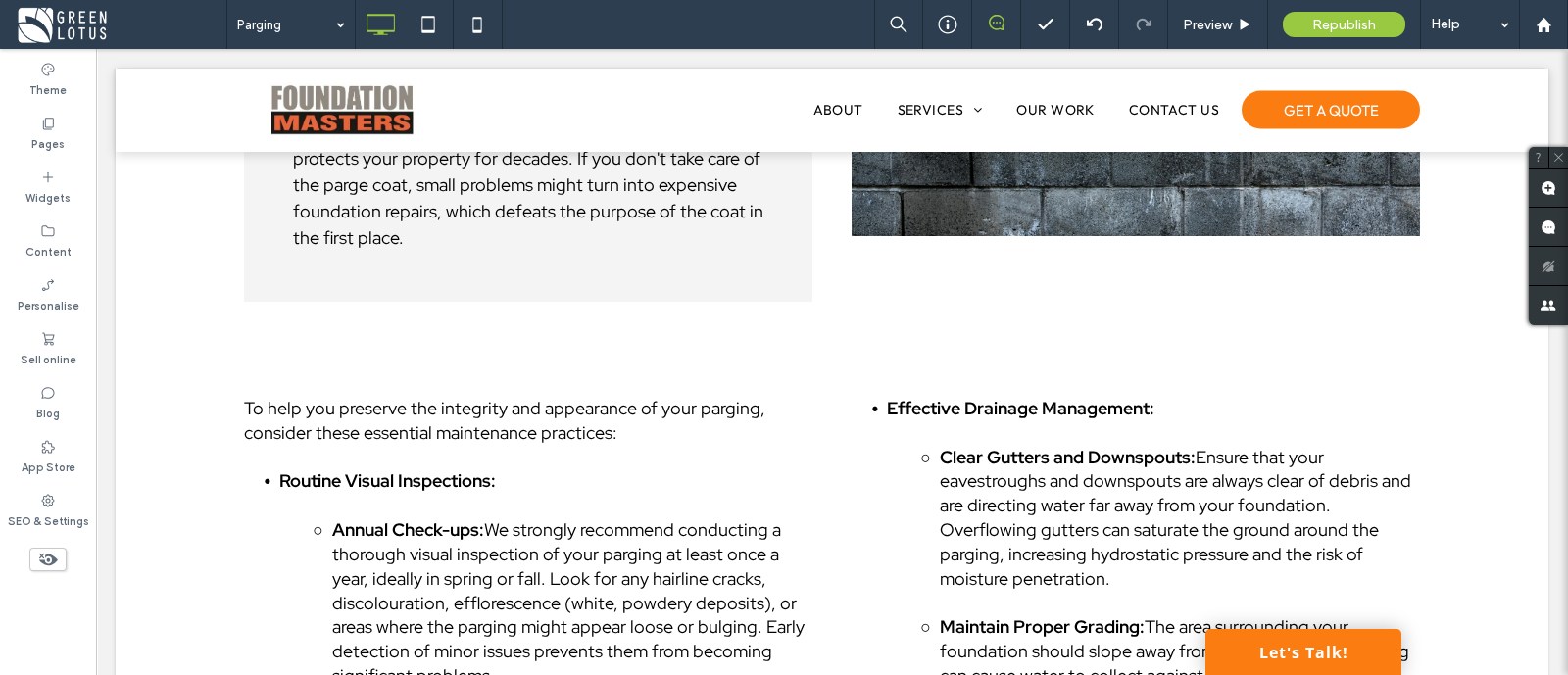 click at bounding box center [140, 396] 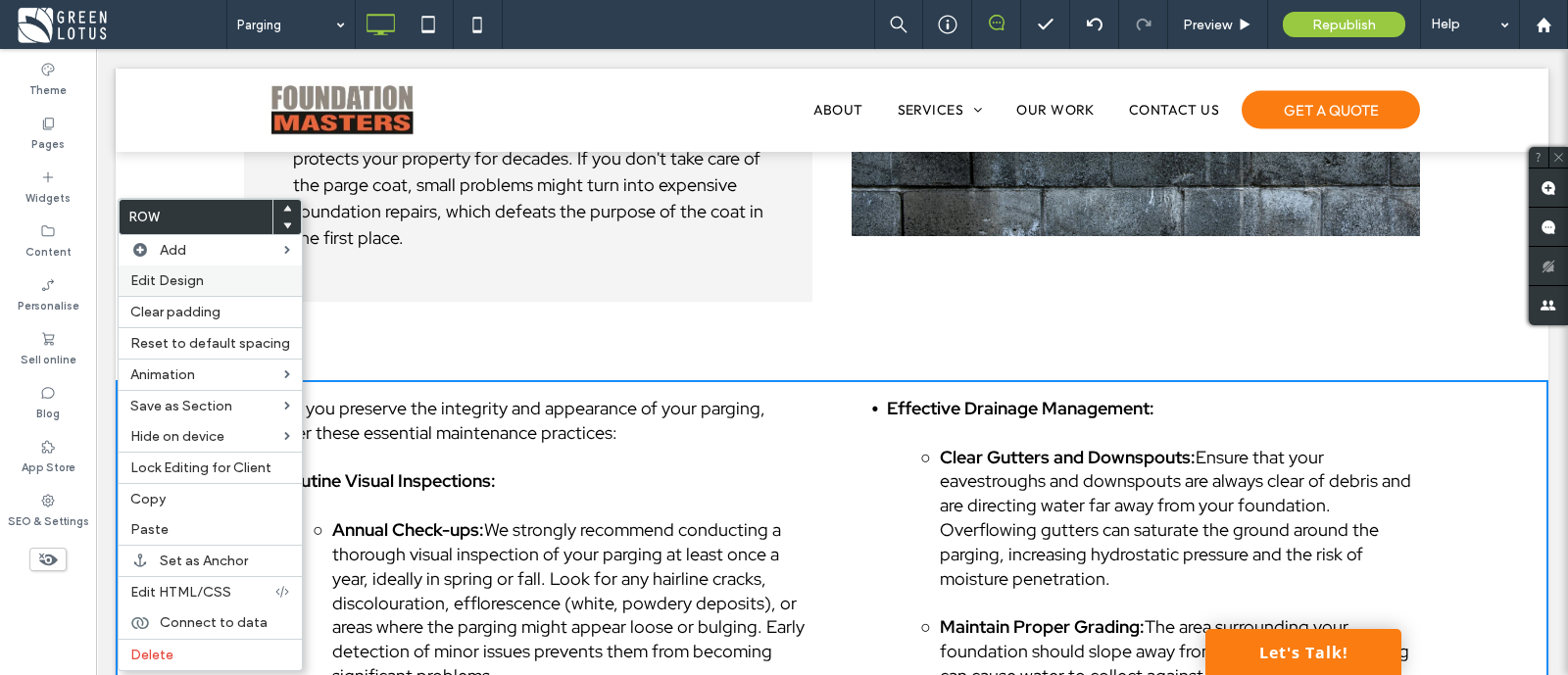 click on "Edit Design" at bounding box center [167, 280] 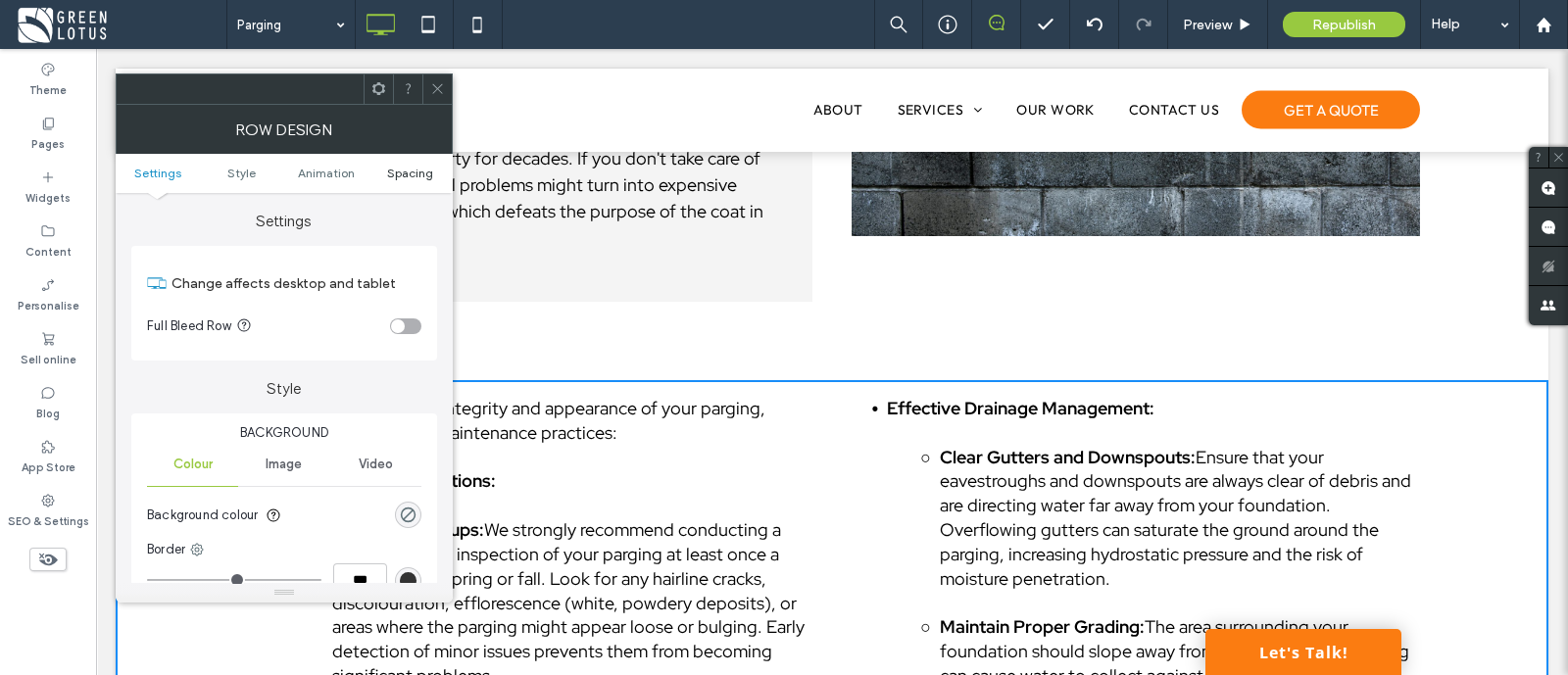 click on "Spacing" at bounding box center [410, 172] 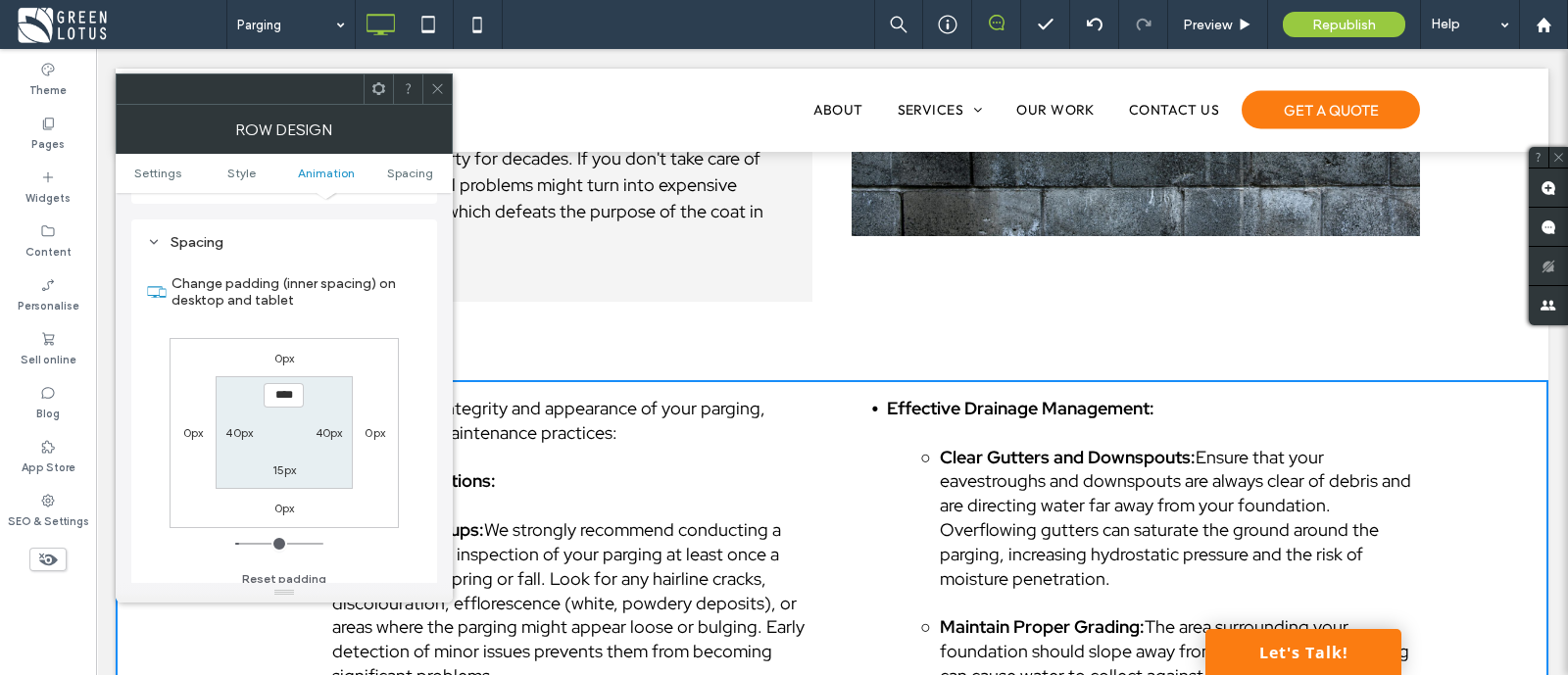 scroll, scrollTop: 554, scrollLeft: 0, axis: vertical 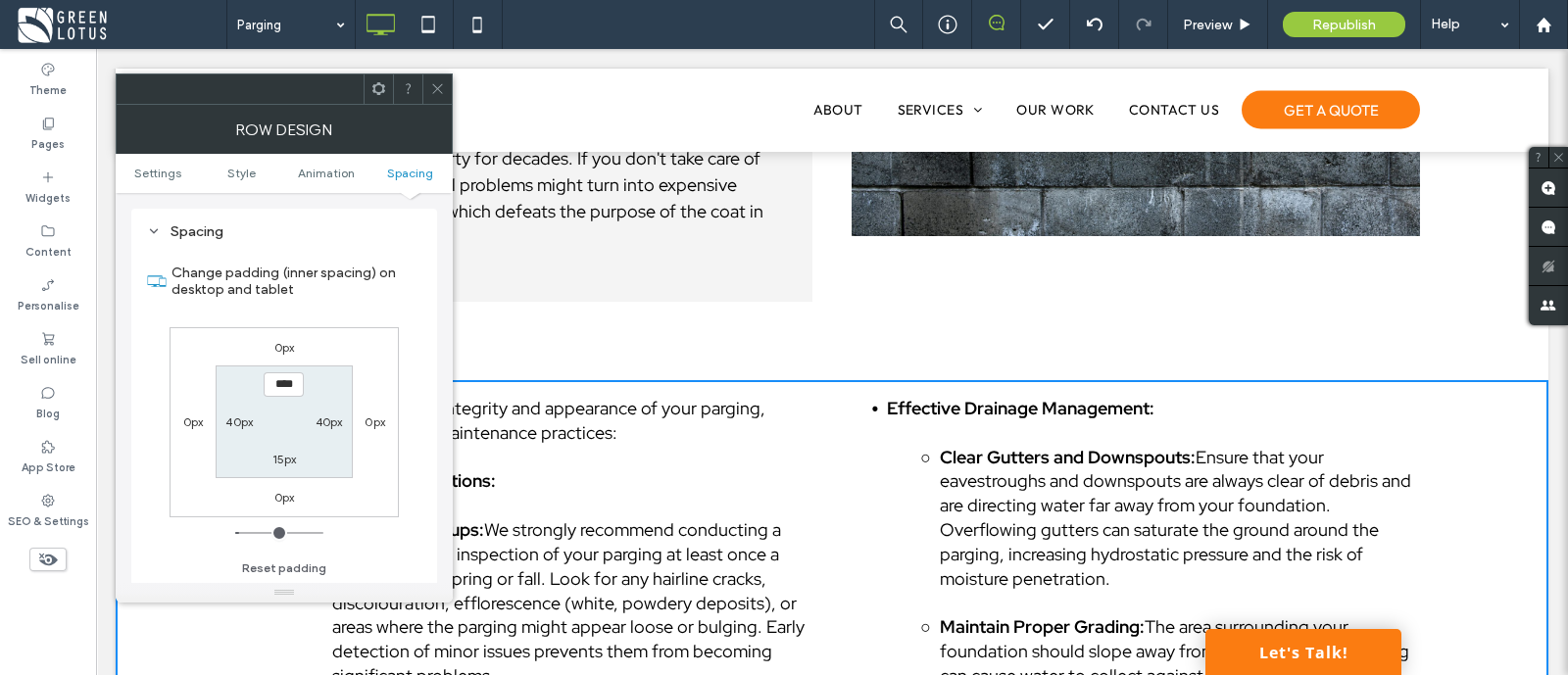 click on "15px" at bounding box center (284, 458) 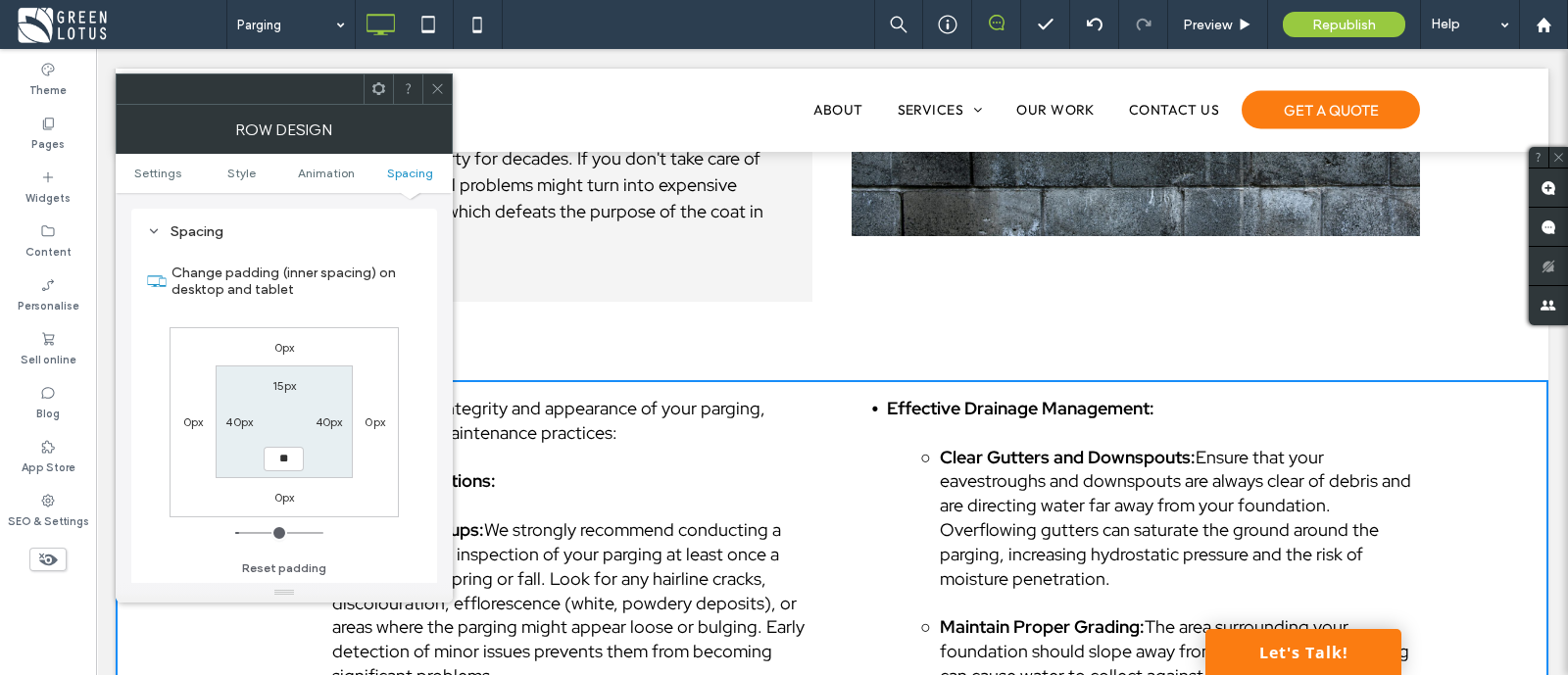 type on "**" 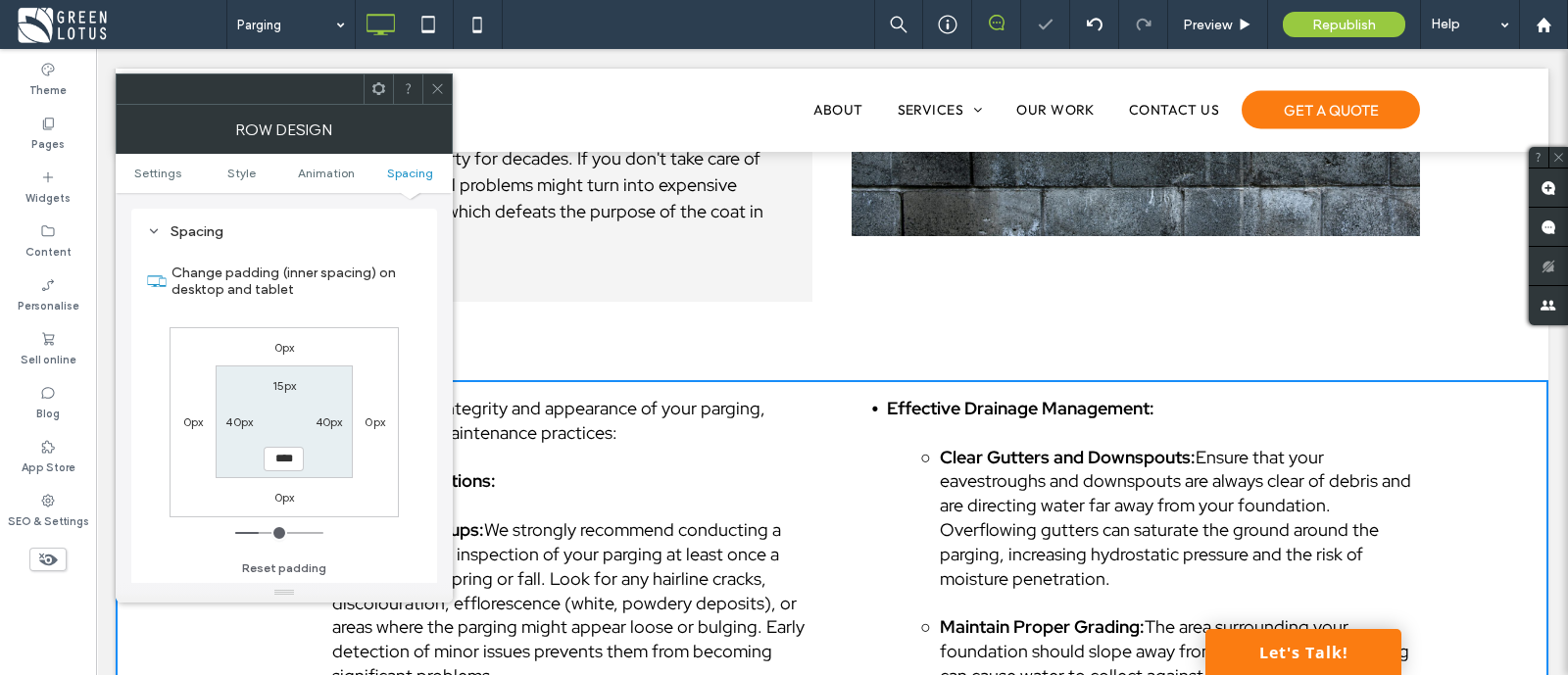 click on "15px 40px **** 40px" at bounding box center [283, 421] 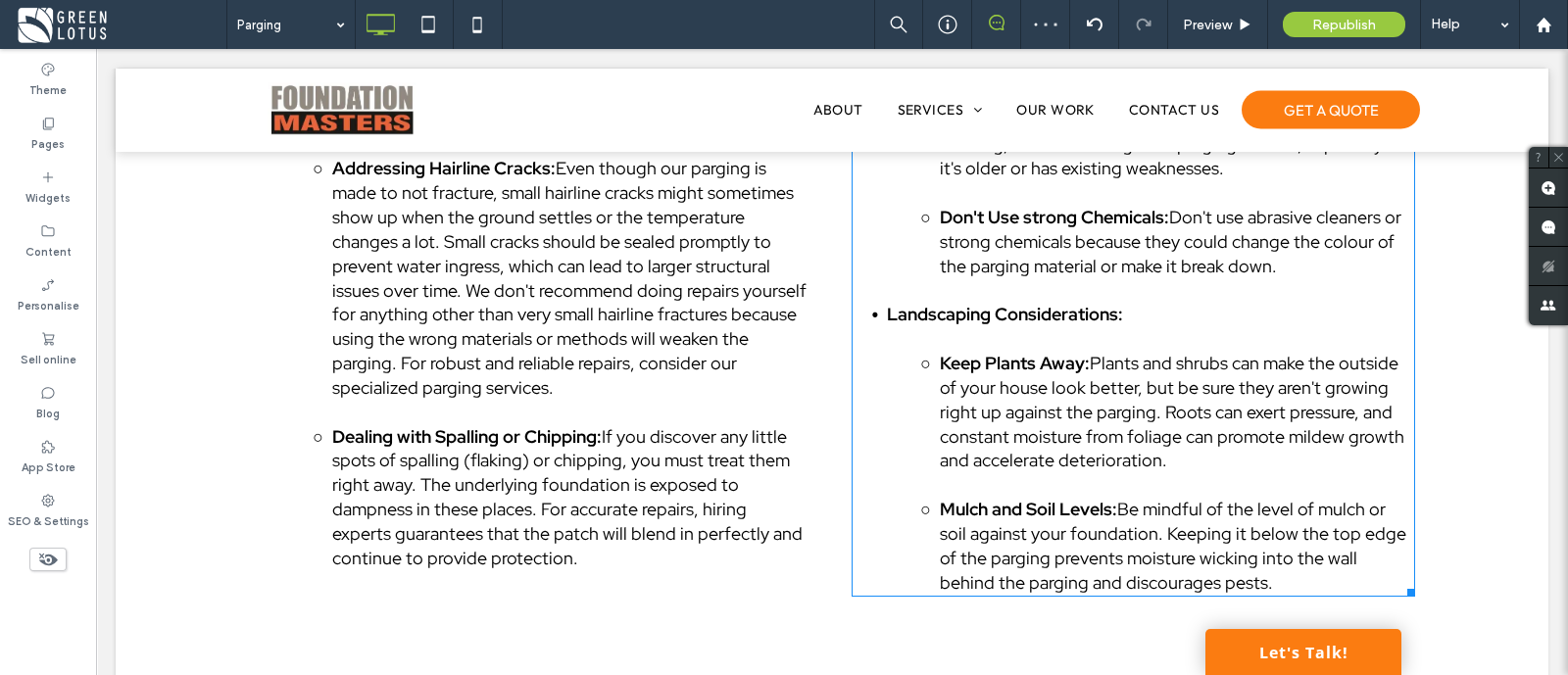 scroll, scrollTop: 4389, scrollLeft: 0, axis: vertical 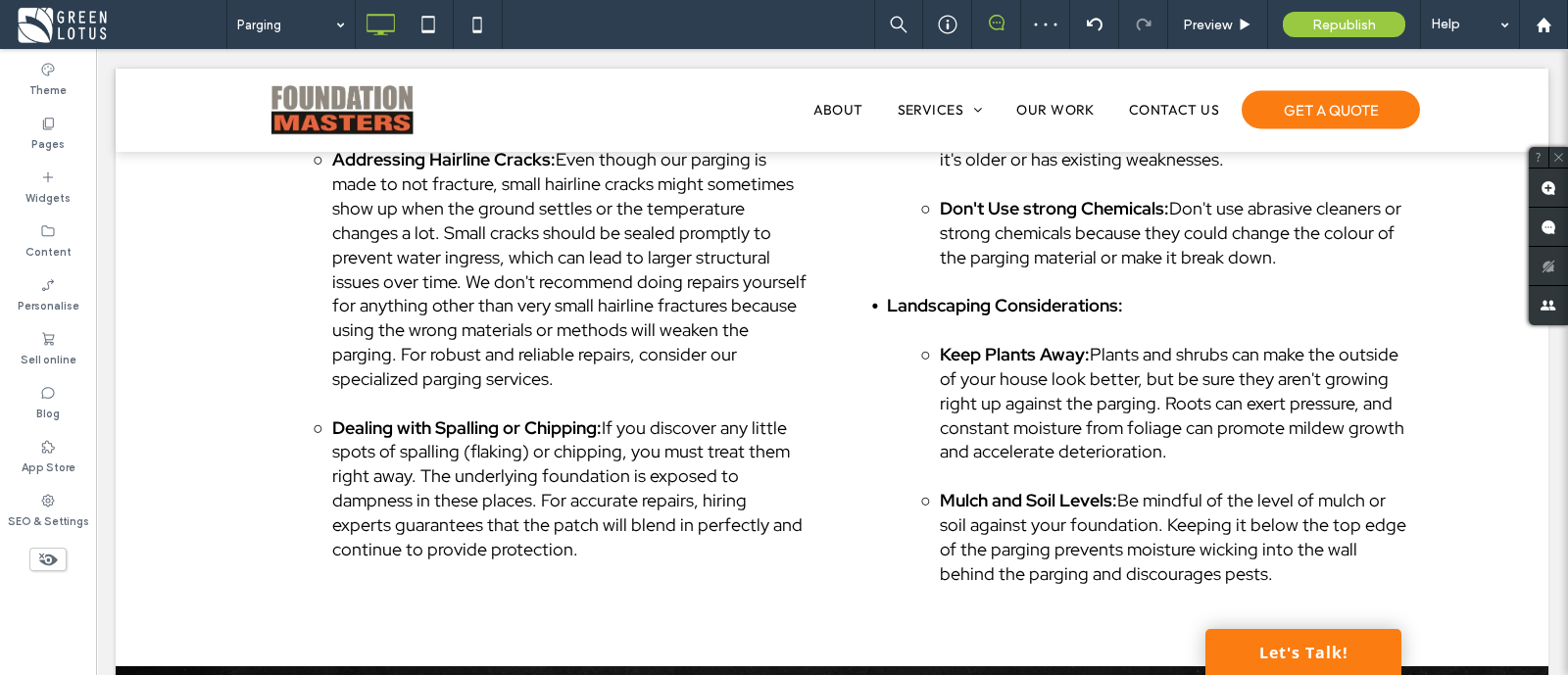 click on "To help you preserve the integrity and appearance of your parging, consider these essential maintenance practices: Routine Visual Inspections: Annual Check-ups:  We strongly recommend conducting a thorough visual inspection of your parging at least once a year, ideally in spring or fall. Look for any hairline cracks, discolouration, efflorescence (white, powdery deposits), or areas where the parging might appear loose or bulging. Early detection of minor issues prevents them from becoming significant problems. Post-Weather Event Checks:  It is a good idea to check things out quickly after bad weather, including heavy rain, strong winds, or freeze-thaw cycles. These scenarios can either make current problems worse or create new ones. Prompt Repair of Minor Damage: Addressing Hairline Cracks: Dealing with Spalling or Chipping:
Click To Paste     Click To Paste
Effective Drainage Management: Clear Gutters and Downspouts: Maintain Proper Grading: Gentle Cleaning Practices: Soft Washing:" at bounding box center (832, 156) 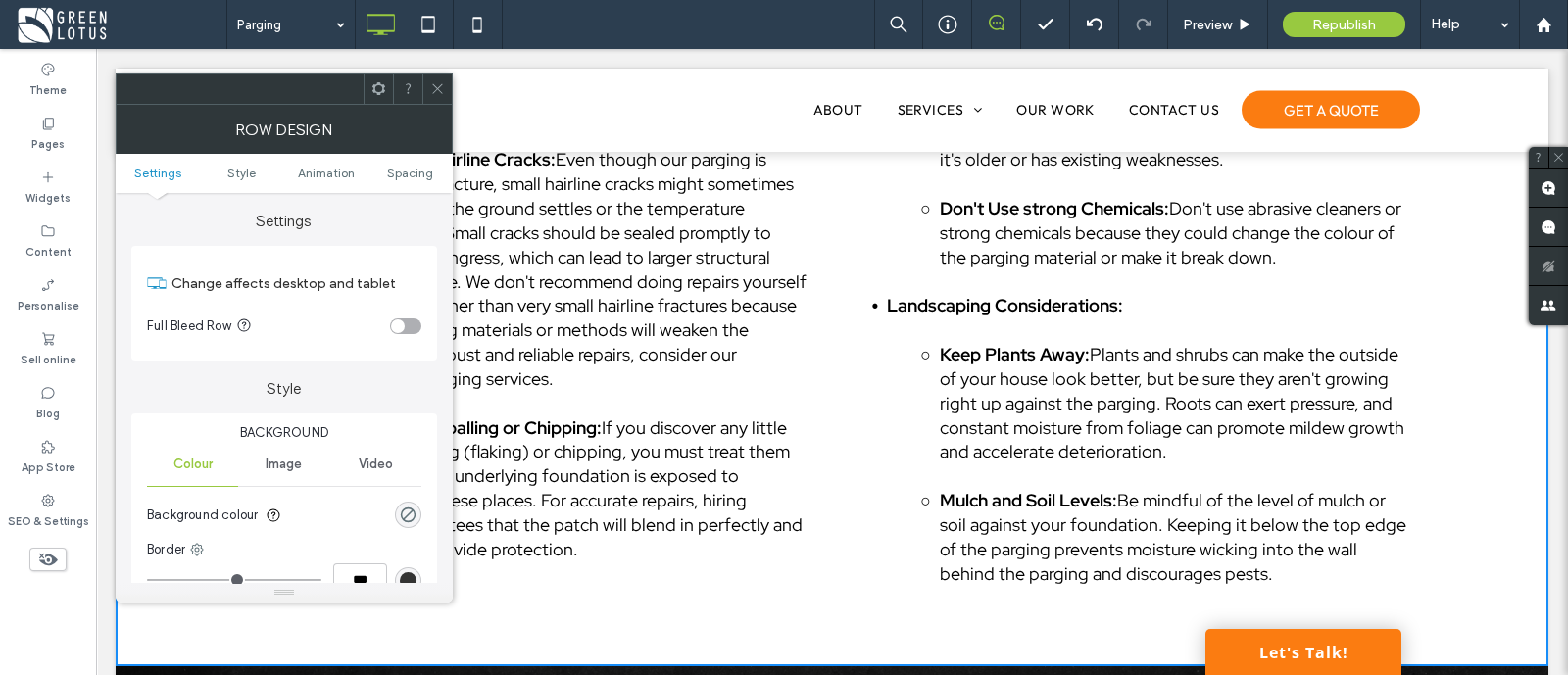 click 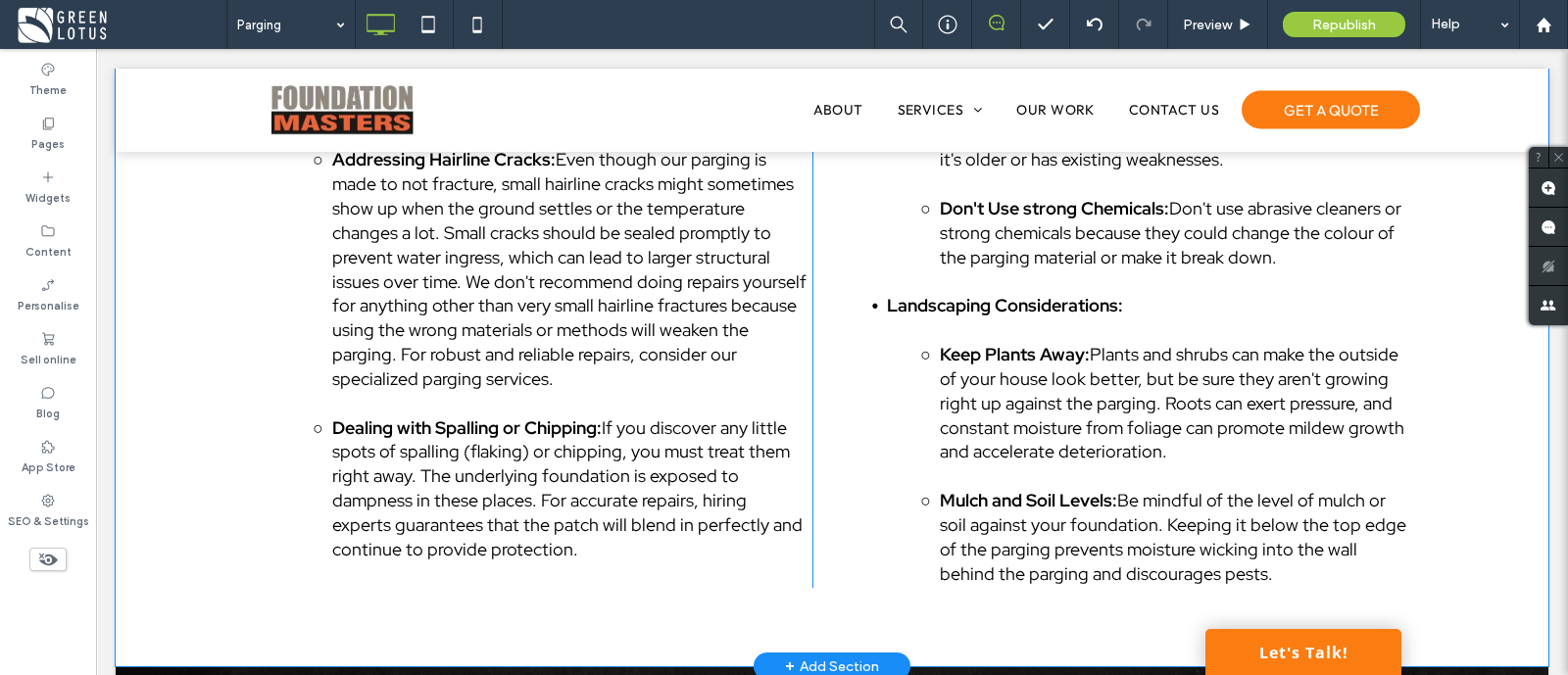 click on "To help you preserve the integrity and appearance of your parging, consider these essential maintenance practices: Routine Visual Inspections: Annual Check-ups:  We strongly recommend conducting a thorough visual inspection of your parging at least once a year, ideally in spring or fall. Look for any hairline cracks, discolouration, efflorescence (white, powdery deposits), or areas where the parging might appear loose or bulging. Early detection of minor issues prevents them from becoming significant problems. Post-Weather Event Checks:  It is a good idea to check things out quickly after bad weather, including heavy rain, strong winds, or freeze-thaw cycles. These scenarios can either make current problems worse or create new ones. Prompt Repair of Minor Damage: Addressing Hairline Cracks: Dealing with Spalling or Chipping:
Click To Paste     Click To Paste
Effective Drainage Management: Clear Gutters and Downspouts: Maintain Proper Grading: Gentle Cleaning Practices: Soft Washing:" at bounding box center (832, 123) 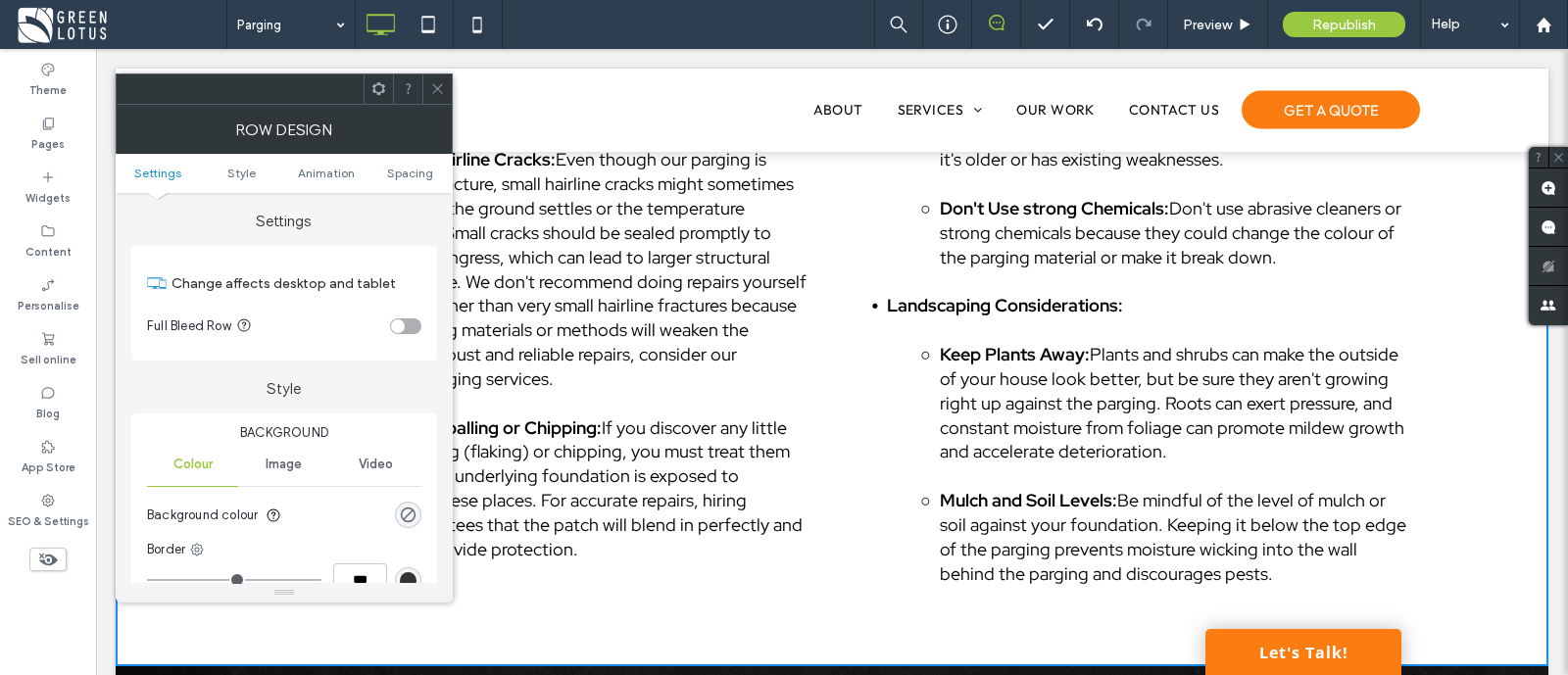 drag, startPoint x: 436, startPoint y: 93, endPoint x: 503, endPoint y: 46, distance: 81.84131 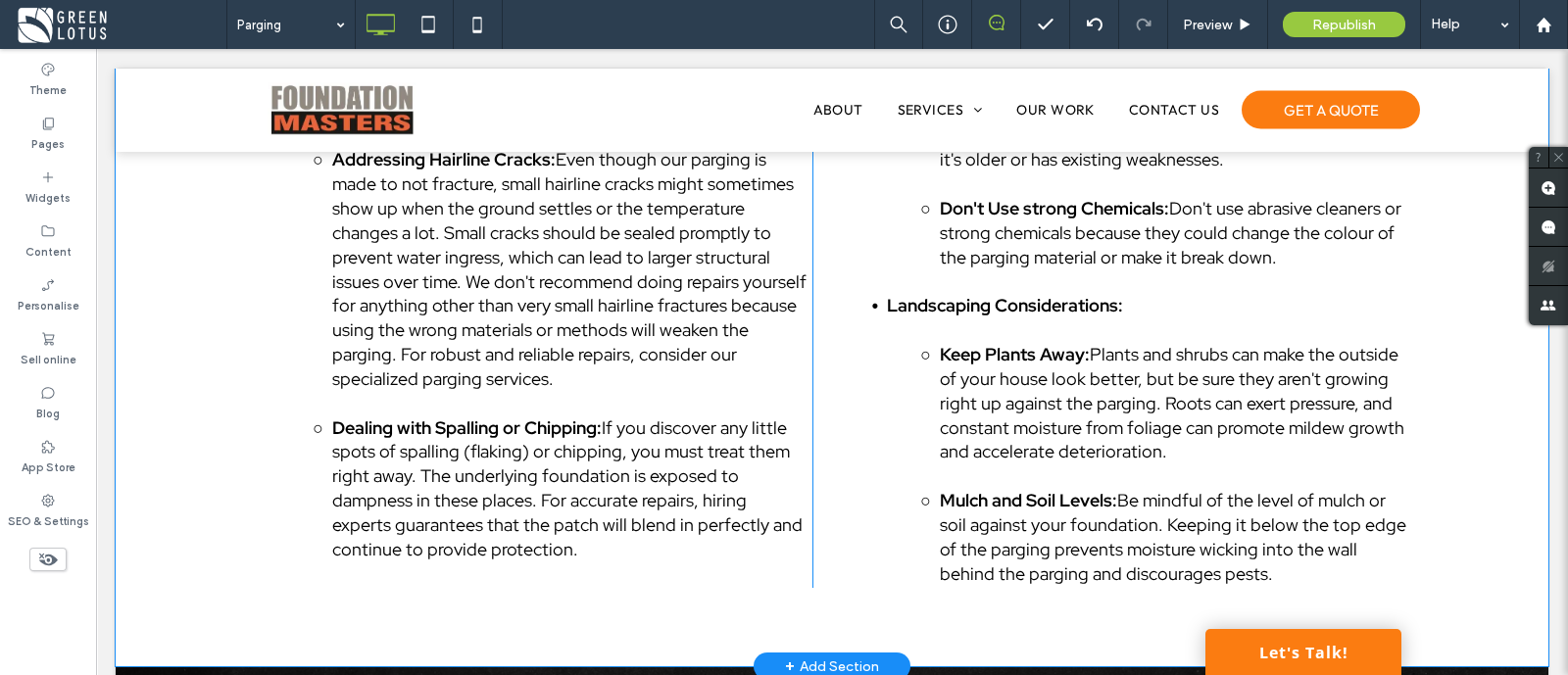 click on "To help you preserve the integrity and appearance of your parging, consider these essential maintenance practices: Routine Visual Inspections: Annual Check-ups:  We strongly recommend conducting a thorough visual inspection of your parging at least once a year, ideally in spring or fall. Look for any hairline cracks, discolouration, efflorescence (white, powdery deposits), or areas where the parging might appear loose or bulging. Early detection of minor issues prevents them from becoming significant problems. Post-Weather Event Checks:  It is a good idea to check things out quickly after bad weather, including heavy rain, strong winds, or freeze-thaw cycles. These scenarios can either make current problems worse or create new ones. Prompt Repair of Minor Damage: Addressing Hairline Cracks: Dealing with Spalling or Chipping:
Click To Paste     Click To Paste
Effective Drainage Management: Clear Gutters and Downspouts: Maintain Proper Grading: Gentle Cleaning Practices: Soft Washing:" at bounding box center [832, 156] 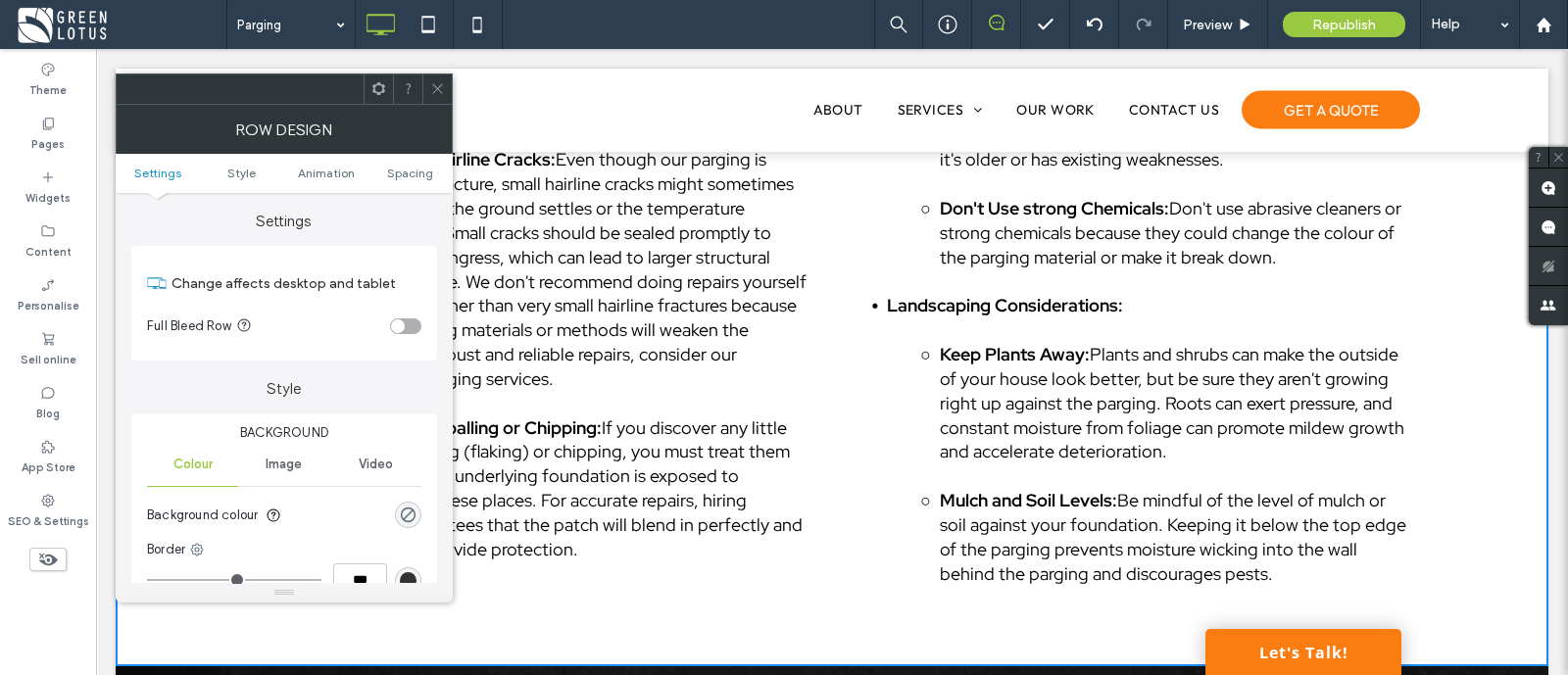 click at bounding box center [437, 89] 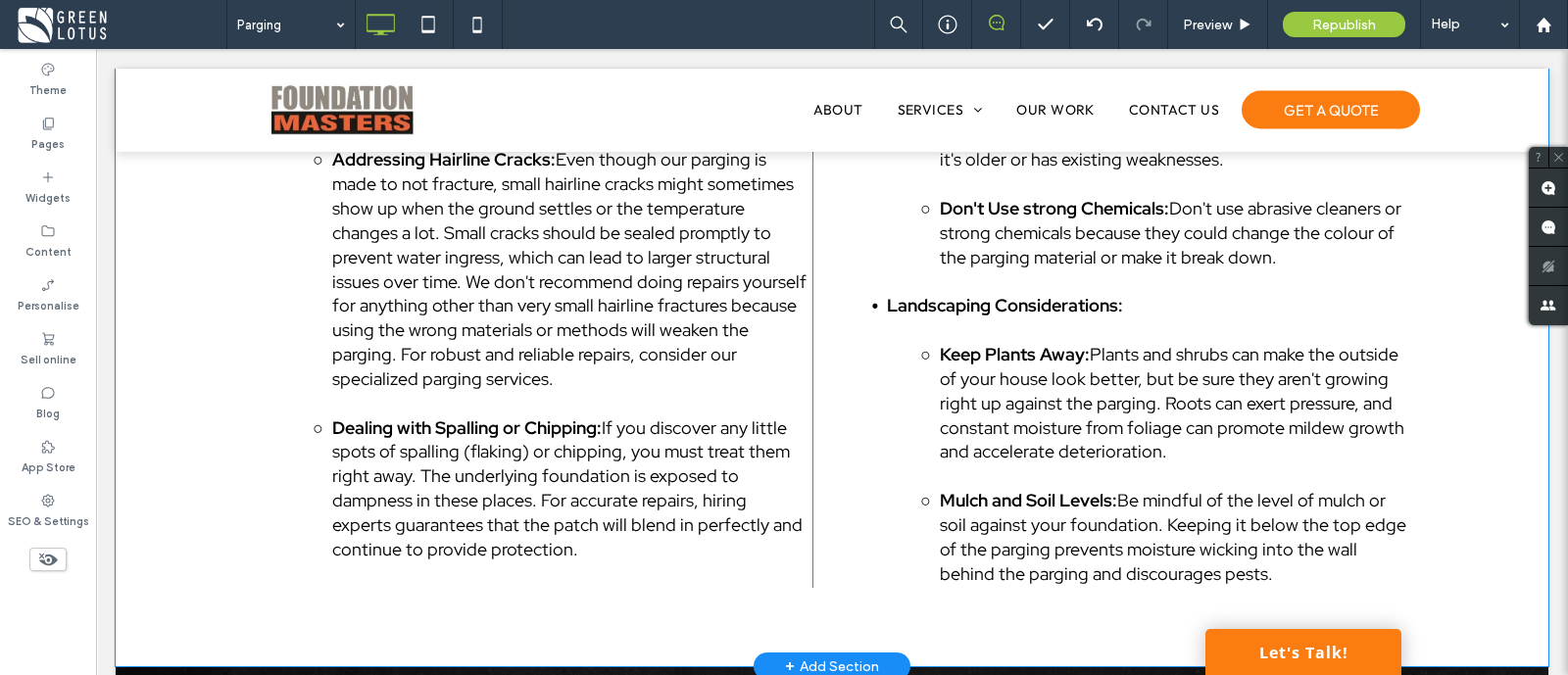 click on "To help you preserve the integrity and appearance of your parging, consider these essential maintenance practices: Routine Visual Inspections: Annual Check-ups:  We strongly recommend conducting a thorough visual inspection of your parging at least once a year, ideally in spring or fall. Look for any hairline cracks, discolouration, efflorescence (white, powdery deposits), or areas where the parging might appear loose or bulging. Early detection of minor issues prevents them from becoming significant problems. Post-Weather Event Checks:  It is a good idea to check things out quickly after bad weather, including heavy rain, strong winds, or freeze-thaw cycles. These scenarios can either make current problems worse or create new ones. Prompt Repair of Minor Damage: Addressing Hairline Cracks: Dealing with Spalling or Chipping:
Click To Paste     Click To Paste
Effective Drainage Management: Clear Gutters and Downspouts: Maintain Proper Grading: Gentle Cleaning Practices: Soft Washing:" at bounding box center (832, 123) 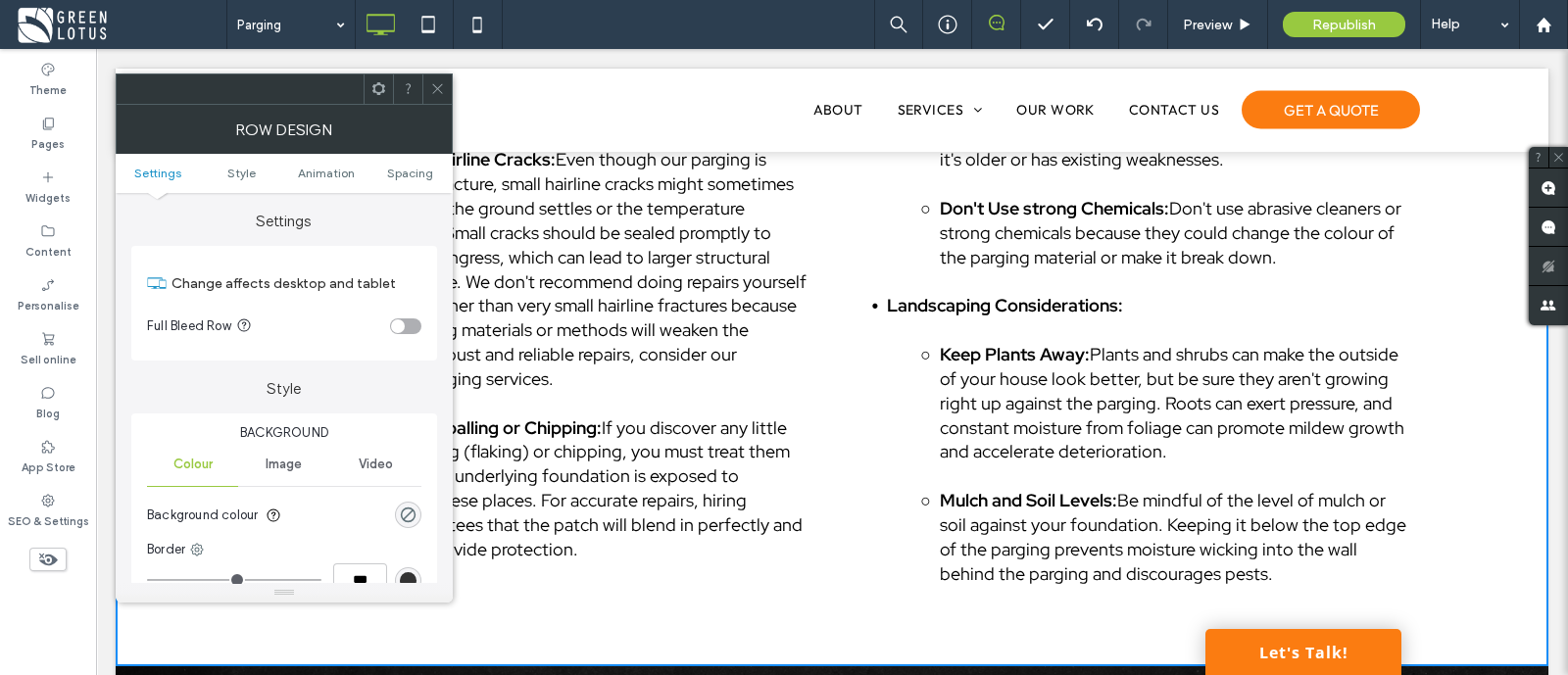 drag, startPoint x: 438, startPoint y: 92, endPoint x: 667, endPoint y: 110, distance: 229.70633 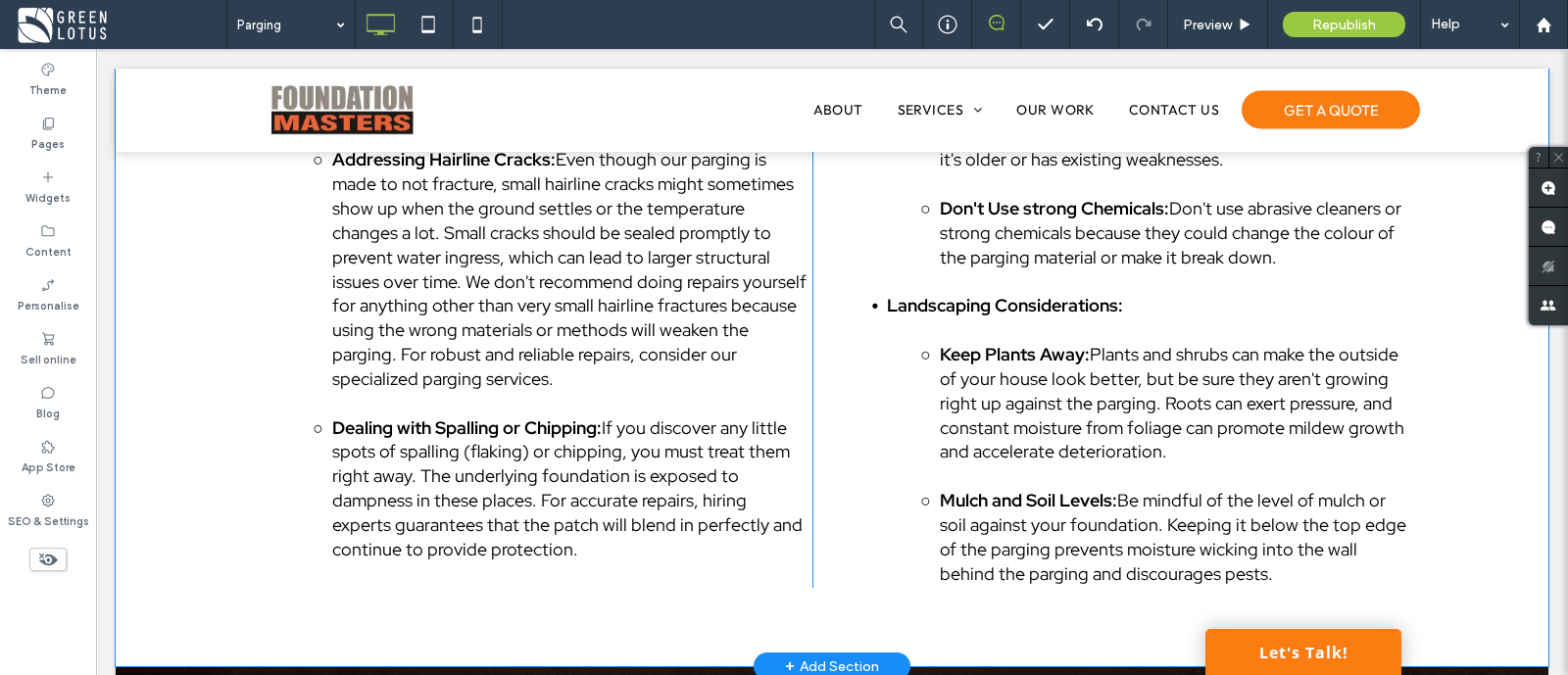 click on "To help you preserve the integrity and appearance of your parging, consider these essential maintenance practices: Routine Visual Inspections: Annual Check-ups:  We strongly recommend conducting a thorough visual inspection of your parging at least once a year, ideally in spring or fall. Look for any hairline cracks, discolouration, efflorescence (white, powdery deposits), or areas where the parging might appear loose or bulging. Early detection of minor issues prevents them from becoming significant problems. Post-Weather Event Checks:  It is a good idea to check things out quickly after bad weather, including heavy rain, strong winds, or freeze-thaw cycles. These scenarios can either make current problems worse or create new ones. Prompt Repair of Minor Damage: Addressing Hairline Cracks: Dealing with Spalling or Chipping:
Click To Paste     Click To Paste
Effective Drainage Management: Clear Gutters and Downspouts: Maintain Proper Grading: Gentle Cleaning Practices: Soft Washing:" at bounding box center (832, 123) 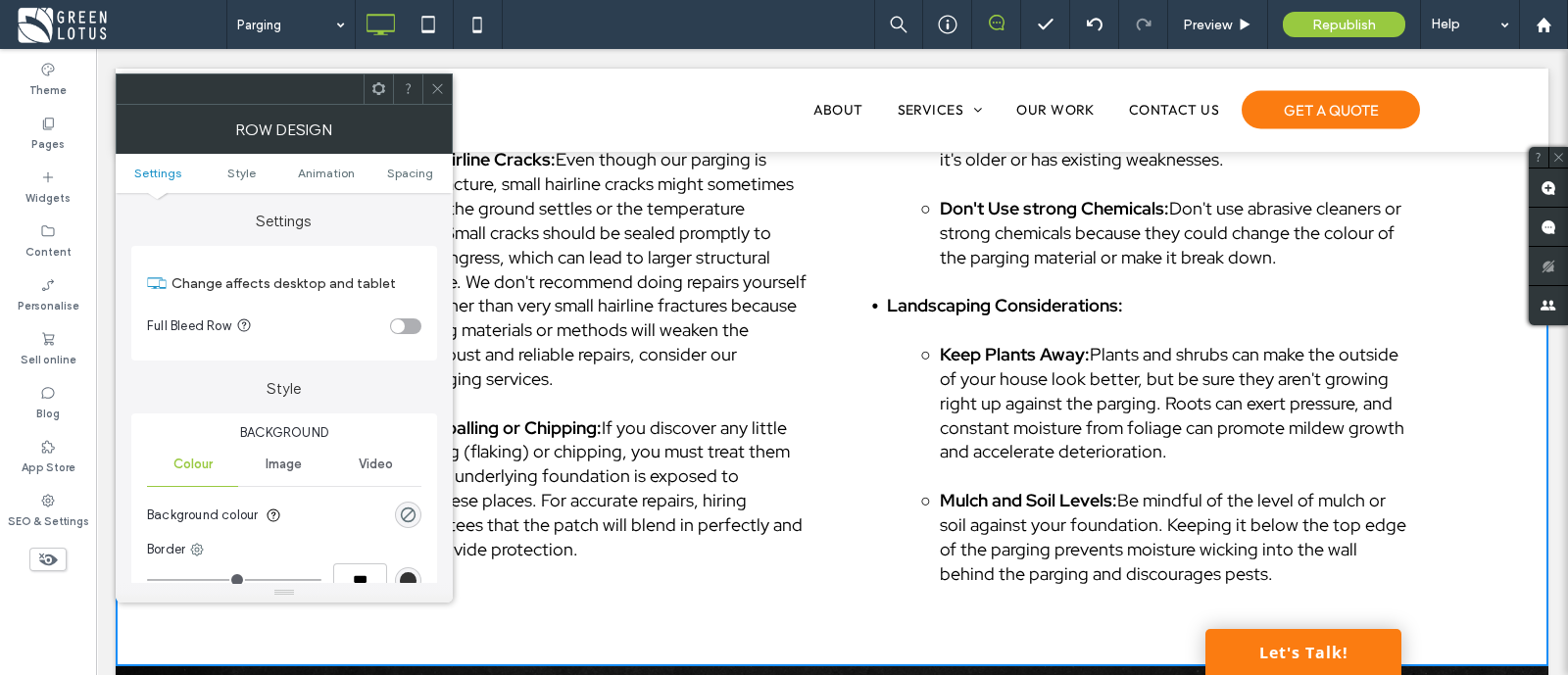 click at bounding box center [437, 89] 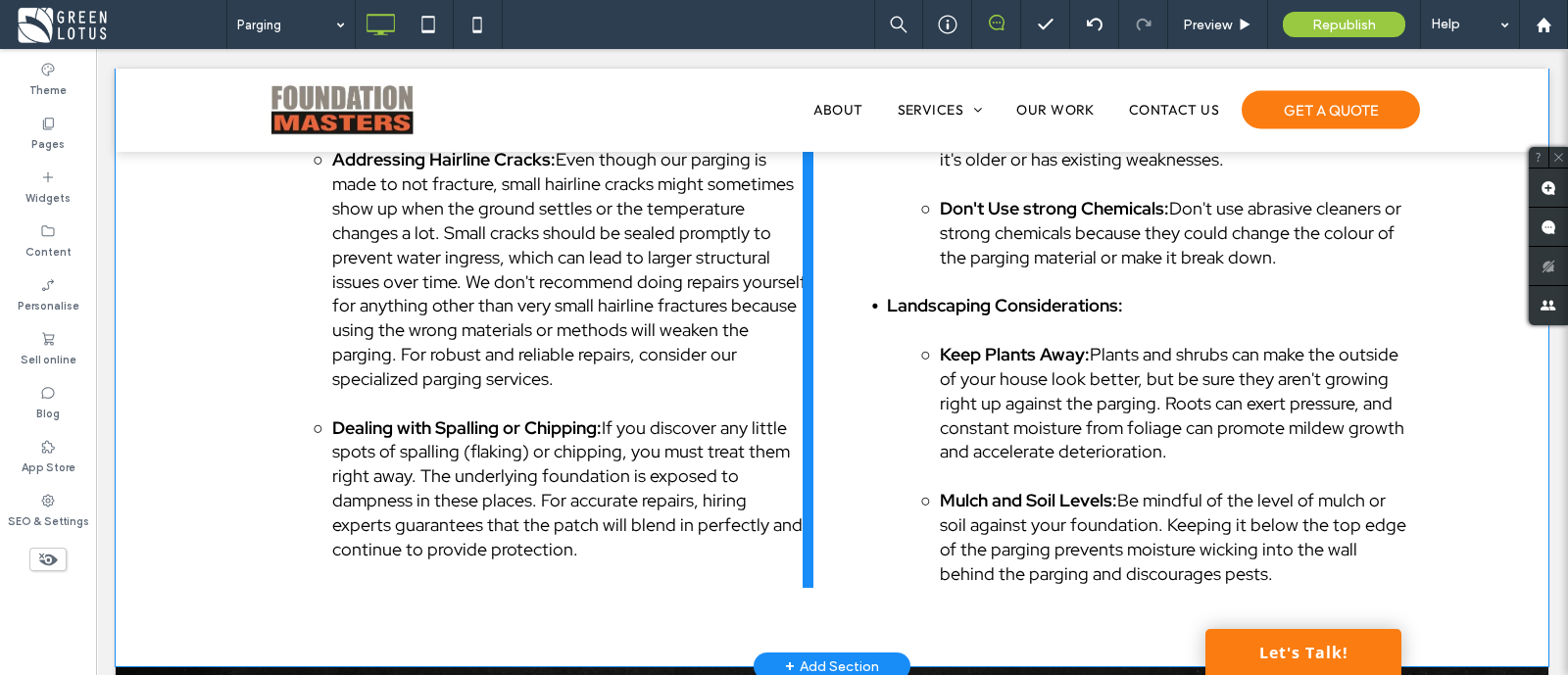 click at bounding box center (808, 123) 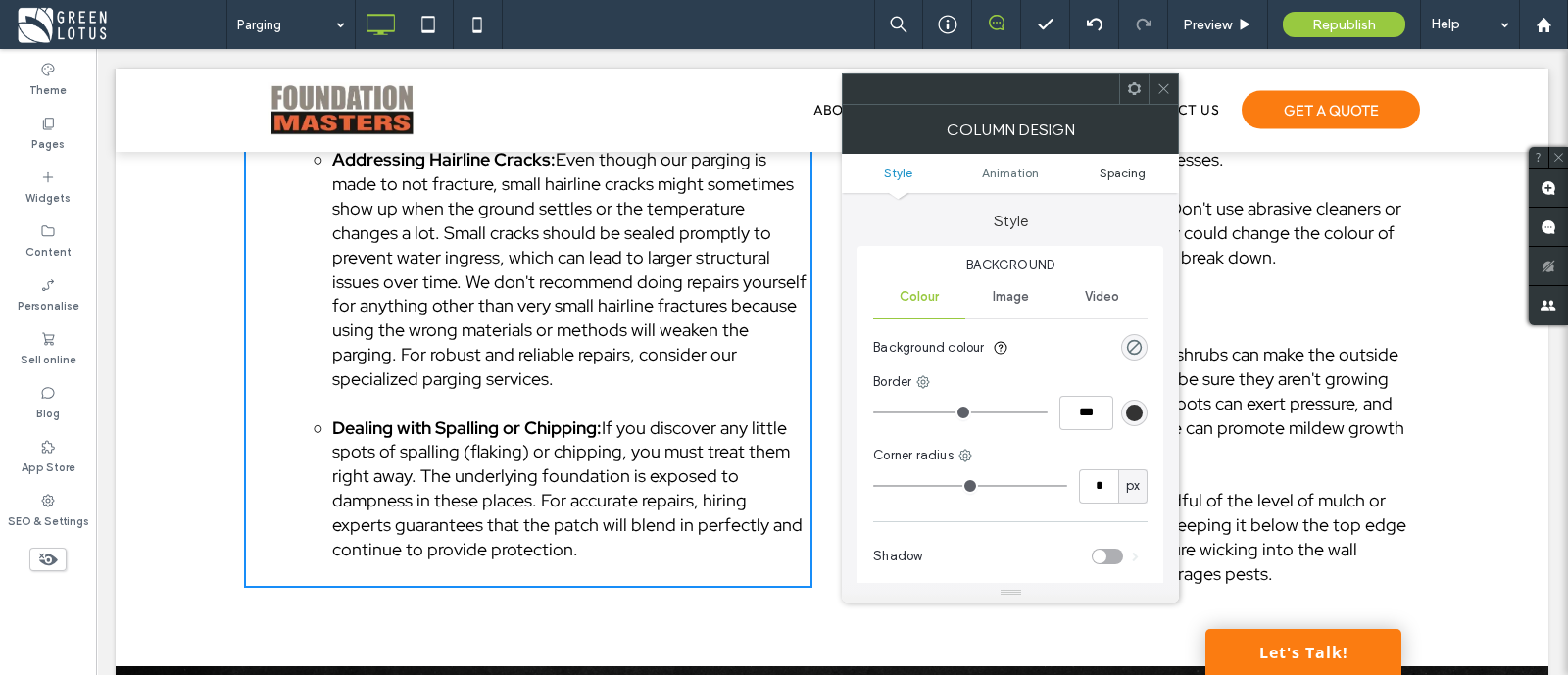 click on "Spacing" at bounding box center (1122, 172) 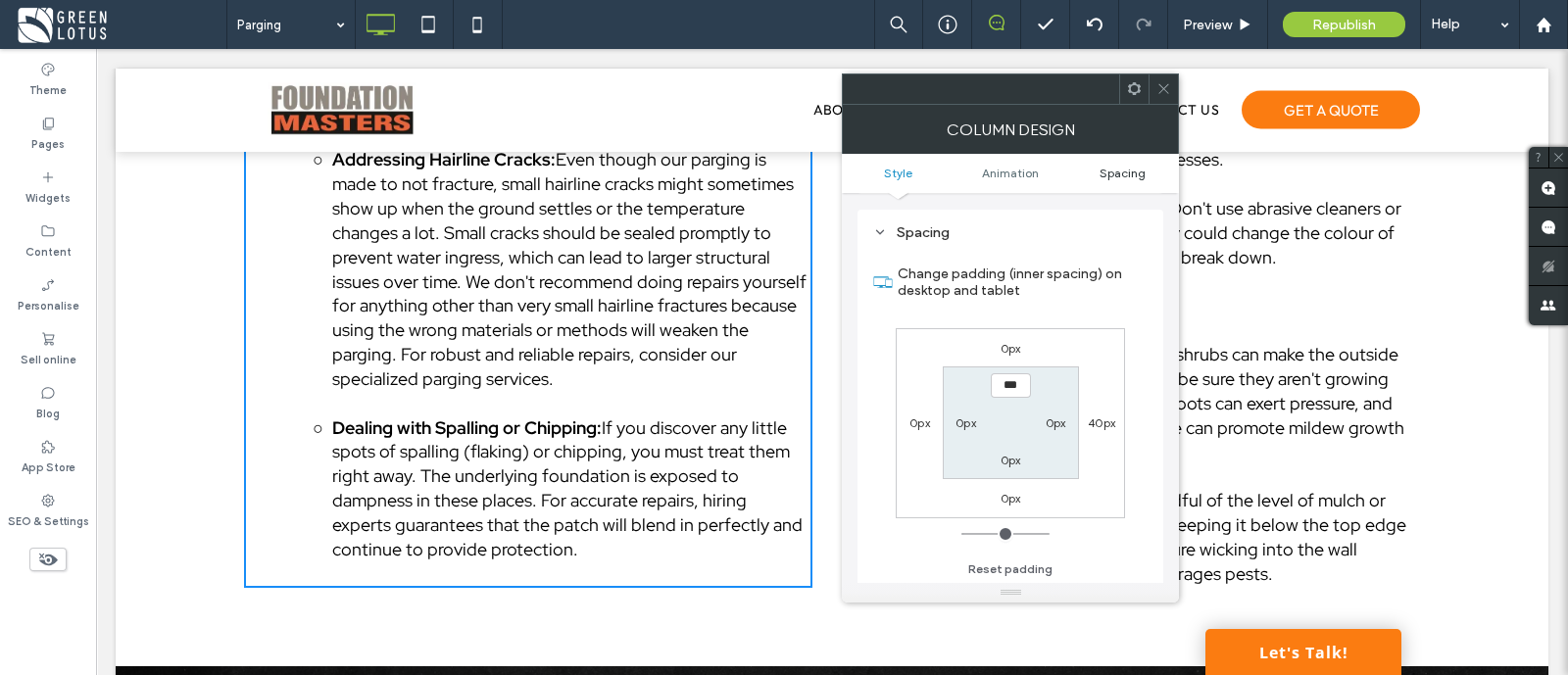 scroll, scrollTop: 459, scrollLeft: 0, axis: vertical 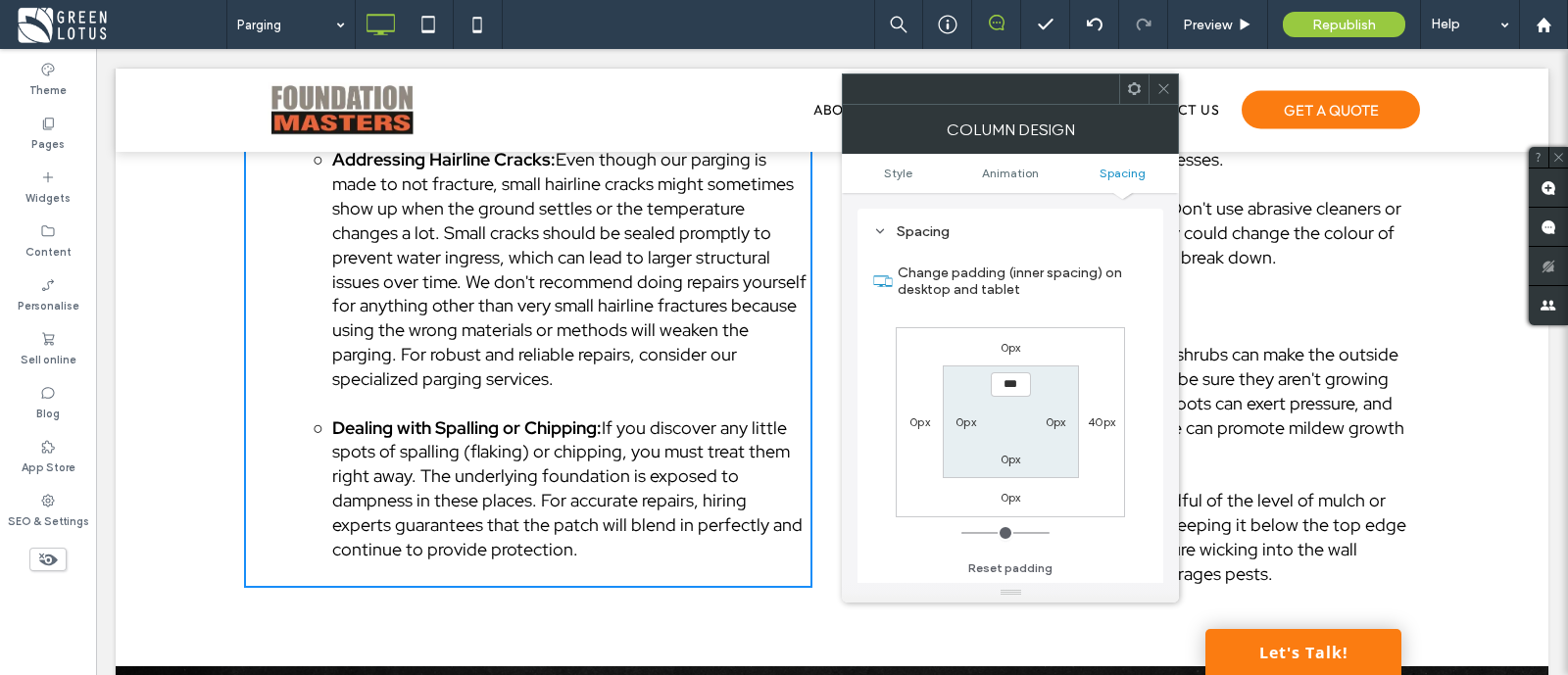 click on "Column design" at bounding box center [1010, 129] 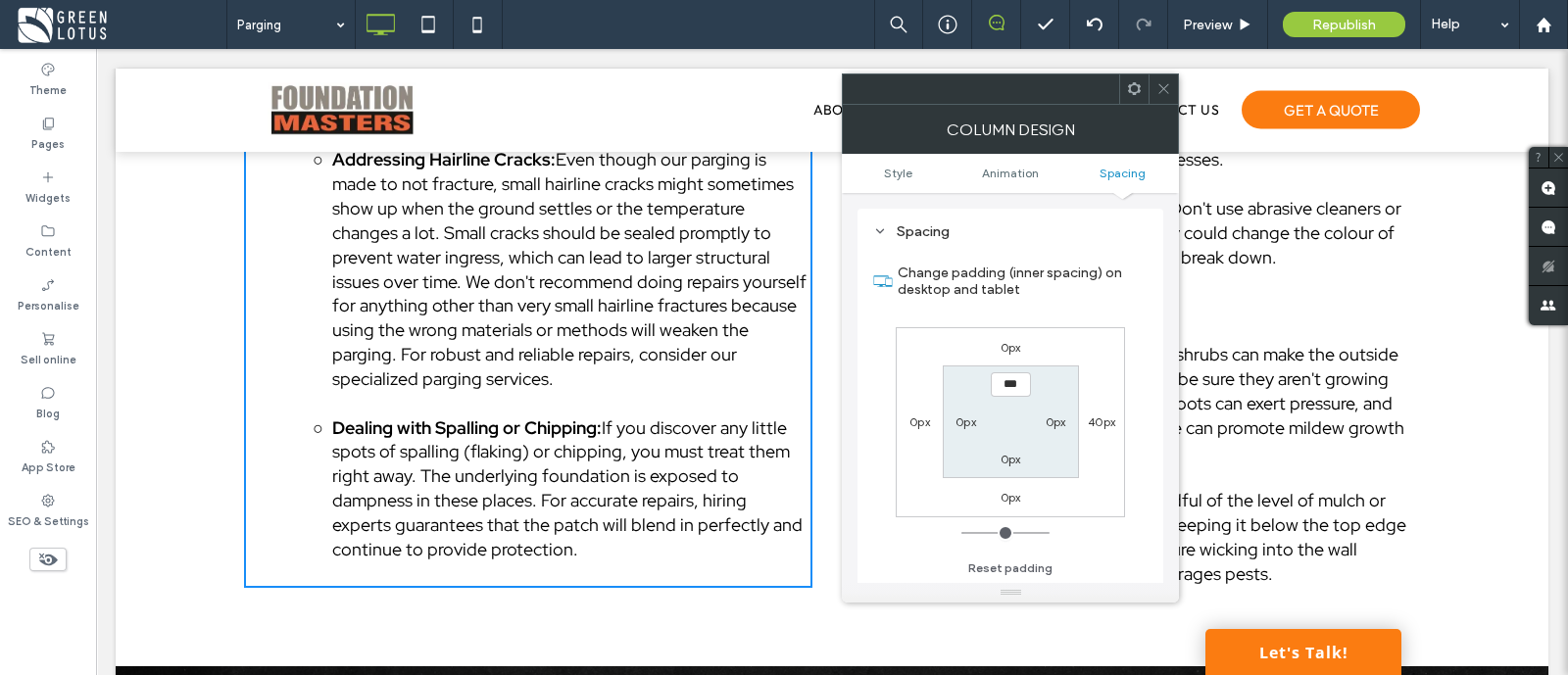 click at bounding box center [1163, 89] 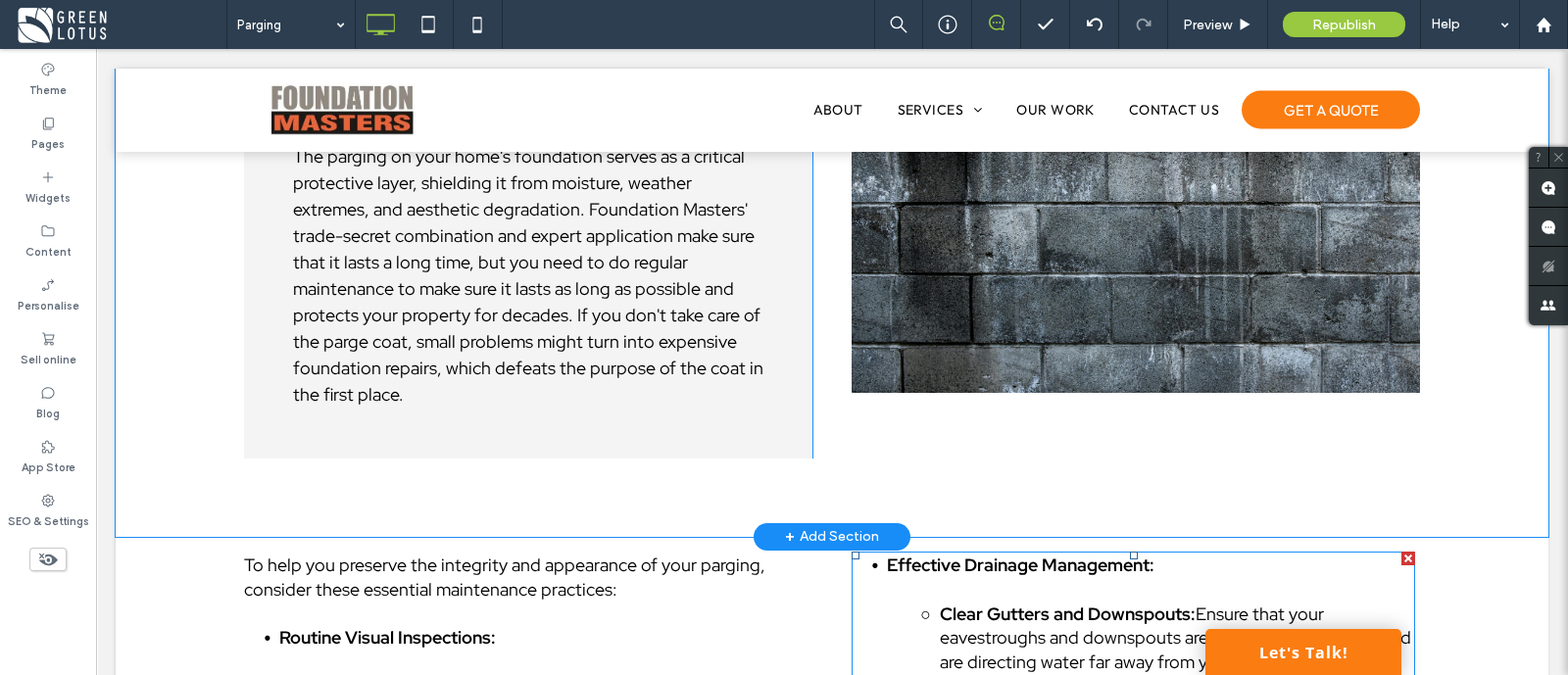 scroll, scrollTop: 3409, scrollLeft: 0, axis: vertical 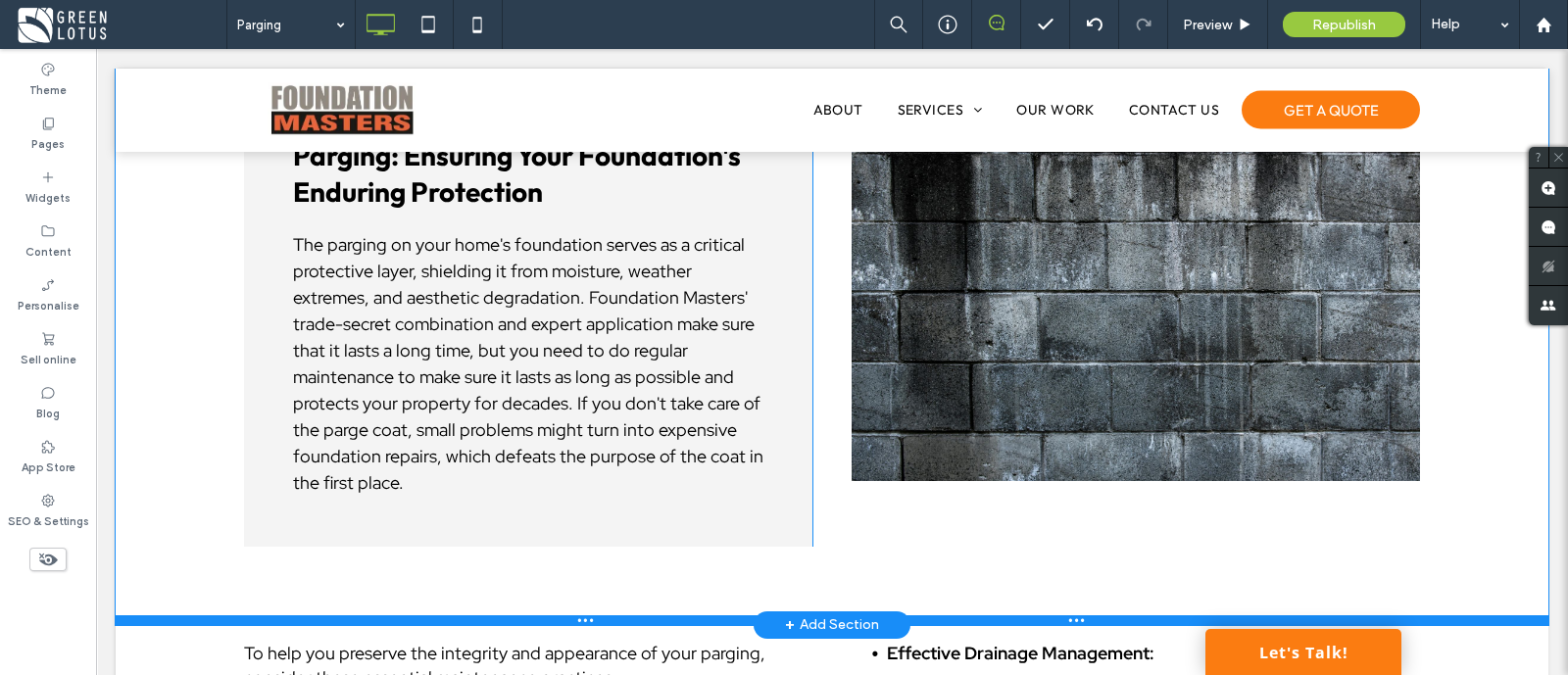 click at bounding box center [832, 620] 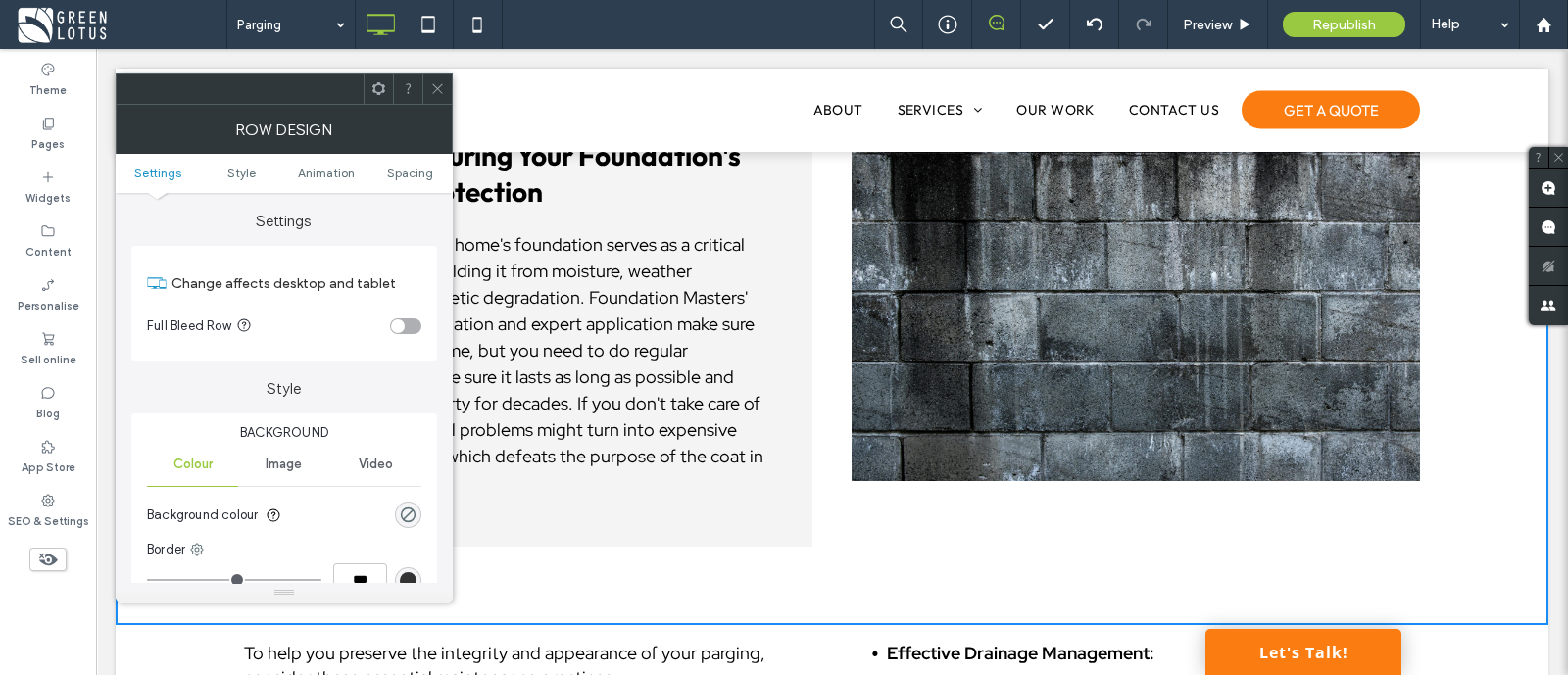 click at bounding box center [437, 89] 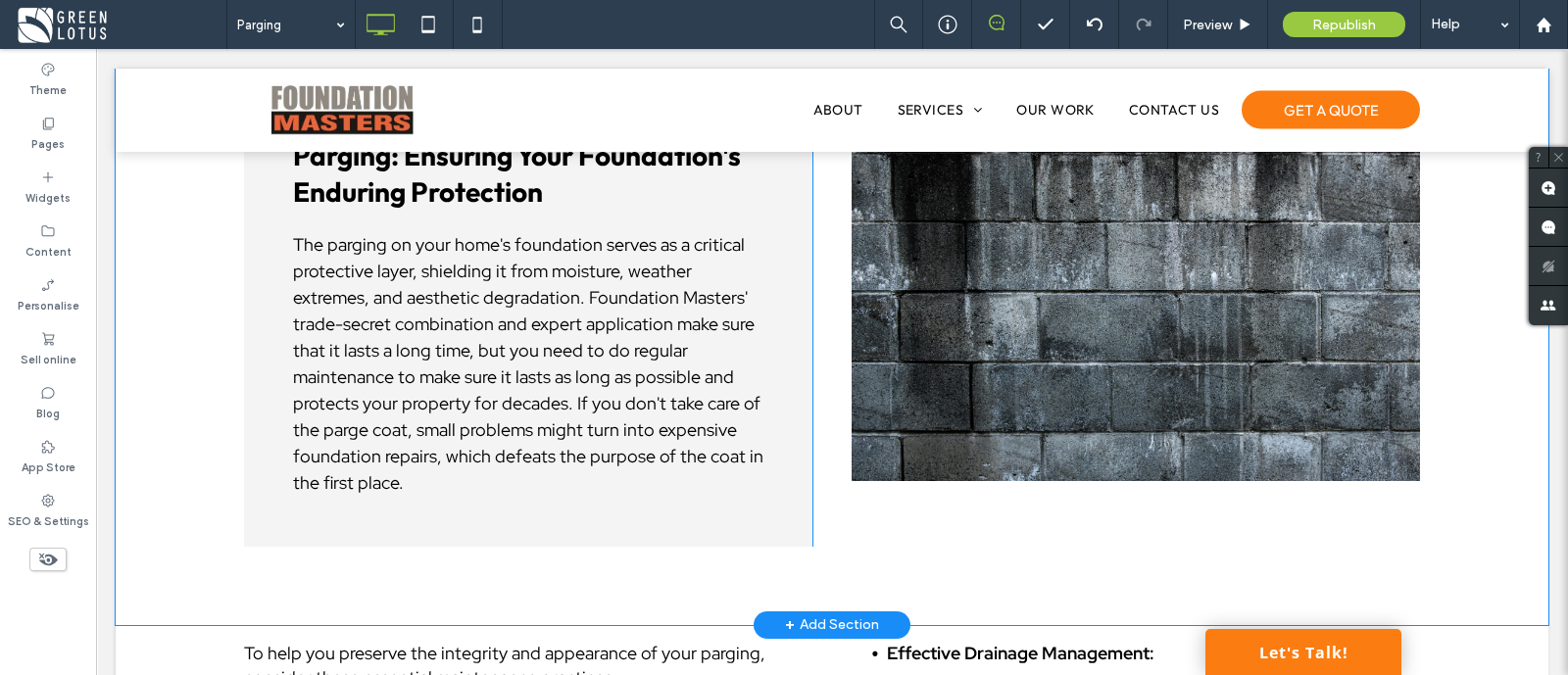 click on "Click To Paste     Click To Paste
Click To Paste     Click To Paste     Maintenance and Longevity of Parging: Ensuring Your Foundation's Enduring Protection The parging on your home's foundation serves as a critical protective layer, shielding it from moisture, weather extremes, and aesthetic degradation. Foundation Masters' trade-secret combination and expert application make sure that it lasts a long time, but you need to do regular maintenance to make sure it lasts as long as possible and protects your property for decades. If you don't take care of the parge coat, small problems might turn into expensive foundation repairs, which defeats the purpose of the coat in the first place.
Click To Paste     Click To Paste
Row + Add Section" at bounding box center [832, 300] 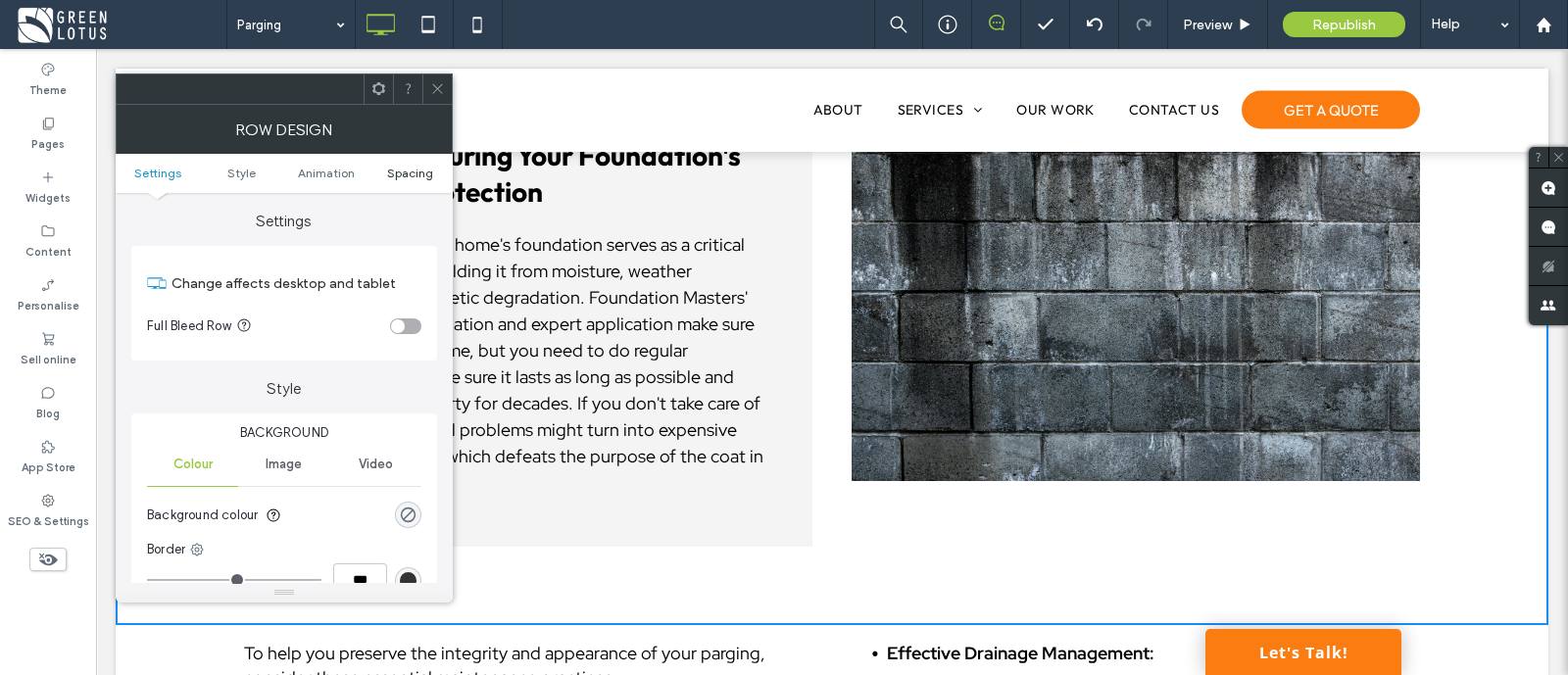 click on "Spacing" at bounding box center (411, 172) 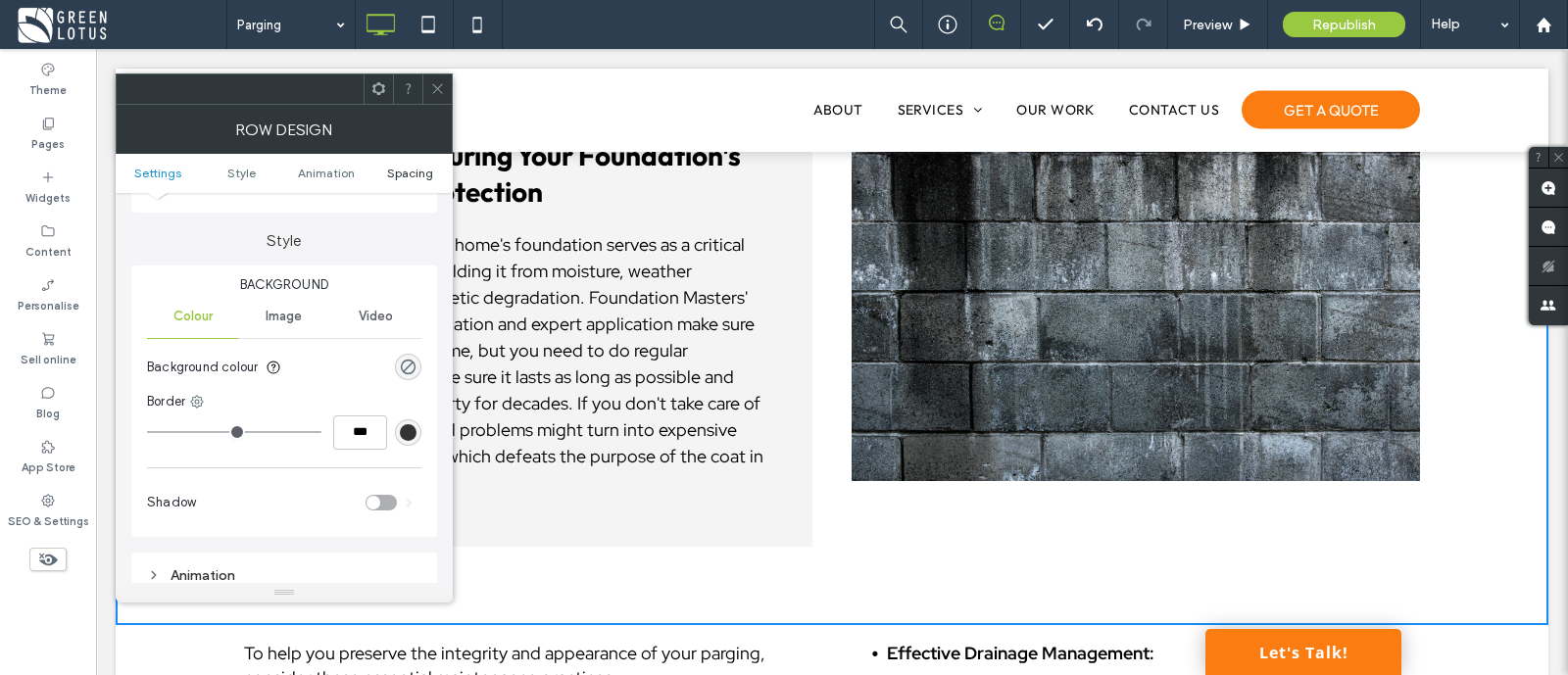 click on "Spacing" at bounding box center [410, 172] 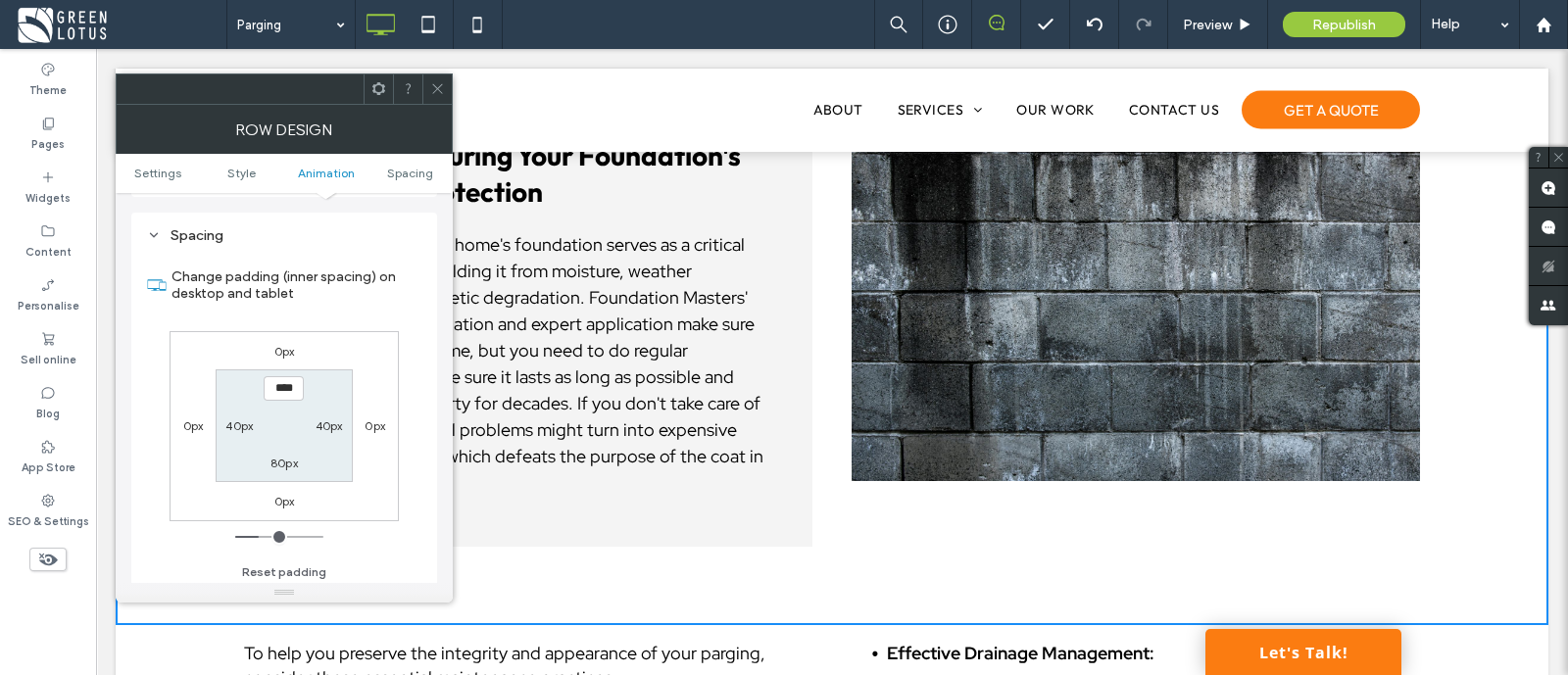 scroll, scrollTop: 554, scrollLeft: 0, axis: vertical 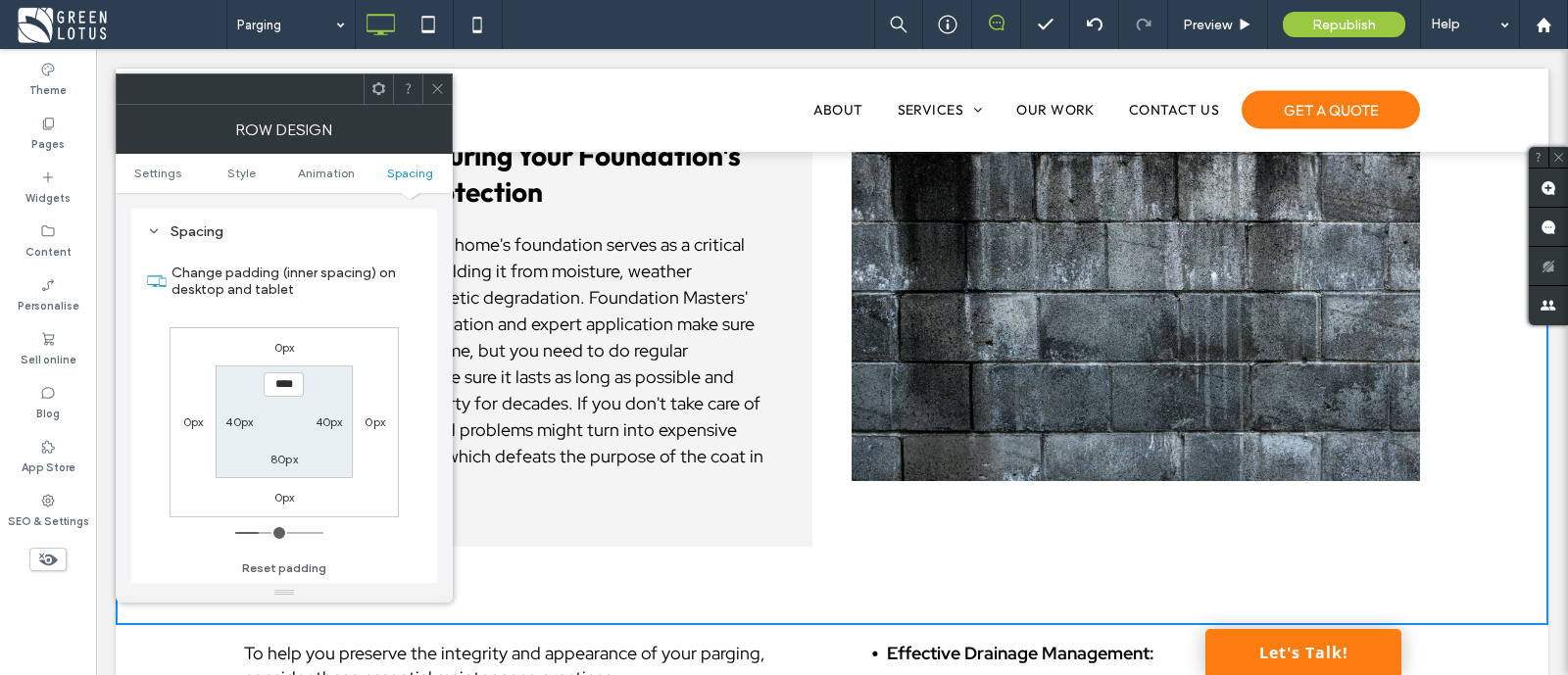 click on "80px" at bounding box center [284, 458] 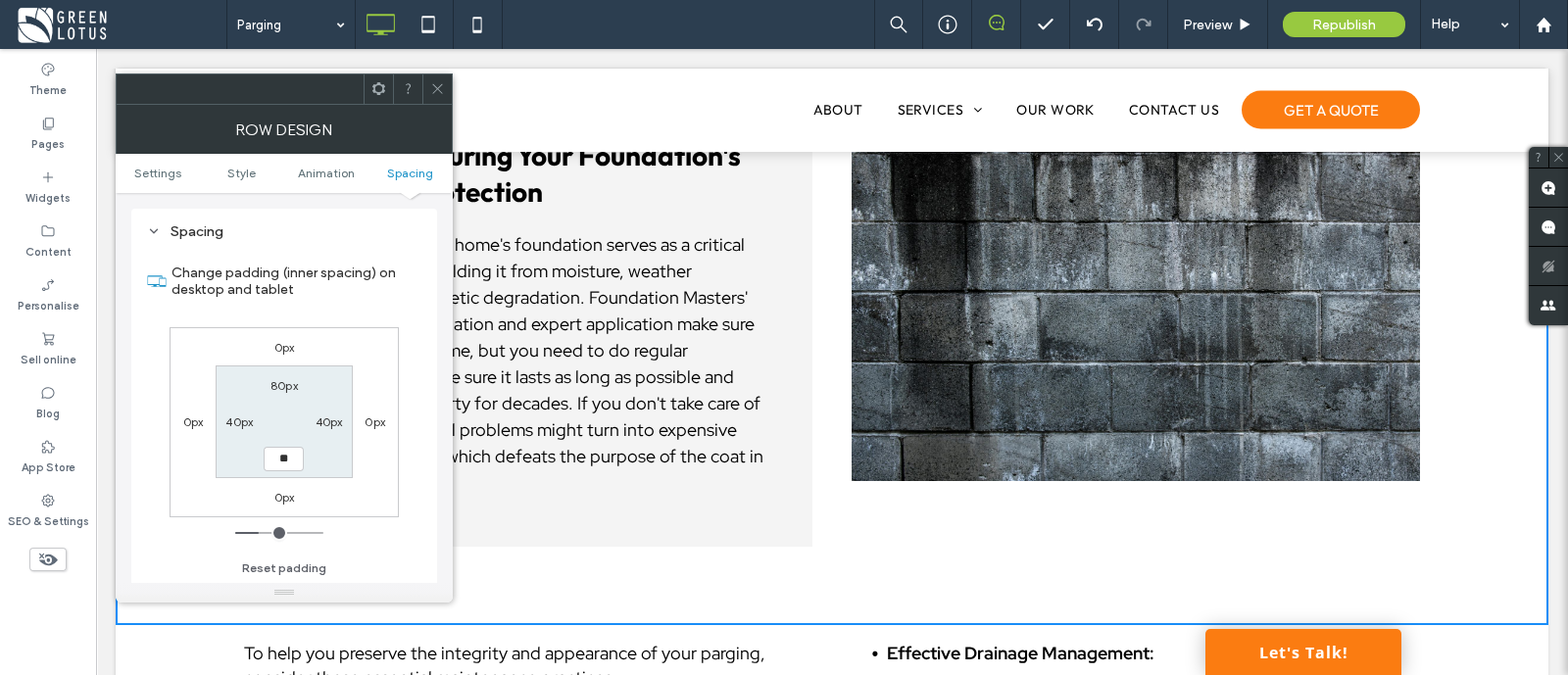 type on "**" 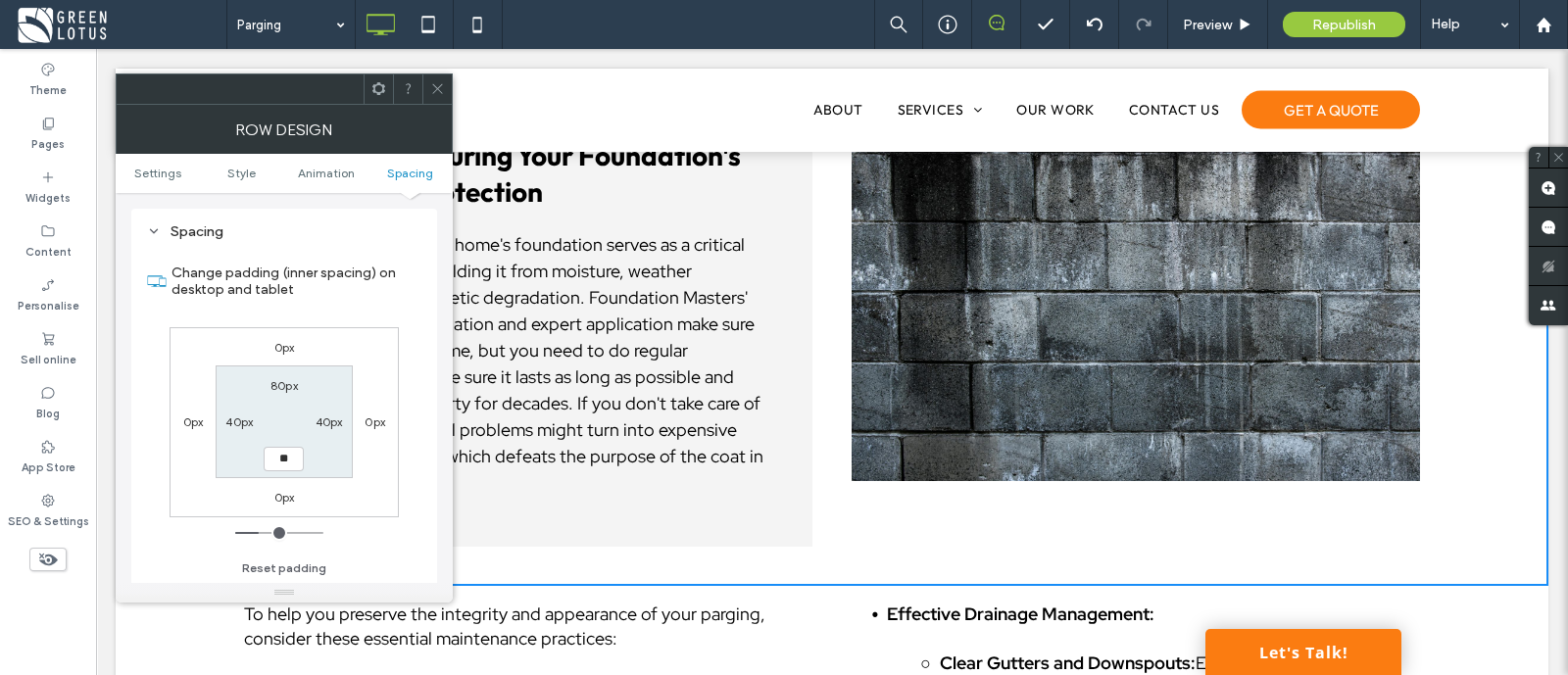 type on "**" 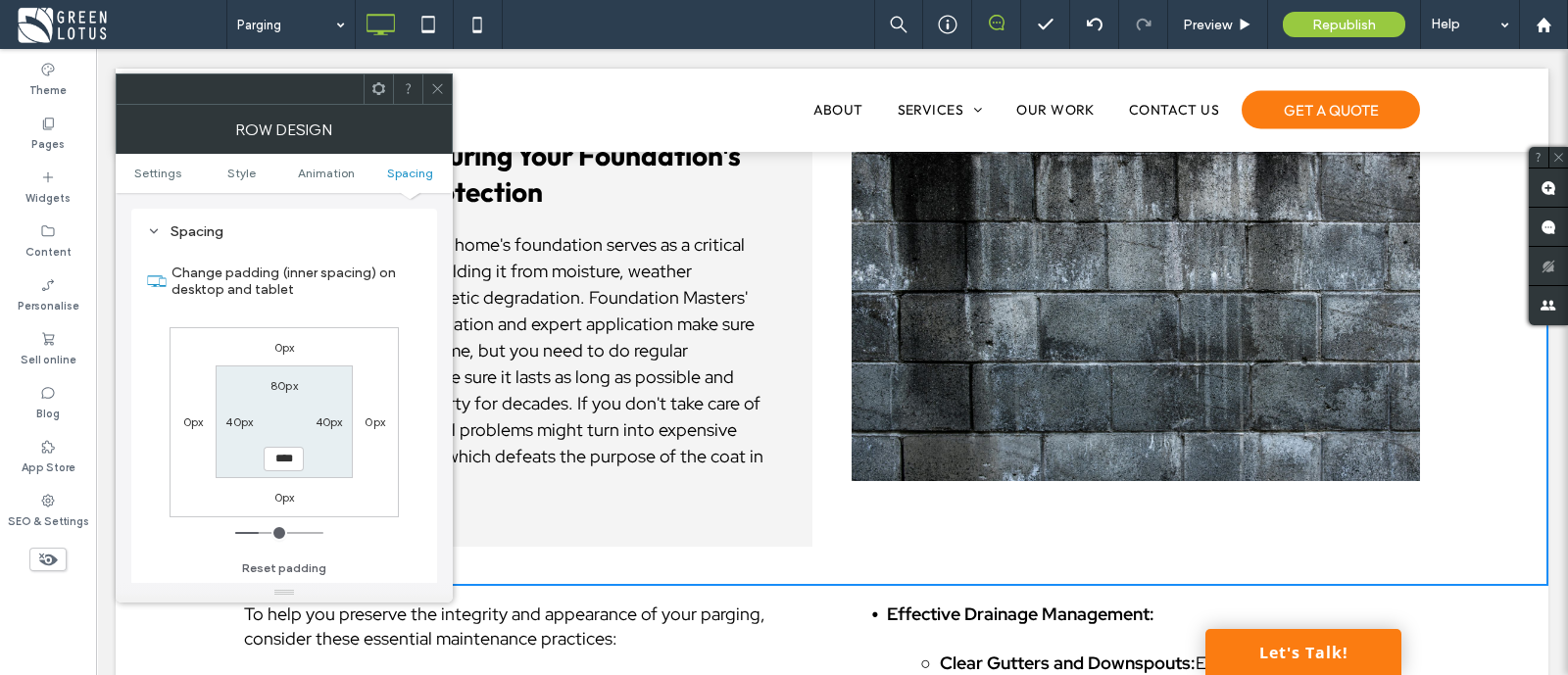 scroll, scrollTop: 3370, scrollLeft: 0, axis: vertical 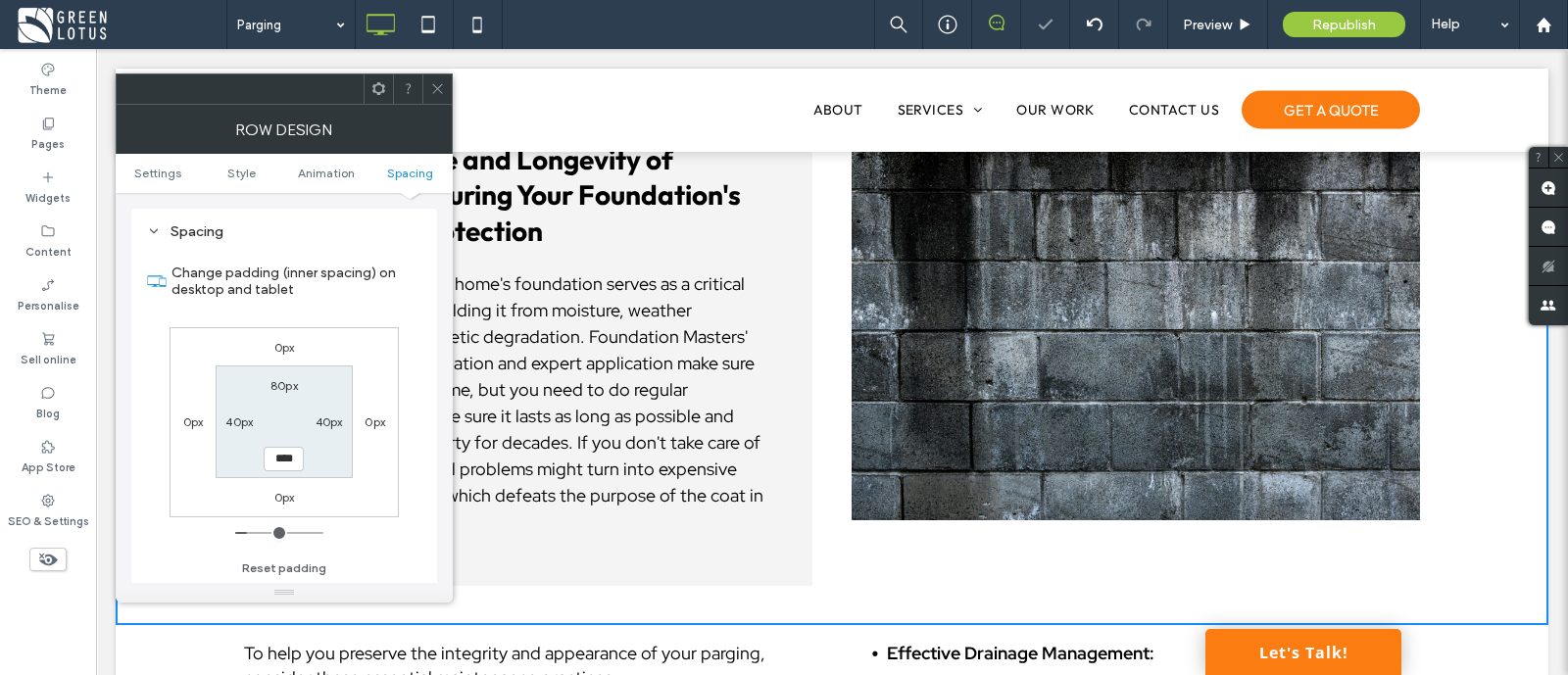 click at bounding box center [437, 89] 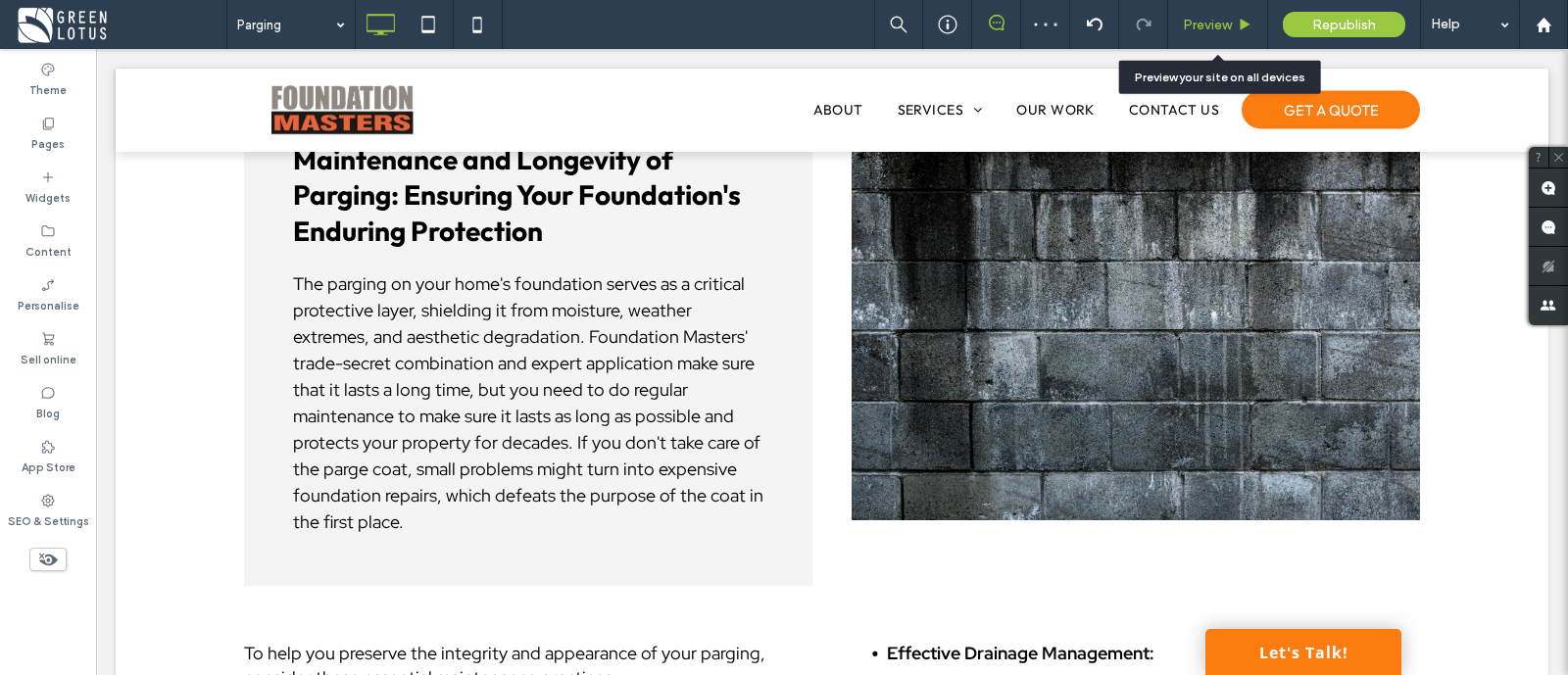 click on "Preview" at bounding box center [1207, 24] 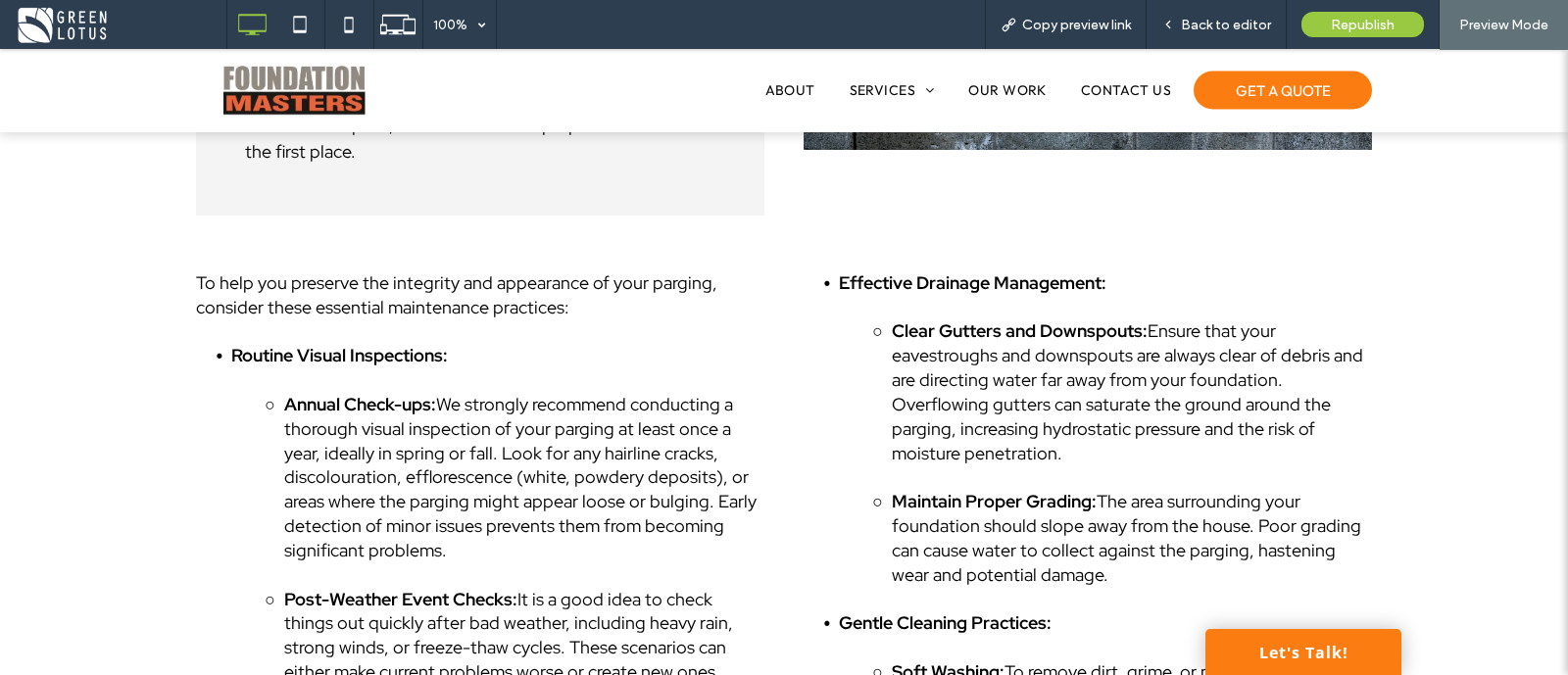scroll, scrollTop: 3765, scrollLeft: 0, axis: vertical 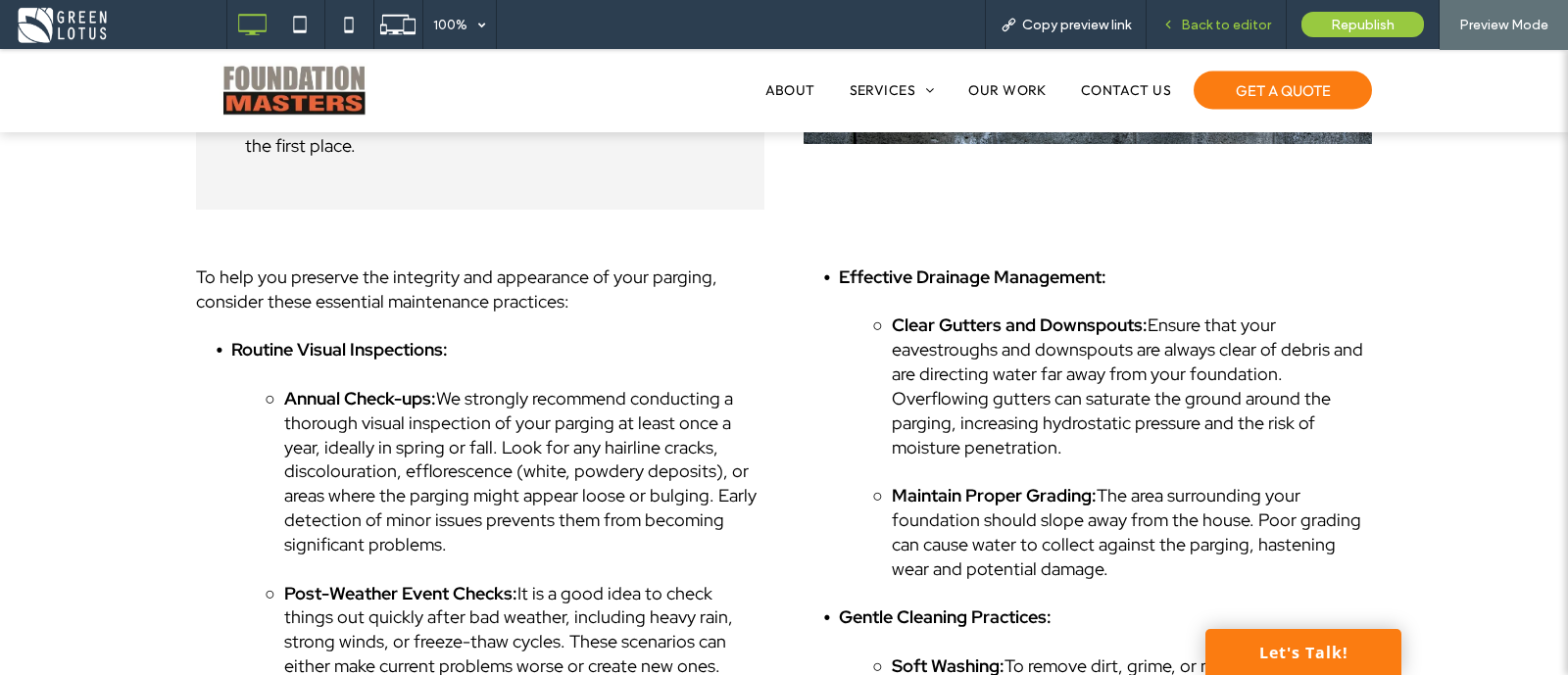 click on "Back to editor" at bounding box center (1226, 24) 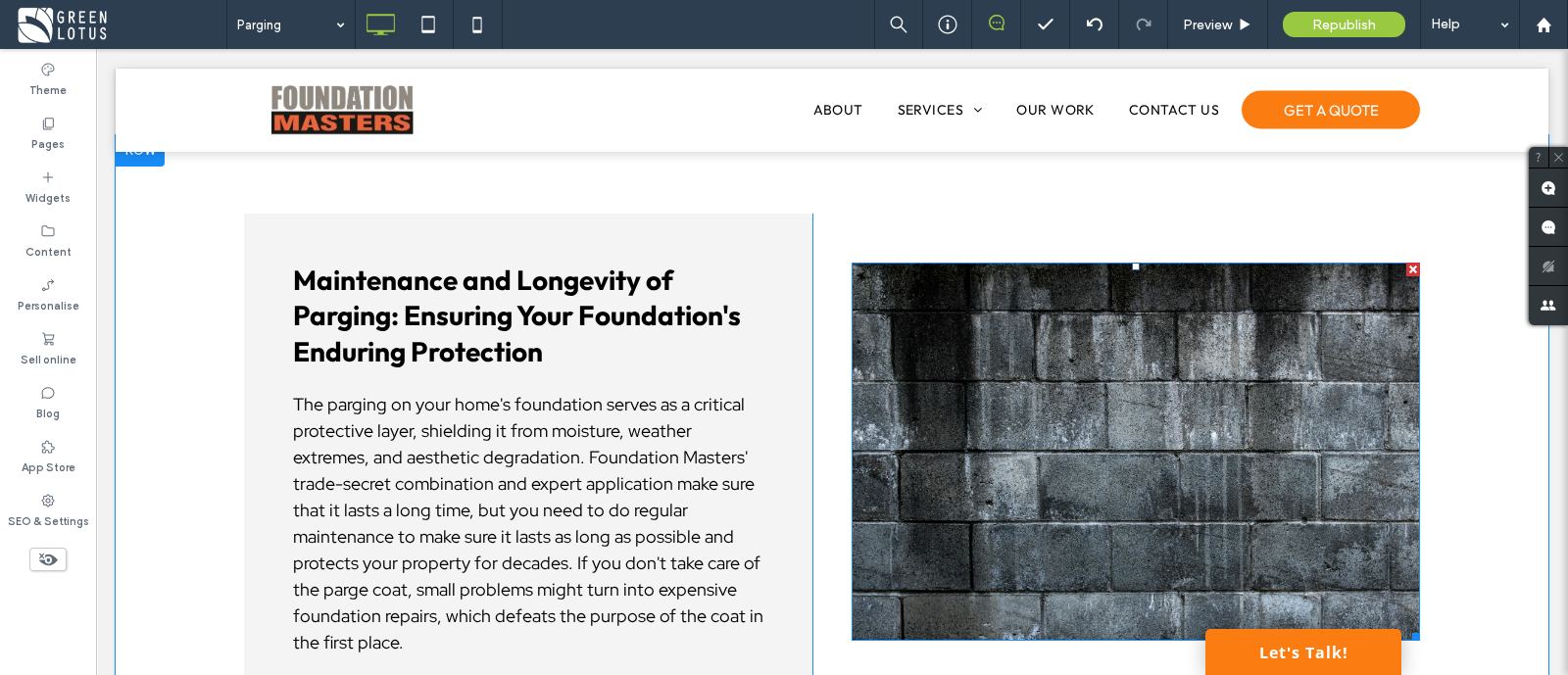 scroll, scrollTop: 3248, scrollLeft: 0, axis: vertical 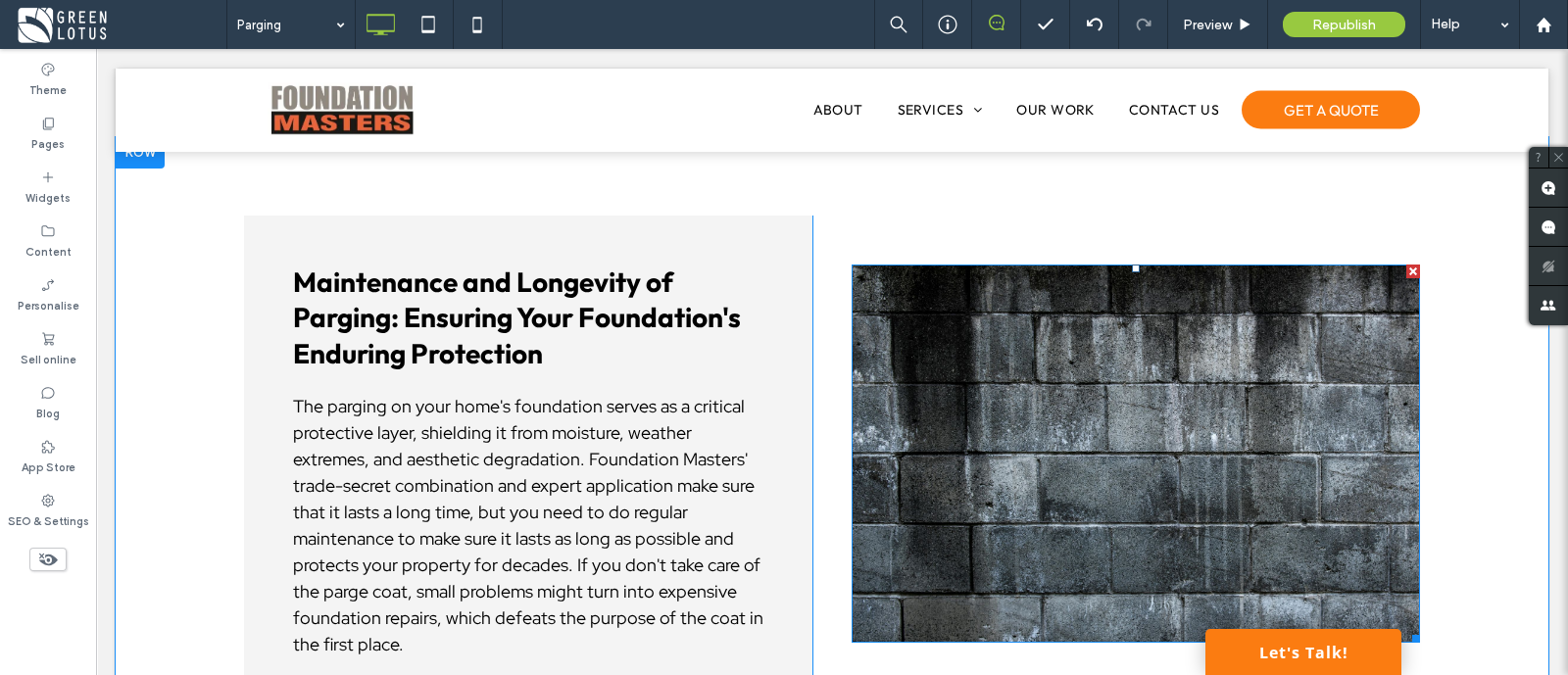 click at bounding box center (1413, 271) 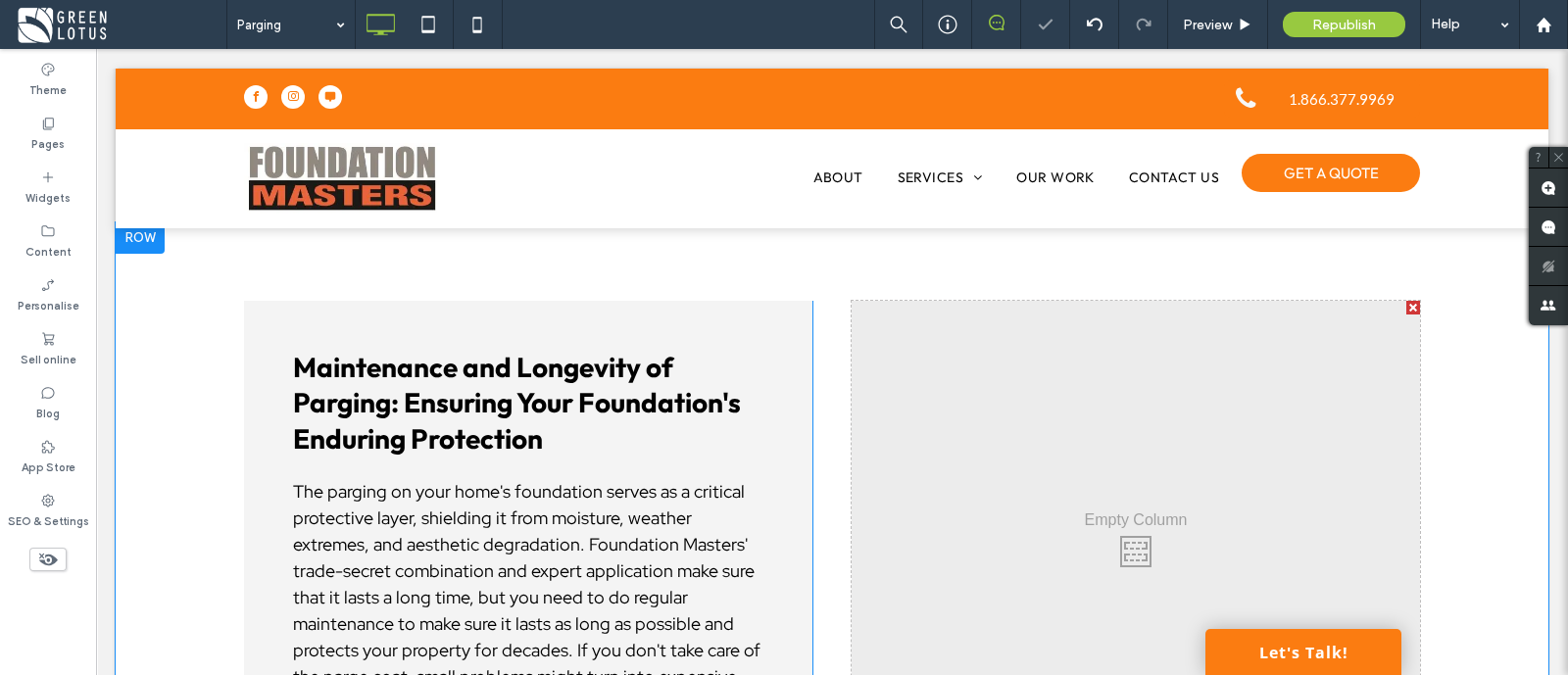 scroll, scrollTop: 3125, scrollLeft: 0, axis: vertical 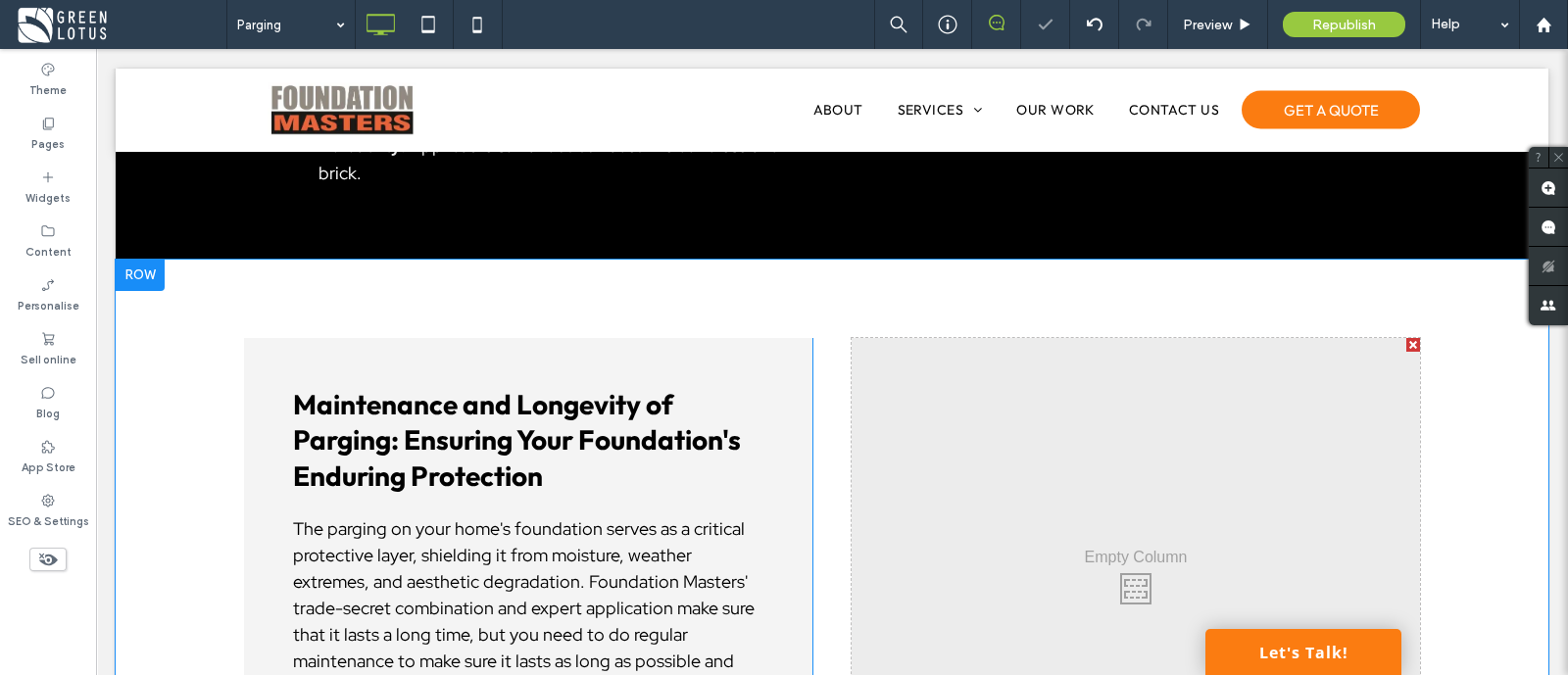 click on "Click To Paste     Click To Paste" at bounding box center [1136, 584] 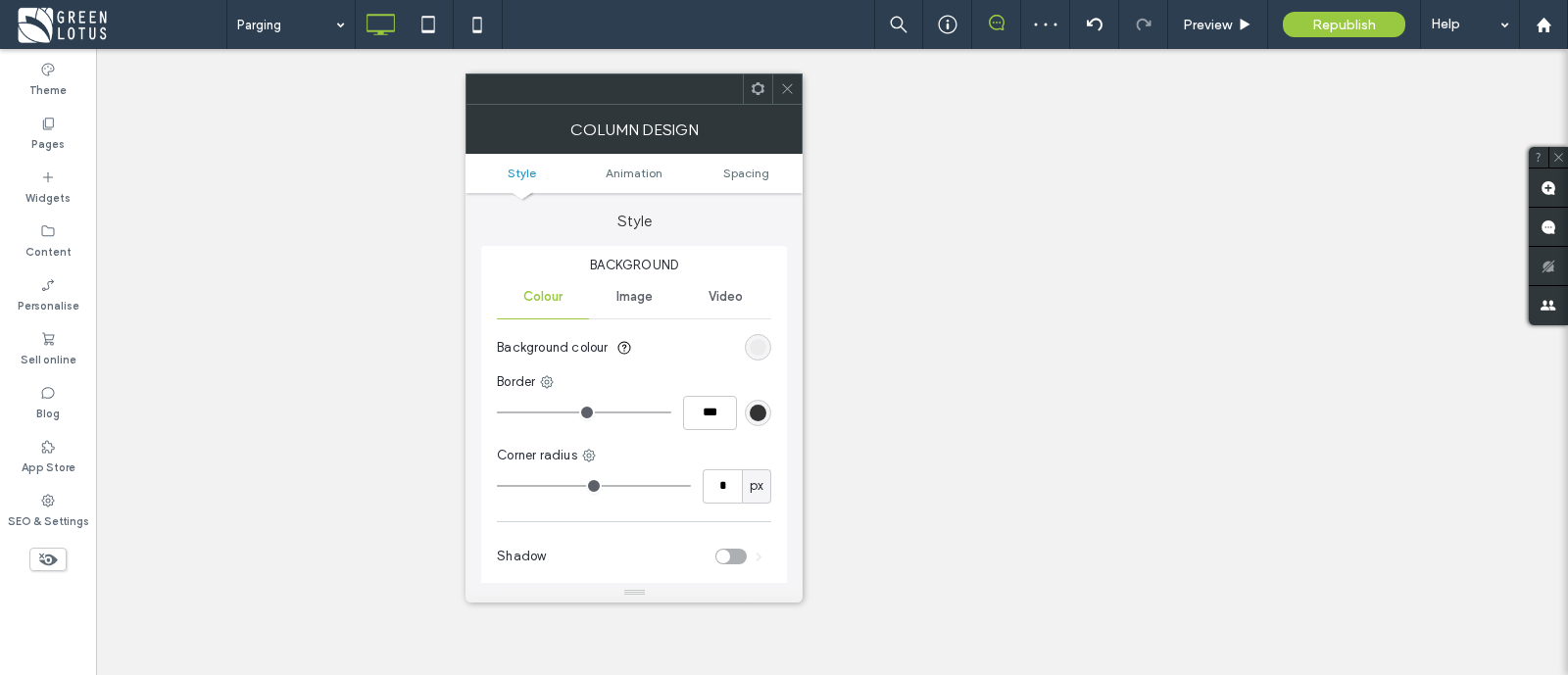 click on "Image" at bounding box center (634, 297) 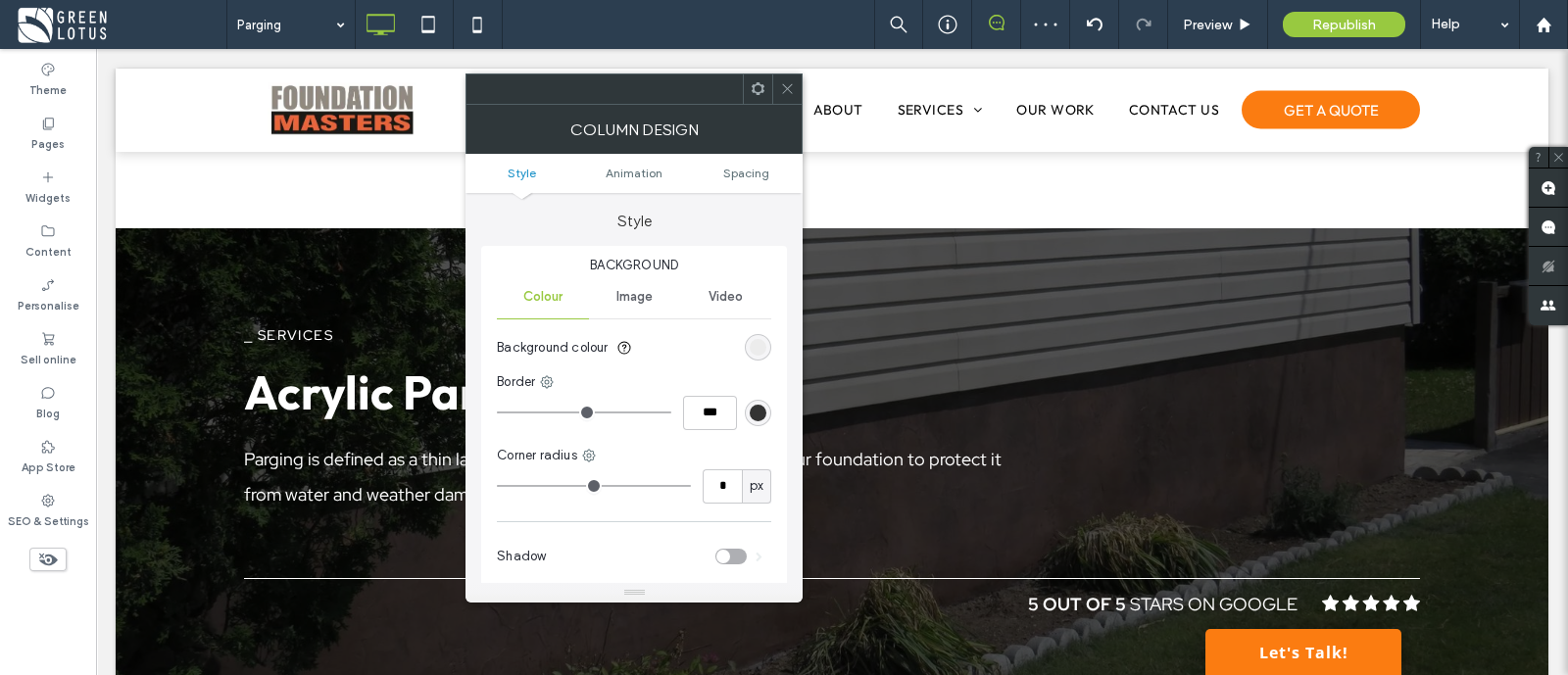 scroll, scrollTop: 3125, scrollLeft: 0, axis: vertical 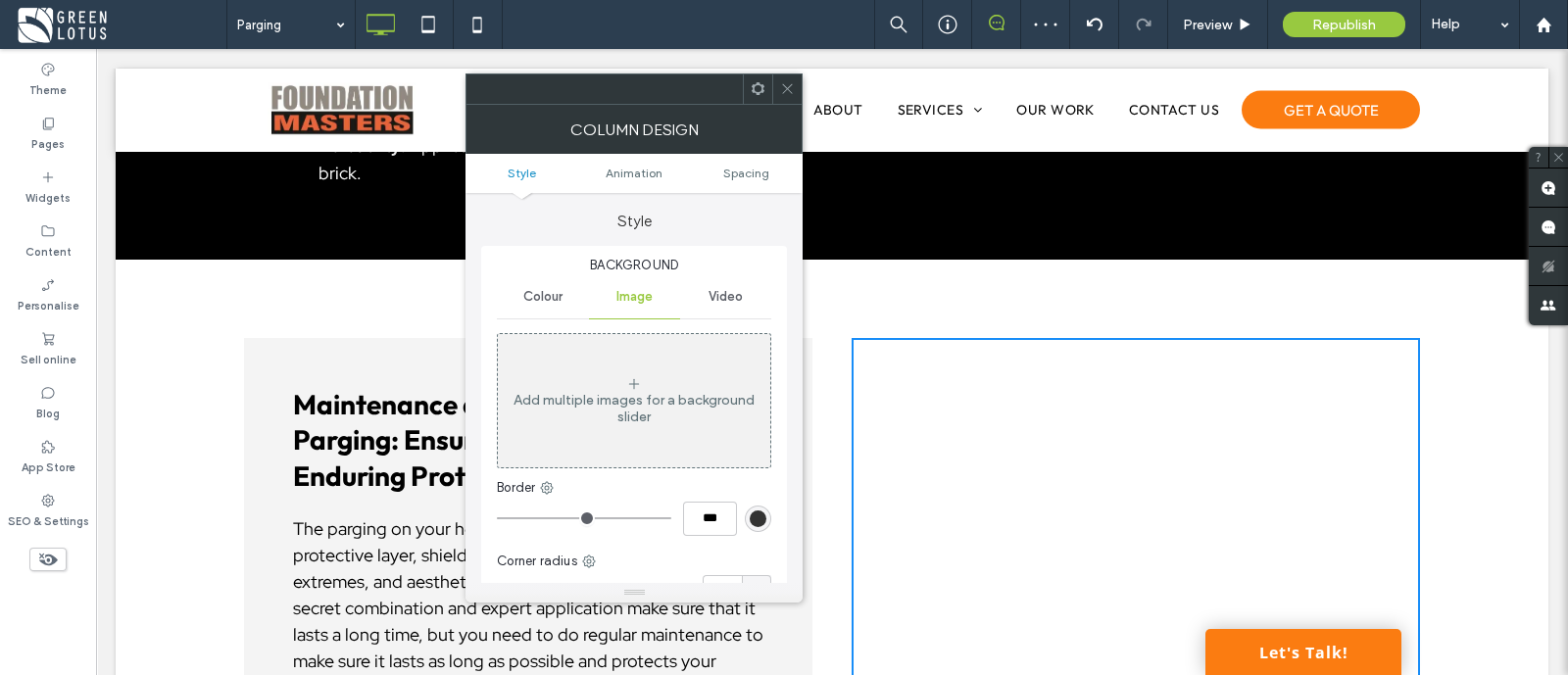 click on "Add multiple images for a background slider" at bounding box center (634, 409) 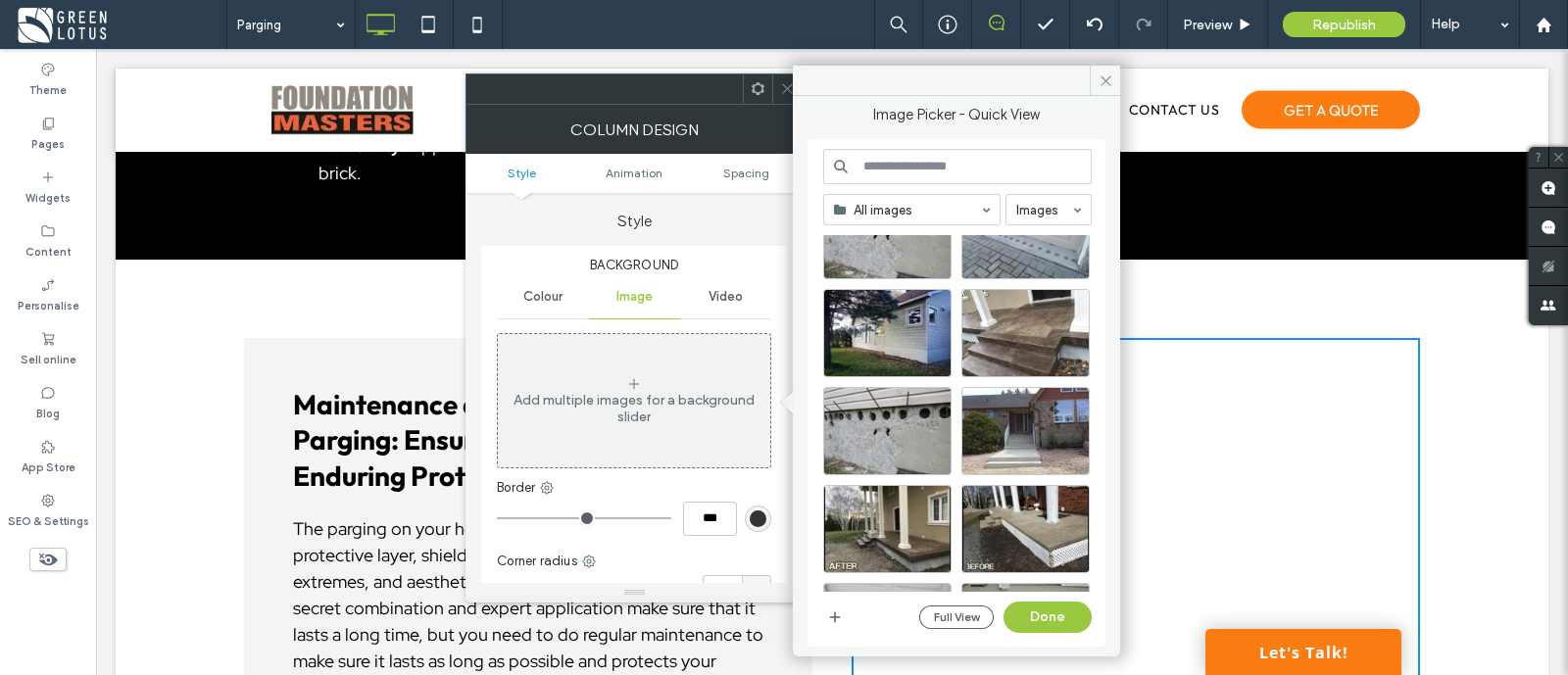 scroll, scrollTop: 0, scrollLeft: 0, axis: both 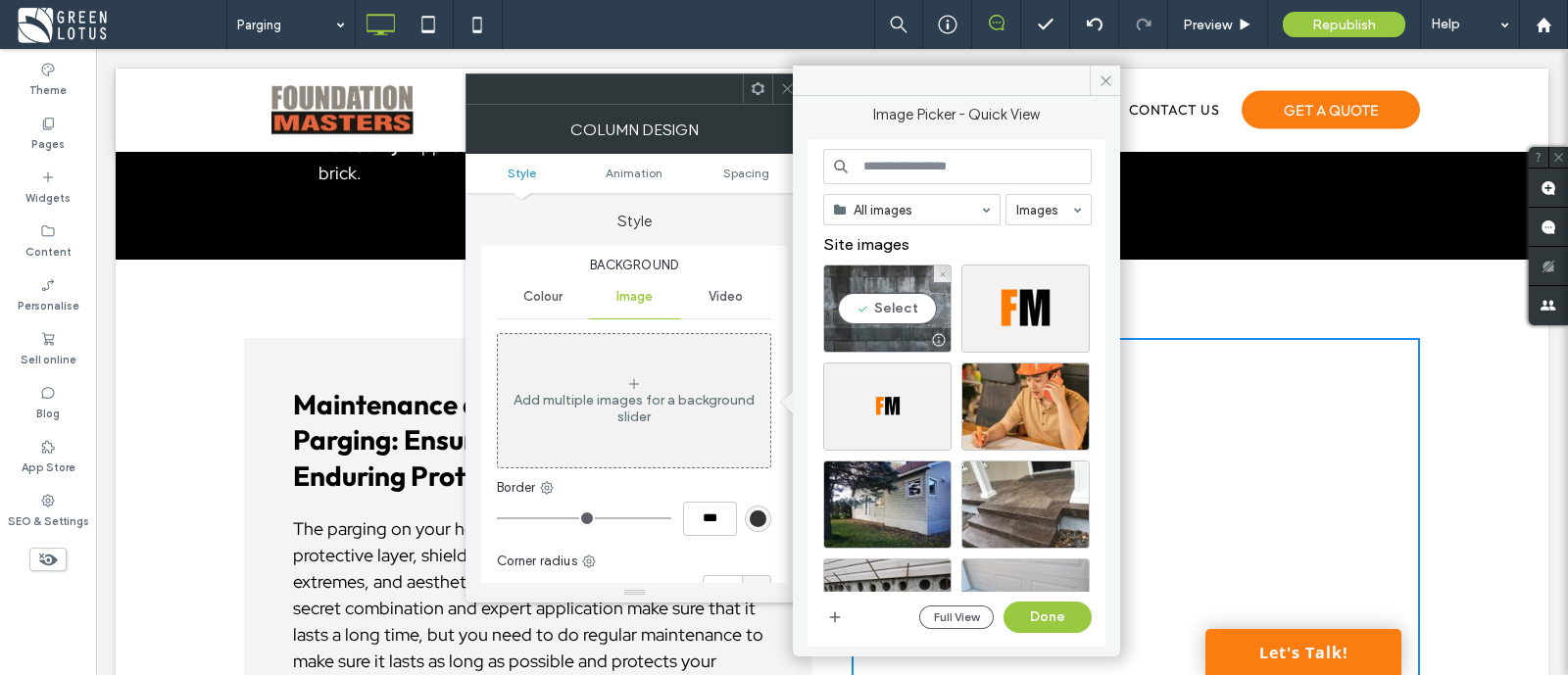 click on "Select" at bounding box center (887, 309) 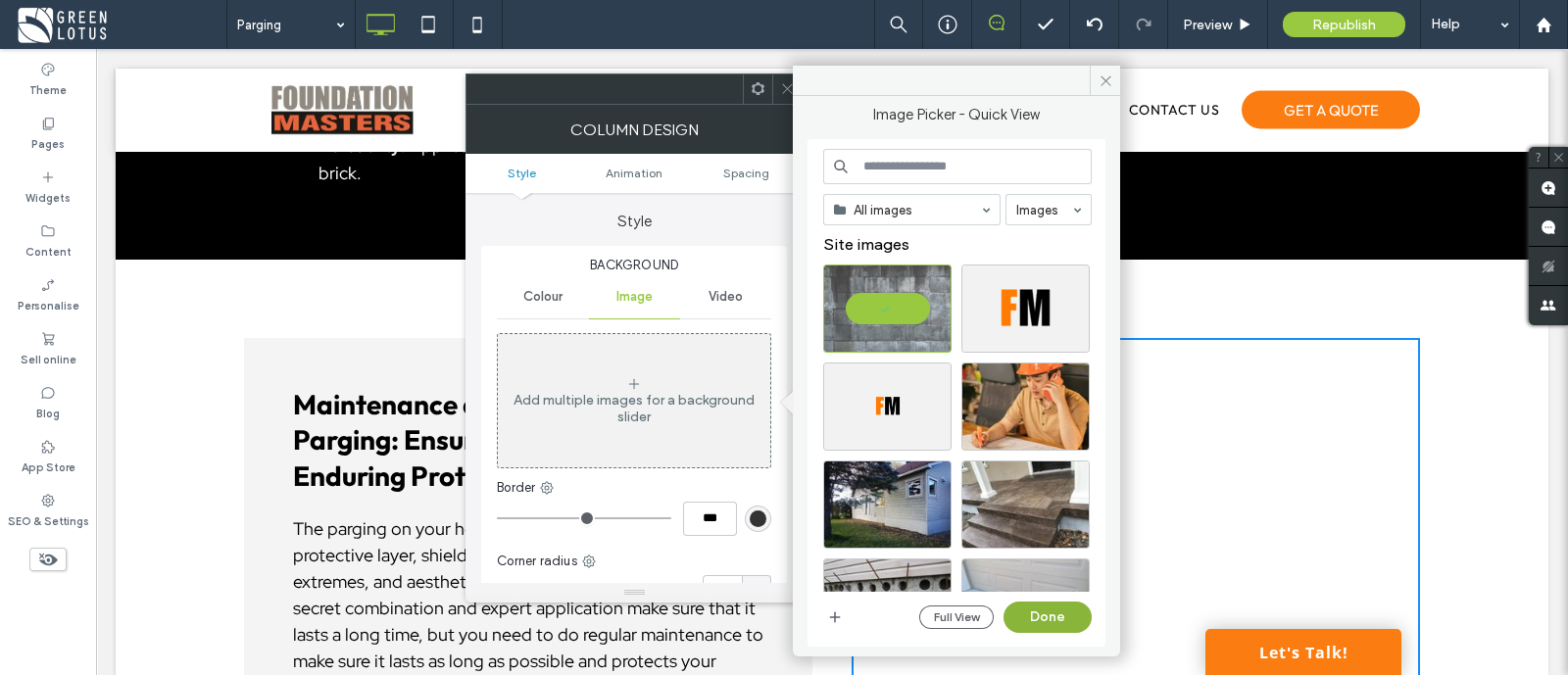 drag, startPoint x: 1058, startPoint y: 626, endPoint x: 961, endPoint y: 575, distance: 109.59015 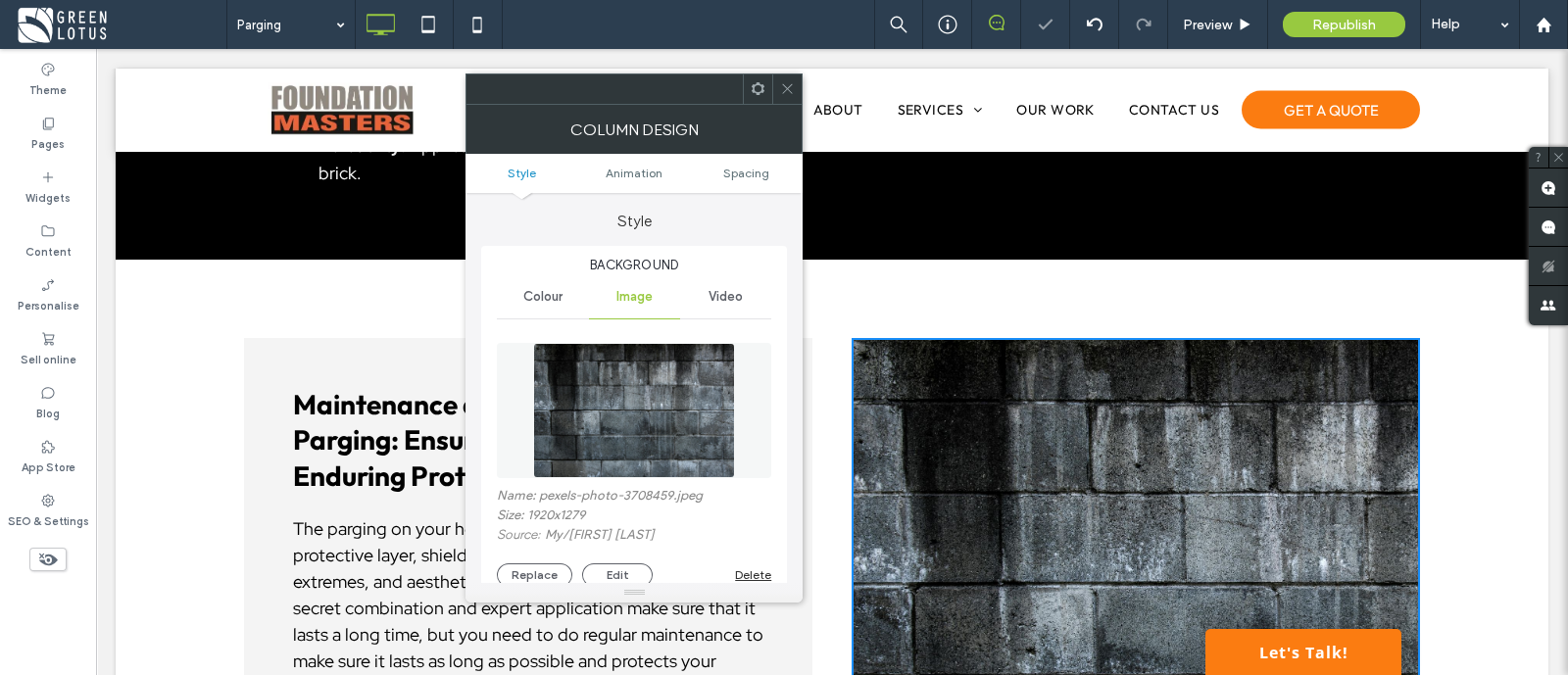 click 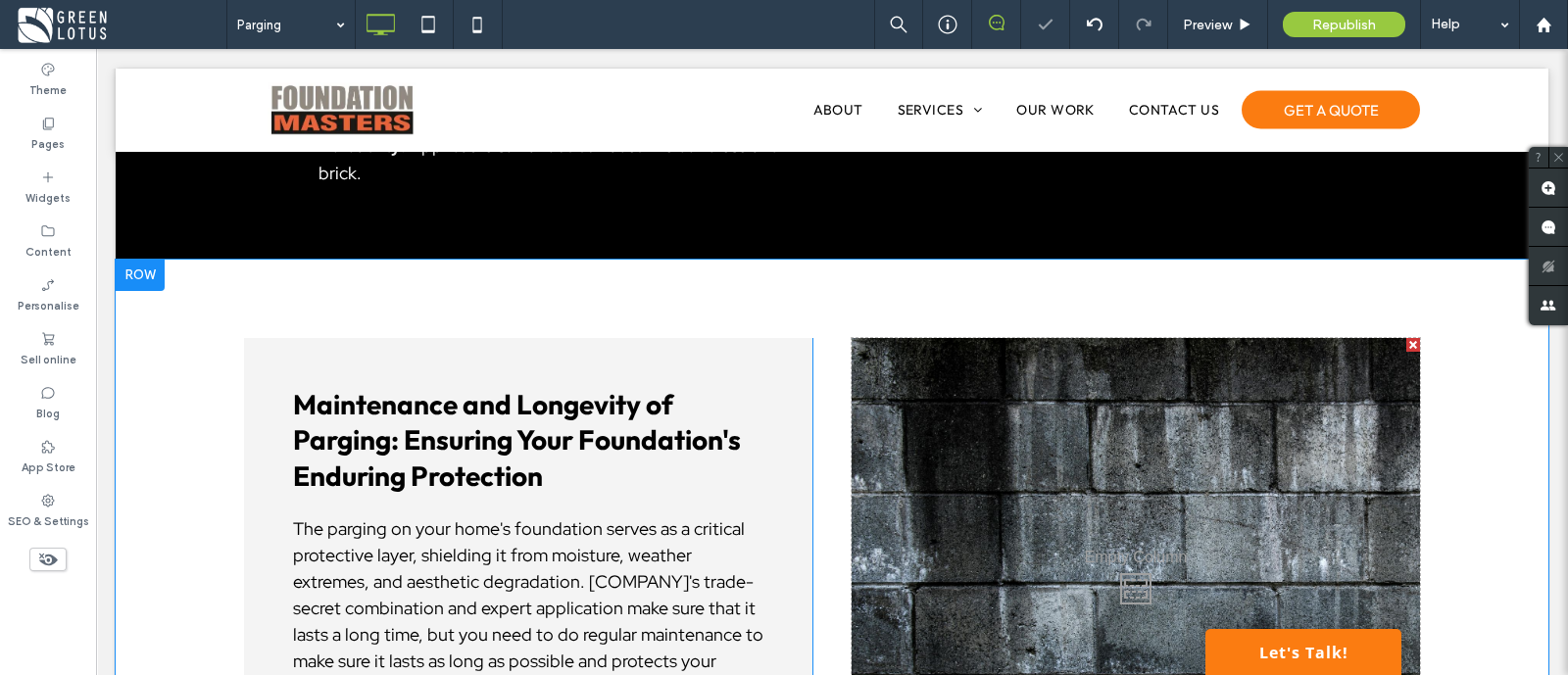 scroll, scrollTop: 3370, scrollLeft: 0, axis: vertical 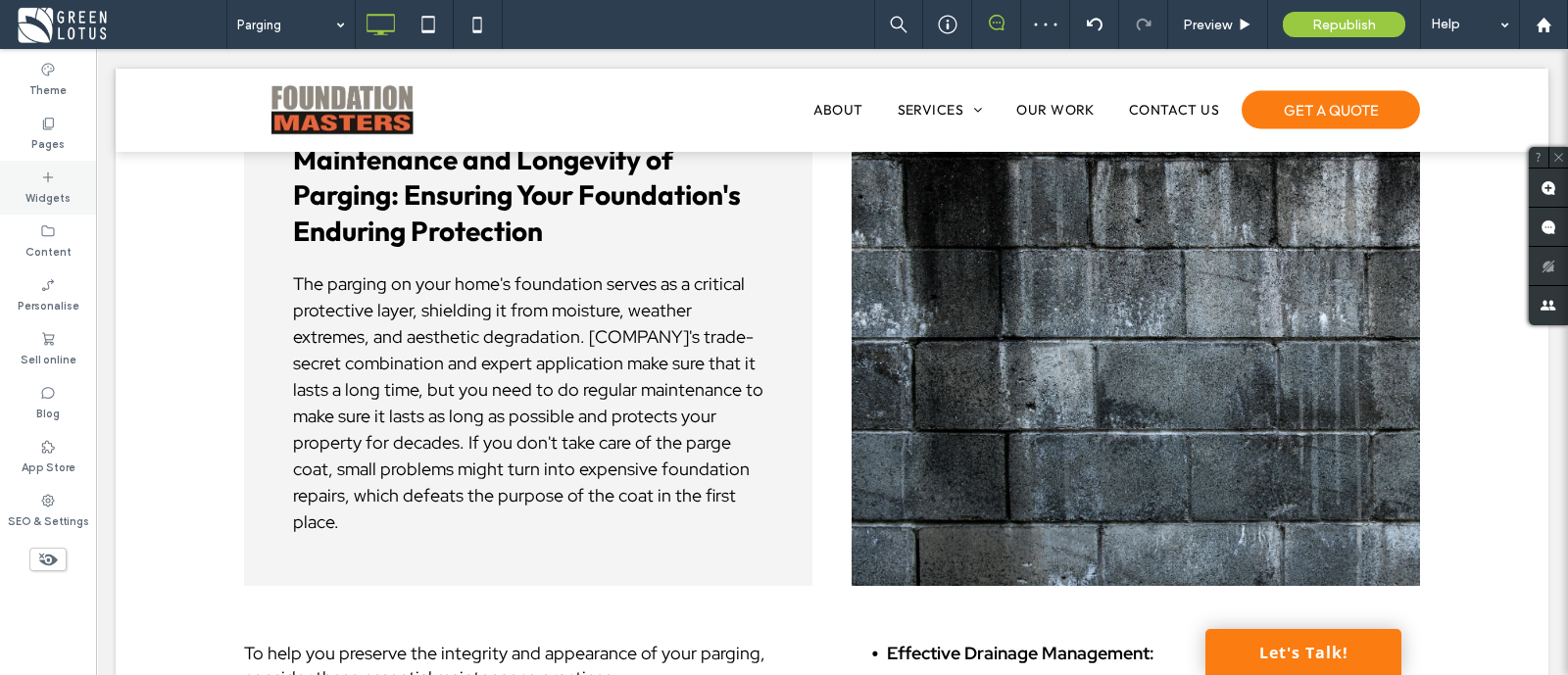 click on "Widgets" at bounding box center [48, 196] 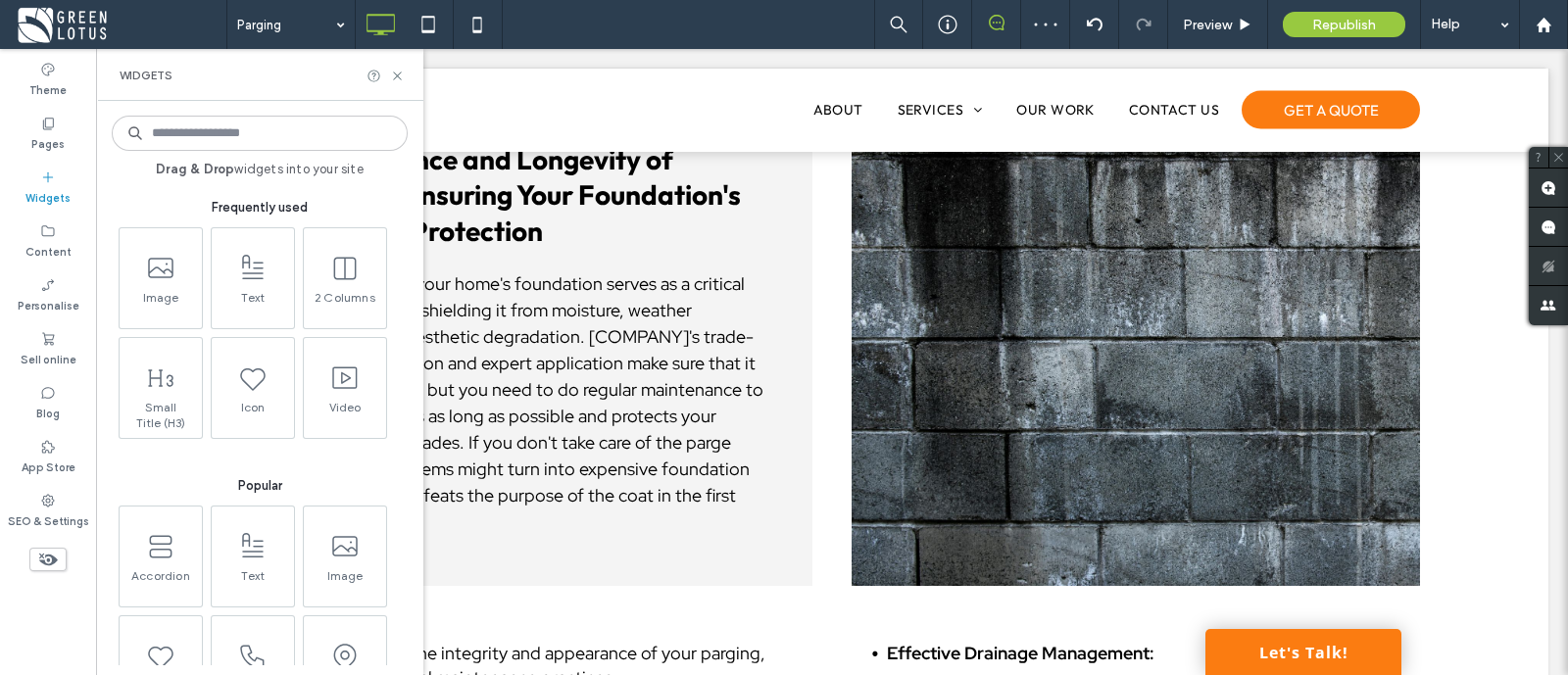 click at bounding box center (260, 133) 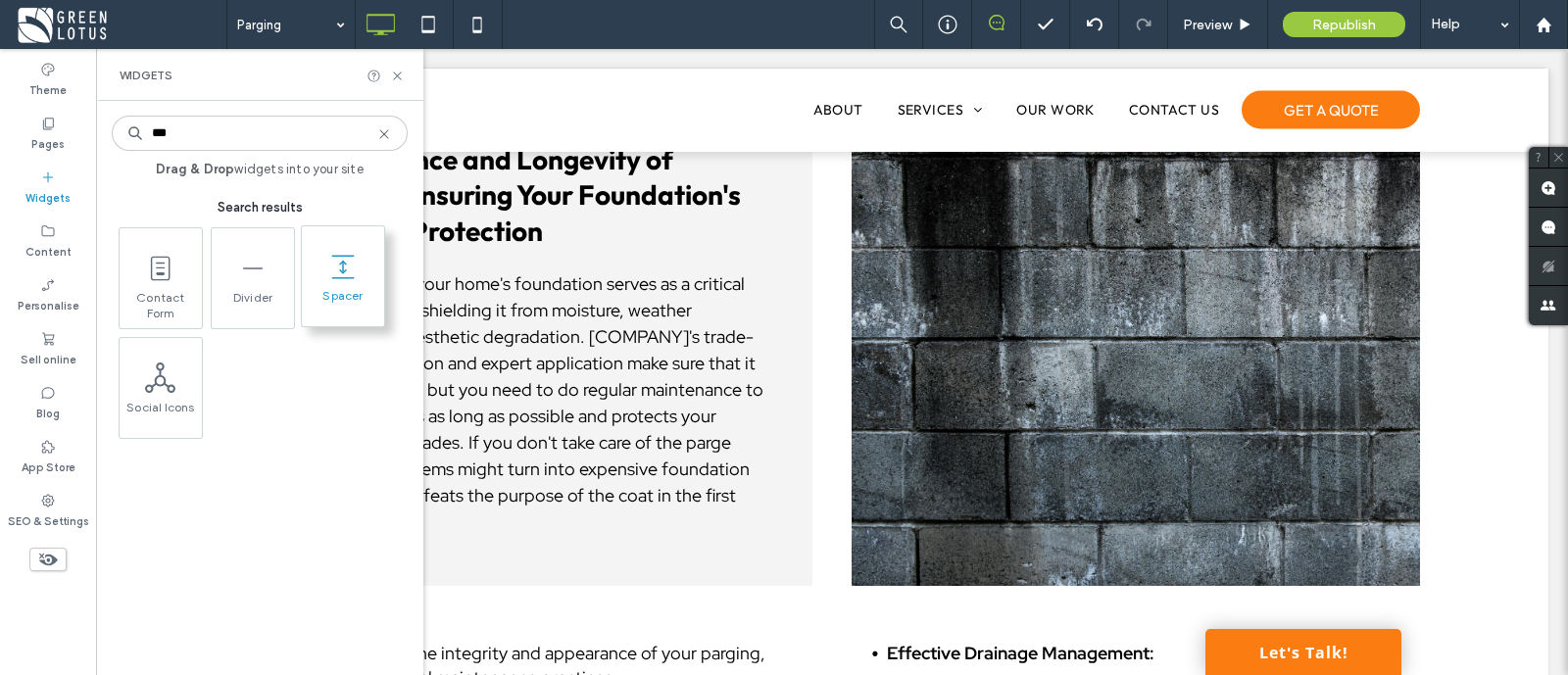 type on "***" 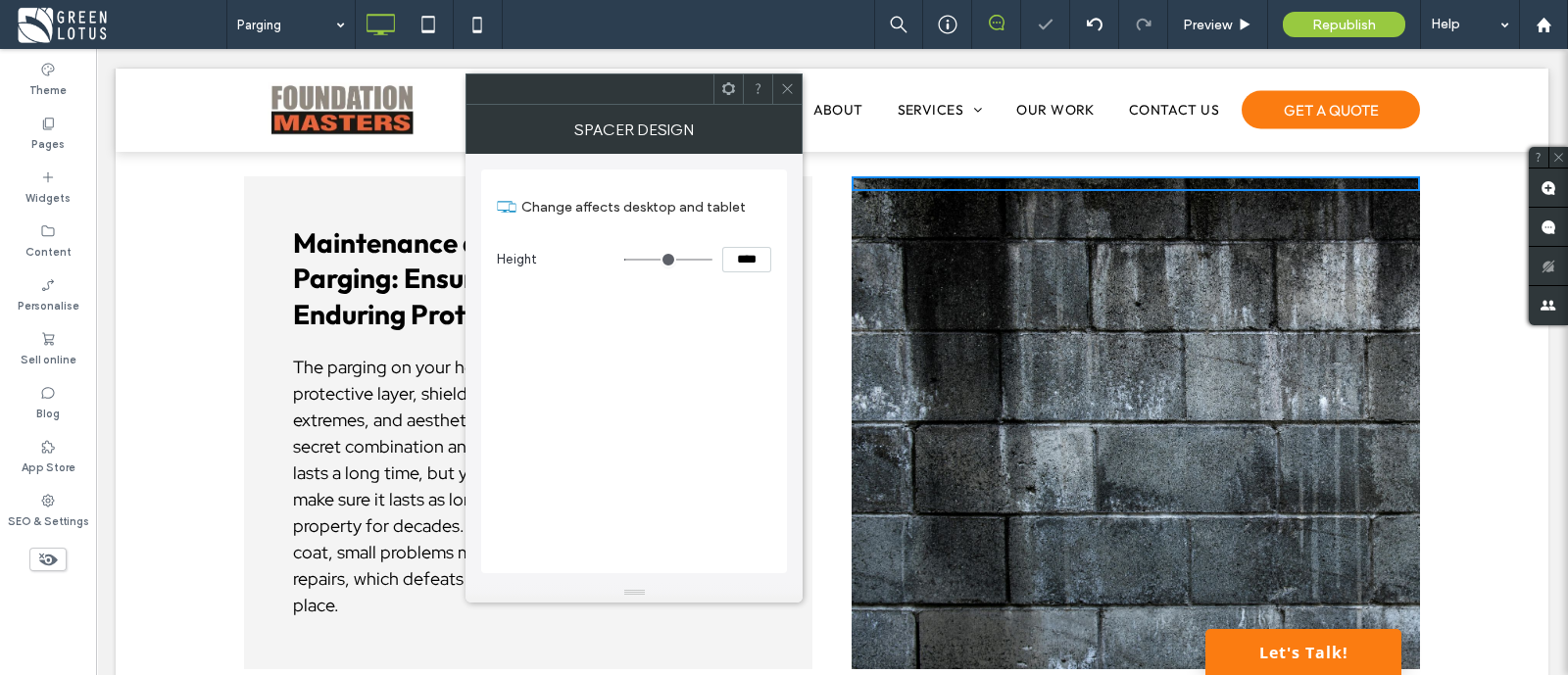 scroll, scrollTop: 3248, scrollLeft: 0, axis: vertical 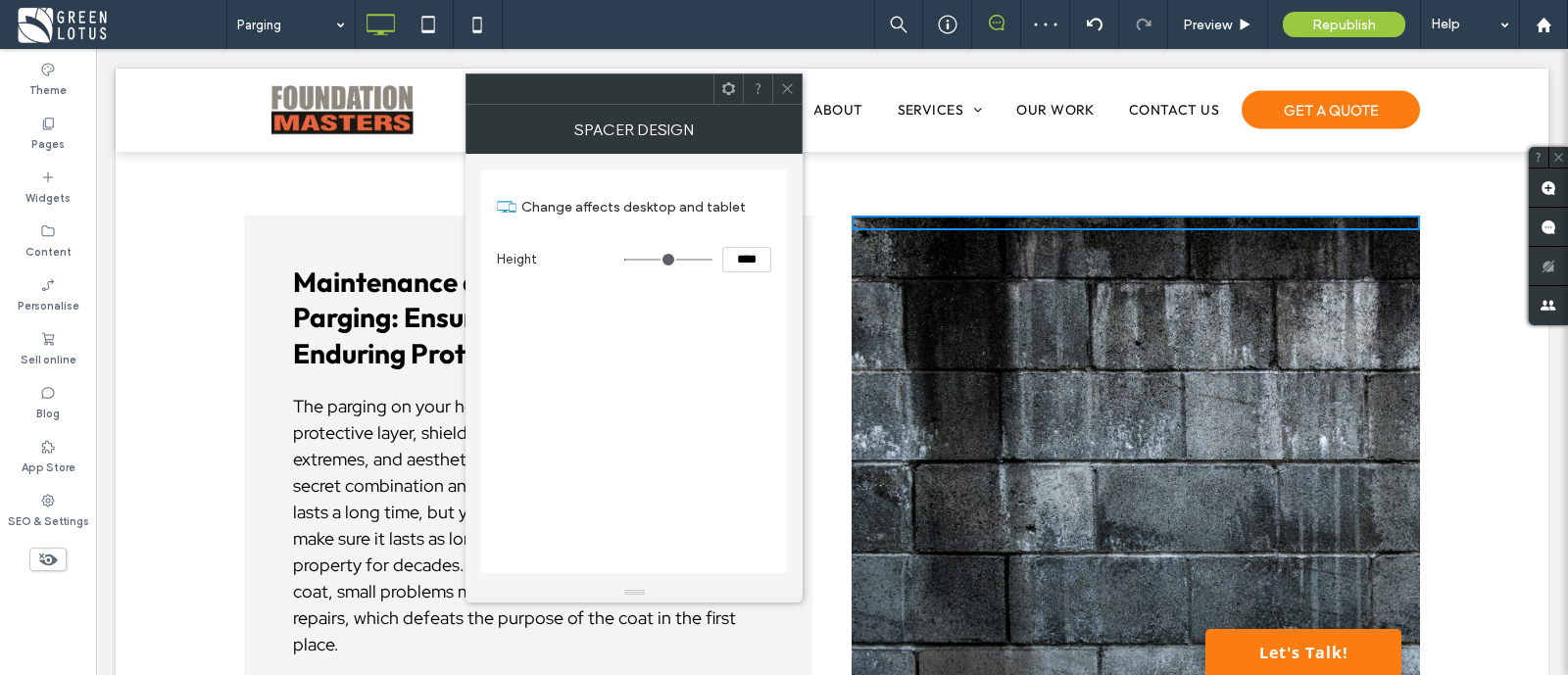 drag, startPoint x: 790, startPoint y: 86, endPoint x: 740, endPoint y: 85, distance: 50.009999 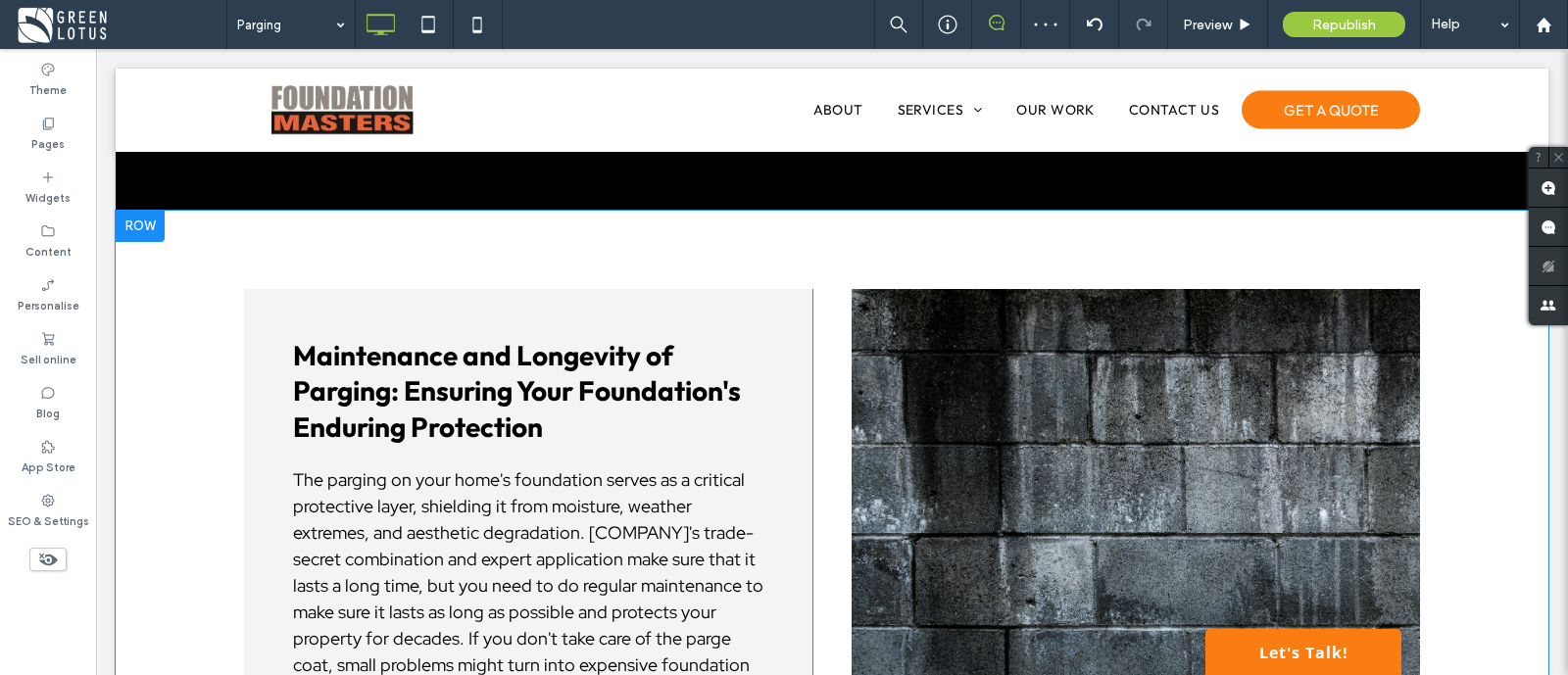 scroll, scrollTop: 3125, scrollLeft: 0, axis: vertical 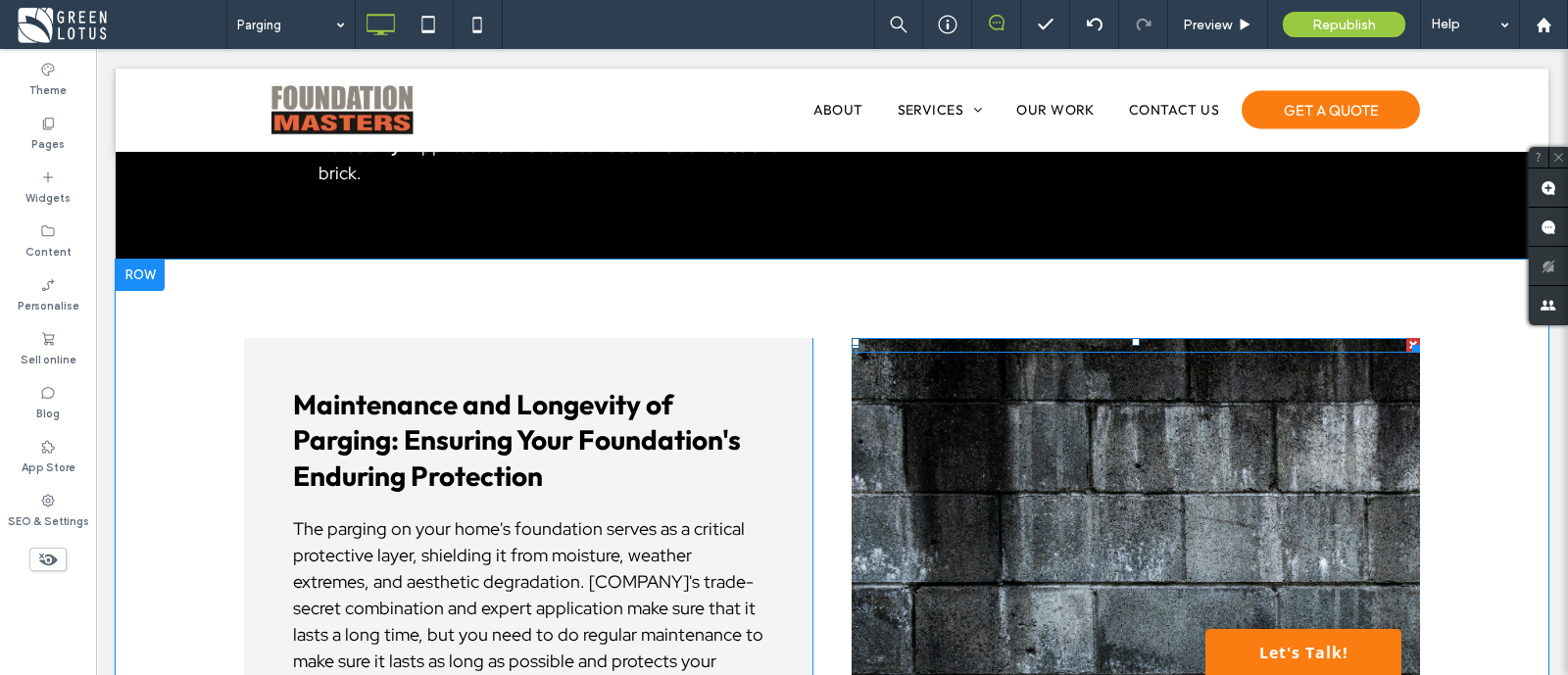 click at bounding box center [1136, 345] 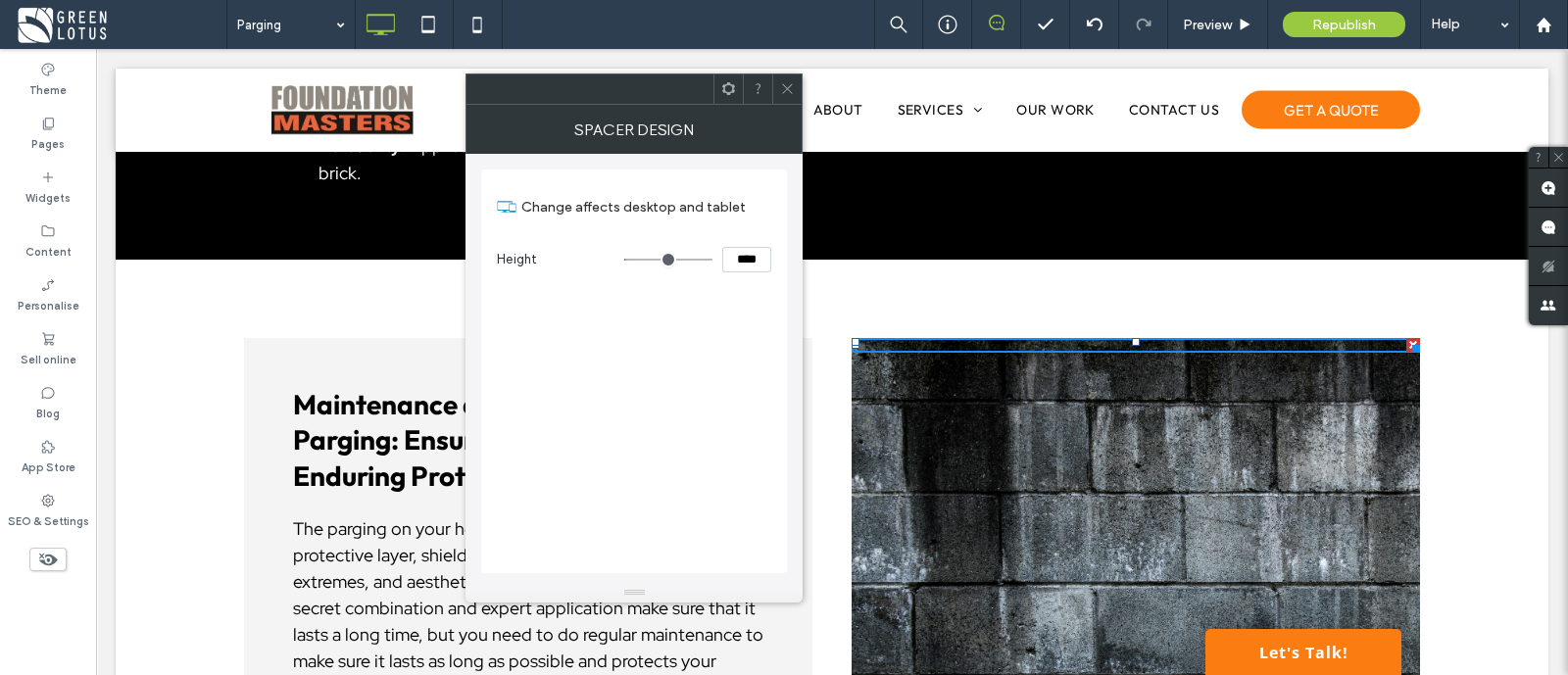 type on "**" 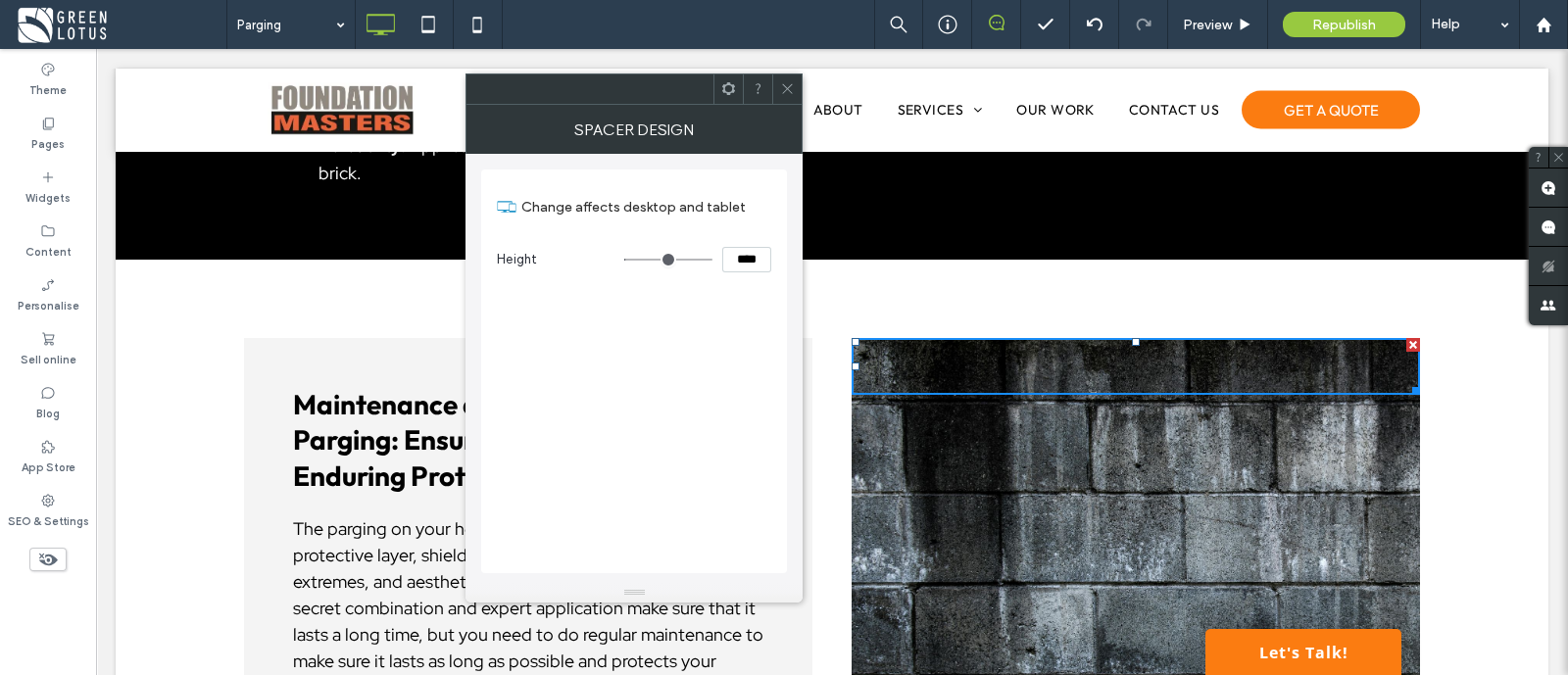 type on "**" 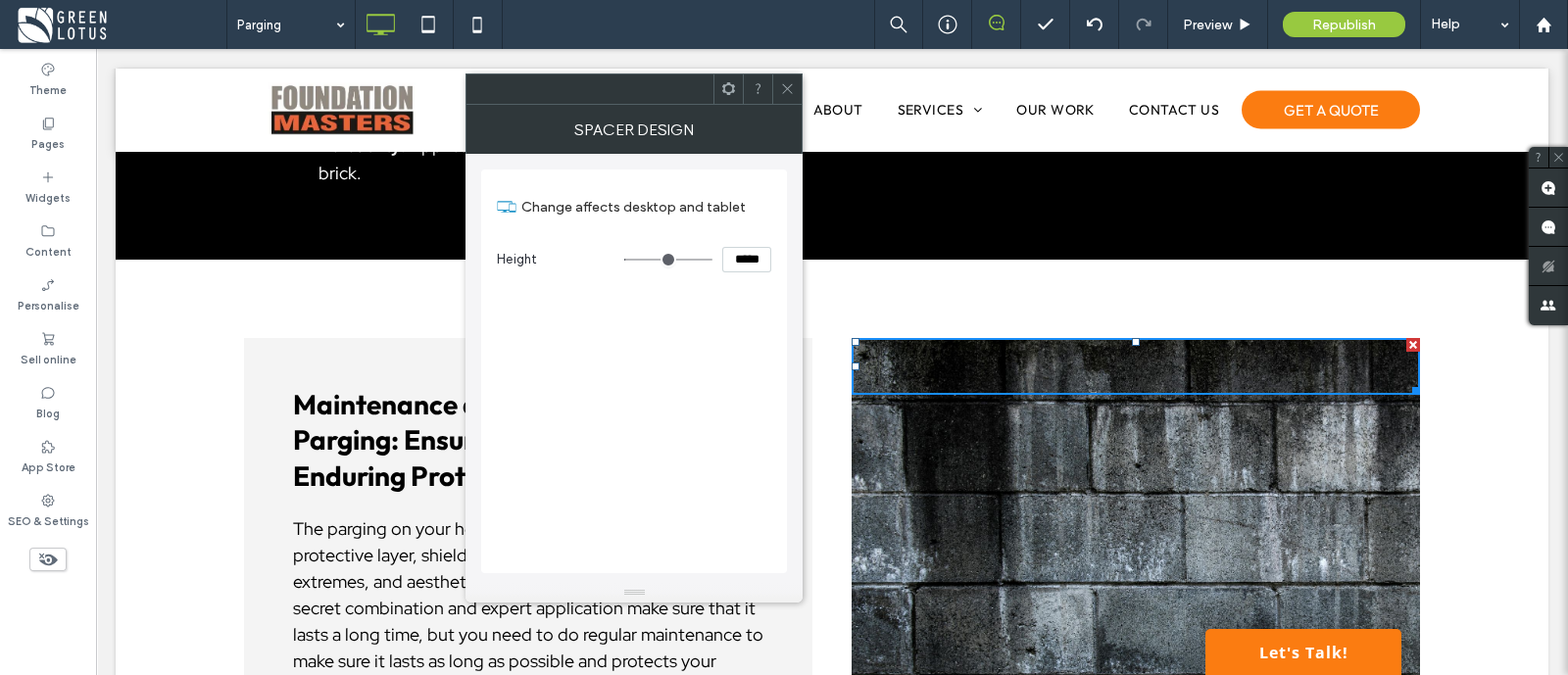type on "***" 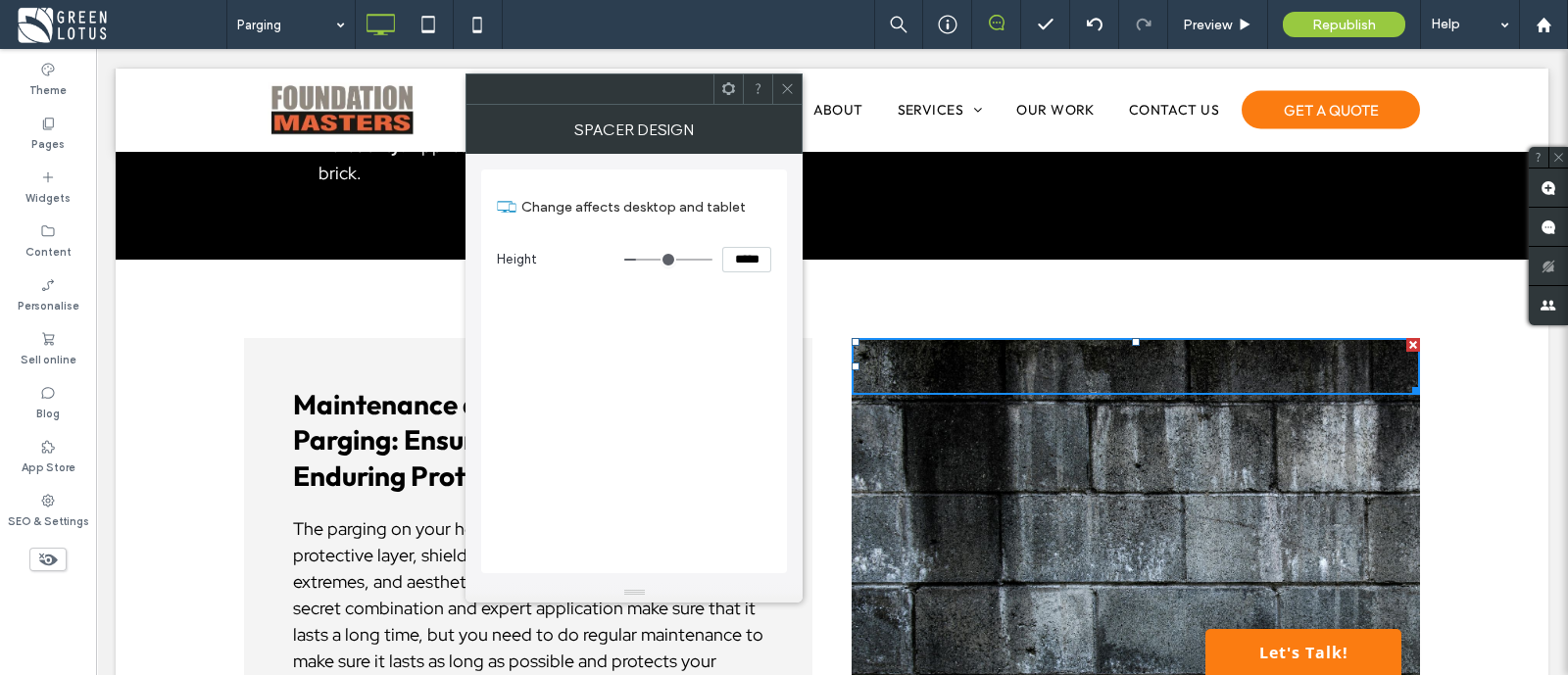 type on "***" 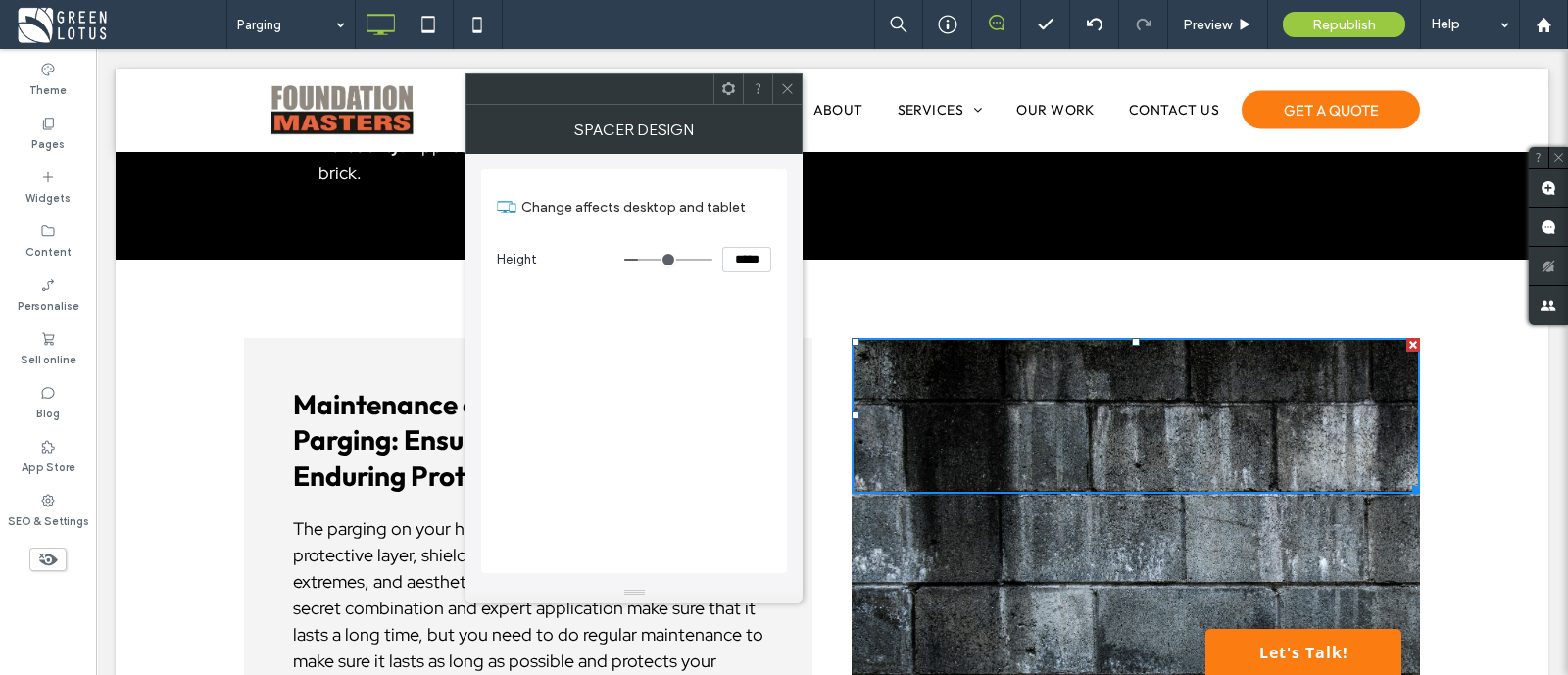 type on "***" 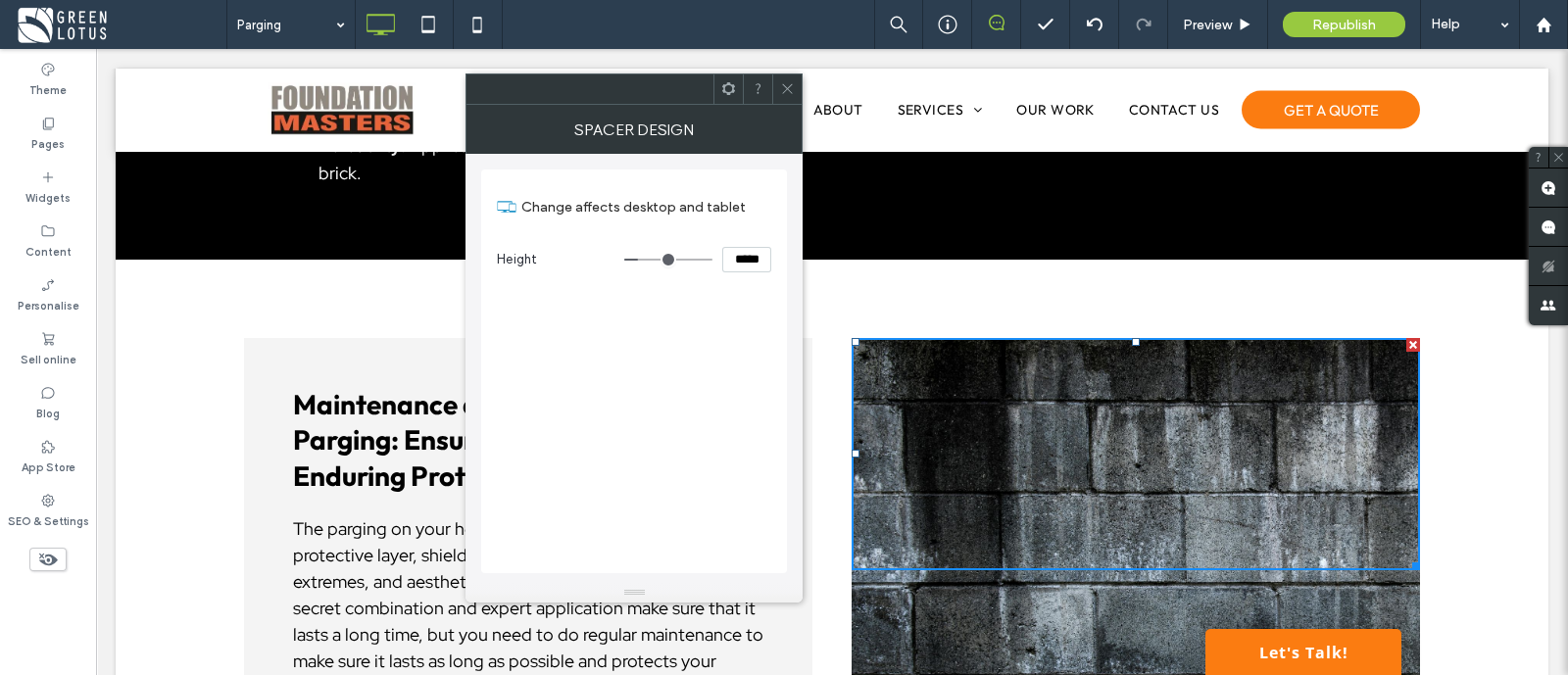 type on "***" 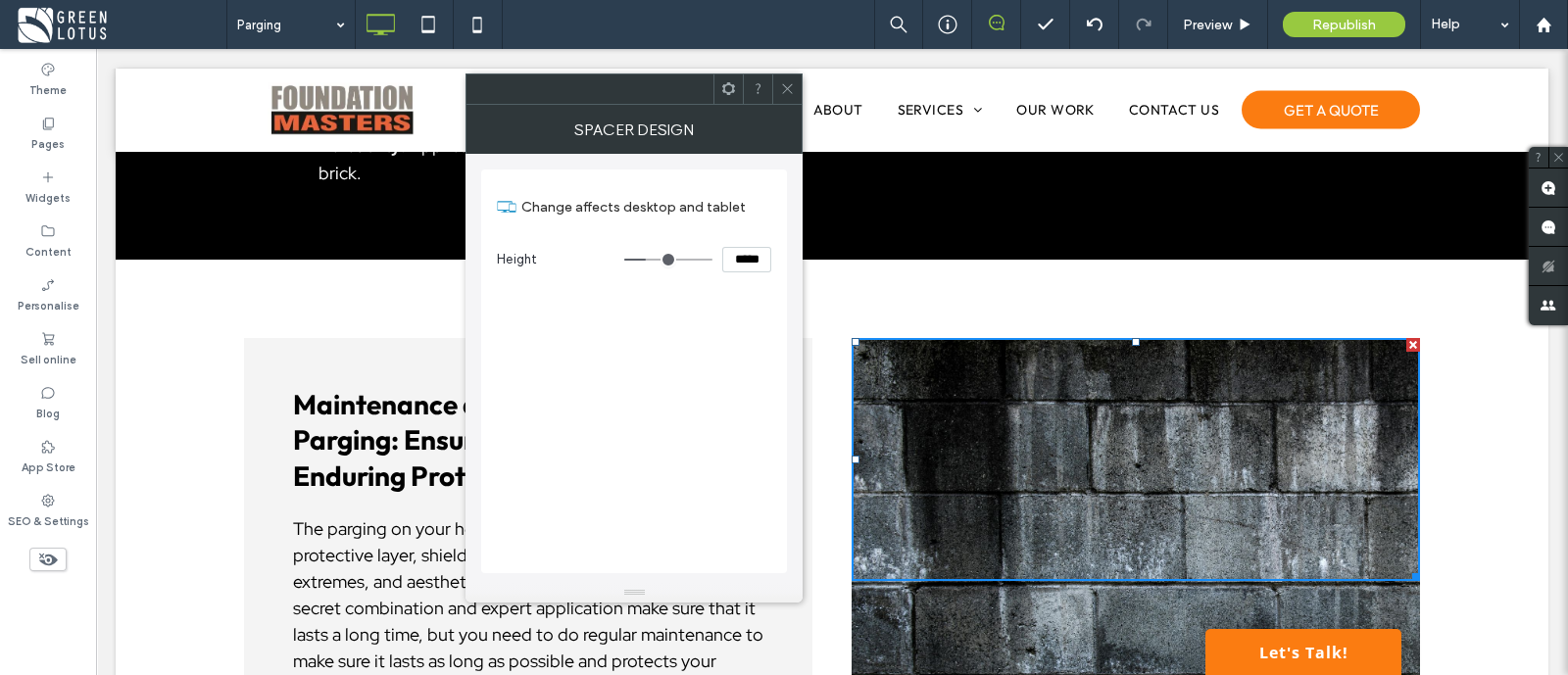 drag, startPoint x: 633, startPoint y: 253, endPoint x: 650, endPoint y: 257, distance: 17.464249 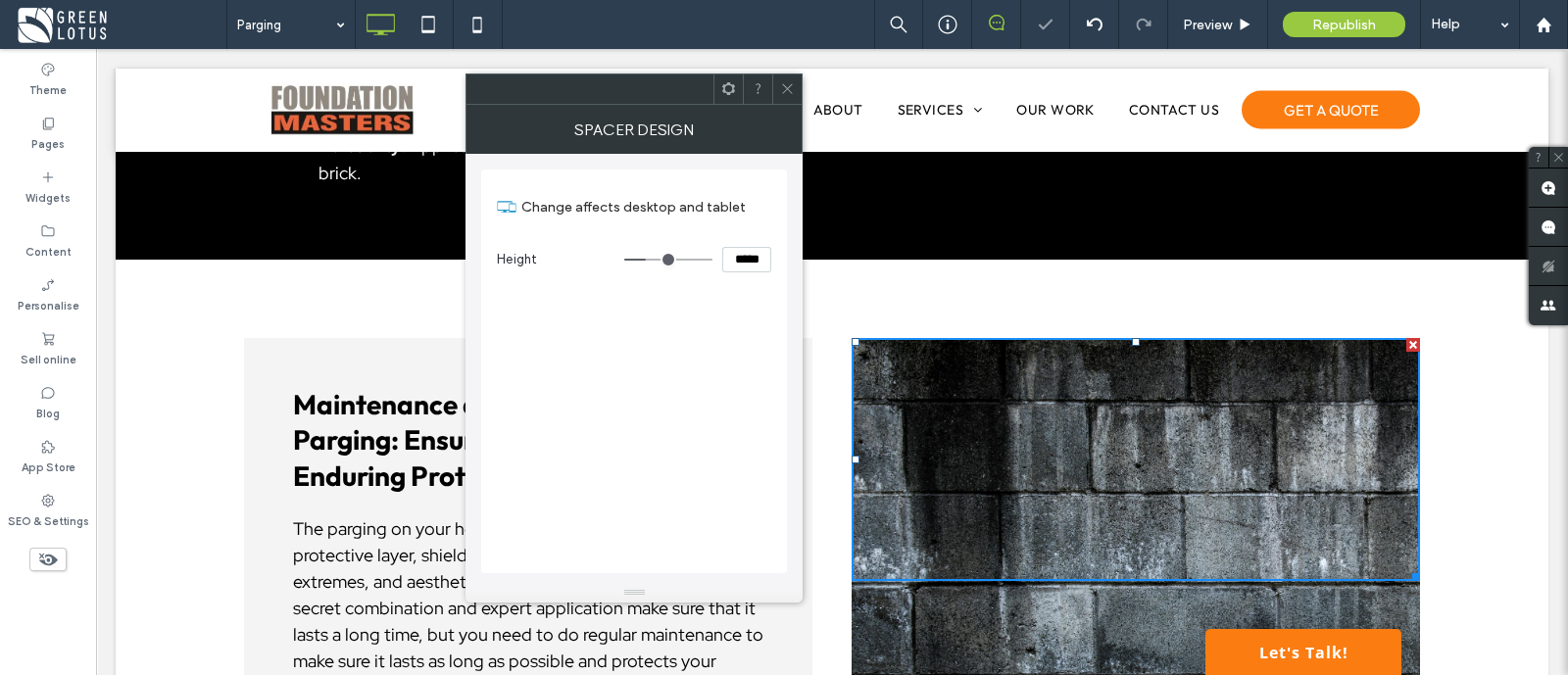 click 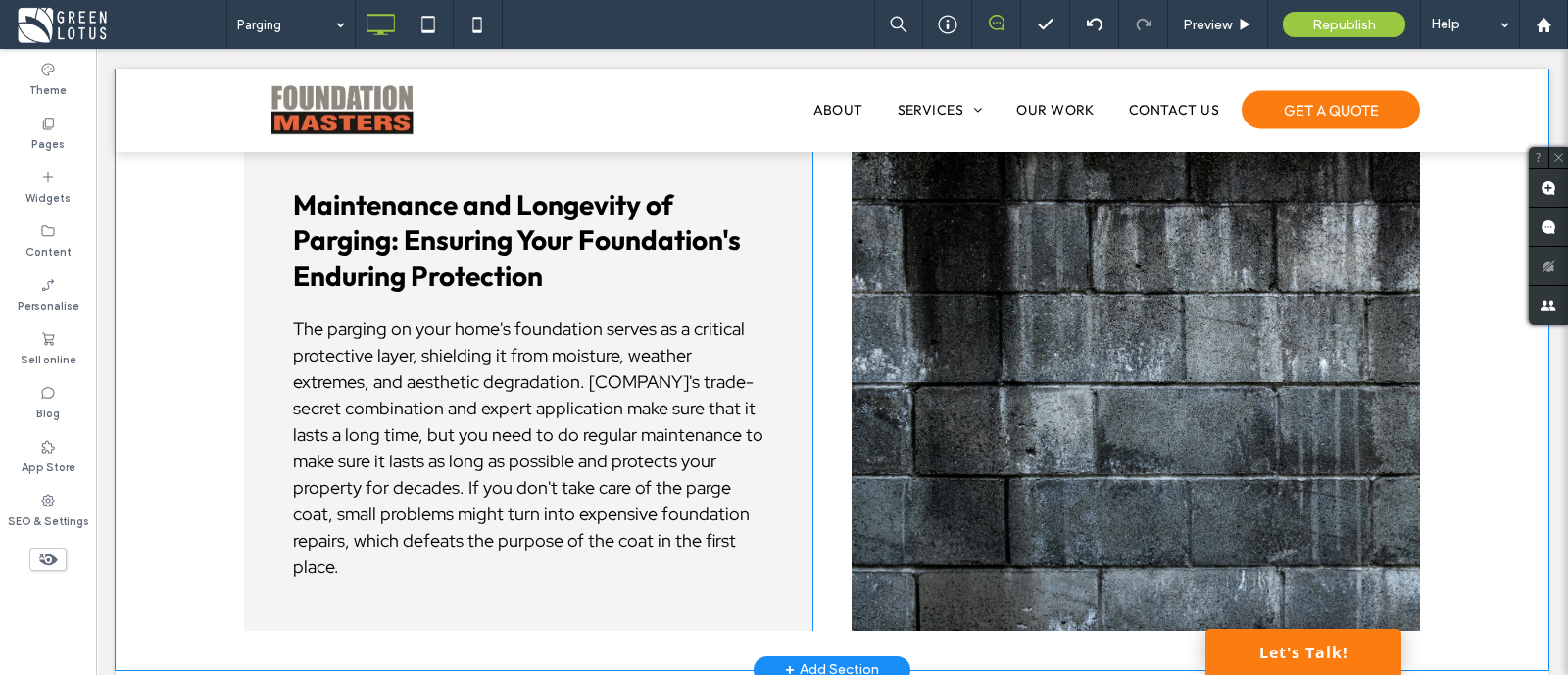 scroll, scrollTop: 3615, scrollLeft: 0, axis: vertical 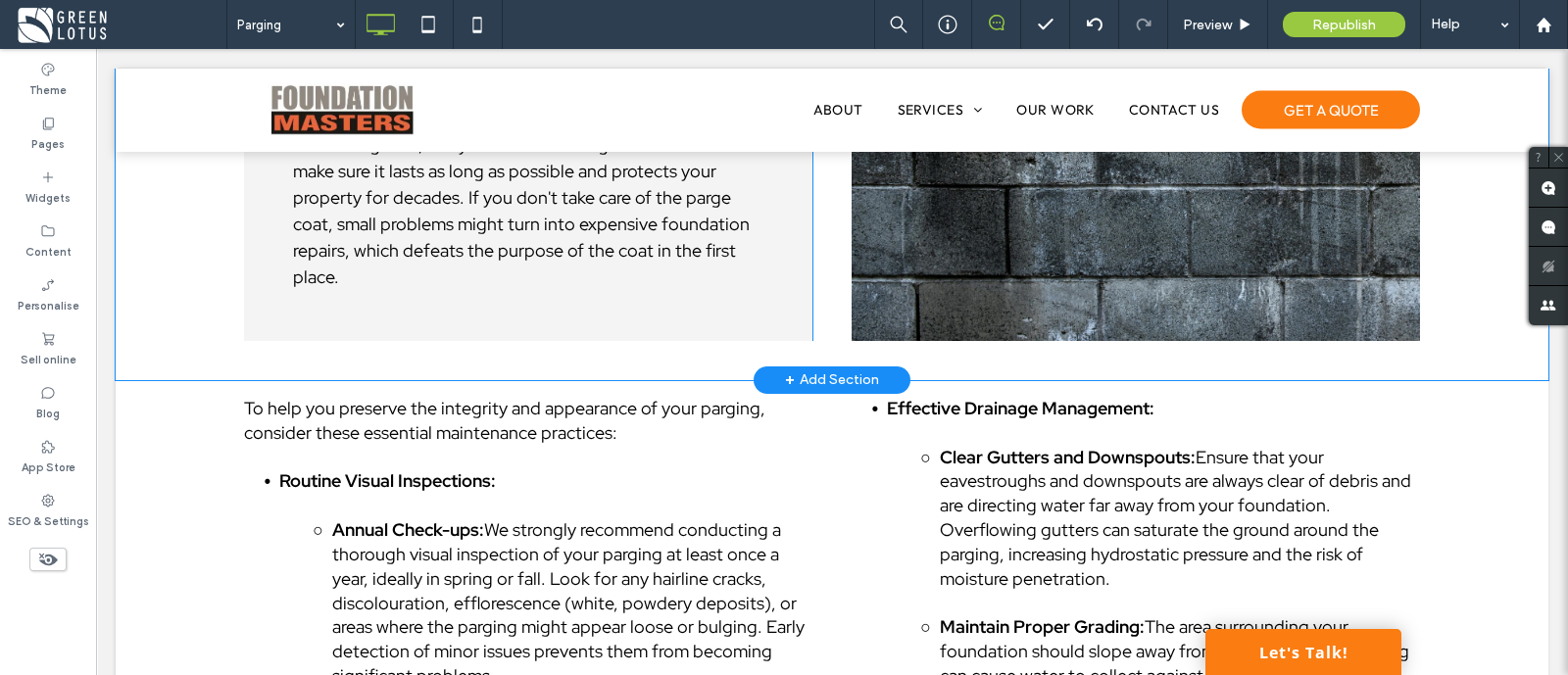 click on "Click To Paste     Click To Paste" at bounding box center (1136, 94) 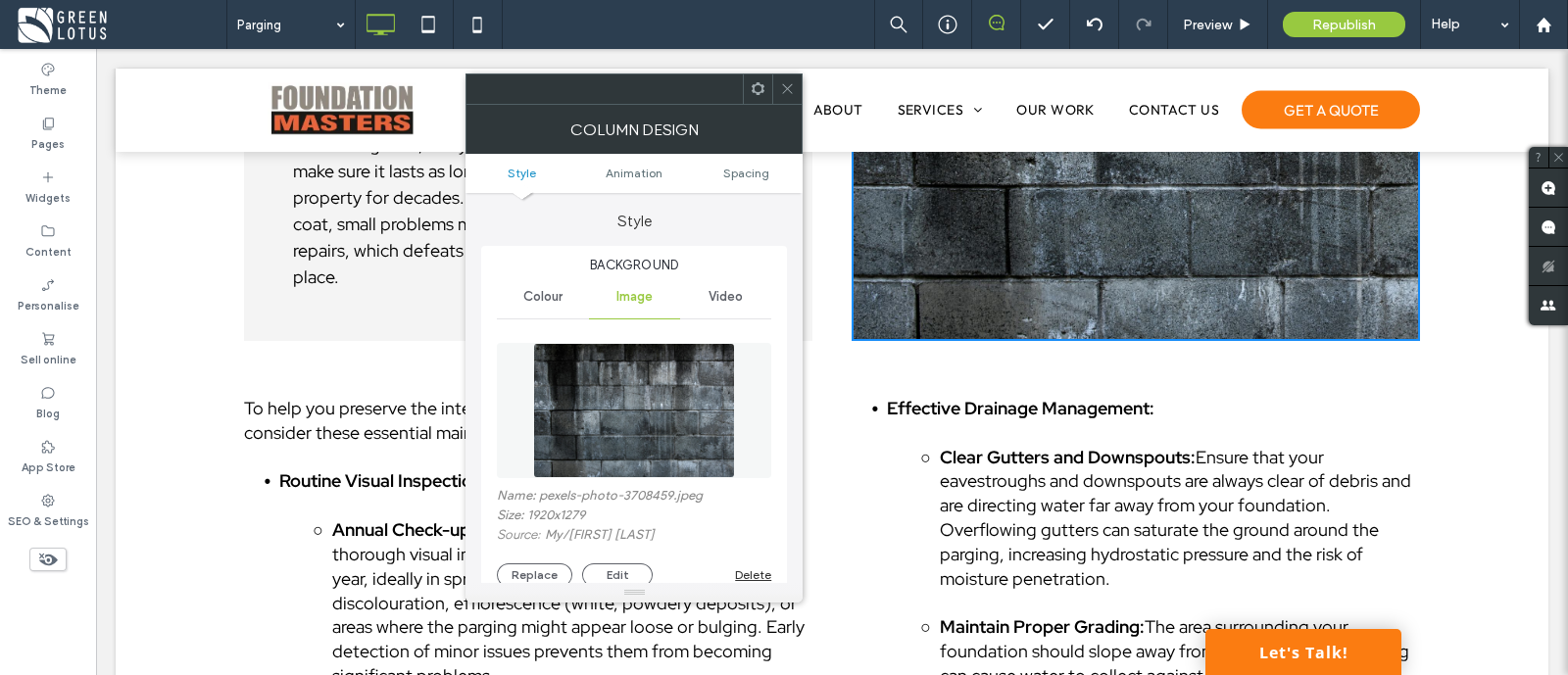 click on "Column design" at bounding box center [634, 129] 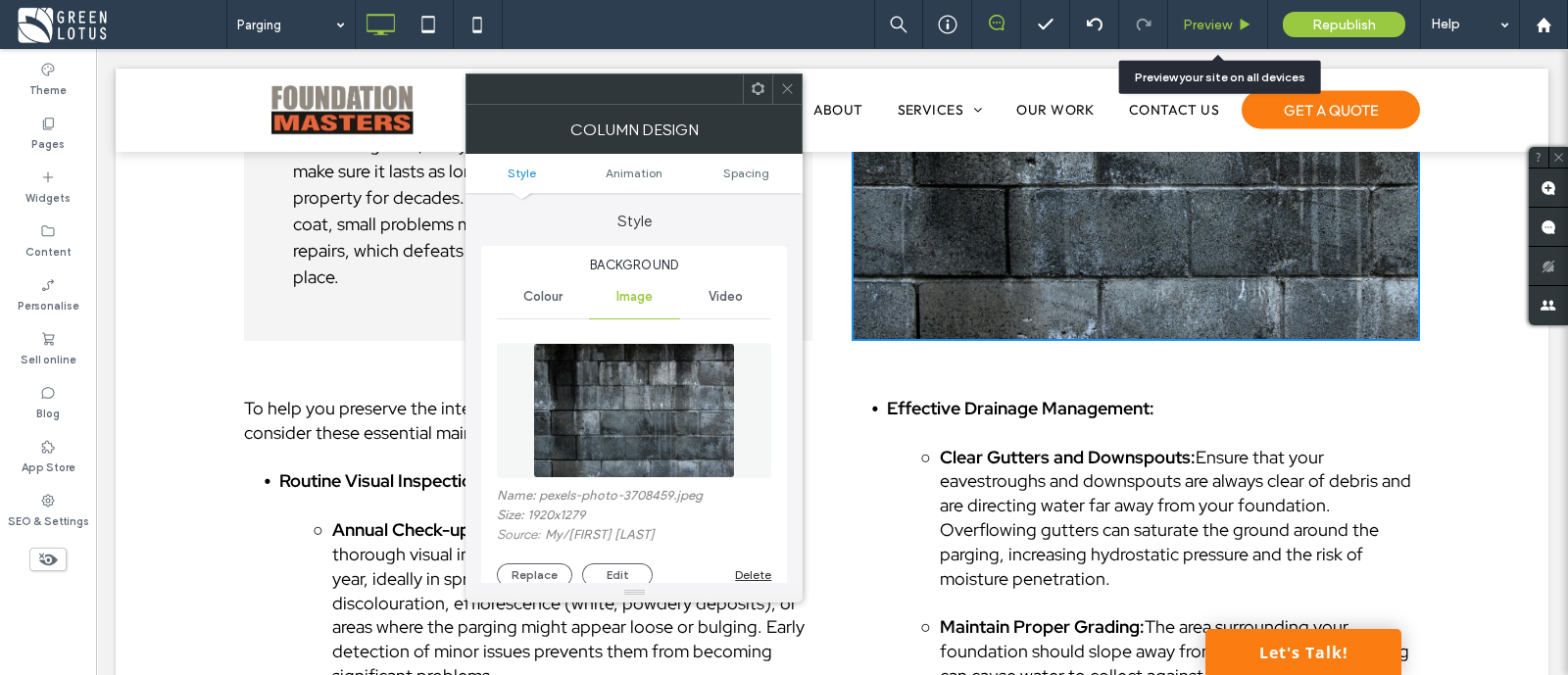 click on "Preview" at bounding box center [1207, 24] 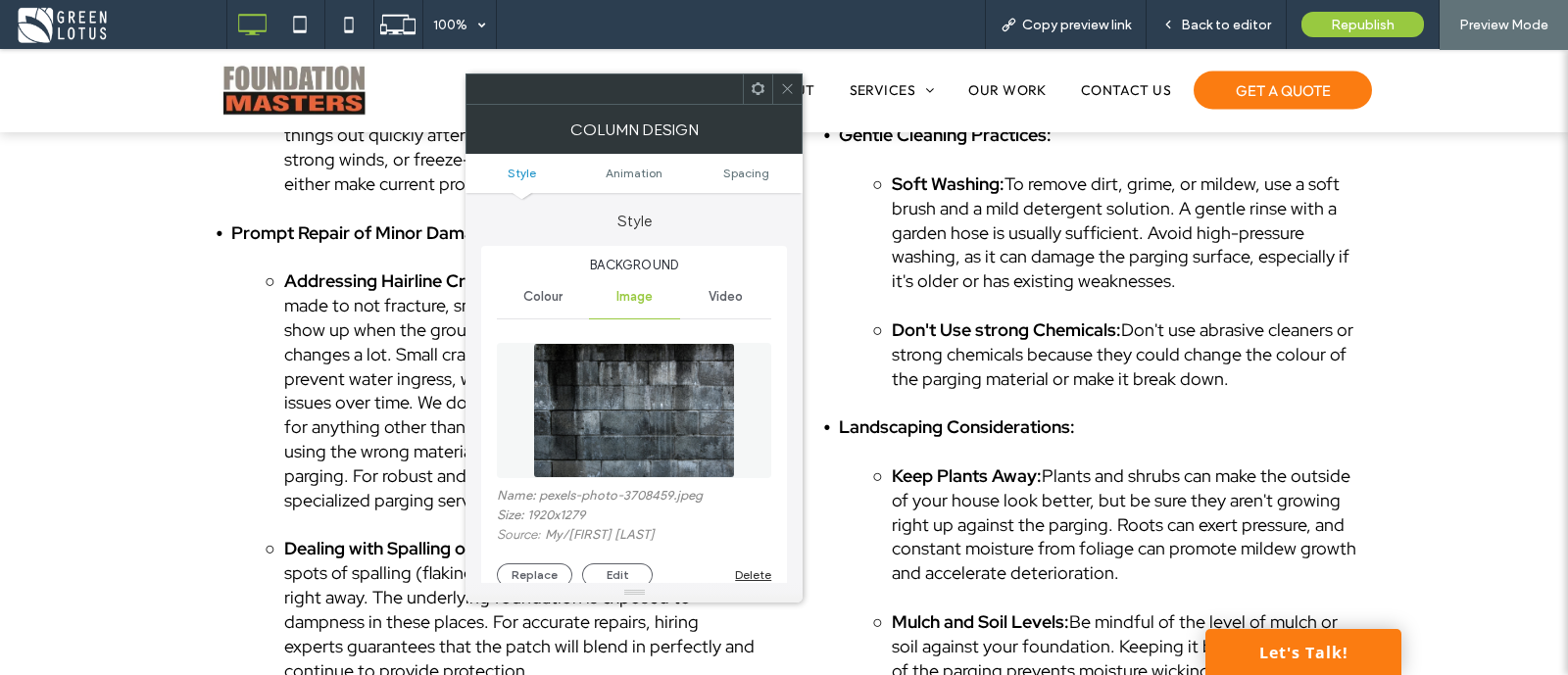 scroll, scrollTop: 4255, scrollLeft: 0, axis: vertical 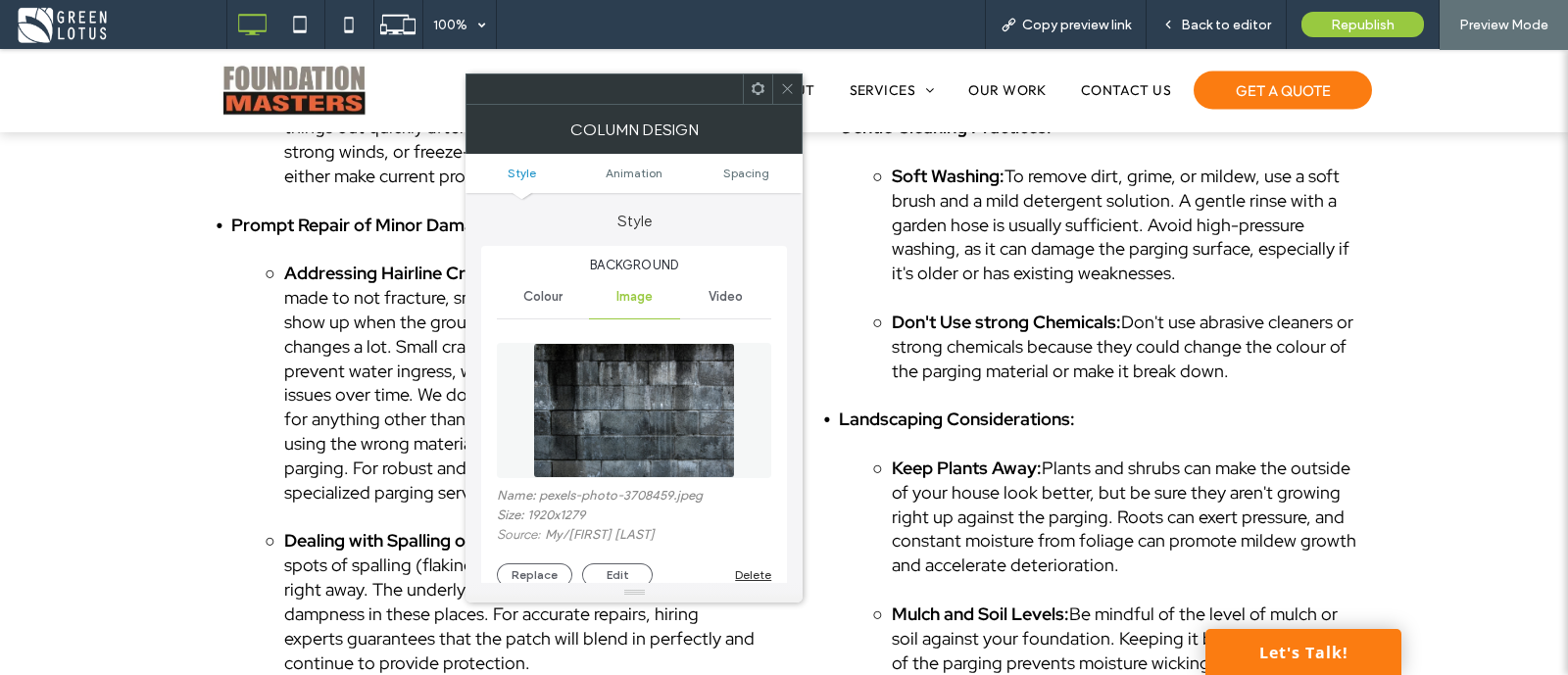 click 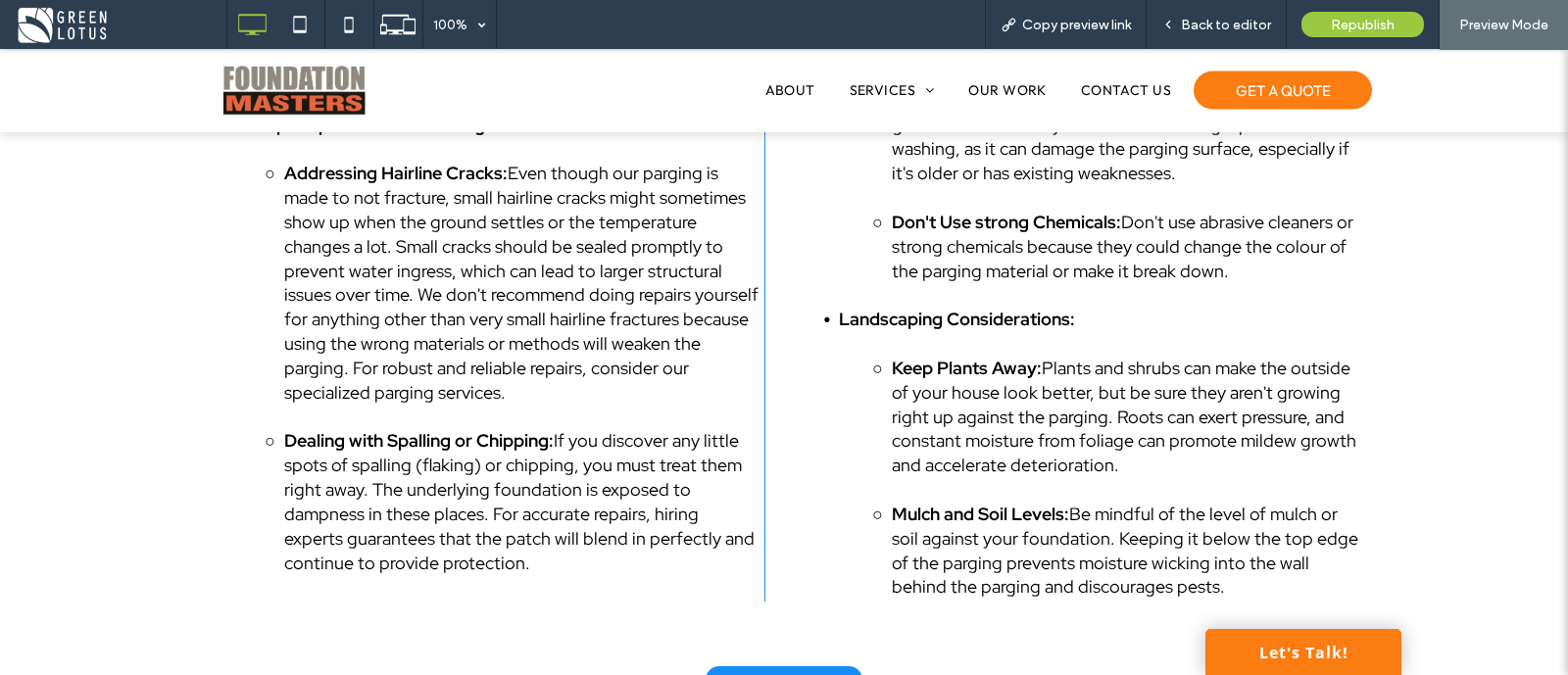 scroll, scrollTop: 4377, scrollLeft: 0, axis: vertical 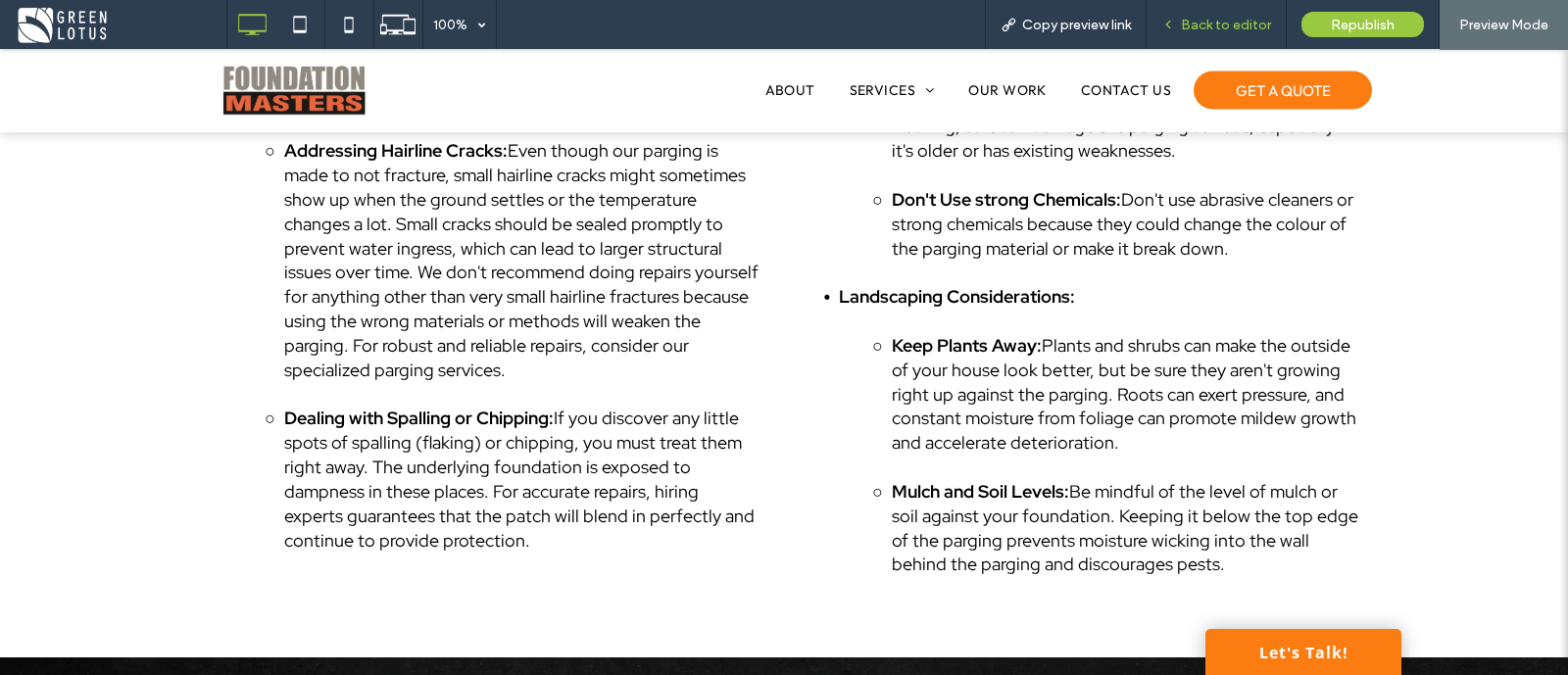 click on "Back to editor" at bounding box center [1216, 24] 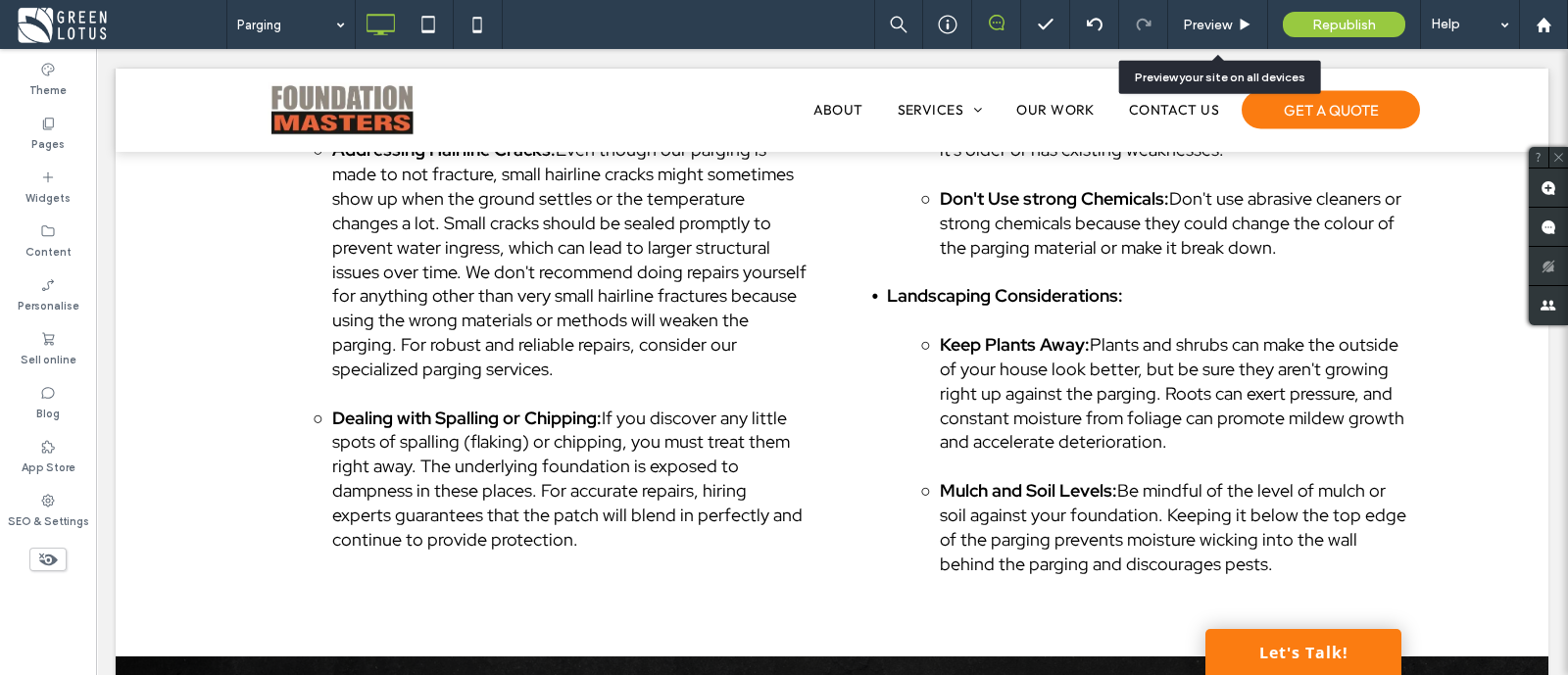 scroll, scrollTop: 4350, scrollLeft: 0, axis: vertical 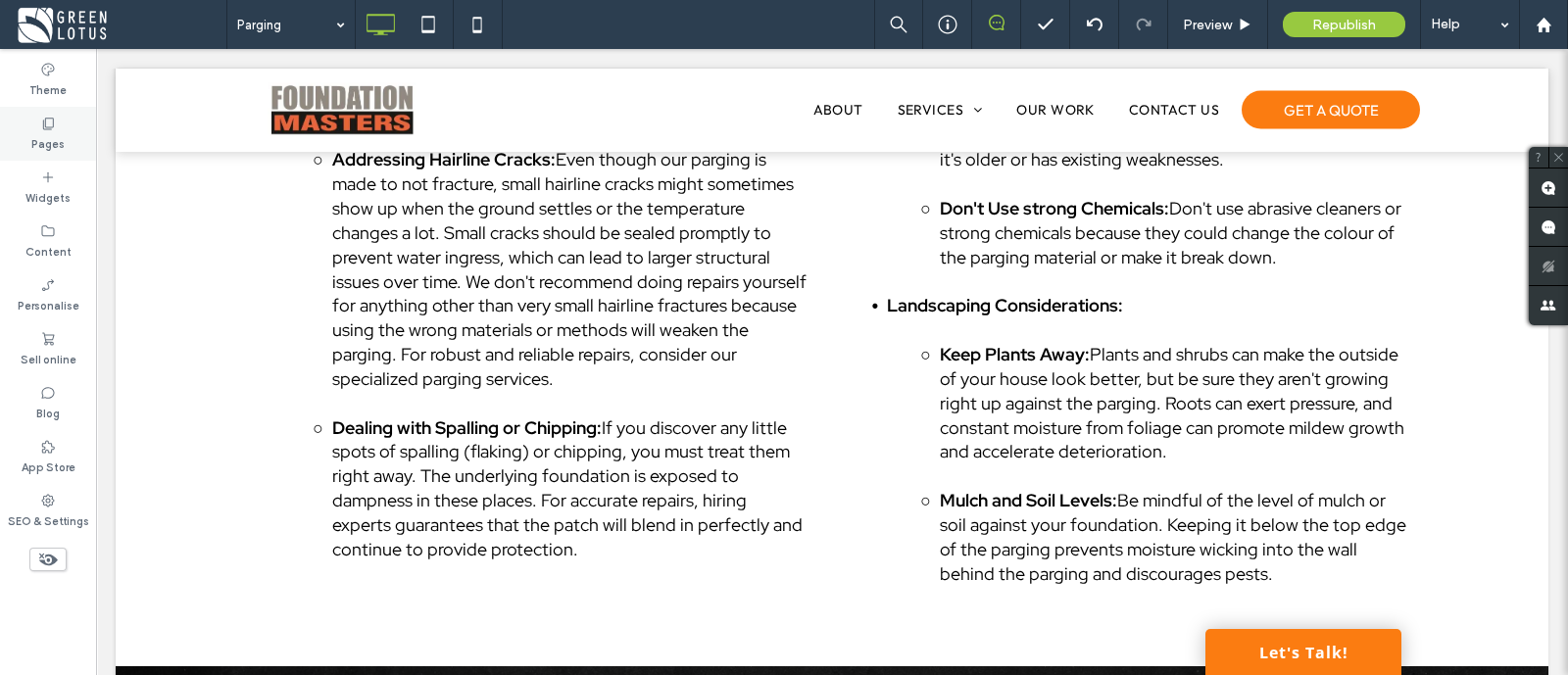 click 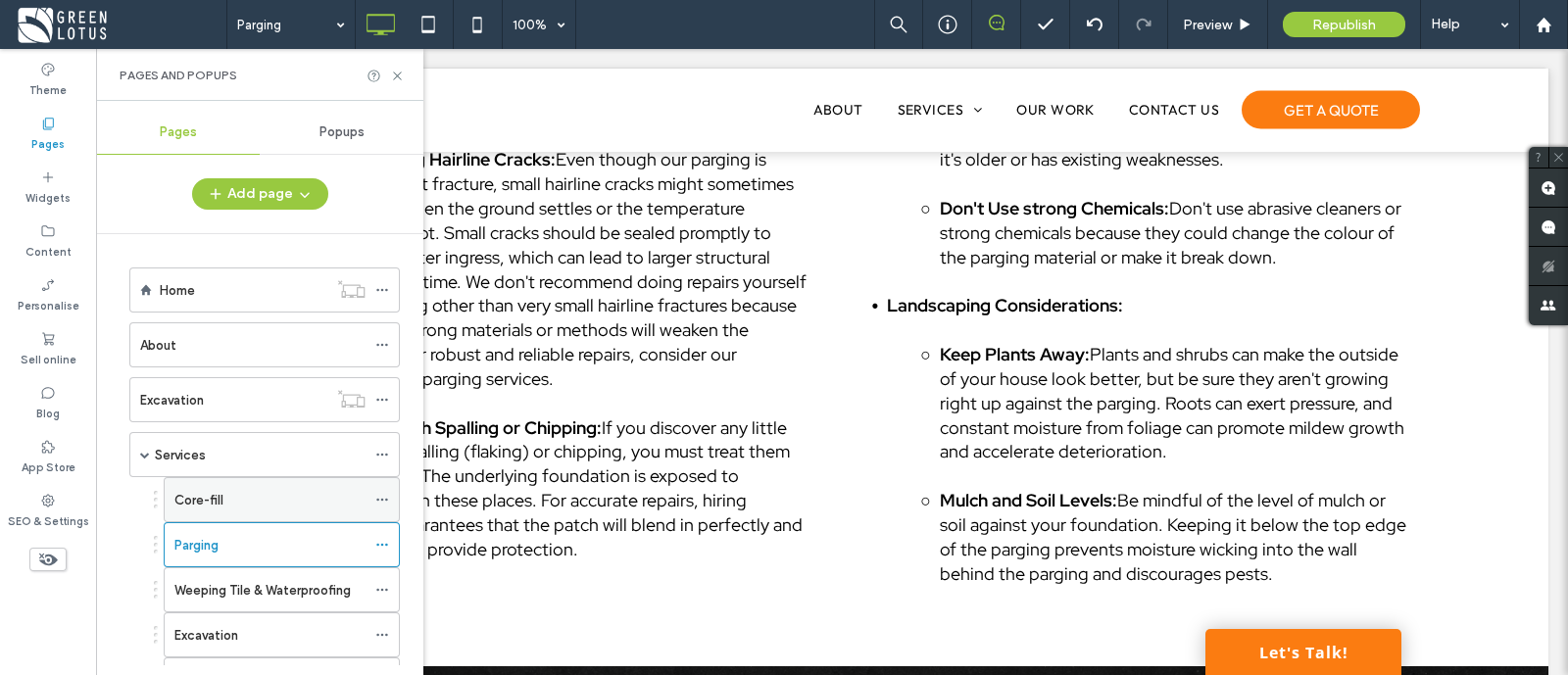 click on "Core-fill" at bounding box center [270, 500] 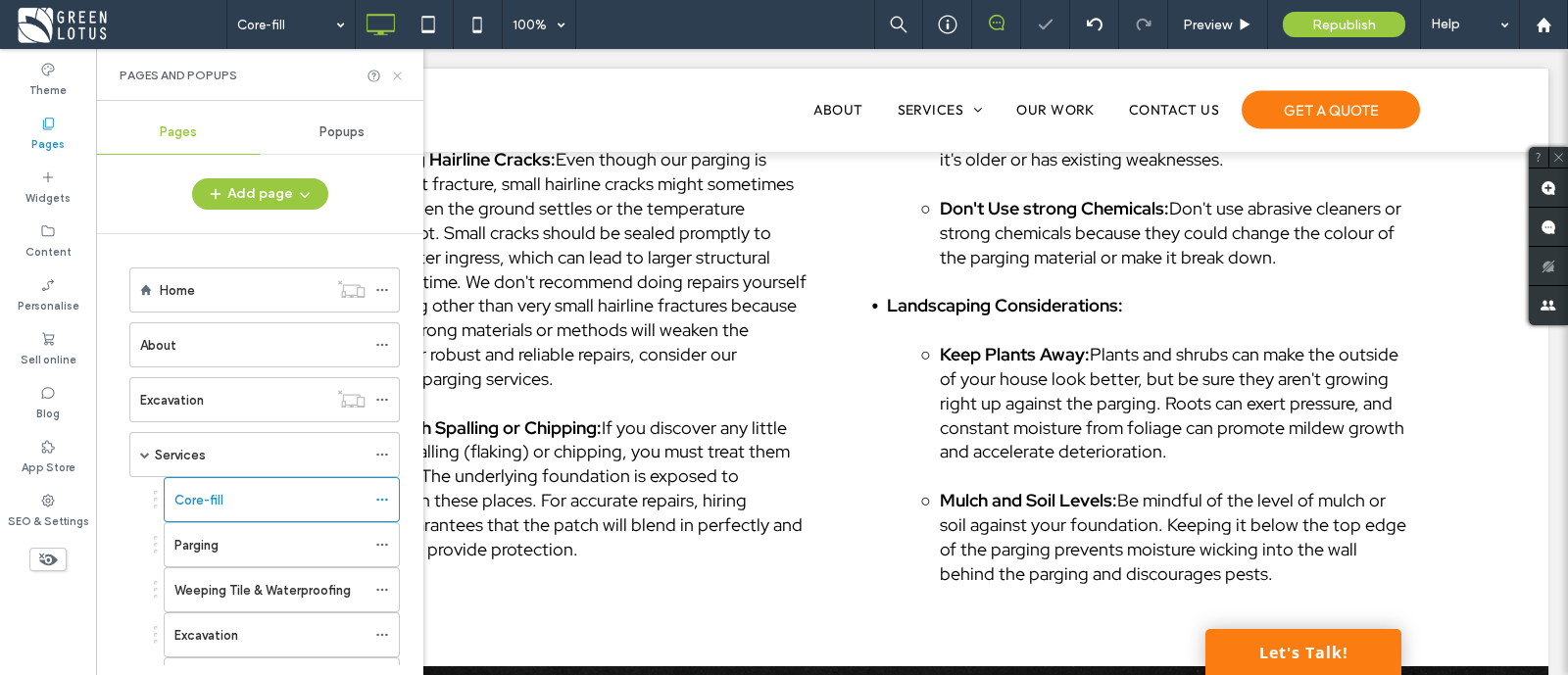 click 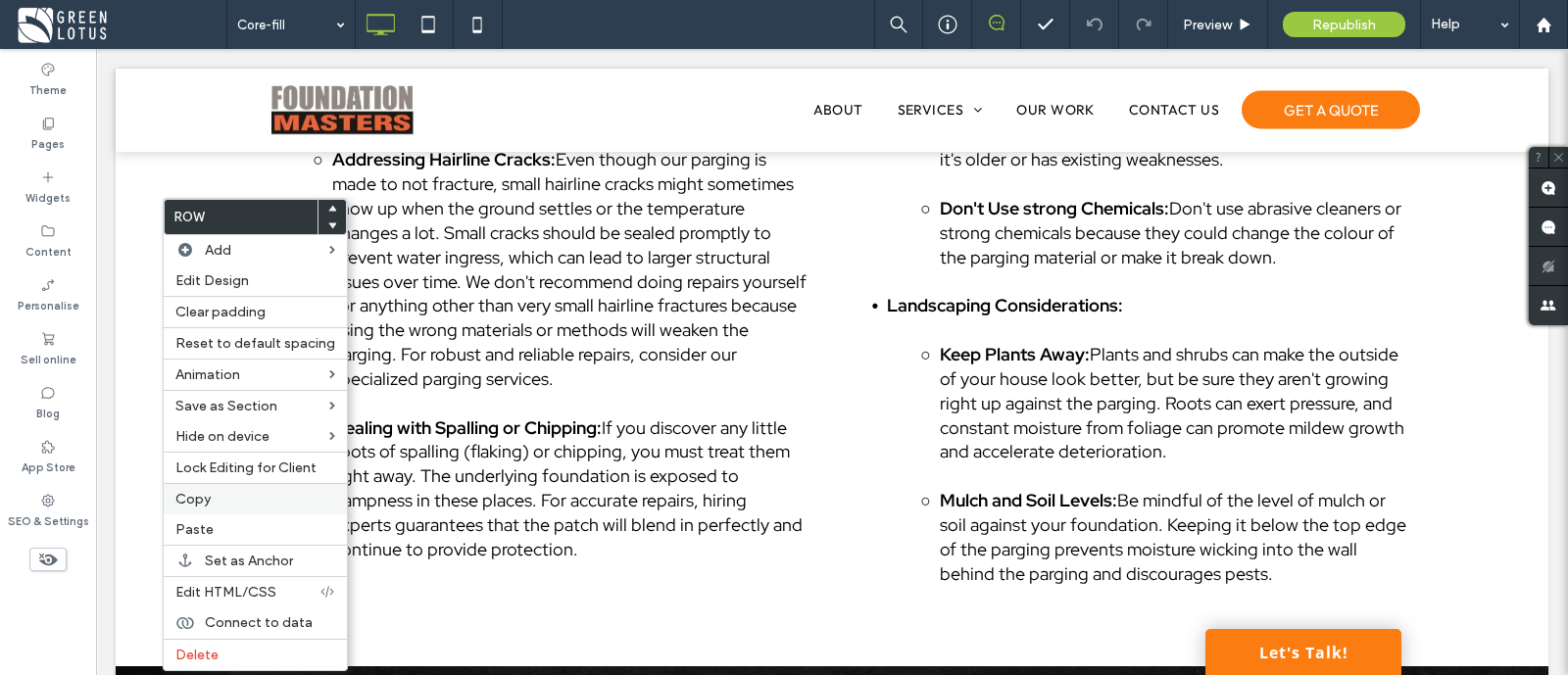 click on "Copy" at bounding box center [255, 499] 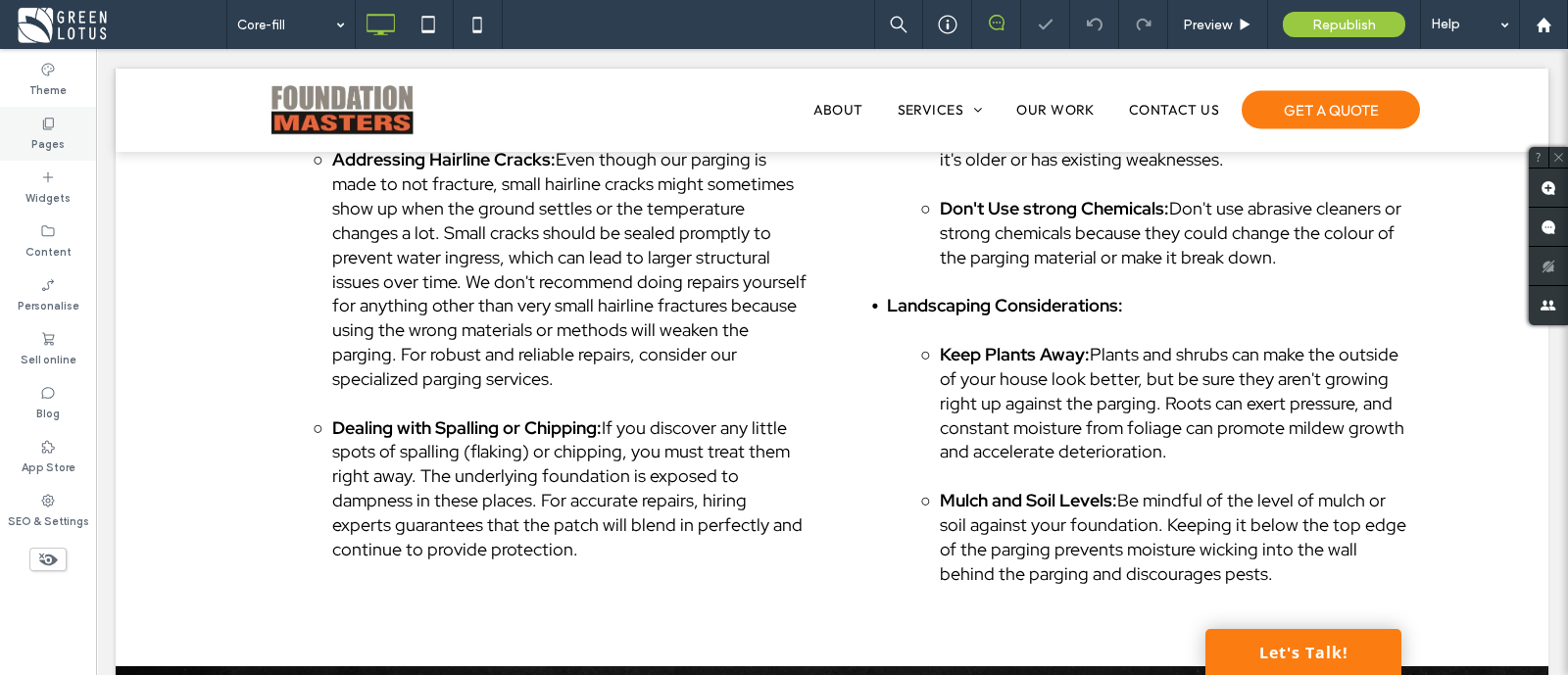 click 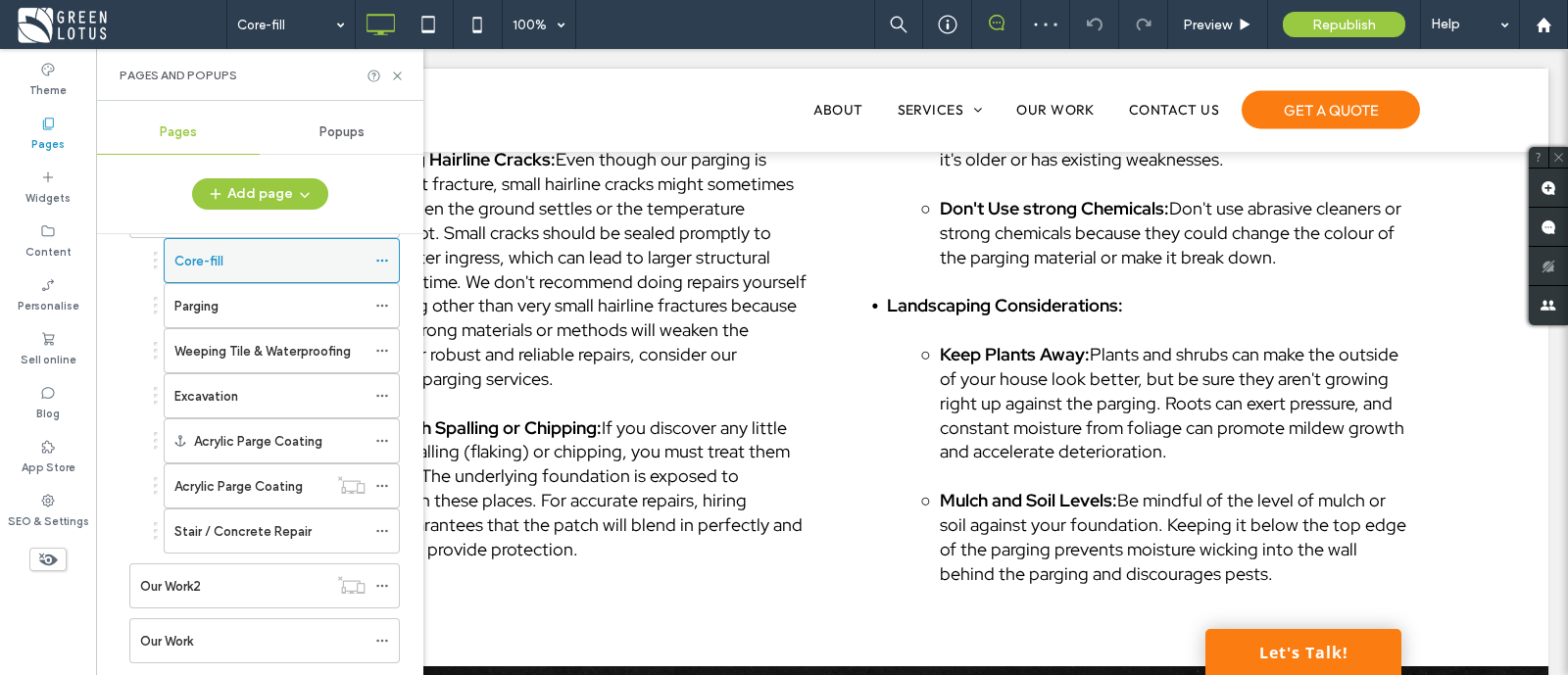 scroll, scrollTop: 244, scrollLeft: 0, axis: vertical 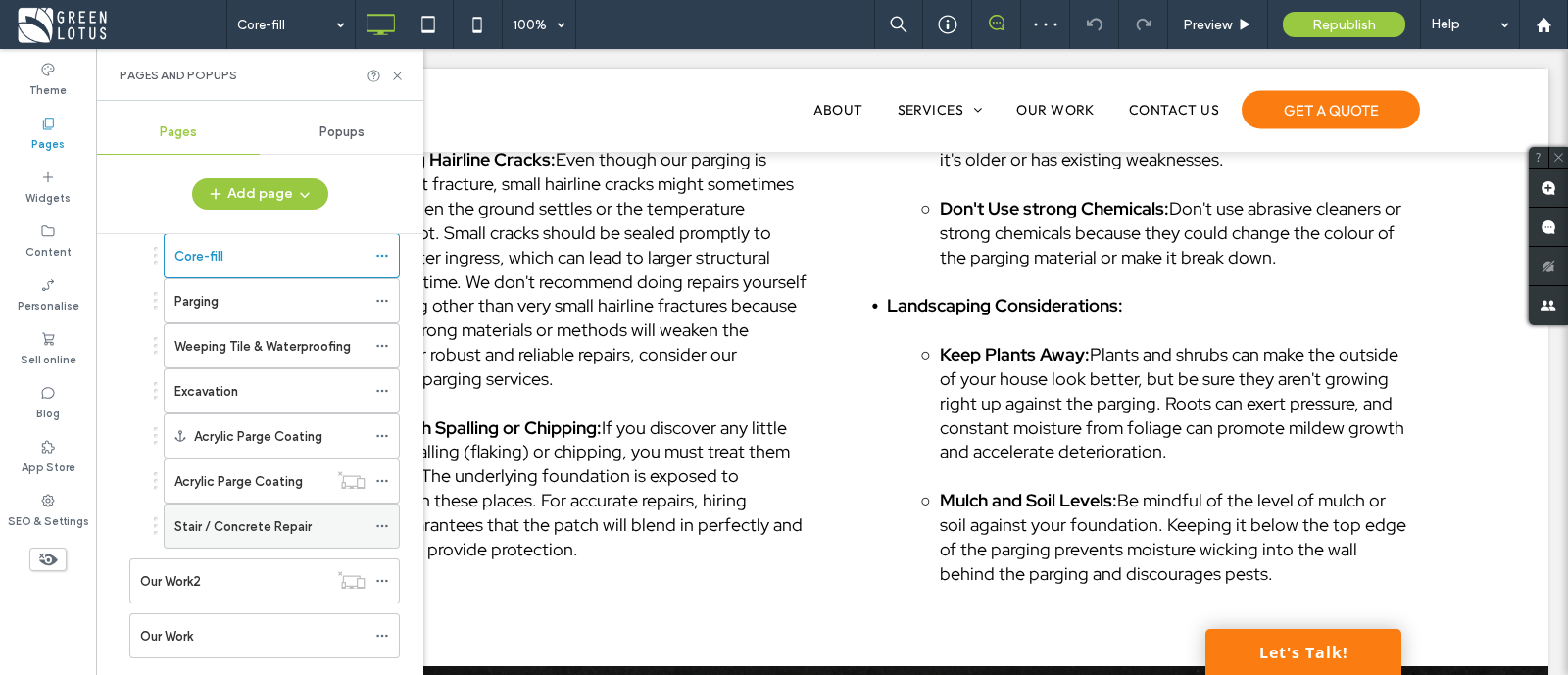 click on "Stair / Concrete Repair" at bounding box center [243, 526] 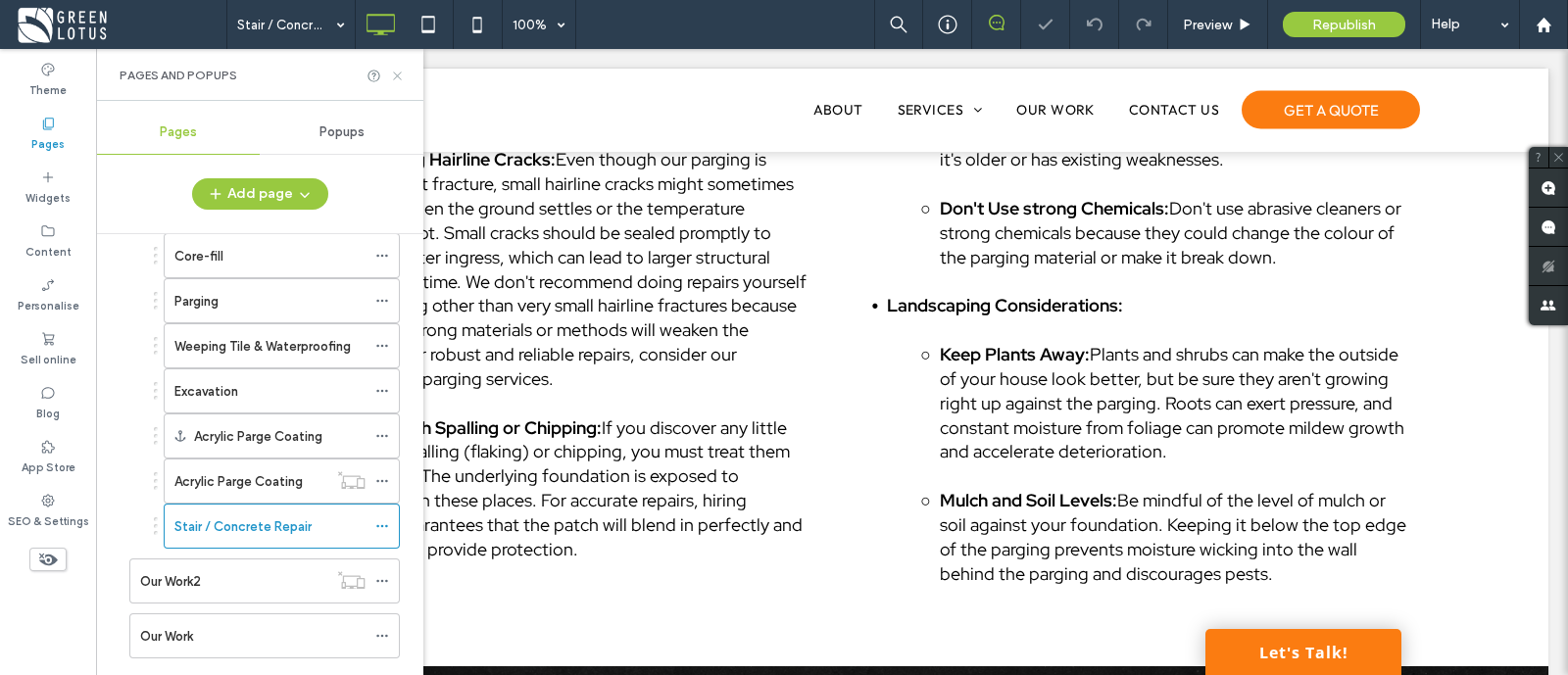 click 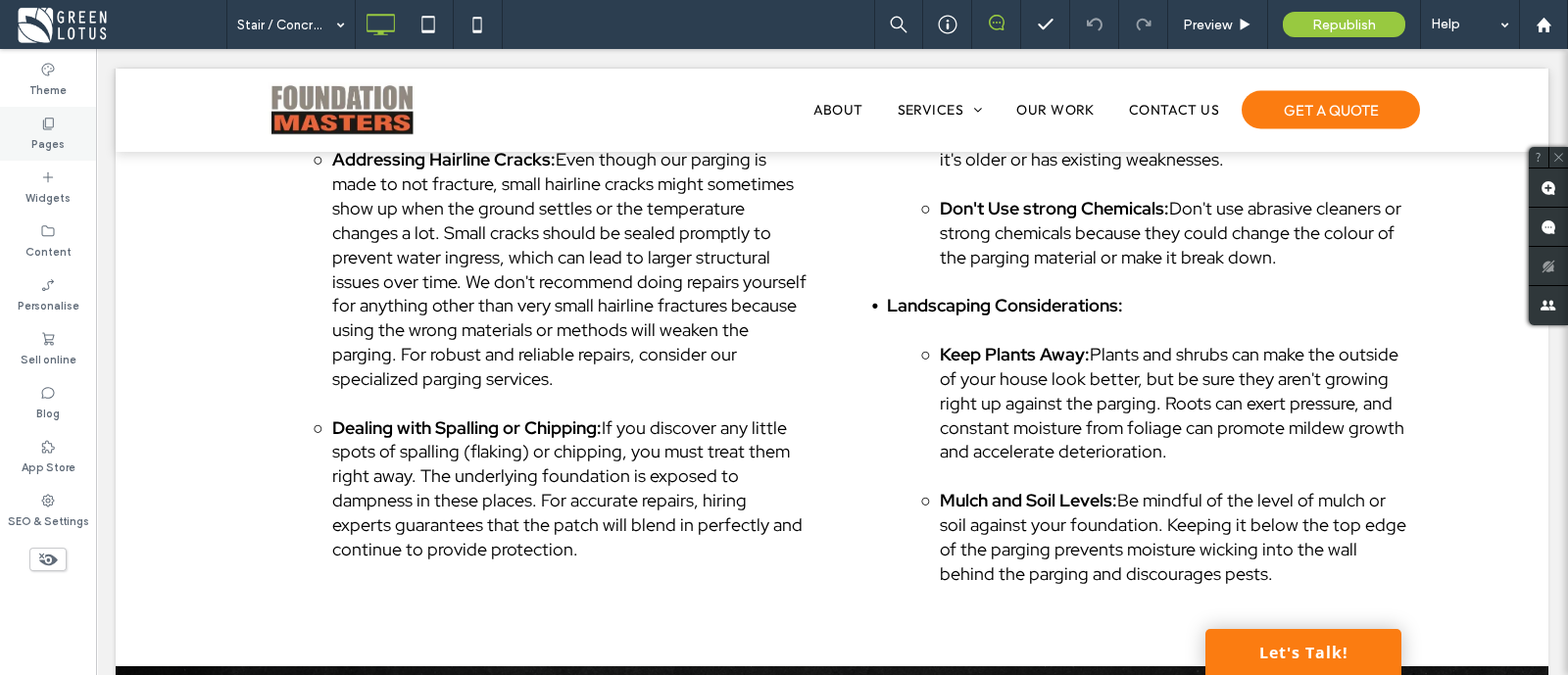 click on "Pages" at bounding box center (48, 142) 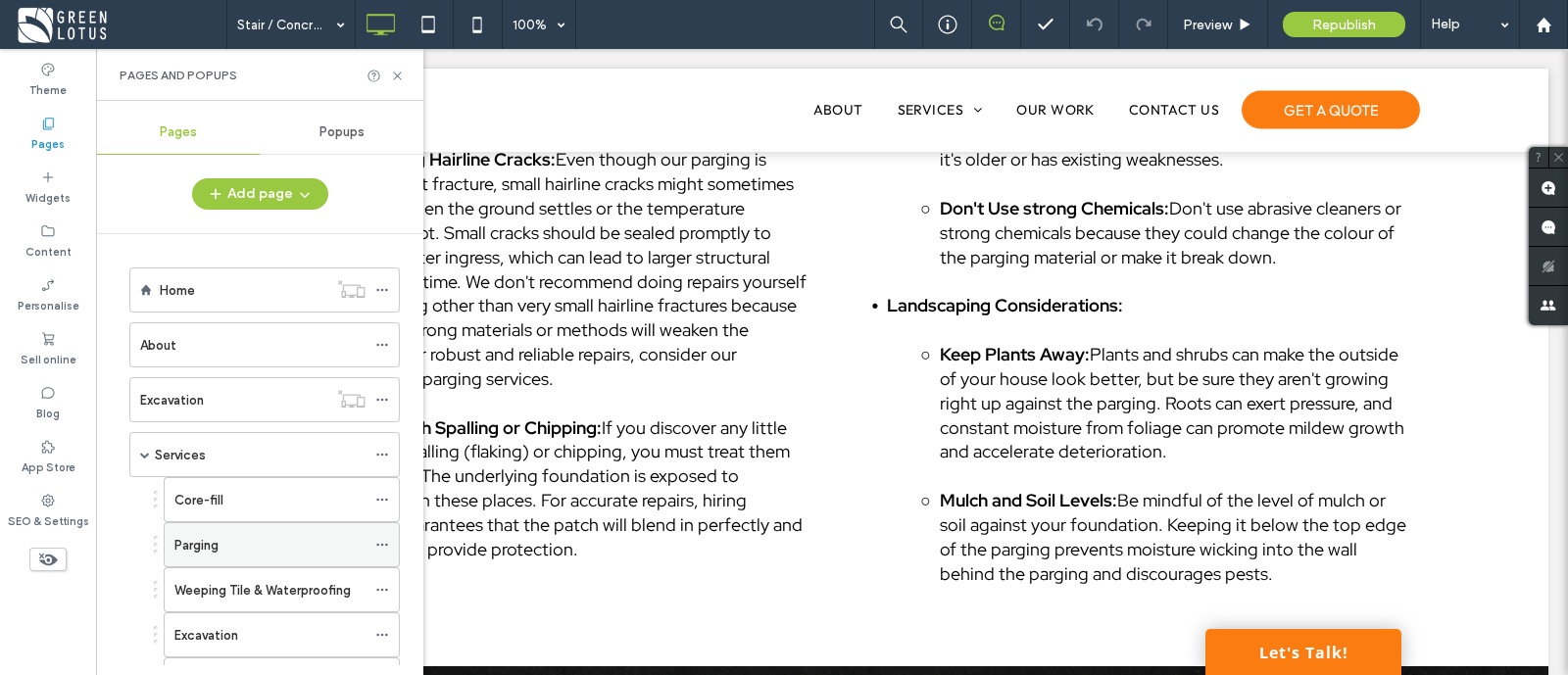 click on "Parging" at bounding box center (270, 545) 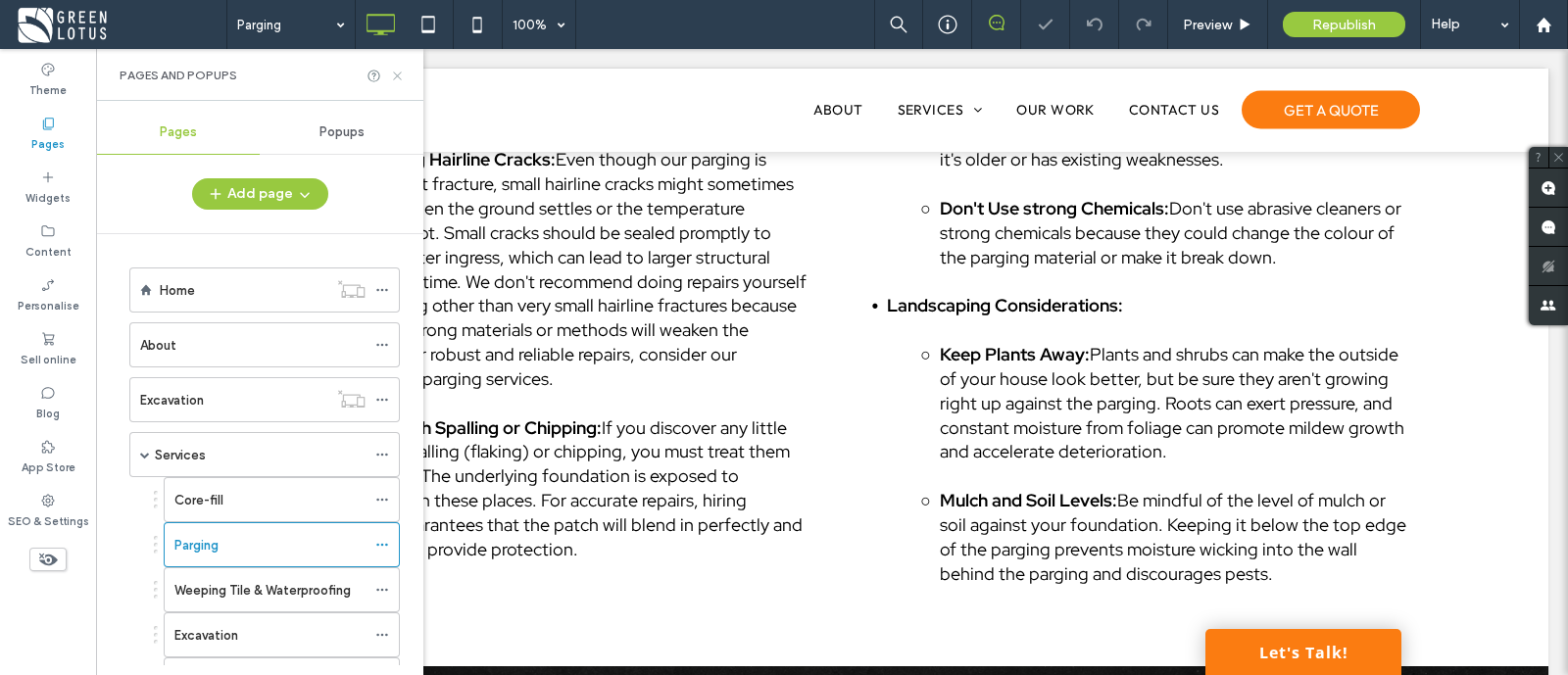 click 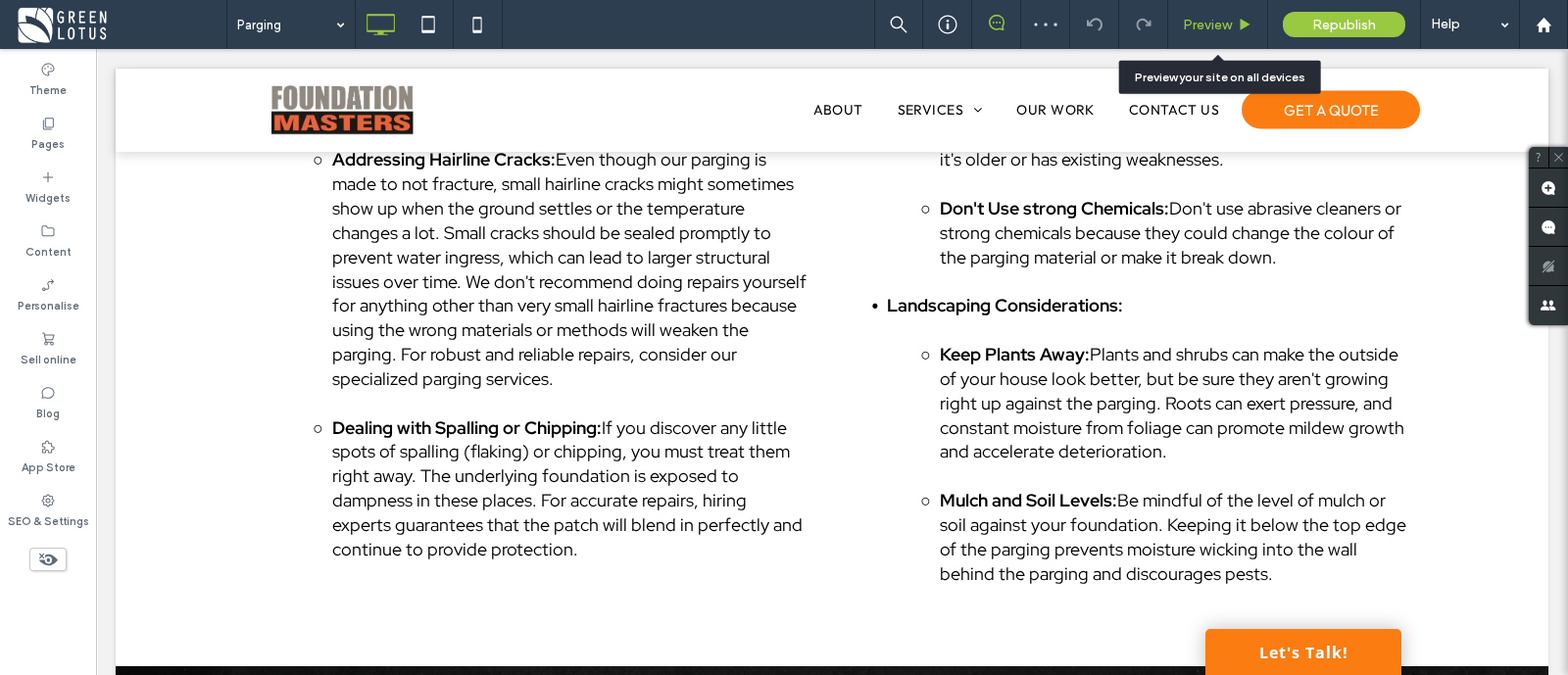 click on "Preview" at bounding box center (1218, 24) 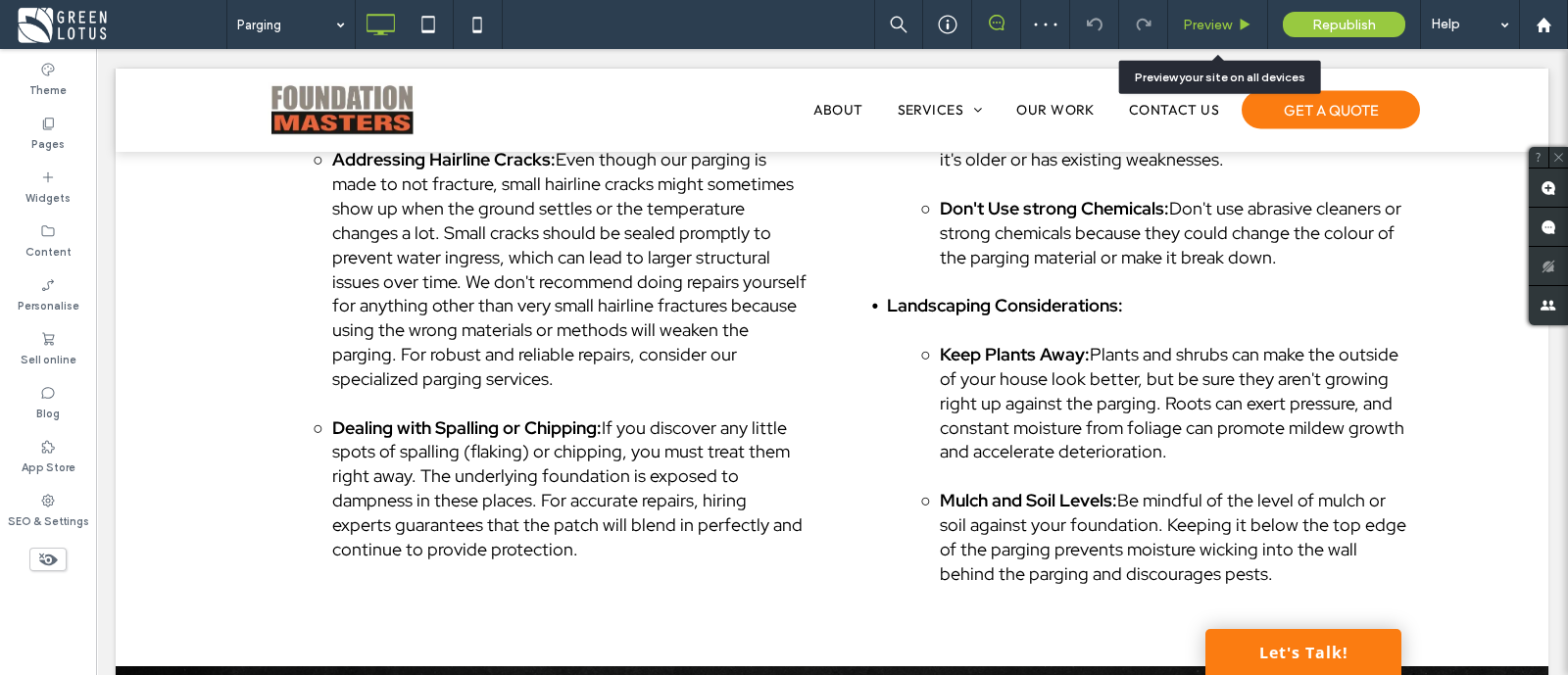 click on "Preview" at bounding box center (1207, 24) 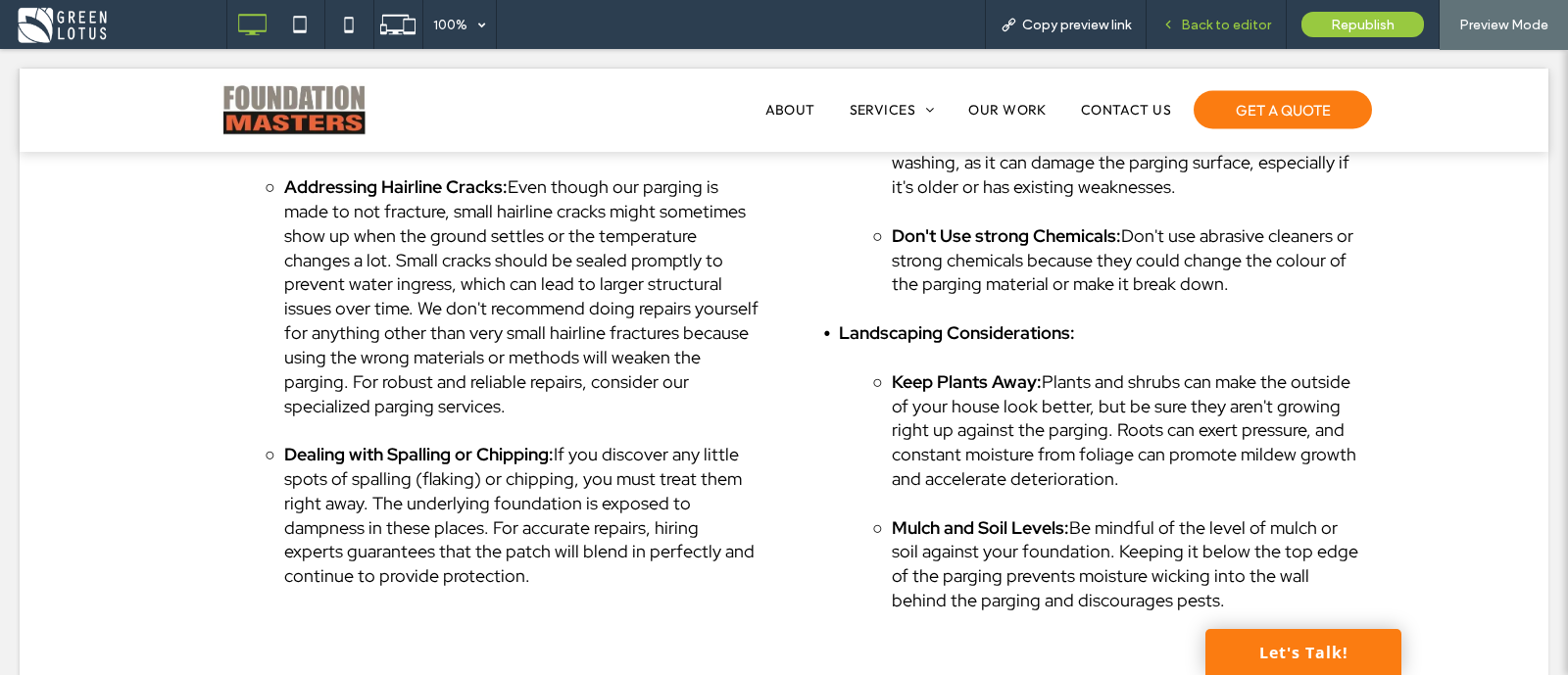 click on "Back to editor" at bounding box center (1216, 24) 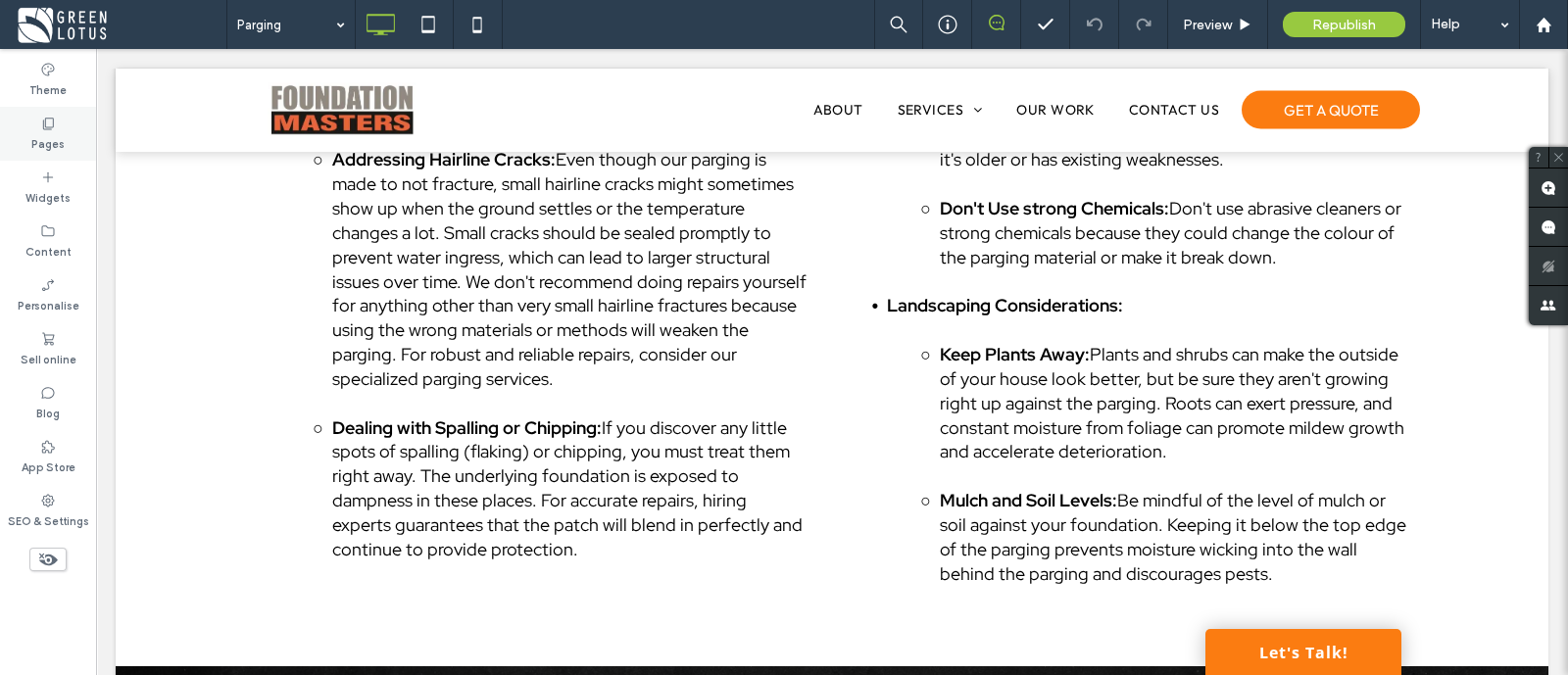 click on "Pages" at bounding box center (48, 133) 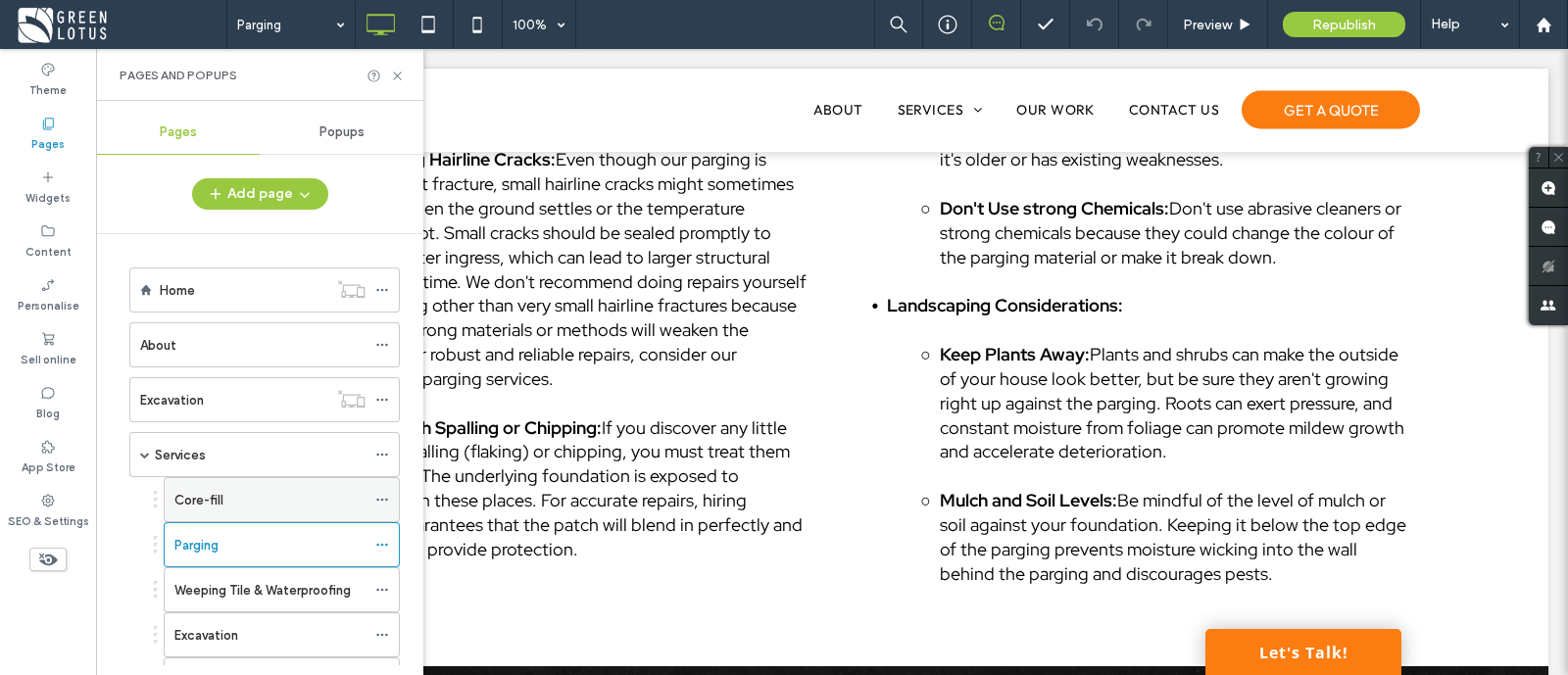 click on "Core-fill" at bounding box center (270, 500) 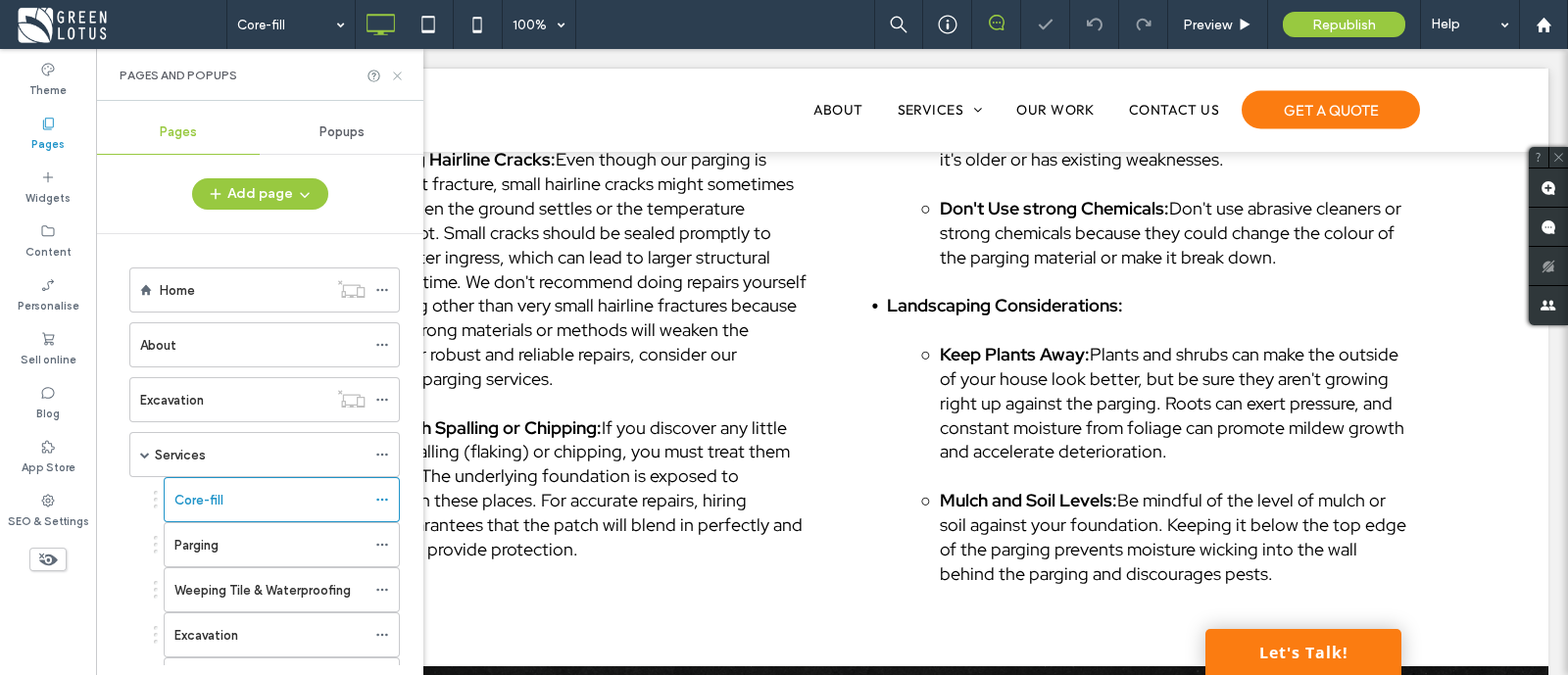 click 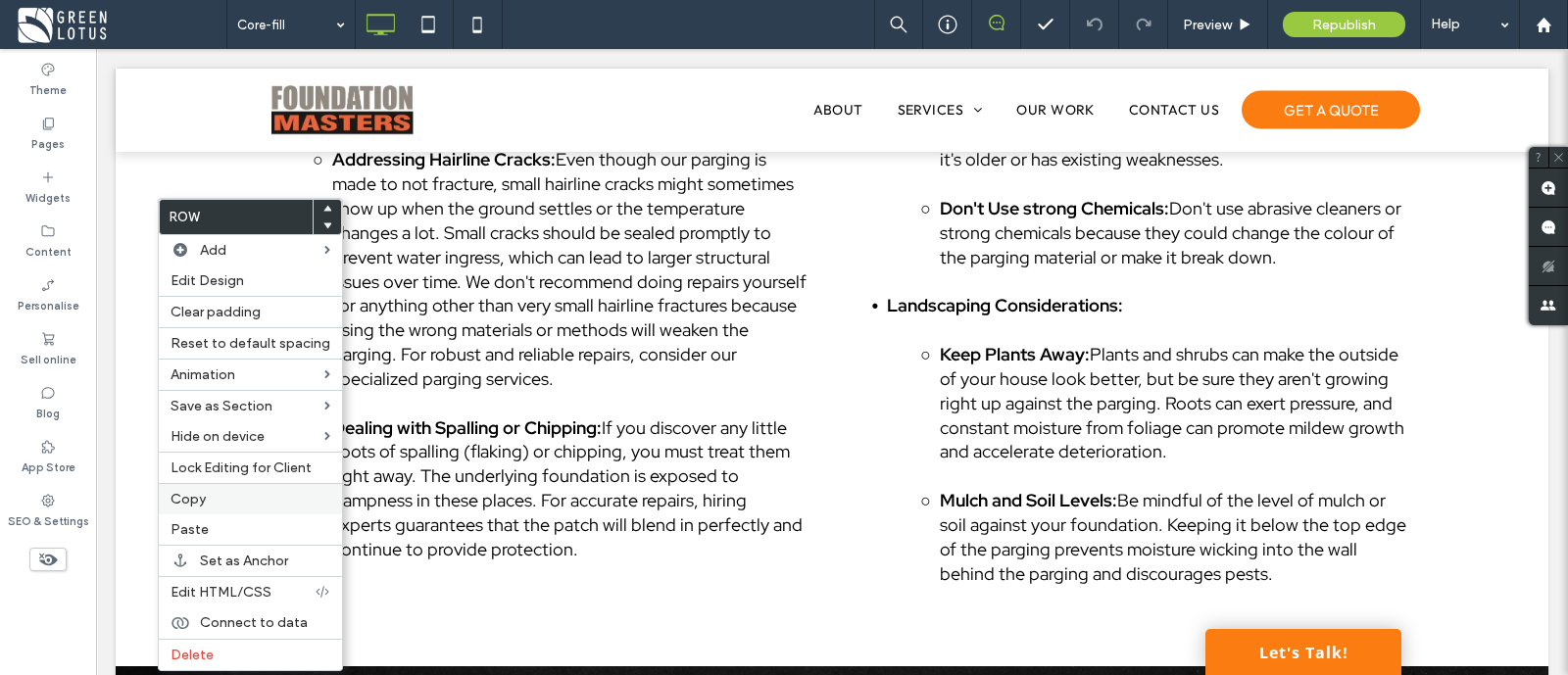 click on "Copy" at bounding box center (250, 499) 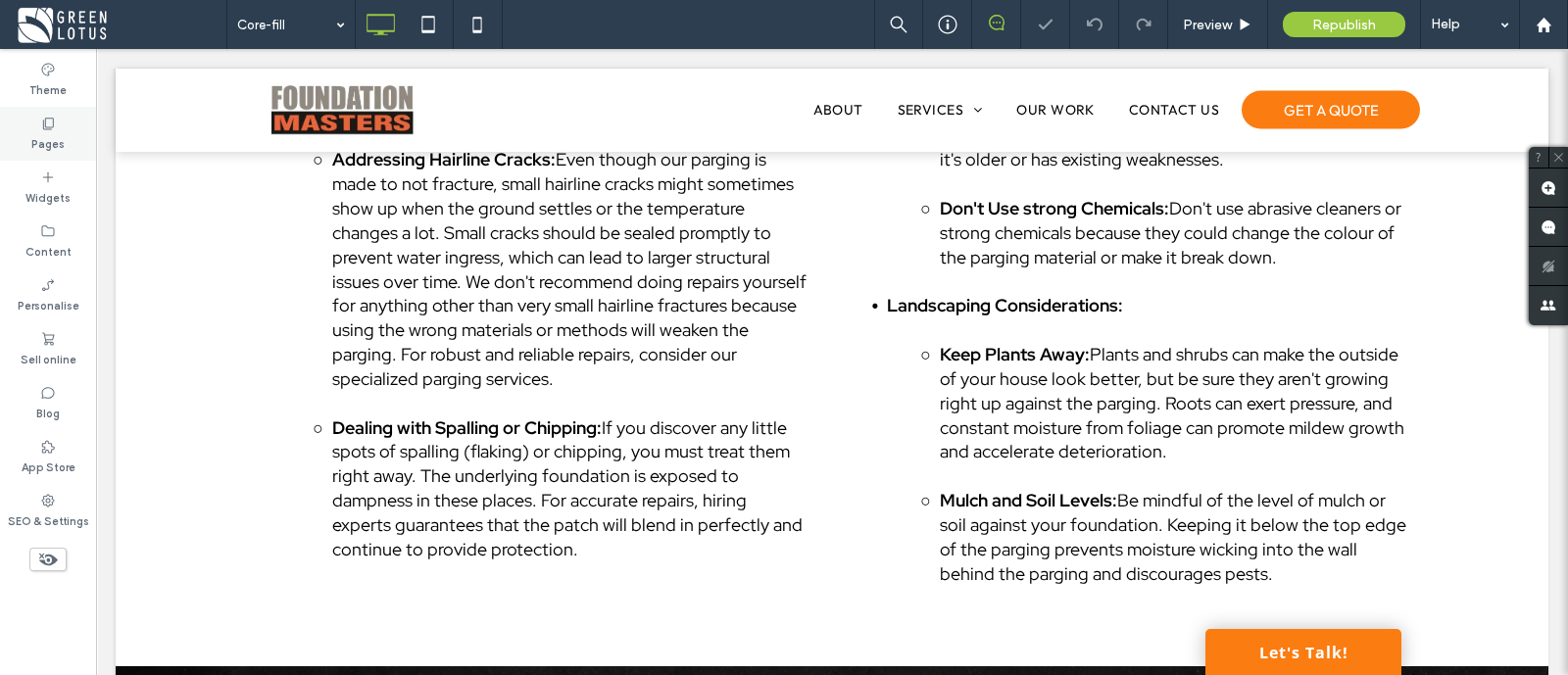 click on "Pages" at bounding box center [48, 133] 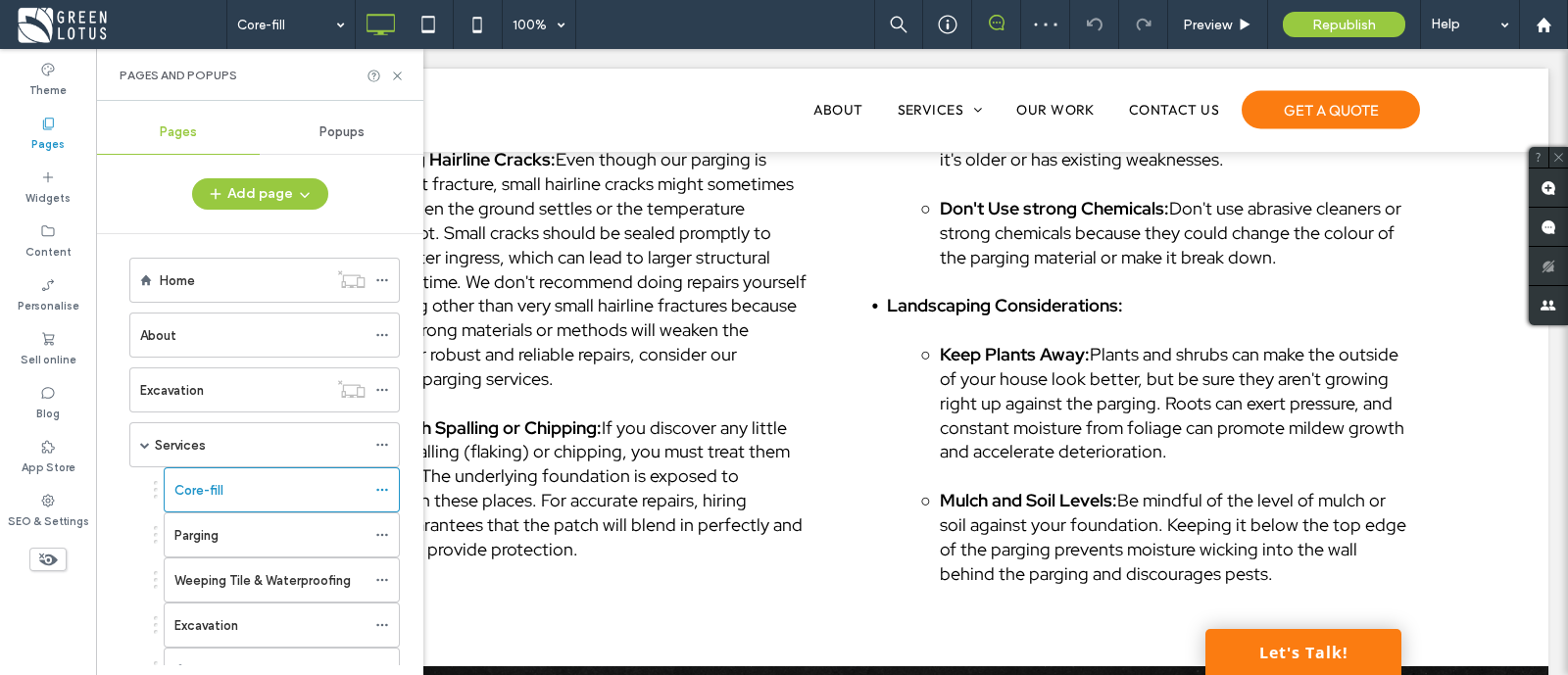 scroll, scrollTop: 0, scrollLeft: 0, axis: both 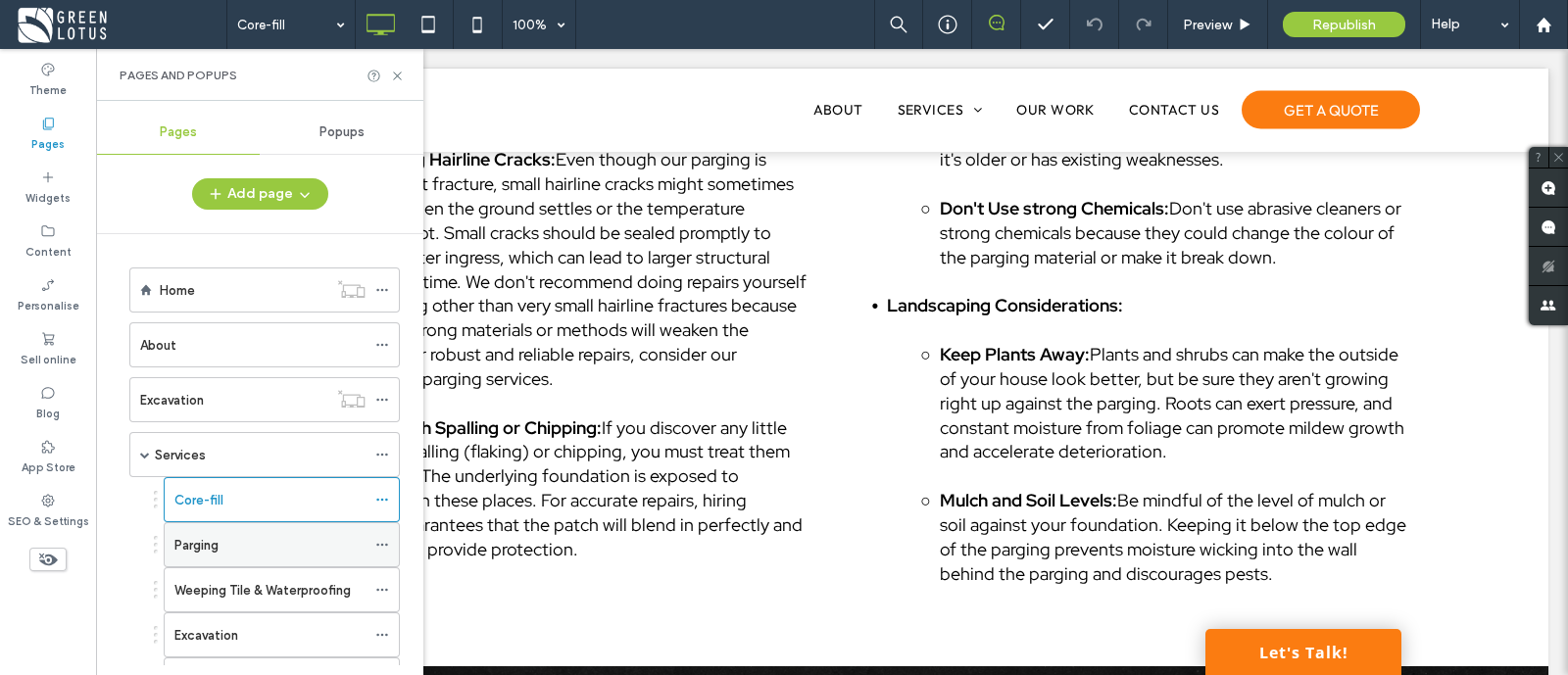 click on "Parging" at bounding box center (270, 545) 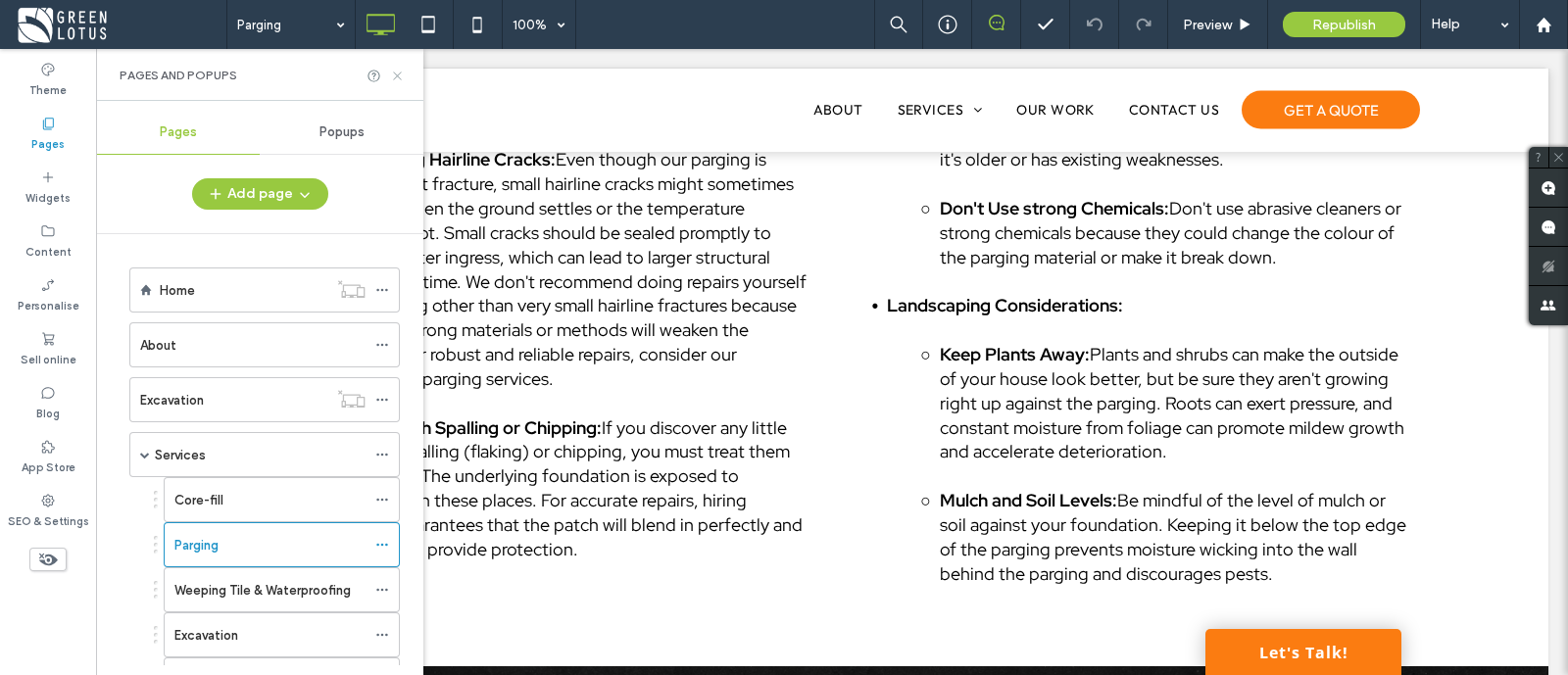 click 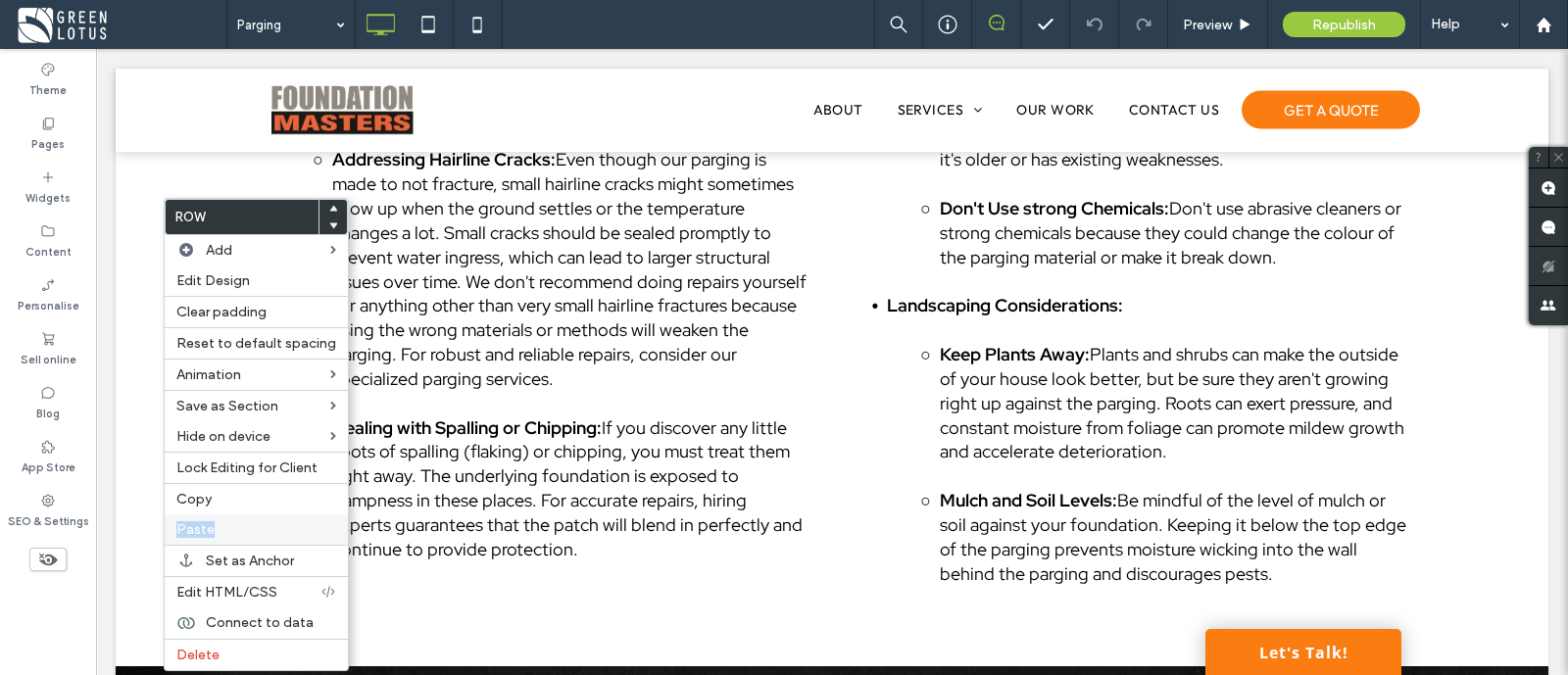 drag, startPoint x: 225, startPoint y: 505, endPoint x: 233, endPoint y: 518, distance: 15.264338 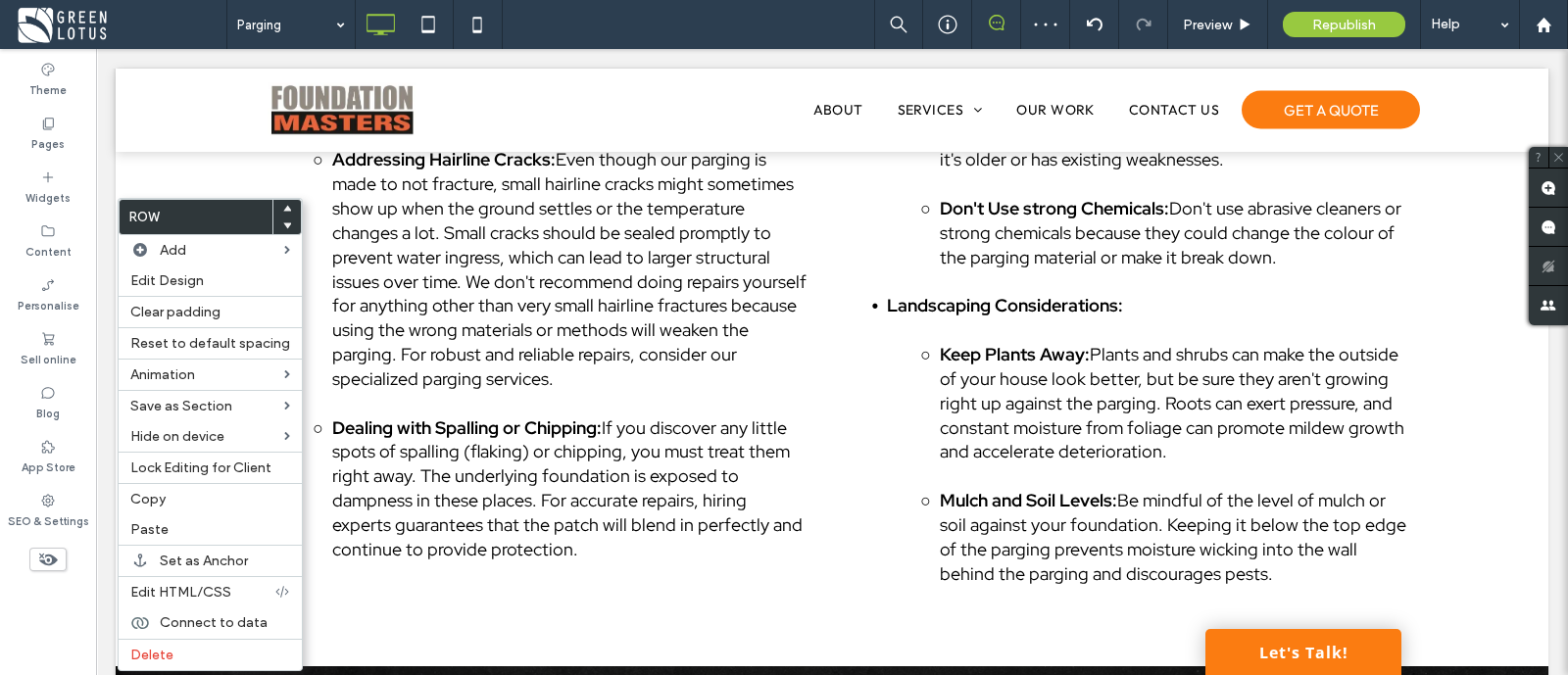 click 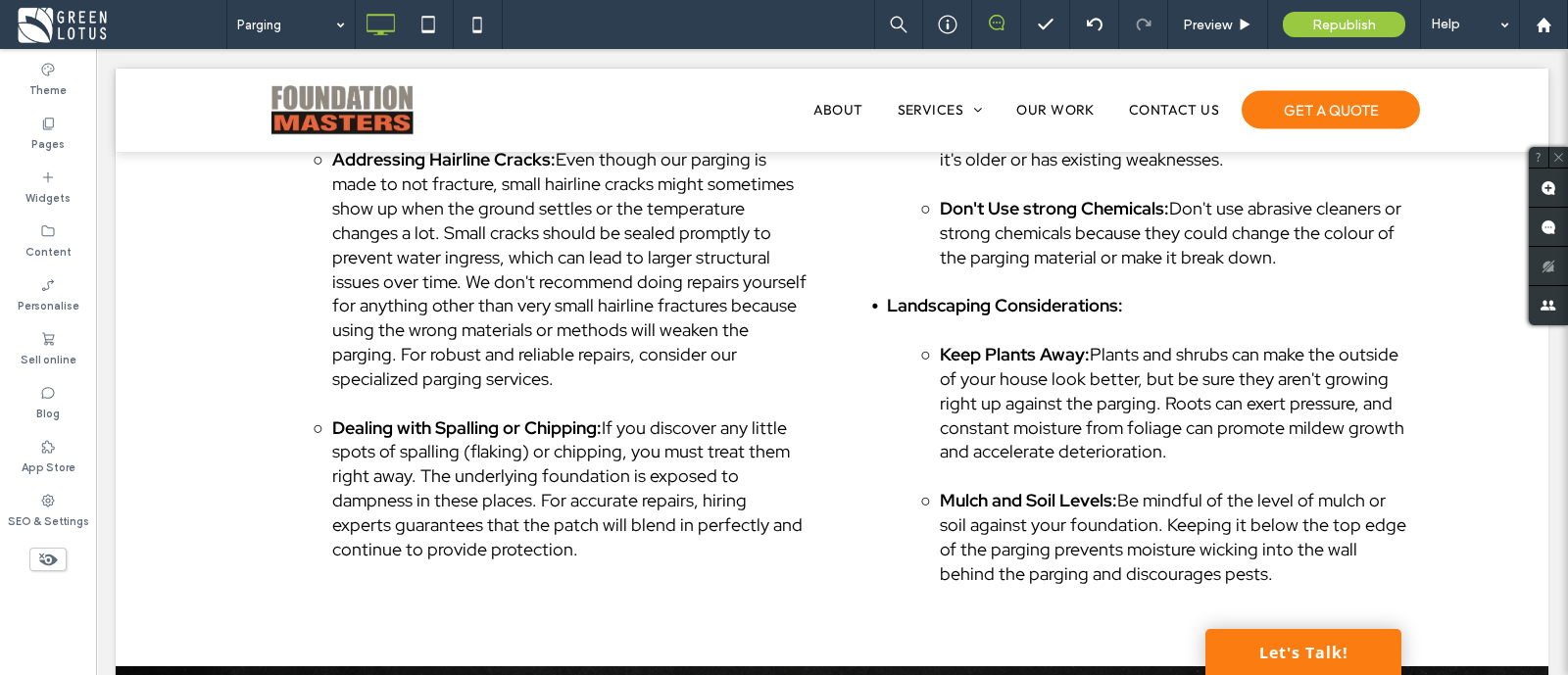 type on "**********" 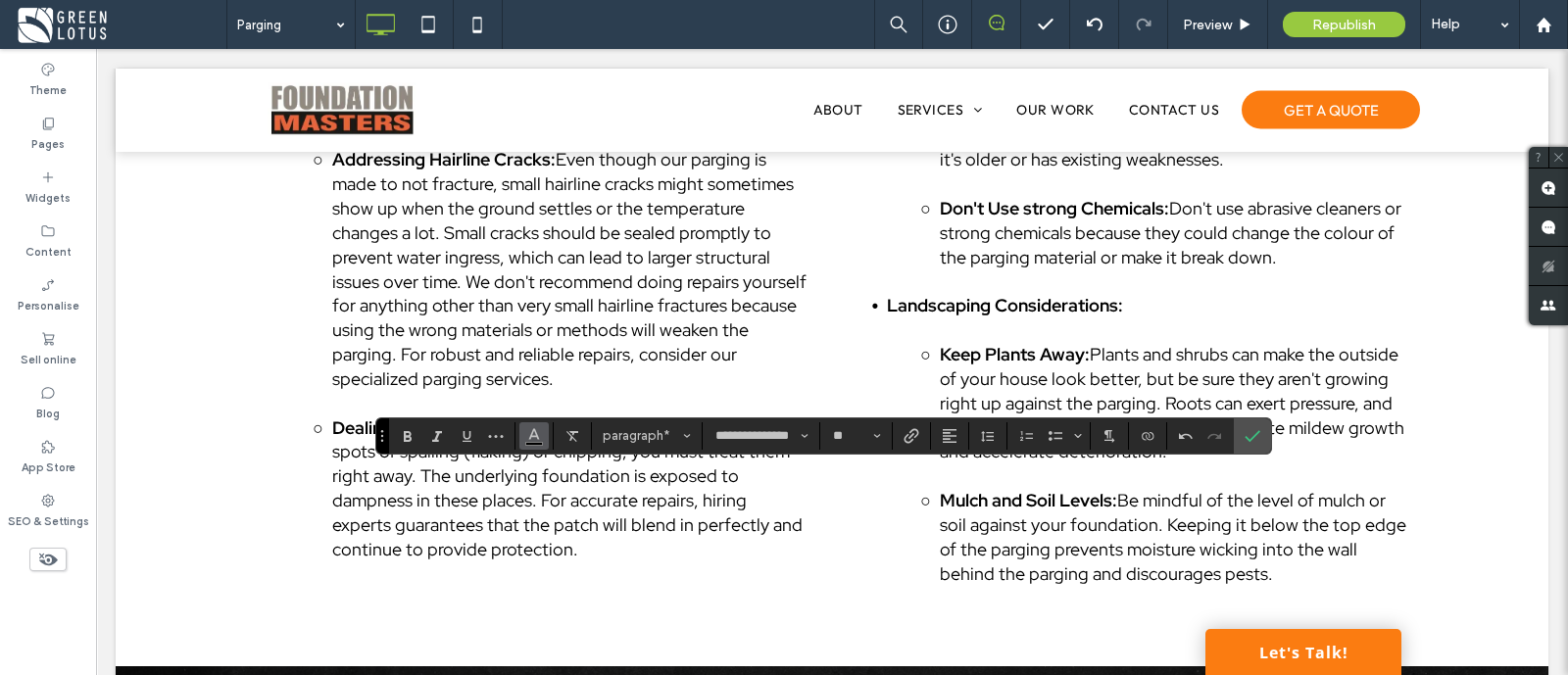 click at bounding box center [534, 436] 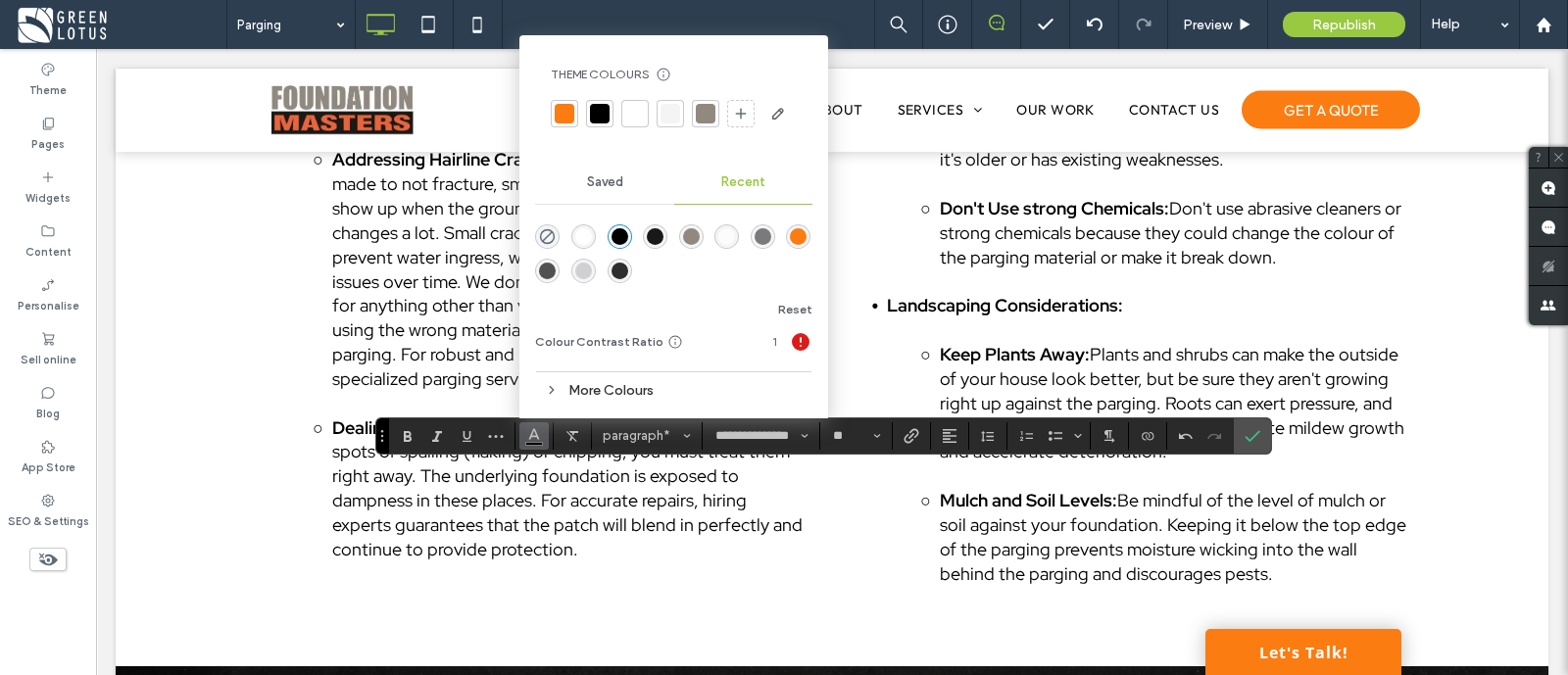 click at bounding box center (635, 114) 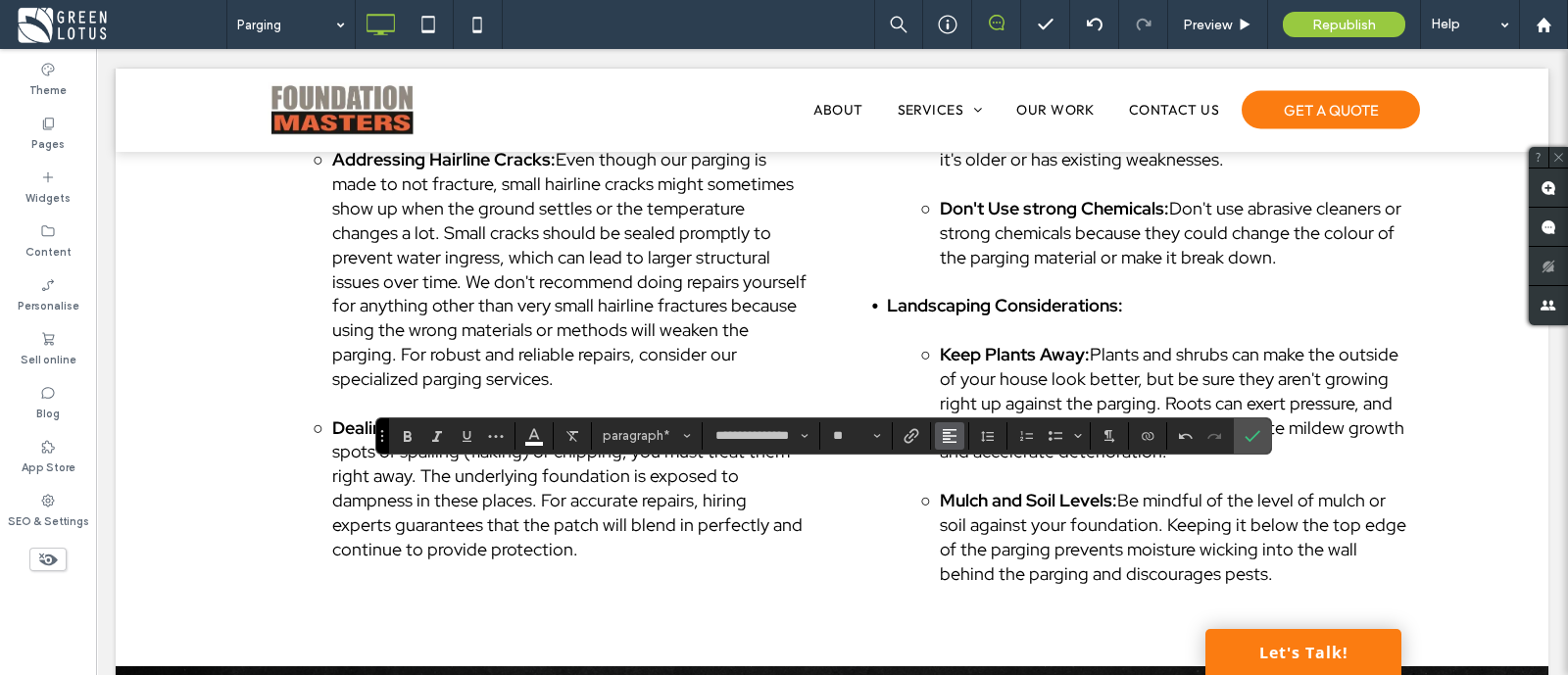 click 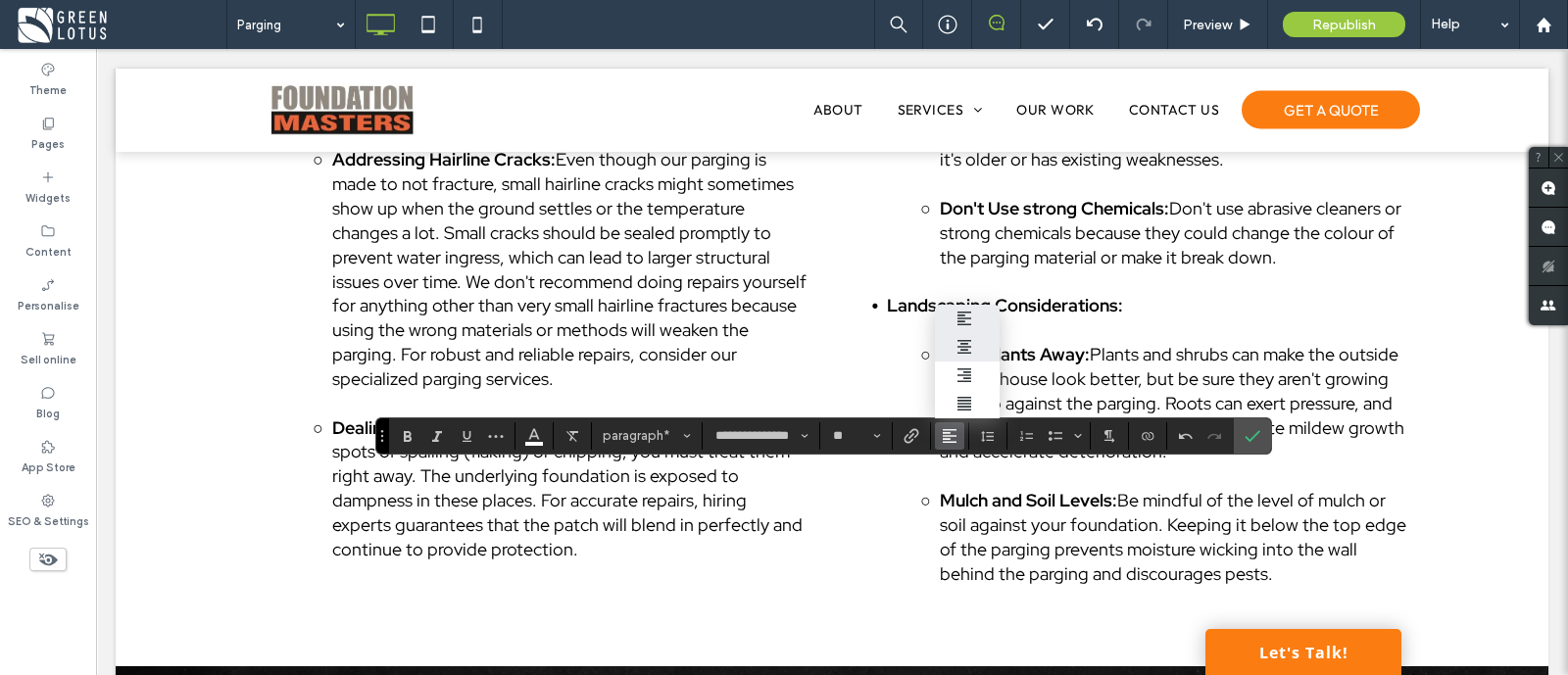 click 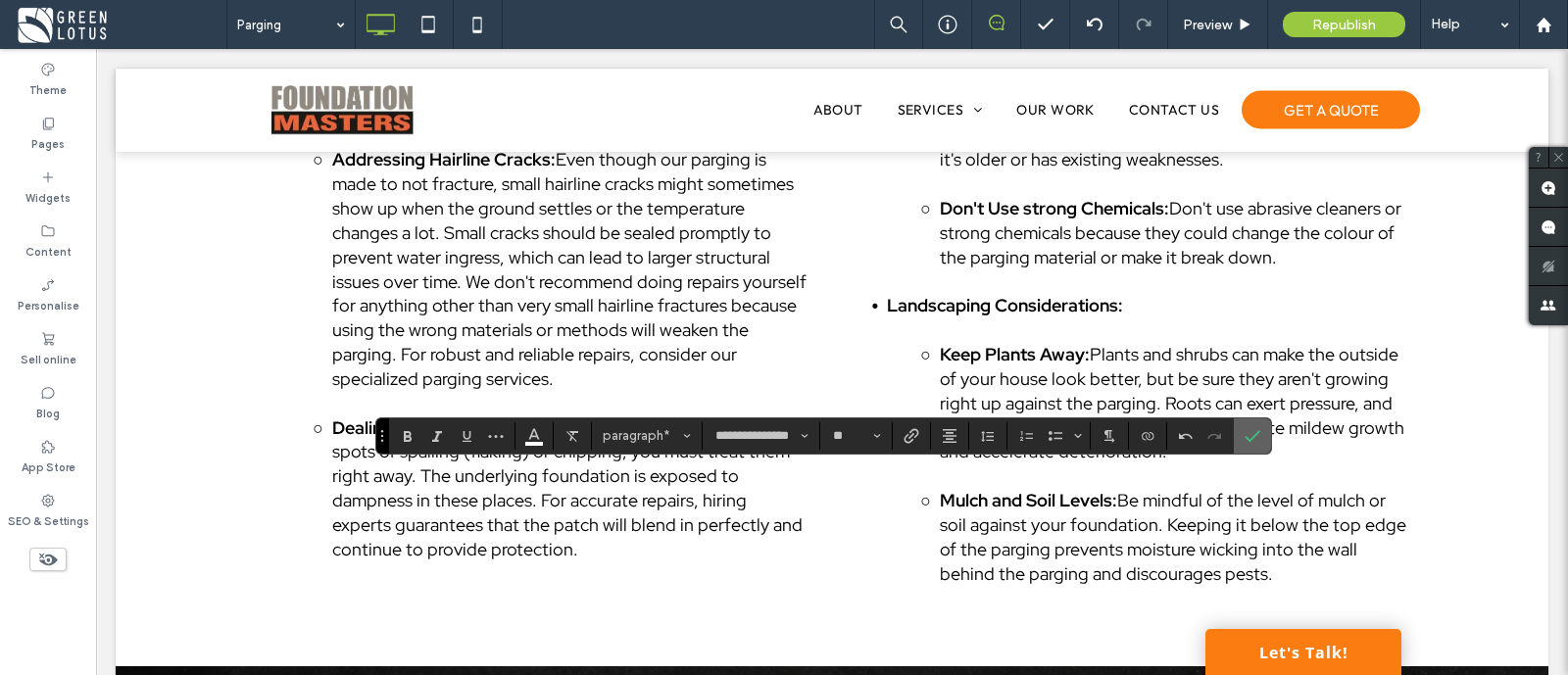 click 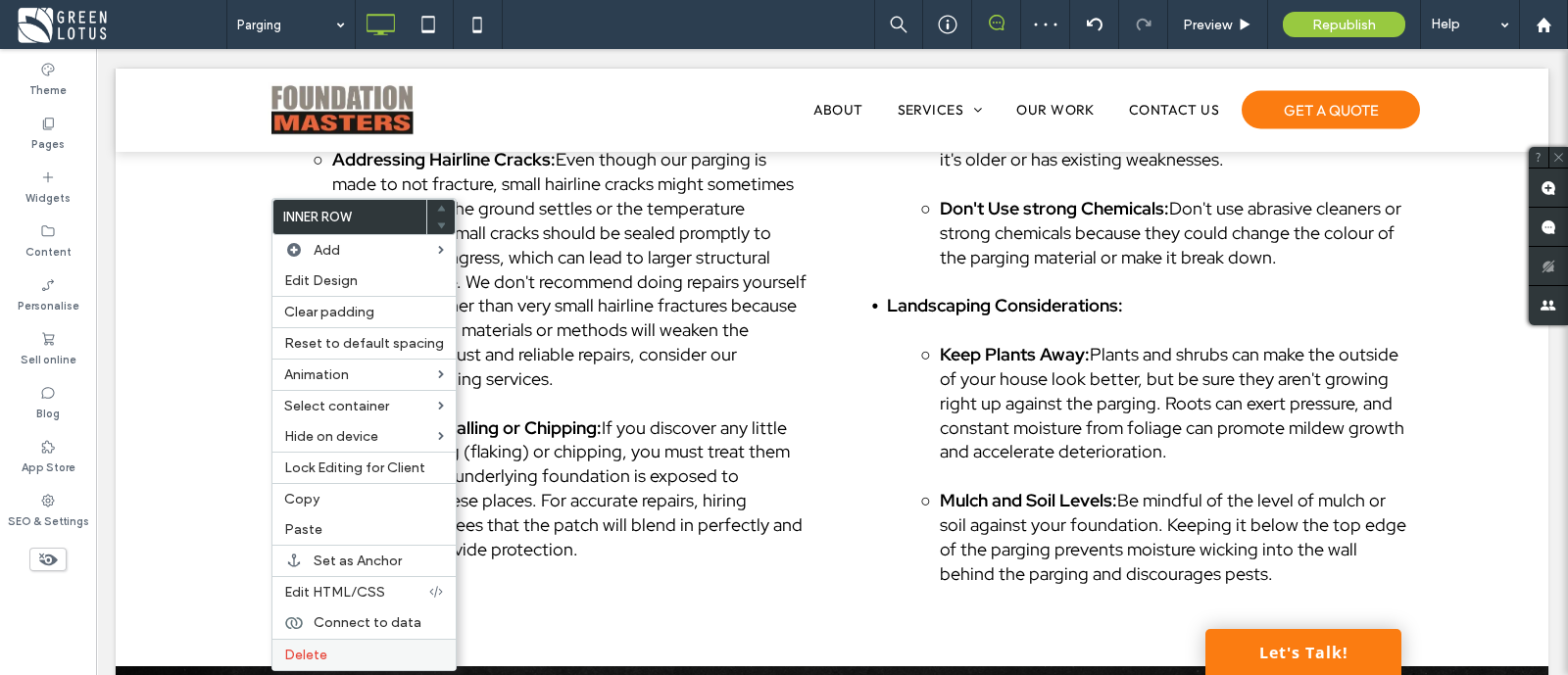 click on "Delete" at bounding box center (364, 654) 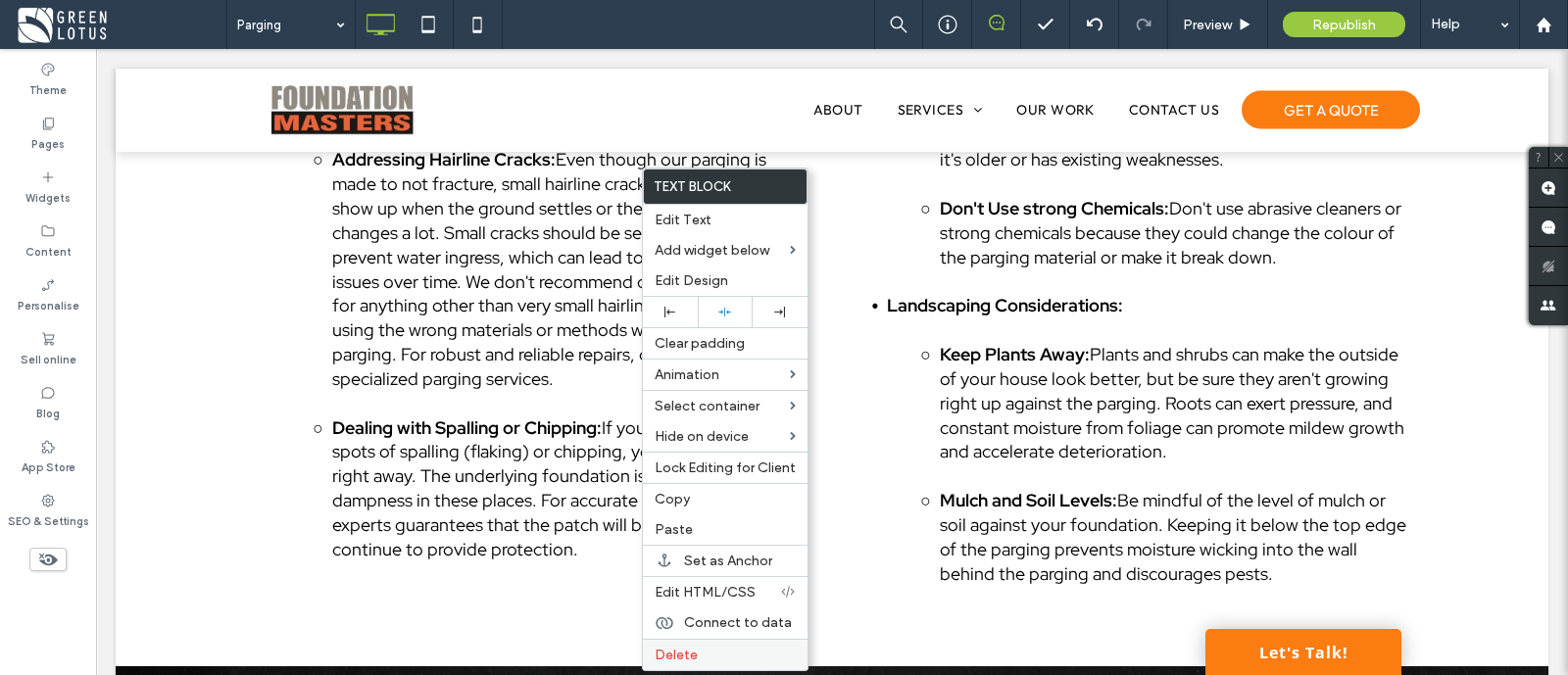 click on "Delete" at bounding box center [725, 654] 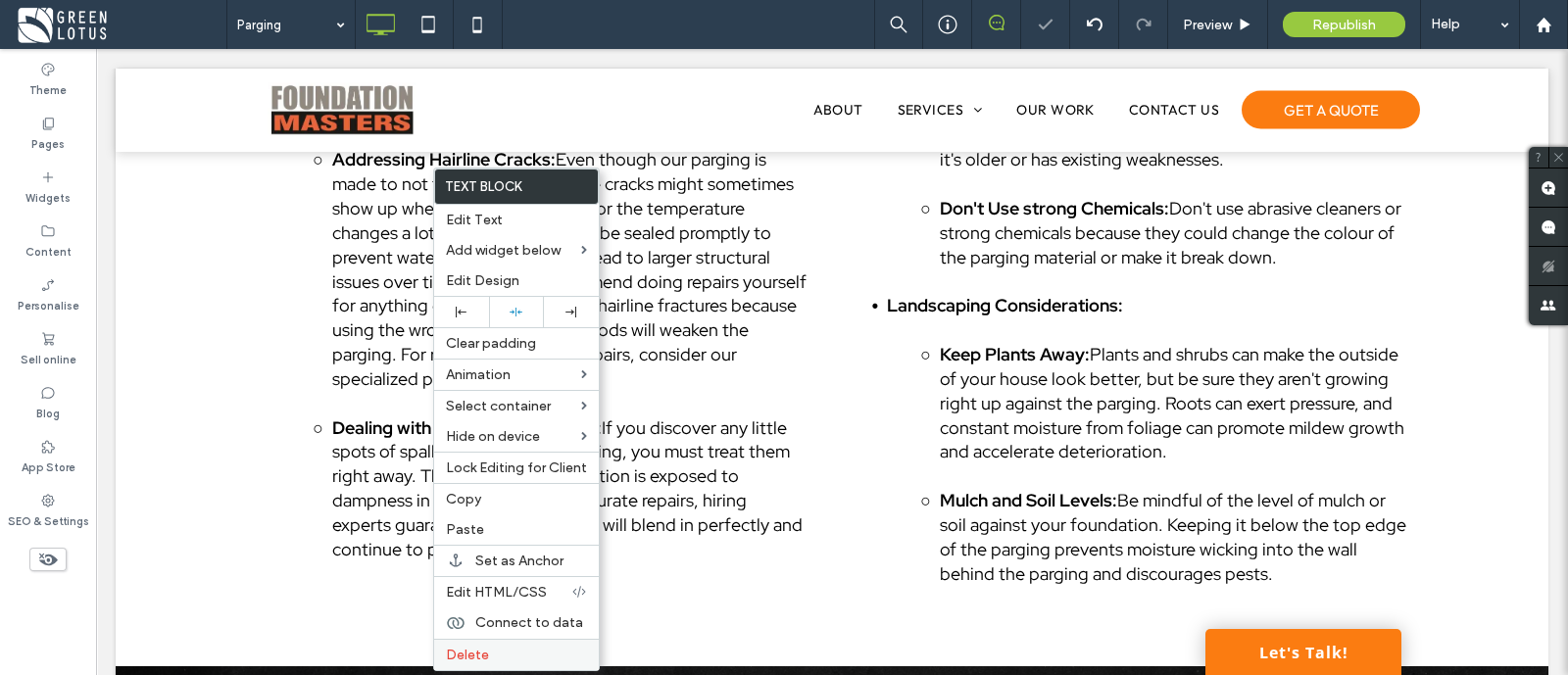 click on "Delete" at bounding box center (516, 654) 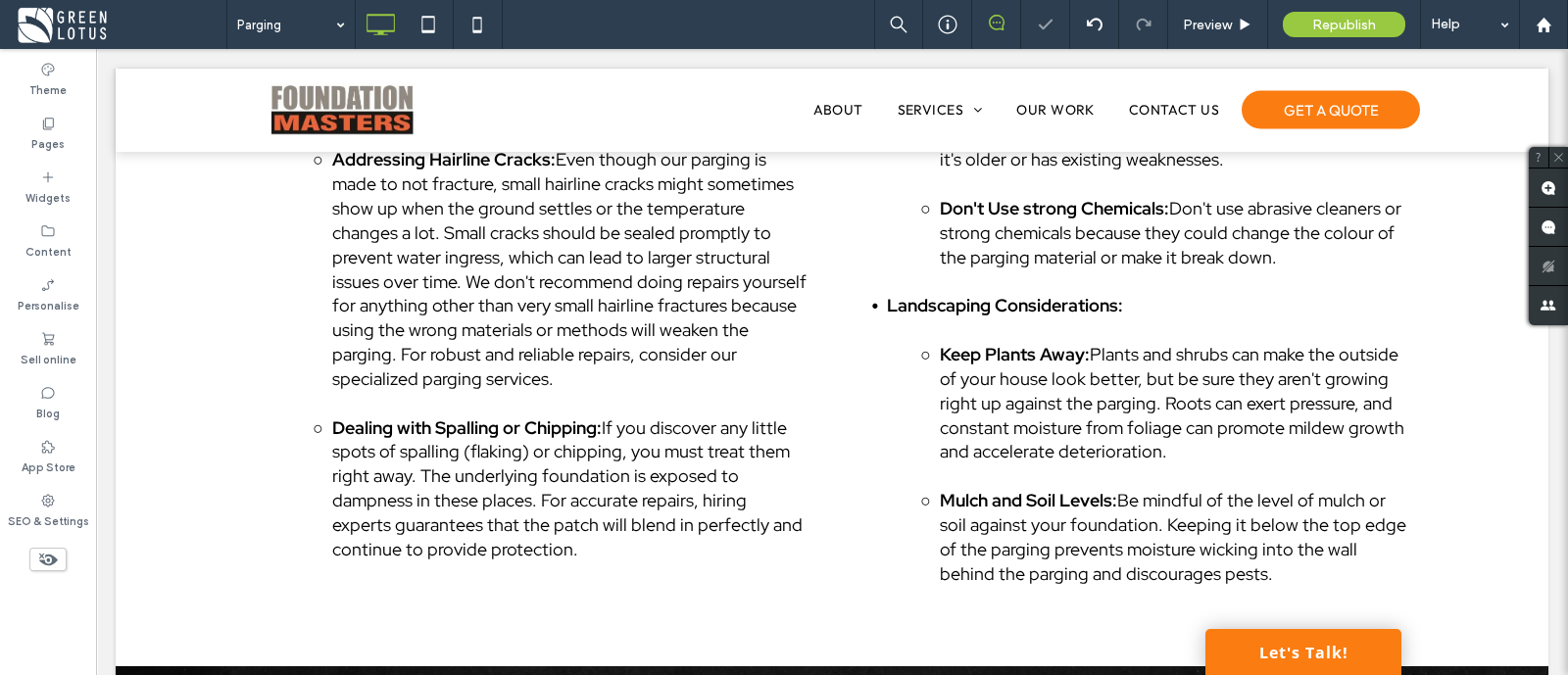 type on "**********" 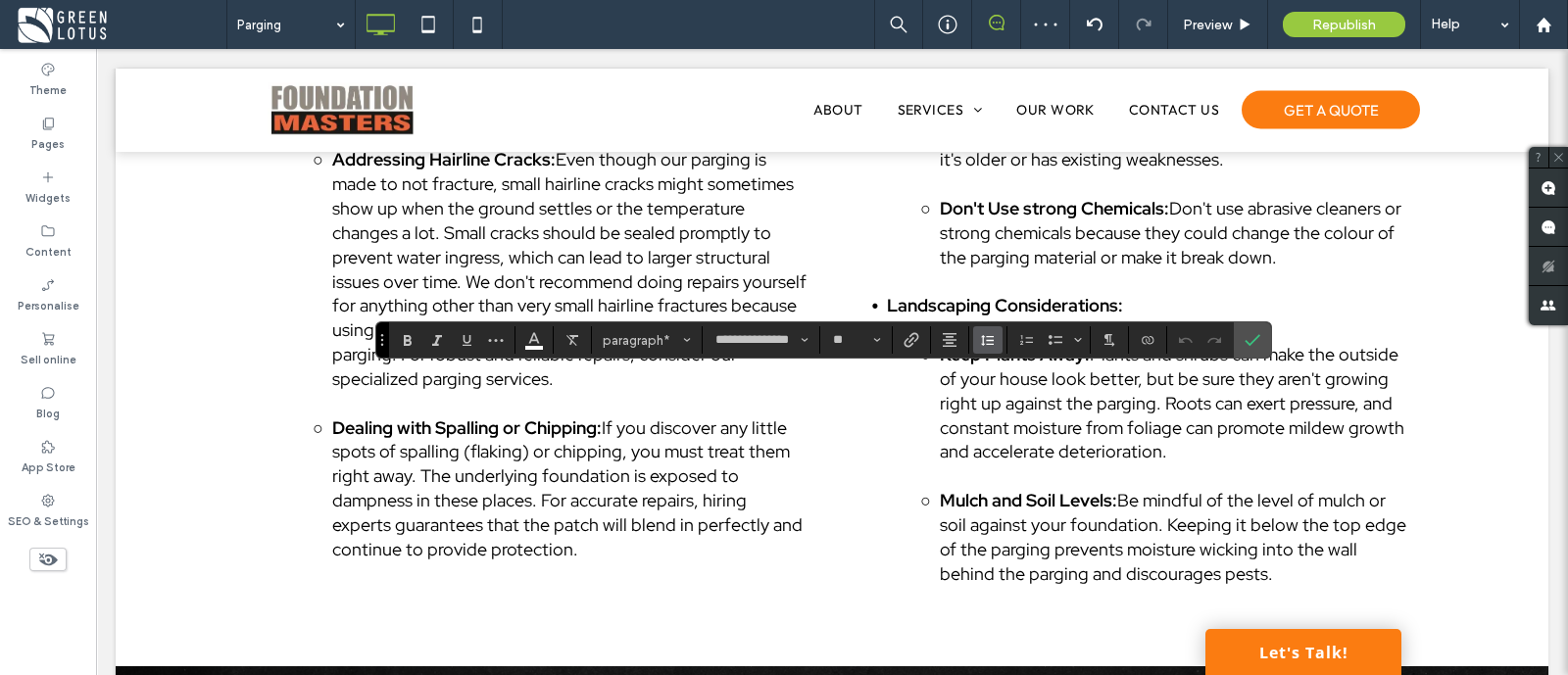 click 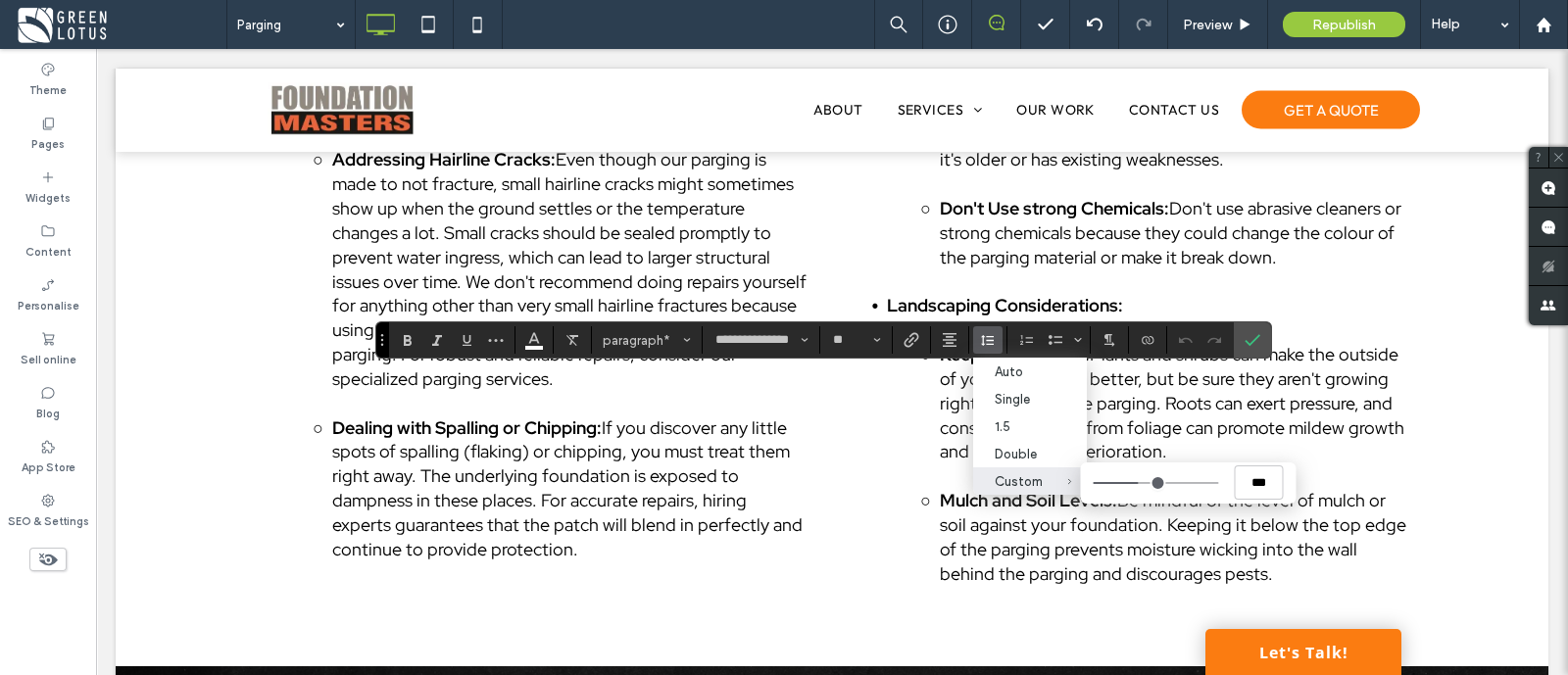 type on "***" 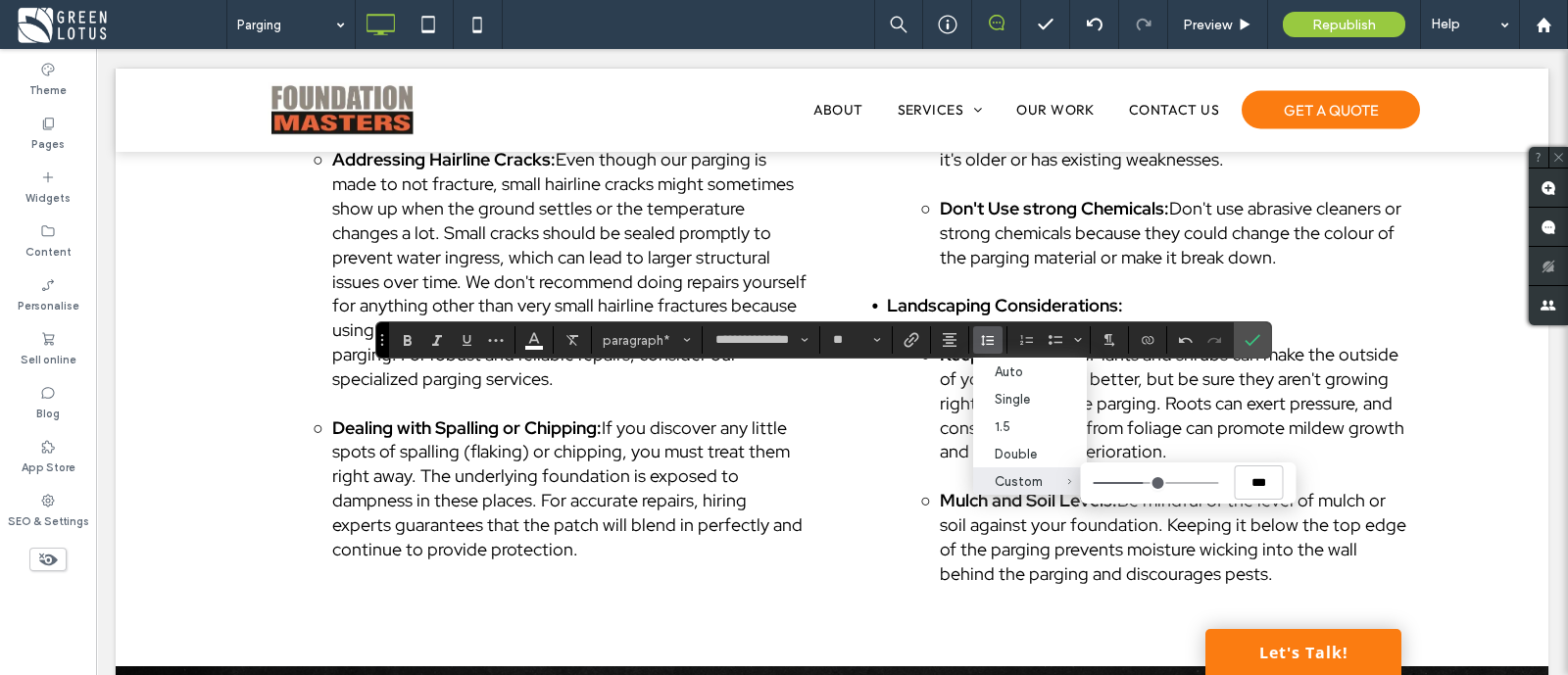 type on "***" 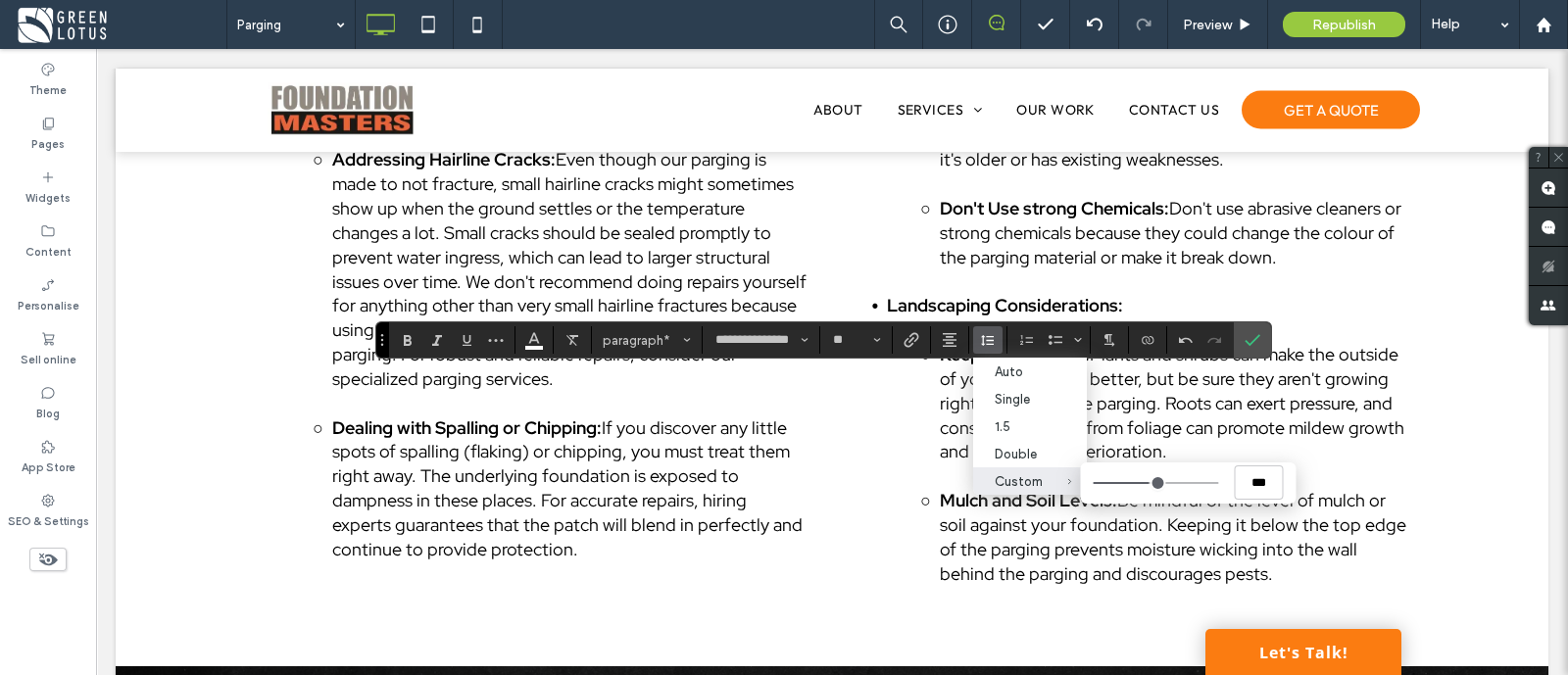 type on "***" 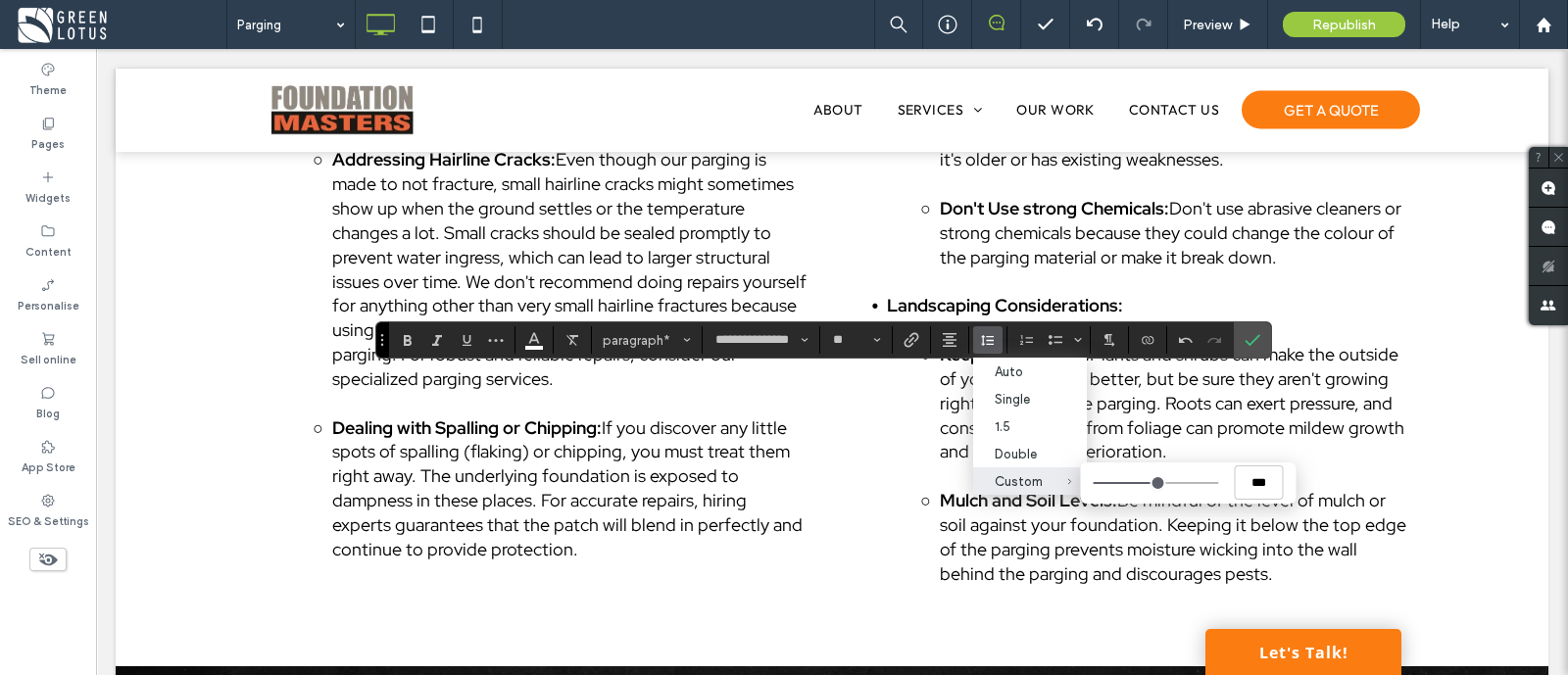 type on "***" 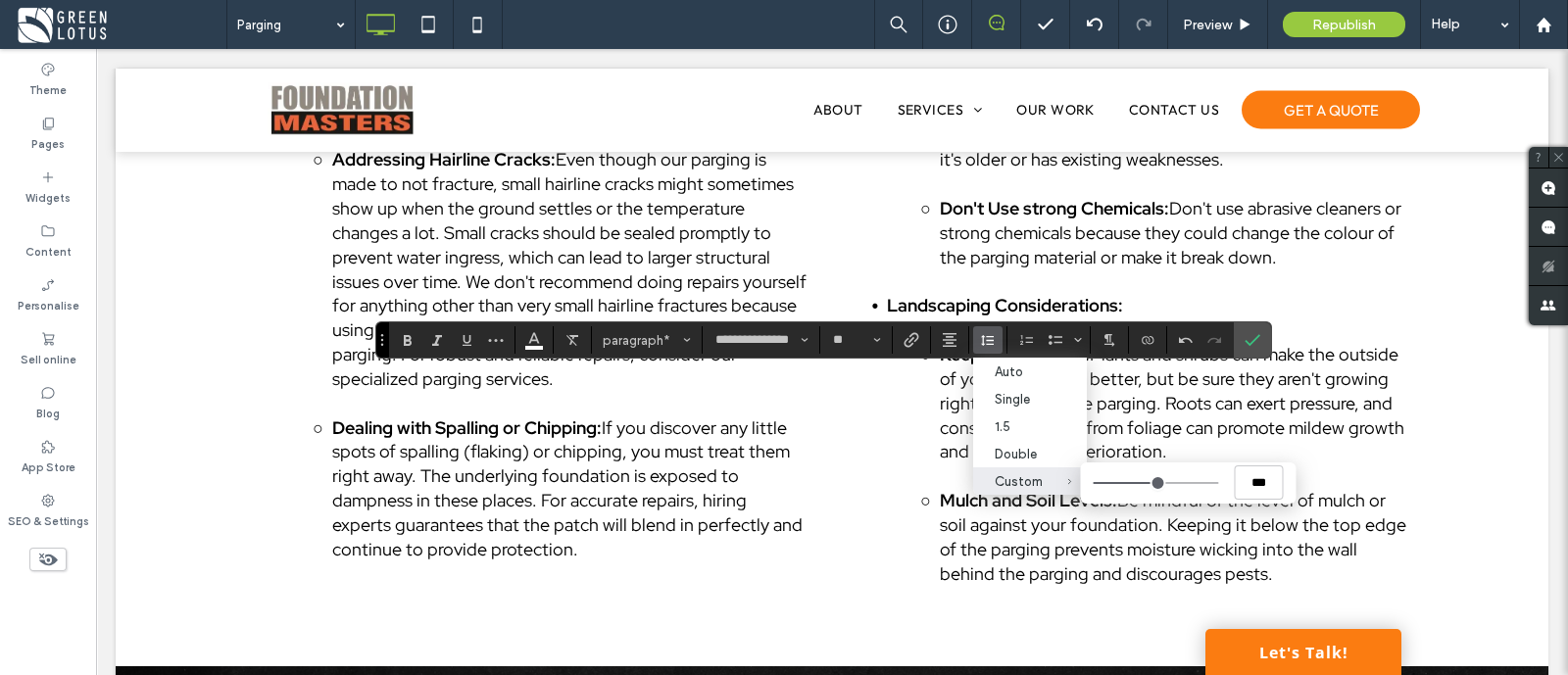 type on "***" 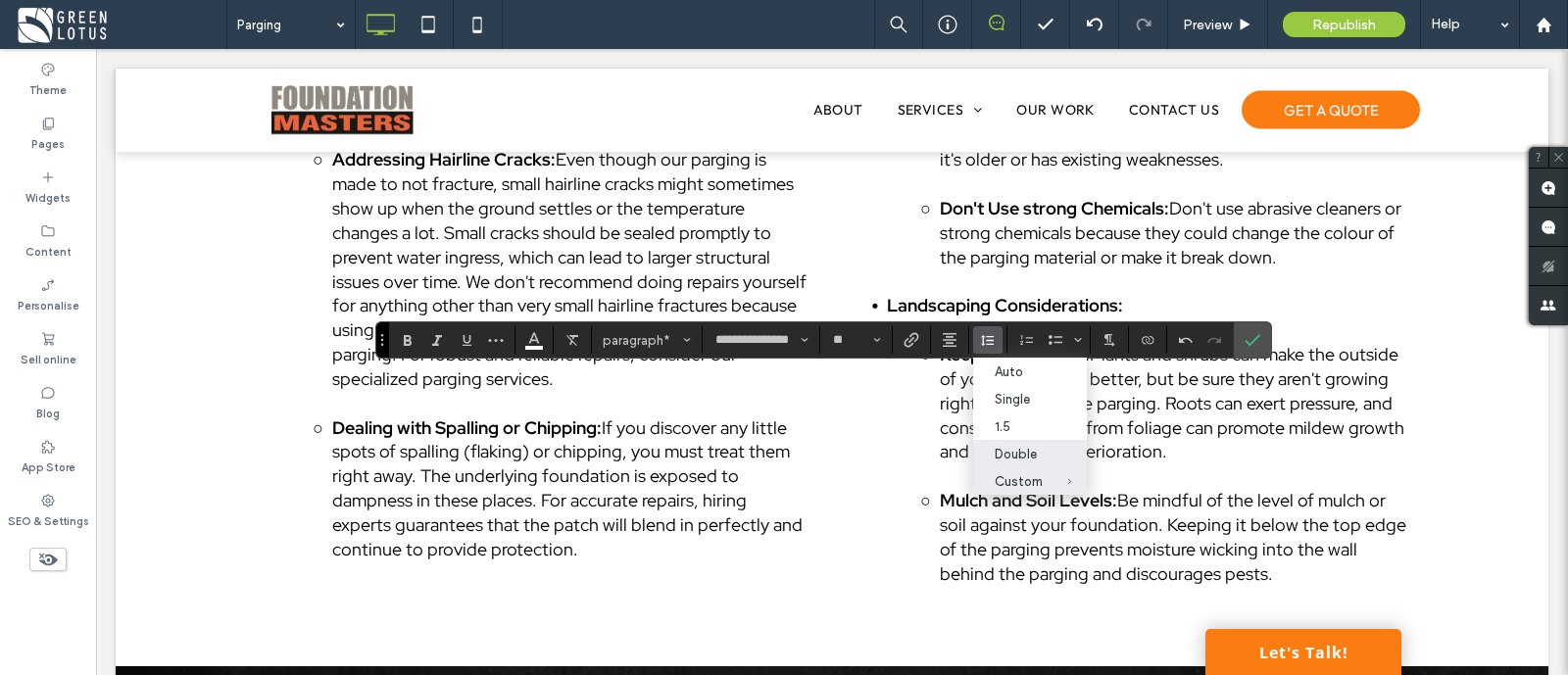 click on "Double" at bounding box center [1018, 454] 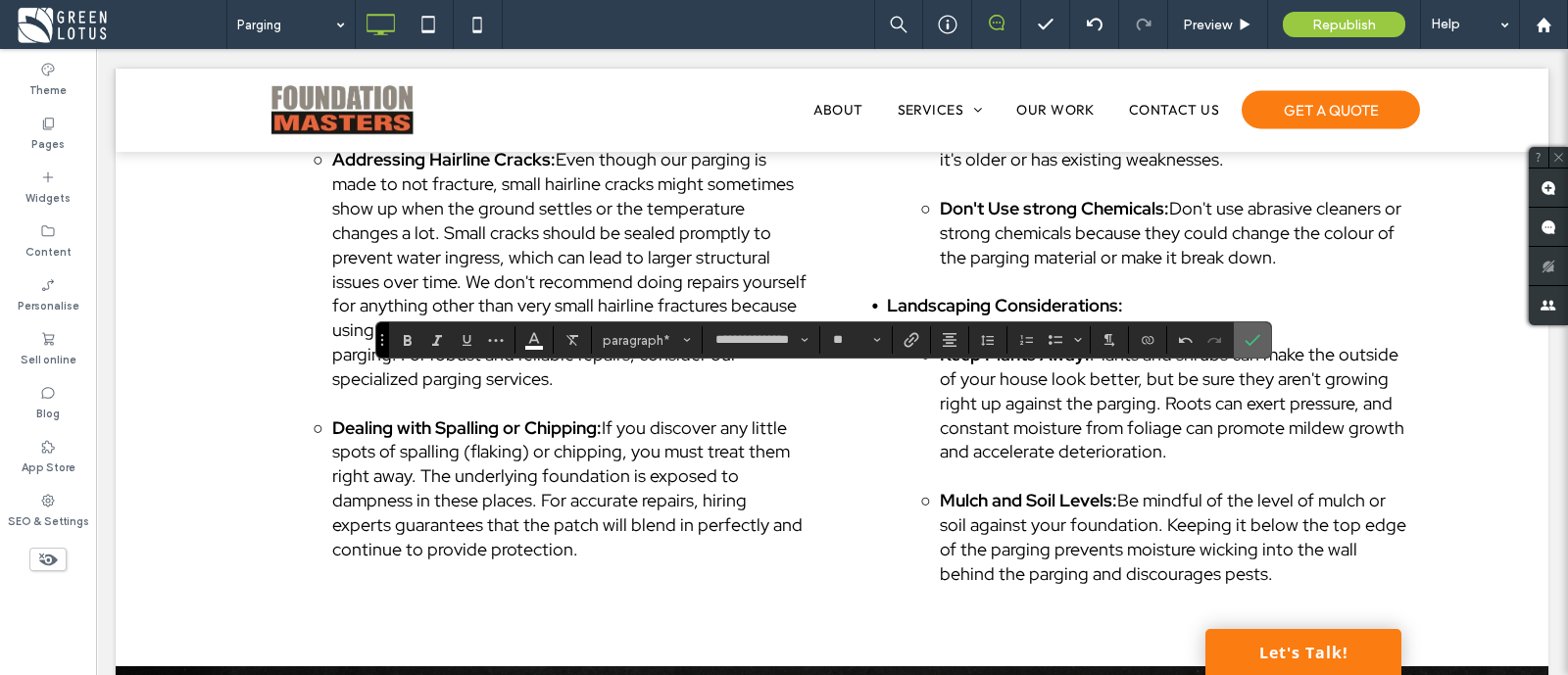 click at bounding box center [1252, 340] 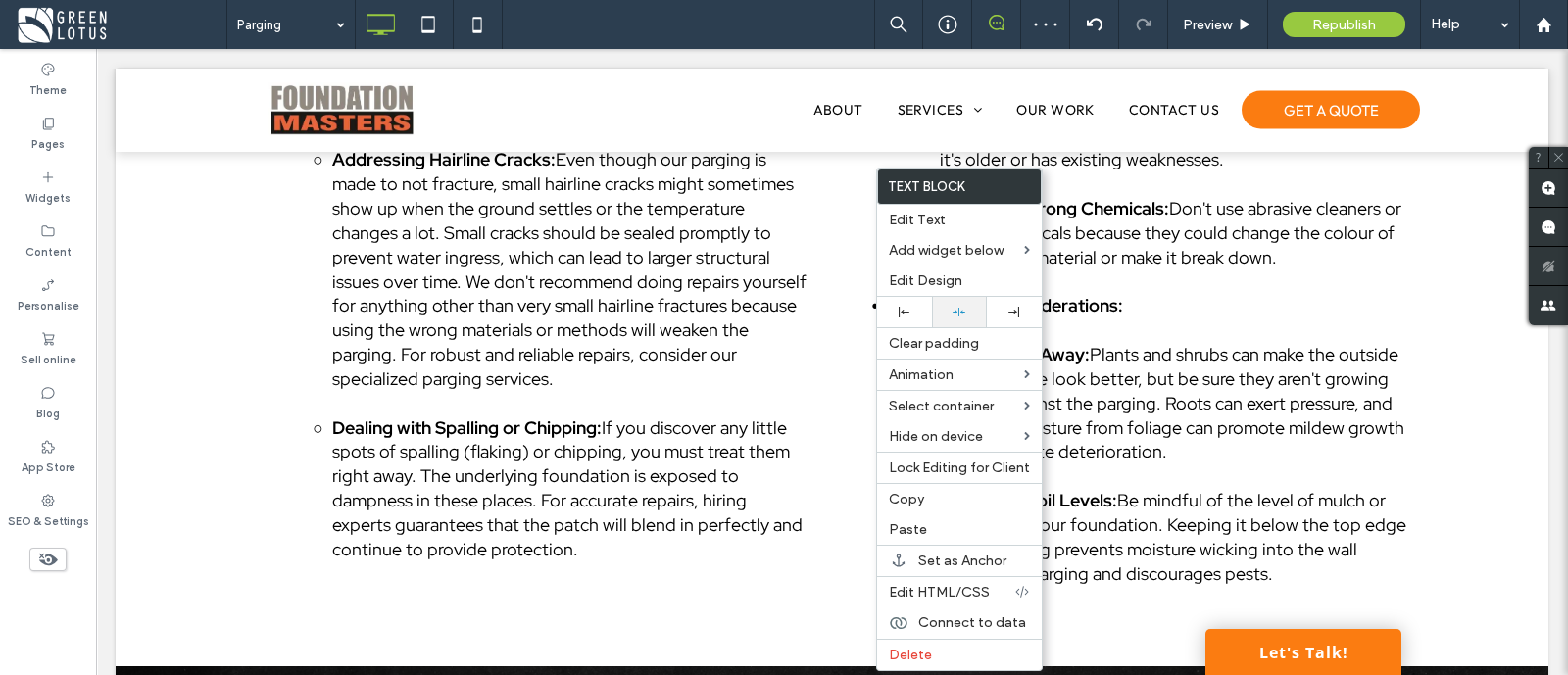 click at bounding box center (959, 312) 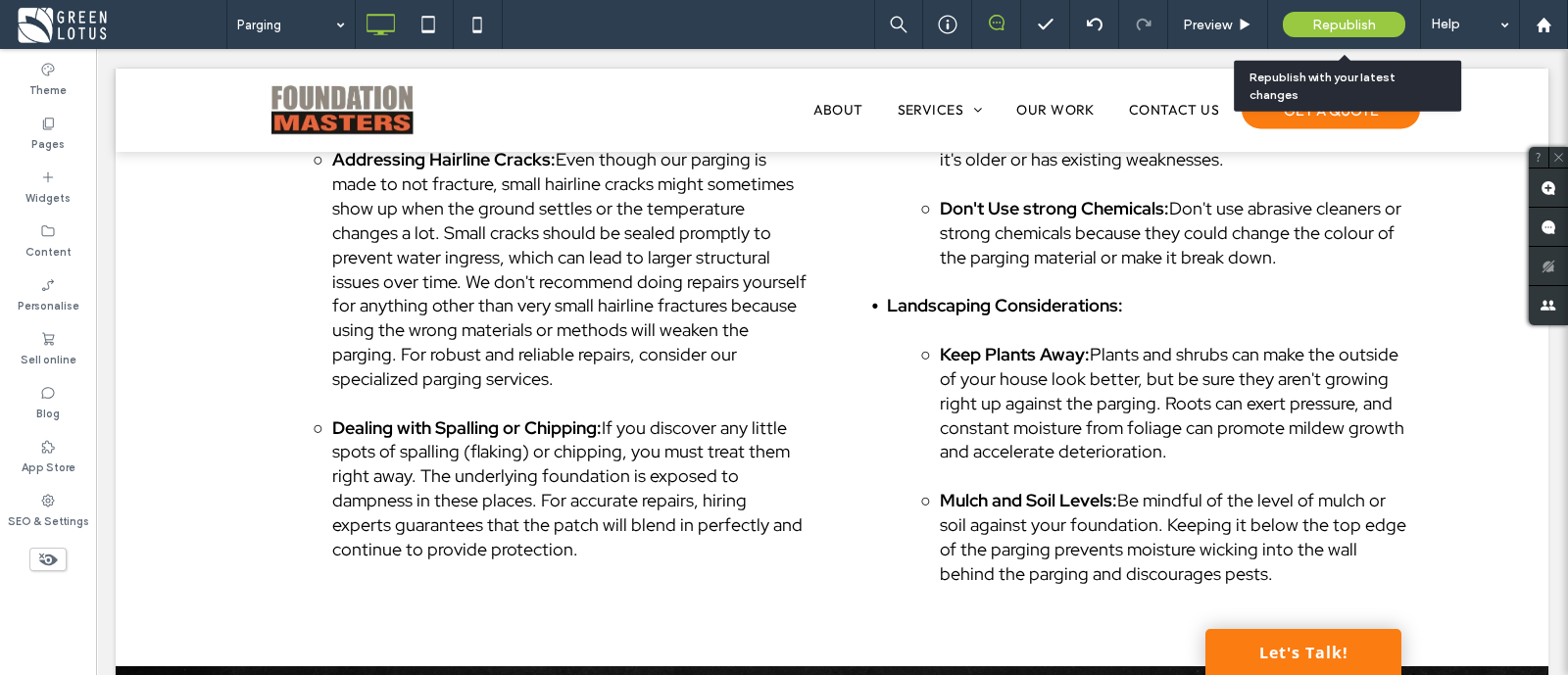 click on "Republish" at bounding box center (1344, 24) 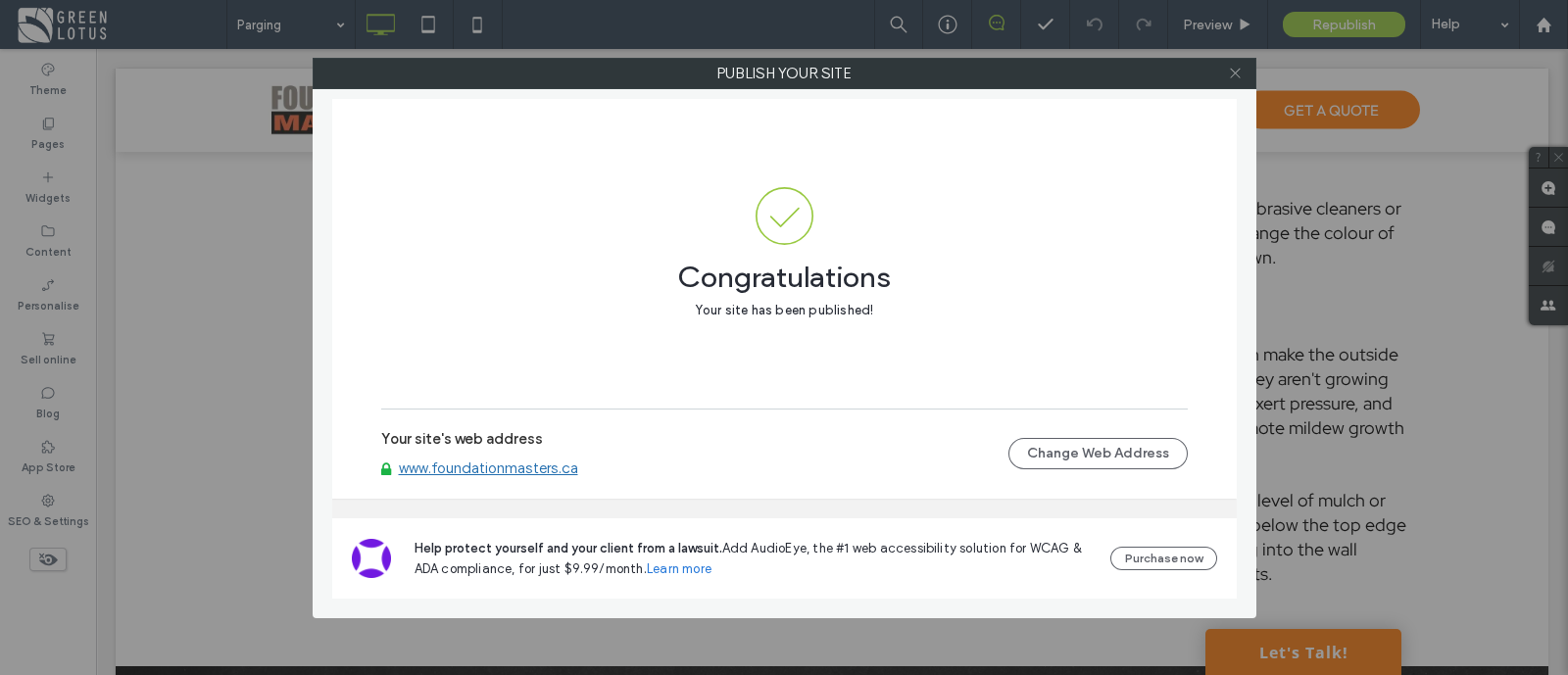 click 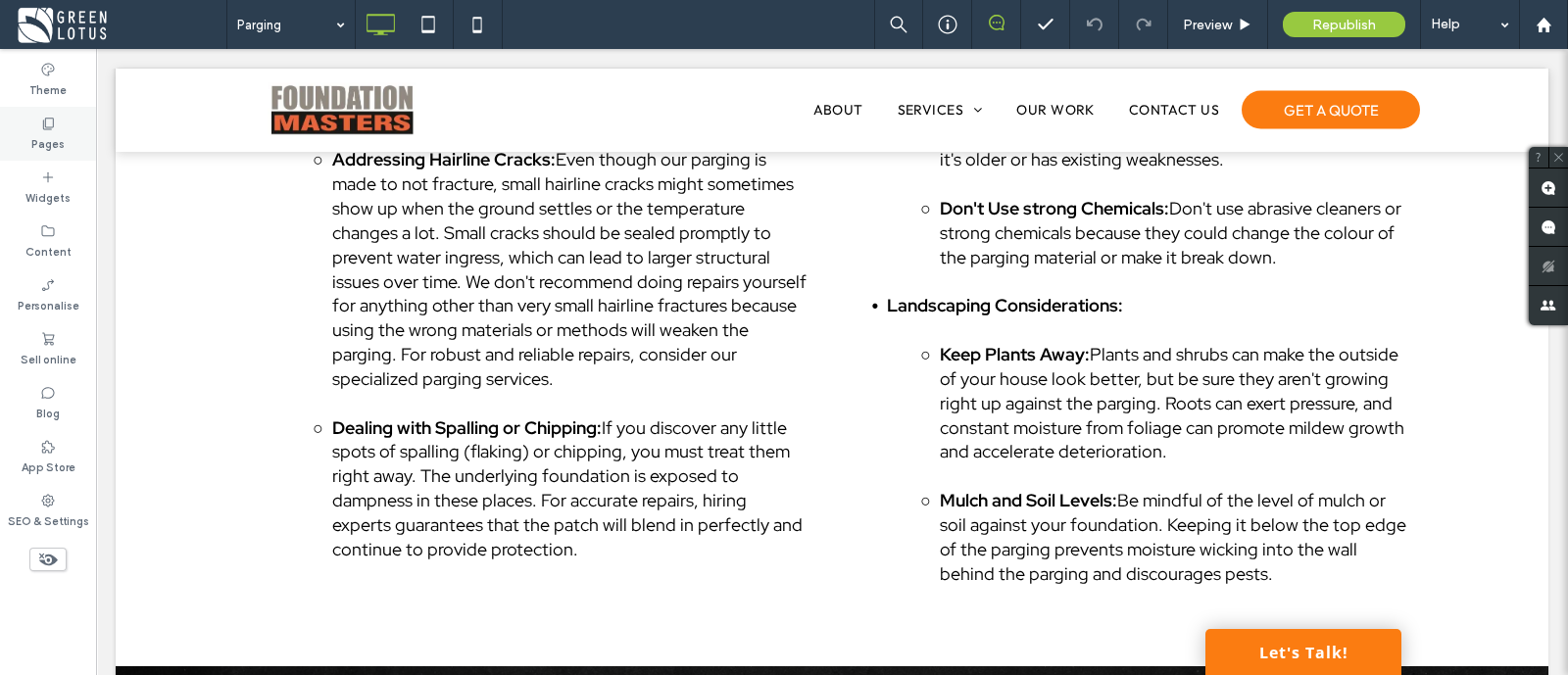 click on "Pages" at bounding box center (48, 142) 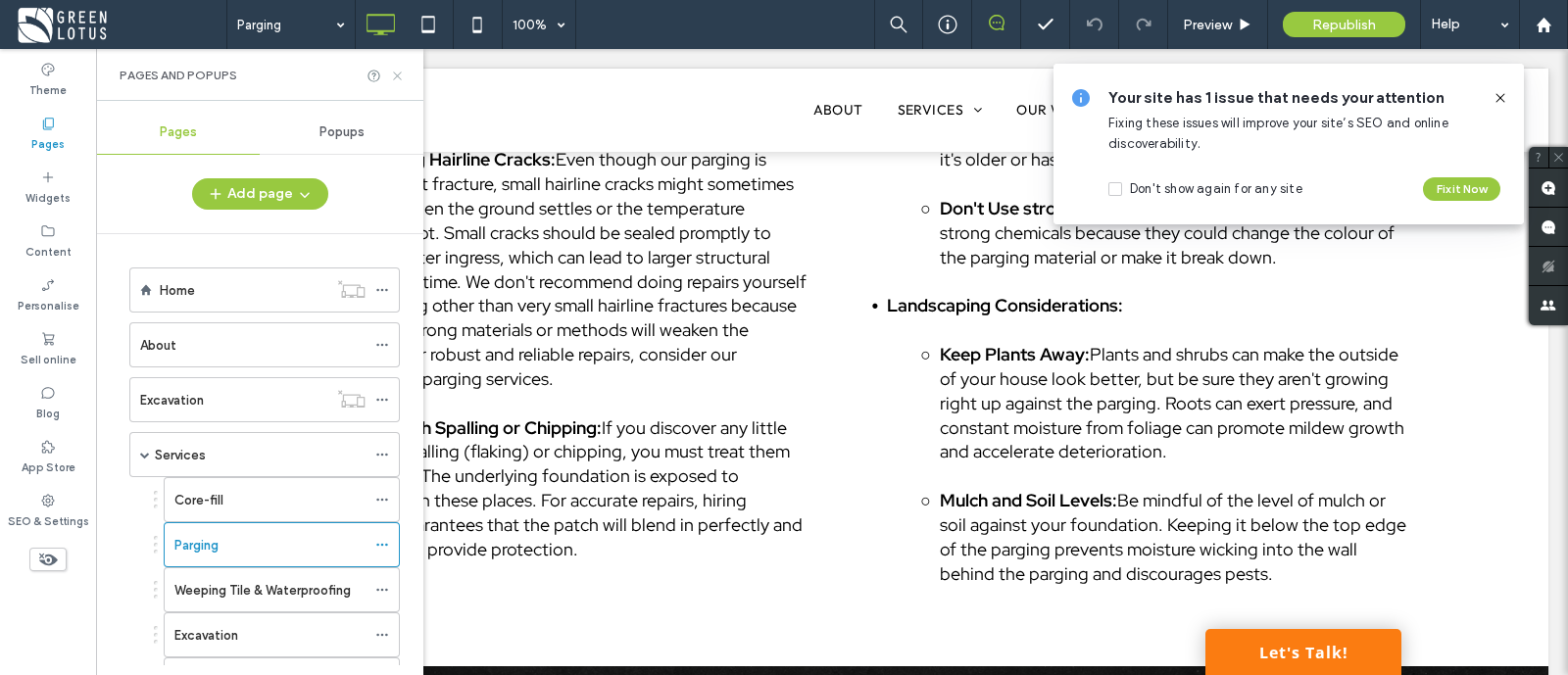 click 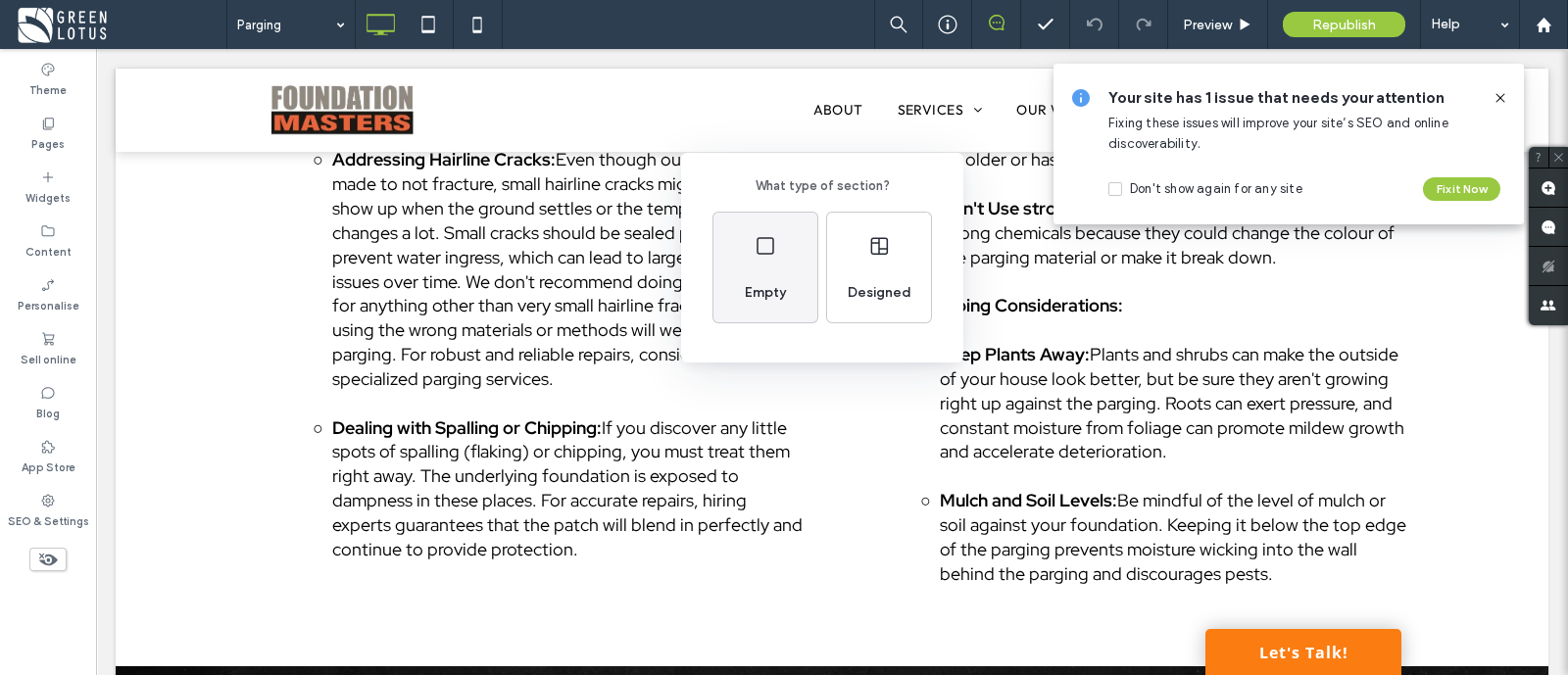 click on "Empty" at bounding box center (765, 293) 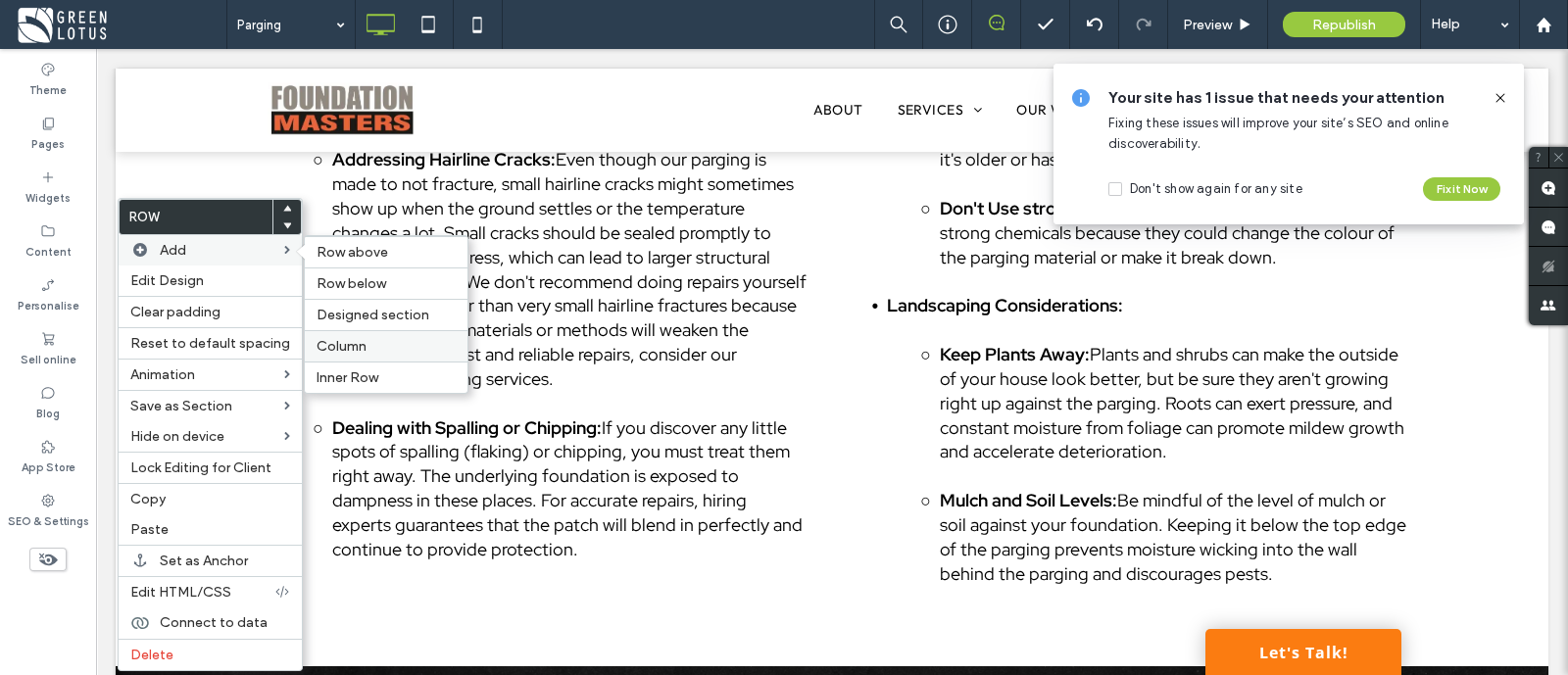 click on "Column" at bounding box center (386, 346) 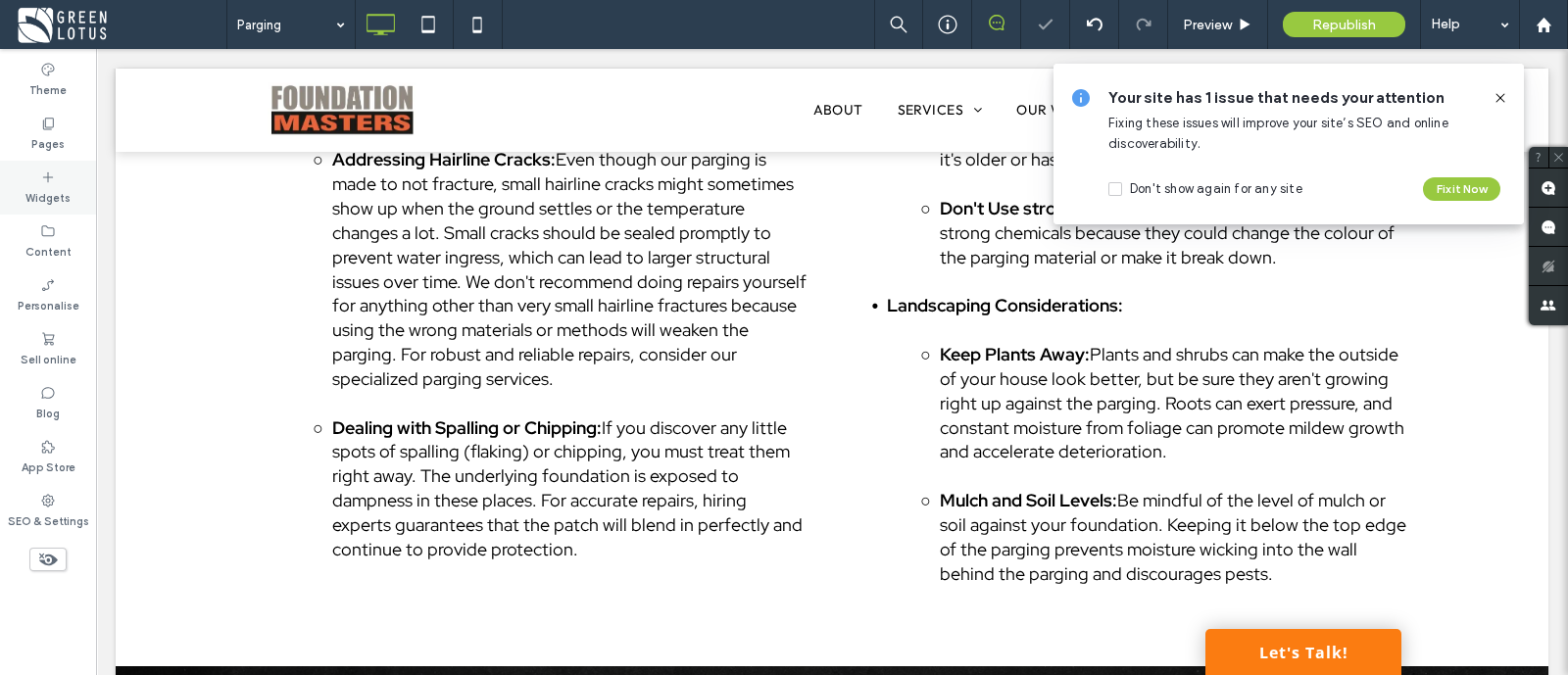 click on "Widgets" at bounding box center (48, 187) 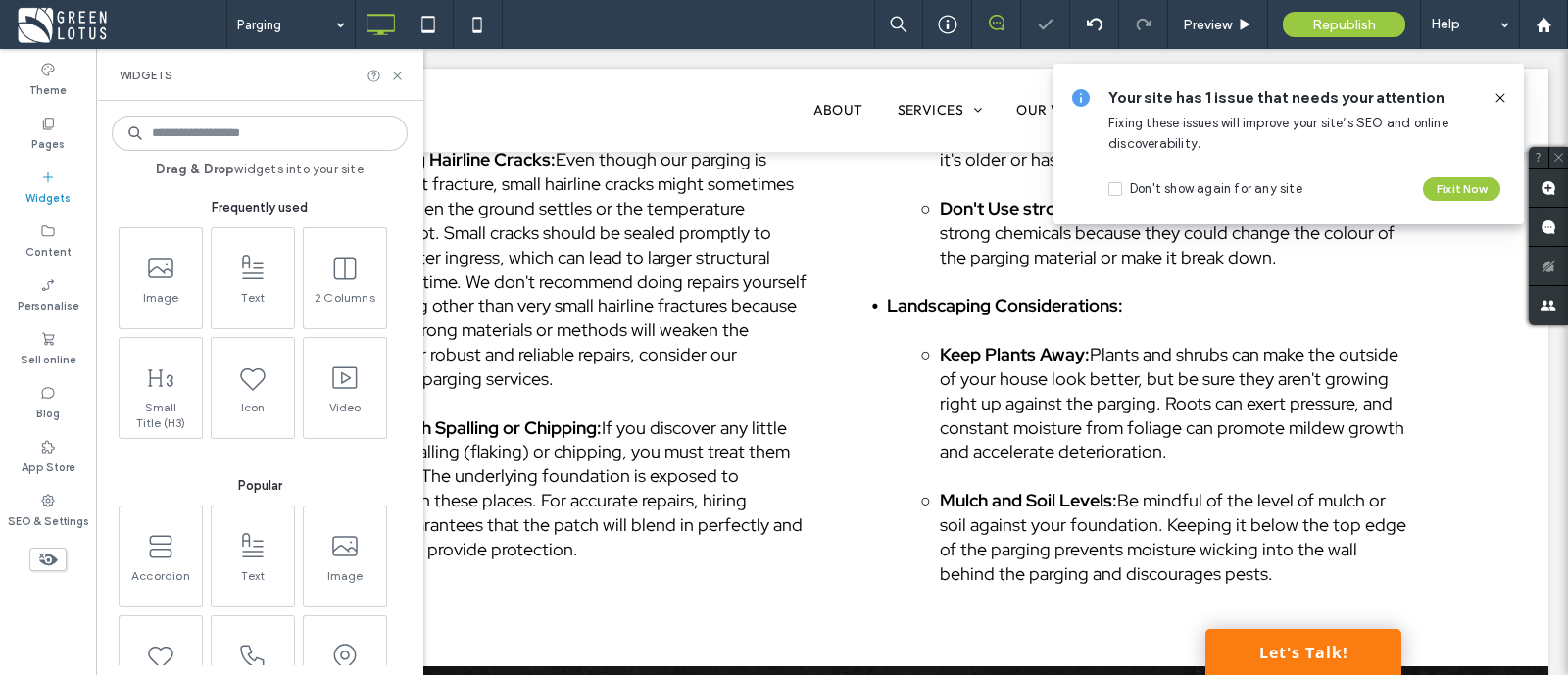 click at bounding box center [260, 133] 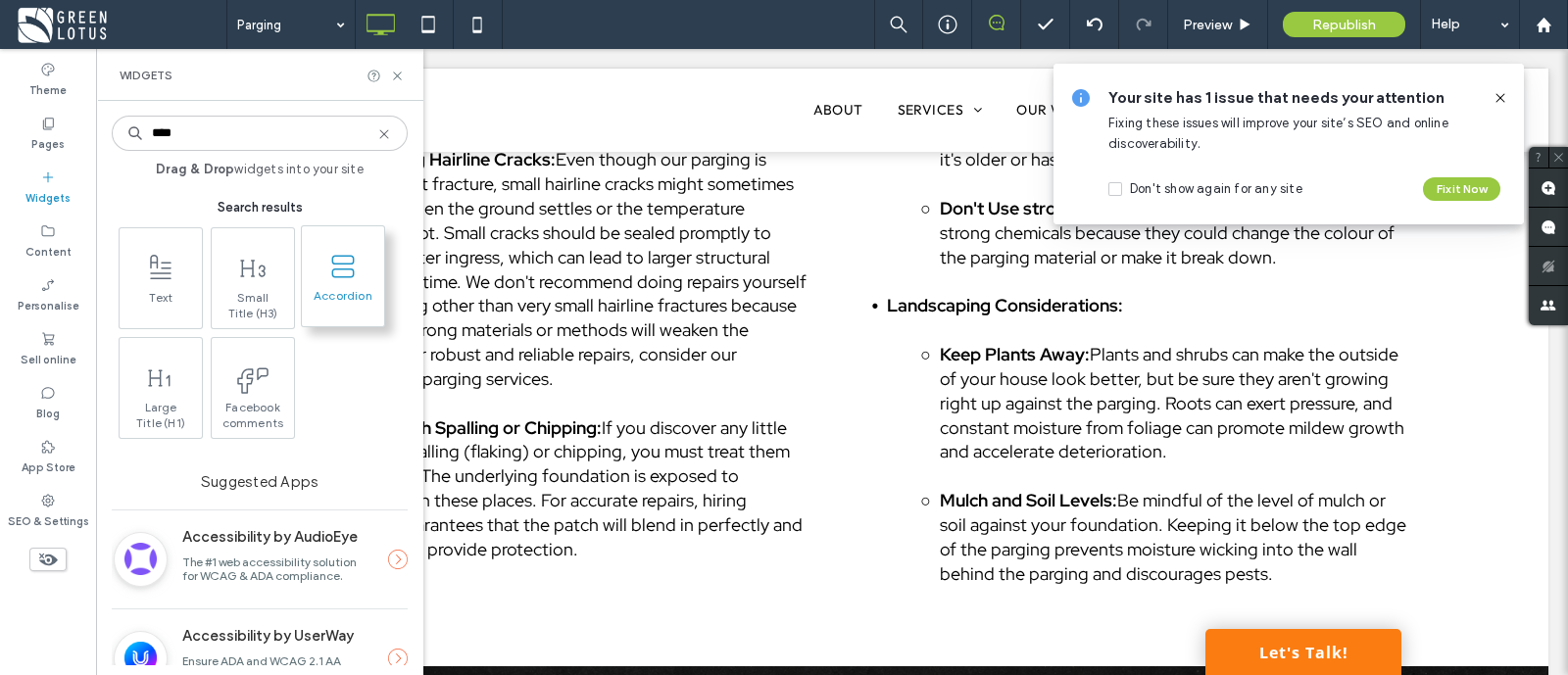 type on "****" 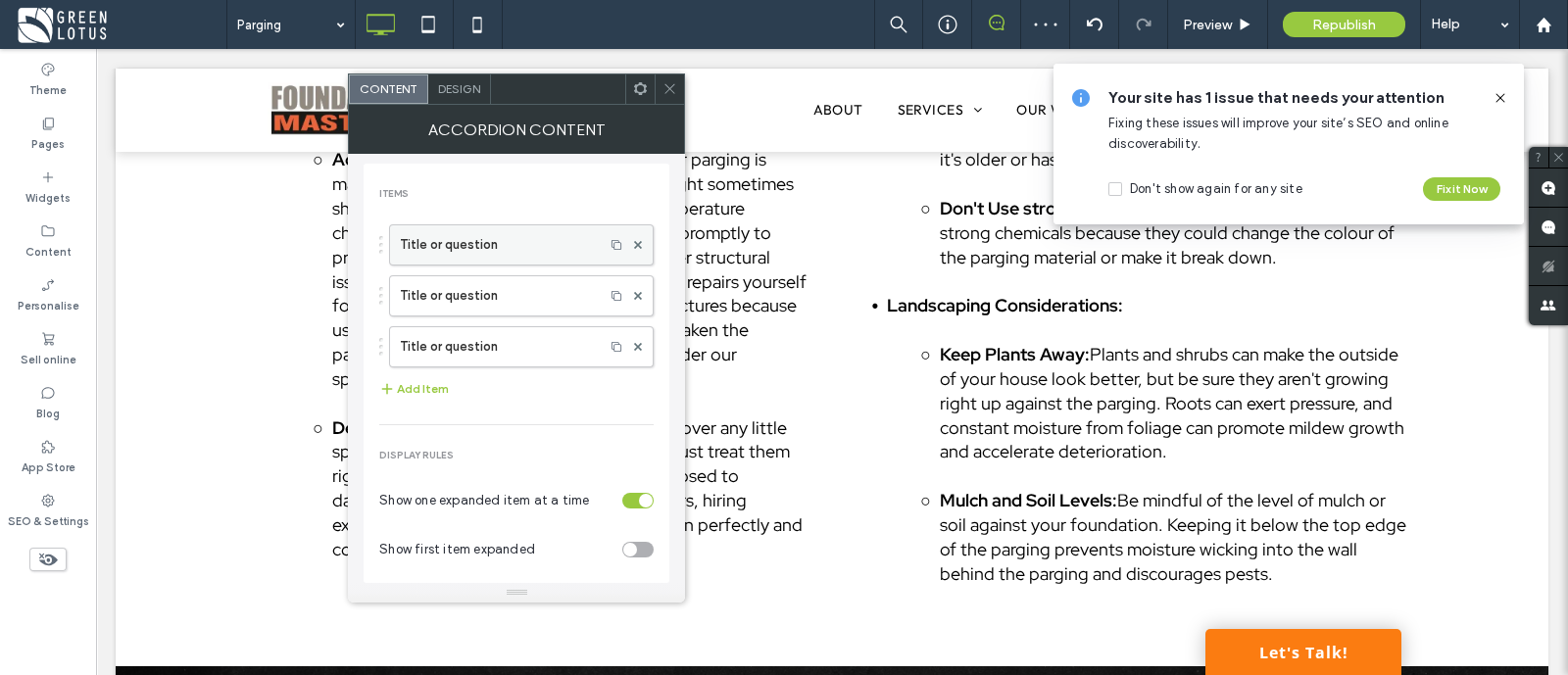 click on "Title or question" at bounding box center [497, 245] 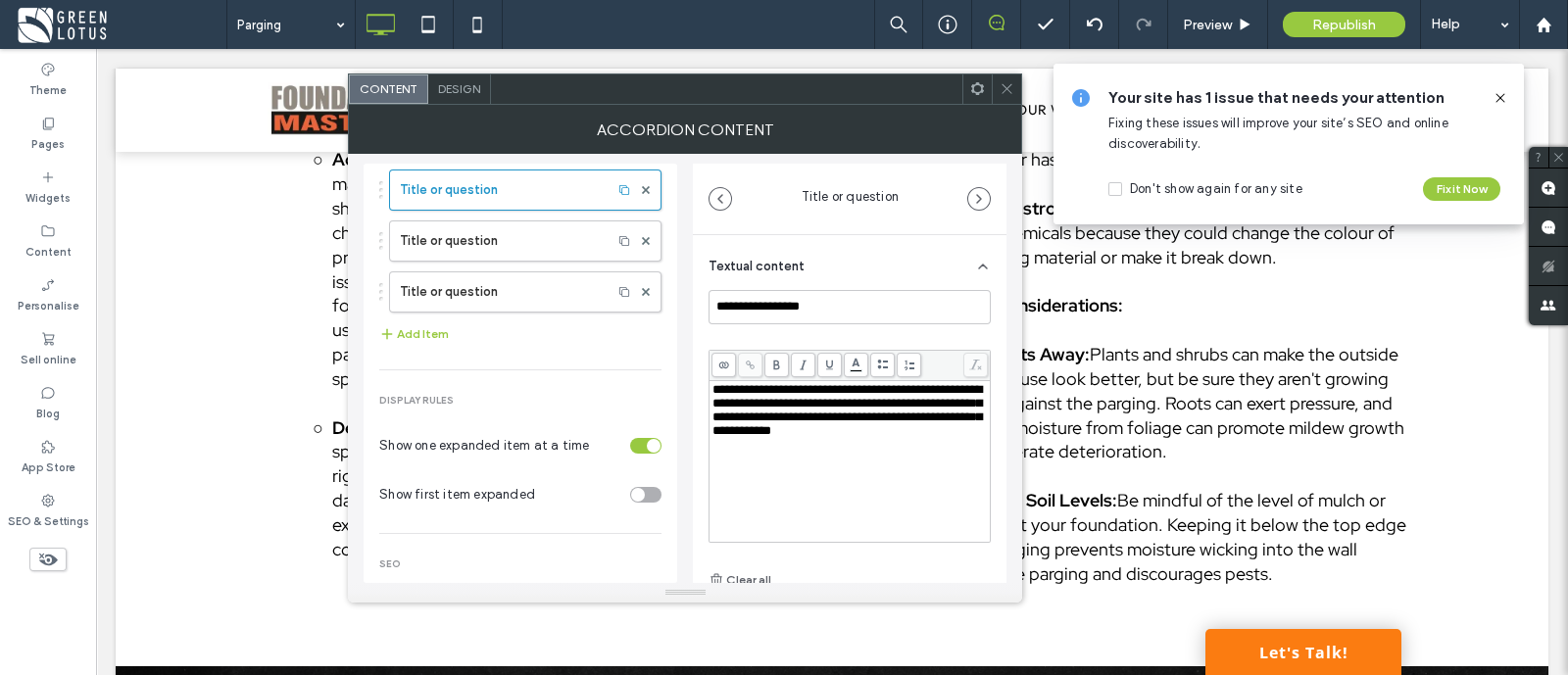 scroll, scrollTop: 0, scrollLeft: 0, axis: both 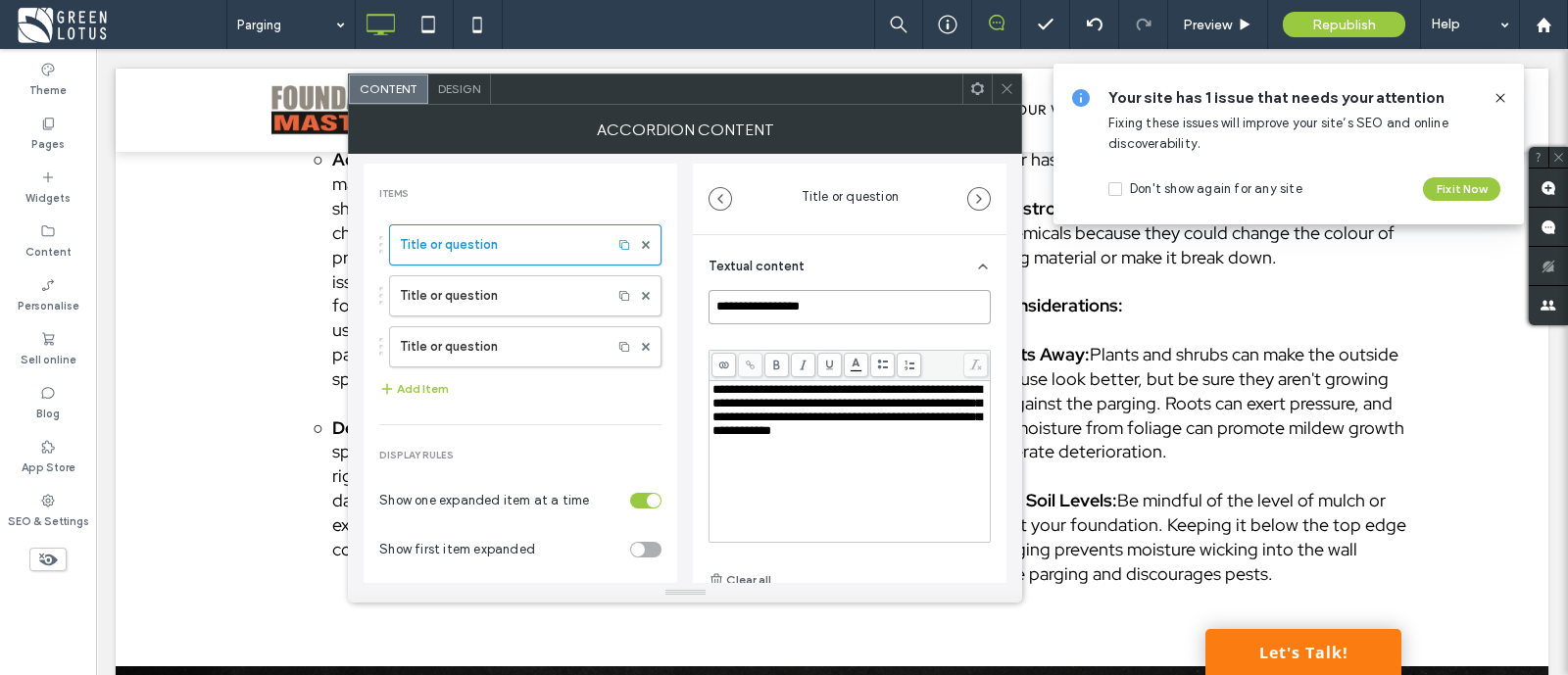 click on "**********" at bounding box center [850, 307] 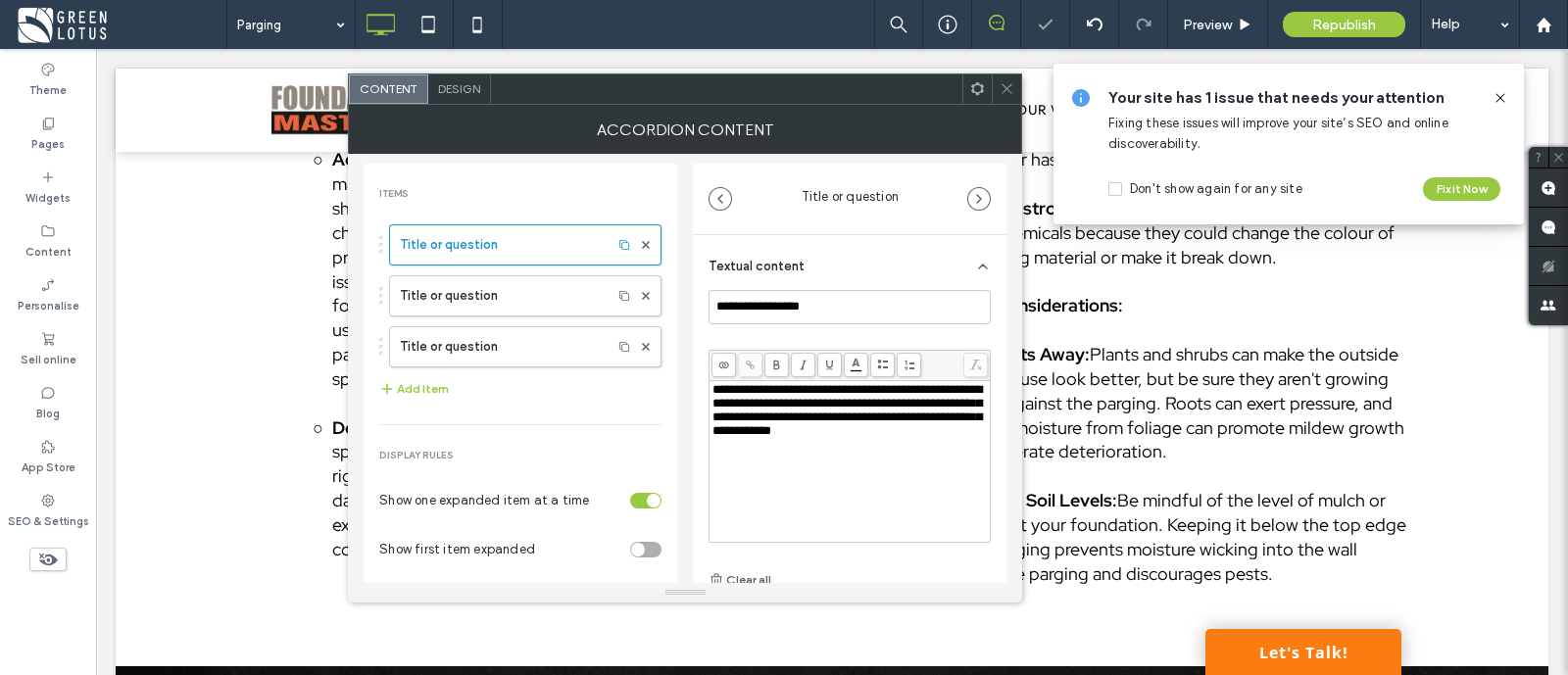 click at bounding box center [1006, 89] 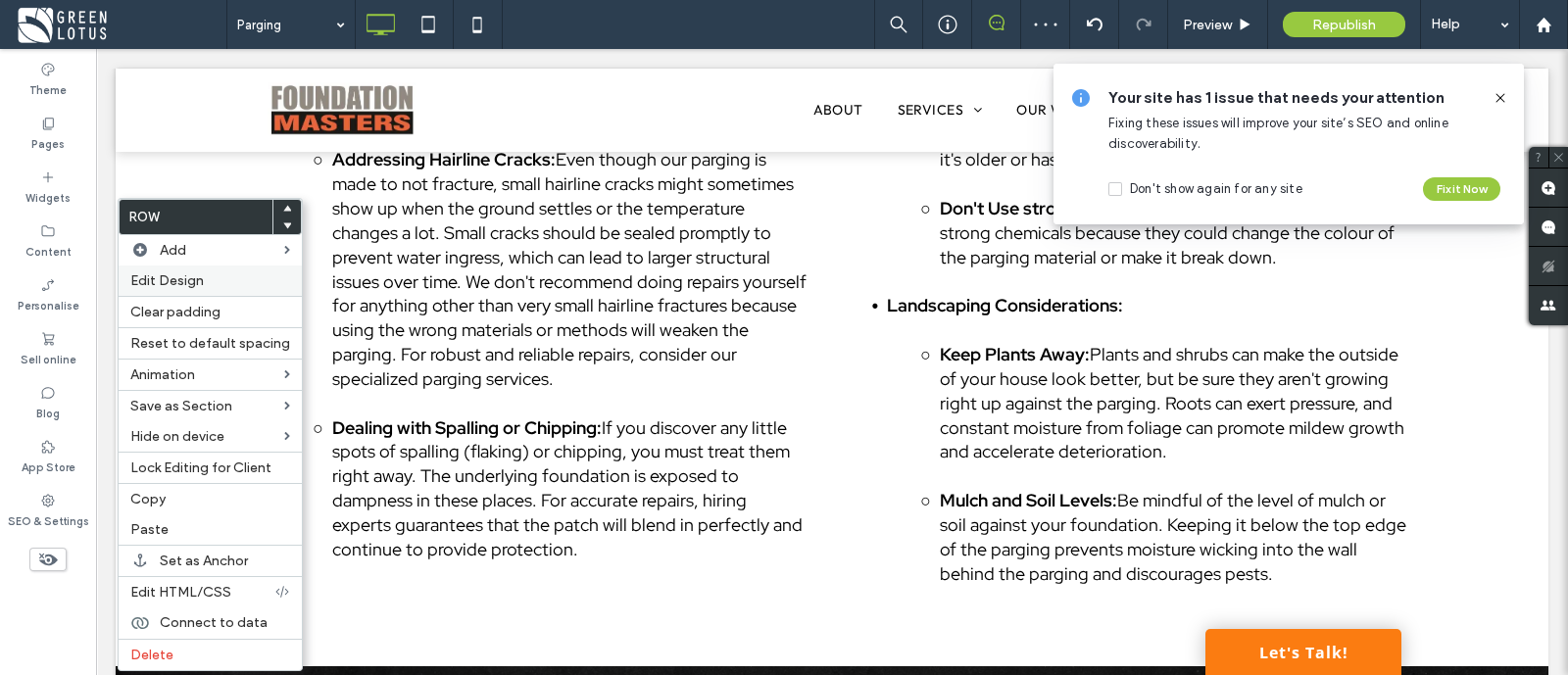 click on "Edit Design" at bounding box center [167, 280] 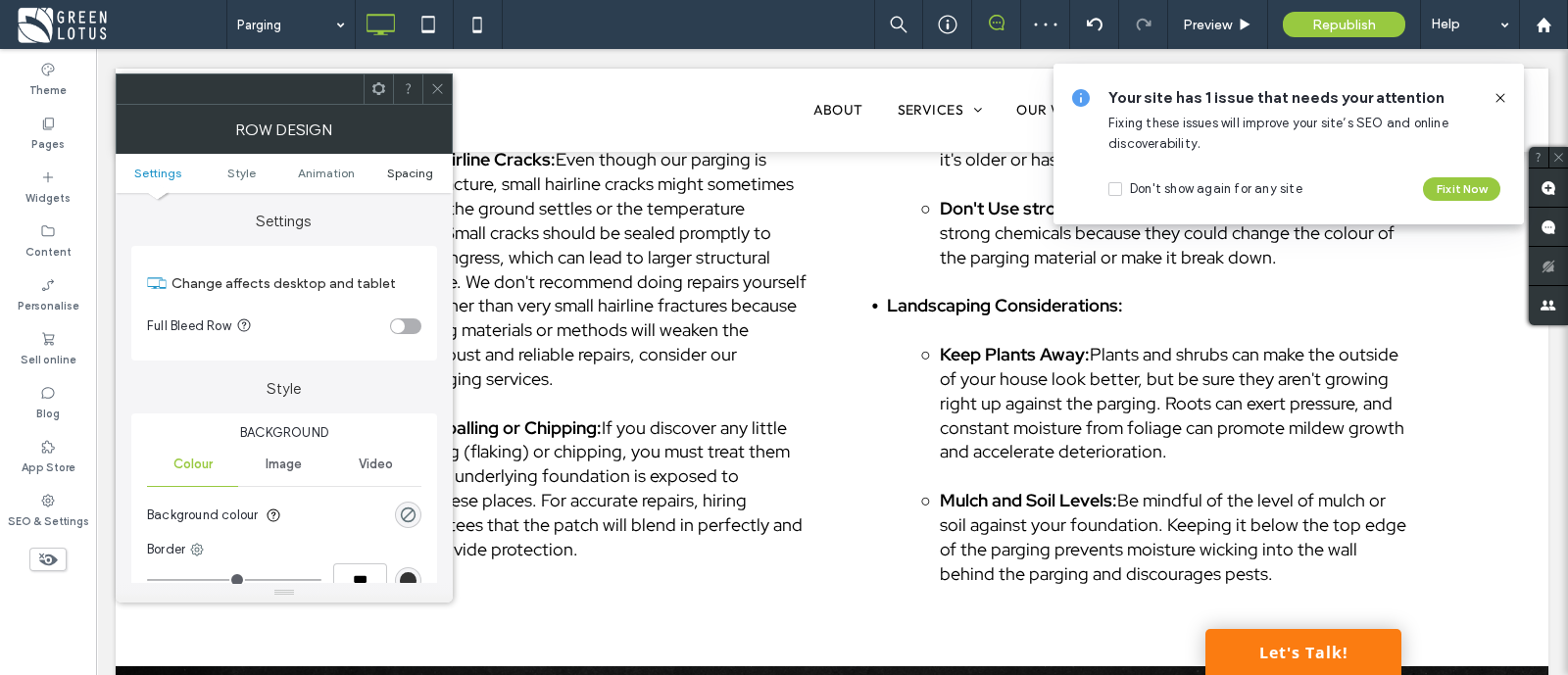 click on "Spacing" at bounding box center [410, 172] 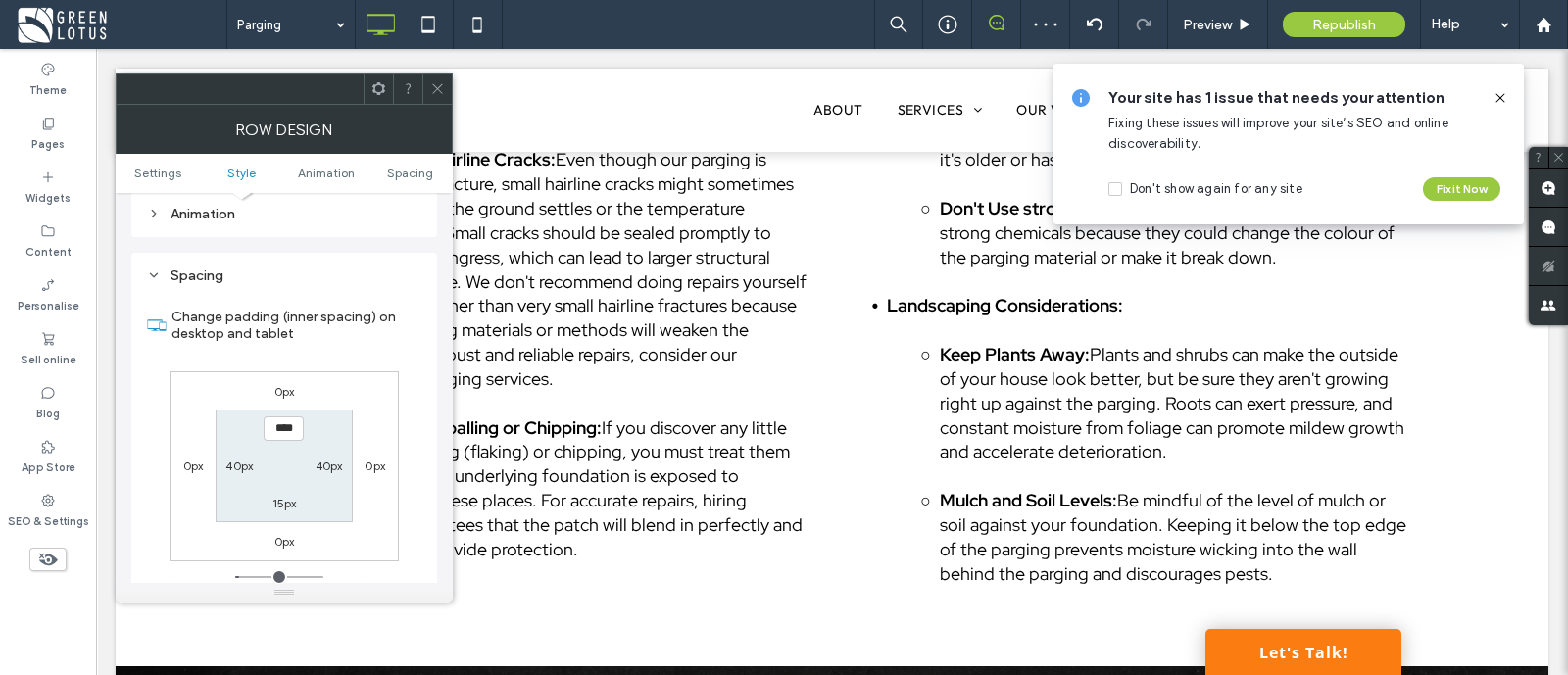 scroll, scrollTop: 554, scrollLeft: 0, axis: vertical 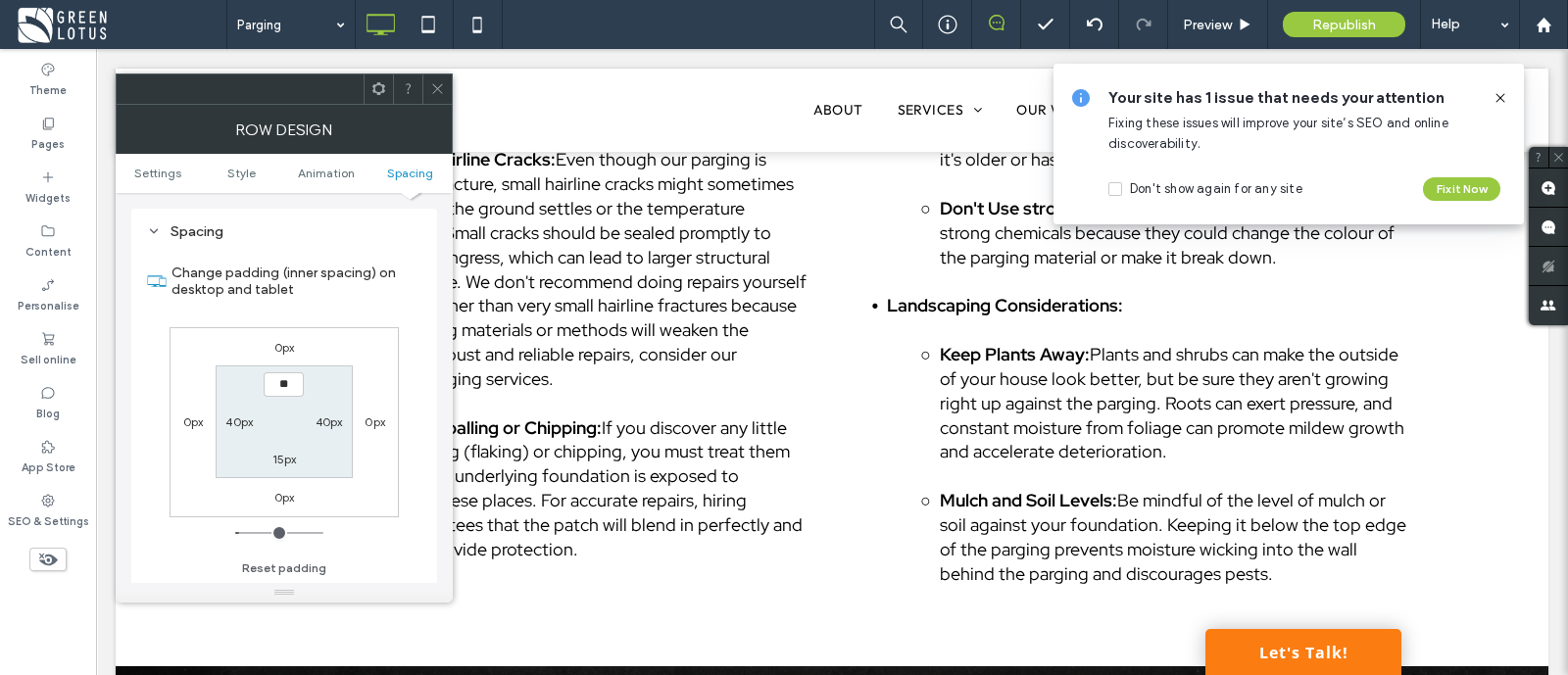 type on "****" 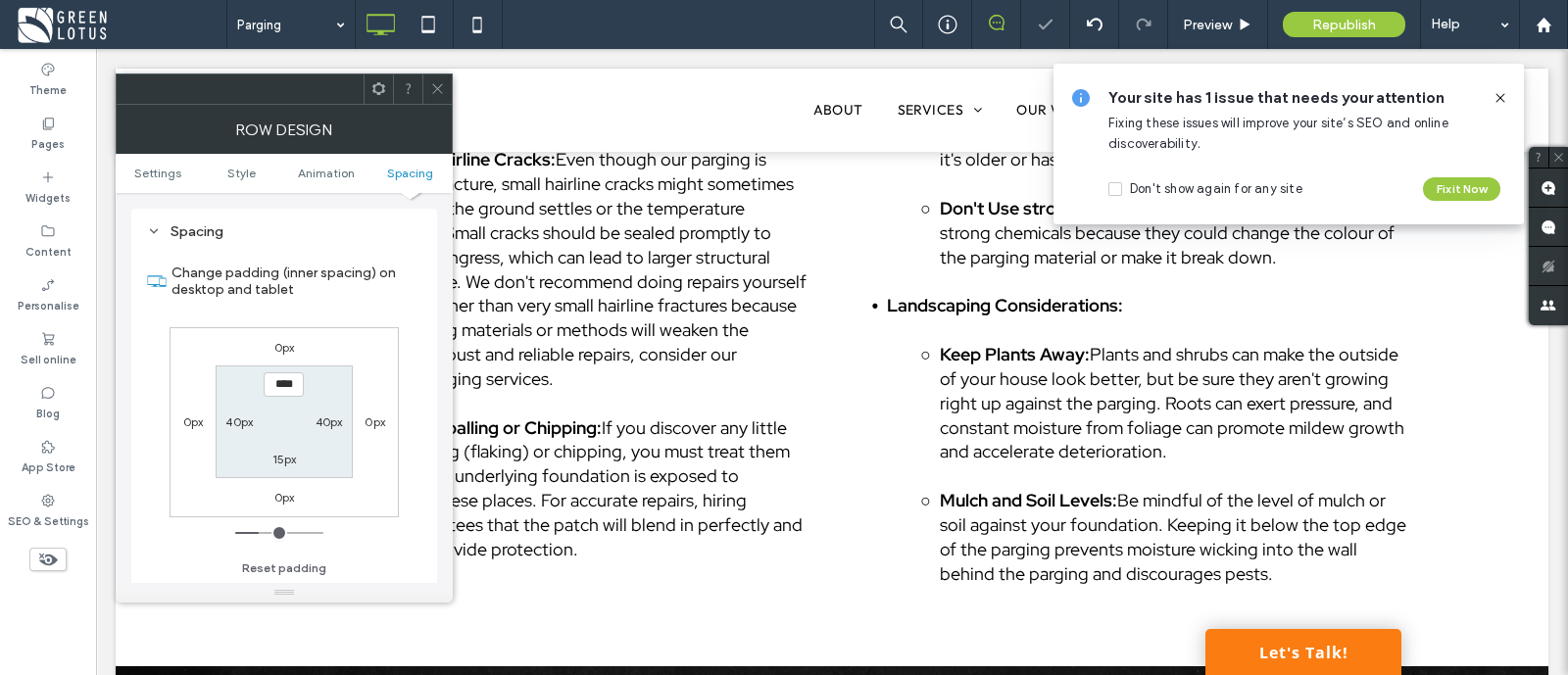 click on "****" at bounding box center [283, 384] 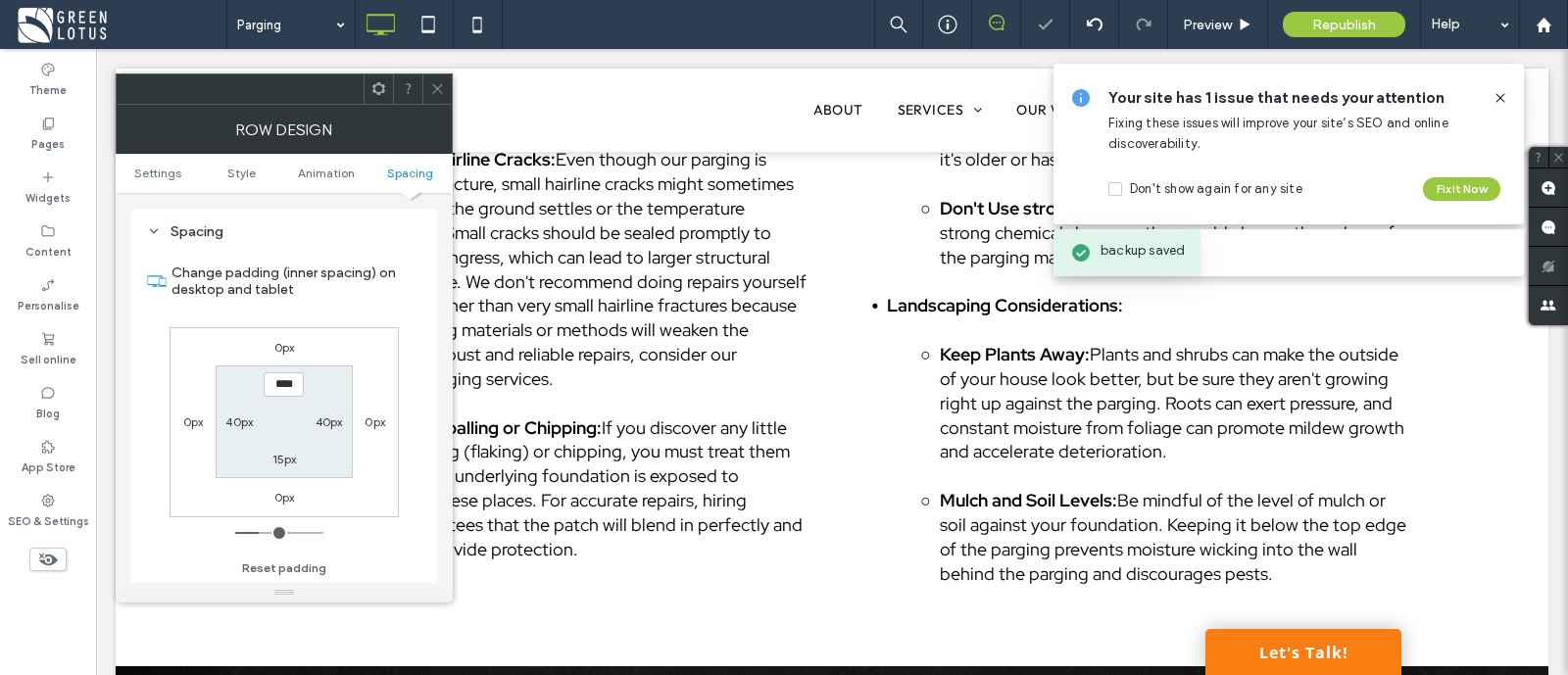 click on "15px" at bounding box center [284, 458] 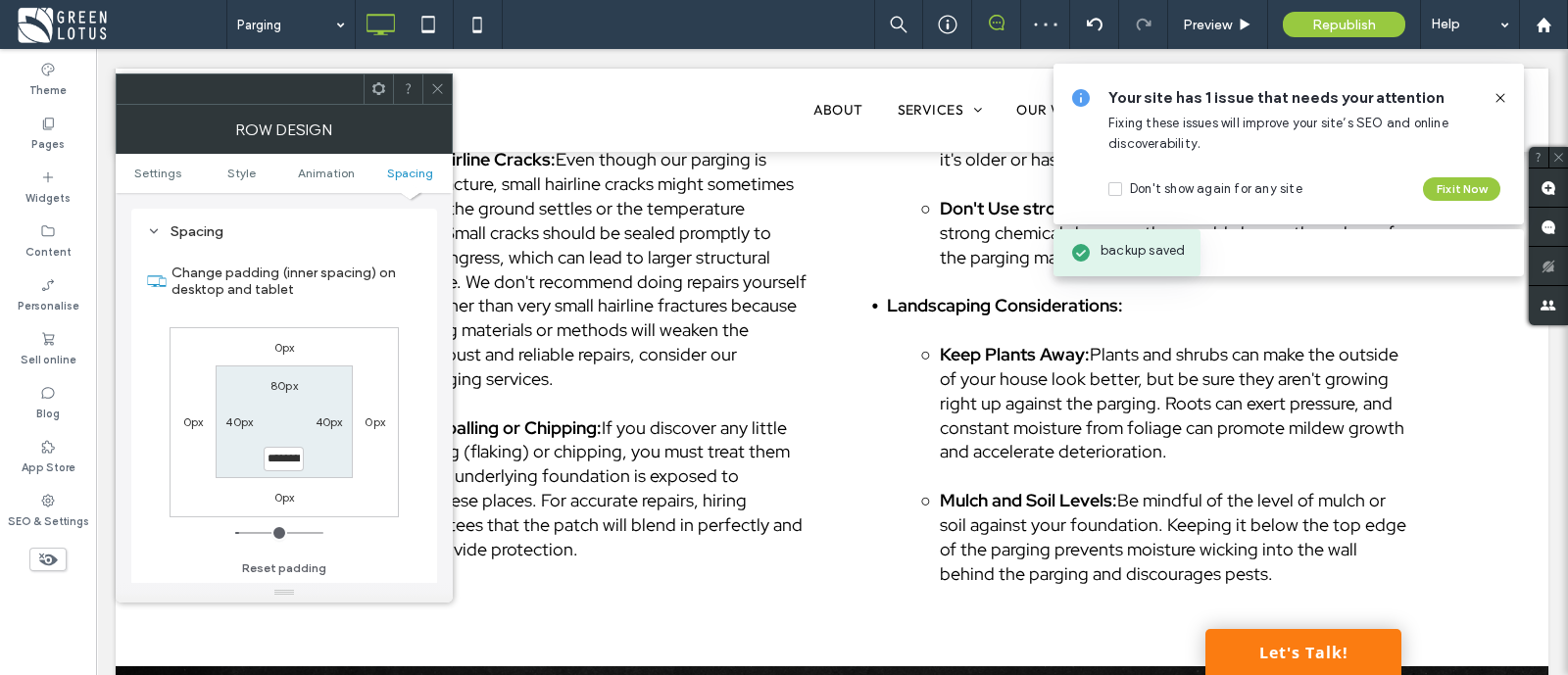 scroll, scrollTop: 0, scrollLeft: 2806, axis: horizontal 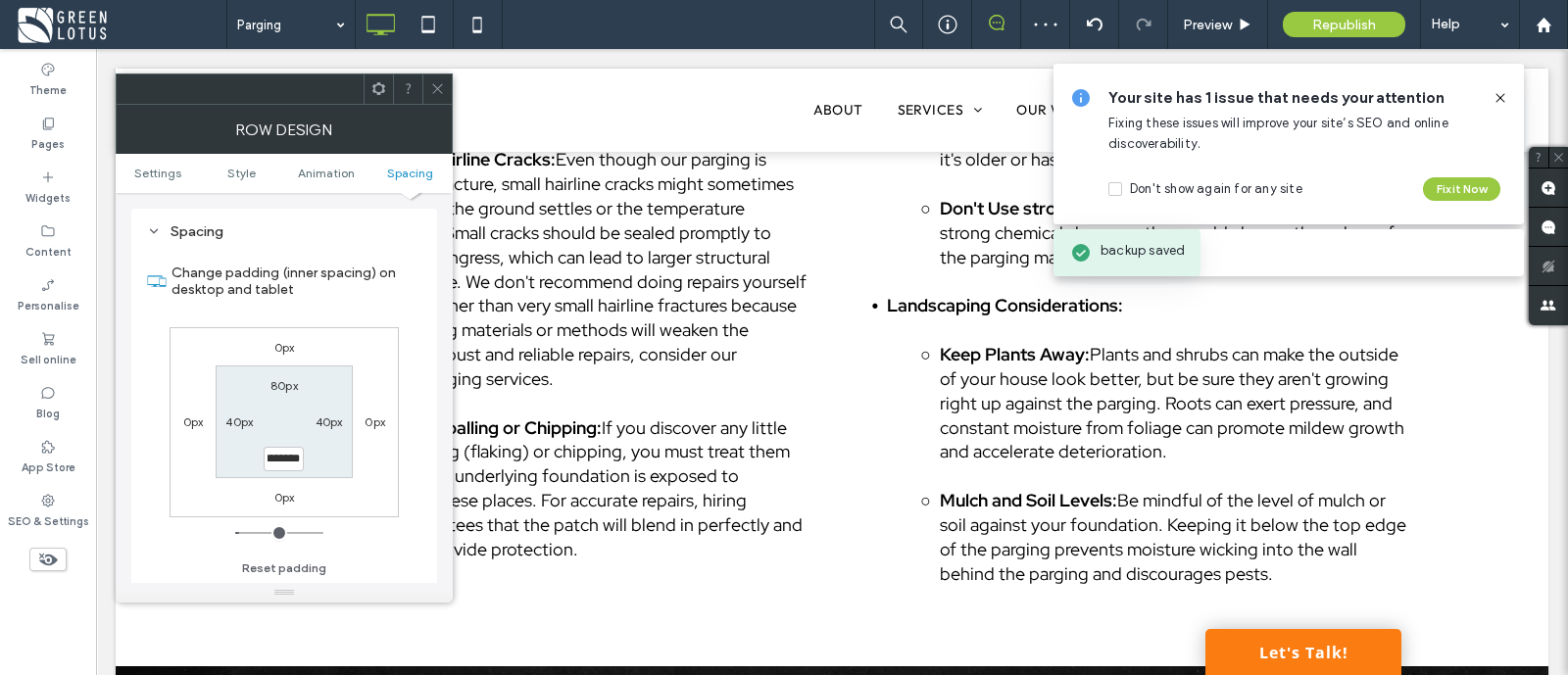type on "**********" 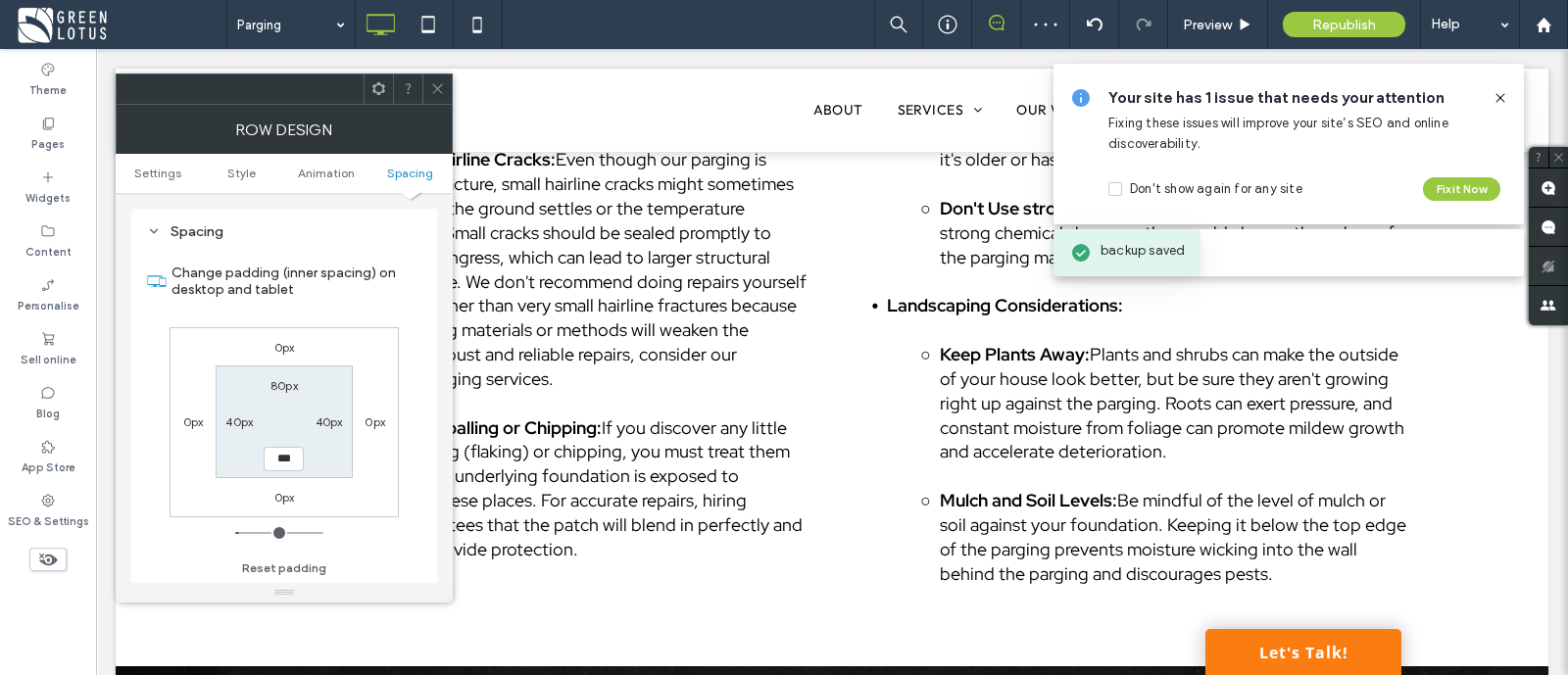 click on "80px 40px *** 40px" at bounding box center [283, 421] 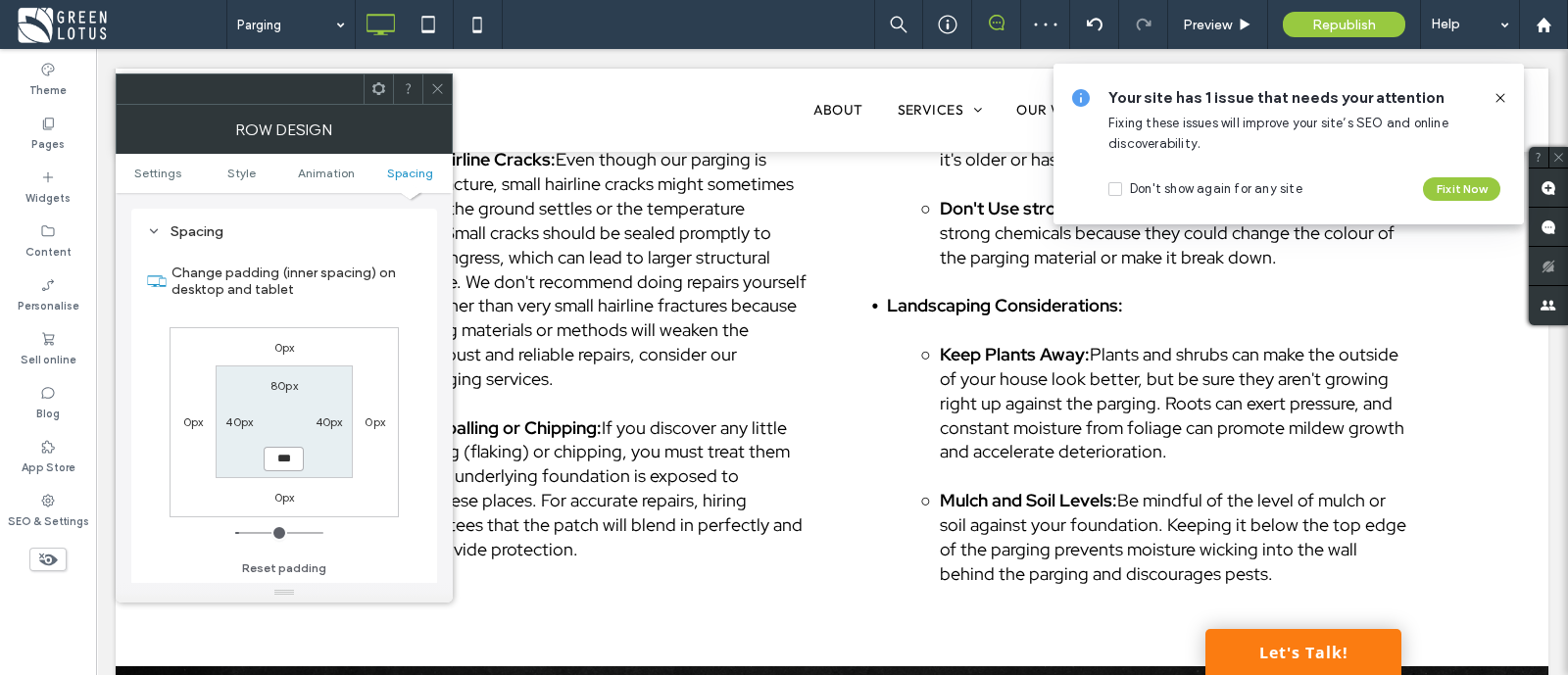 click on "***" at bounding box center [283, 458] 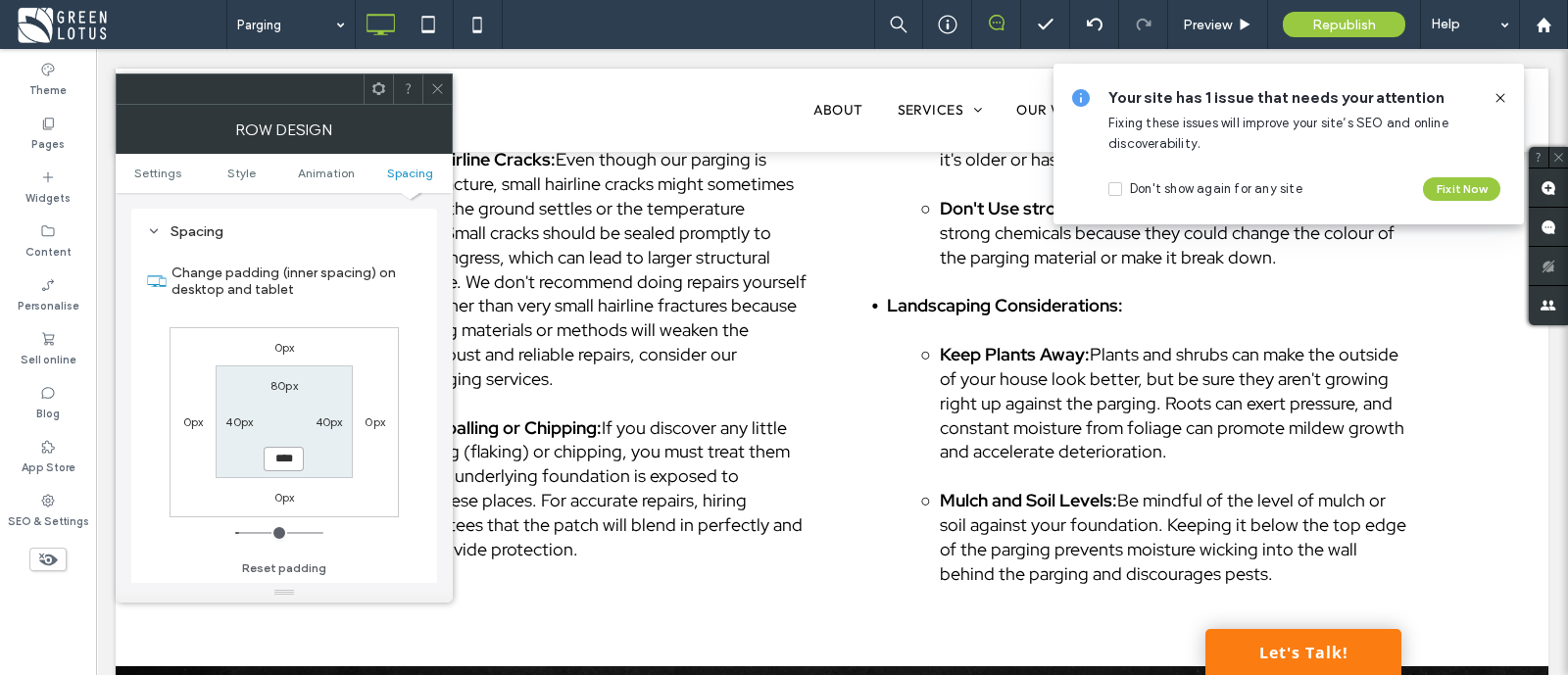 type on "****" 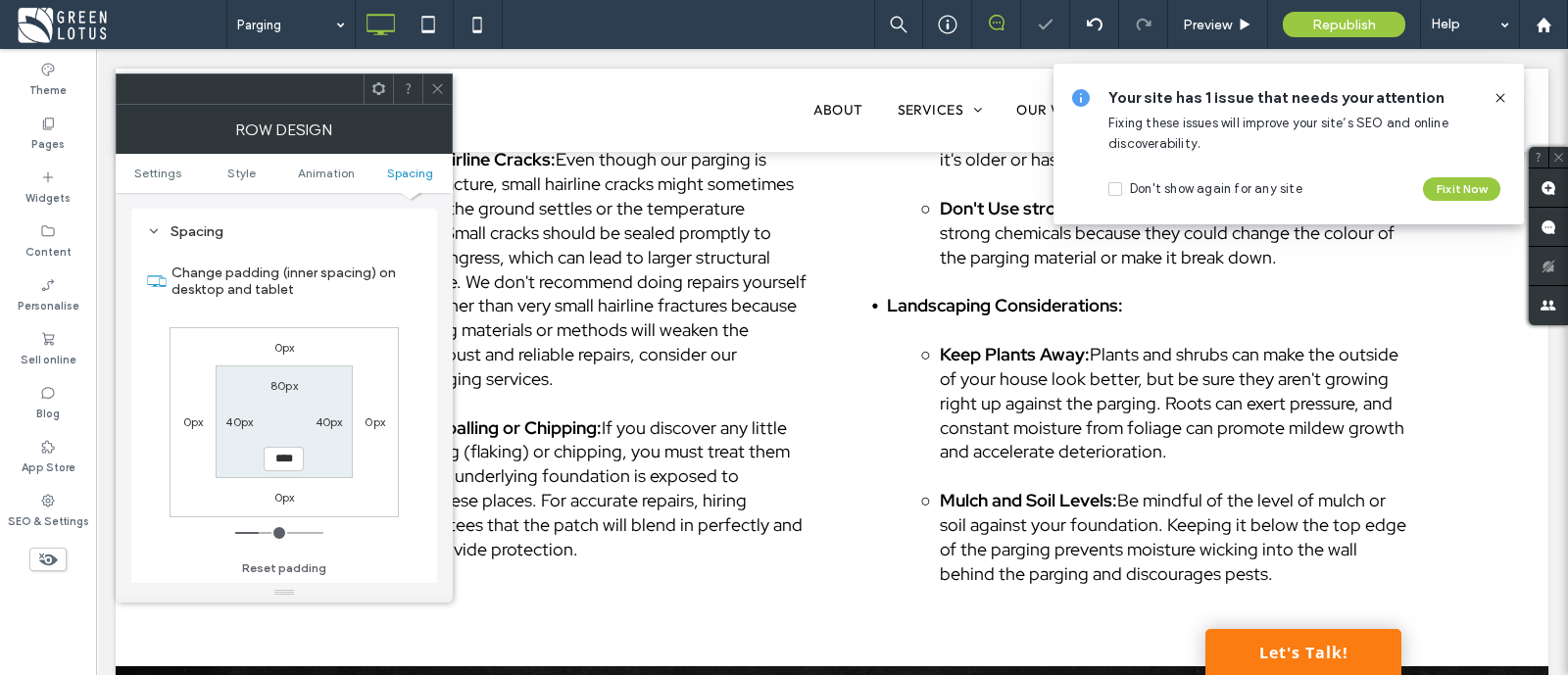 click on "80px 40px **** 40px" at bounding box center [283, 421] 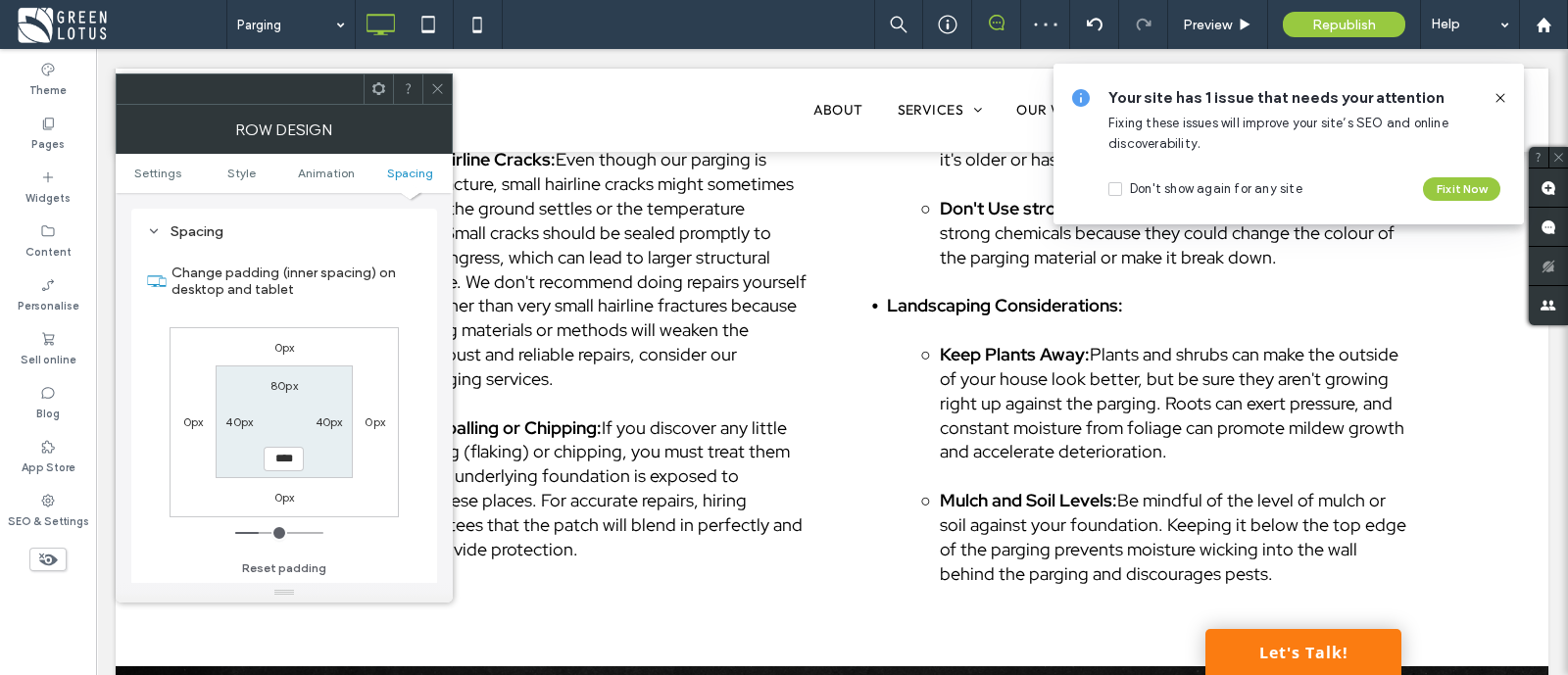 click on "40px" at bounding box center [239, 421] 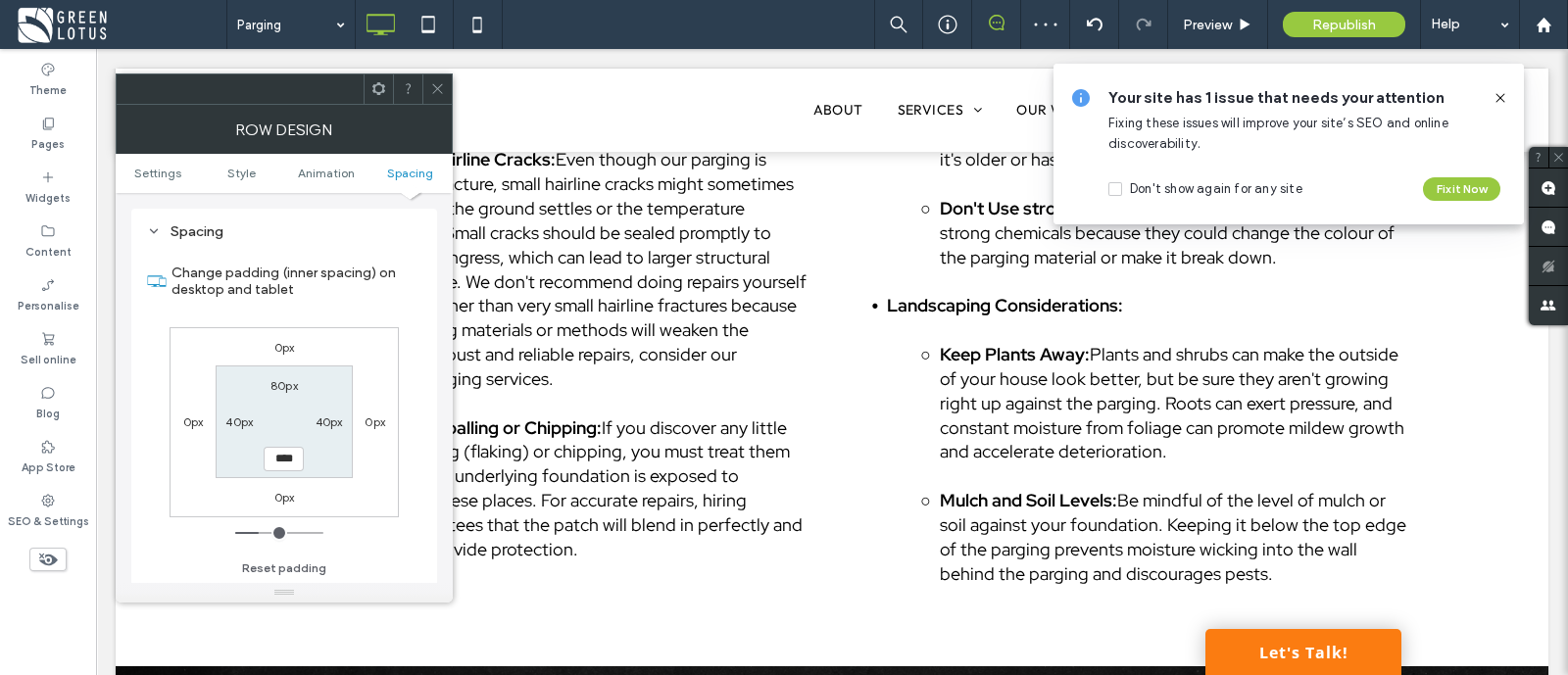 type on "**" 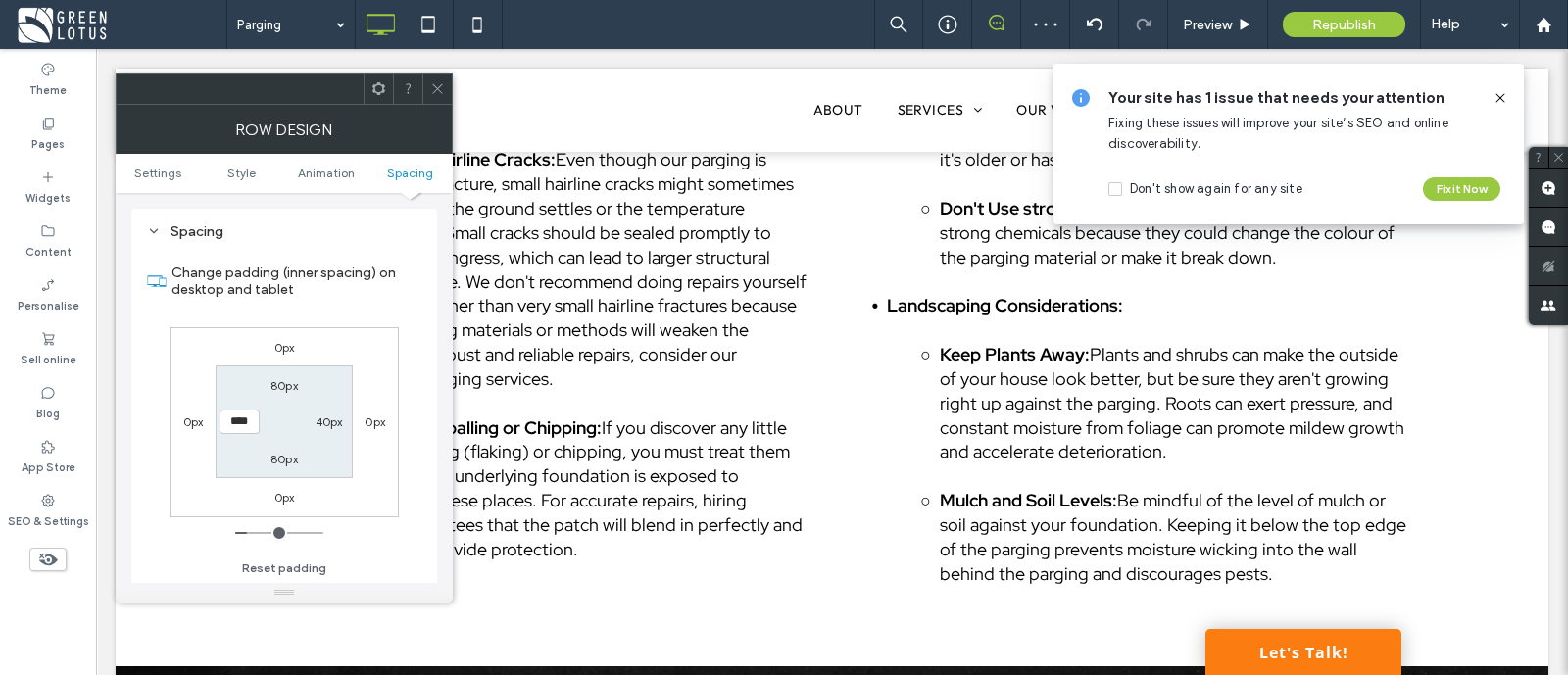 click on "80px 40px 80px ****" at bounding box center [283, 421] 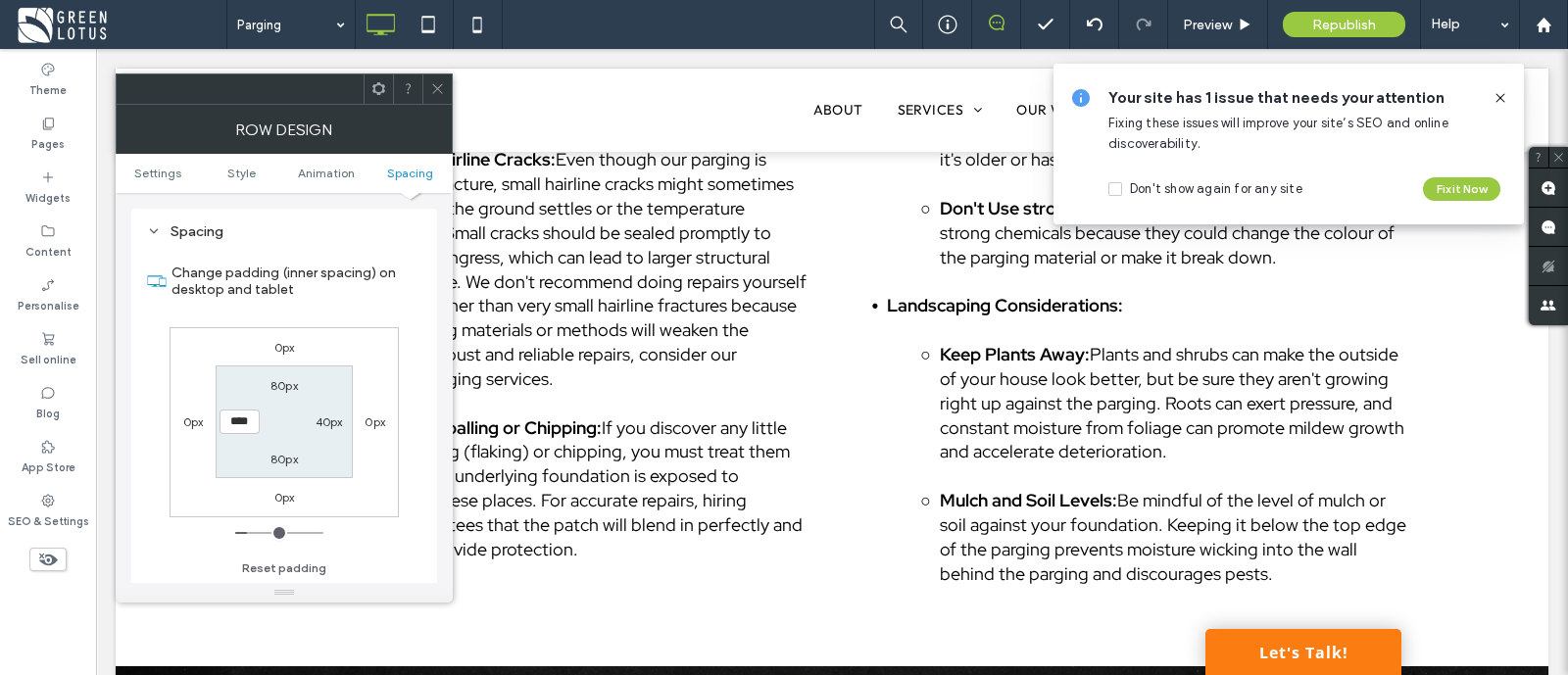 click 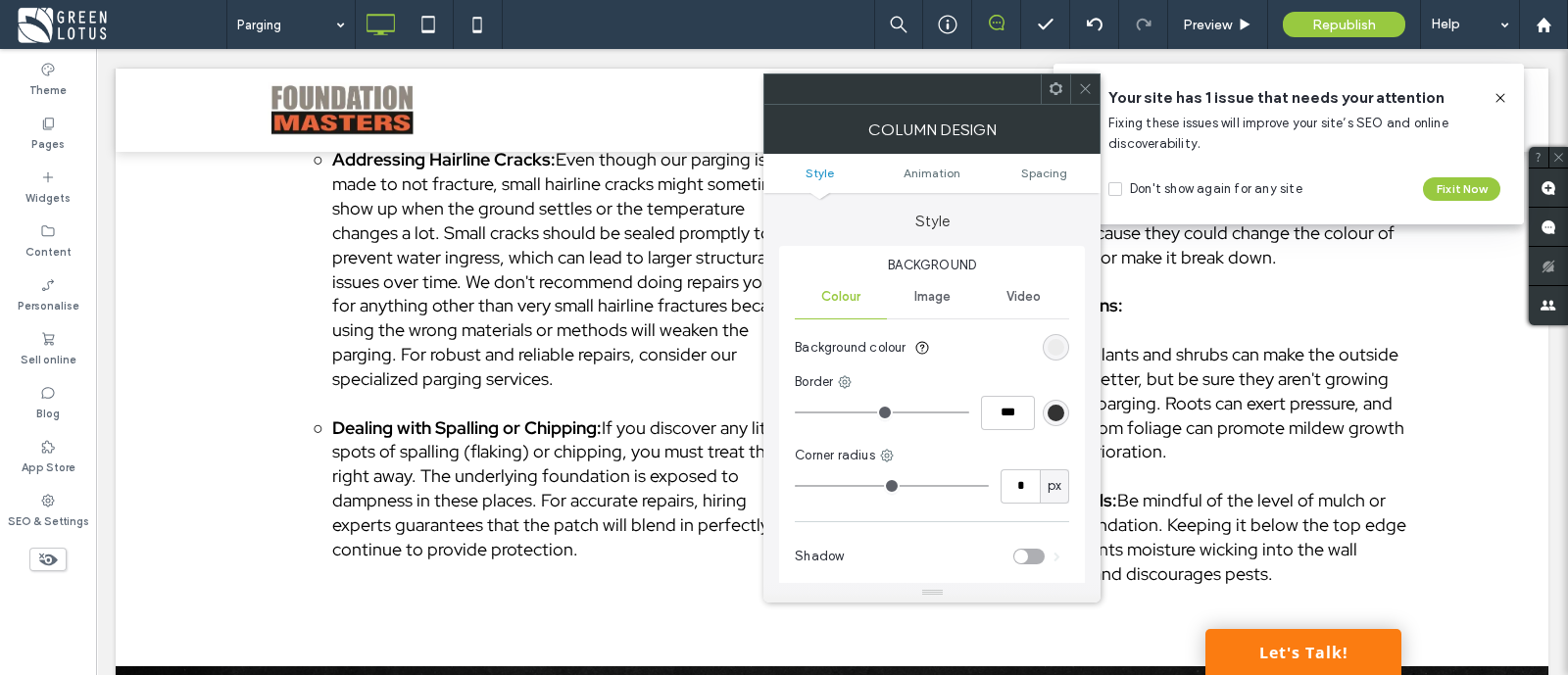 click on "Style Animation Spacing" at bounding box center [932, 173] 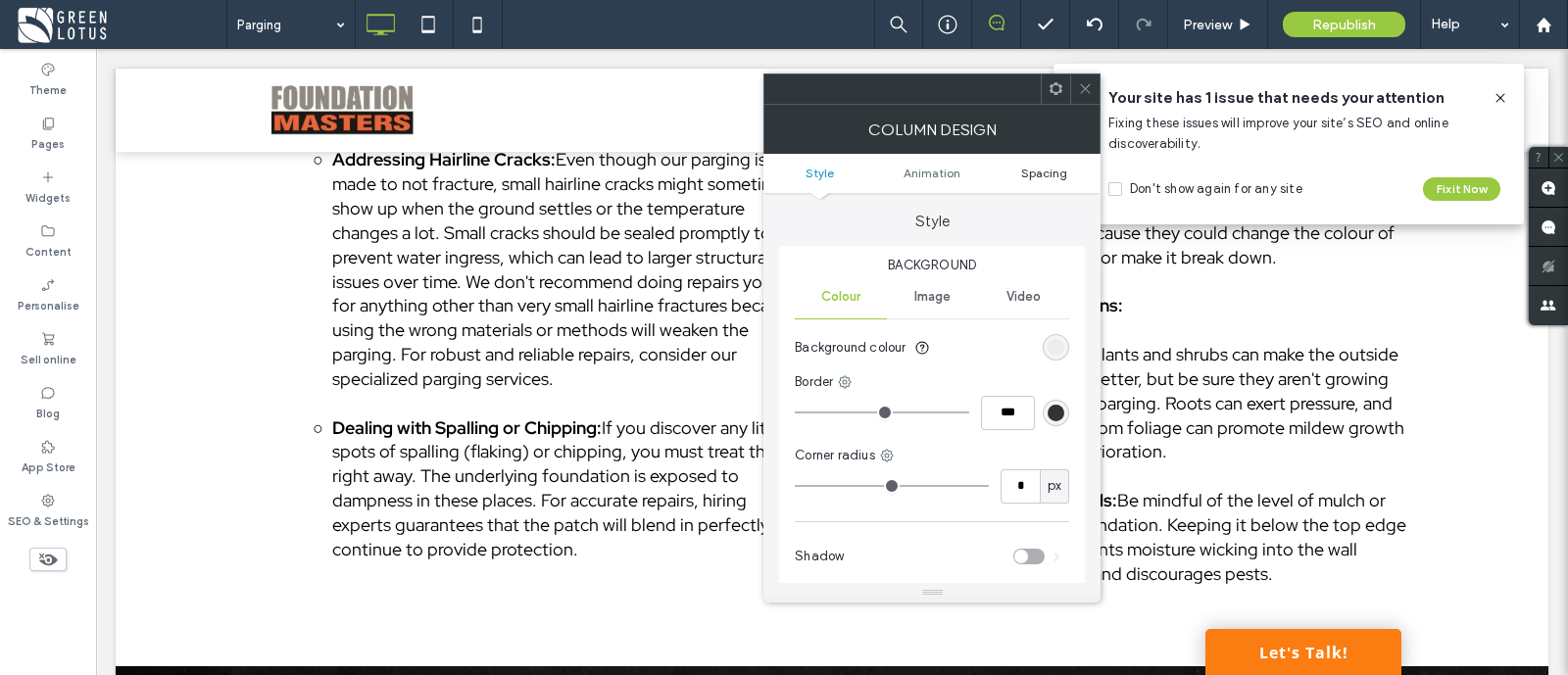 click on "Spacing" at bounding box center [1044, 172] 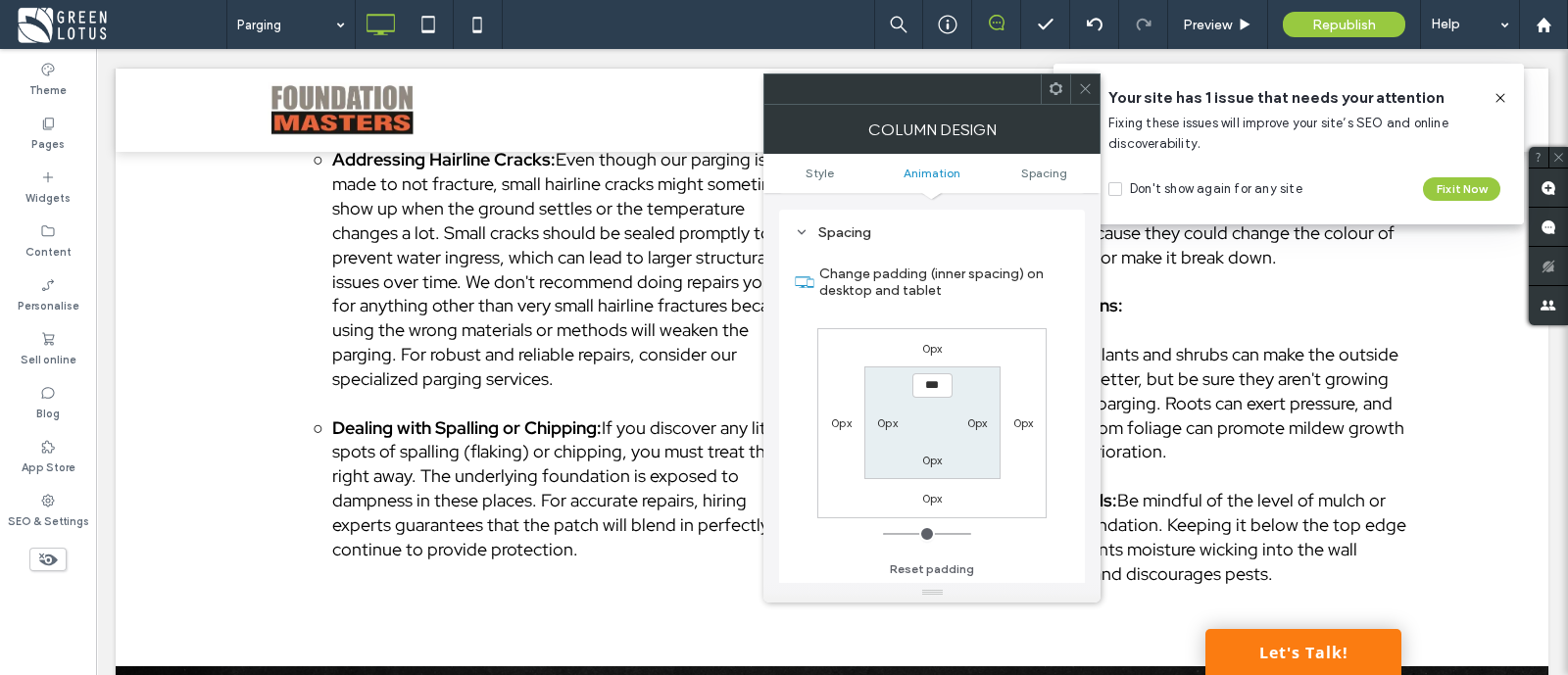 scroll, scrollTop: 459, scrollLeft: 0, axis: vertical 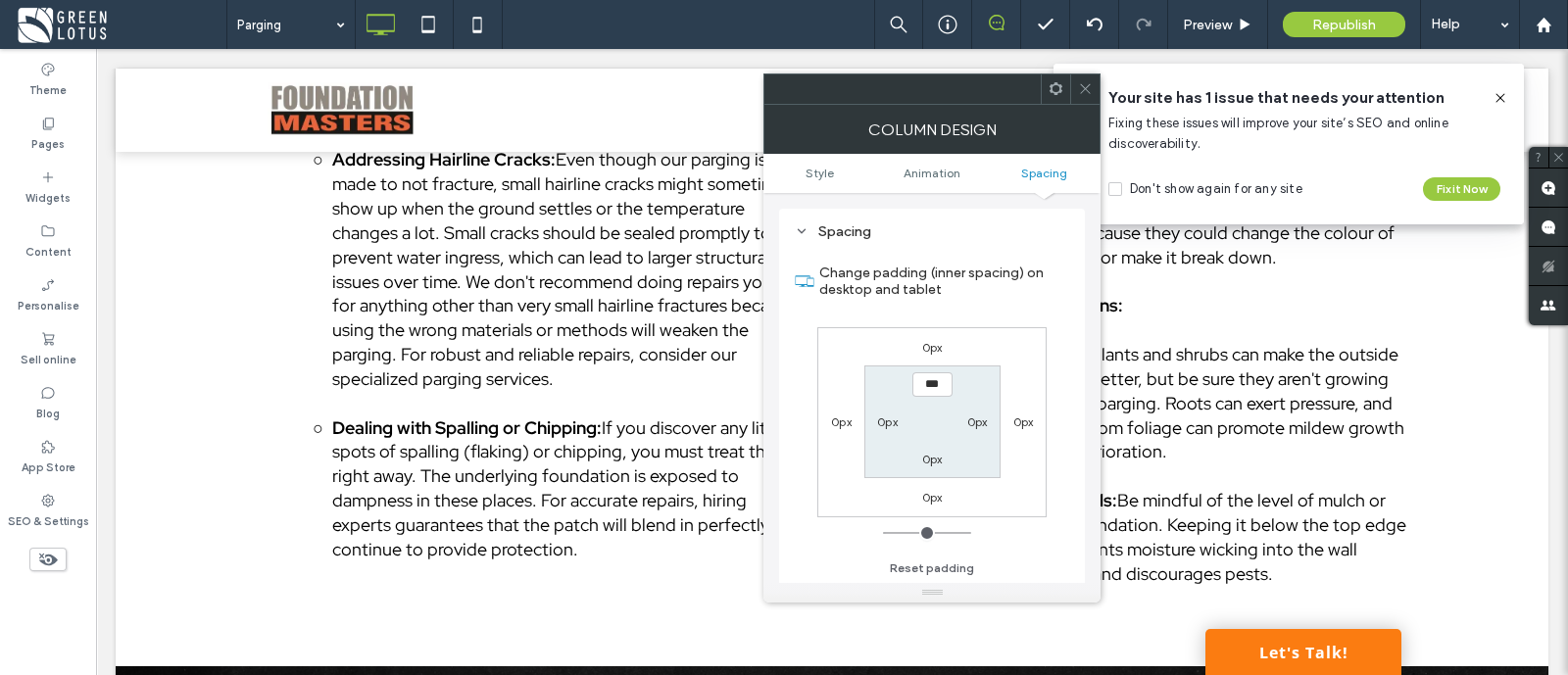 click on "0px" at bounding box center [1023, 421] 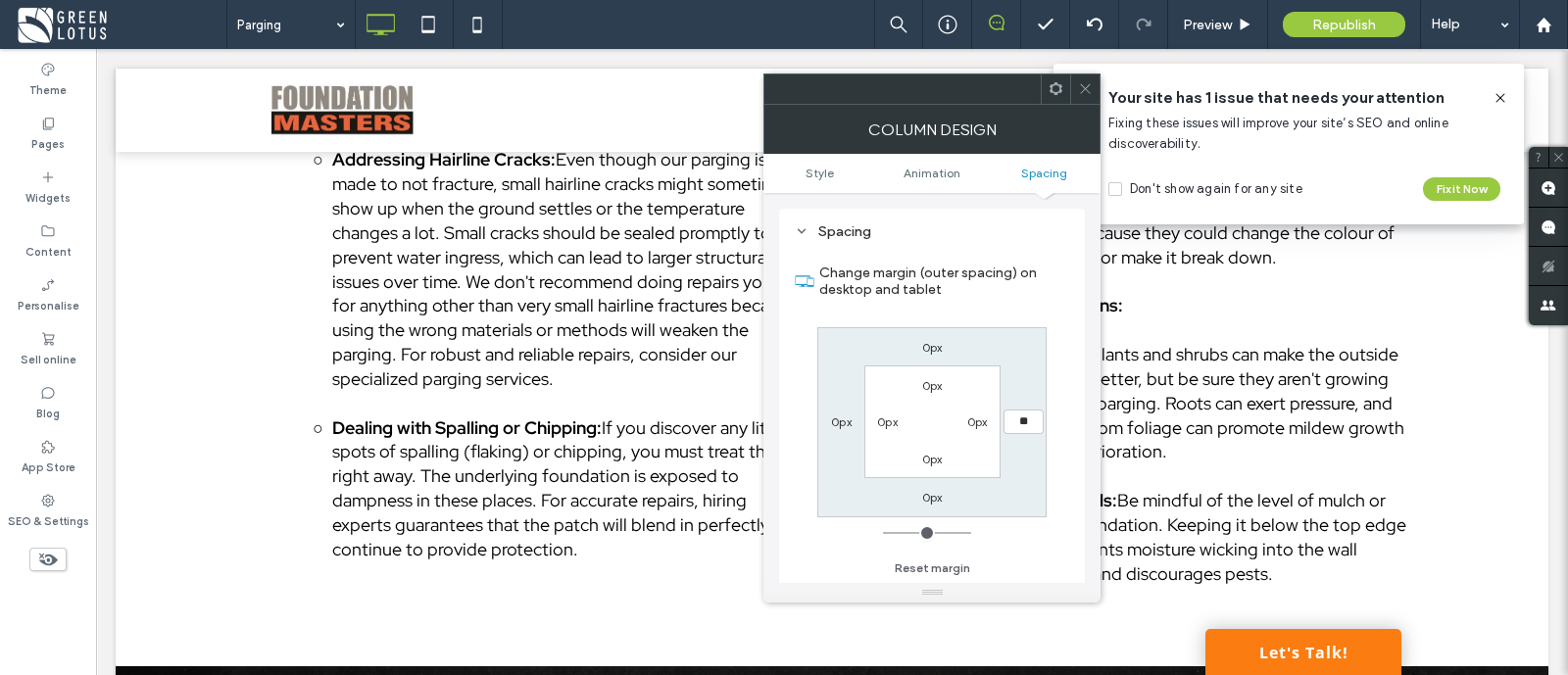 type on "**" 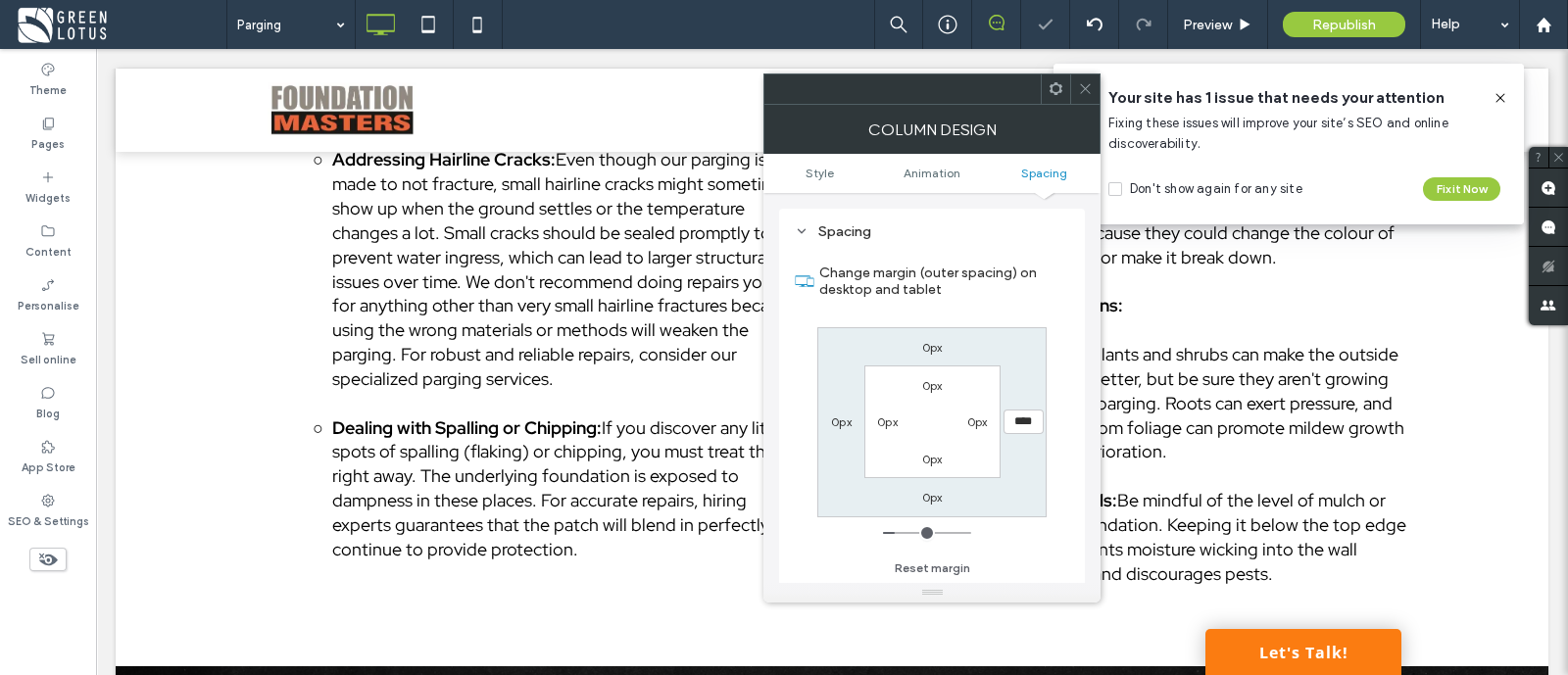 click at bounding box center [1085, 89] 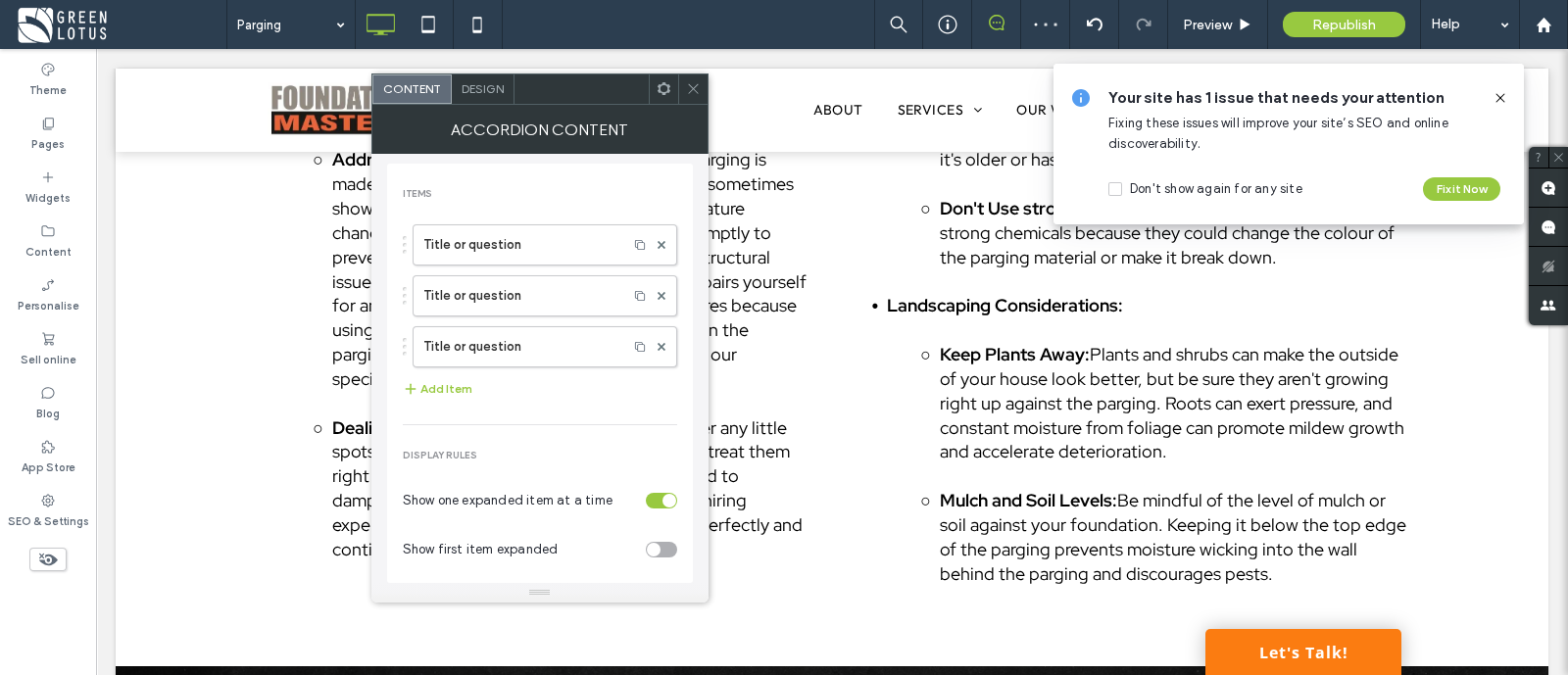 scroll, scrollTop: 121, scrollLeft: 0, axis: vertical 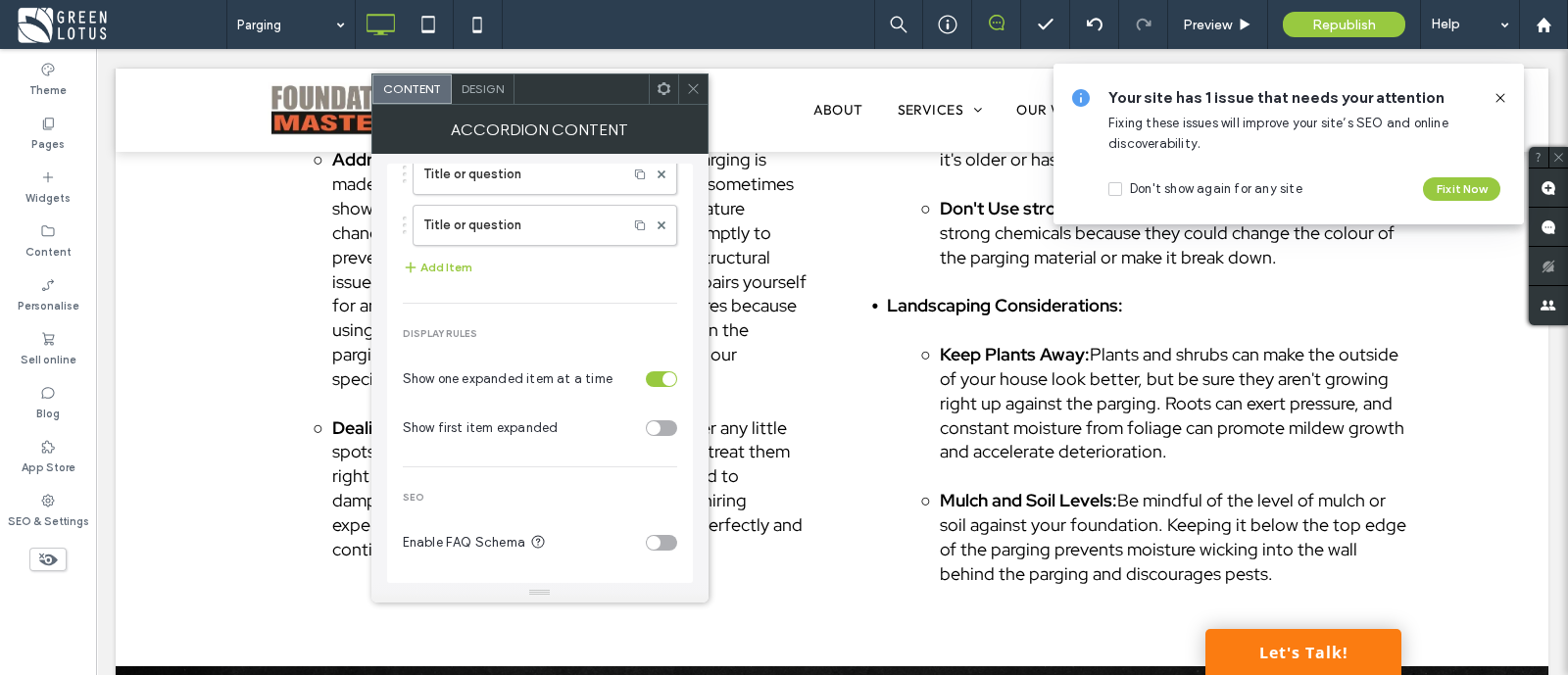 click at bounding box center (654, 543) 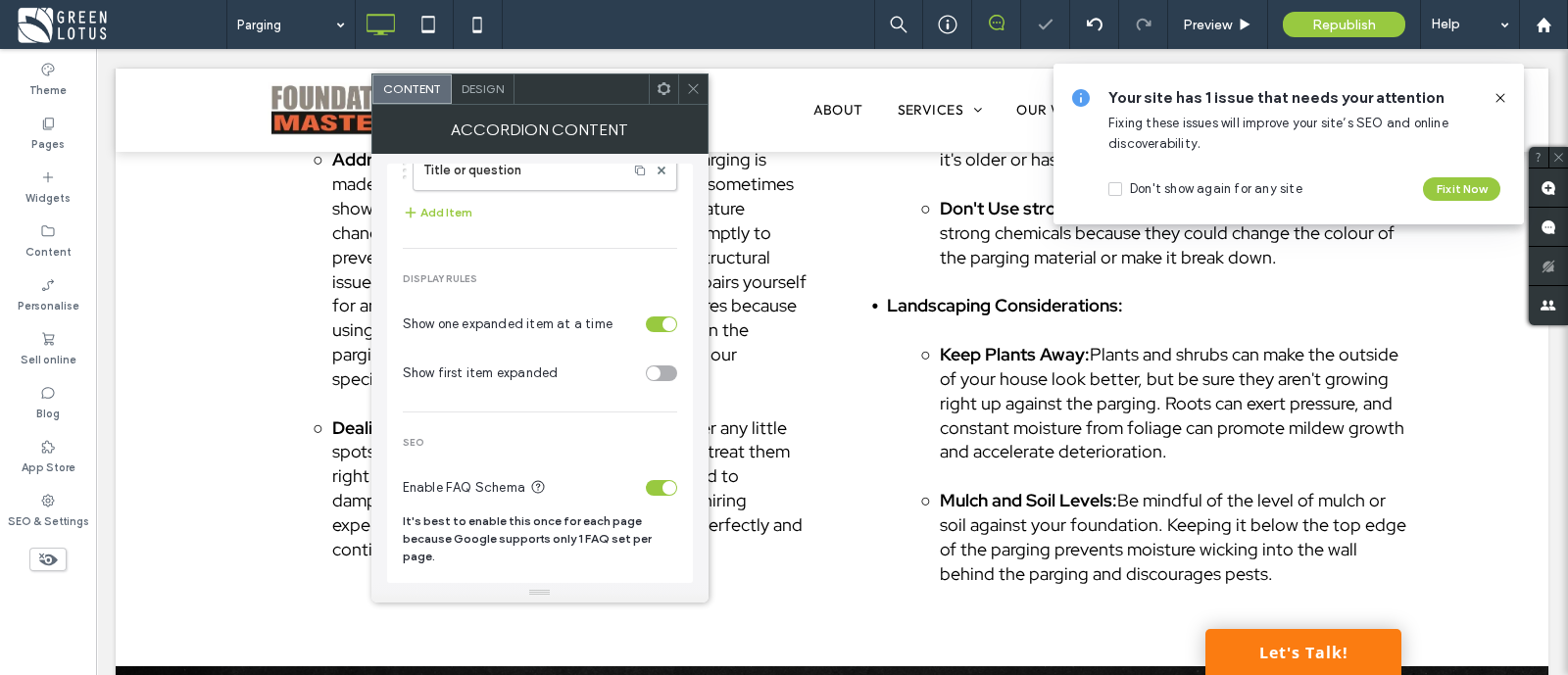 scroll, scrollTop: 0, scrollLeft: 0, axis: both 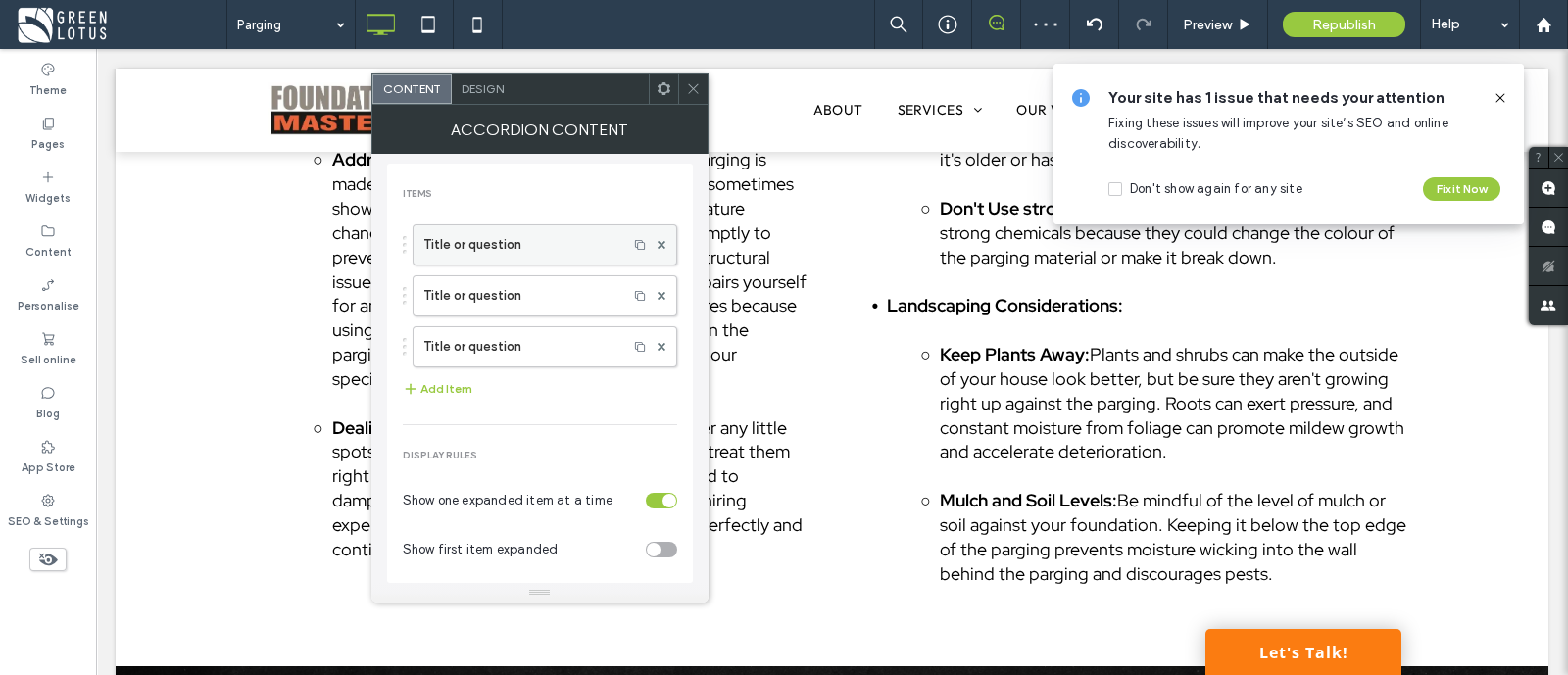 click on "Title or question" at bounding box center [520, 245] 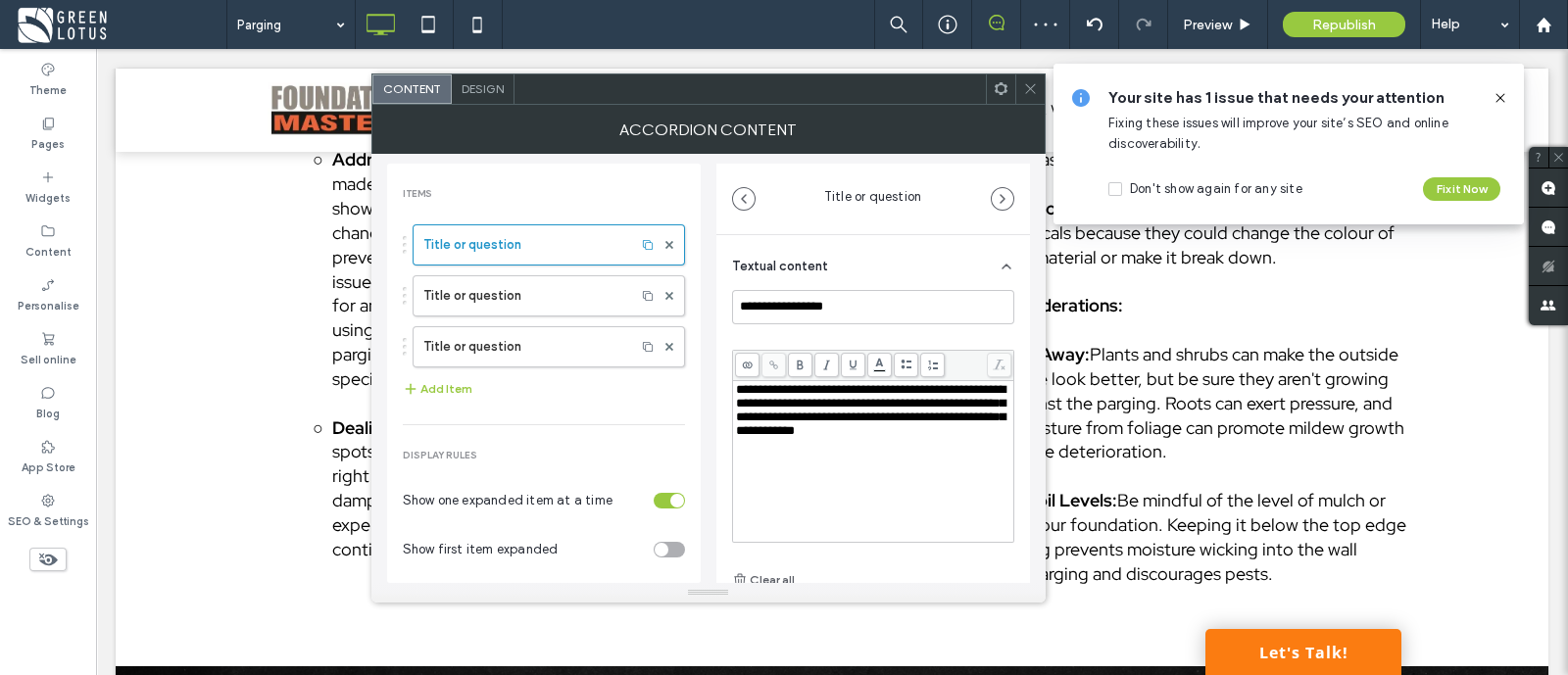 scroll, scrollTop: 19, scrollLeft: 0, axis: vertical 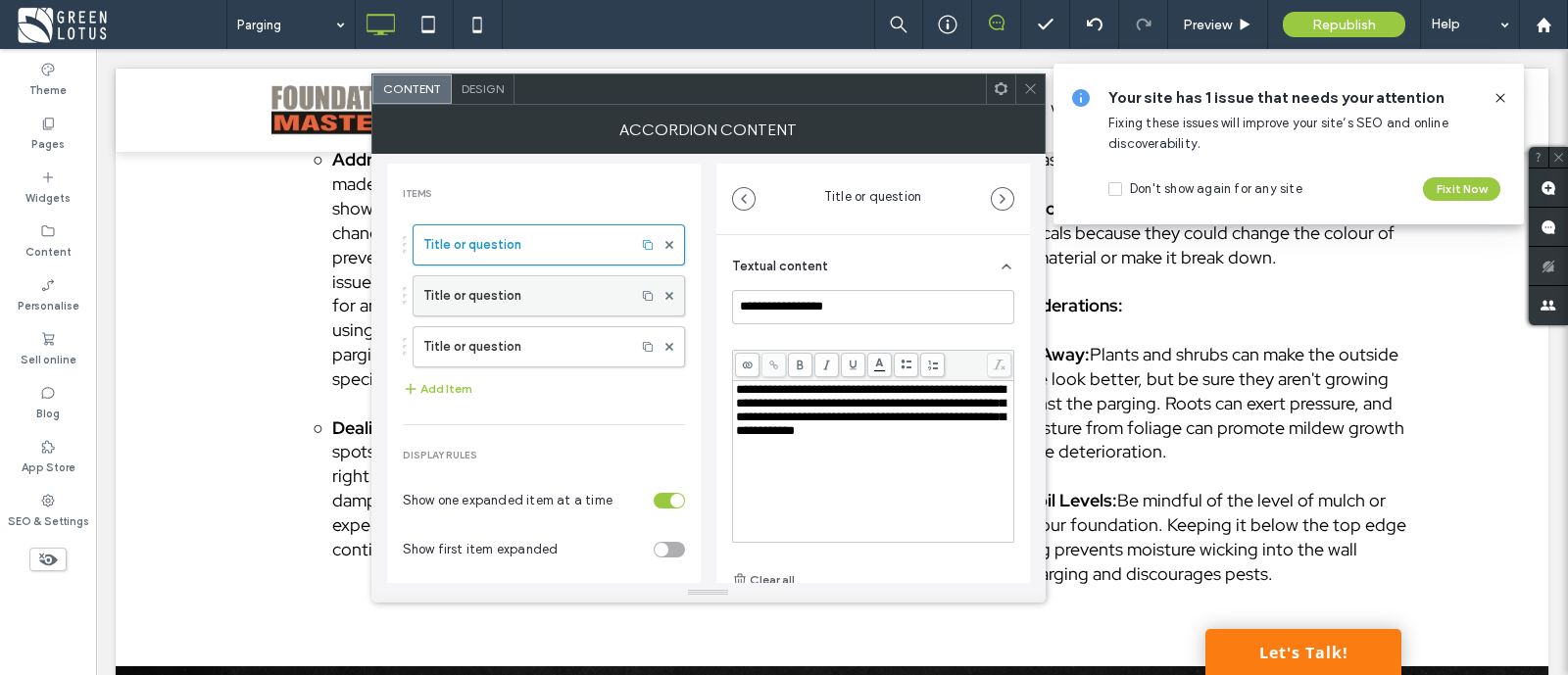 click on "Title or question" at bounding box center (524, 296) 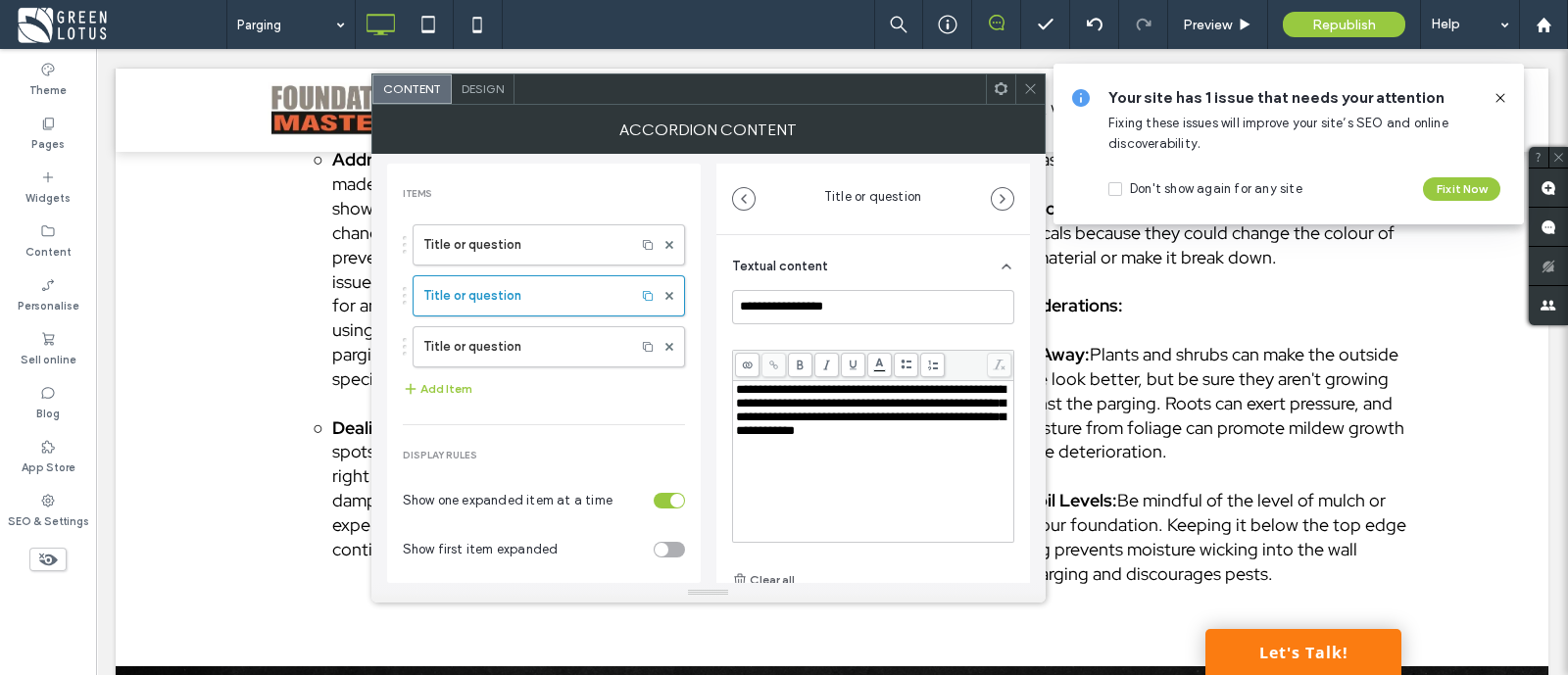 scroll, scrollTop: 19, scrollLeft: 0, axis: vertical 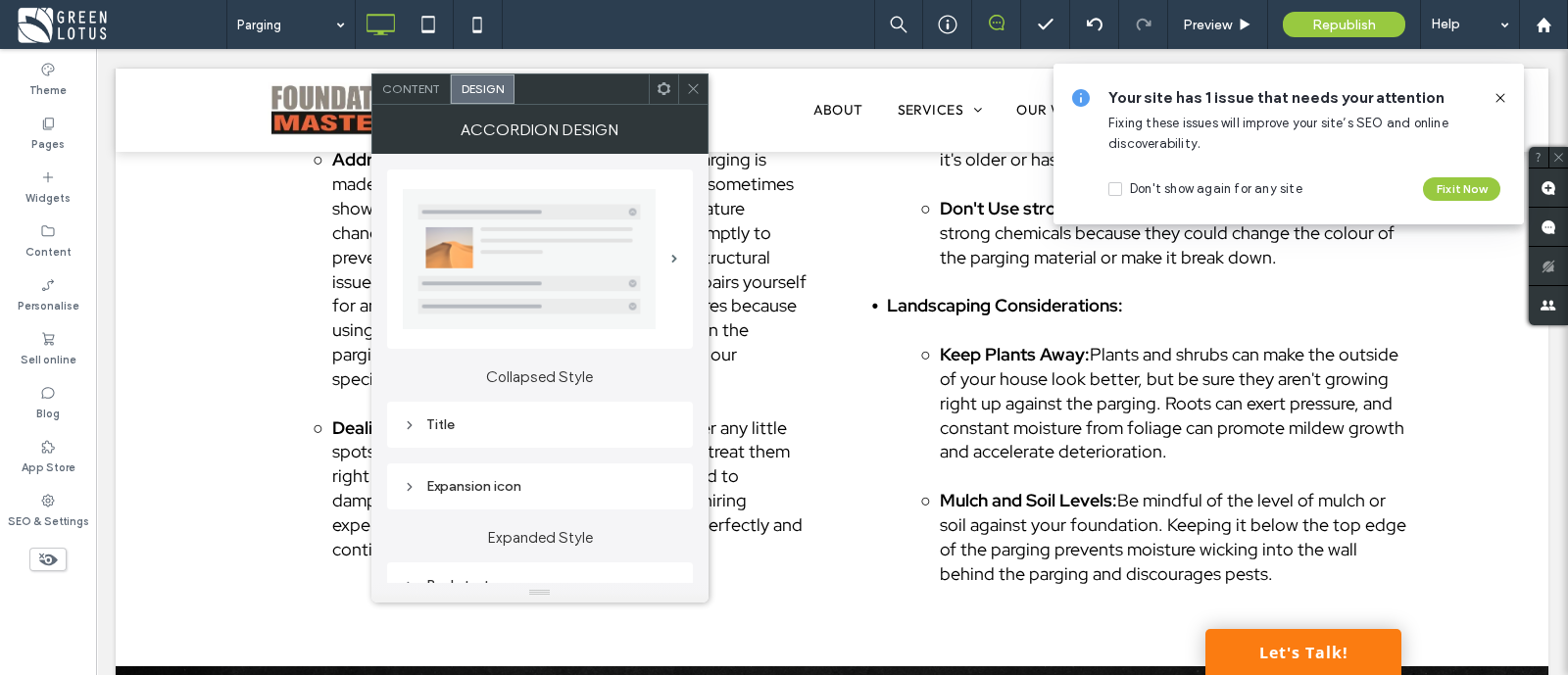click on "Title" at bounding box center [540, 424] 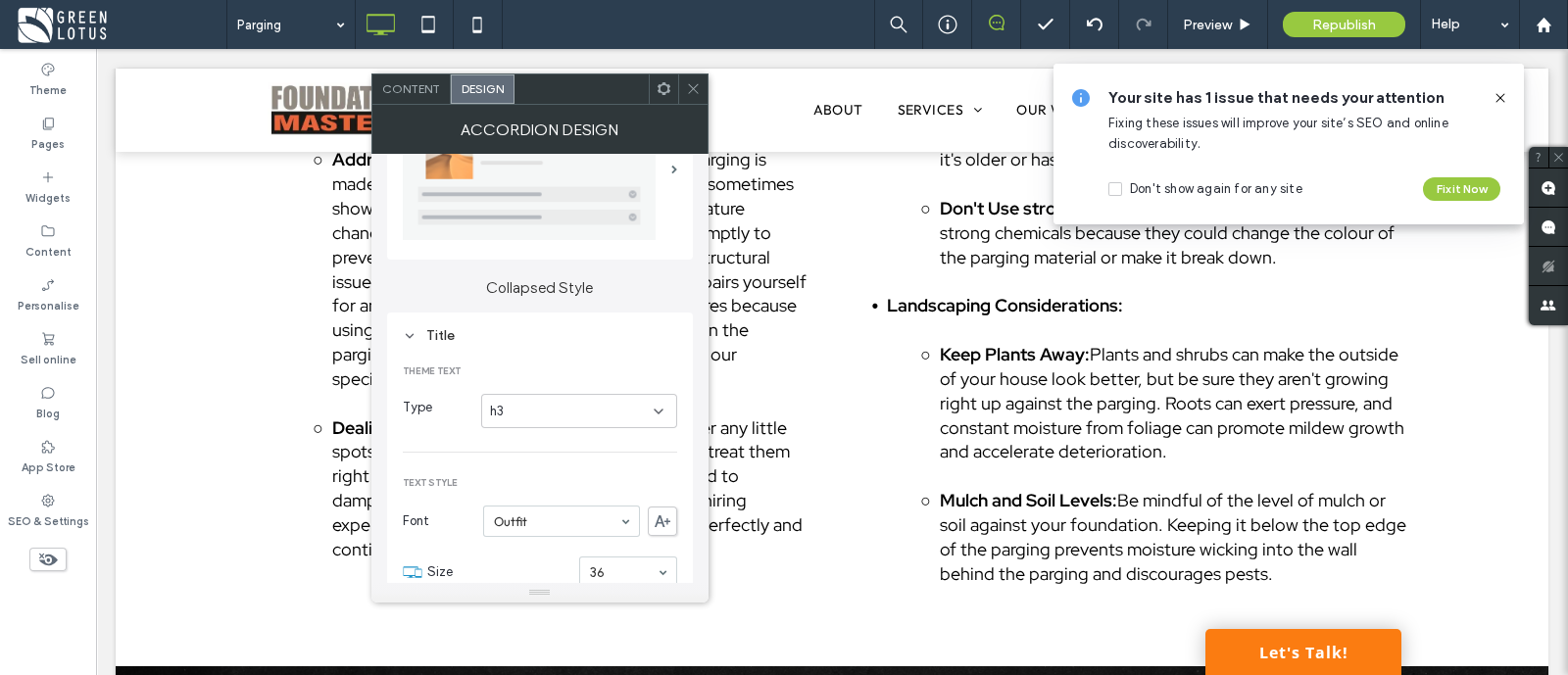 scroll, scrollTop: 121, scrollLeft: 0, axis: vertical 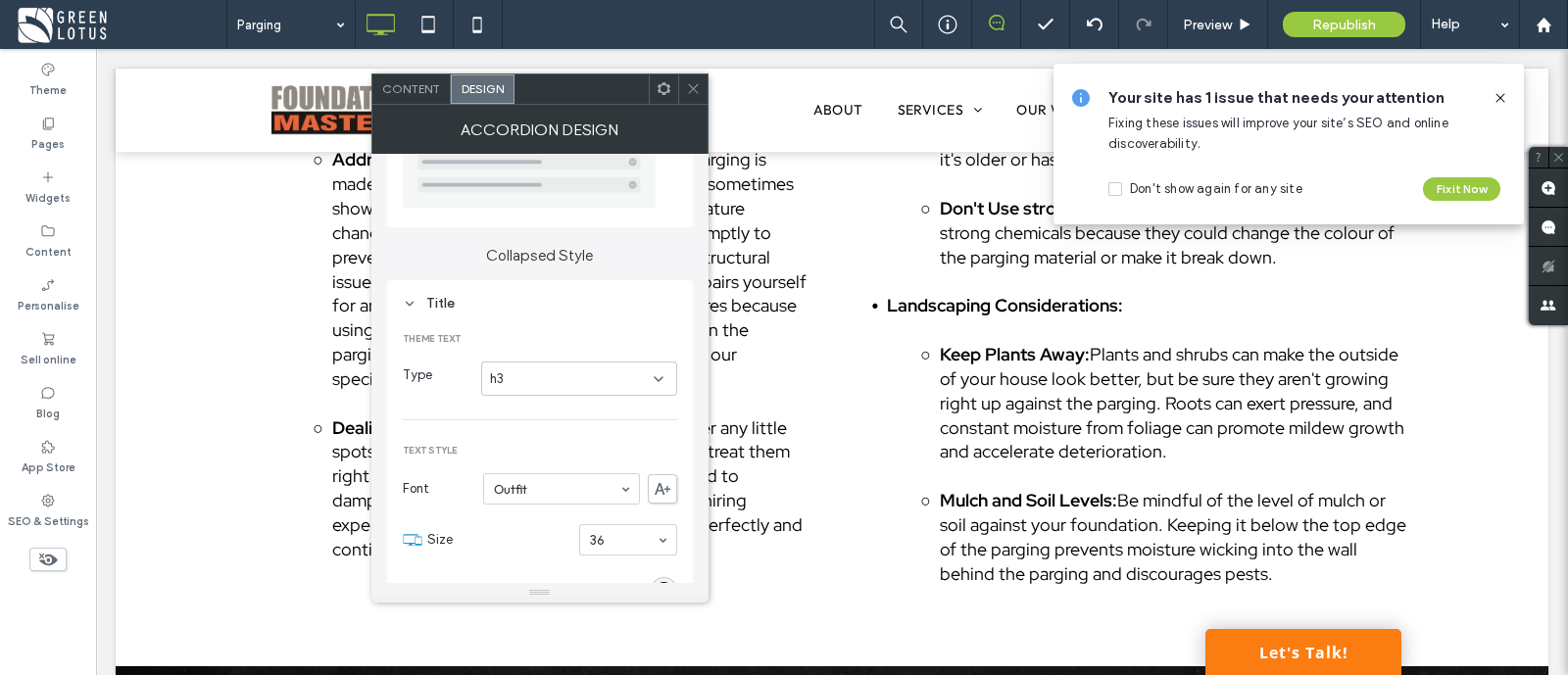 click on "h3" at bounding box center [571, 379] 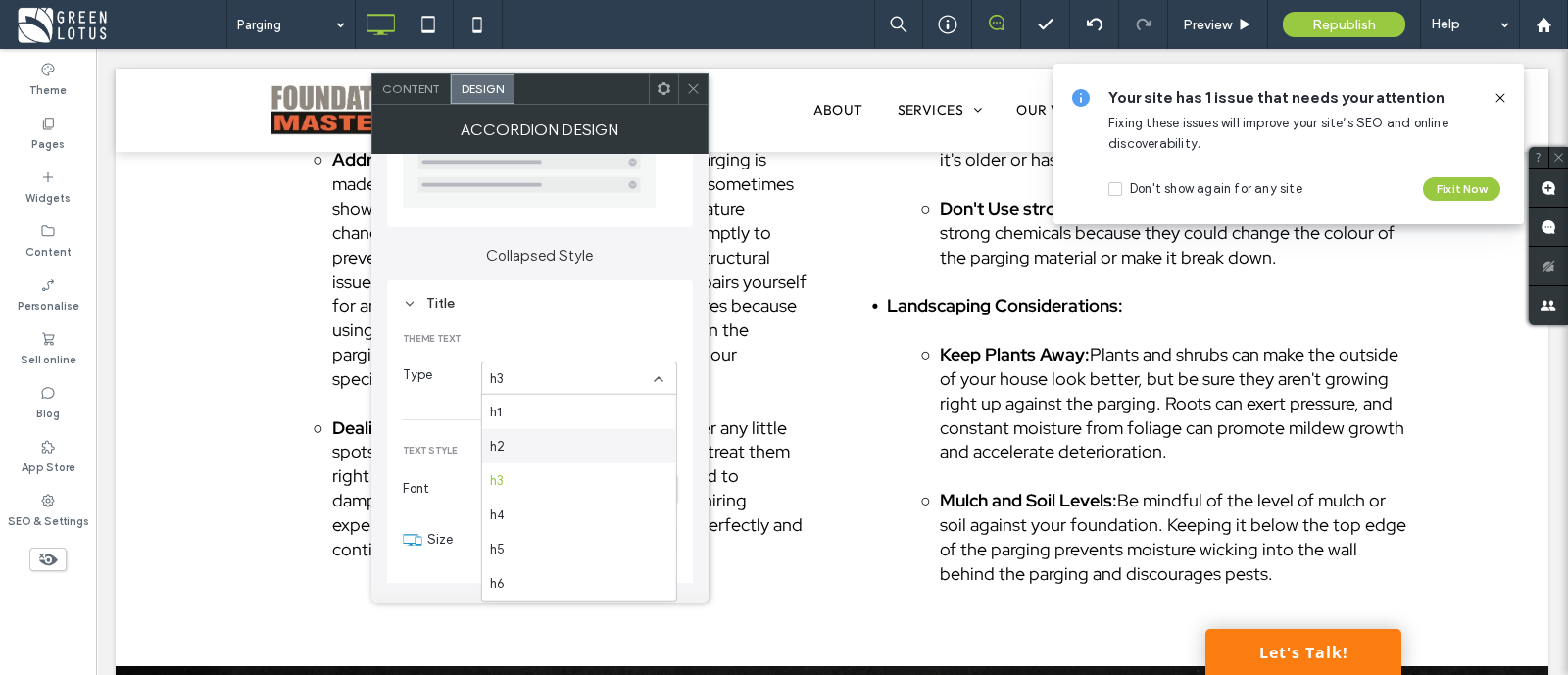 click on "h2" at bounding box center [579, 446] 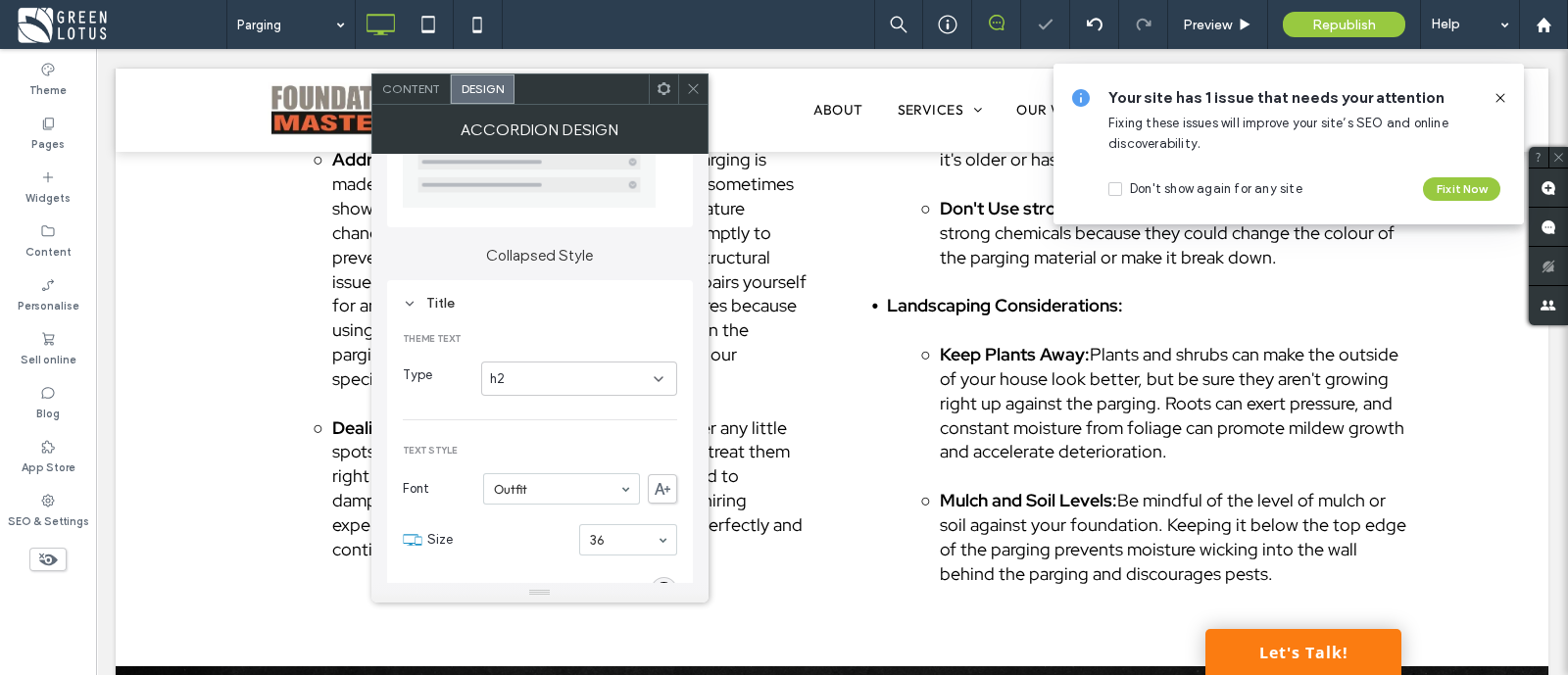 click on "h2" at bounding box center (571, 379) 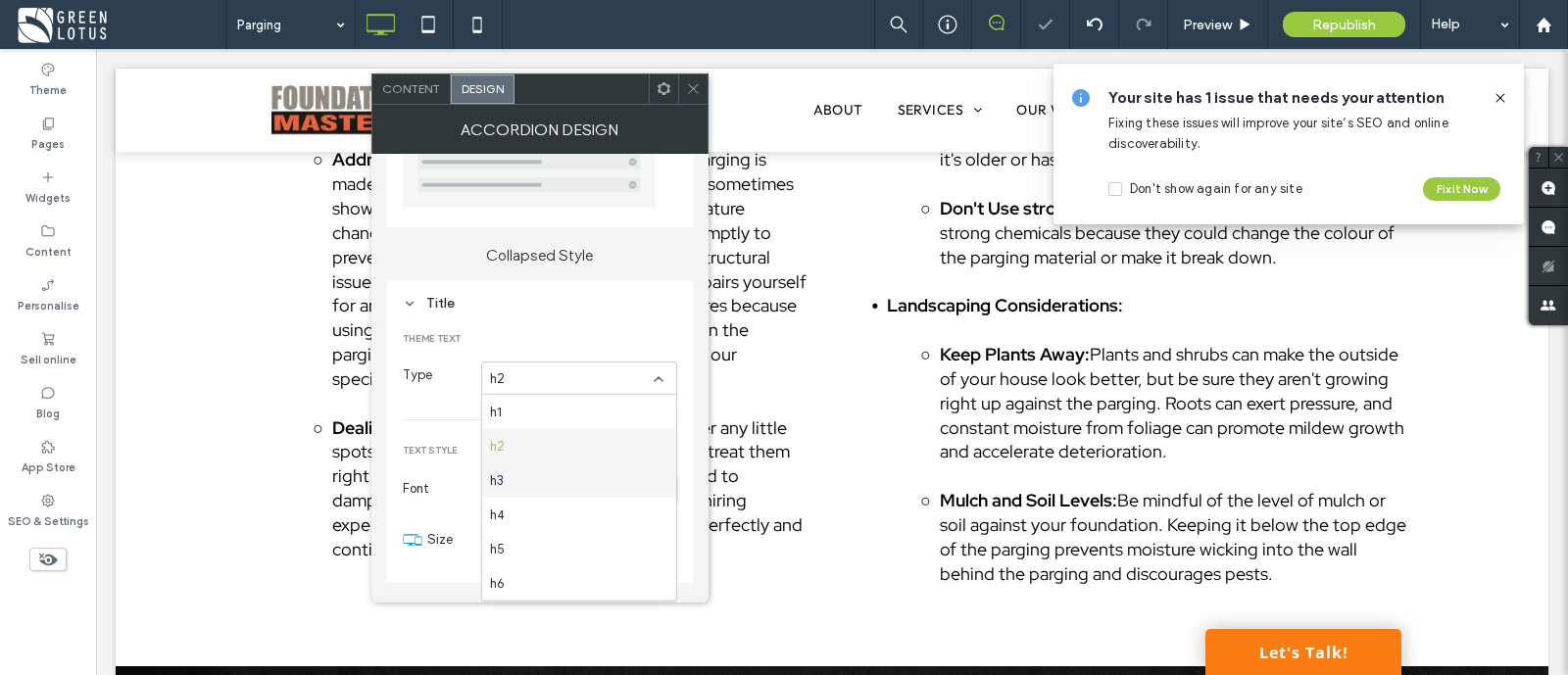 click on "h3" at bounding box center (579, 480) 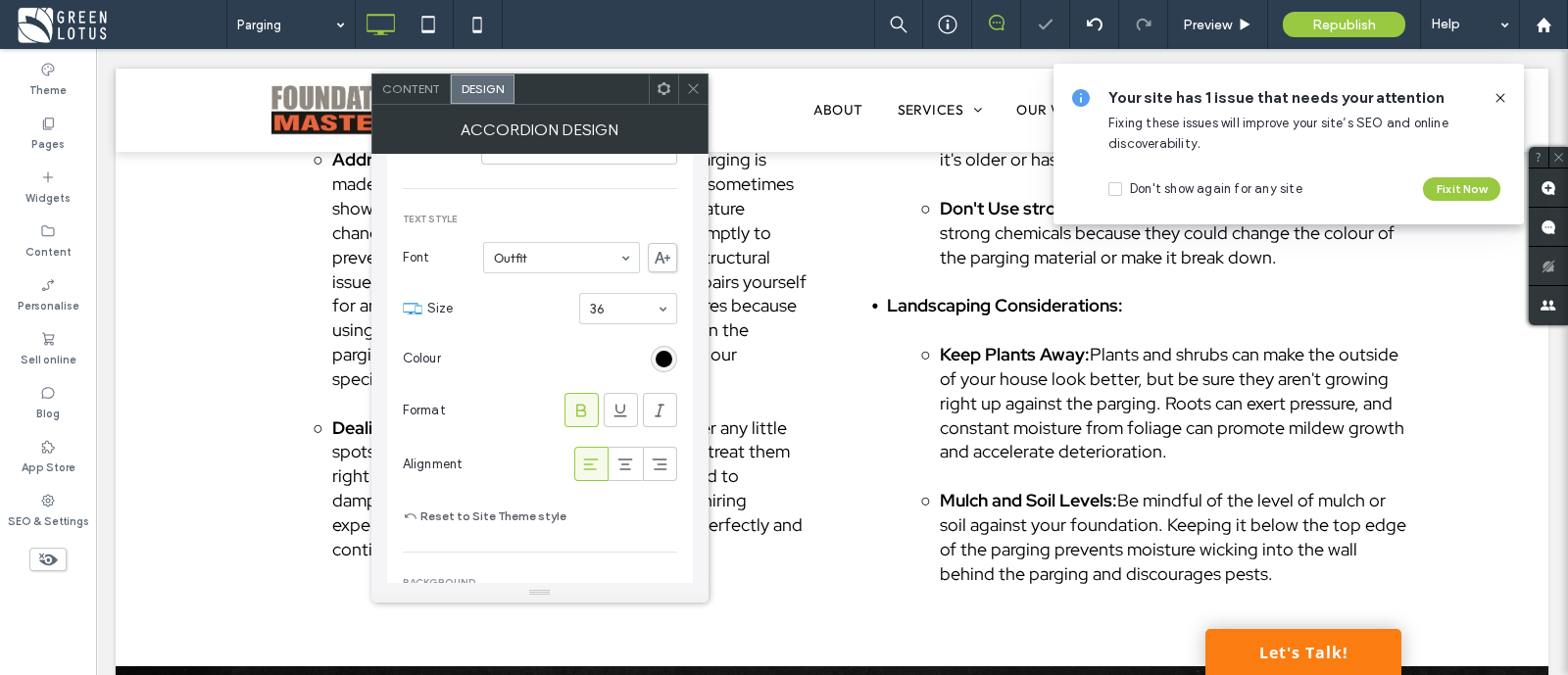scroll, scrollTop: 367, scrollLeft: 0, axis: vertical 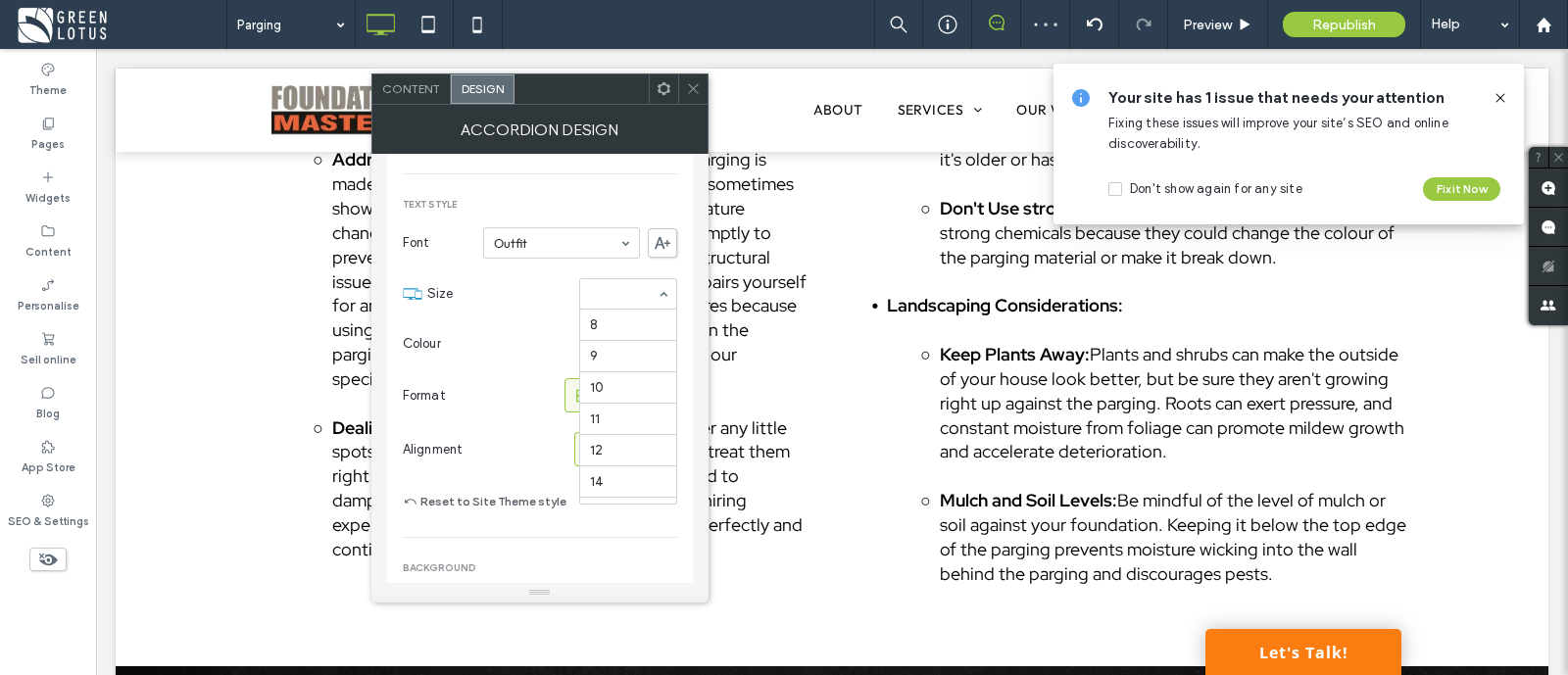 click at bounding box center [623, 294] 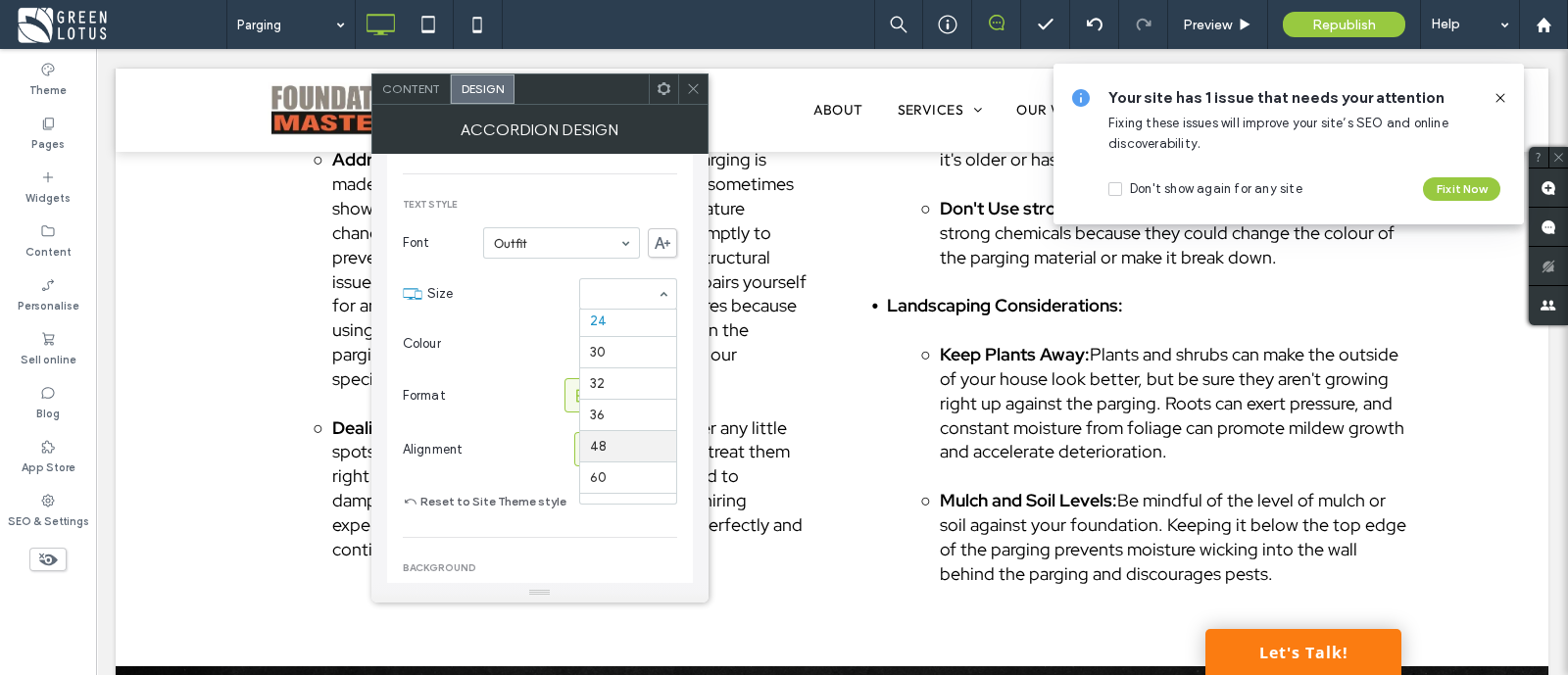 scroll, scrollTop: 132, scrollLeft: 0, axis: vertical 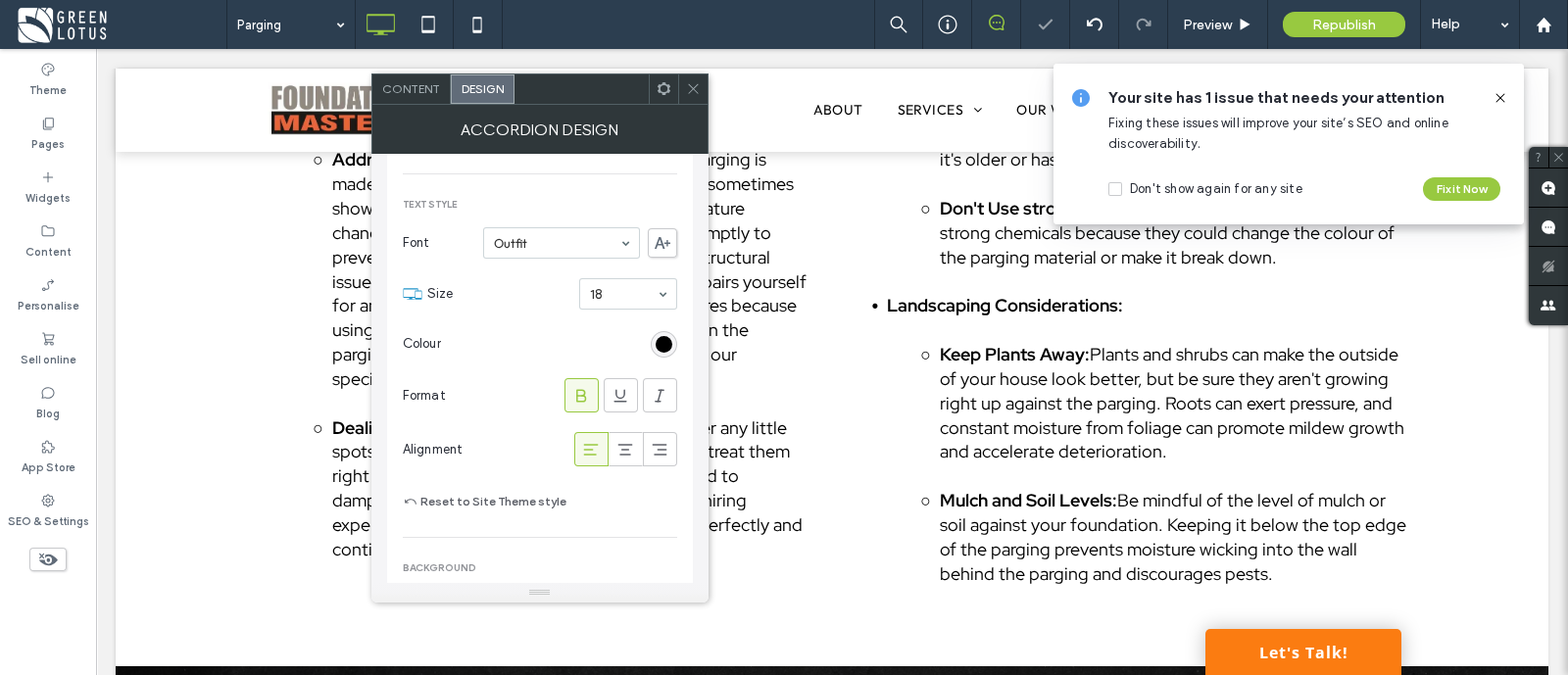 click at bounding box center (623, 294) 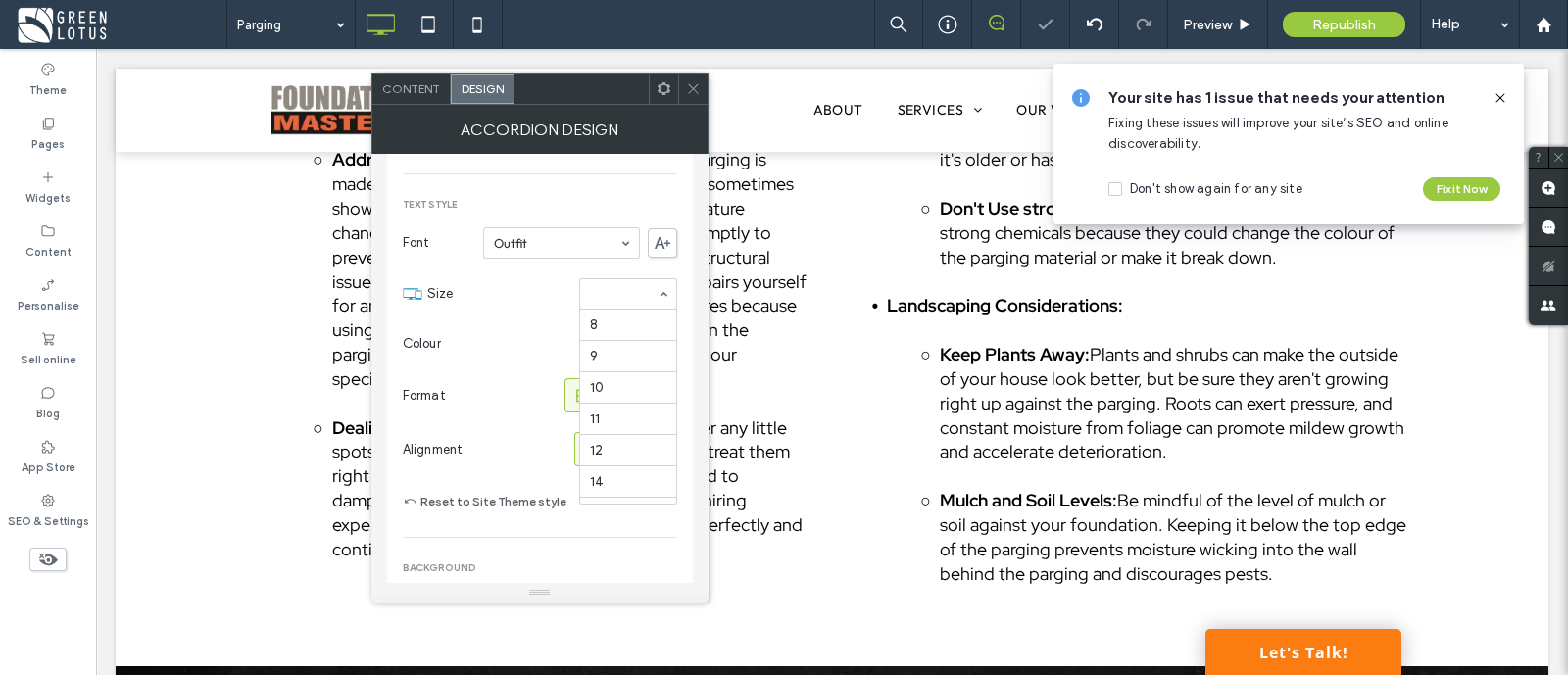 scroll, scrollTop: 224, scrollLeft: 0, axis: vertical 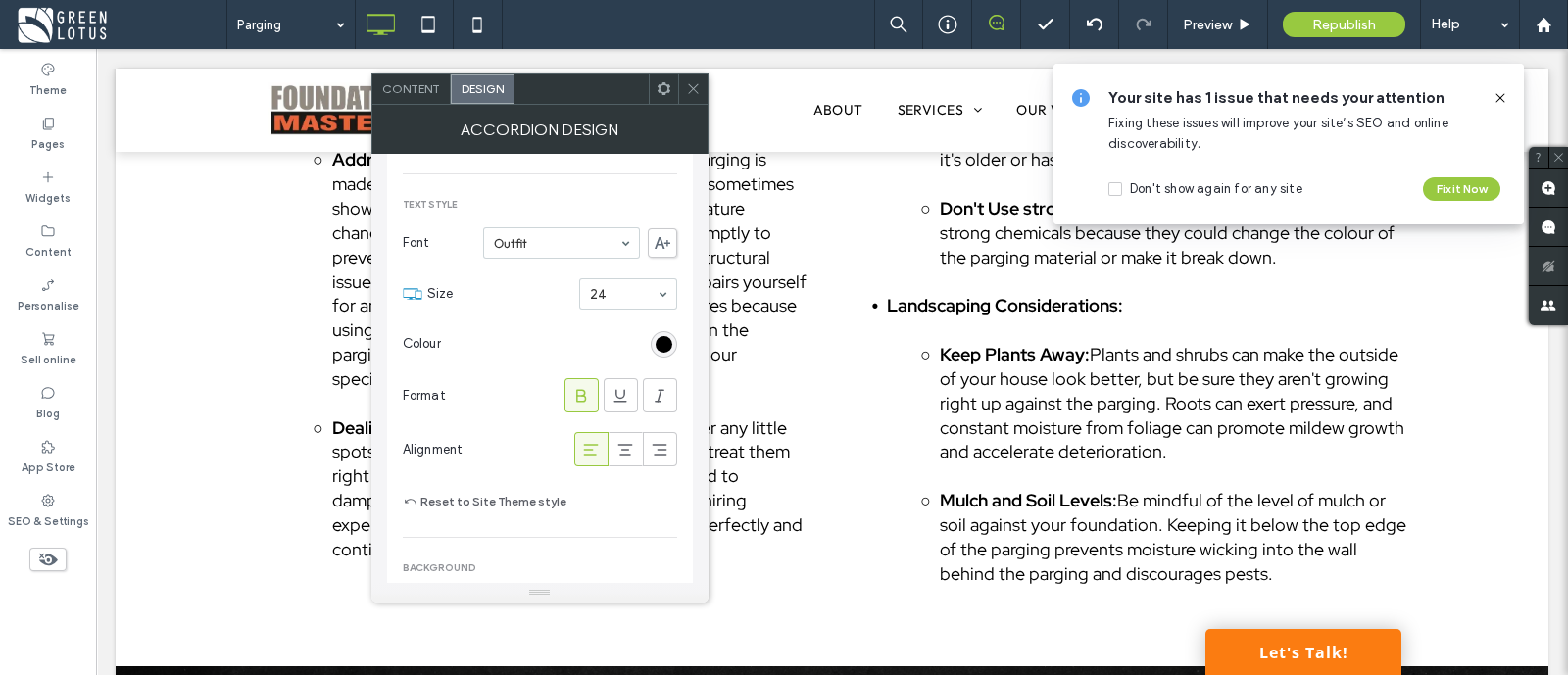 click on "Content" at bounding box center [411, 88] 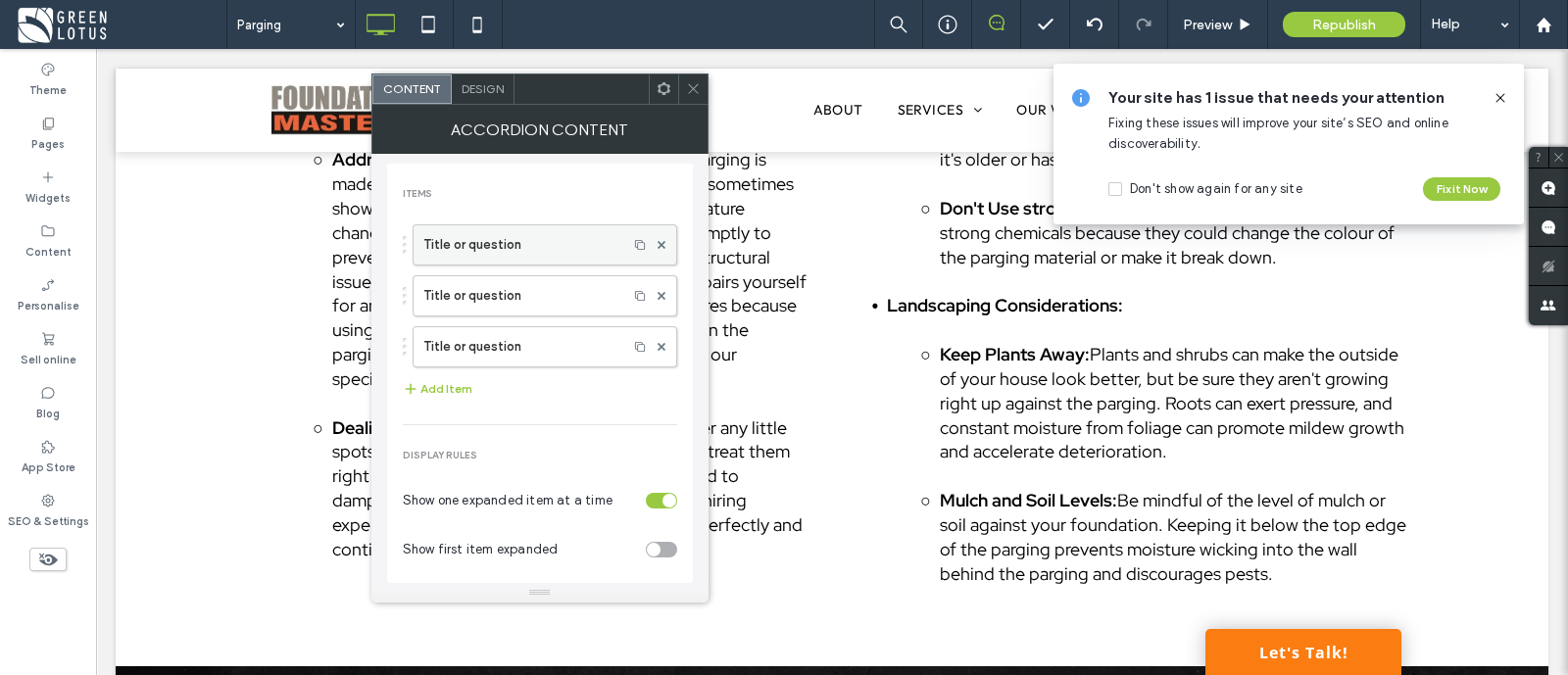 click on "Title or question" at bounding box center [520, 245] 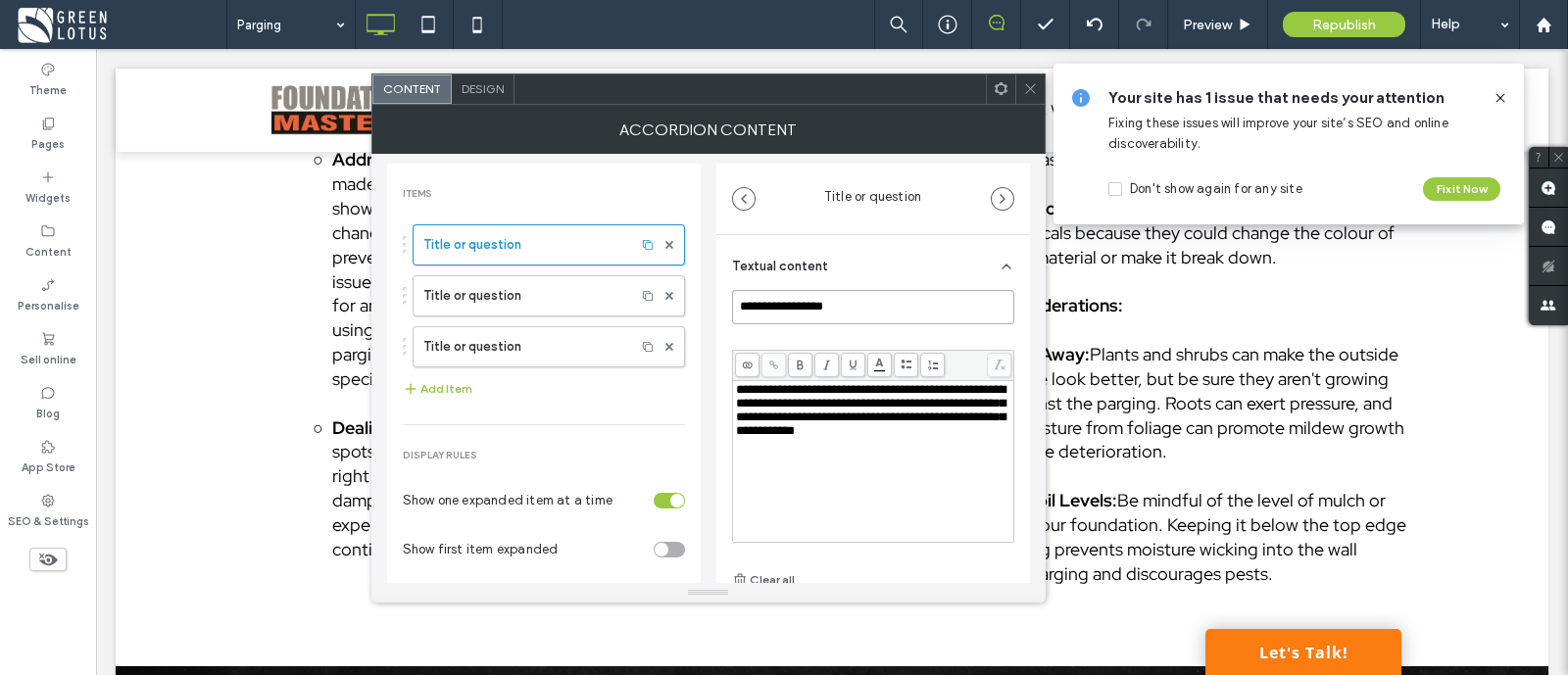 click on "**********" at bounding box center (873, 307) 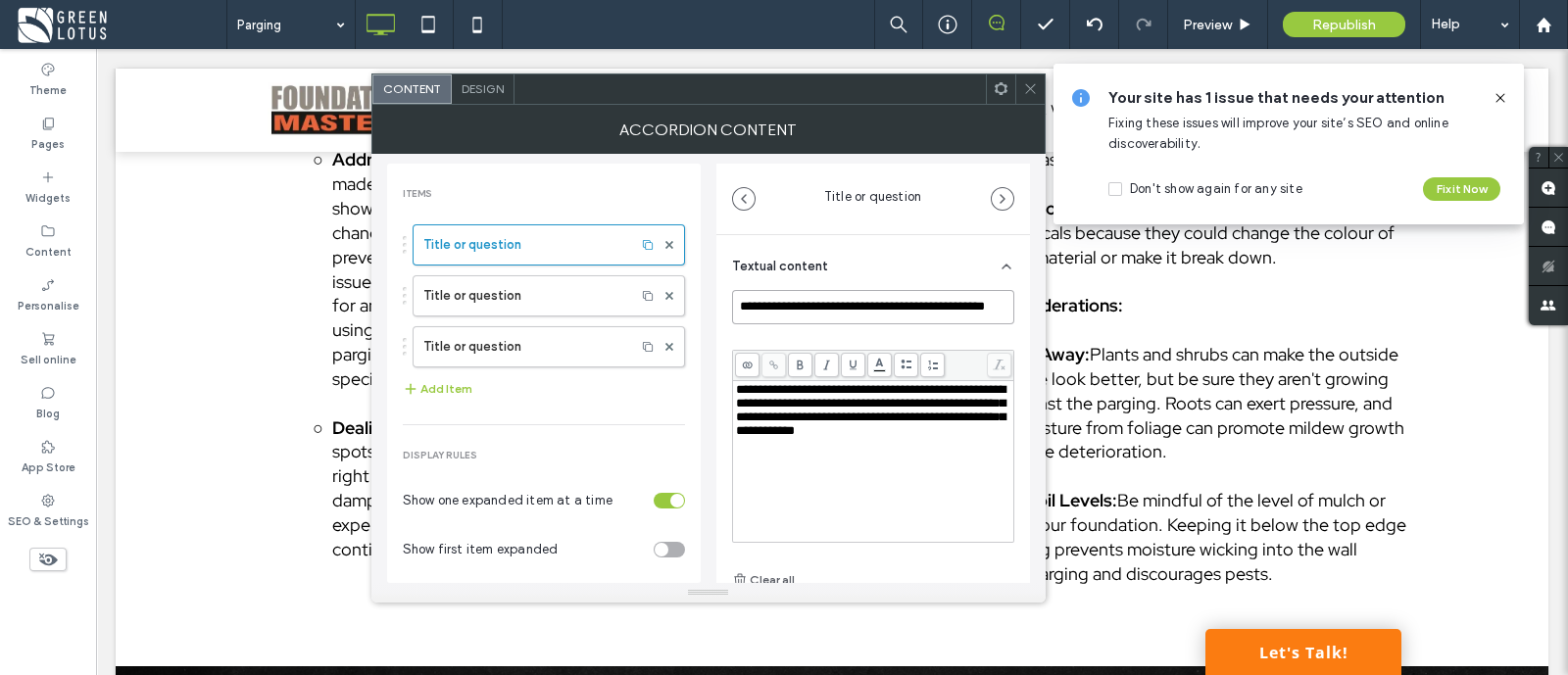 scroll, scrollTop: 0, scrollLeft: 27, axis: horizontal 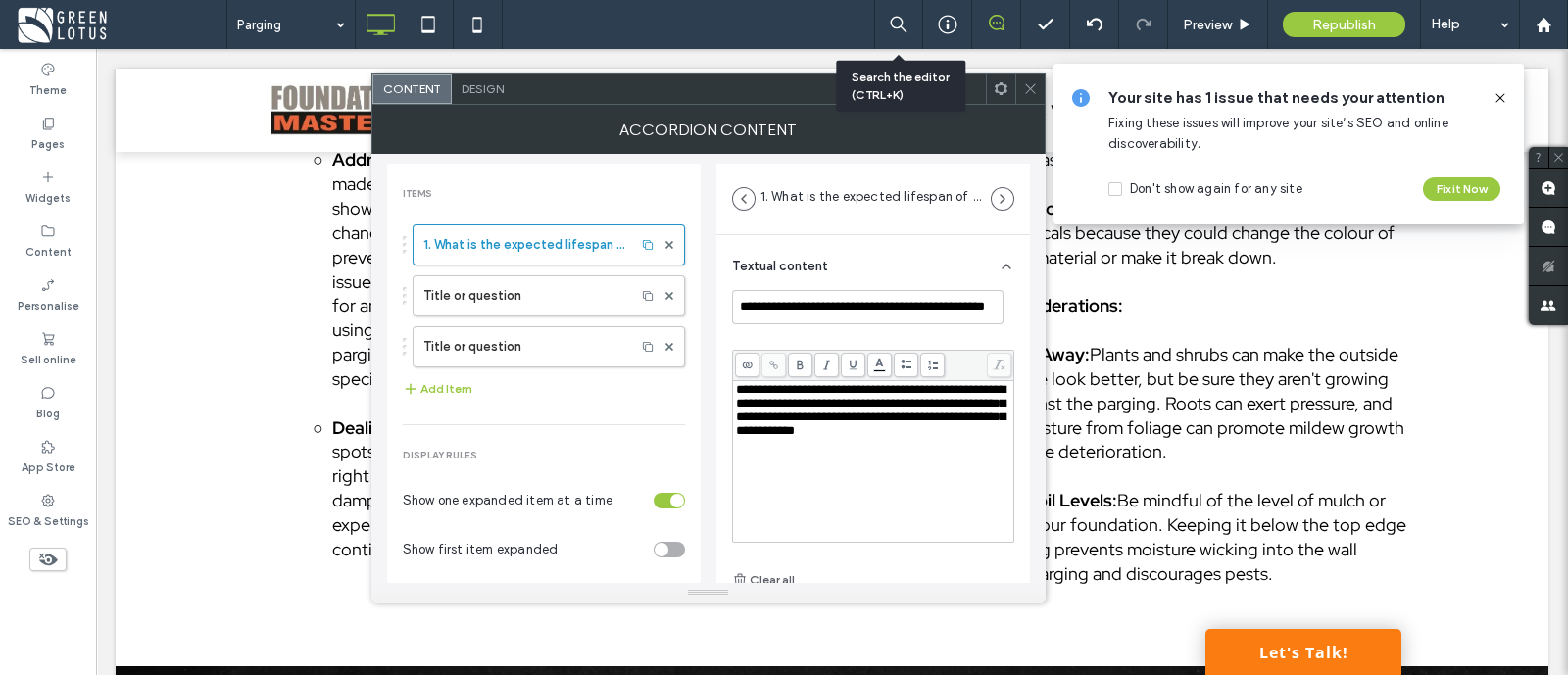 click on "**********" at bounding box center (870, 410) 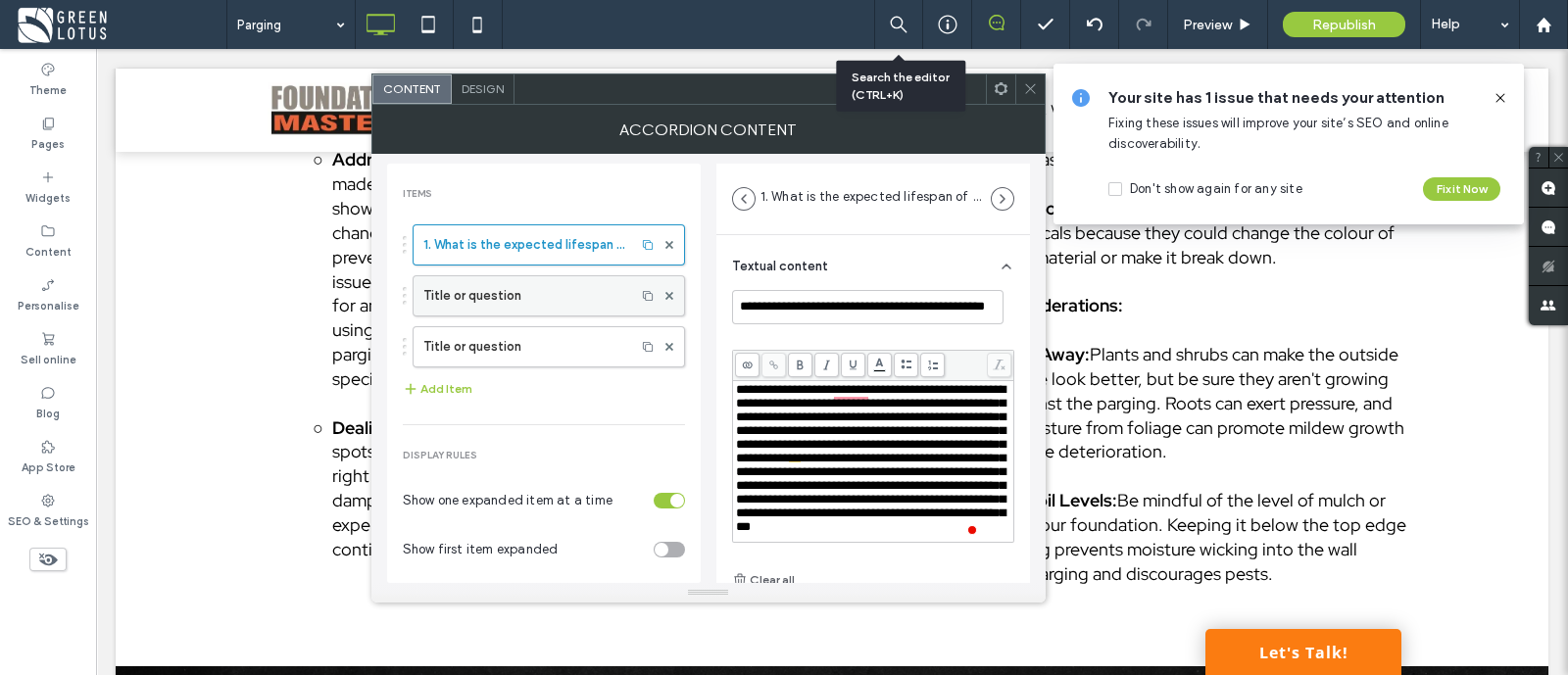 click on "Title or question" at bounding box center [524, 296] 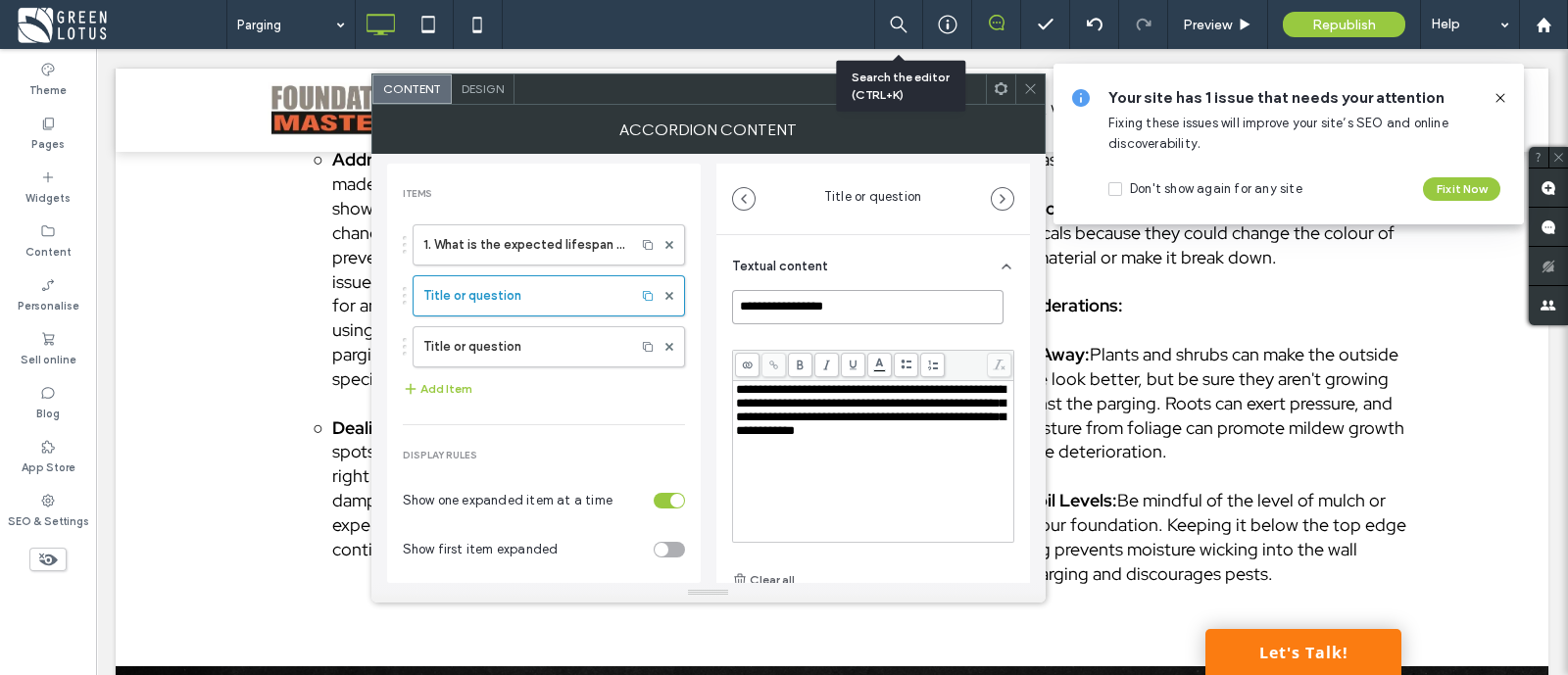 click on "**********" at bounding box center [867, 307] 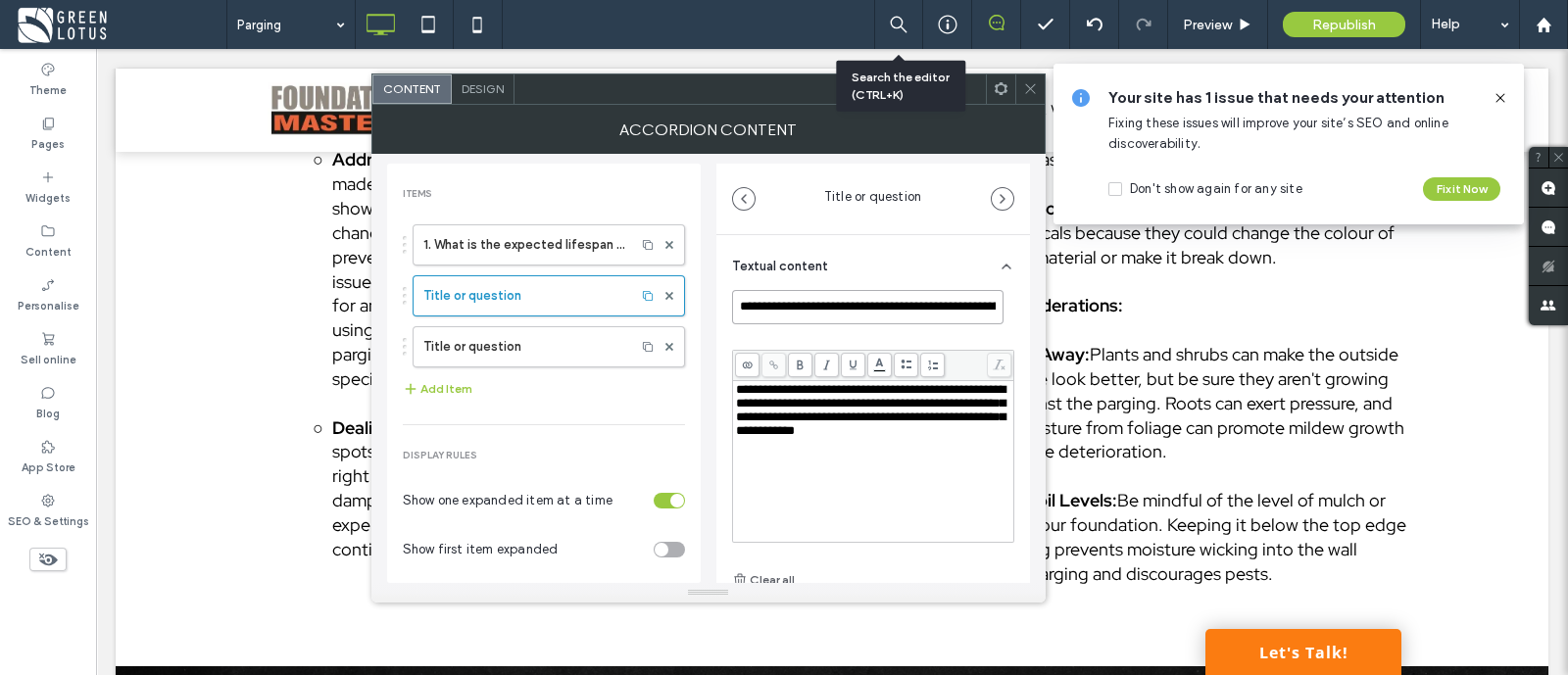 scroll, scrollTop: 0, scrollLeft: 155, axis: horizontal 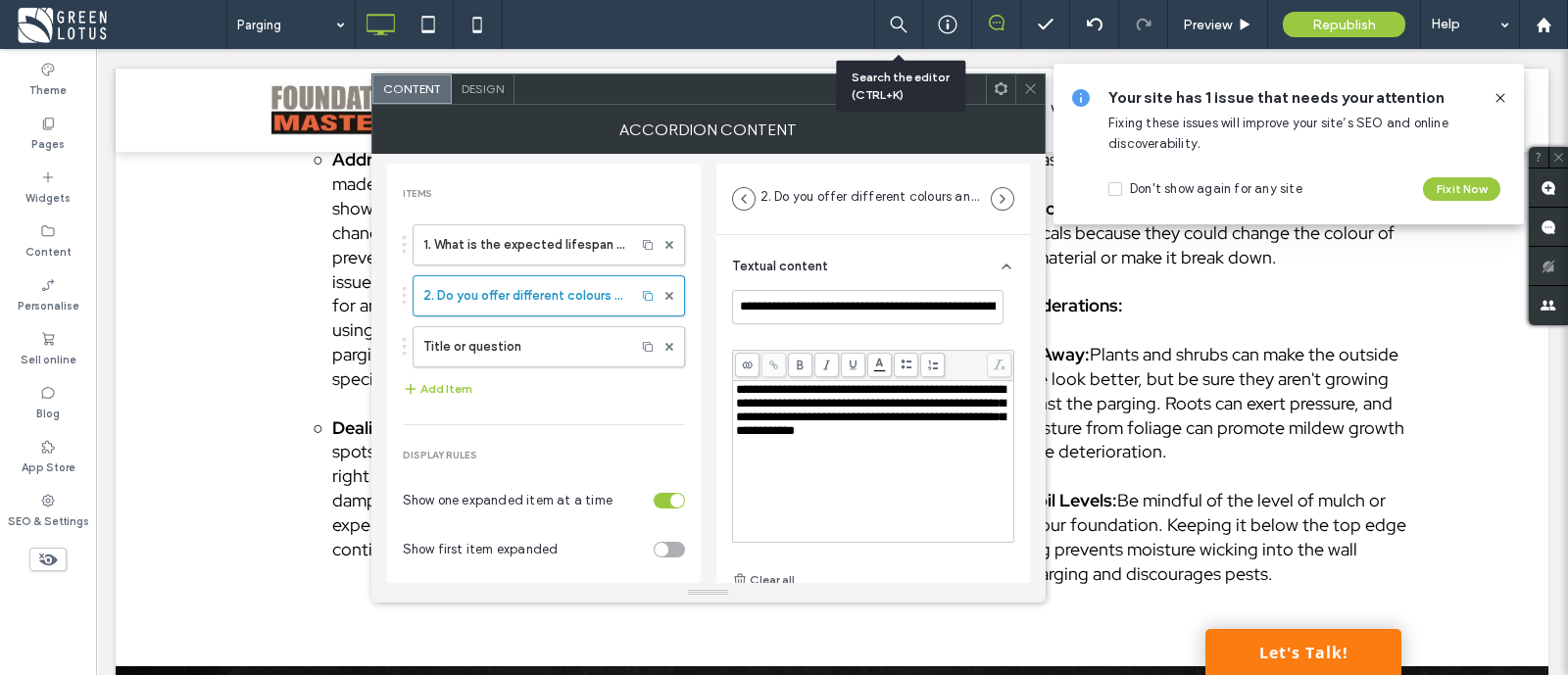 click on "**********" at bounding box center (870, 410) 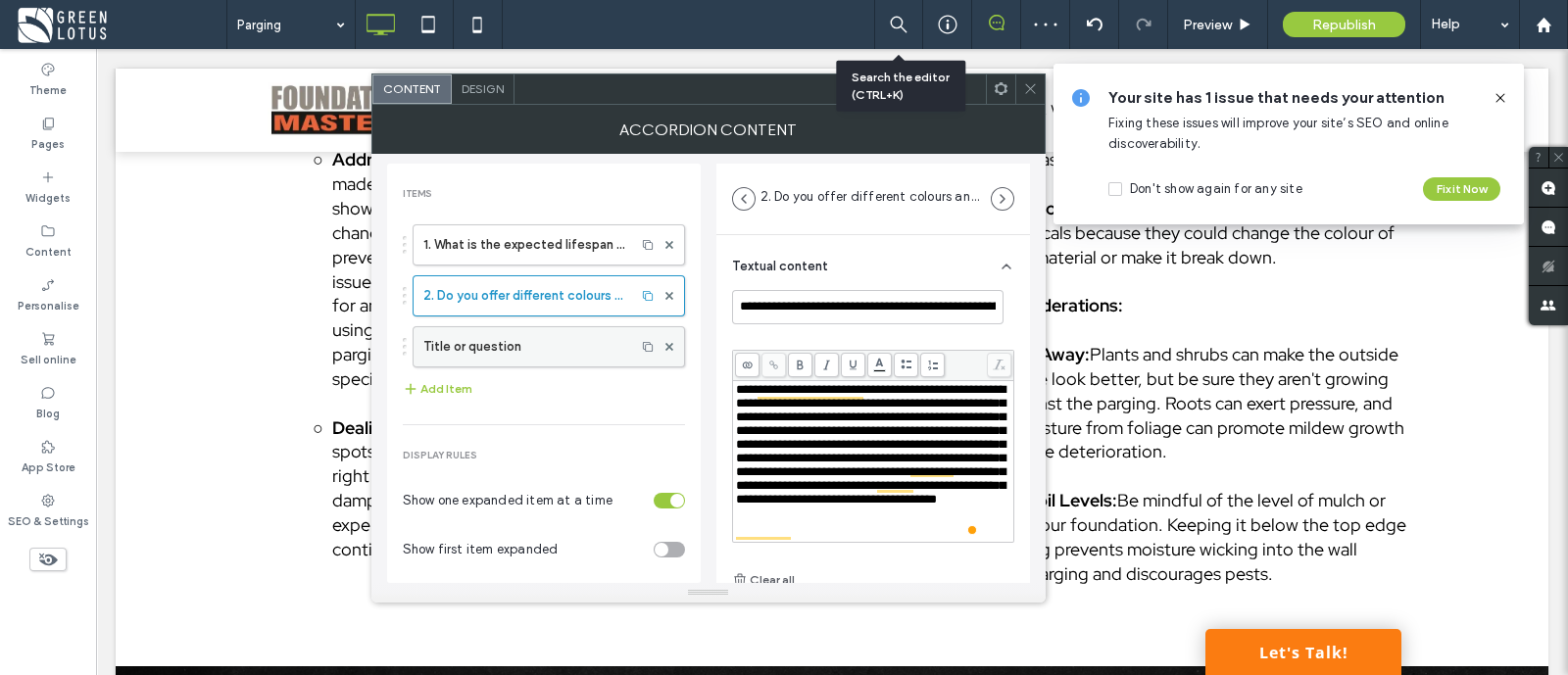 click on "Title or question" at bounding box center (524, 347) 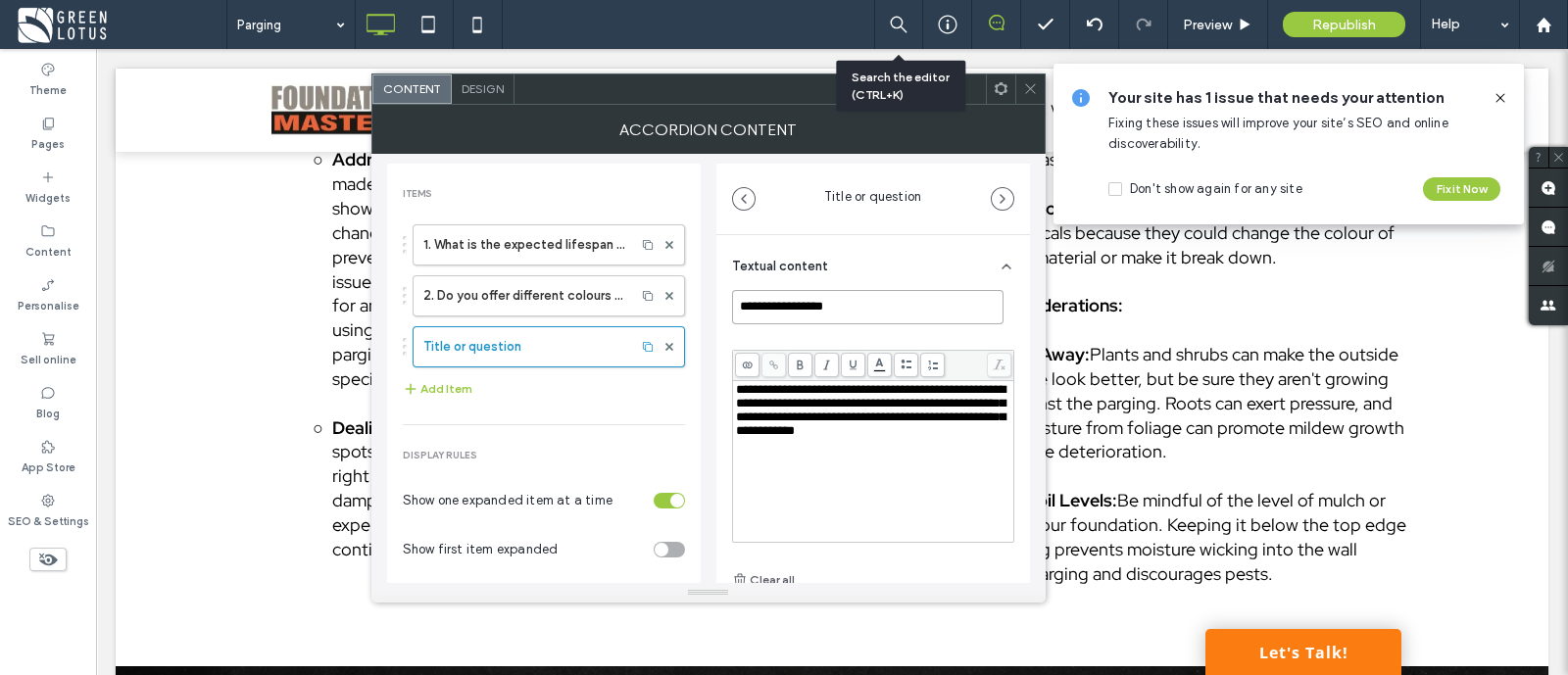 click on "**********" at bounding box center [867, 307] 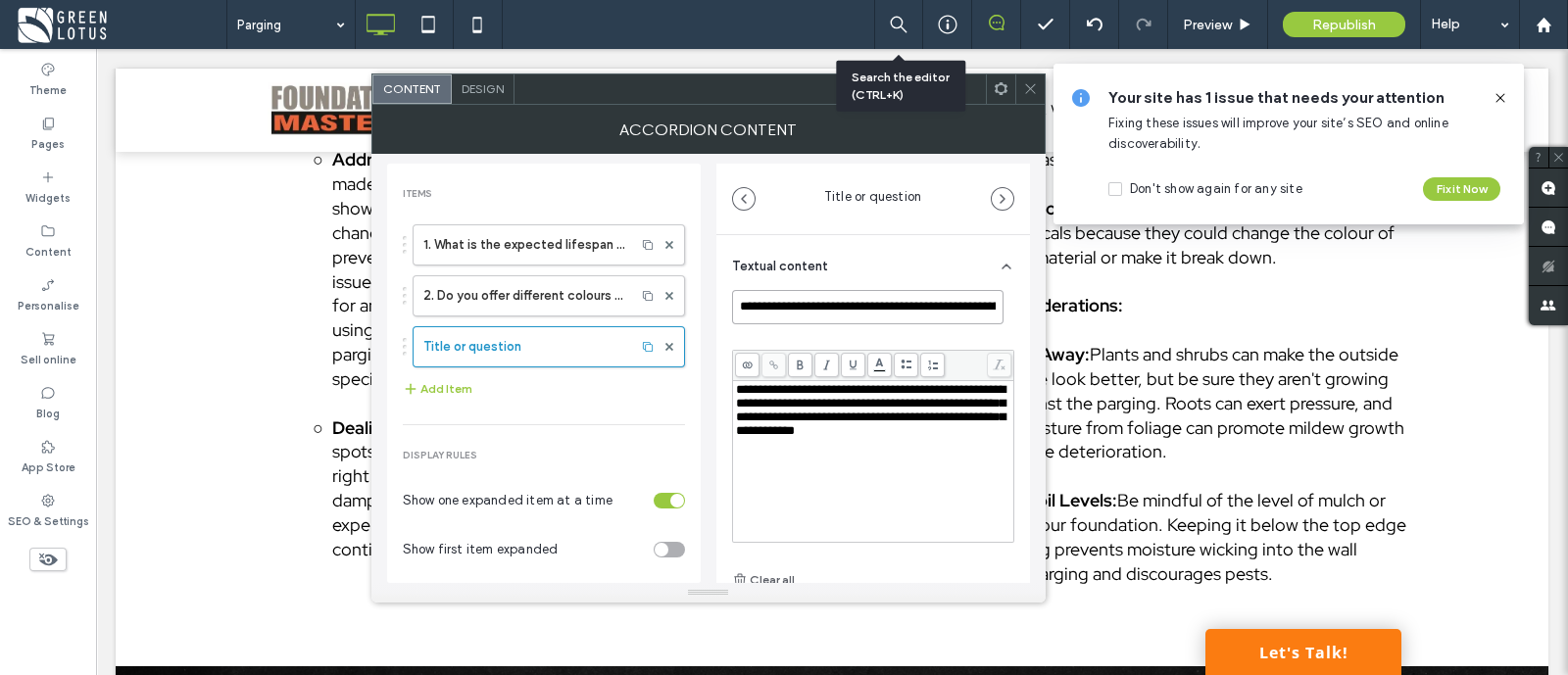 scroll, scrollTop: 0, scrollLeft: 83, axis: horizontal 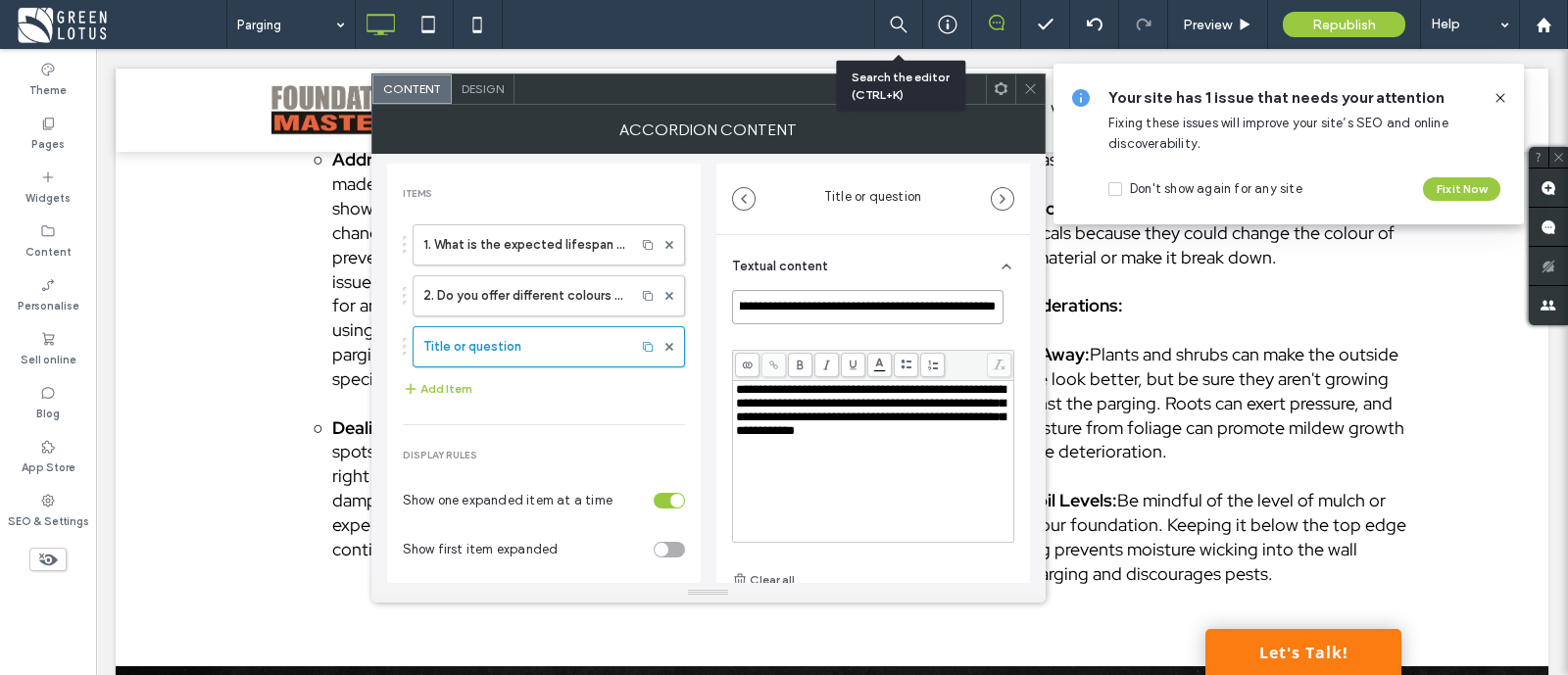 type on "**********" 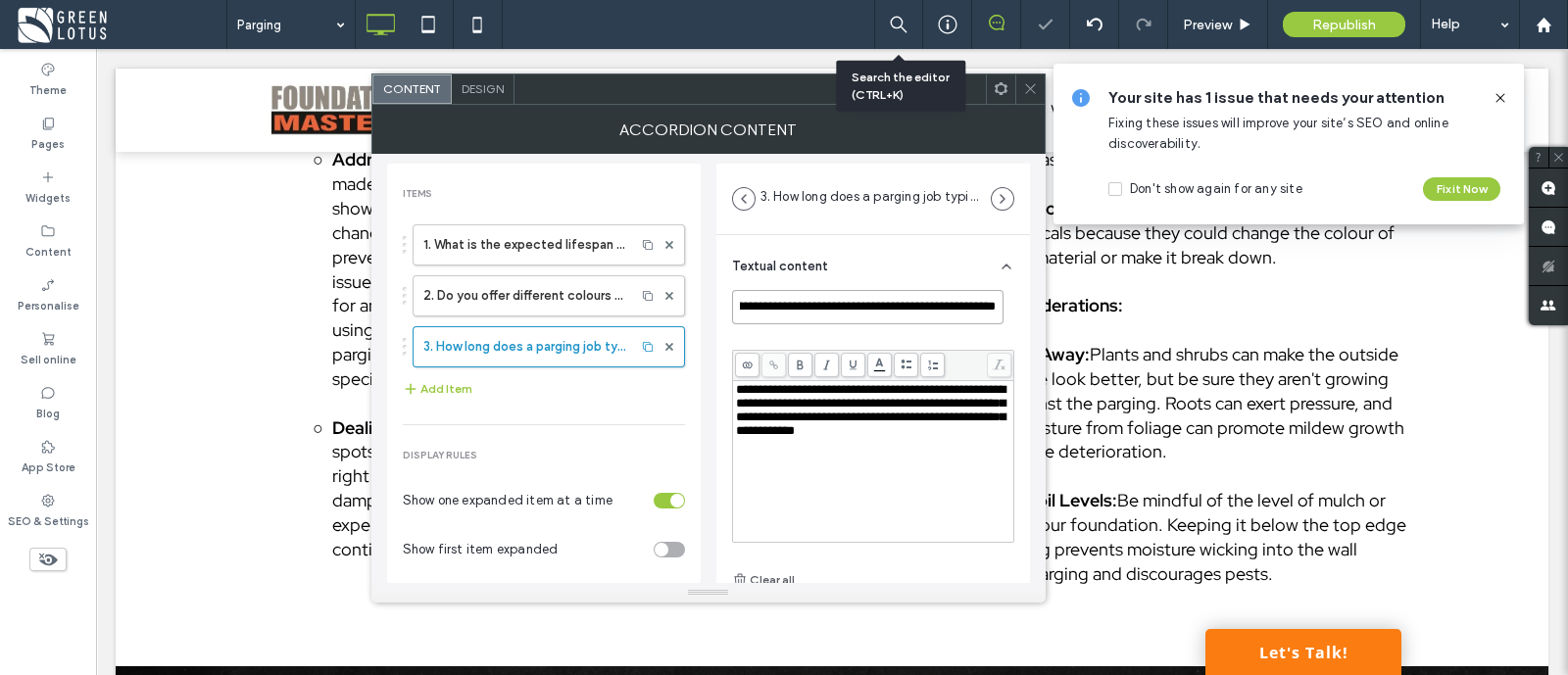 scroll, scrollTop: 0, scrollLeft: 0, axis: both 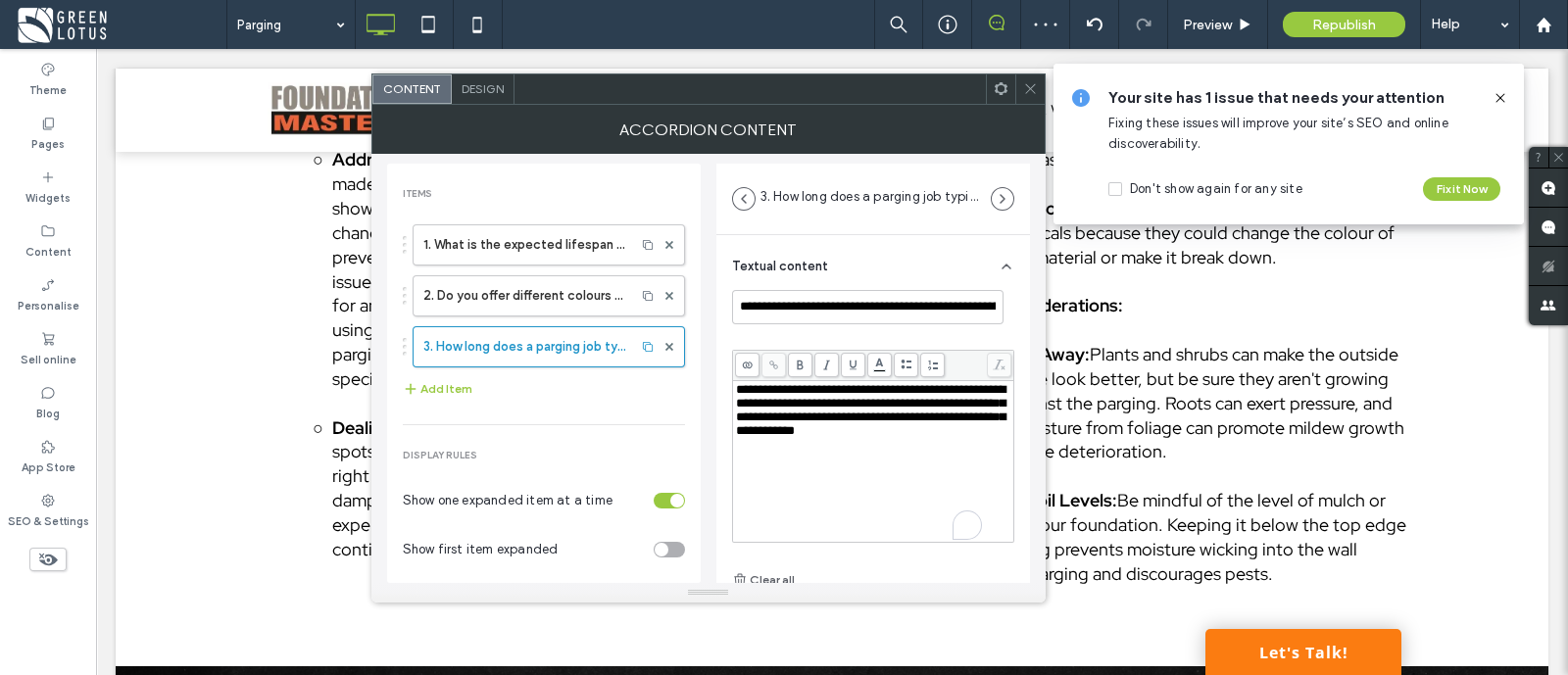 click on "**********" at bounding box center (870, 410) 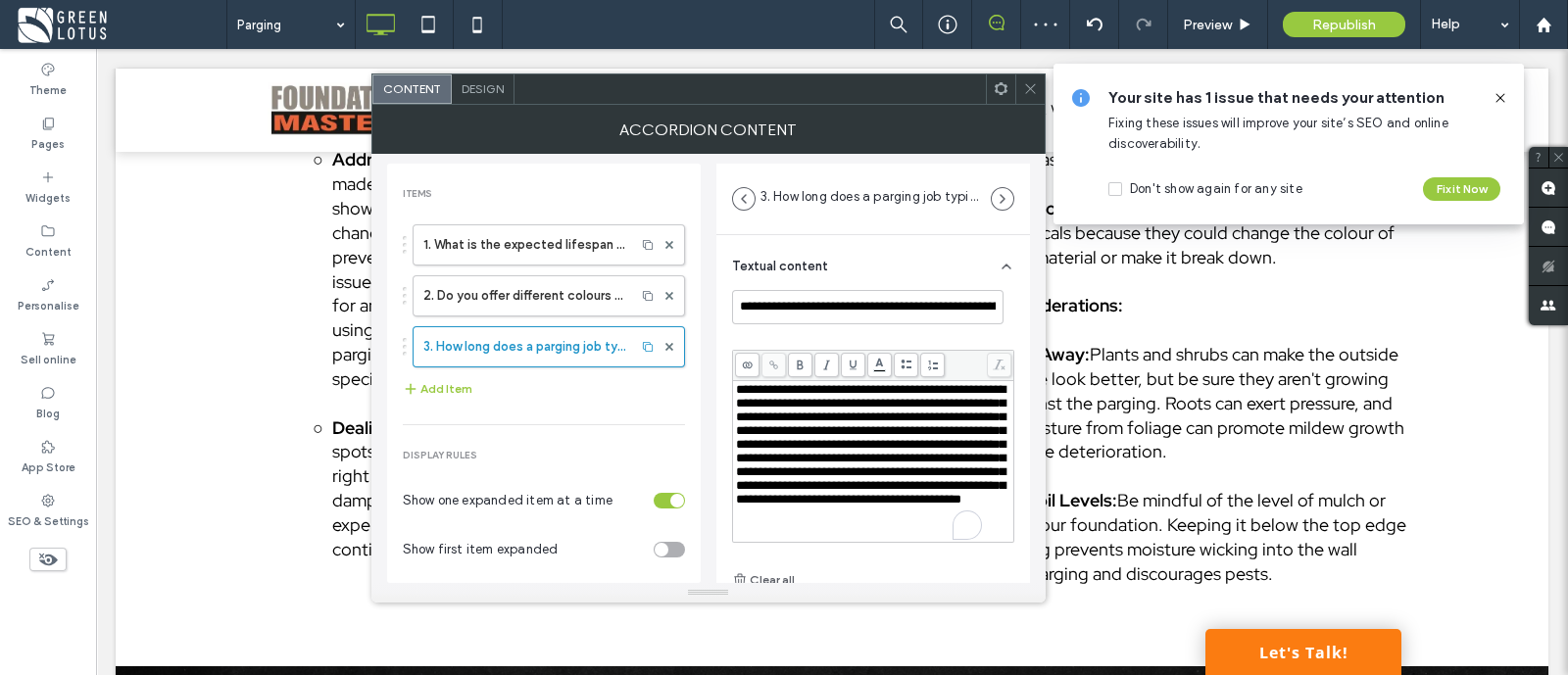 scroll, scrollTop: 67, scrollLeft: 0, axis: vertical 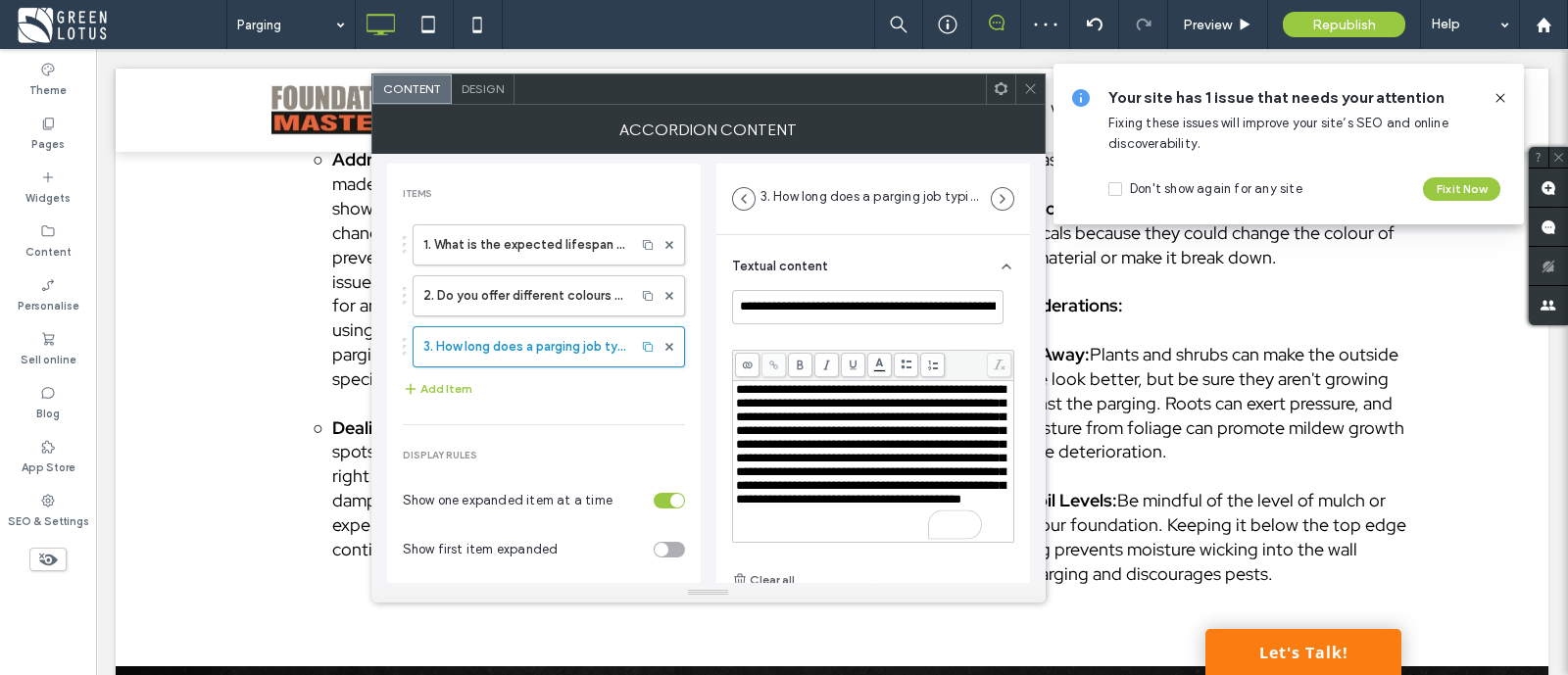 click 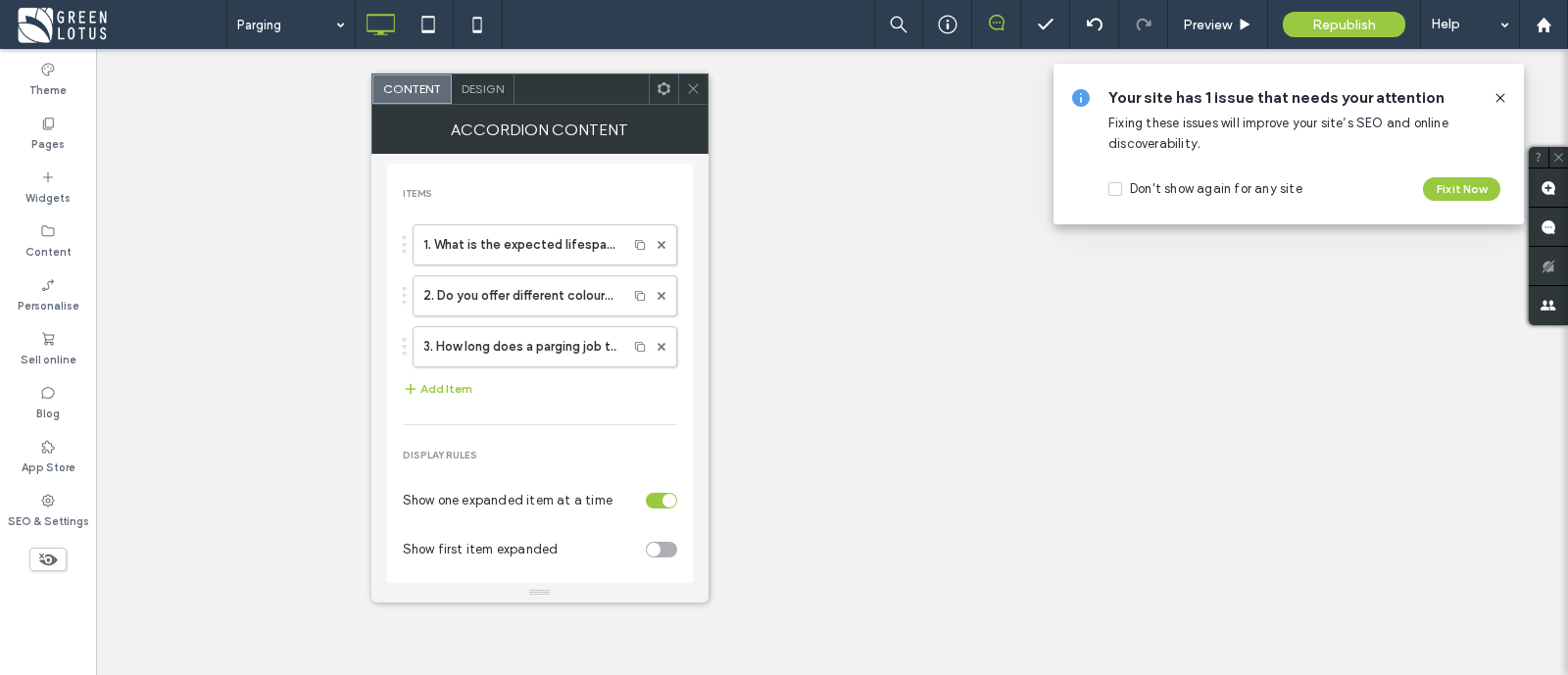 click on "Design" at bounding box center [482, 88] 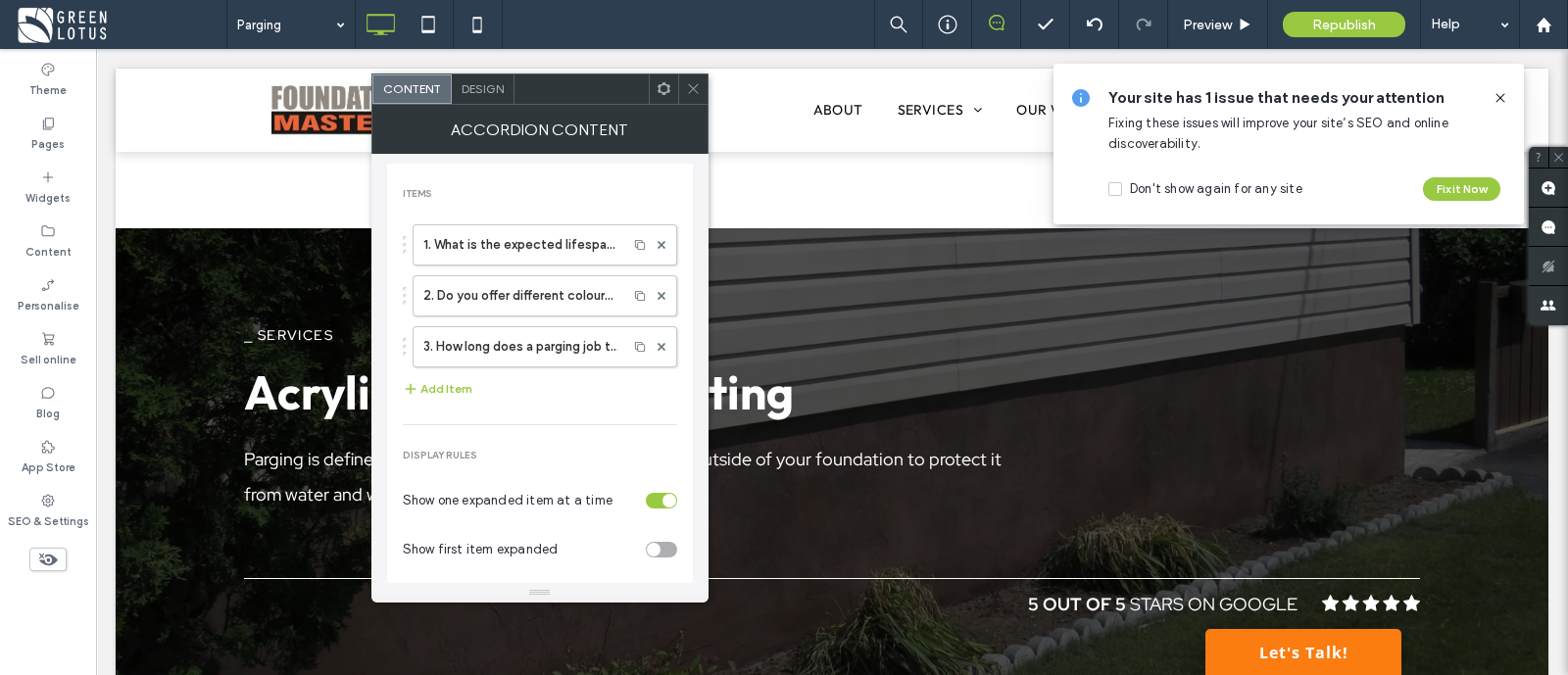 scroll, scrollTop: 0, scrollLeft: 0, axis: both 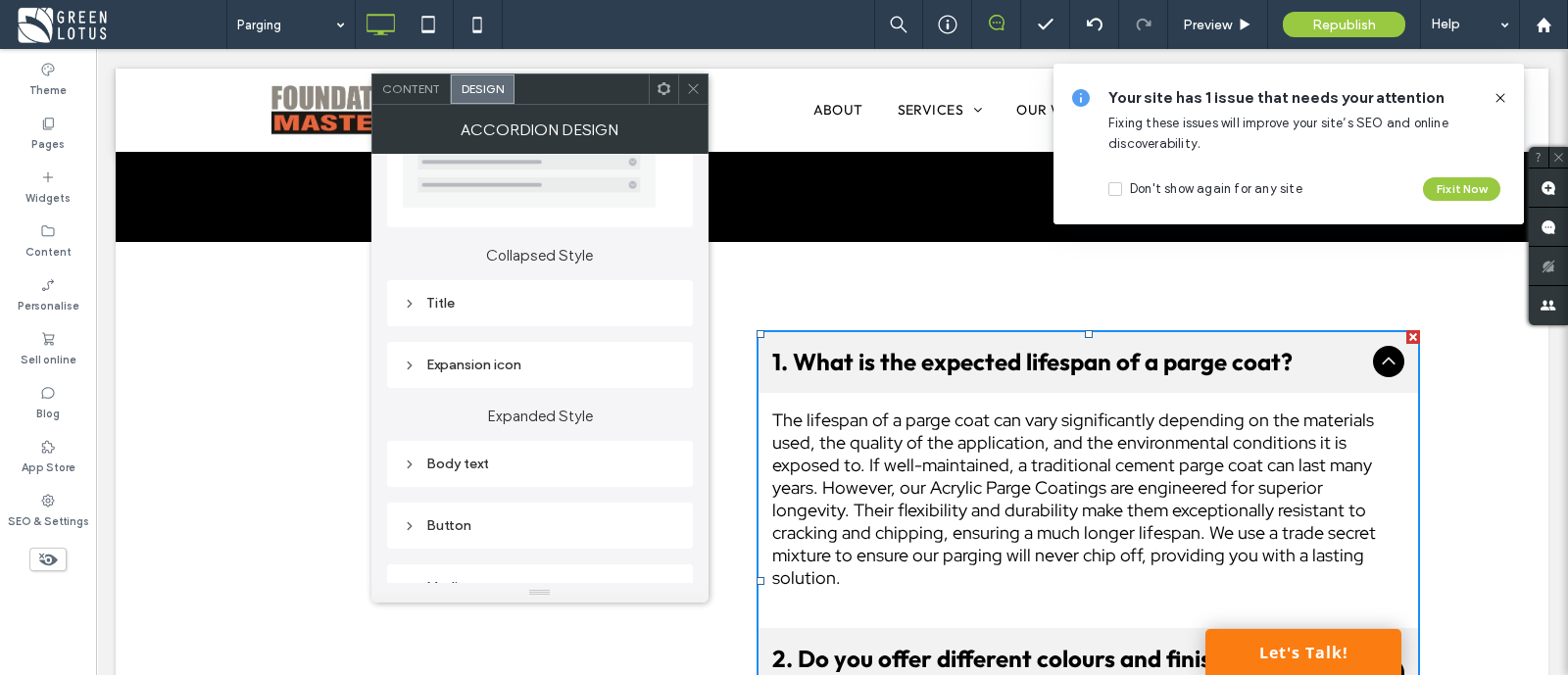 click on "Title" at bounding box center [540, 303] 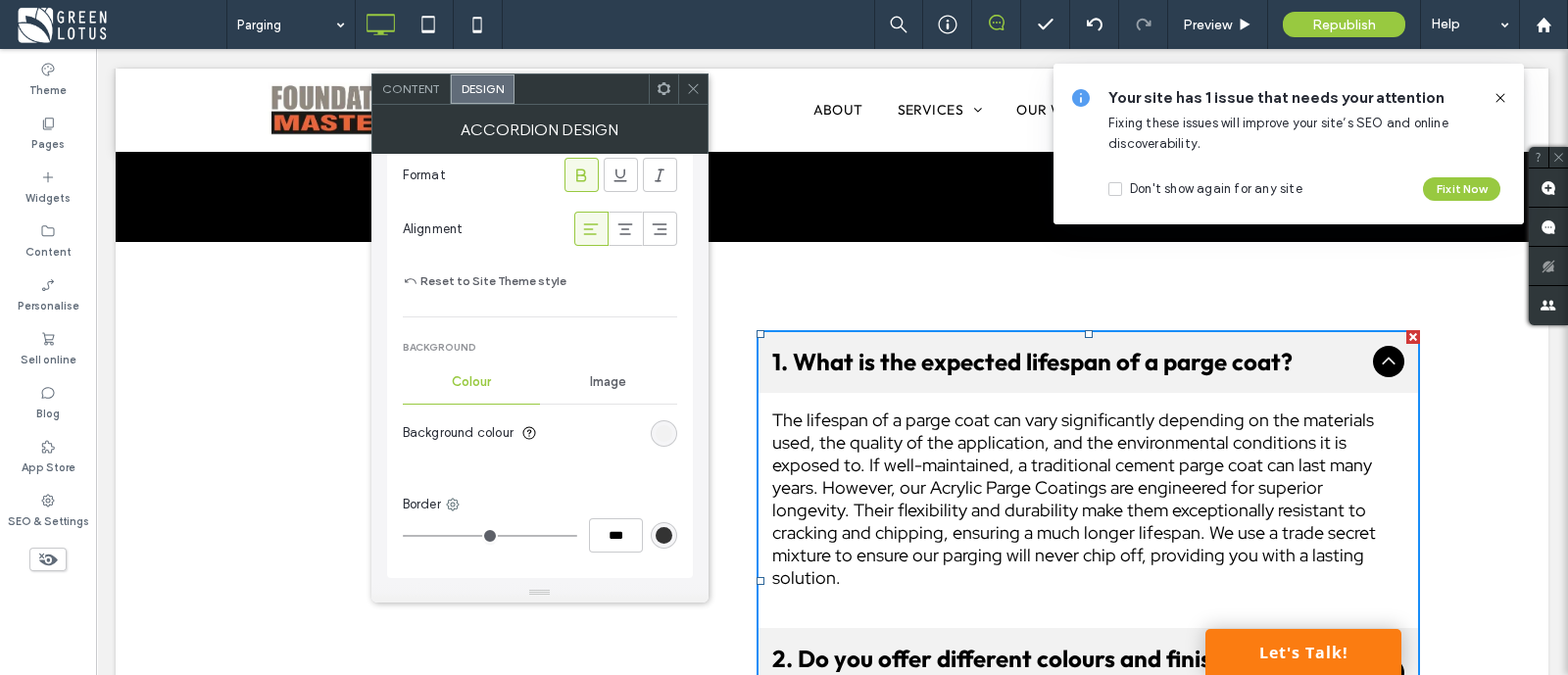 scroll, scrollTop: 612, scrollLeft: 0, axis: vertical 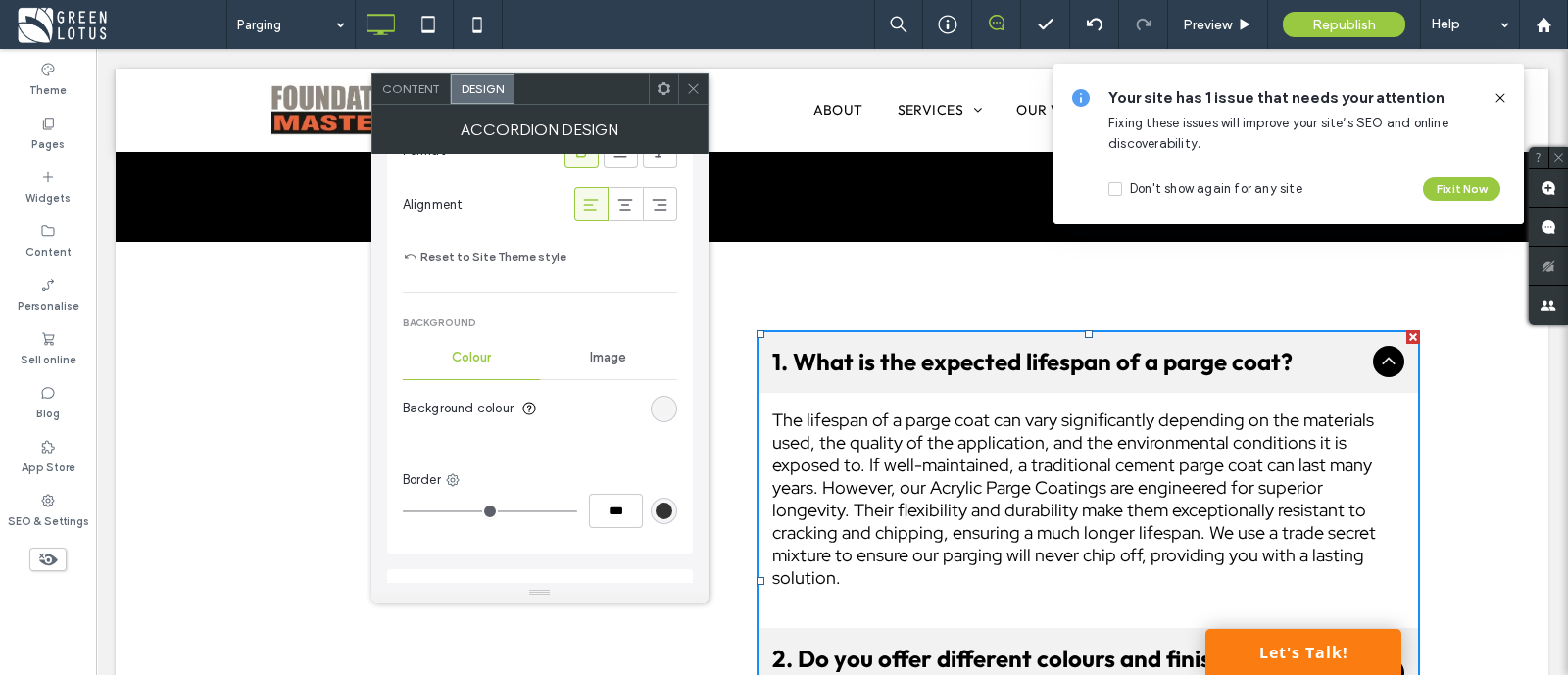click at bounding box center [663, 409] 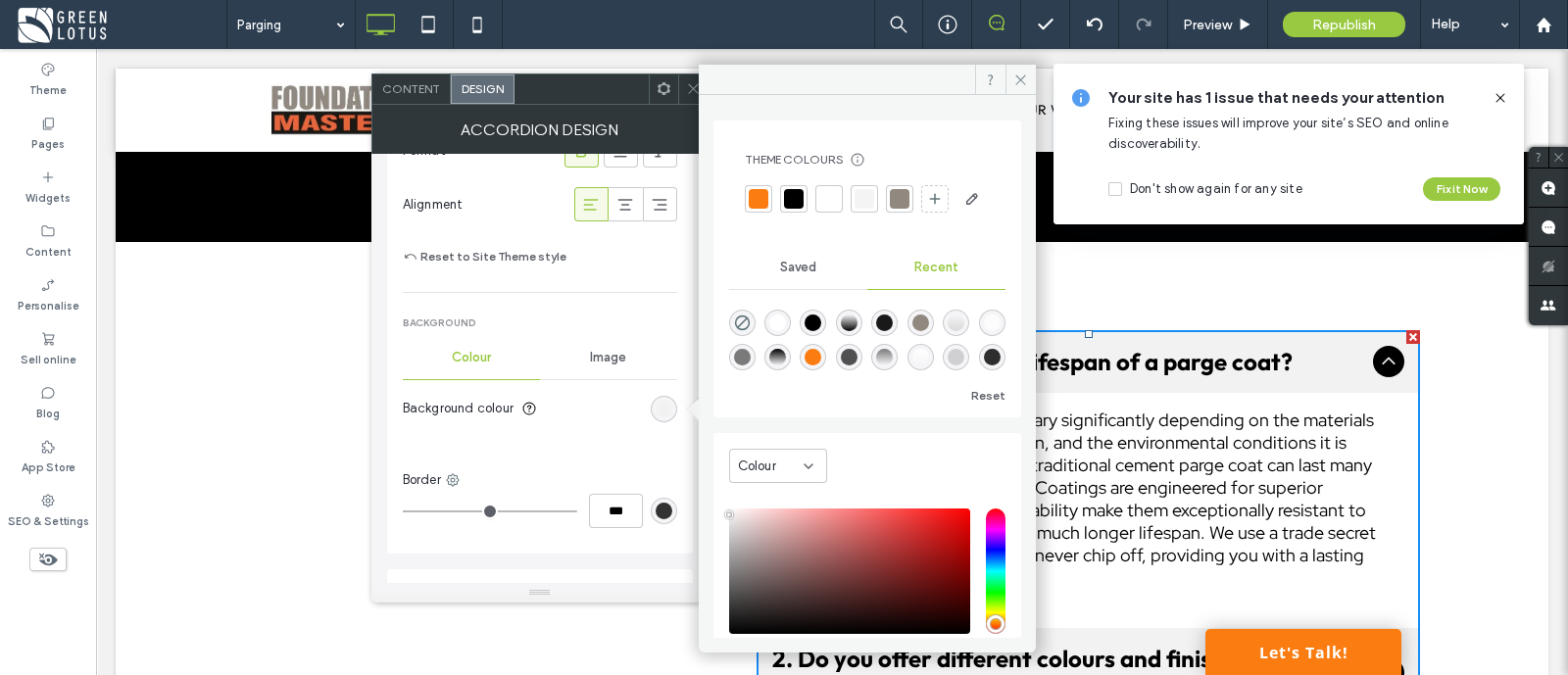 click at bounding box center (759, 199) 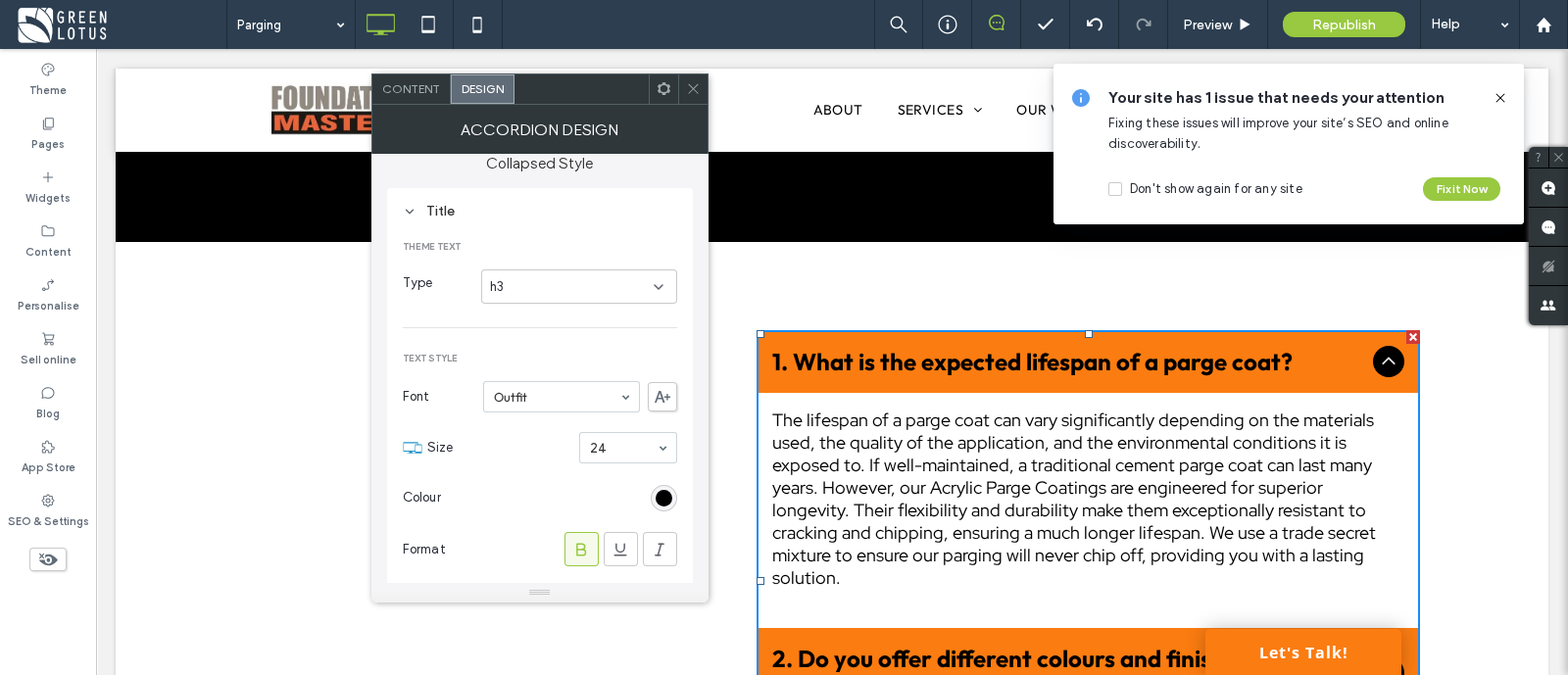 scroll, scrollTop: 244, scrollLeft: 0, axis: vertical 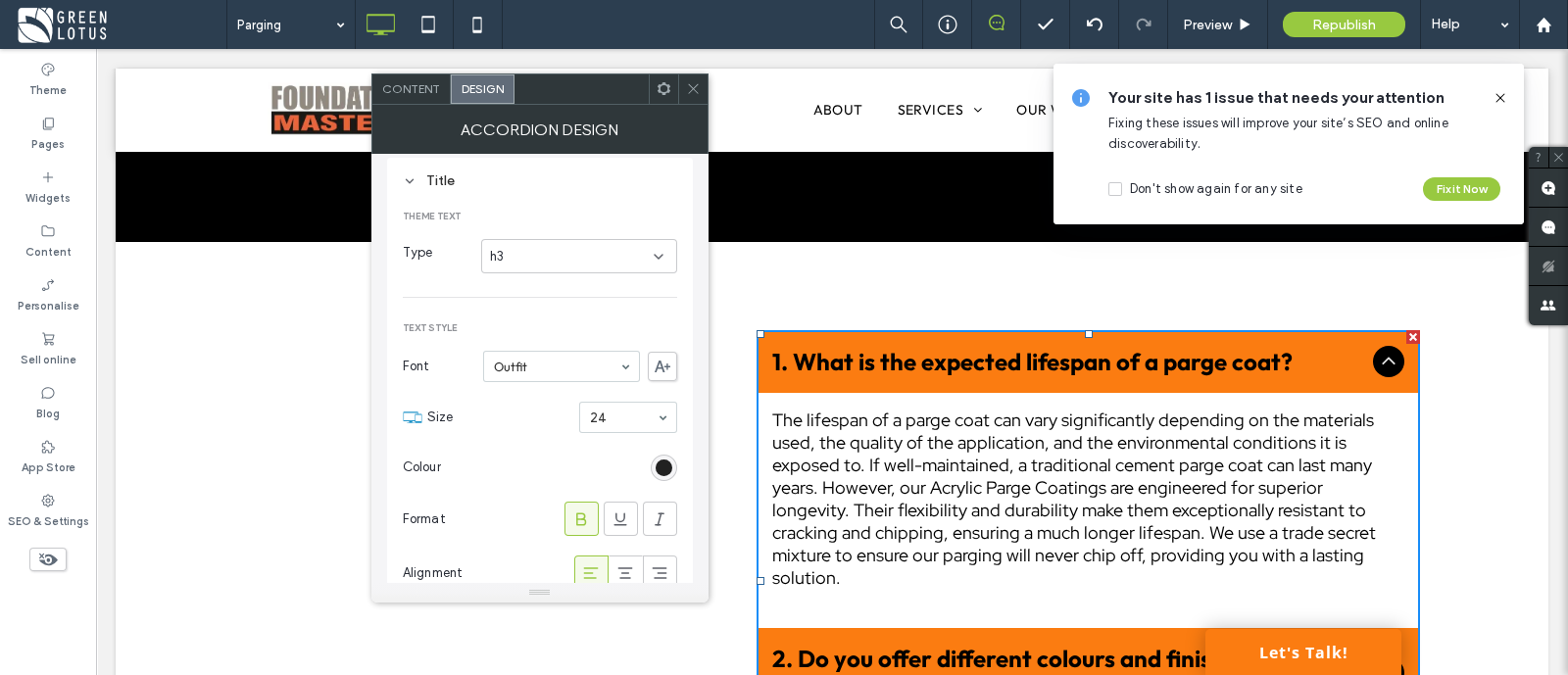 click at bounding box center (663, 467) 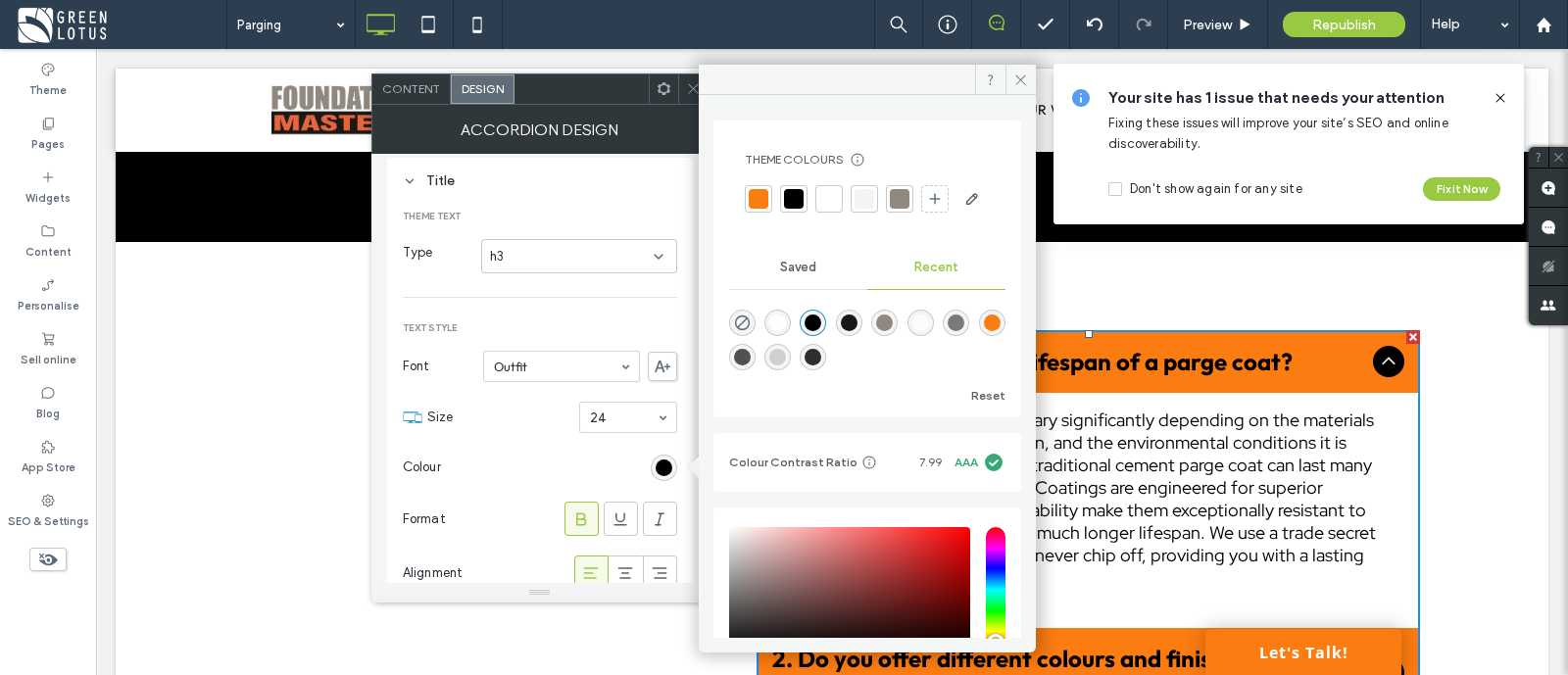 click at bounding box center [829, 199] 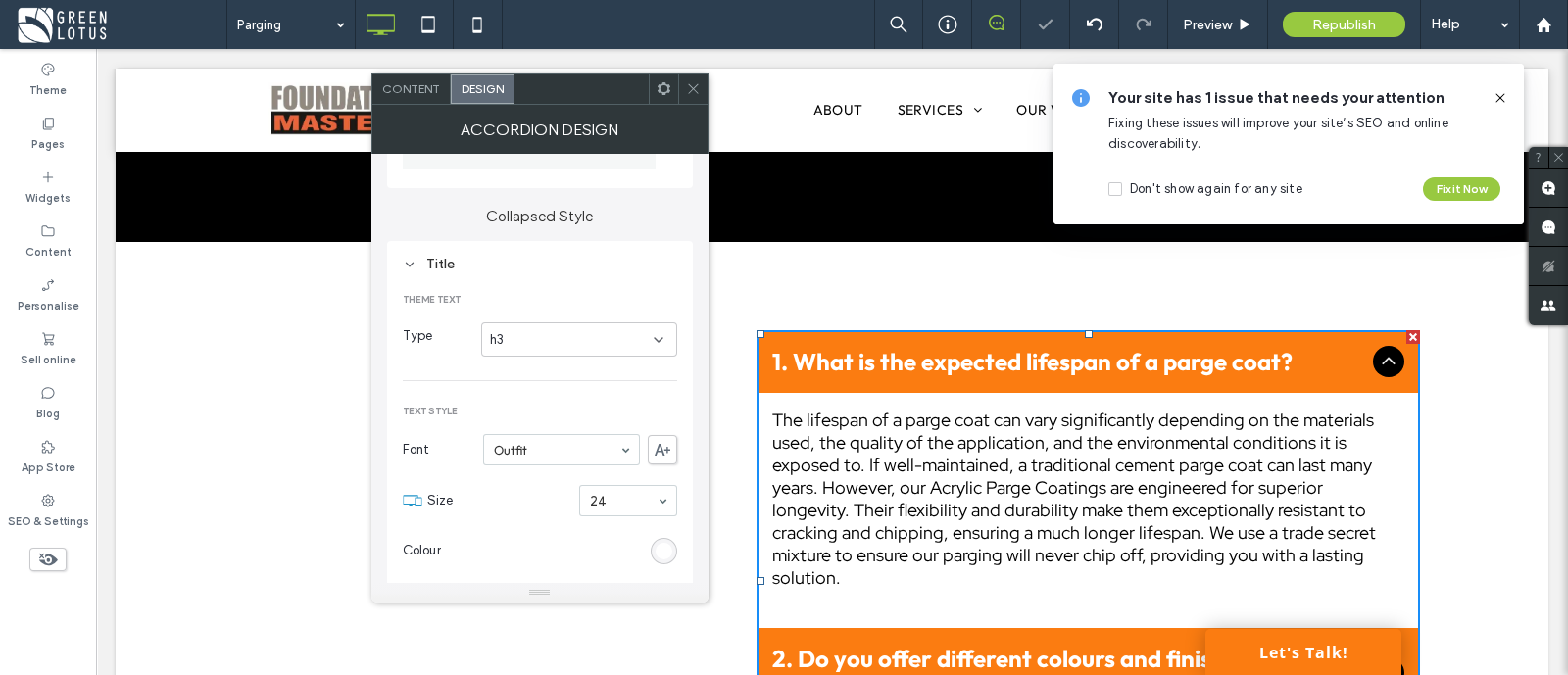 scroll, scrollTop: 121, scrollLeft: 0, axis: vertical 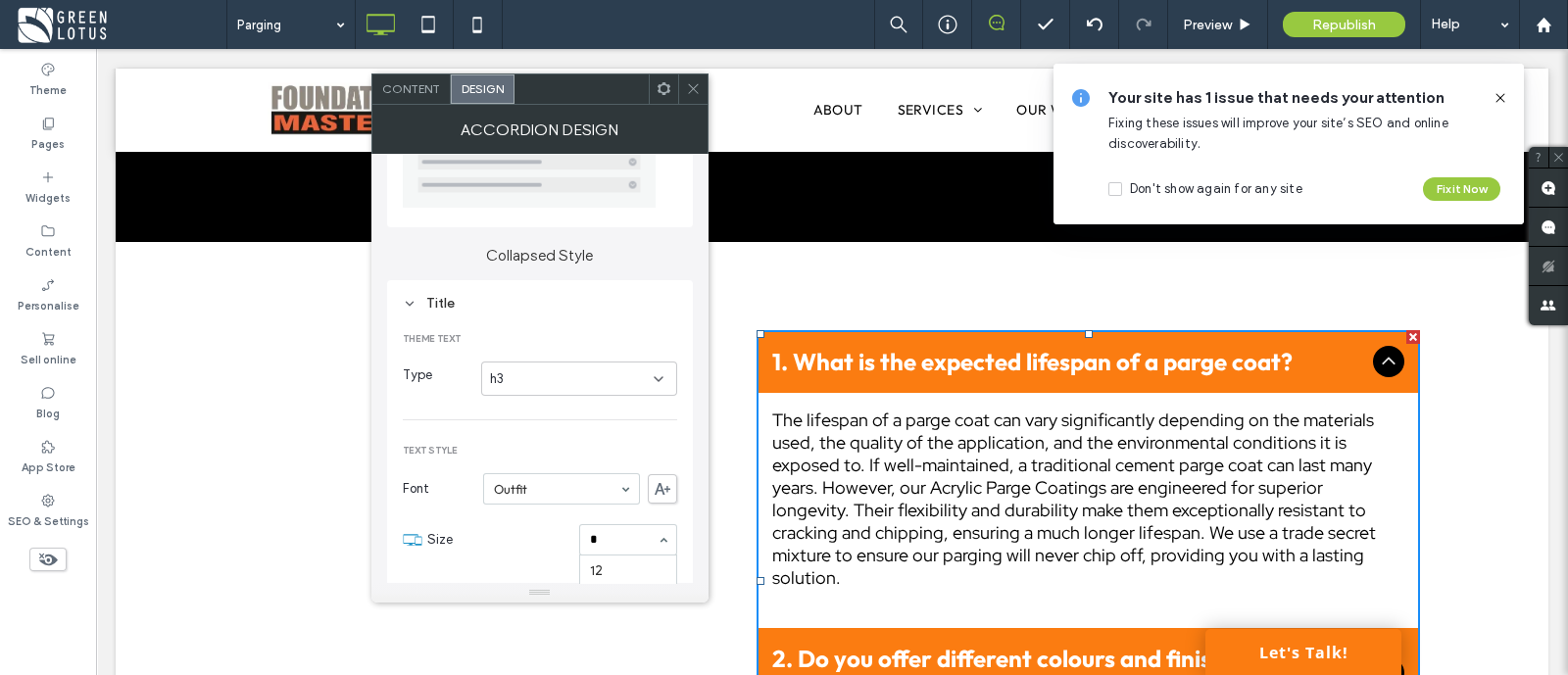 type on "**" 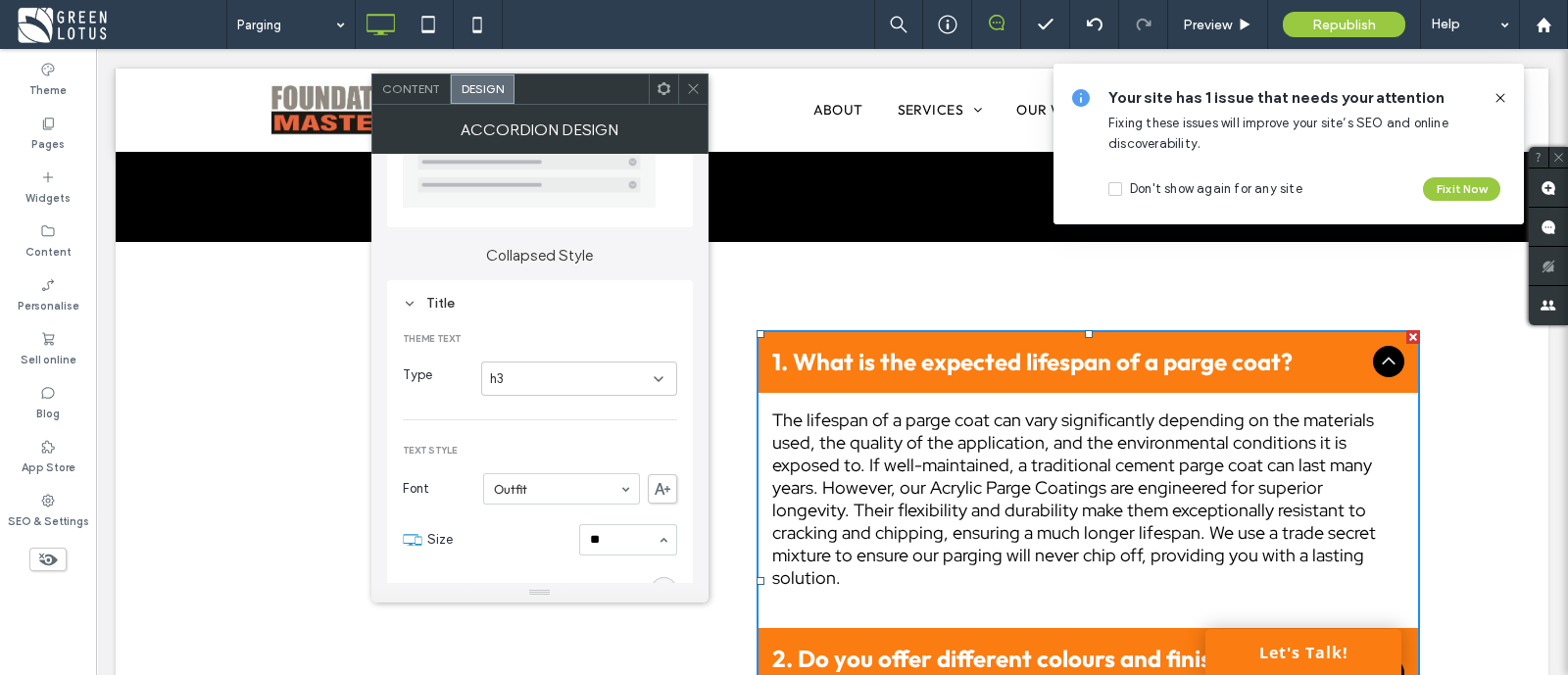 type 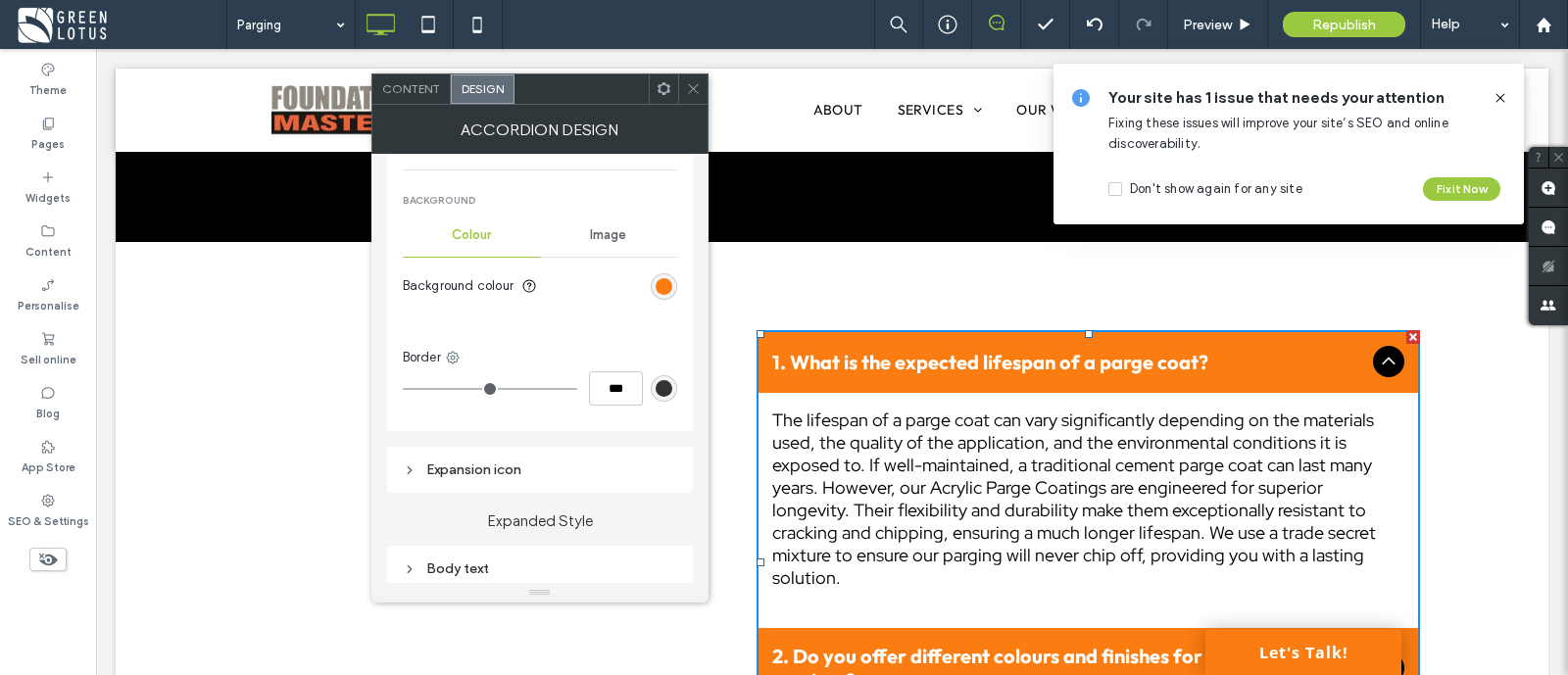 scroll, scrollTop: 856, scrollLeft: 0, axis: vertical 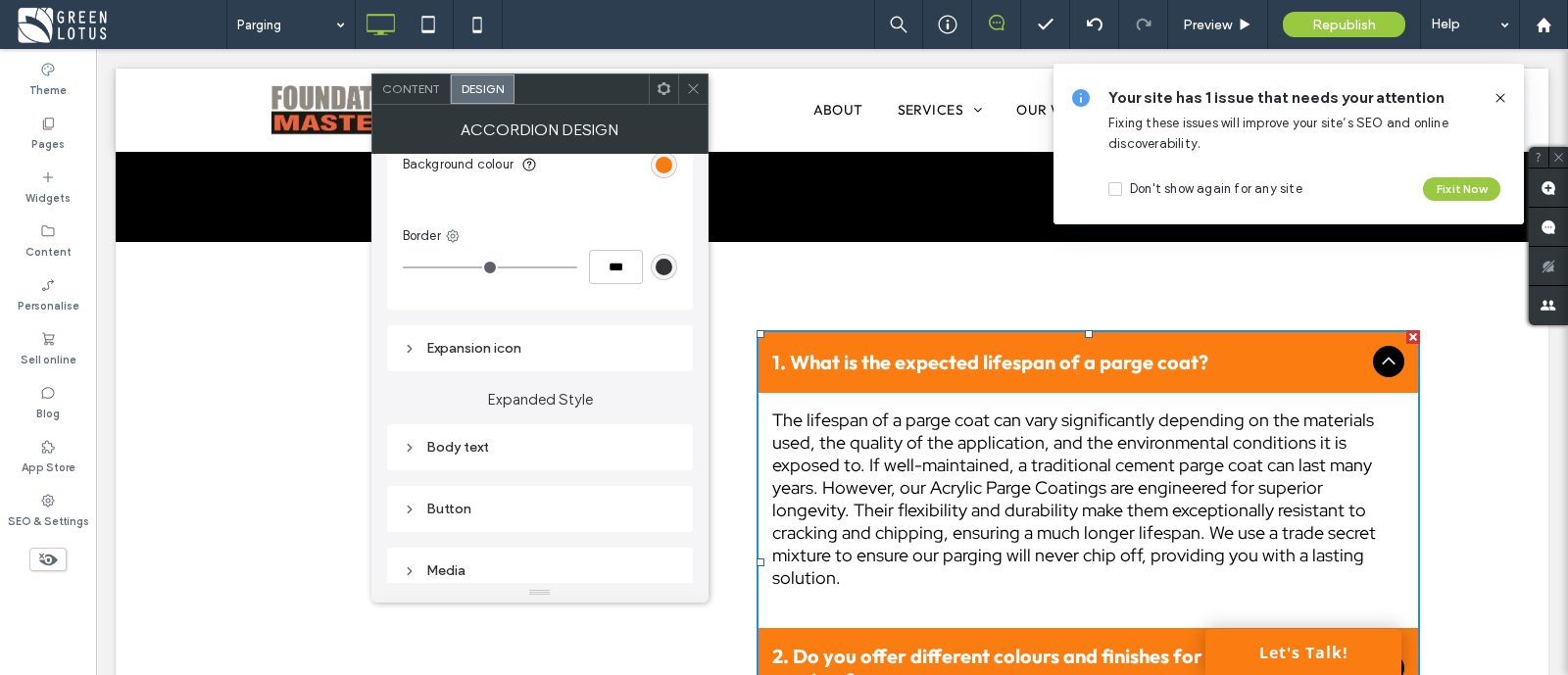 click on "Expansion icon" at bounding box center [540, 348] 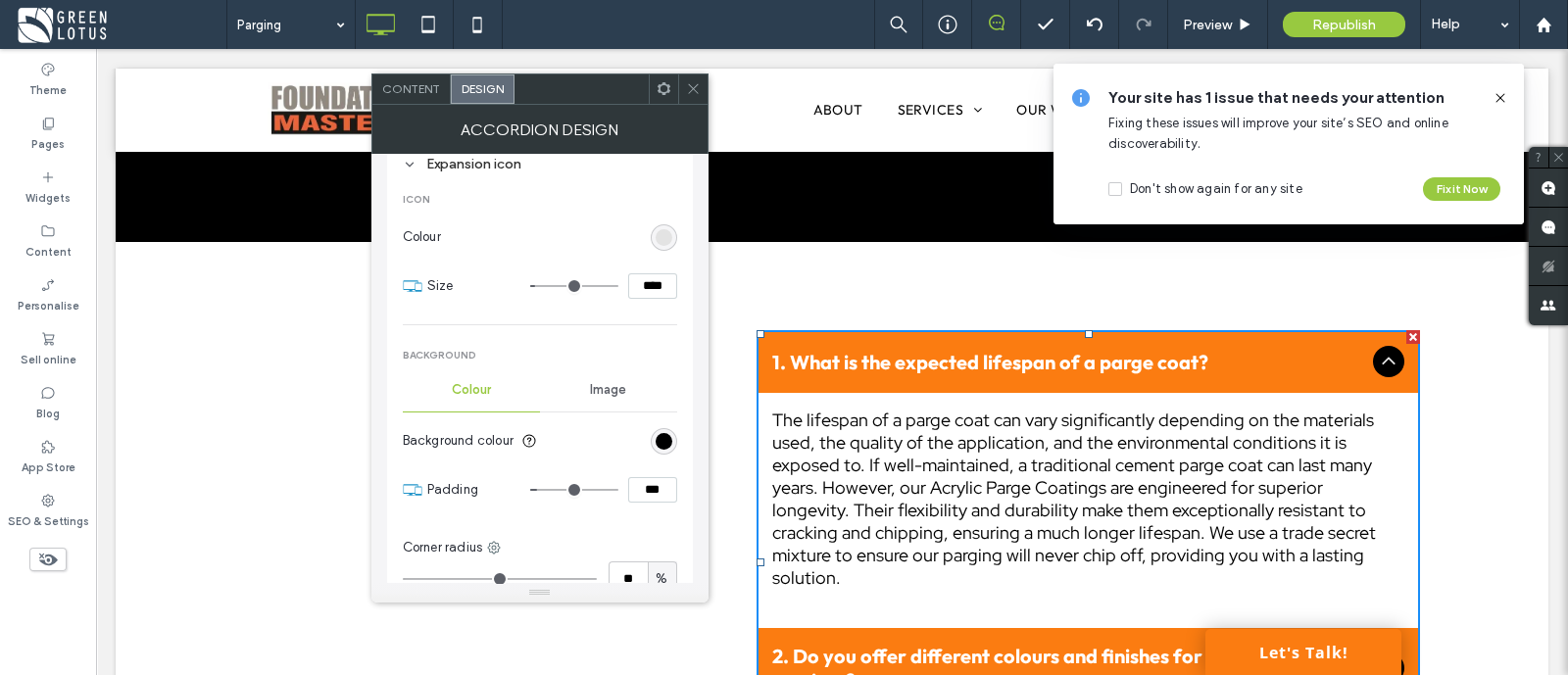 scroll, scrollTop: 1102, scrollLeft: 0, axis: vertical 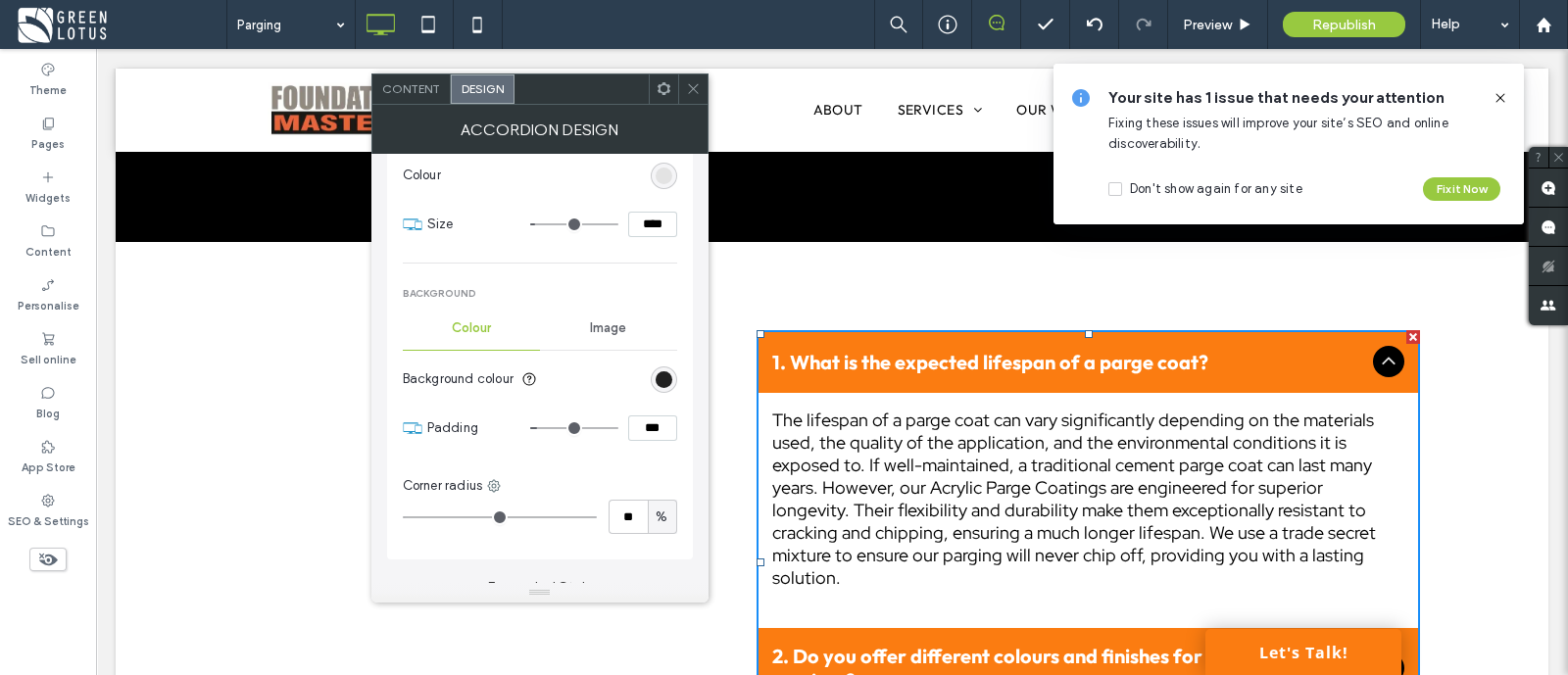 click at bounding box center [663, 379] 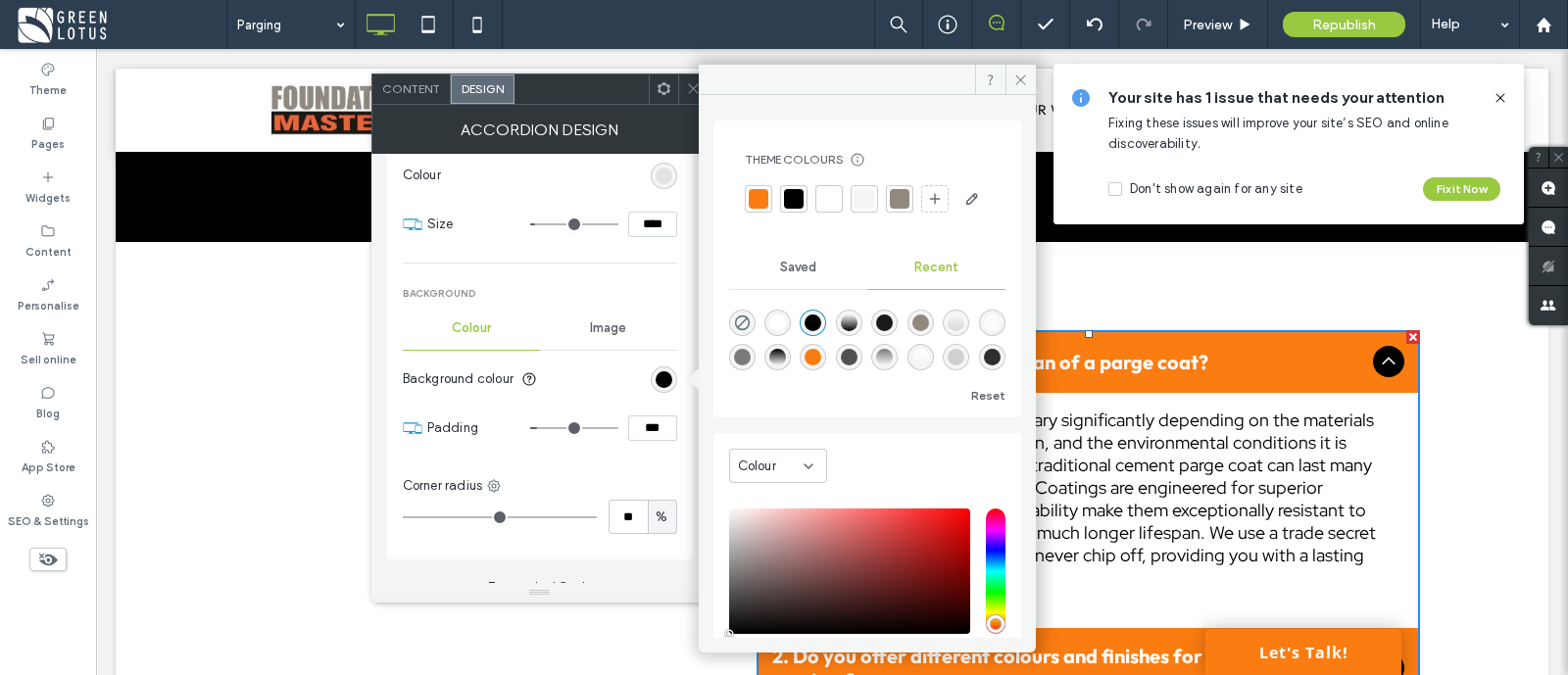 click at bounding box center [759, 199] 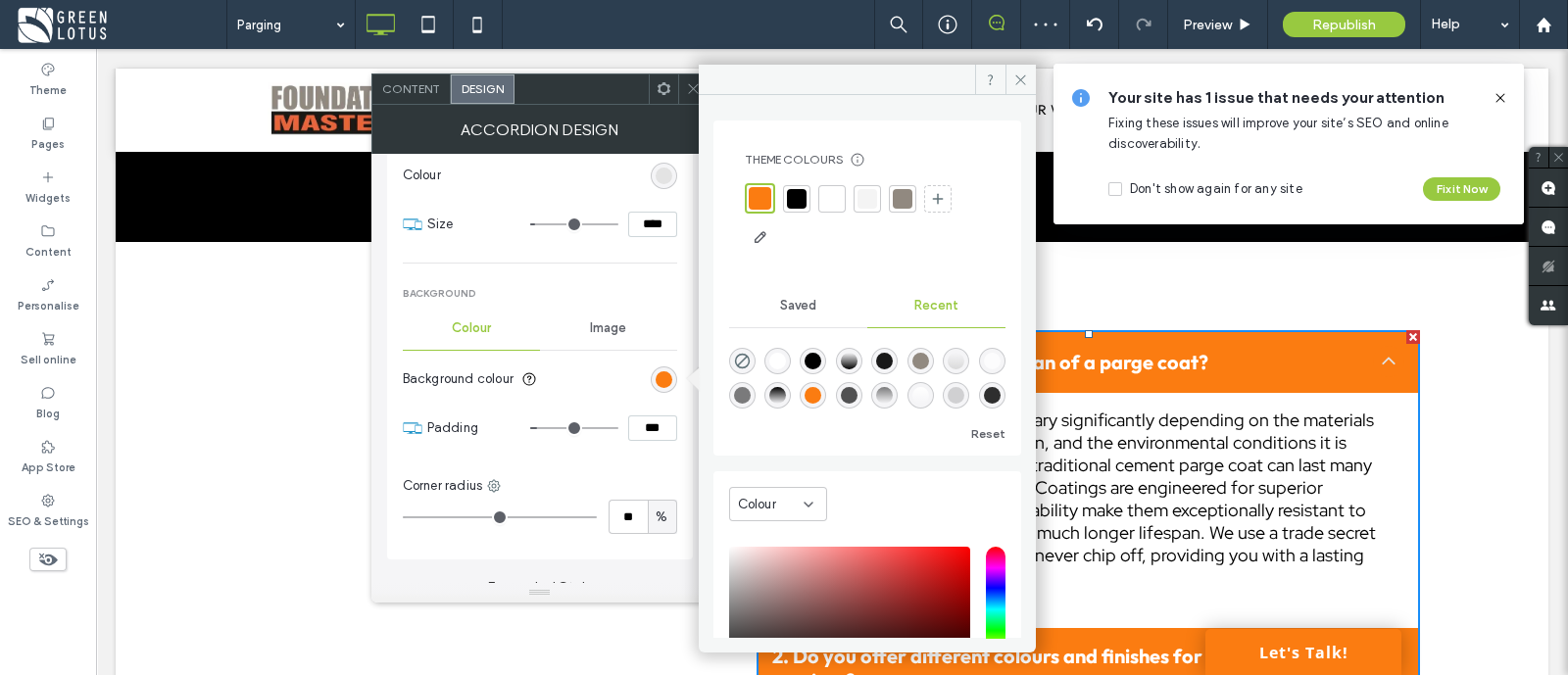 click at bounding box center (903, 199) 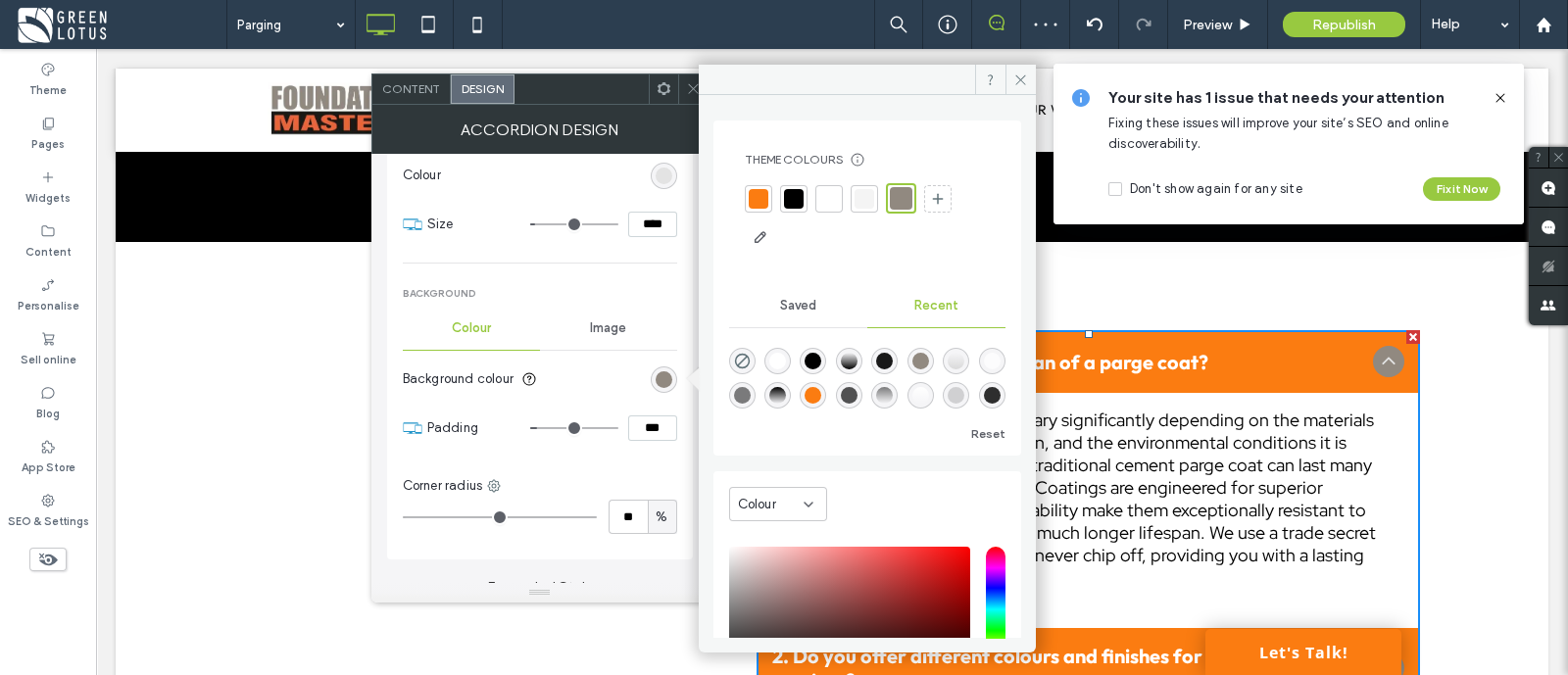 click at bounding box center (794, 199) 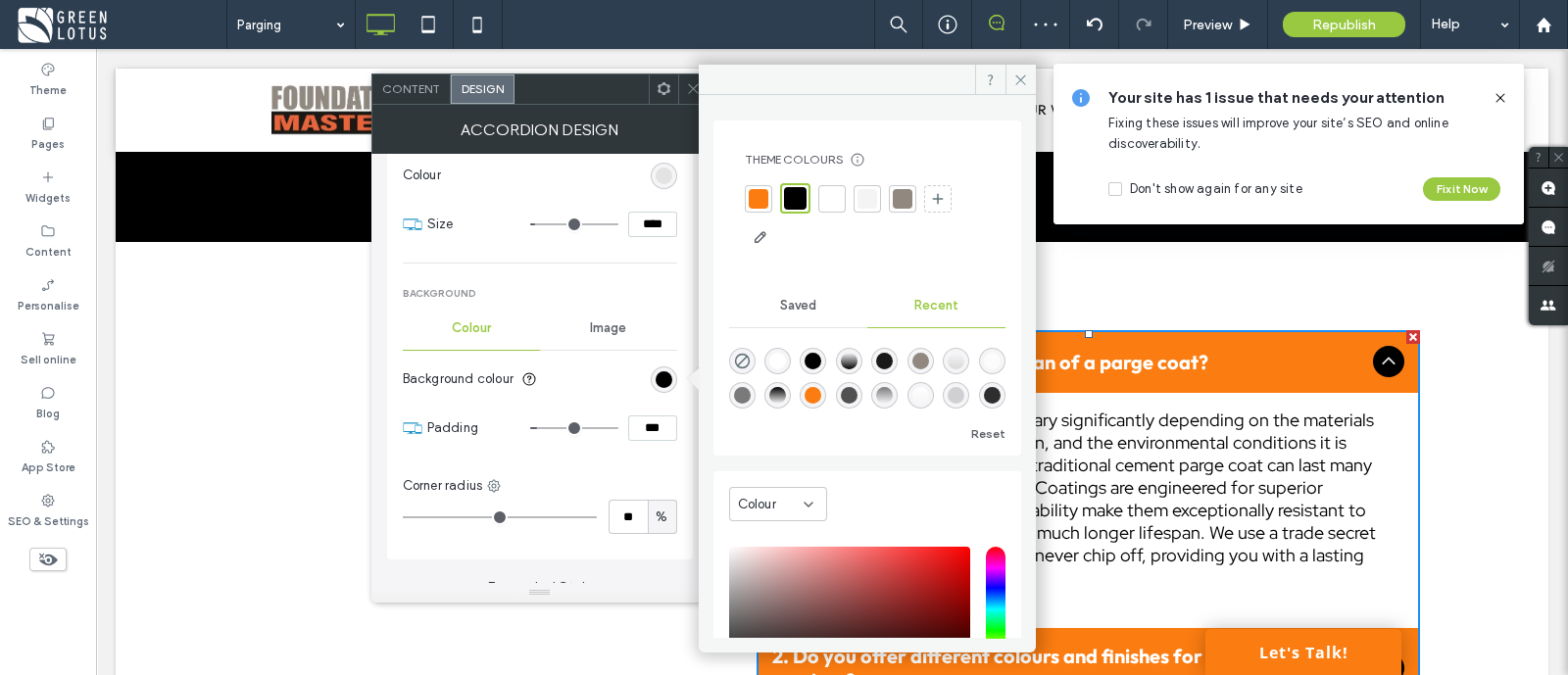 click at bounding box center [759, 199] 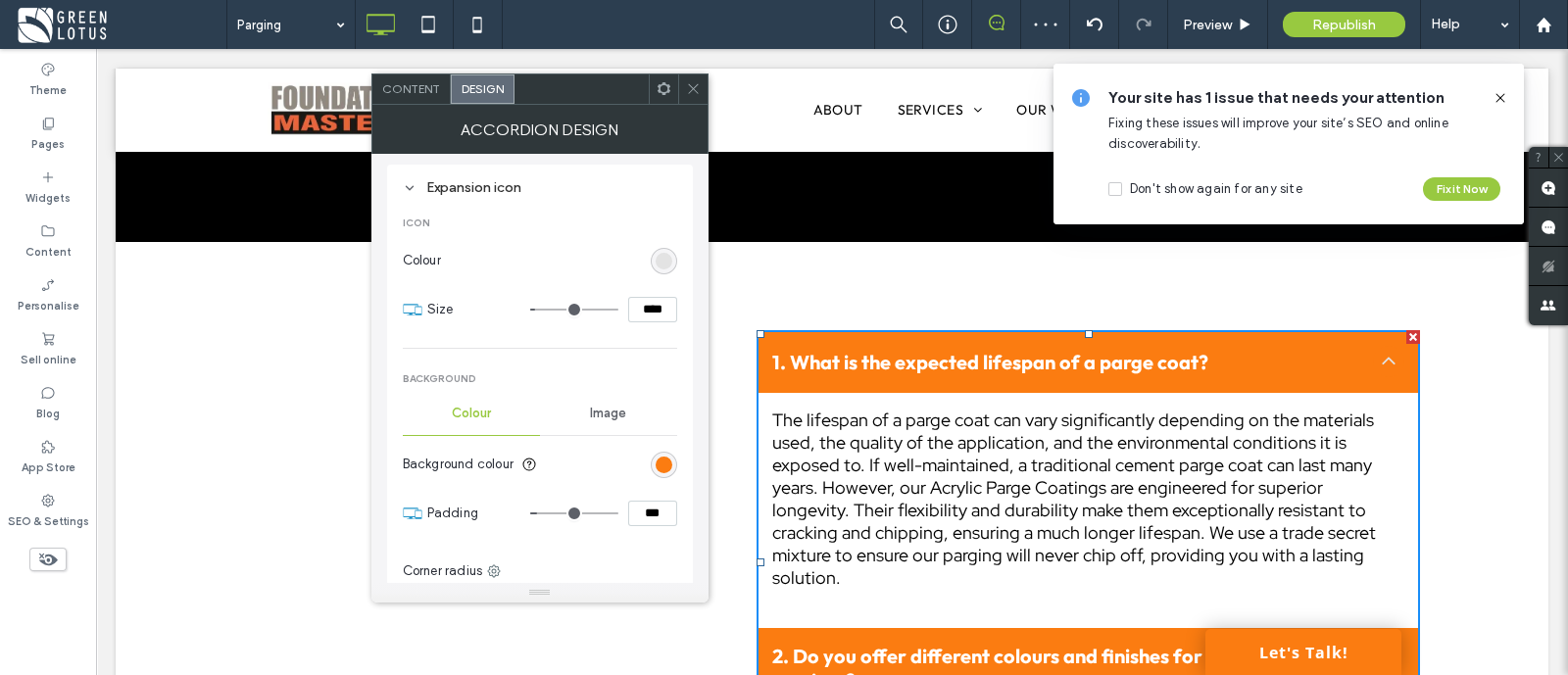 scroll, scrollTop: 979, scrollLeft: 0, axis: vertical 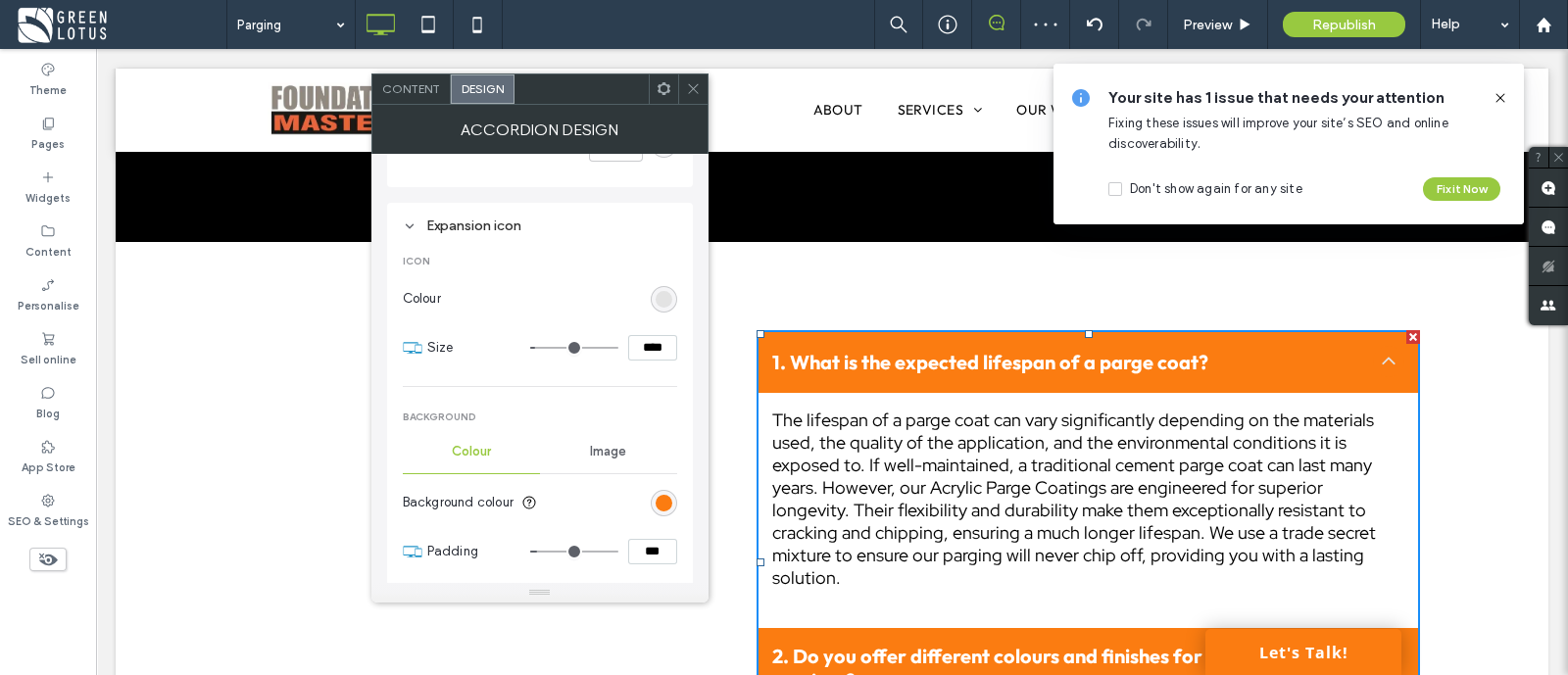click at bounding box center [663, 299] 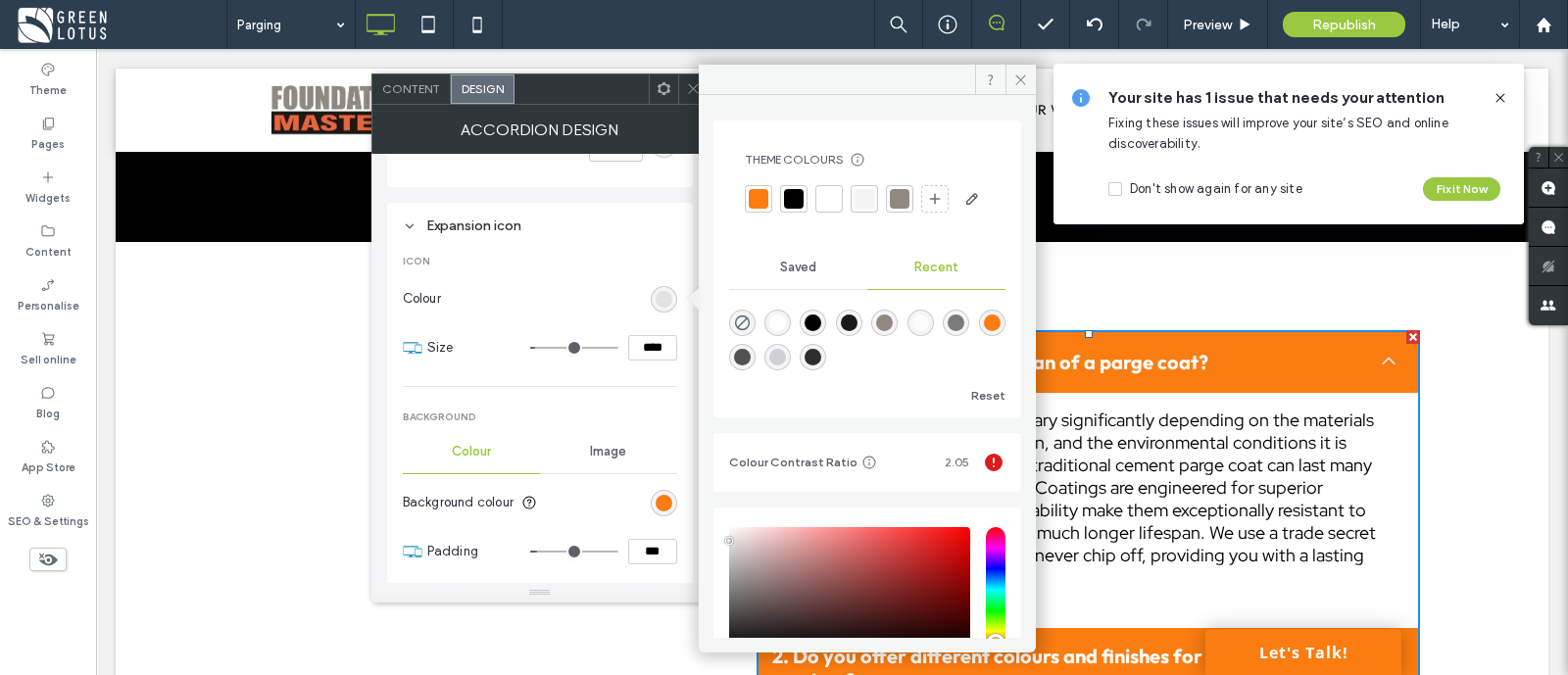 click at bounding box center (794, 199) 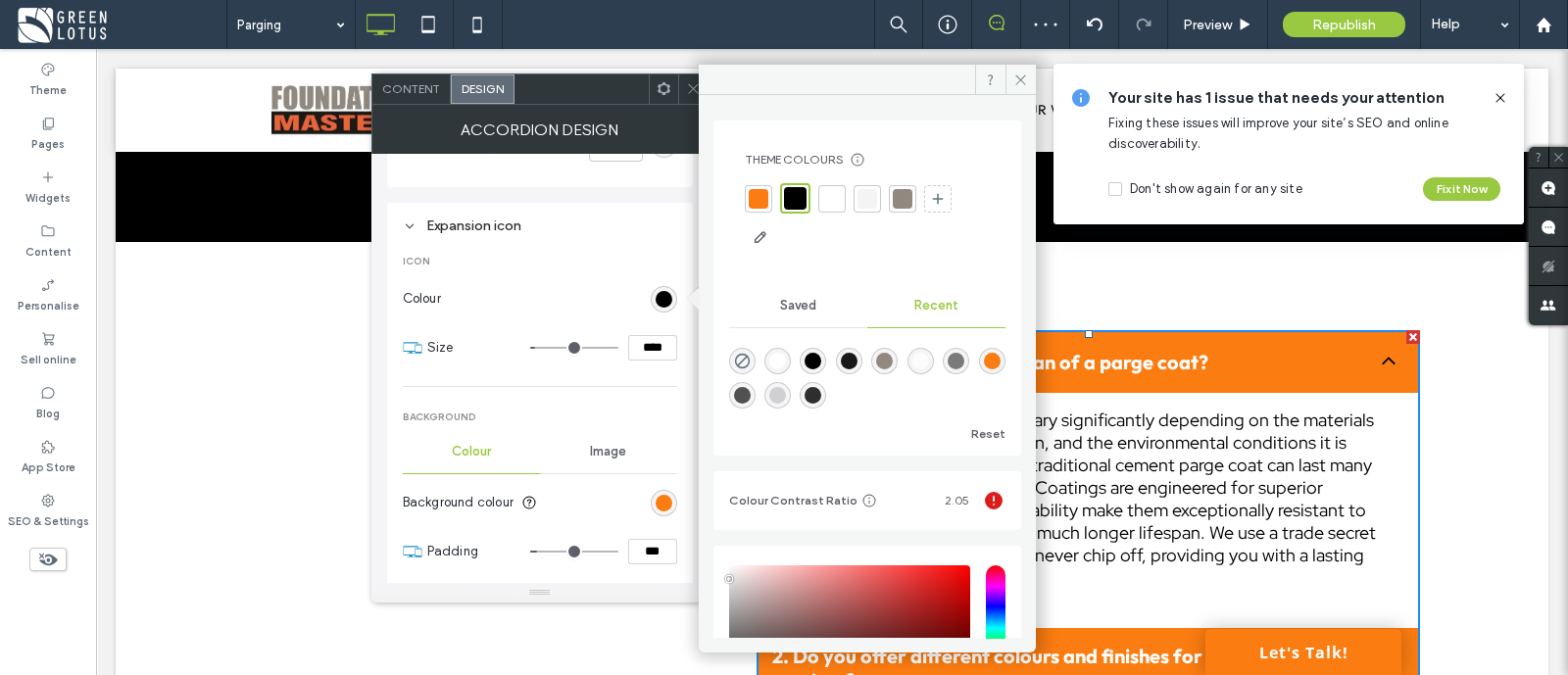 drag, startPoint x: 651, startPoint y: 351, endPoint x: 625, endPoint y: 348, distance: 26.172505 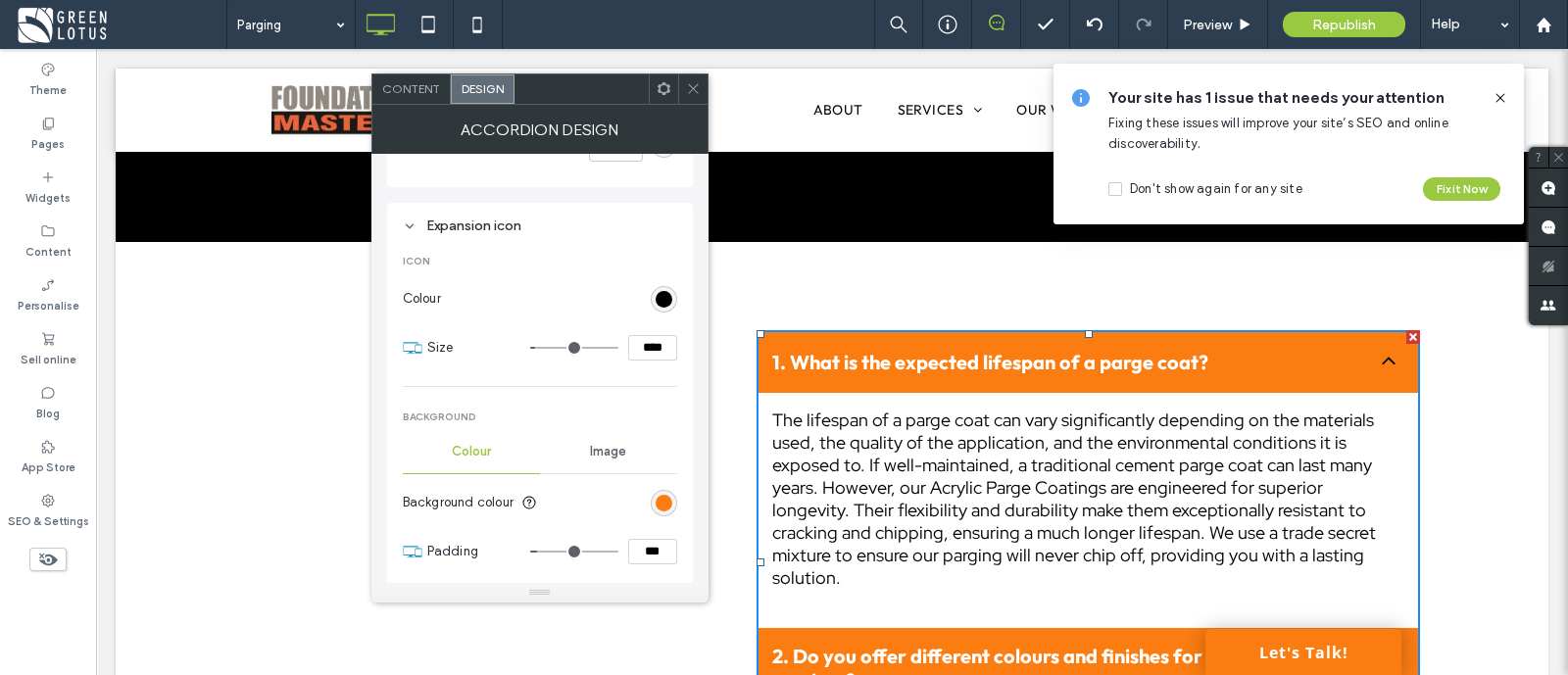 type on "****" 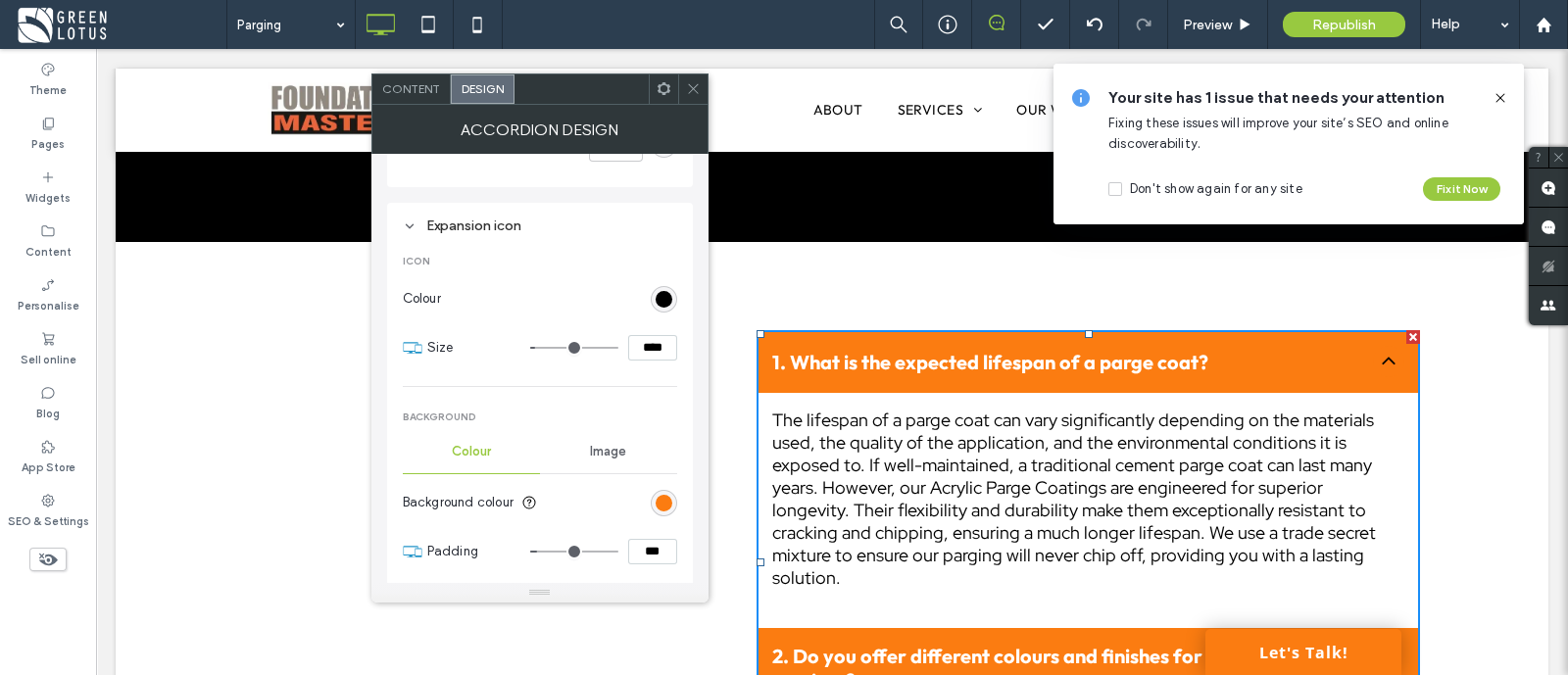 type on "**" 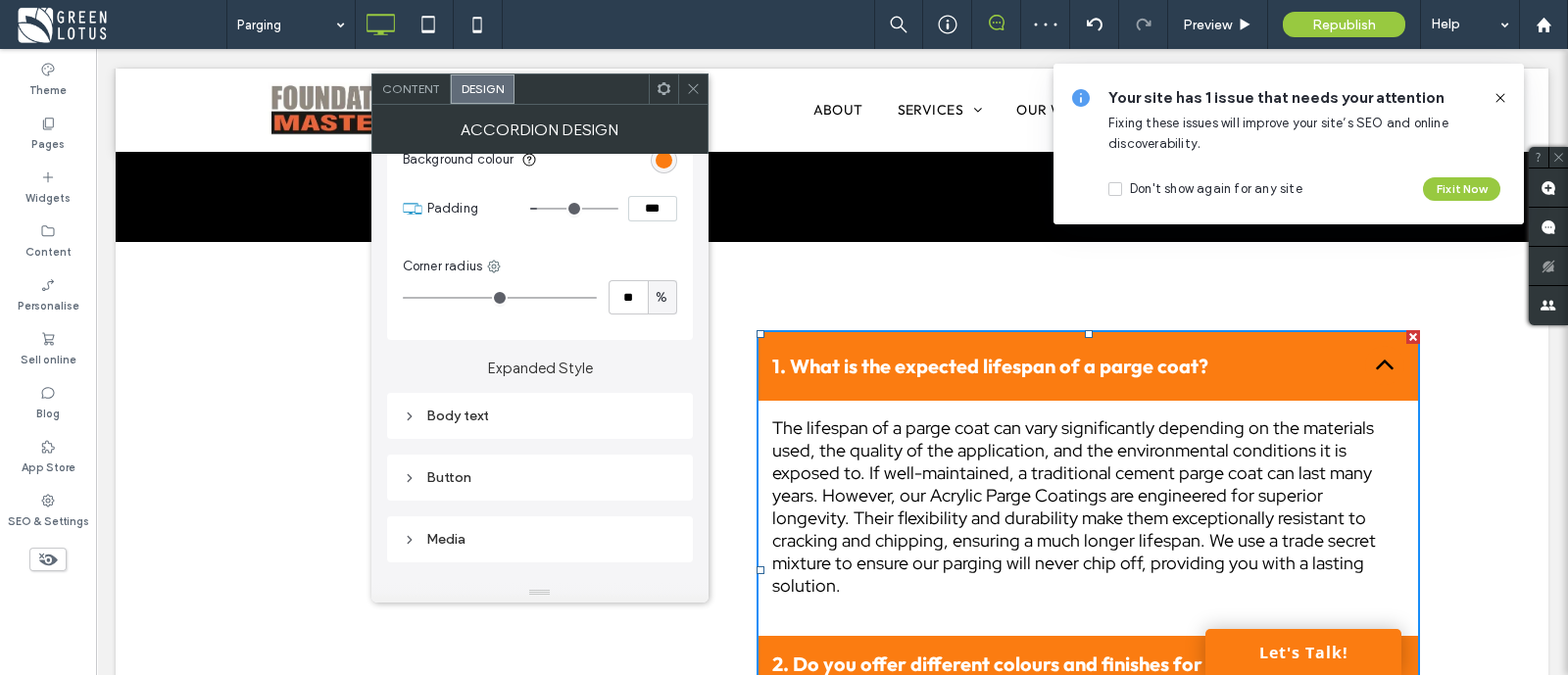 scroll, scrollTop: 1470, scrollLeft: 0, axis: vertical 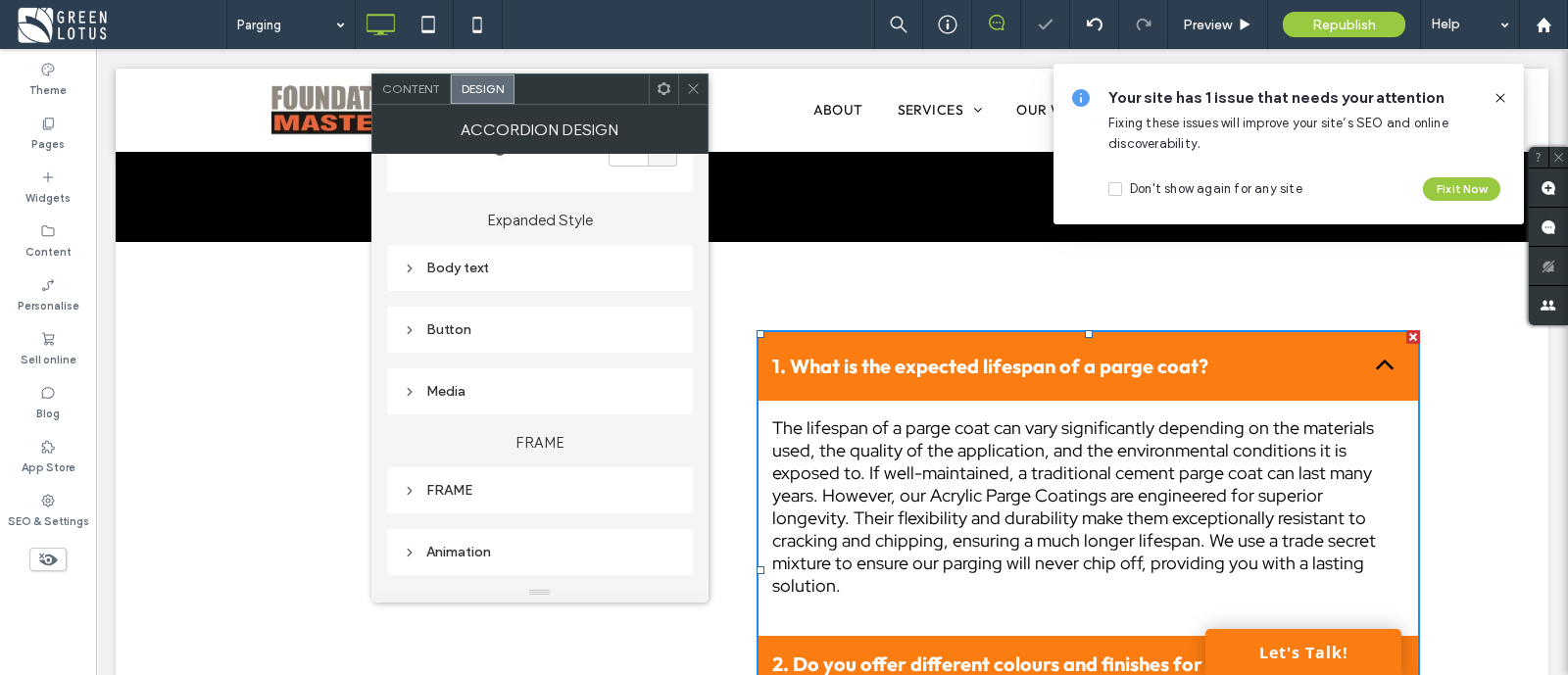 click on "Body text" at bounding box center [540, 267] 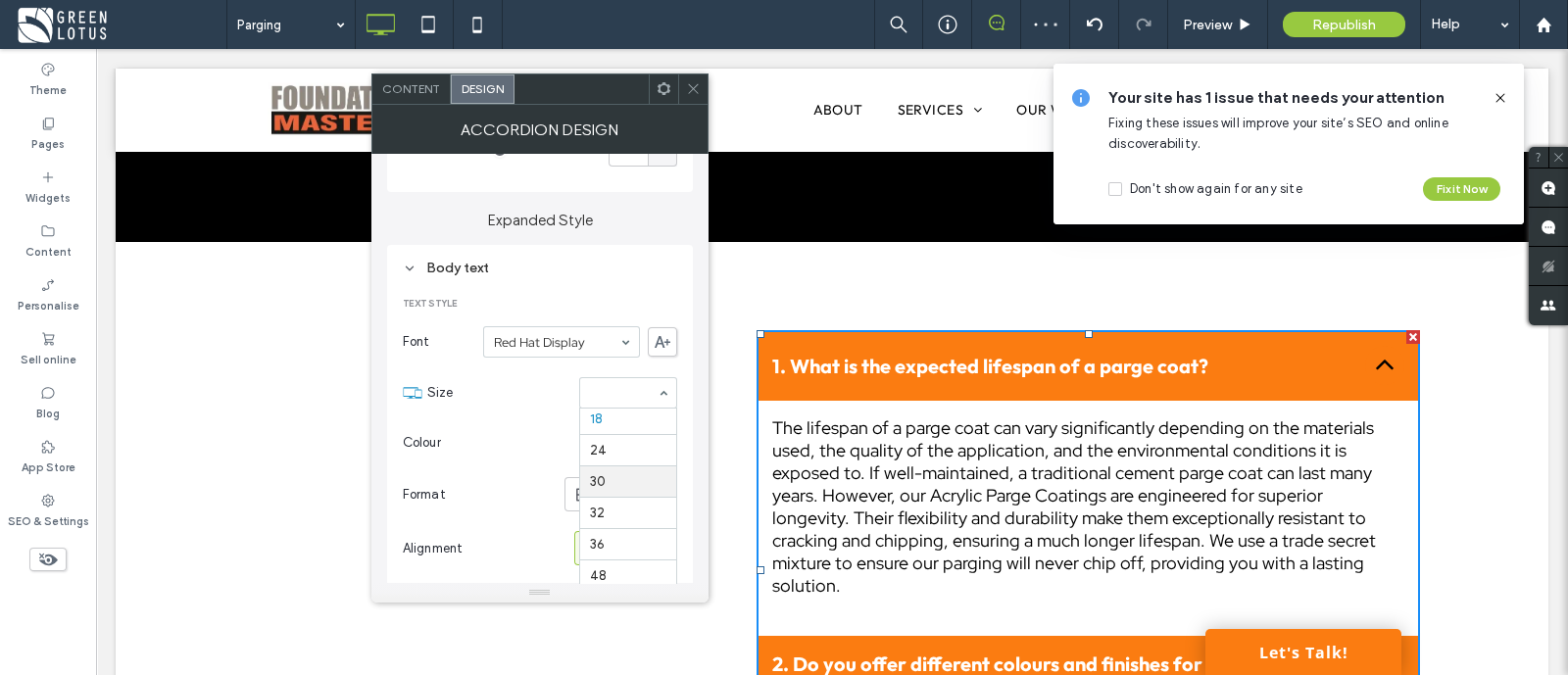scroll, scrollTop: 102, scrollLeft: 0, axis: vertical 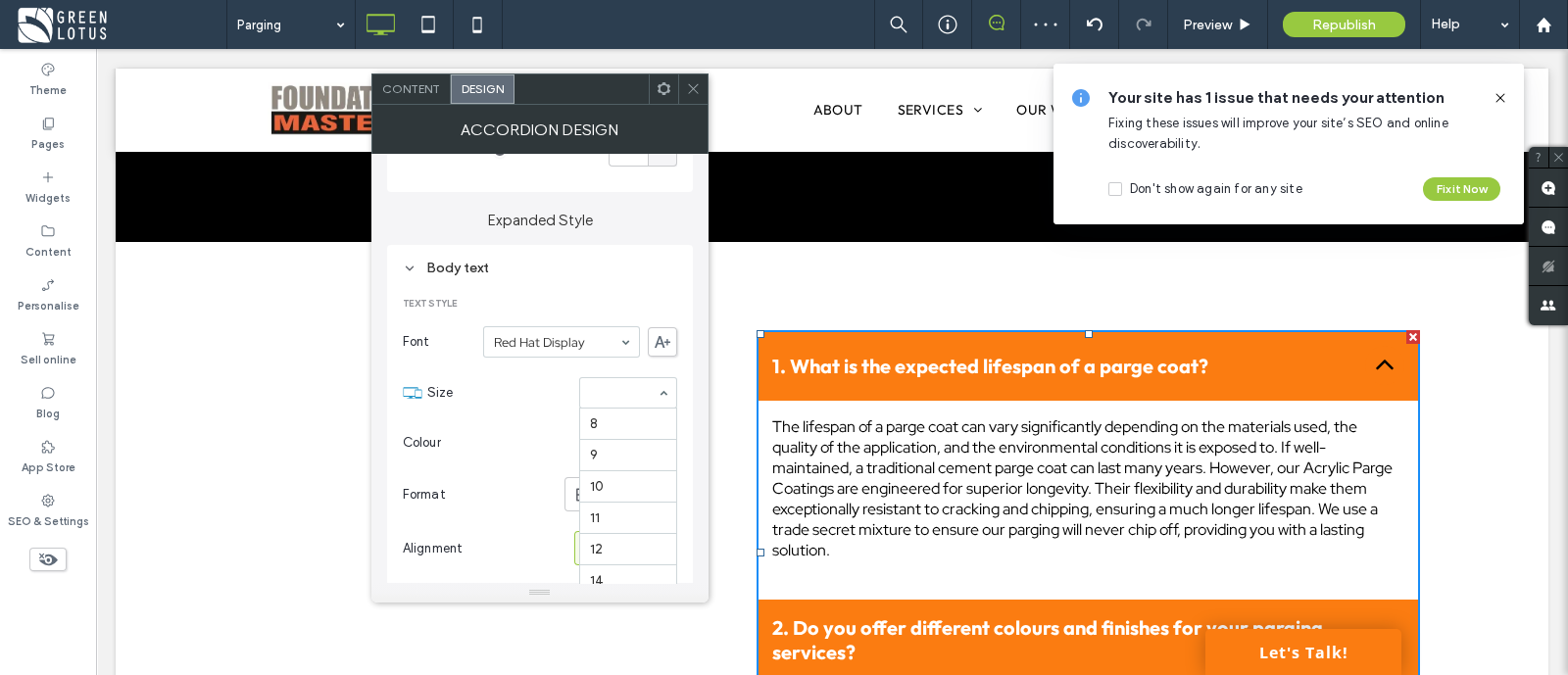 click at bounding box center (623, 393) 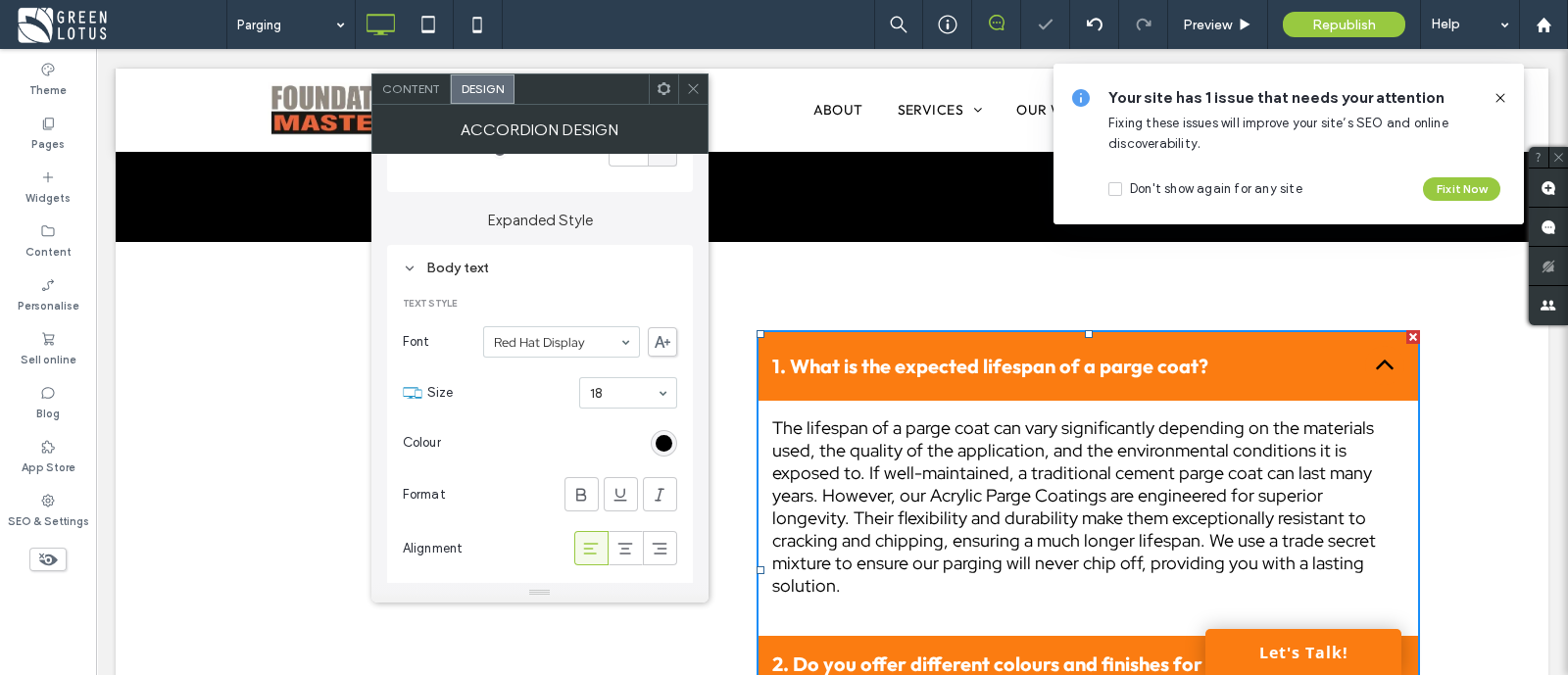 click at bounding box center [693, 89] 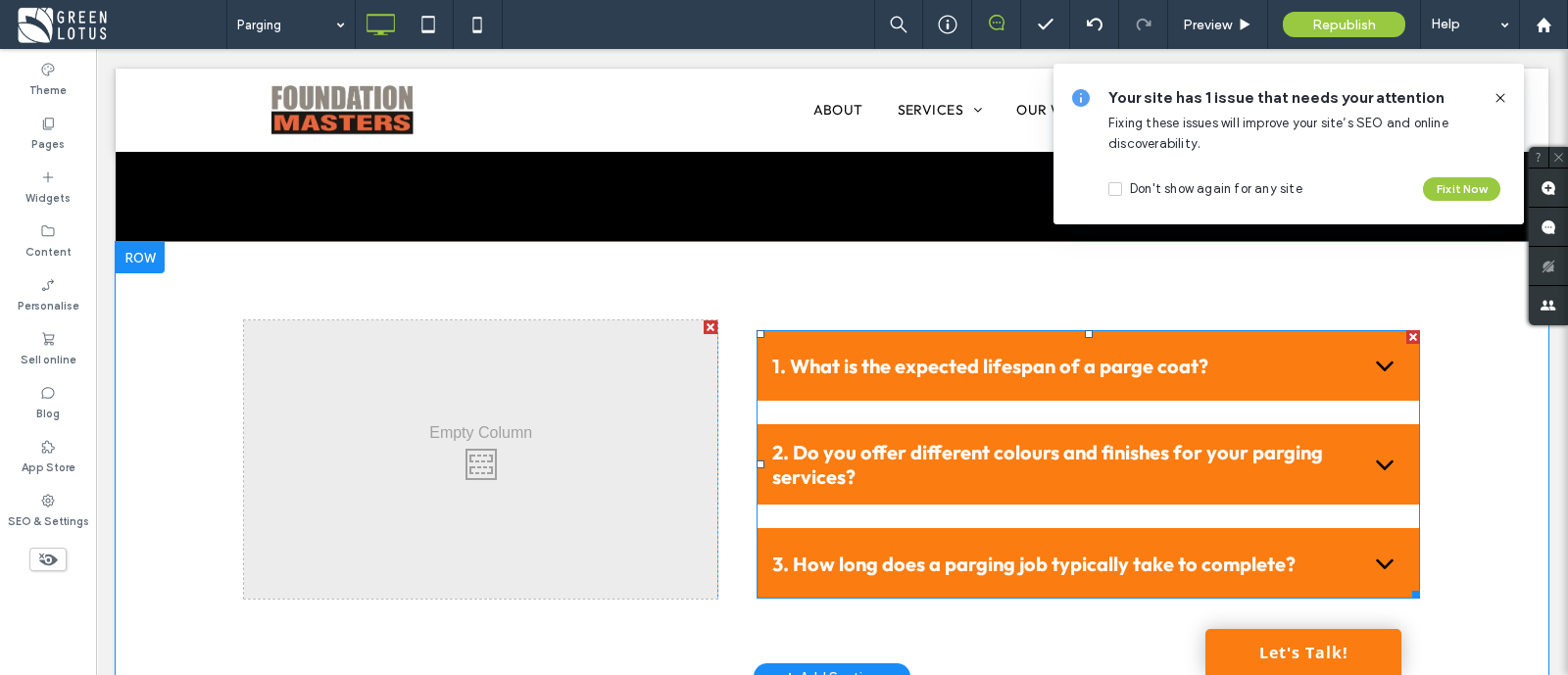 click on "1. What is the expected lifespan of a parge coat?  The lifespan of a parge coat can vary significantly depending on the materials used, the quality of the application, and the environmental conditions it is exposed to. If well-maintained, a traditional cement parge coat can last many years. However, our Acrylic Parge Coatings are engineered for superior longevity. Their flexibility and durability make them exceptionally resistant to cracking and chipping, ensuring a much longer lifespan. We use a trade secret mixture to ensure our parging will never chip off, providing you with a lasting solution. 2. Do you offer different colours and finishes for your parging services?  3. How long does a parging job typically take to complete?" at bounding box center [1088, 464] 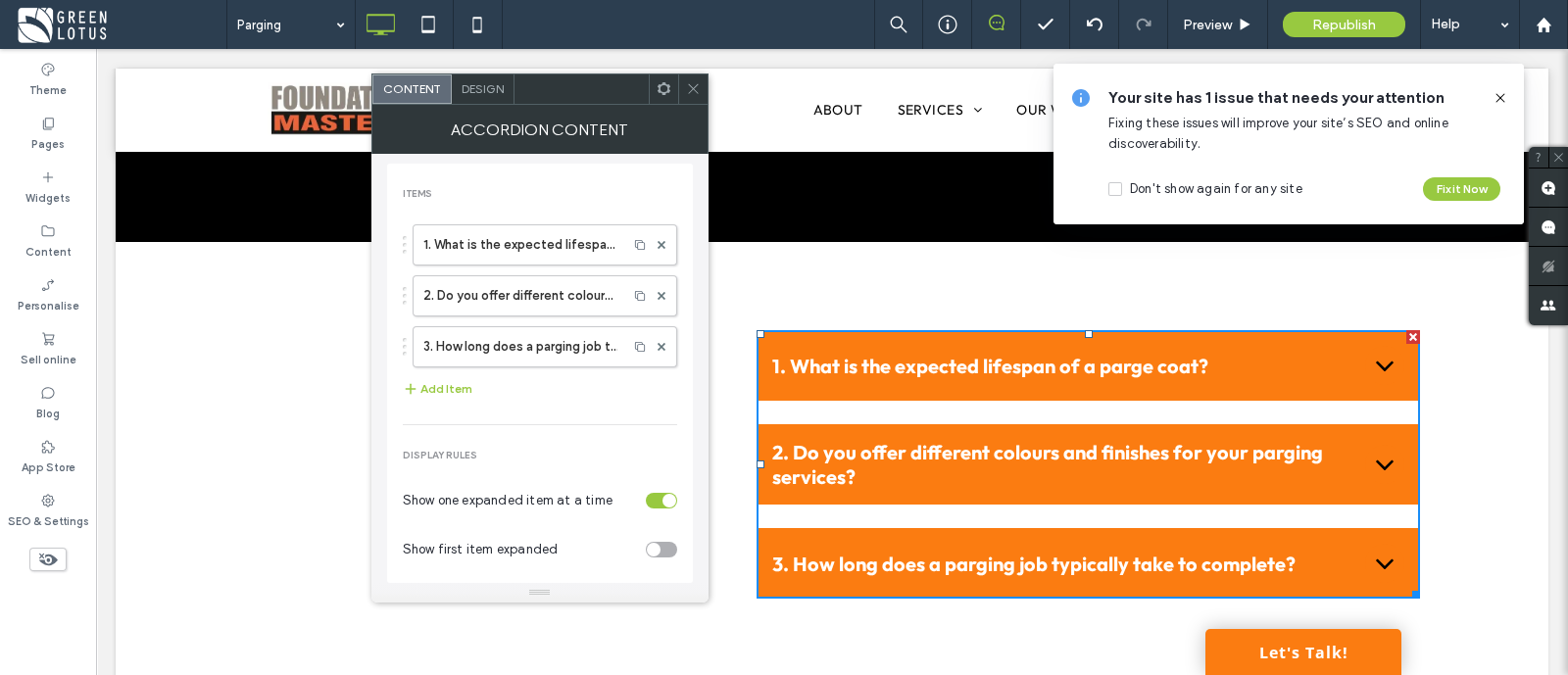 click on "Design" at bounding box center (482, 88) 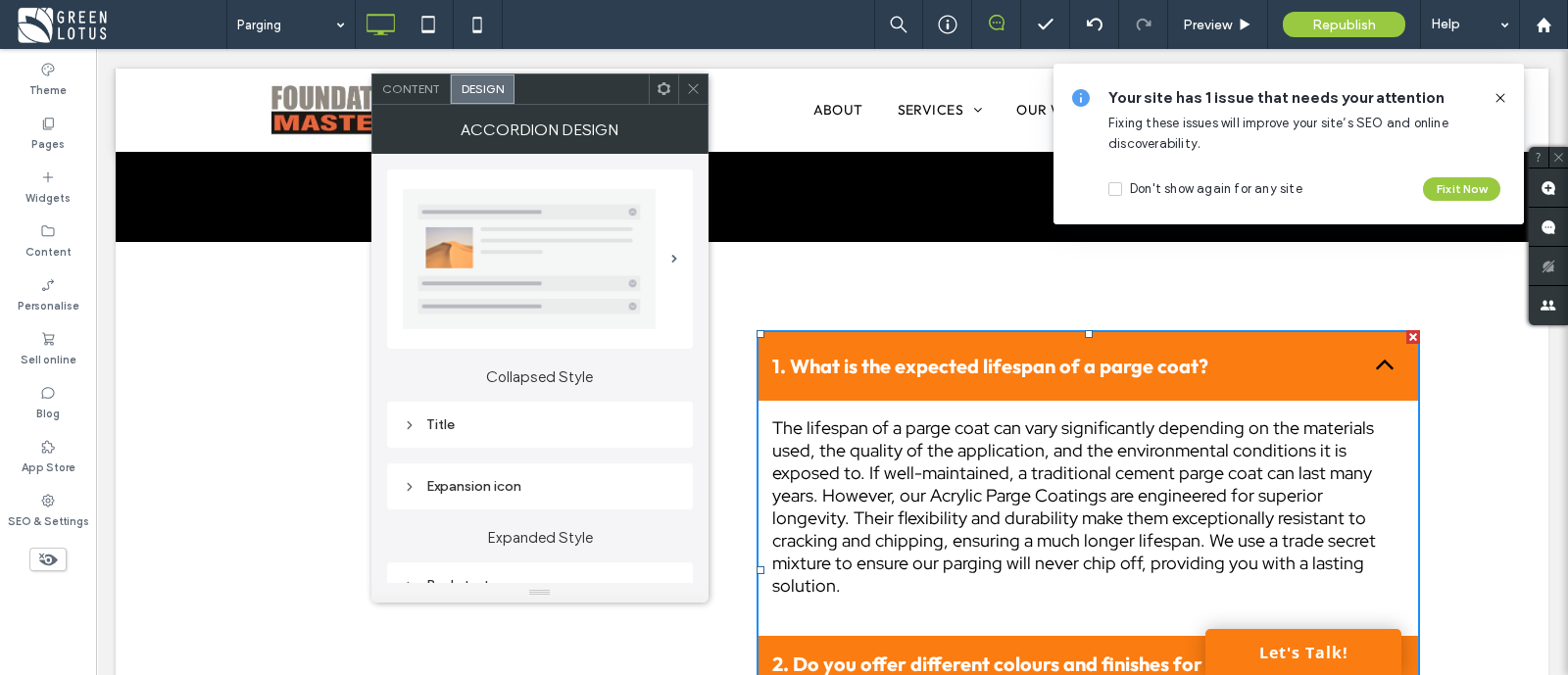 click on "Expansion icon" at bounding box center [540, 486] 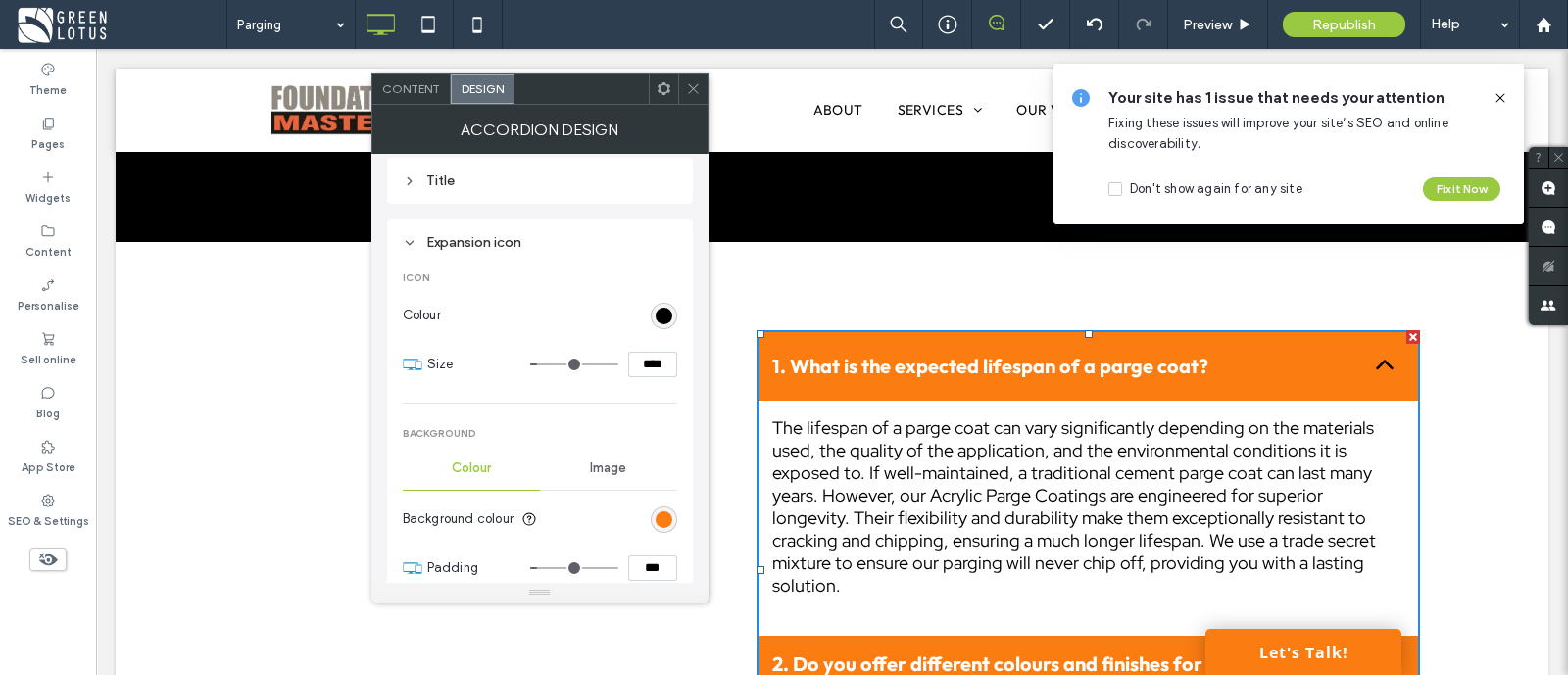 scroll, scrollTop: 244, scrollLeft: 0, axis: vertical 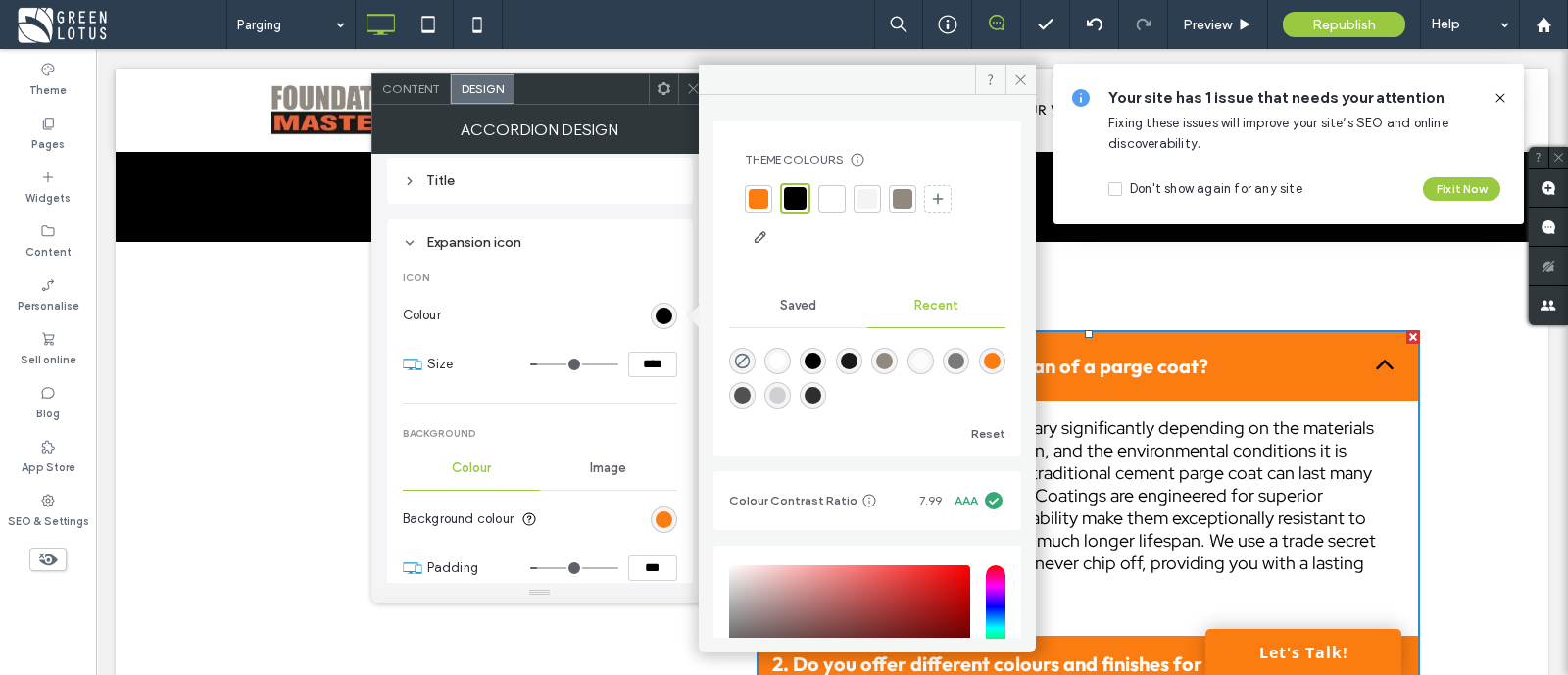 click at bounding box center [832, 199] 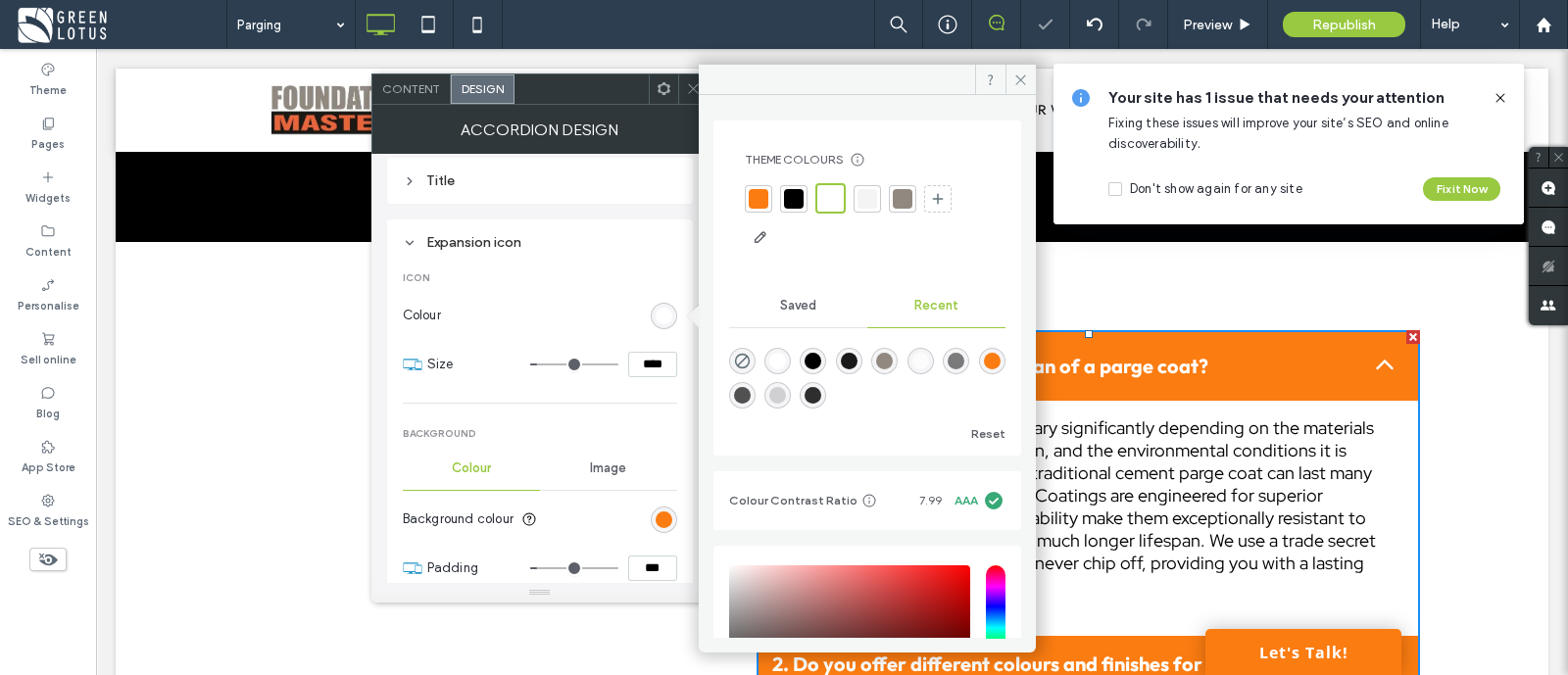 click 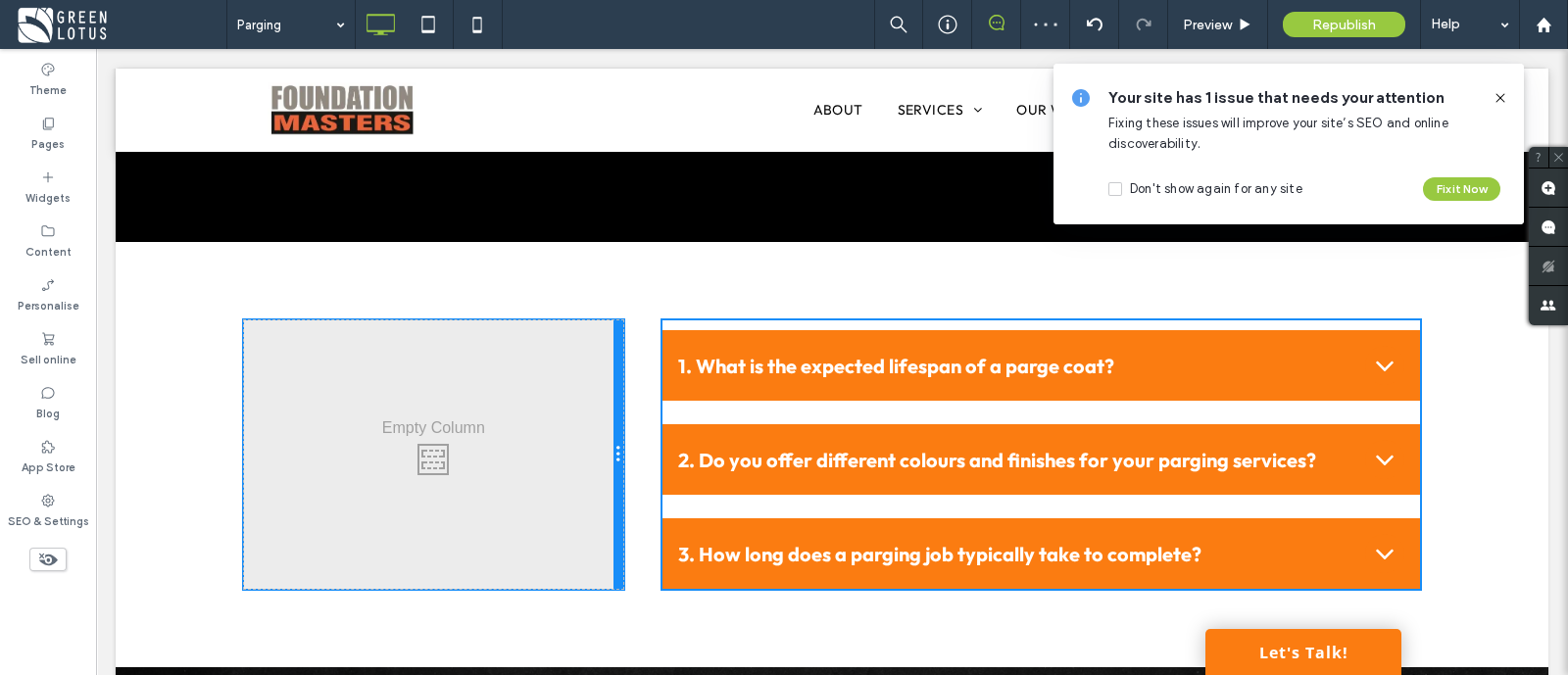 drag, startPoint x: 706, startPoint y: 492, endPoint x: 735, endPoint y: 537, distance: 53.53504 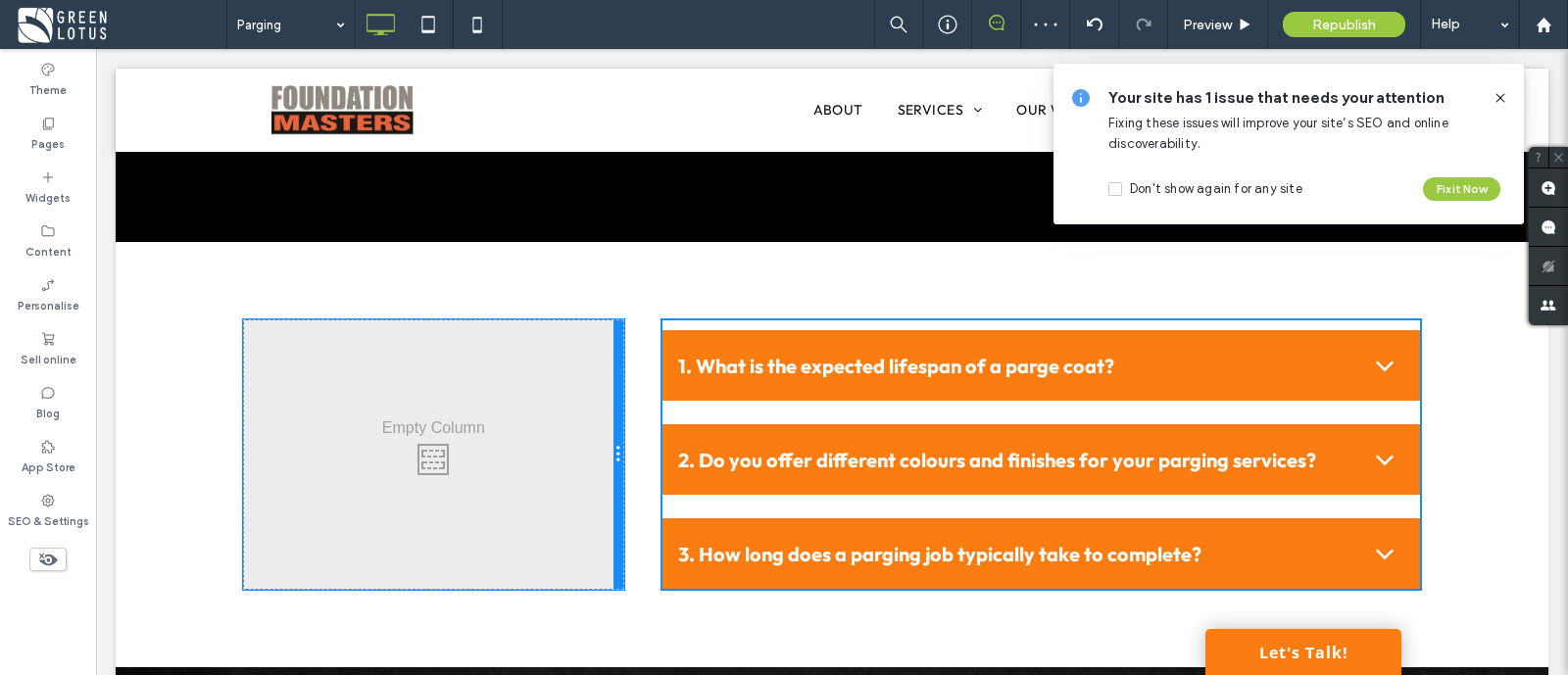 click on "Click To Paste     Click To Paste
Click To Paste     Click To Paste     1. What is the expected lifespan of a parge coat?  The lifespan of a parge coat can vary significantly depending on the materials used, the quality of the application, and the environmental conditions it is exposed to. If well-maintained, a traditional cement parge coat can last many years. However, our Acrylic Parge Coatings are engineered for superior longevity. Their flexibility and durability make them exceptionally resistant to cracking and chipping, ensuring a much longer lifespan. We use a trade secret mixture to ensure our parging will never chip off, providing you with a lasting solution. 2. Do you offer different colours and finishes for your parging services?  3. How long does a parging job typically take to complete?  Title or Question Describe the item or answer the question so that site visitors who are interested get more information. You can emphasize this text with bullets, italics or bold, and add links. Button" at bounding box center [832, 455] 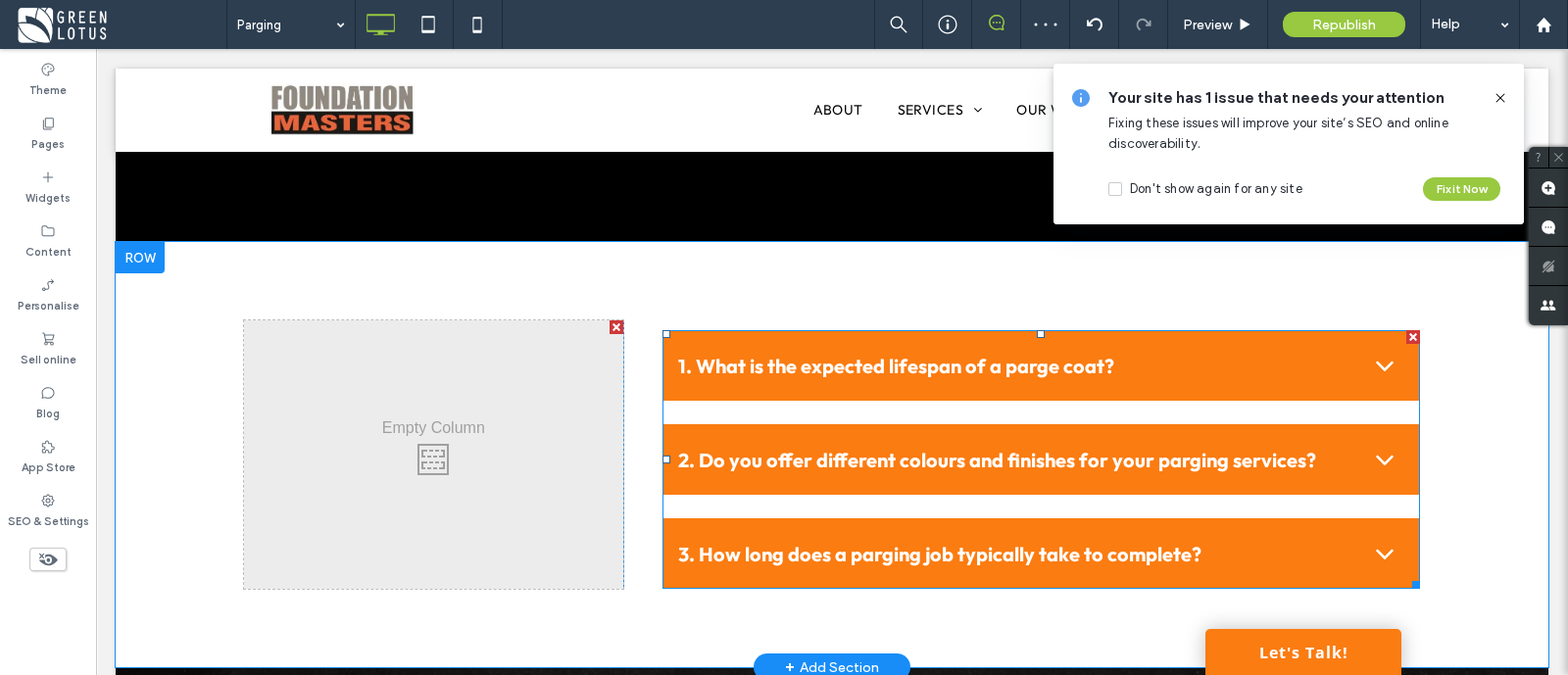 click on "1. What is the expected lifespan of a parge coat?" at bounding box center (1041, 365) 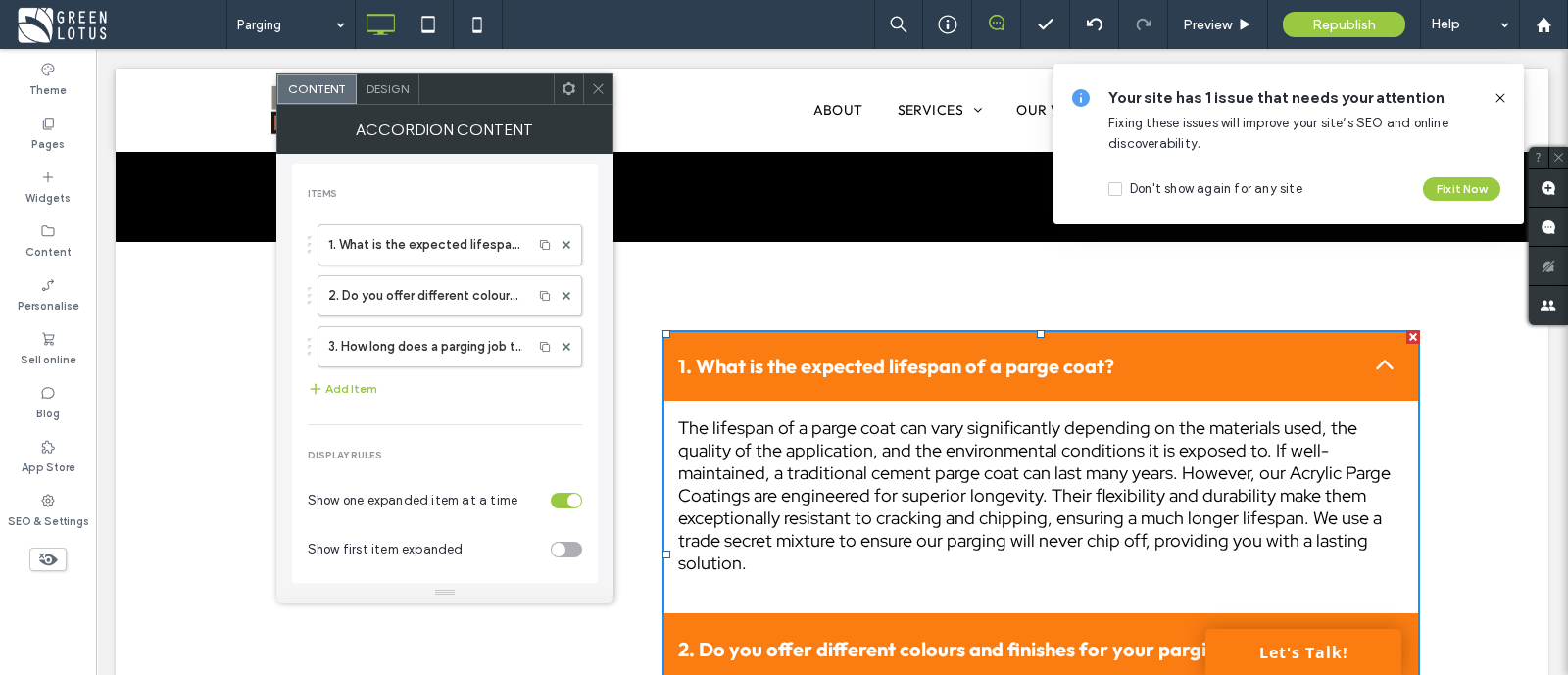 click on "Design" at bounding box center (388, 89) 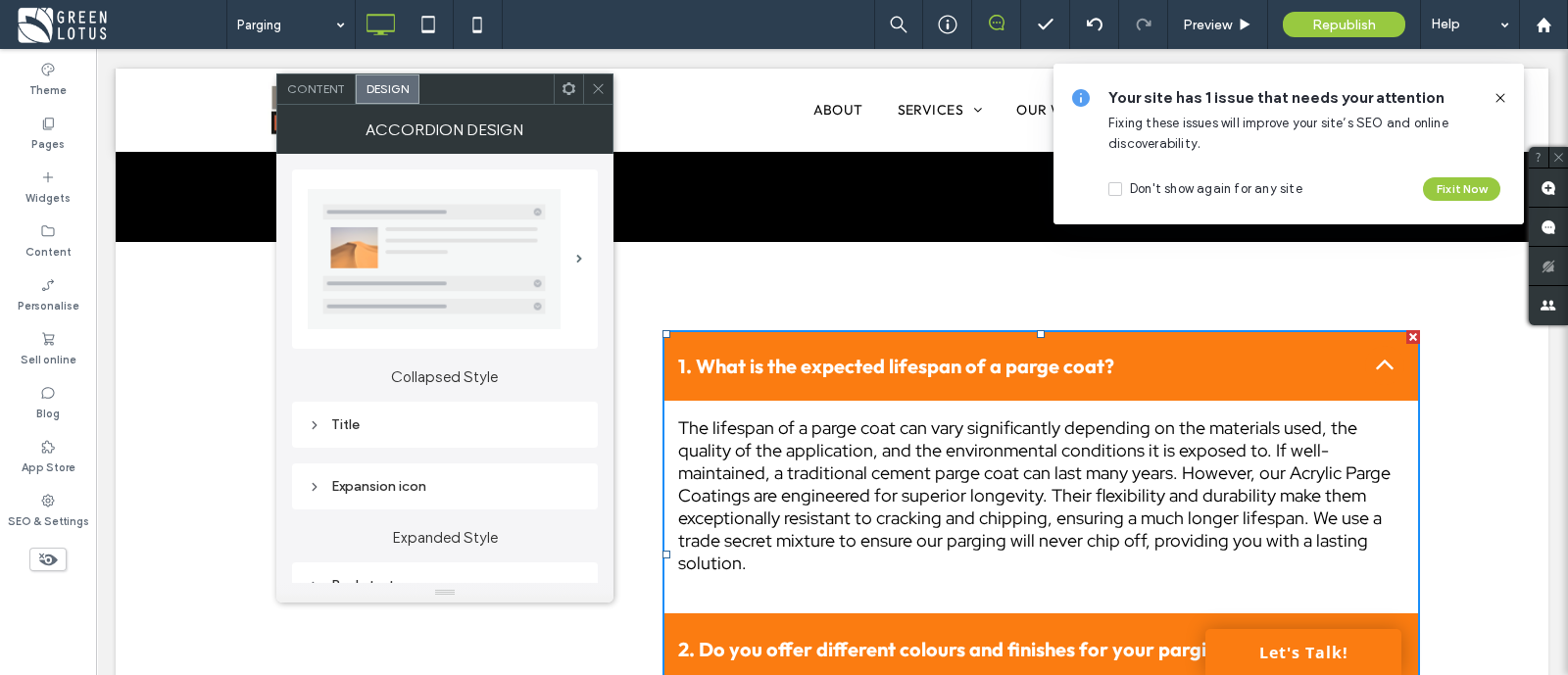 scroll, scrollTop: 121, scrollLeft: 0, axis: vertical 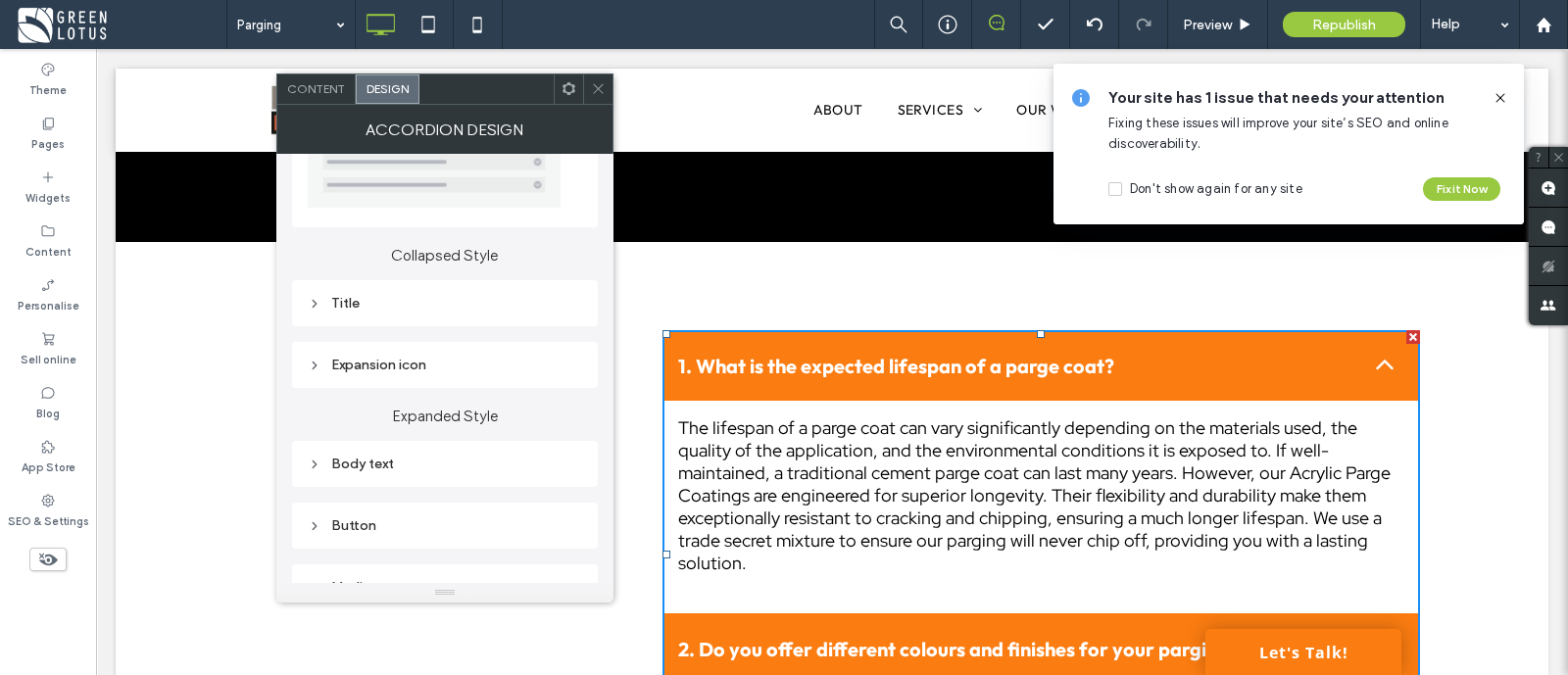 click on "Title" at bounding box center [445, 303] 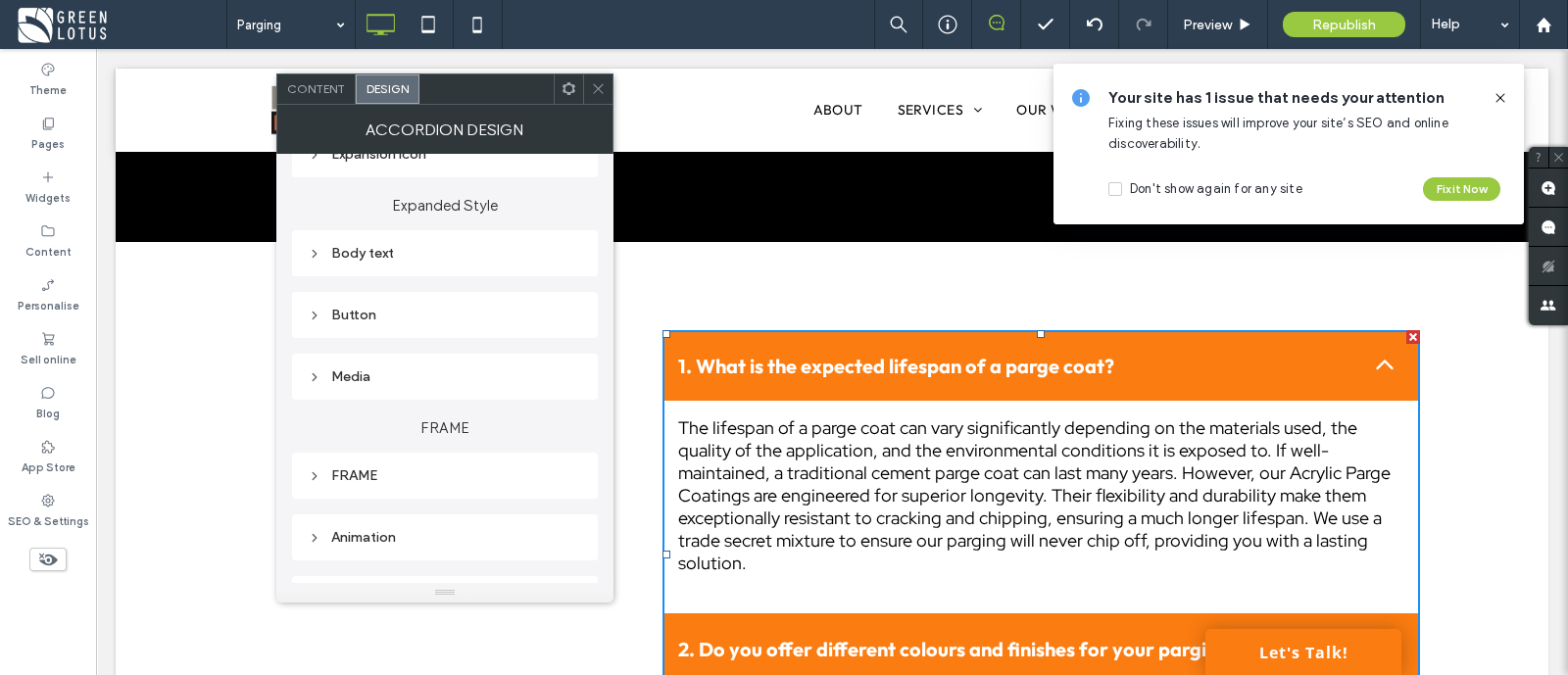 scroll, scrollTop: 1086, scrollLeft: 0, axis: vertical 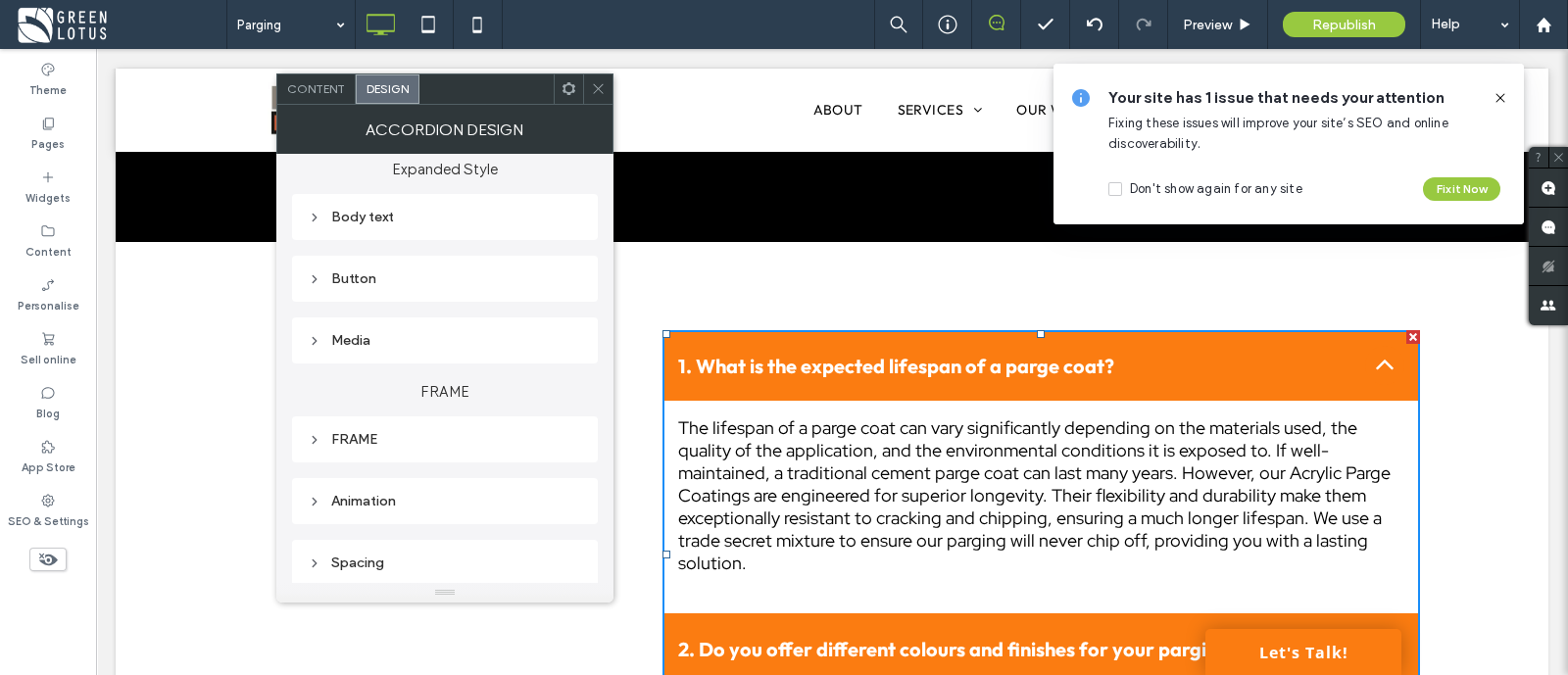 click on "FRAME" at bounding box center [445, 439] 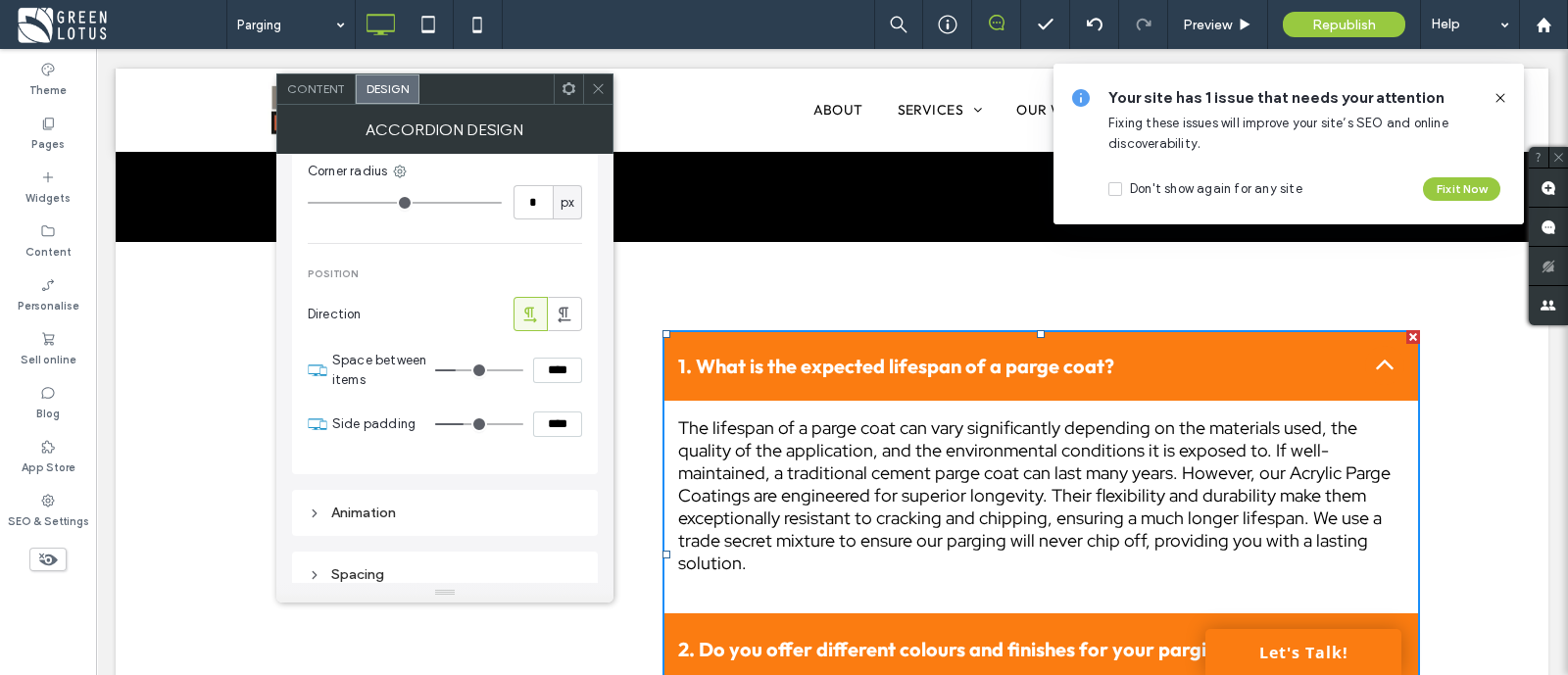 scroll, scrollTop: 1889, scrollLeft: 0, axis: vertical 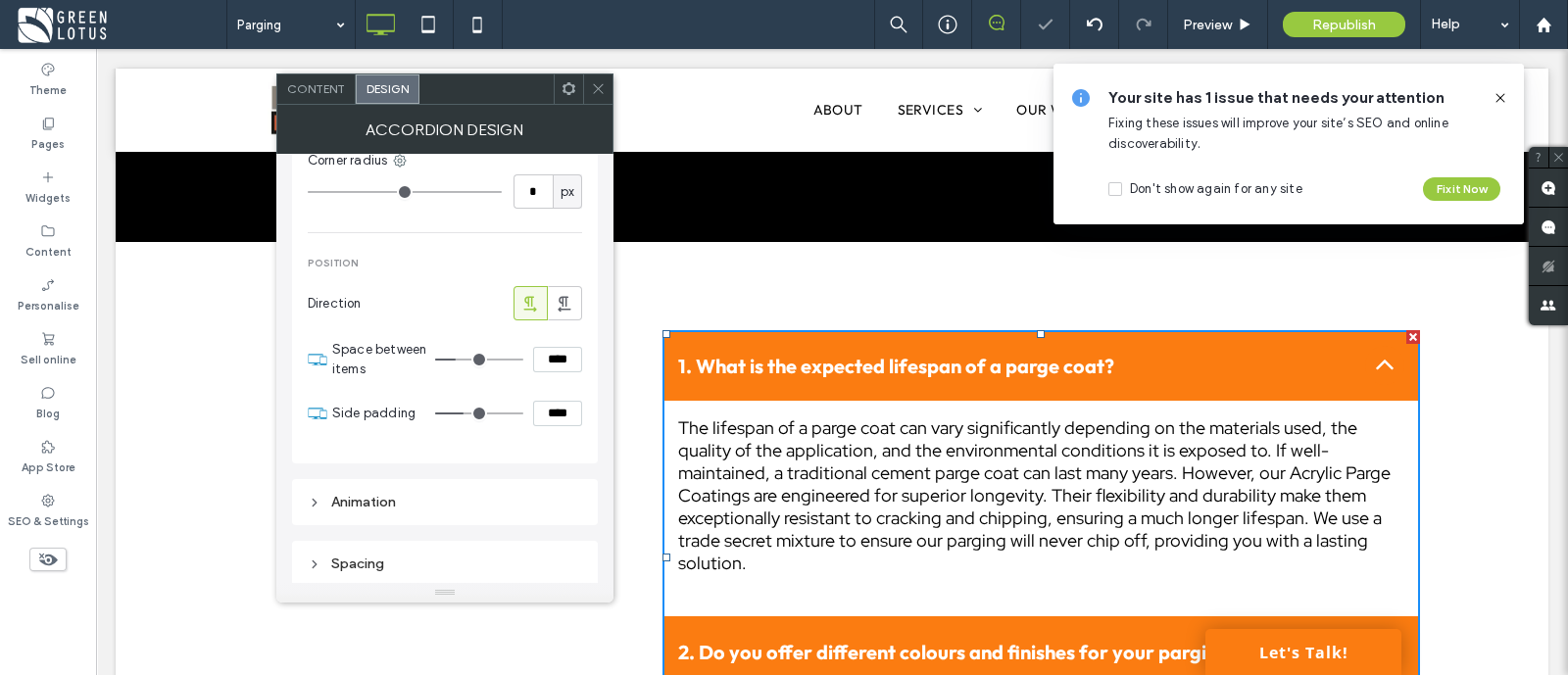type on "**" 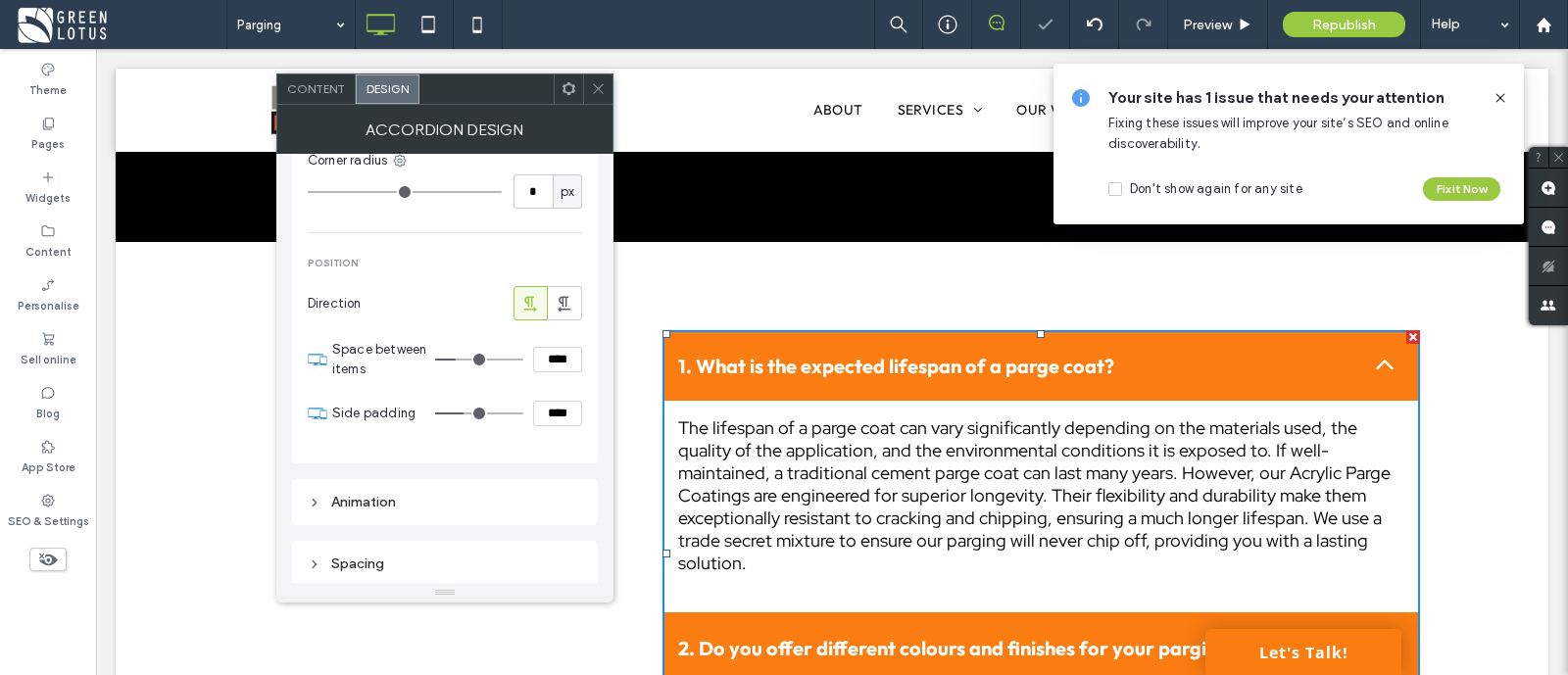 type on "**" 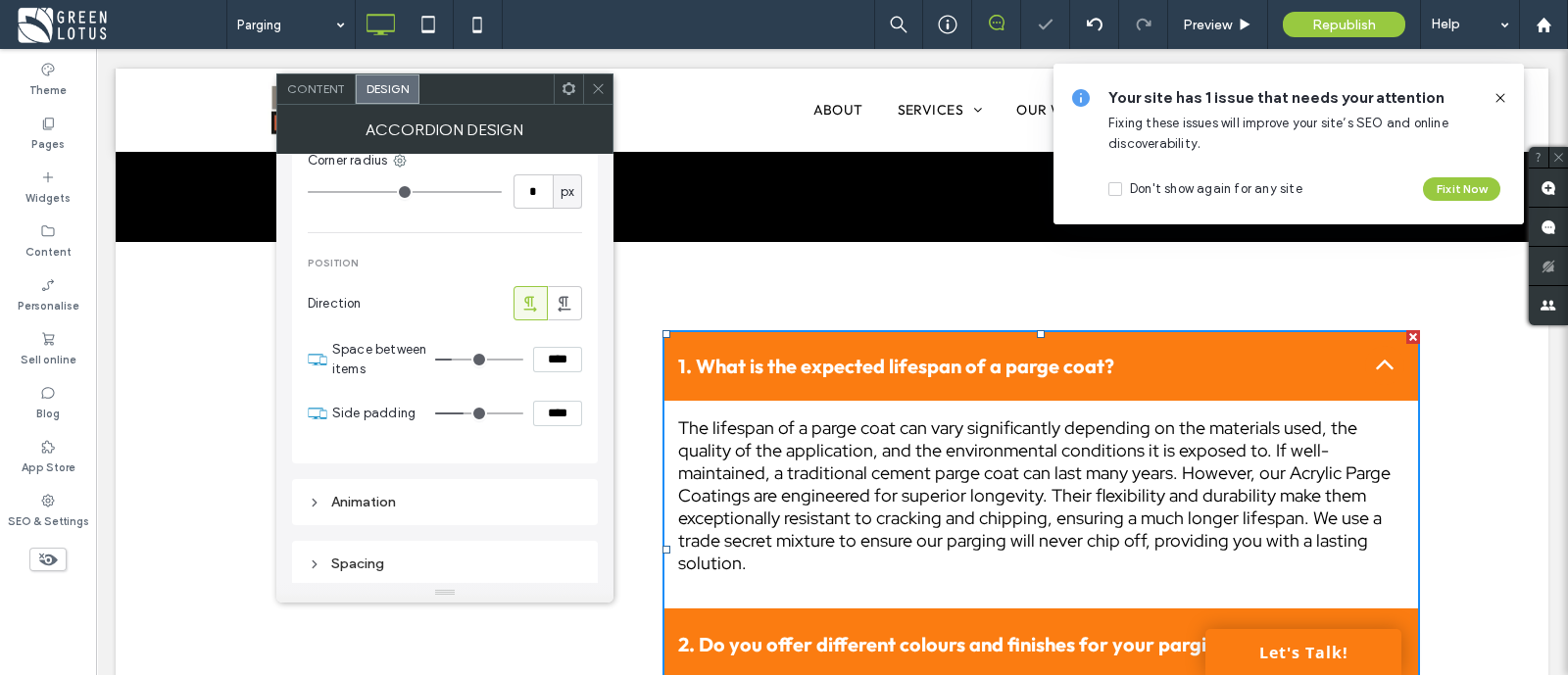 type on "**" 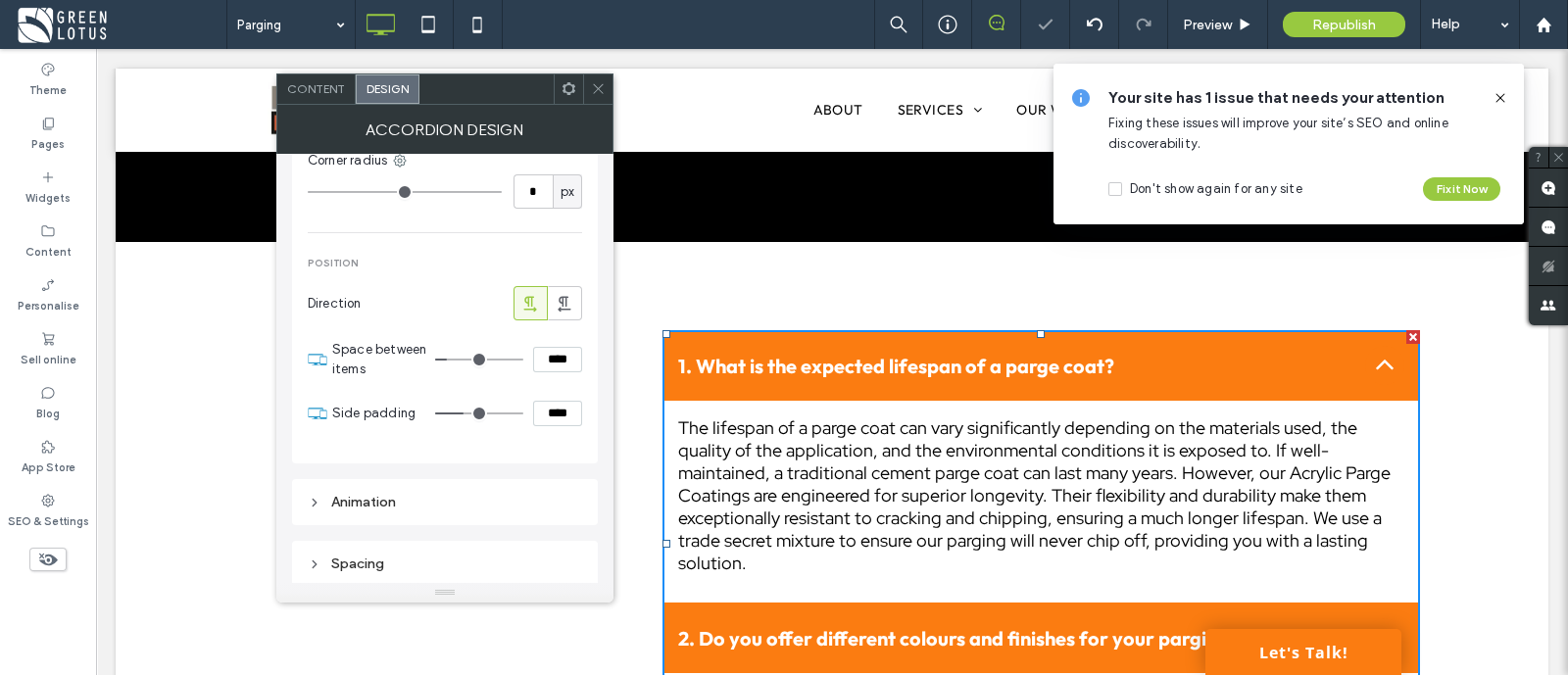 type on "**" 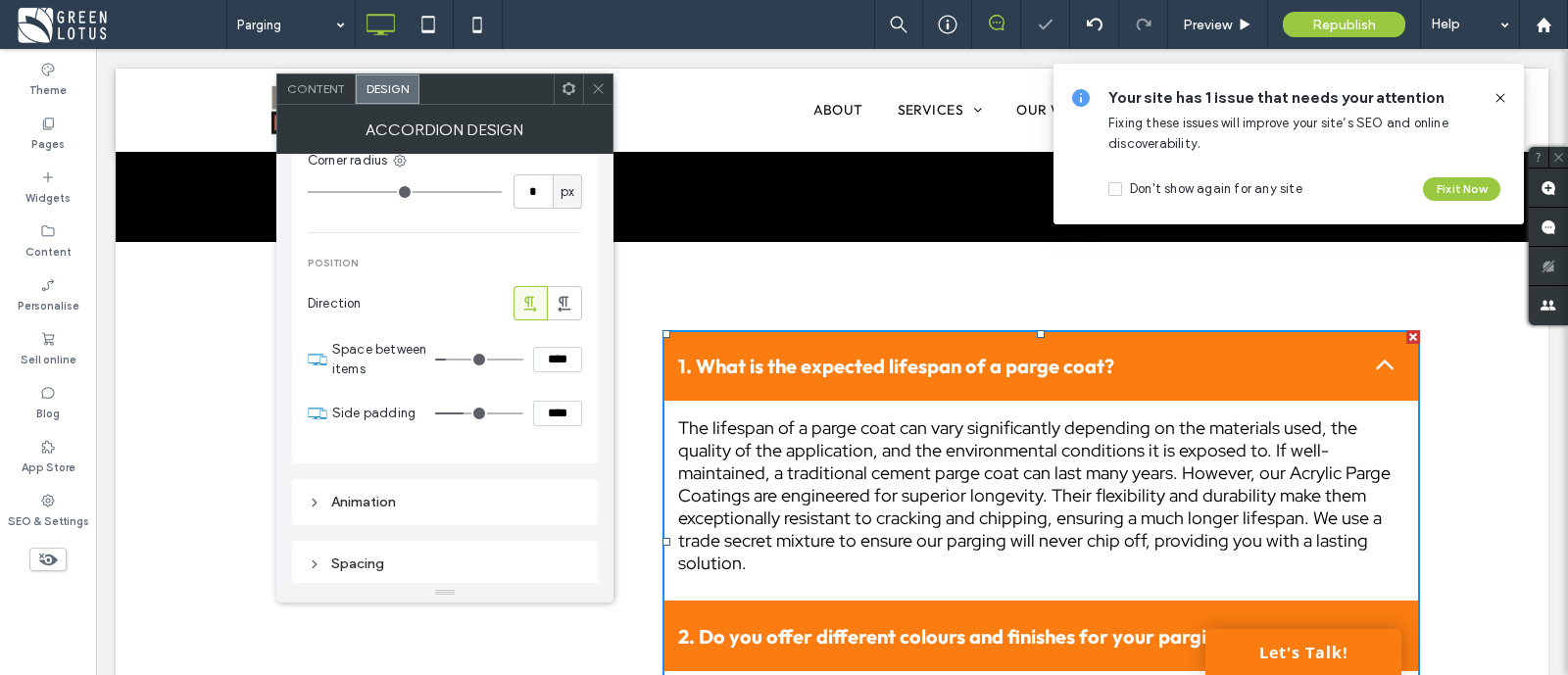 type on "**" 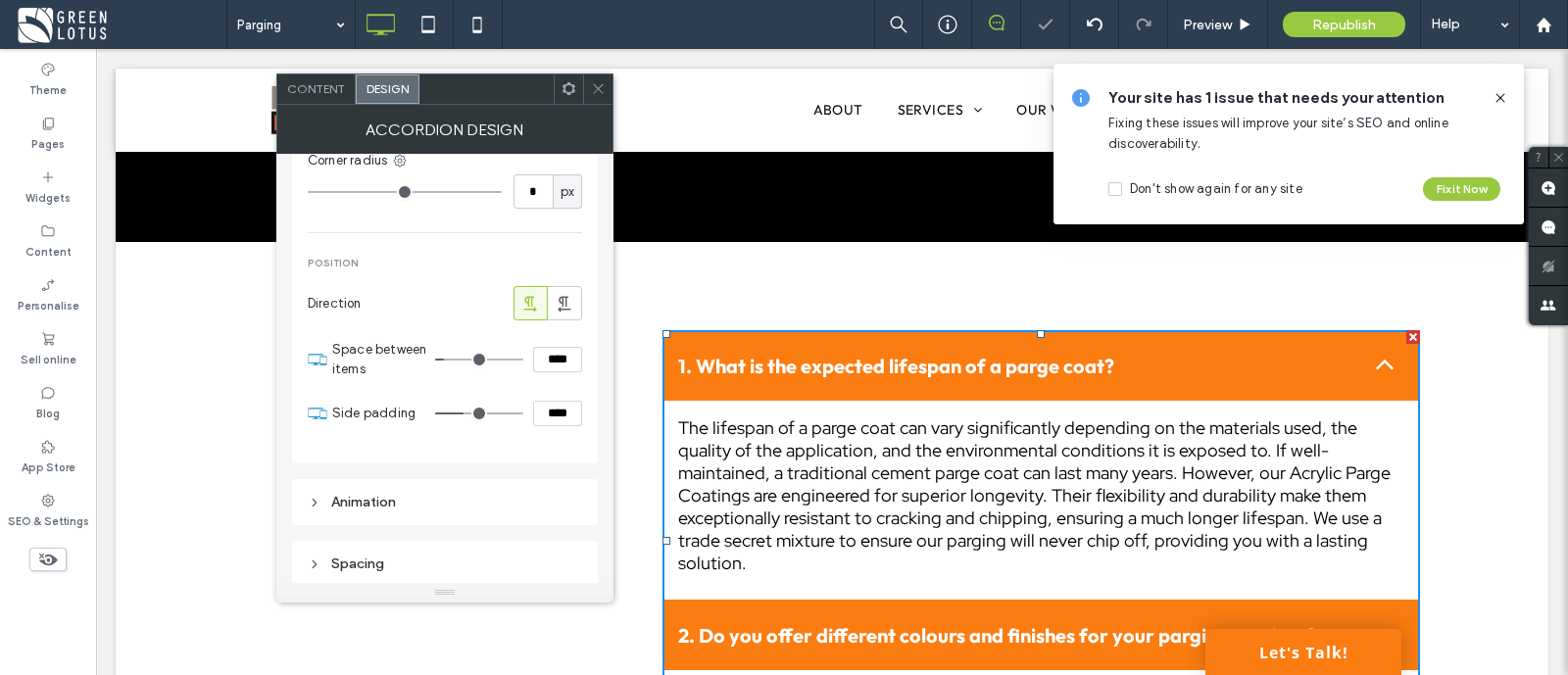 type on "*" 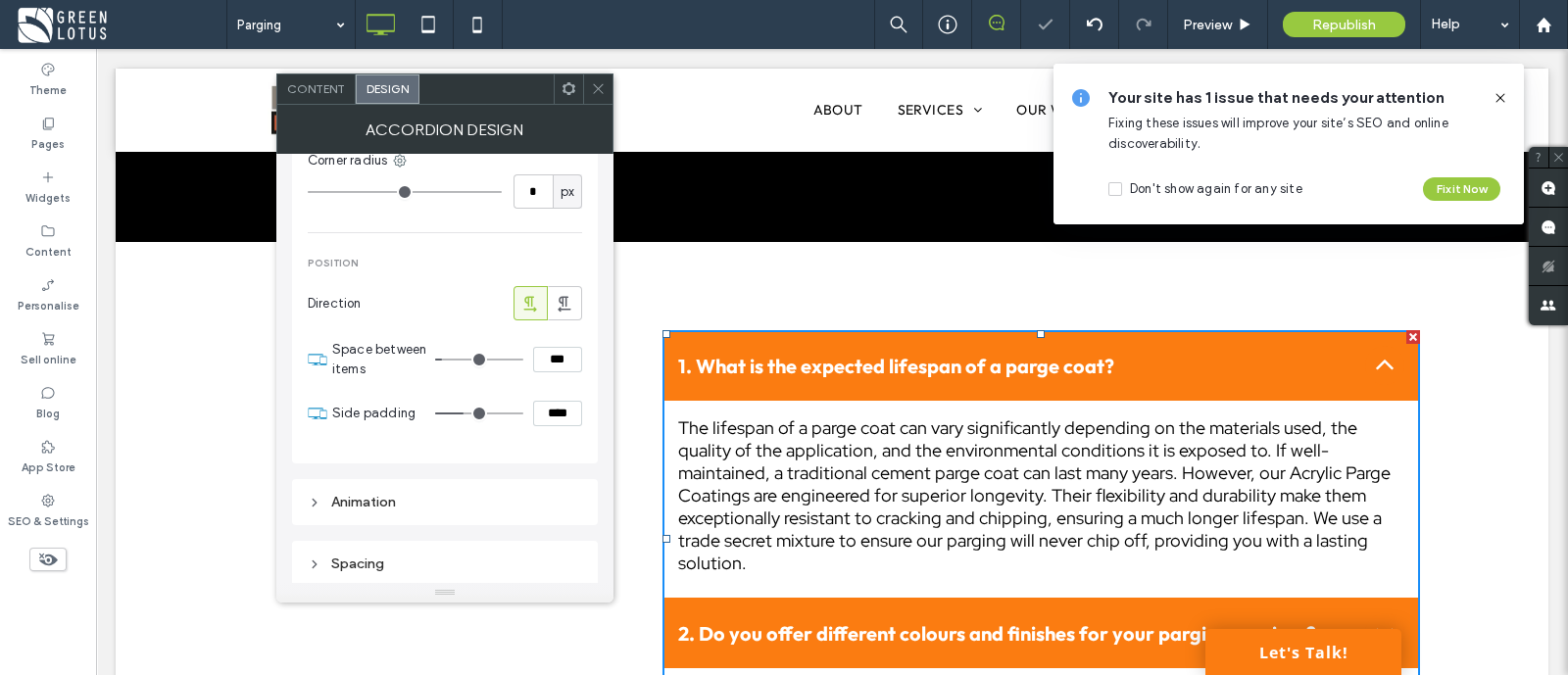 drag, startPoint x: 464, startPoint y: 357, endPoint x: 448, endPoint y: 355, distance: 16.124515 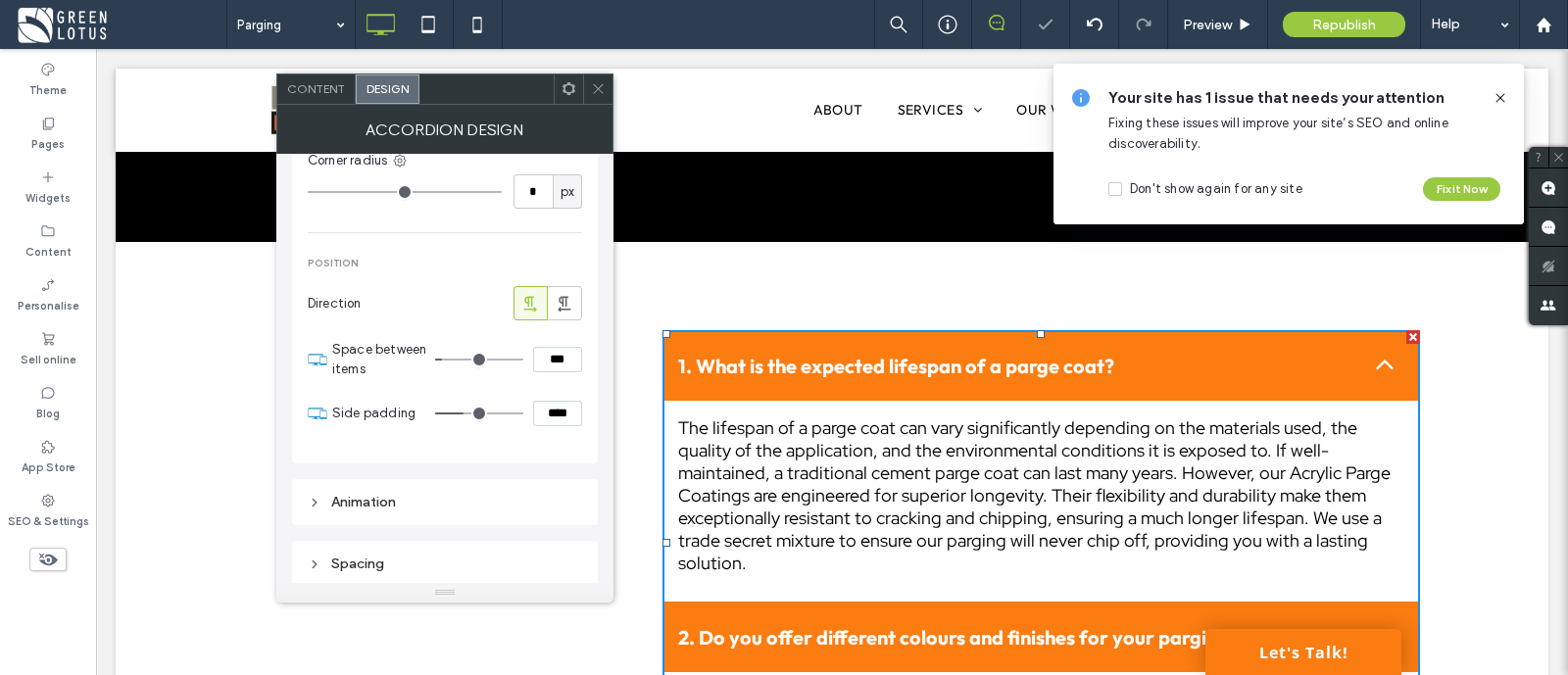 type on "**" 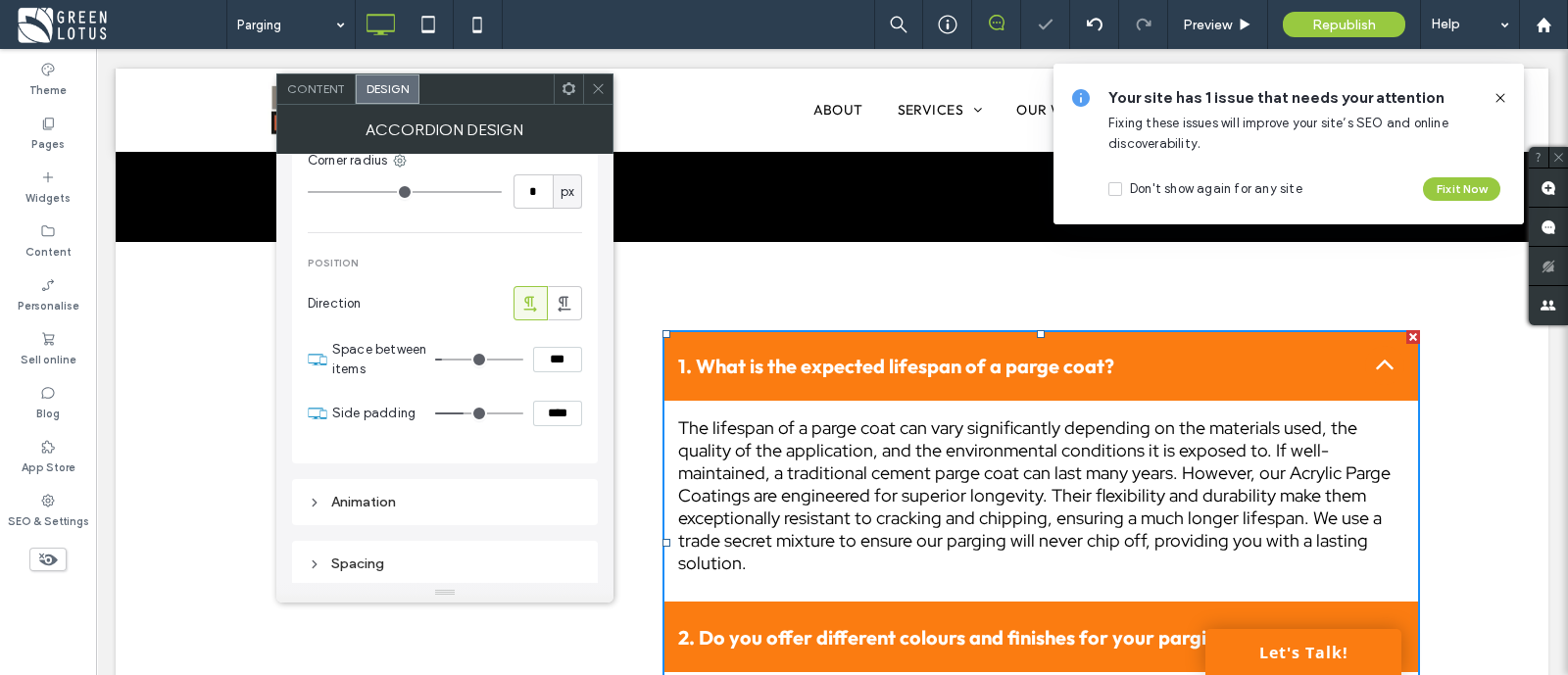 type on "****" 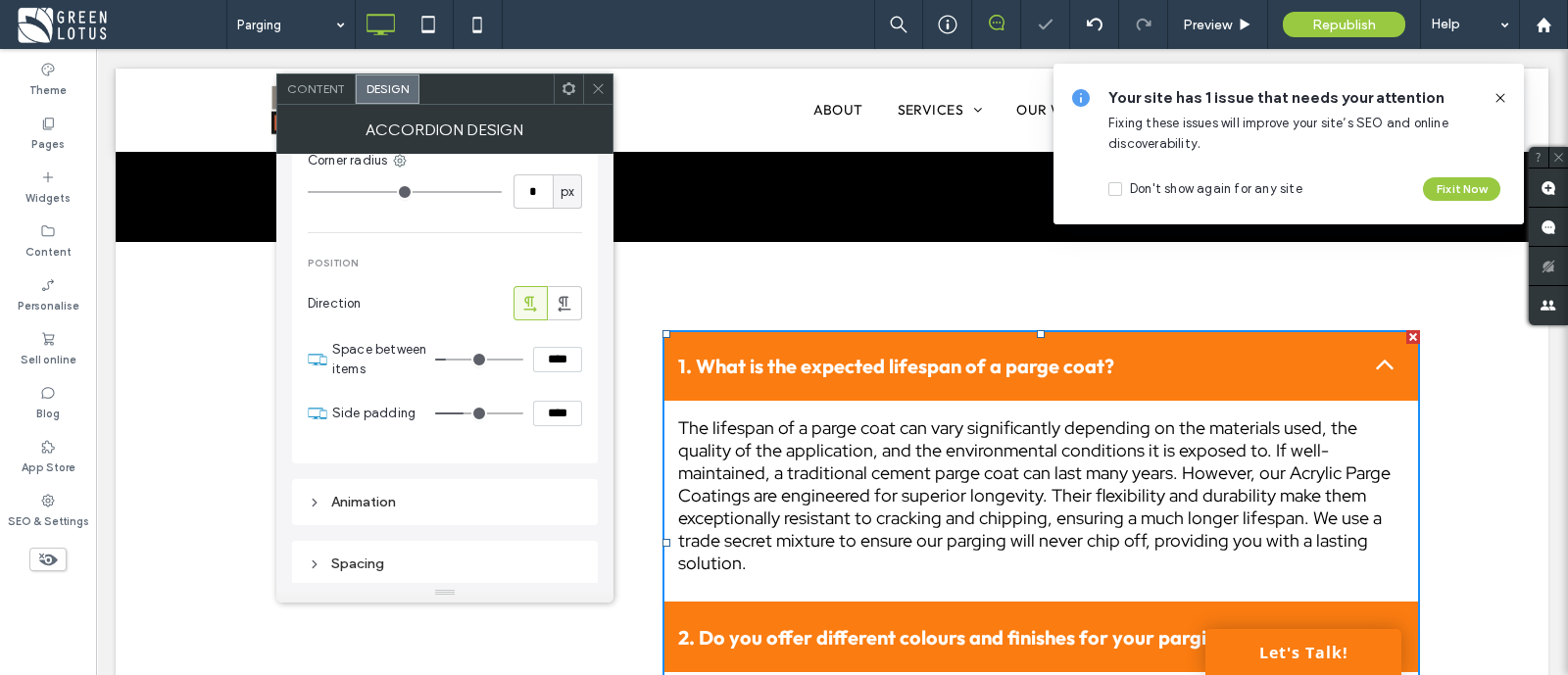type on "**" 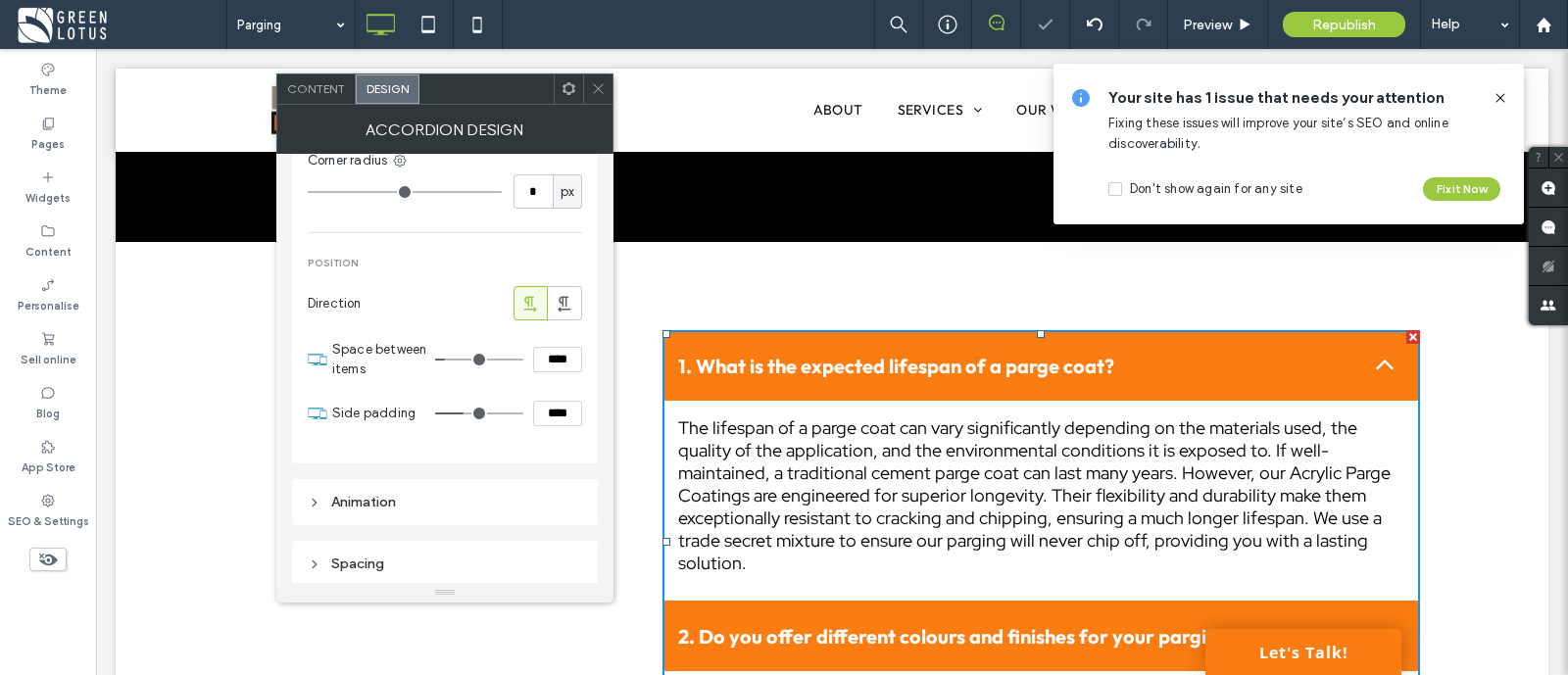 type on "**" 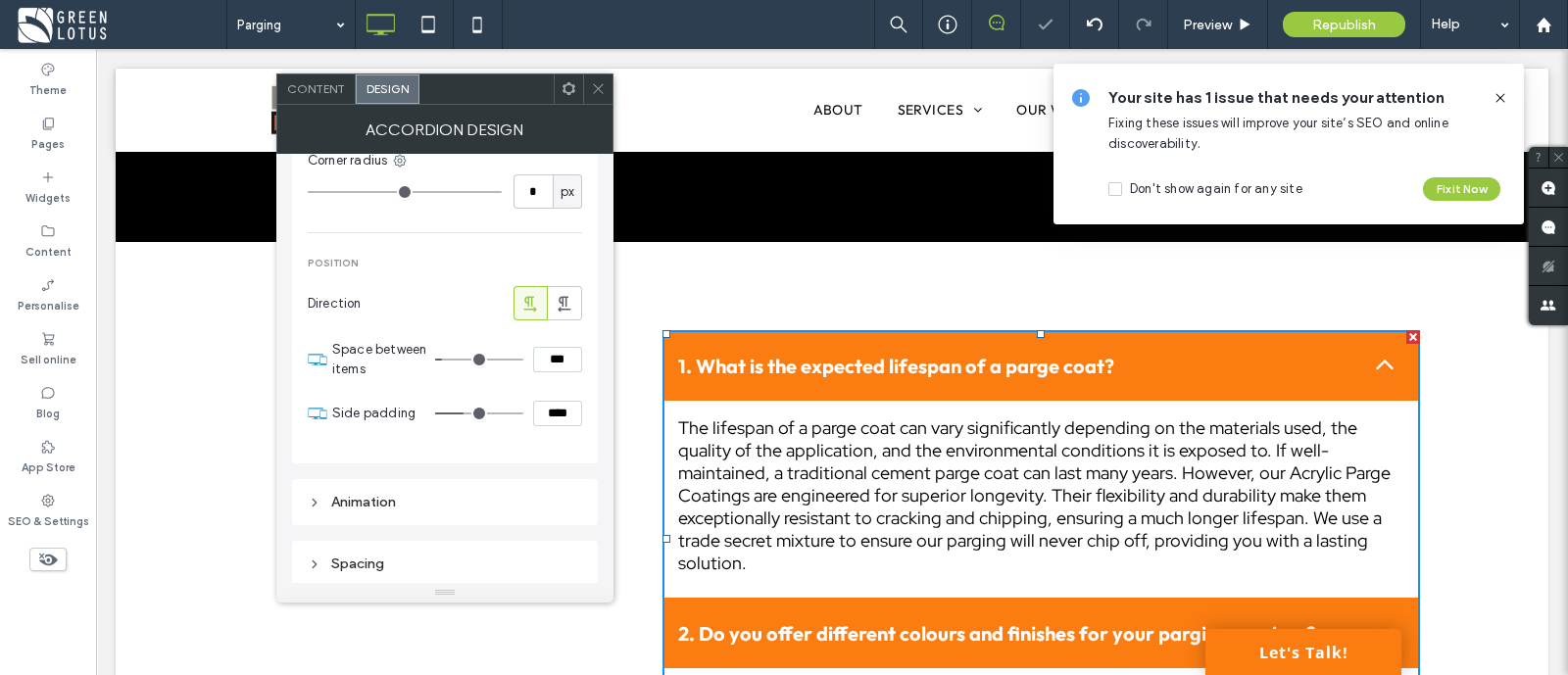 type on "*" 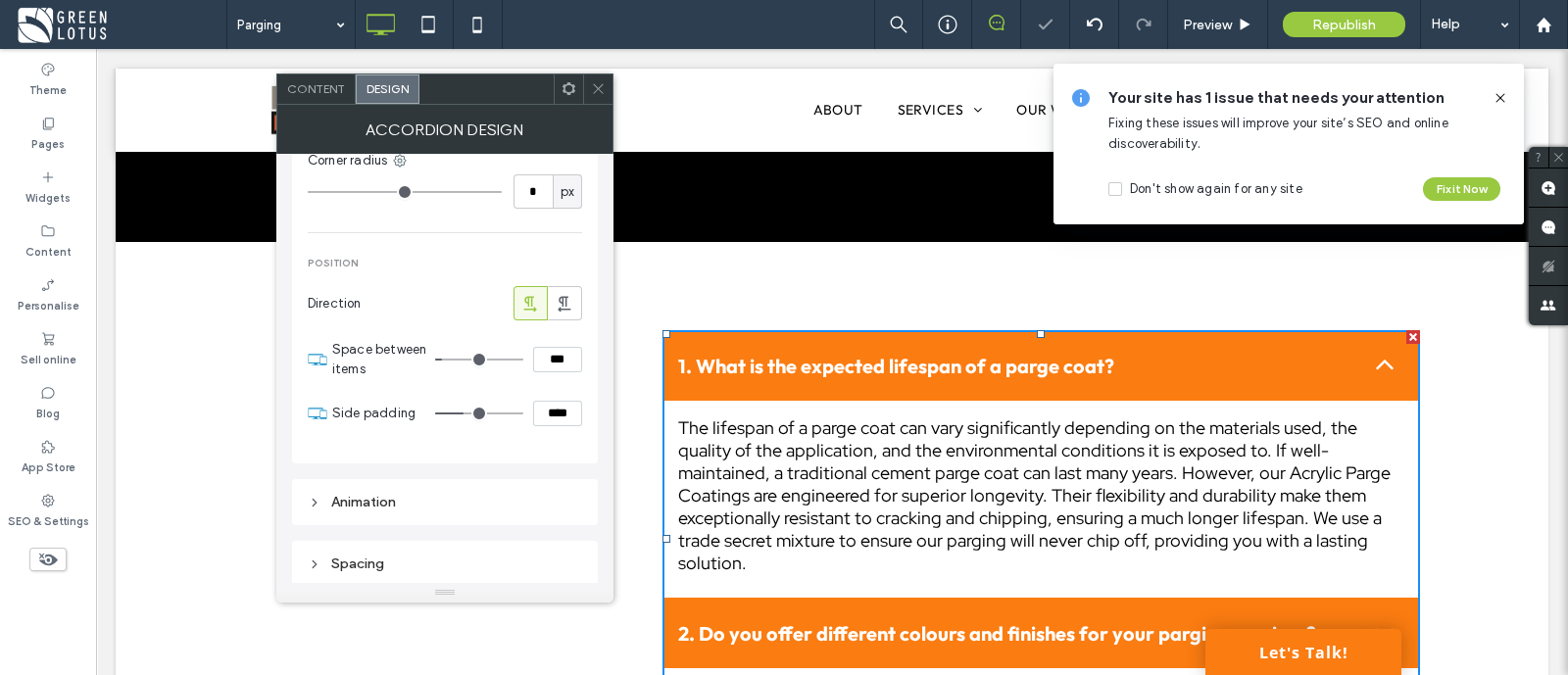 type on "**" 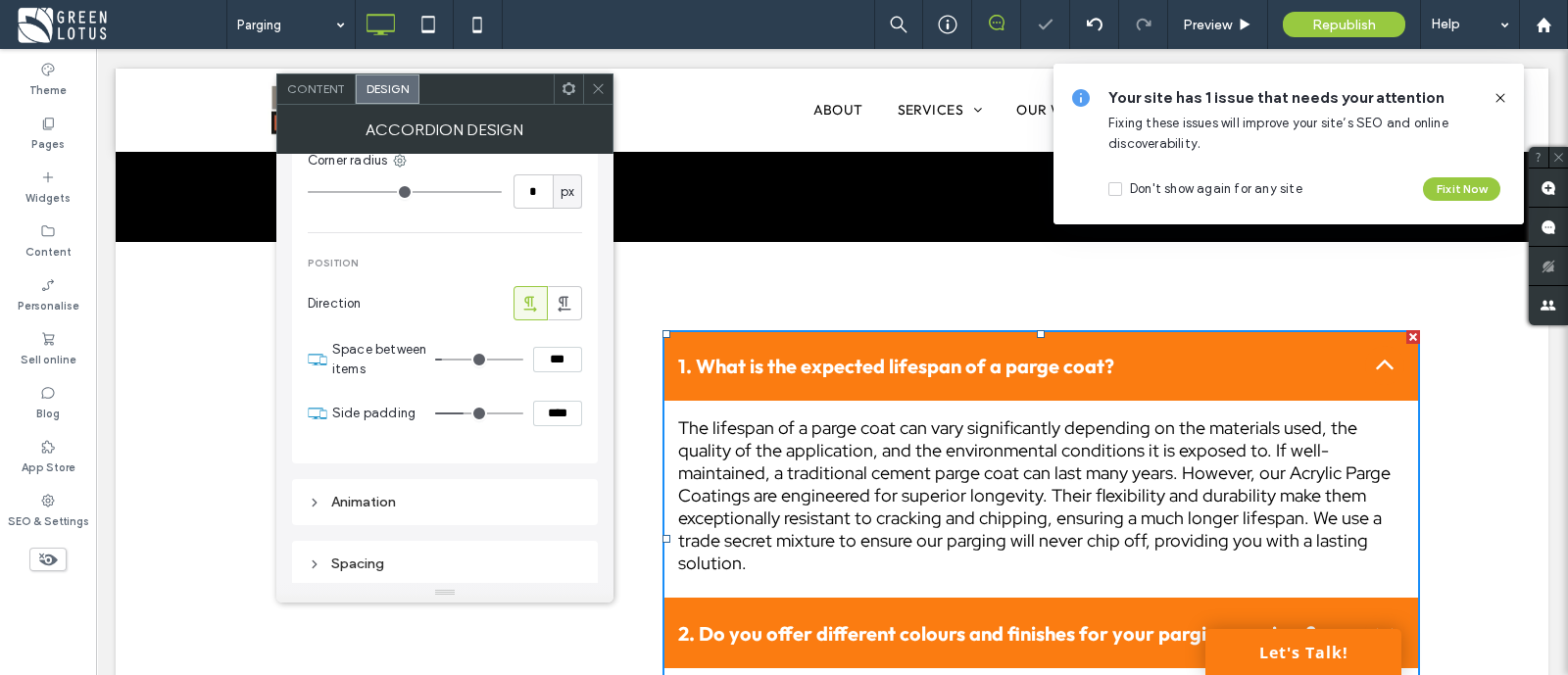 type on "****" 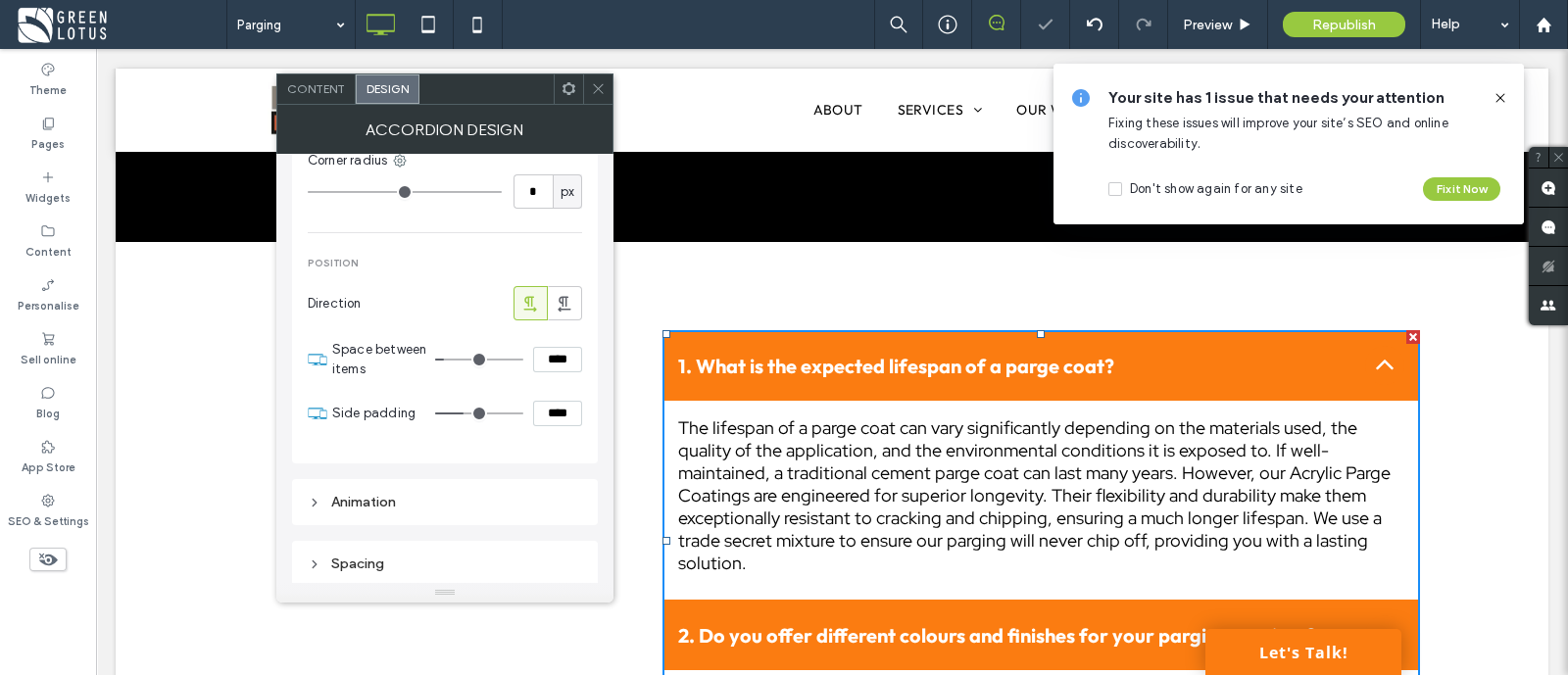 type on "**" 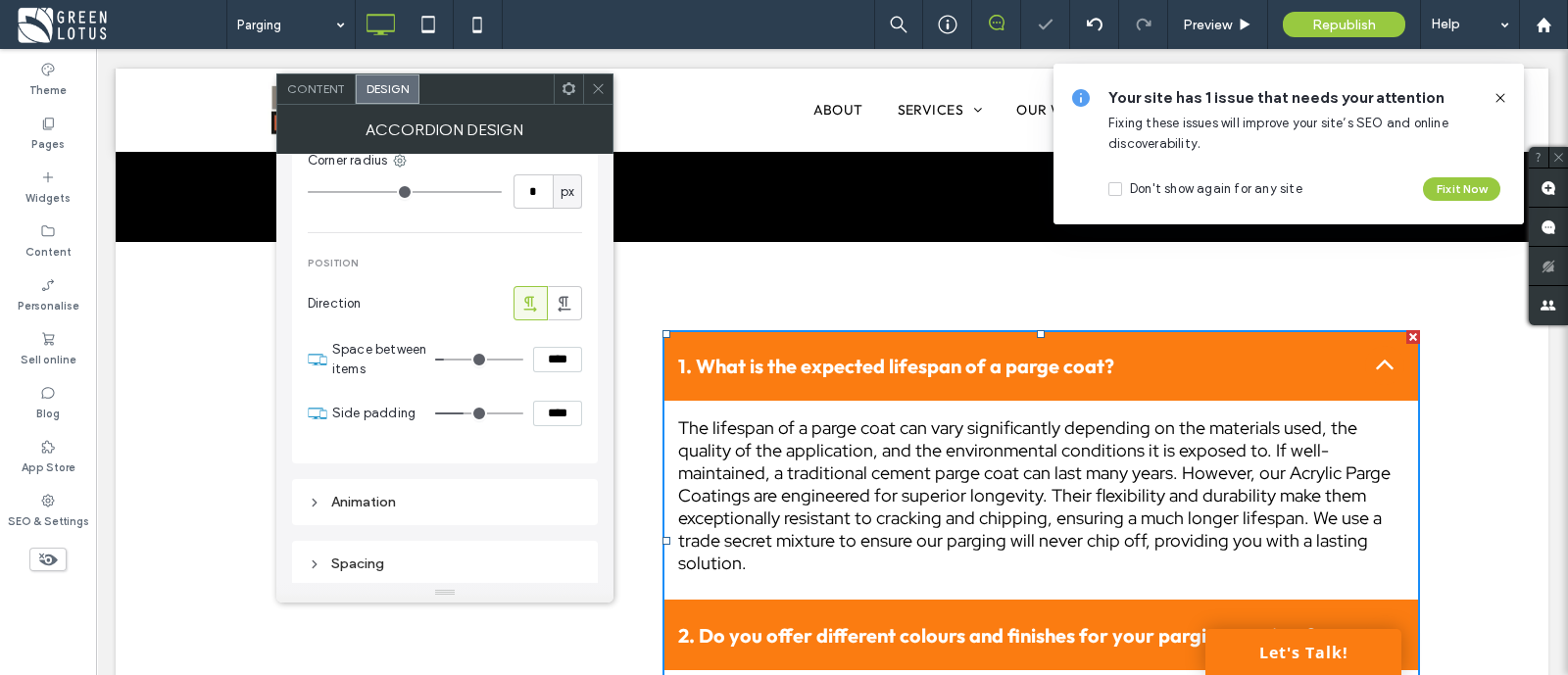 click 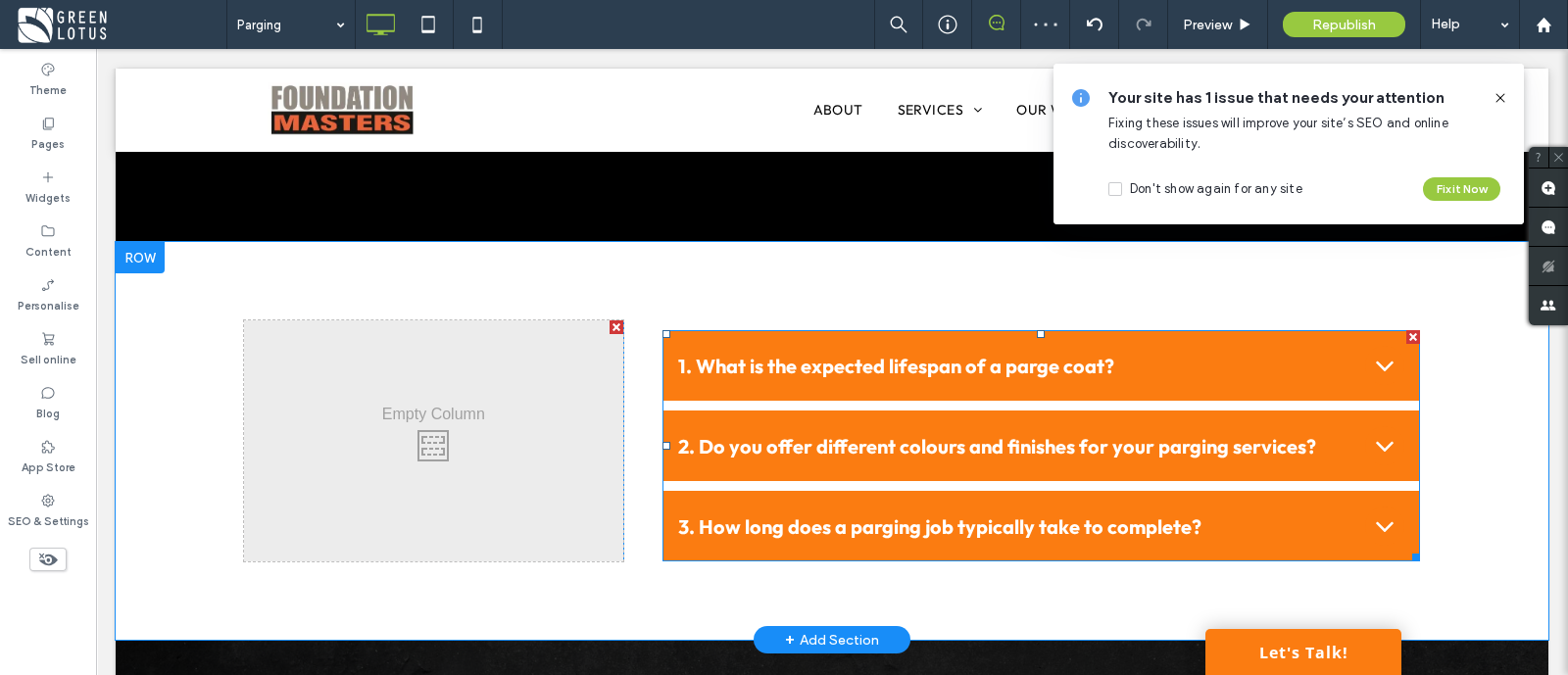 click on "1. What is the expected lifespan of a parge coat?  The lifespan of a parge coat can vary significantly depending on the materials used, the quality of the application, and the environmental conditions it is exposed to. If well-maintained, a traditional cement parge coat can last many years. However, our Acrylic Parge Coatings are engineered for superior longevity. Their flexibility and durability make them exceptionally resistant to cracking and chipping, ensuring a much longer lifespan. We use a trade secret mixture to ensure our parging will never chip off, providing you with a lasting solution. 2. Do you offer different colours and finishes for your parging services?  3. How long does a parging job typically take to complete?" at bounding box center [1041, 446] 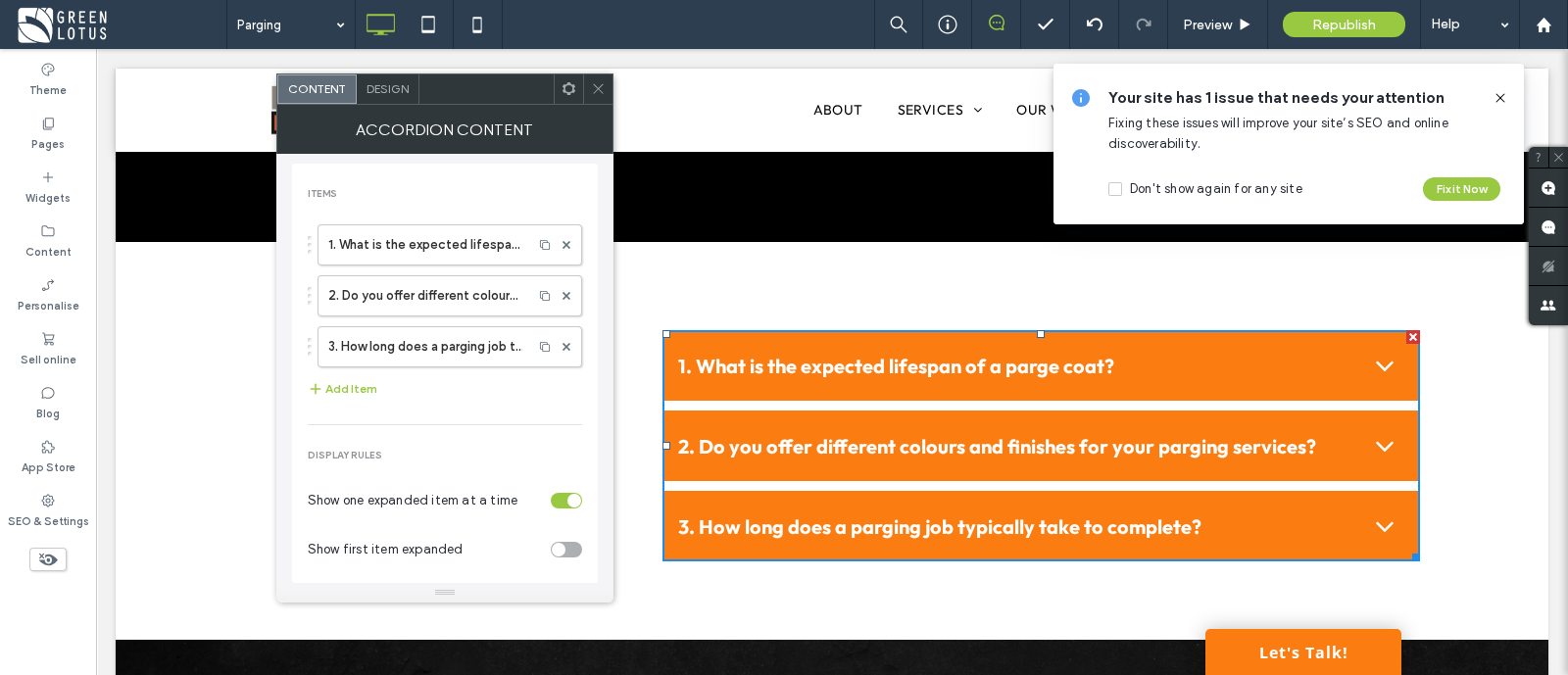 click on "Design" at bounding box center (387, 88) 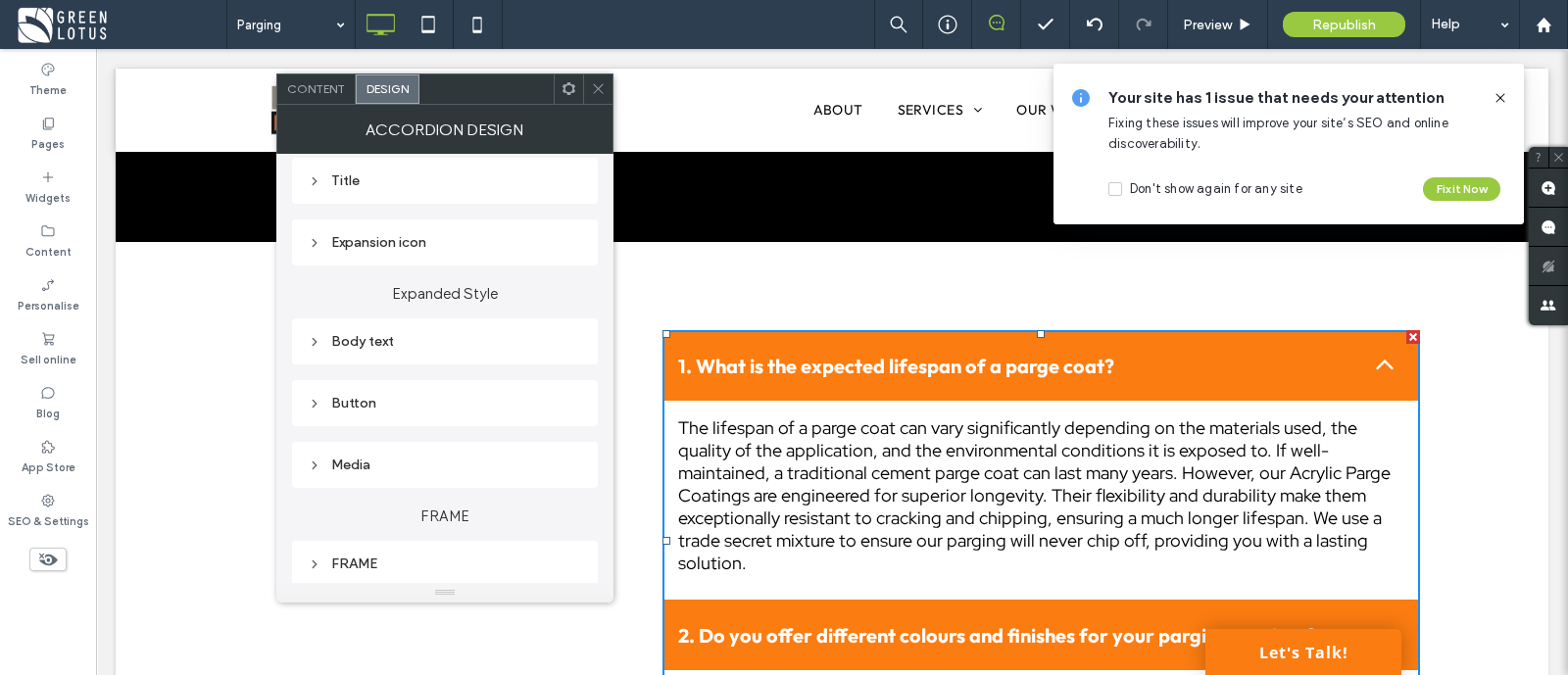 scroll, scrollTop: 367, scrollLeft: 0, axis: vertical 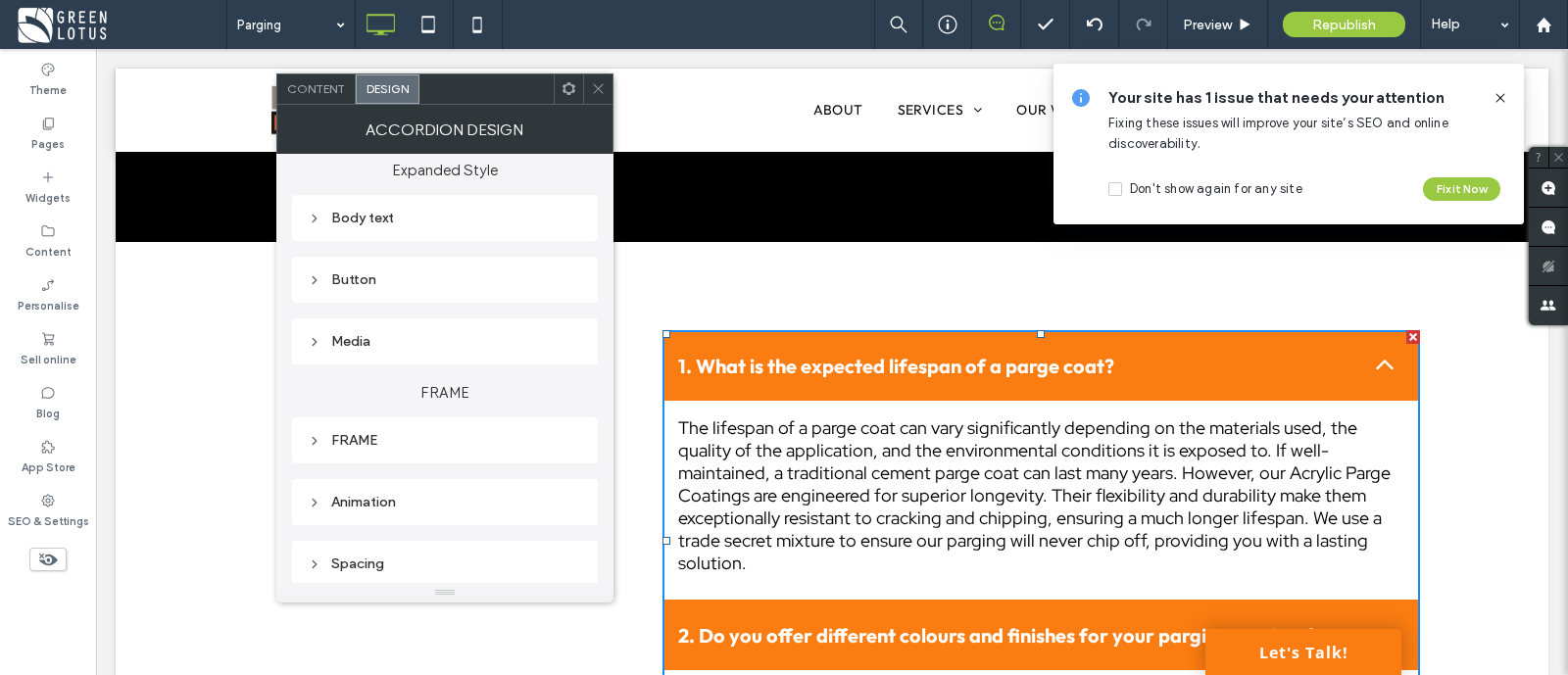 click on "FRAME" at bounding box center [445, 440] 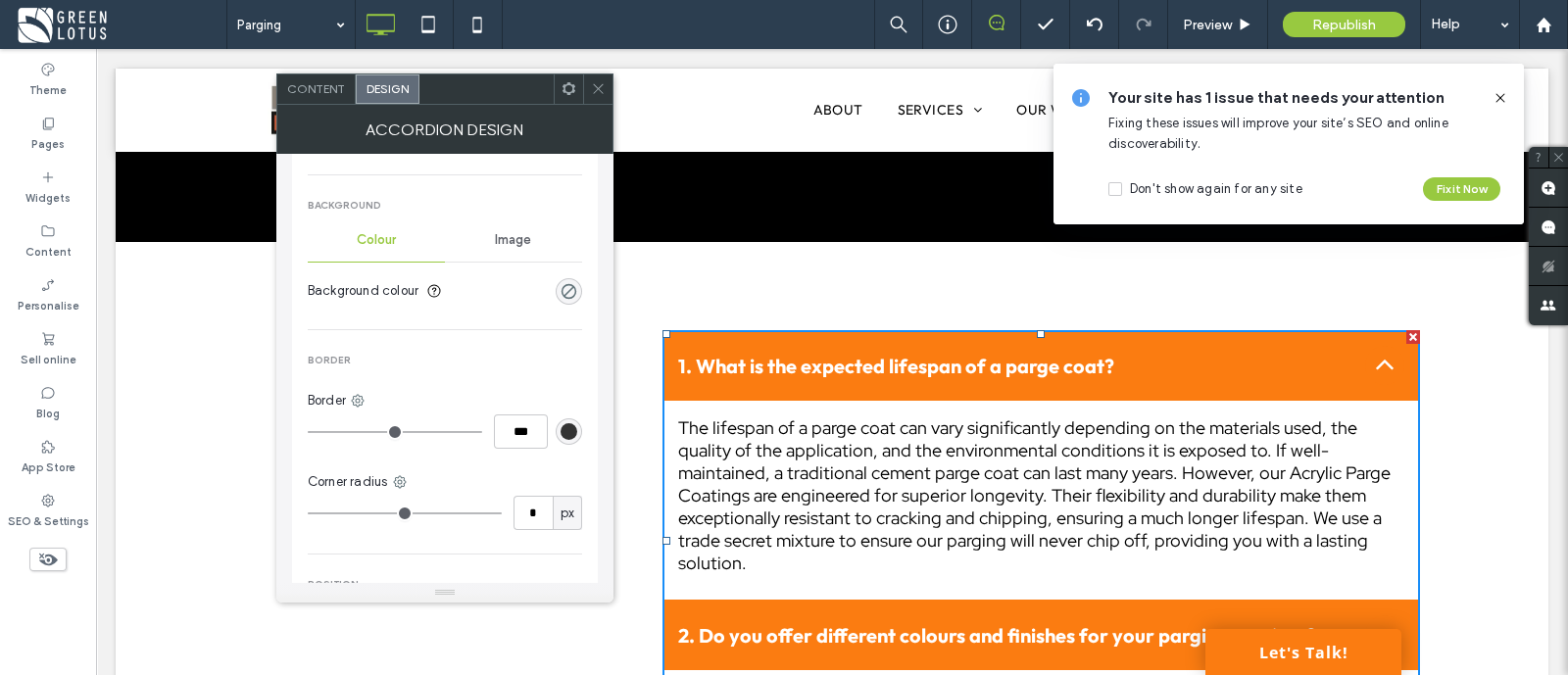 scroll, scrollTop: 856, scrollLeft: 0, axis: vertical 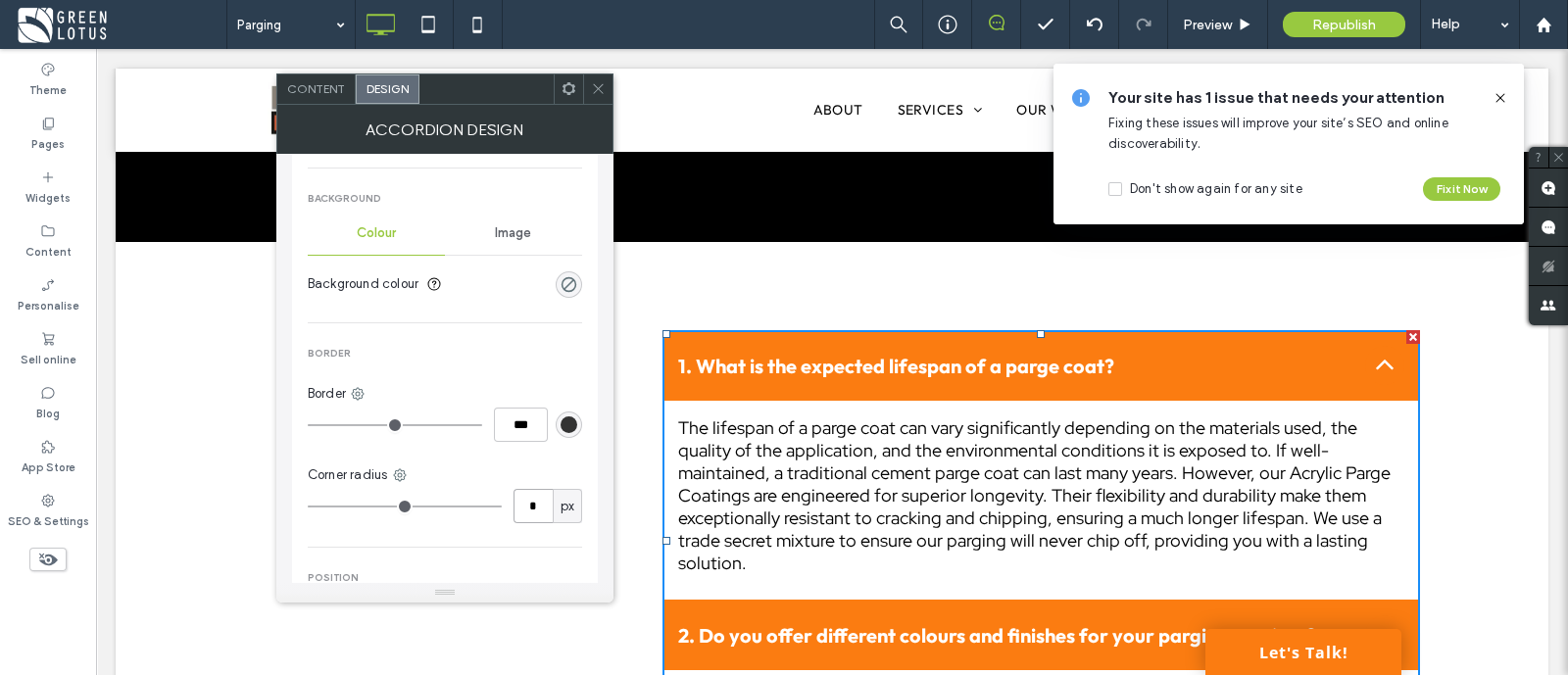click on "*" at bounding box center (533, 506) 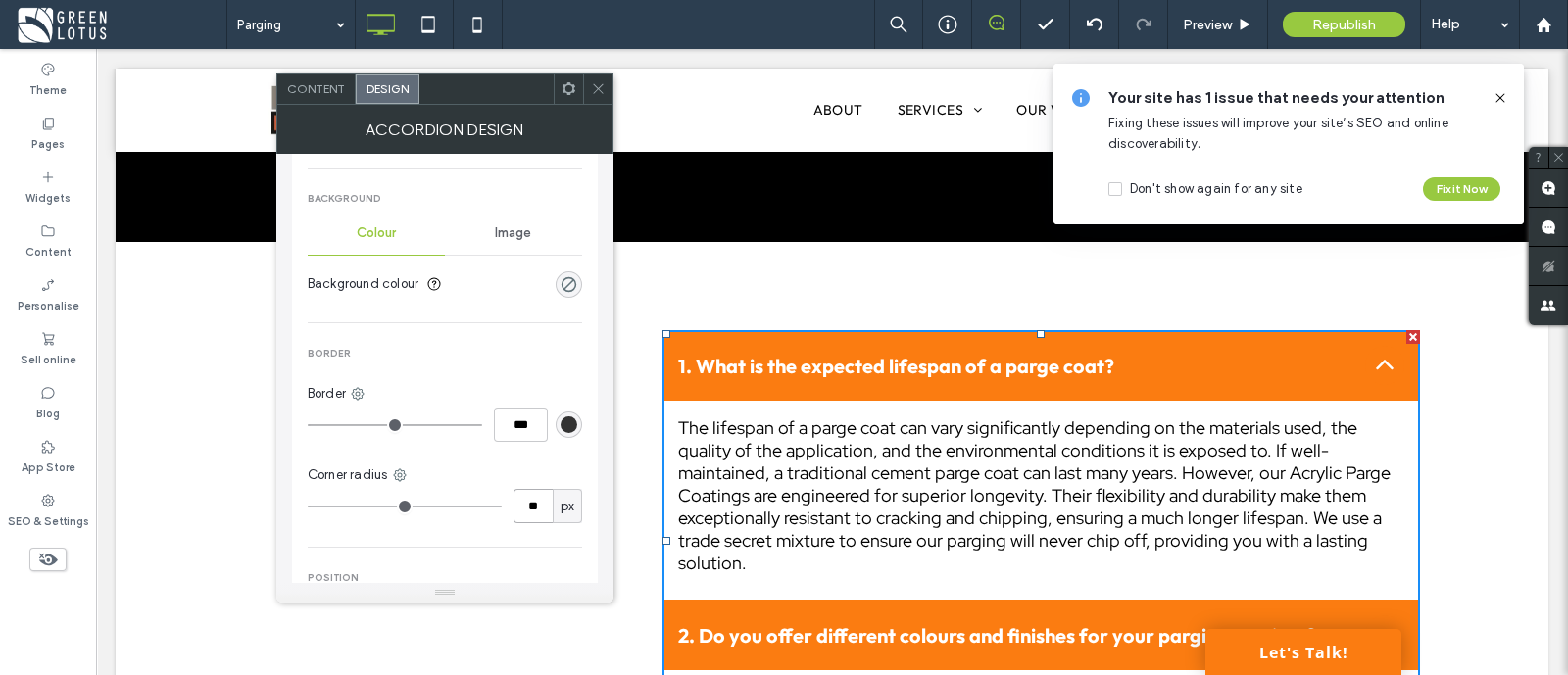 type on "**" 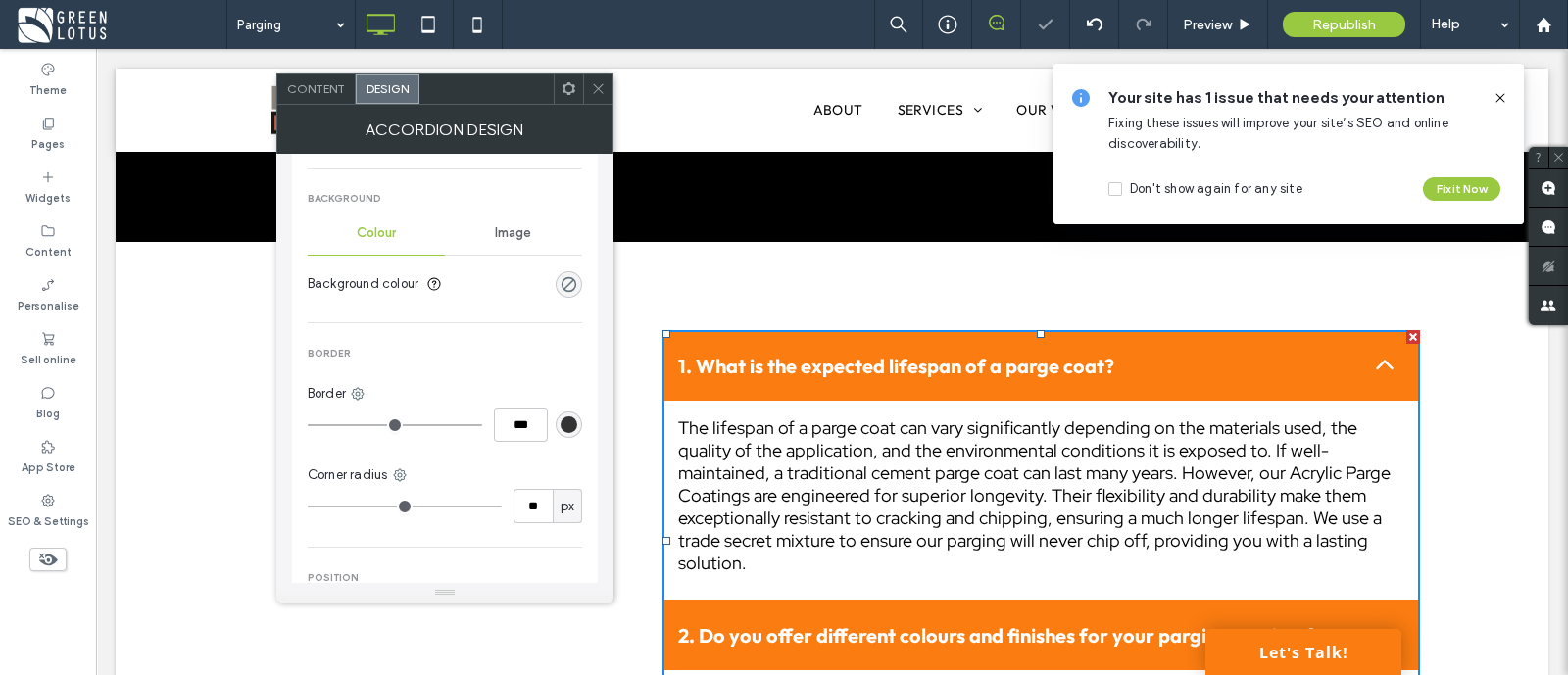 click on "Corner radius" at bounding box center [445, 475] 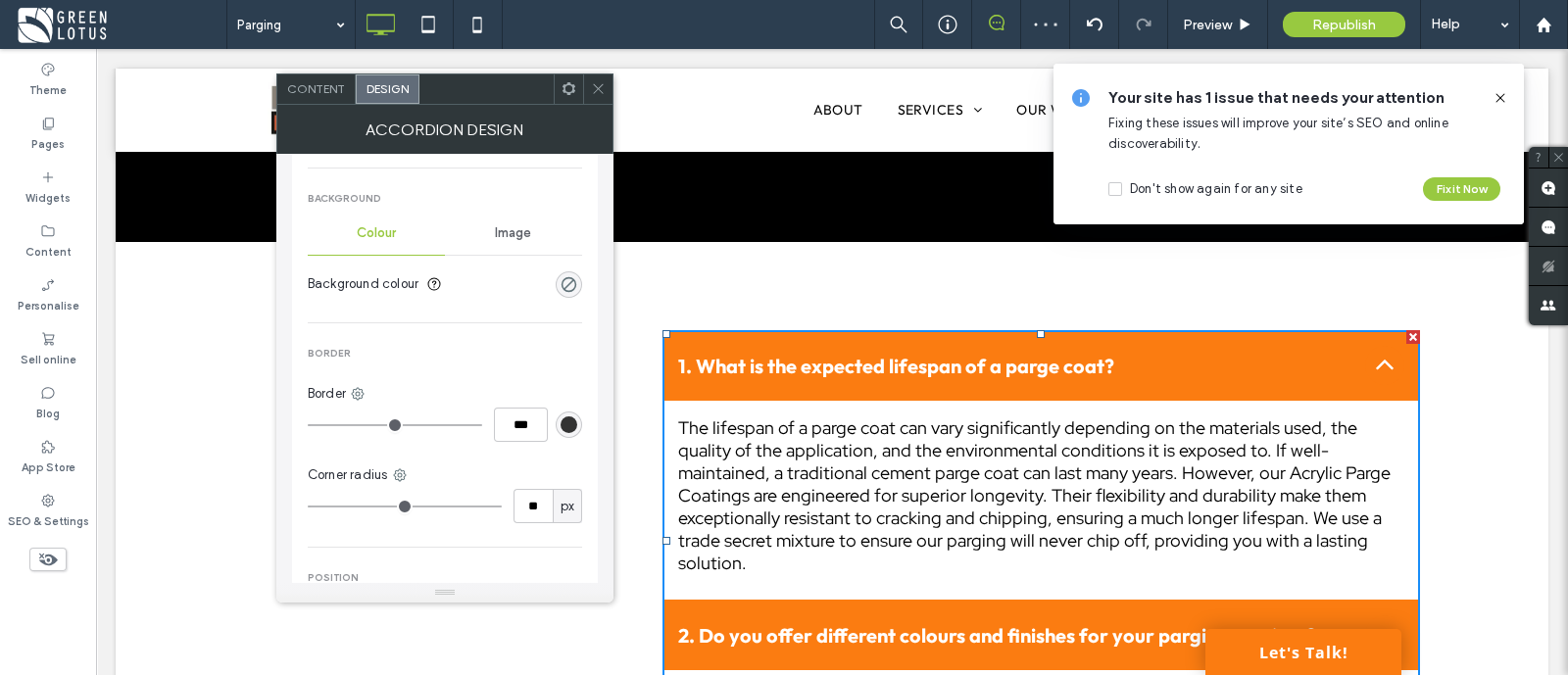 click 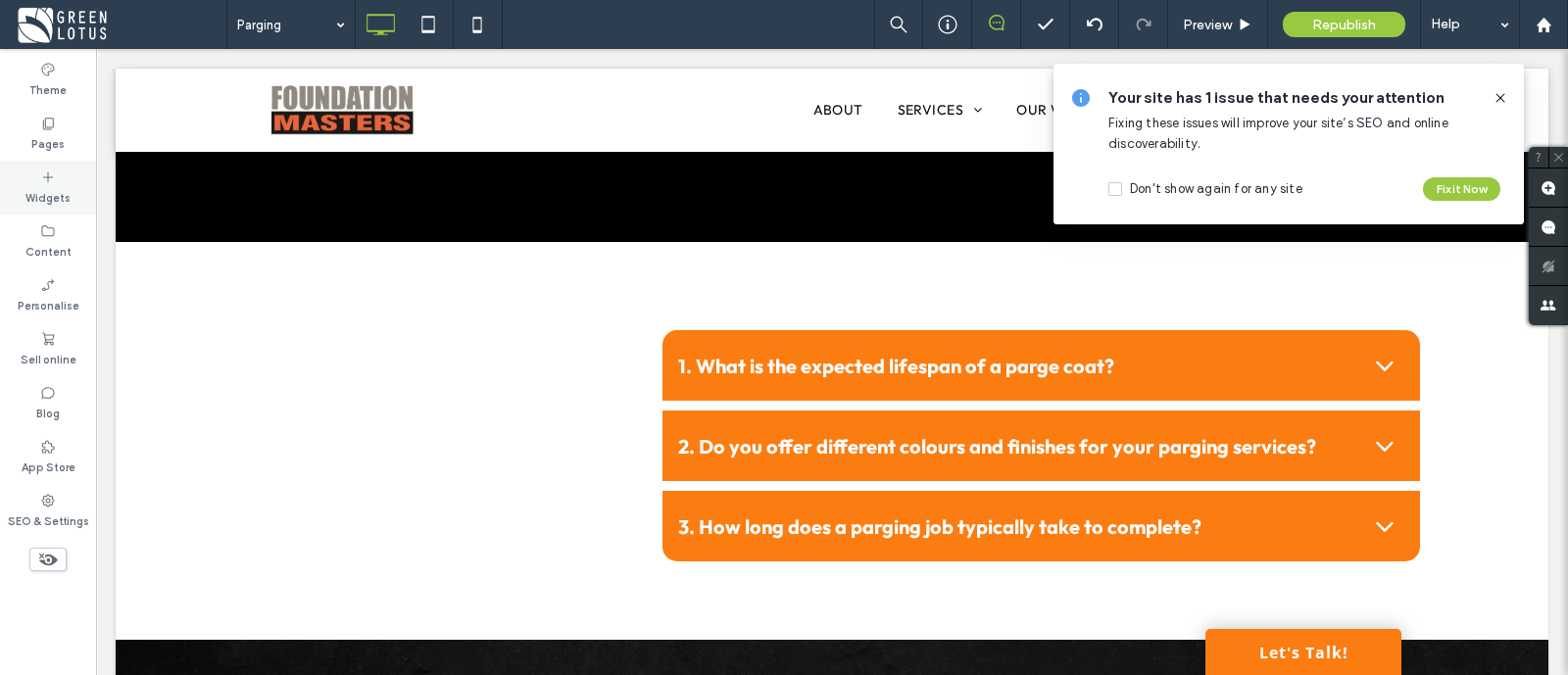 click on "Widgets" at bounding box center [48, 196] 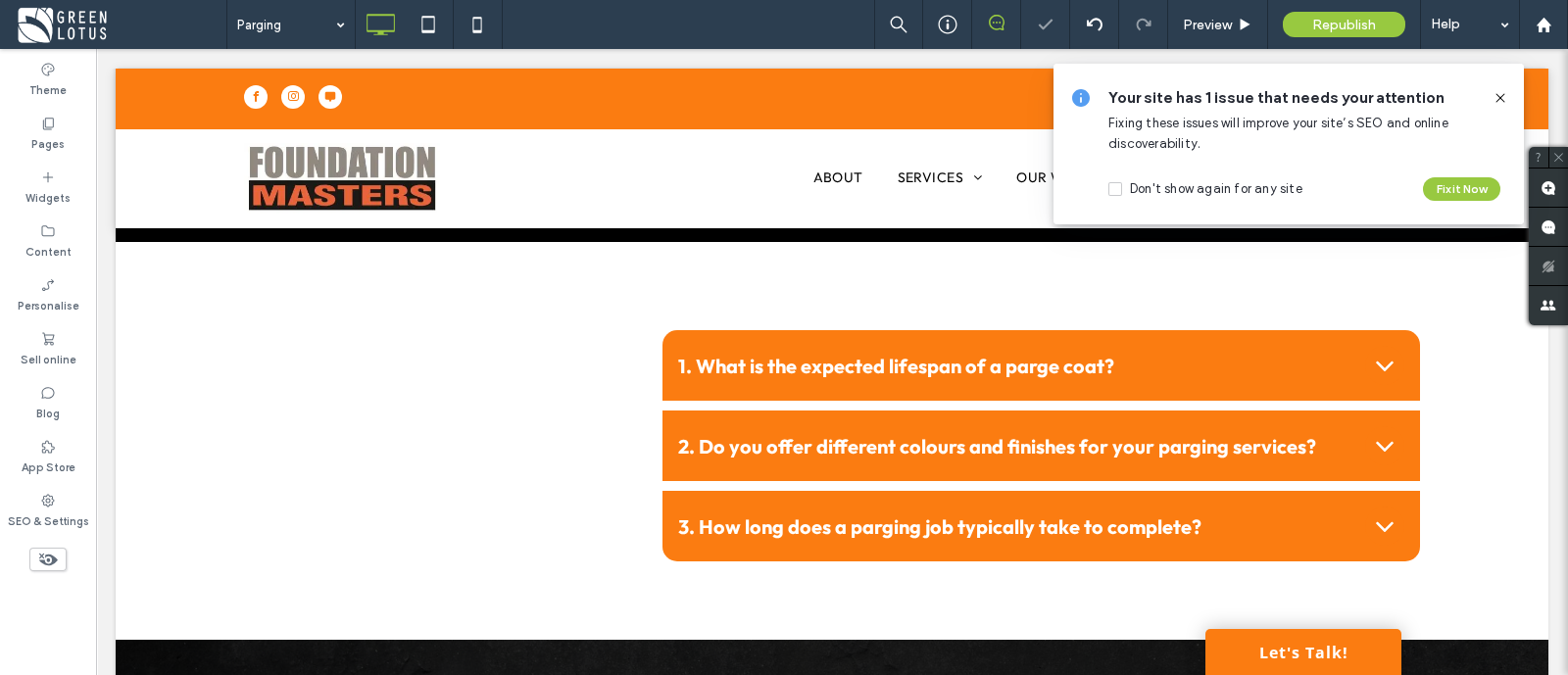 type on "******" 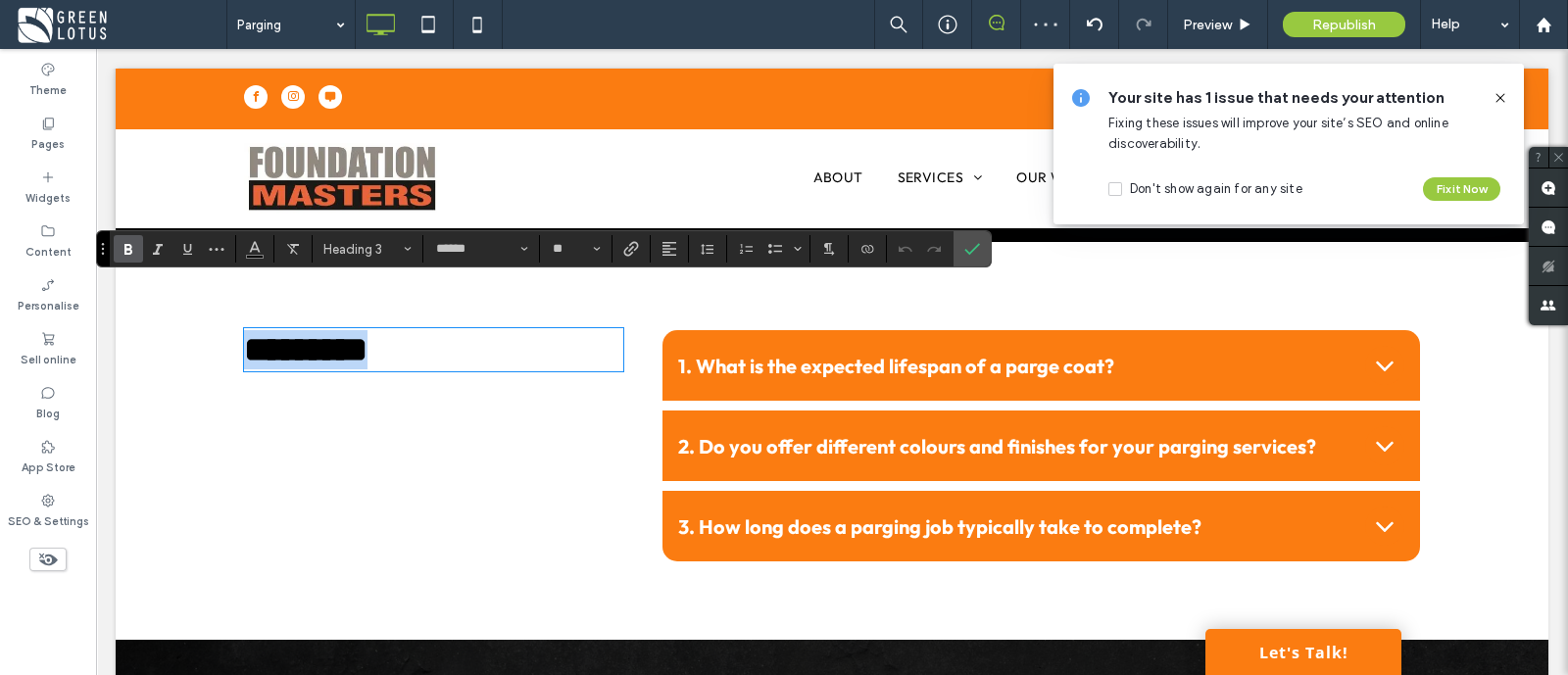 type 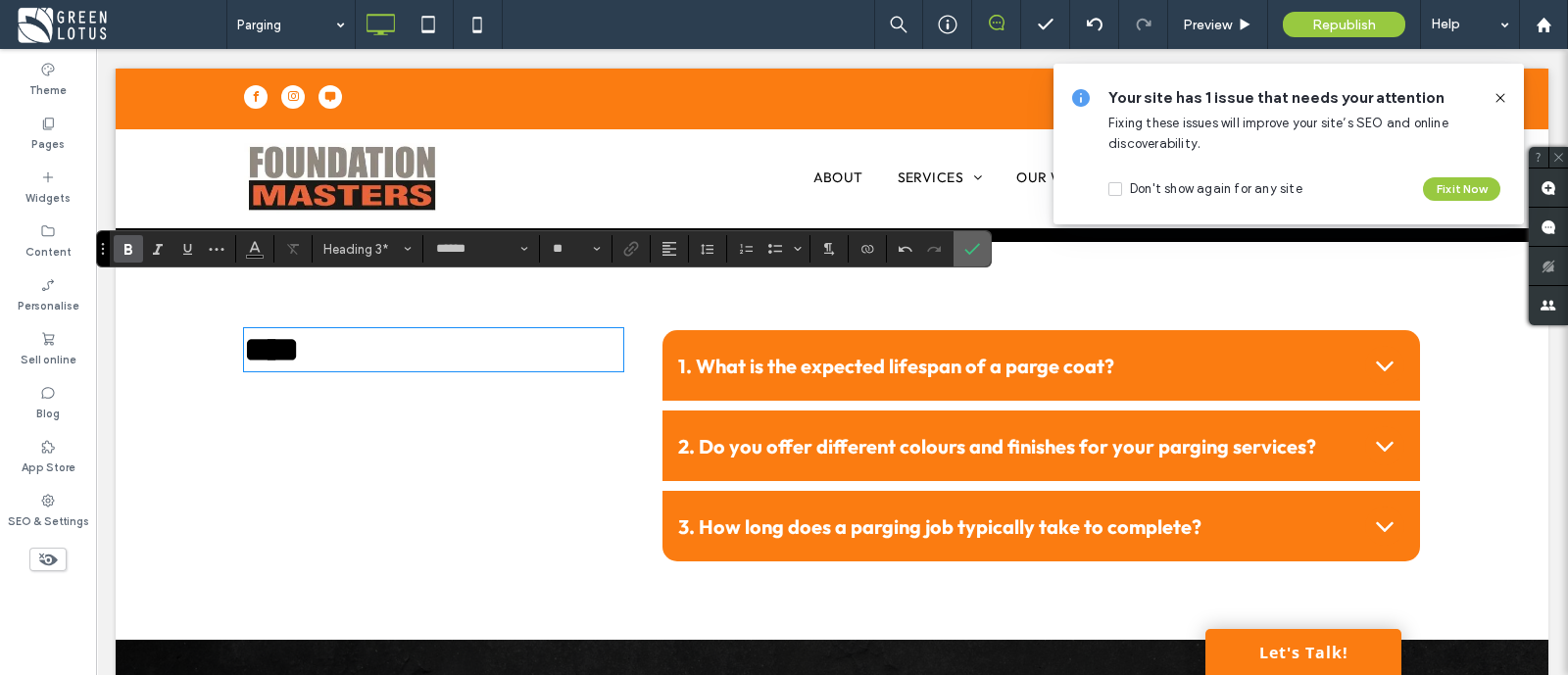 drag, startPoint x: 965, startPoint y: 250, endPoint x: 614, endPoint y: 292, distance: 353.50389 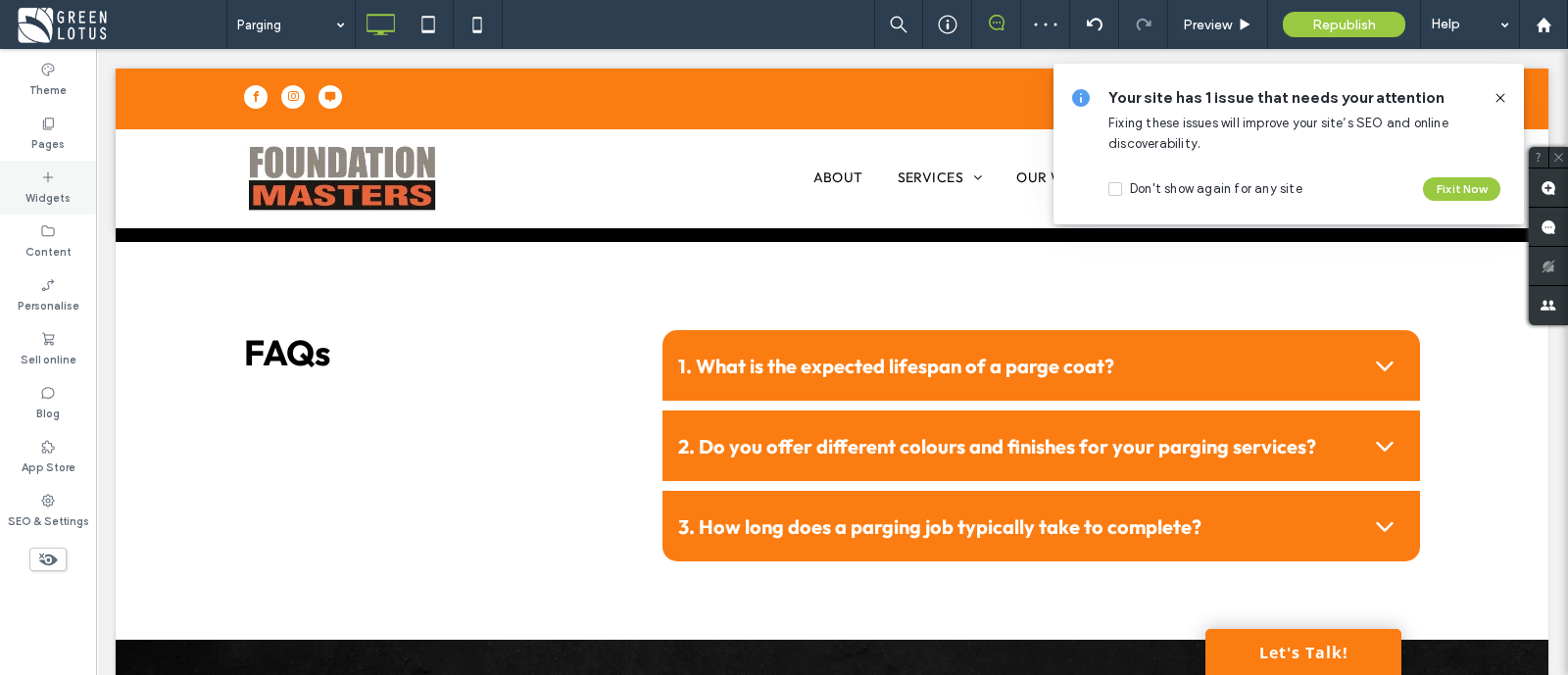 click on "Widgets" at bounding box center [48, 196] 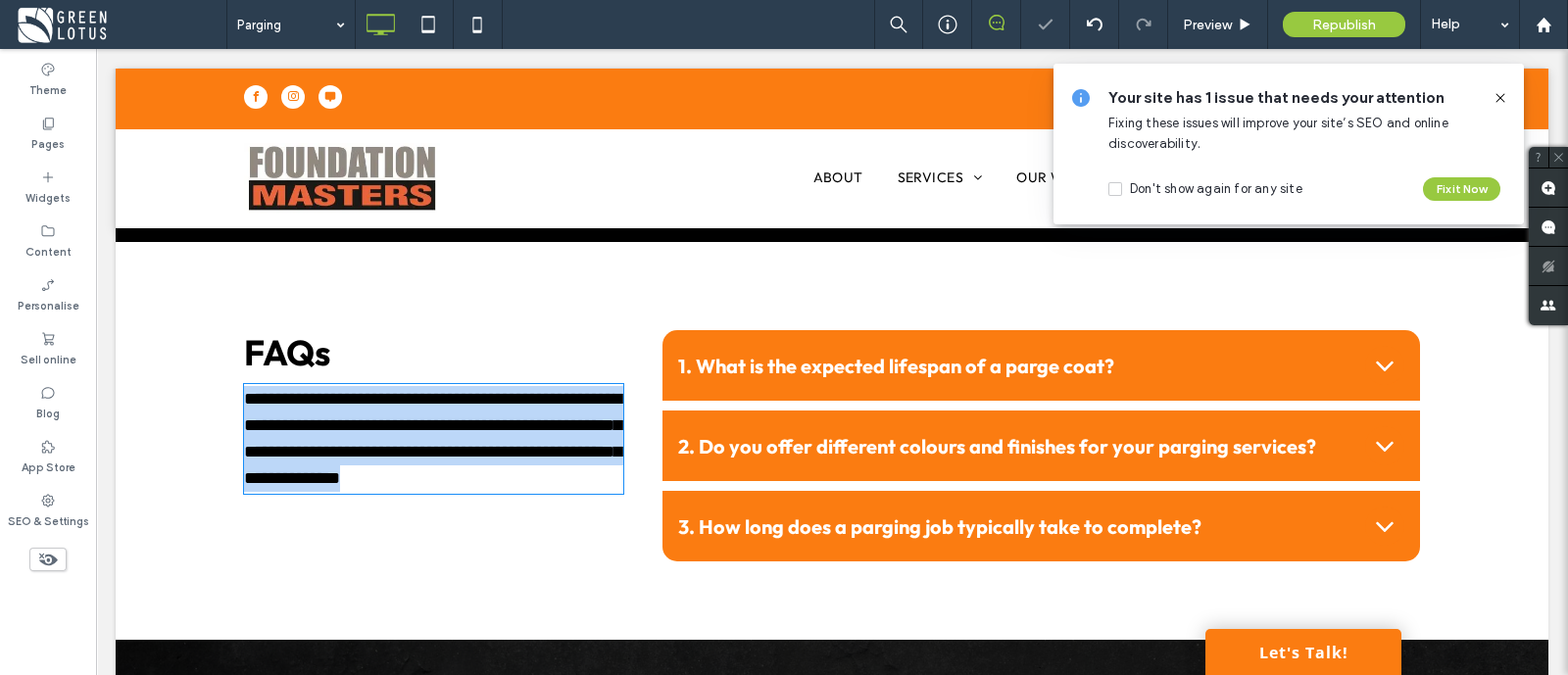 type on "**********" 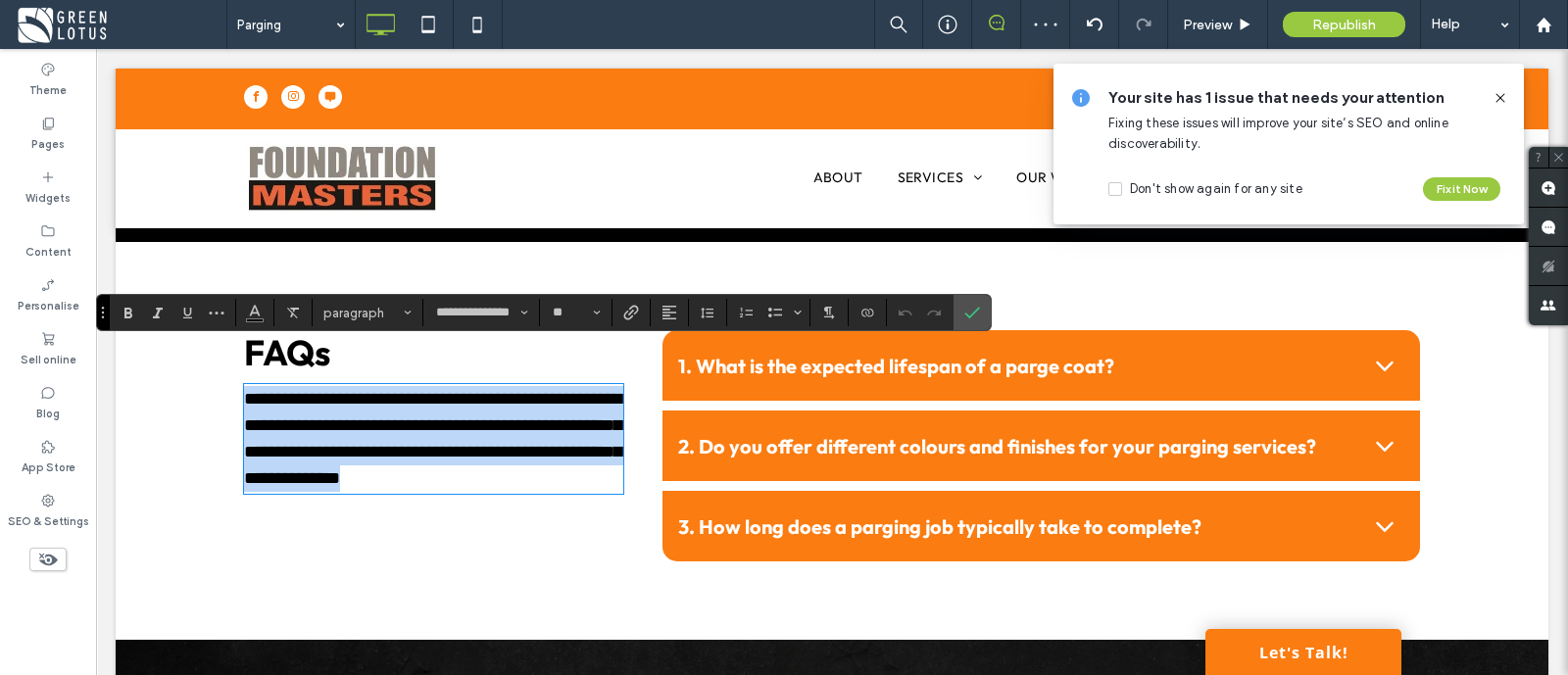 click on "**********" at bounding box center [433, 439] 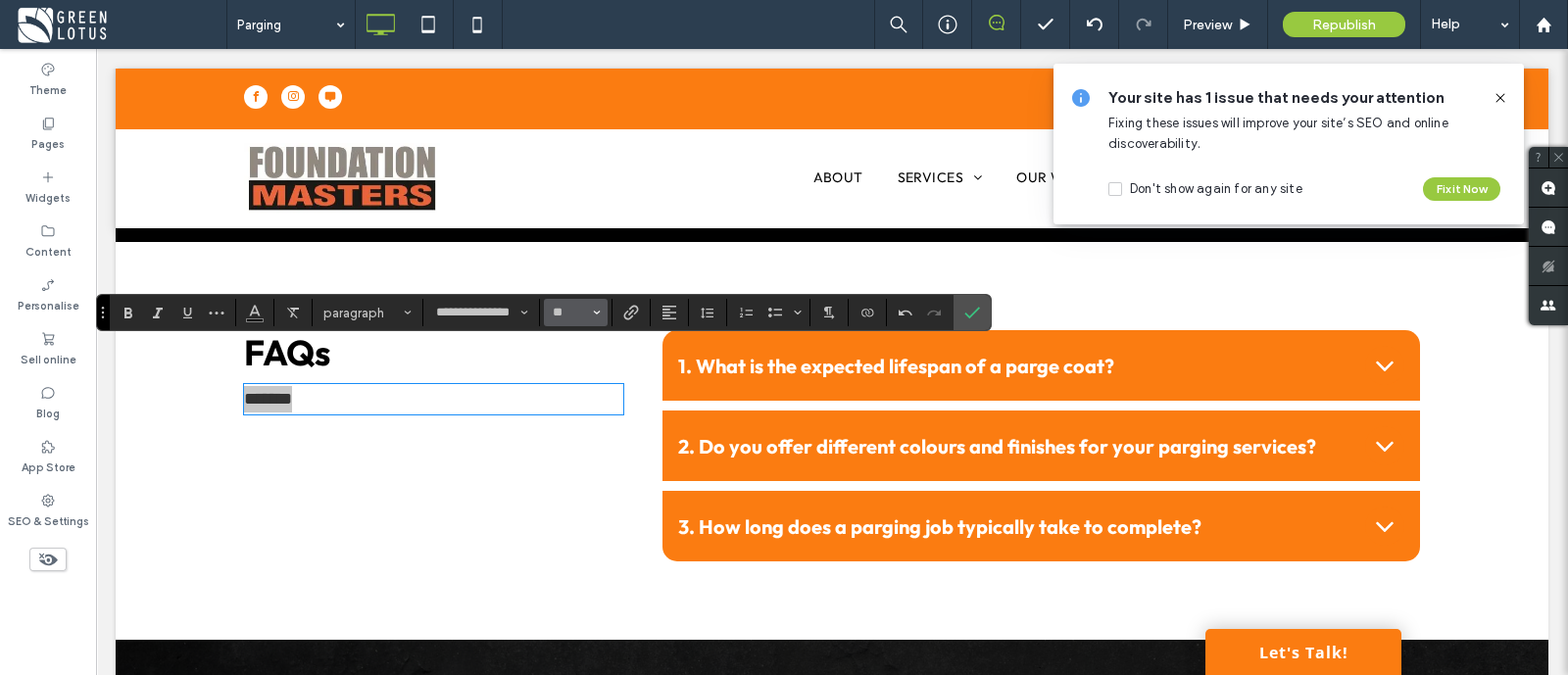 click 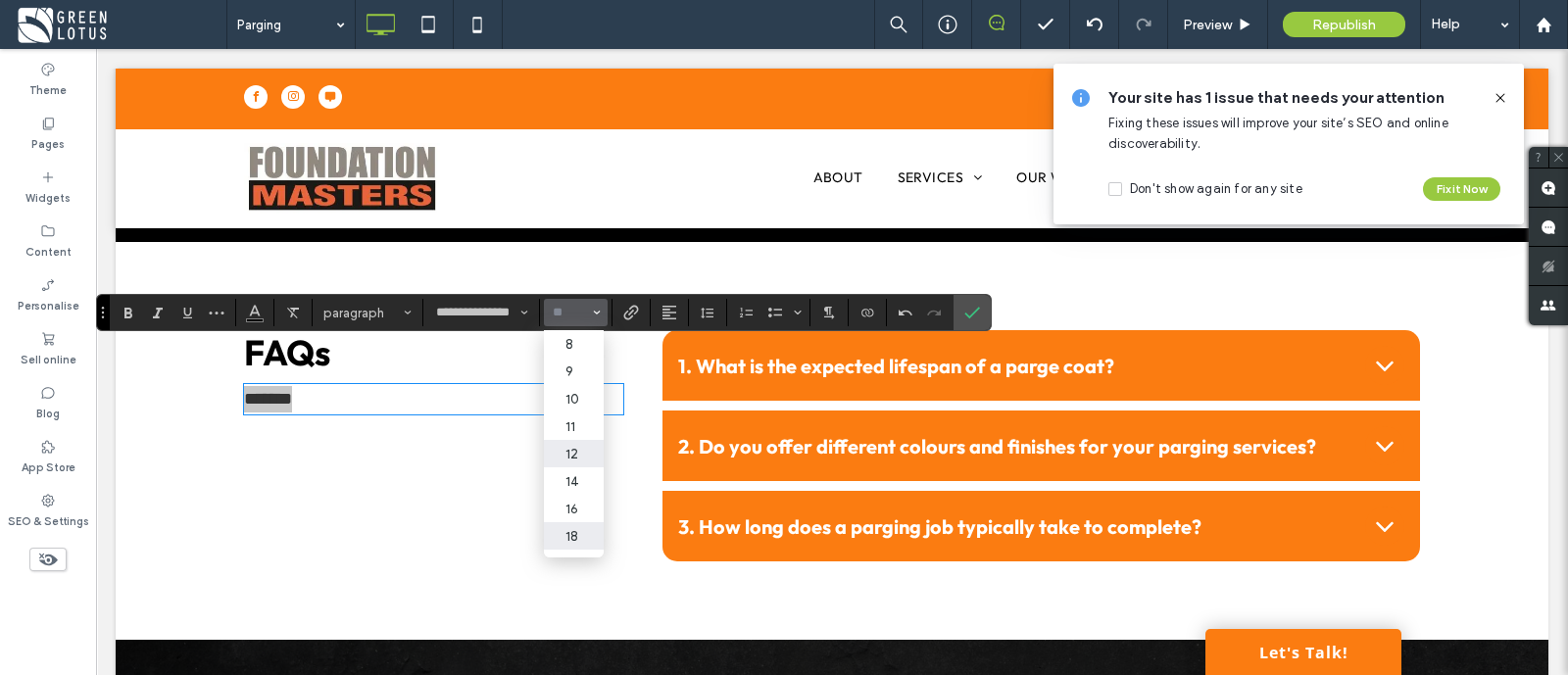 scroll, scrollTop: 121, scrollLeft: 0, axis: vertical 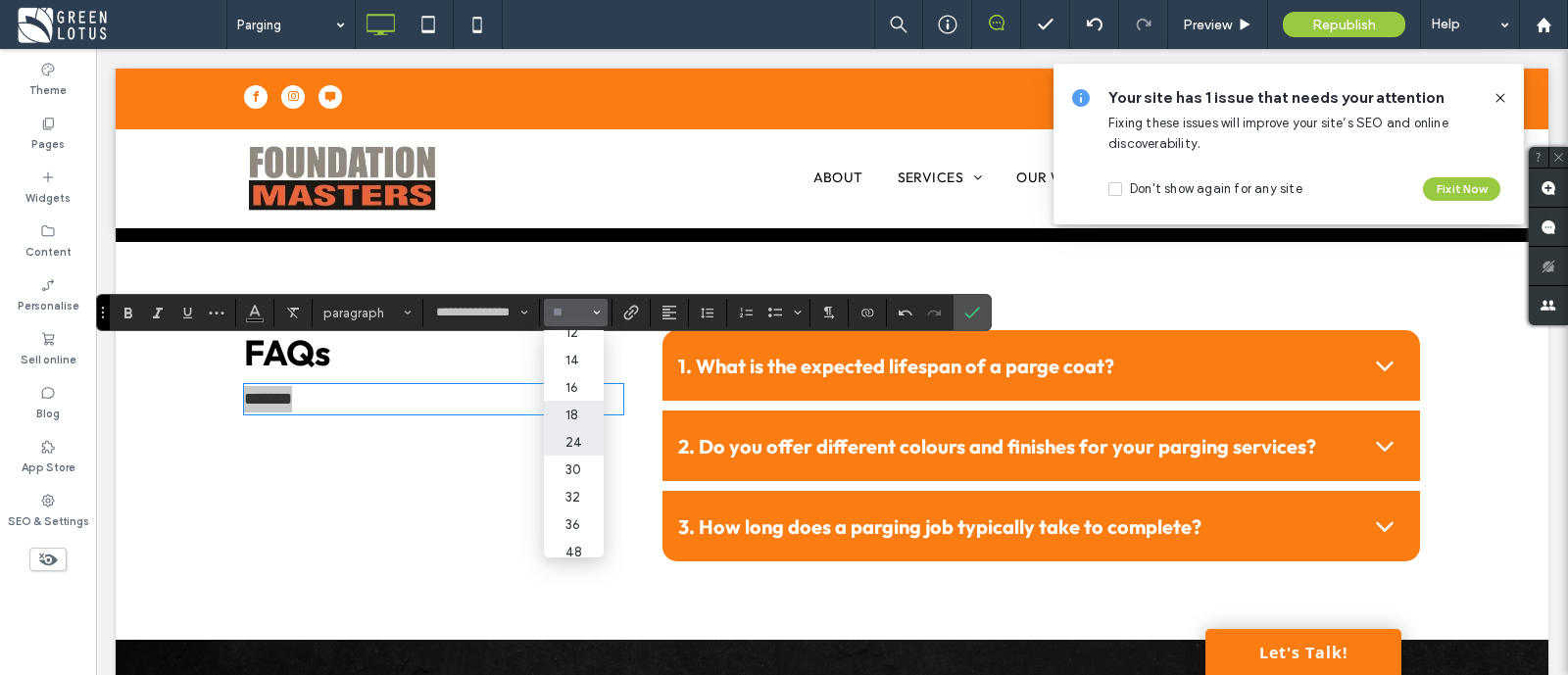 click on "24" at bounding box center [573, 442] 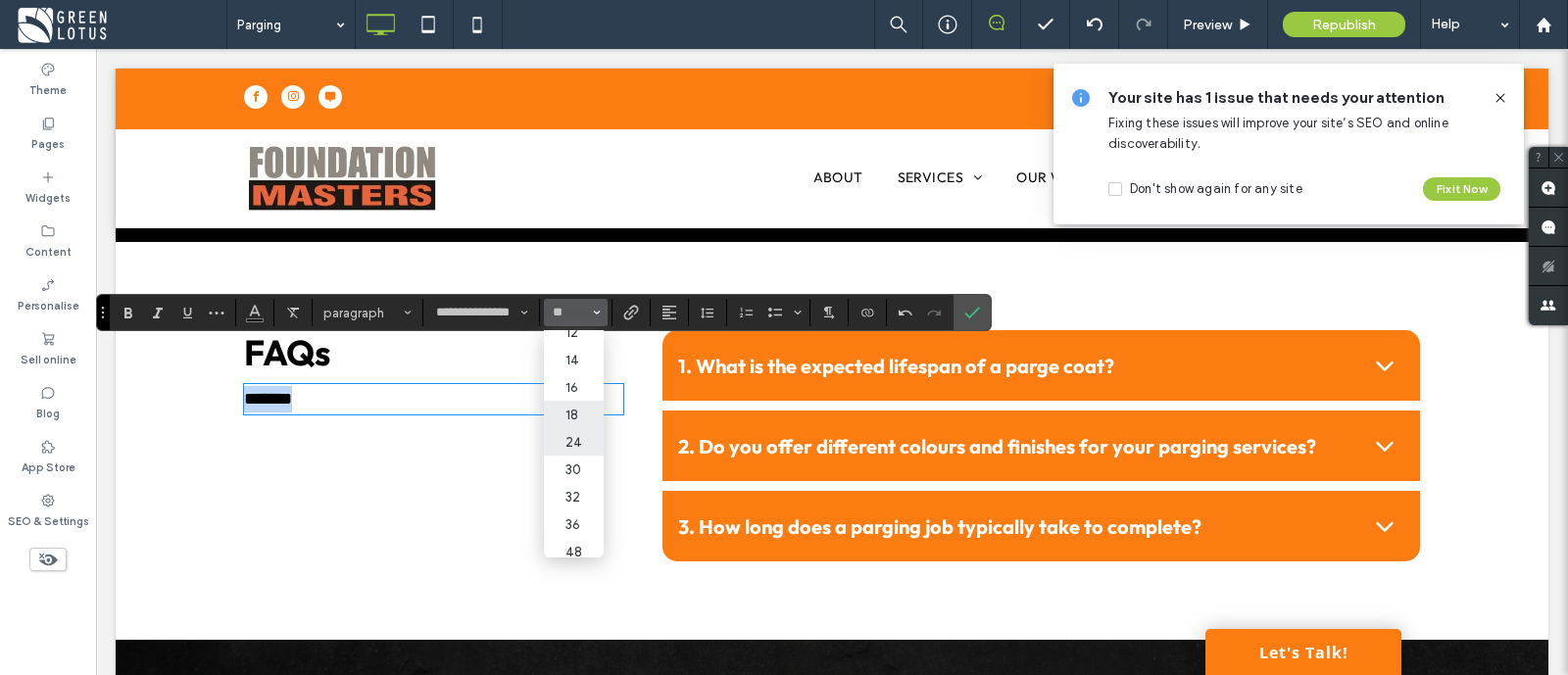 type on "**" 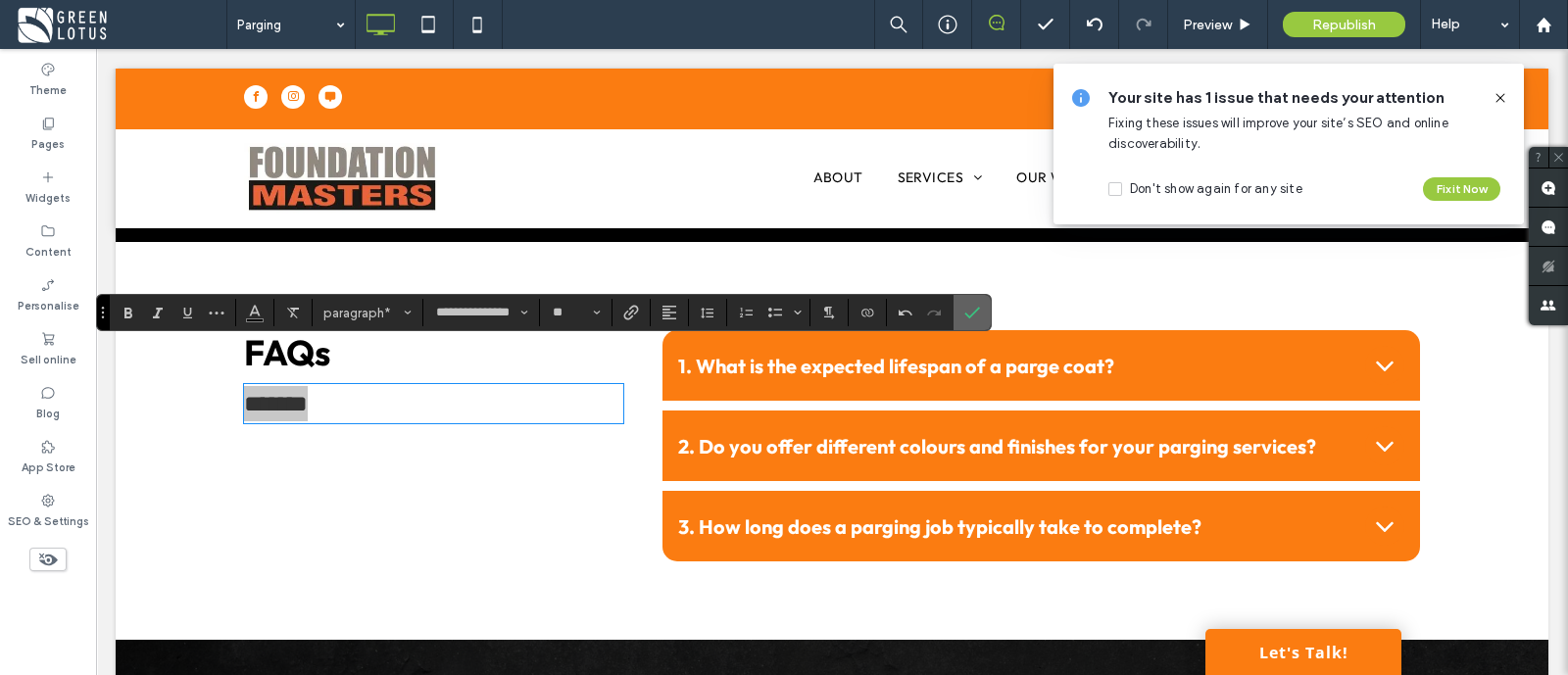 drag, startPoint x: 980, startPoint y: 304, endPoint x: 856, endPoint y: 280, distance: 126.30123 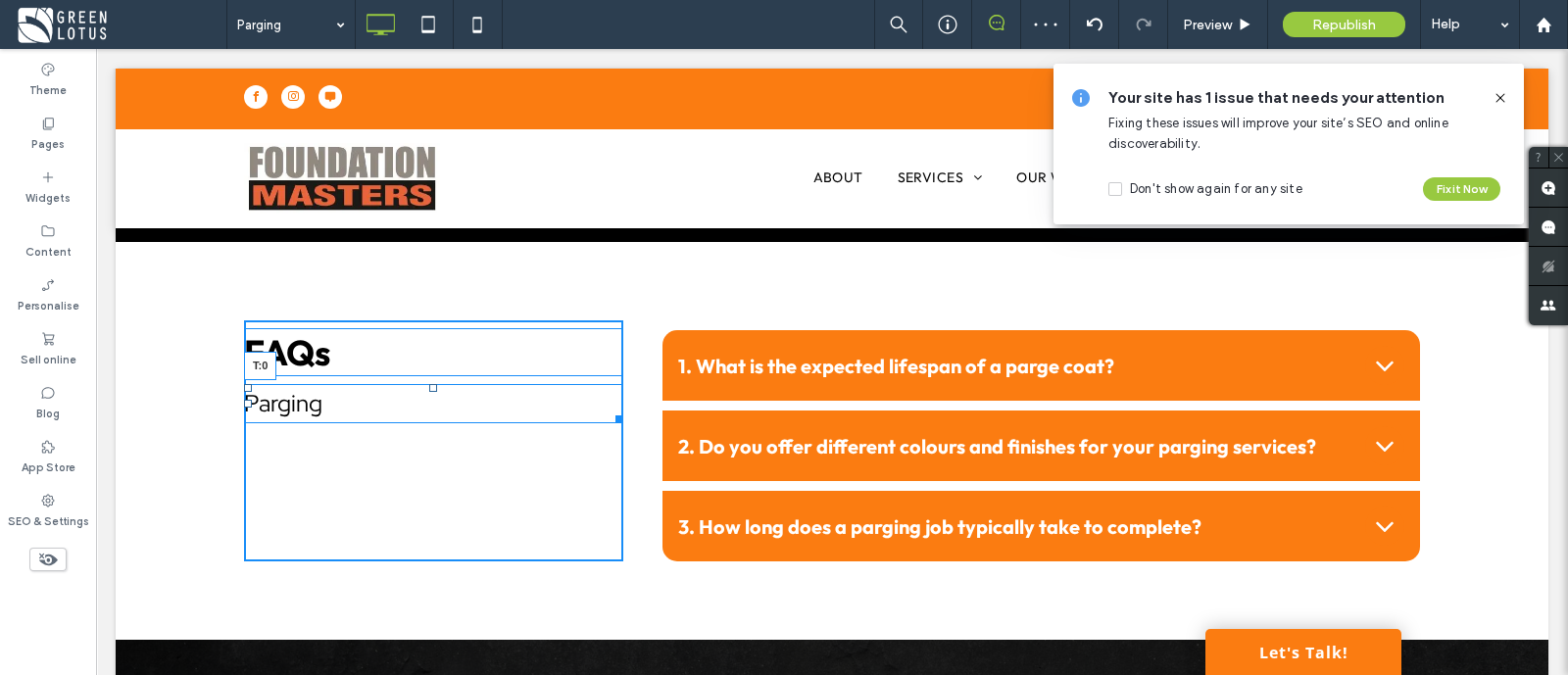 click on "Click To Paste     Click To Paste     FAQs Parging T:0" at bounding box center [433, 441] 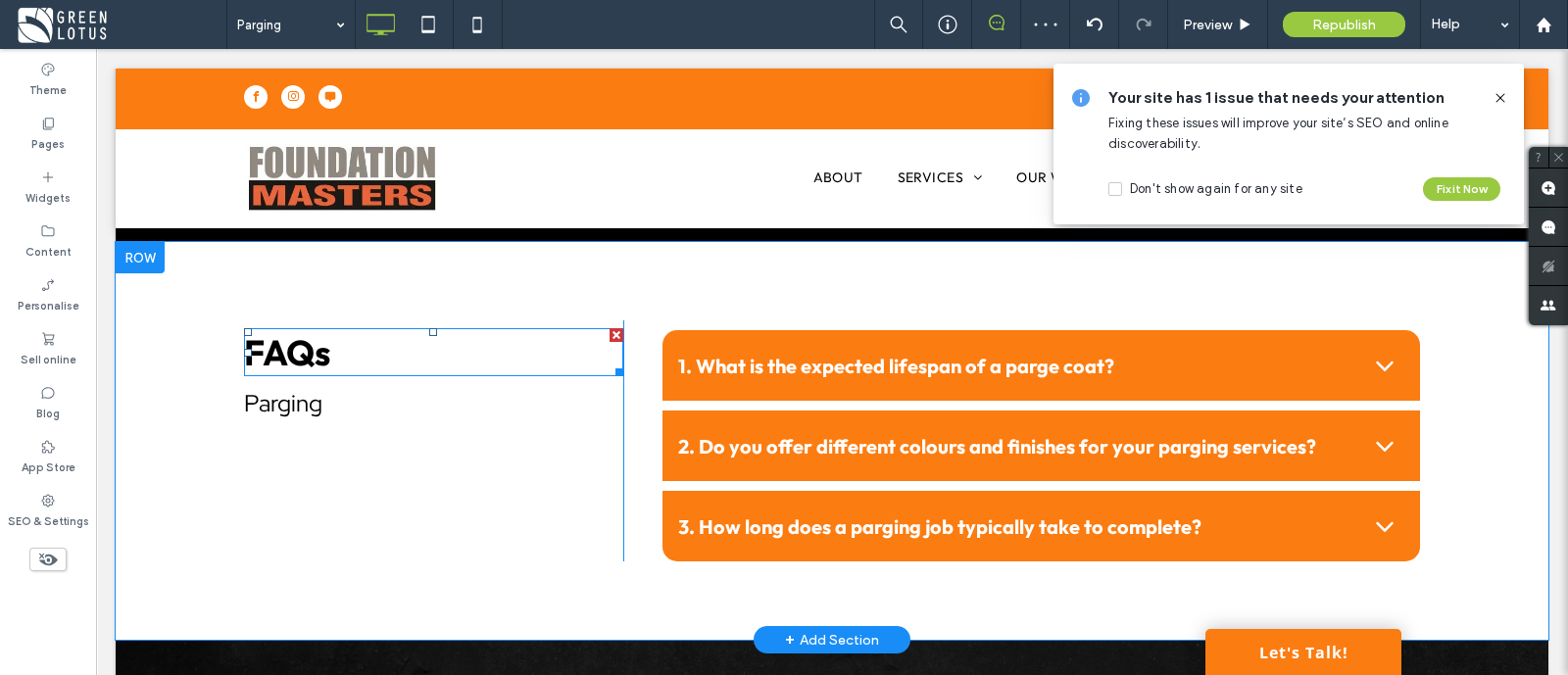 click on "FAQs" at bounding box center (433, 352) 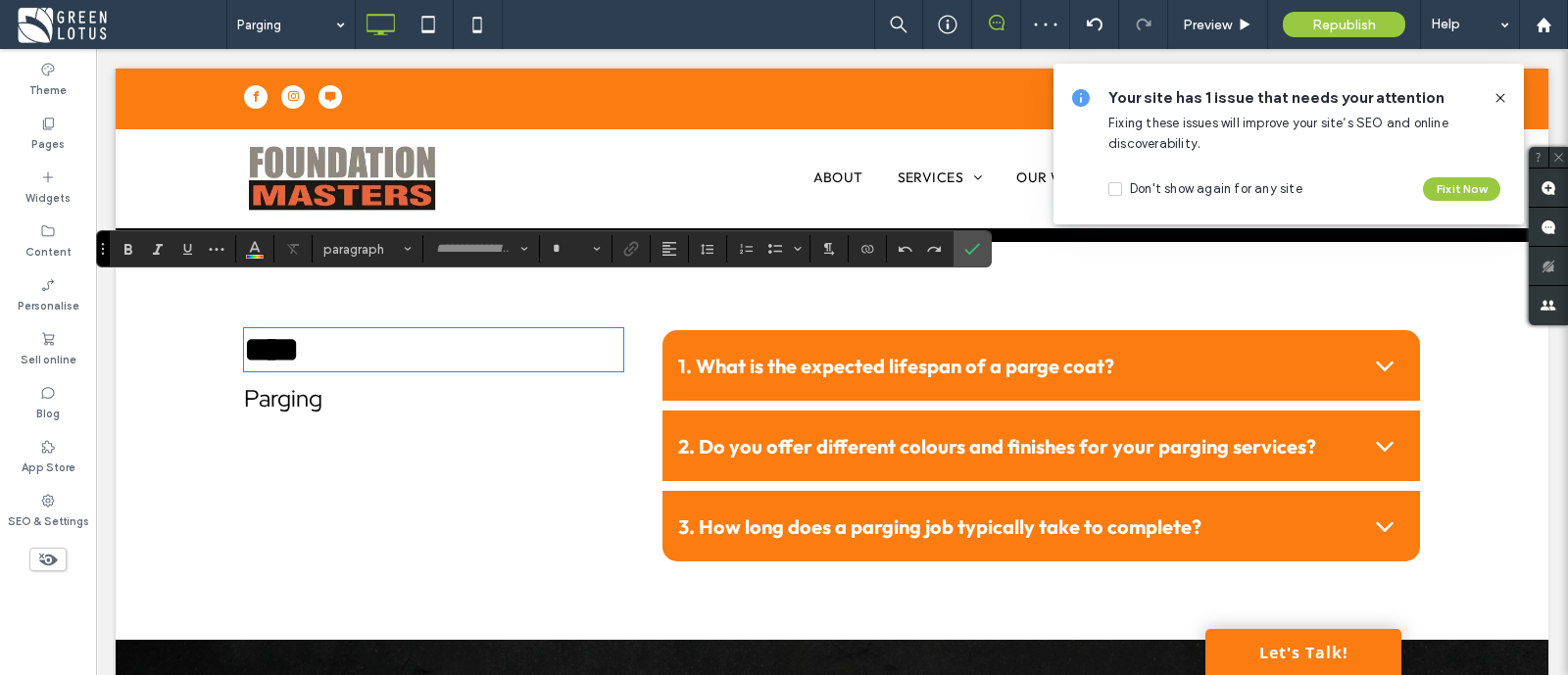 type on "******" 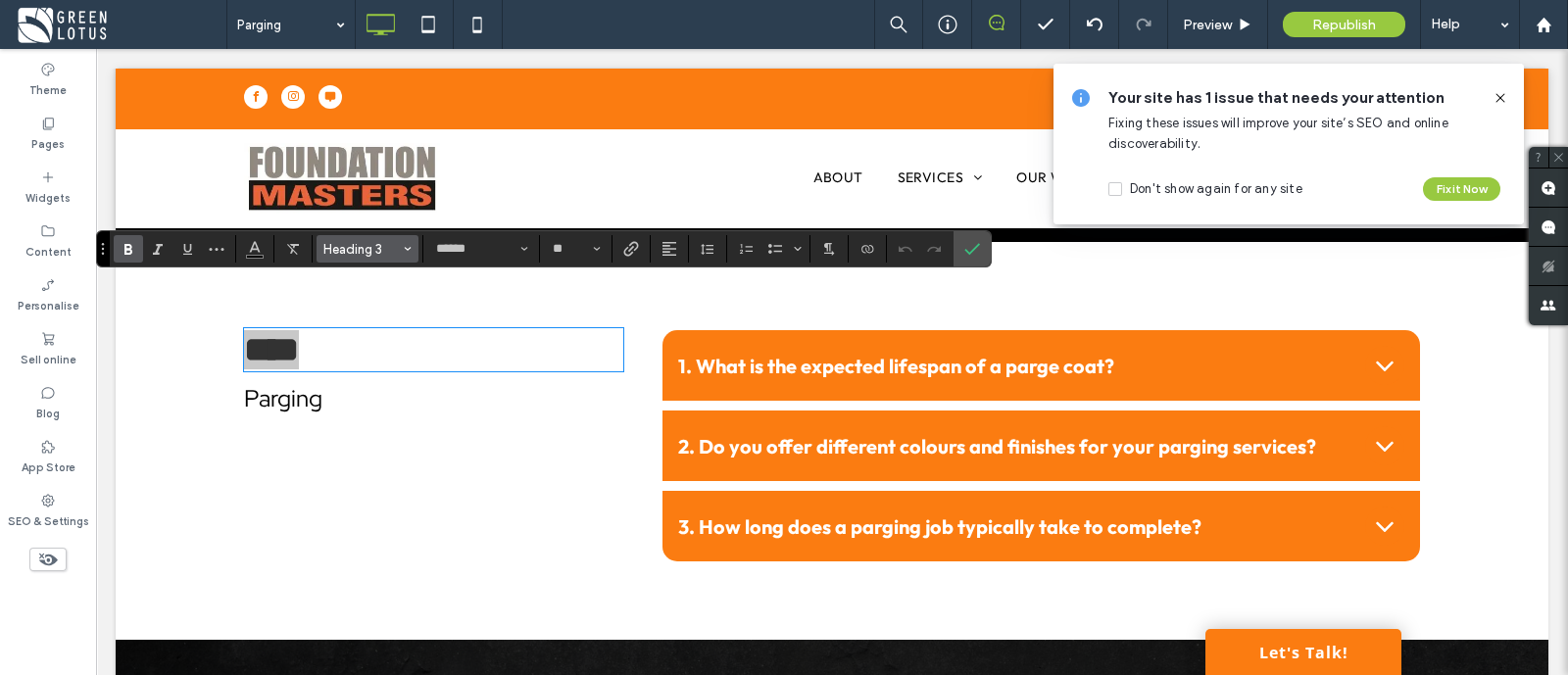 click on "Heading 3" at bounding box center (368, 249) 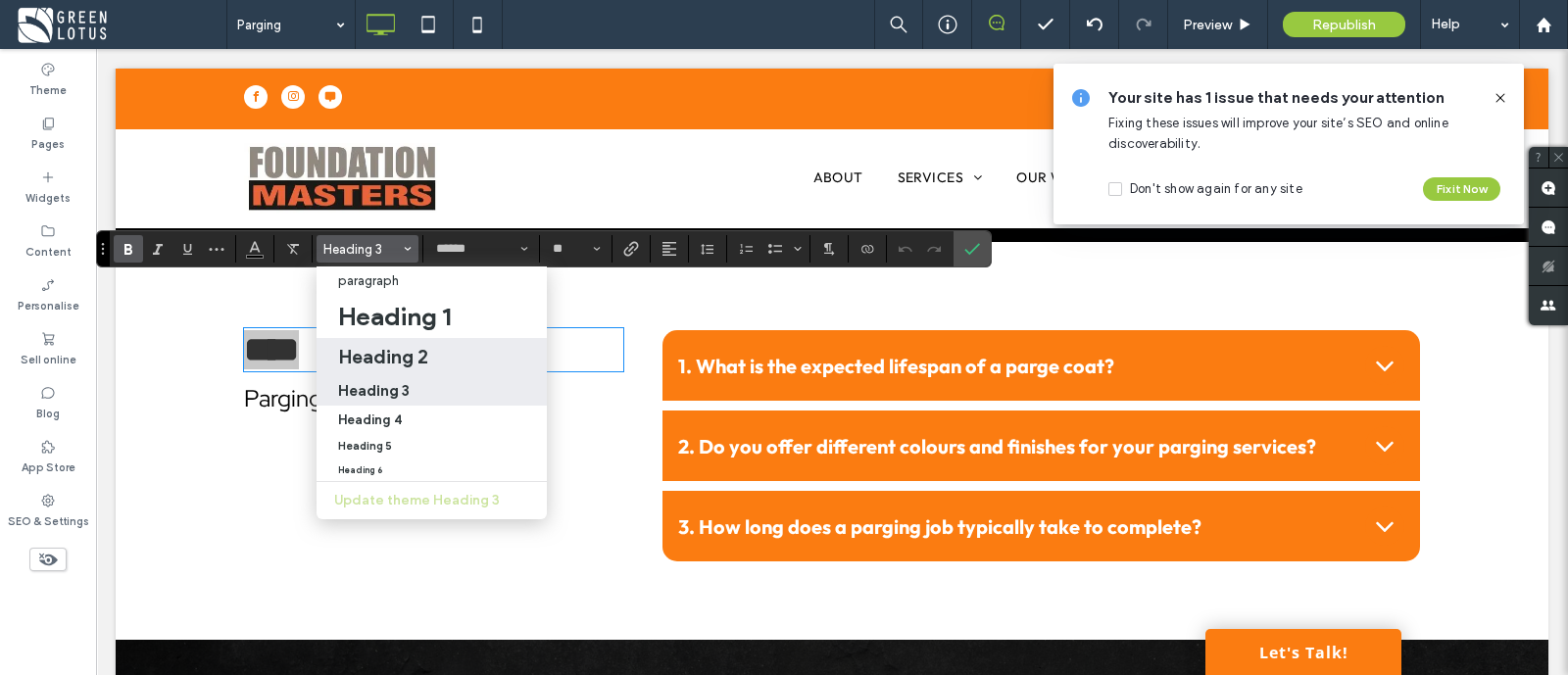 click on "Heading 2" at bounding box center [431, 357] 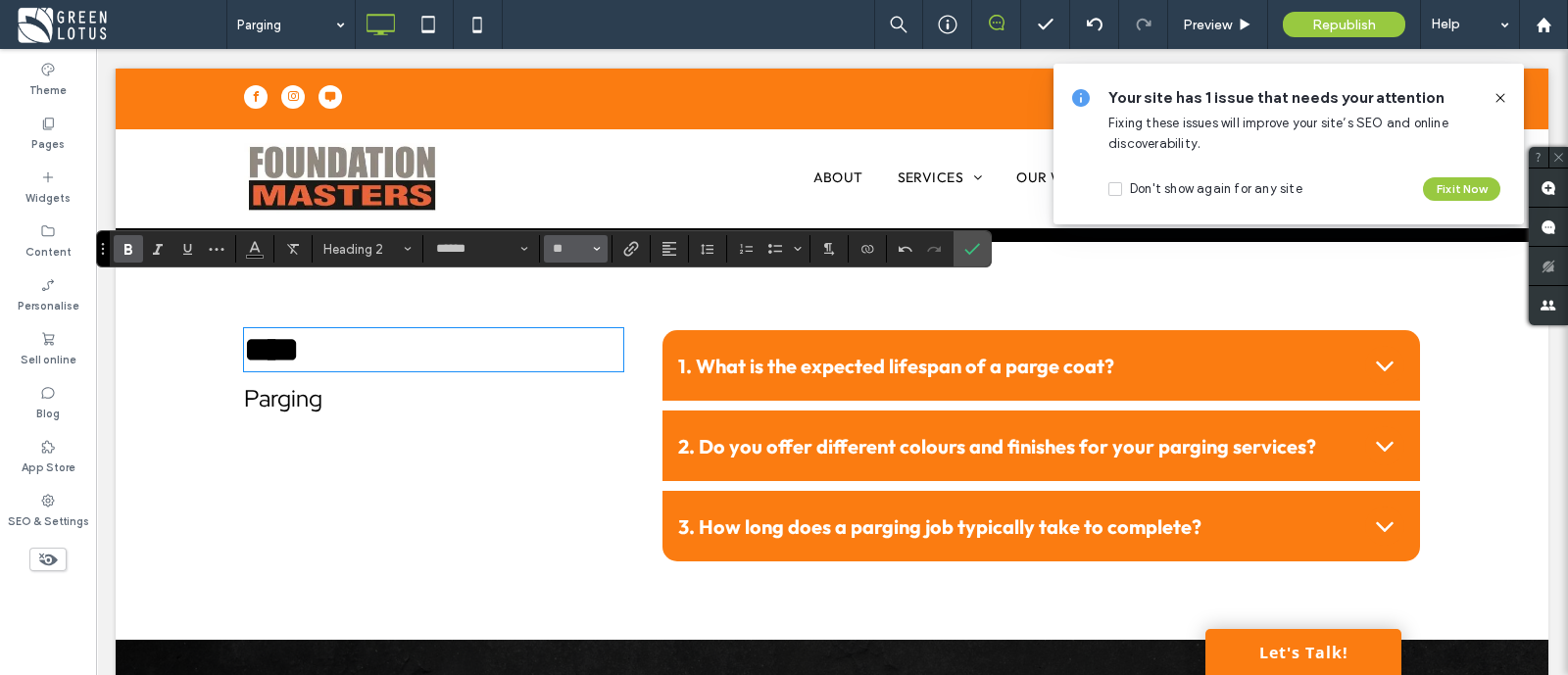 click on "**" at bounding box center [575, 249] 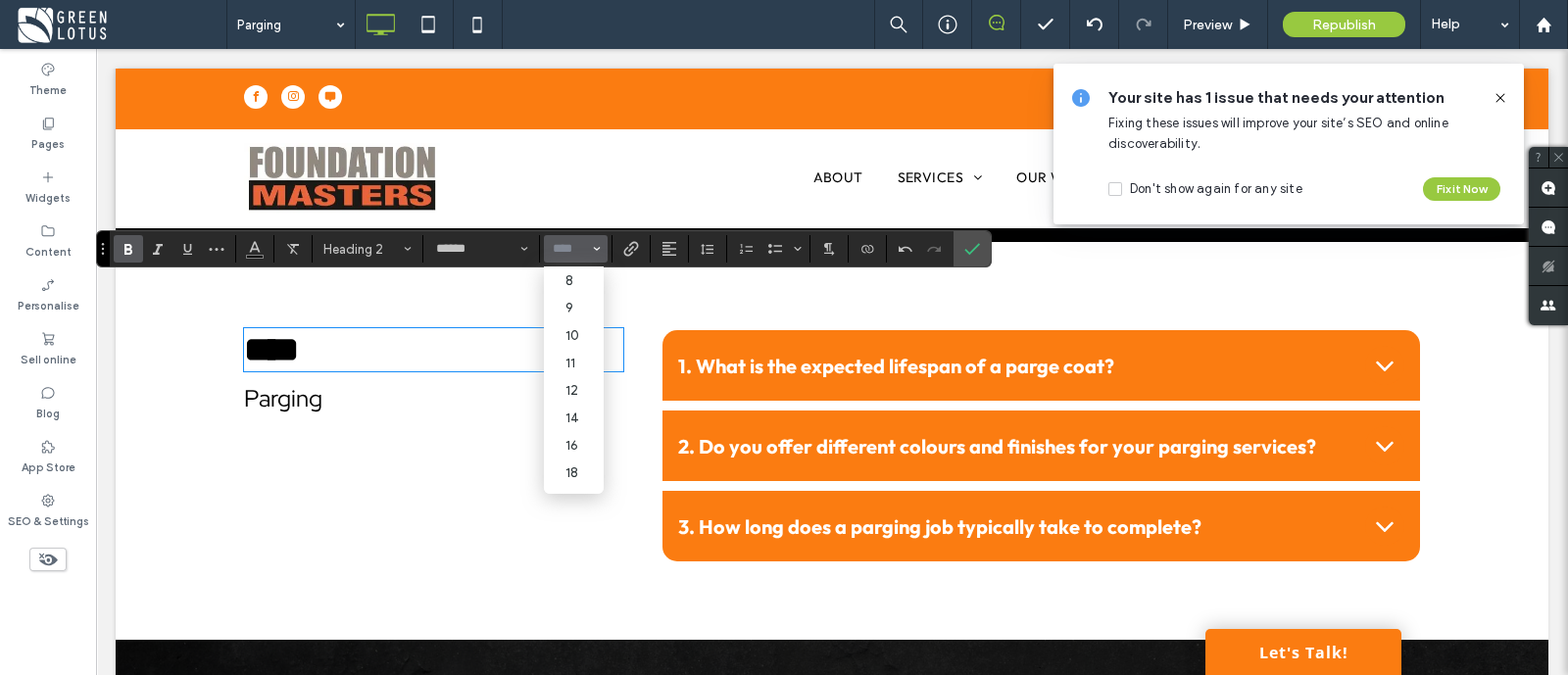 click at bounding box center [569, 249] 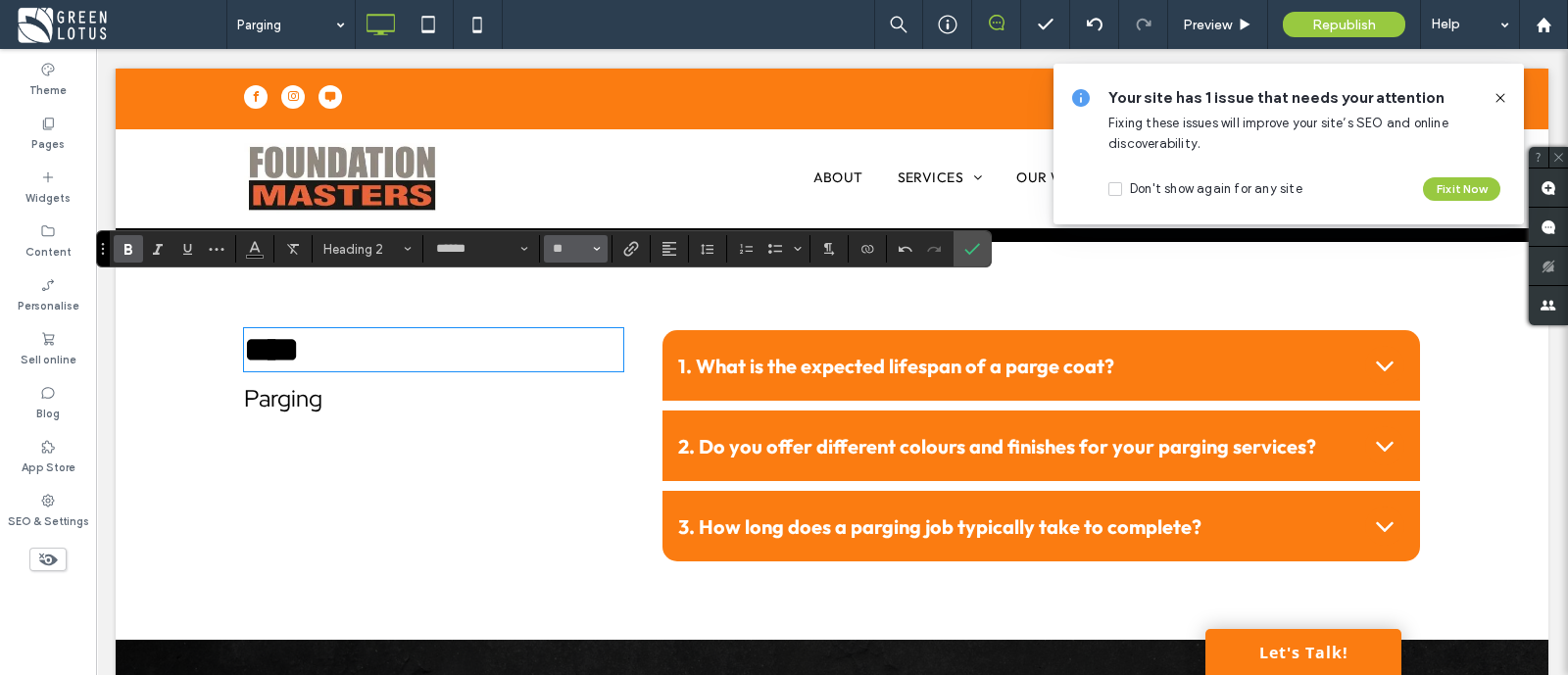 type on "**" 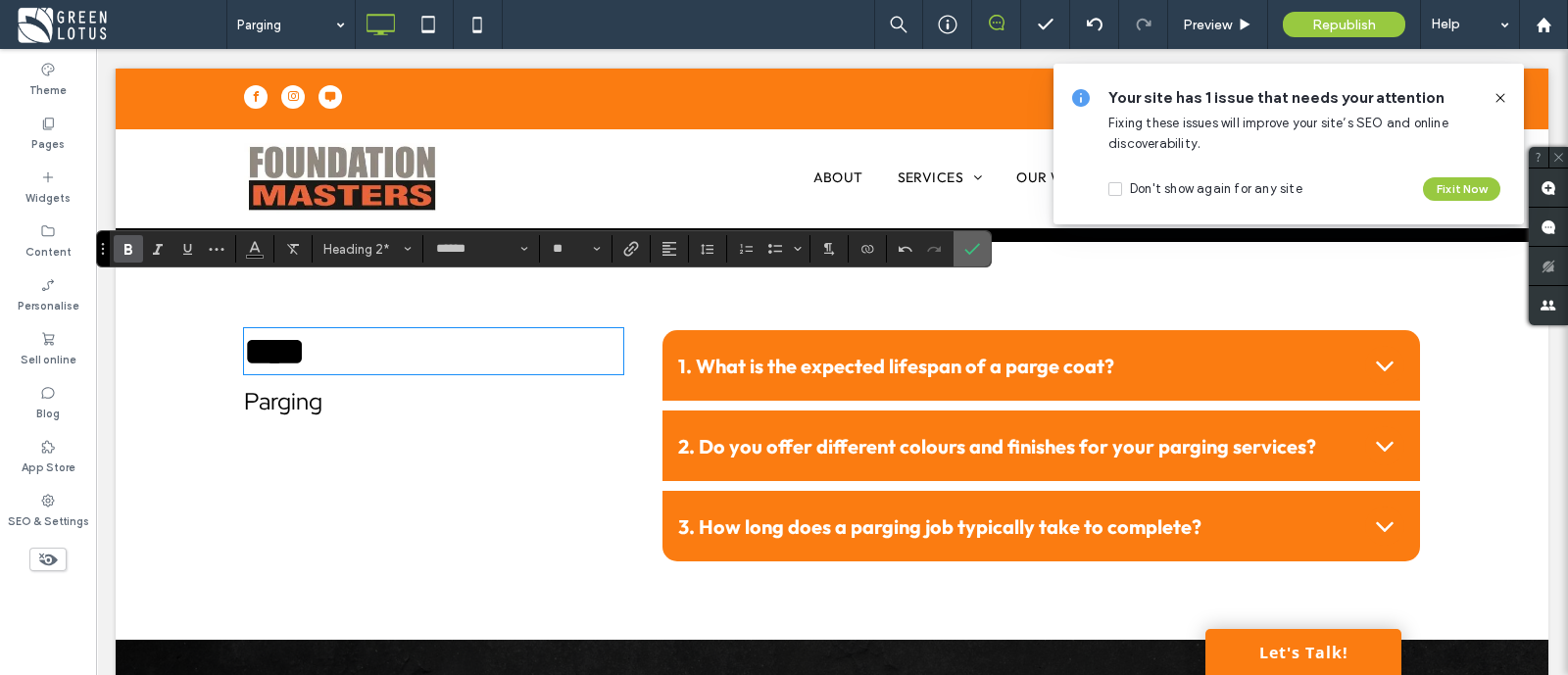 drag, startPoint x: 972, startPoint y: 252, endPoint x: 769, endPoint y: 286, distance: 205.8276 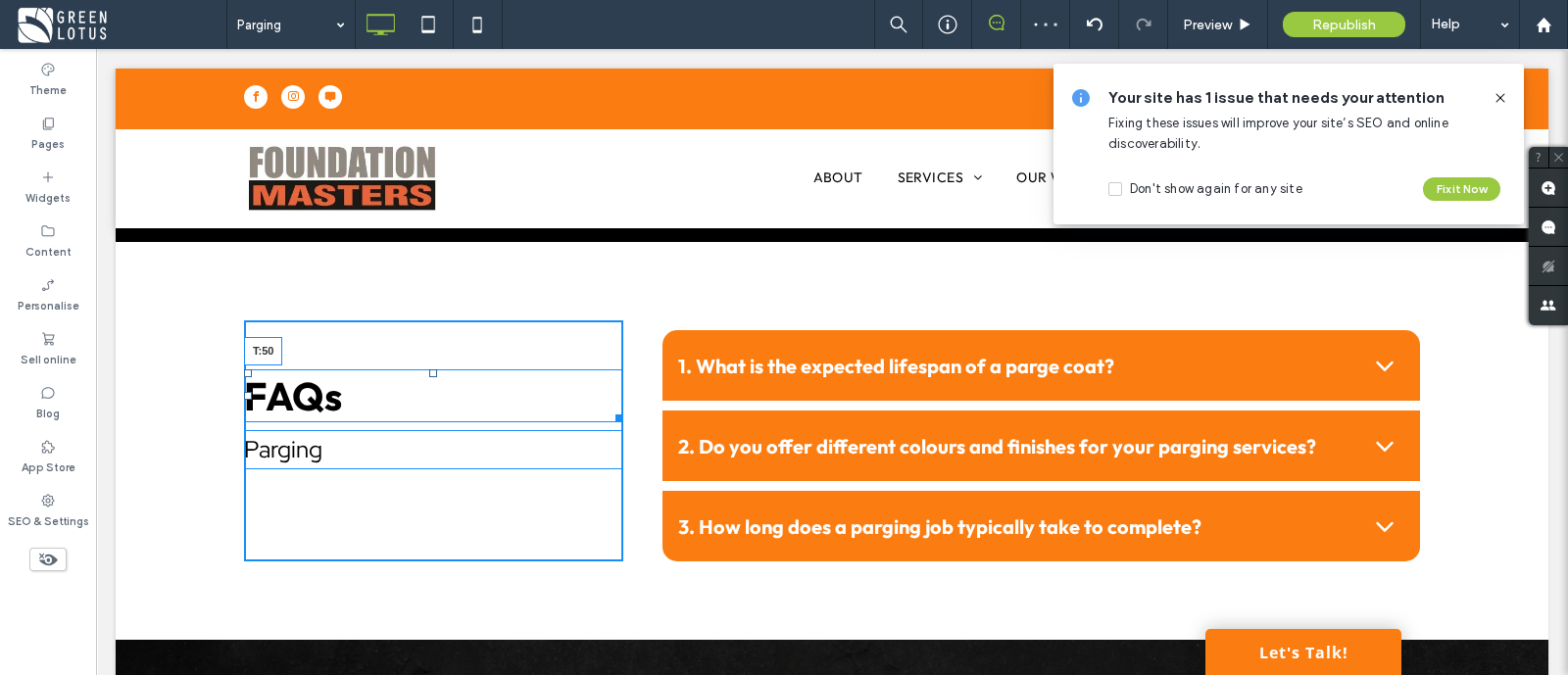 drag, startPoint x: 425, startPoint y: 284, endPoint x: 429, endPoint y: 325, distance: 41.19466 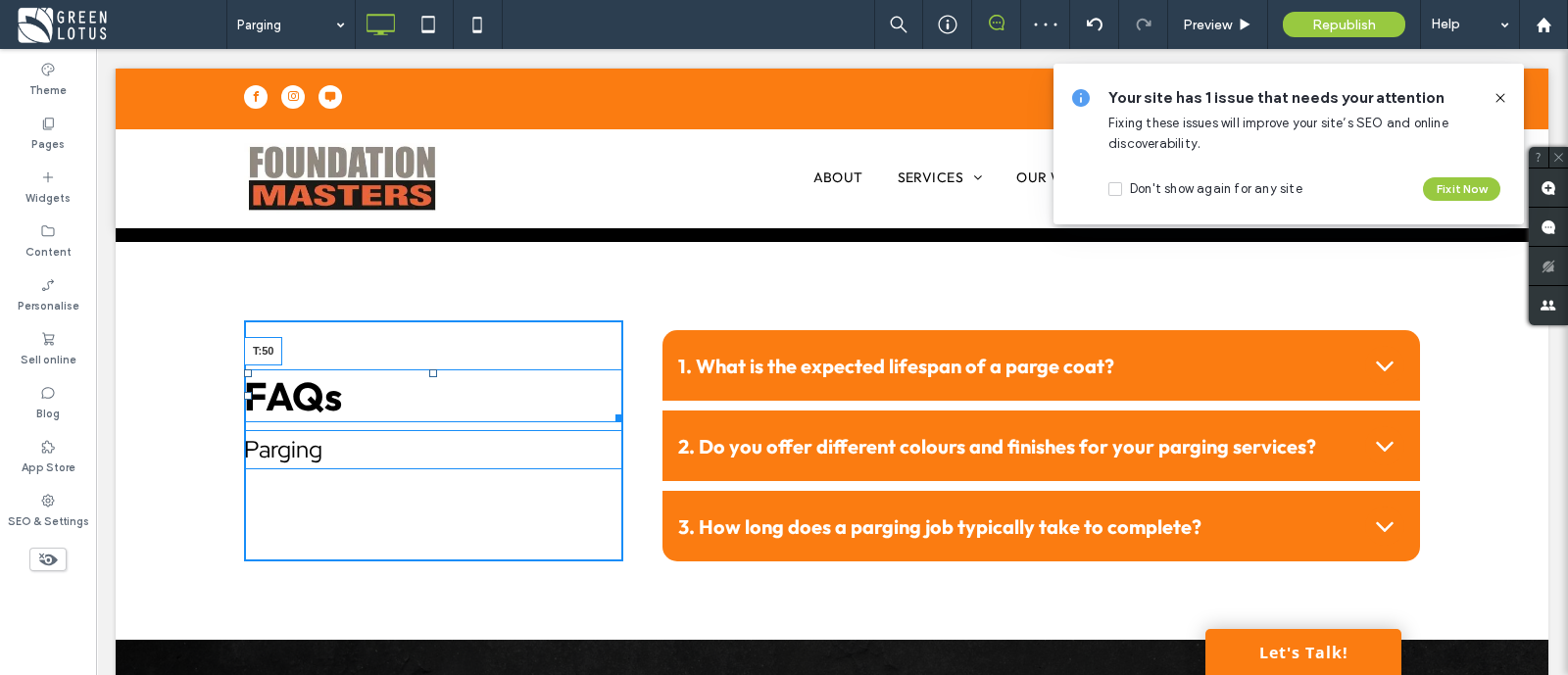 click on "FAQs T:50" at bounding box center (433, 396) 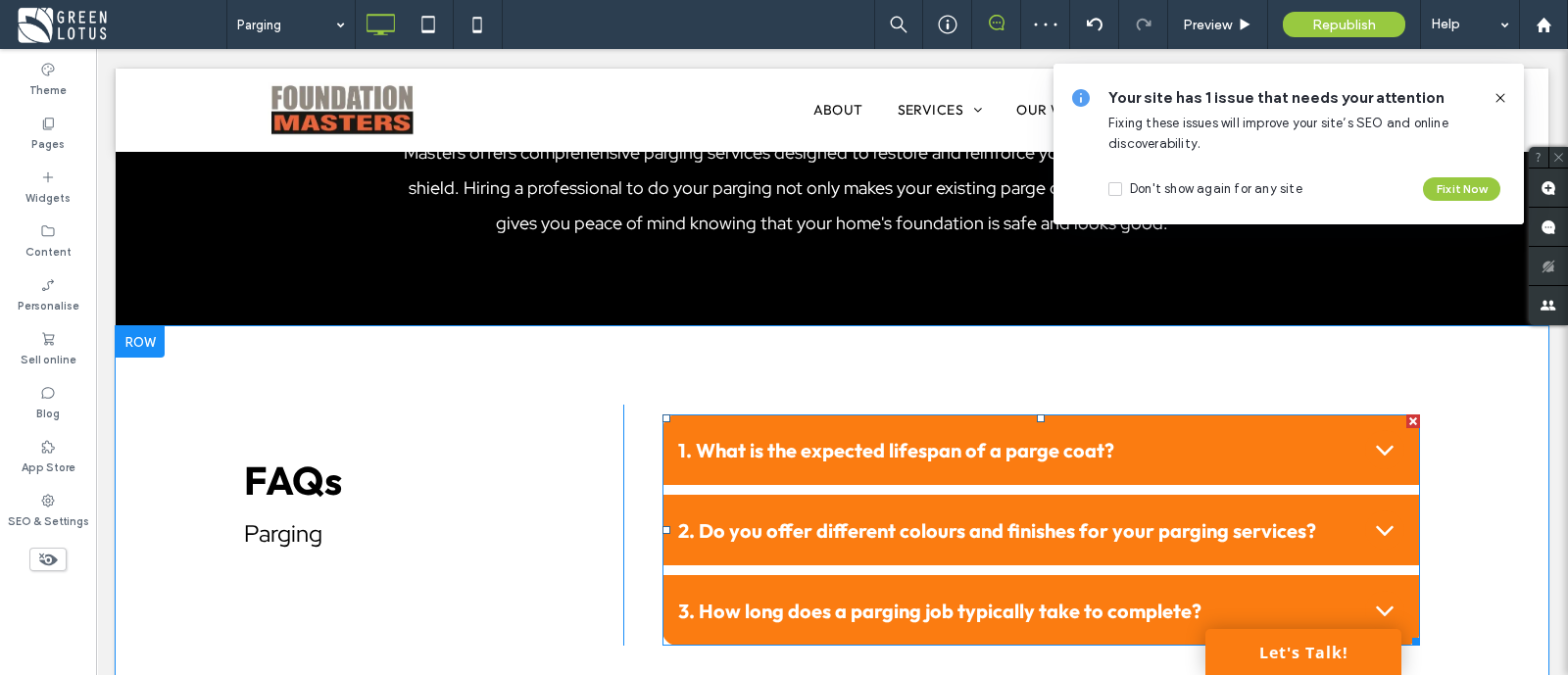 scroll, scrollTop: 4972, scrollLeft: 0, axis: vertical 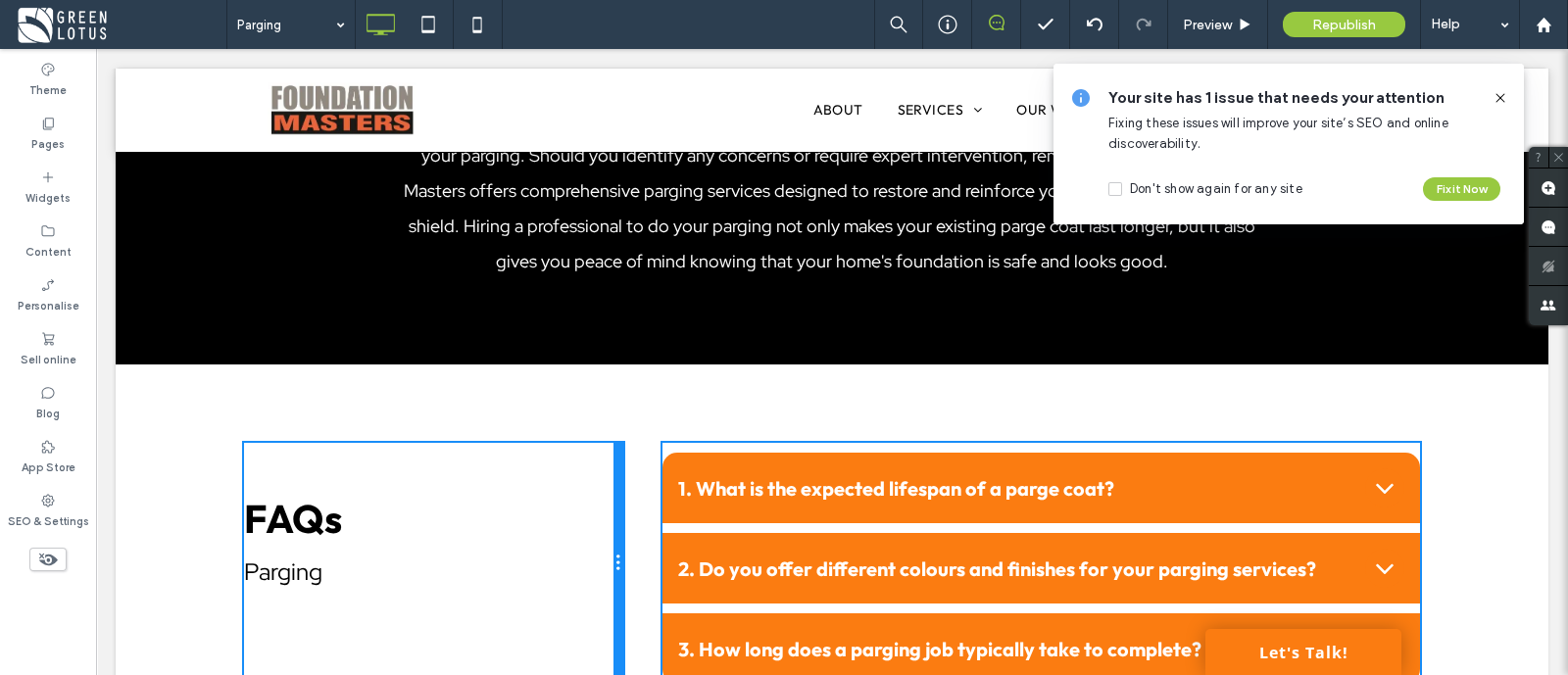 drag, startPoint x: 611, startPoint y: 541, endPoint x: 563, endPoint y: 541, distance: 48 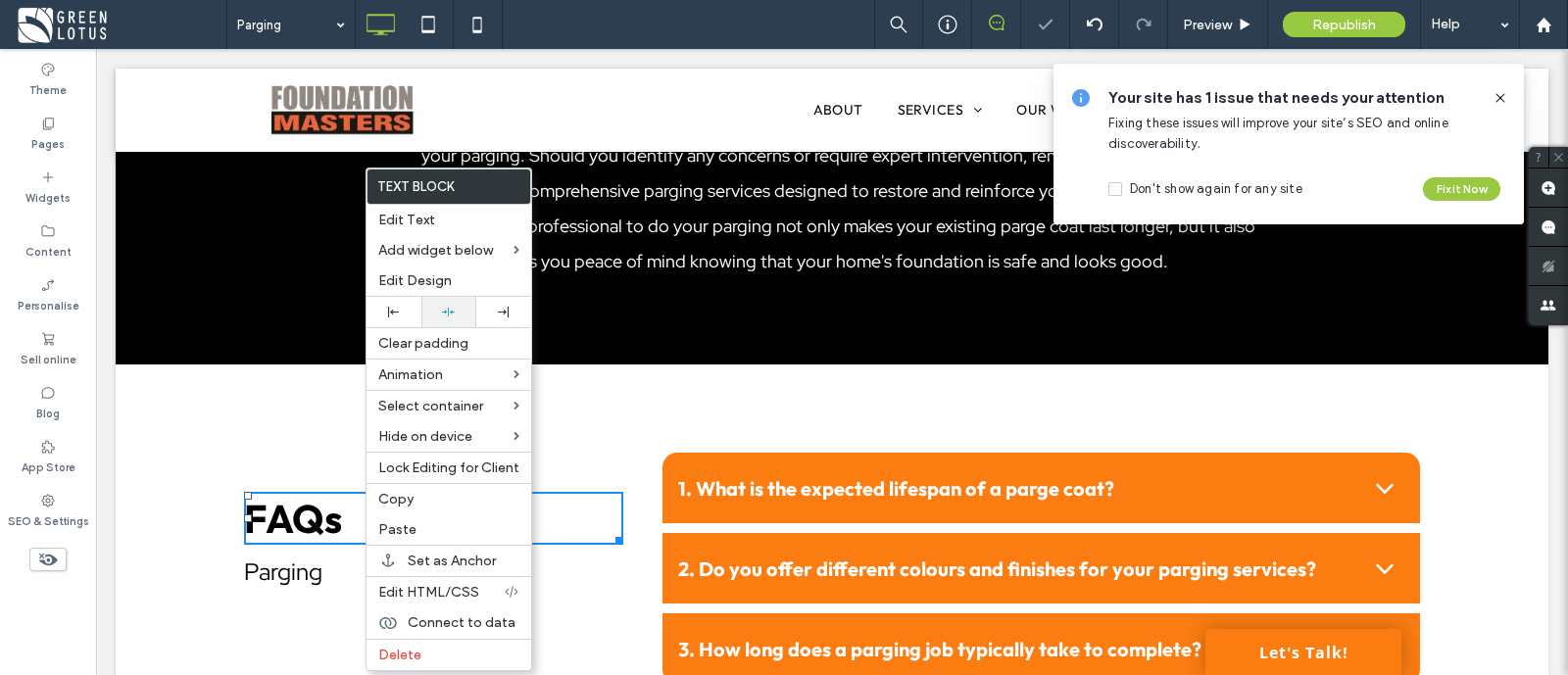 click 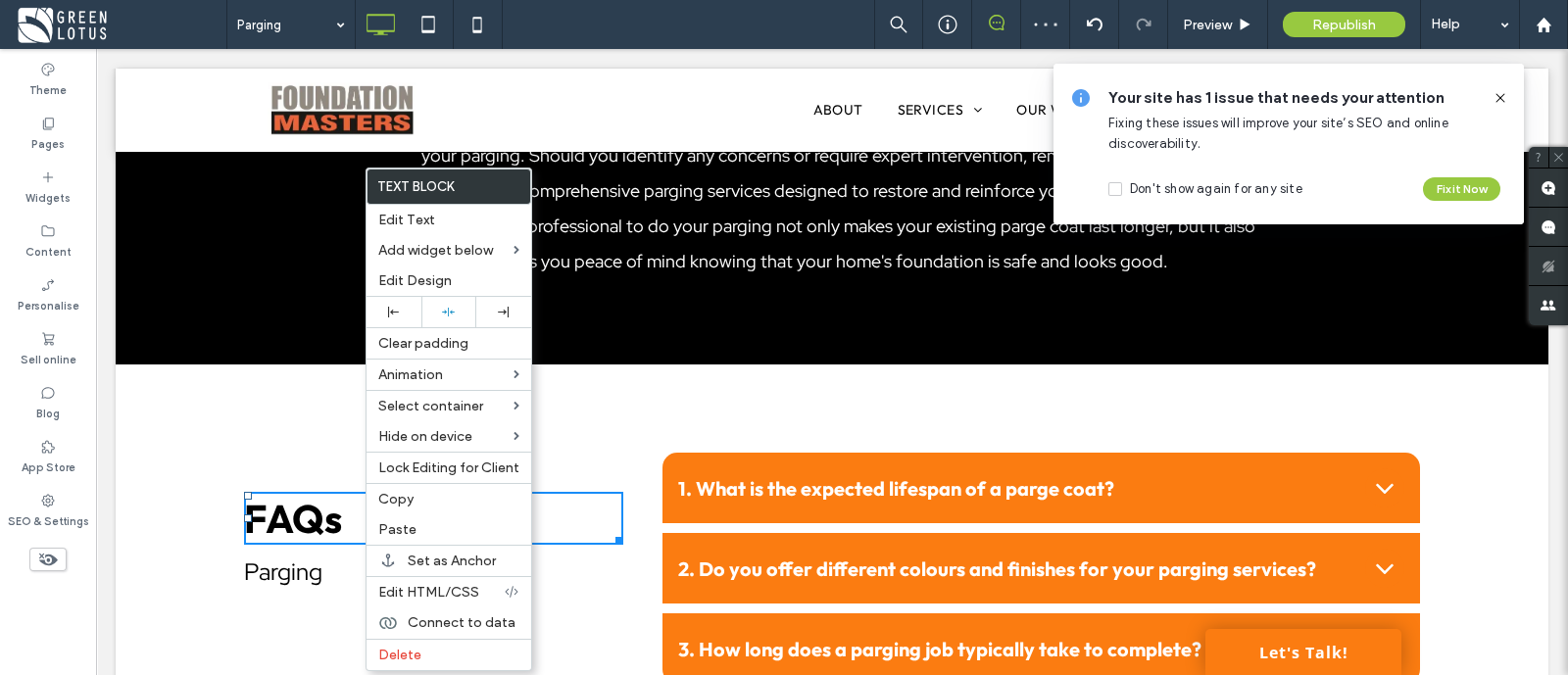 click on "Click To Paste     Click To Paste     FAQs Parging" at bounding box center [433, 563] 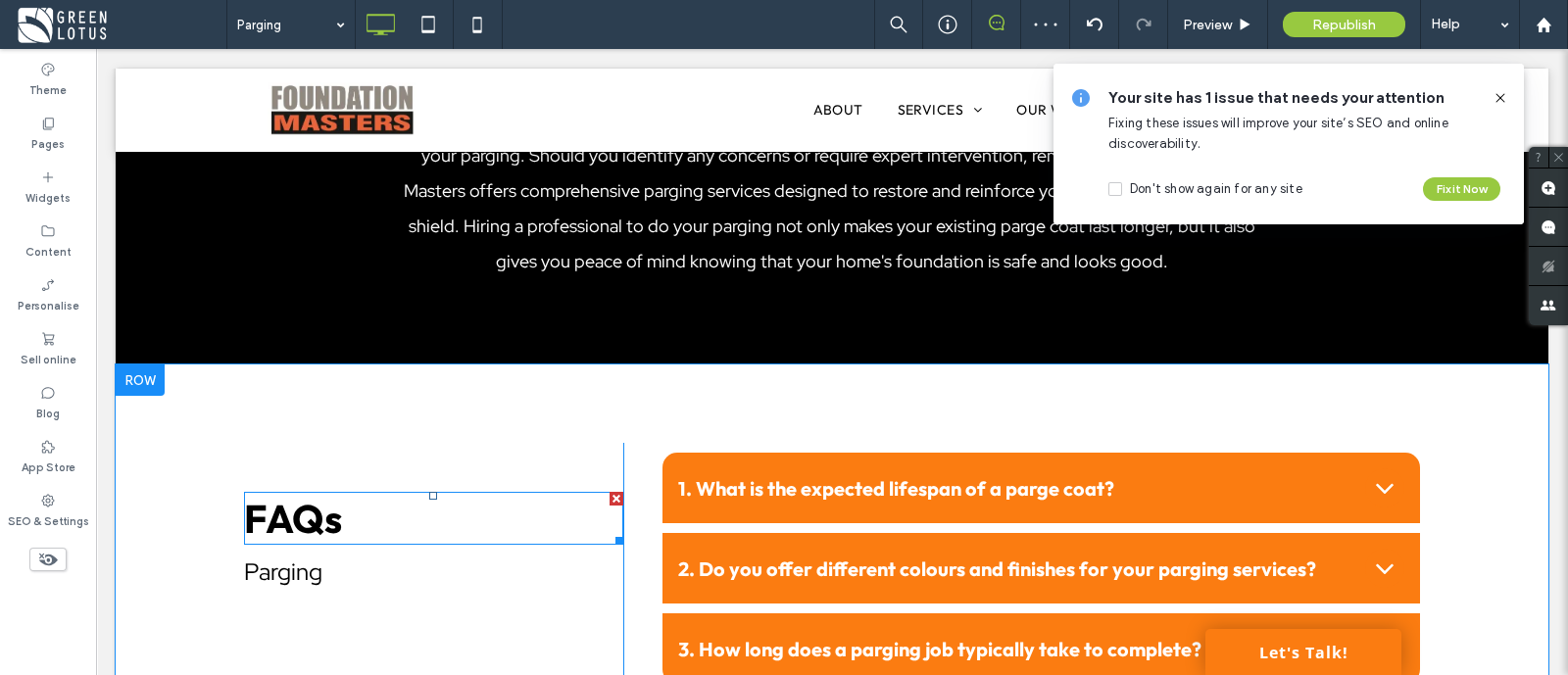 click on "FAQs" at bounding box center (433, 518) 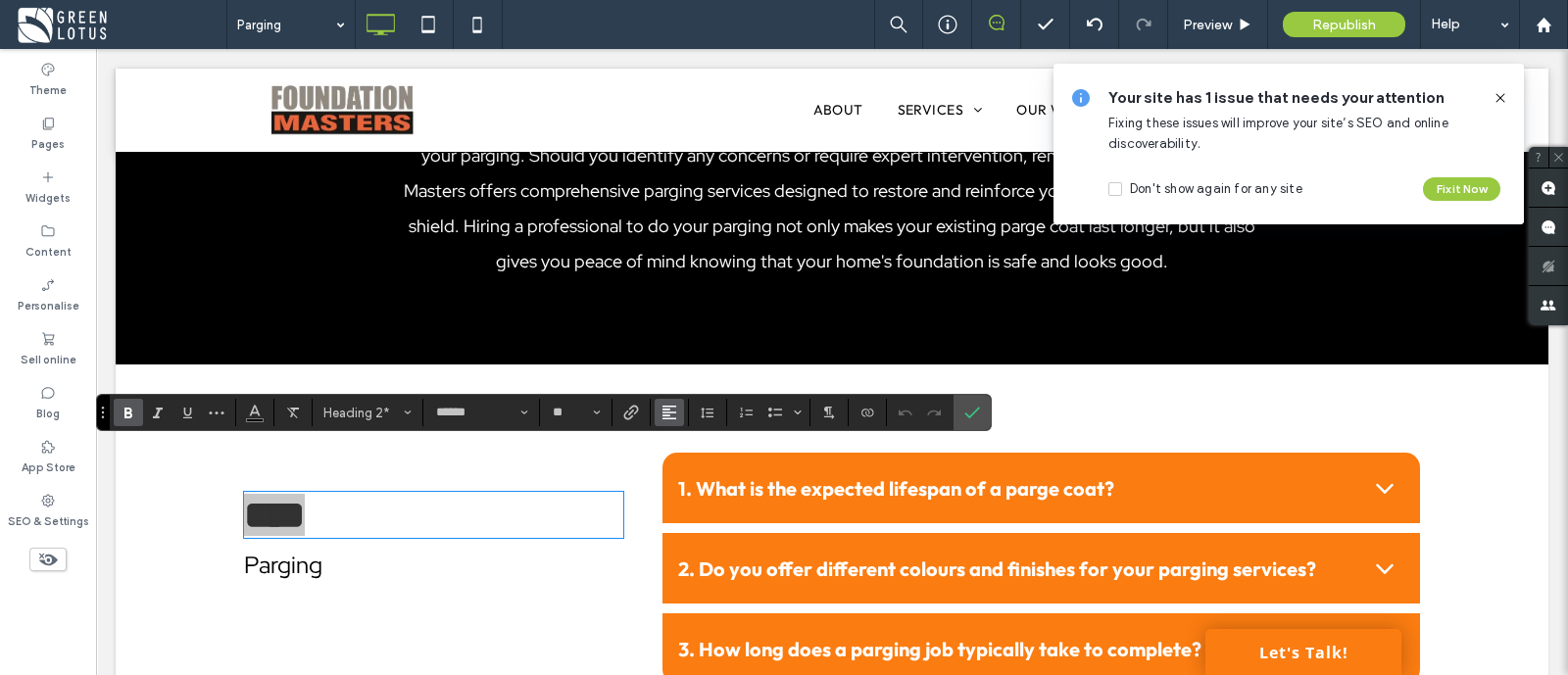 click 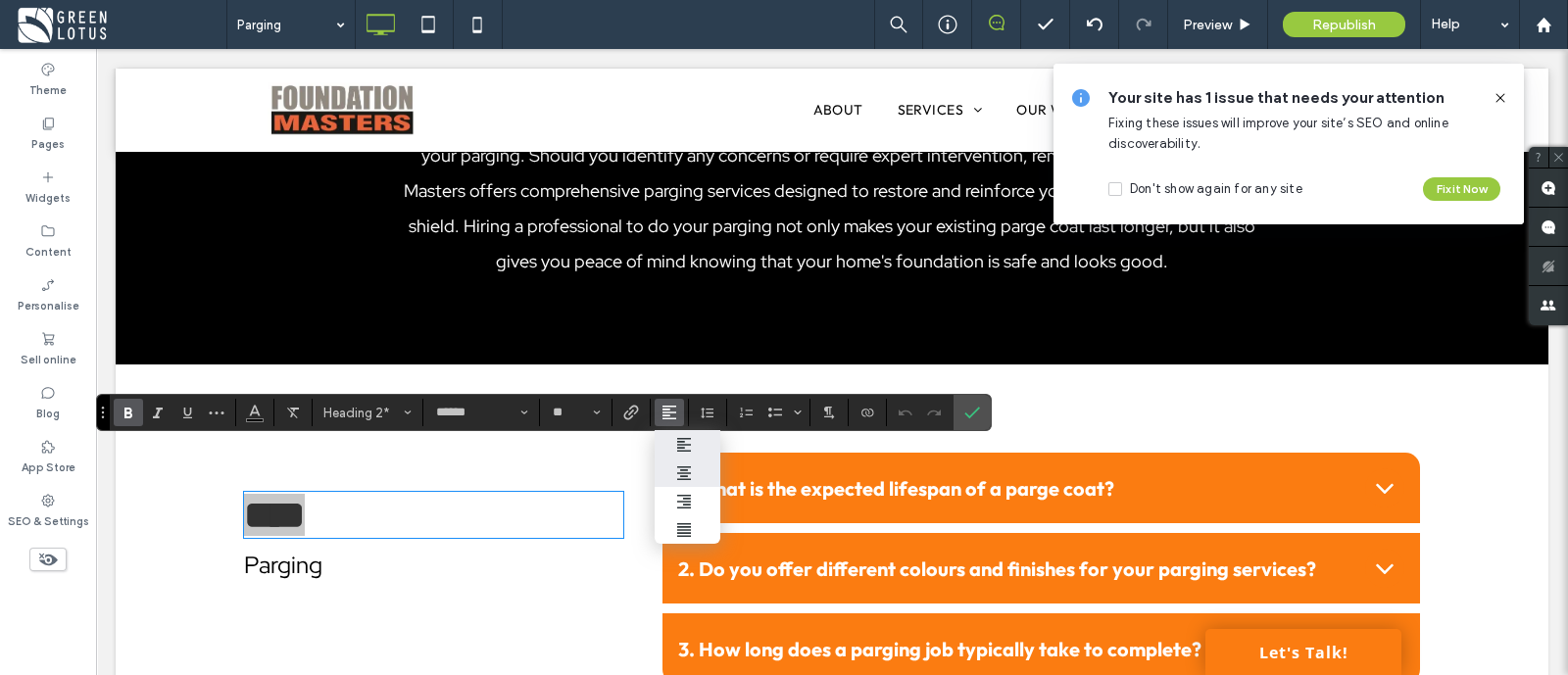 click at bounding box center (687, 472) 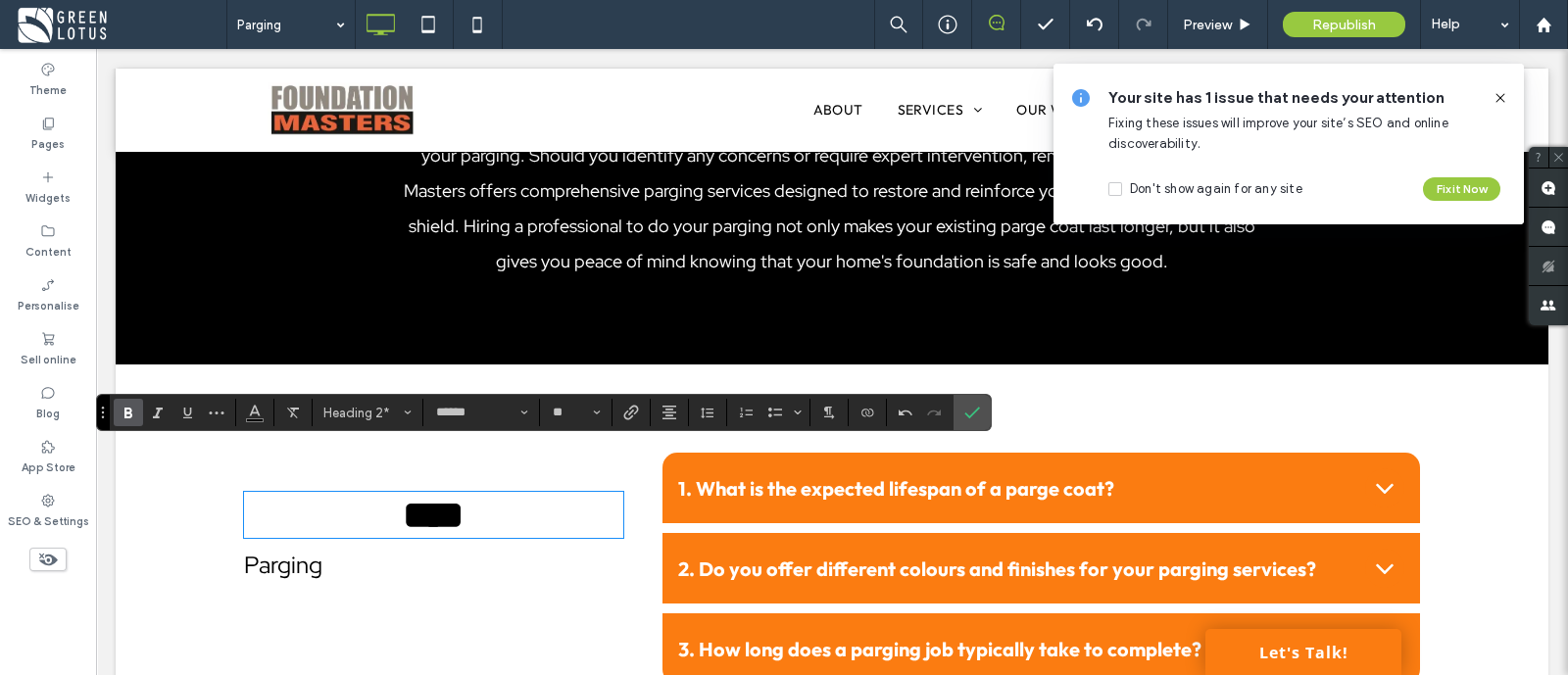 click on "Parging" at bounding box center (433, 565) 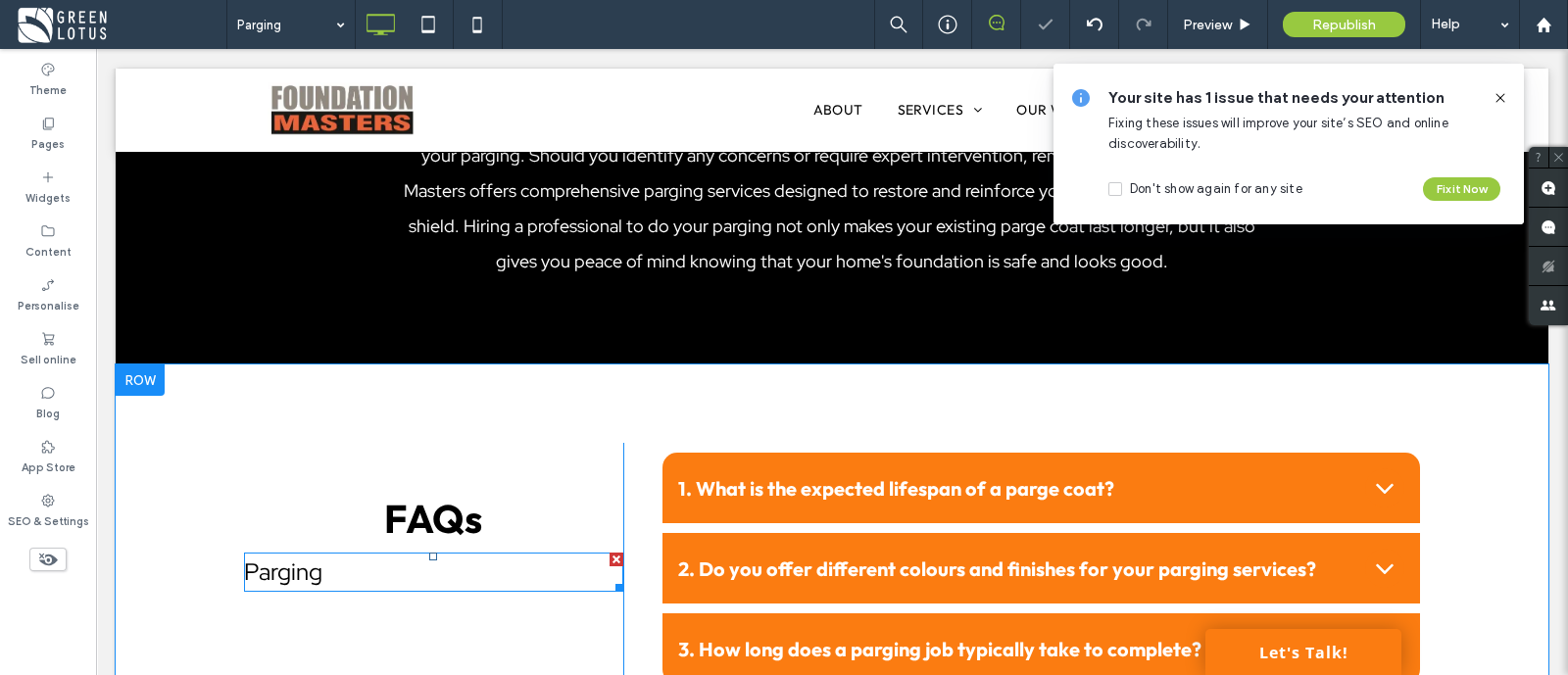 click on "Parging" at bounding box center (433, 572) 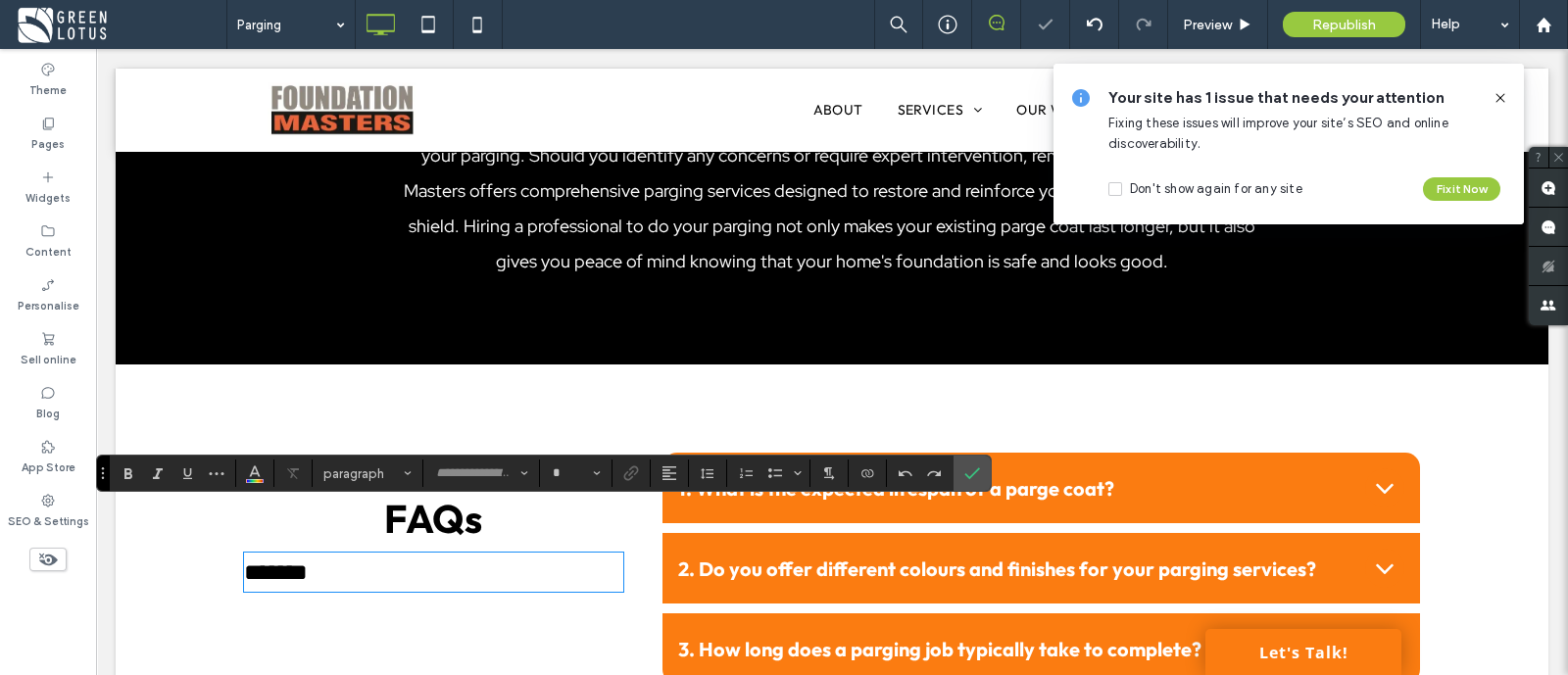 type on "**********" 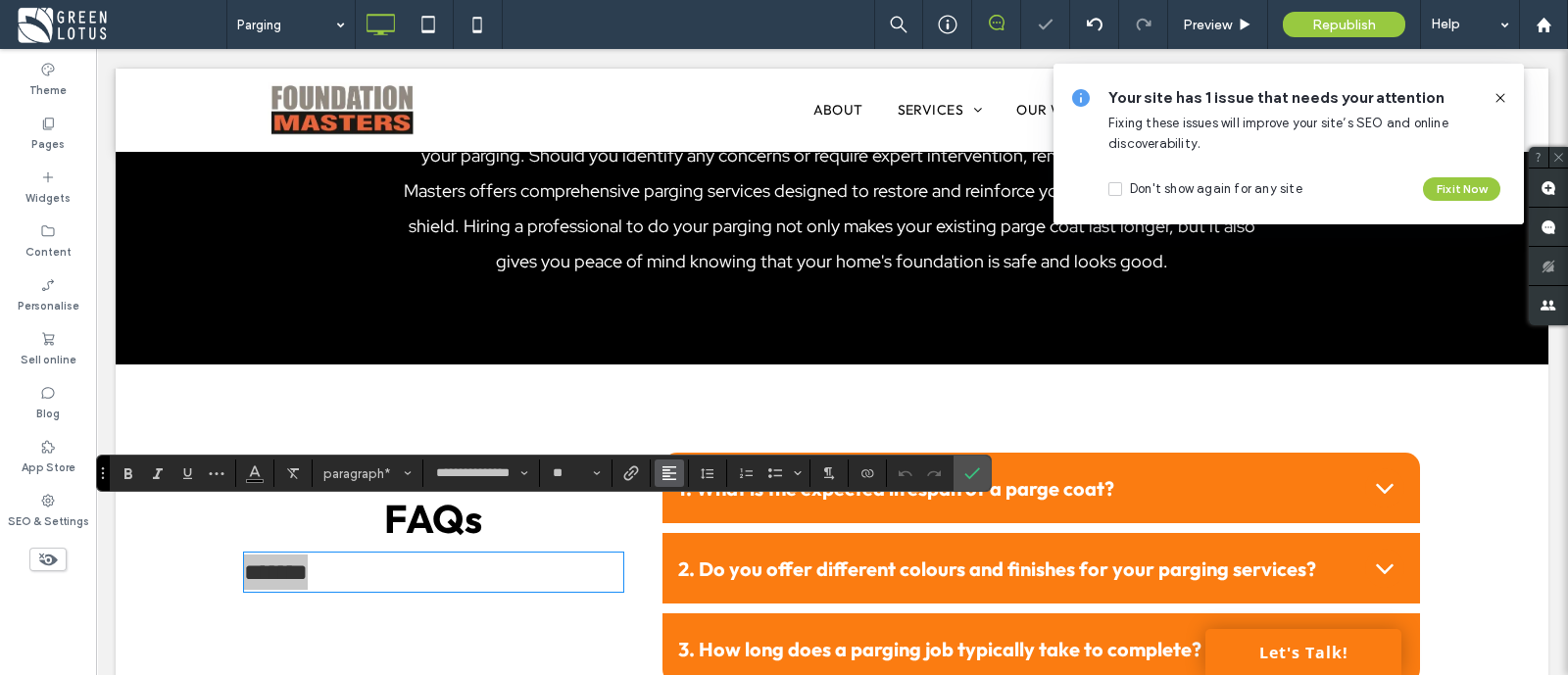 click at bounding box center [669, 473] 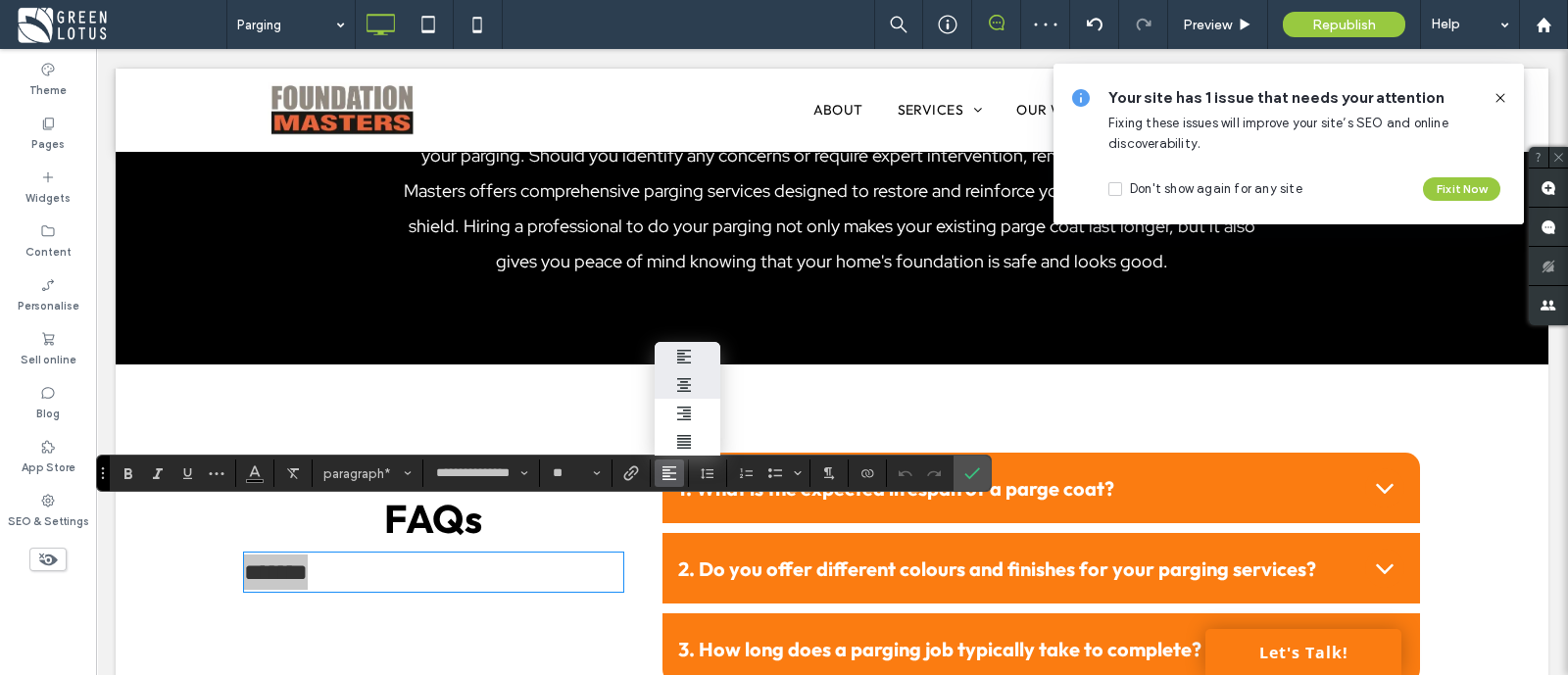 click 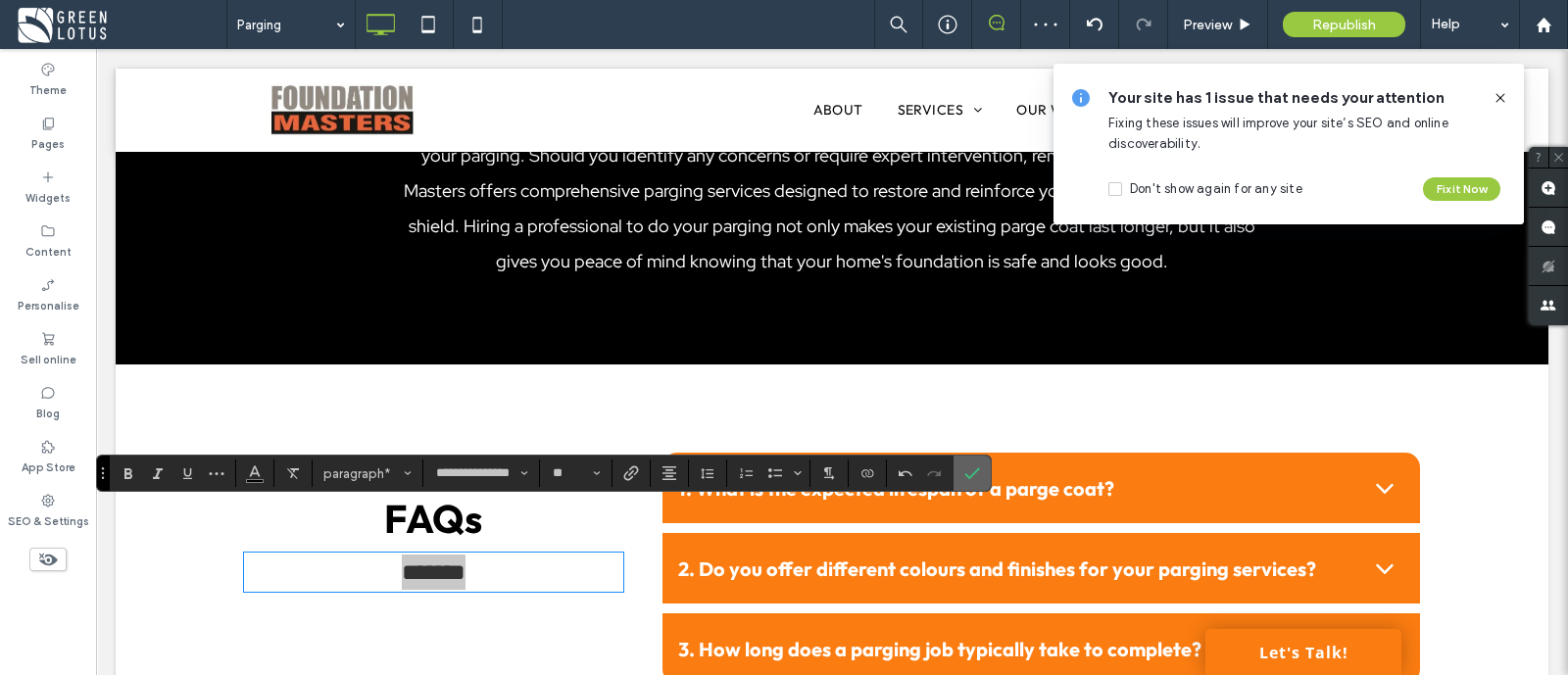 drag, startPoint x: 965, startPoint y: 478, endPoint x: 676, endPoint y: 498, distance: 289.6912 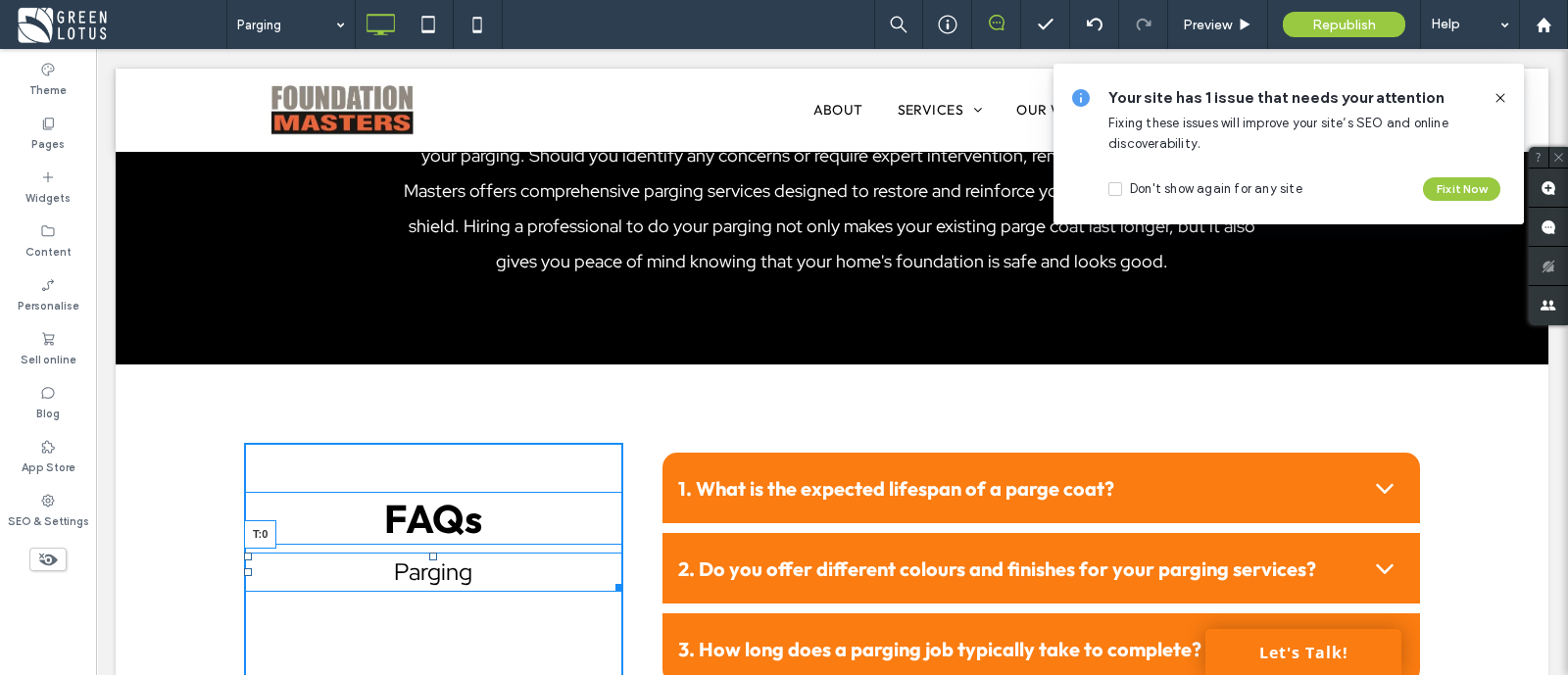 drag, startPoint x: 421, startPoint y: 506, endPoint x: 525, endPoint y: 555, distance: 114.96521 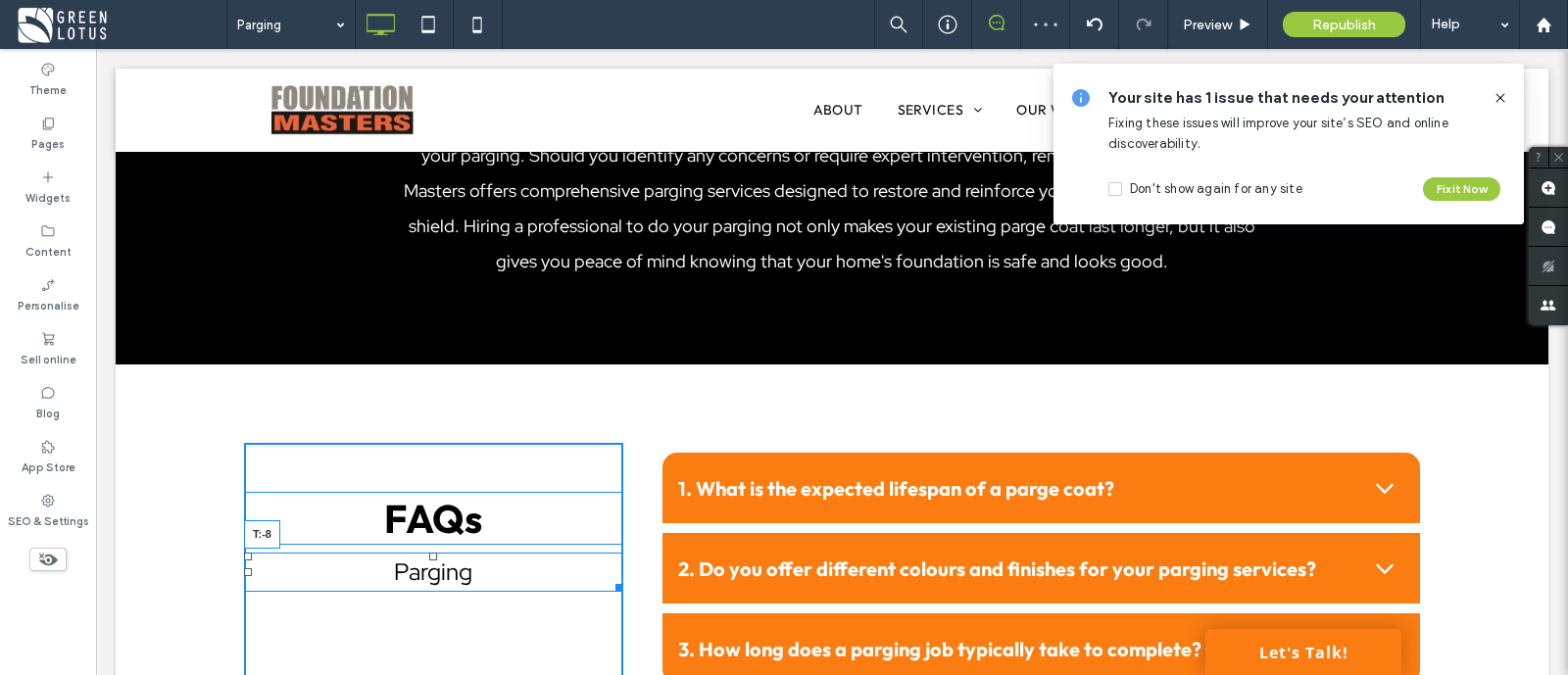drag, startPoint x: 421, startPoint y: 506, endPoint x: 423, endPoint y: 497, distance: 9.219544 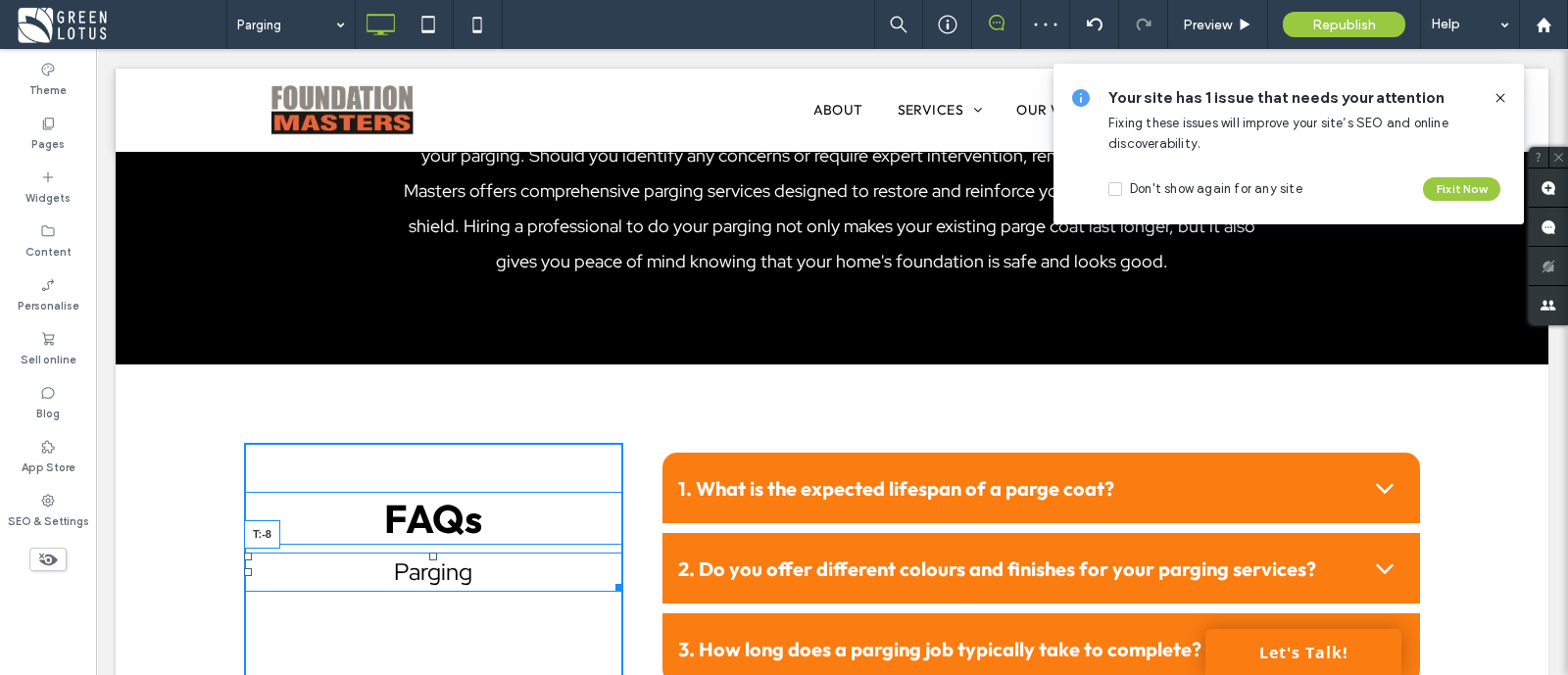 click on "Click To Paste     Click To Paste     FAQs Parging T:-8" at bounding box center [433, 563] 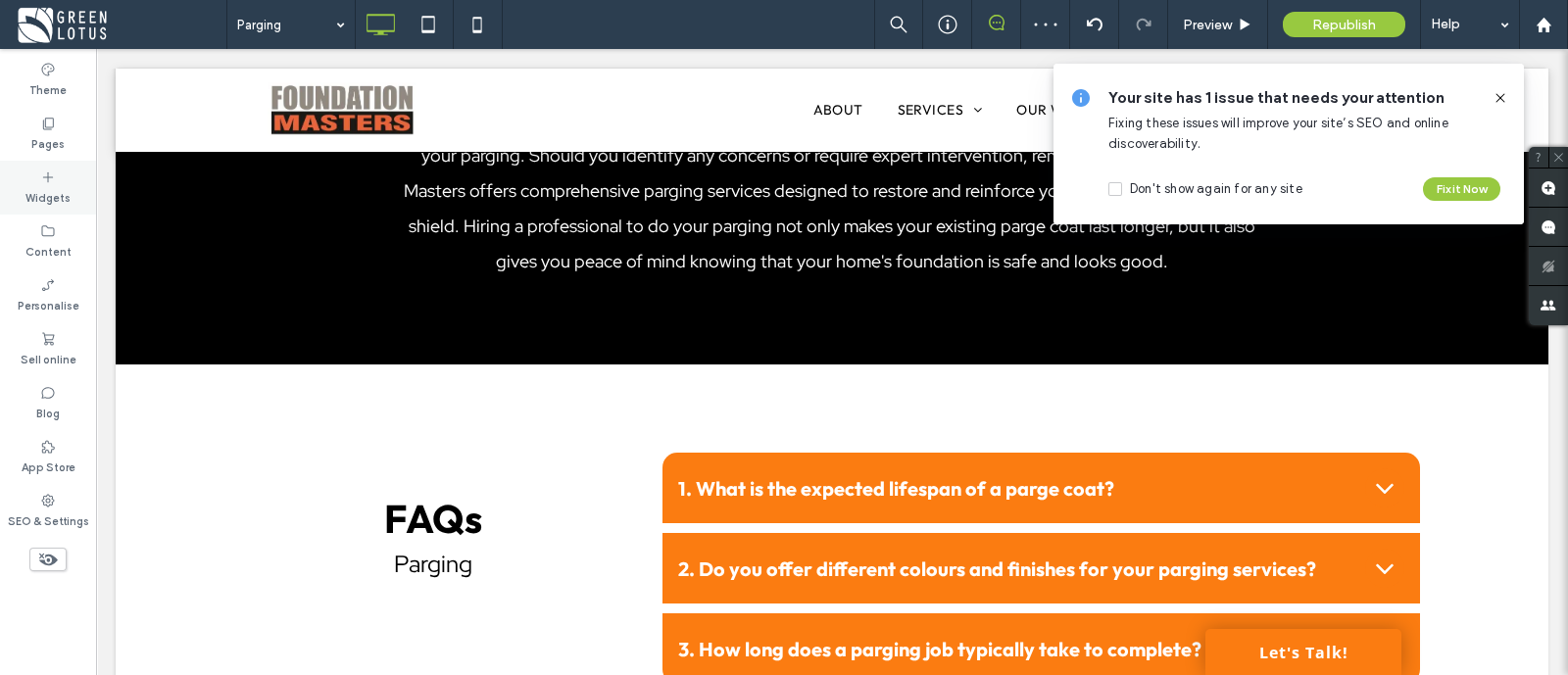 click 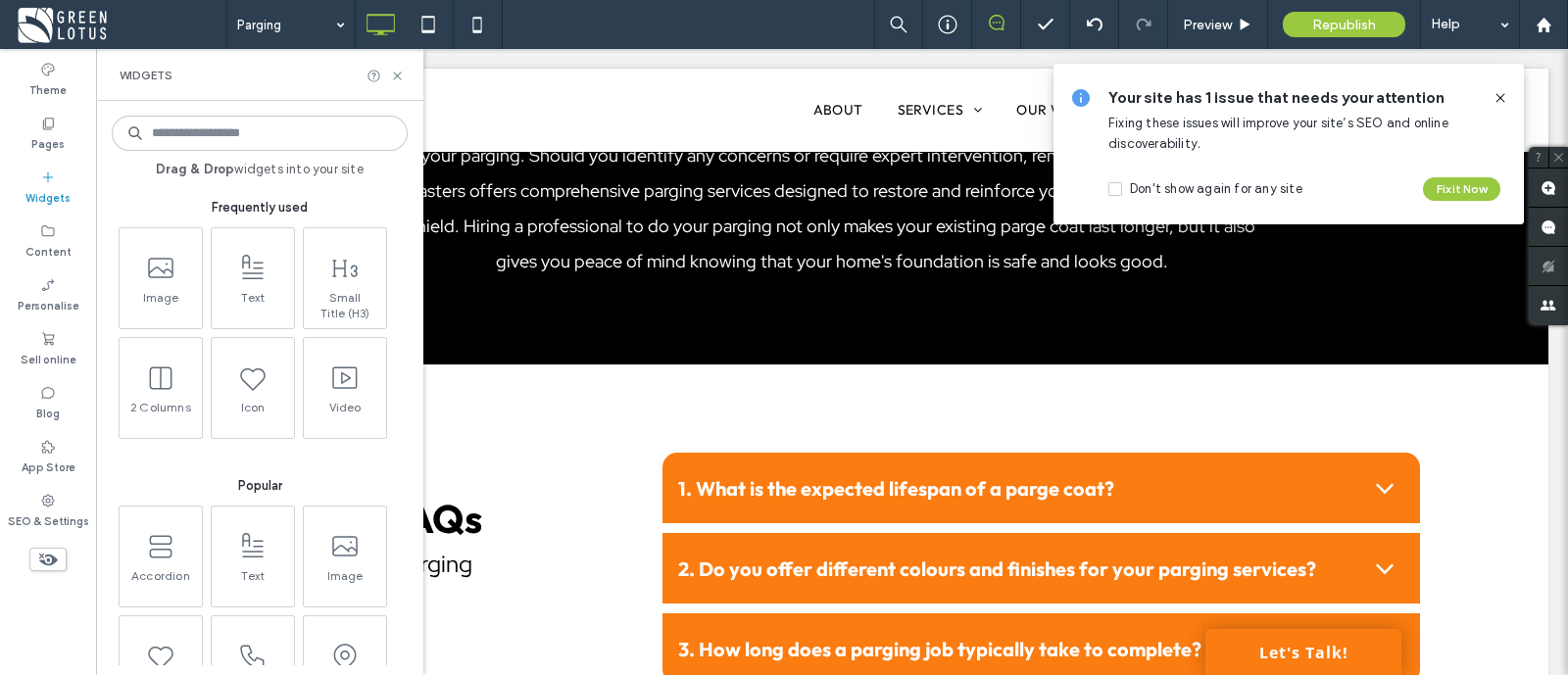 click on "Drag & Drop  widgets into your site Frequently used Image Text Small Title (H3) 2 Columns Icon Video Popular Accordion Text Image Icon Click To Call Map Image slider Media Slider Photo gallery Button HTML Large Title (H1) Contact Form Basics Text Button Divider Spacer Large Title (H1) Small Title (H3) File List 1 column 2 Columns 3 Columns 4 Columns Countdown Table Breadcrumbs Accordion
Breadcrumbs
Text & Image
Tabs
Copyright
Click-to-Text Media Media Slider Image Image slider Photo gallery Icon Video Shape Before & After
Timeline Slider
Audio
Lottie Animation Business Click To Call Map OpenTable Email Contact Form PayPal Restaurant menu Yelp Reviews Business hours Multi Location Coupon Online scheduling Google Calendar
Yext Social Share Twitter feed Facebook Like Facebook comments Social Icons RSS Feed Disqus comments" at bounding box center (260, 388) 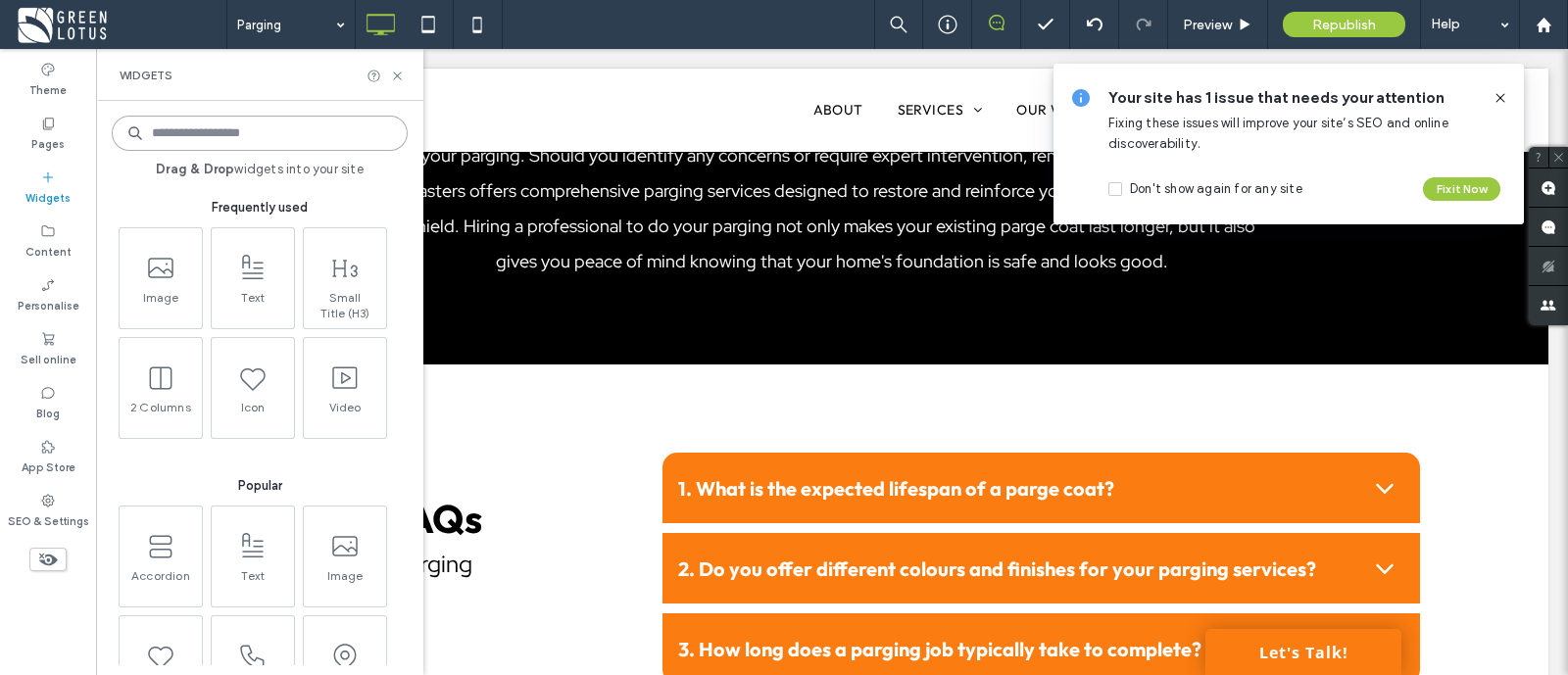 click at bounding box center [260, 133] 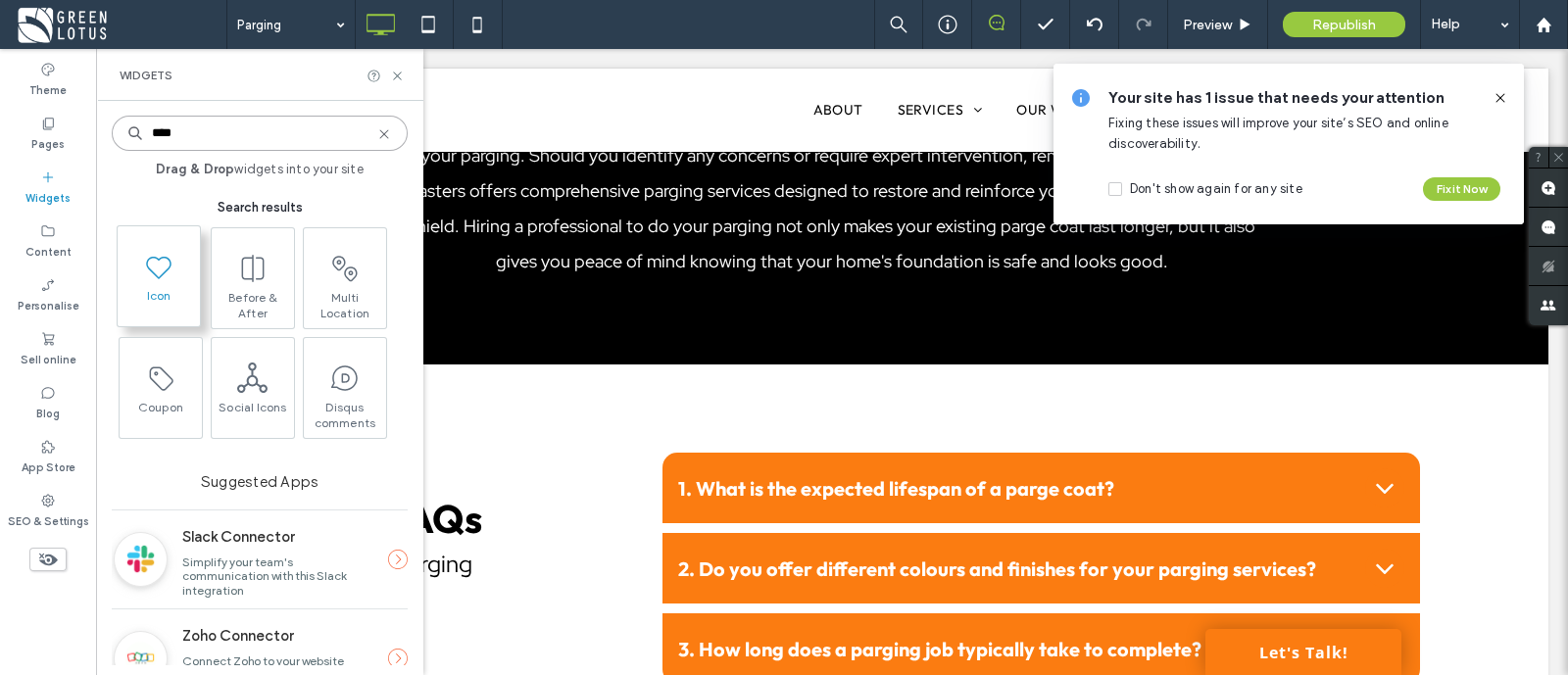 type on "****" 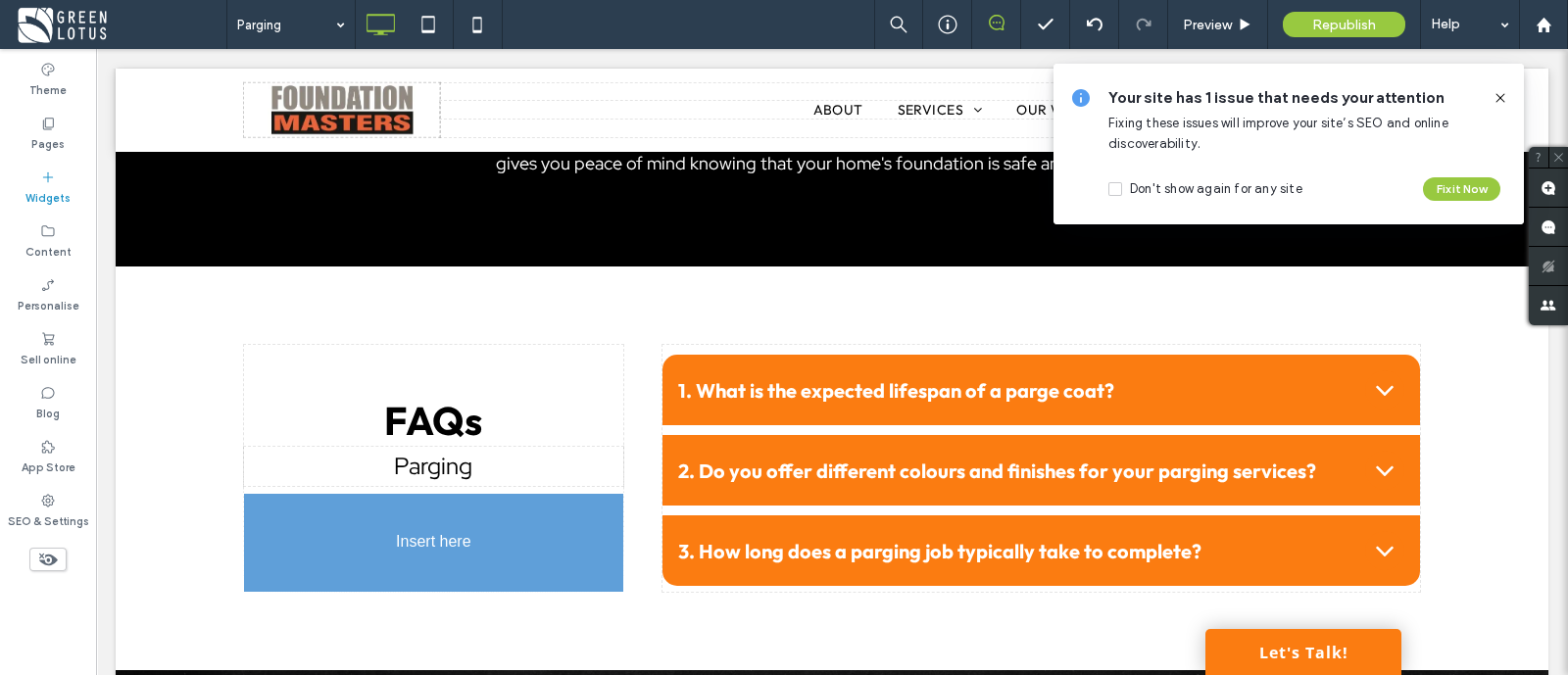 scroll, scrollTop: 5075, scrollLeft: 0, axis: vertical 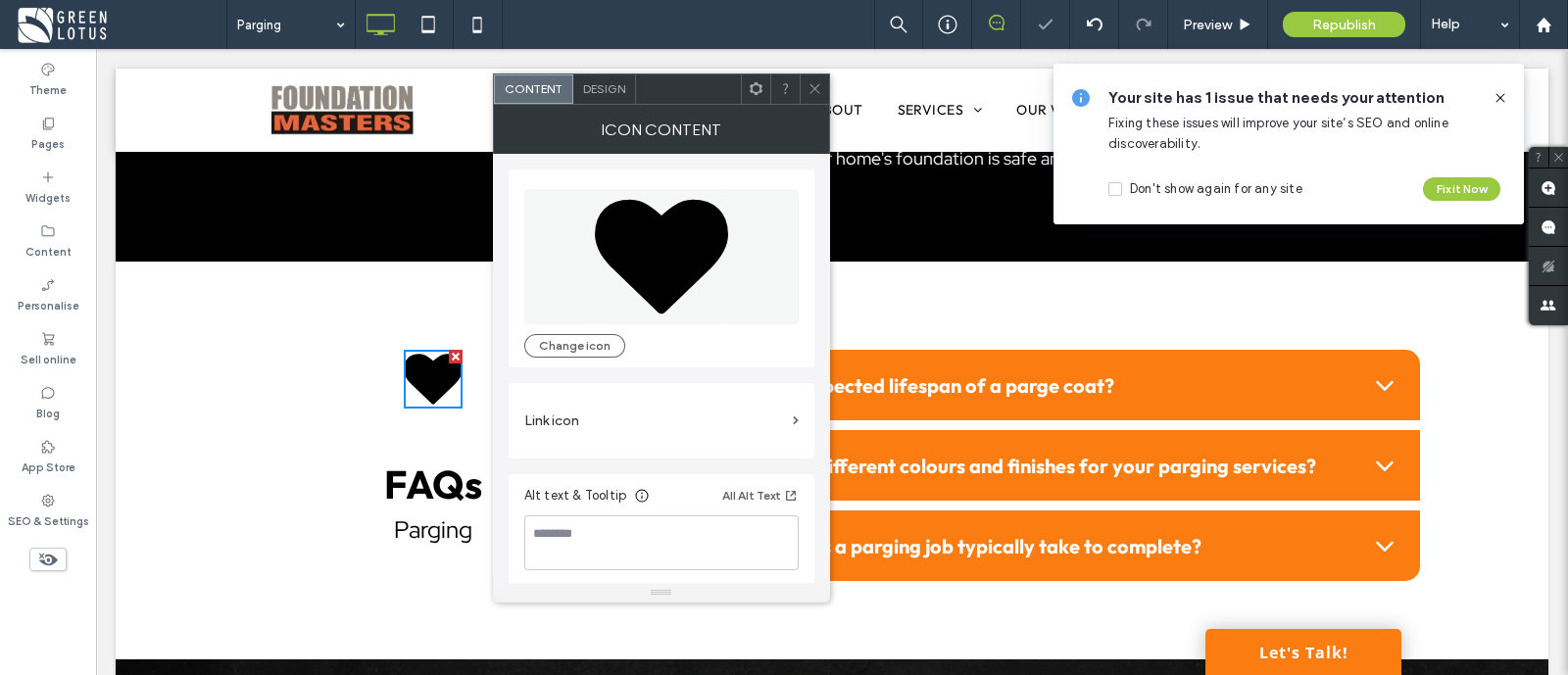 click on "FAQs" at bounding box center [433, 484] 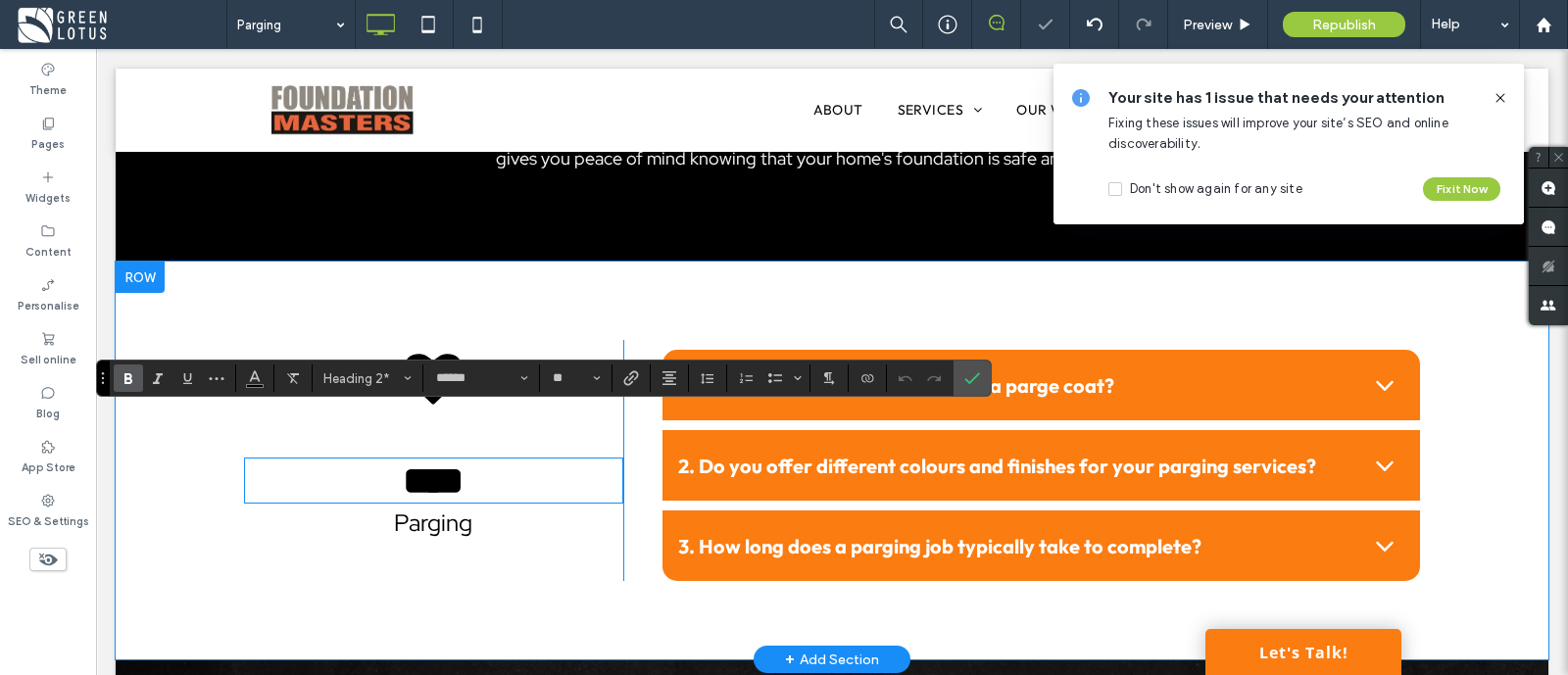 click on "****" at bounding box center (433, 480) 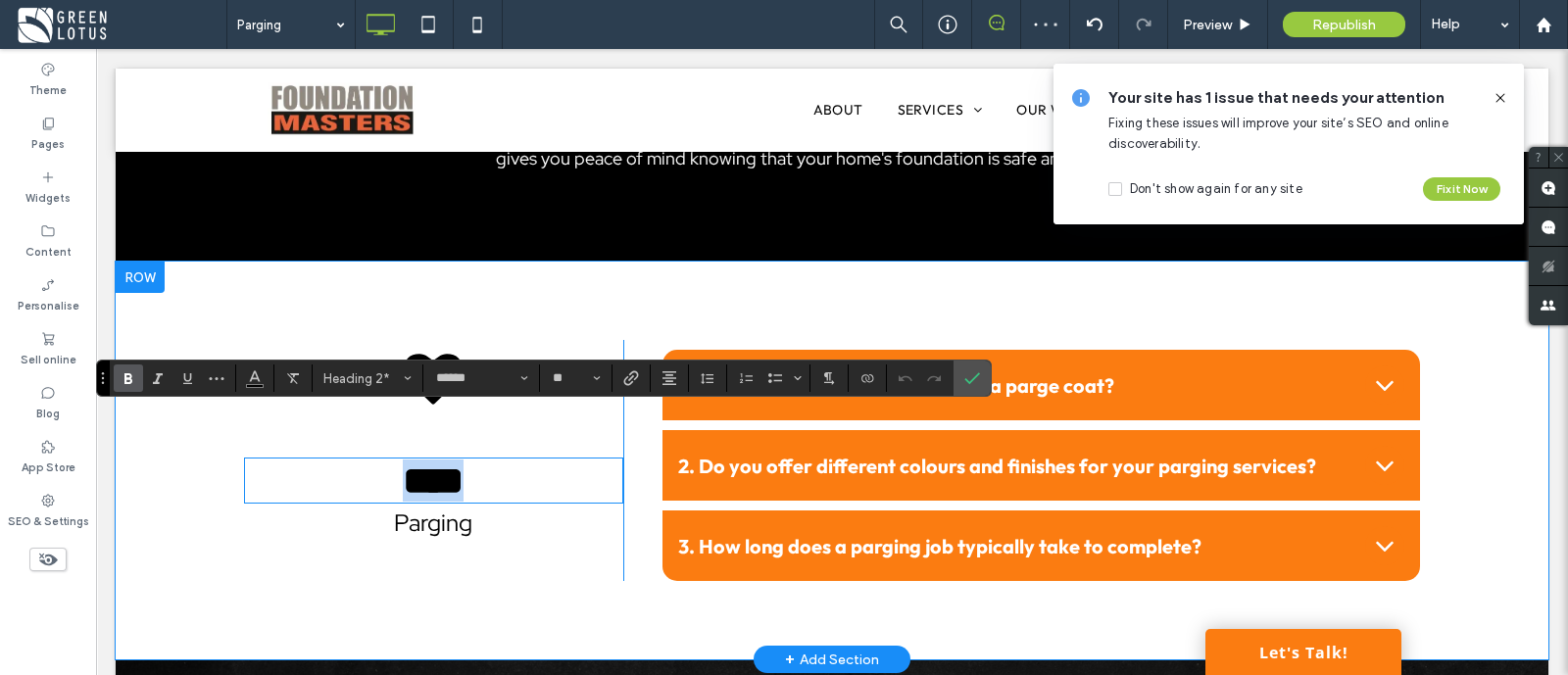type 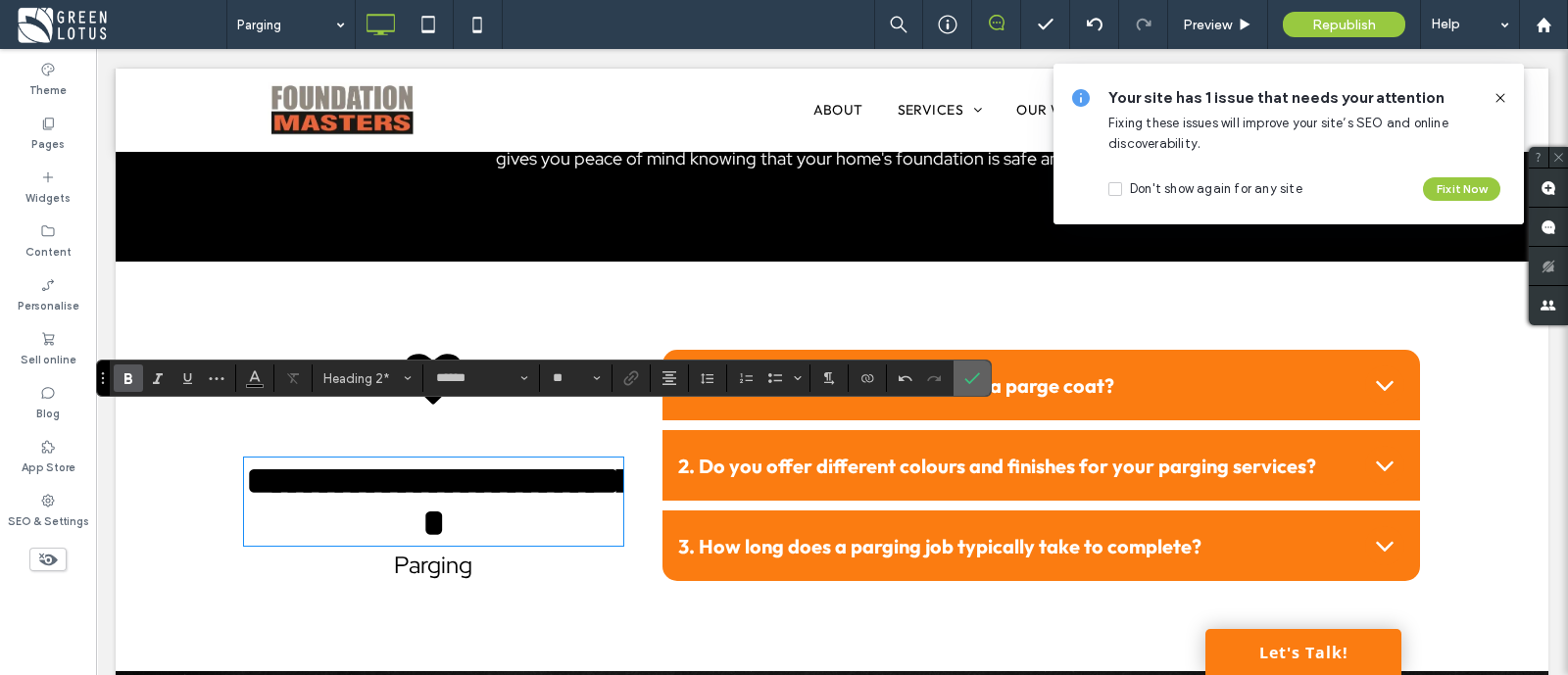 drag, startPoint x: 974, startPoint y: 366, endPoint x: 878, endPoint y: 320, distance: 106.45187 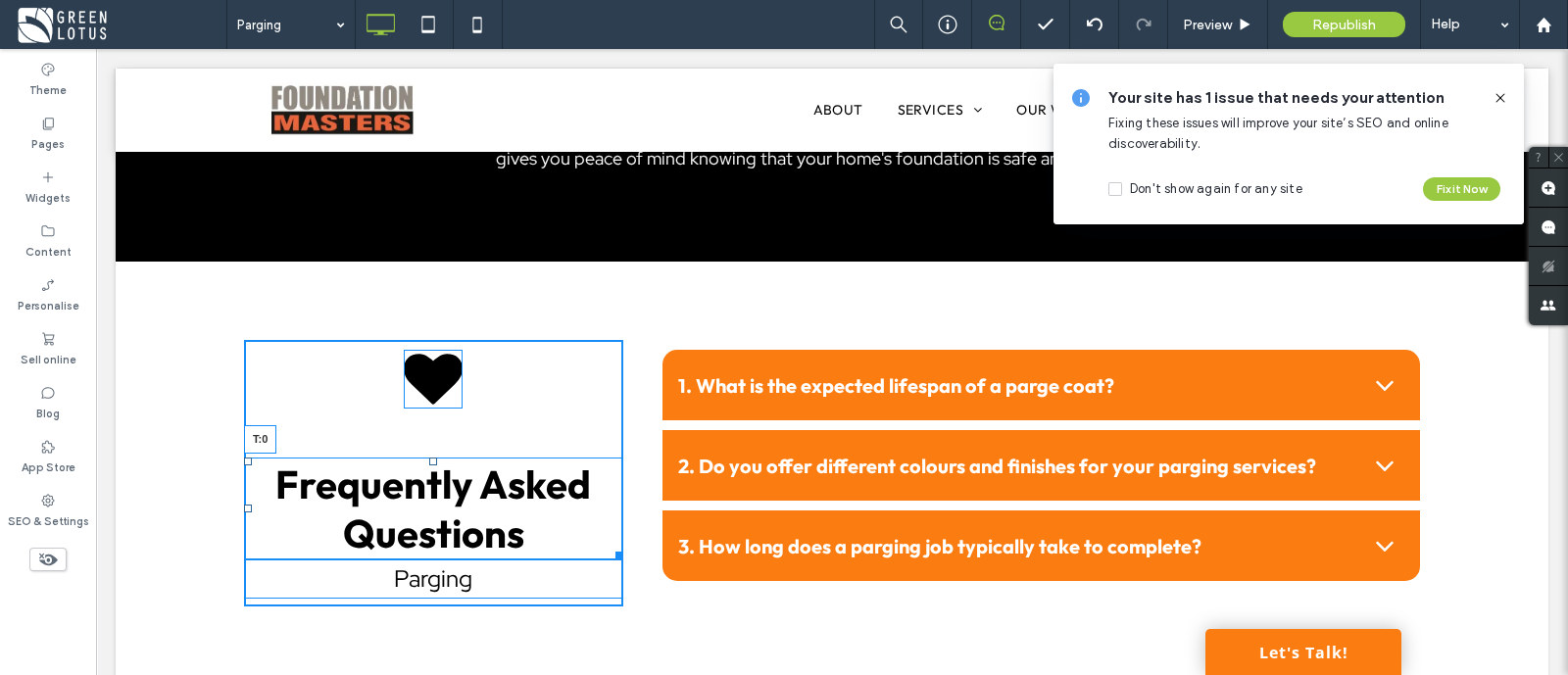 drag, startPoint x: 426, startPoint y: 413, endPoint x: 427, endPoint y: 366, distance: 47.010637 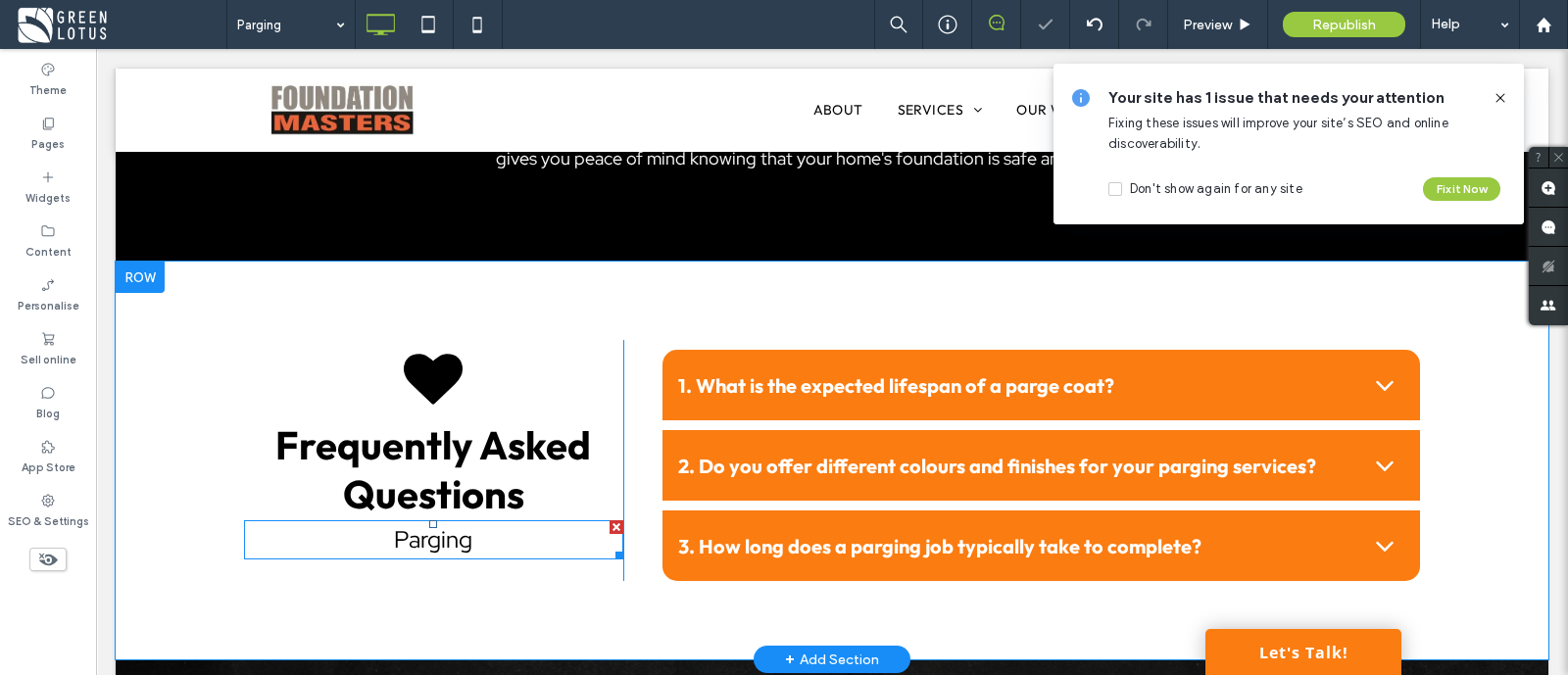 click on "Parging" at bounding box center (433, 539) 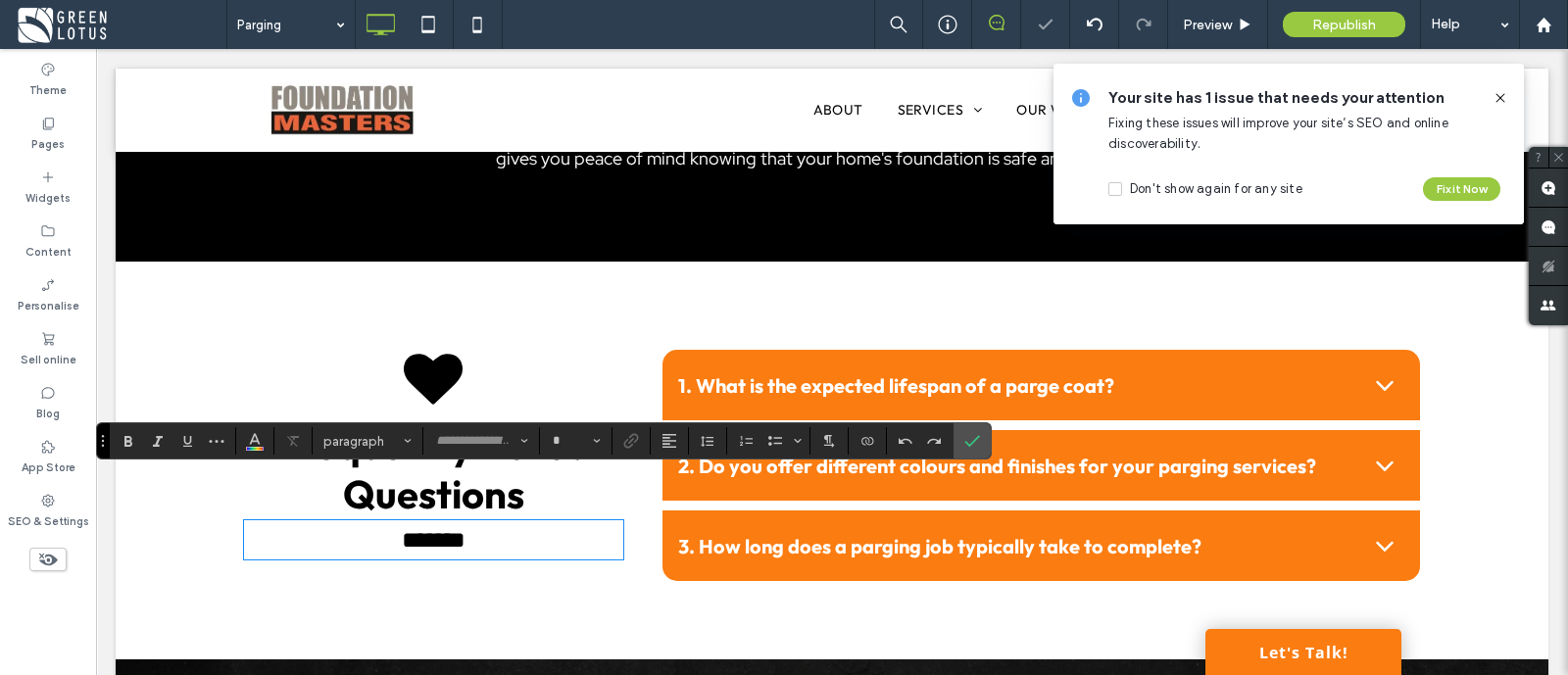 type on "**********" 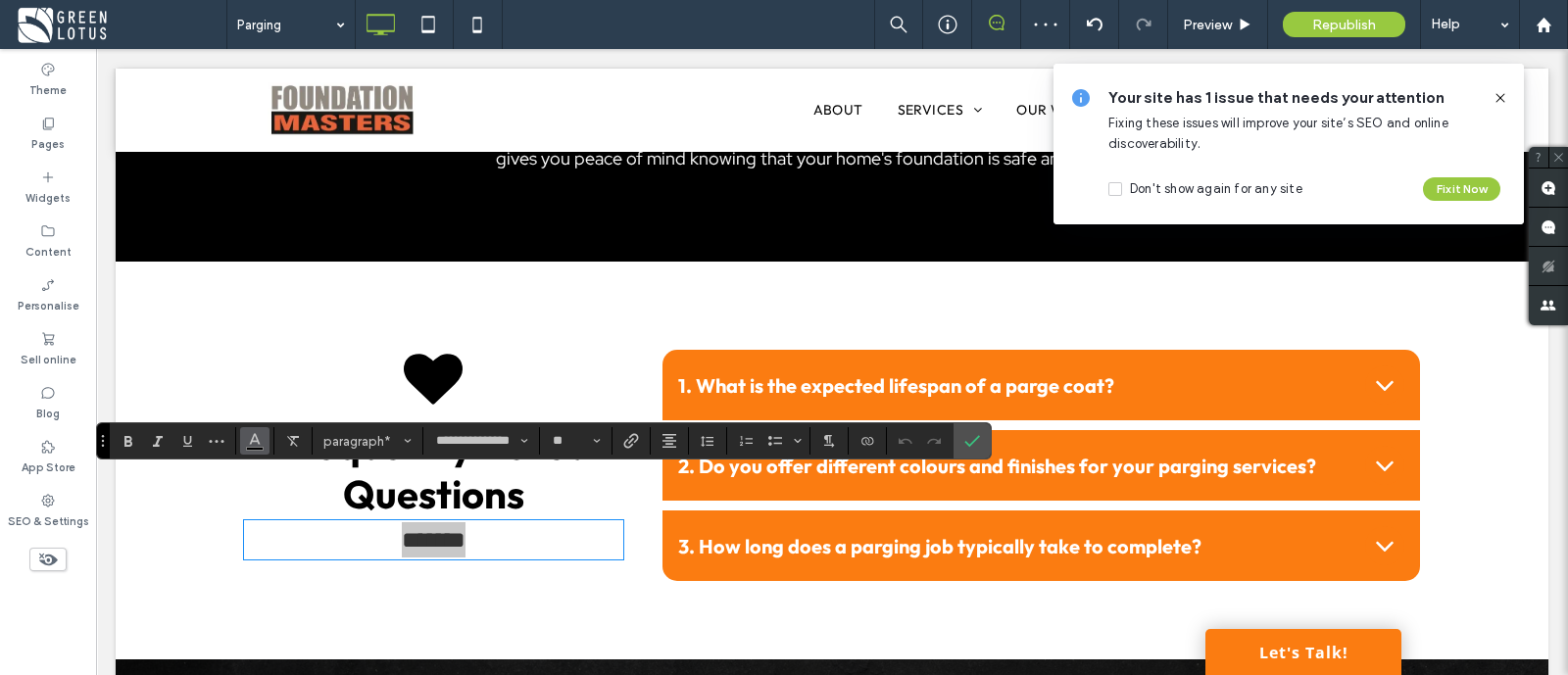 click at bounding box center (255, 441) 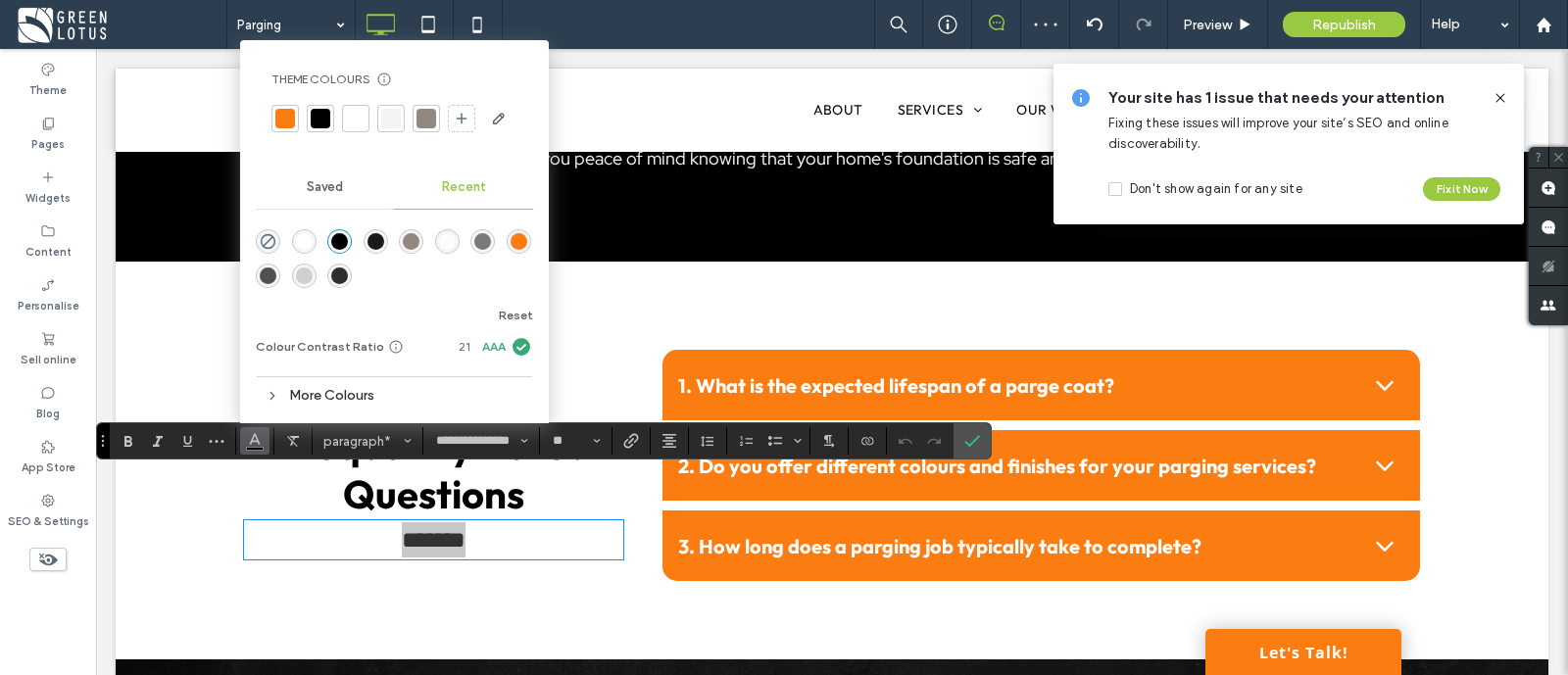 click at bounding box center (285, 119) 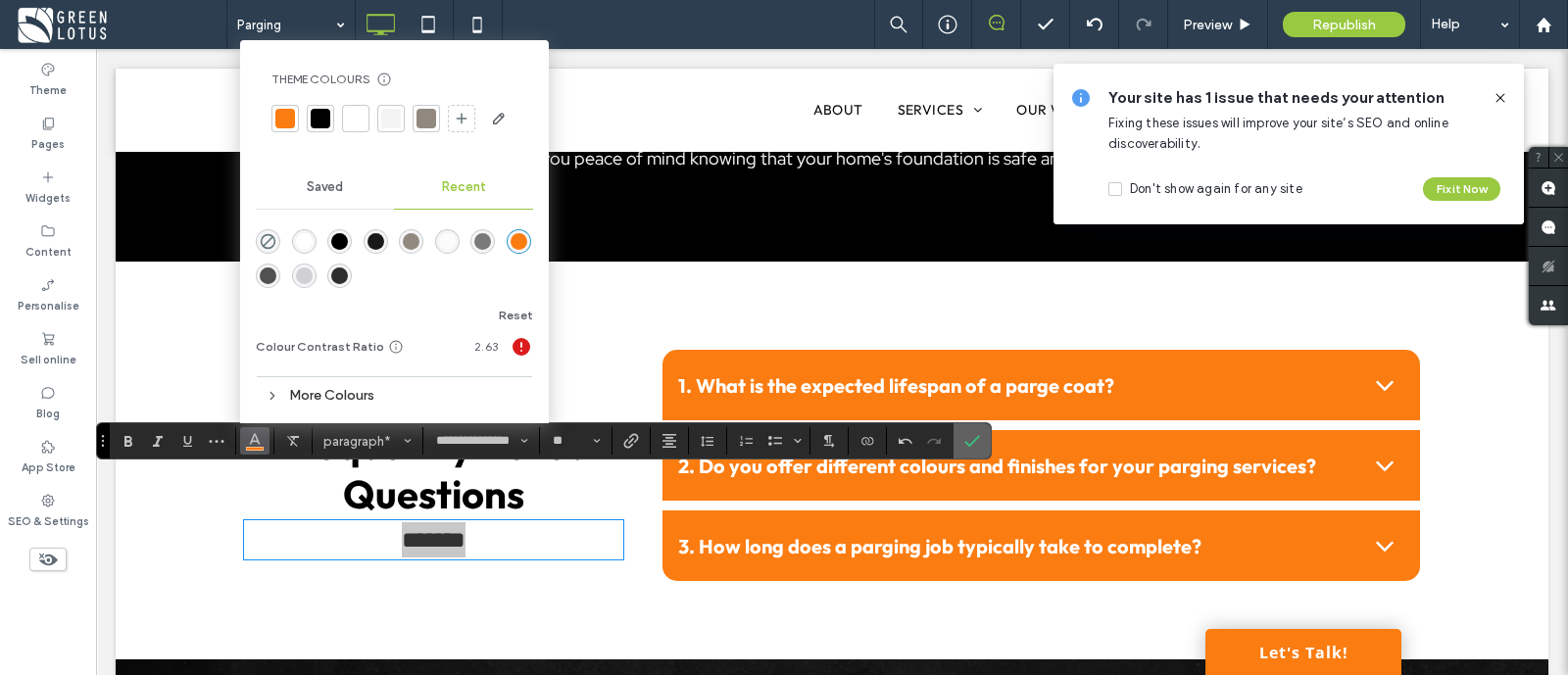 click at bounding box center (972, 441) 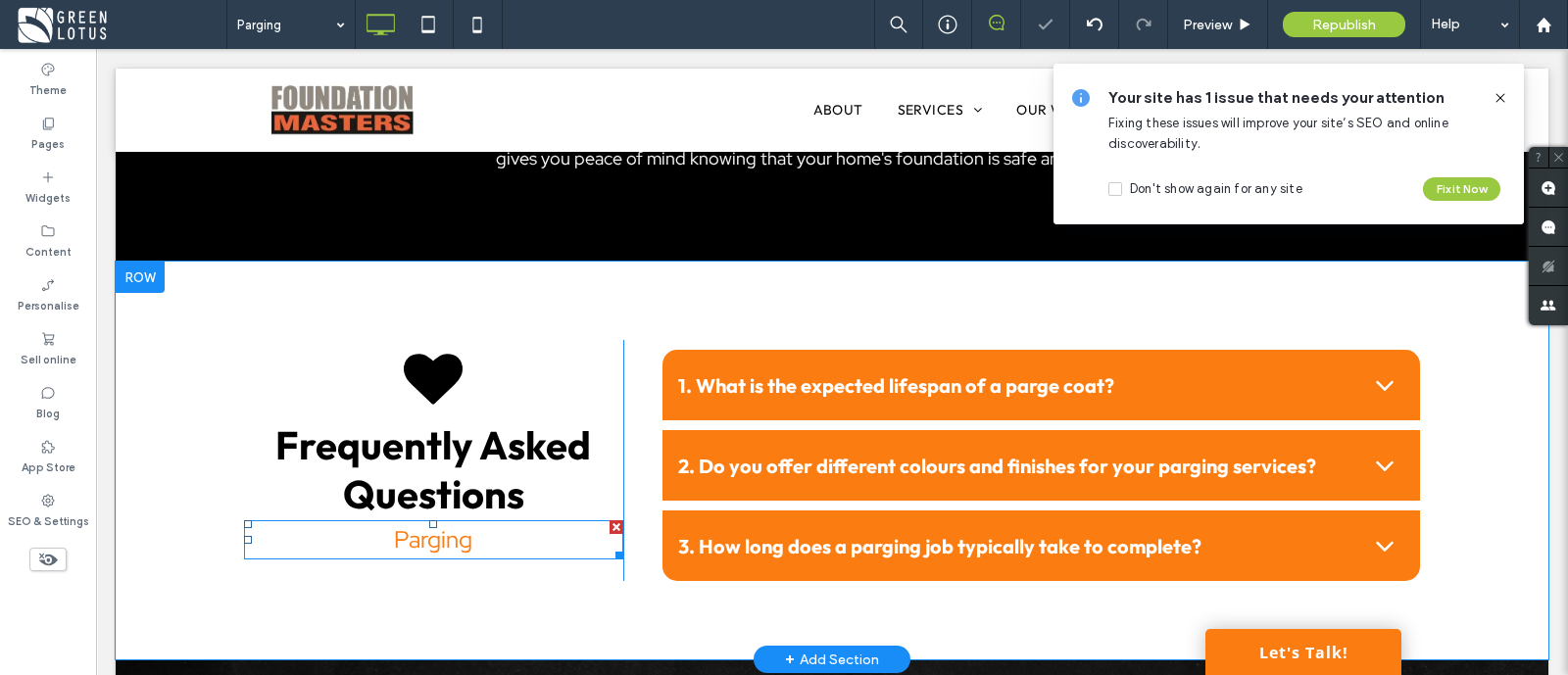 click on "Parging" at bounding box center (433, 540) 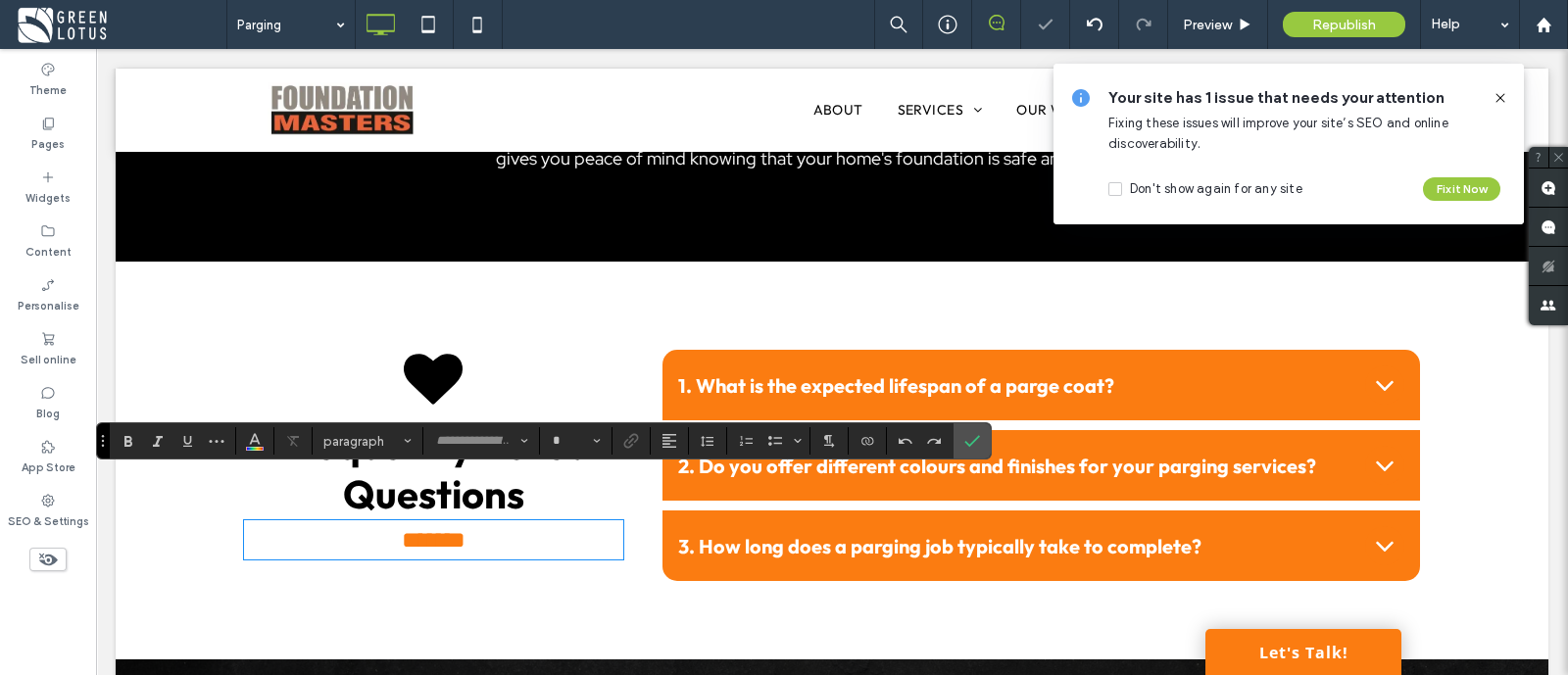 type on "**********" 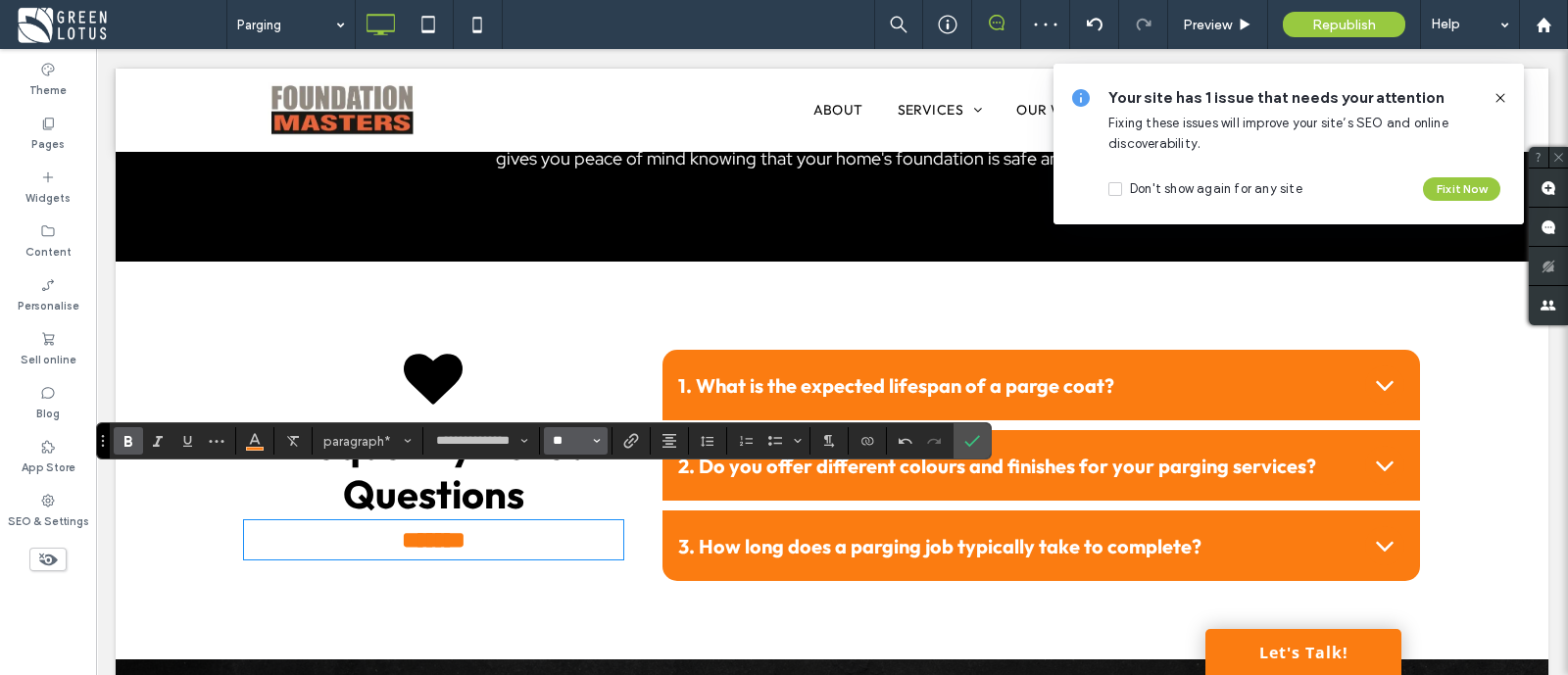 click on "**" at bounding box center [569, 441] 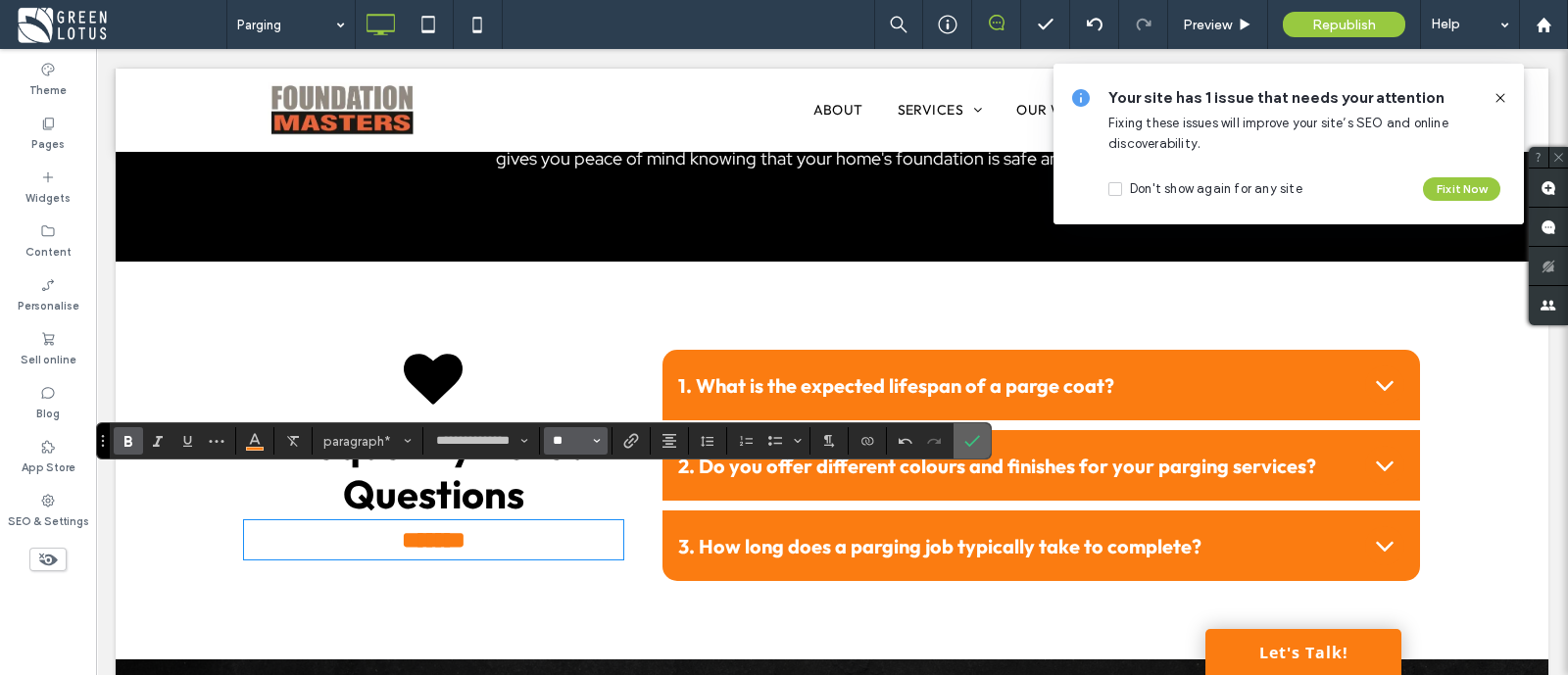 type on "**" 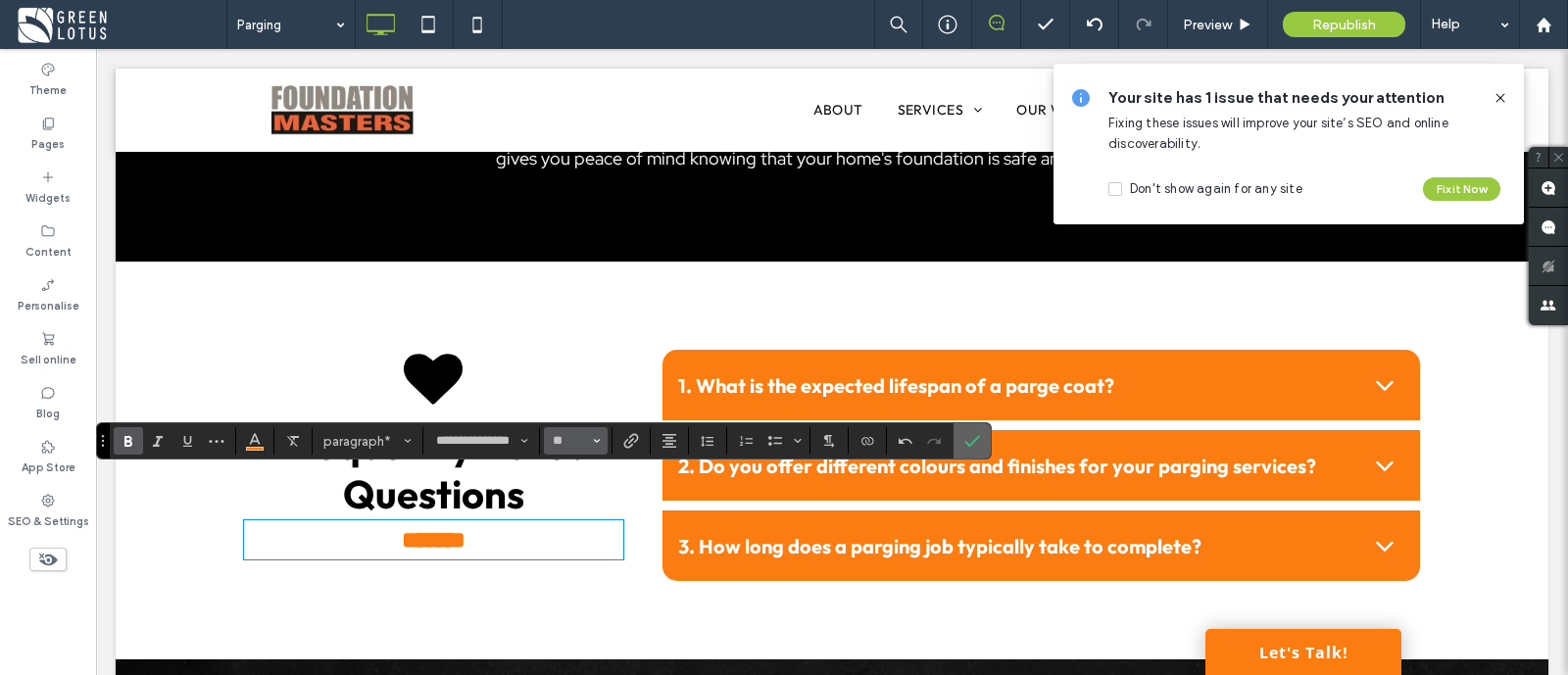 drag, startPoint x: 975, startPoint y: 436, endPoint x: 850, endPoint y: 414, distance: 126.92124 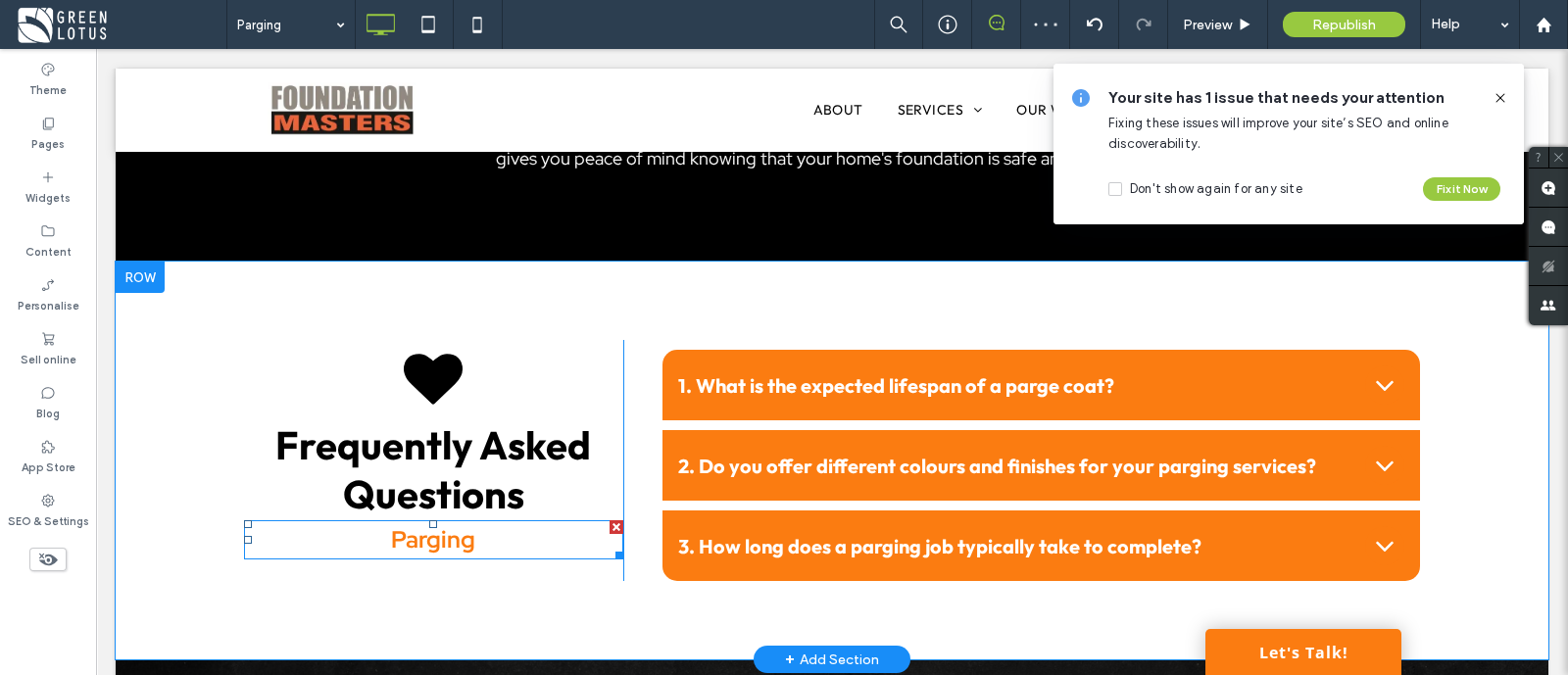 click on "Parging" at bounding box center (433, 540) 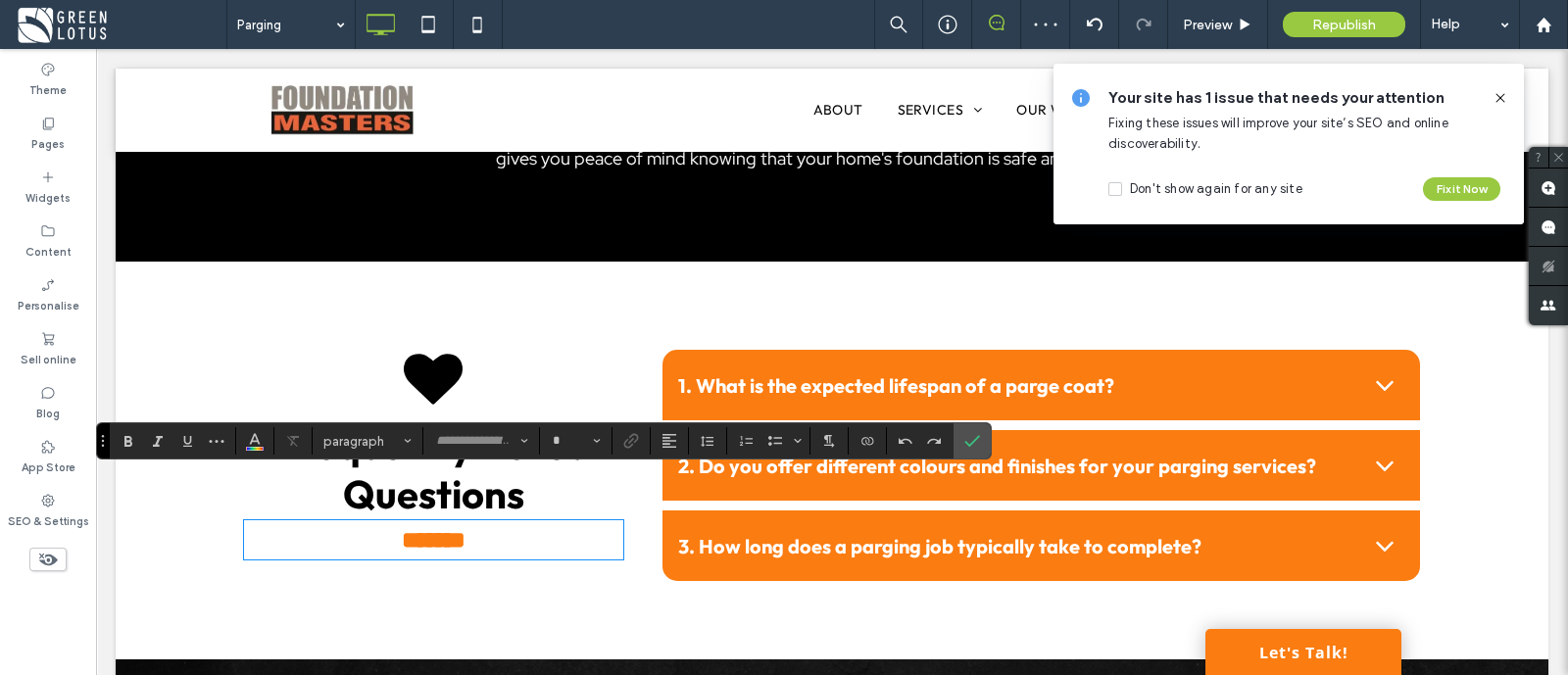type on "**********" 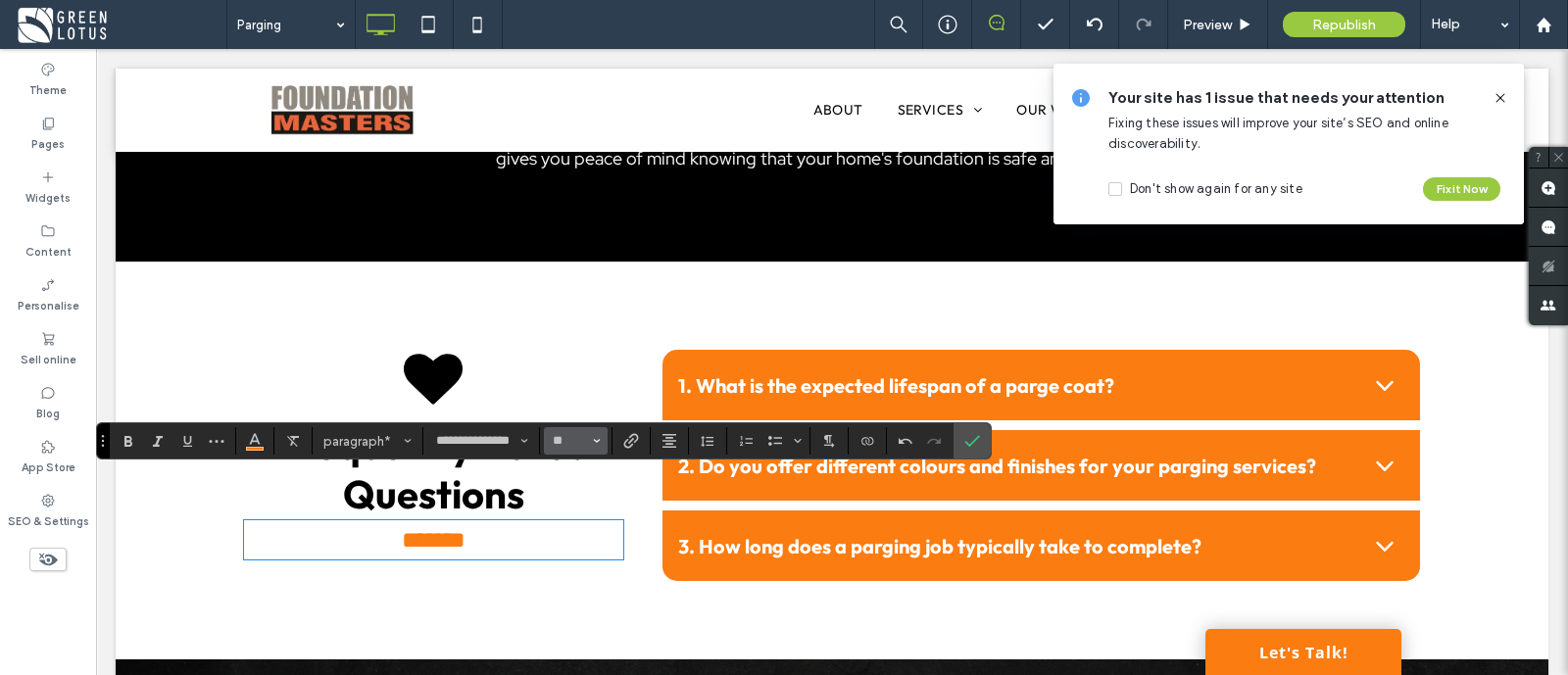 click on "**" at bounding box center (569, 441) 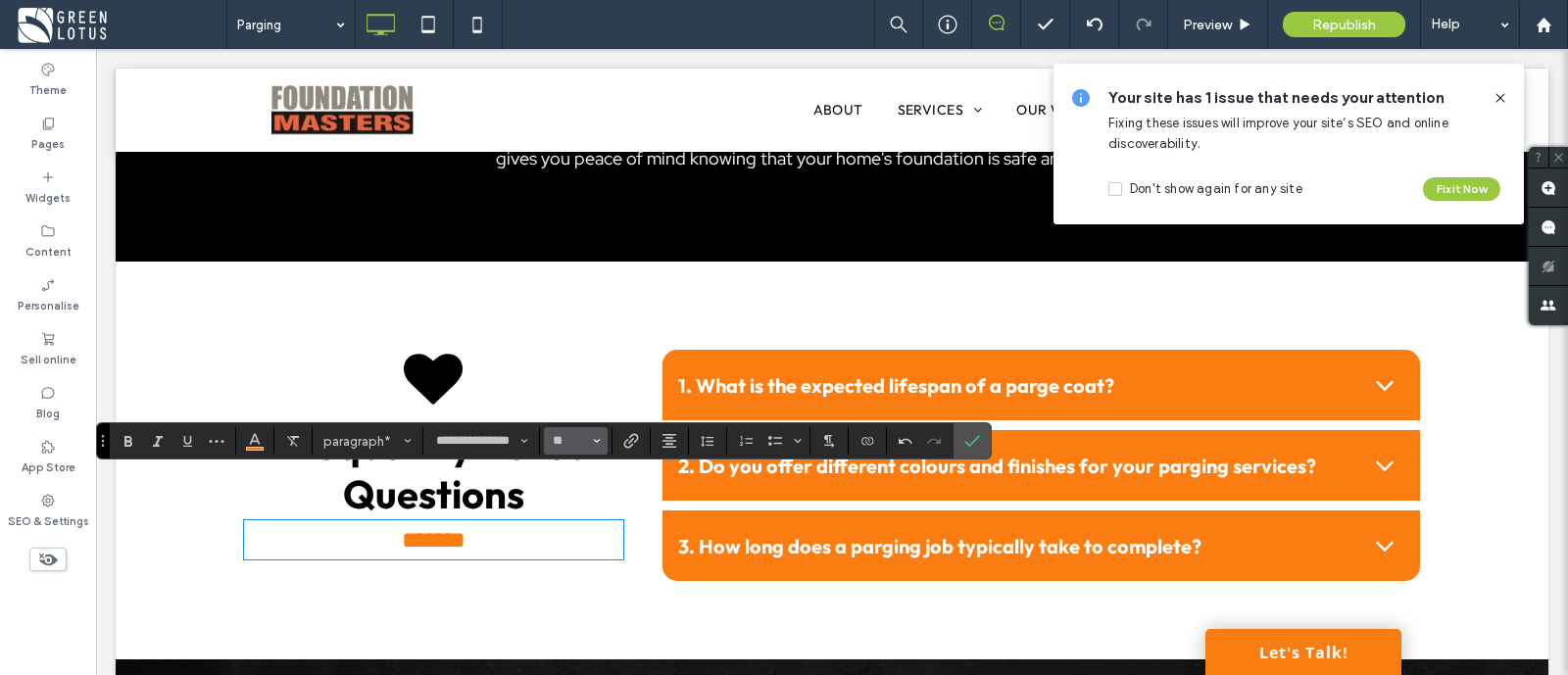 type on "**" 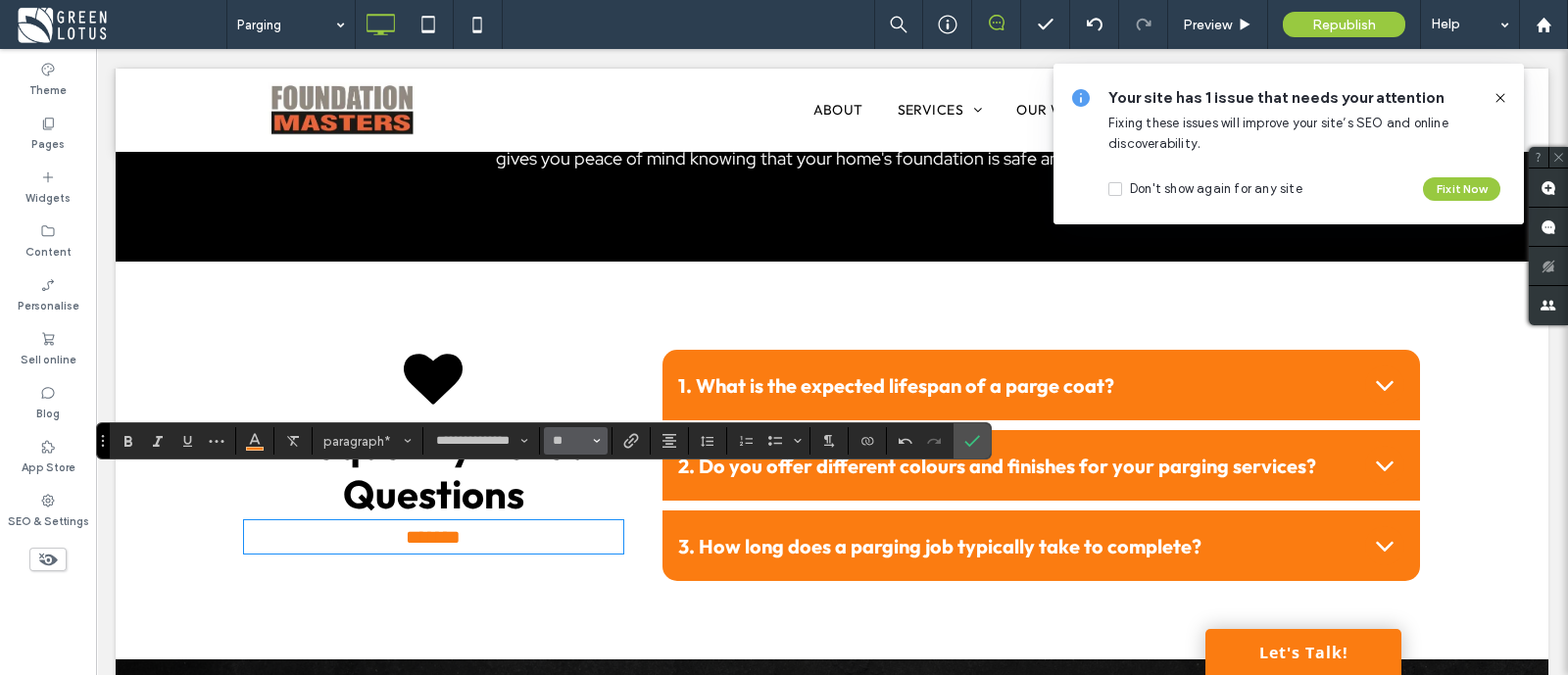 click on "**" at bounding box center [569, 441] 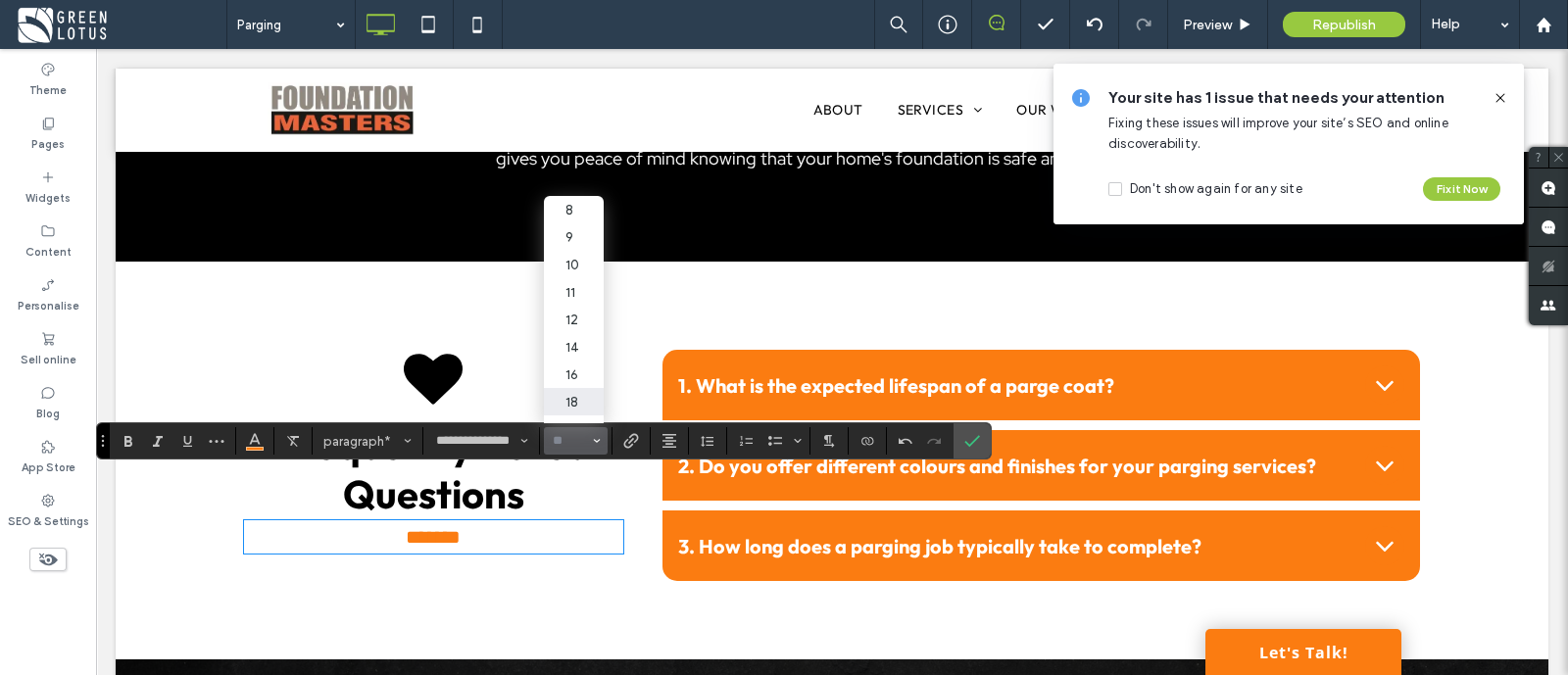 click on "18" at bounding box center (573, 402) 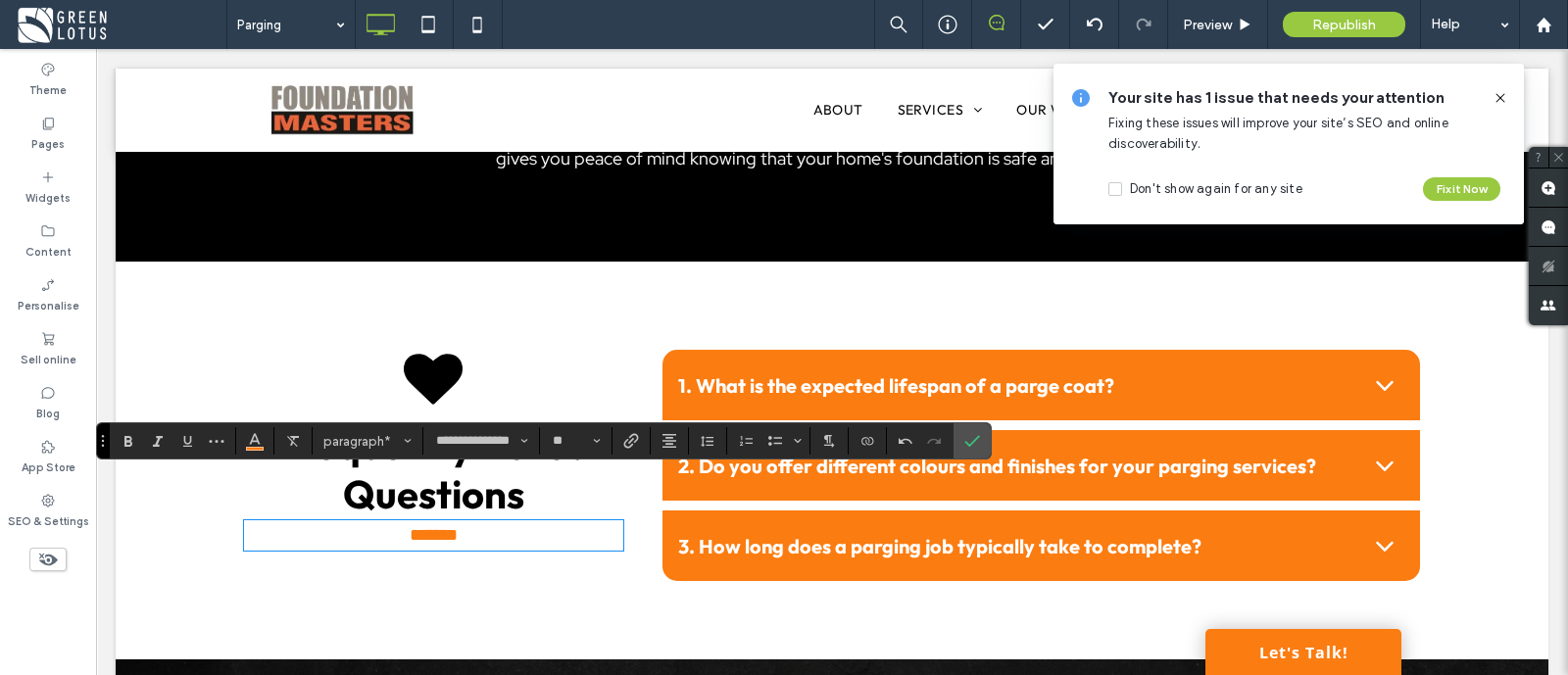 type on "**" 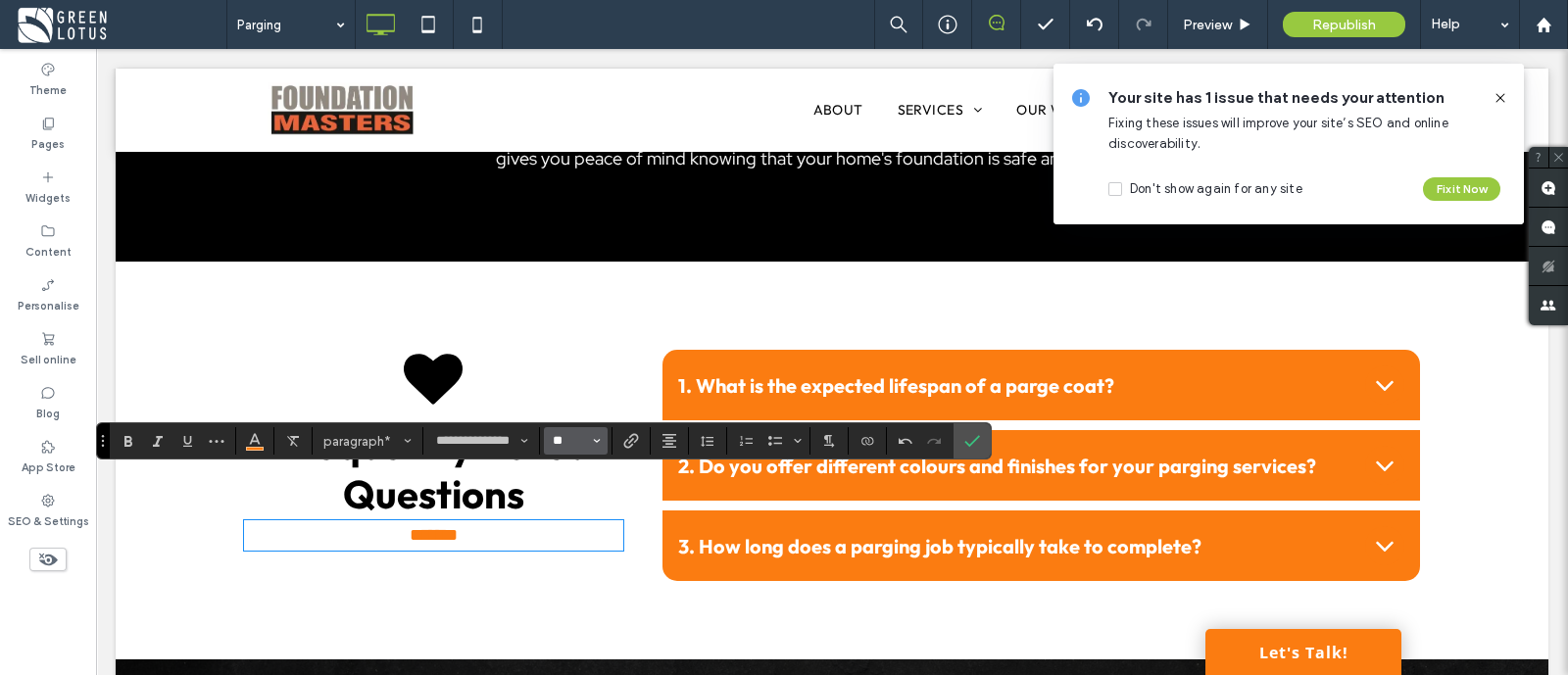 click on "**" at bounding box center [569, 441] 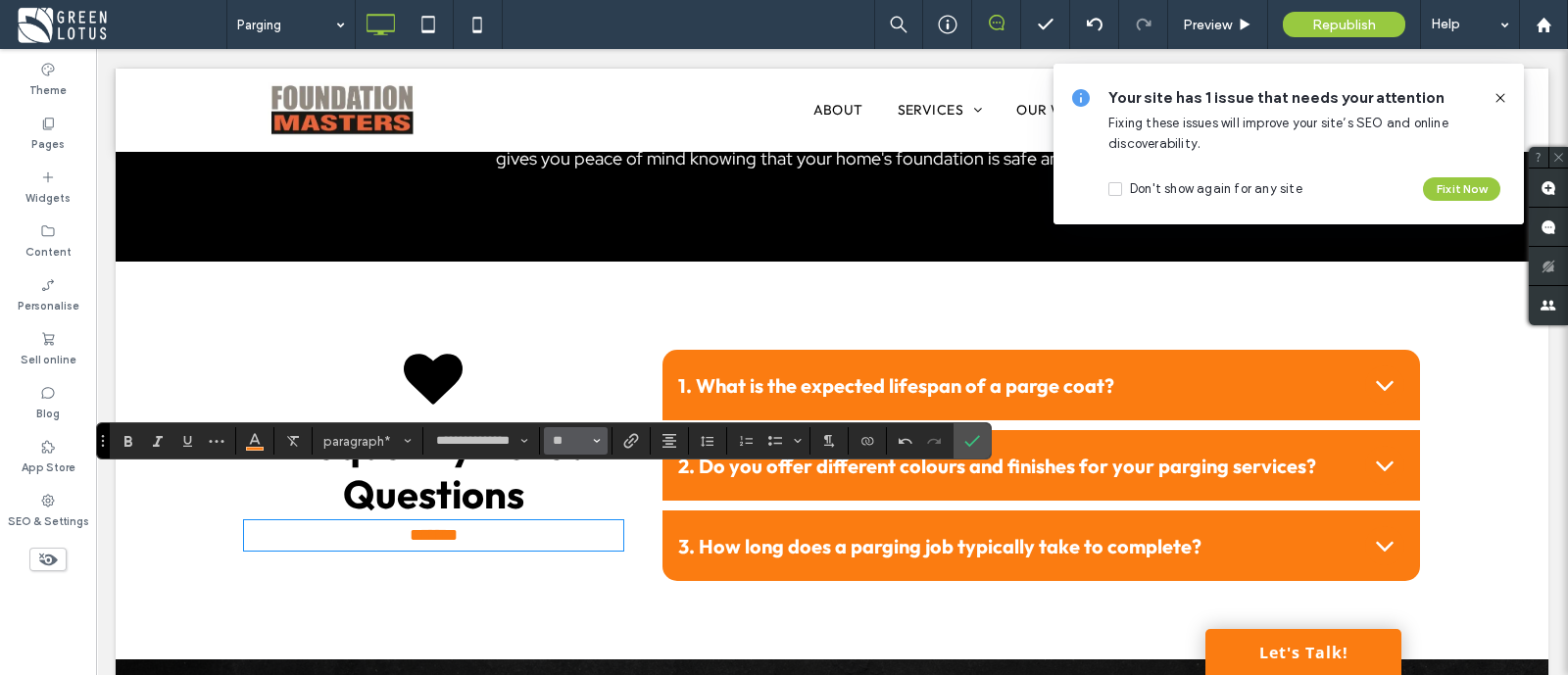 type on "**" 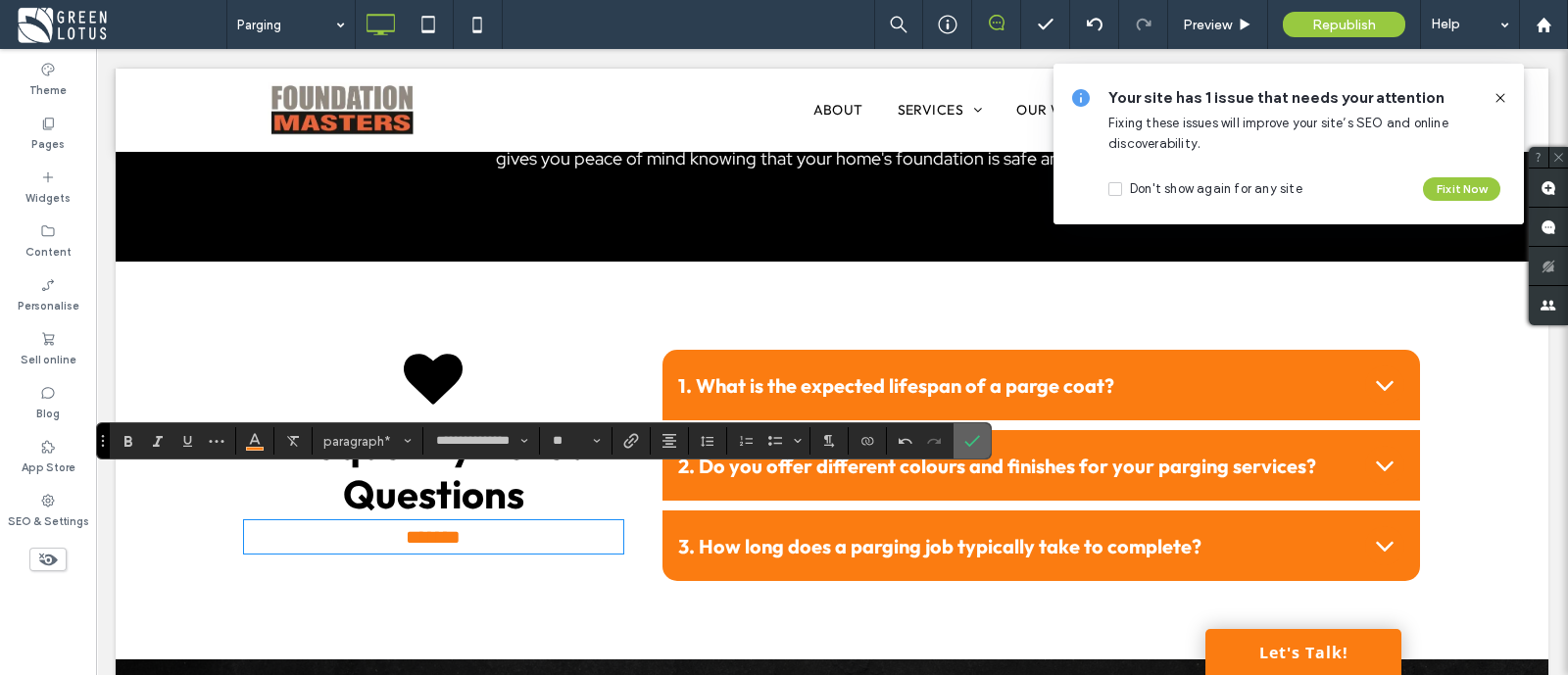 click at bounding box center (968, 441) 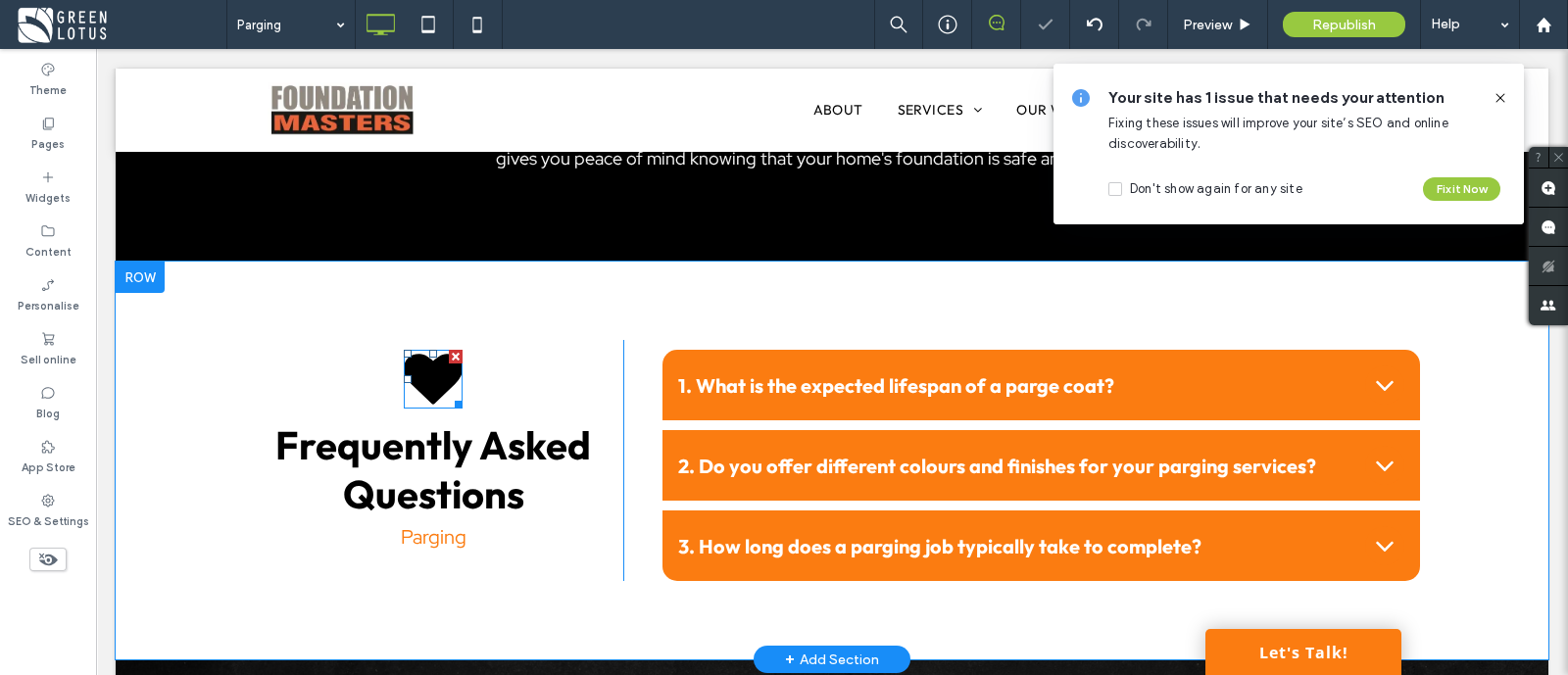 click 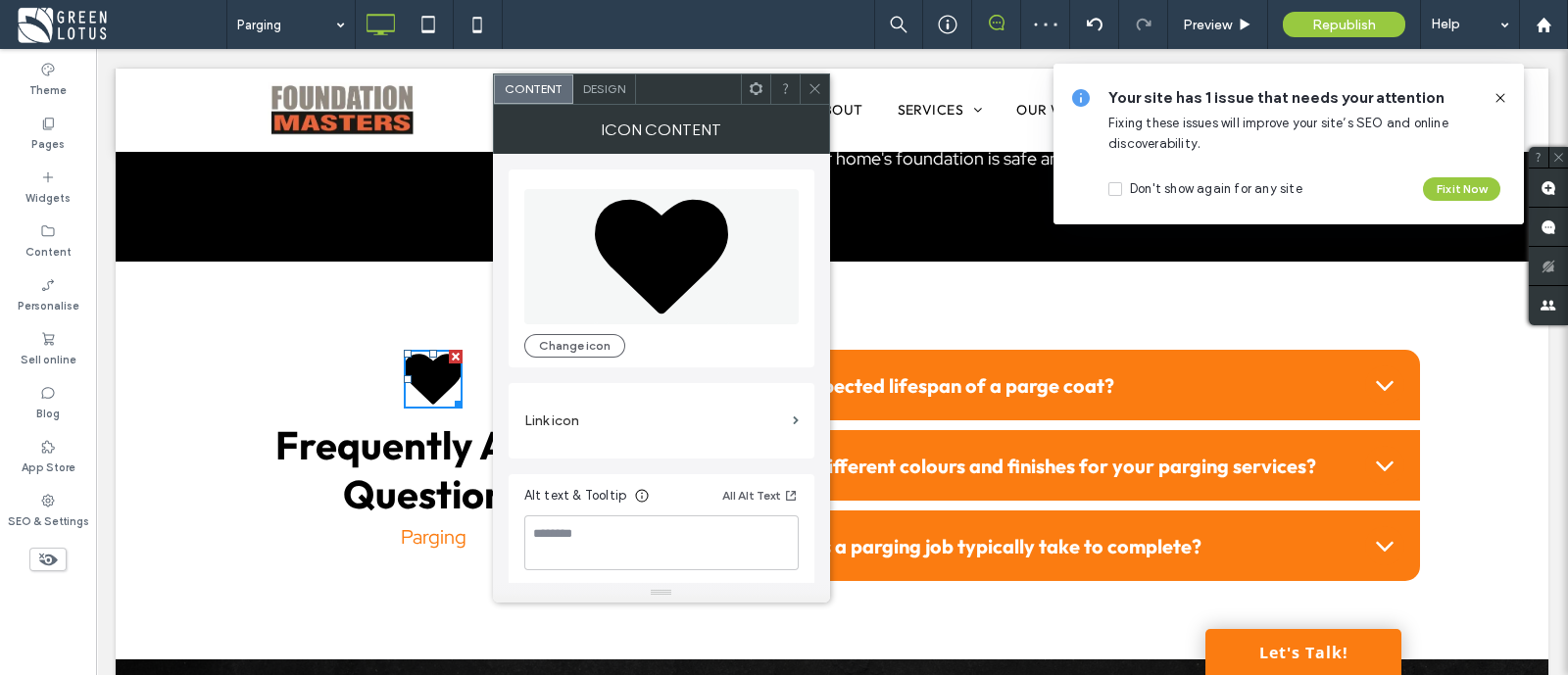 click 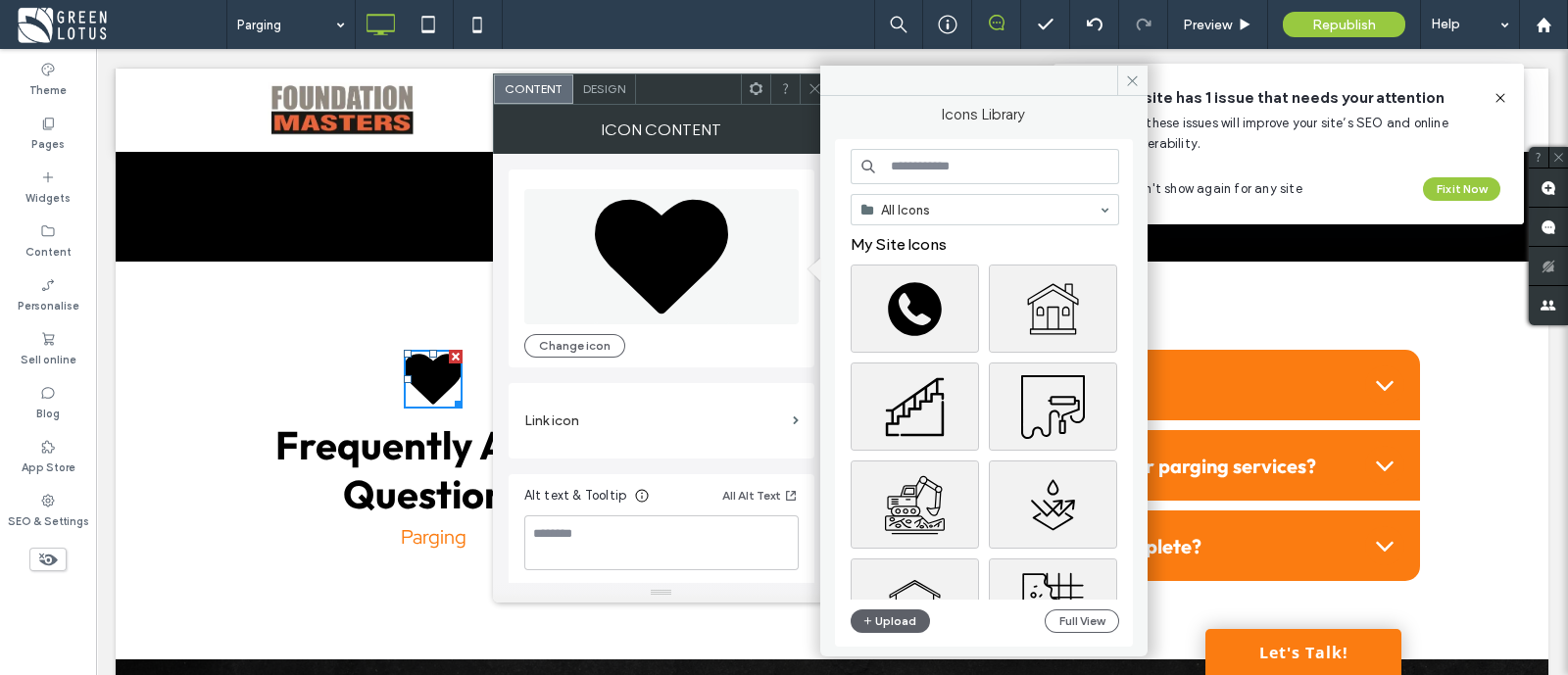 click at bounding box center [985, 167] 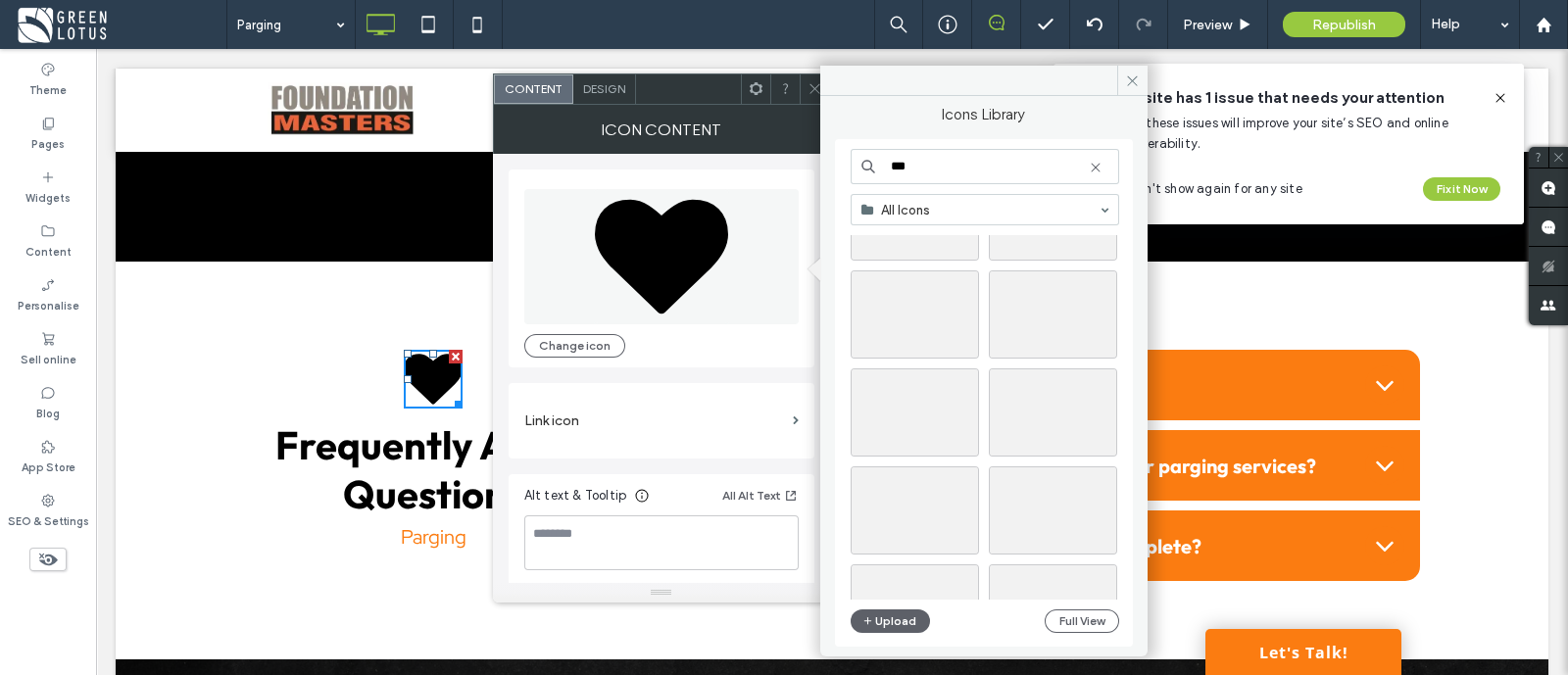 scroll, scrollTop: 1470, scrollLeft: 0, axis: vertical 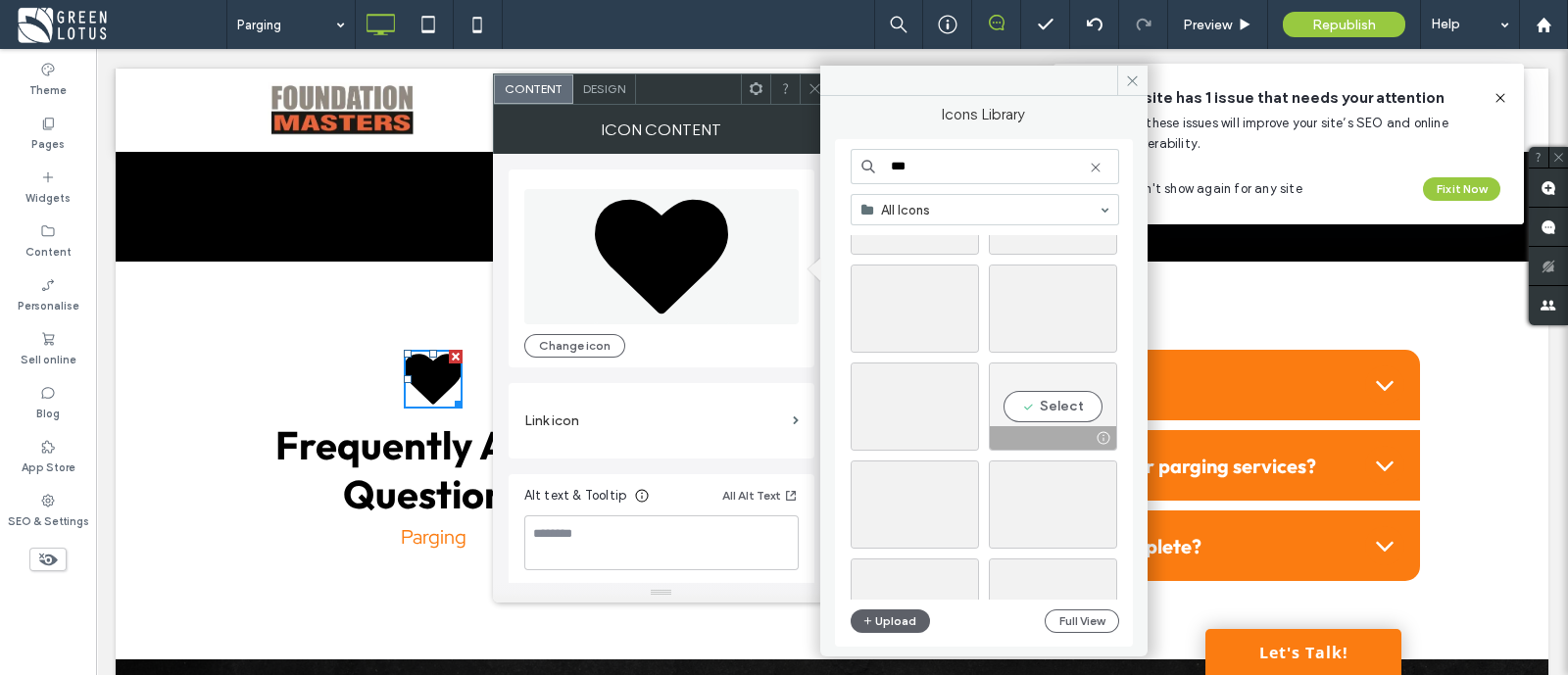 type on "***" 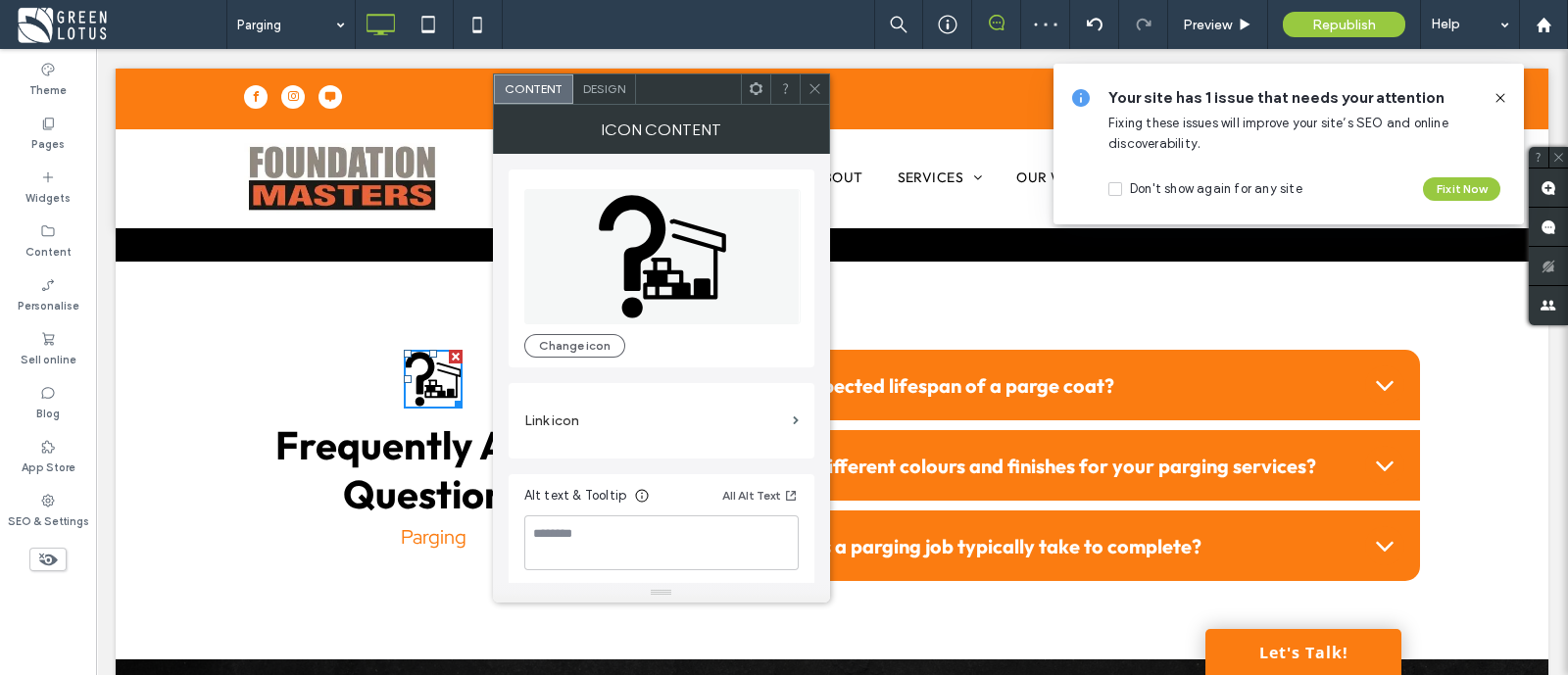click on "Design" at bounding box center [605, 89] 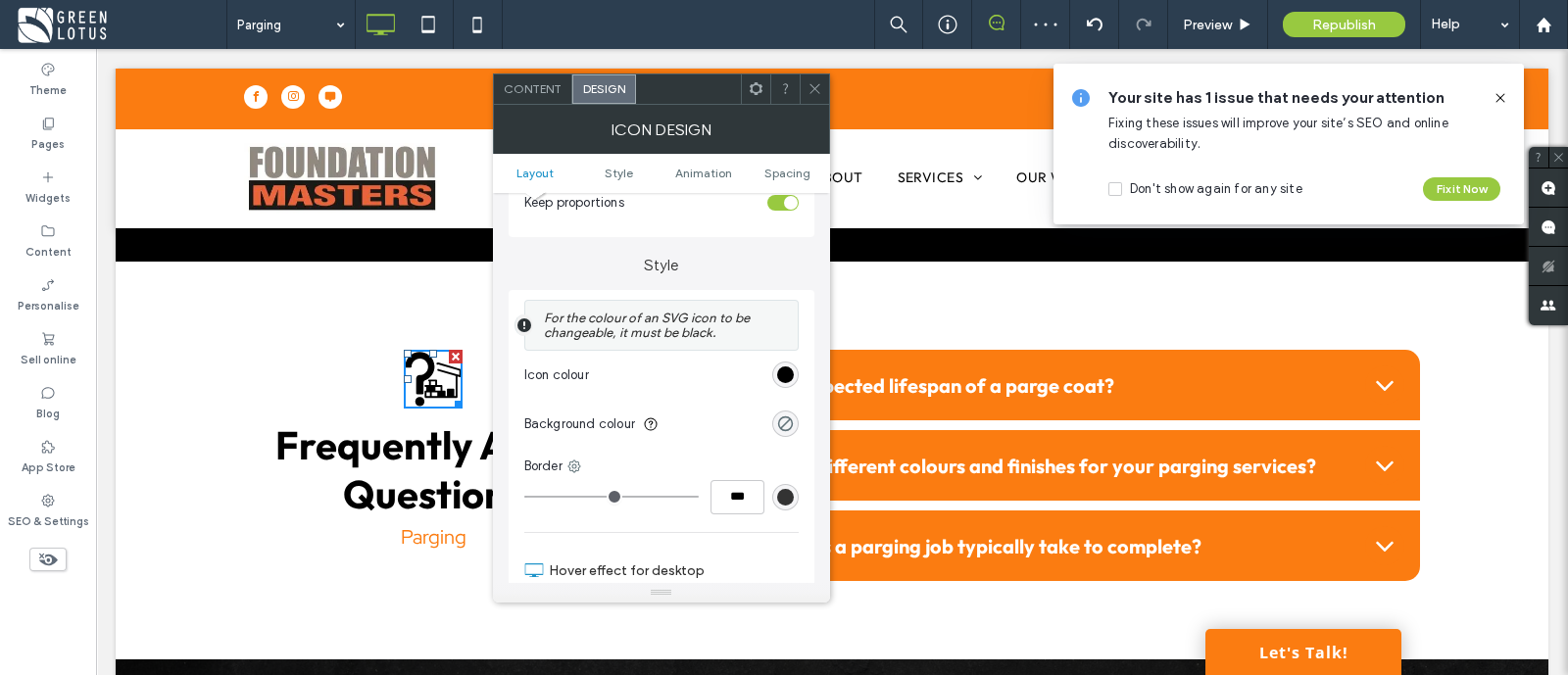 scroll, scrollTop: 367, scrollLeft: 0, axis: vertical 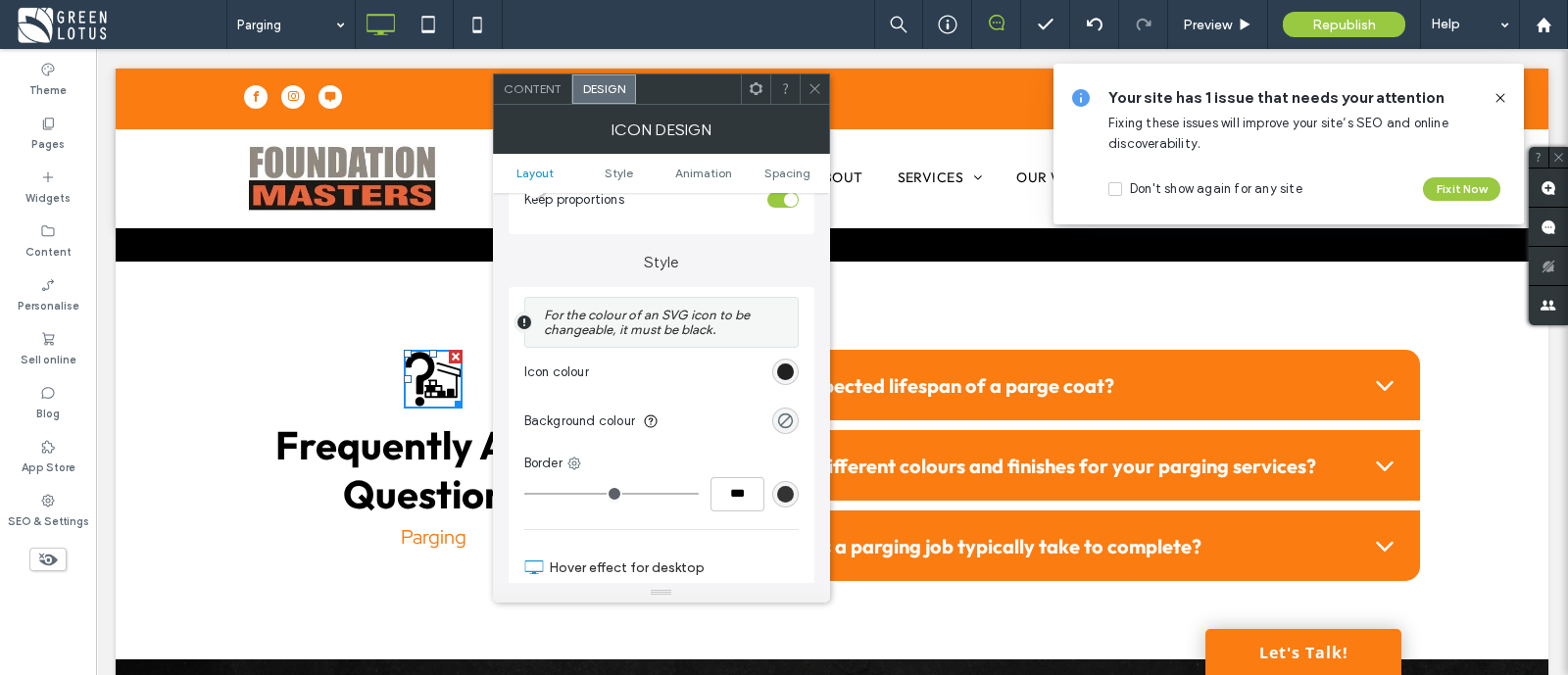 click at bounding box center [785, 371] 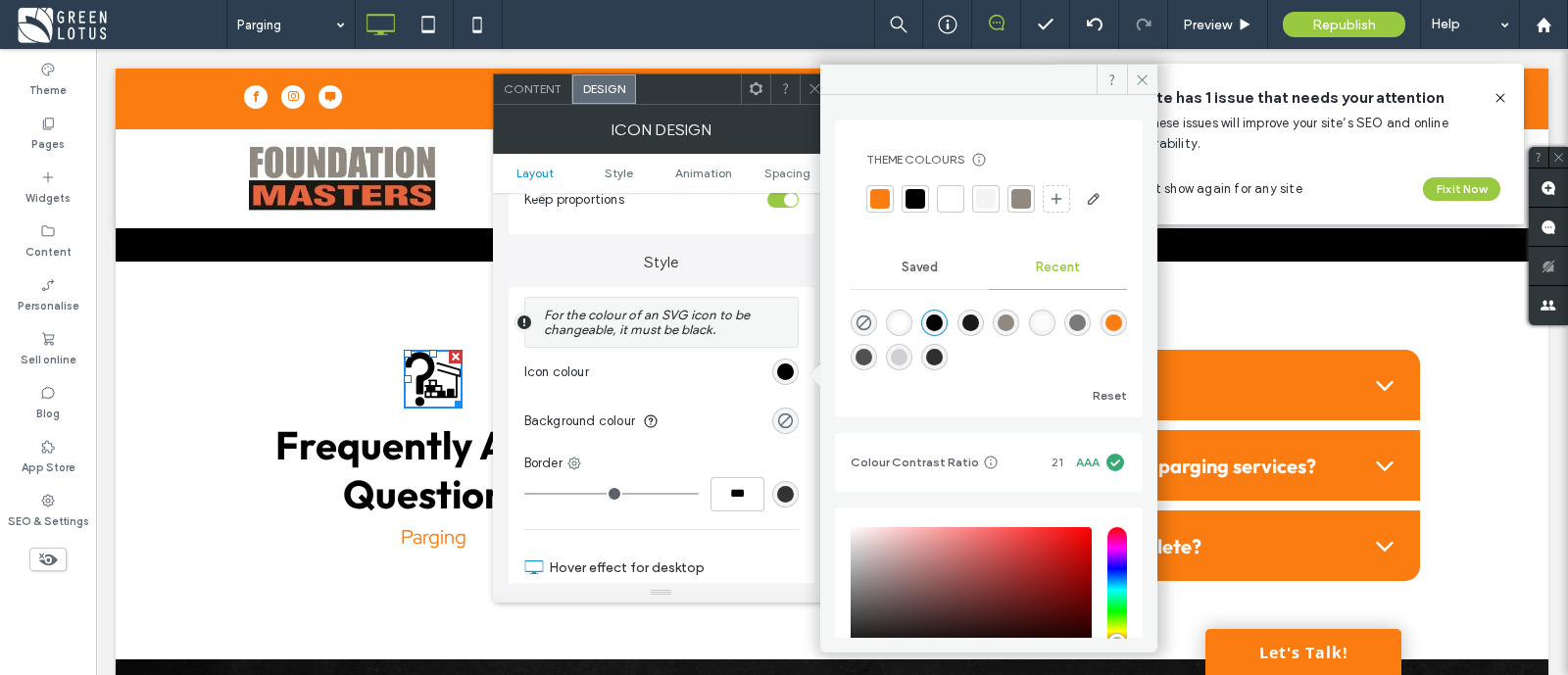 click at bounding box center (880, 199) 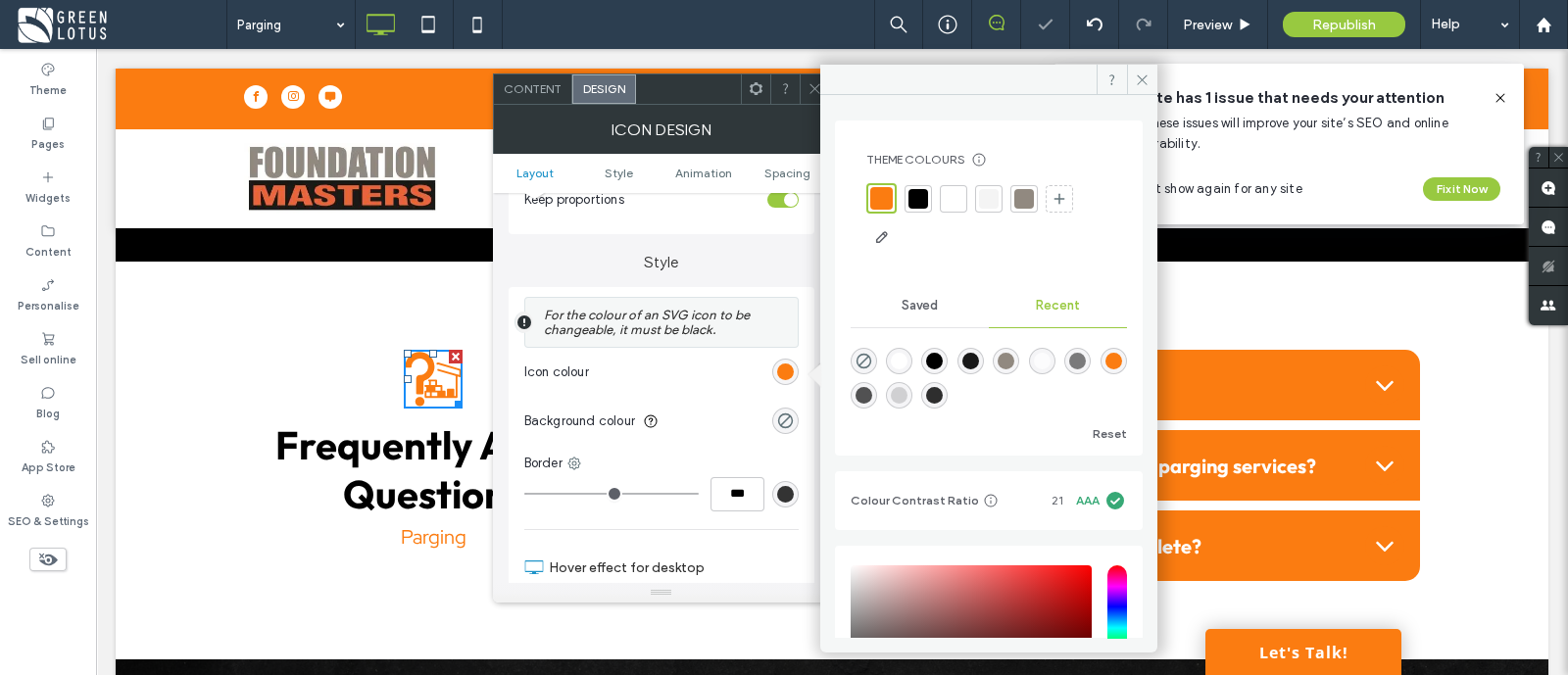 click 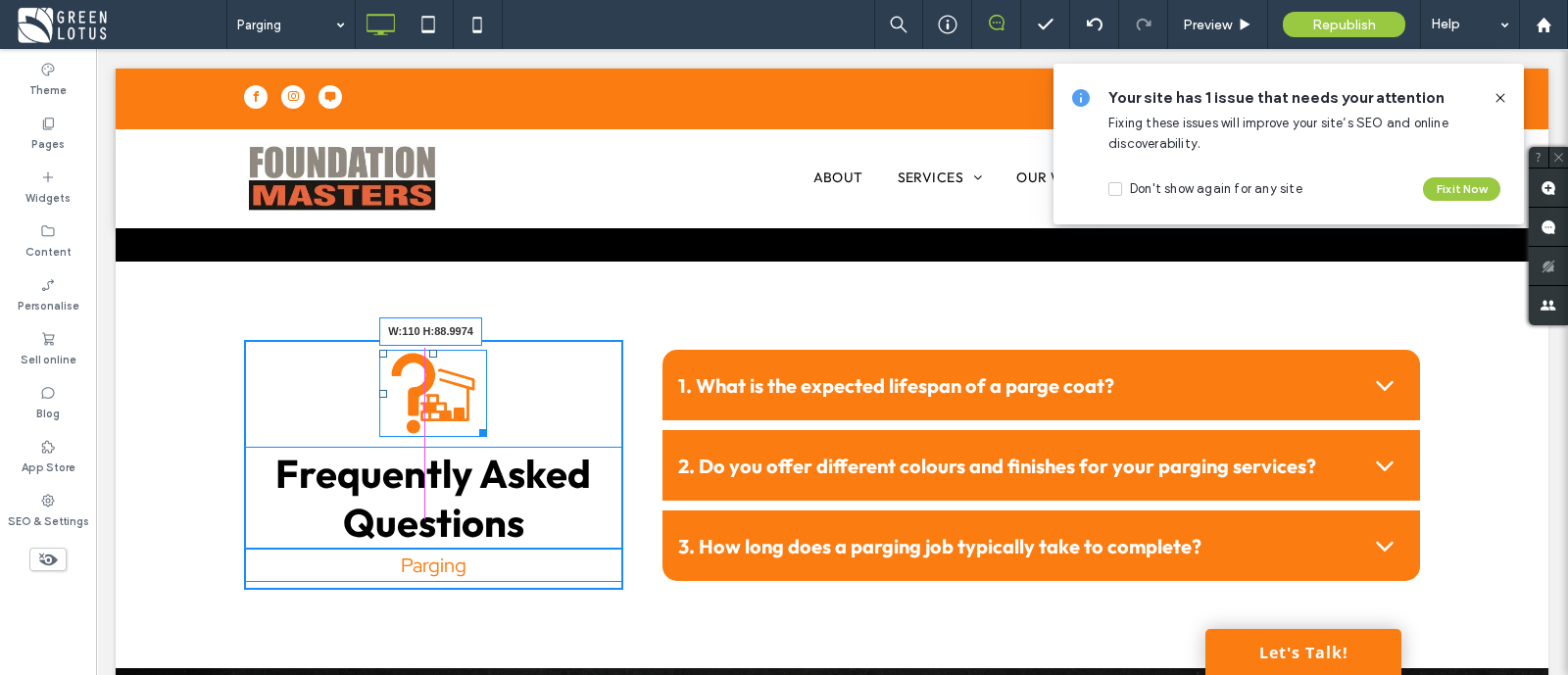 drag, startPoint x: 450, startPoint y: 354, endPoint x: 474, endPoint y: 383, distance: 37.64306 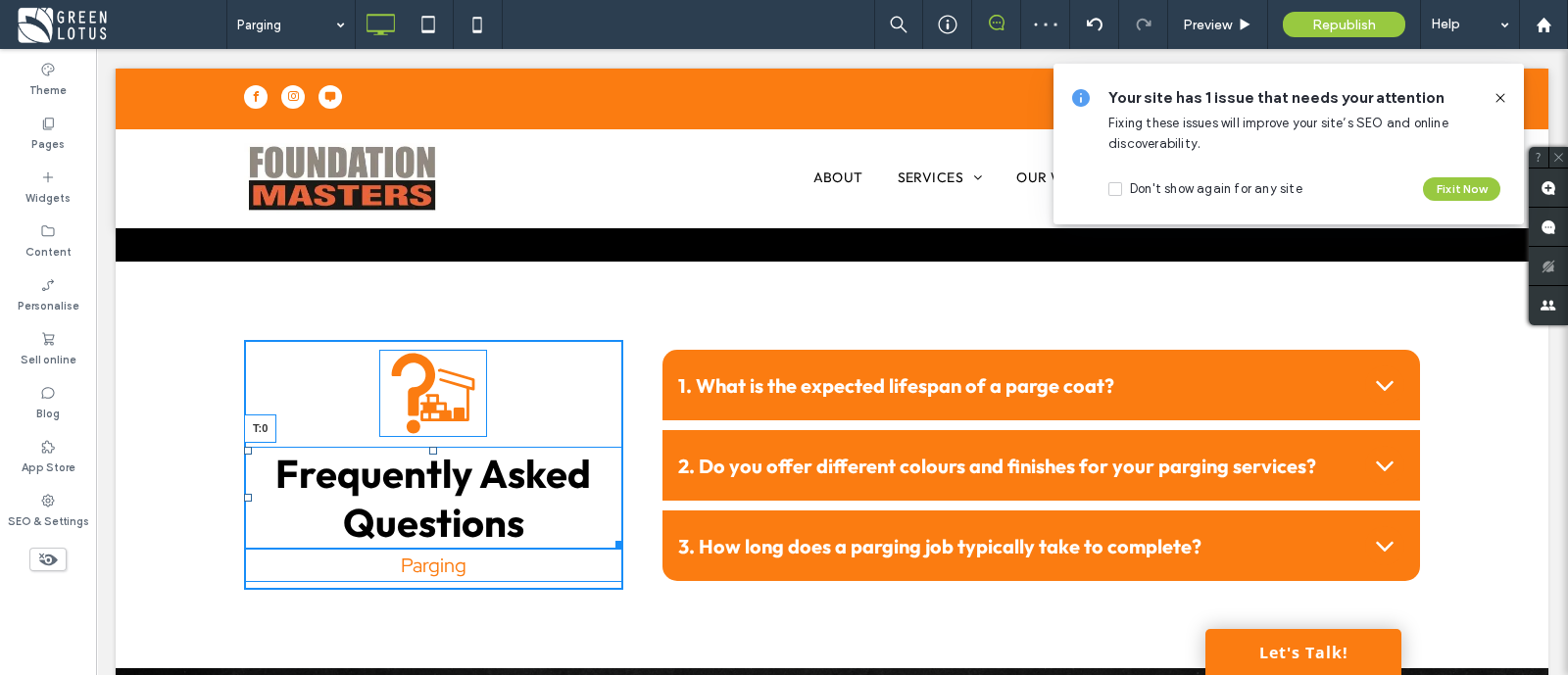 click on "Click To Paste     Click To Paste
Frequently Asked Questions T:0 Parging" at bounding box center (433, 464) 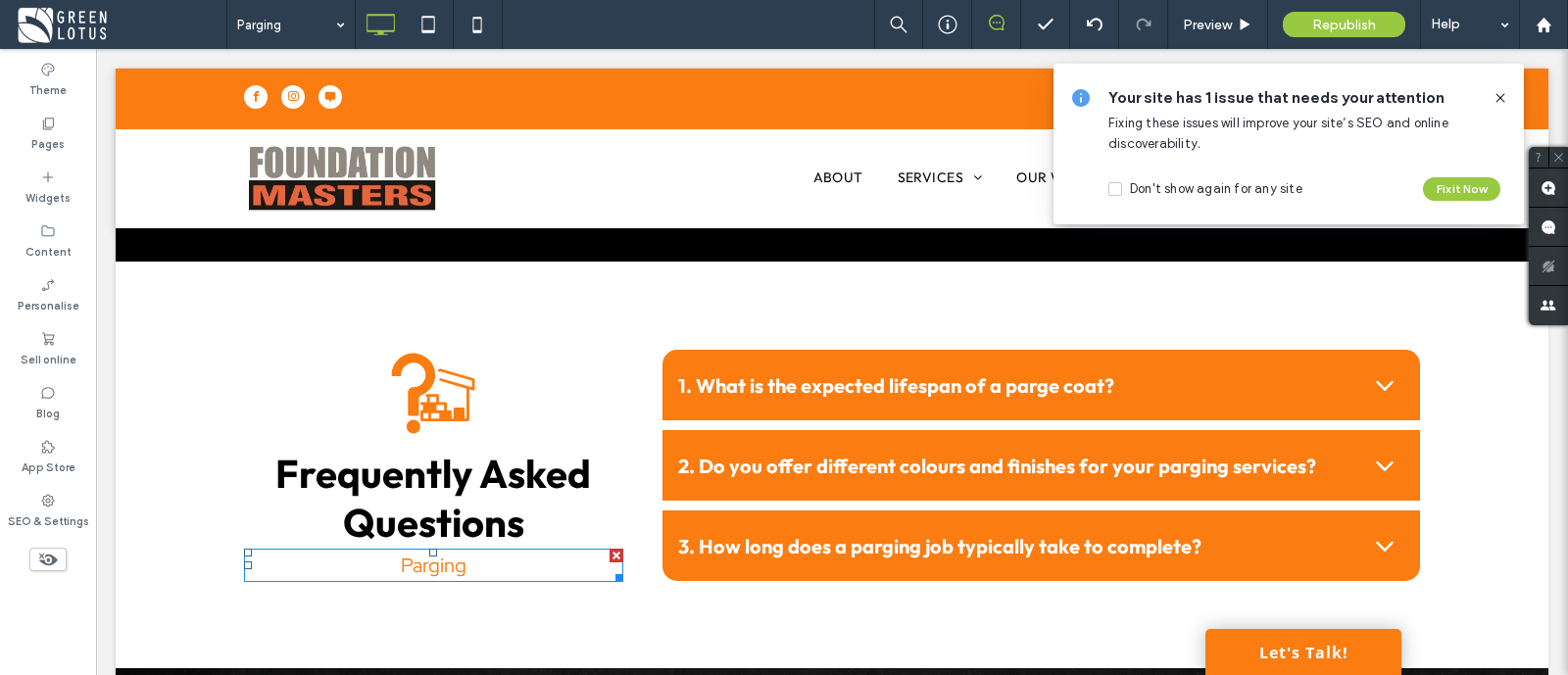 click on "Parging" at bounding box center (433, 565) 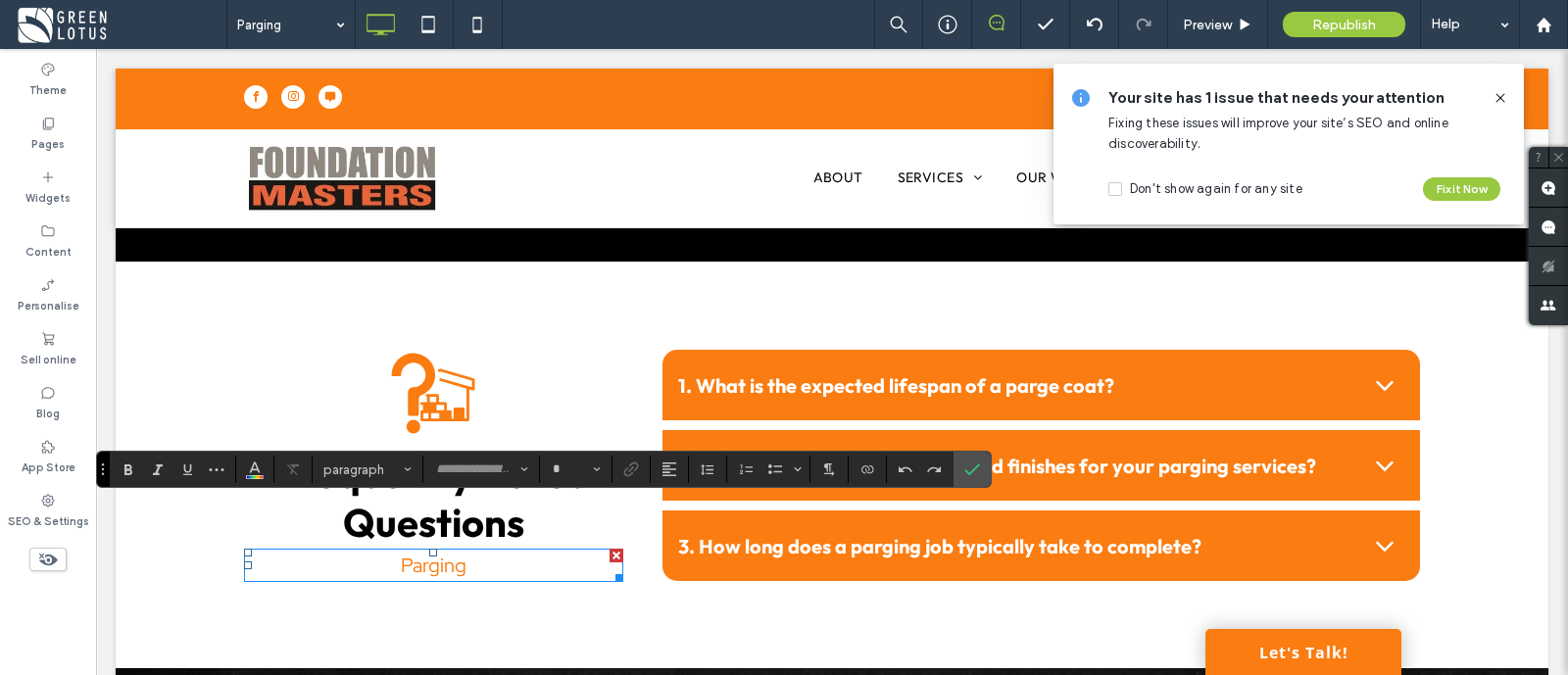 type on "**********" 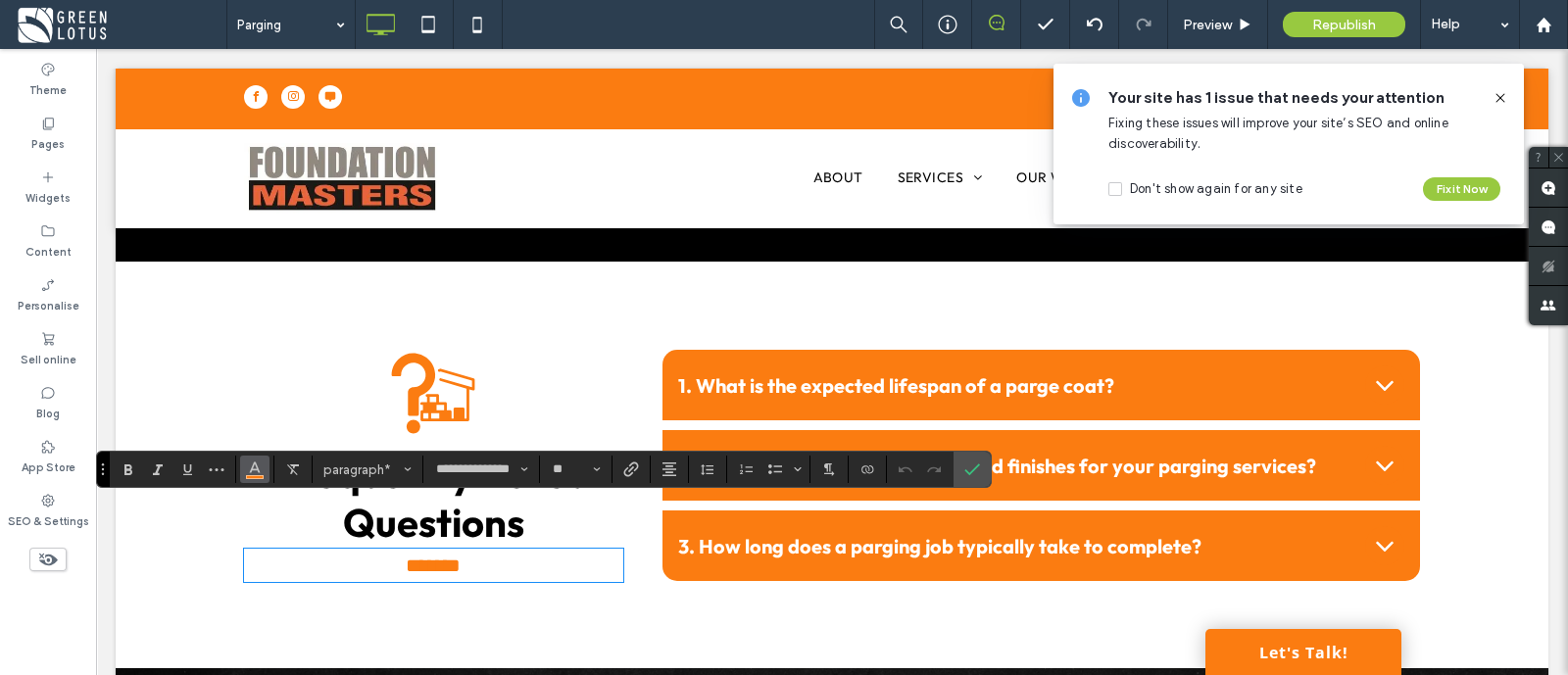 click 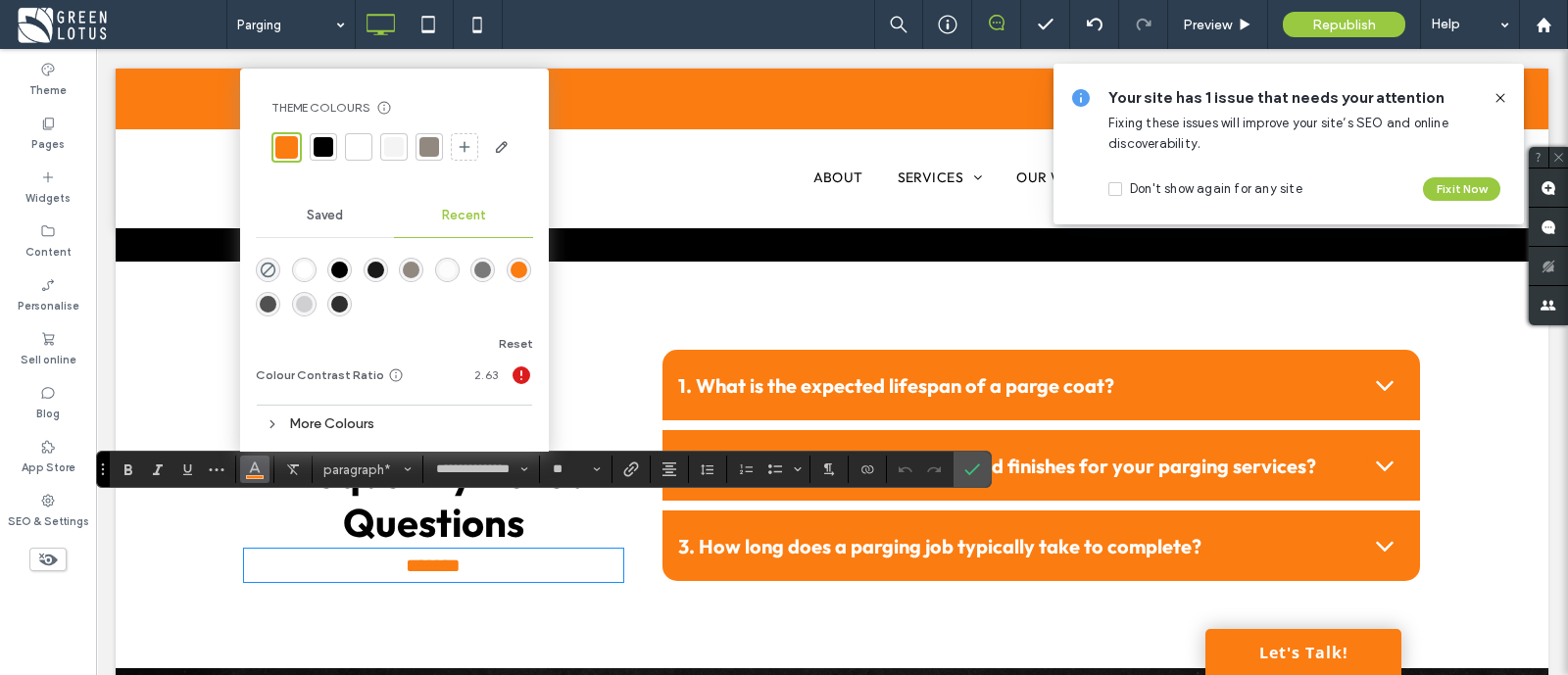 click at bounding box center [323, 147] 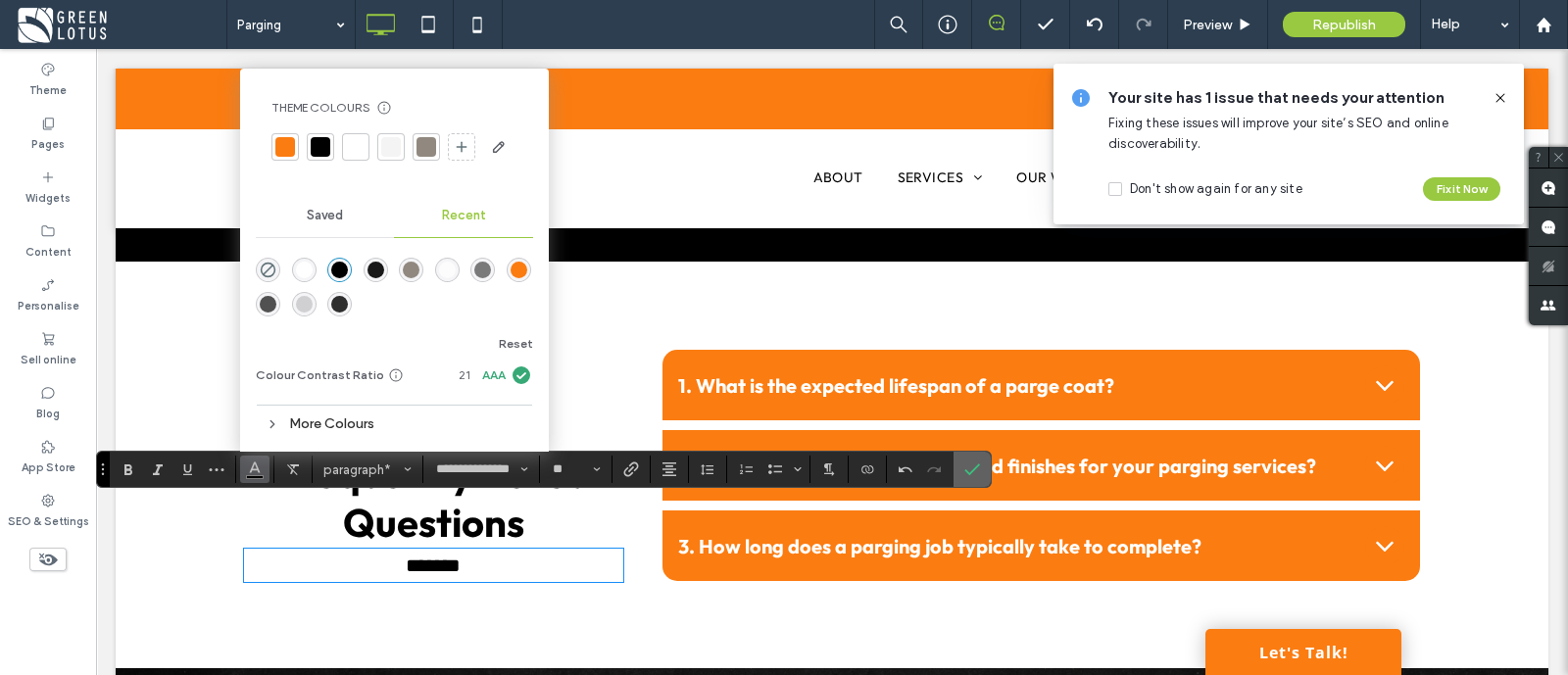 click at bounding box center (972, 469) 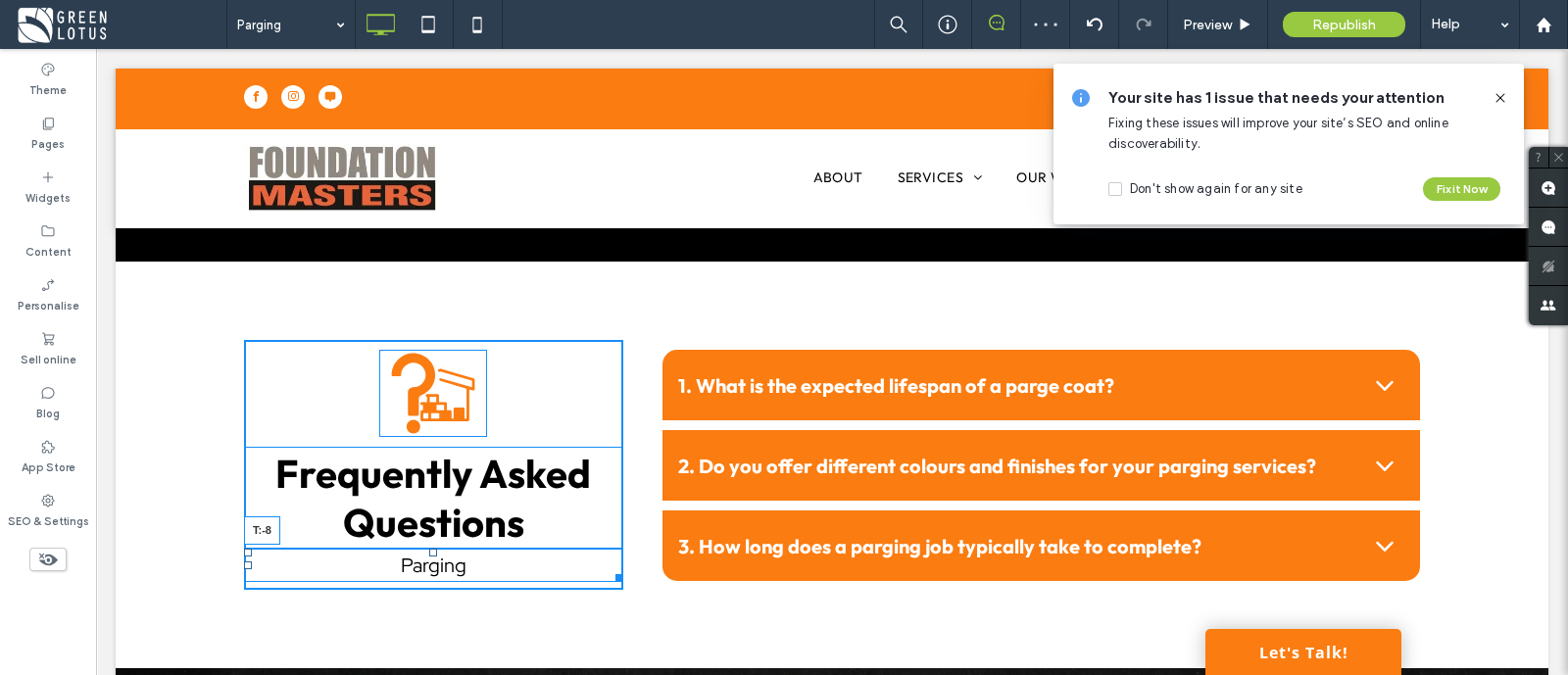 drag, startPoint x: 425, startPoint y: 506, endPoint x: 525, endPoint y: 541, distance: 105.948101 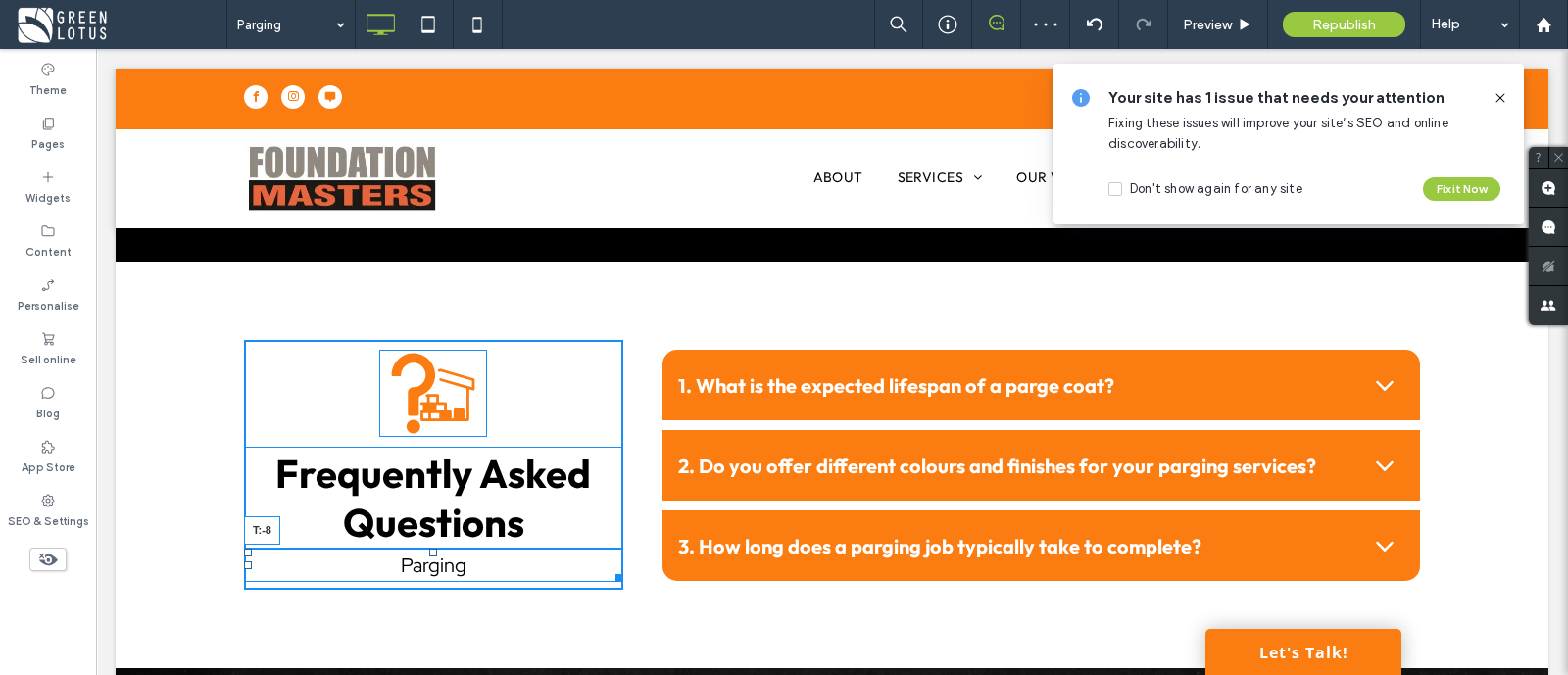 click on "Click To Paste     Click To Paste
Frequently Asked Questions Parging T:-8" at bounding box center (433, 464) 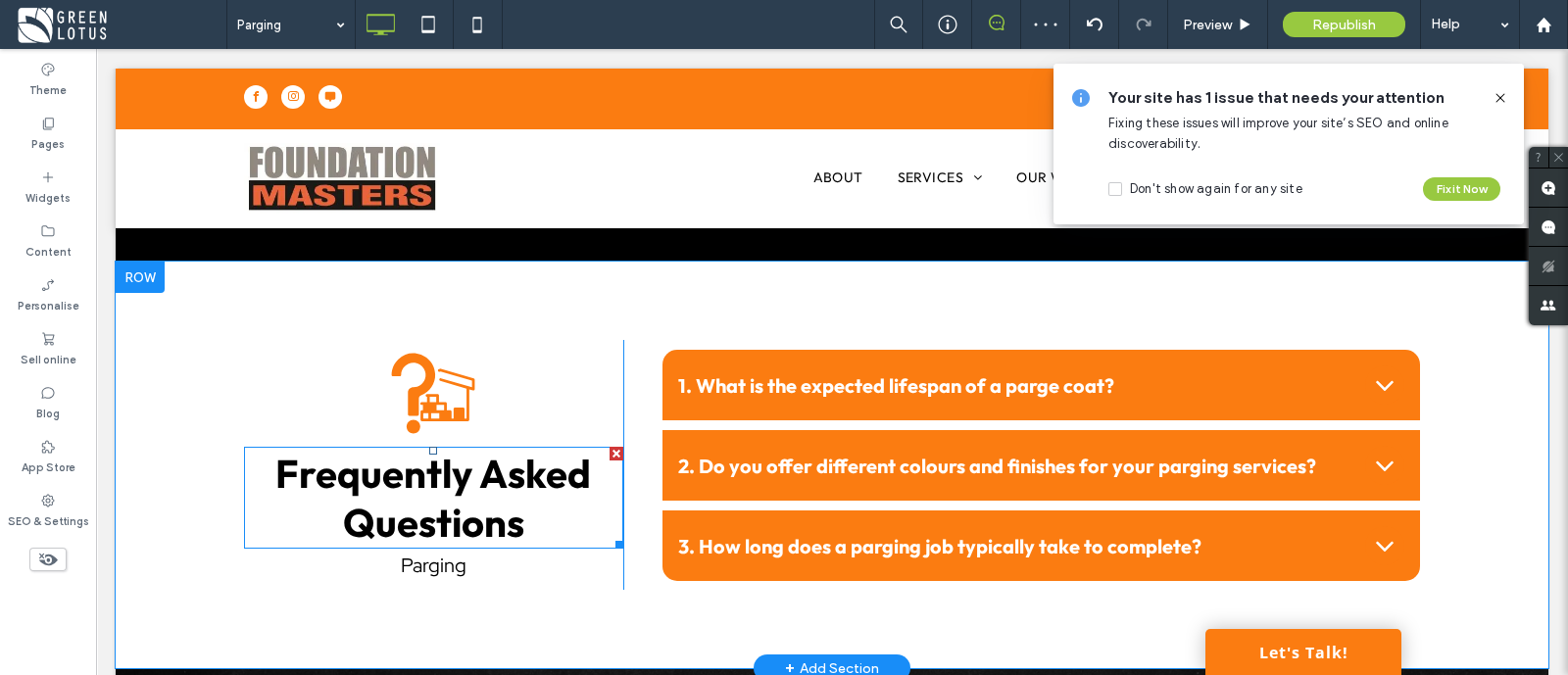 click on "Frequently Asked Questions" at bounding box center [433, 498] 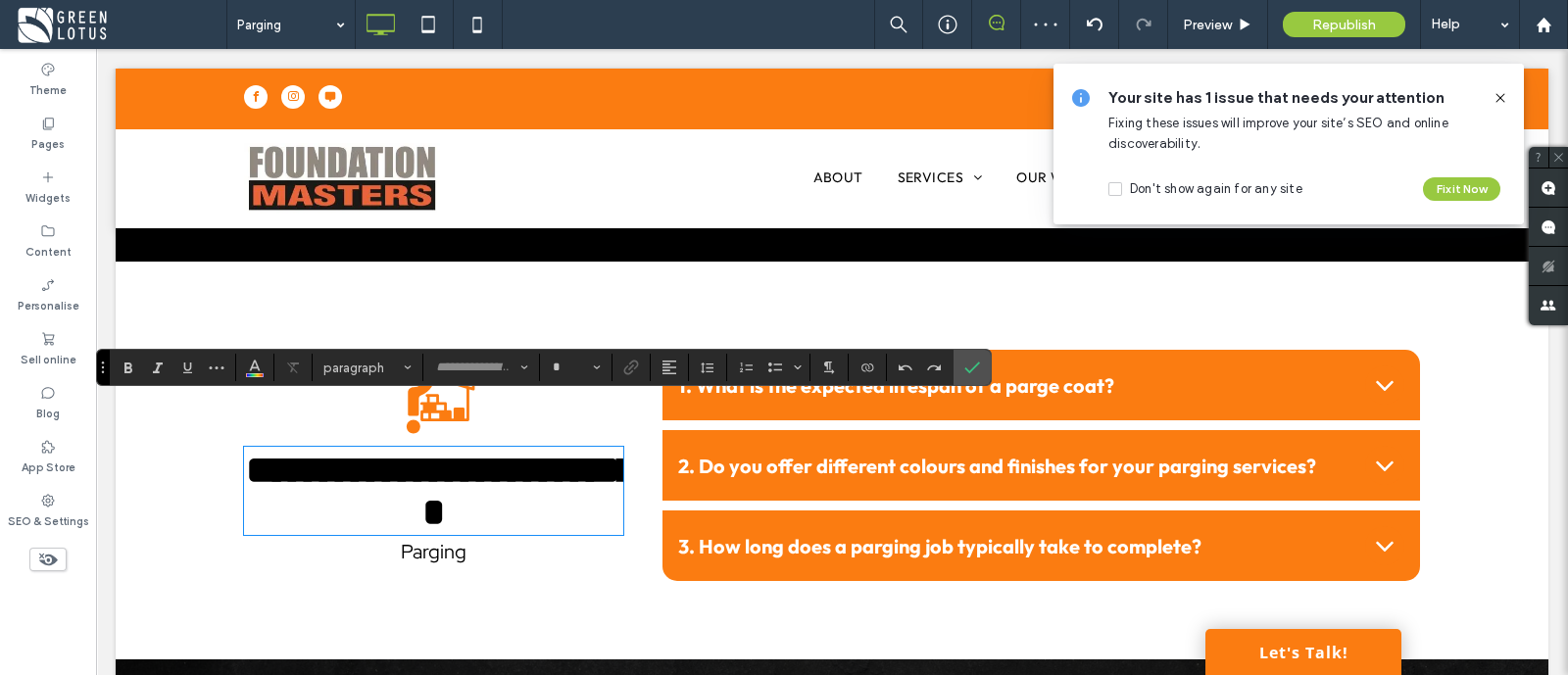 type on "******" 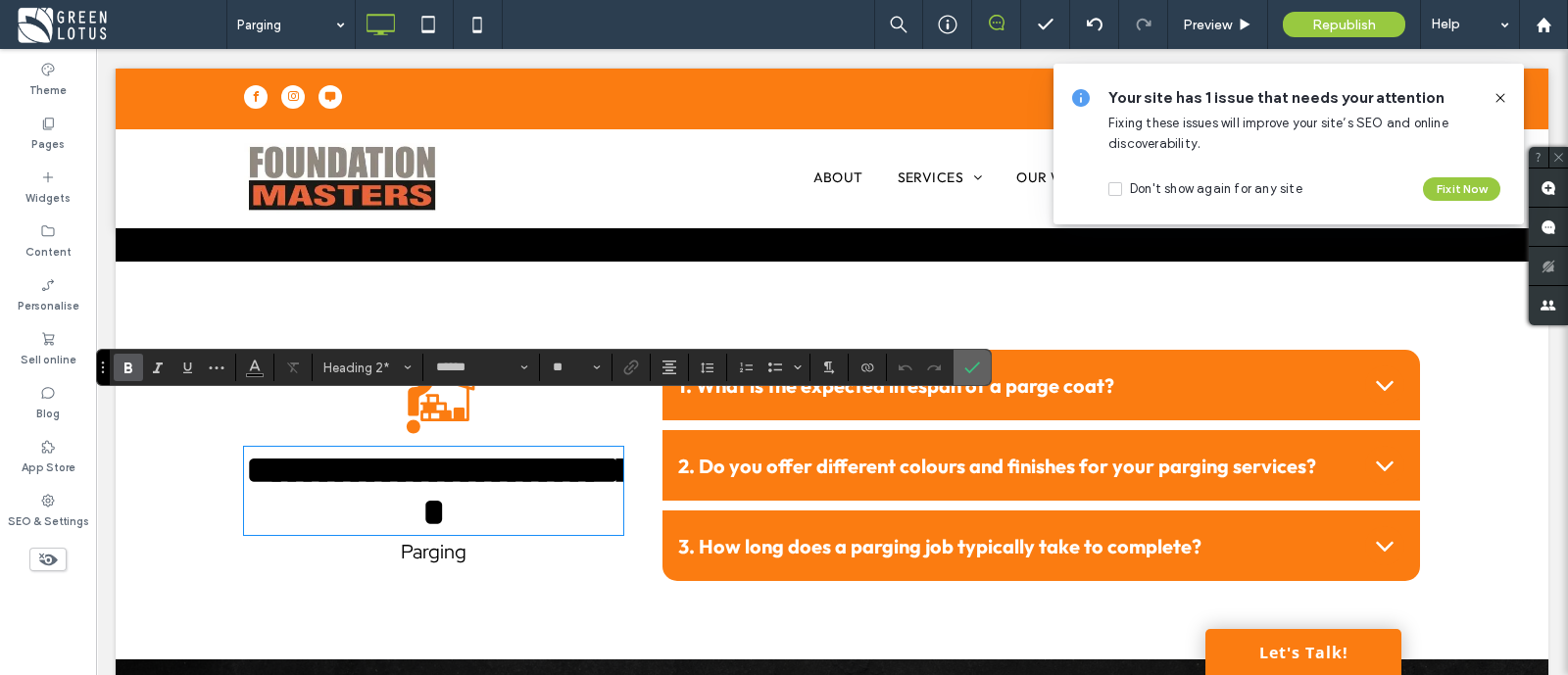 click at bounding box center [972, 367] 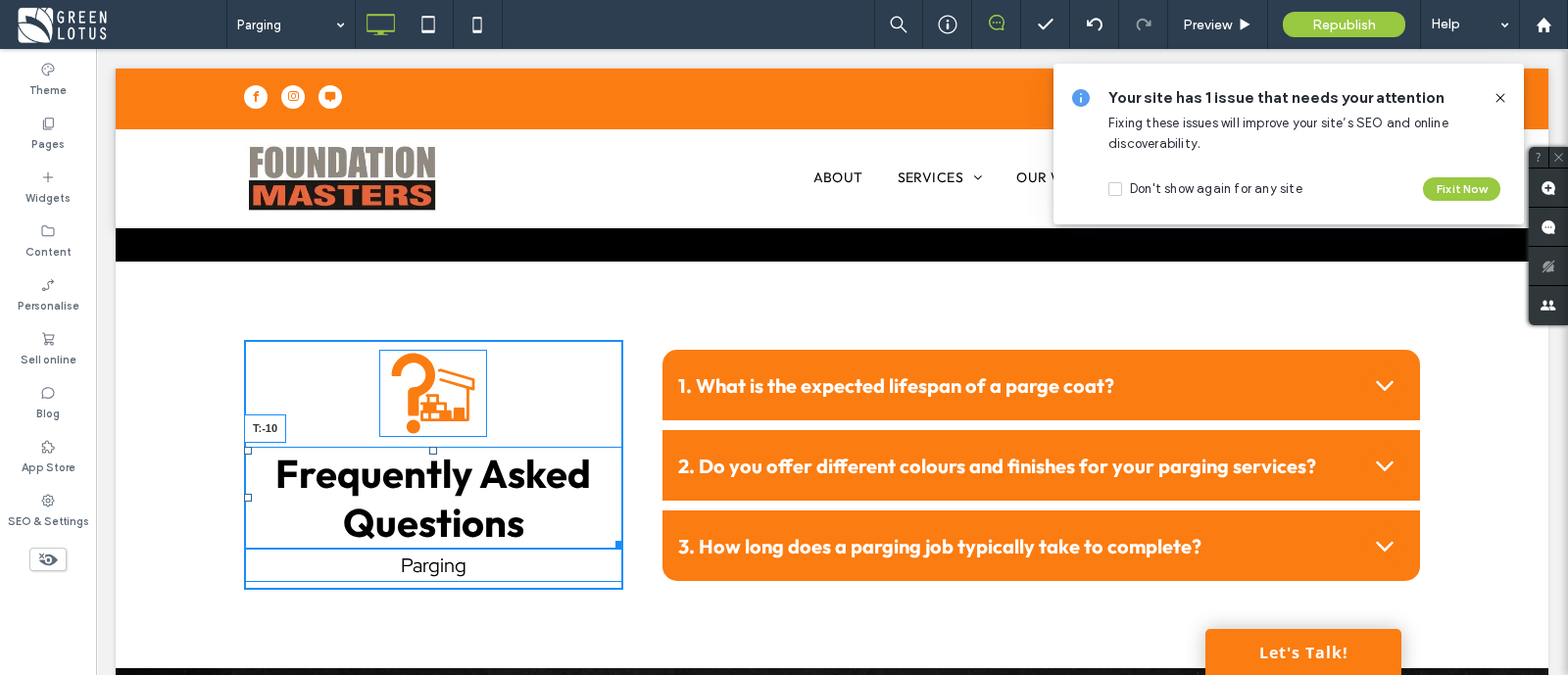 drag, startPoint x: 425, startPoint y: 405, endPoint x: 424, endPoint y: 394, distance: 11.045361 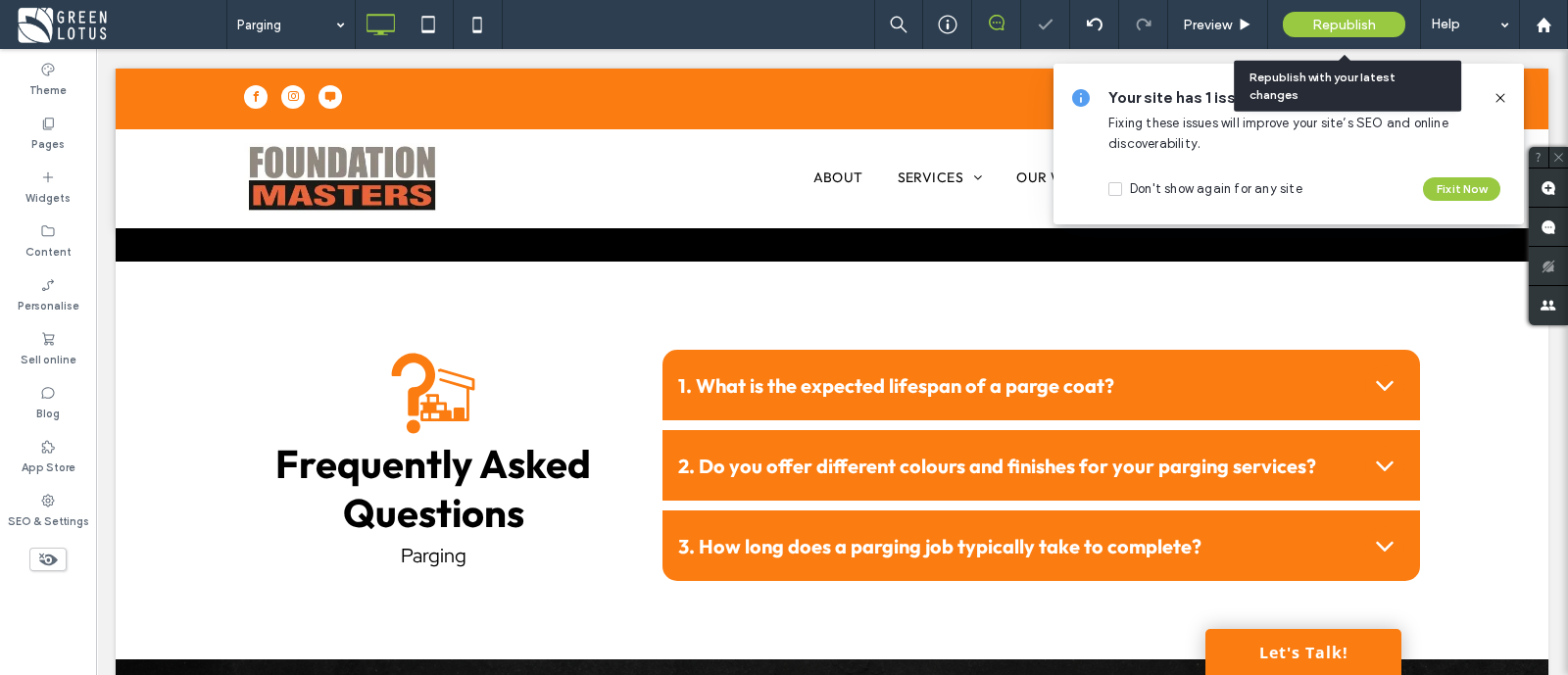click on "Republish" at bounding box center (1344, 24) 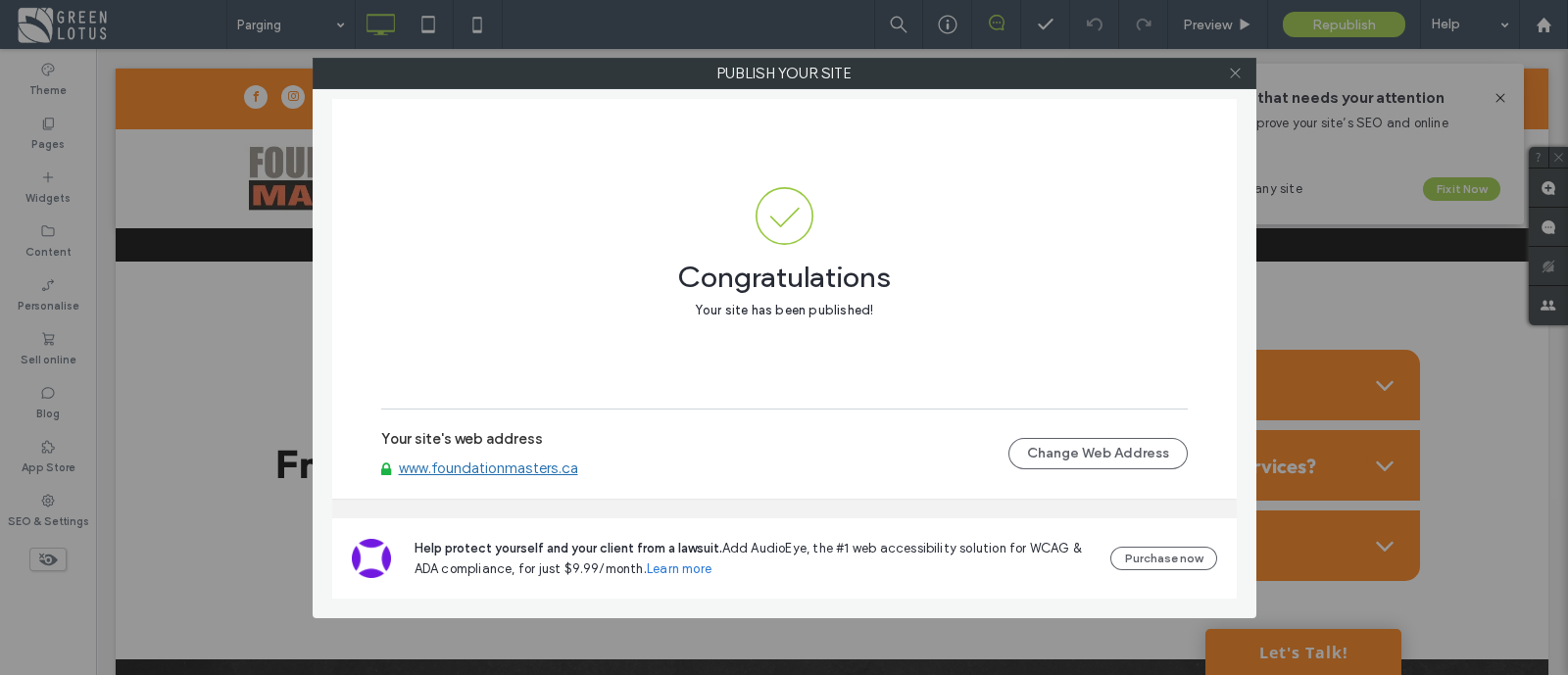 click 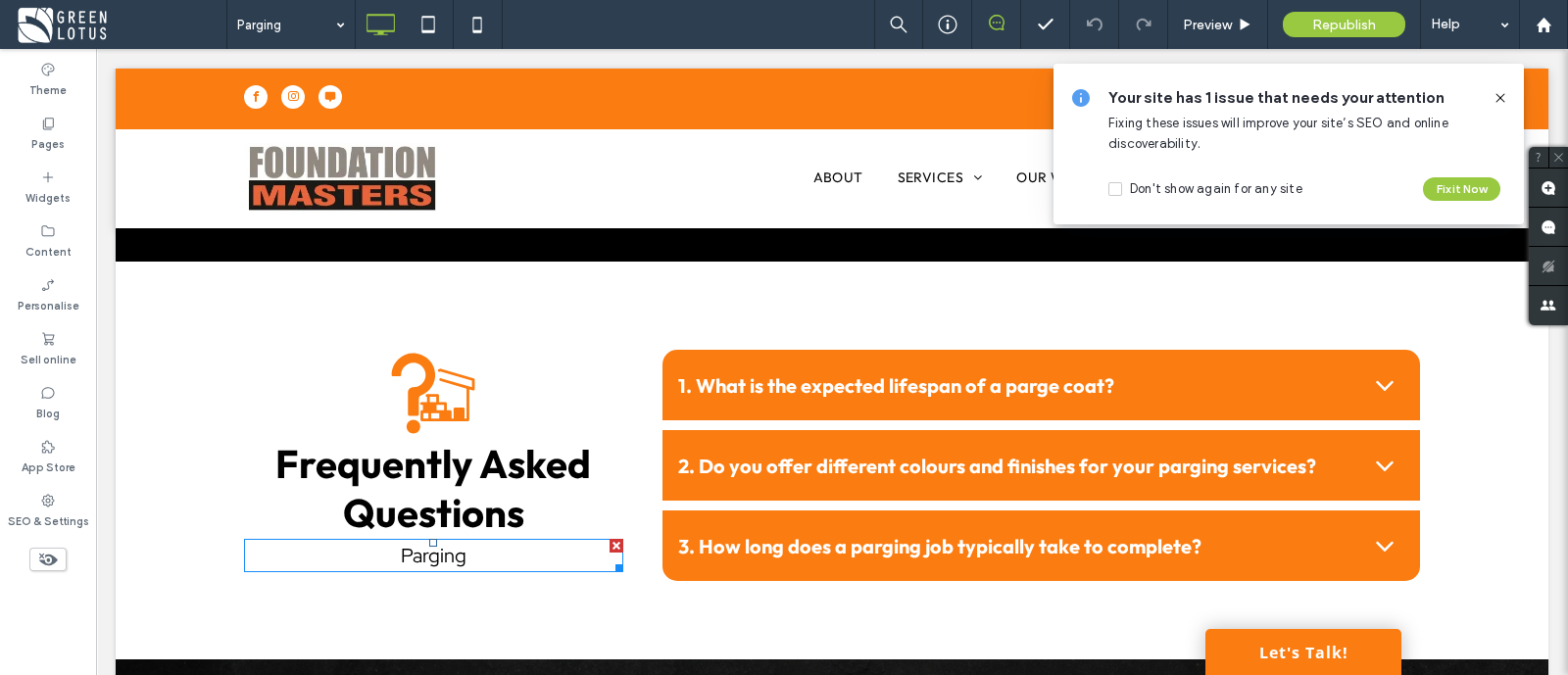 click at bounding box center (616, 546) 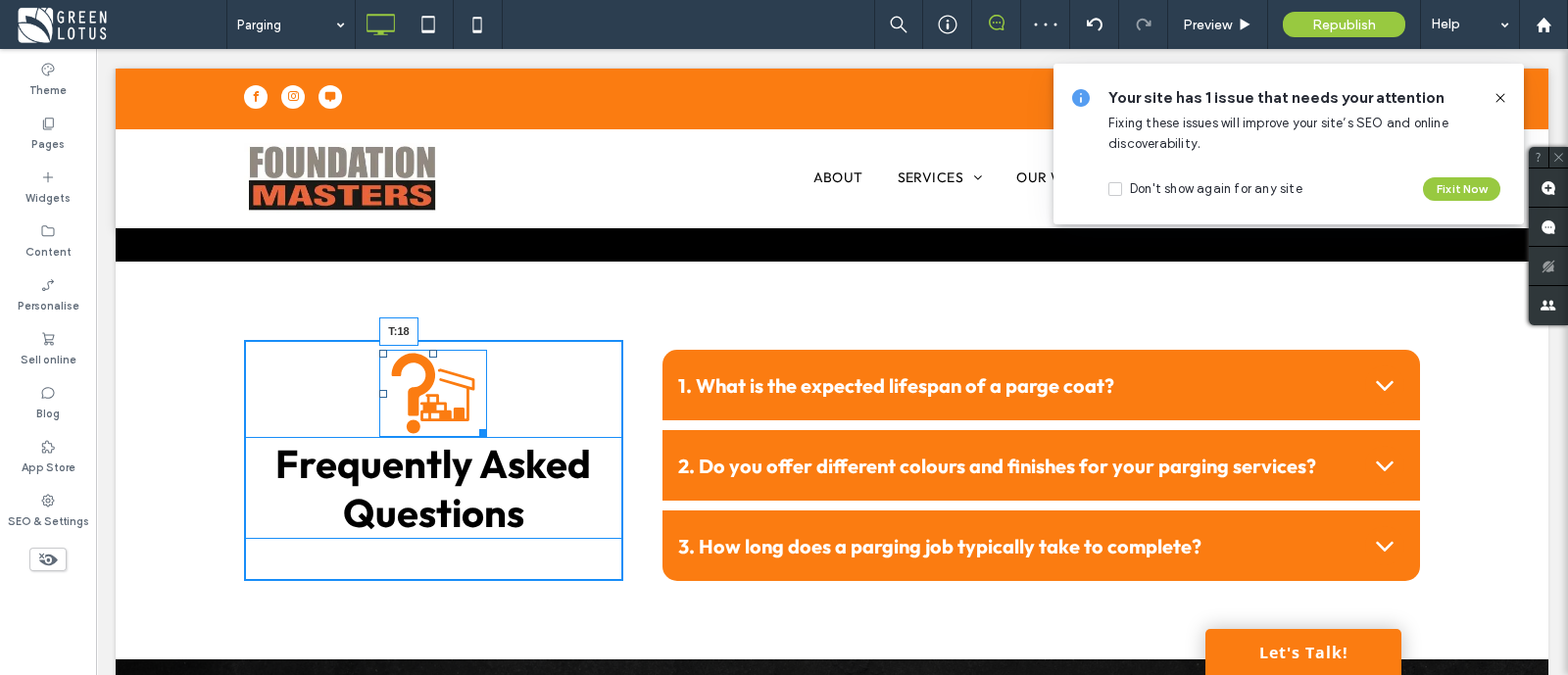 click at bounding box center [433, 354] 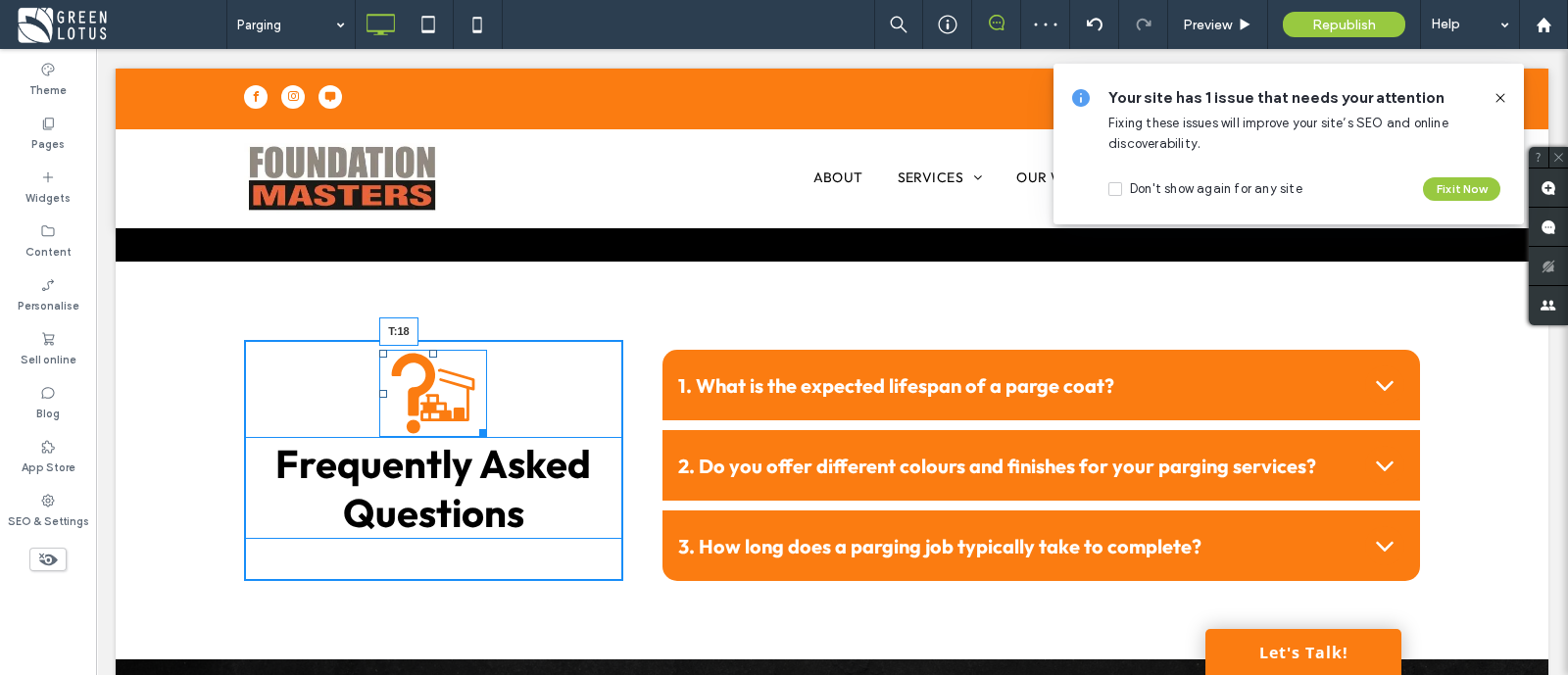 click at bounding box center (0, 0) 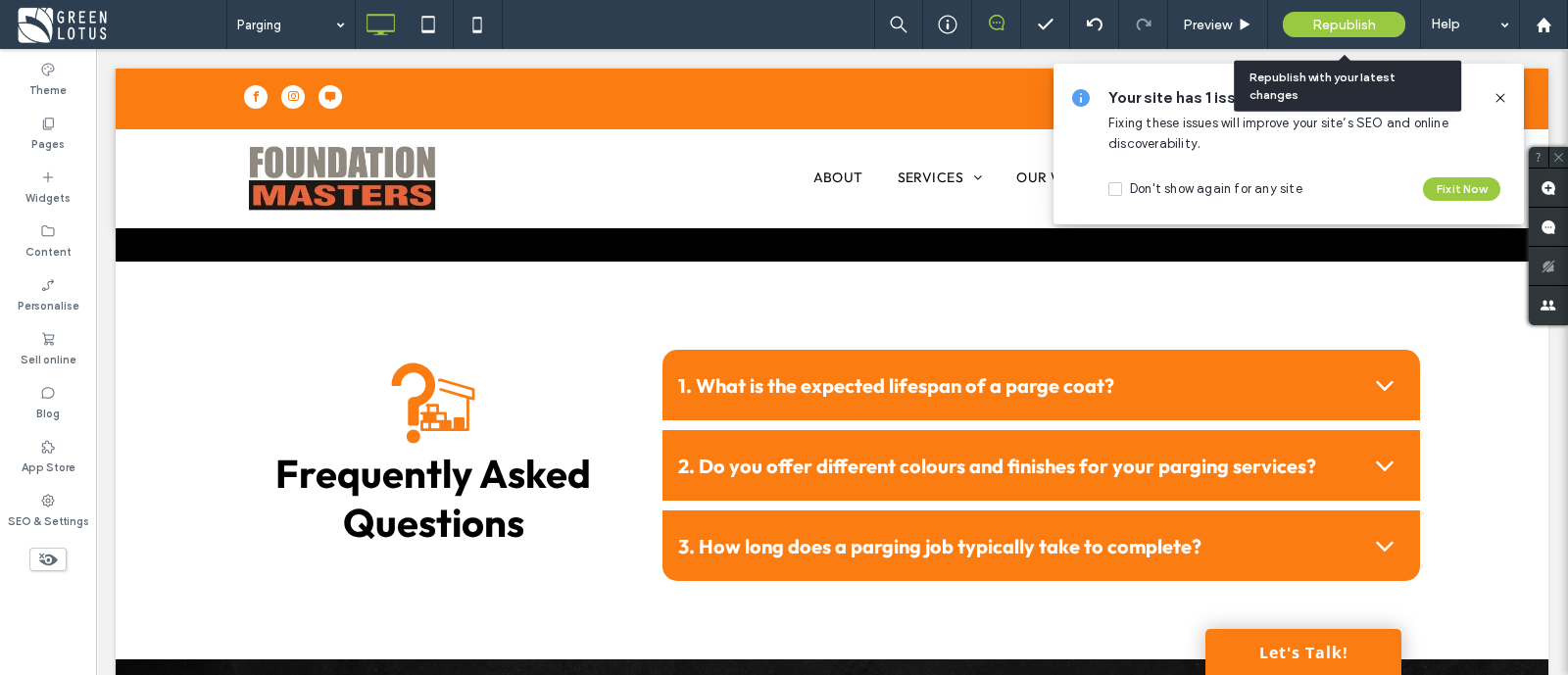 click on "Republish" at bounding box center [1344, 24] 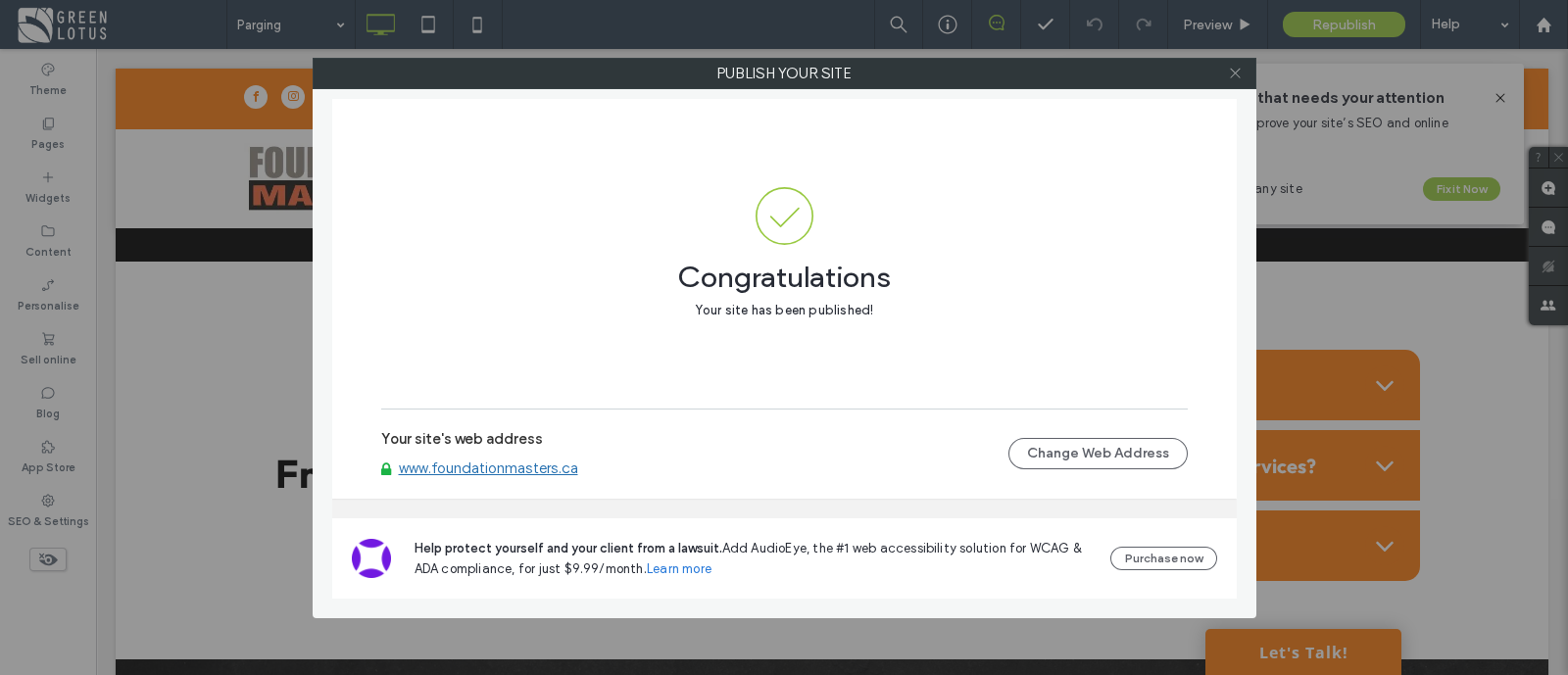 click 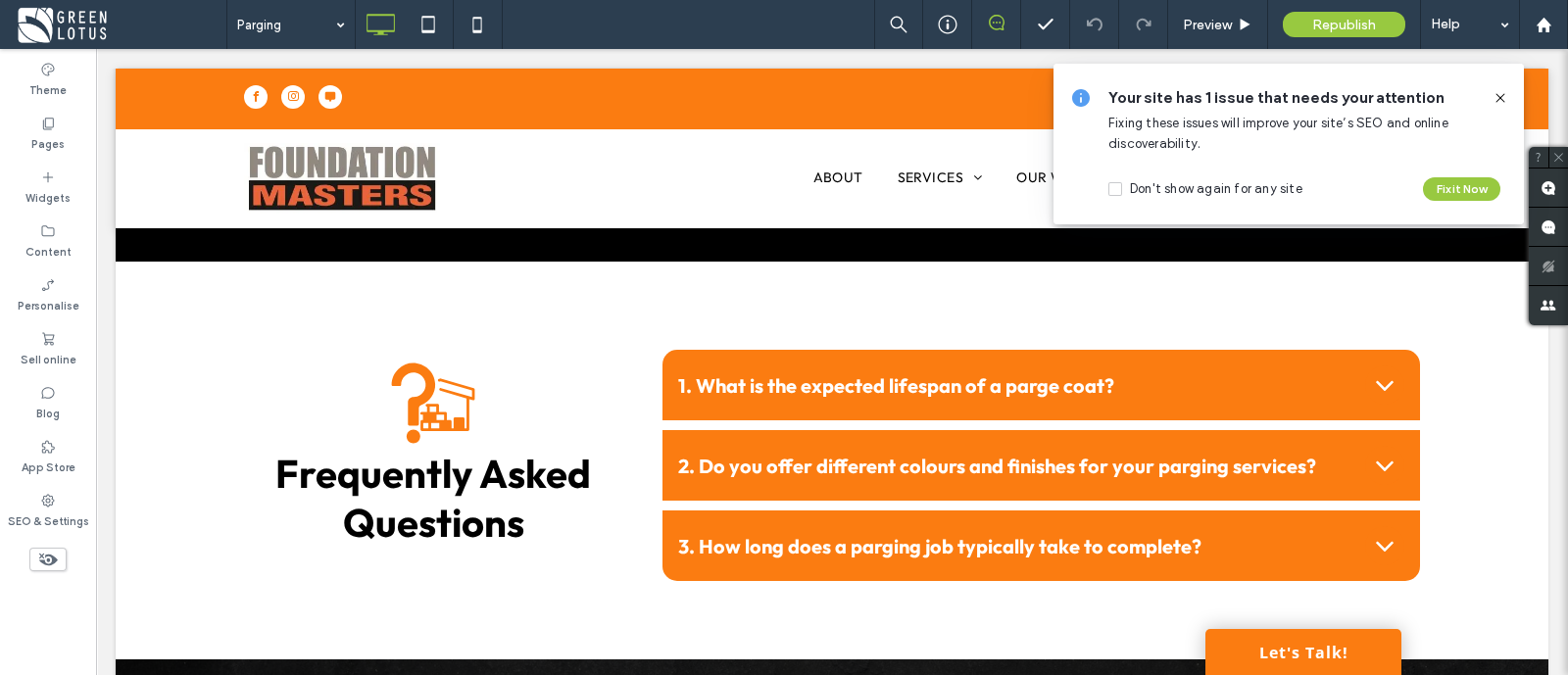 drag, startPoint x: 1501, startPoint y: 100, endPoint x: 1279, endPoint y: 90, distance: 222.22511 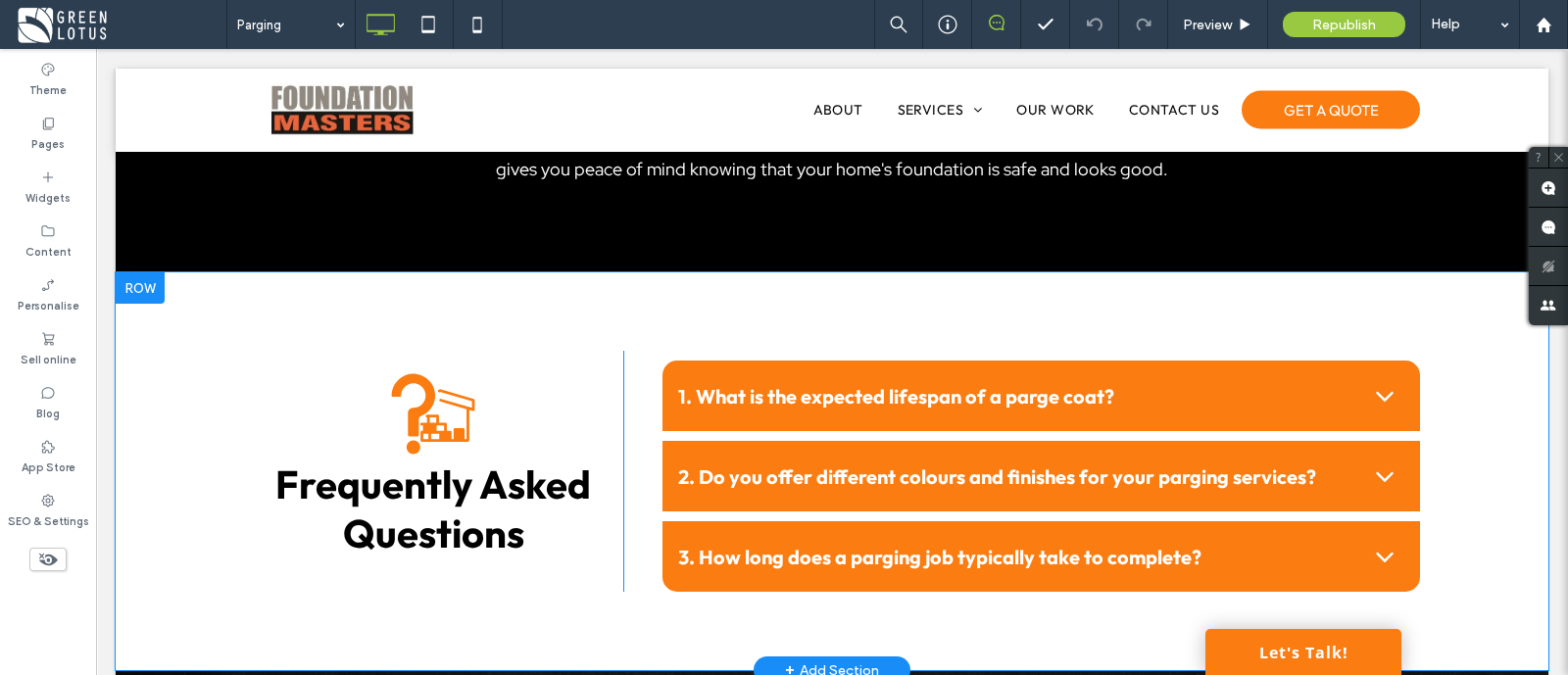 scroll, scrollTop: 5197, scrollLeft: 0, axis: vertical 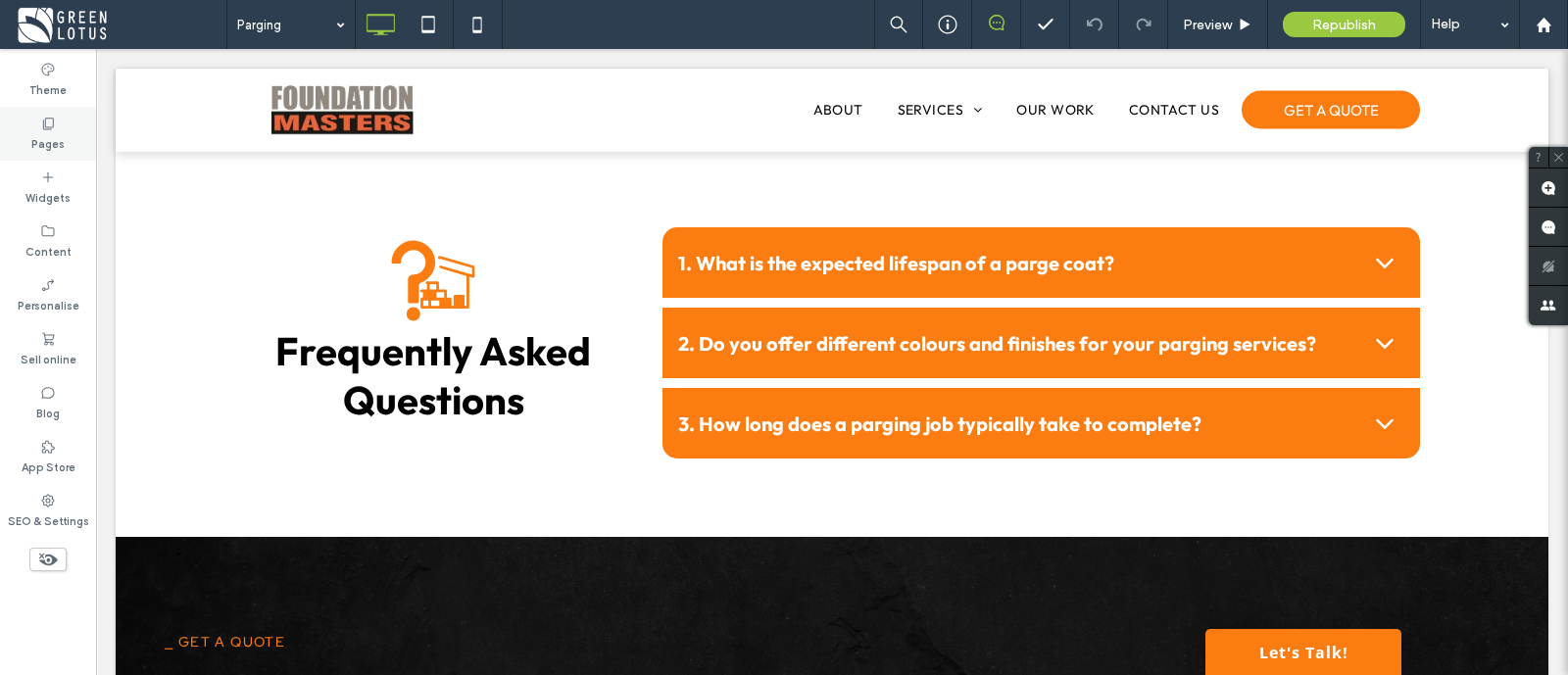 click on "Pages" at bounding box center [48, 142] 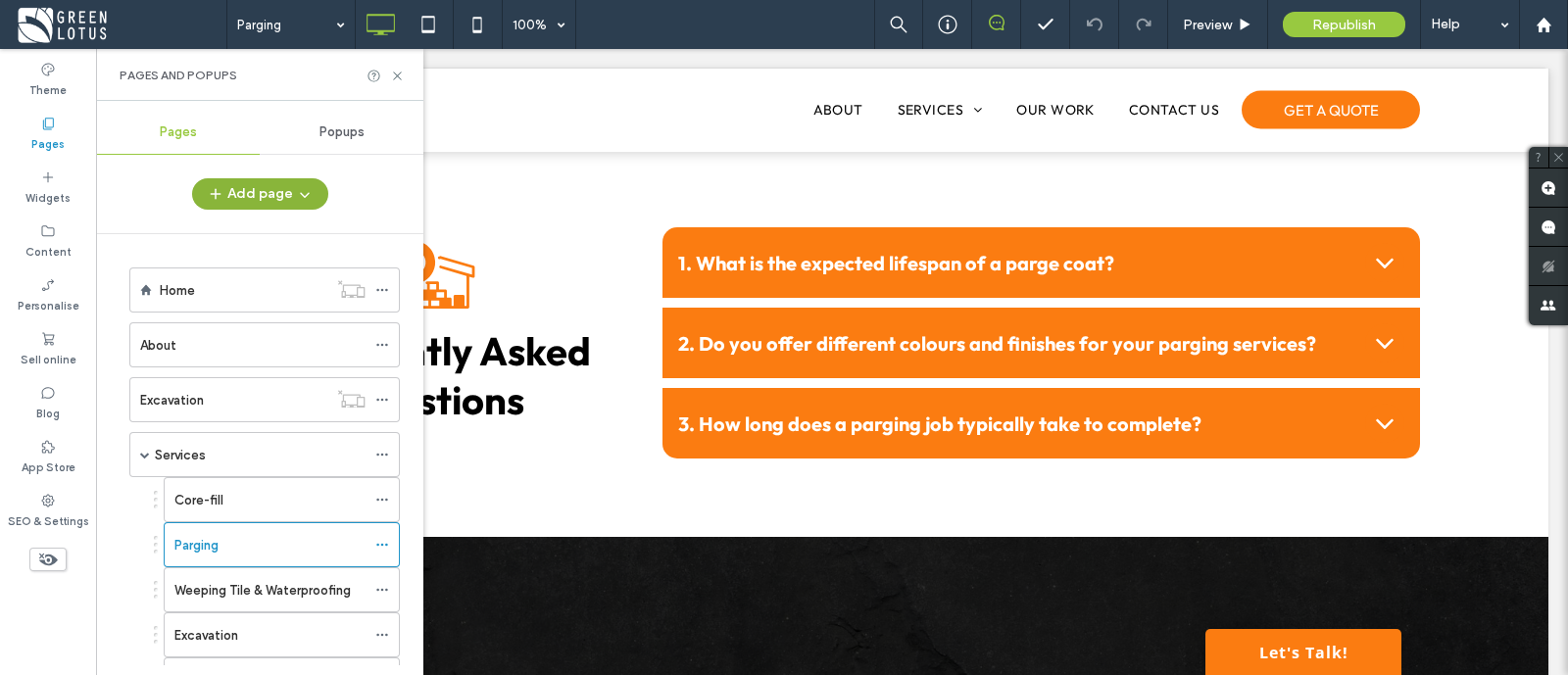 click on "Add page" at bounding box center [260, 194] 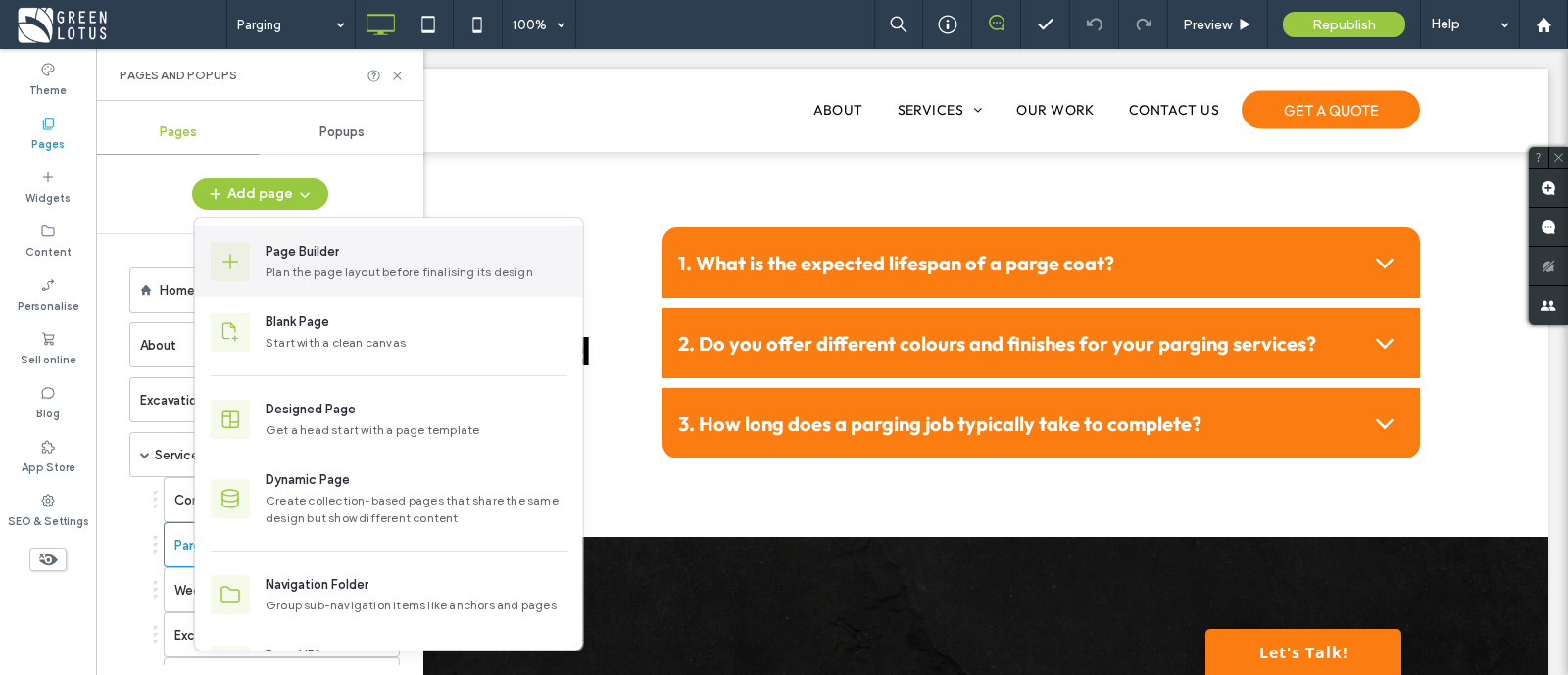 click on "Page Builder" at bounding box center [302, 252] 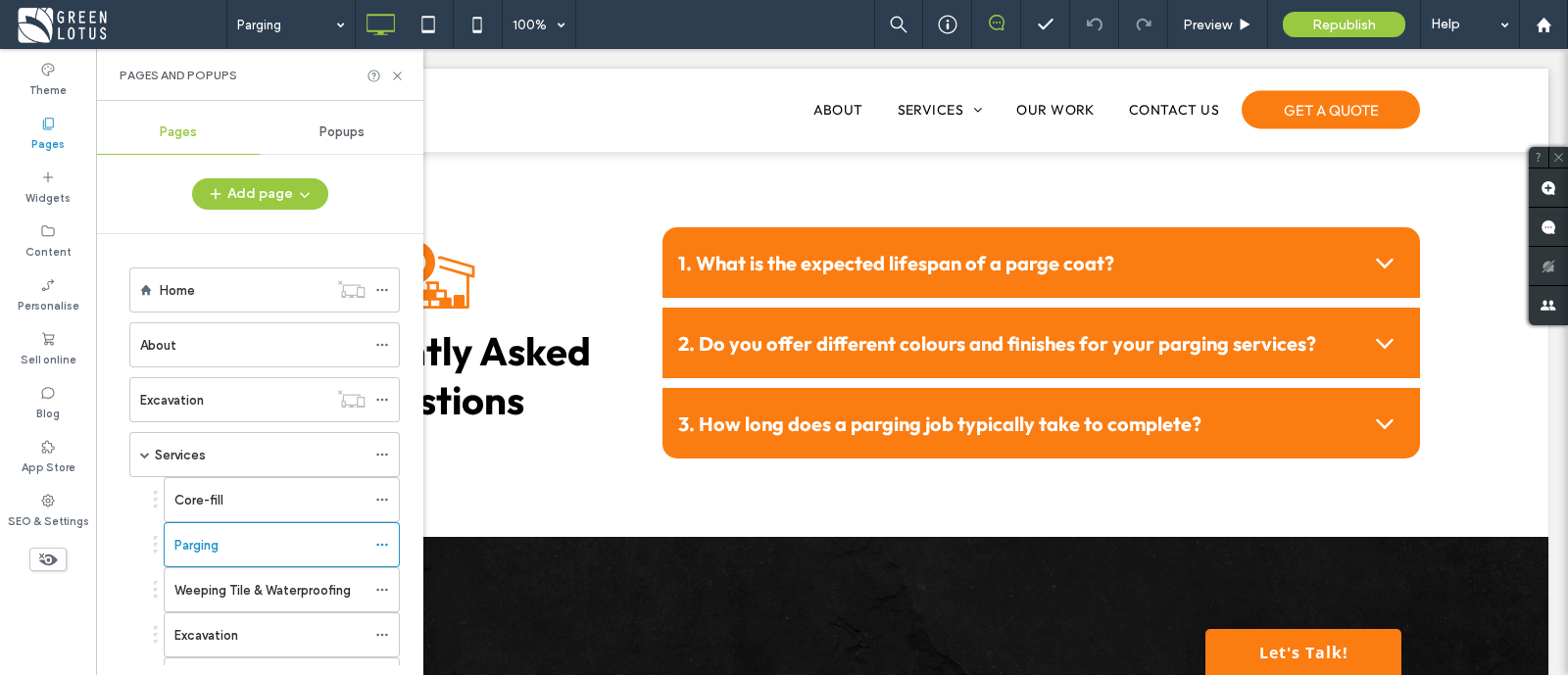 scroll, scrollTop: 0, scrollLeft: 0, axis: both 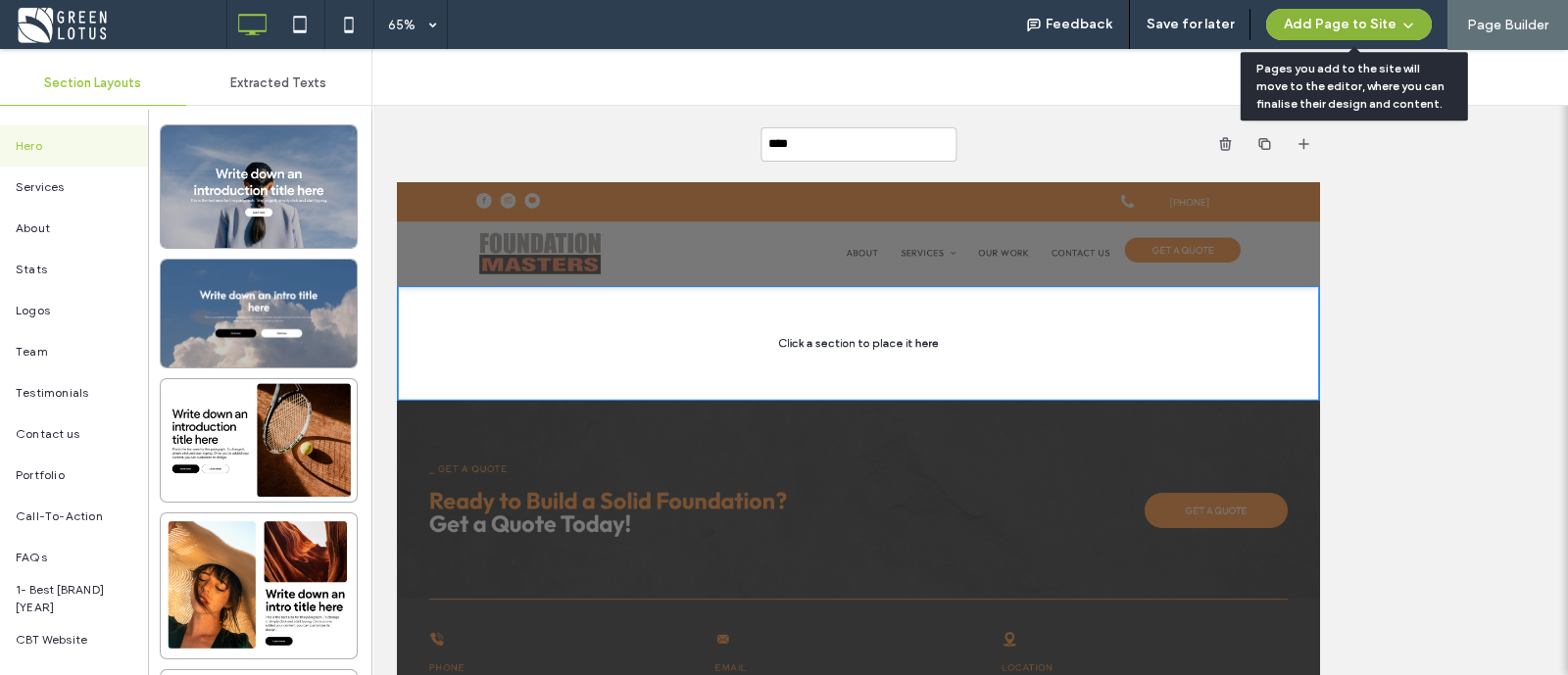 type on "****" 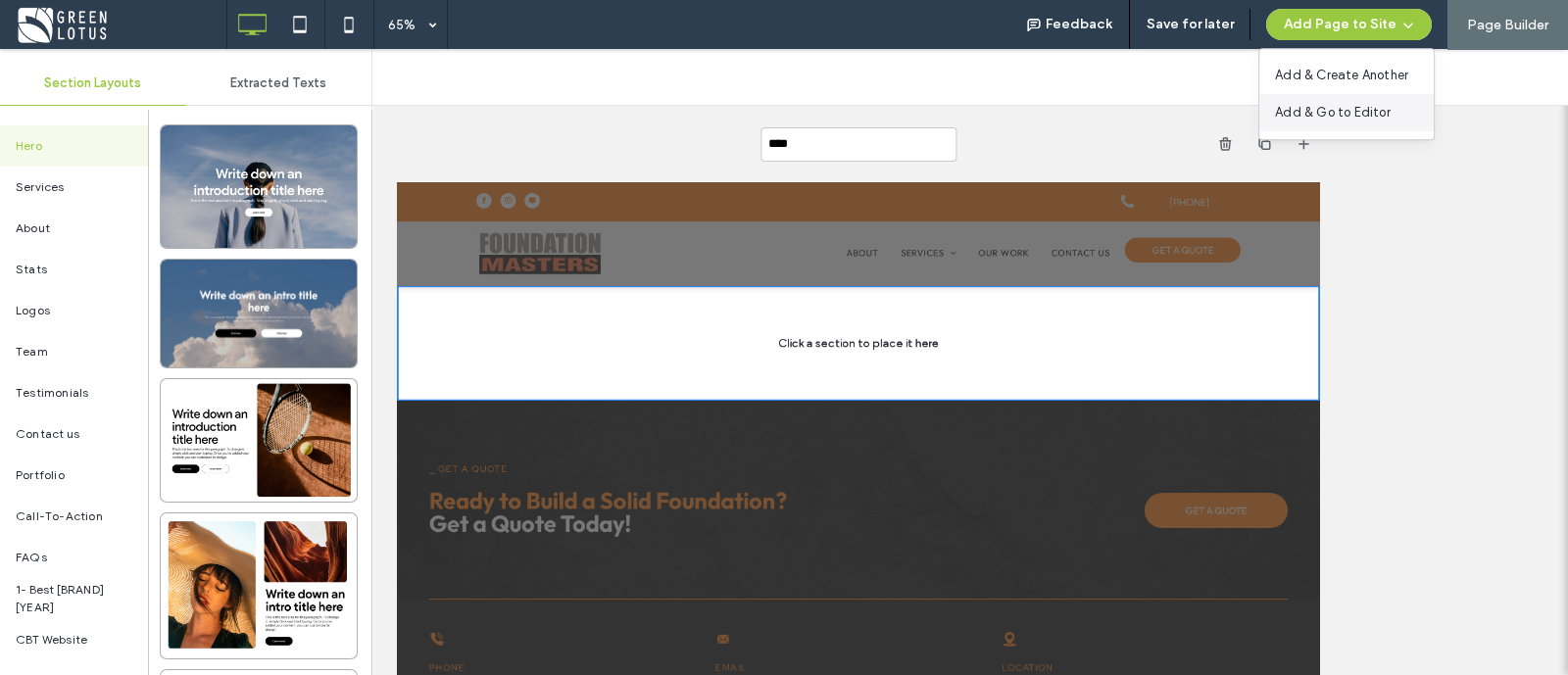 click on "Add & Go to Editor" at bounding box center [1333, 113] 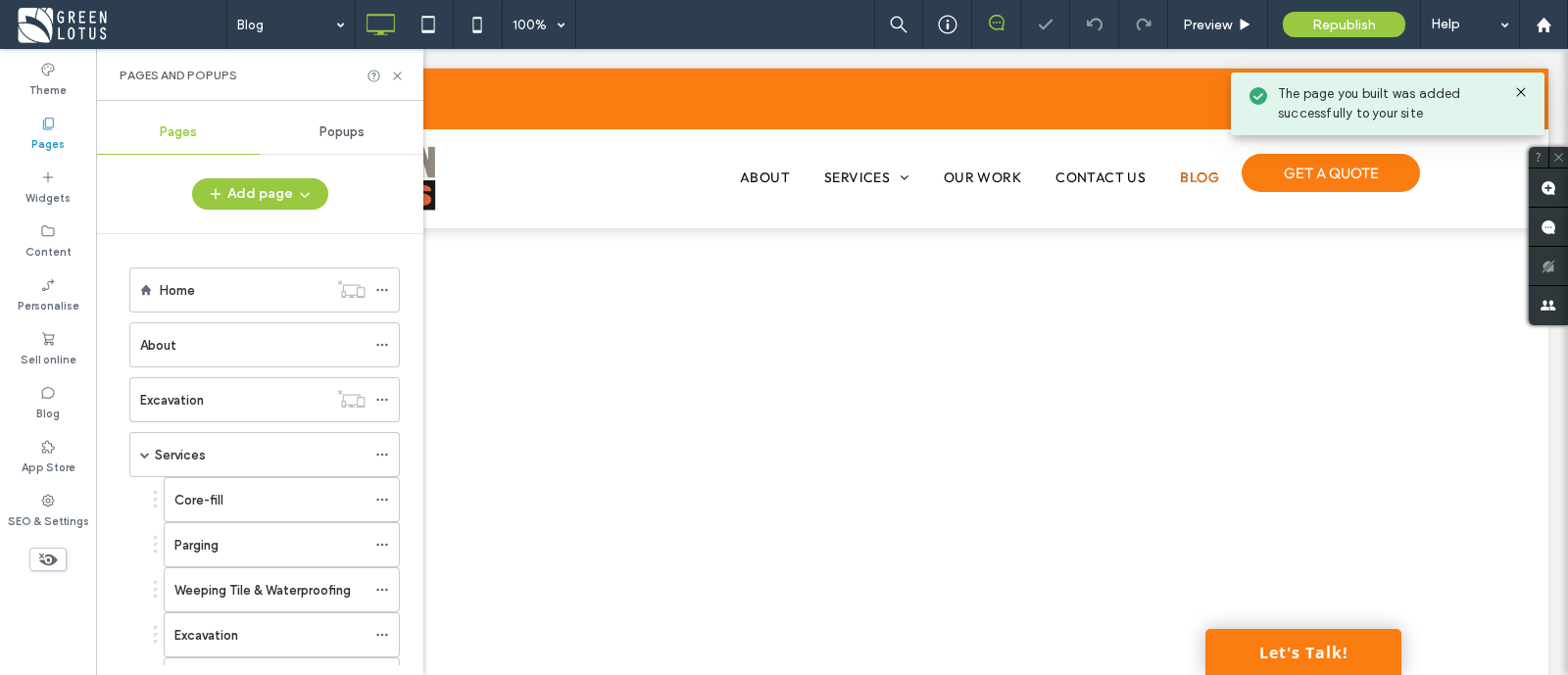 scroll, scrollTop: 0, scrollLeft: 0, axis: both 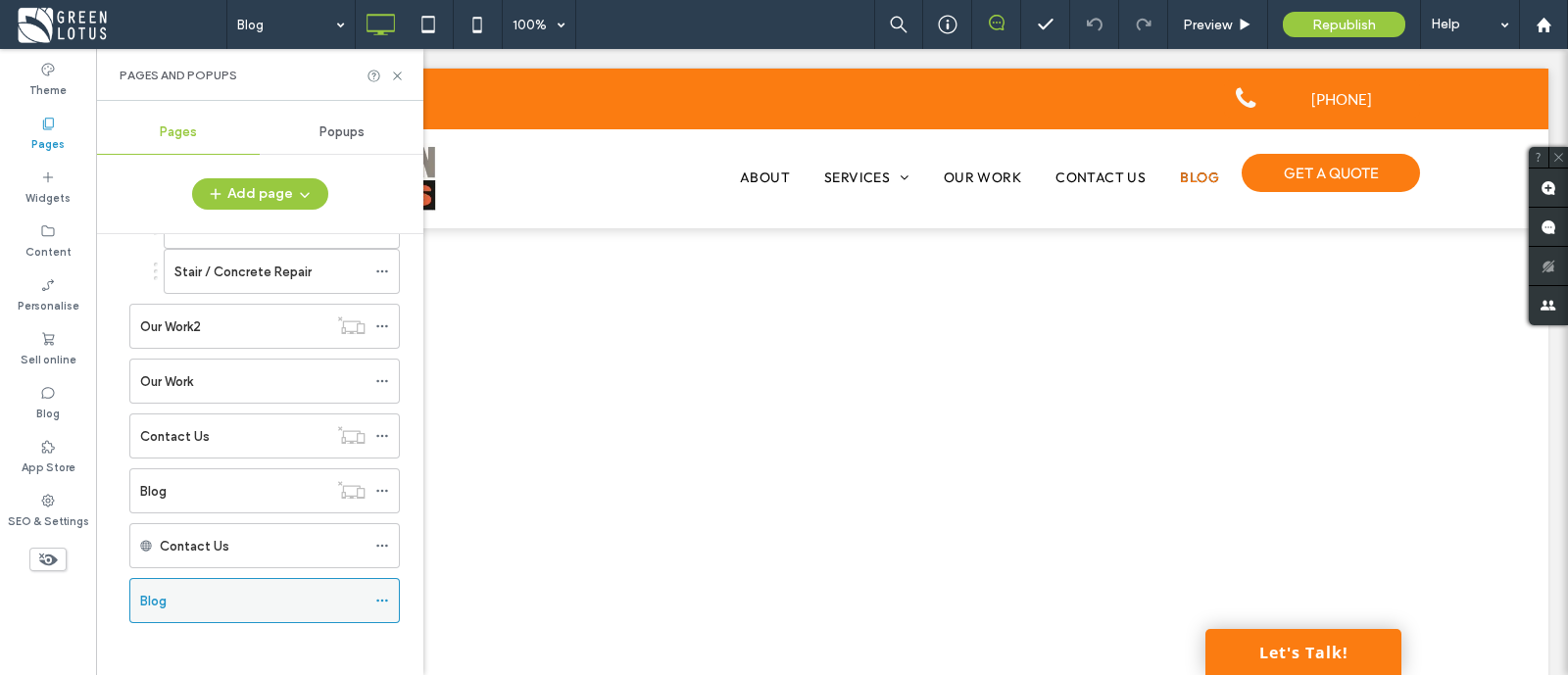 click 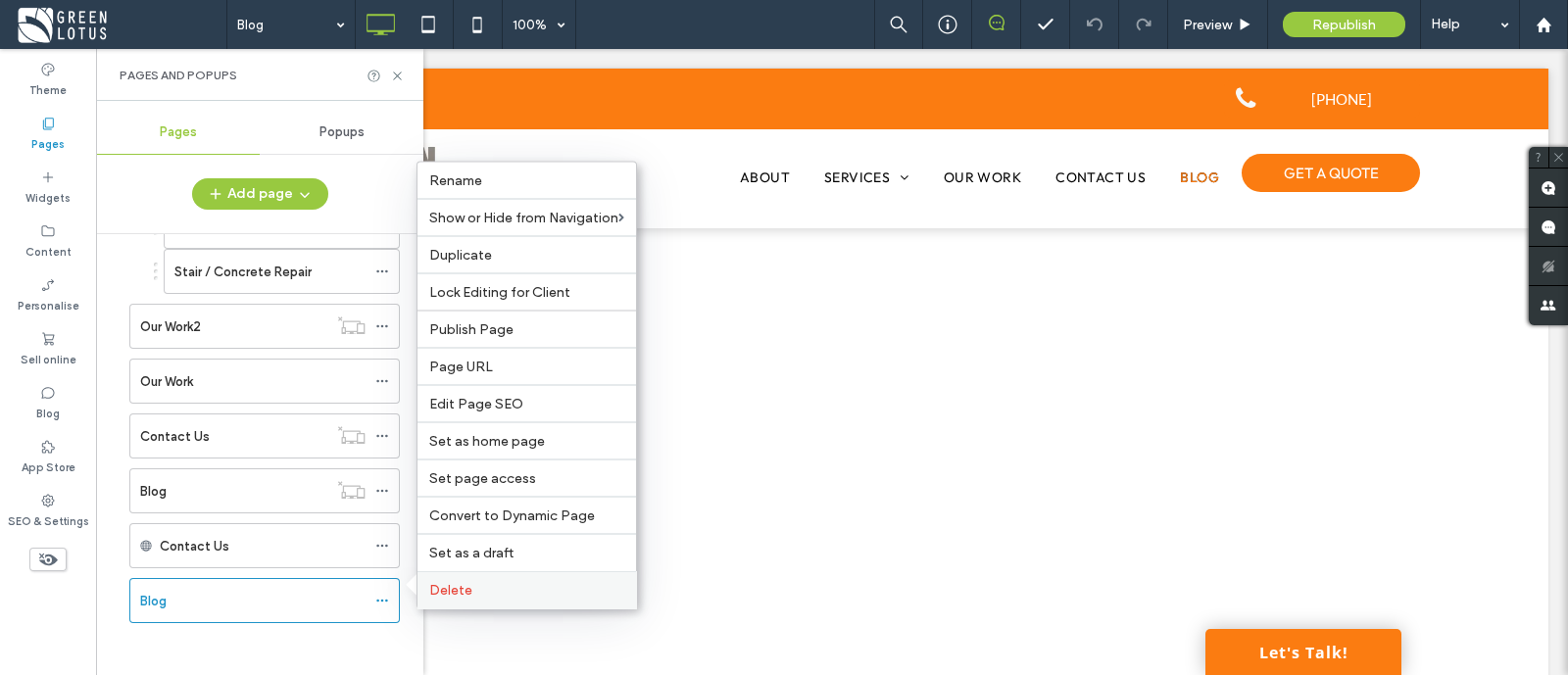 click on "Delete" at bounding box center (451, 590) 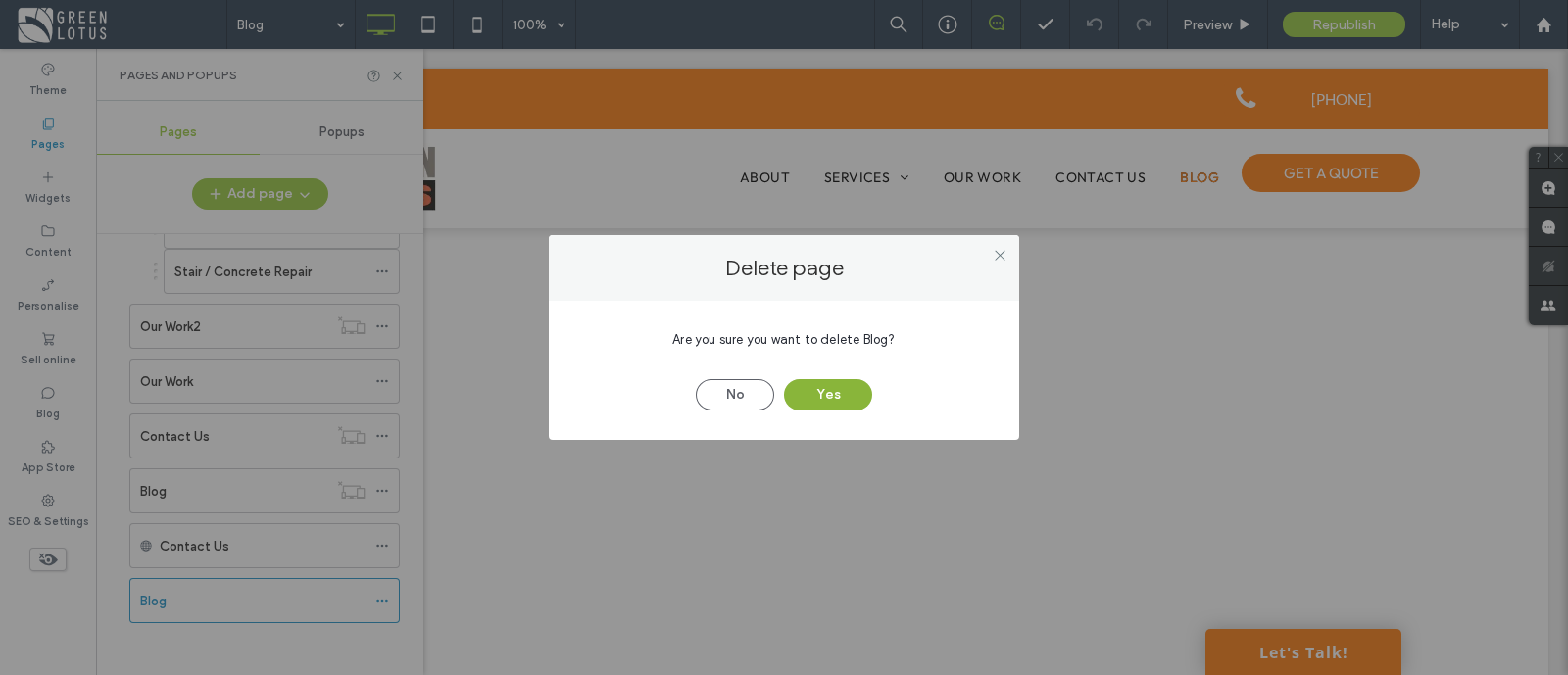 click on "Yes" at bounding box center [828, 395] 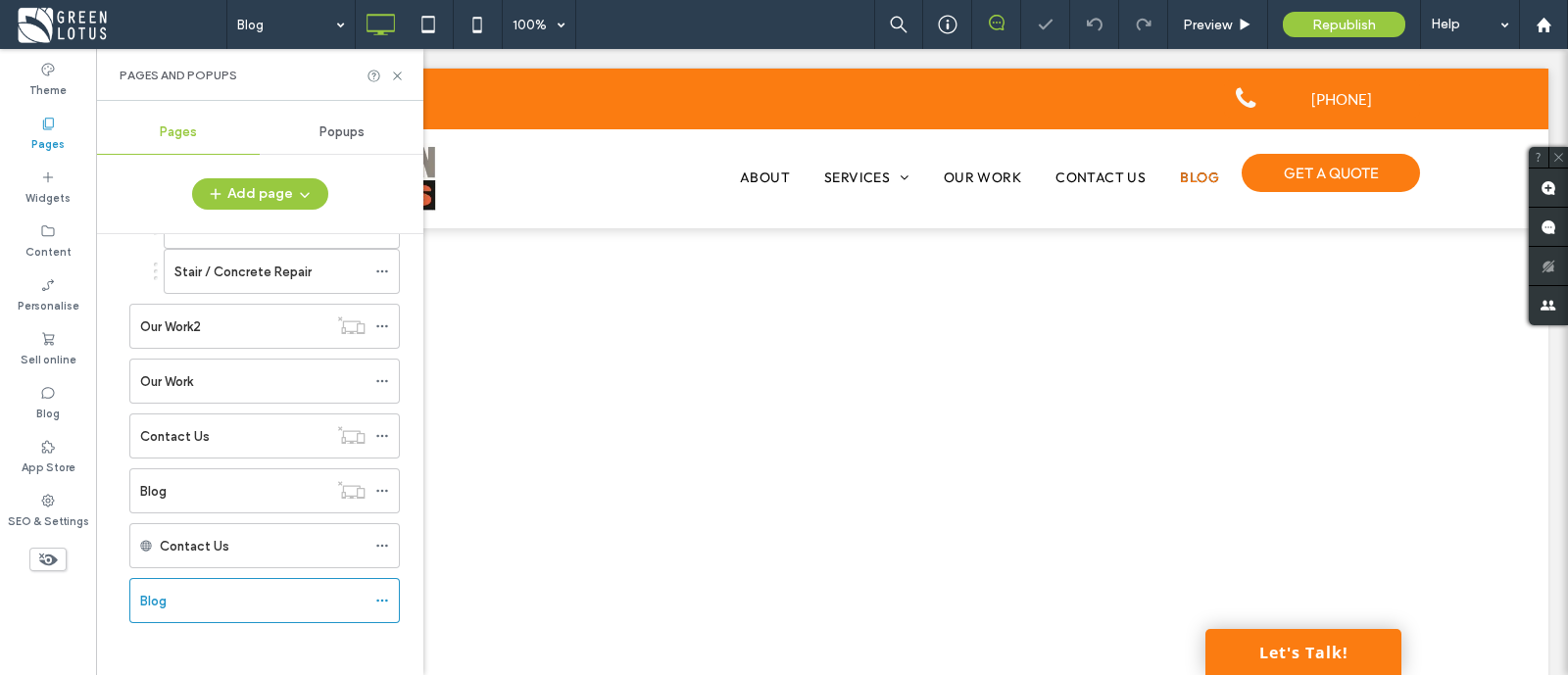 scroll, scrollTop: 445, scrollLeft: 0, axis: vertical 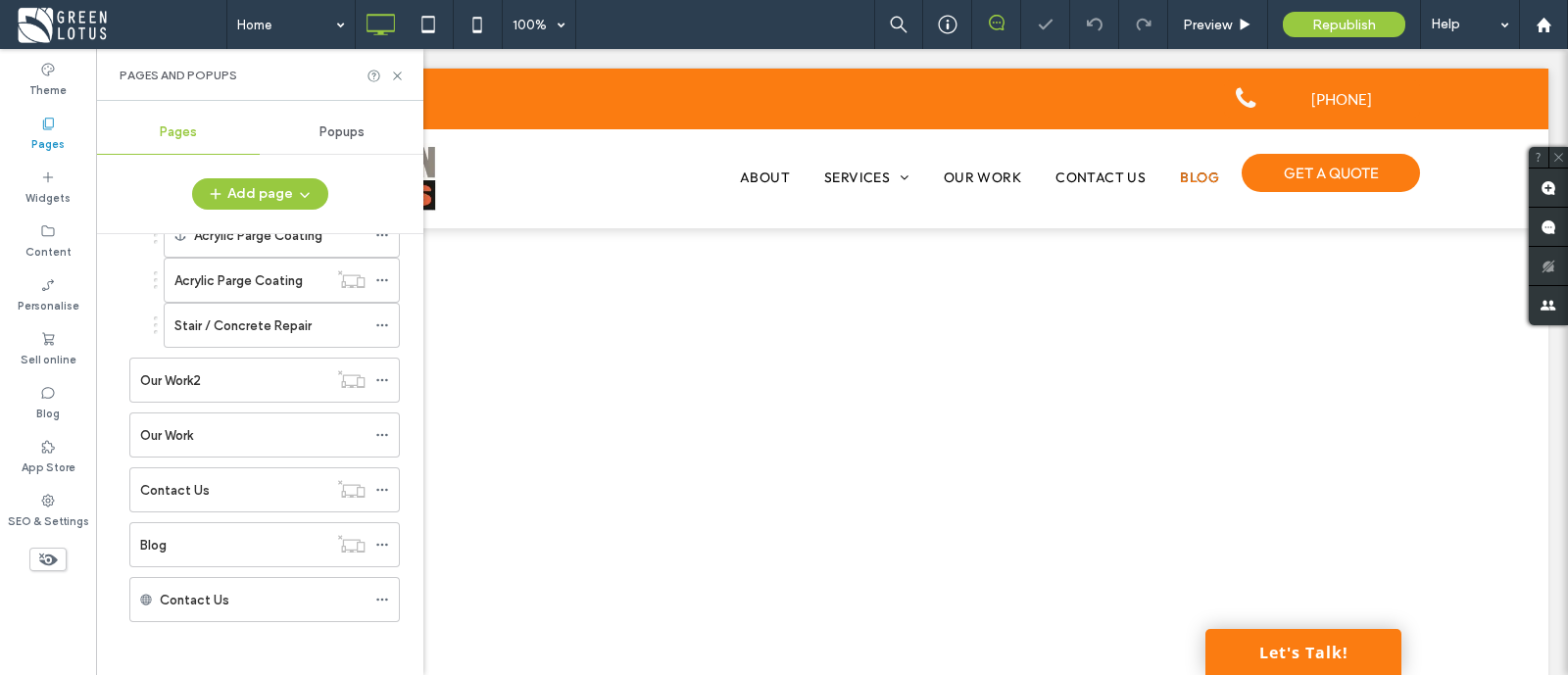 click on "Home 100% Preview Republish Help
Site Comments Site Comments Automate new comments Instantly notify your team when someone adds or updates a comment on a site. See Zap Examples
Theme Pages Widgets Content Personalise Sell online Blog App Store SEO & Settings Pages and Popups Pages Popups Add page Home About Excavation Services Core-fill Parging Weeping Tile & Waterproofing Excavation Acrylic Parge Coating Acrylic Parge Coating Stair / Concrete Repair Our Work2 Our Work Contact Us Blog Contact Us
Unhide?" at bounding box center (784, 337) 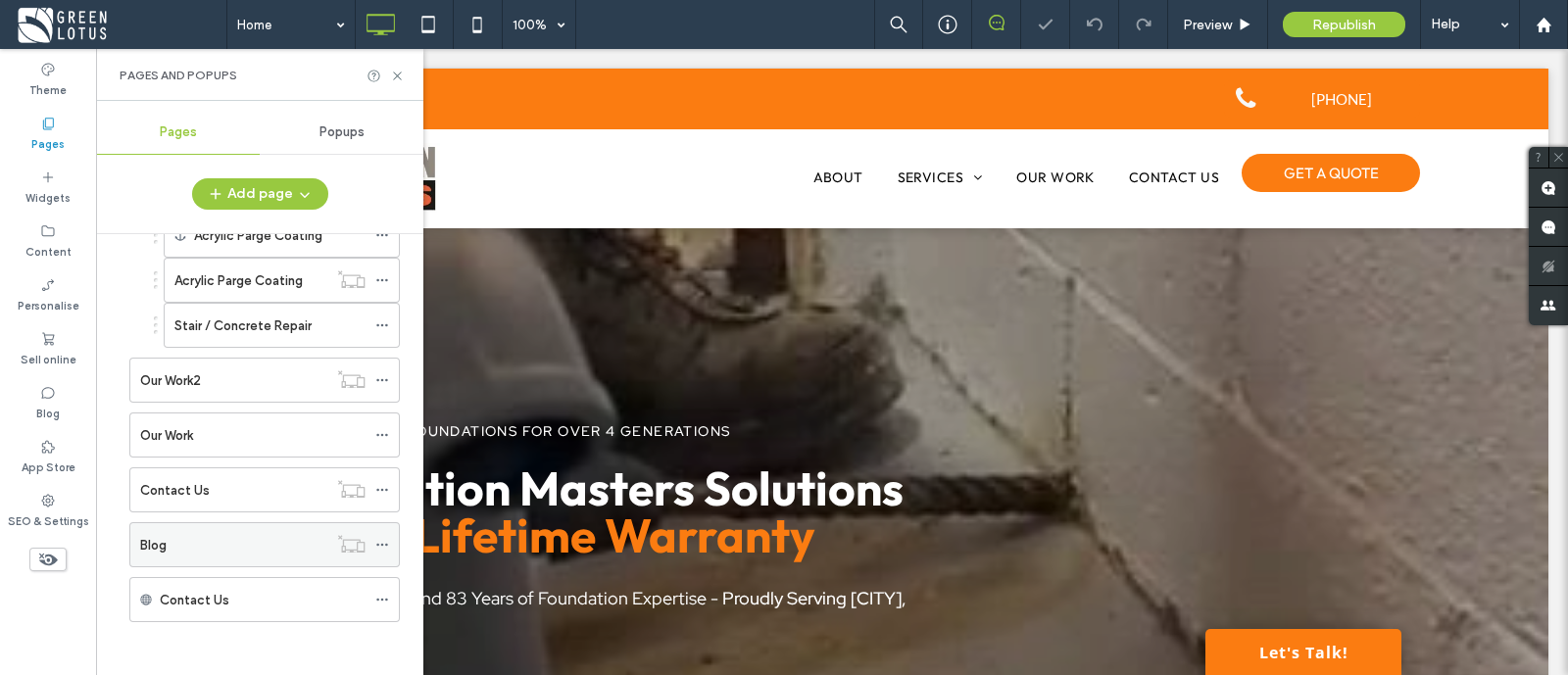scroll, scrollTop: 0, scrollLeft: 0, axis: both 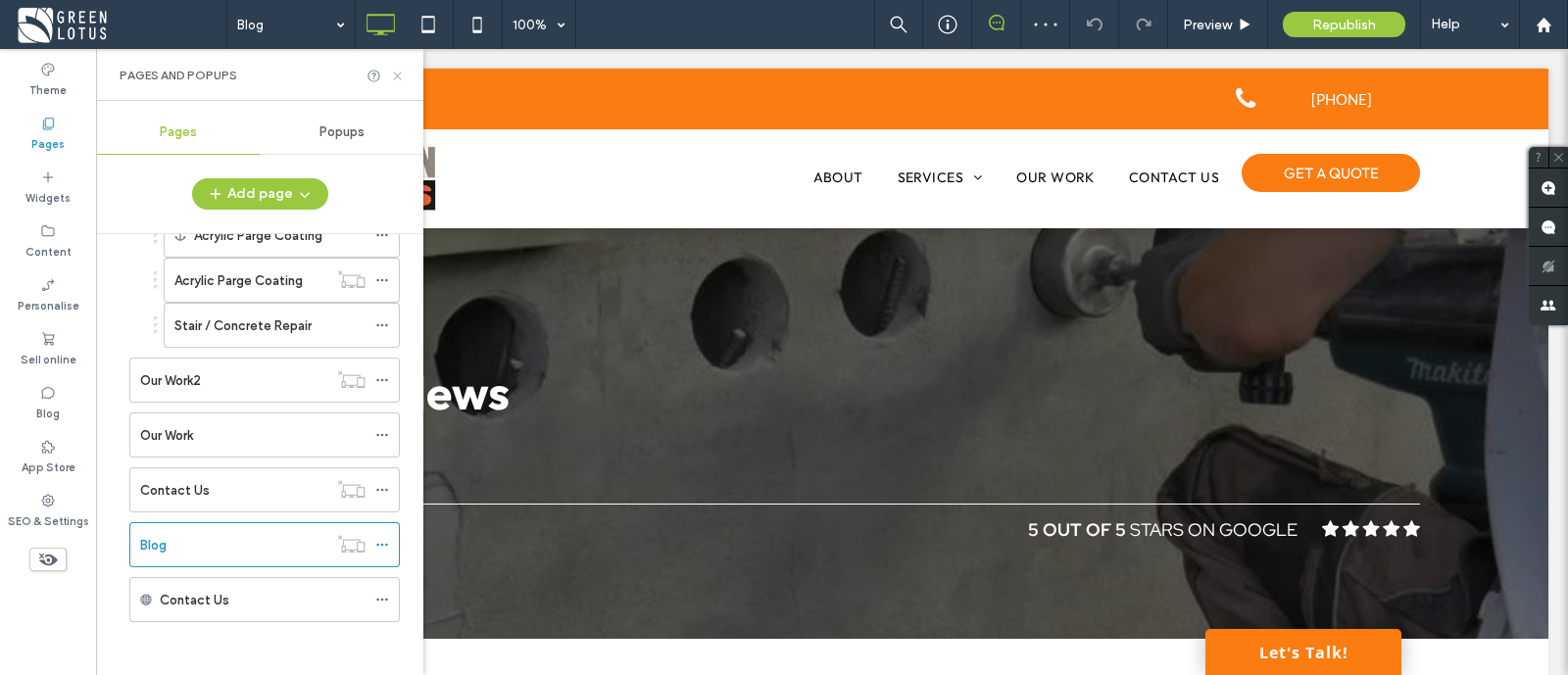 click 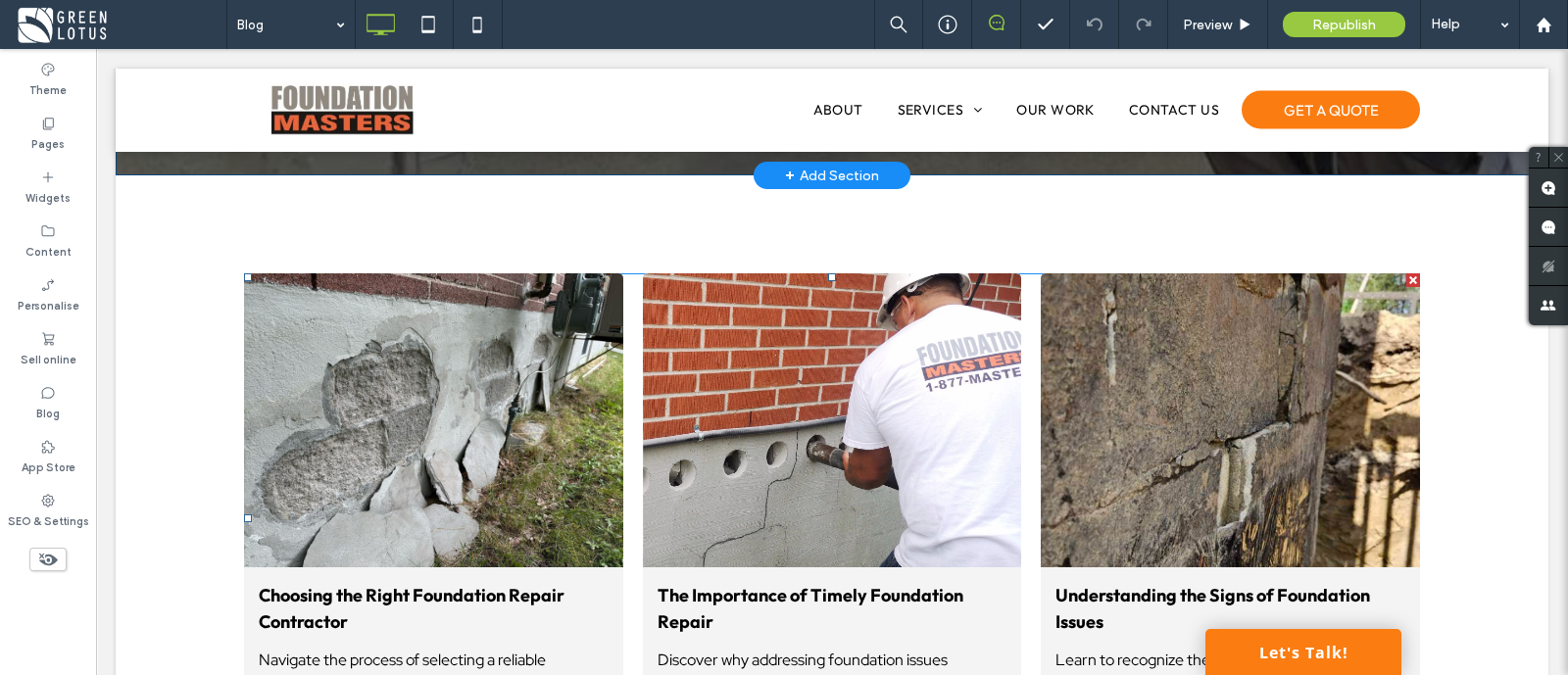 scroll, scrollTop: 367, scrollLeft: 0, axis: vertical 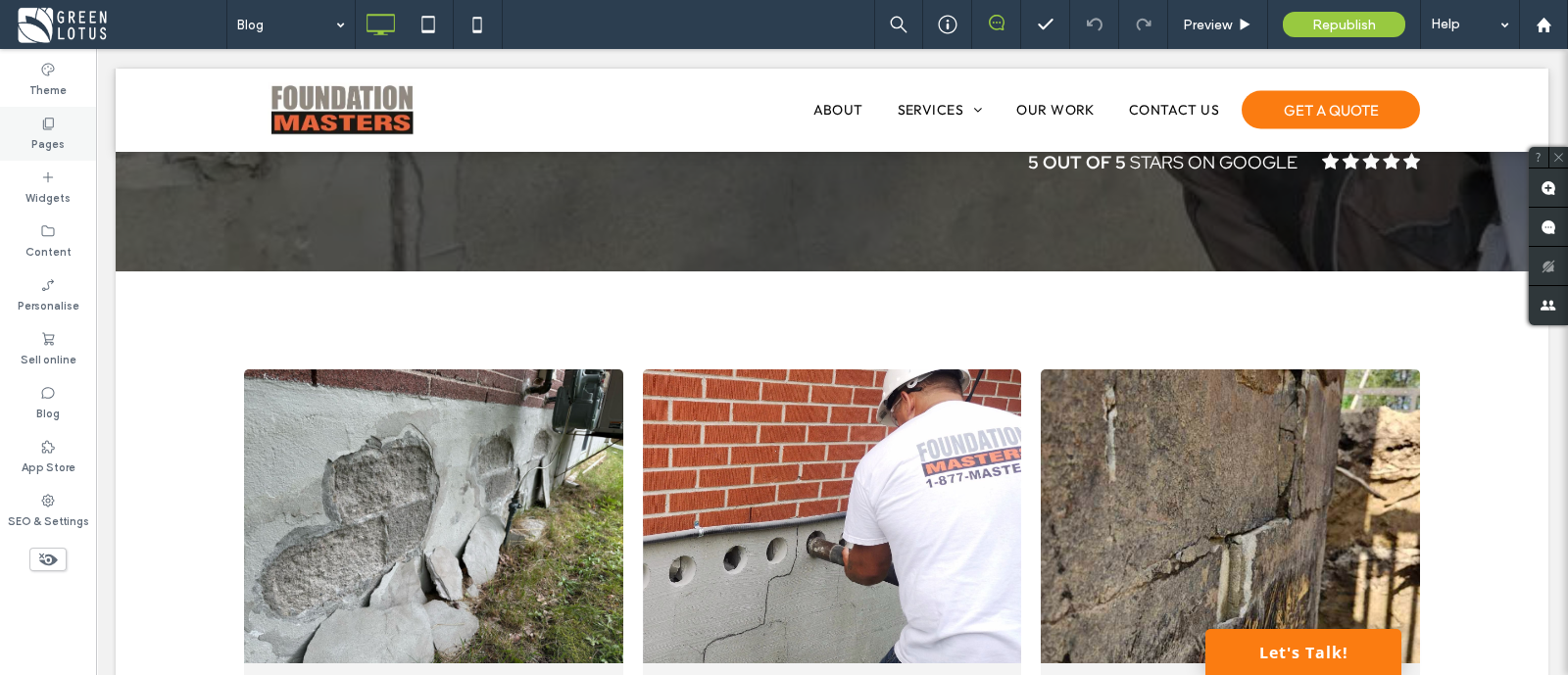 click on "Pages" at bounding box center (48, 133) 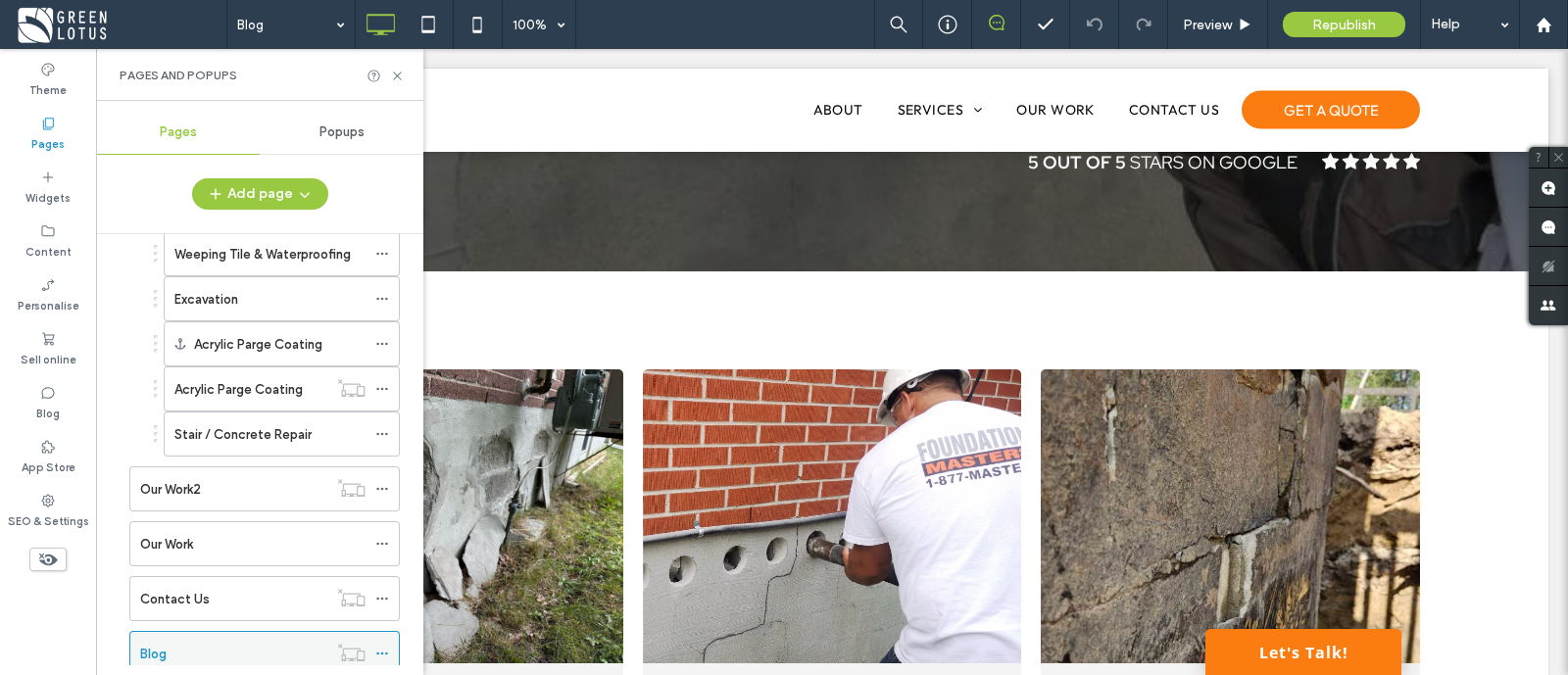 scroll, scrollTop: 445, scrollLeft: 0, axis: vertical 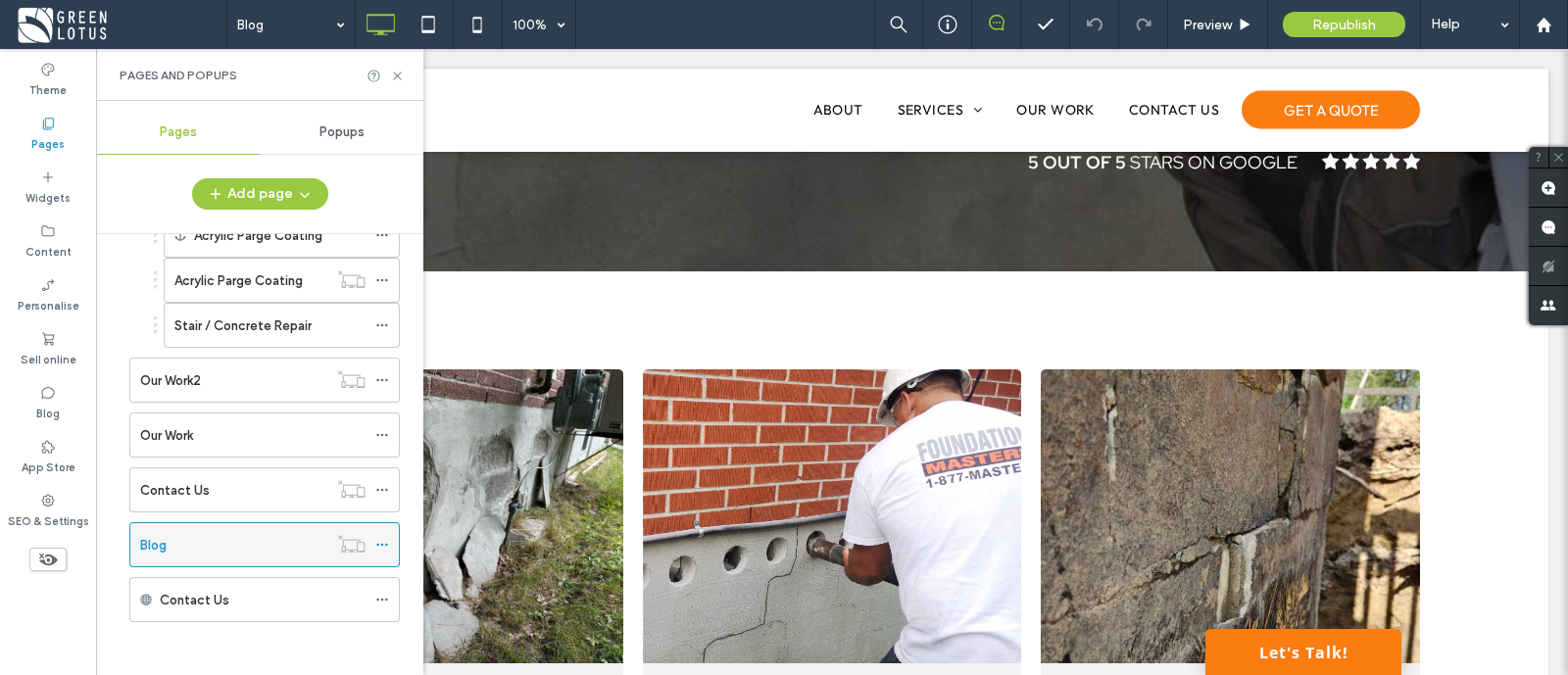 click 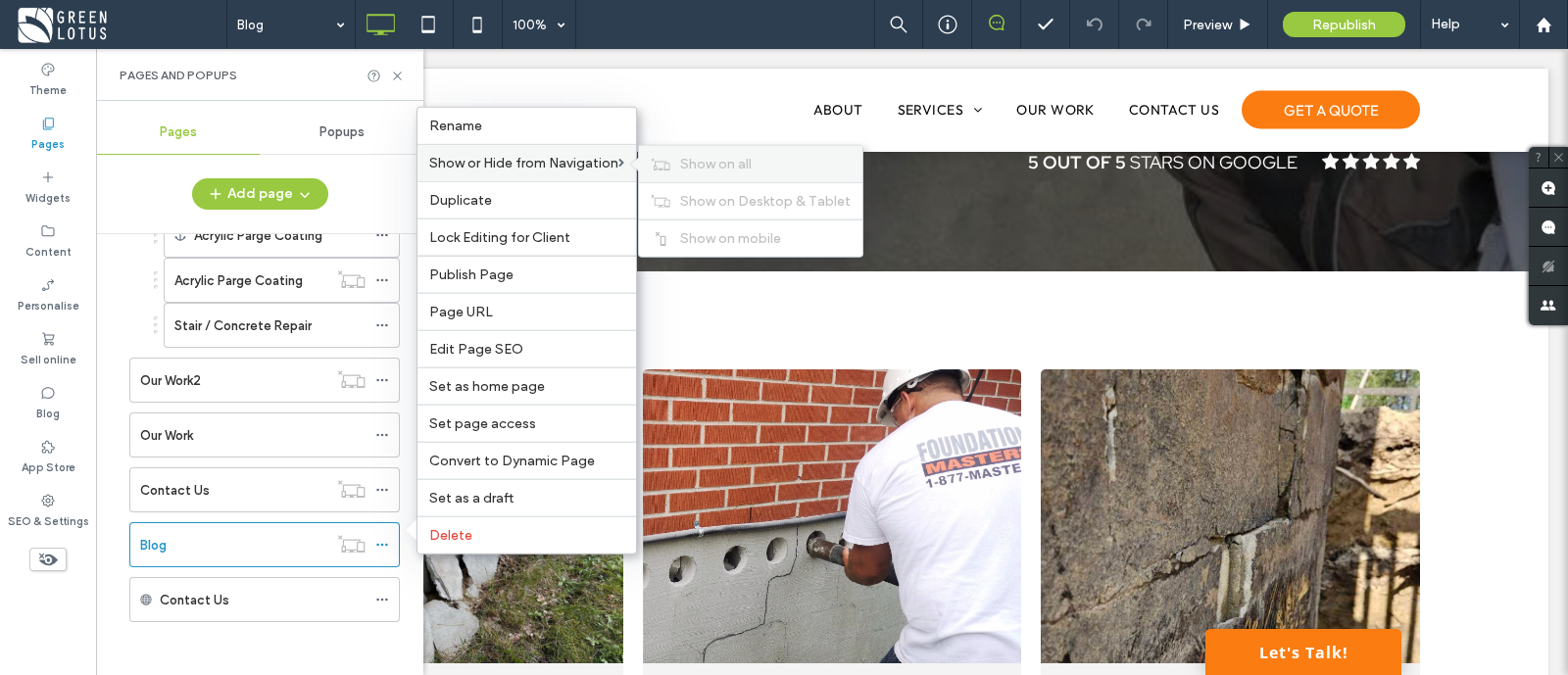 click on "Show on all" at bounding box center [715, 164] 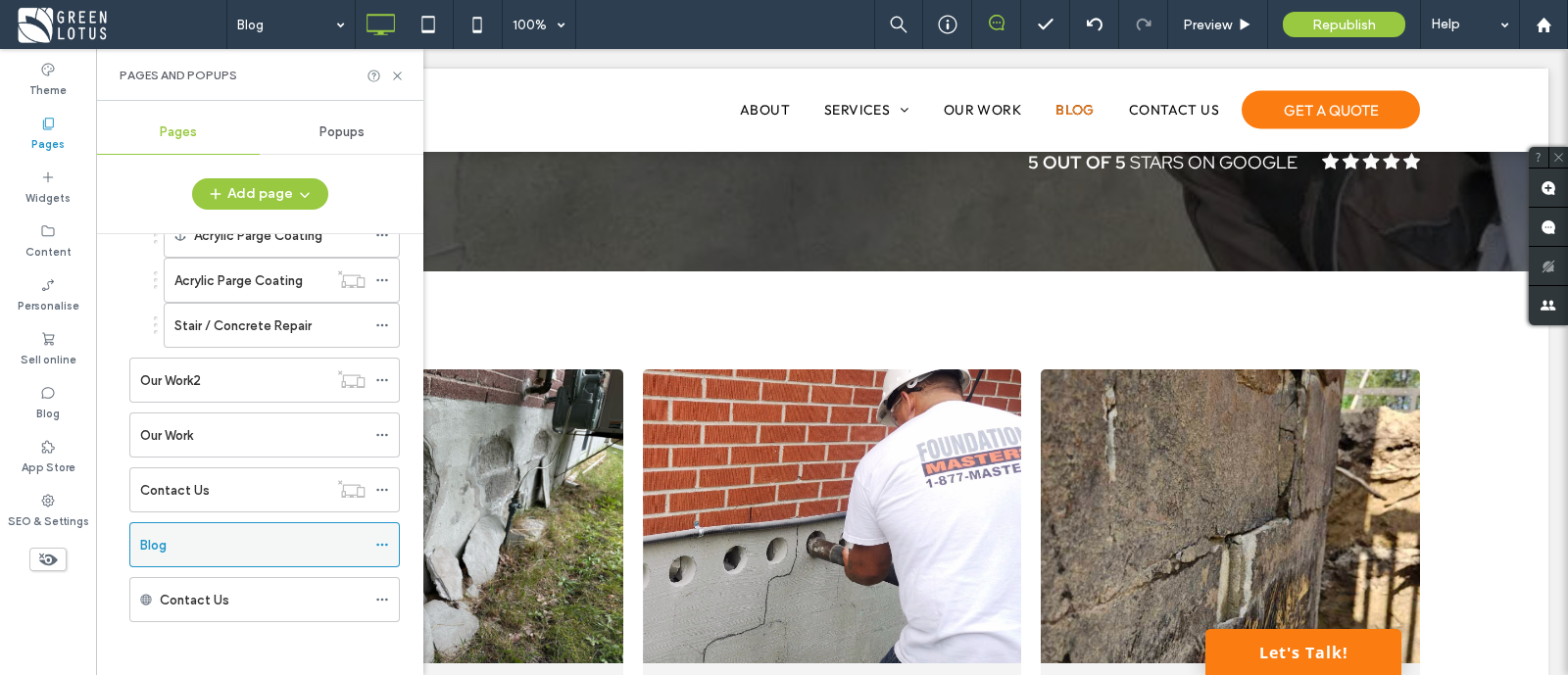 click on "Blog" at bounding box center (253, 545) 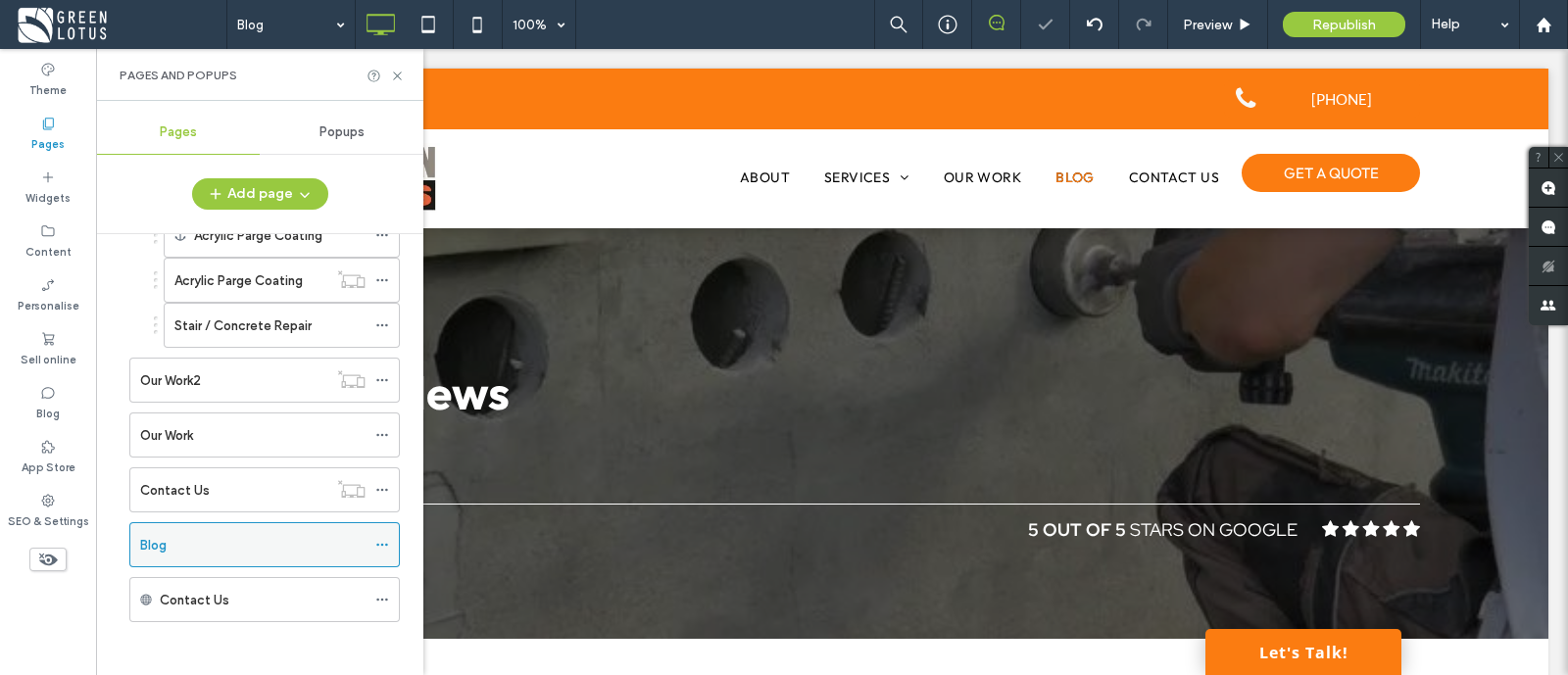scroll, scrollTop: 0, scrollLeft: 0, axis: both 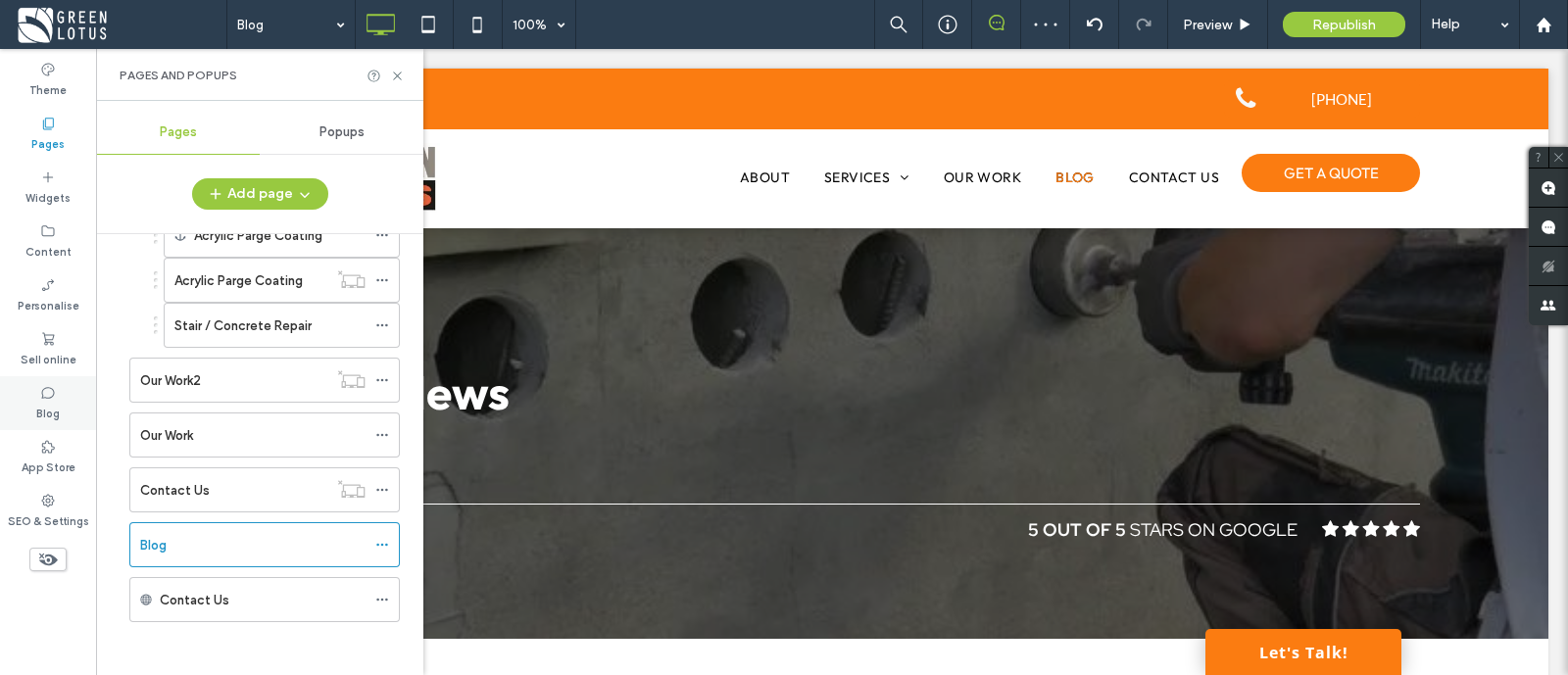 click on "Blog" at bounding box center [48, 411] 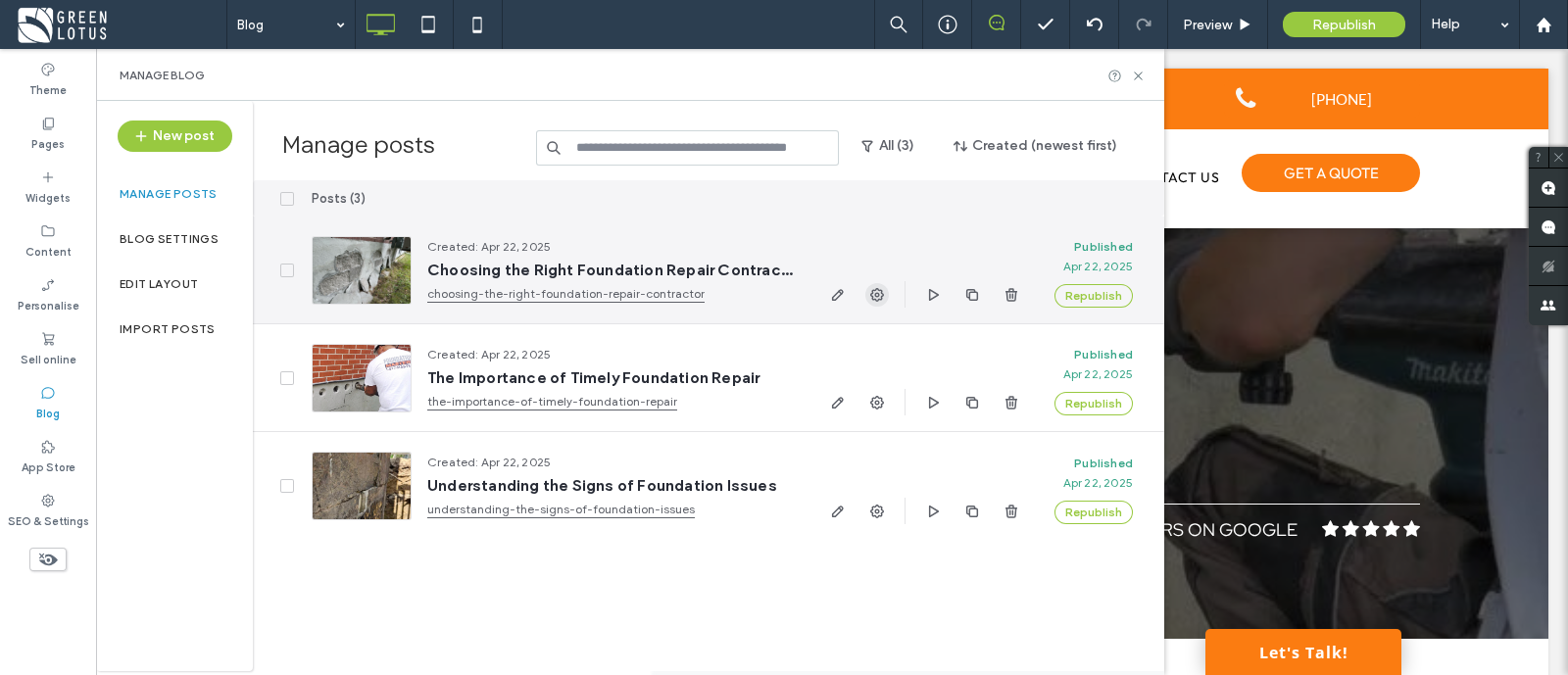 click at bounding box center [877, 295] 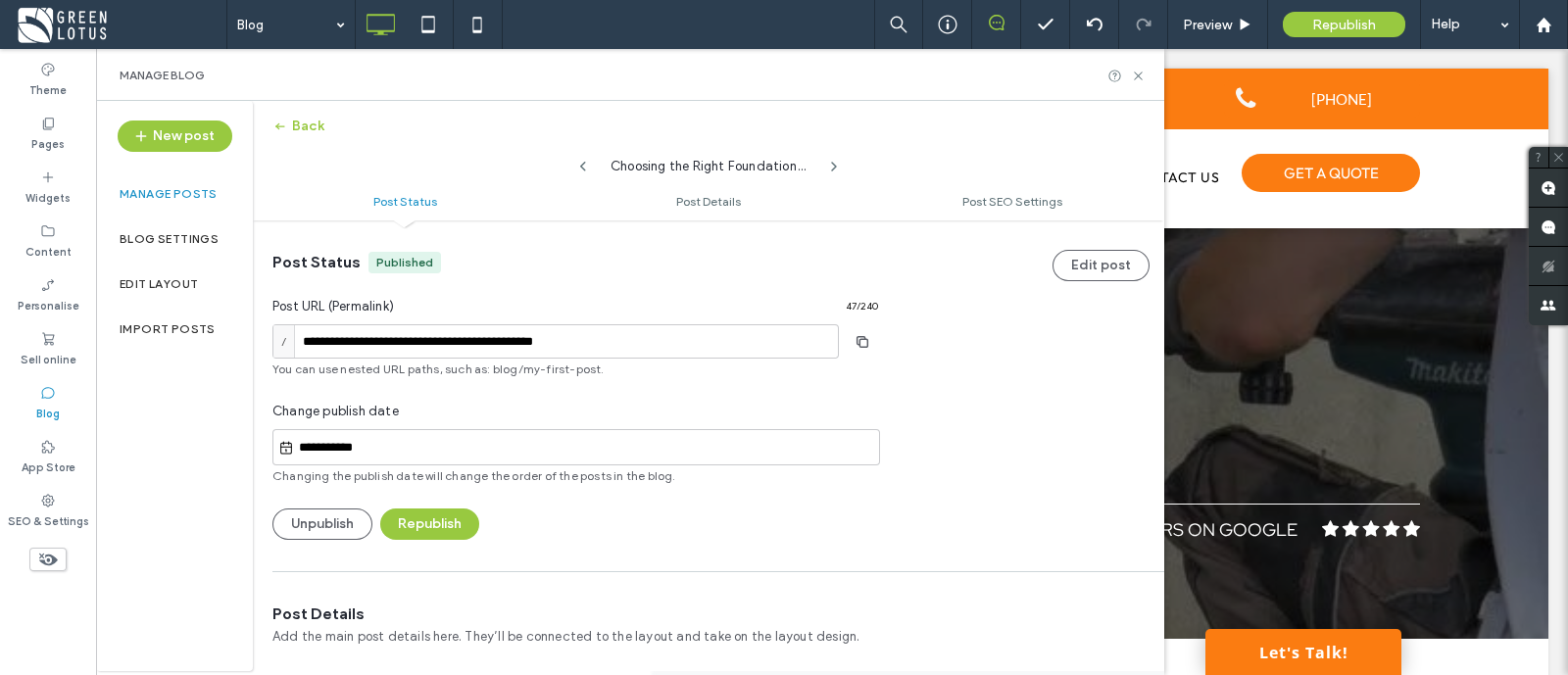 scroll, scrollTop: 0, scrollLeft: 0, axis: both 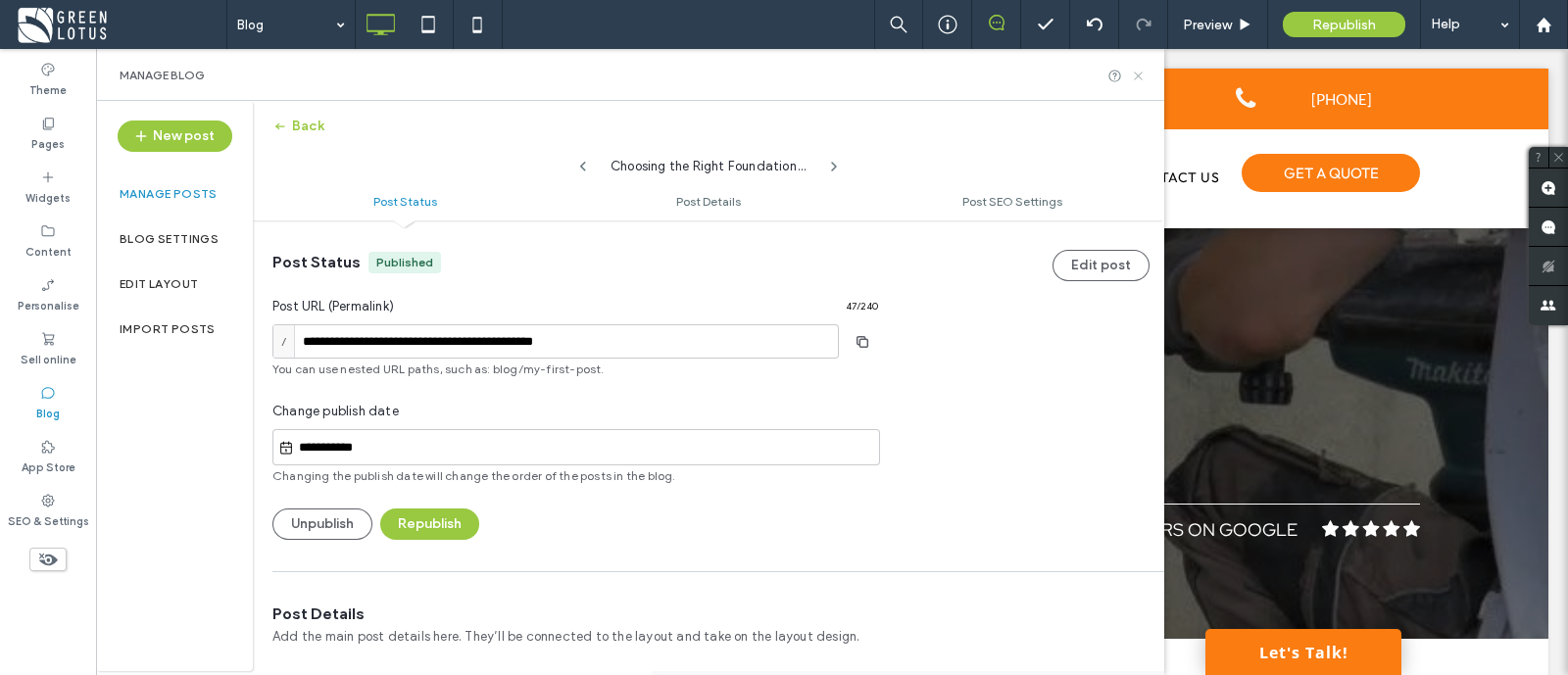 click 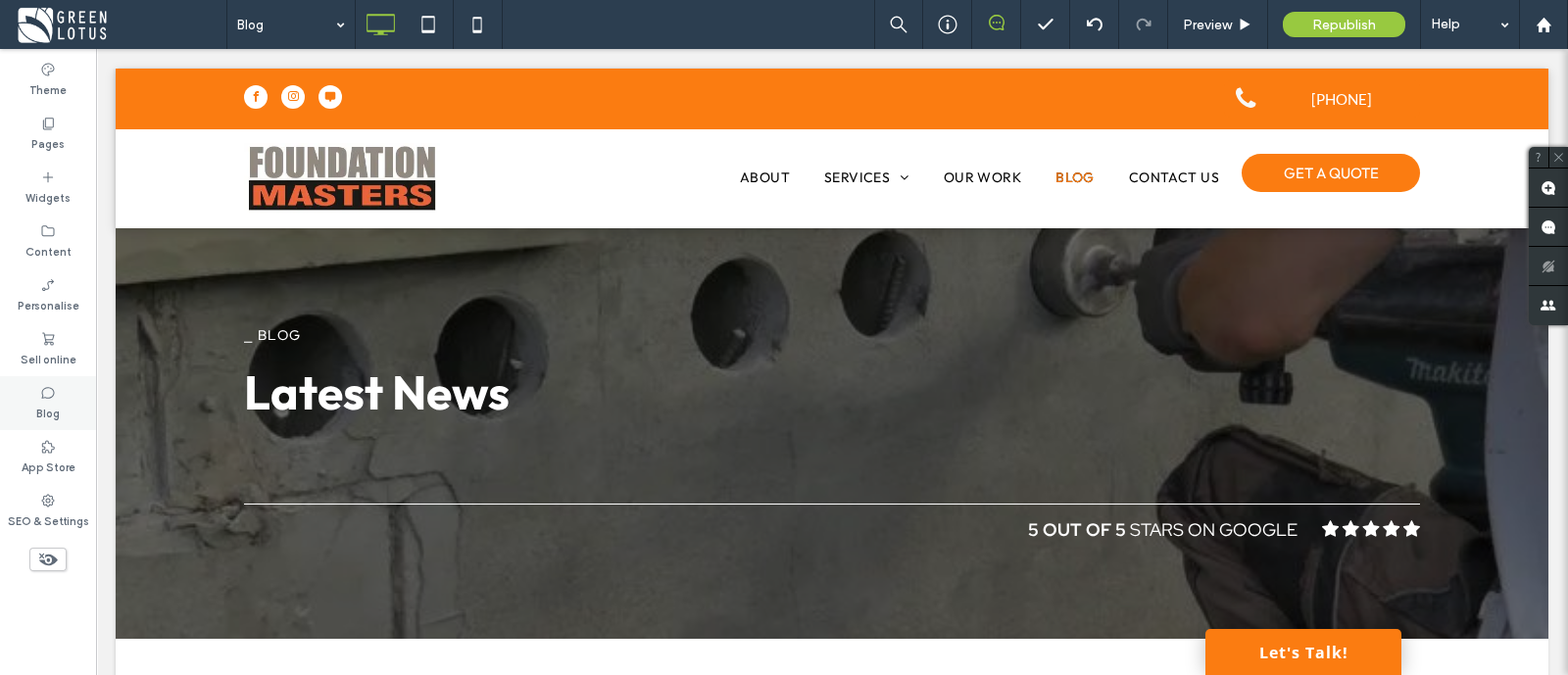 click on "Blog" at bounding box center (48, 411) 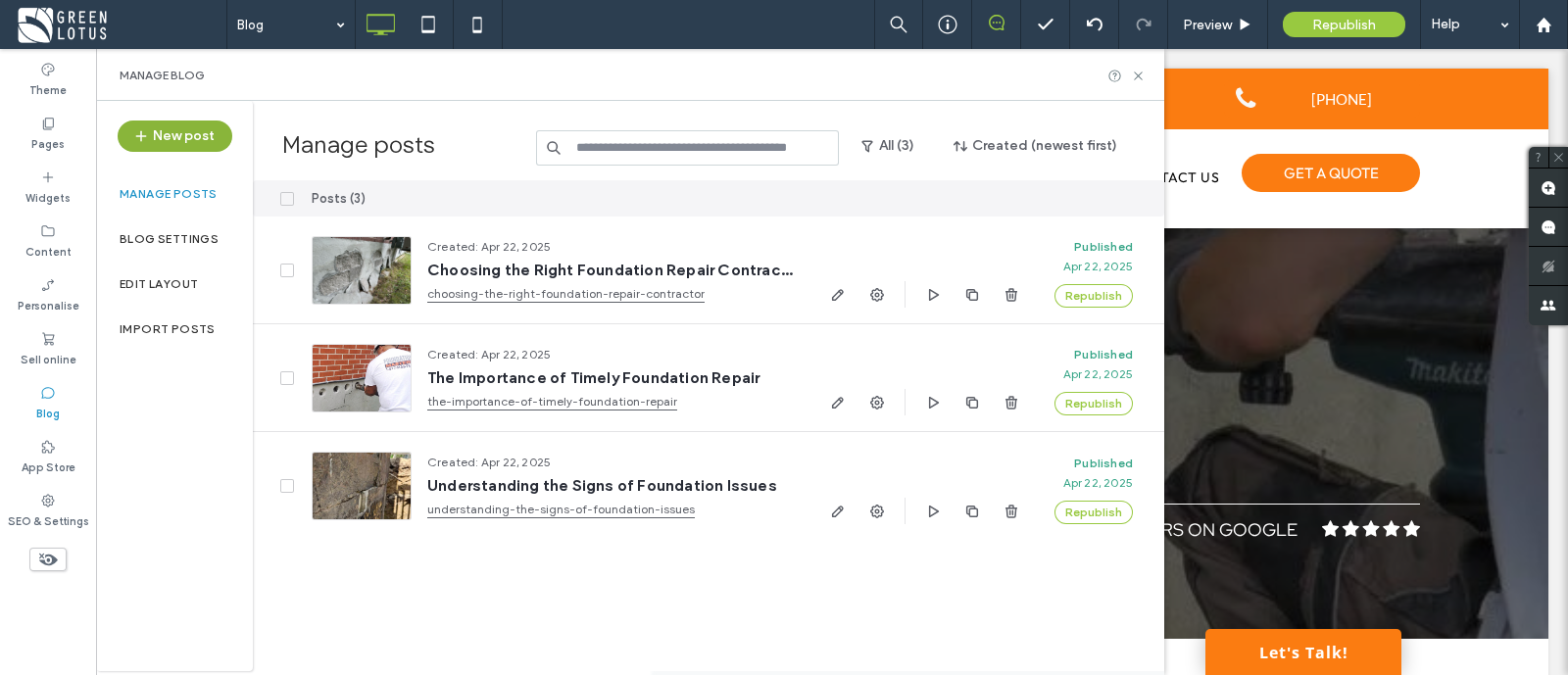 click on "New post" at bounding box center (174, 136) 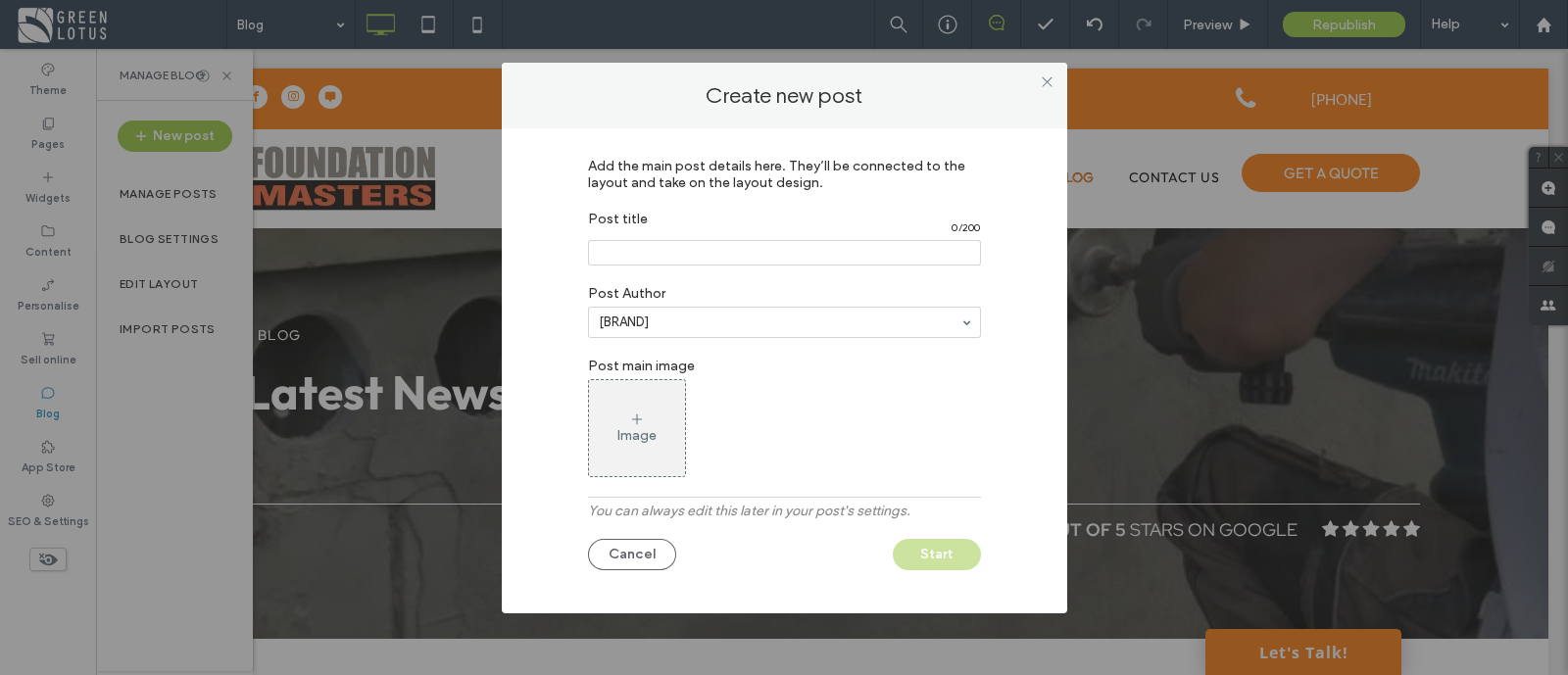 click at bounding box center (784, 253) 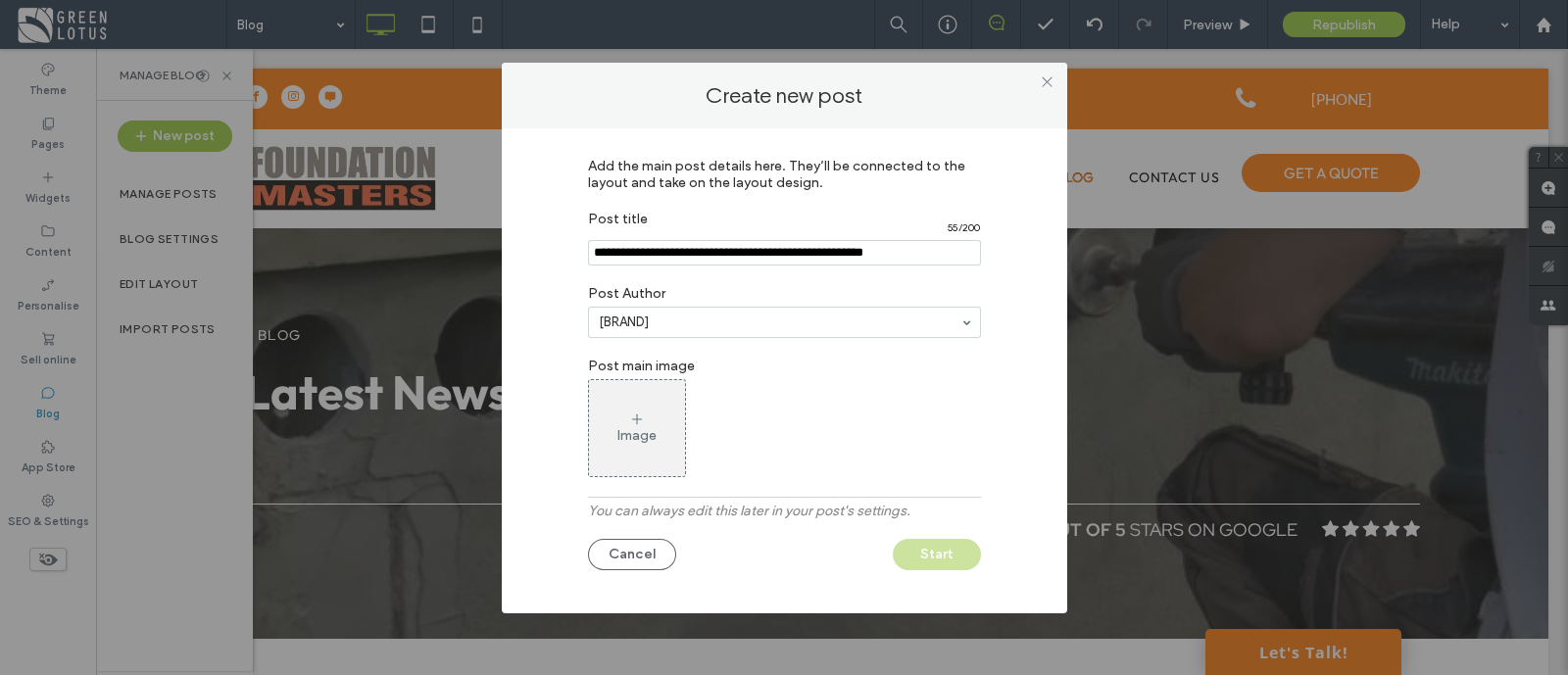 type on "**********" 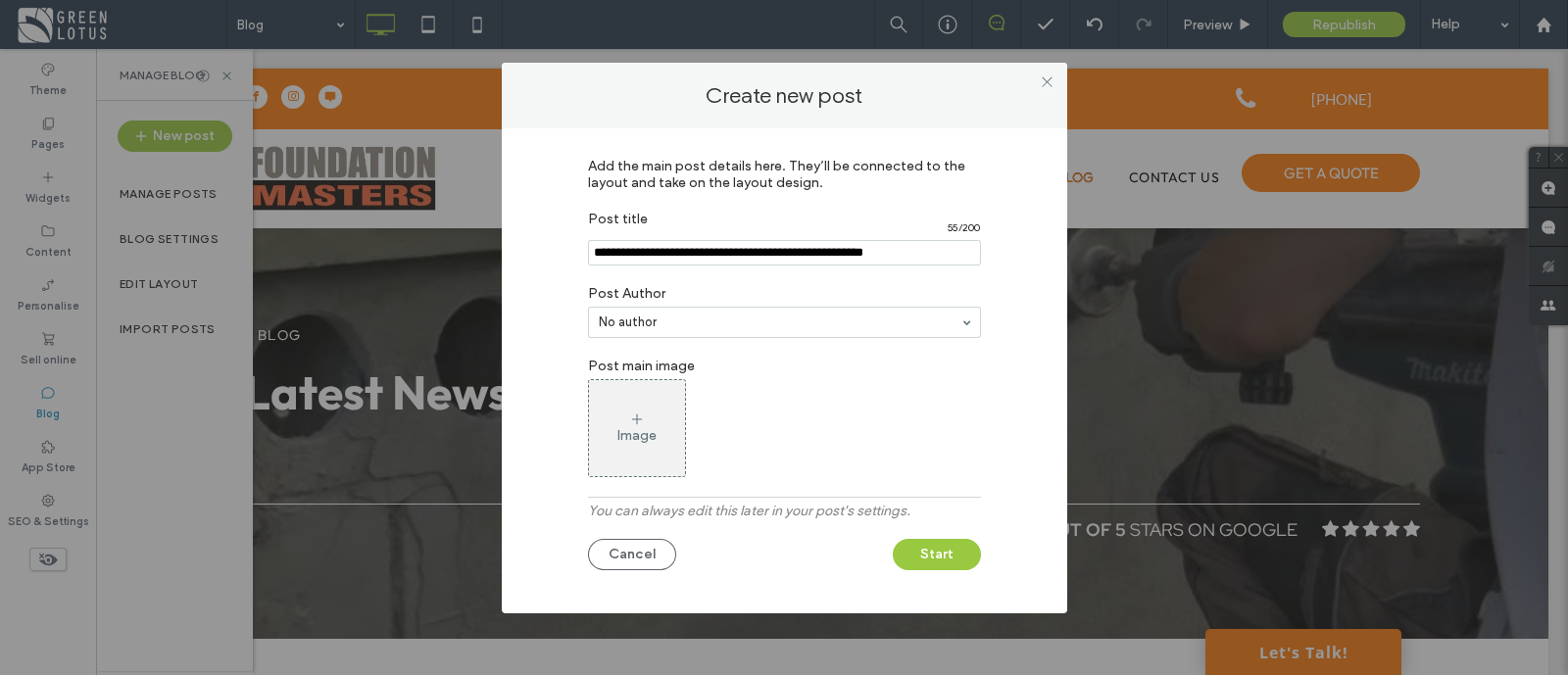 click 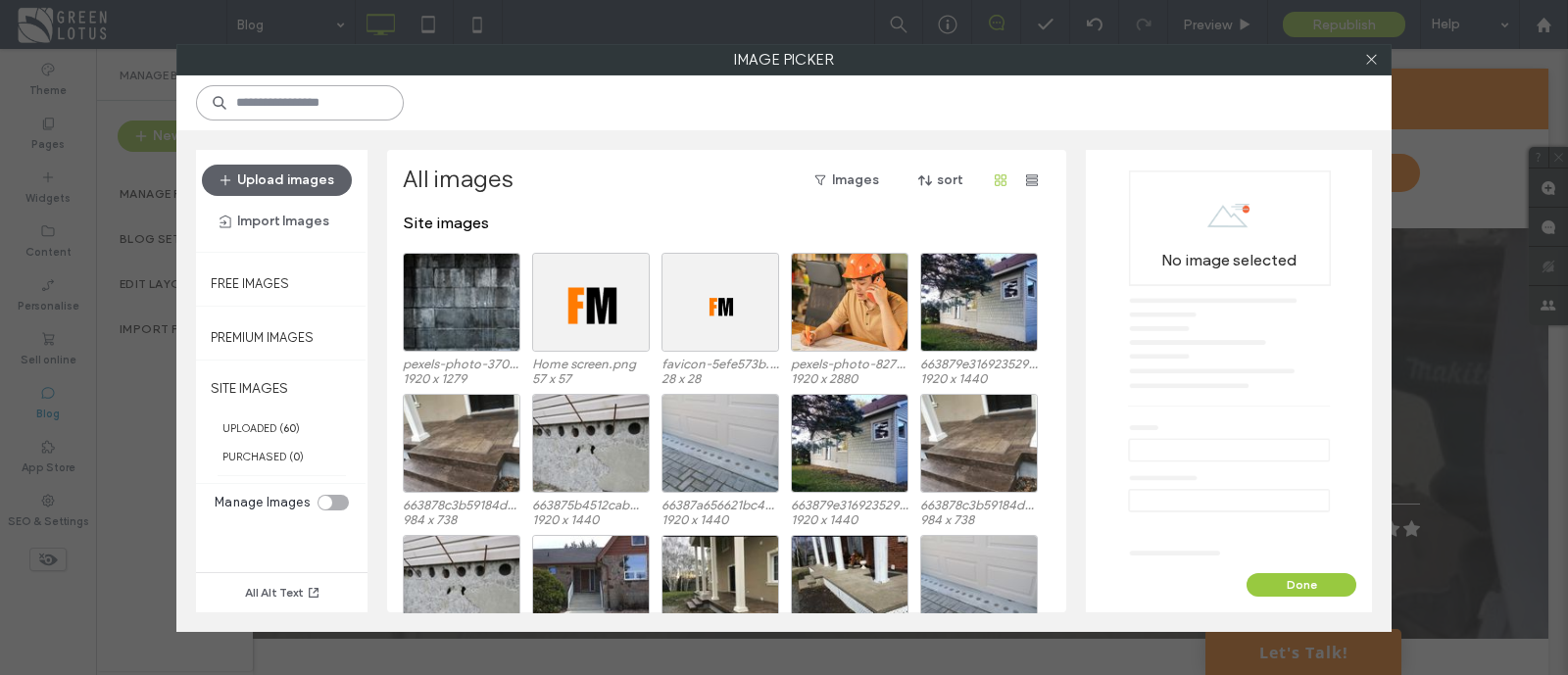 click at bounding box center [300, 103] 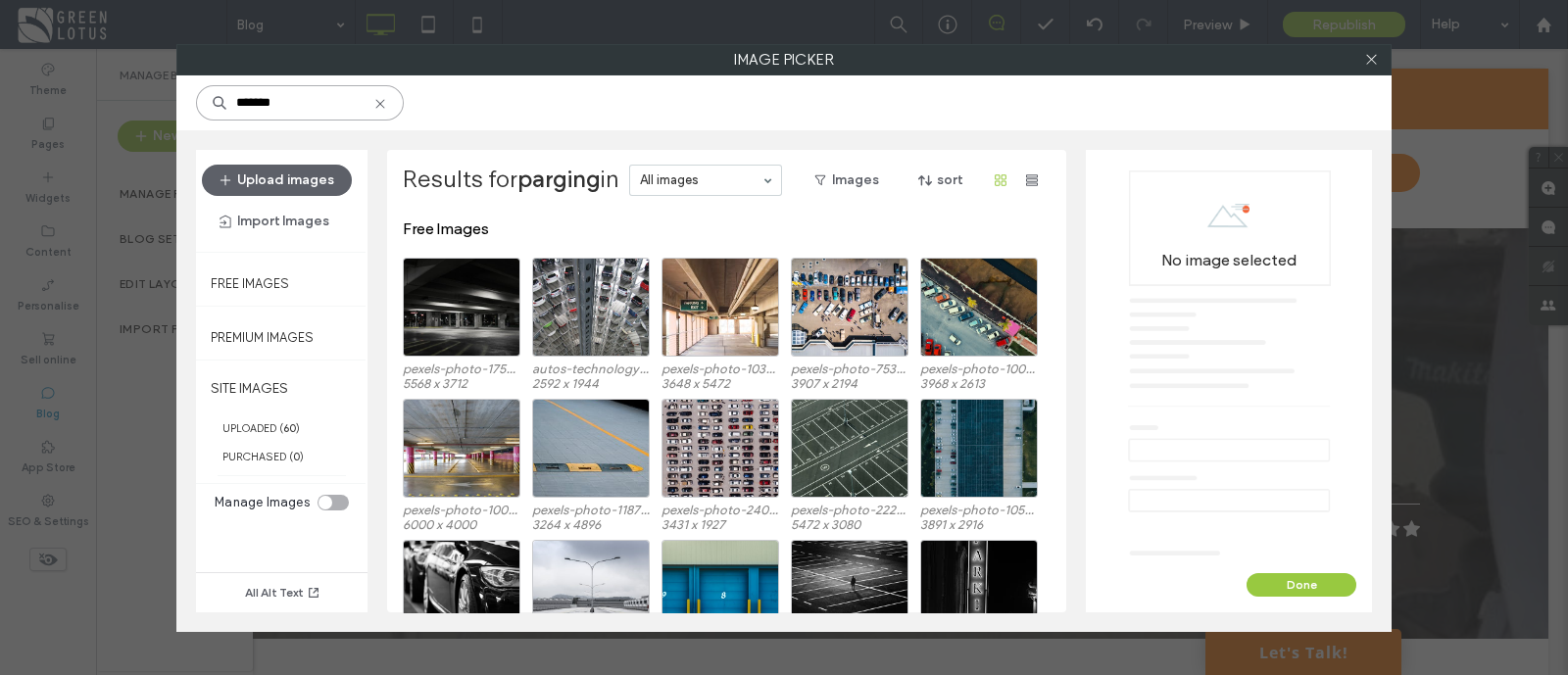 scroll, scrollTop: 169, scrollLeft: 0, axis: vertical 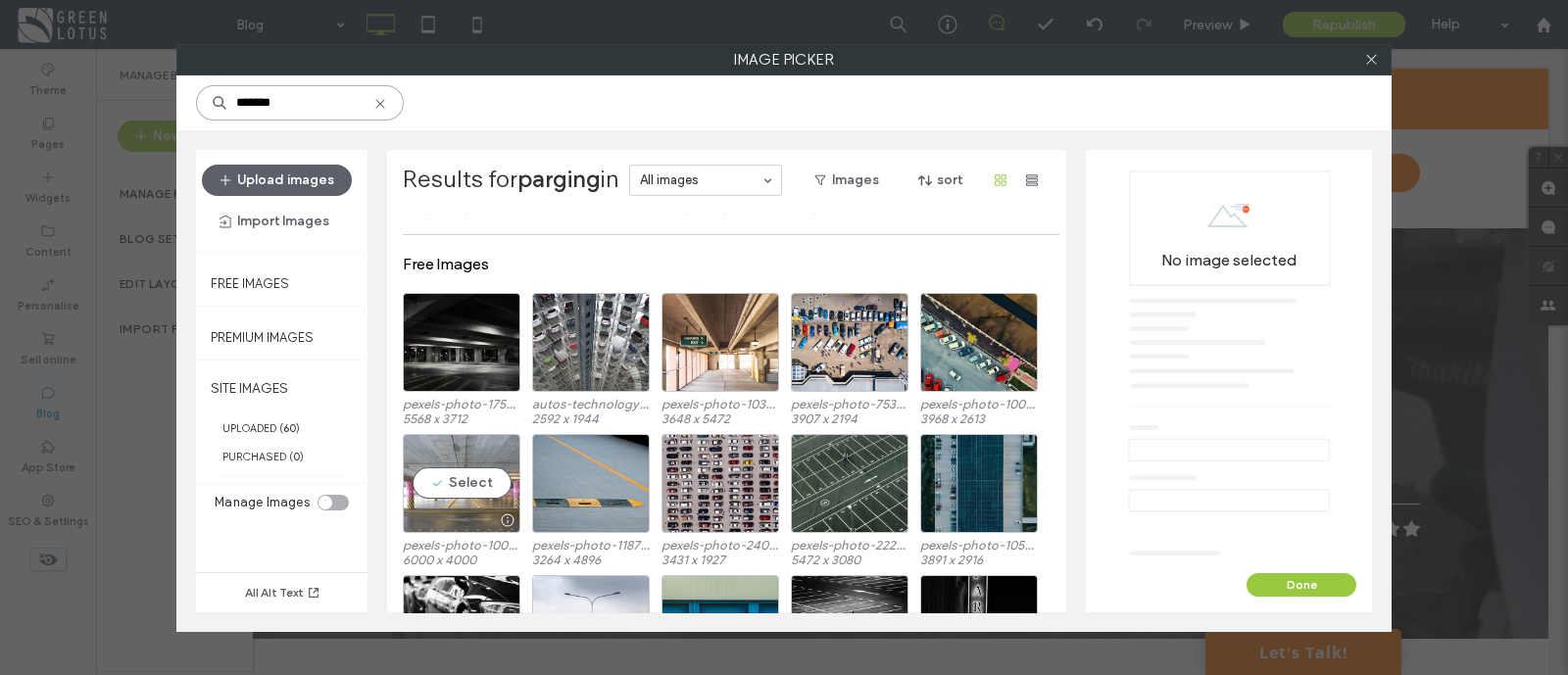 type on "*******" 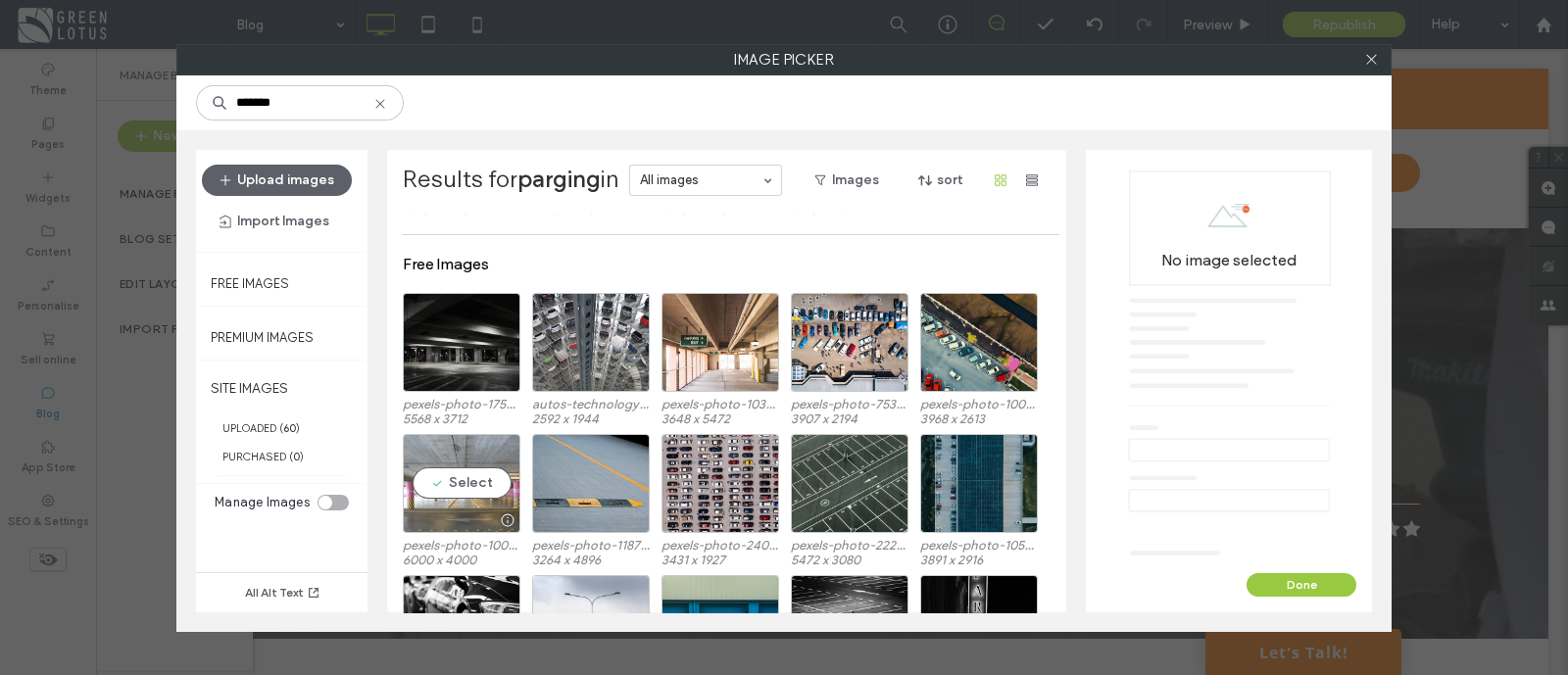click on "Select" at bounding box center [462, 483] 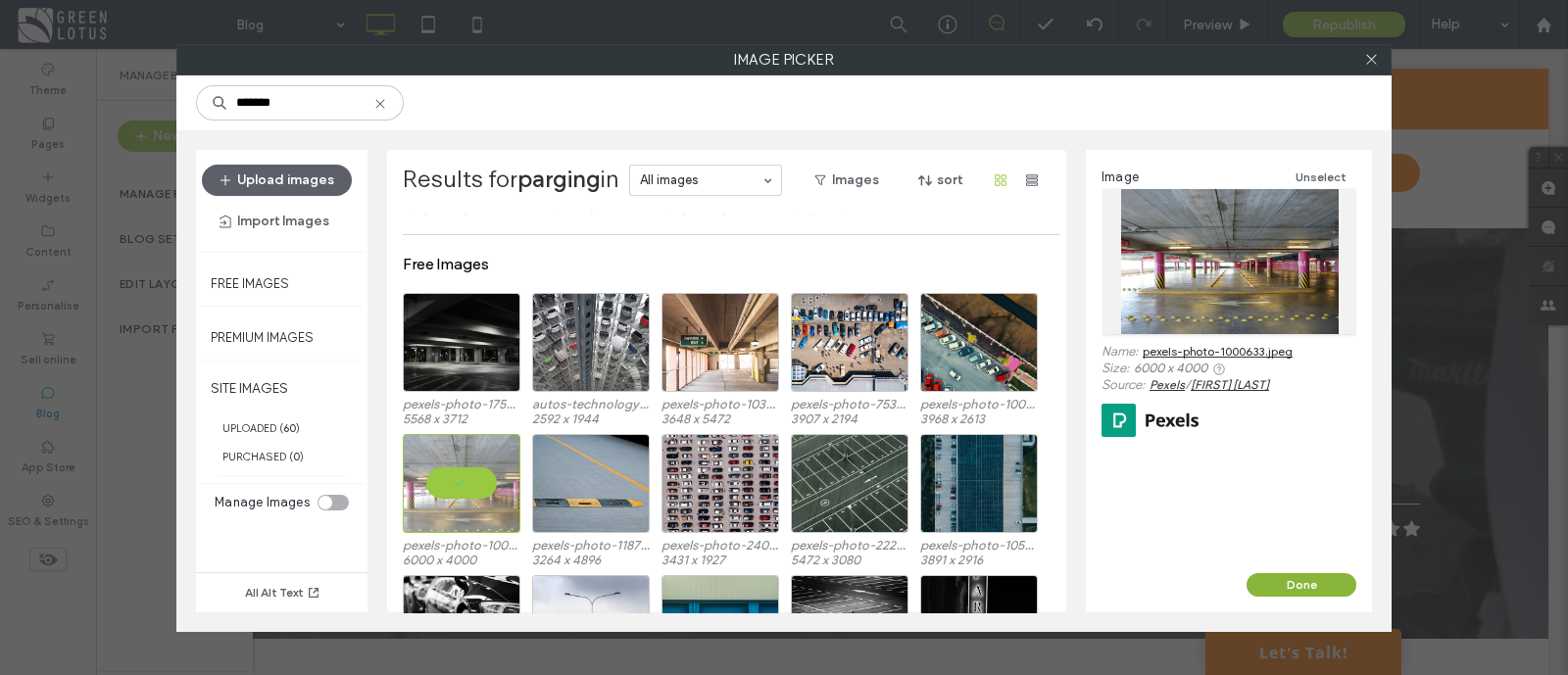 click on "Done" at bounding box center (1301, 585) 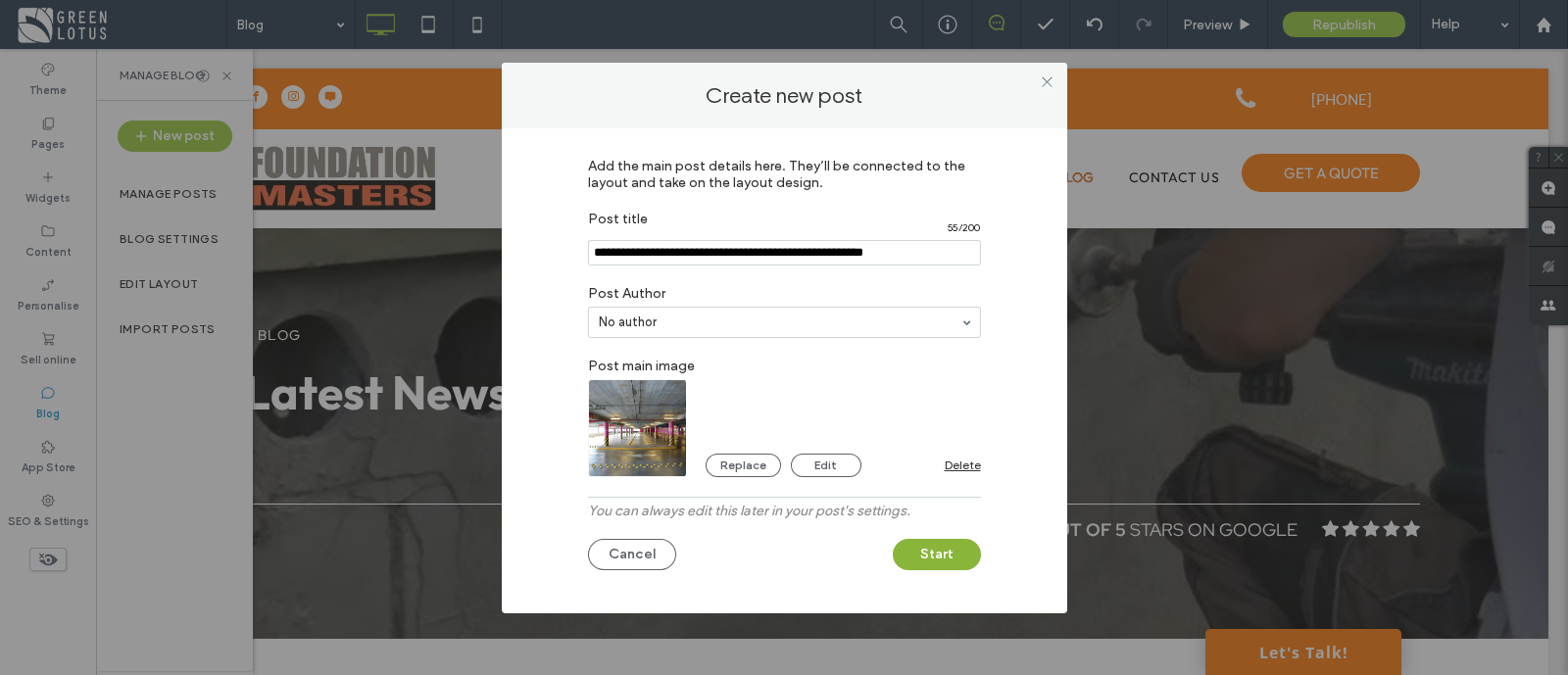click on "Start" at bounding box center (937, 554) 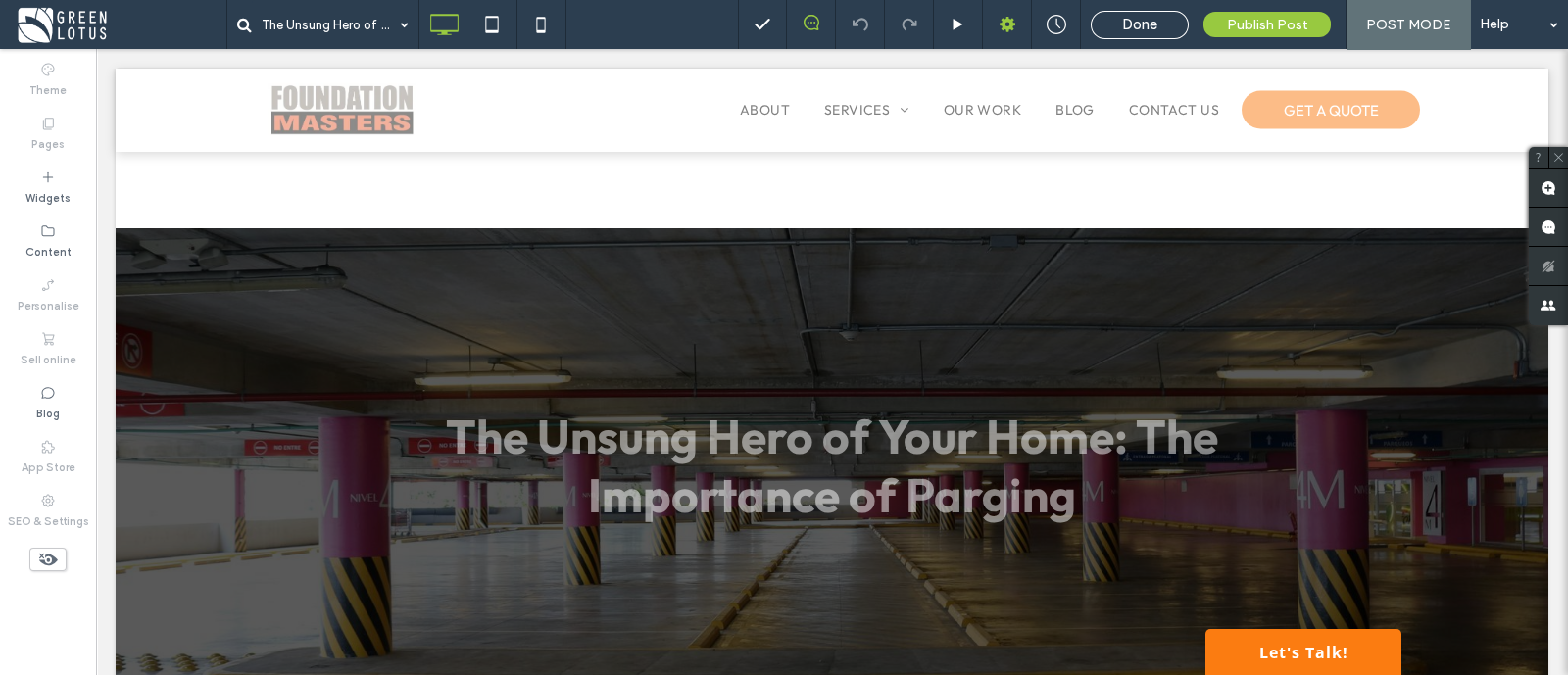 scroll, scrollTop: 489, scrollLeft: 0, axis: vertical 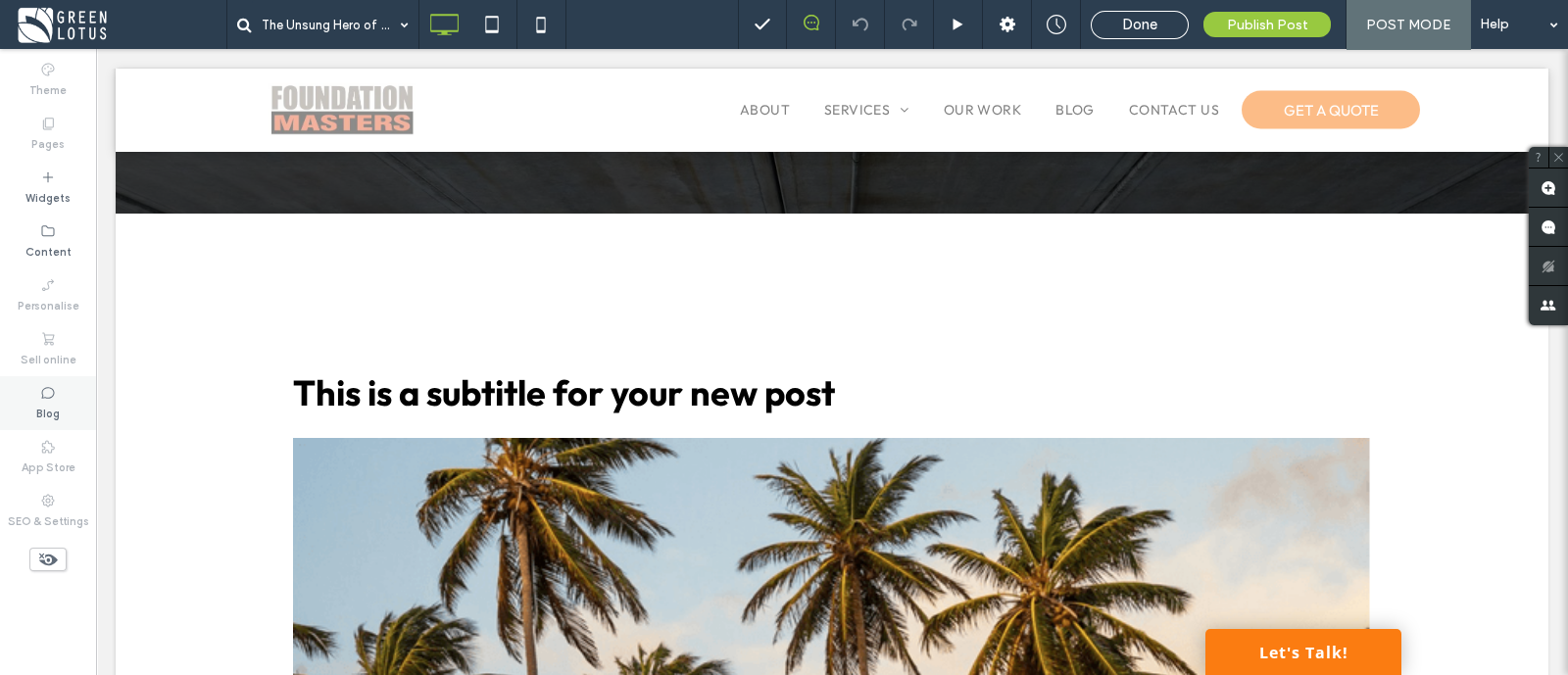 click on "Blog" at bounding box center [48, 403] 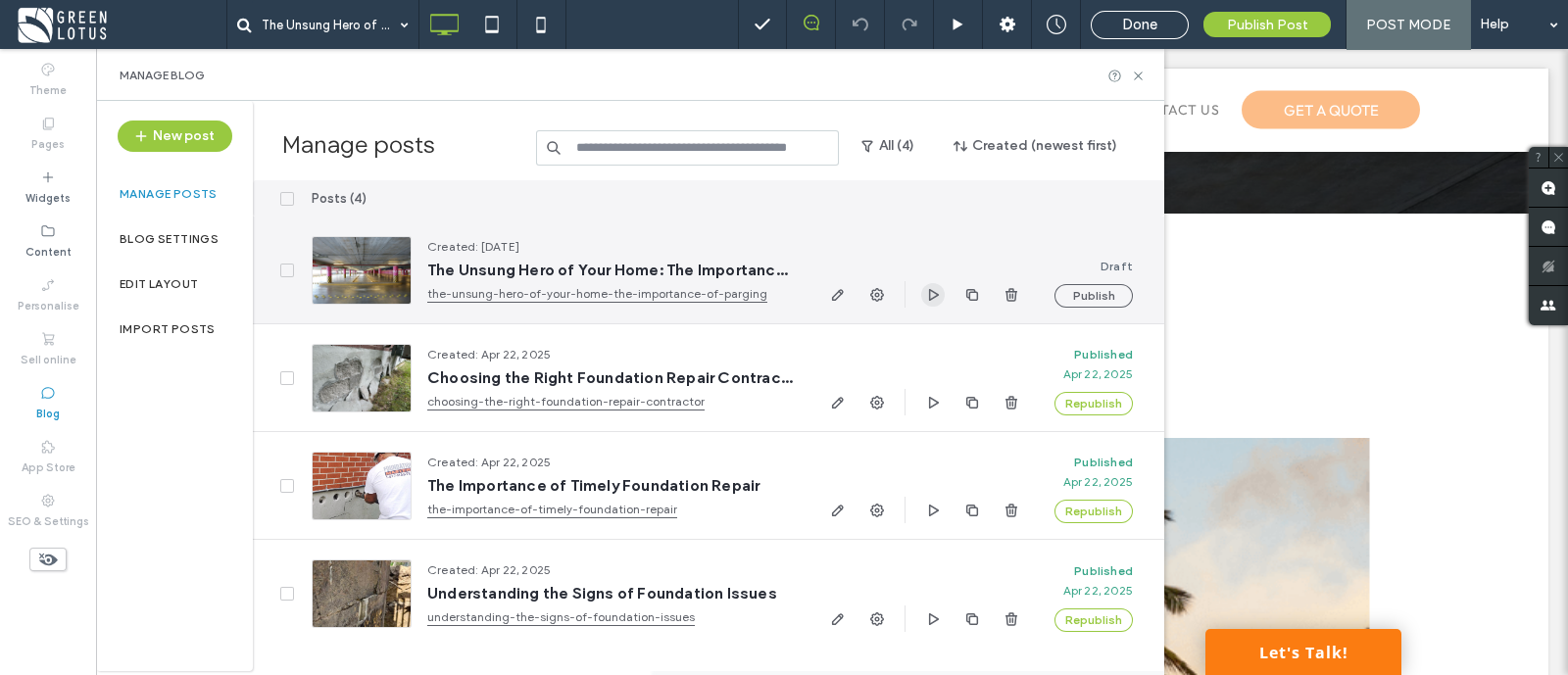 click at bounding box center (933, 295) 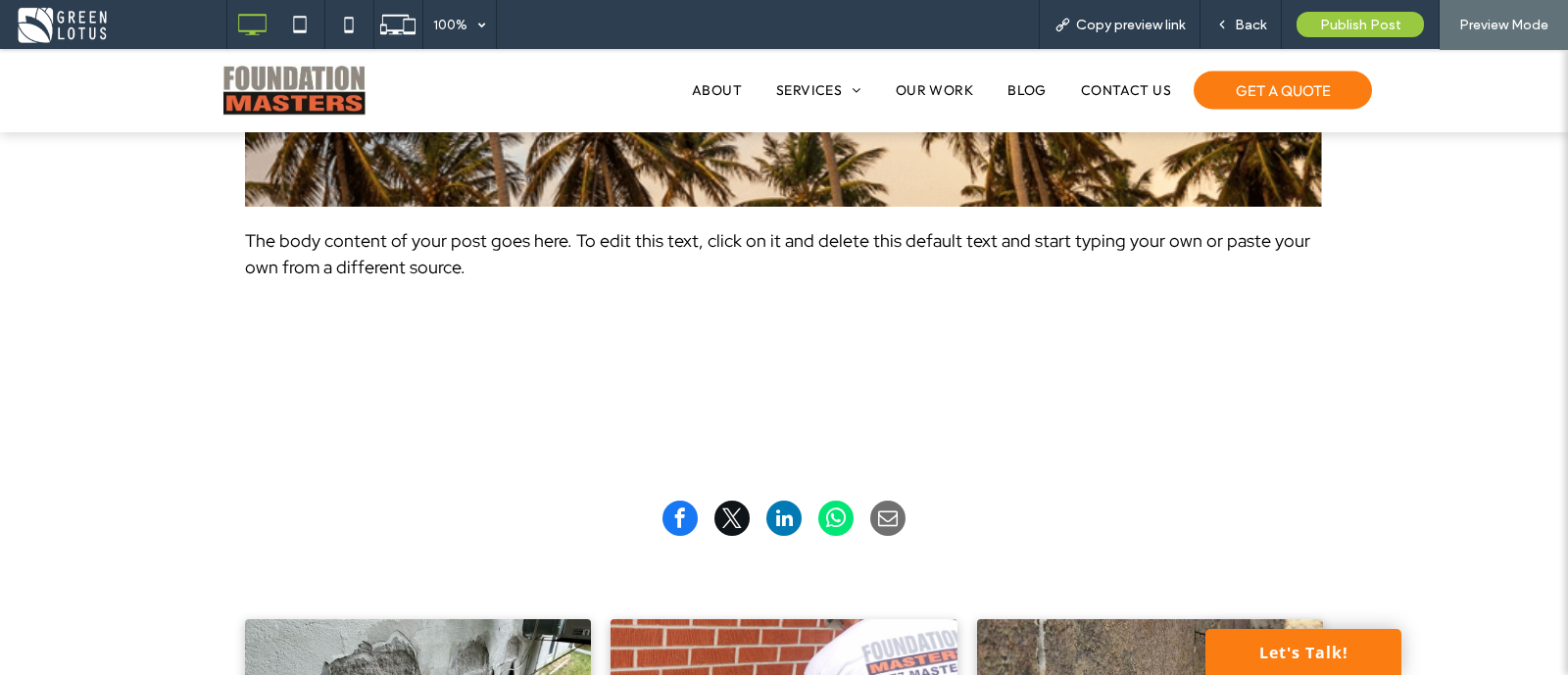 scroll, scrollTop: 1225, scrollLeft: 0, axis: vertical 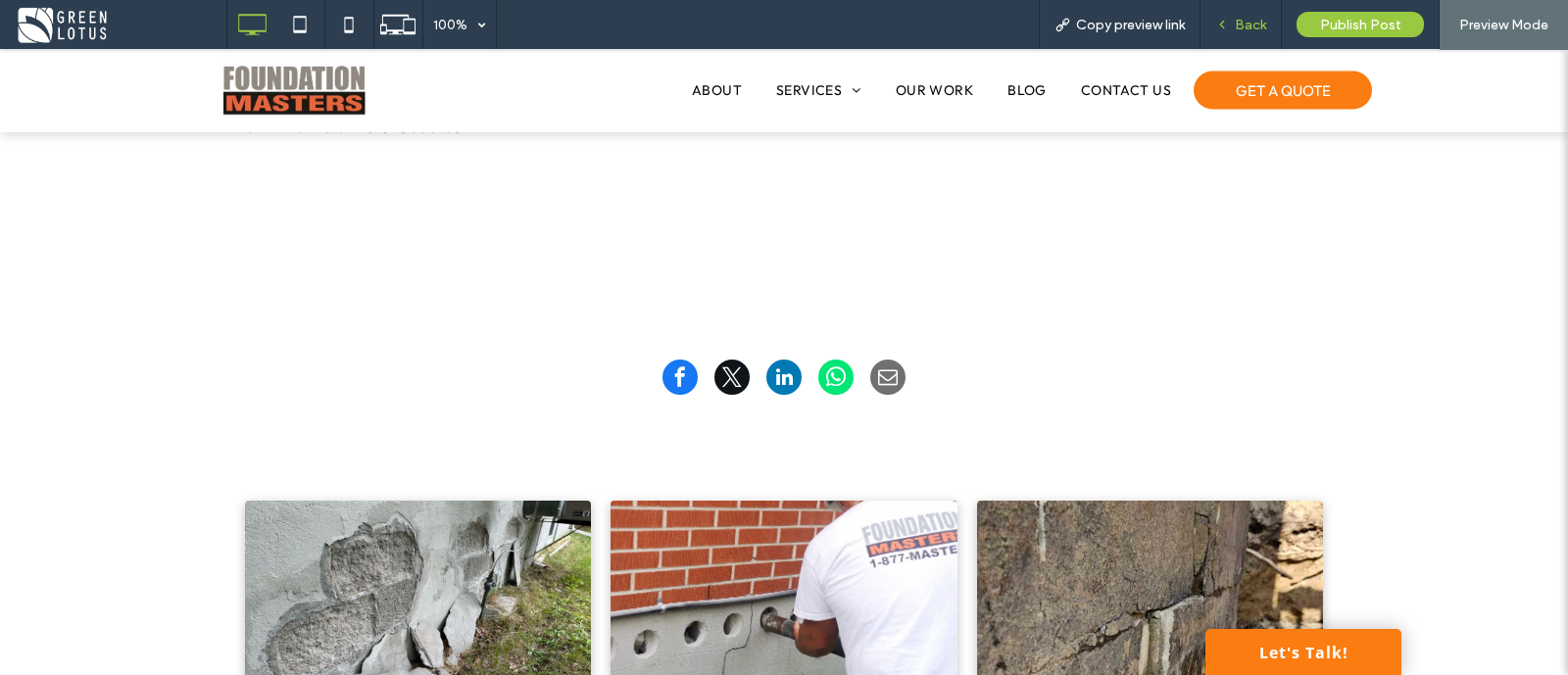 click on "Back" at bounding box center (1250, 24) 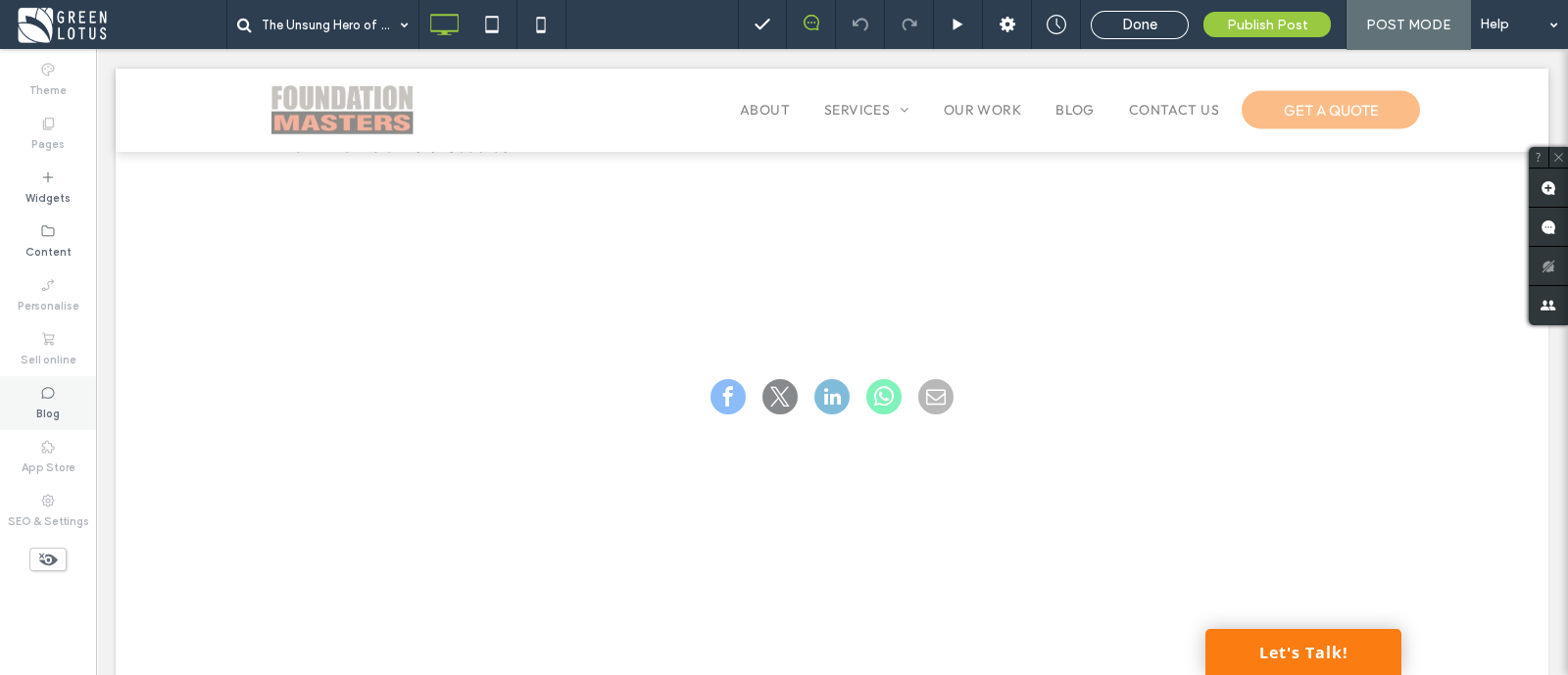 click on "Blog" at bounding box center [48, 411] 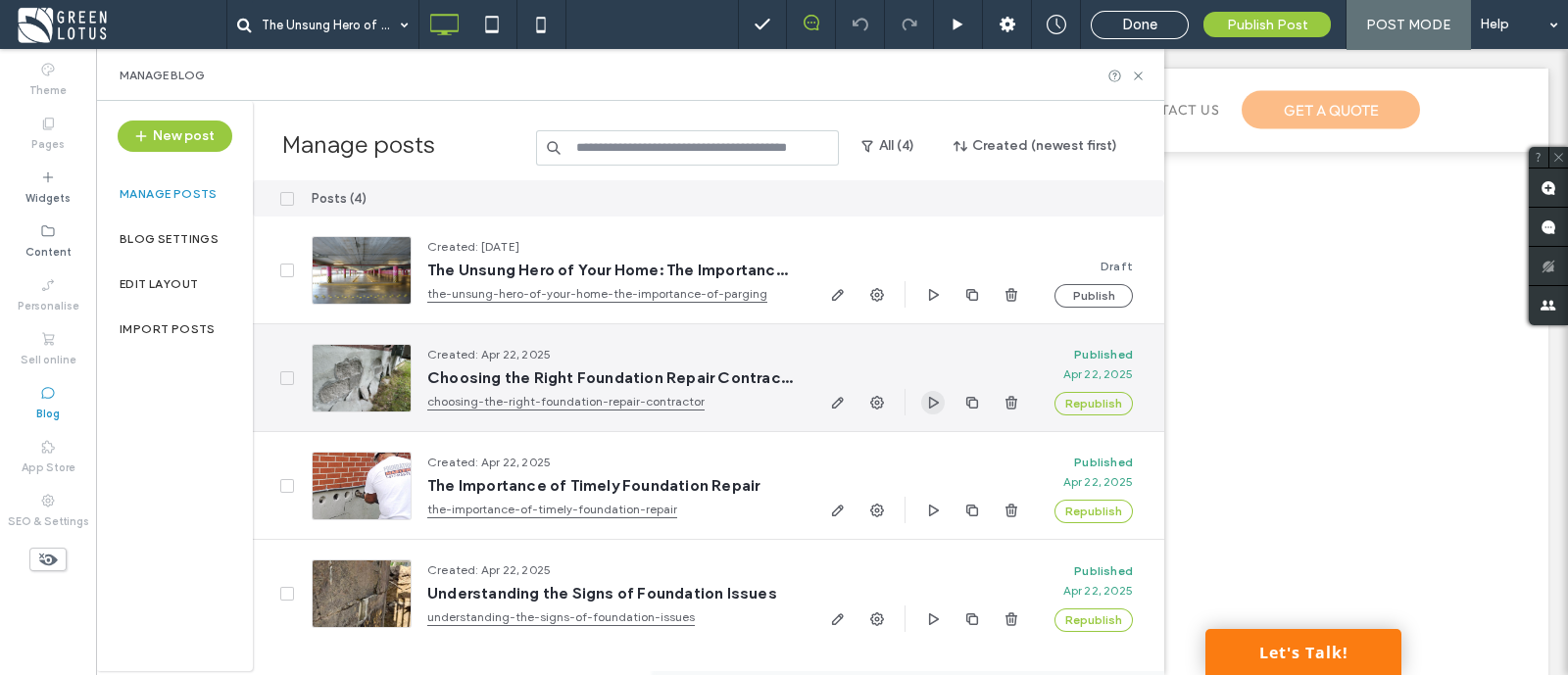 click at bounding box center (933, 403) 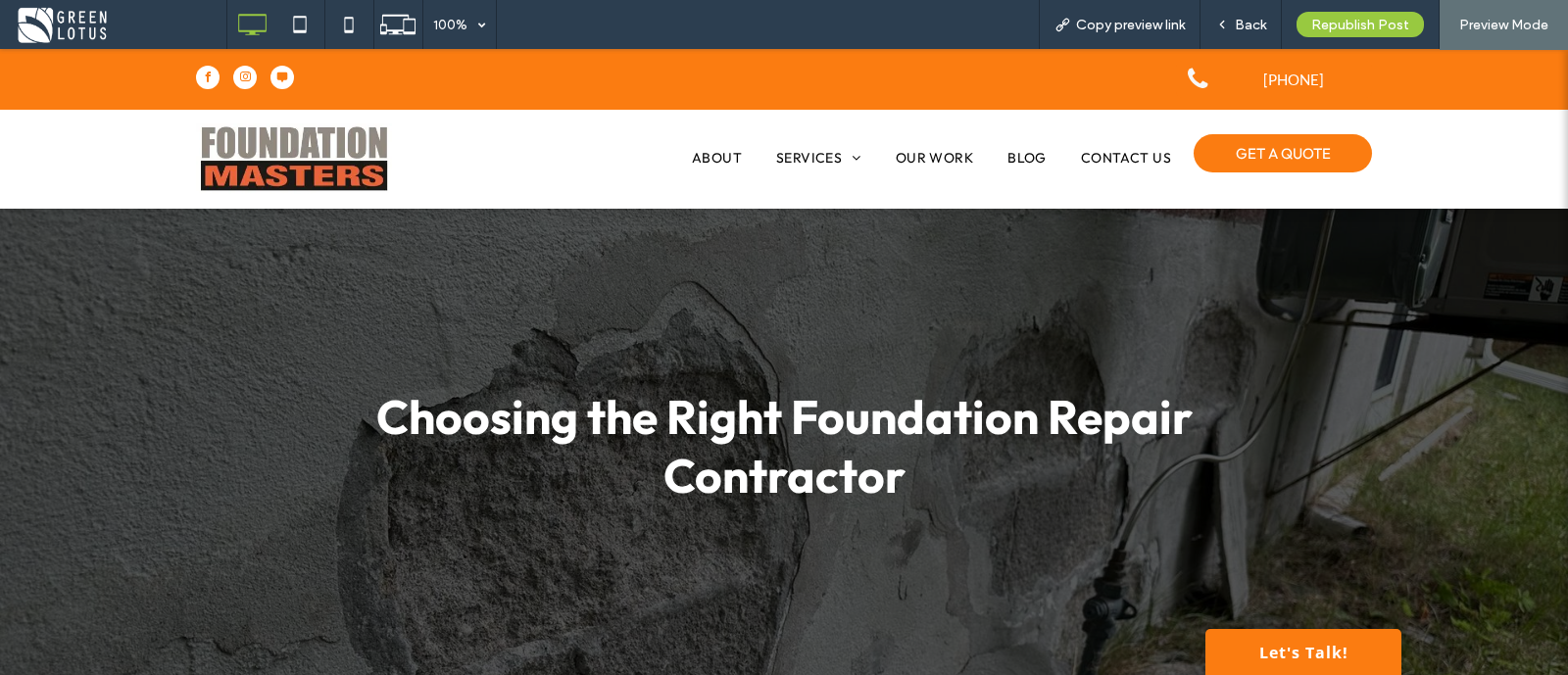 scroll, scrollTop: 0, scrollLeft: 0, axis: both 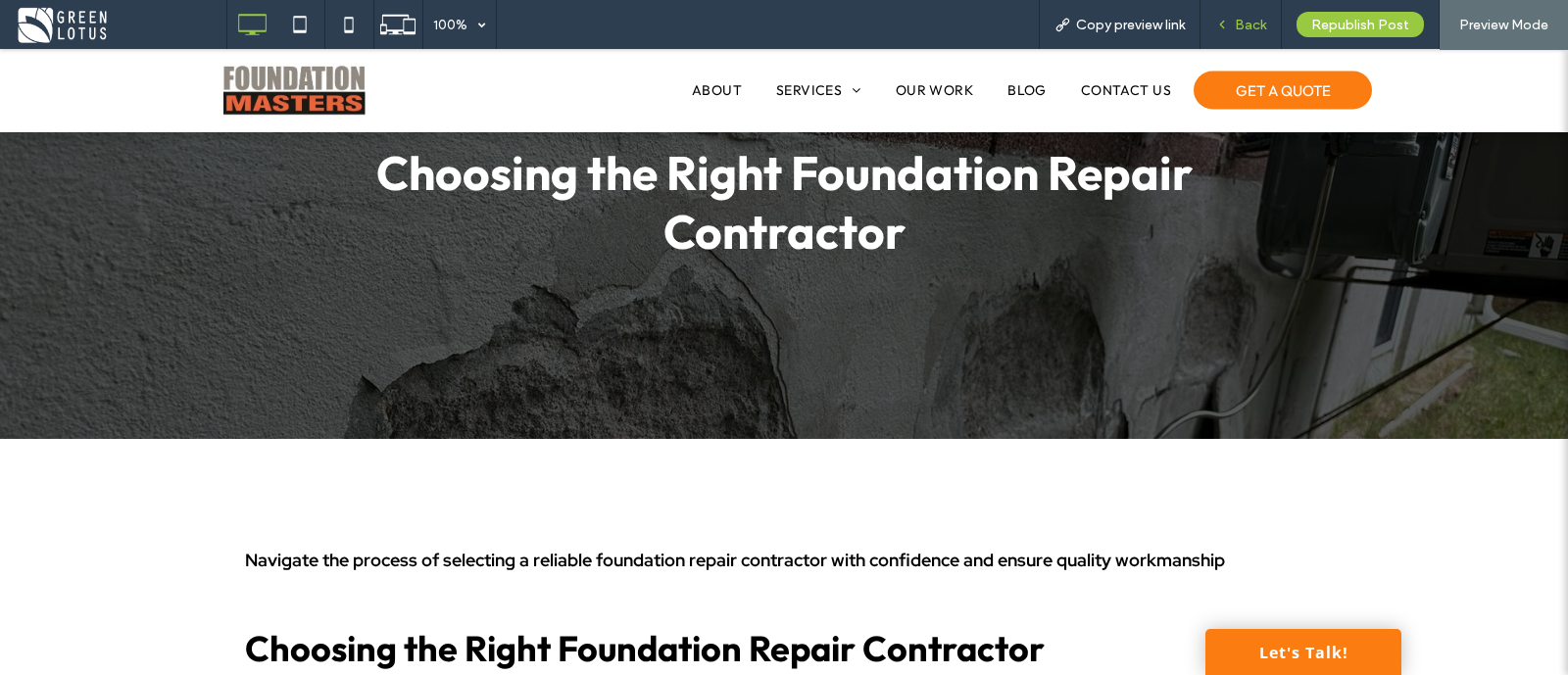 click on "Back" at bounding box center [1241, 24] 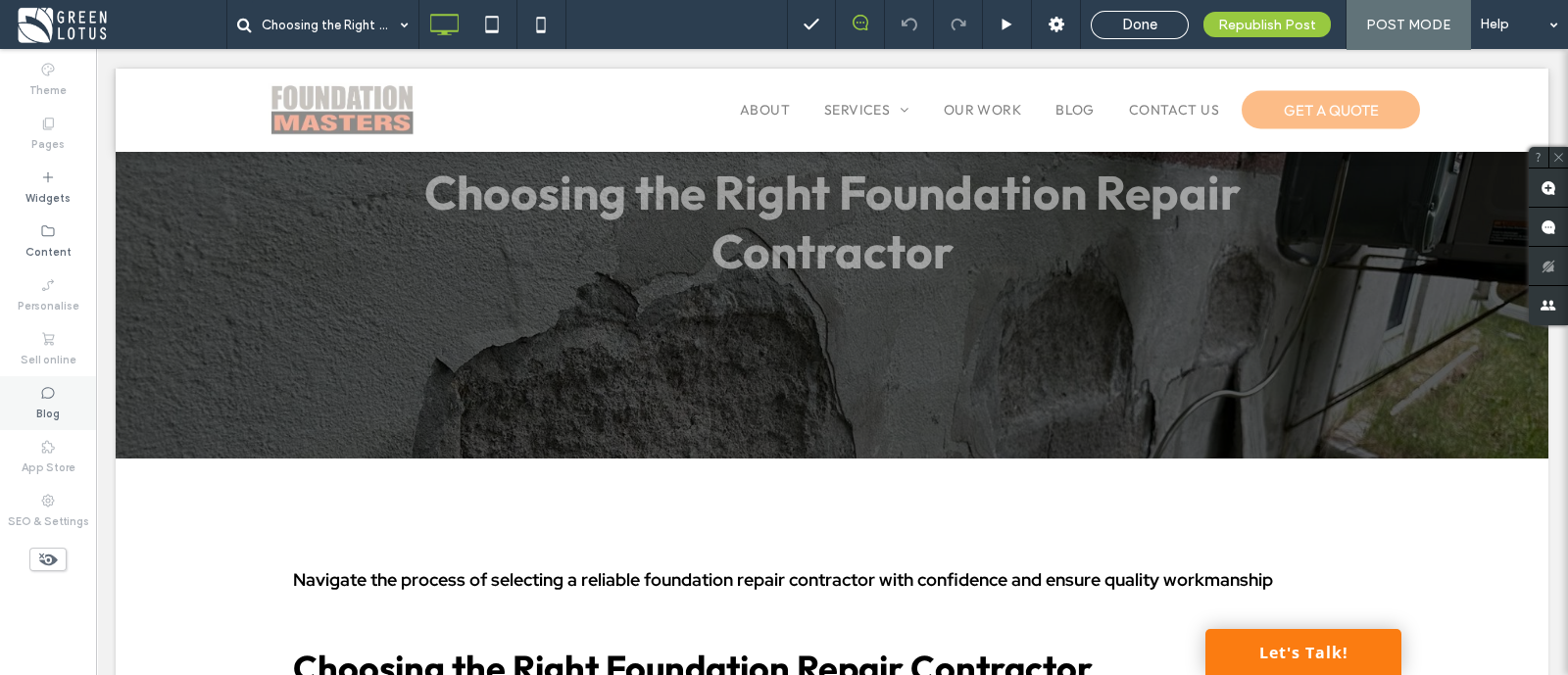 click on "Blog" at bounding box center (48, 411) 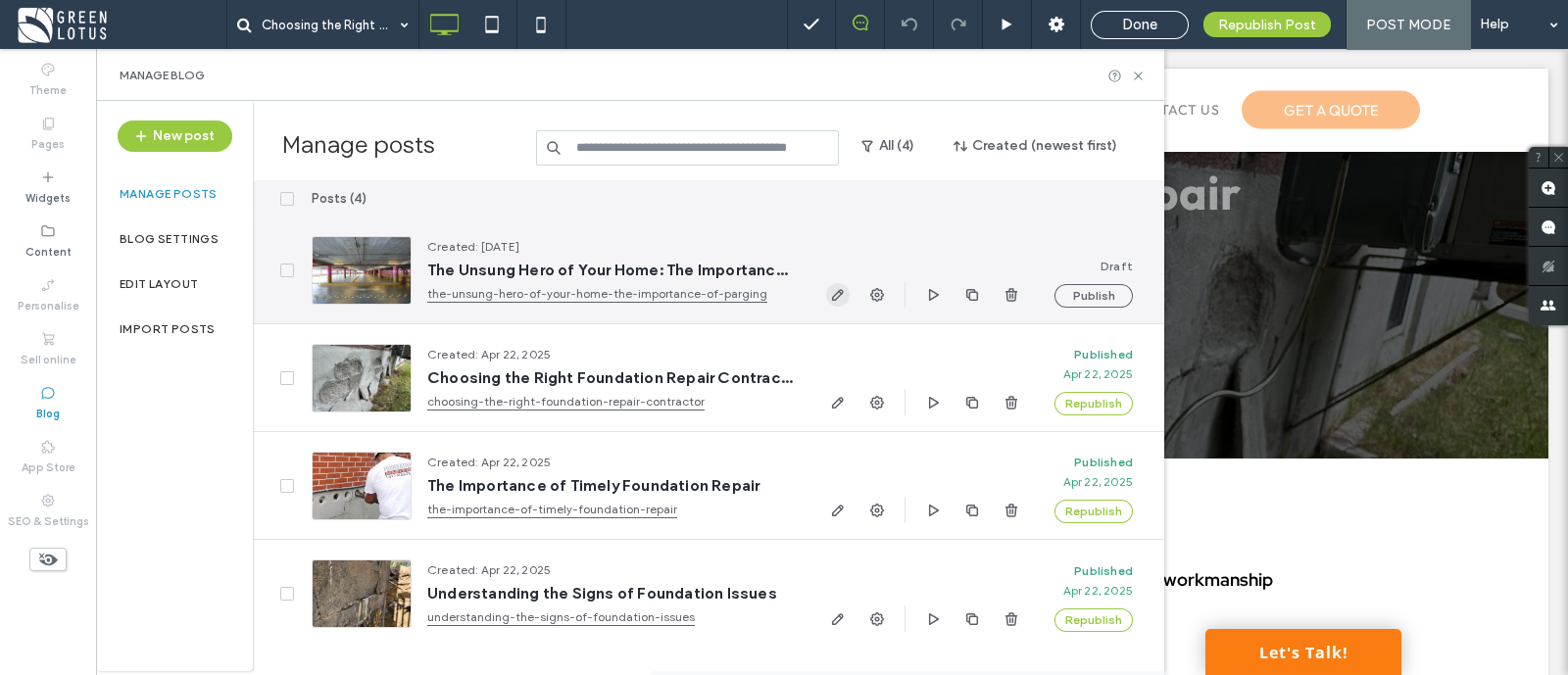 click 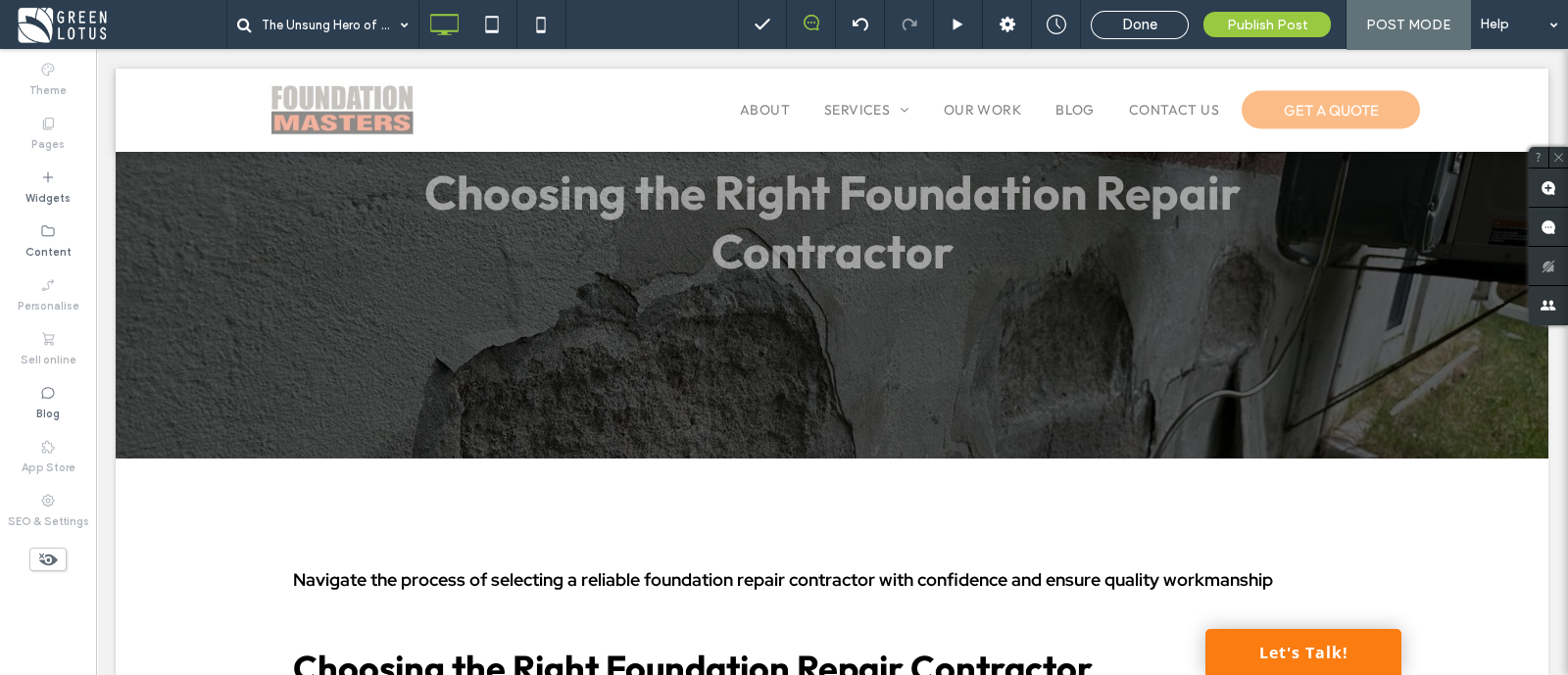 type on "**********" 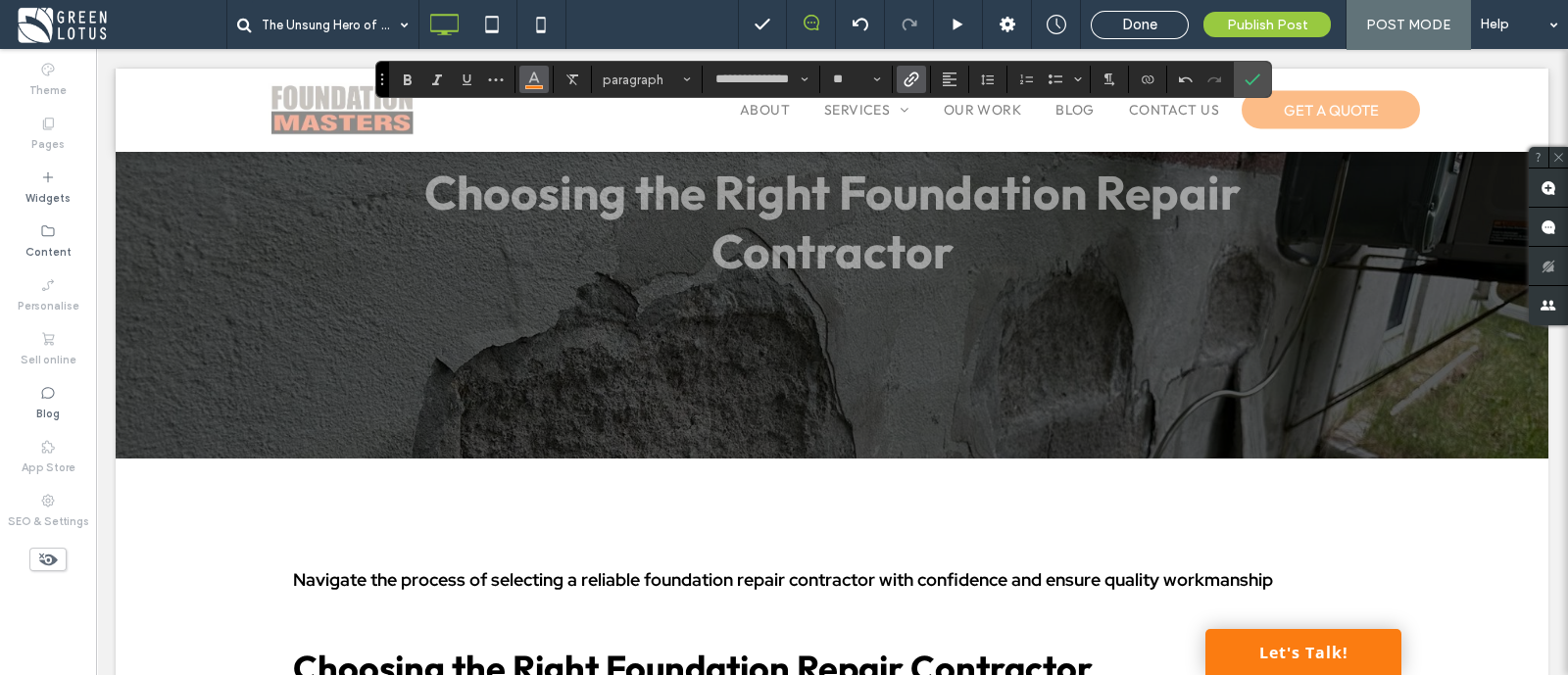click 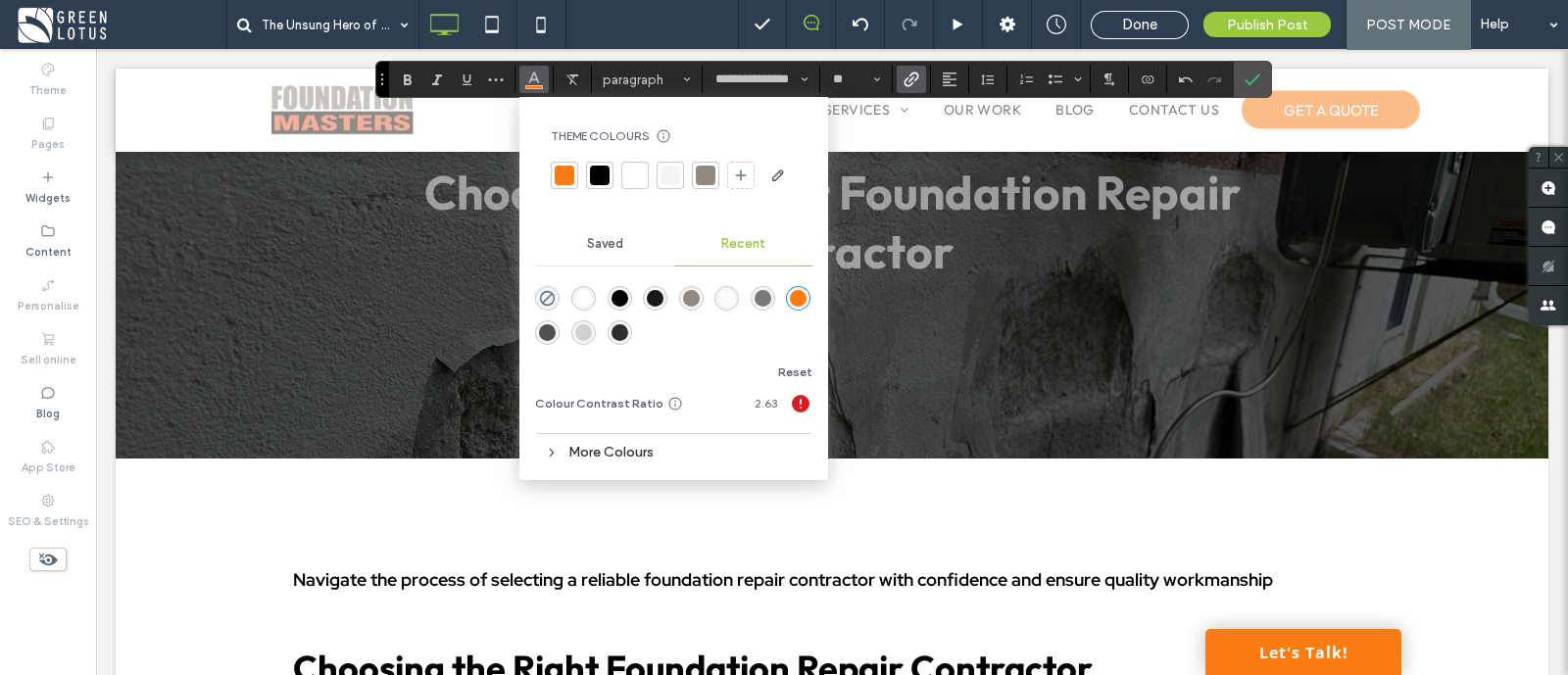 click at bounding box center [564, 175] 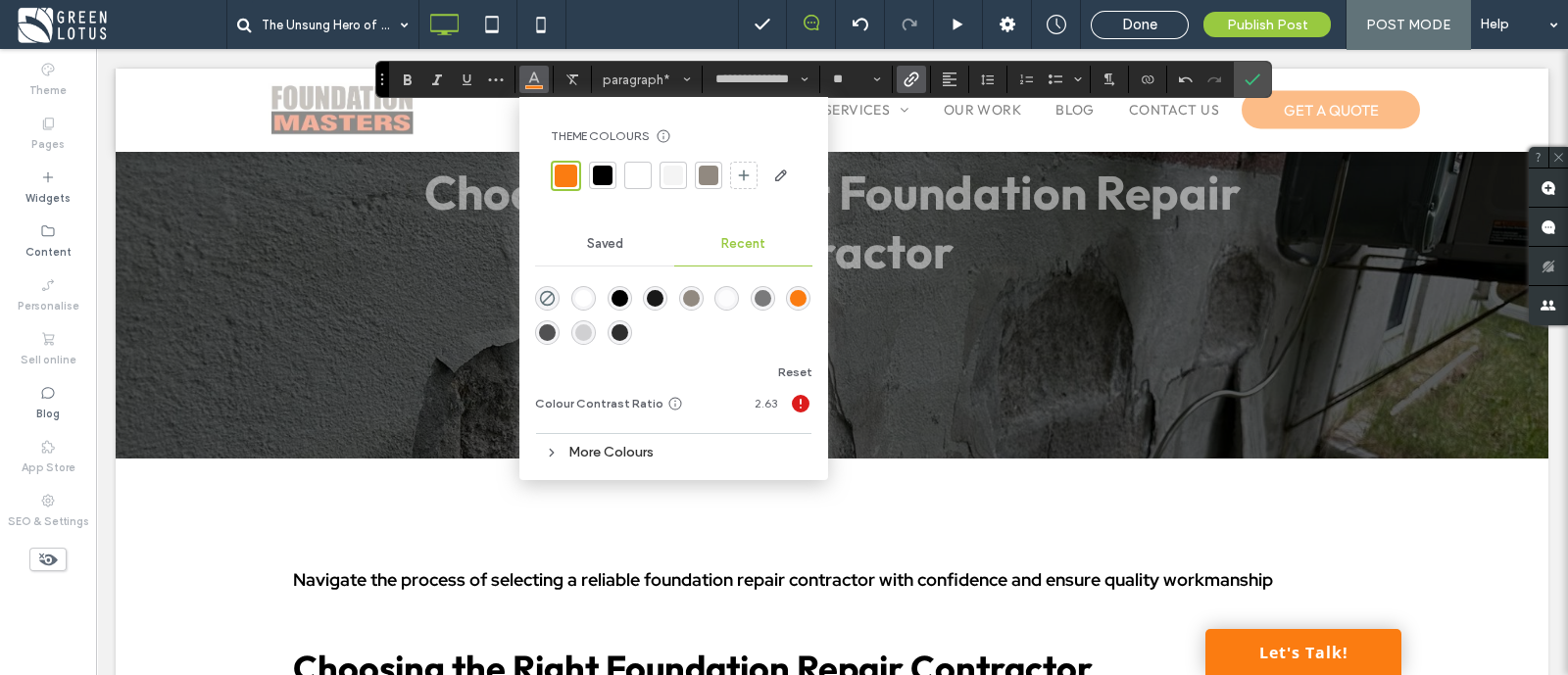 click 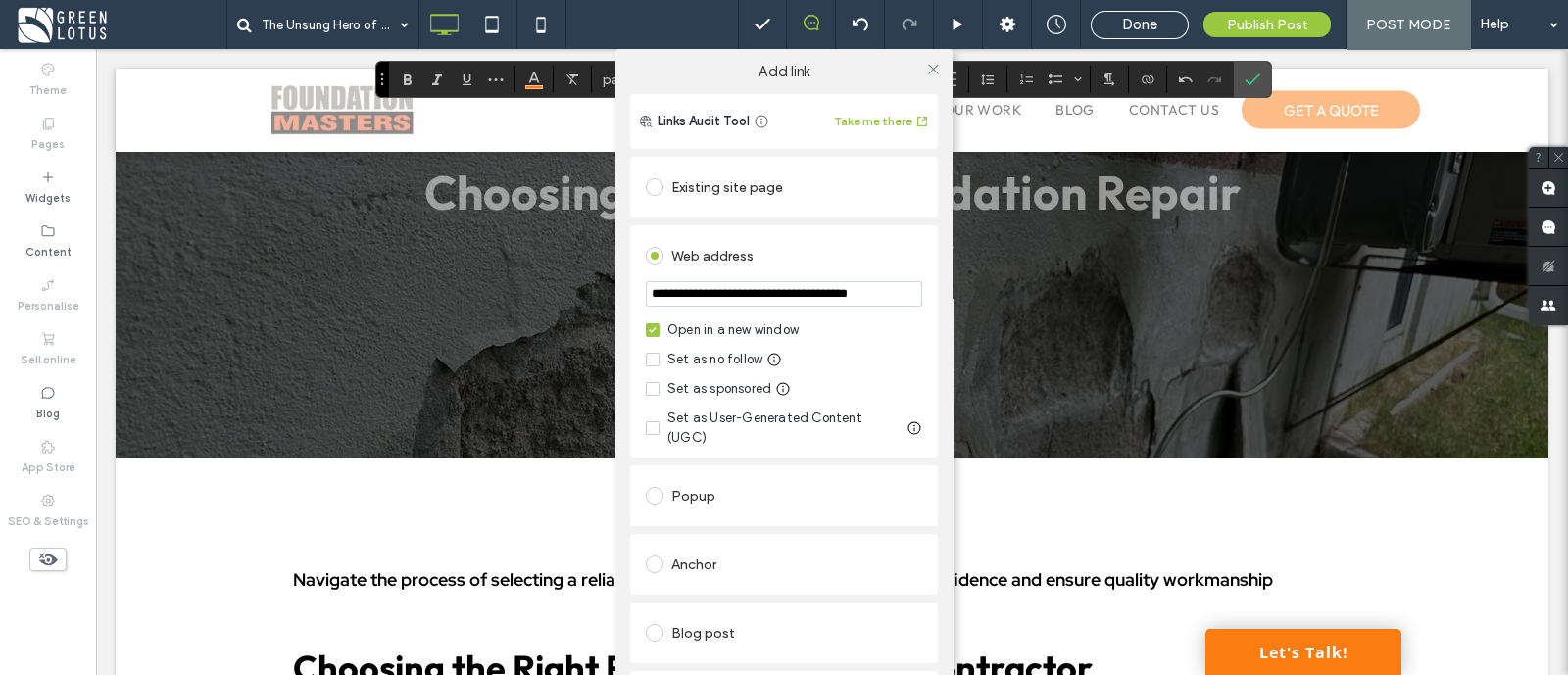 click on "Existing site page" at bounding box center [784, 187] 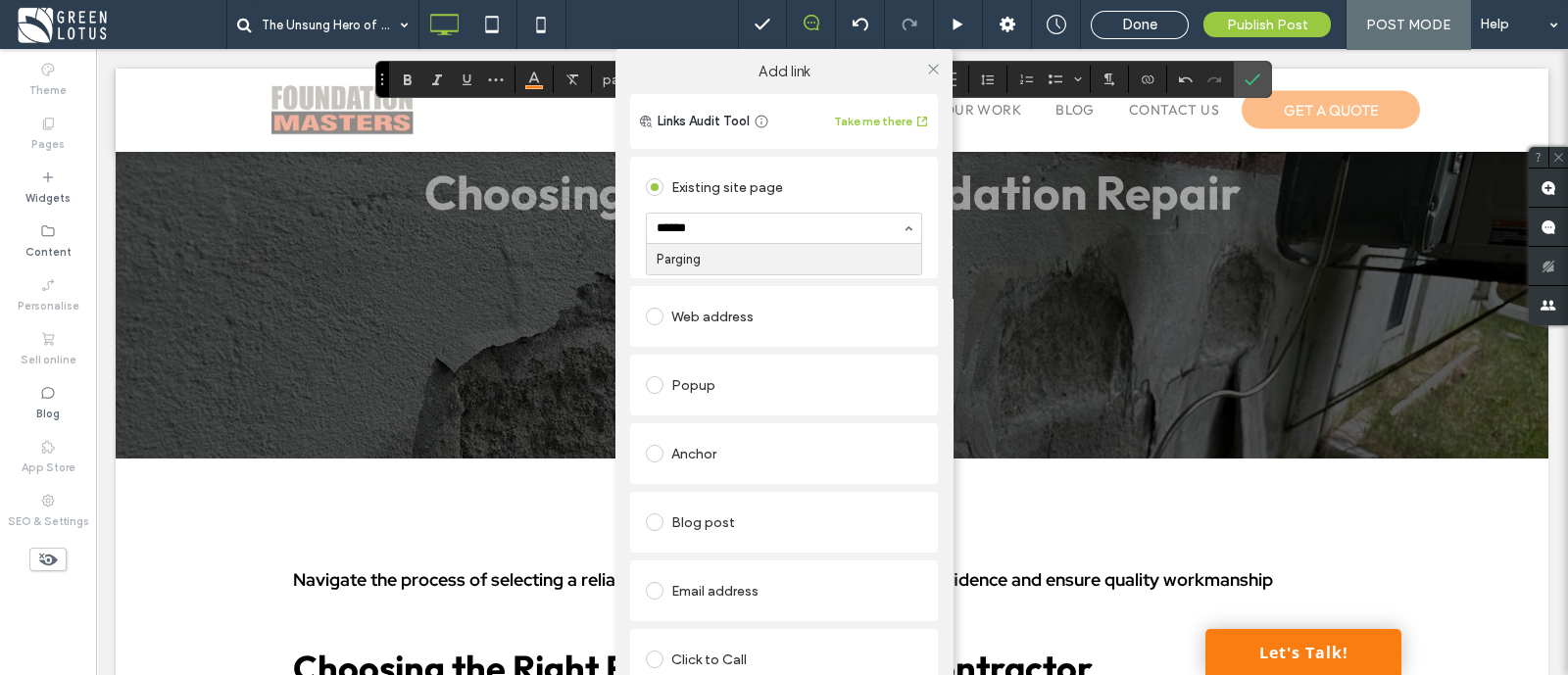 type on "*******" 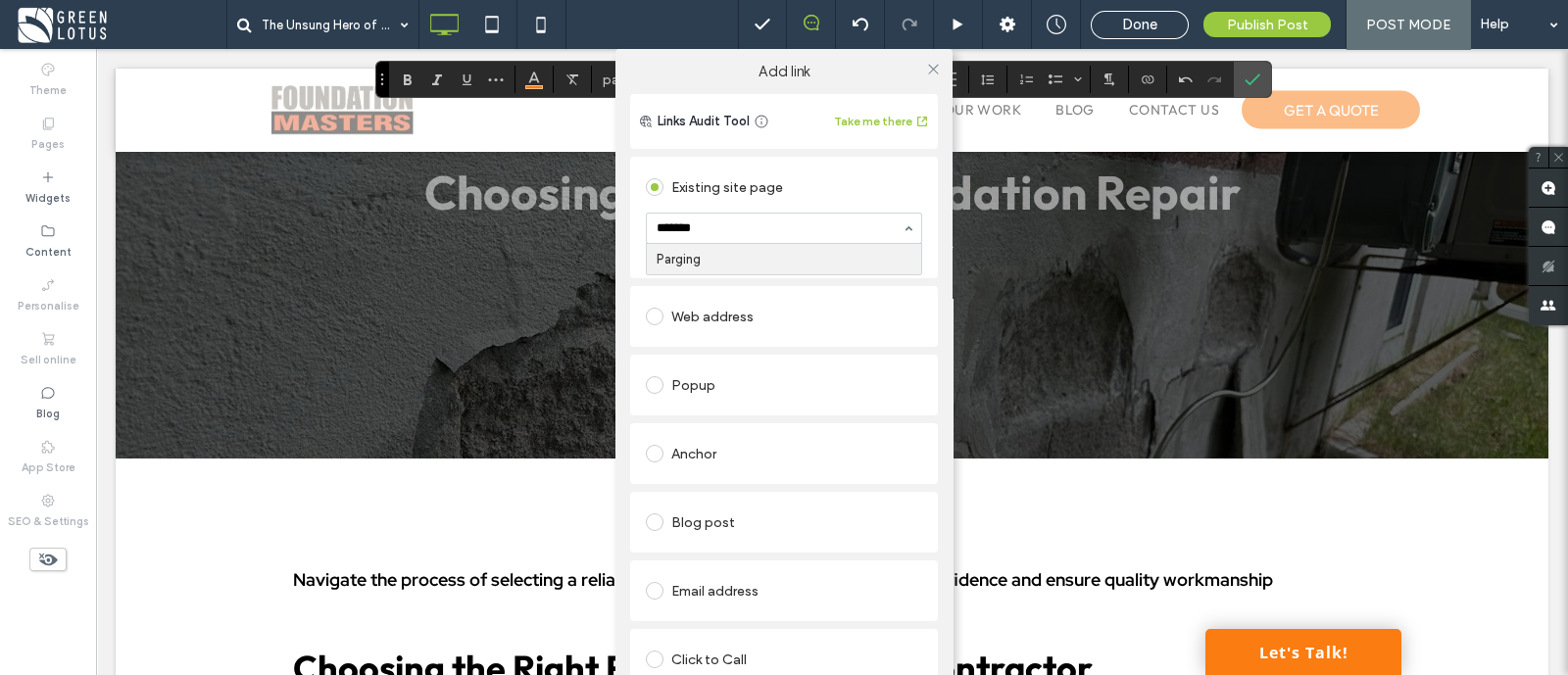type 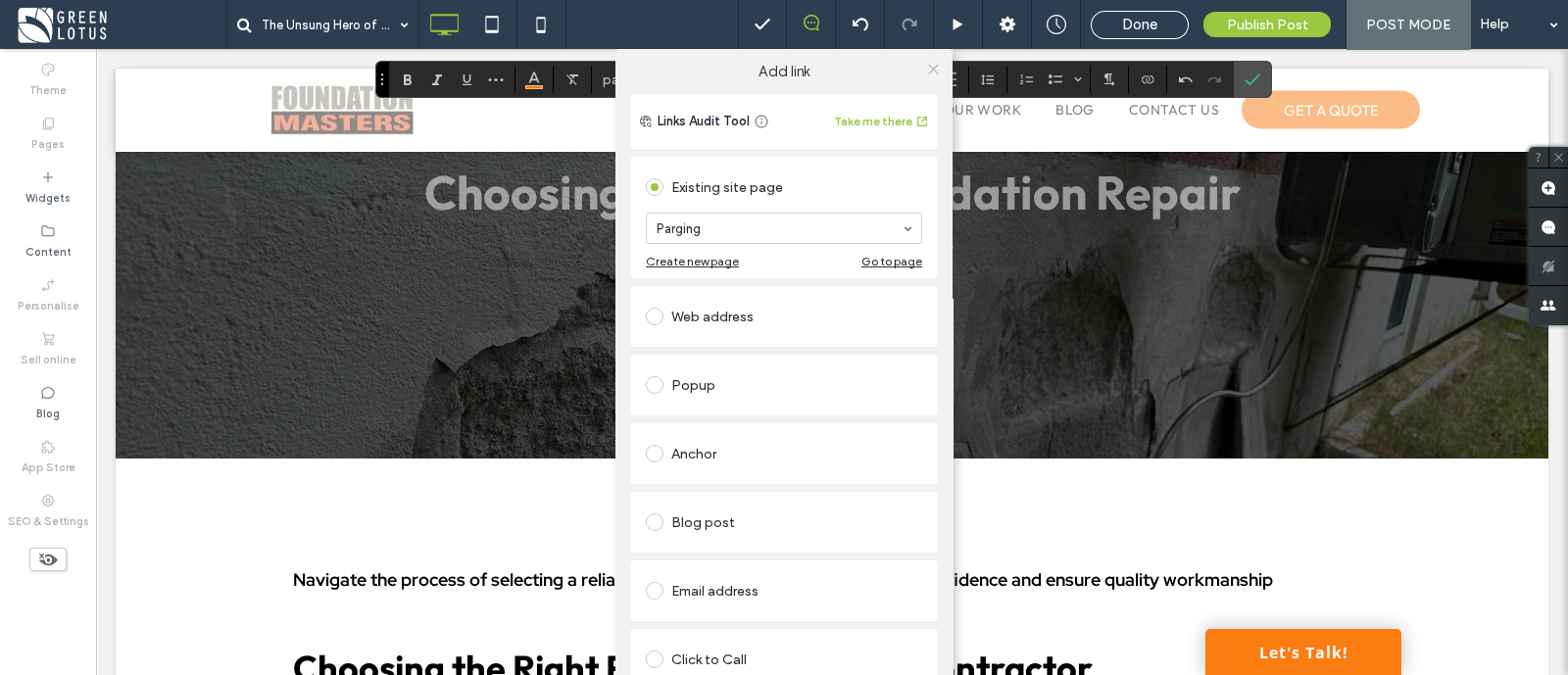 click 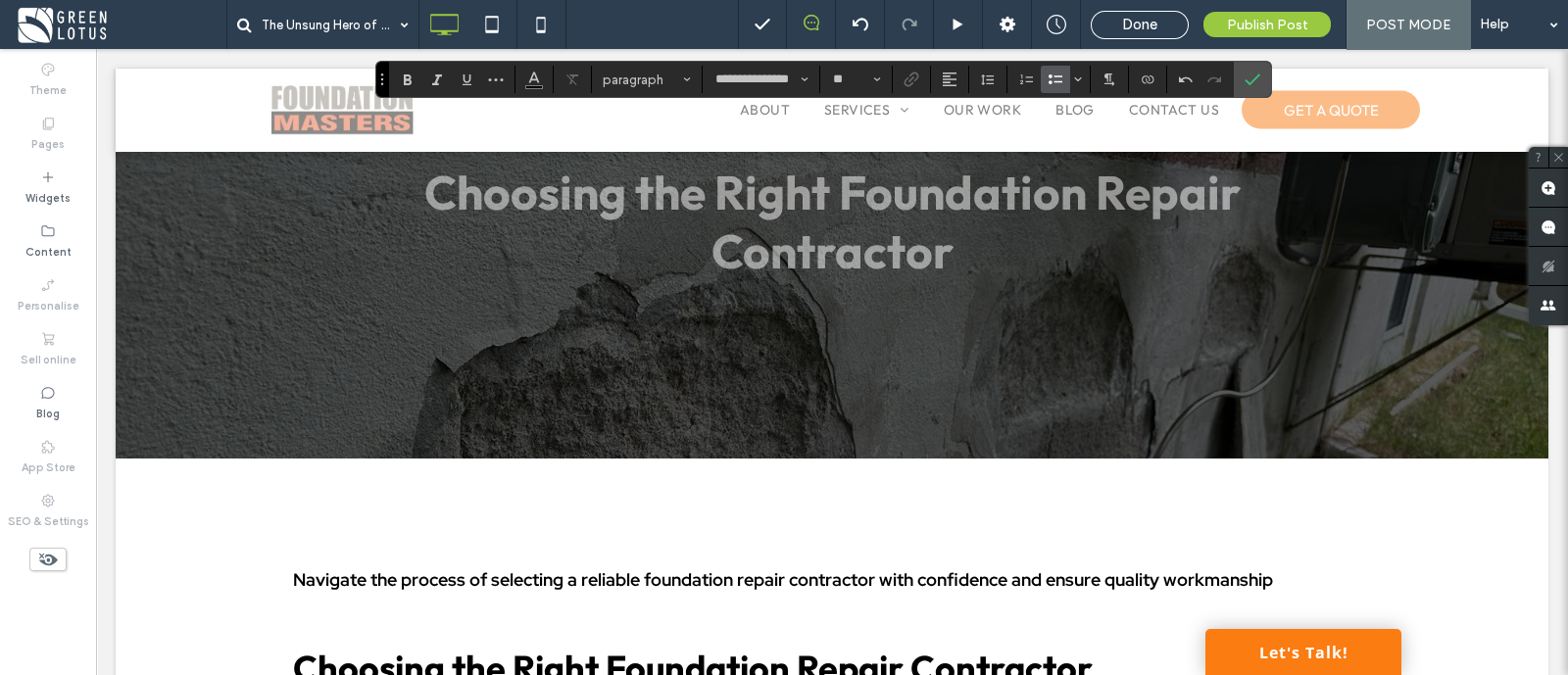 type on "******" 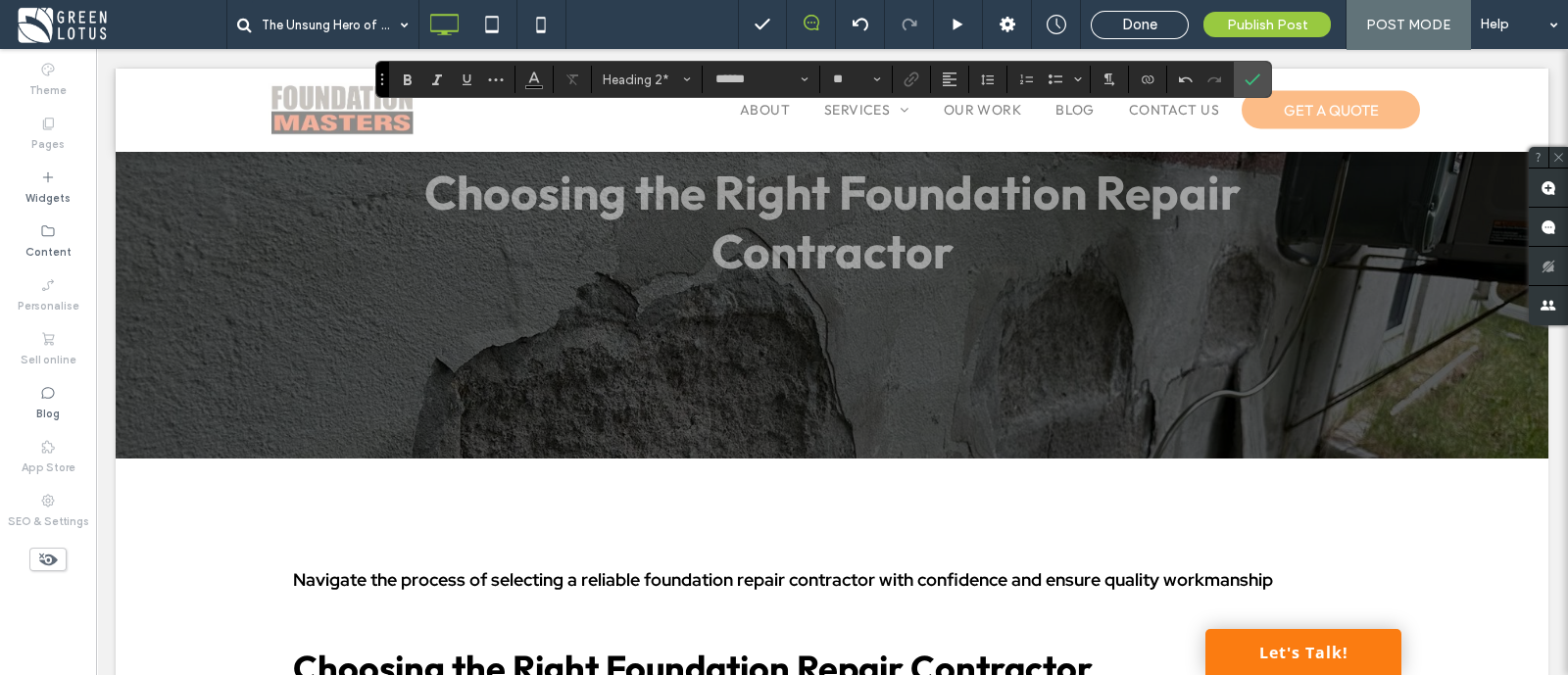 type on "**********" 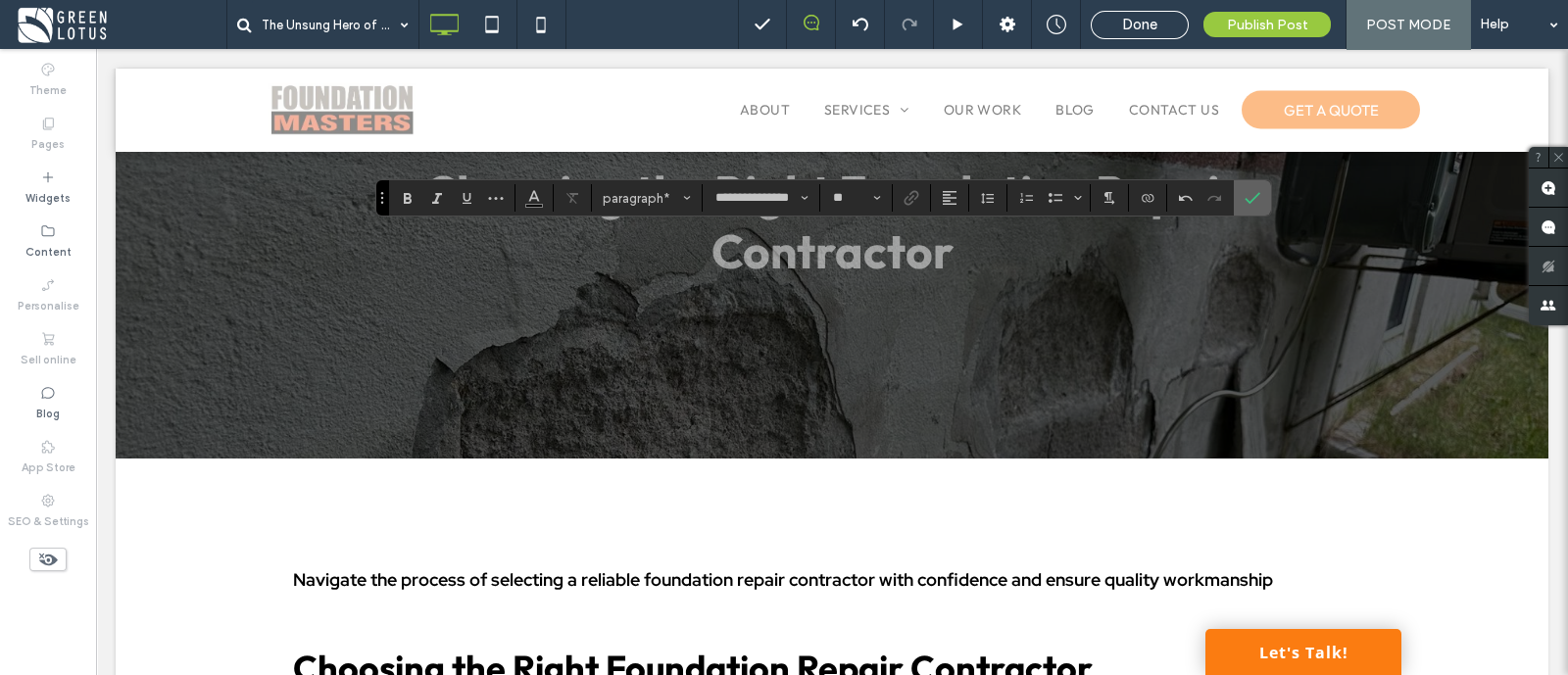 click at bounding box center [1252, 198] 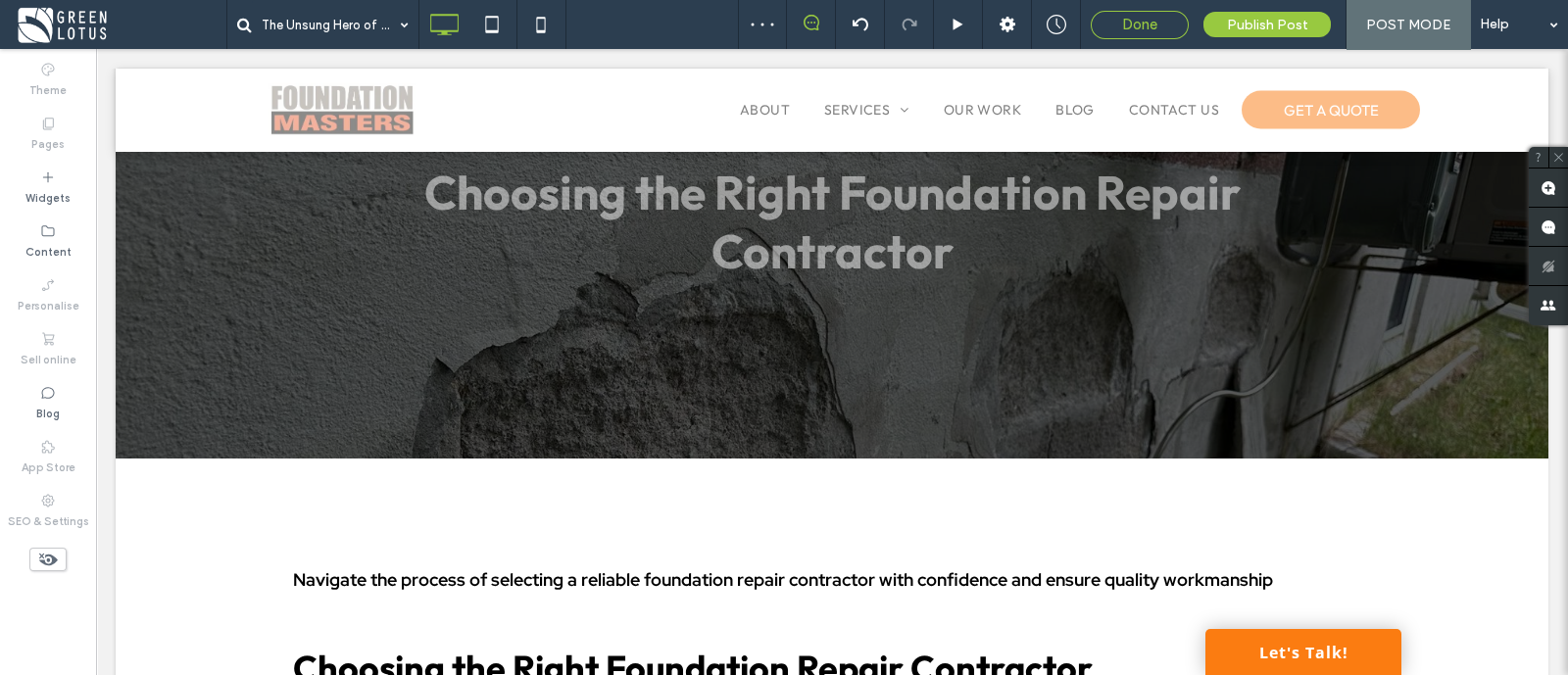 click on "Done" at bounding box center [1140, 24] 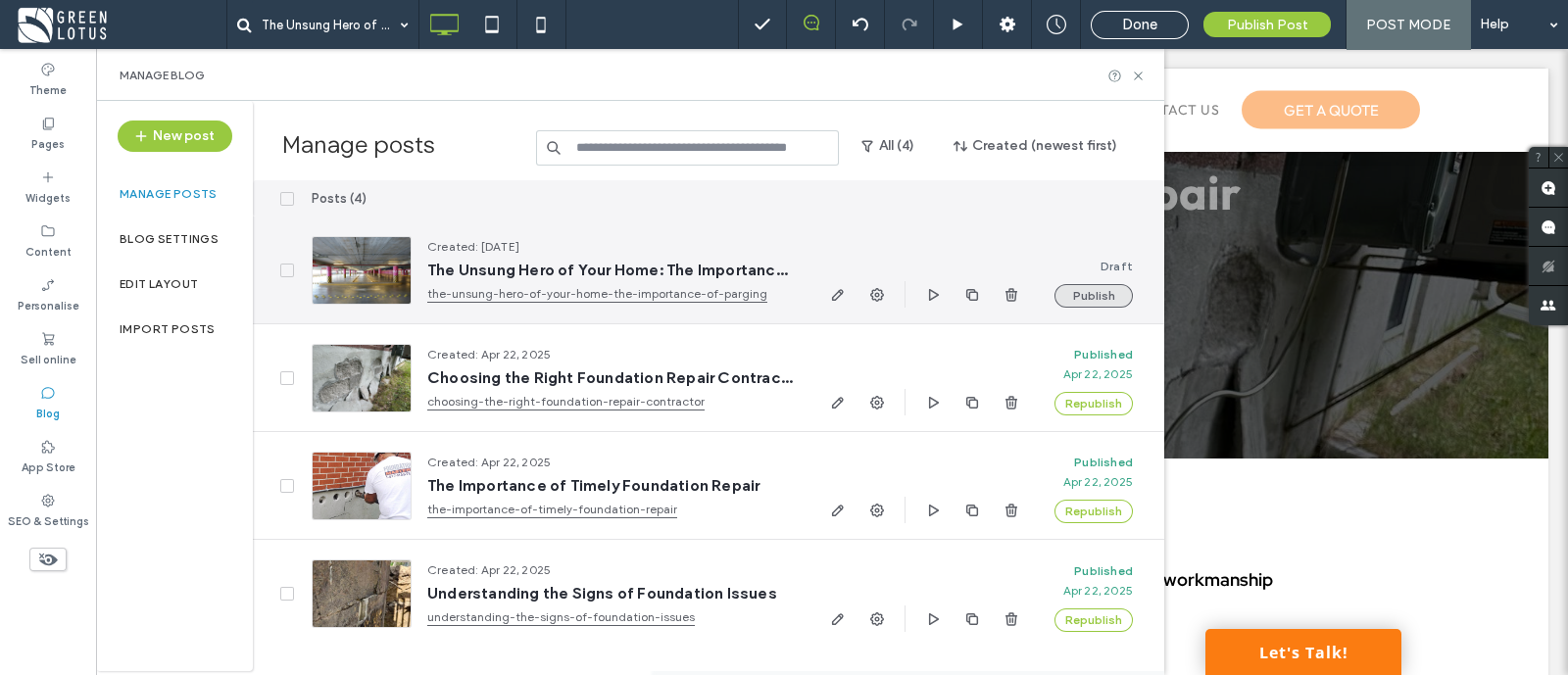click on "Publish" at bounding box center (1094, 296) 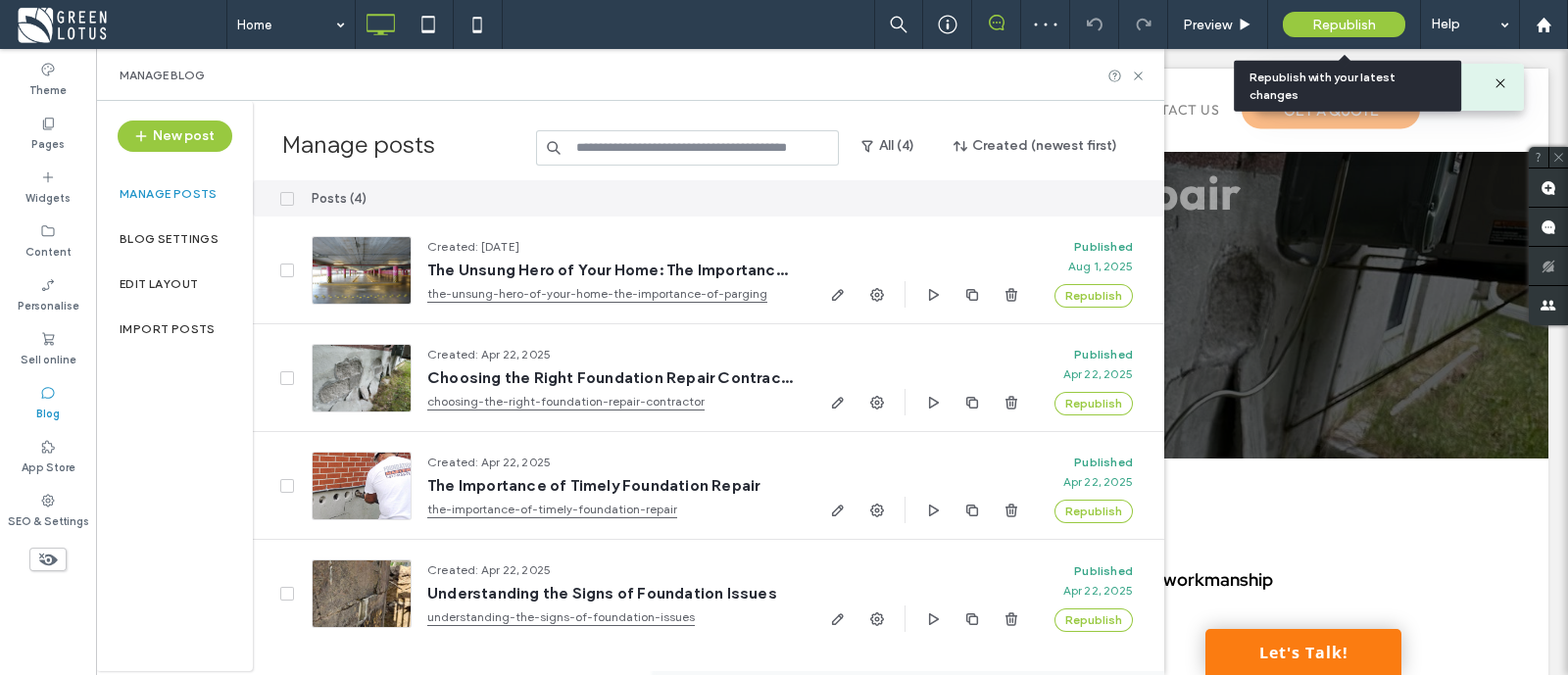 click on "Republish" at bounding box center [1344, 24] 